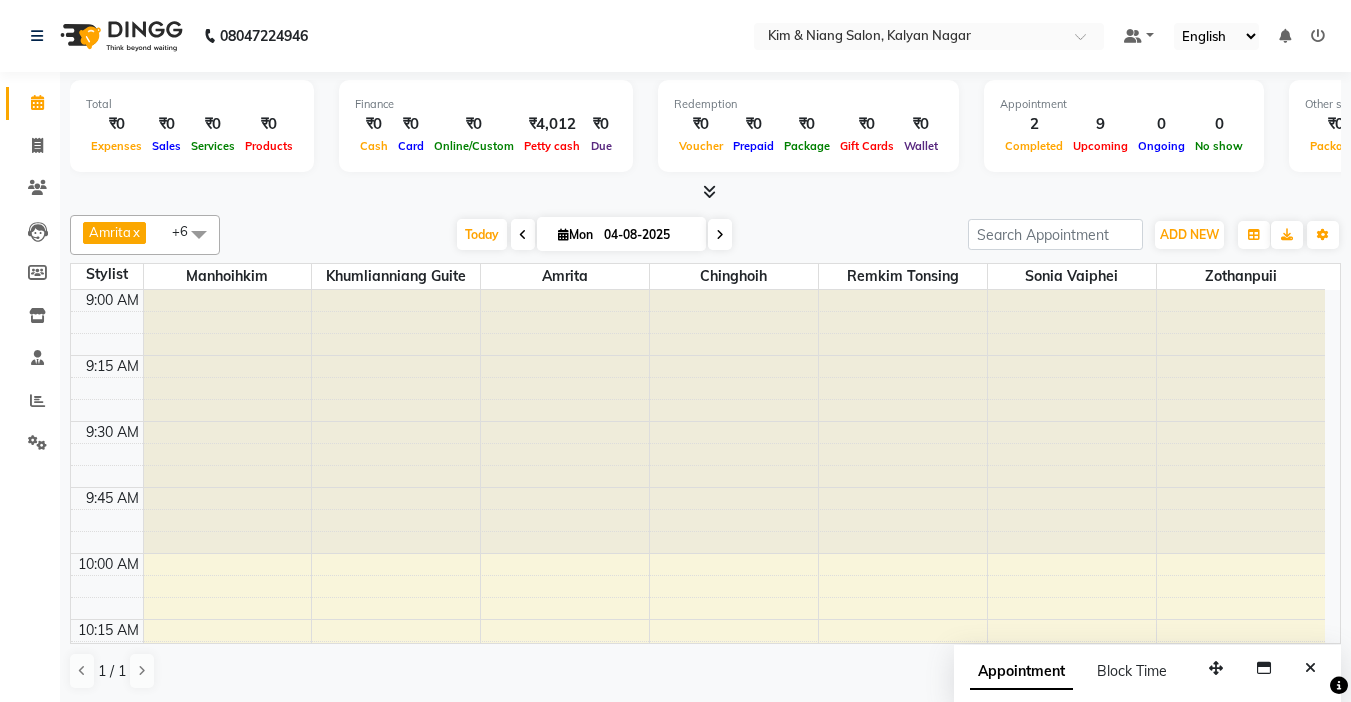 scroll, scrollTop: 0, scrollLeft: 0, axis: both 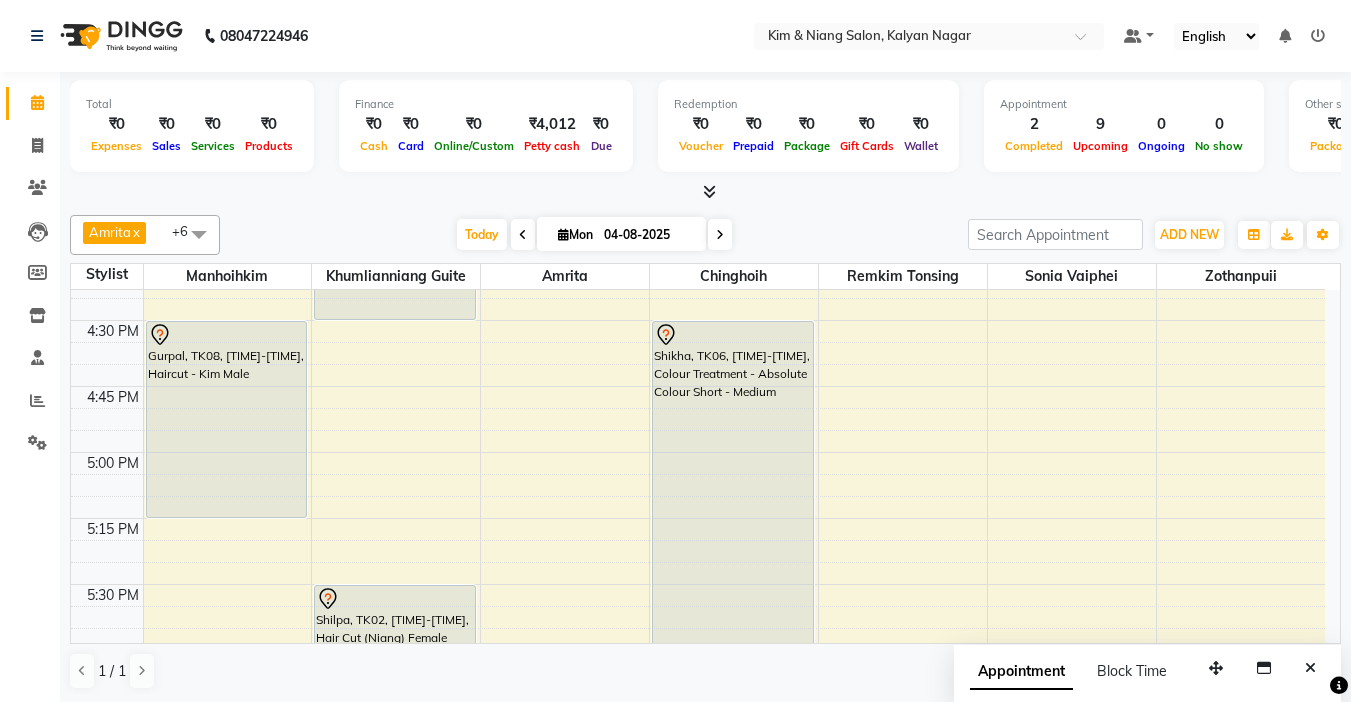 drag, startPoint x: 1332, startPoint y: 298, endPoint x: 605, endPoint y: 226, distance: 730.55664 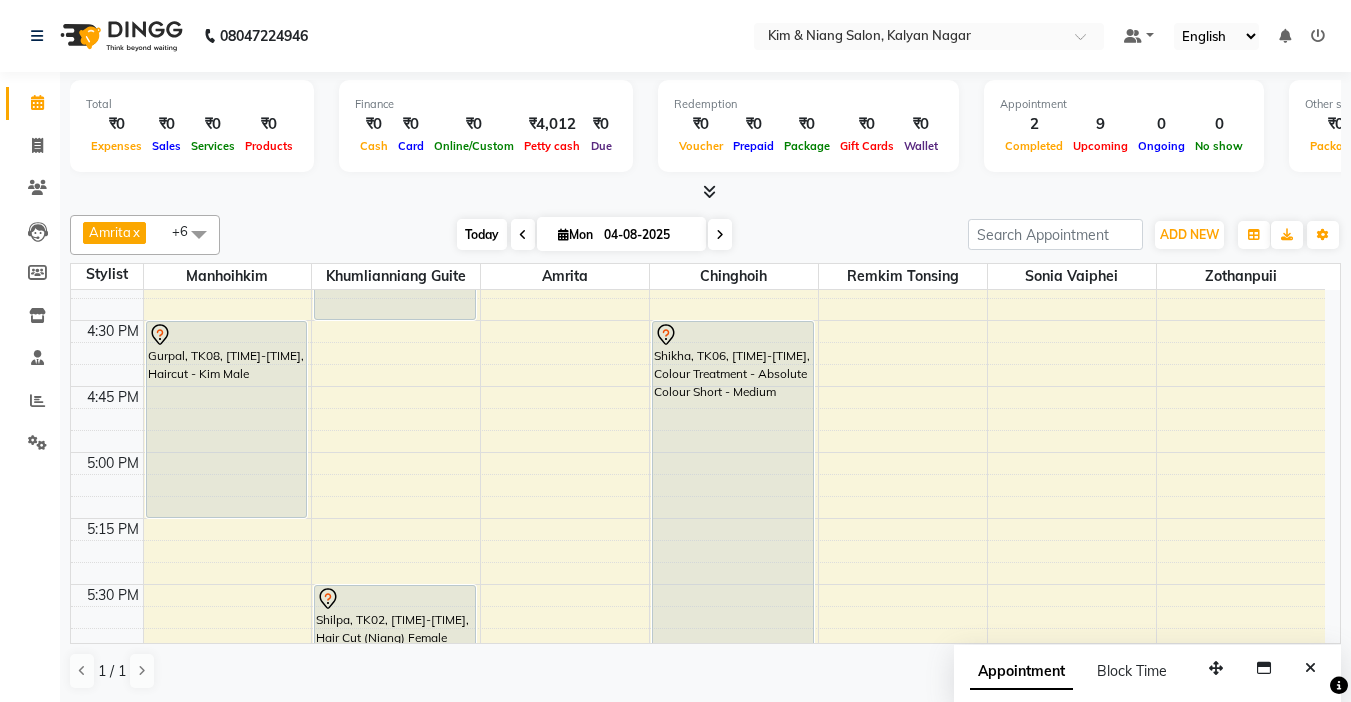 drag, startPoint x: 605, startPoint y: 226, endPoint x: 475, endPoint y: 236, distance: 130.38405 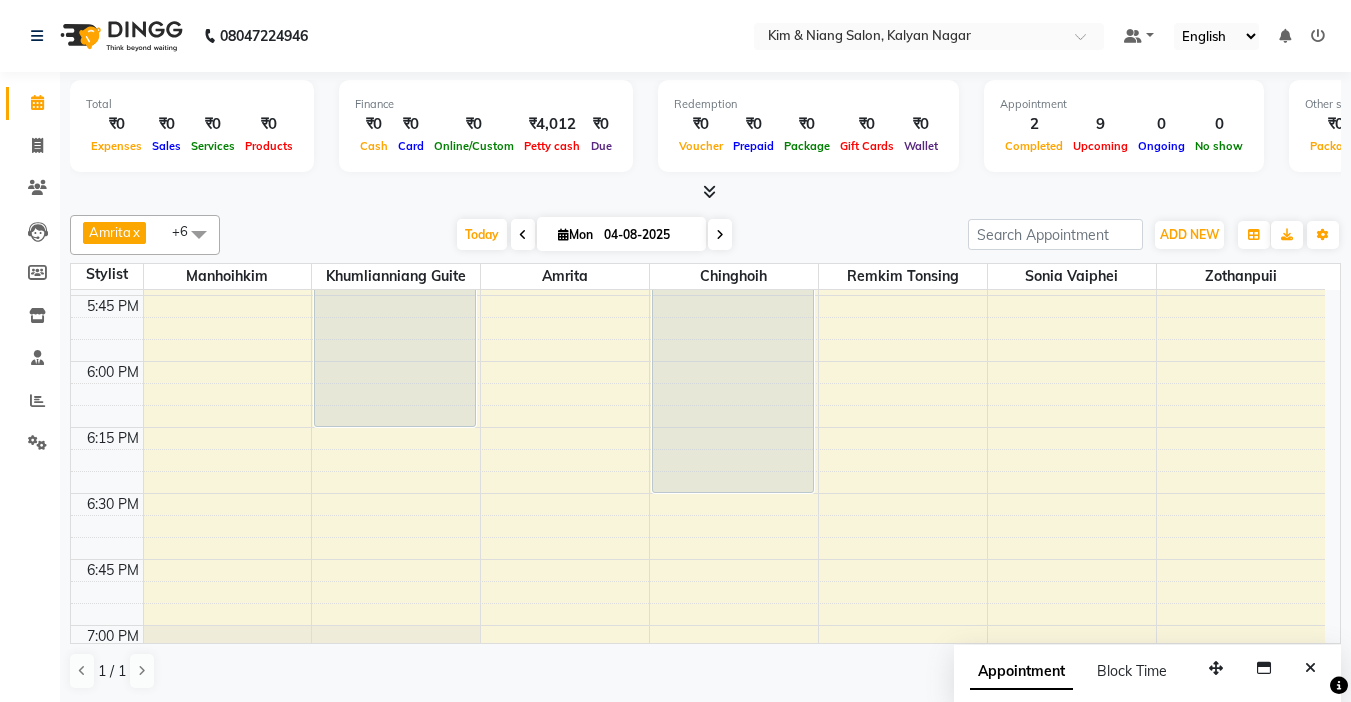 scroll, scrollTop: 2257, scrollLeft: 0, axis: vertical 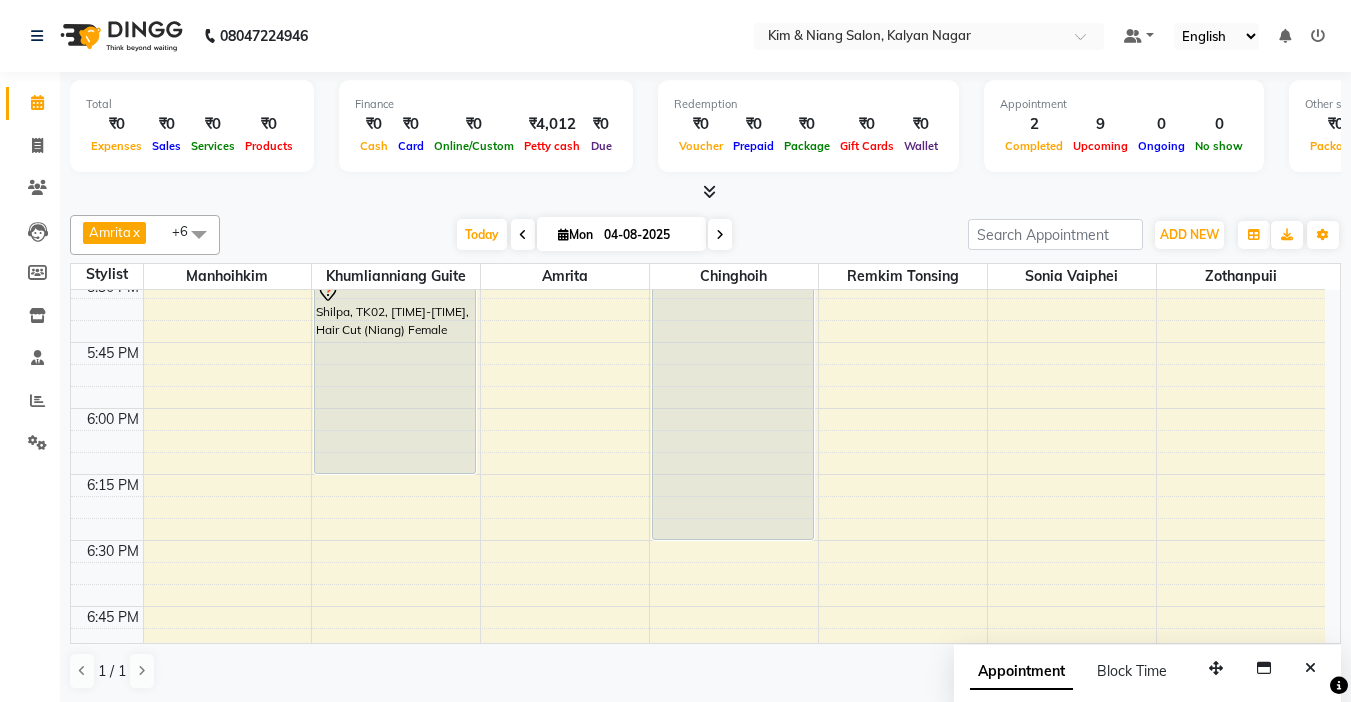 click on "9:00 AM 9:15 AM 9:30 AM 9:45 AM 10:00 AM 10:15 AM 10:30 AM 10:45 AM 11:00 AM 11:15 AM 11:30 AM 11:45 AM 12:00 PM 12:15 PM 12:30 PM 12:45 PM 1:00 PM 1:15 PM 1:30 PM 1:45 PM 2:00 PM 2:15 PM 2:30 PM 2:45 PM 3:00 PM 3:15 PM 3:30 PM 3:45 PM 4:00 PM 4:15 PM 4:30 PM 4:45 PM 5:00 PM 5:15 PM 5:30 PM 5:45 PM 6:00 PM 6:15 PM 6:30 PM 6:45 PM 7:00 PM 7:15 PM 7:30 PM 7:45 PM 8:00 PM 8:15 PM 8:30 PM 8:45 PM 9:00 PM 9:15 PM 9:30 PM 9:45 PM             Imelda, TK01, 01:30 PM-02:15 PM, Haircut - Hair Cut (Kim) Female             Imelda, TK01, 02:15 PM-04:10 PM, Texture Service - Permanent Straightening Medium             Gurpal, TK08, 04:30 PM-05:15 PM, Haircut - Kim Male     Vandhana bhat, TK05, 11:00 AM-01:00 PM, Colour Treatment - Absolute Colour Short - Medium     Vandhana bhat, TK05, 01:00 PM-01:45 PM, Hair Cut (Niang) Female             Muanlian, TK03, 02:00 PM-03:30 PM, Texture Service - Permanent Straightening Short             Rebecca, TK07, 03:45 PM-04:30 PM, Hair Cut (Niang) Female" at bounding box center [698, -252] 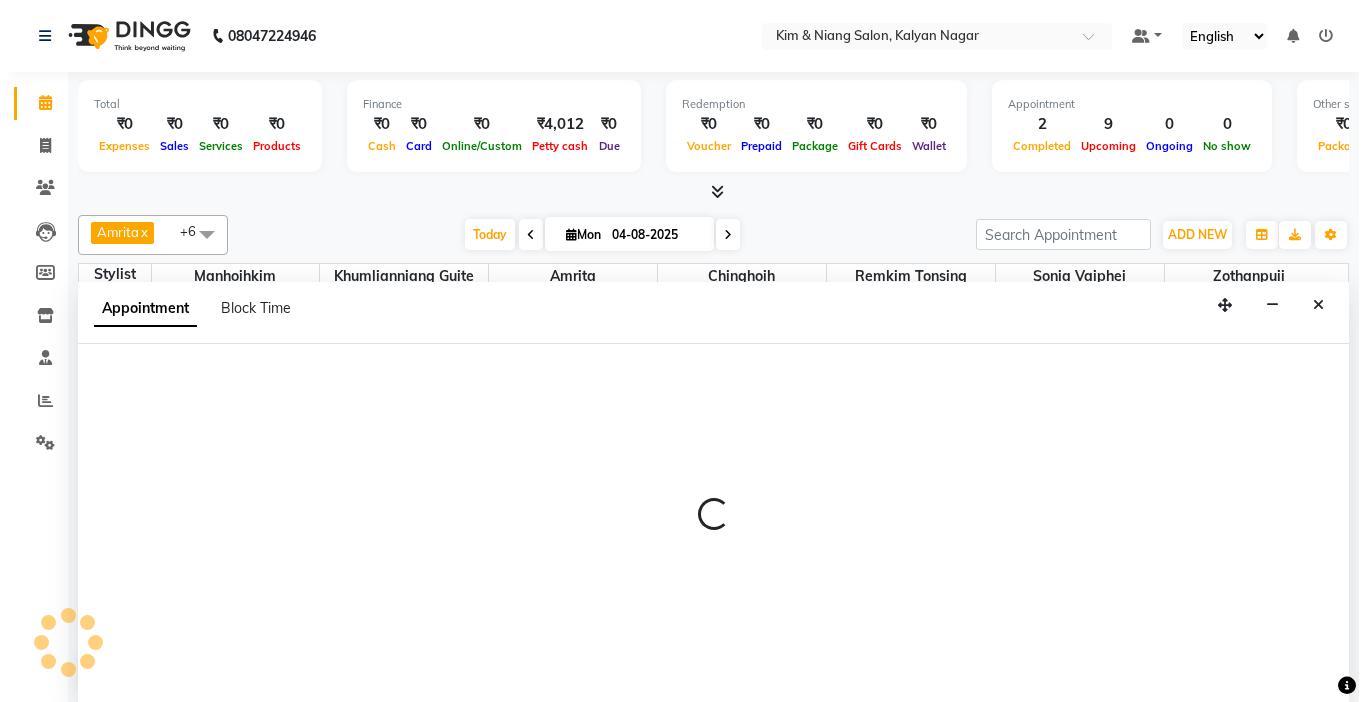 scroll, scrollTop: 1, scrollLeft: 0, axis: vertical 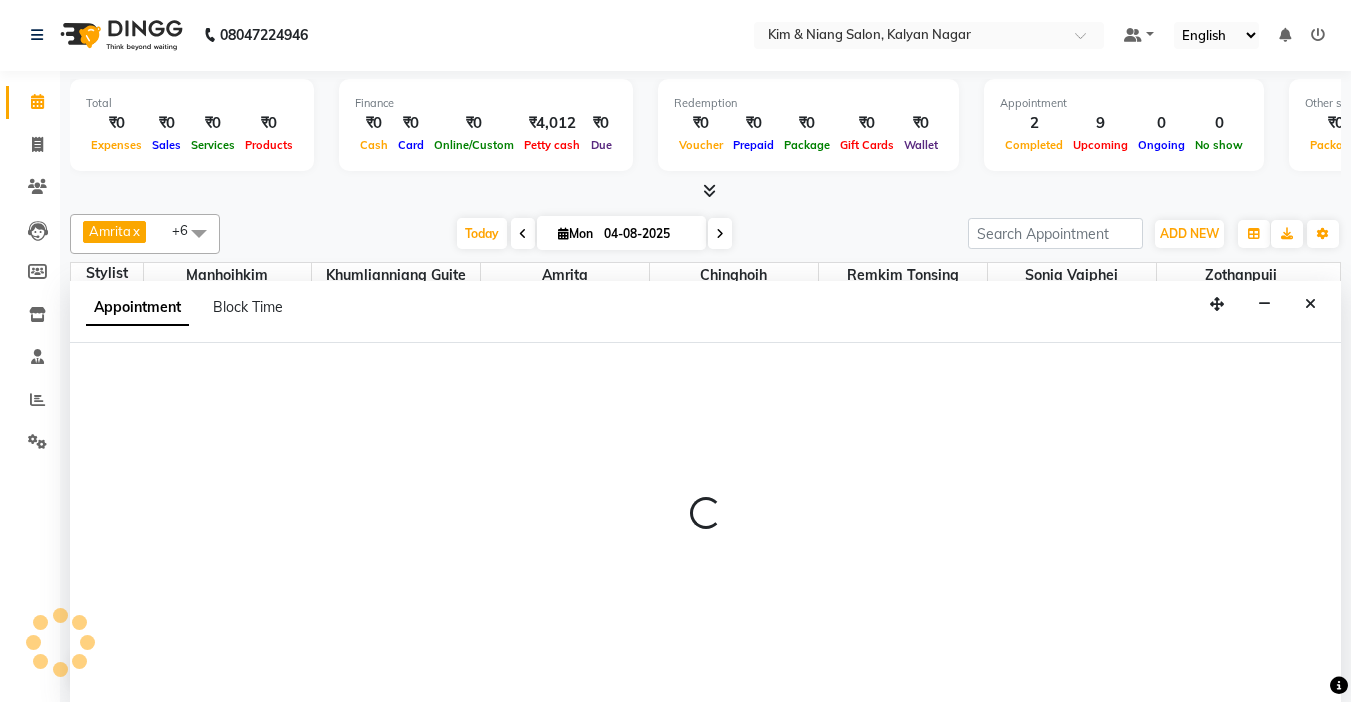 select on "70736" 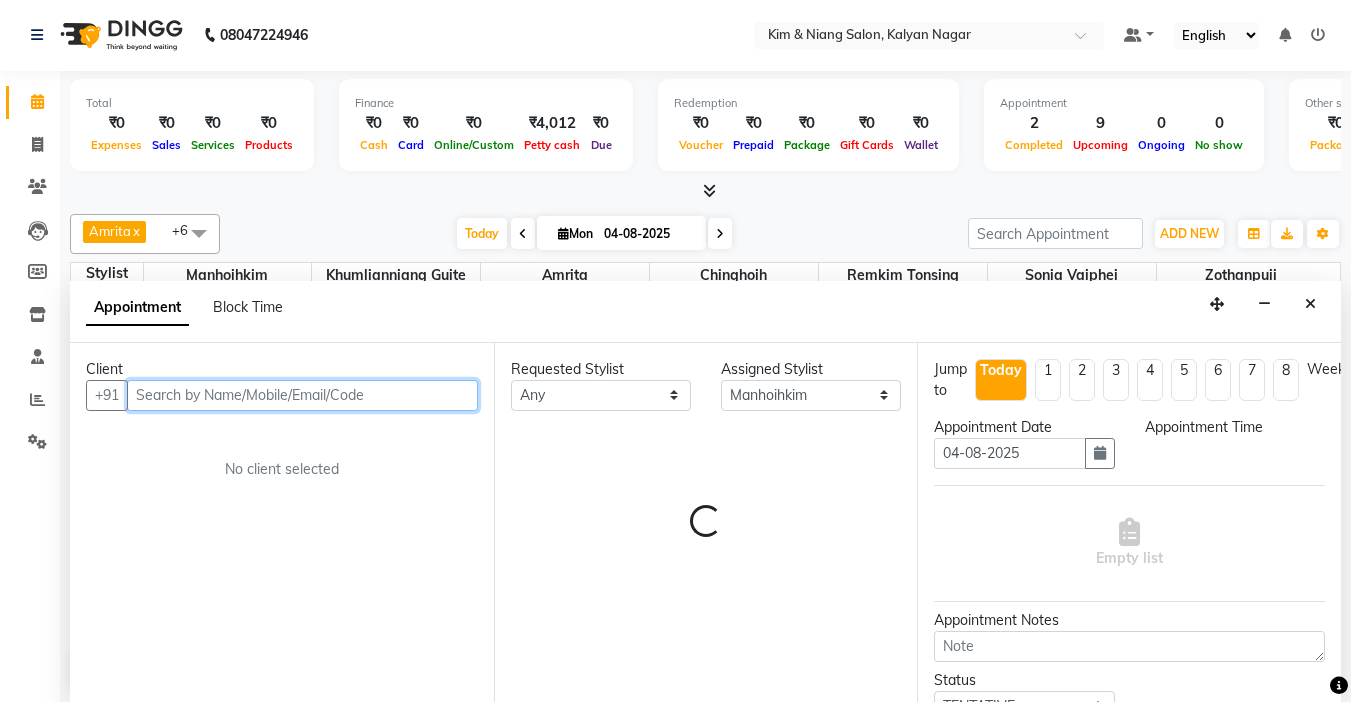 select on "1080" 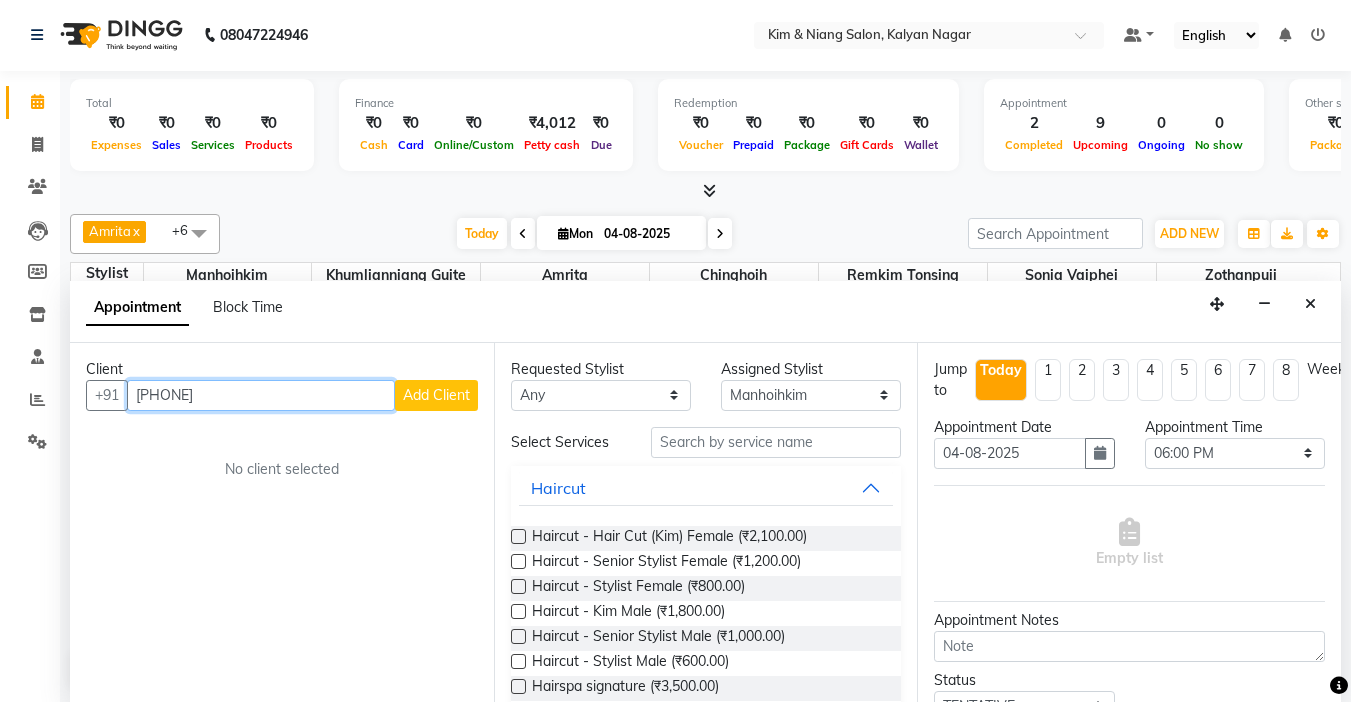type on "[PHONE]" 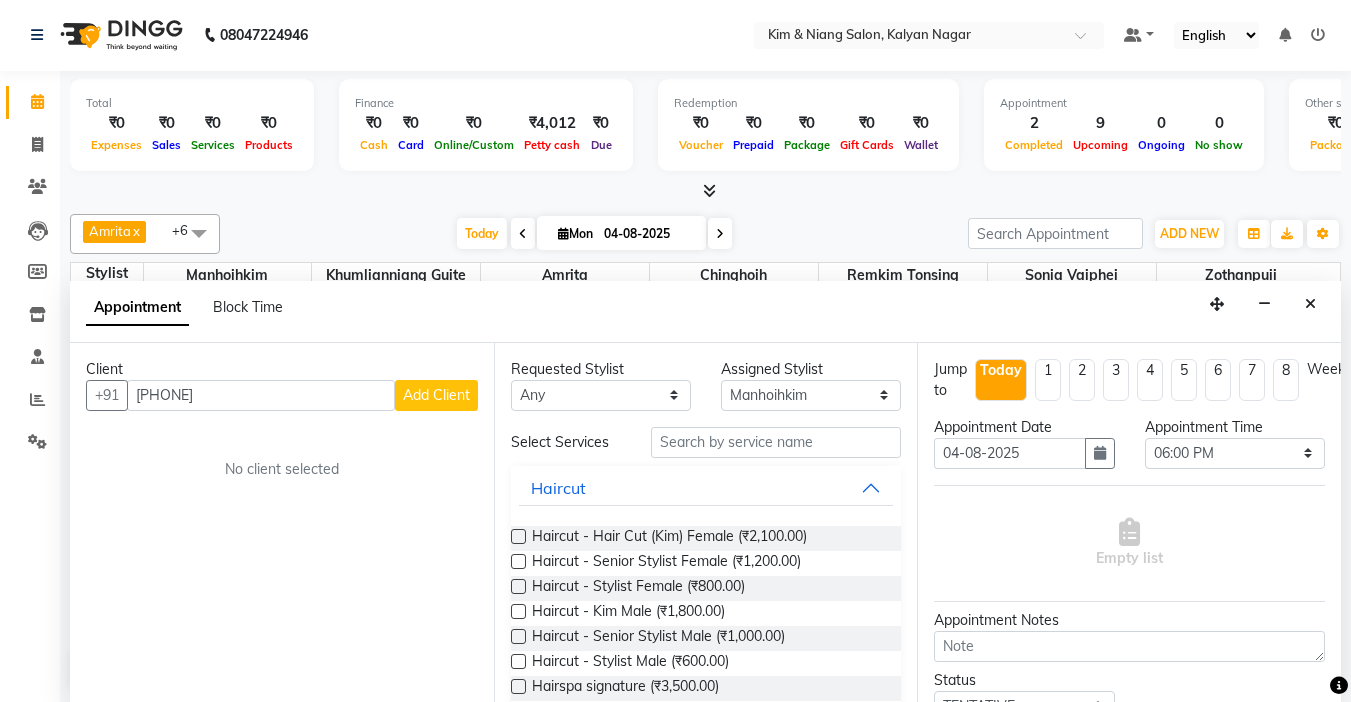 click on "Add Client" at bounding box center [436, 395] 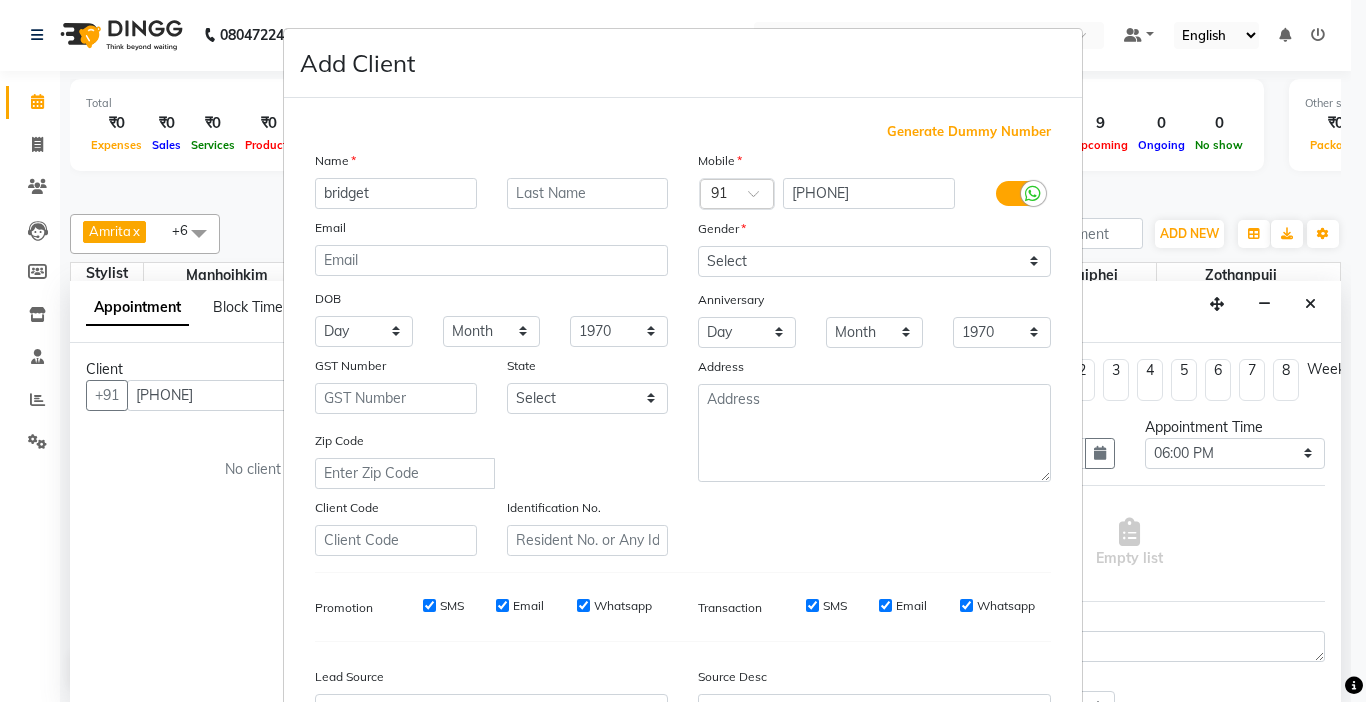 type on "bridget" 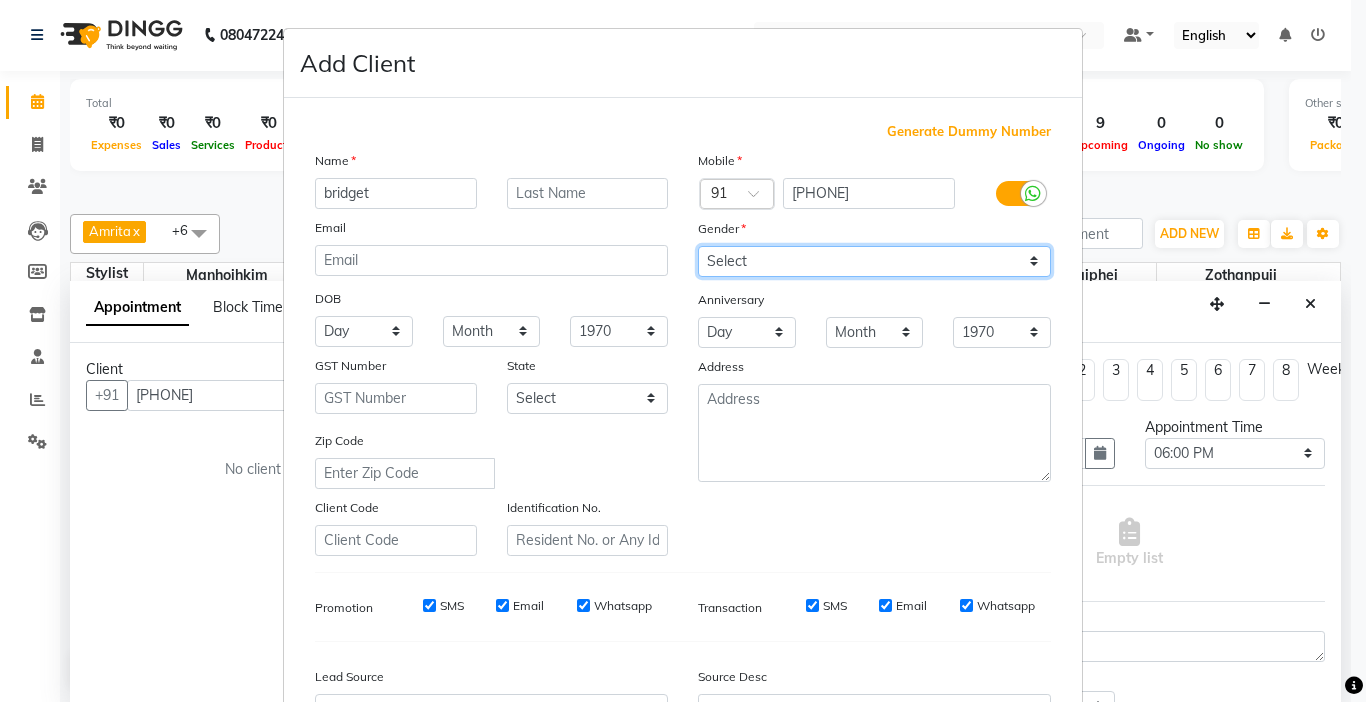 click on "Select Male Female Other Prefer Not To Say" at bounding box center (874, 261) 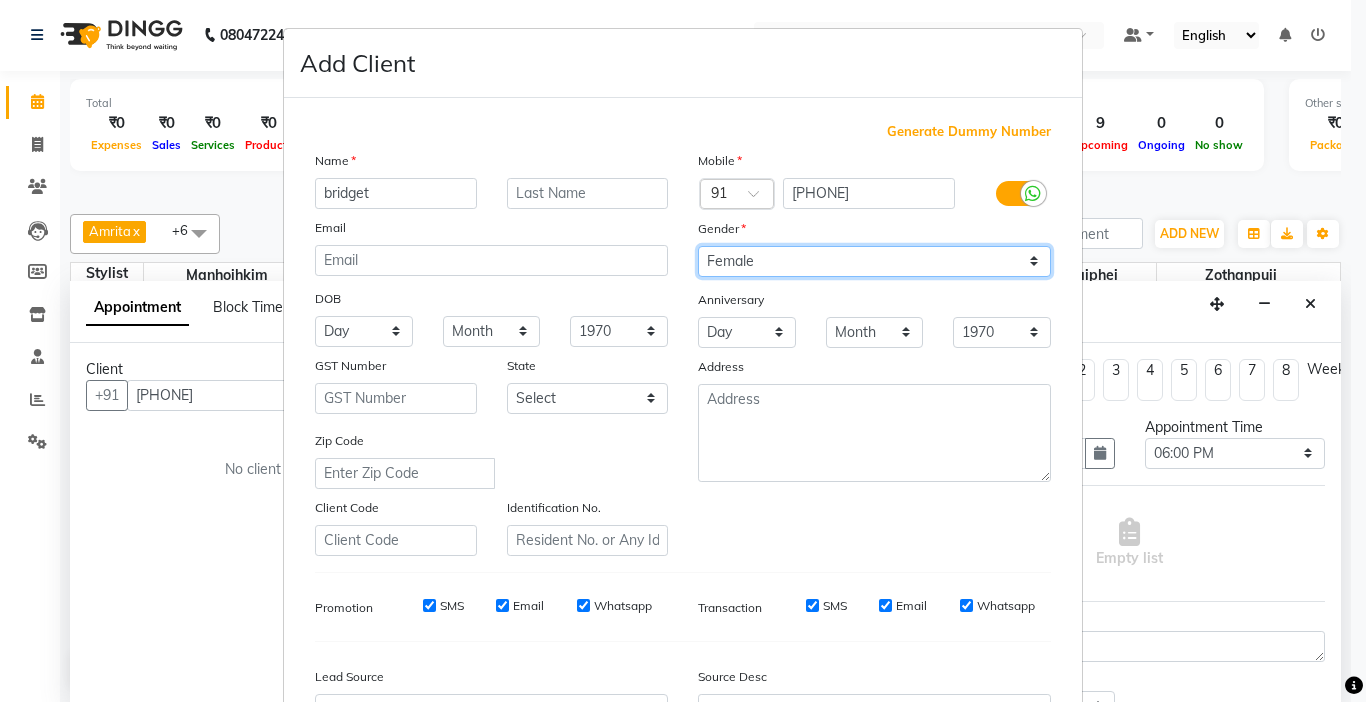 click on "Select Male Female Other Prefer Not To Say" at bounding box center [874, 261] 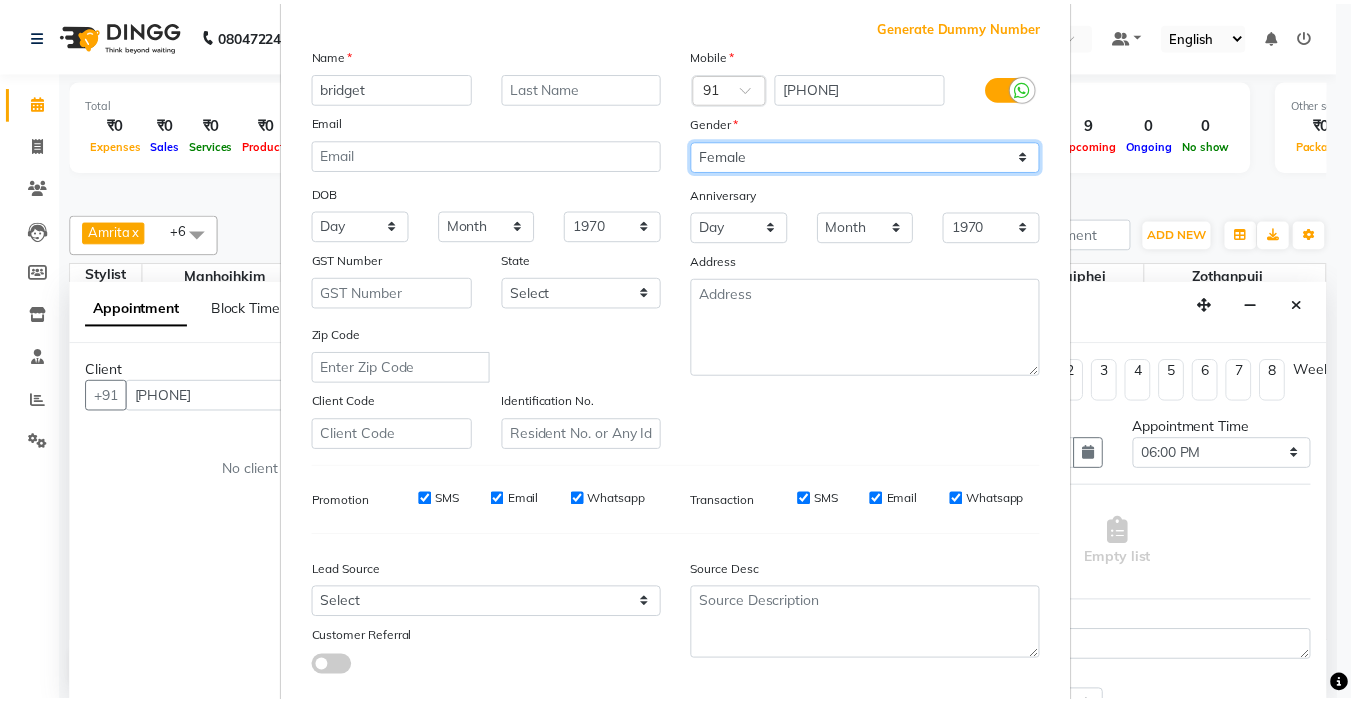scroll, scrollTop: 221, scrollLeft: 0, axis: vertical 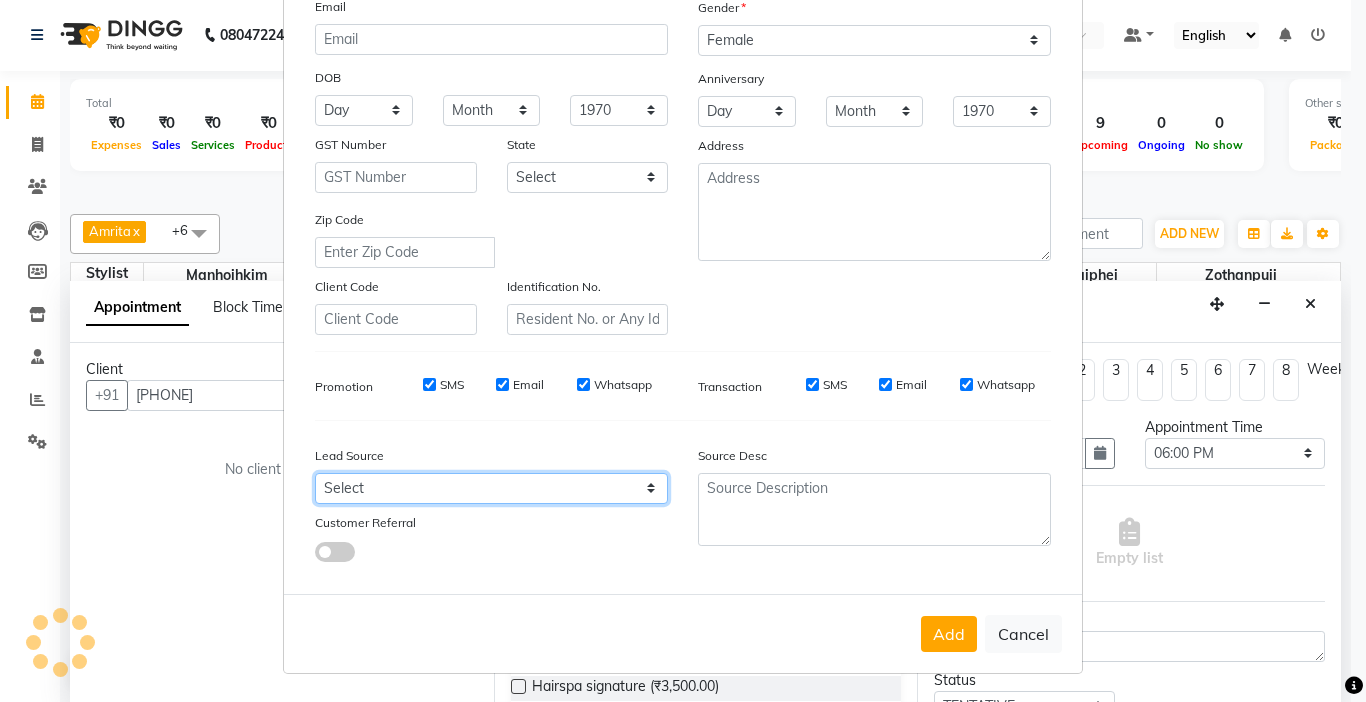 click on "Select Walk-in Referral Internet Friend Word of Mouth Advertisement Facebook JustDial Google Other" at bounding box center [491, 488] 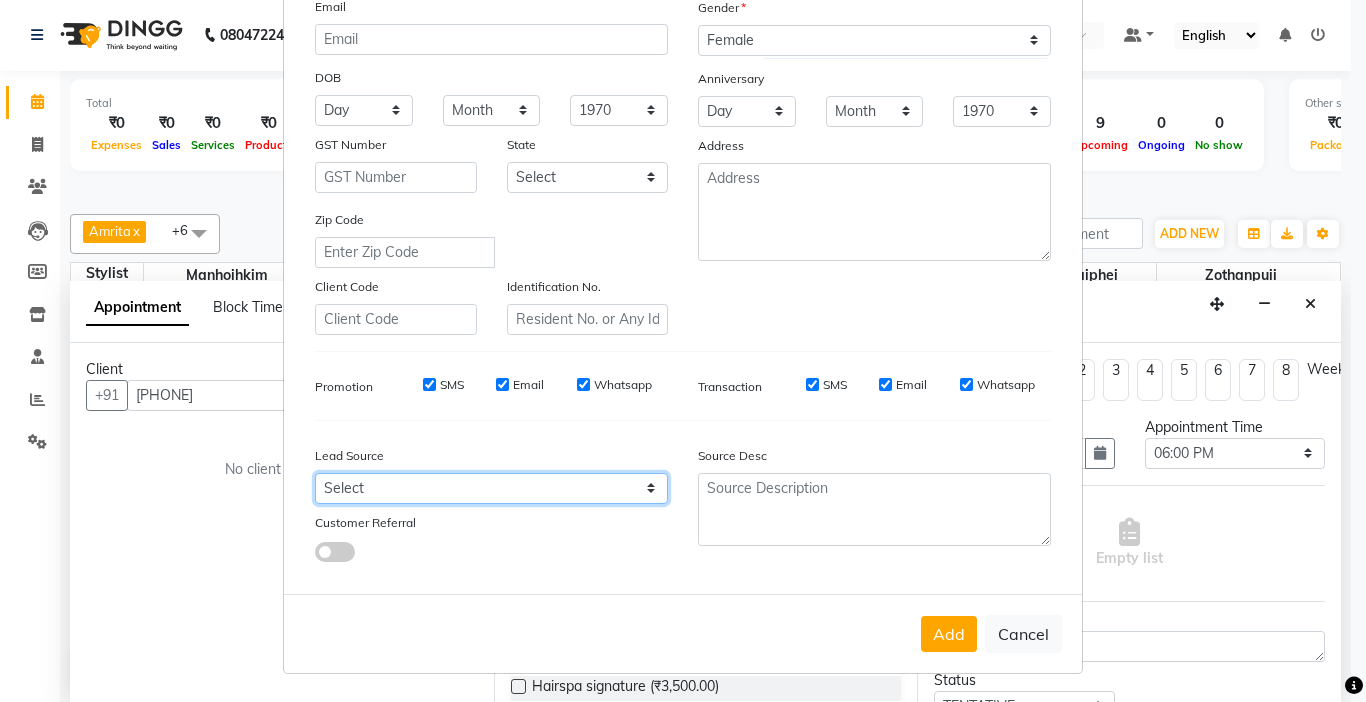 select on "52188" 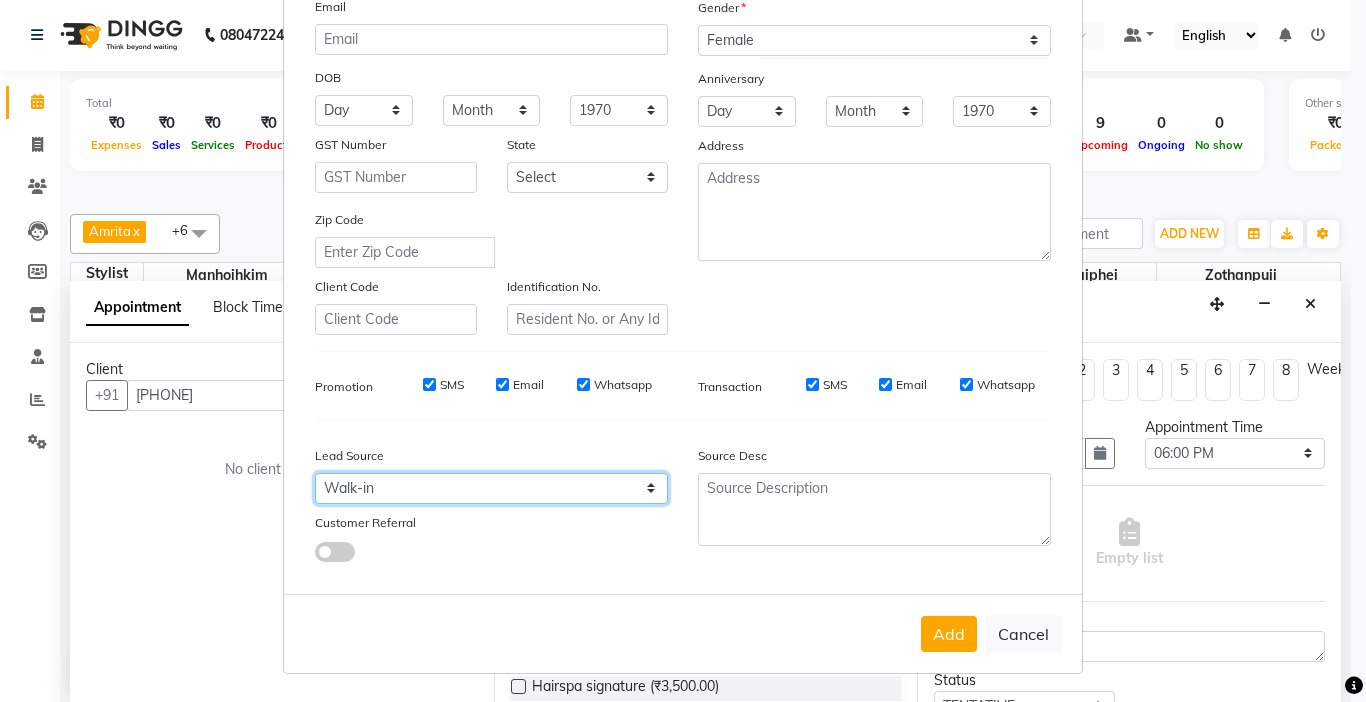 click on "Select Walk-in Referral Internet Friend Word of Mouth Advertisement Facebook JustDial Google Other" at bounding box center (491, 488) 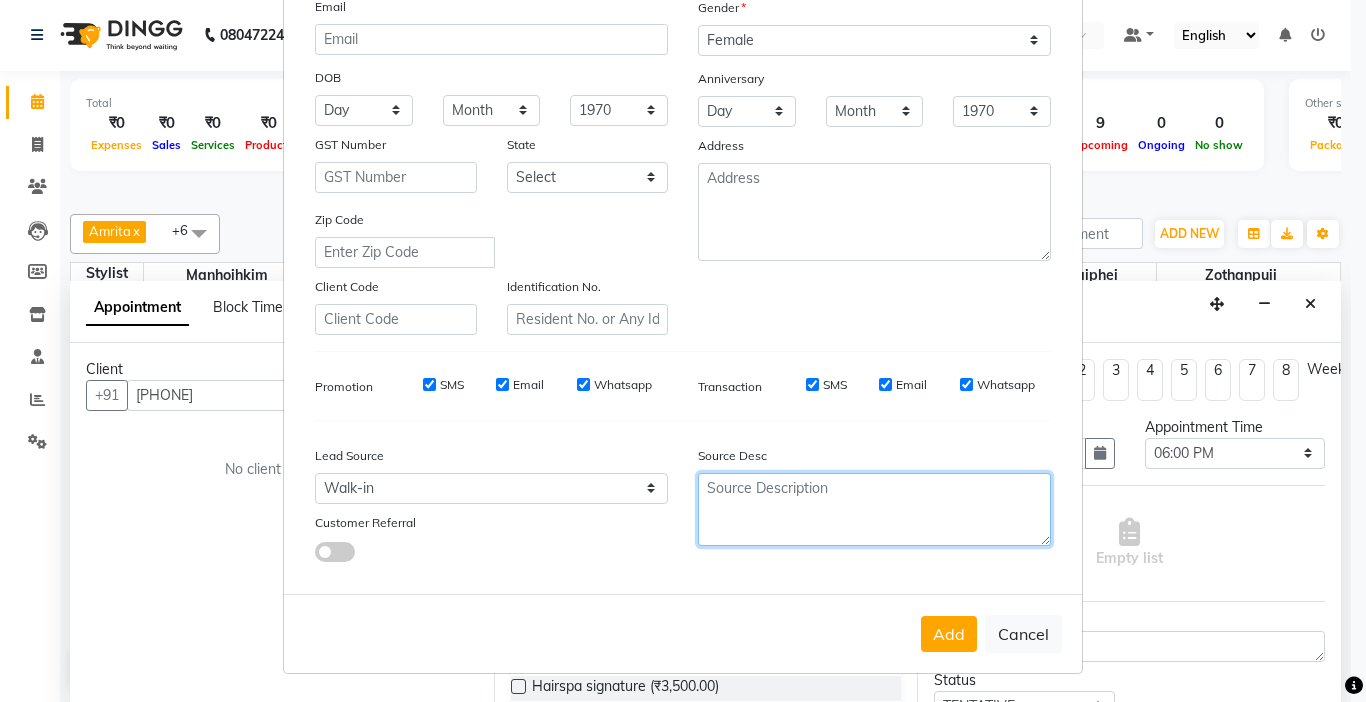 click at bounding box center [874, 509] 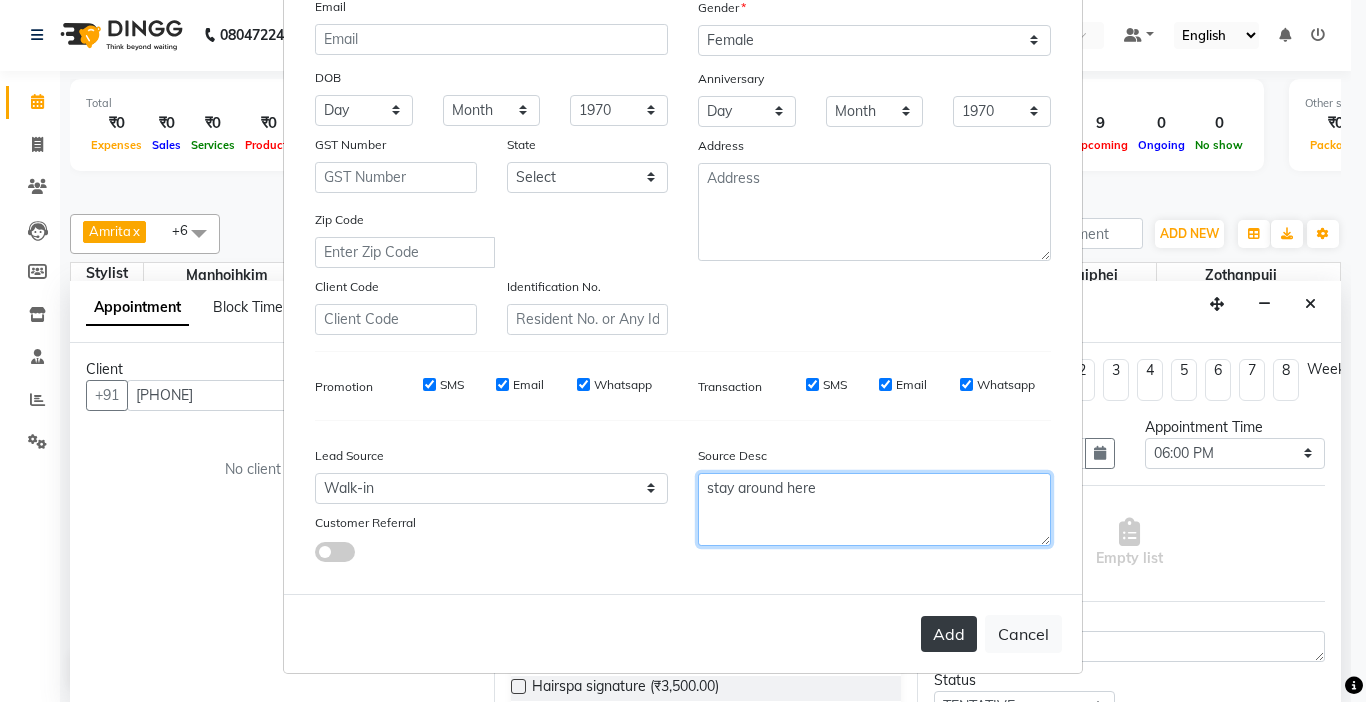 type on "stay around here" 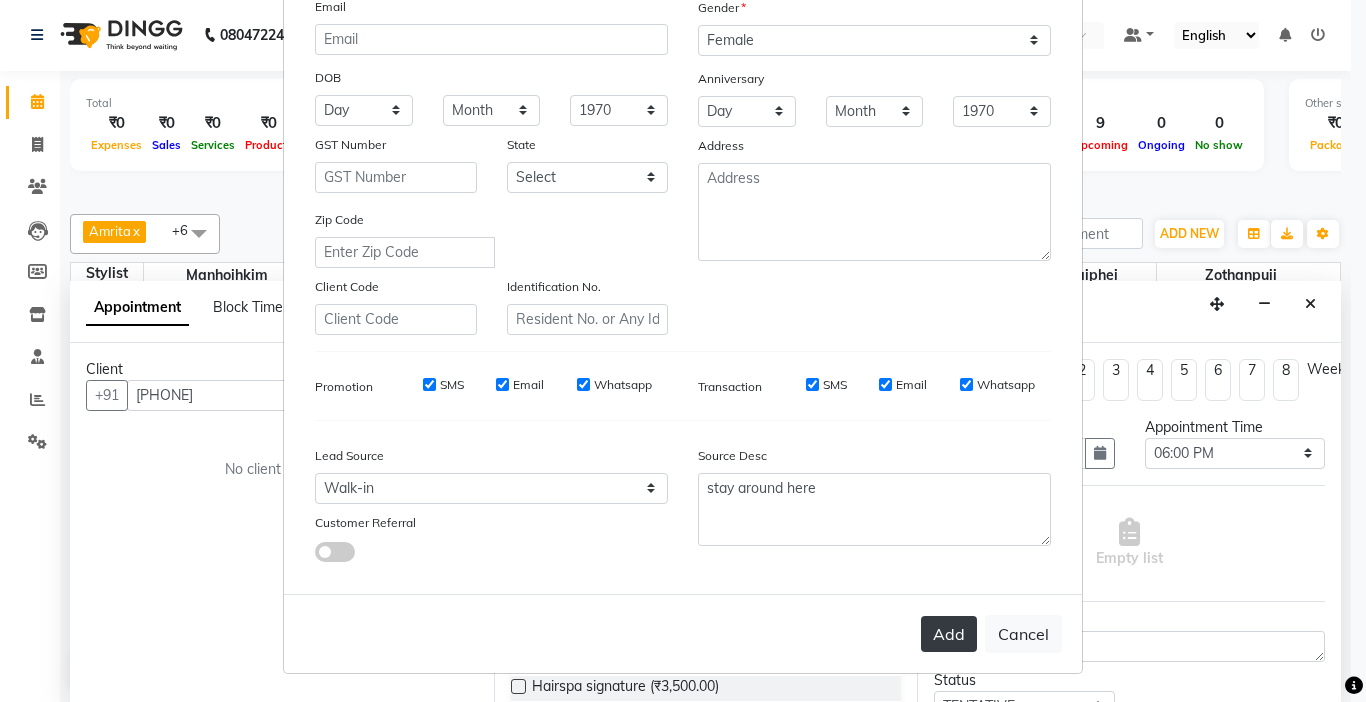 click on "Add" at bounding box center (949, 634) 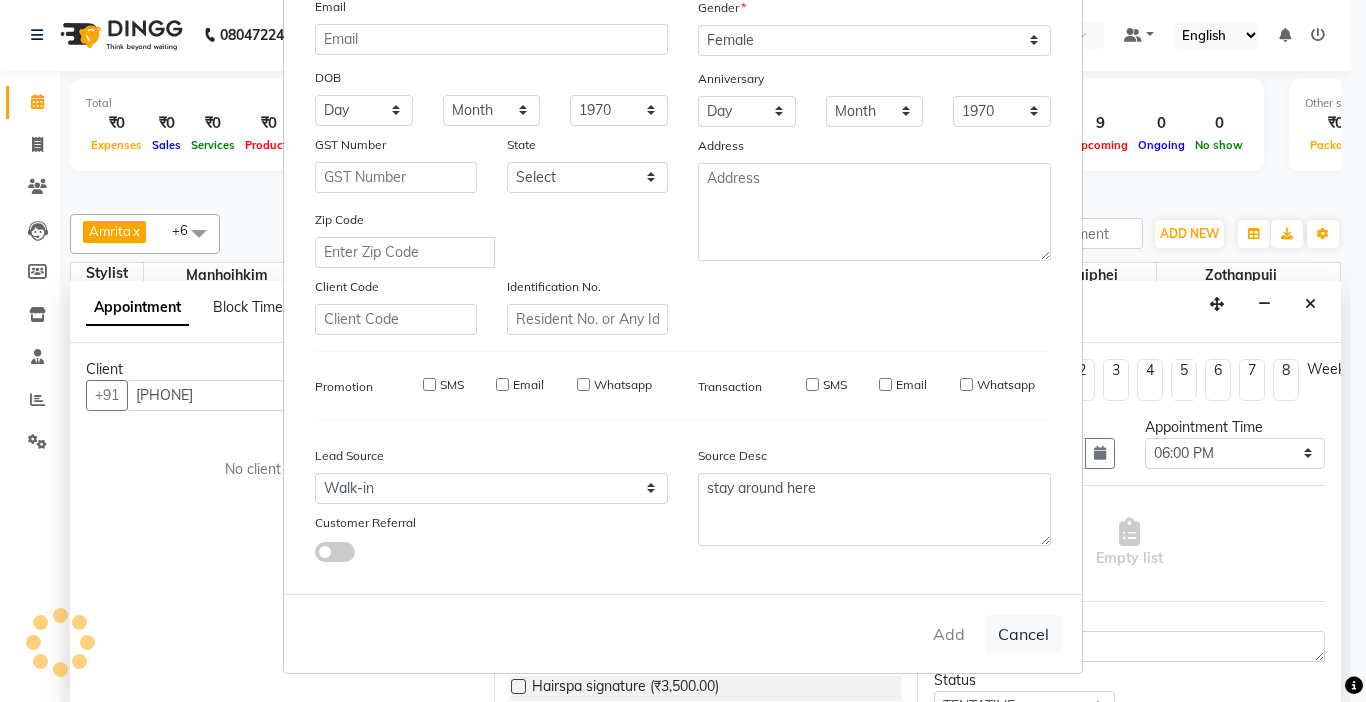type on "99******00" 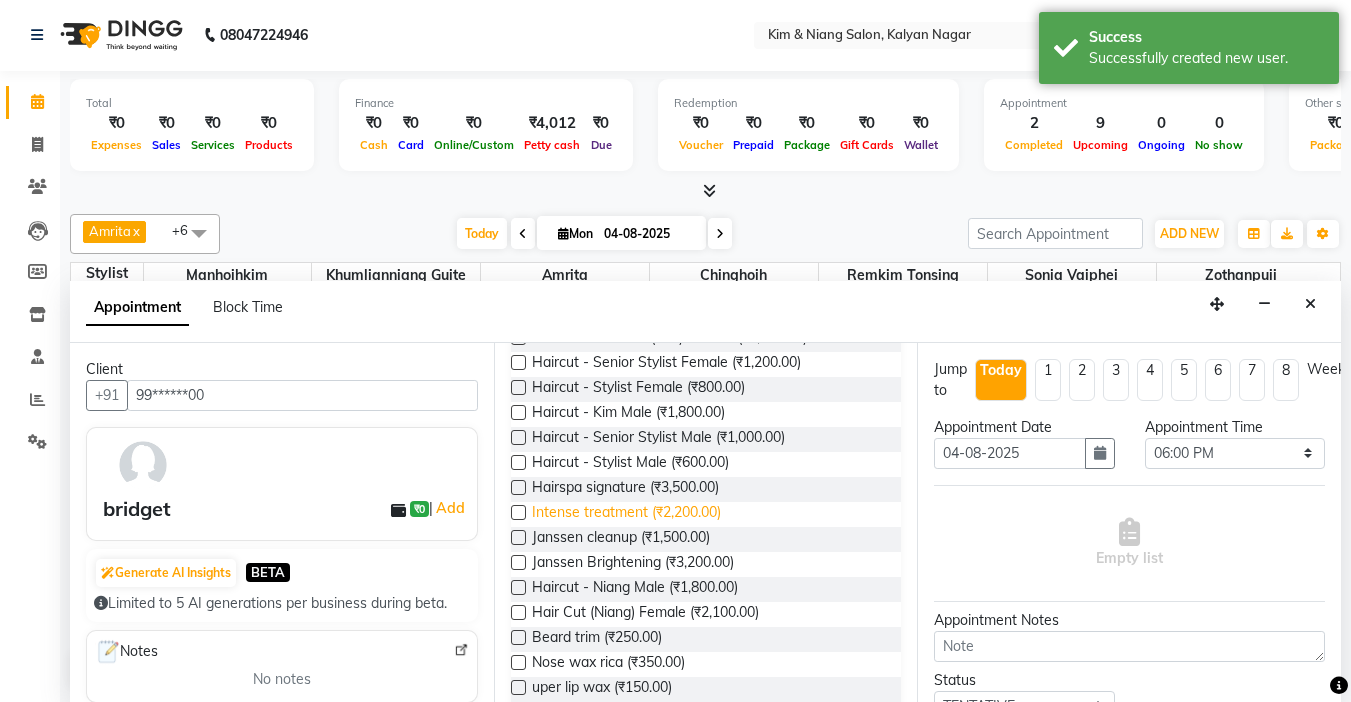 scroll, scrollTop: 200, scrollLeft: 0, axis: vertical 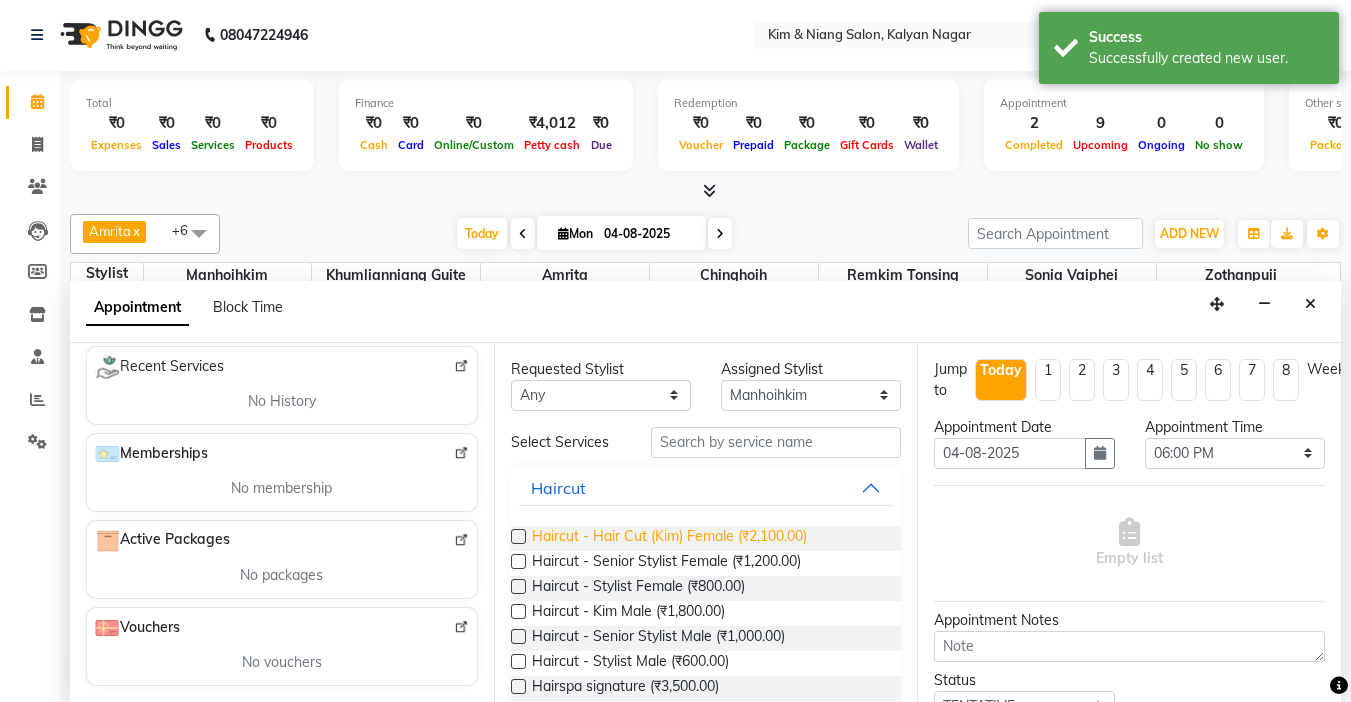 click on "Haircut - Hair Cut (Kim) Female (₹2,100.00)" at bounding box center [669, 538] 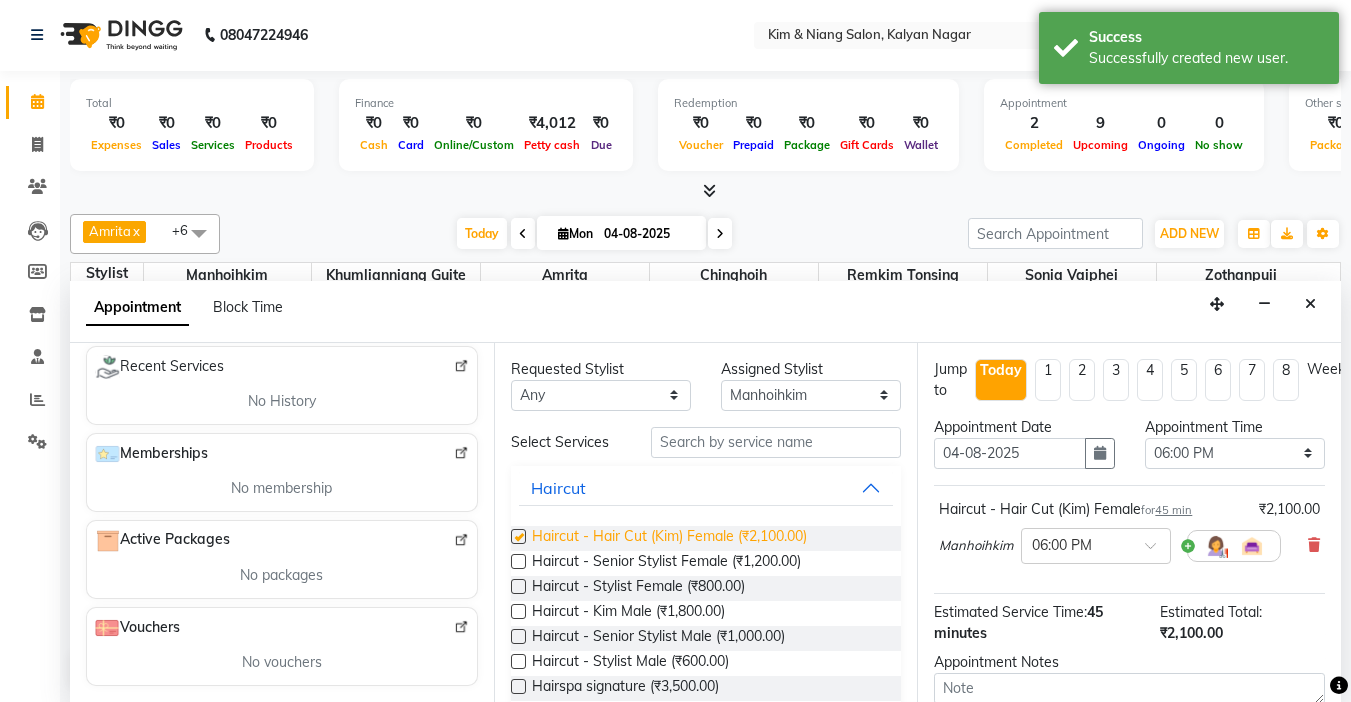 checkbox on "false" 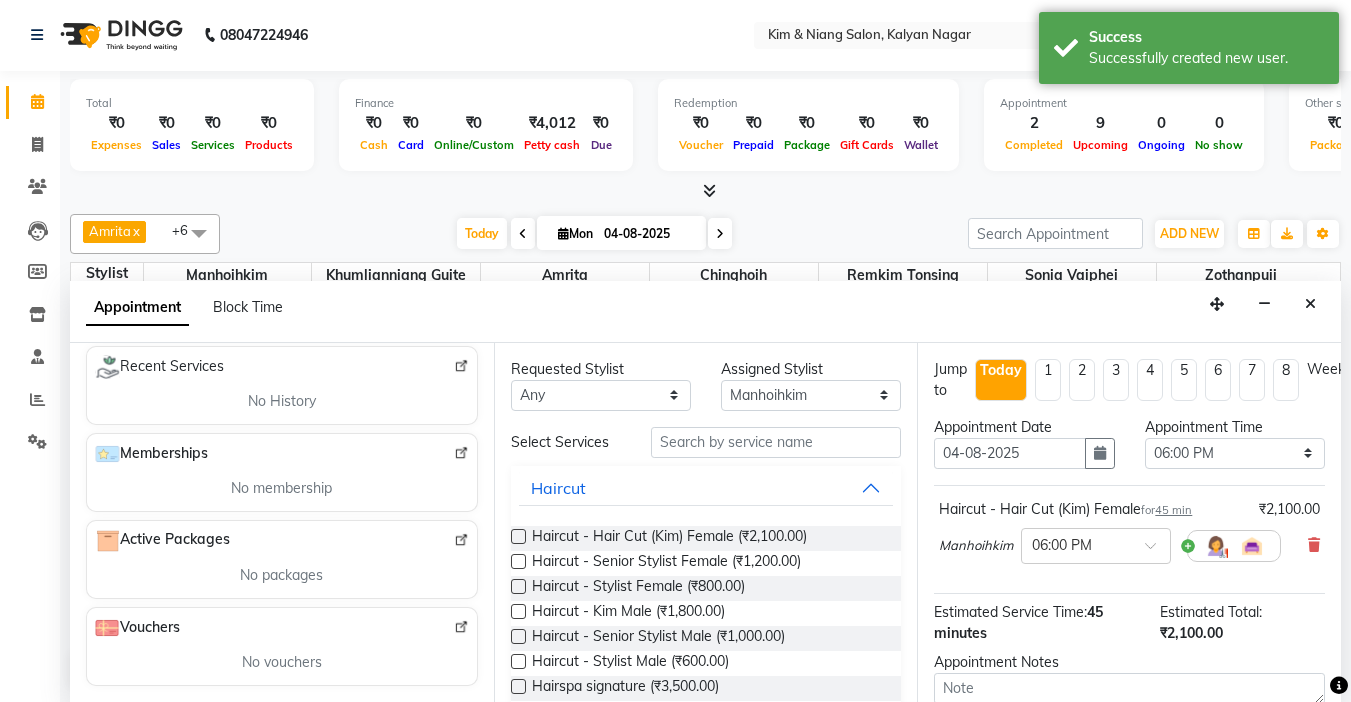 scroll, scrollTop: 200, scrollLeft: 0, axis: vertical 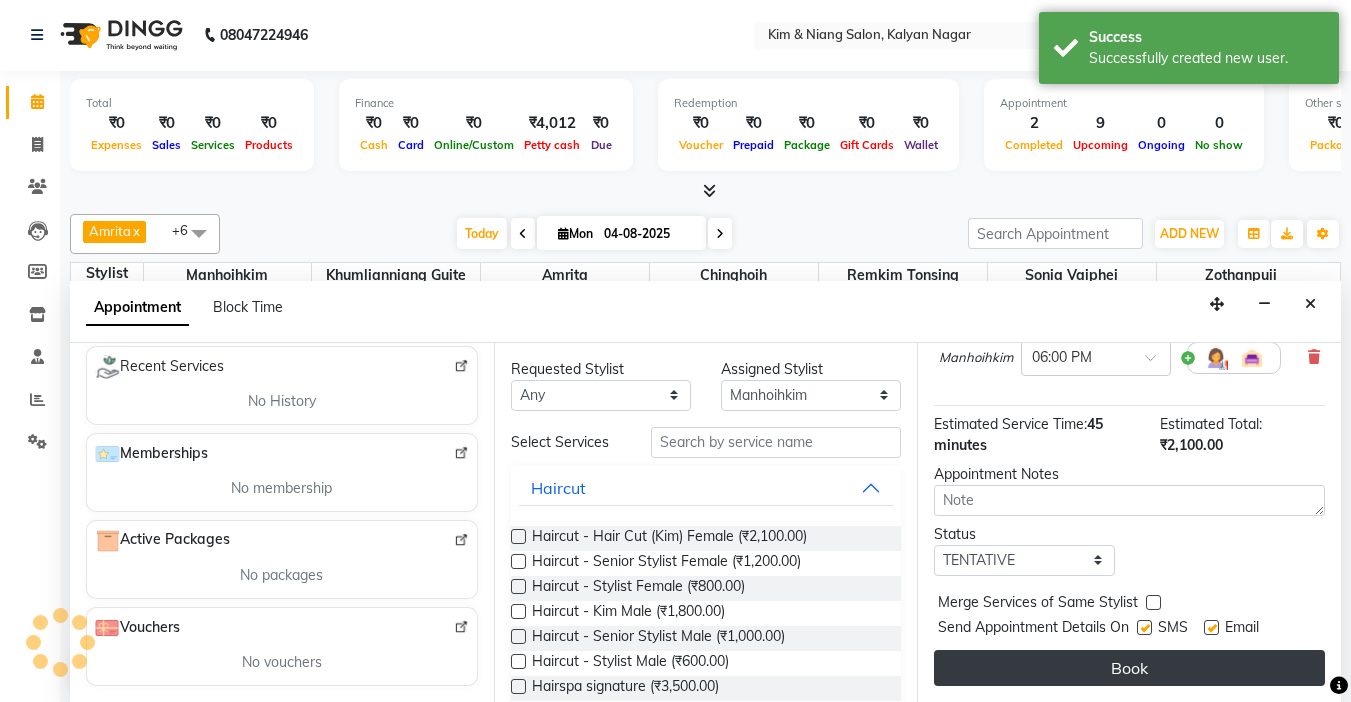 click on "Book" at bounding box center (1129, 668) 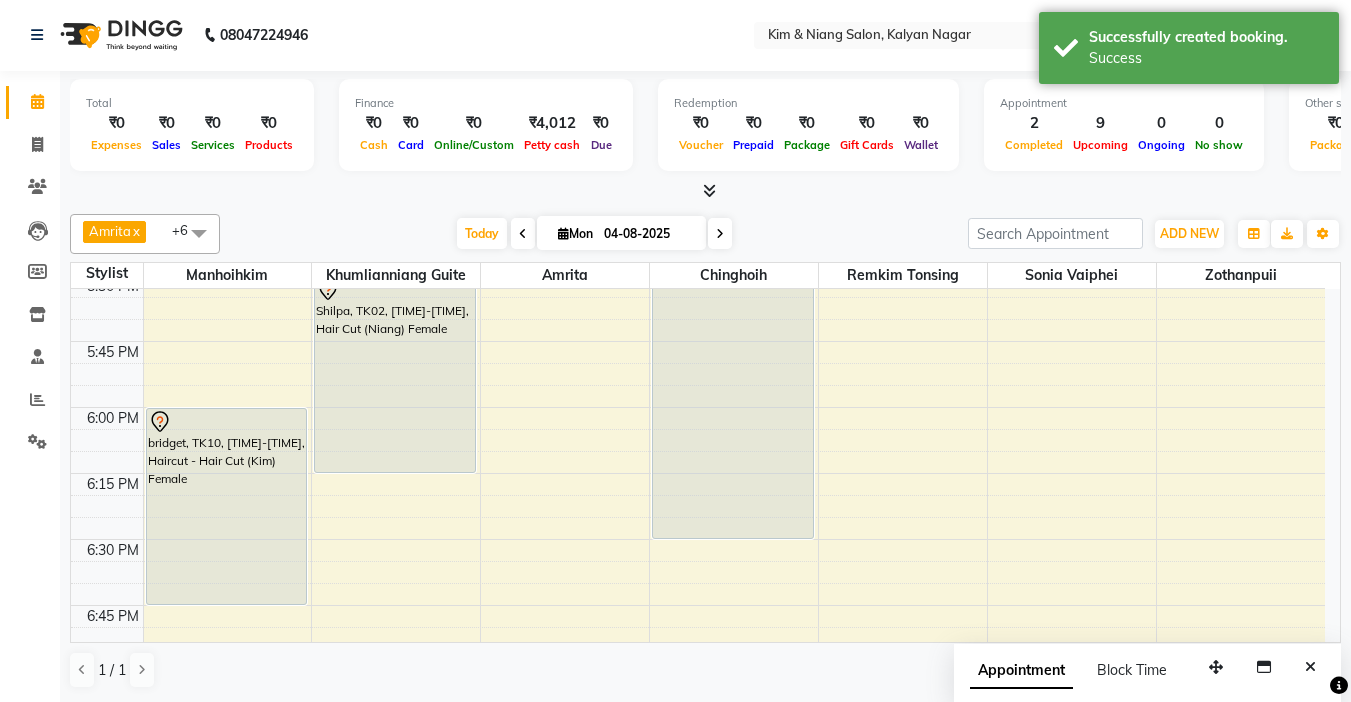 scroll, scrollTop: 0, scrollLeft: 0, axis: both 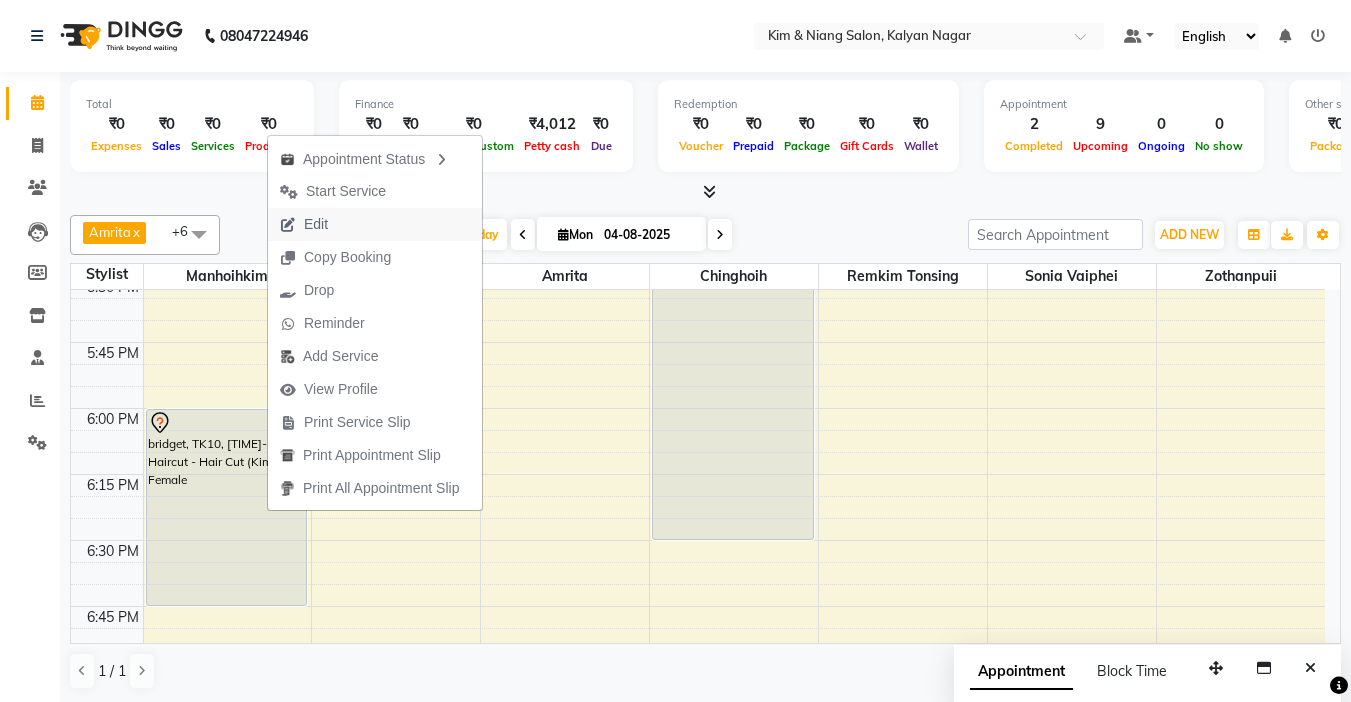 click on "Edit" at bounding box center (375, 224) 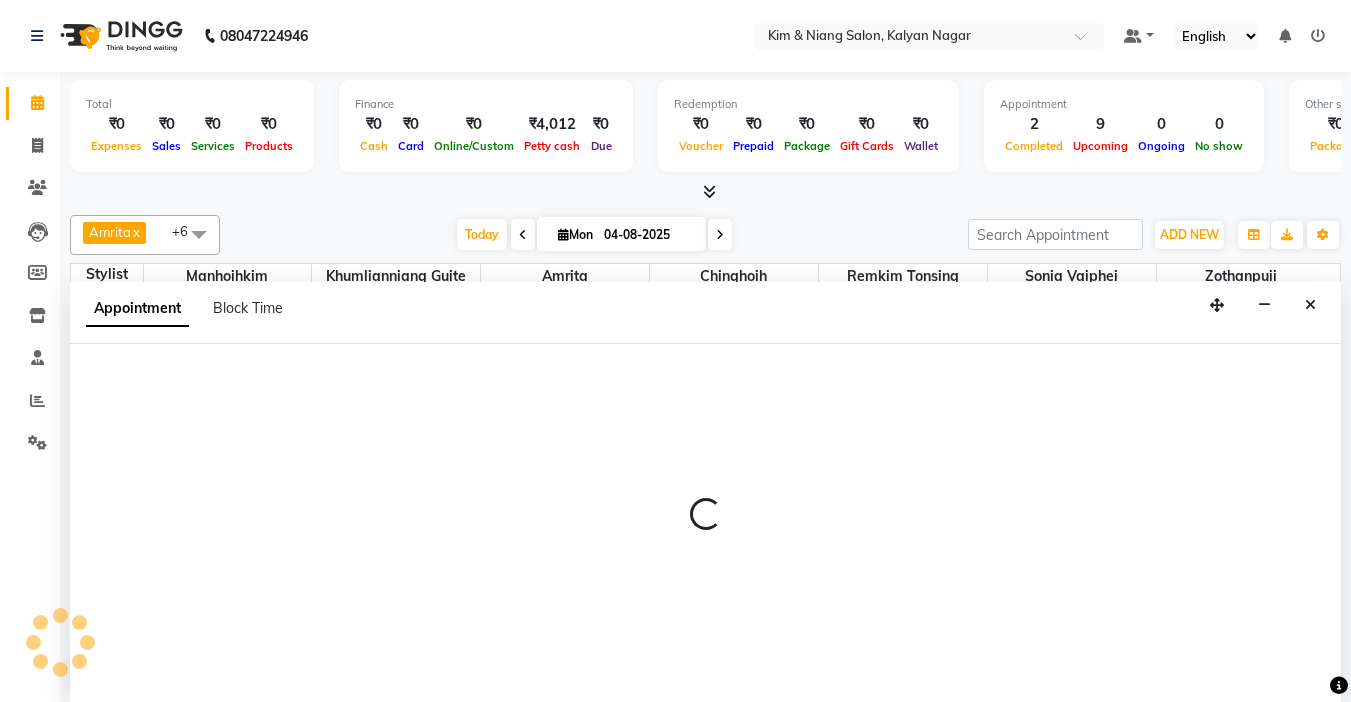 scroll, scrollTop: 1, scrollLeft: 0, axis: vertical 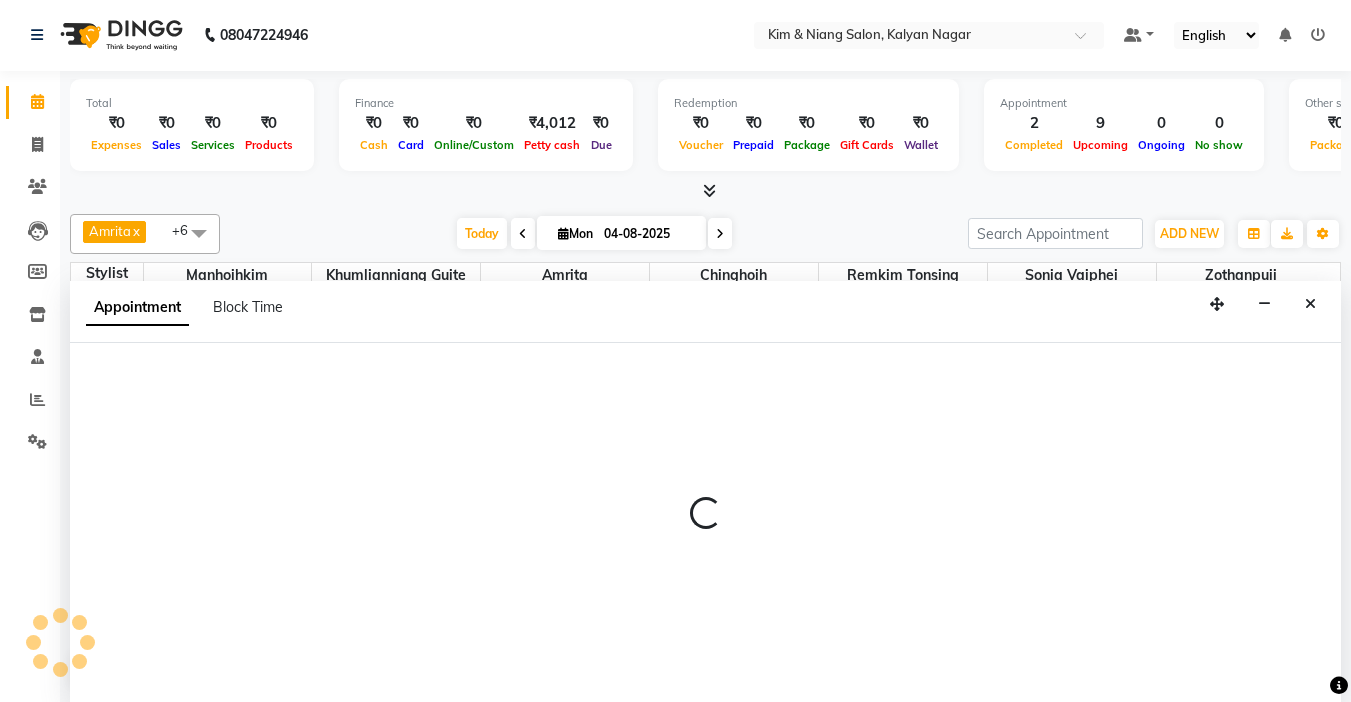 select on "tentative" 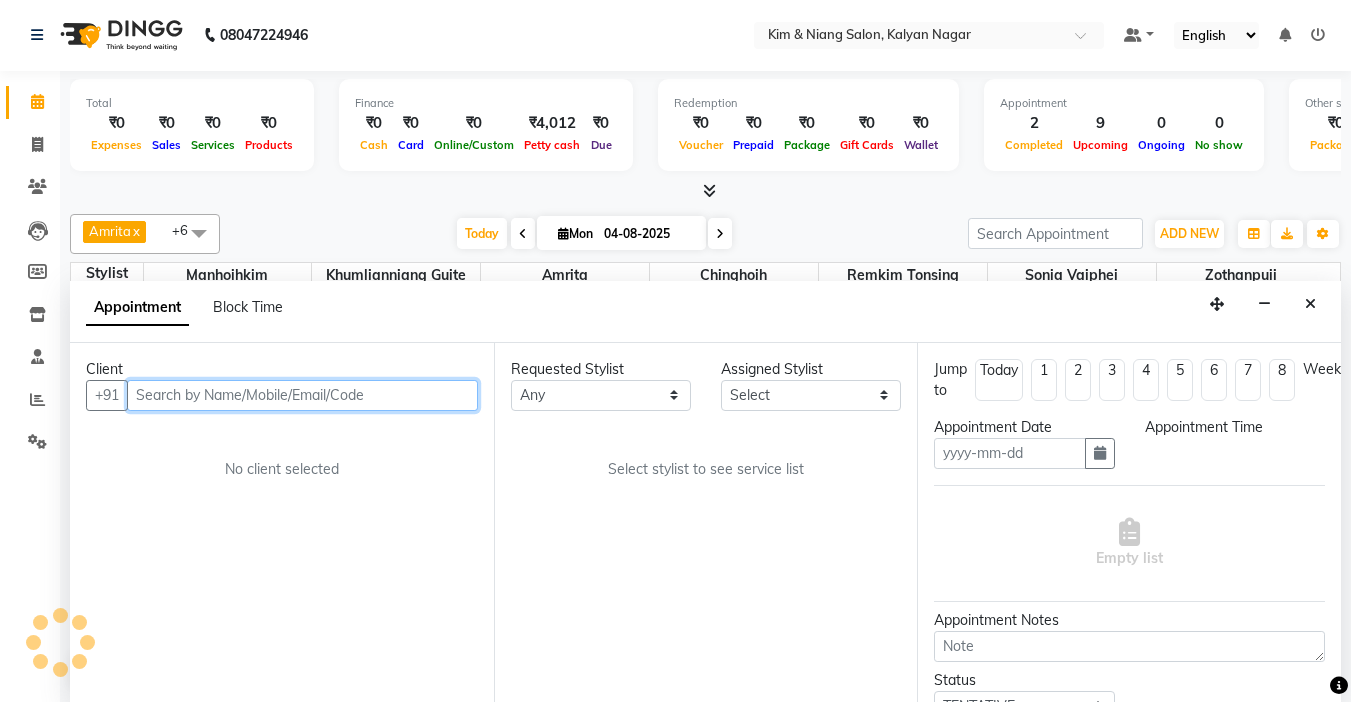 type on "04-08-2025" 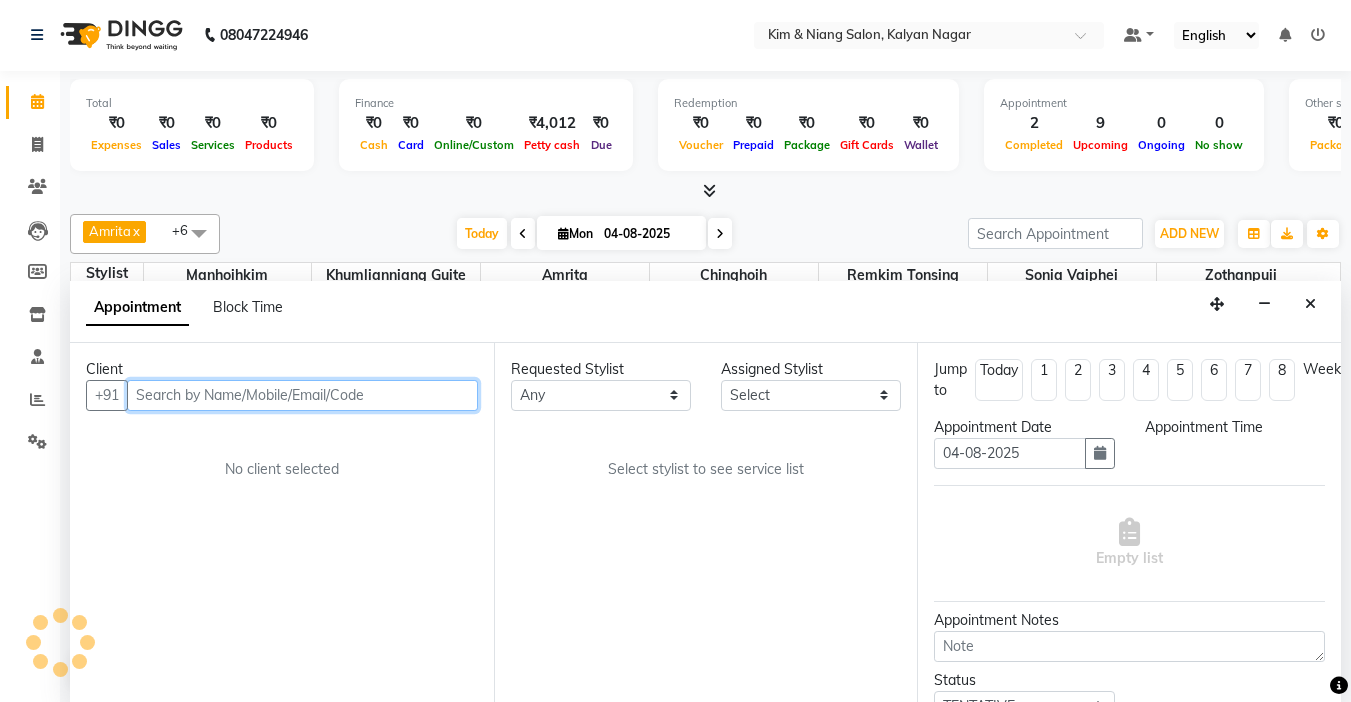 select on "1080" 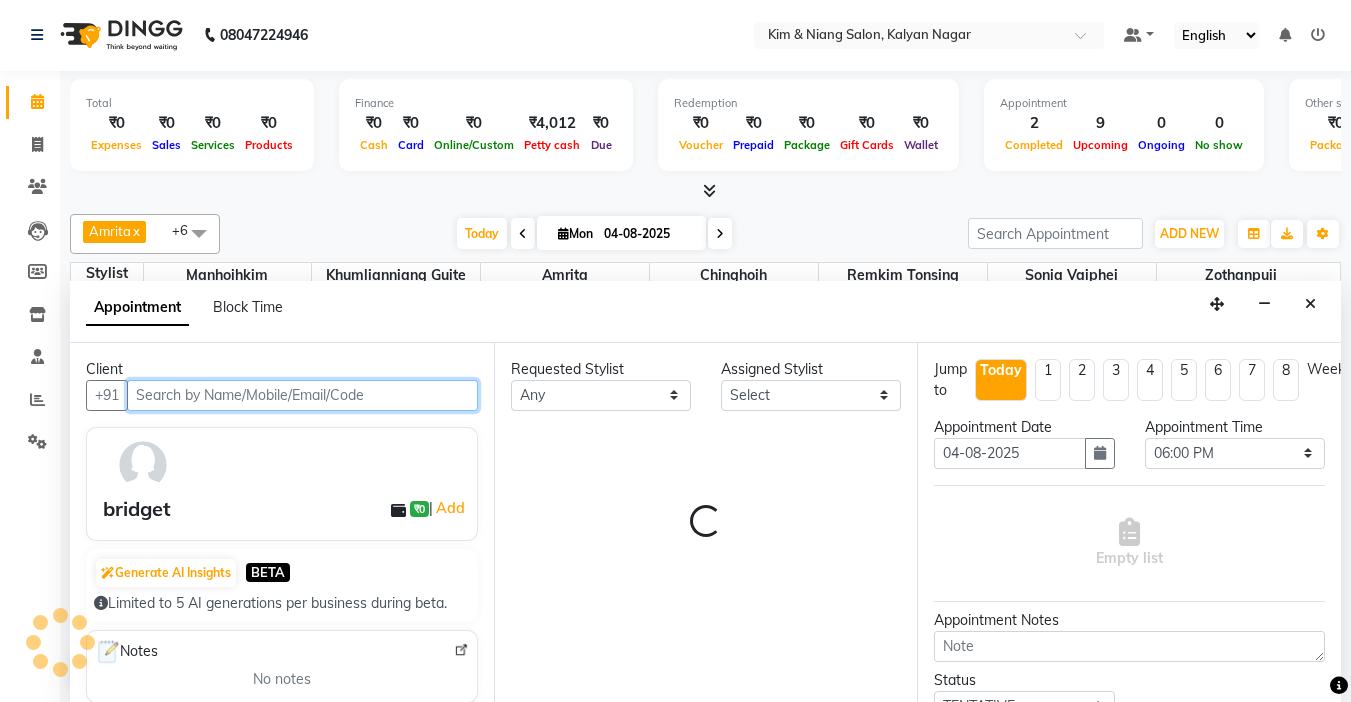 select on "70736" 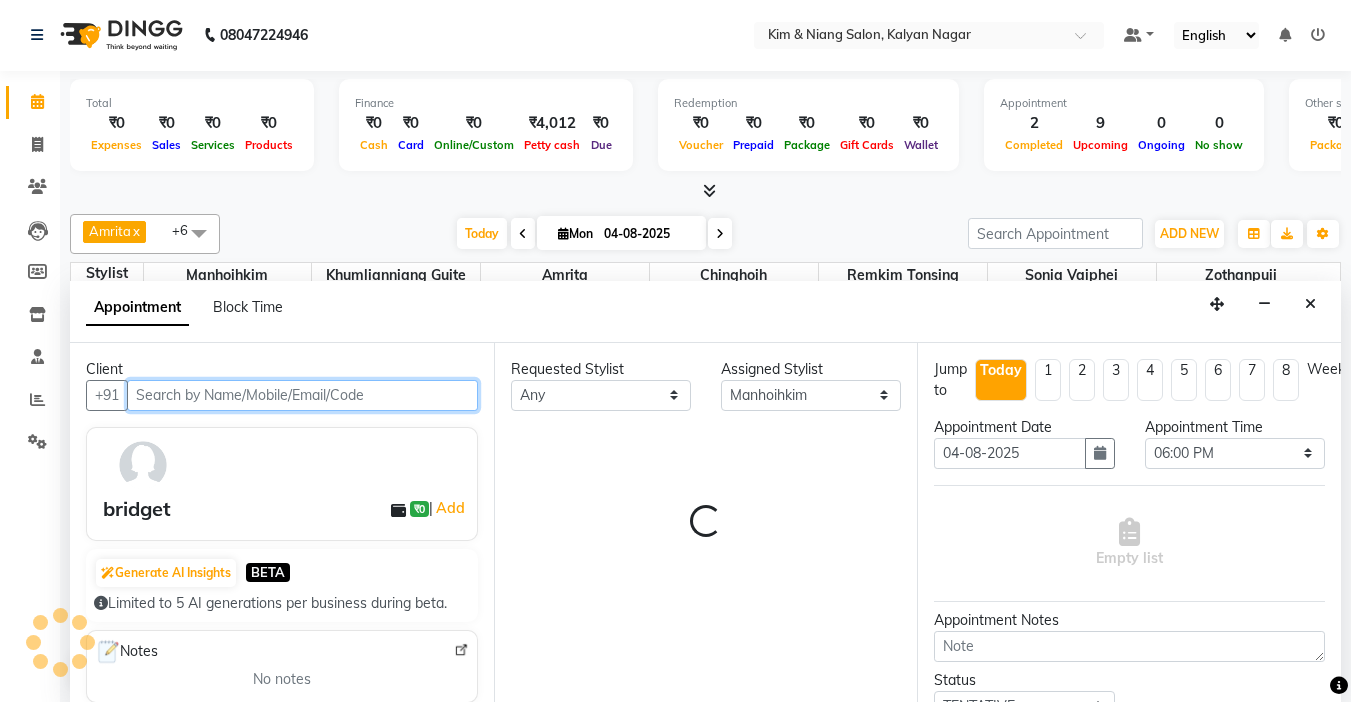 scroll, scrollTop: 1057, scrollLeft: 0, axis: vertical 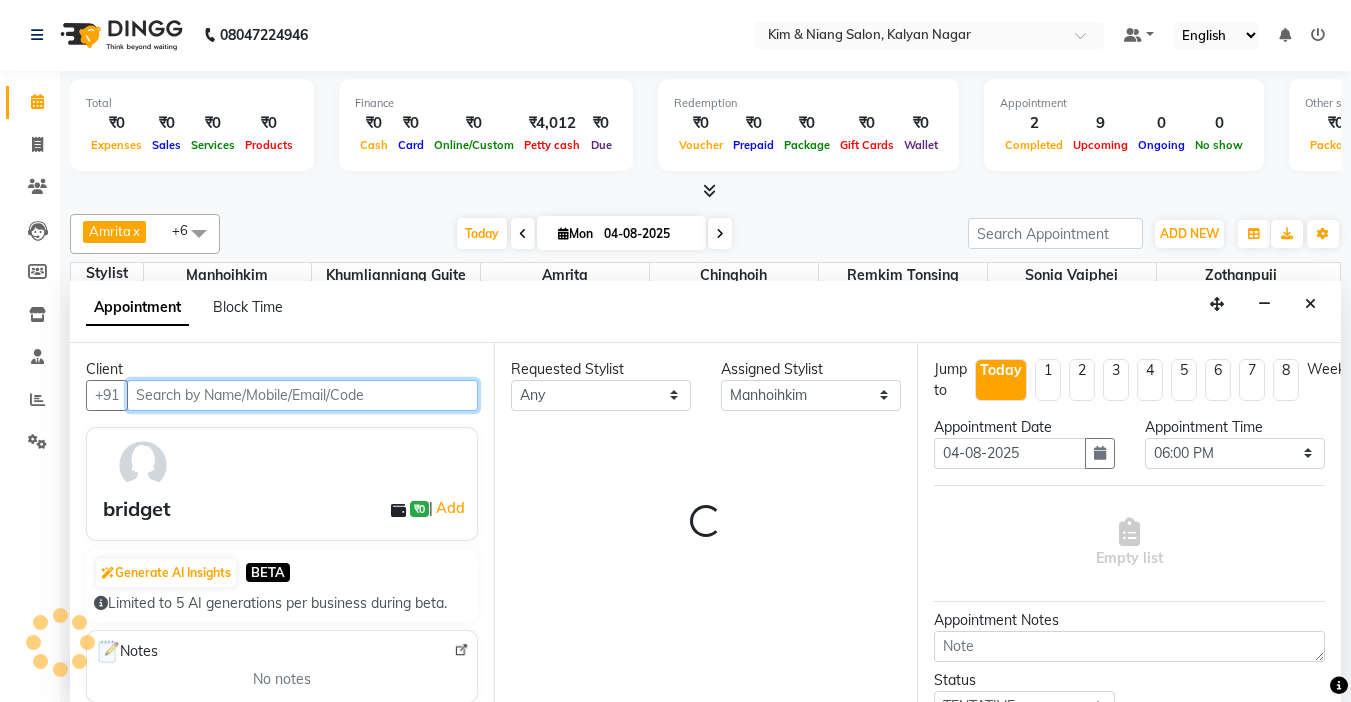 select on "3938" 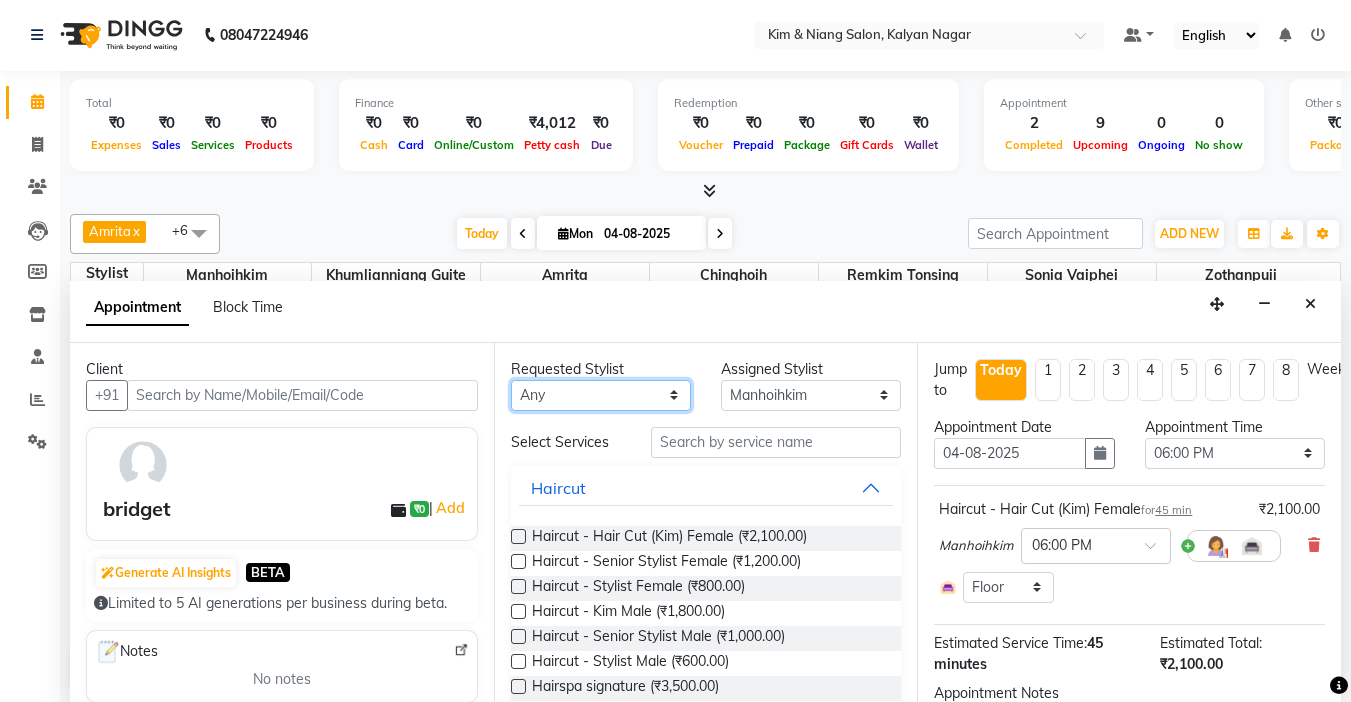 click on "Any Amrita Anna Boicy Chinghoih Khumlianniang Guite Linda Chingmuan Niang Manhoihkim Remkim Tonsing Sonia vaiphei  Steve .mynlyanSonangaihte Zothanpuii" at bounding box center [601, 395] 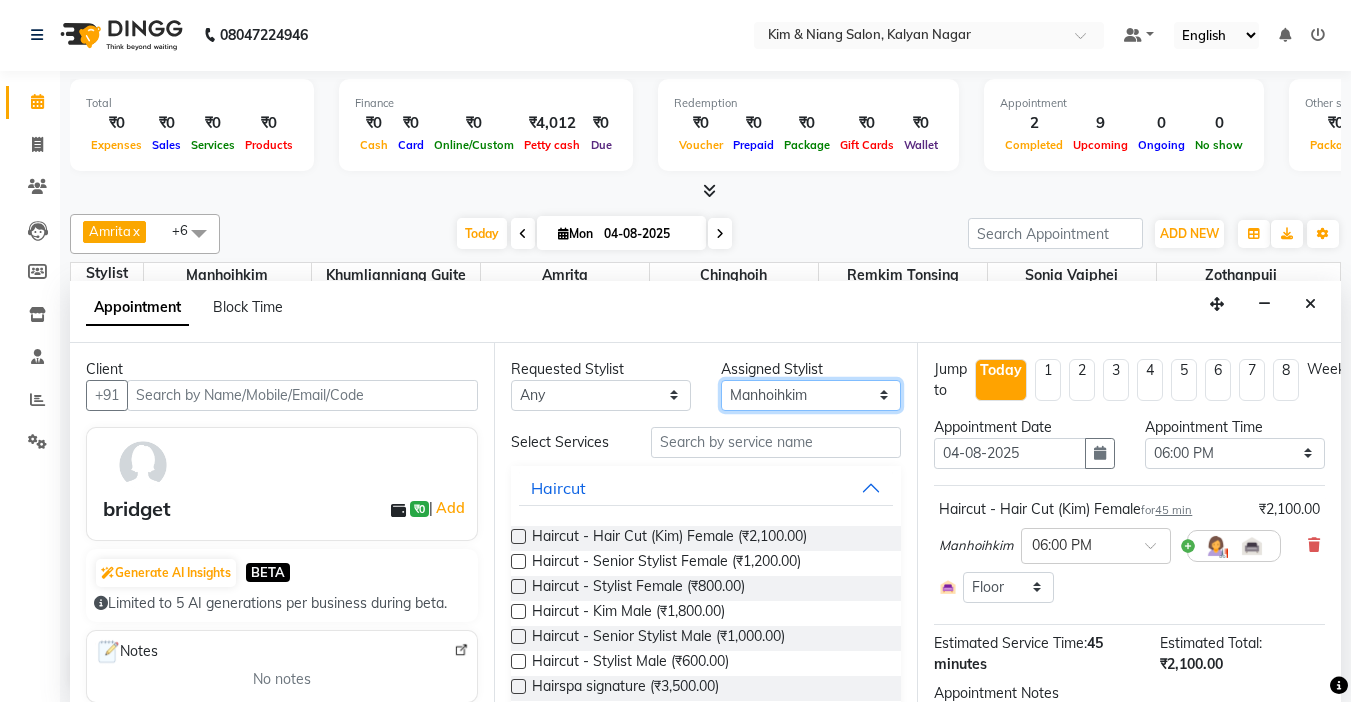 click on "Select Amrita Anna Boicy Chinghoih Khumlianniang Guite Linda Chingmuan Niang Manhoihkim Remkim Tonsing Sonia vaiphei  Steve .mynlyanSonangaihte Zothanpuii" at bounding box center [811, 395] 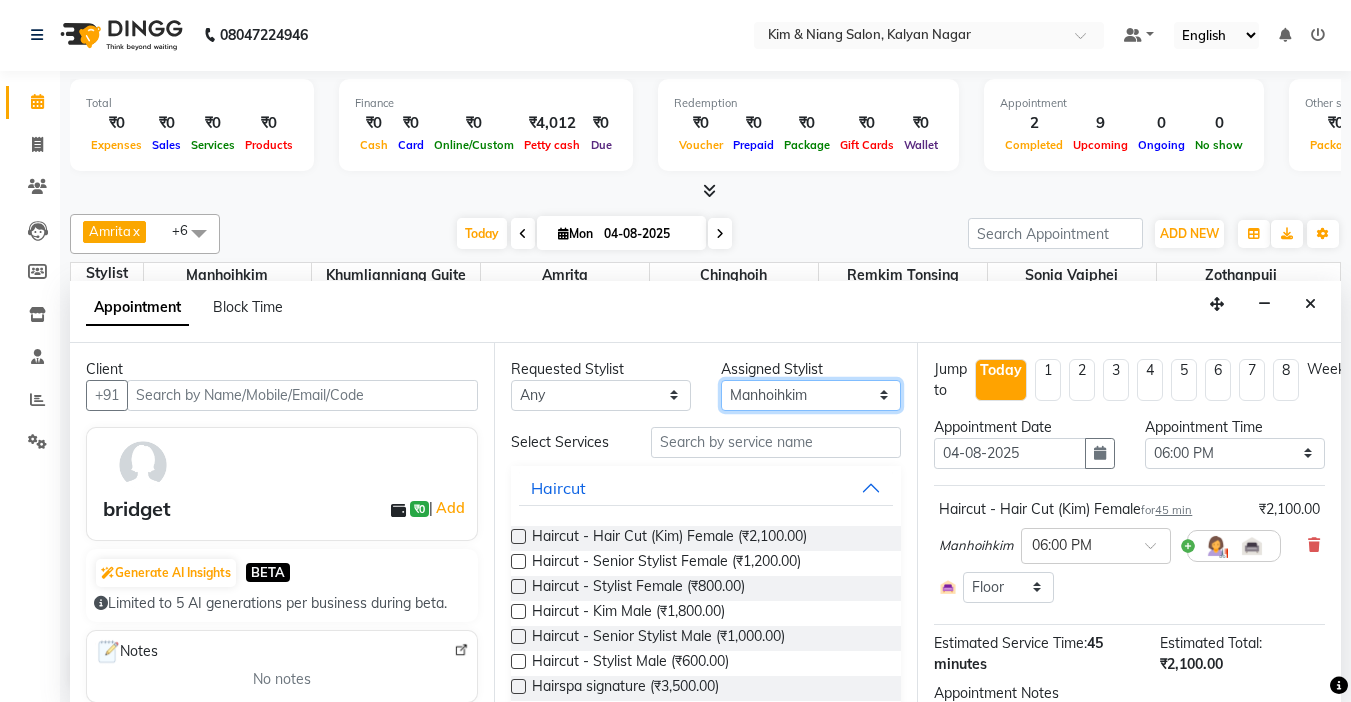 select on "70737" 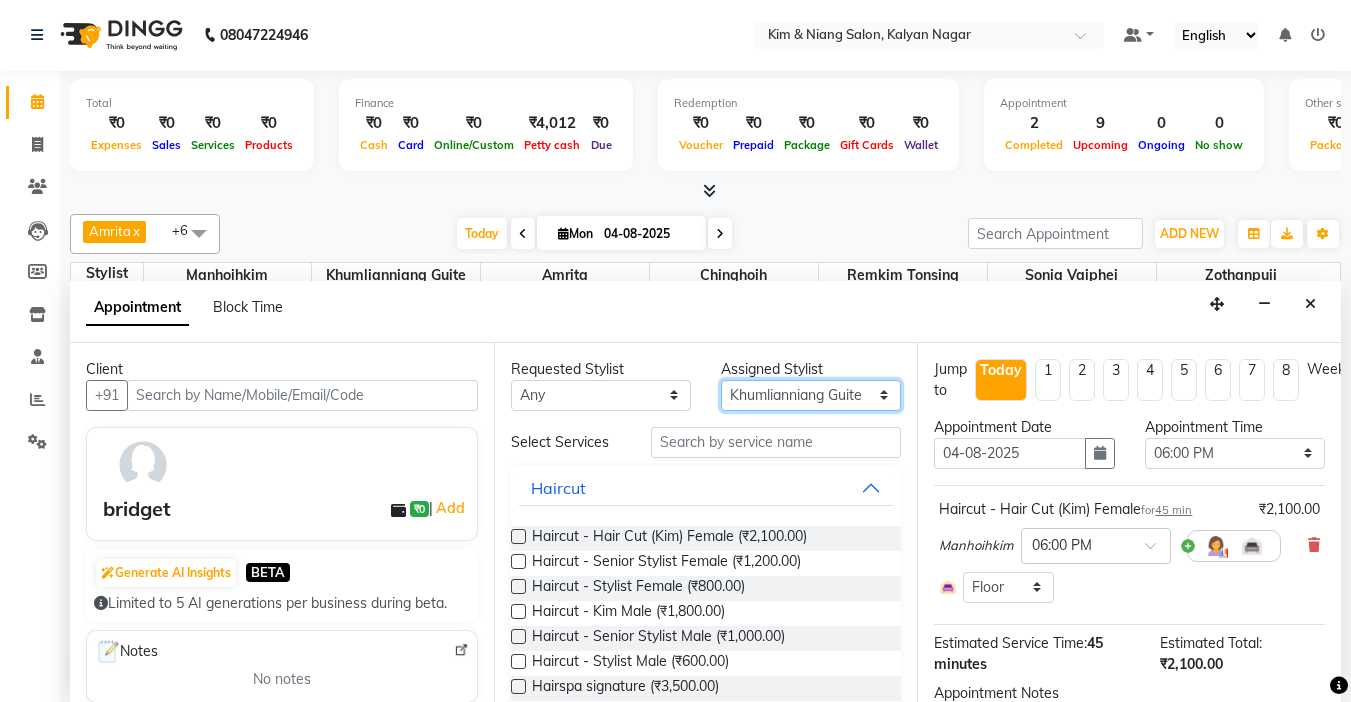 click on "Select Amrita Anna Boicy Chinghoih Khumlianniang Guite Linda Chingmuan Niang Manhoihkim Remkim Tonsing Sonia vaiphei  Steve .mynlyanSonangaihte Zothanpuii" at bounding box center [811, 395] 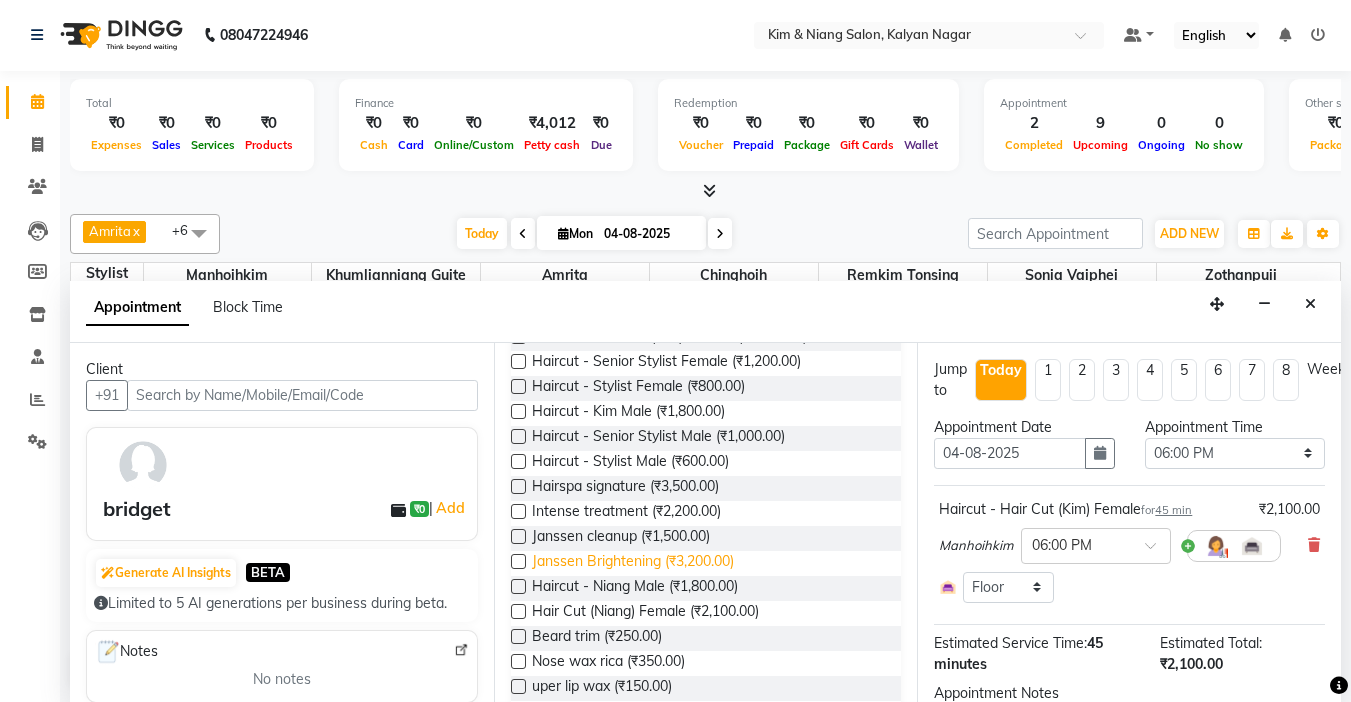 scroll, scrollTop: 400, scrollLeft: 0, axis: vertical 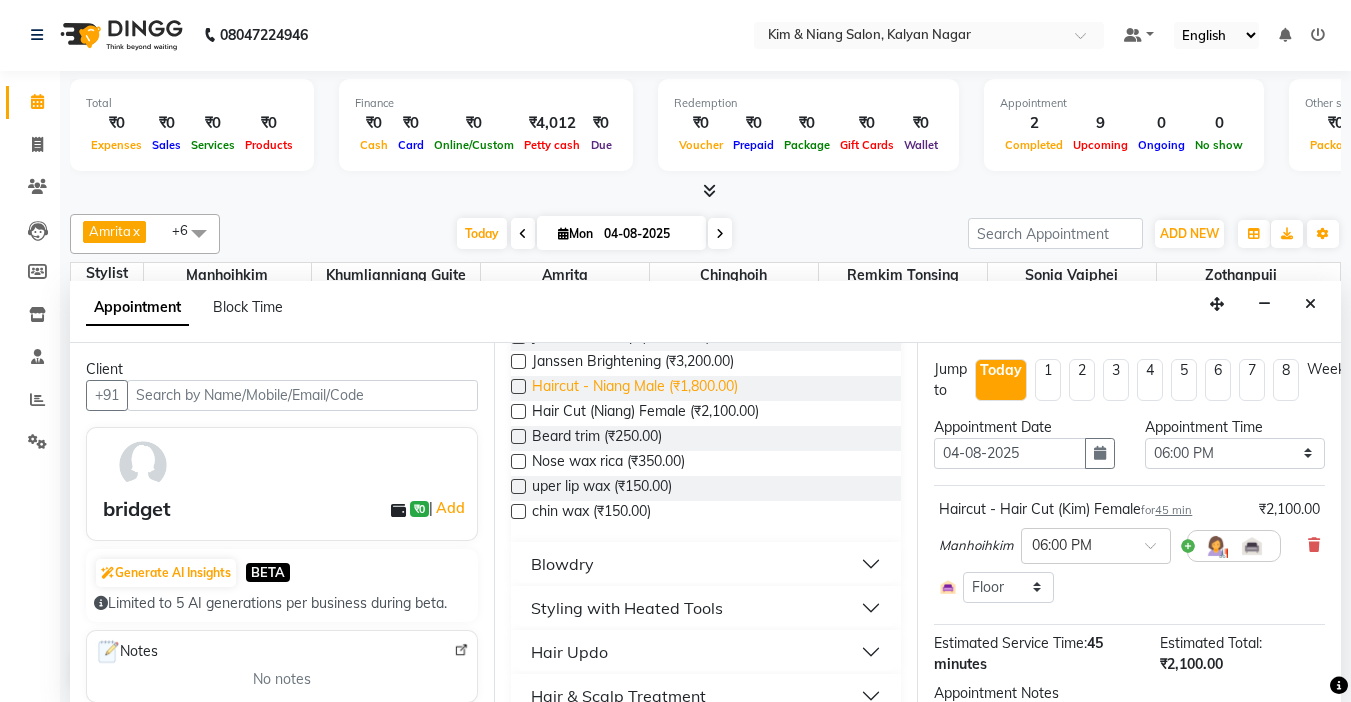 click on "Haircut - Hair Cut (Kim) Female (₹2,100.00) Haircut - Senior Stylist Female (₹1,200.00) Haircut - Stylist Female (₹800.00) Haircut - Kim Male (₹1,800.00) Haircut - Senior Stylist Male (₹1,000.00) Haircut - Stylist Male (₹600.00) Hairspa signature (₹3,500.00) Intense treatment  (₹2,200.00) Janssen cleanup (₹1,500.00) Janssen Brightening (₹3,200.00) Haircut - Niang Male (₹1,800.00) Hair Cut (Niang) Female (₹2,100.00) Beard trim (₹250.00) Nose wax rica  (₹350.00) uper lip wax (₹150.00) chin wax (₹150.00)" at bounding box center [706, 326] 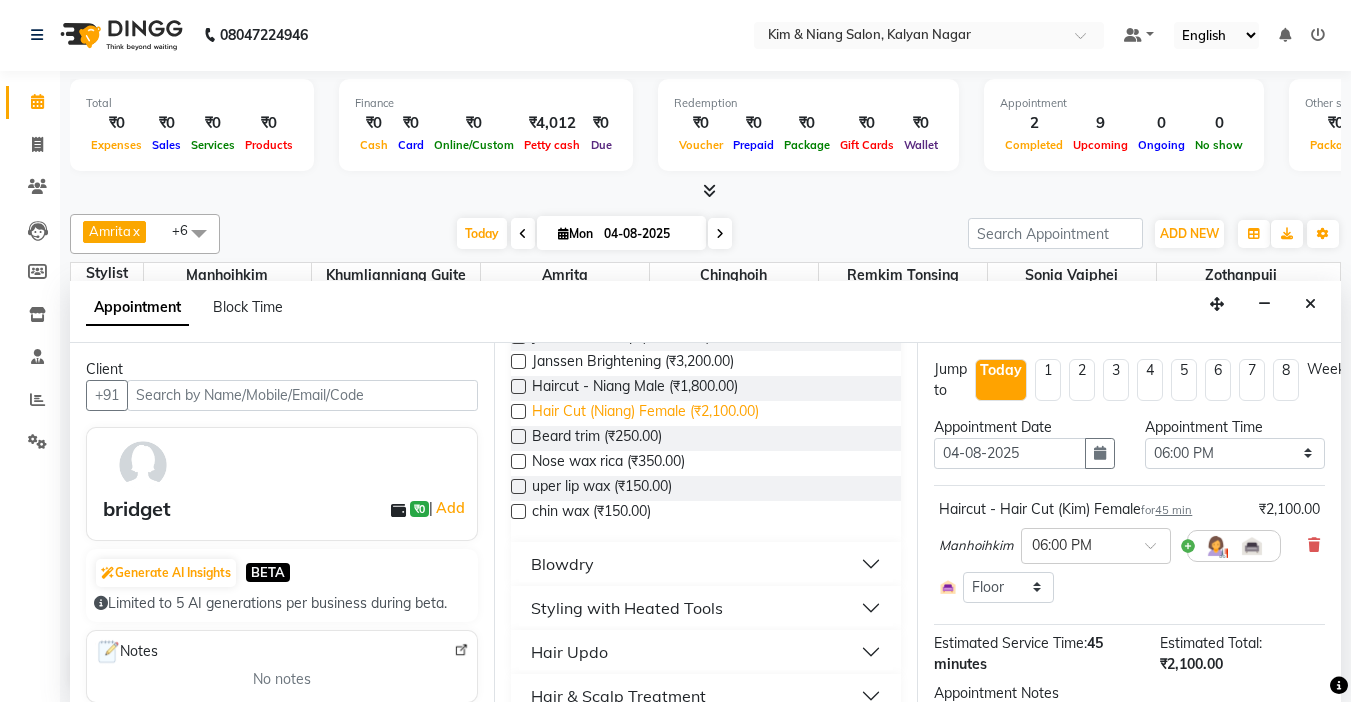 click on "Hair Cut (Niang) Female (₹2,100.00)" at bounding box center [645, 413] 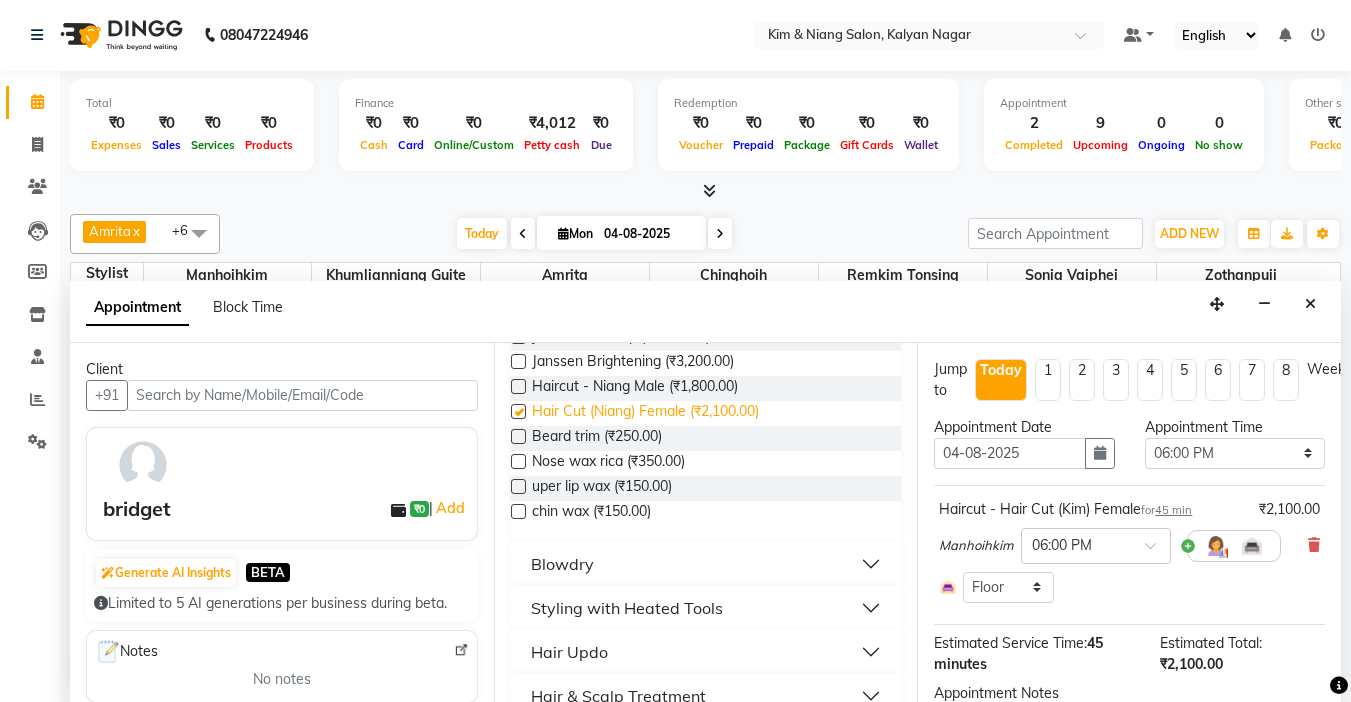 checkbox on "false" 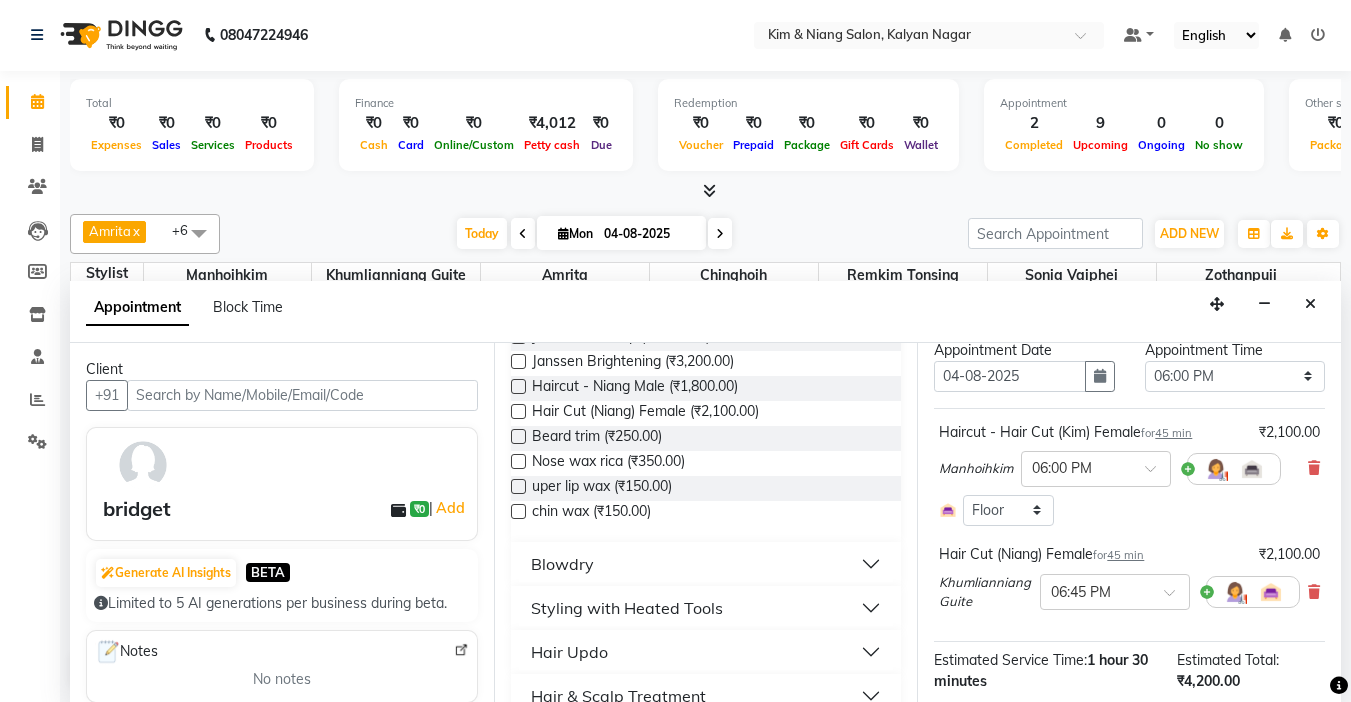 scroll, scrollTop: 100, scrollLeft: 0, axis: vertical 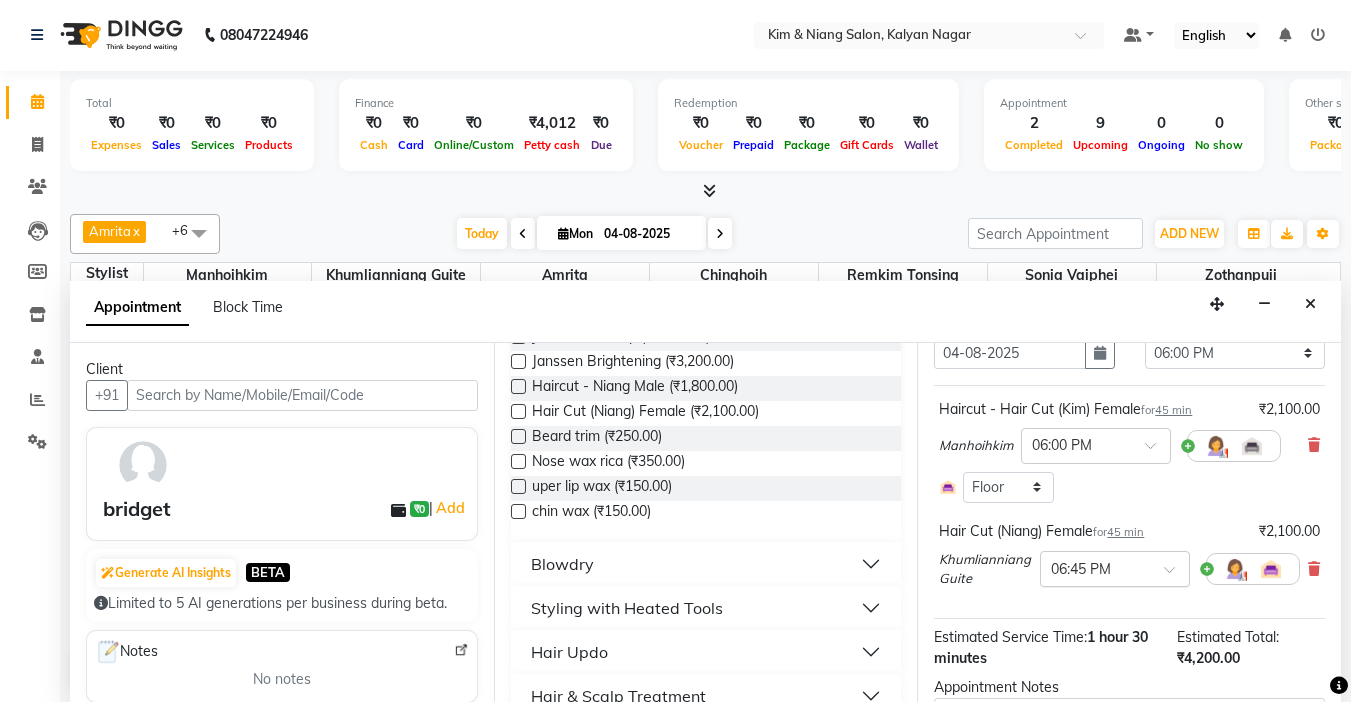 click at bounding box center [1095, 567] 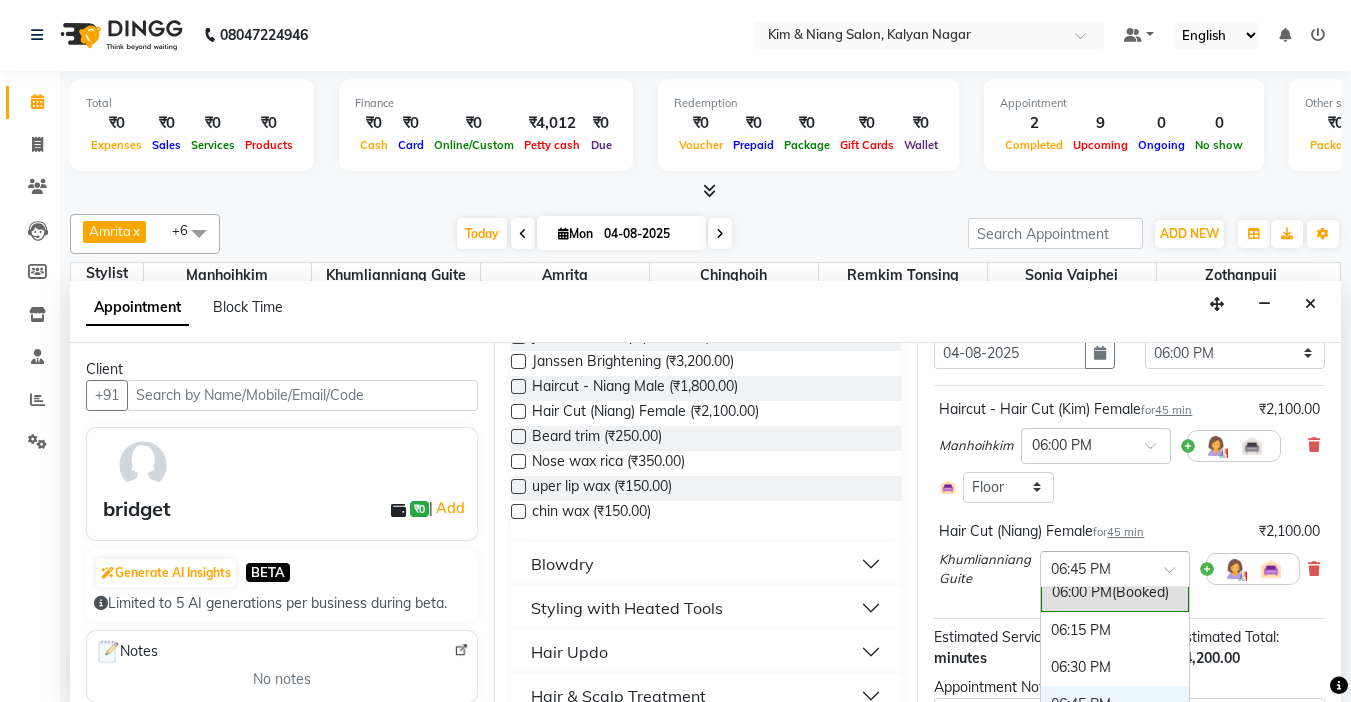 scroll, scrollTop: 1241, scrollLeft: 0, axis: vertical 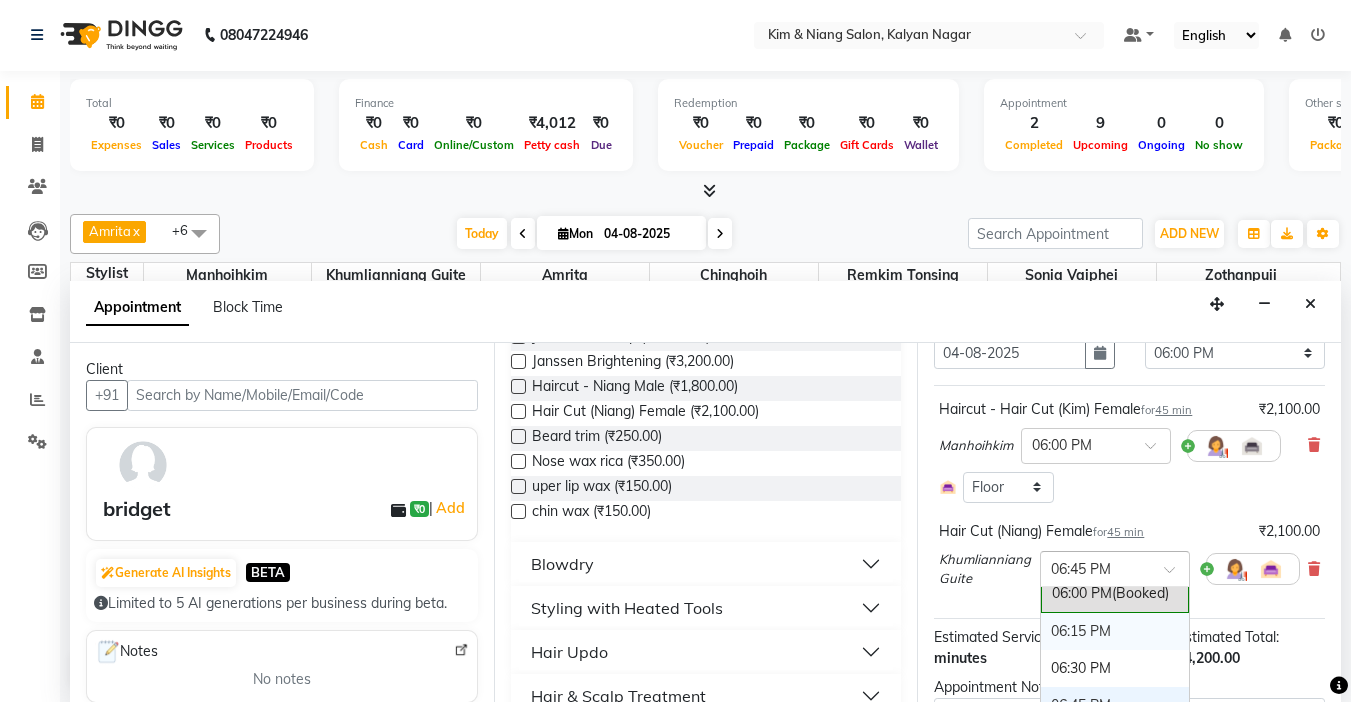 click on "06:15 PM" at bounding box center [1115, 631] 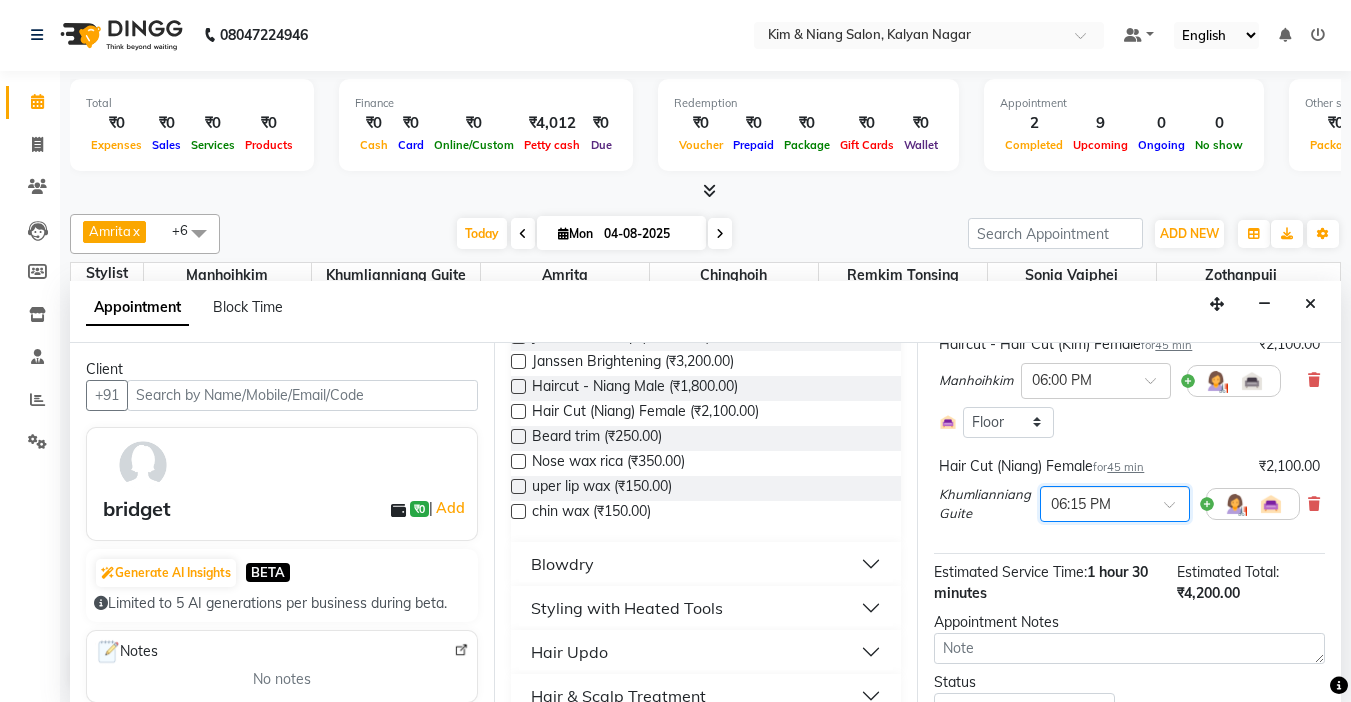 scroll, scrollTop: 270, scrollLeft: 0, axis: vertical 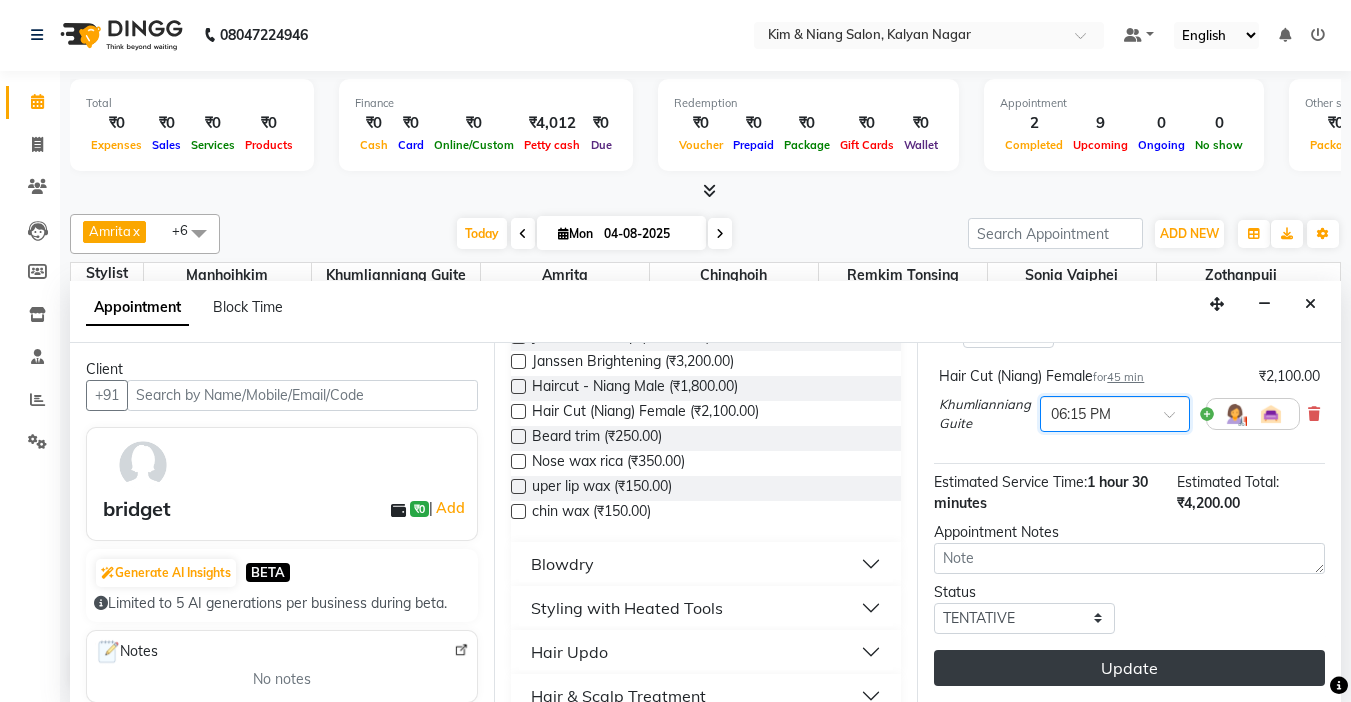 click on "Update" at bounding box center [1129, 668] 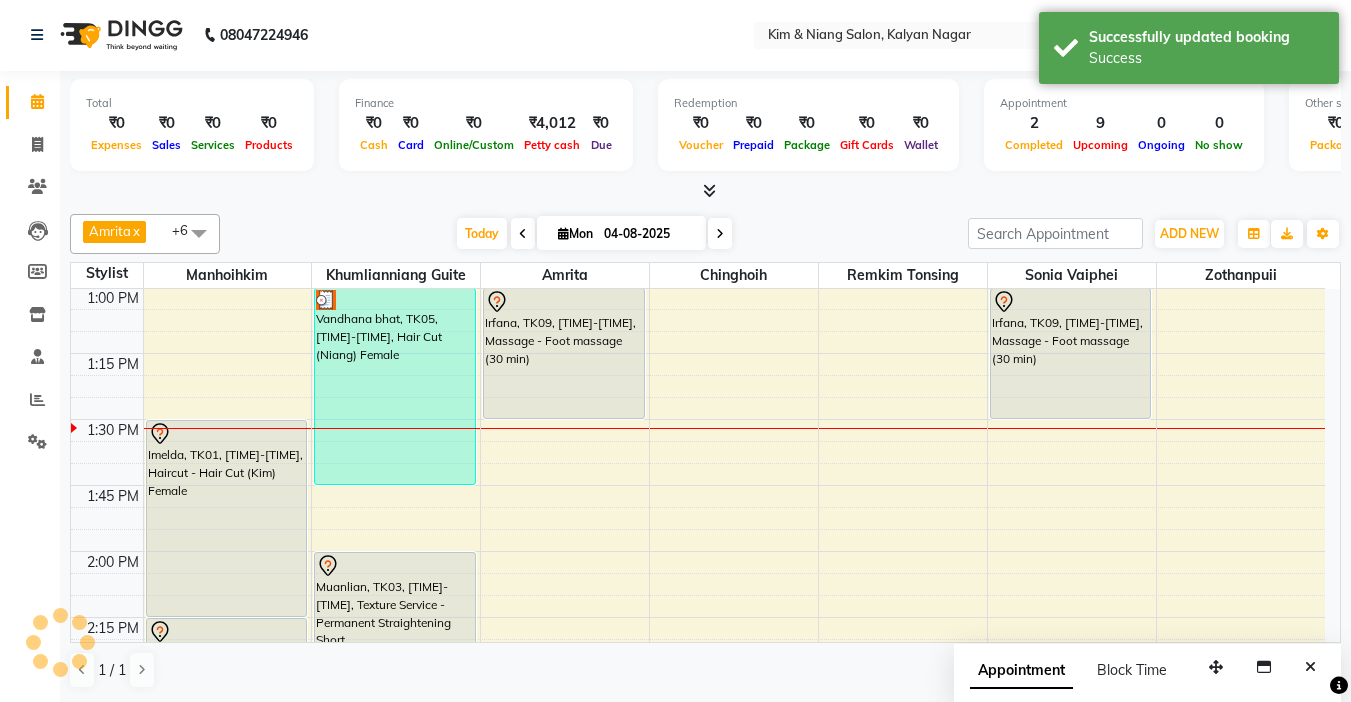 scroll, scrollTop: 0, scrollLeft: 0, axis: both 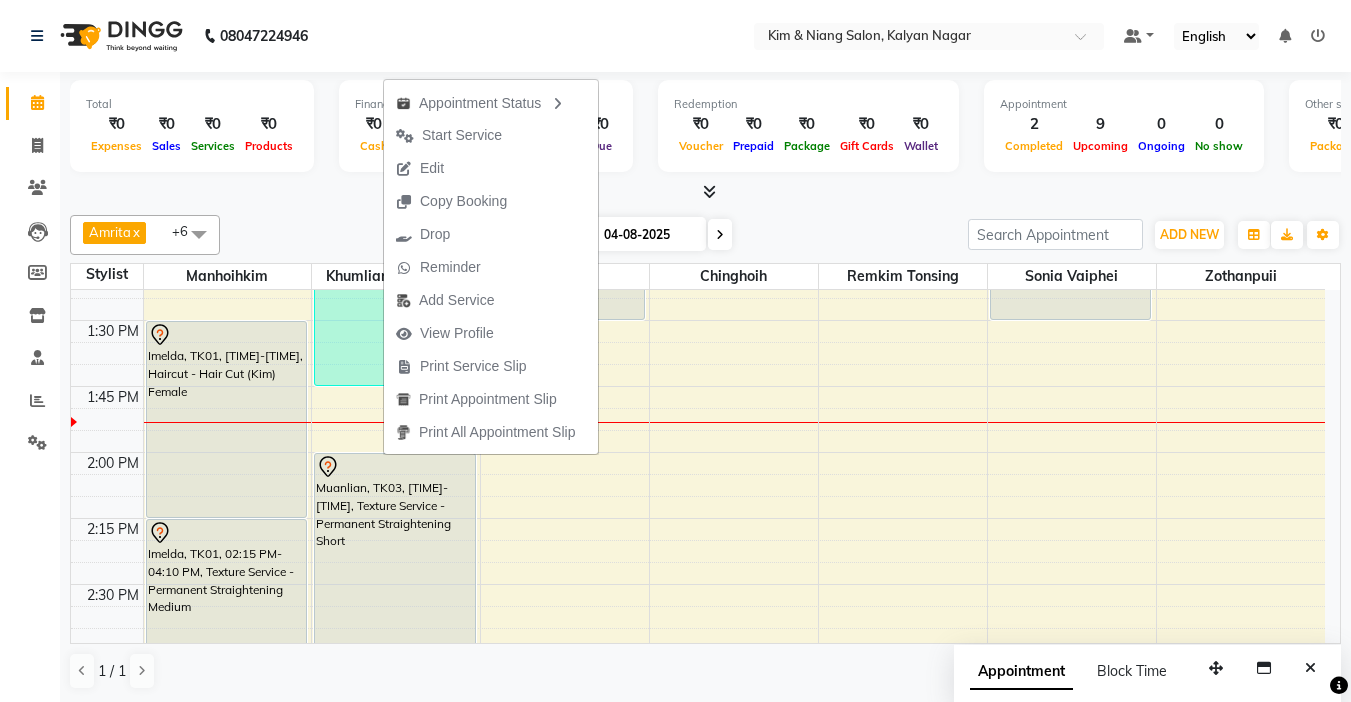 click at bounding box center [705, 192] 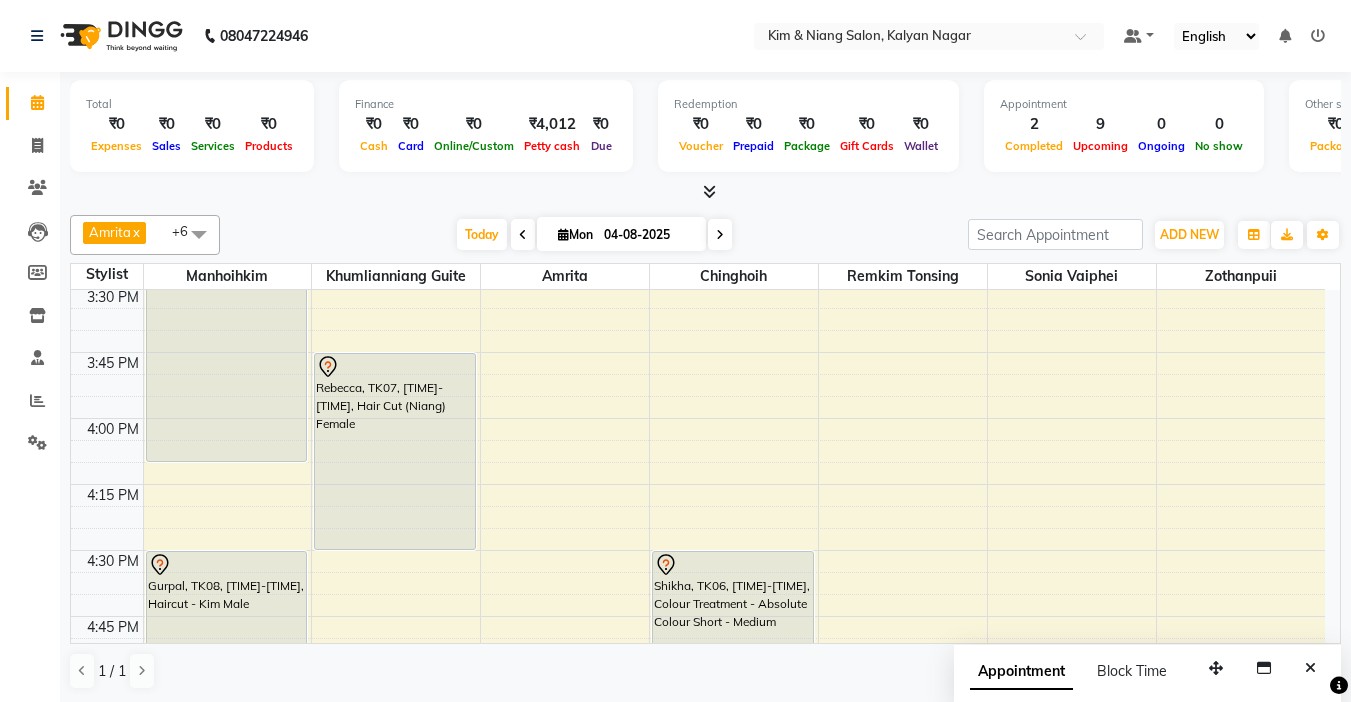 scroll, scrollTop: 1657, scrollLeft: 0, axis: vertical 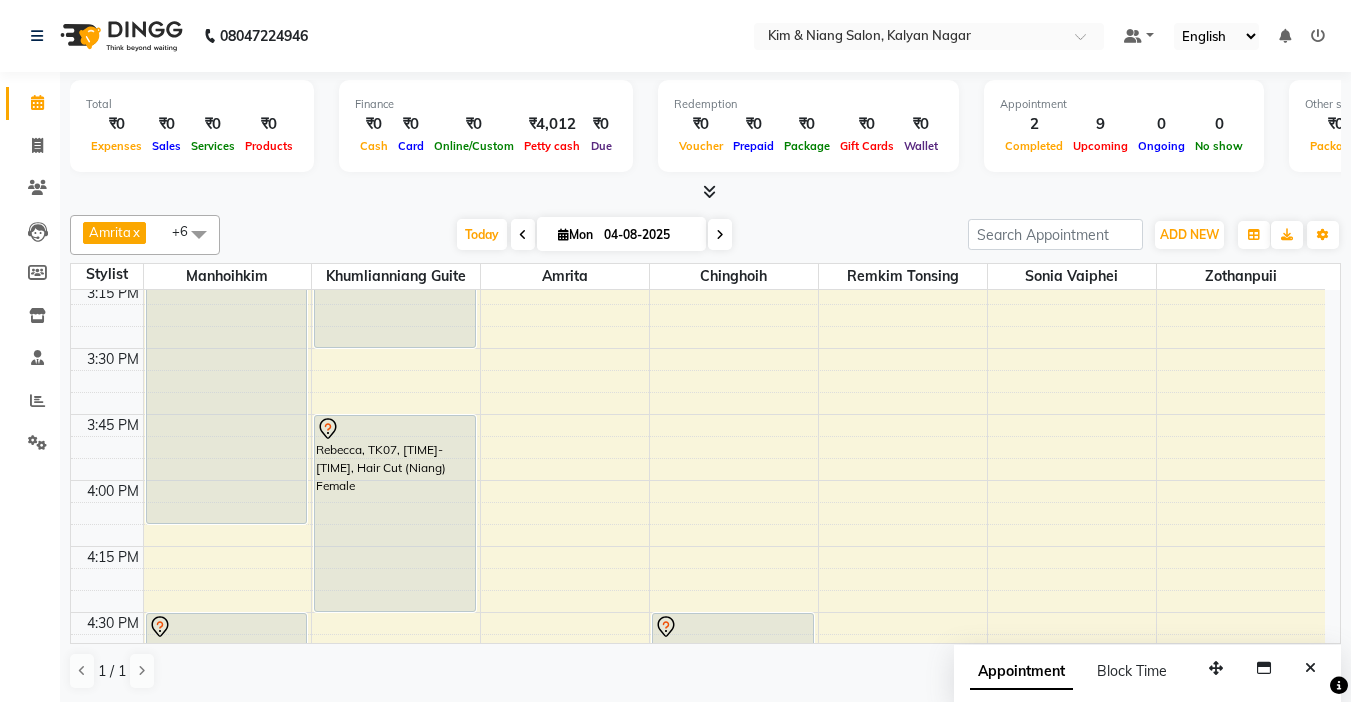 drag, startPoint x: 536, startPoint y: 373, endPoint x: 421, endPoint y: 187, distance: 218.68013 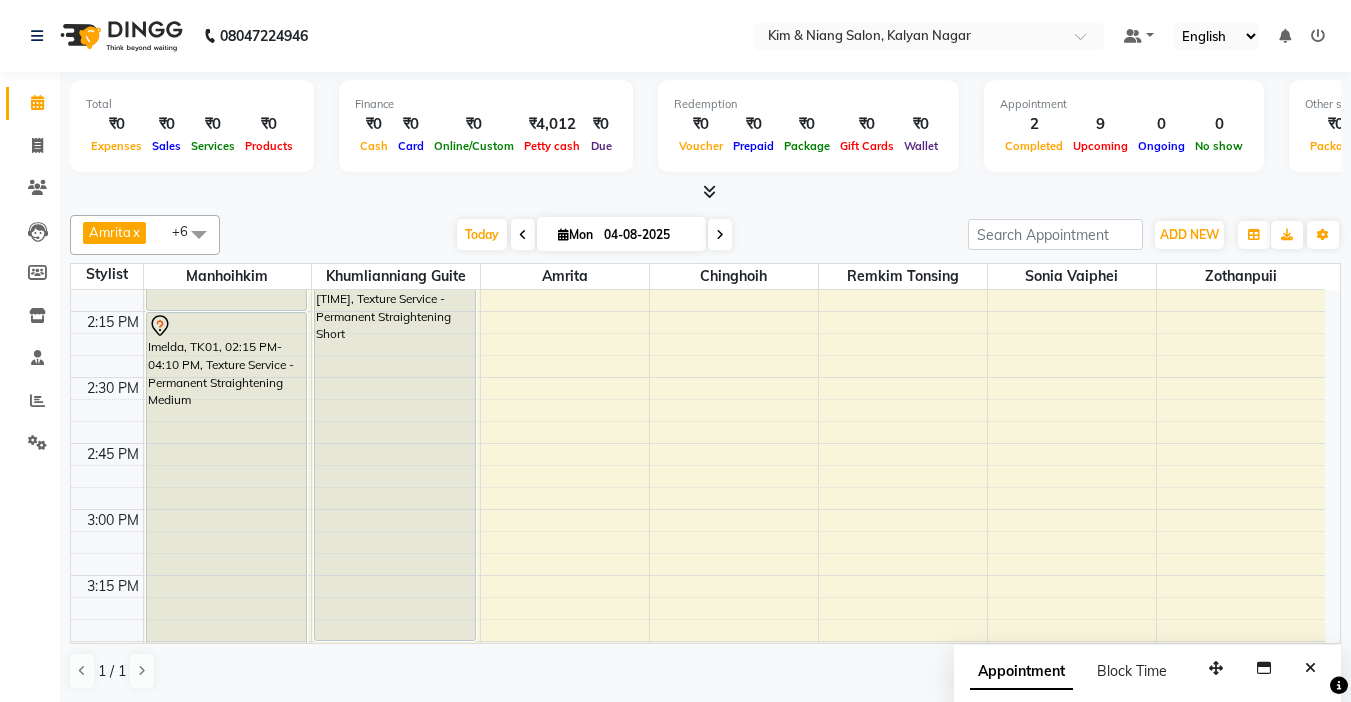 scroll, scrollTop: 1357, scrollLeft: 0, axis: vertical 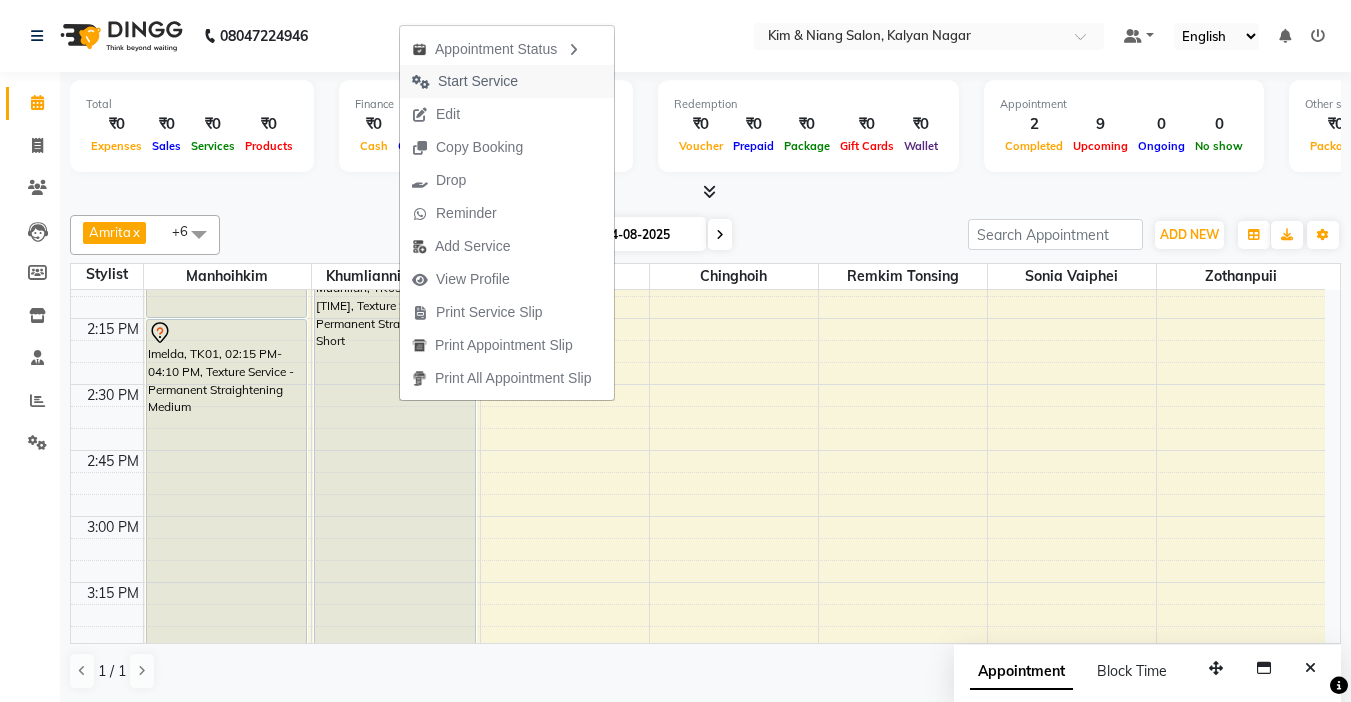 click on "Start Service" at bounding box center [478, 81] 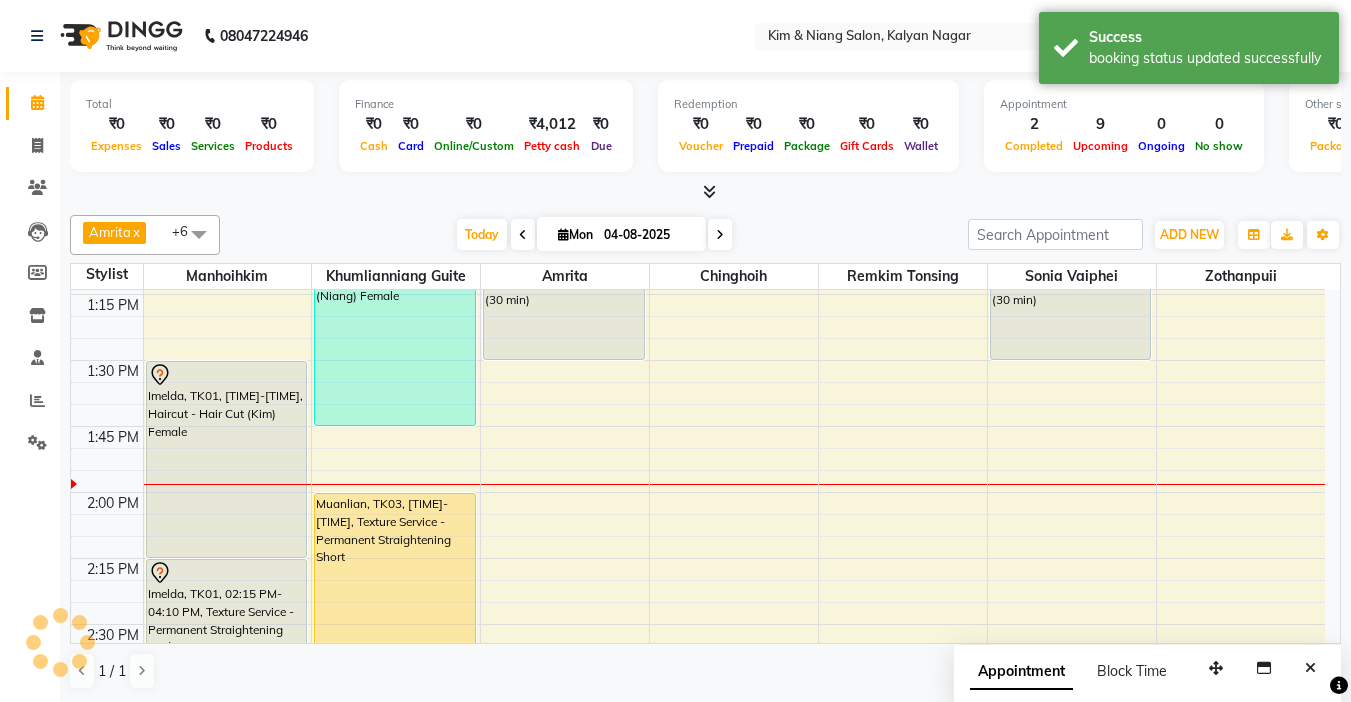 scroll, scrollTop: 1057, scrollLeft: 0, axis: vertical 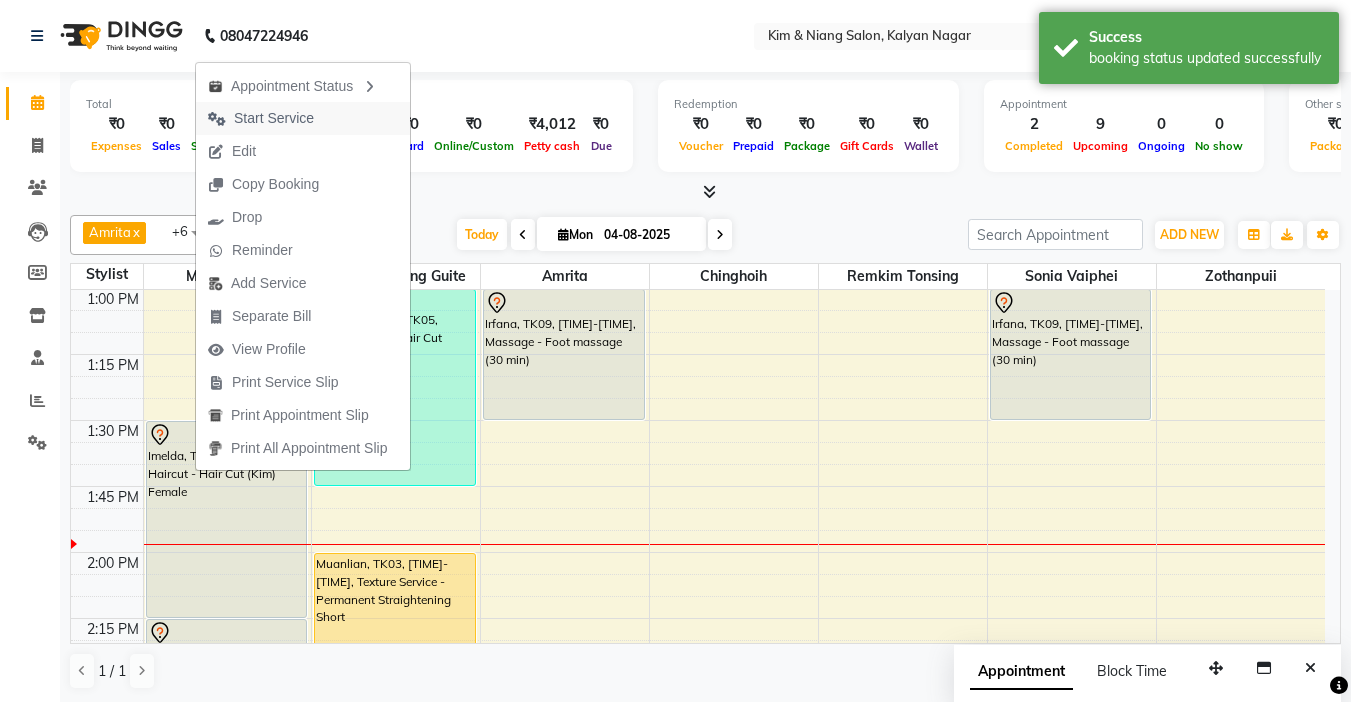 click on "Start Service" at bounding box center [274, 118] 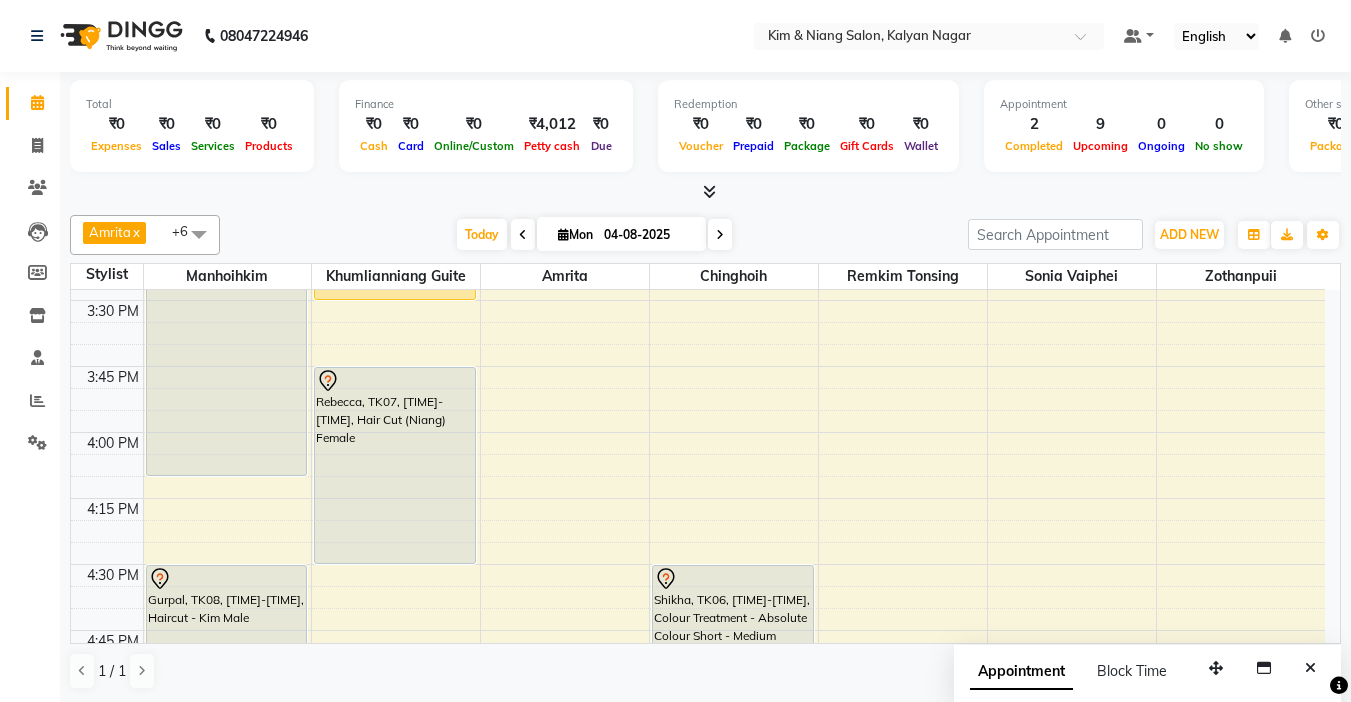 scroll, scrollTop: 1657, scrollLeft: 0, axis: vertical 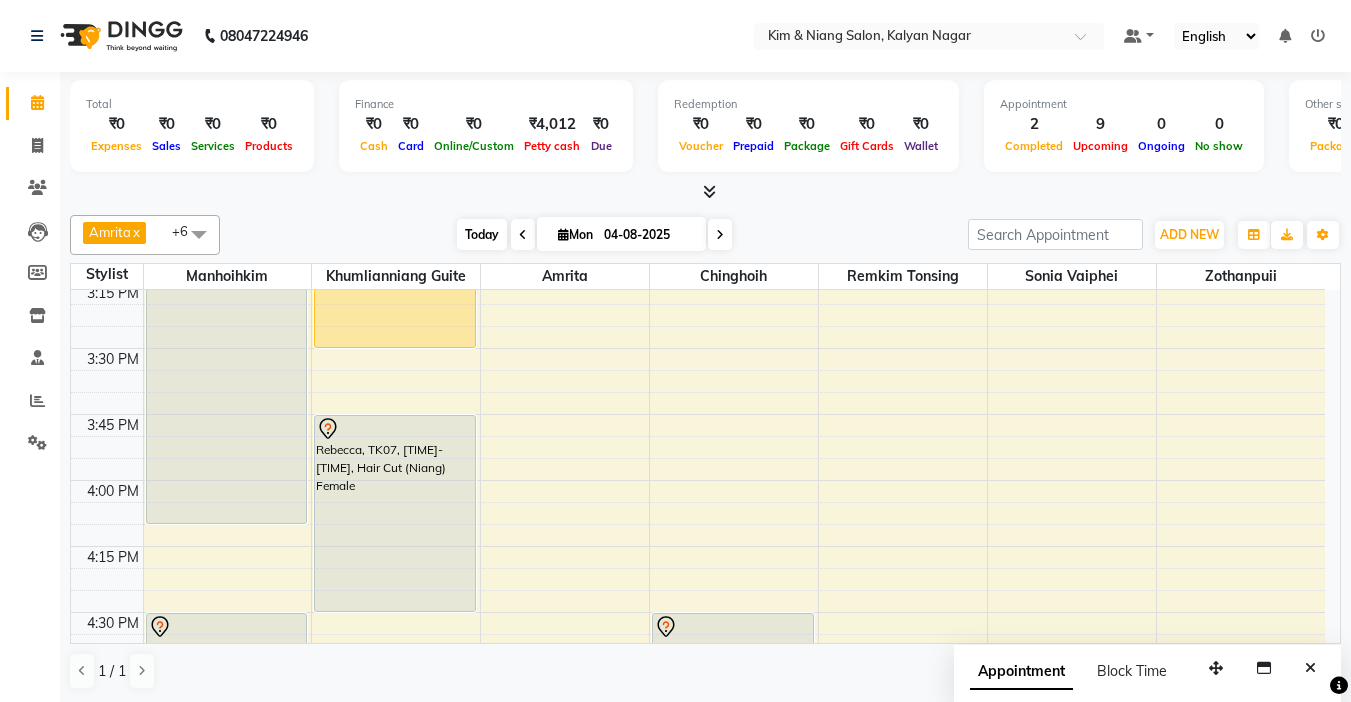 click on "Today" at bounding box center [482, 234] 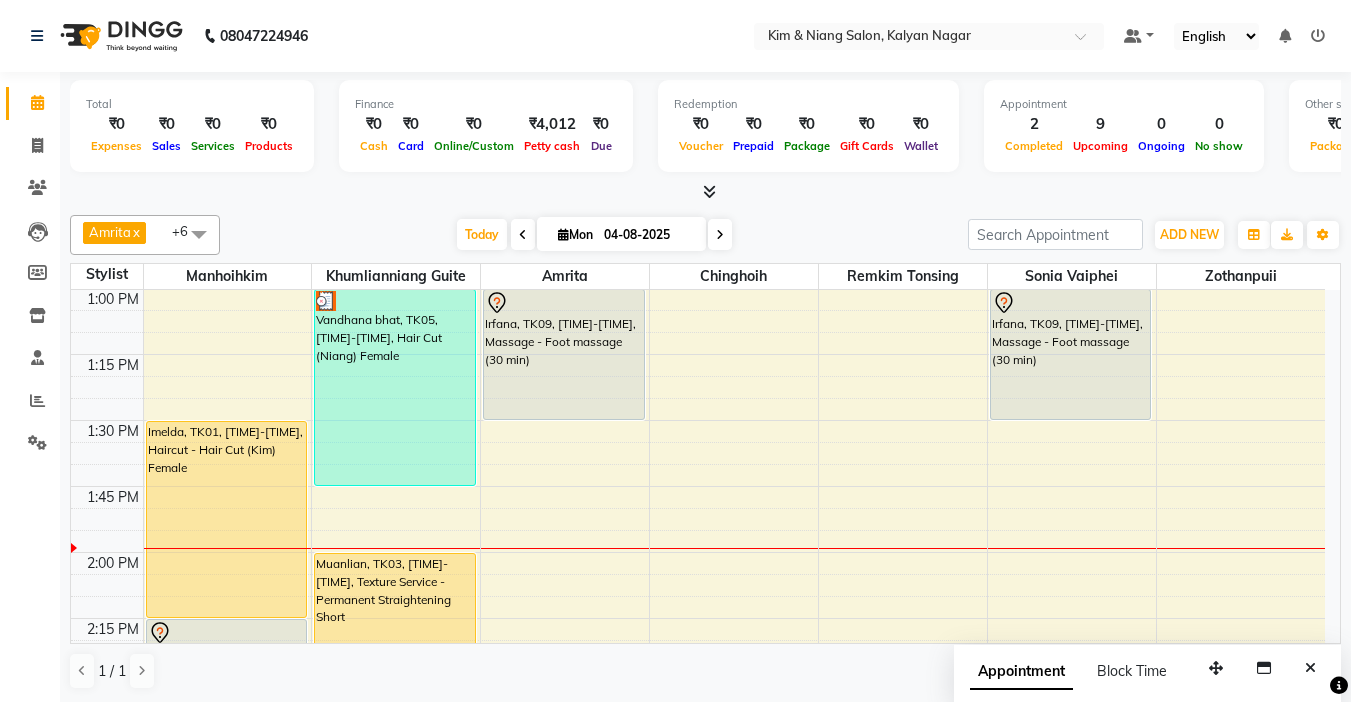 scroll, scrollTop: 957, scrollLeft: 0, axis: vertical 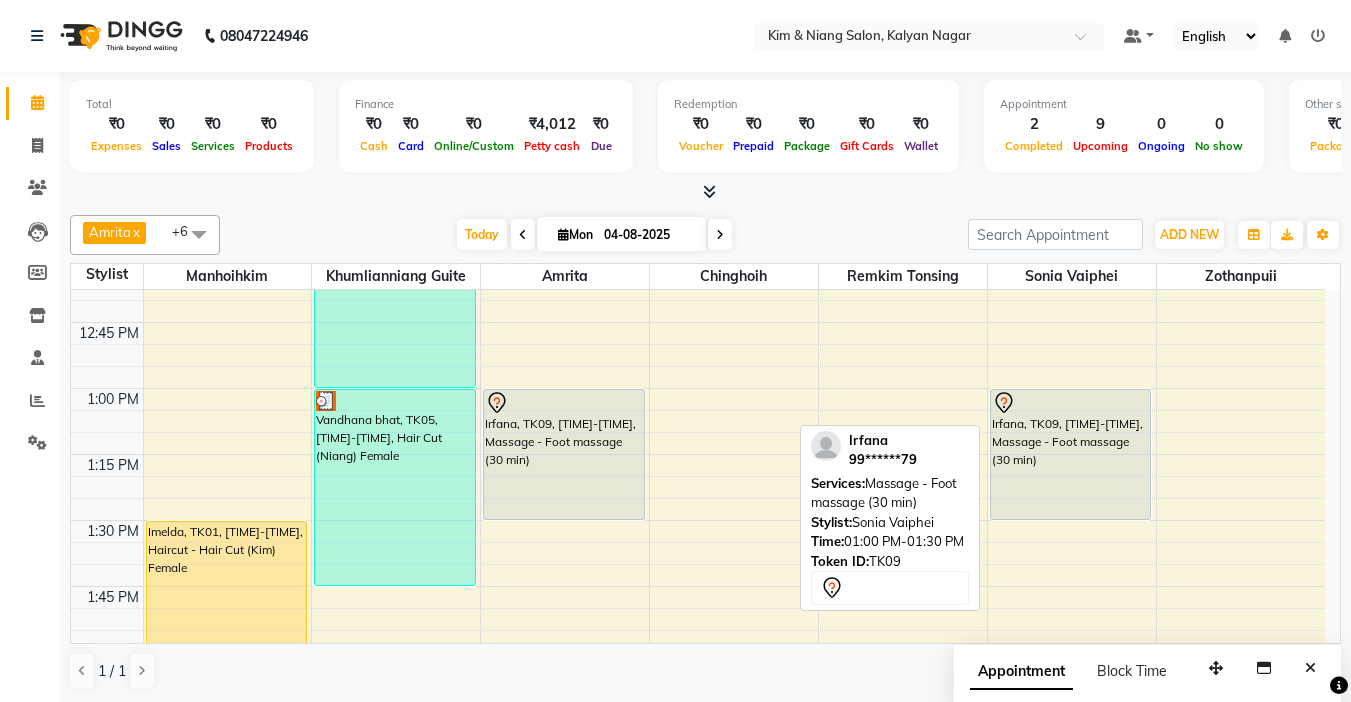 click on "Irfana, TK09, [TIME]-[TIME], Massage - Foot massage (30 min)" at bounding box center (1071, 454) 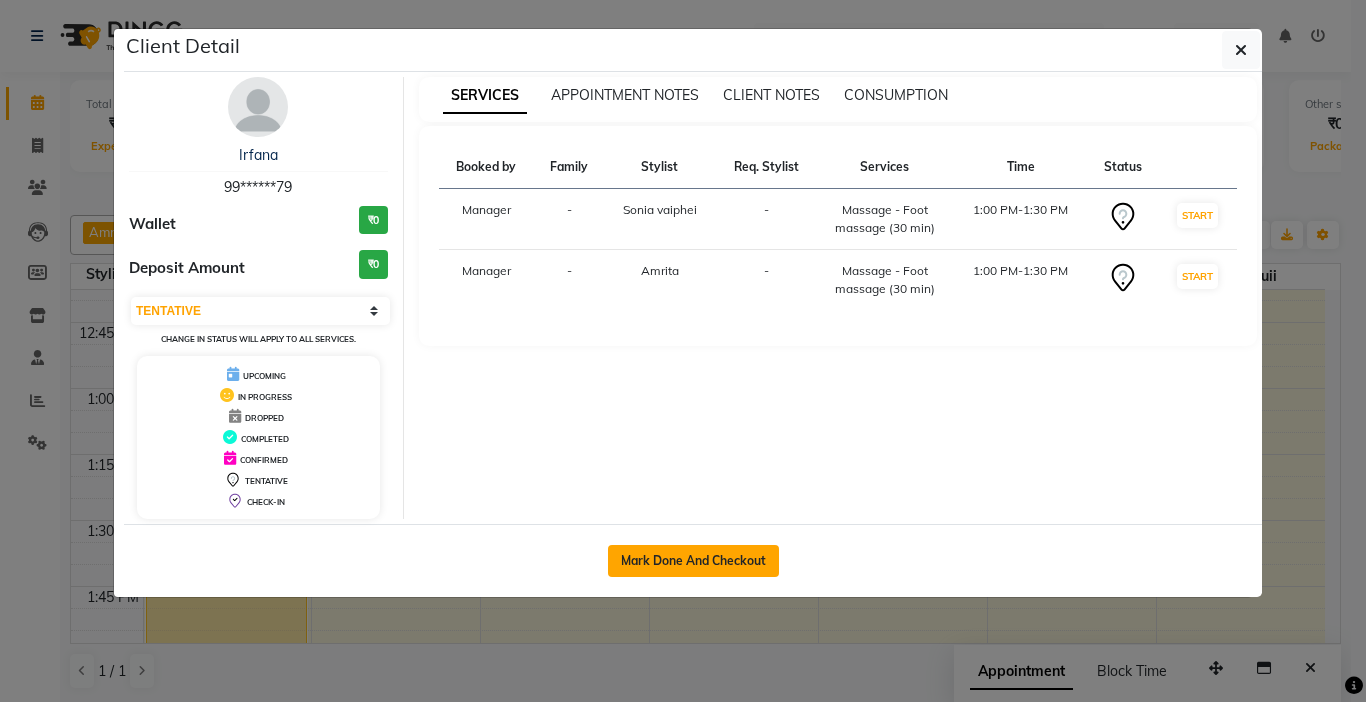 click on "Mark Done And Checkout" 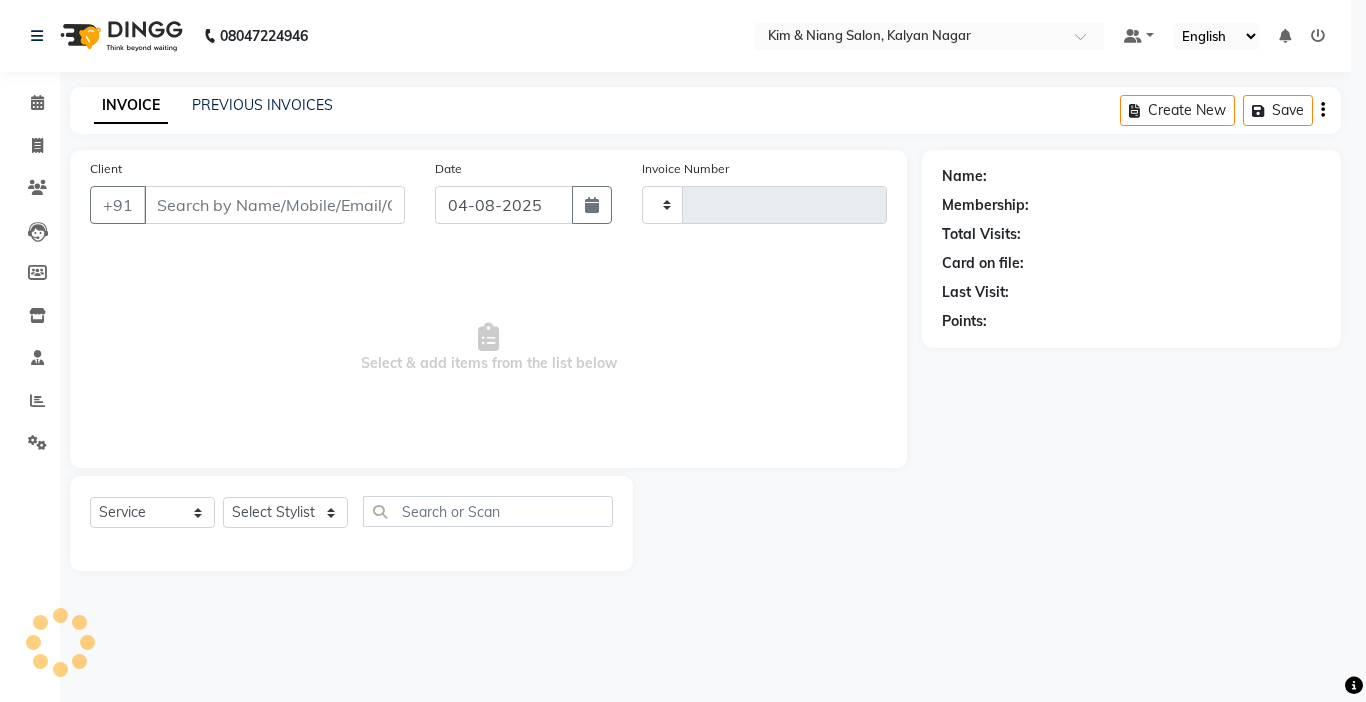 type on "0965" 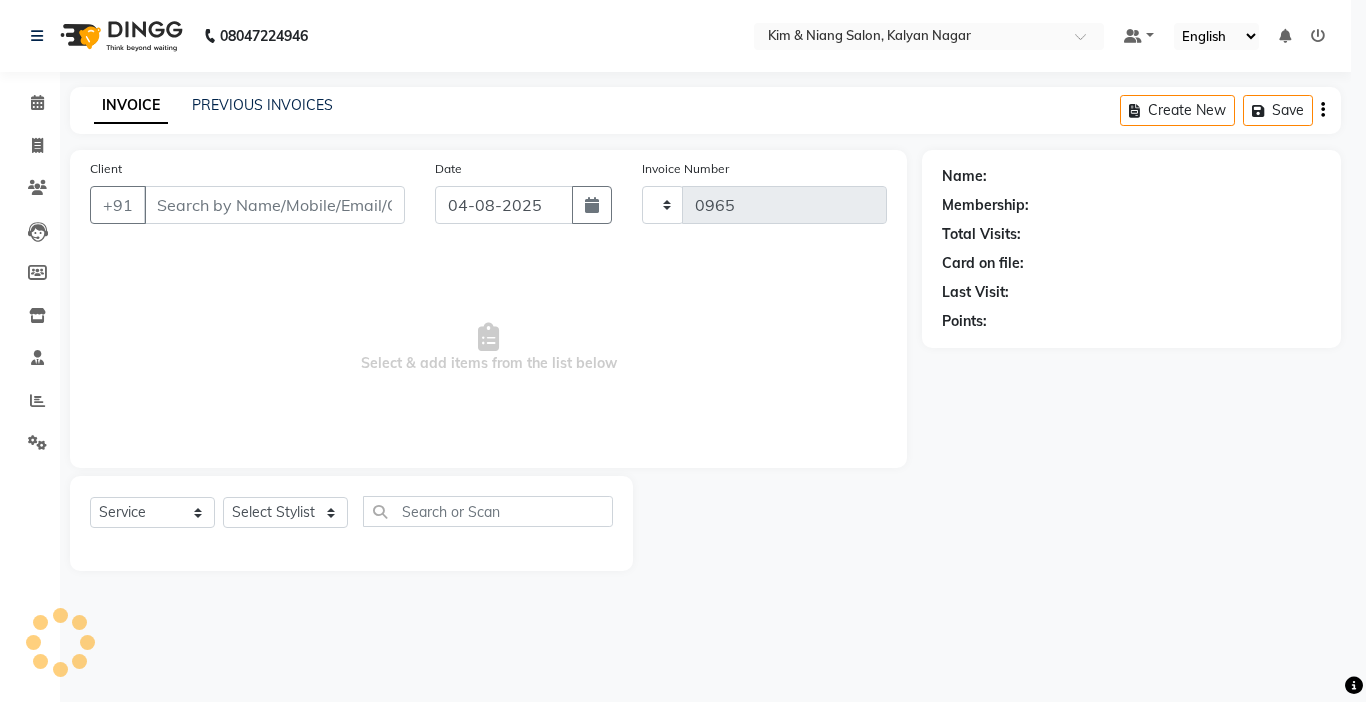 select on "7750" 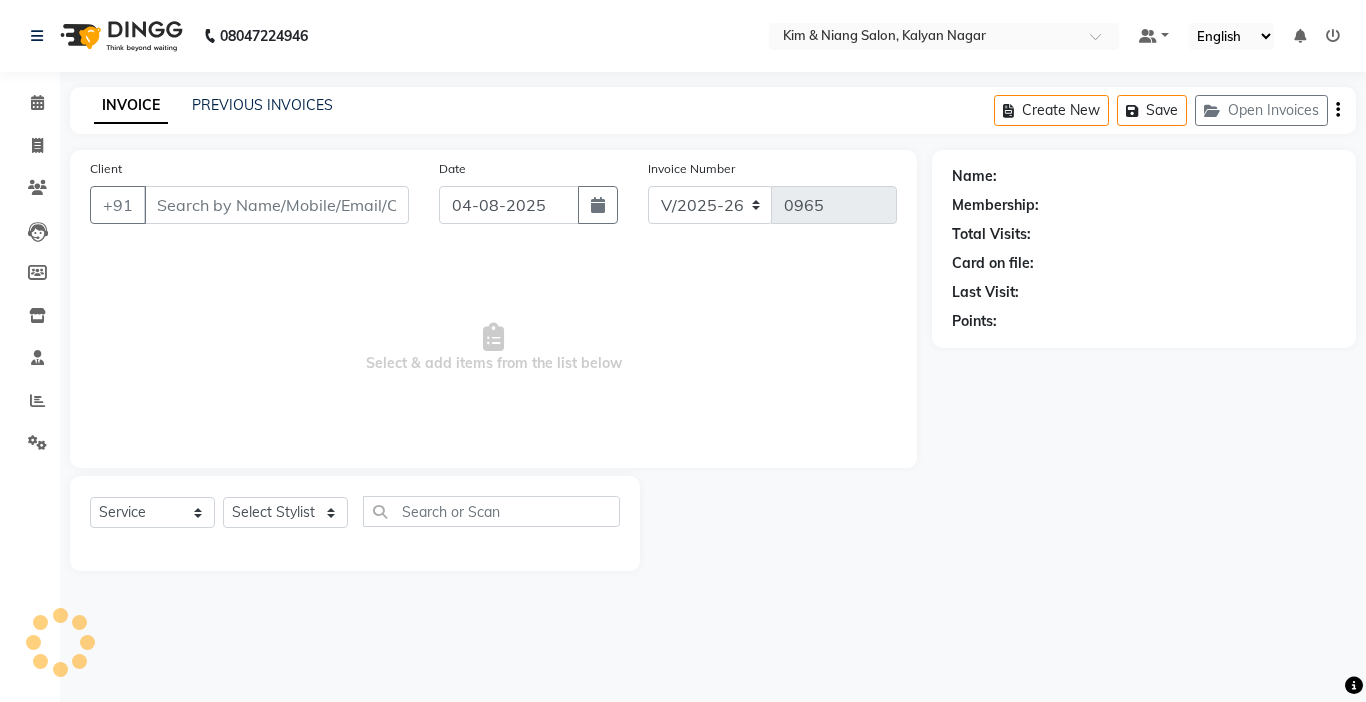 type on "99******79" 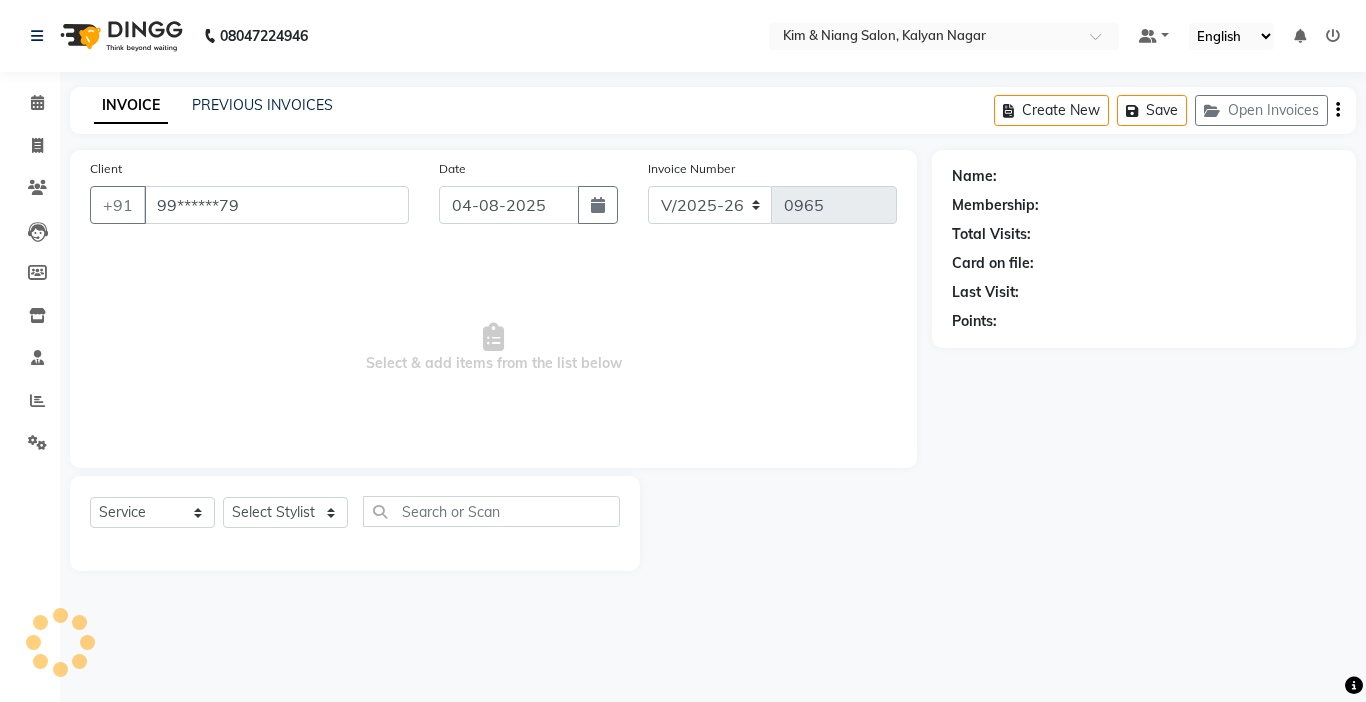 select on "83049" 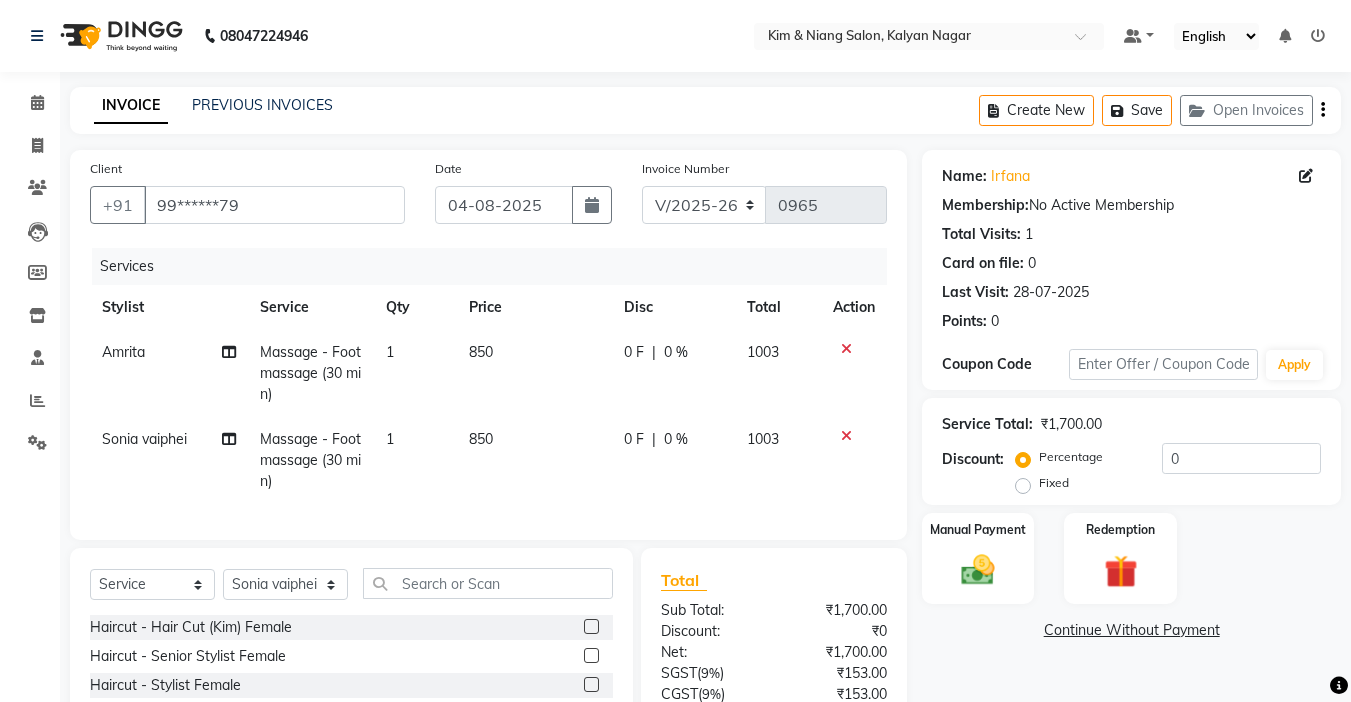 click 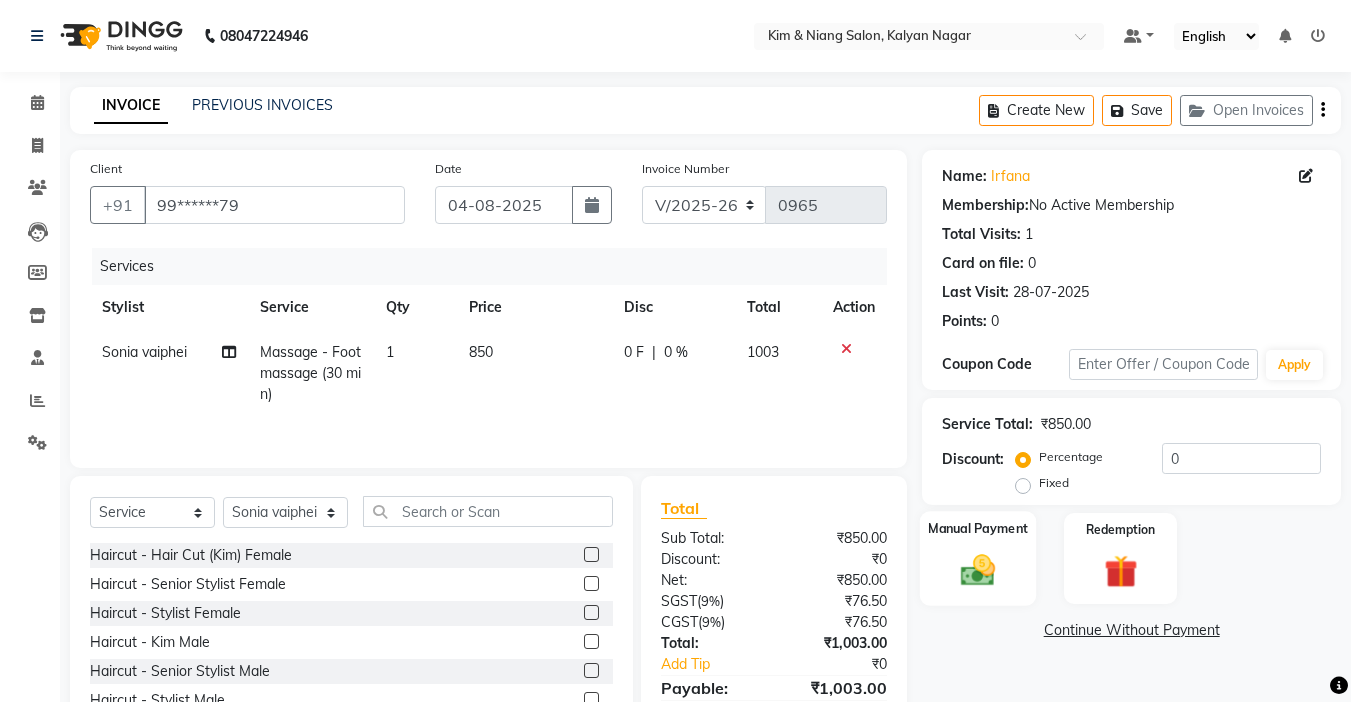 click 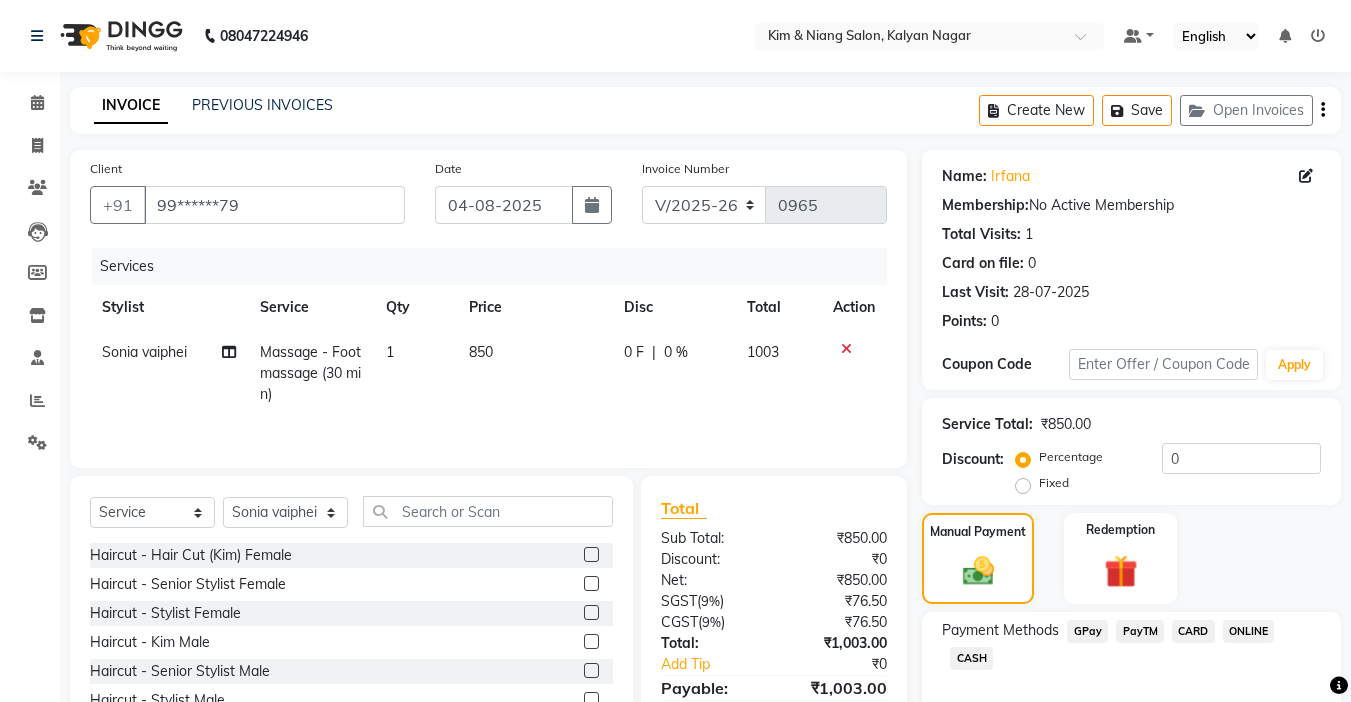 scroll, scrollTop: 101, scrollLeft: 0, axis: vertical 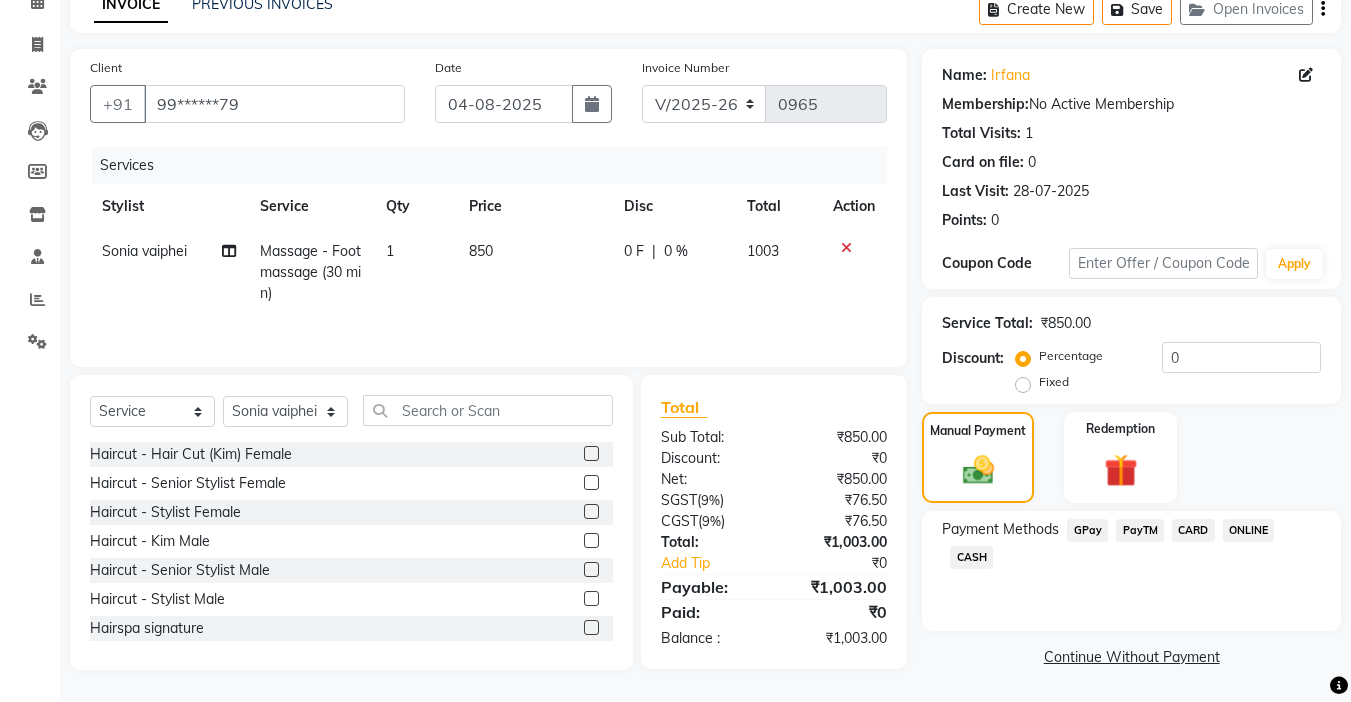 click on "GPay" 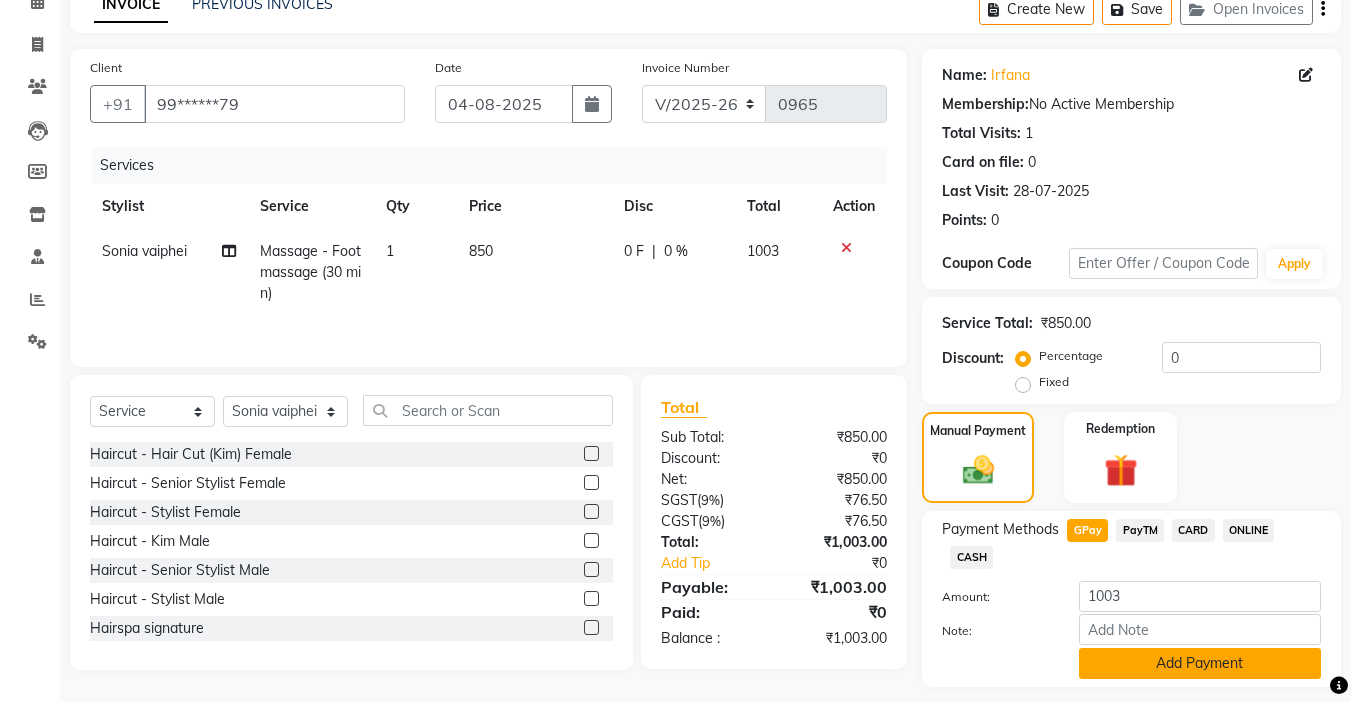 click on "Add Payment" 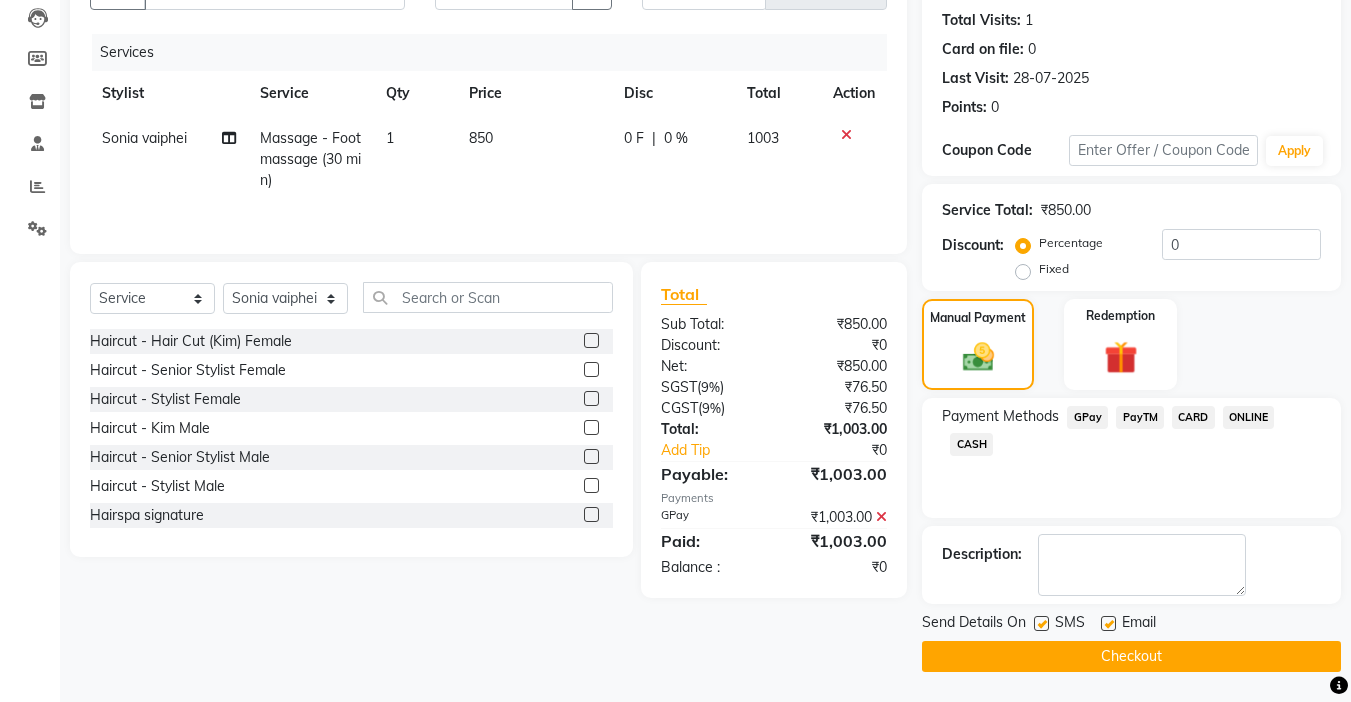 scroll, scrollTop: 114, scrollLeft: 0, axis: vertical 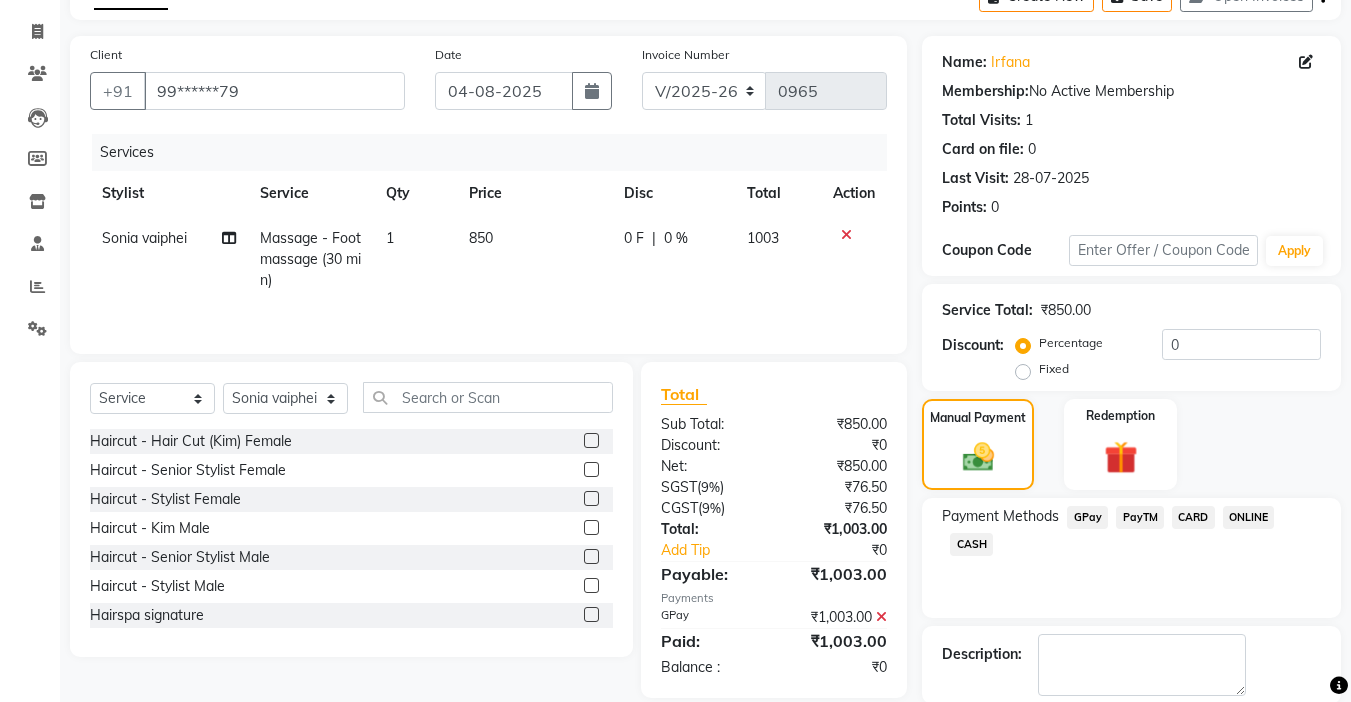 click on "GPay" 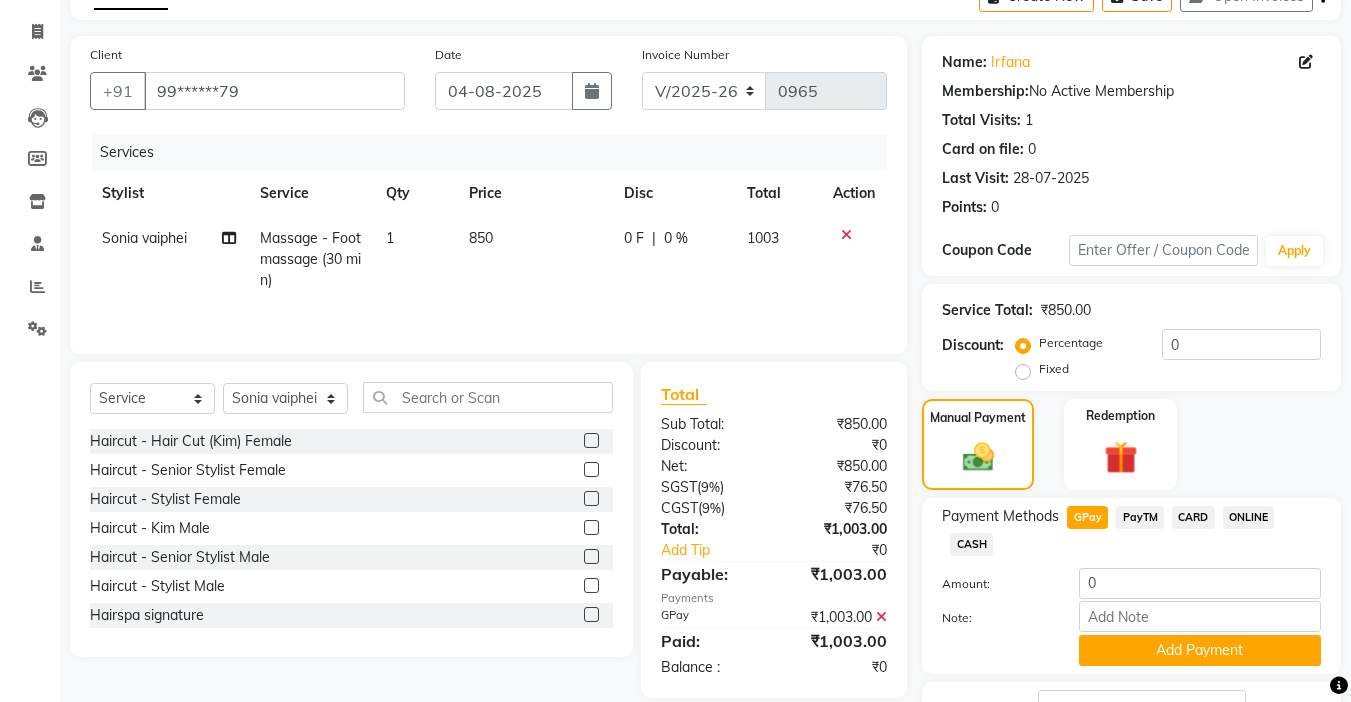 scroll, scrollTop: 270, scrollLeft: 0, axis: vertical 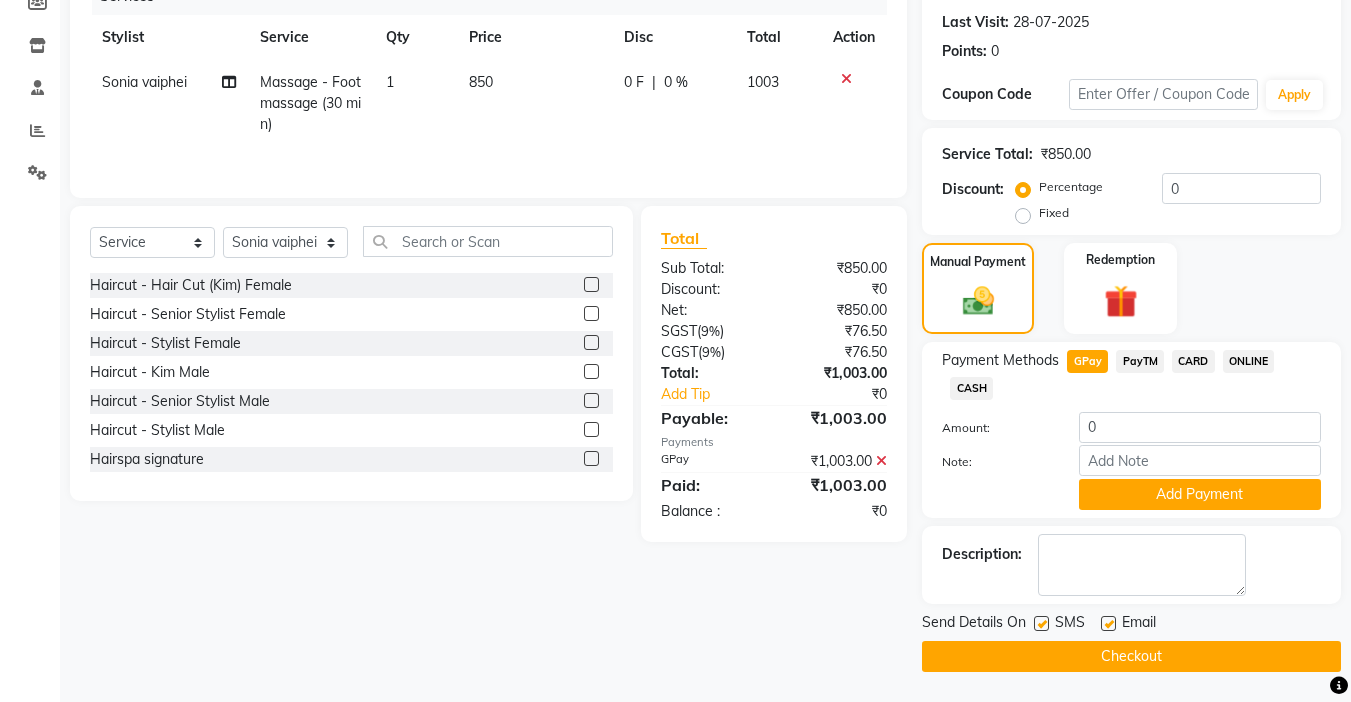 click on "Checkout" 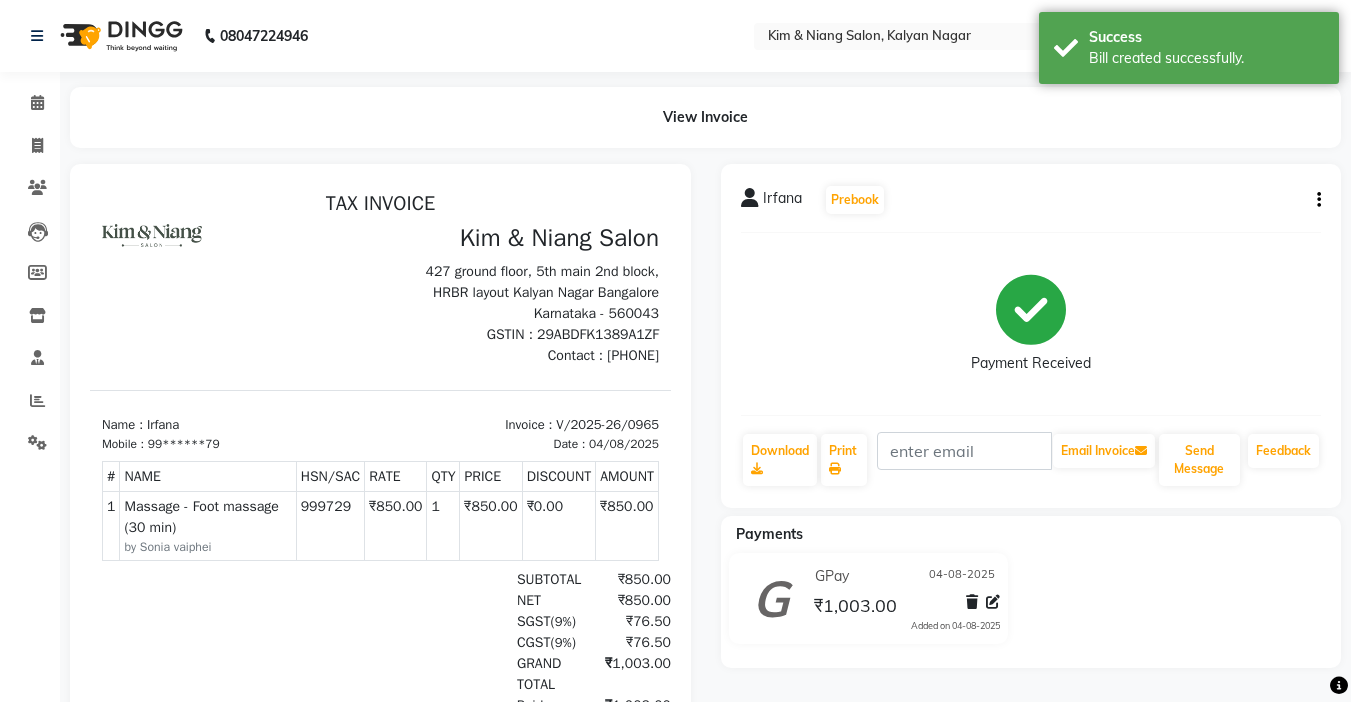 scroll, scrollTop: 0, scrollLeft: 0, axis: both 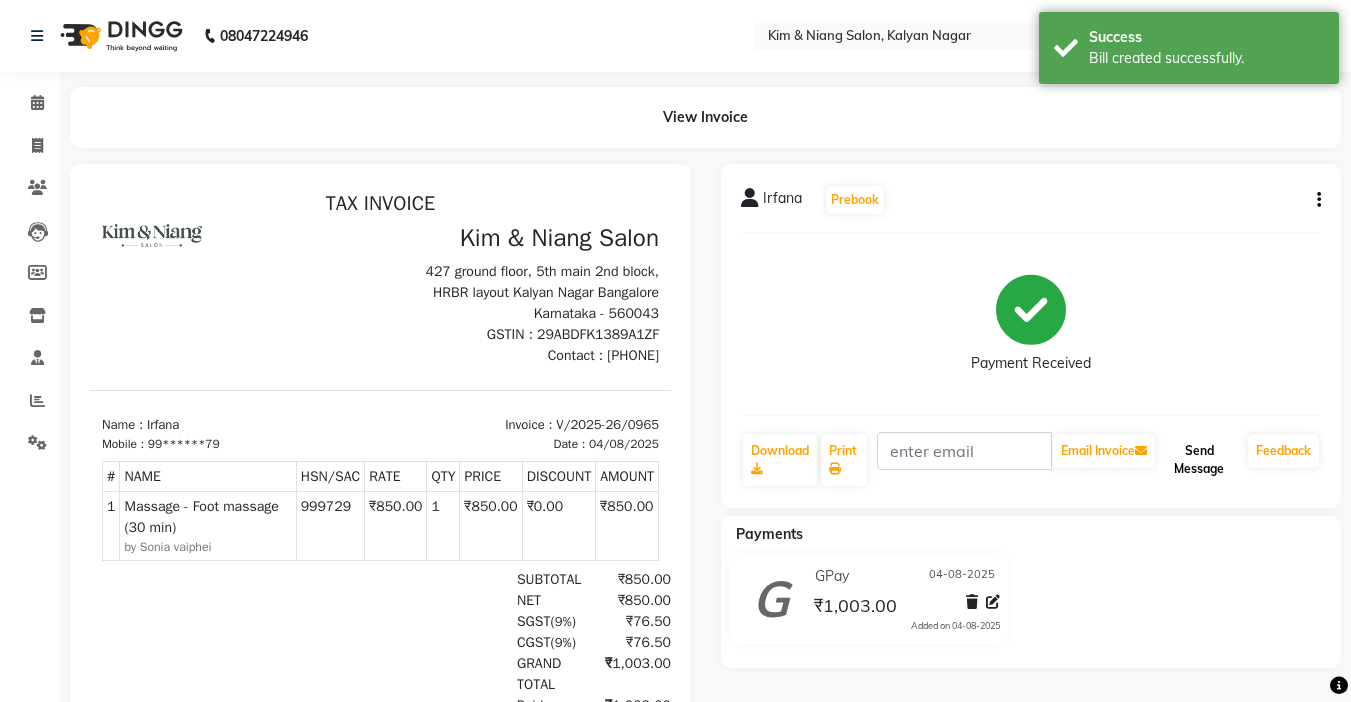 click on "Send Message" 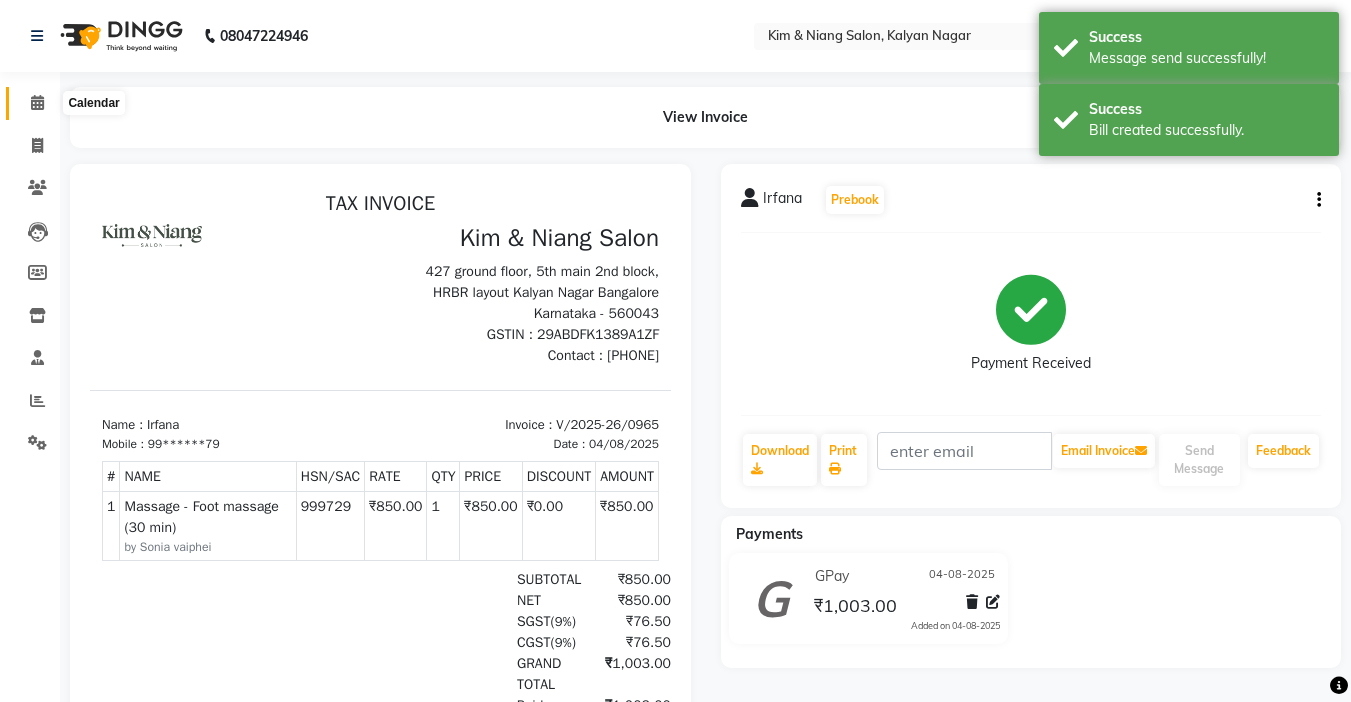 click 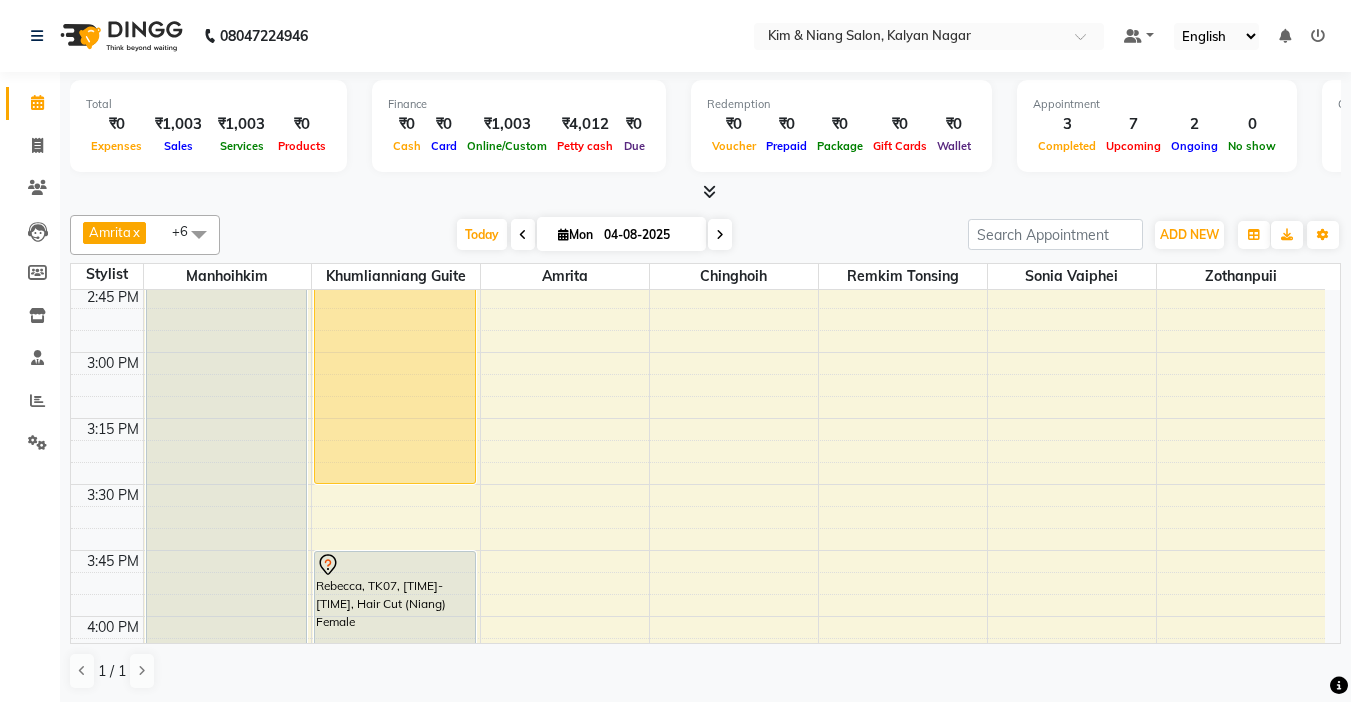 scroll, scrollTop: 1621, scrollLeft: 0, axis: vertical 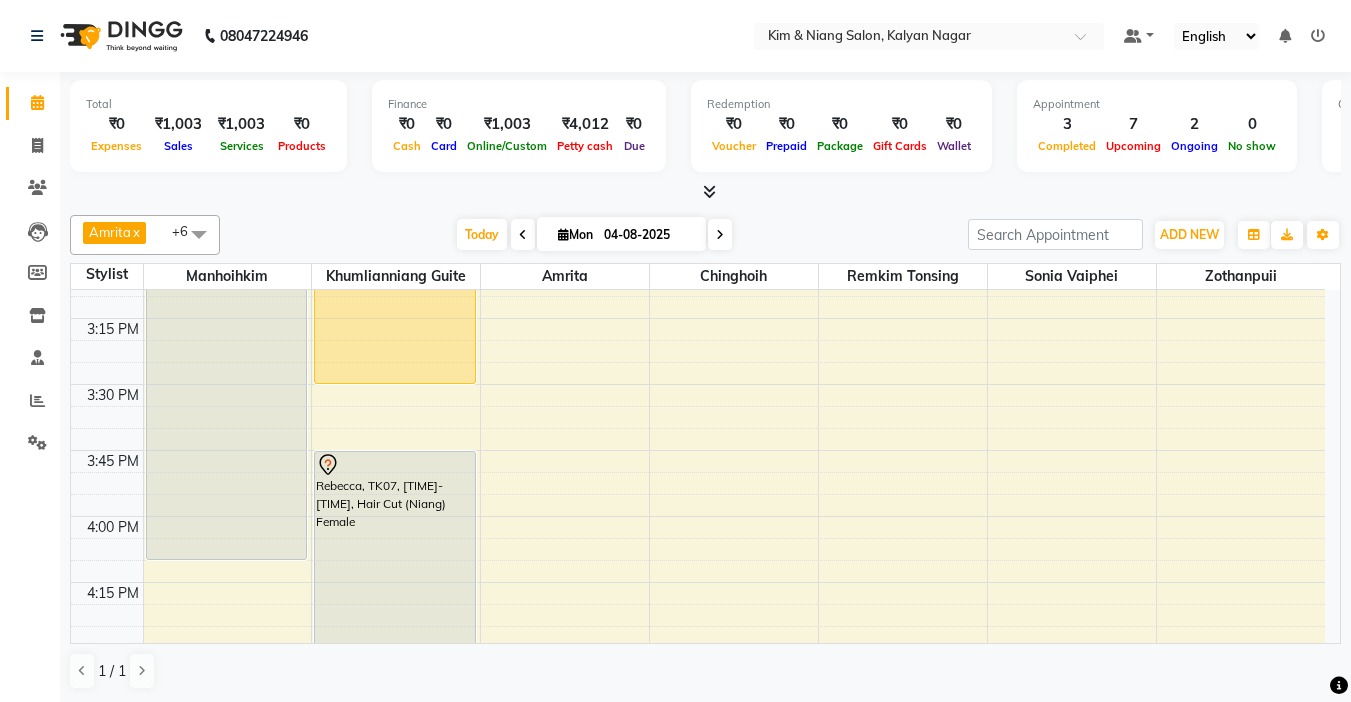 drag, startPoint x: 1211, startPoint y: 113, endPoint x: 770, endPoint y: 262, distance: 465.49115 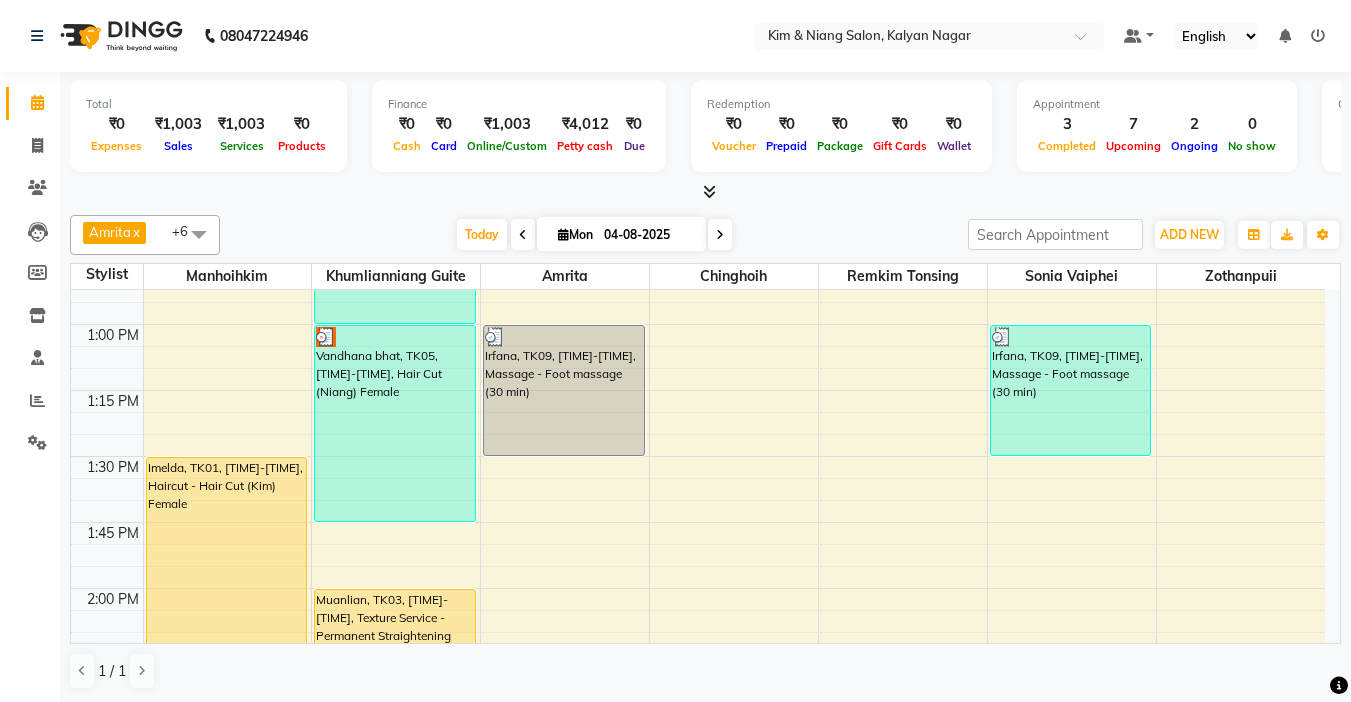 scroll, scrollTop: 1221, scrollLeft: 0, axis: vertical 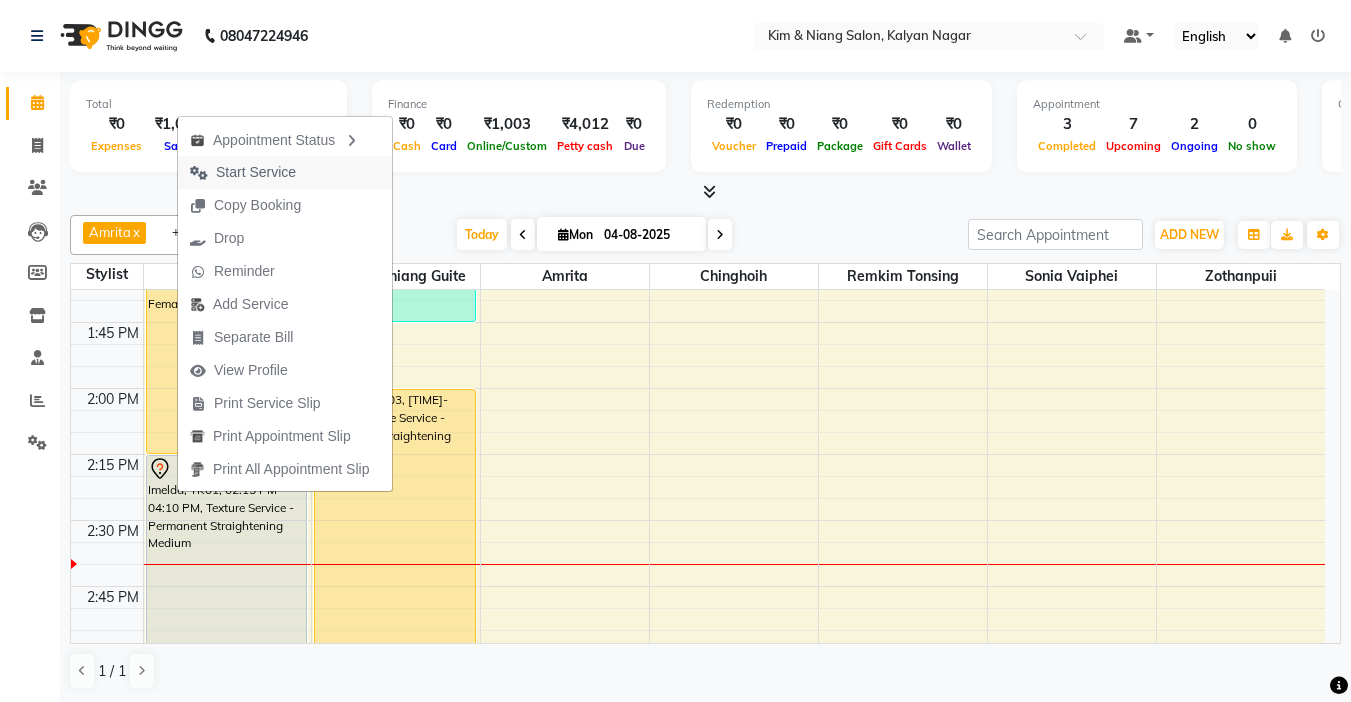 click on "Start Service" at bounding box center [256, 172] 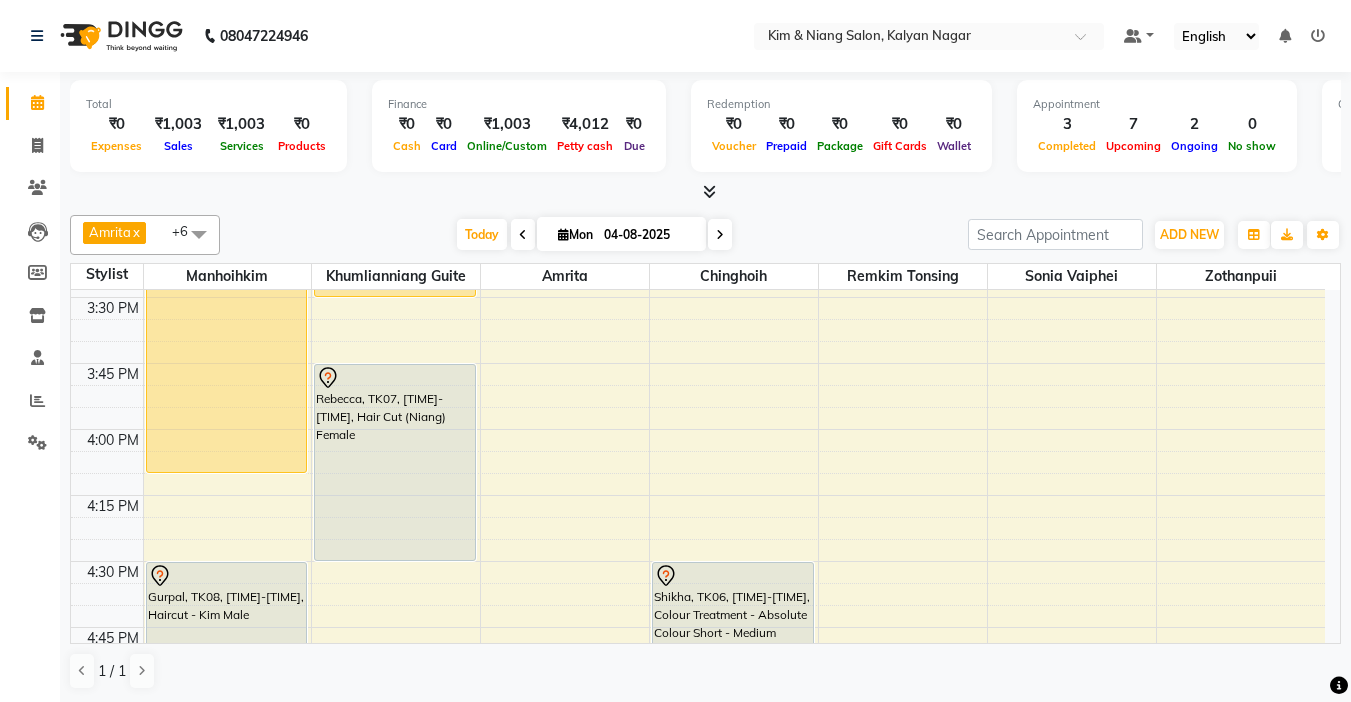scroll, scrollTop: 1721, scrollLeft: 0, axis: vertical 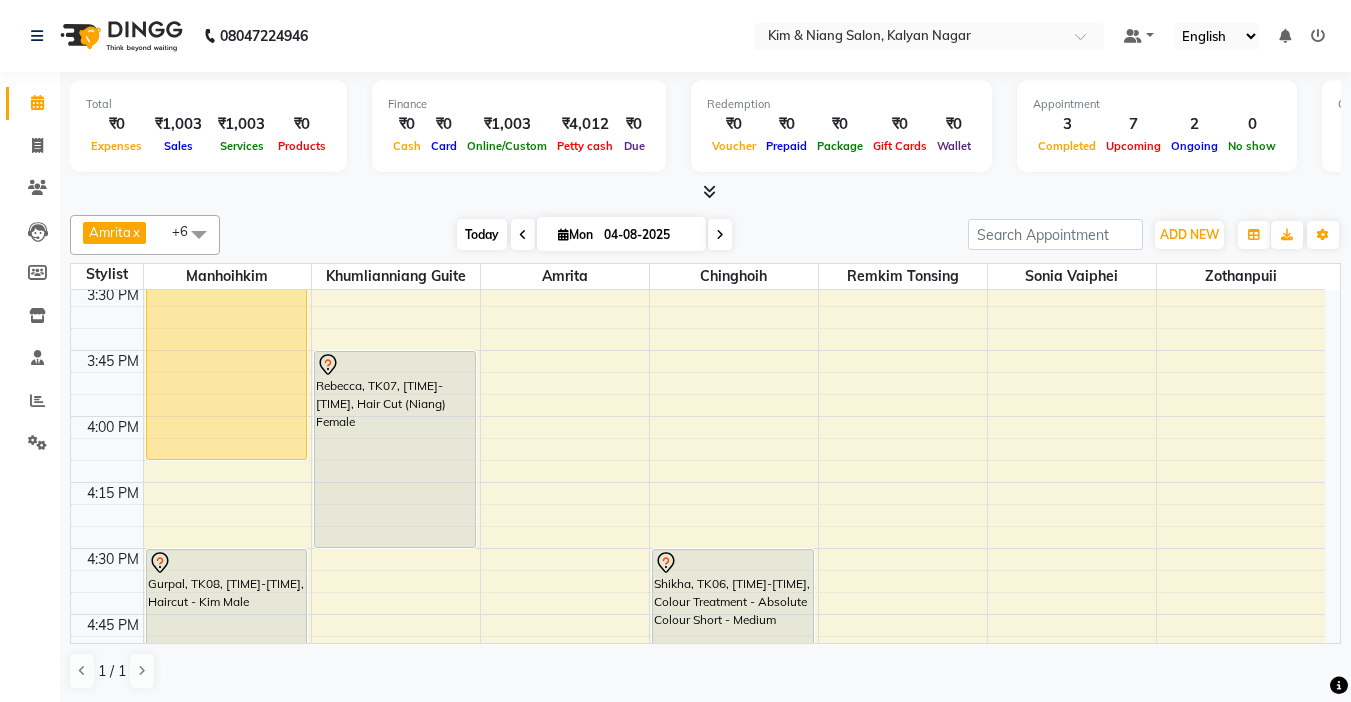 click on "Today" at bounding box center (482, 234) 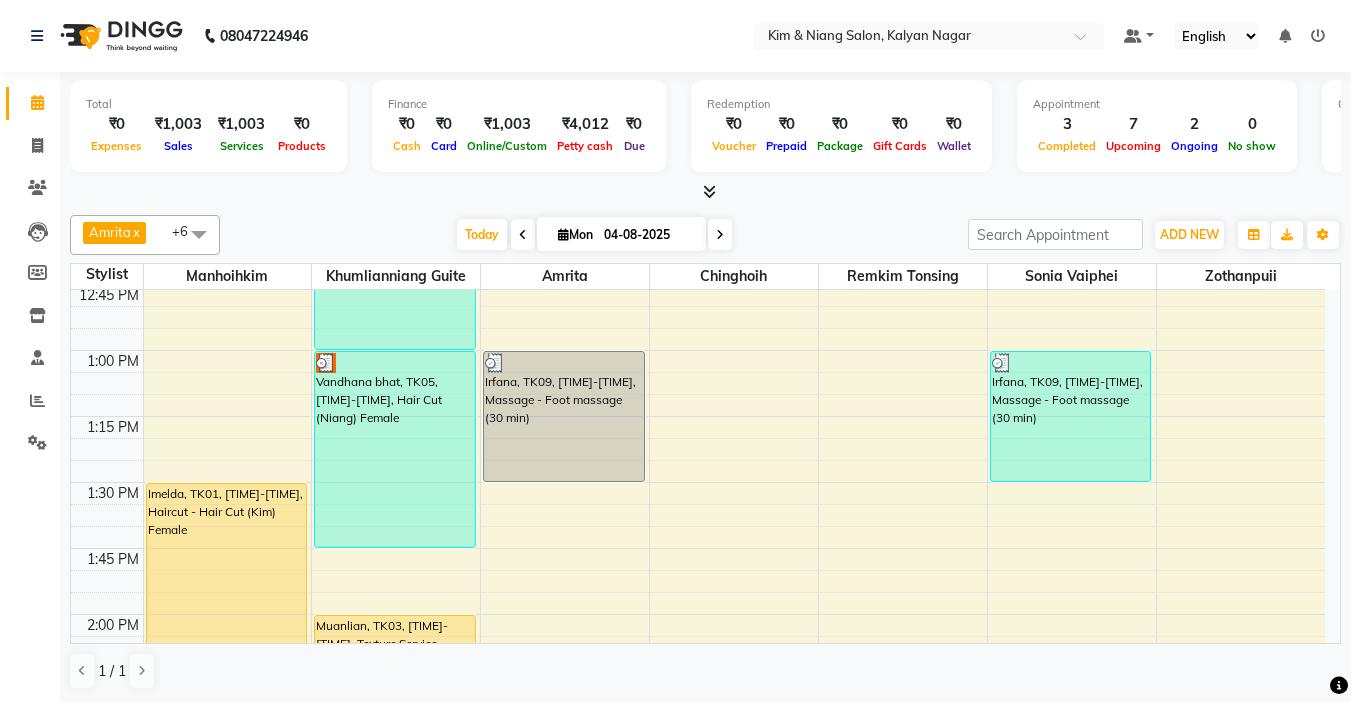 scroll, scrollTop: 921, scrollLeft: 0, axis: vertical 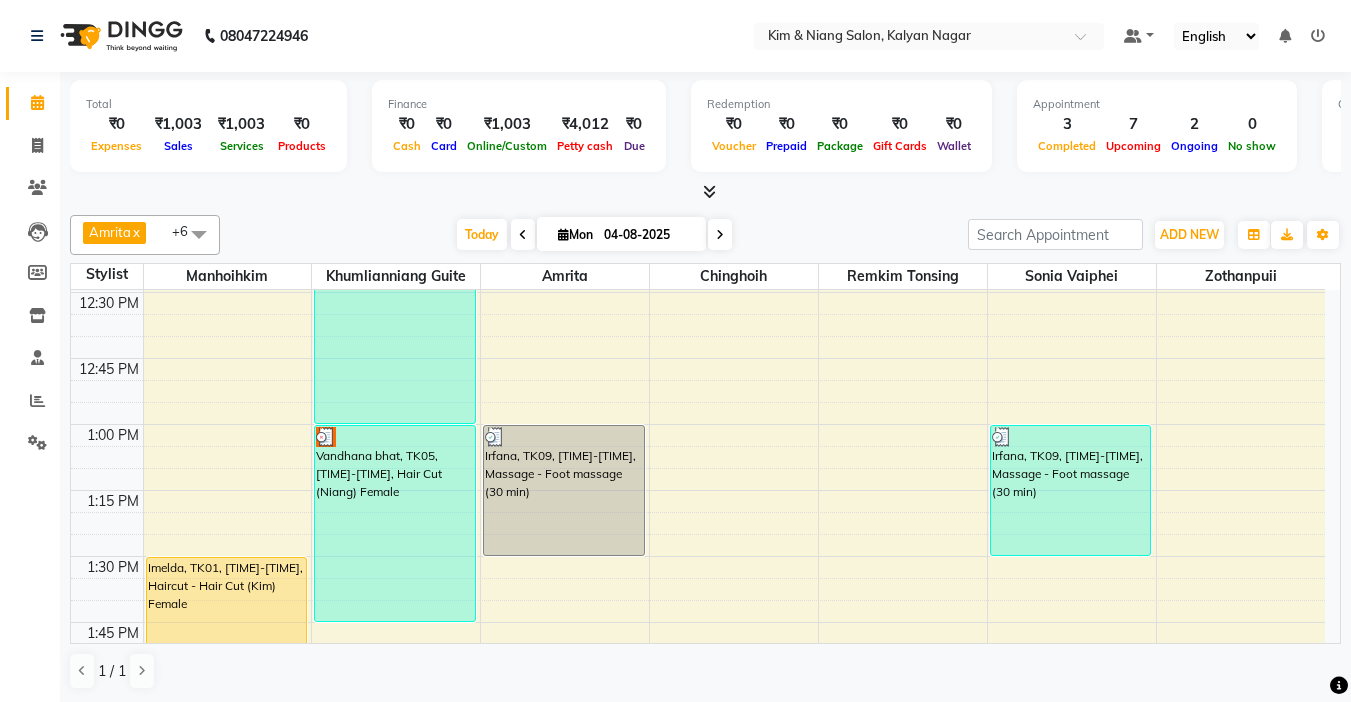 click on "Vandhana bhat, TK05, [TIME]-[TIME], Colour Treatment - Absolute Colour Short - Medium" at bounding box center (395, 160) 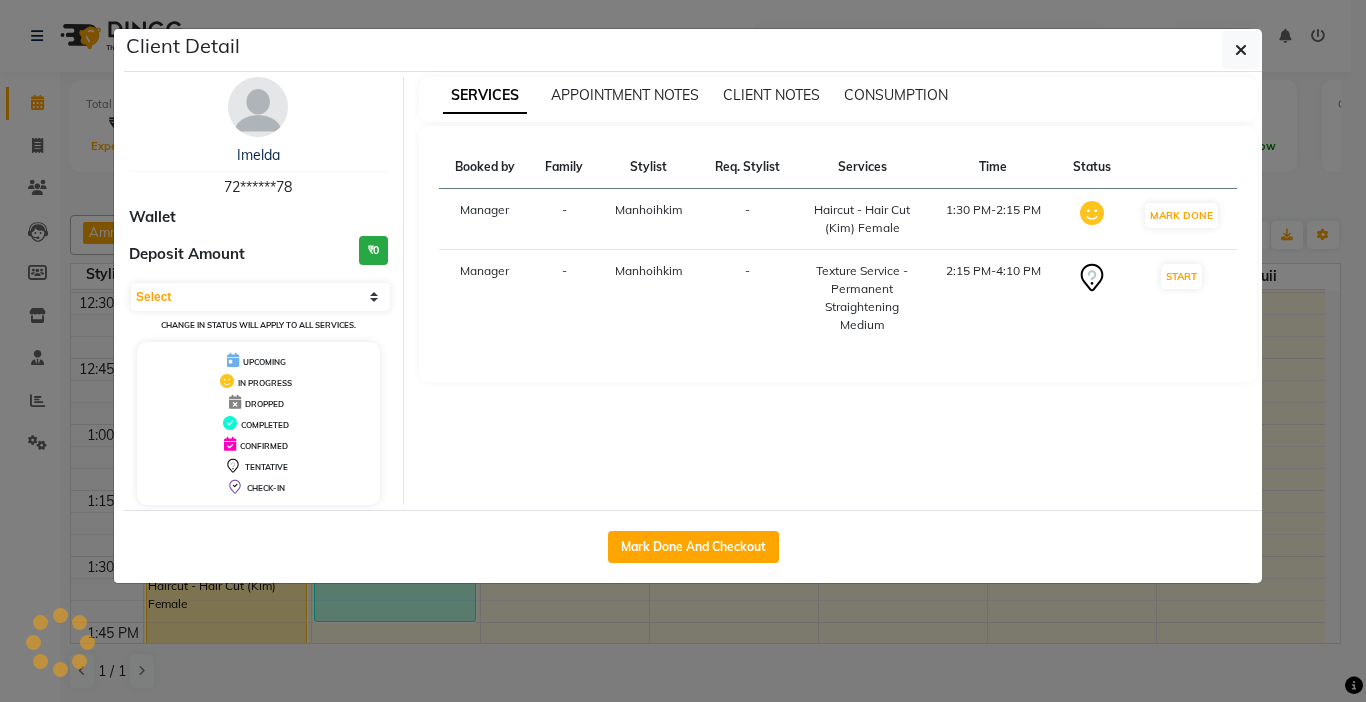 select on "3" 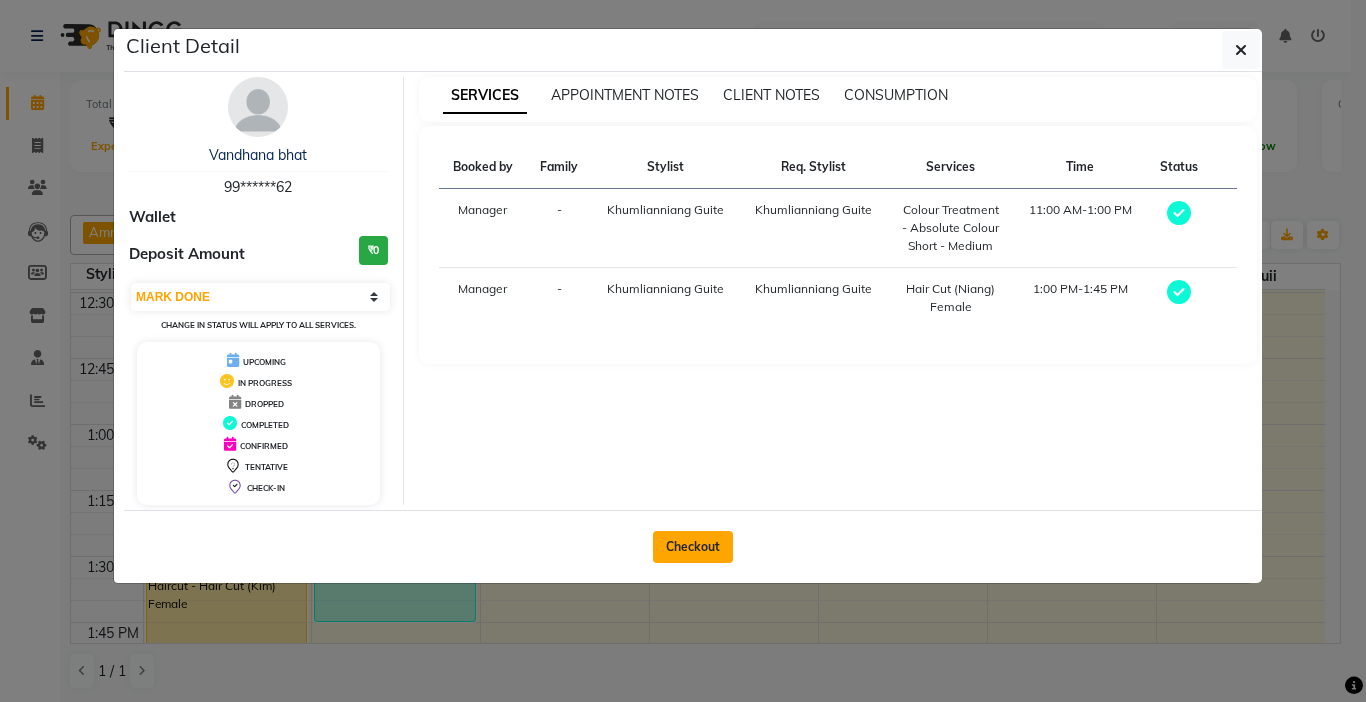 click on "Checkout" 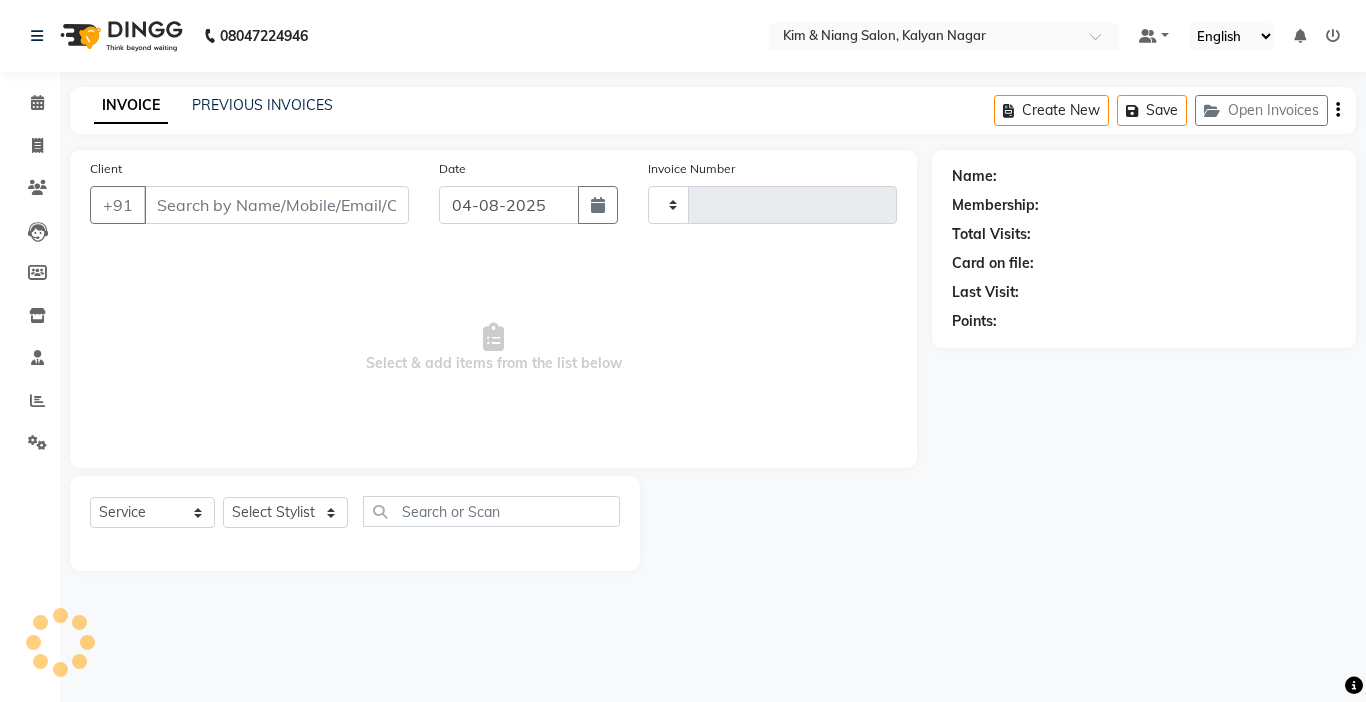 type on "0966" 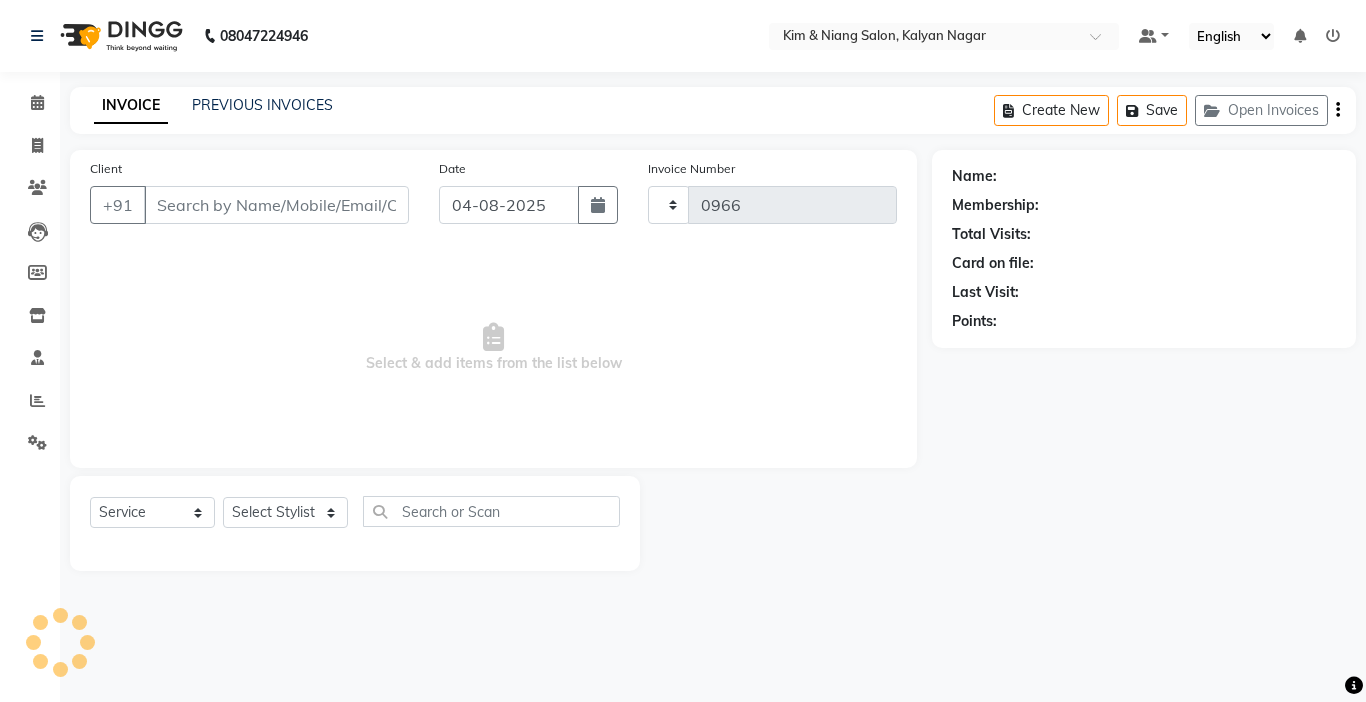 select on "7750" 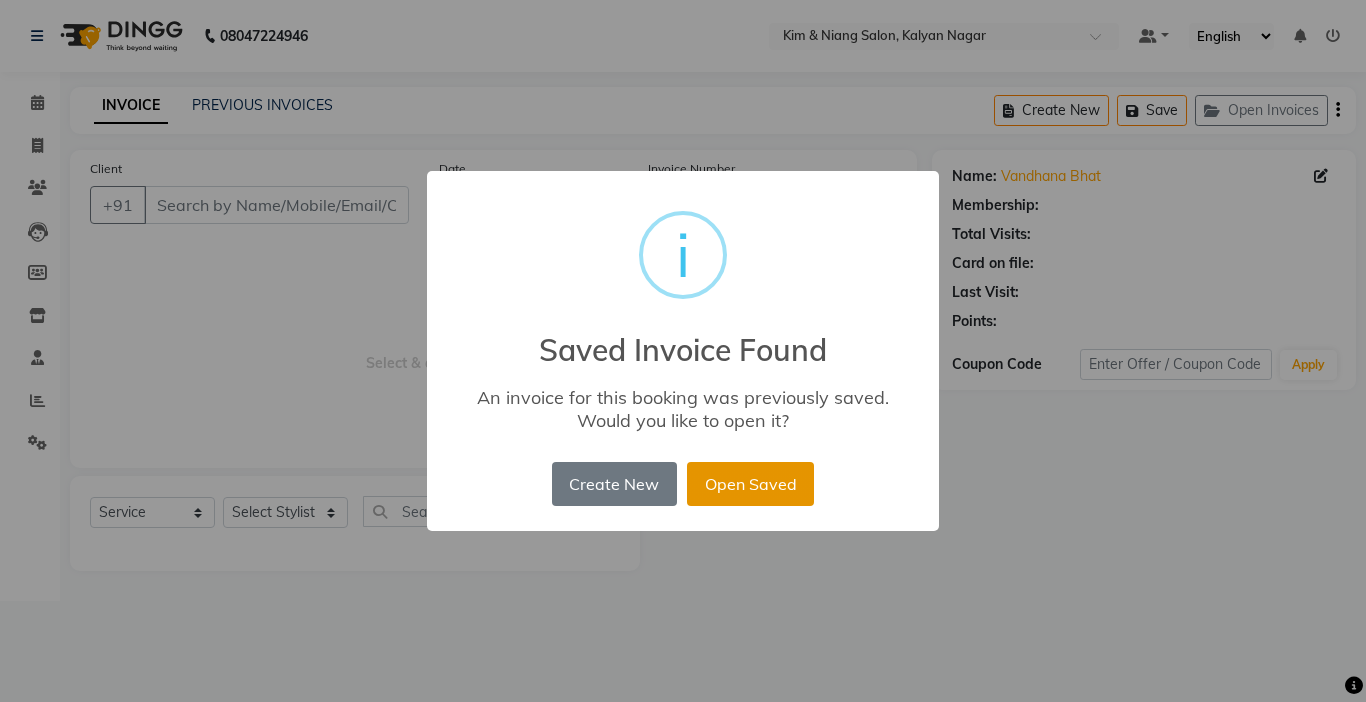 click on "Open Saved" at bounding box center [750, 484] 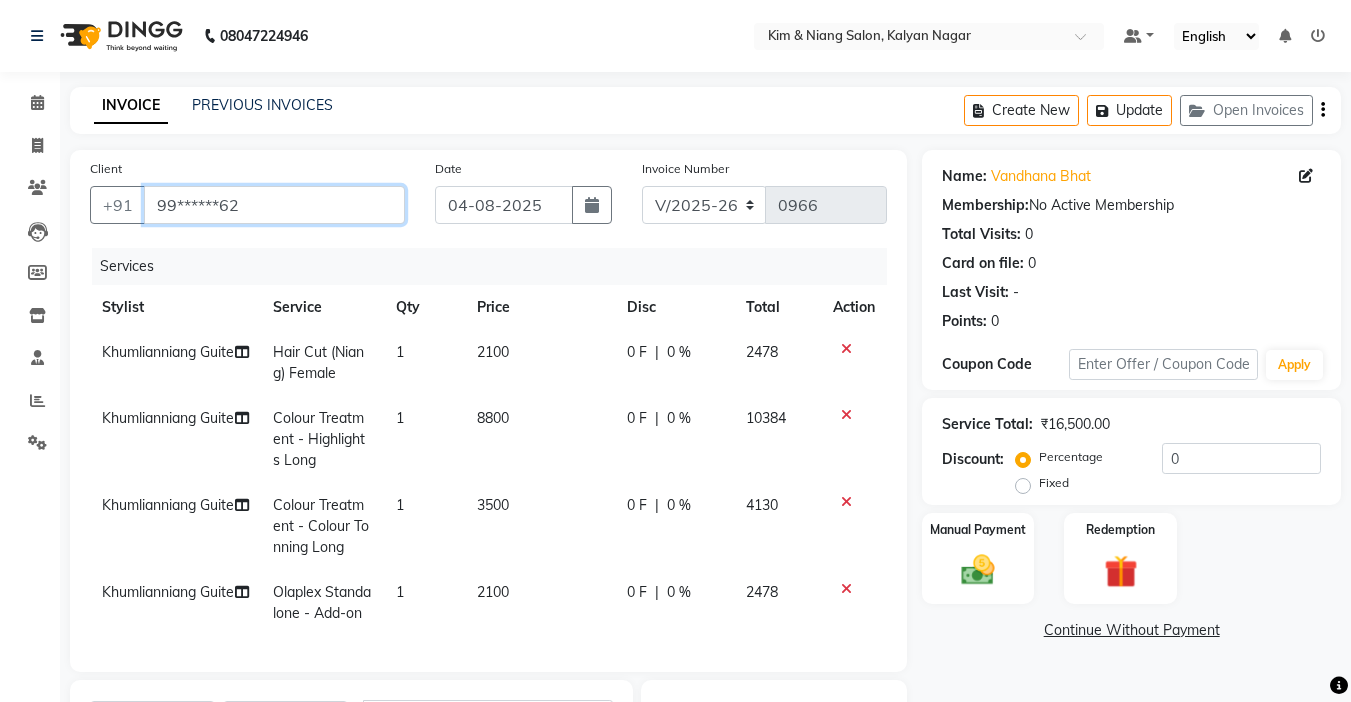 scroll, scrollTop: 100, scrollLeft: 0, axis: vertical 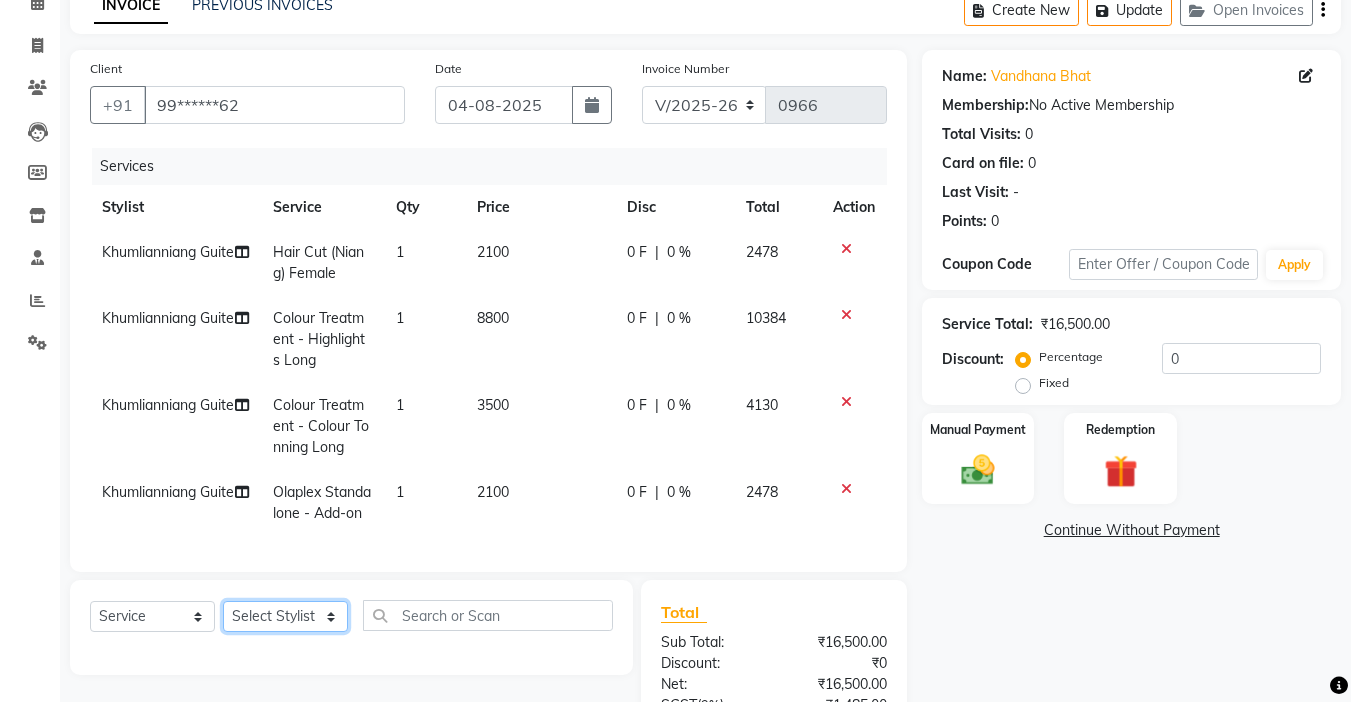 click on "Select Stylist Amrita Anna Boicy Chinghoih Khumlianniang Guite Linda Chingmuan Niang Manager Manhoihkim Protima Kami Remkim Tonsing Sonia vaiphei  Steve .mynlyanSonangaihte Zothanpuii" 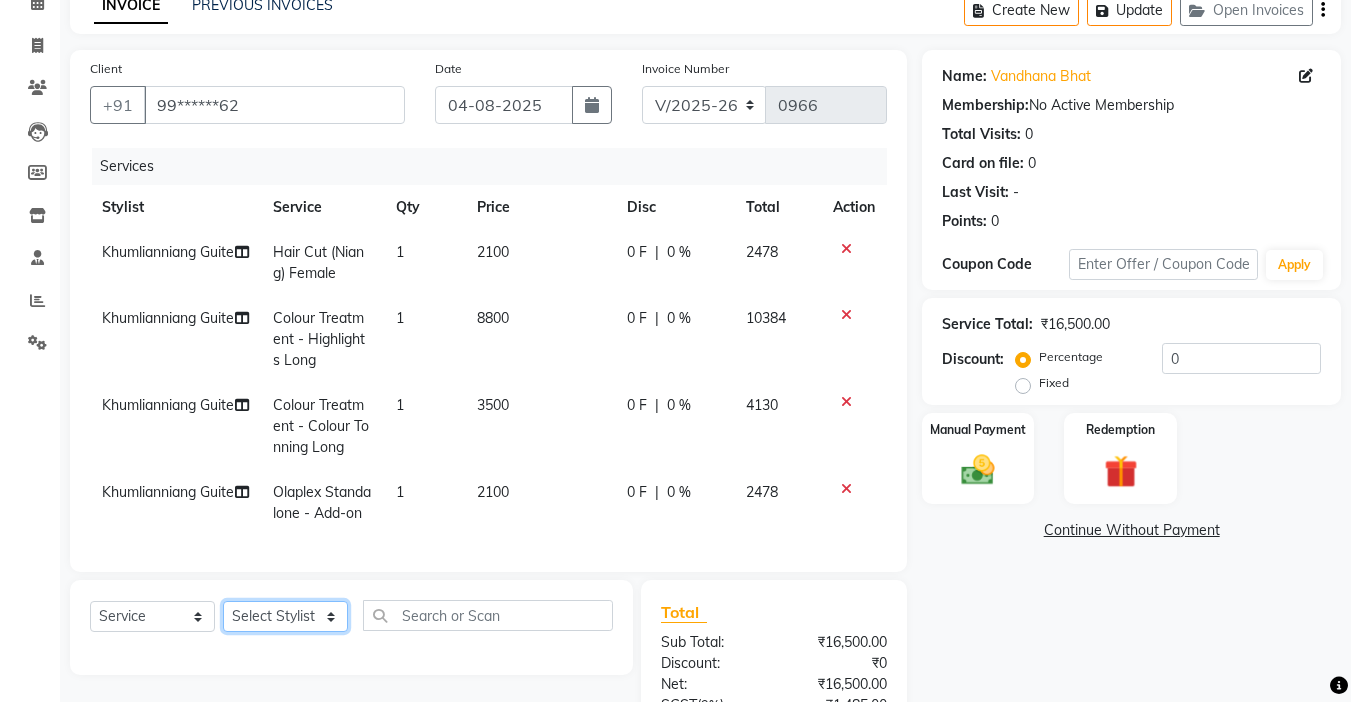select on "72579" 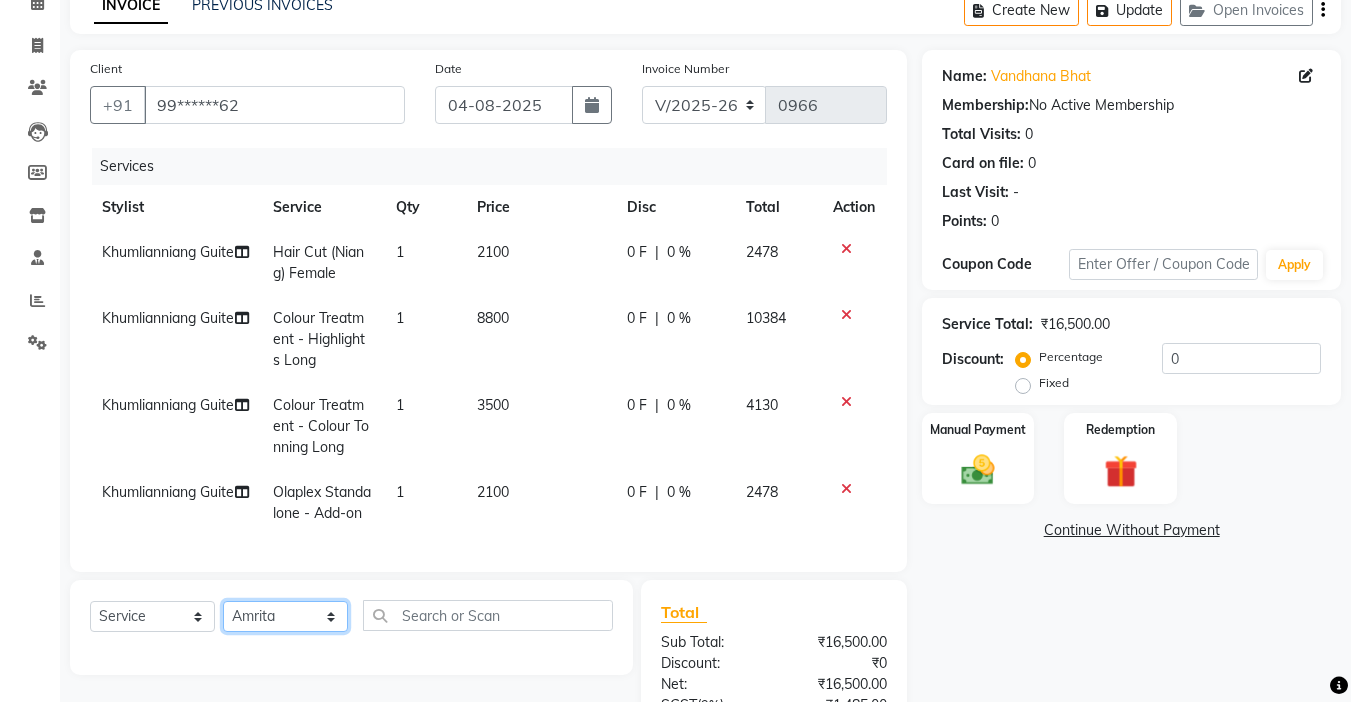 click on "Select Stylist Amrita Anna Boicy Chinghoih Khumlianniang Guite Linda Chingmuan Niang Manager Manhoihkim Protima Kami Remkim Tonsing Sonia vaiphei  Steve .mynlyanSonangaihte Zothanpuii" 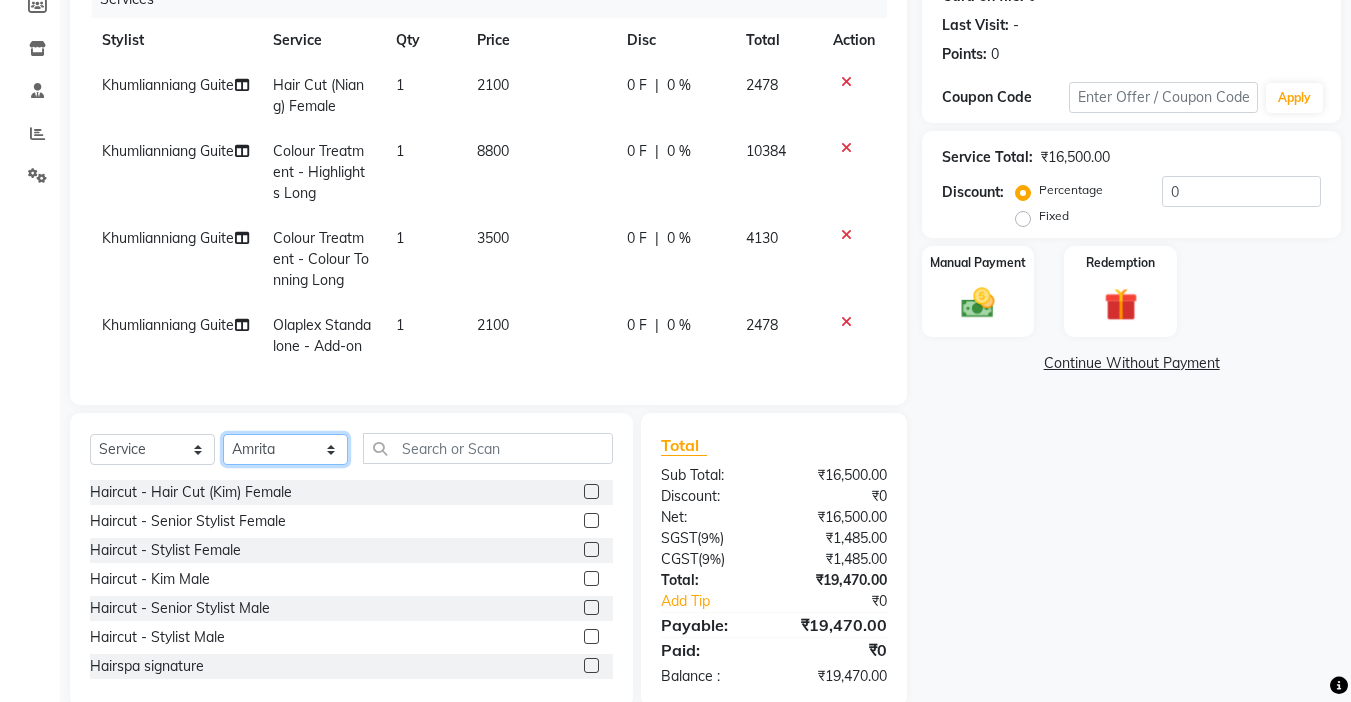 scroll, scrollTop: 339, scrollLeft: 0, axis: vertical 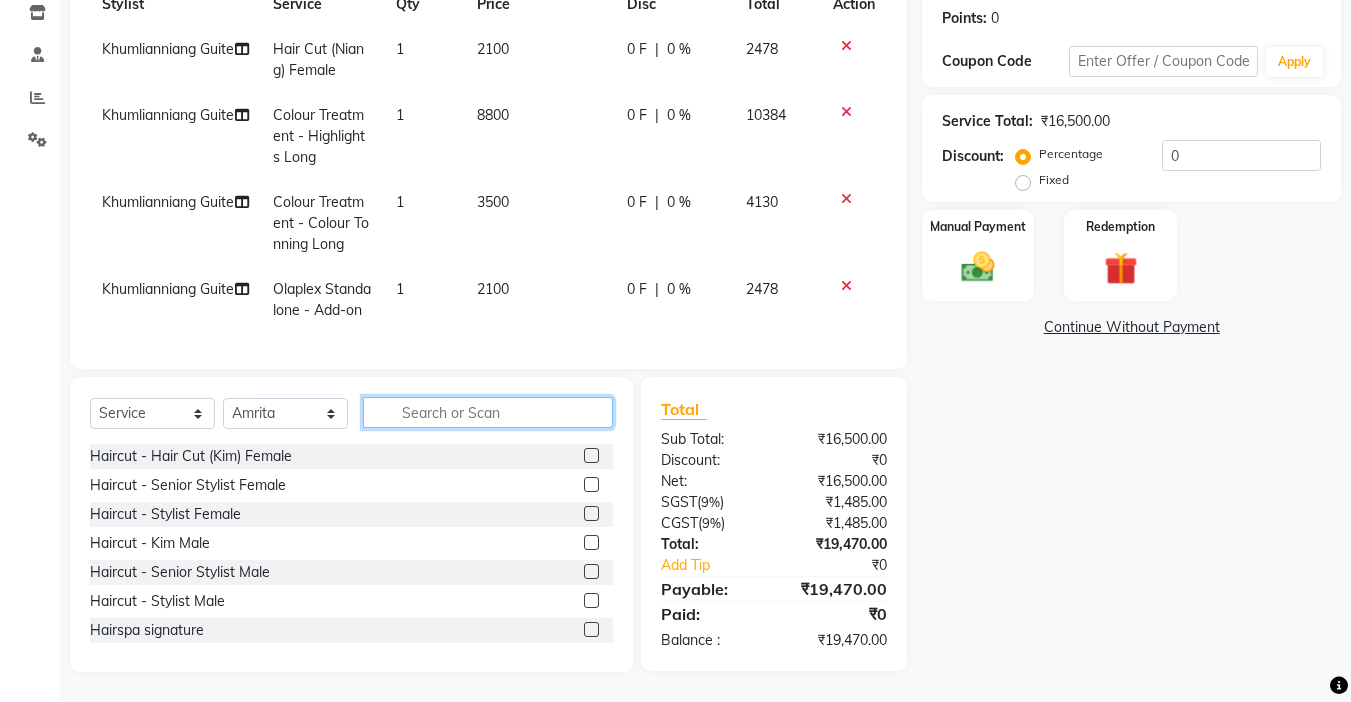 click 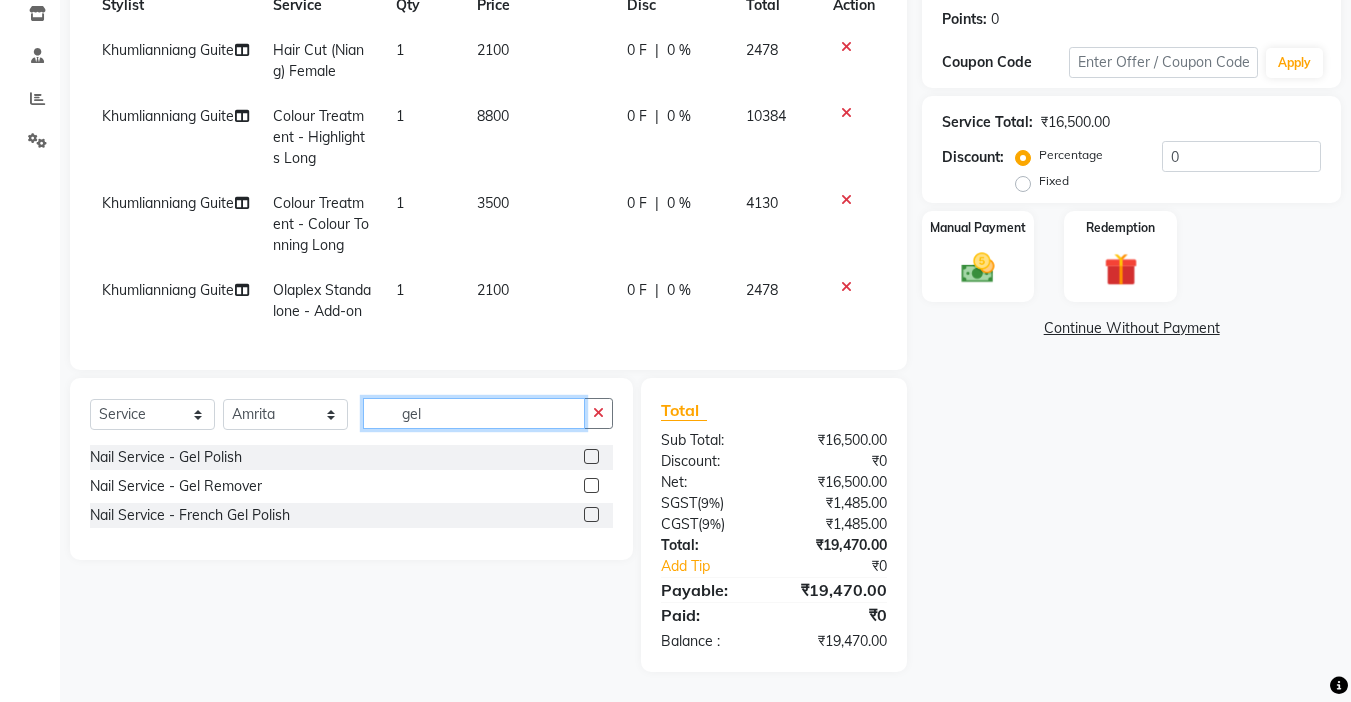 scroll, scrollTop: 338, scrollLeft: 0, axis: vertical 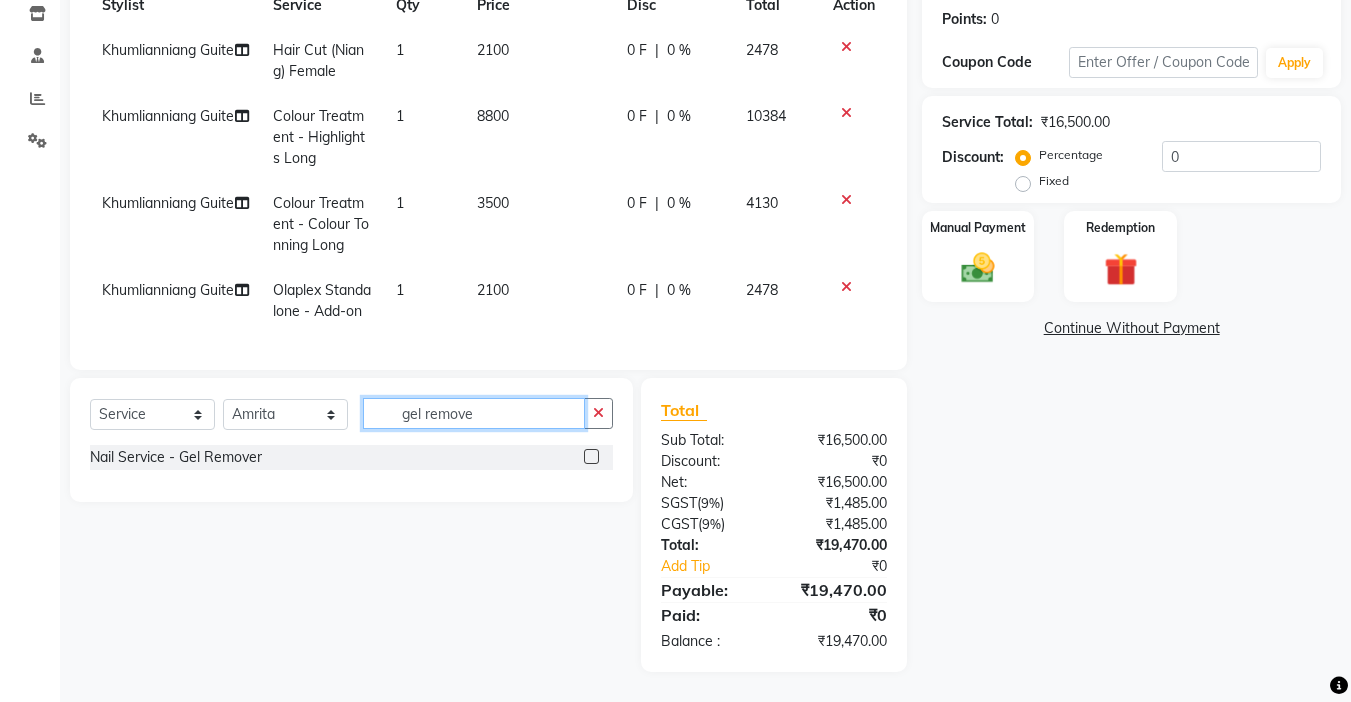 type on "gel remove" 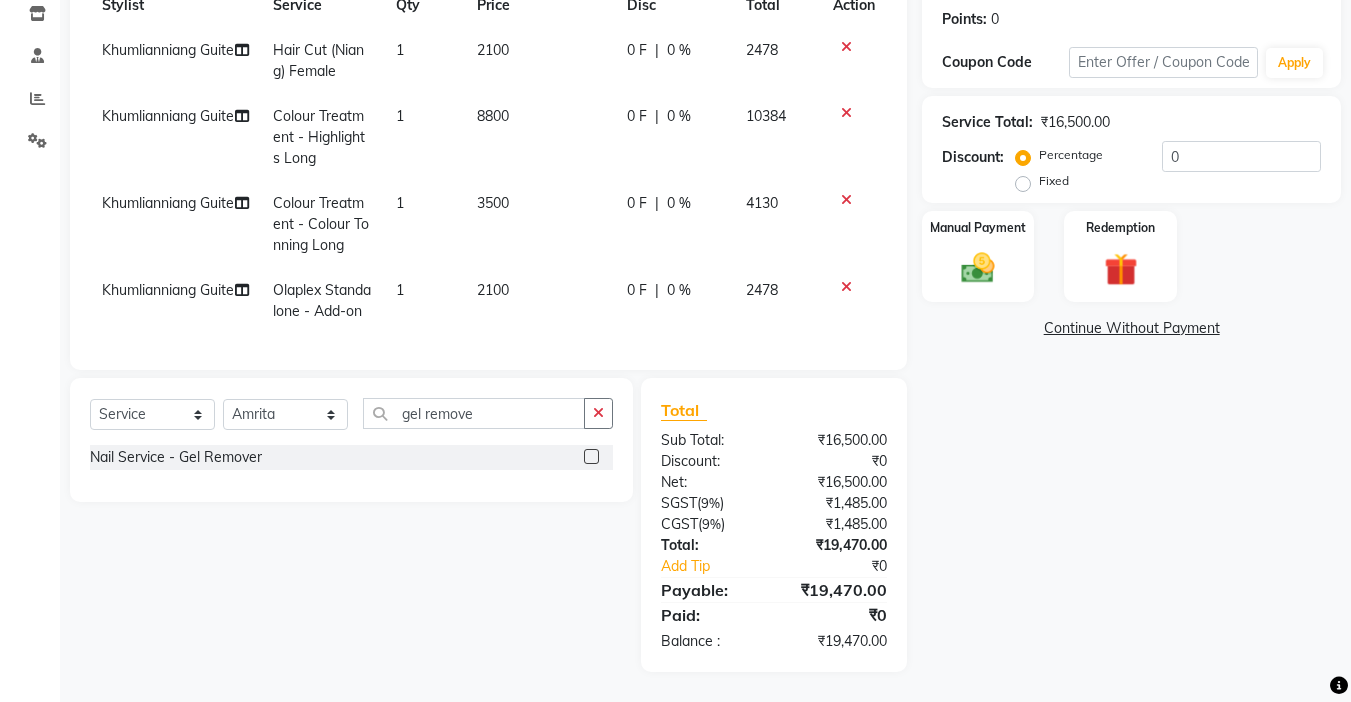 click 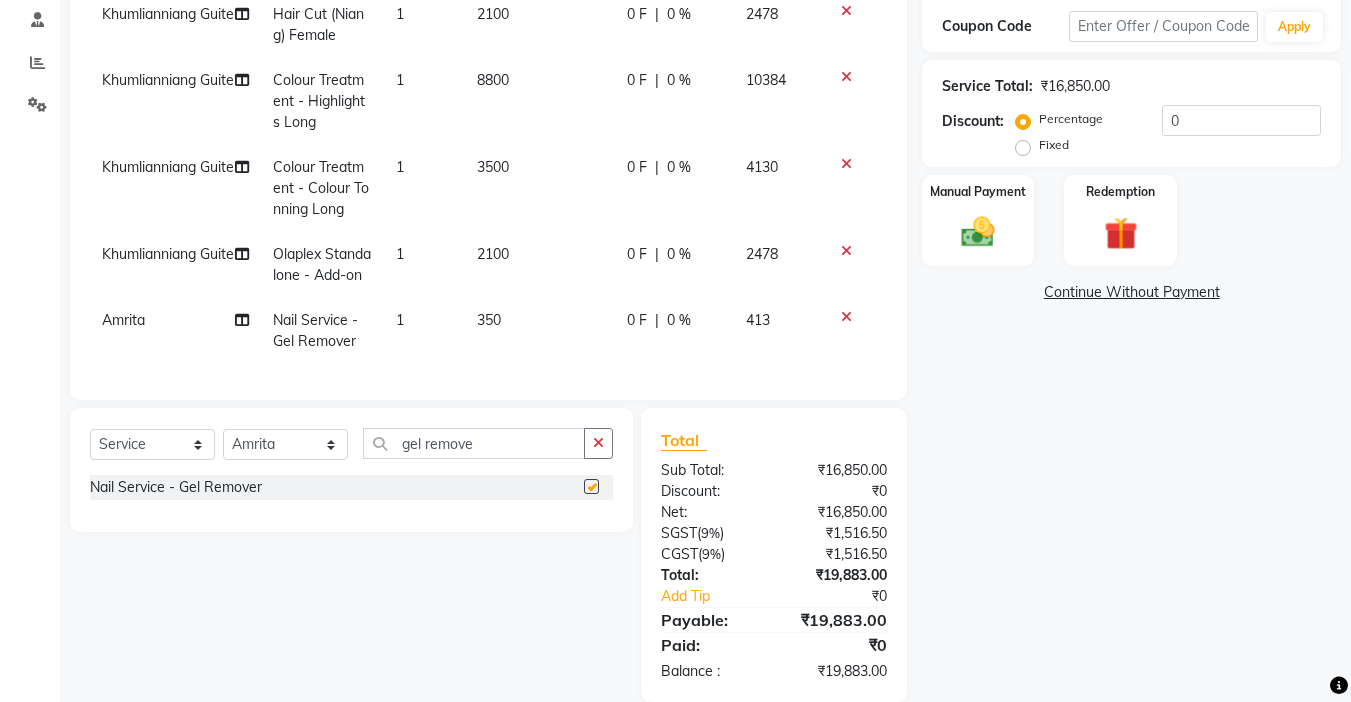 checkbox on "false" 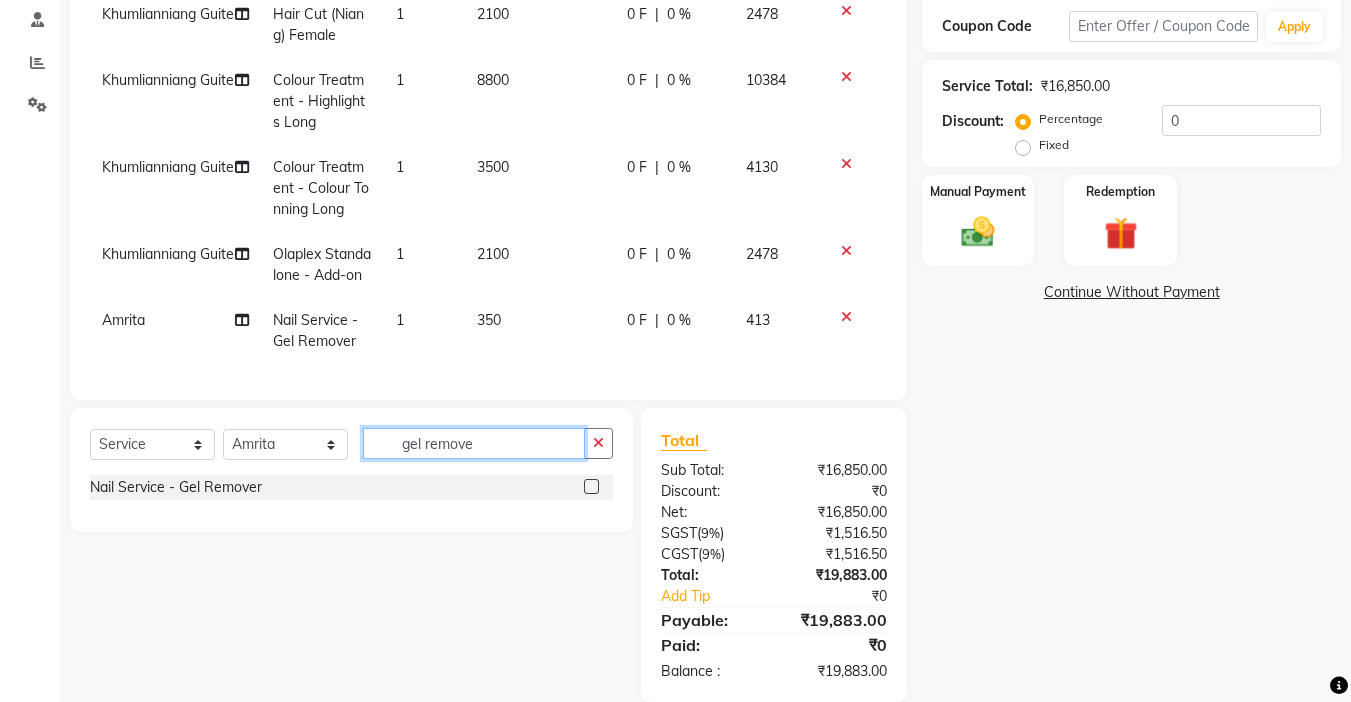 click on "gel remove" 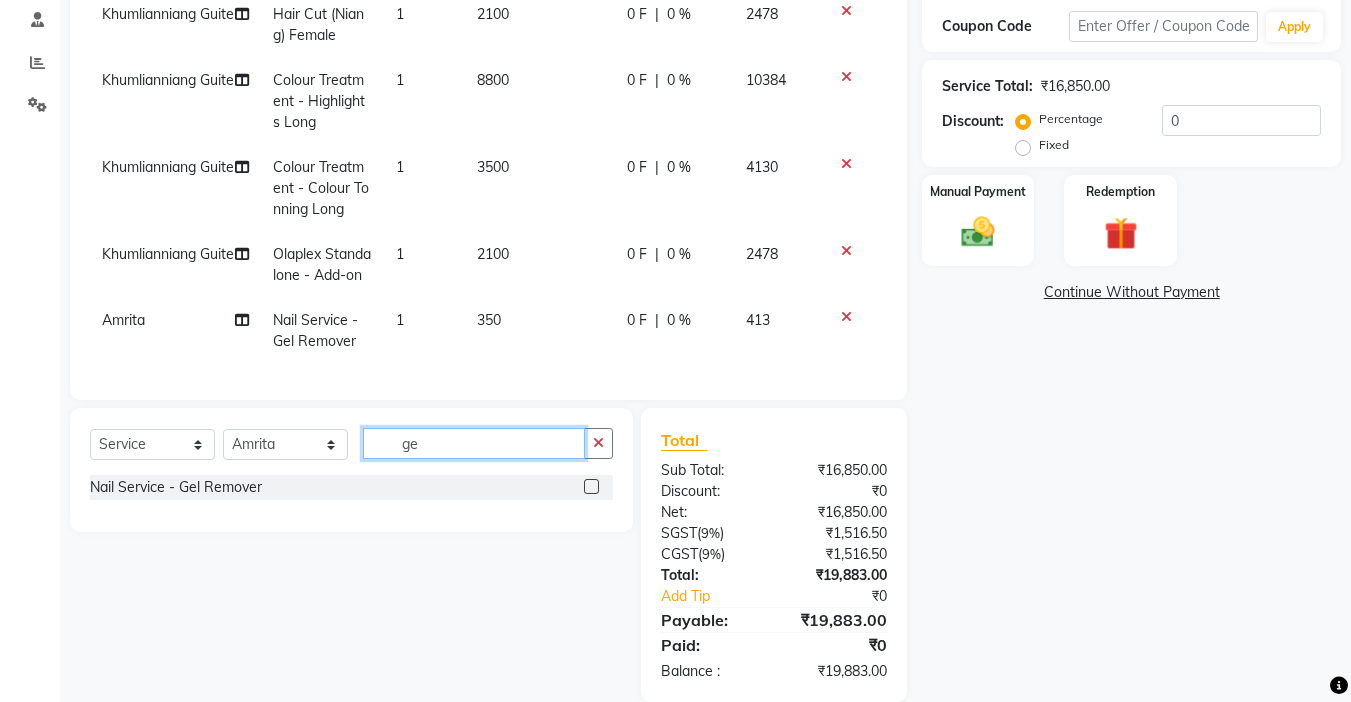 type on "g" 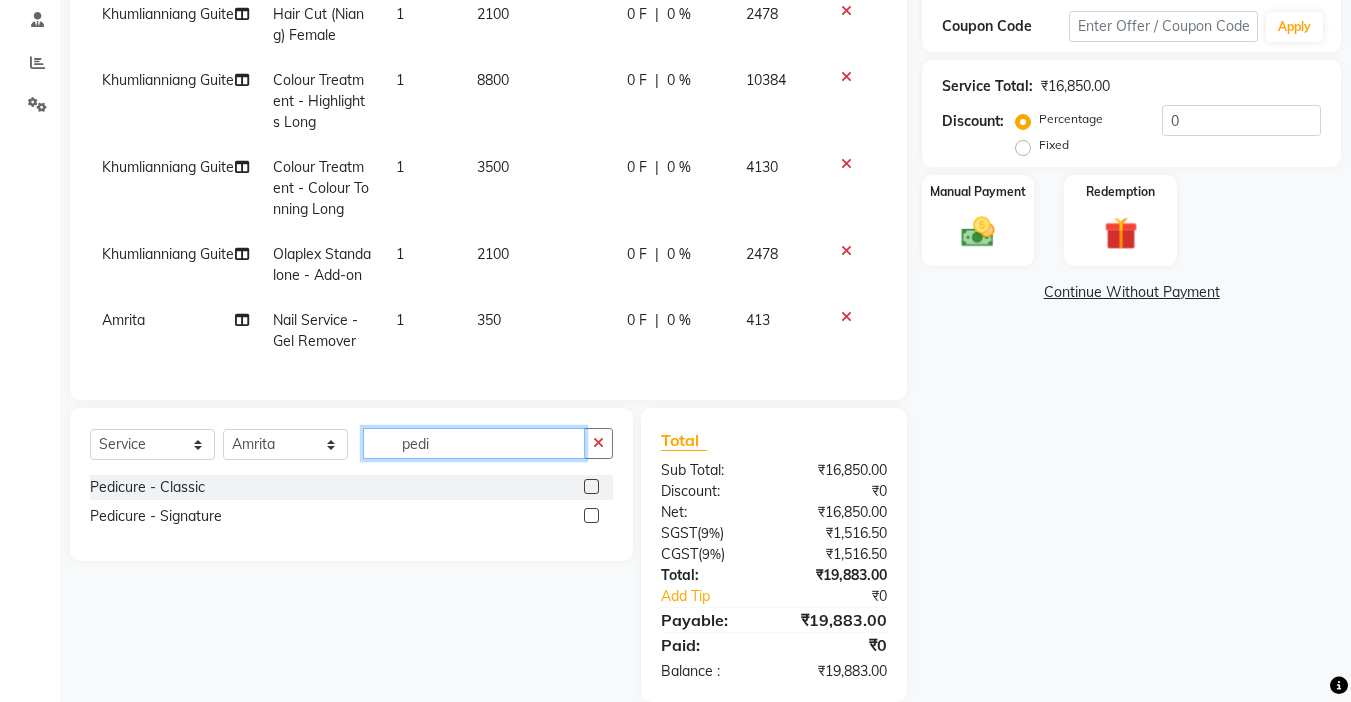 type on "pedi" 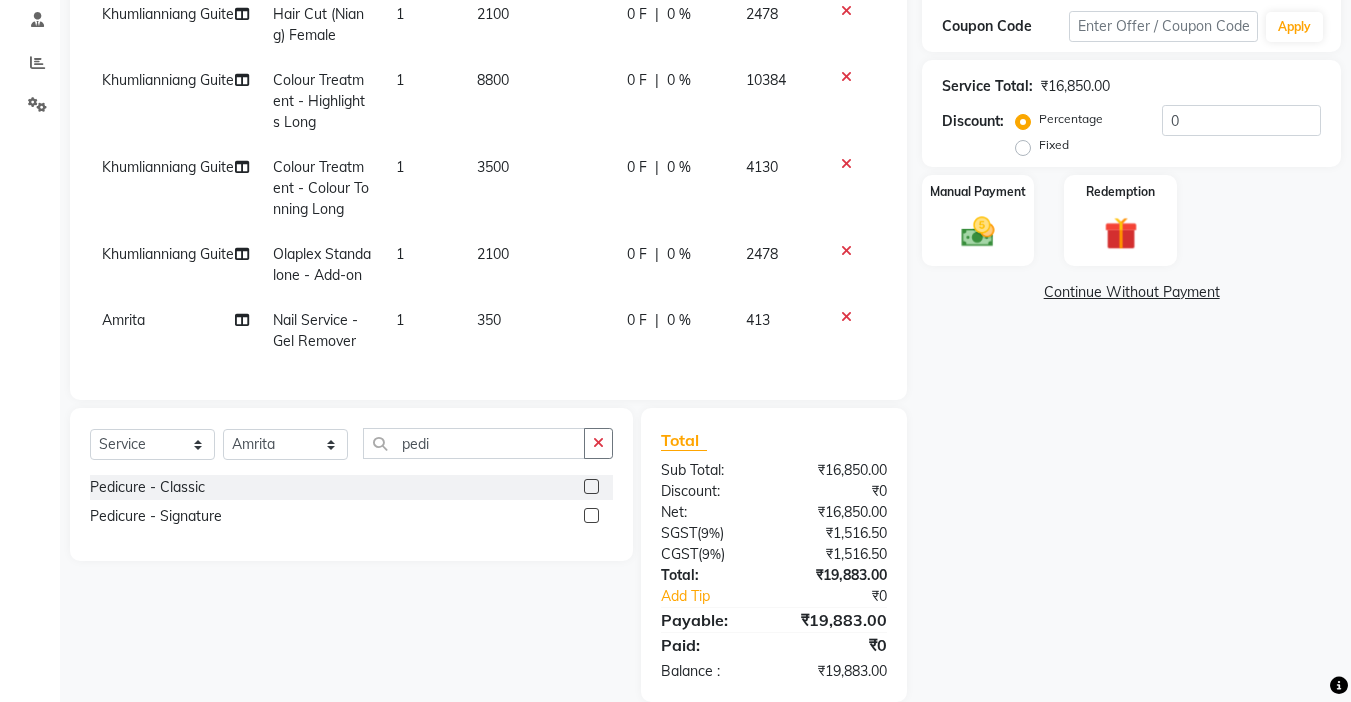 click 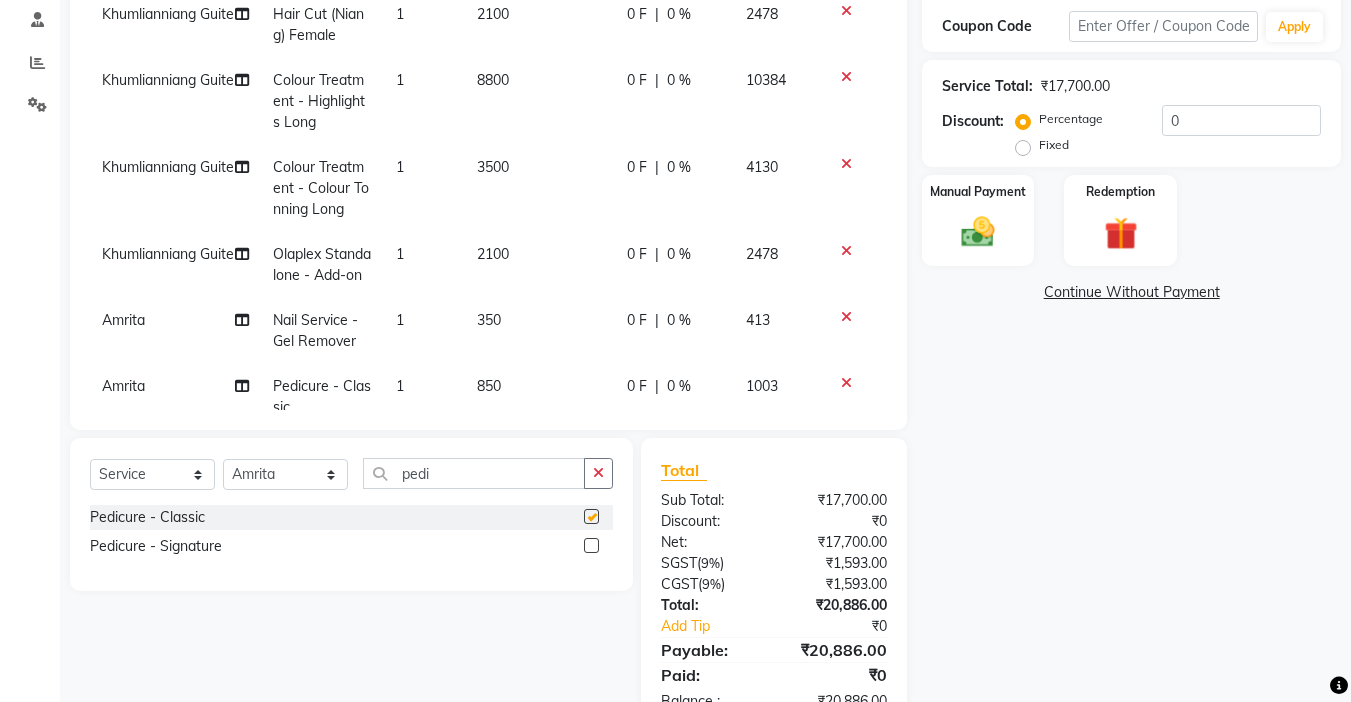 checkbox on "false" 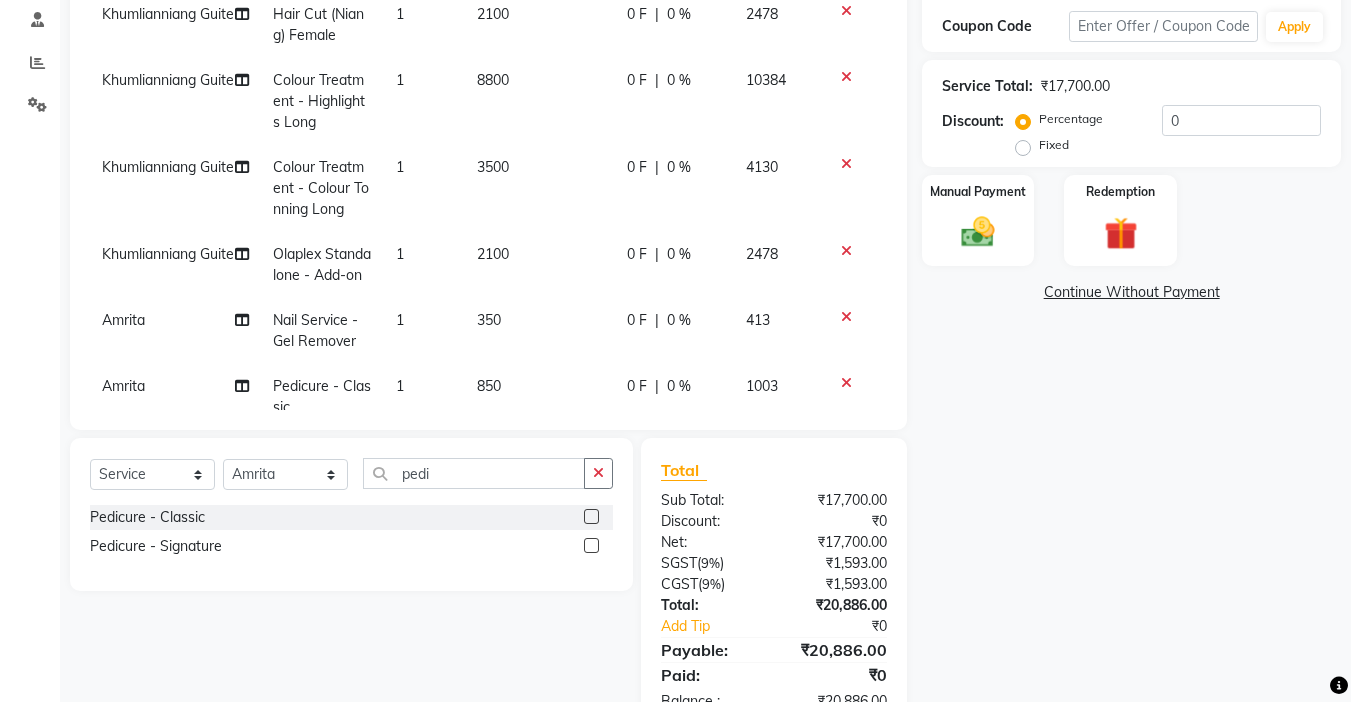 scroll, scrollTop: 72, scrollLeft: 0, axis: vertical 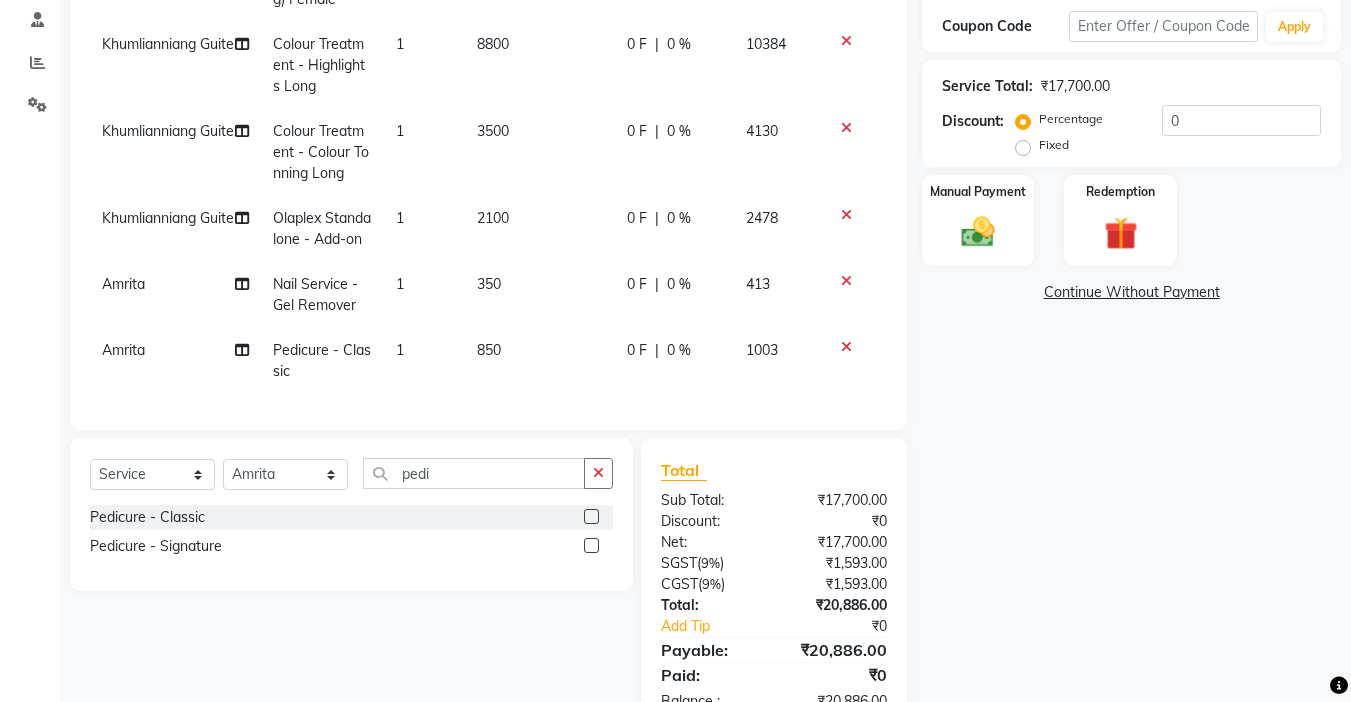 click on "0 %" 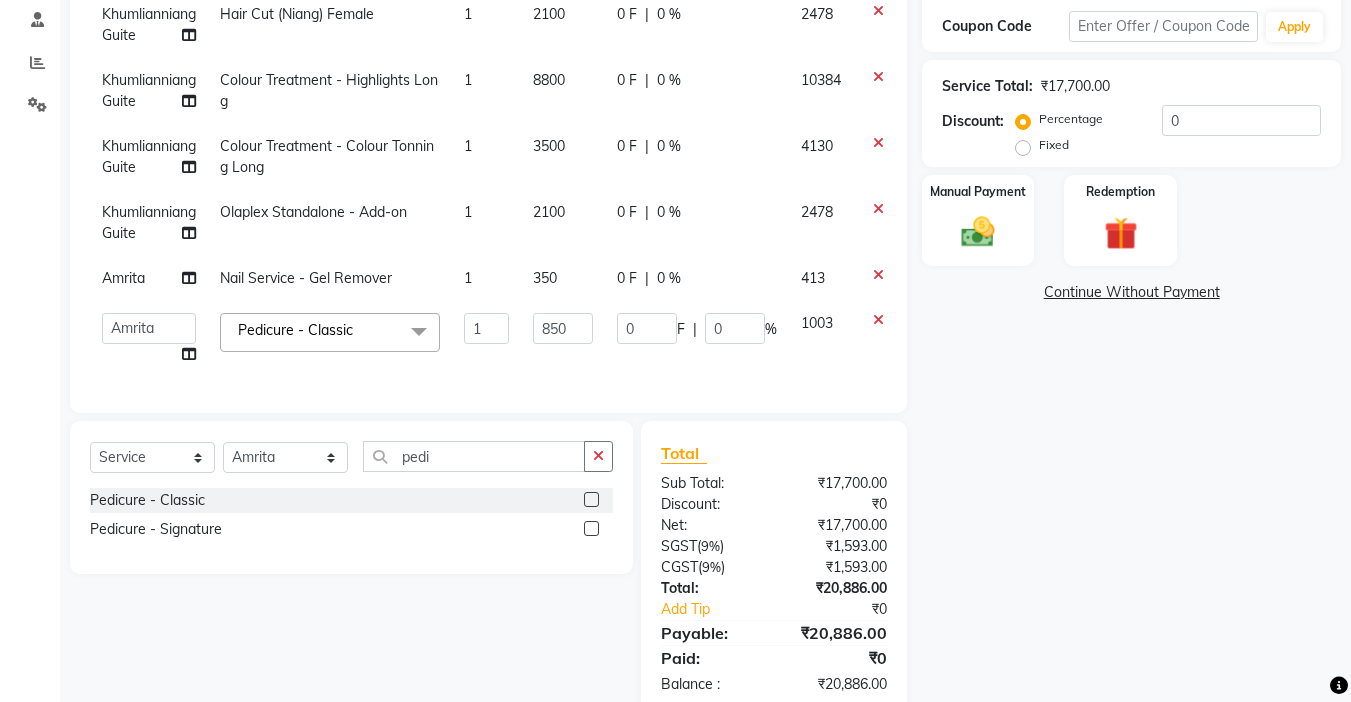 scroll, scrollTop: 0, scrollLeft: 0, axis: both 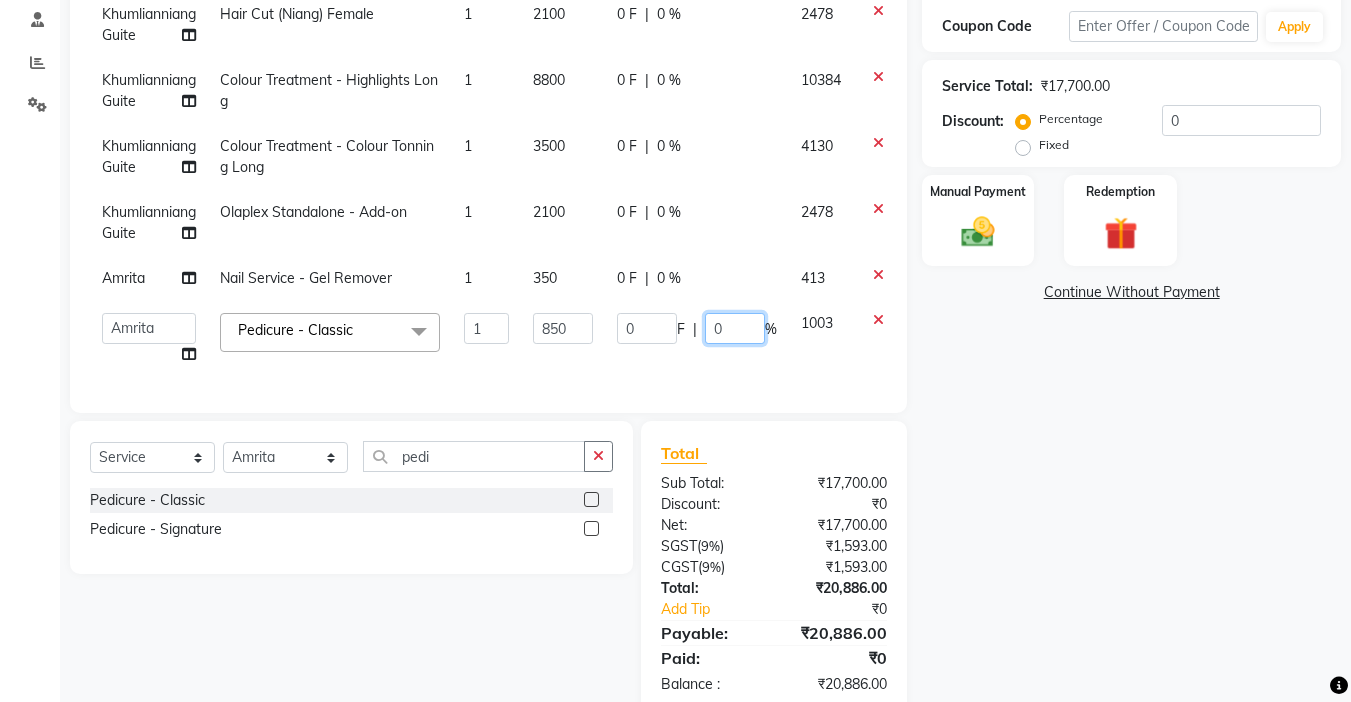 click on "0" 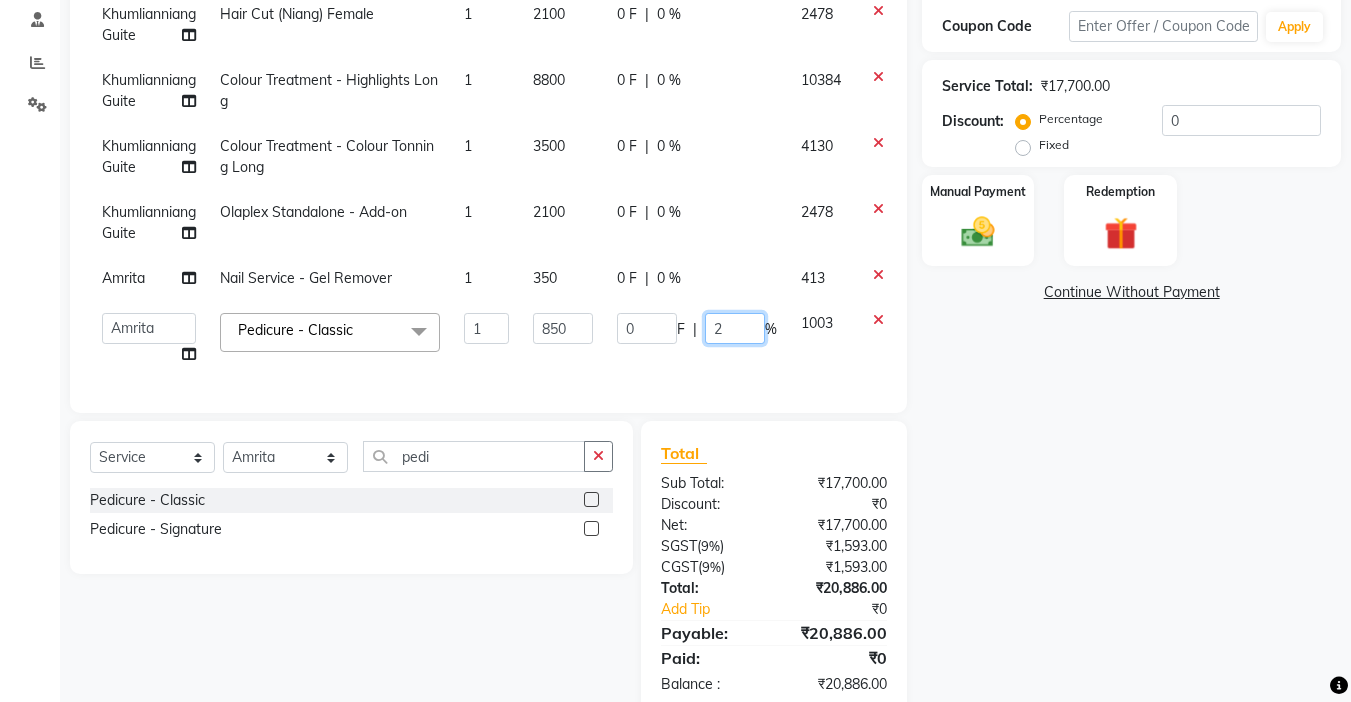 type on "20" 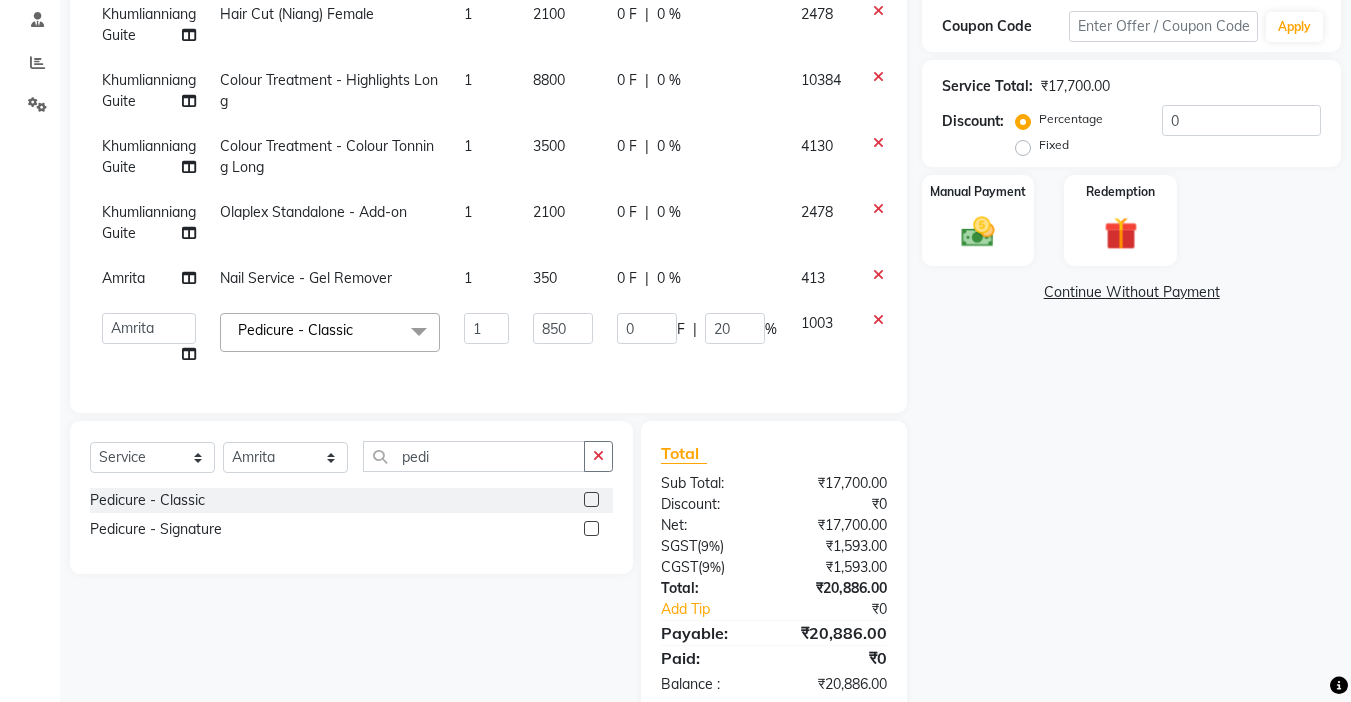 click on "Name: Vandhana Bhat Membership: No Active Membership Total Visits: 0 Card on file: 0 Last Visit: - Points: 0 Coupon Code Apply Service Total: ₹17,700.00 Discount: Percentage Fixed 0 Manual Payment Redemption Continue Without Payment" 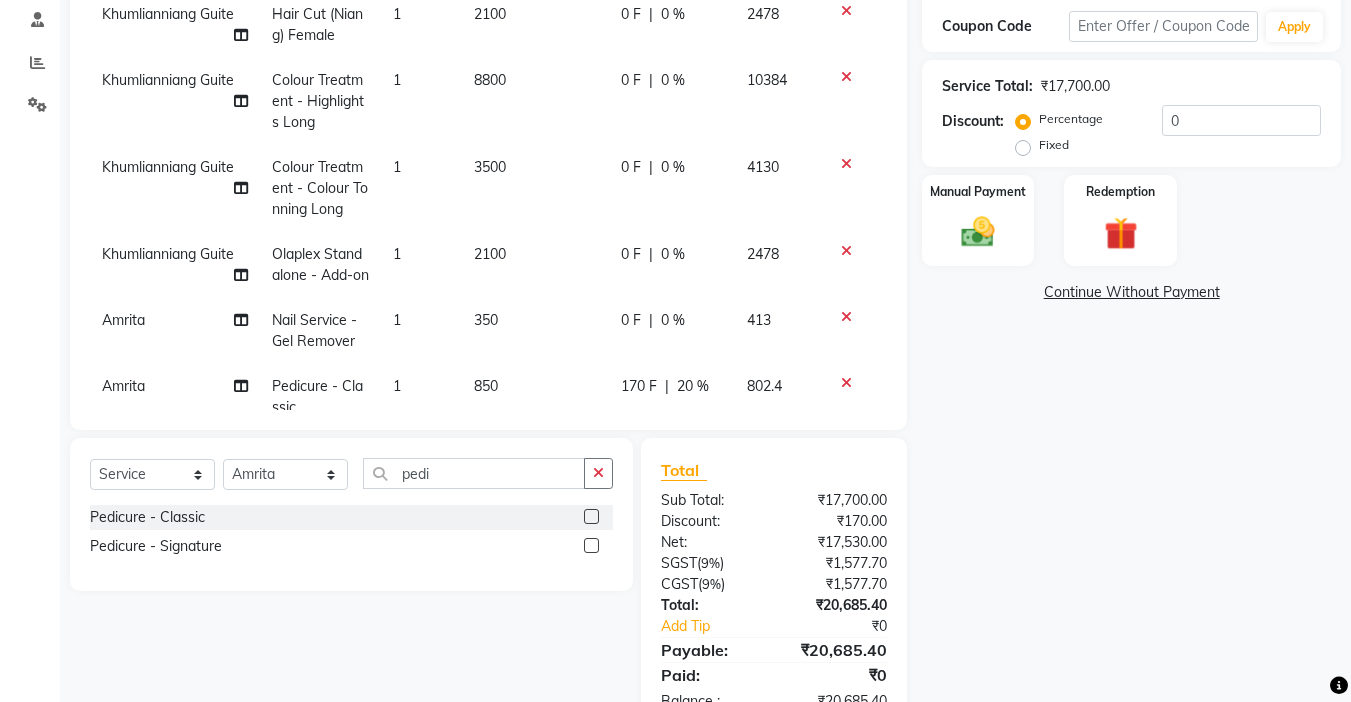 scroll, scrollTop: 238, scrollLeft: 0, axis: vertical 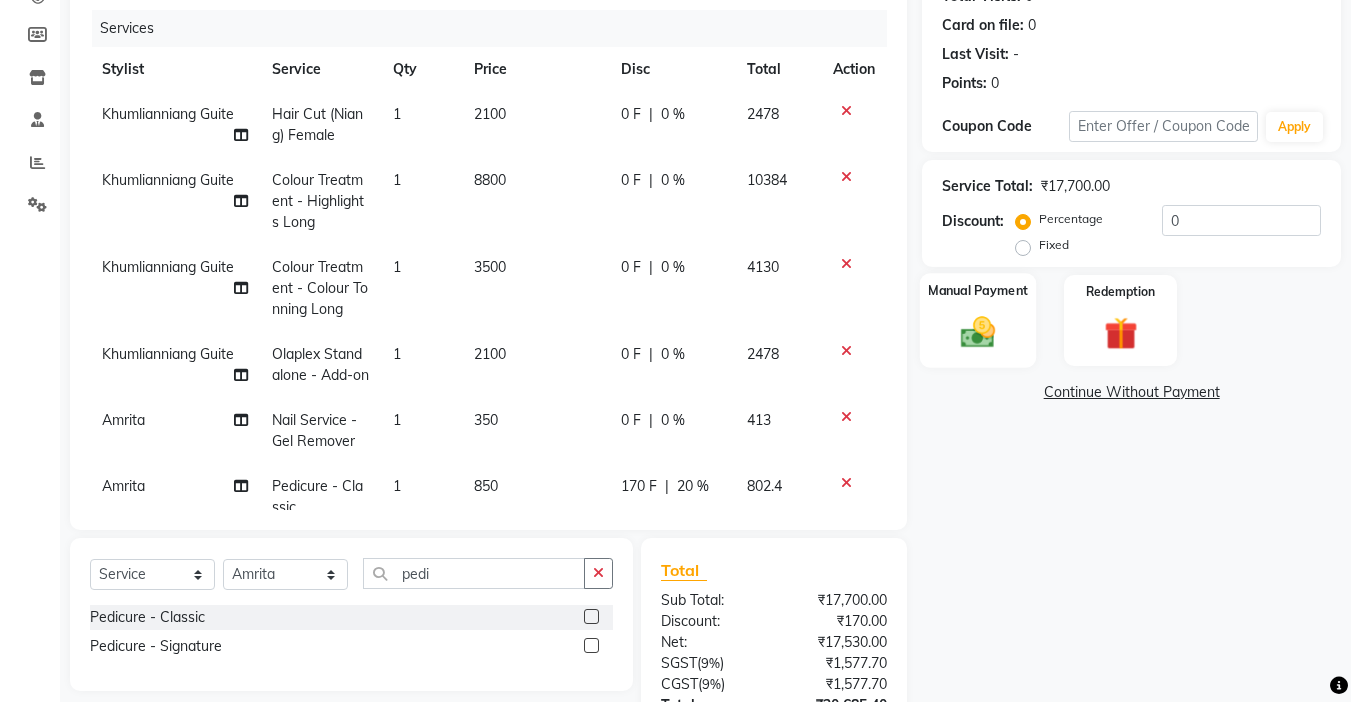 click 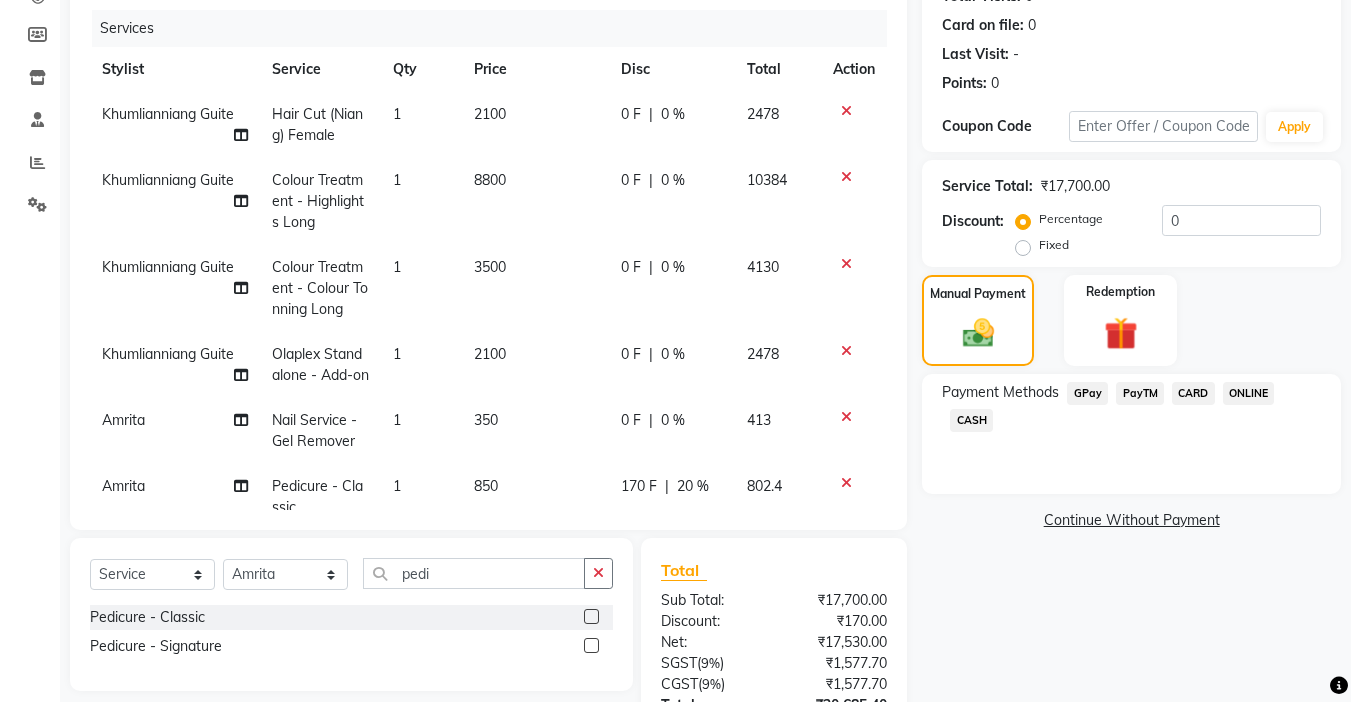 click on "GPay" 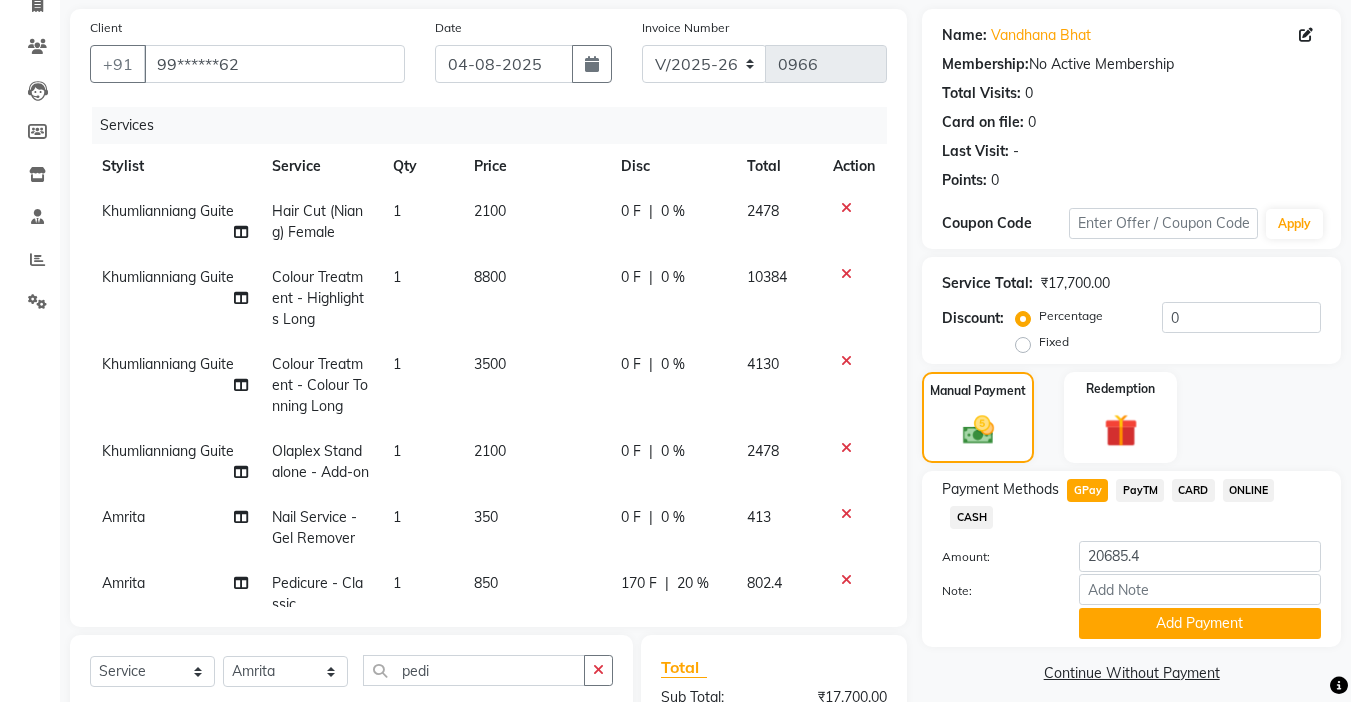 scroll, scrollTop: 0, scrollLeft: 0, axis: both 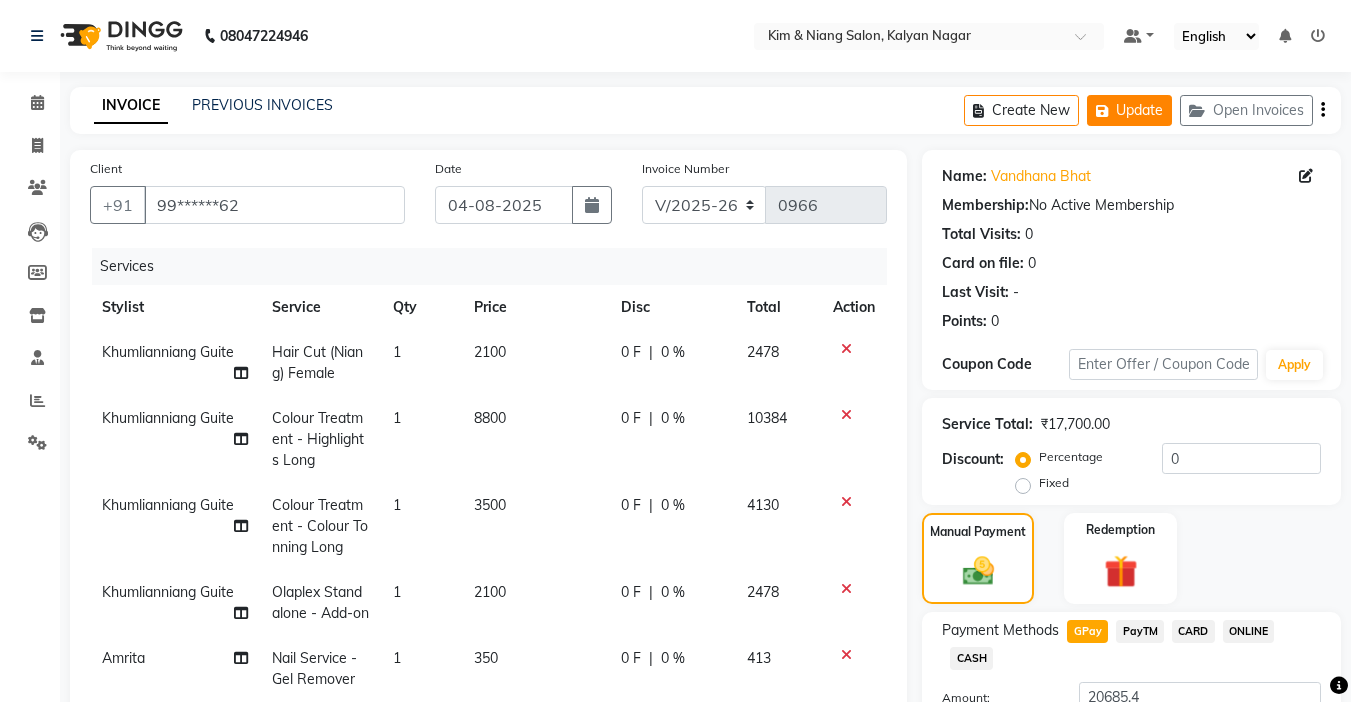 click on "Update" 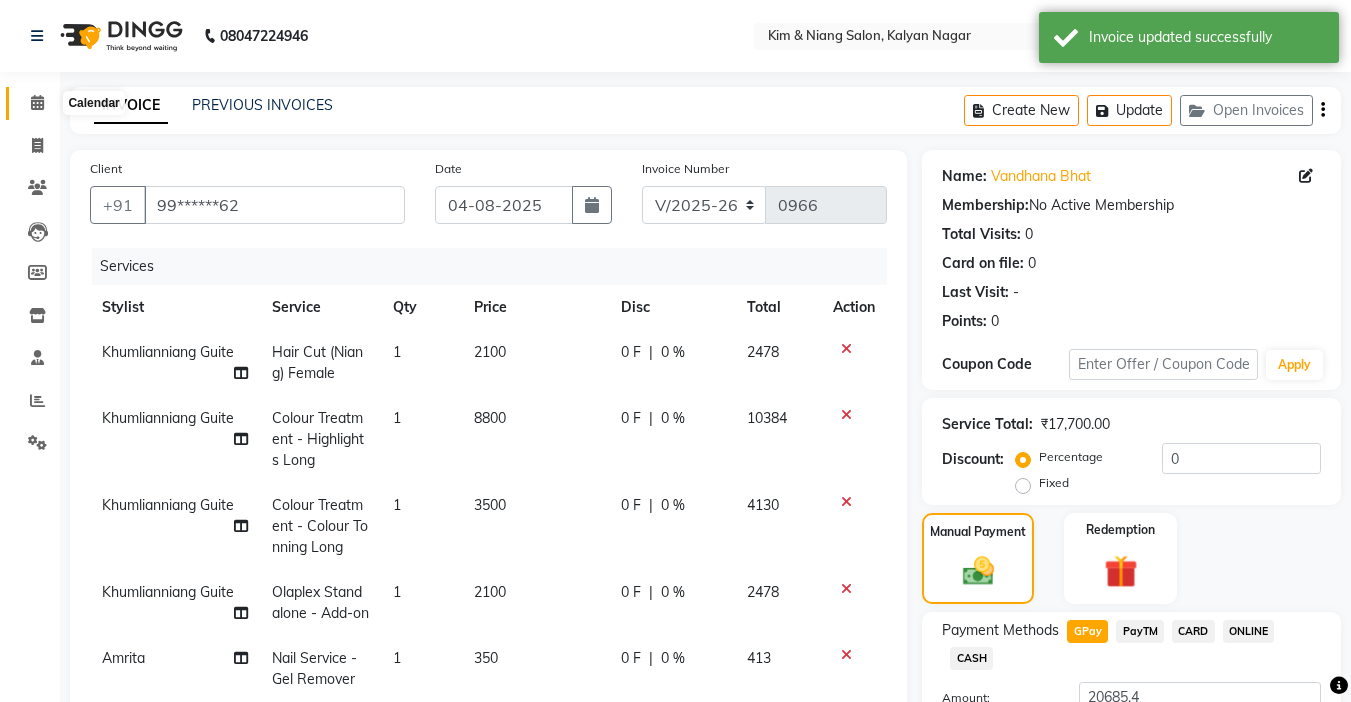 click 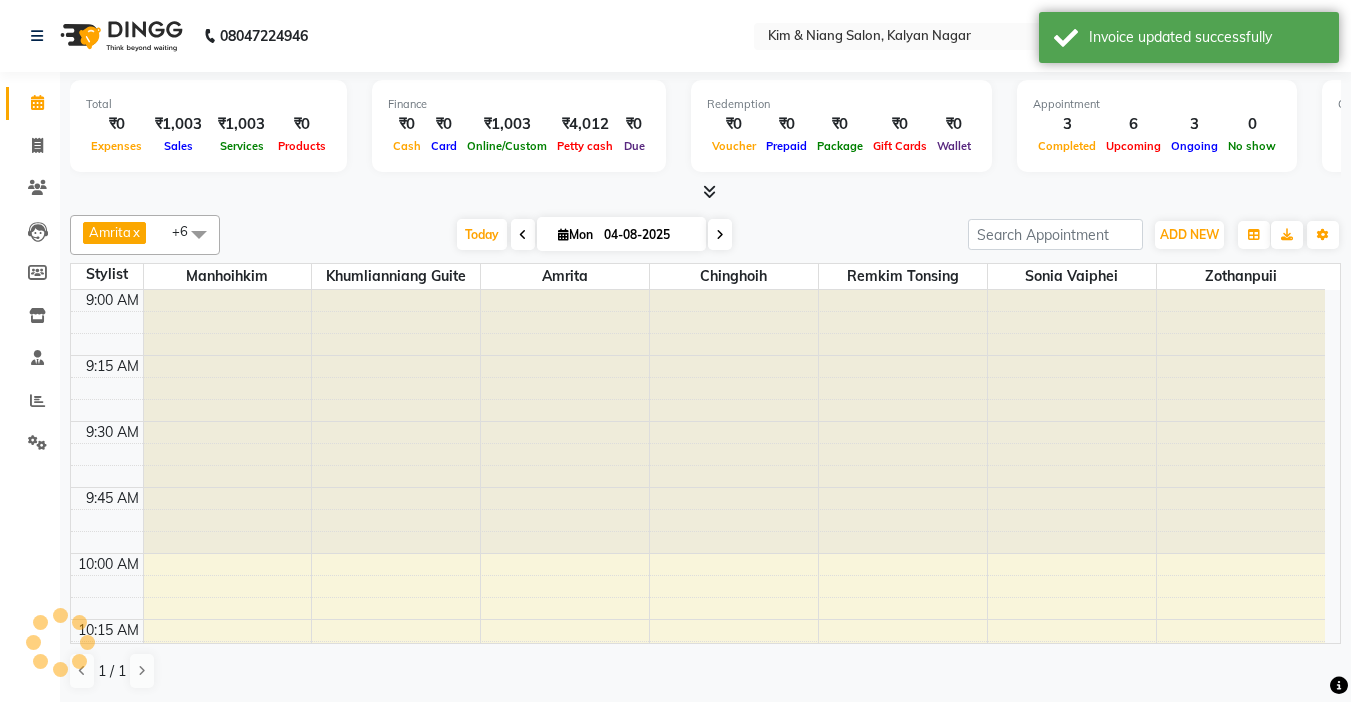 scroll, scrollTop: 0, scrollLeft: 0, axis: both 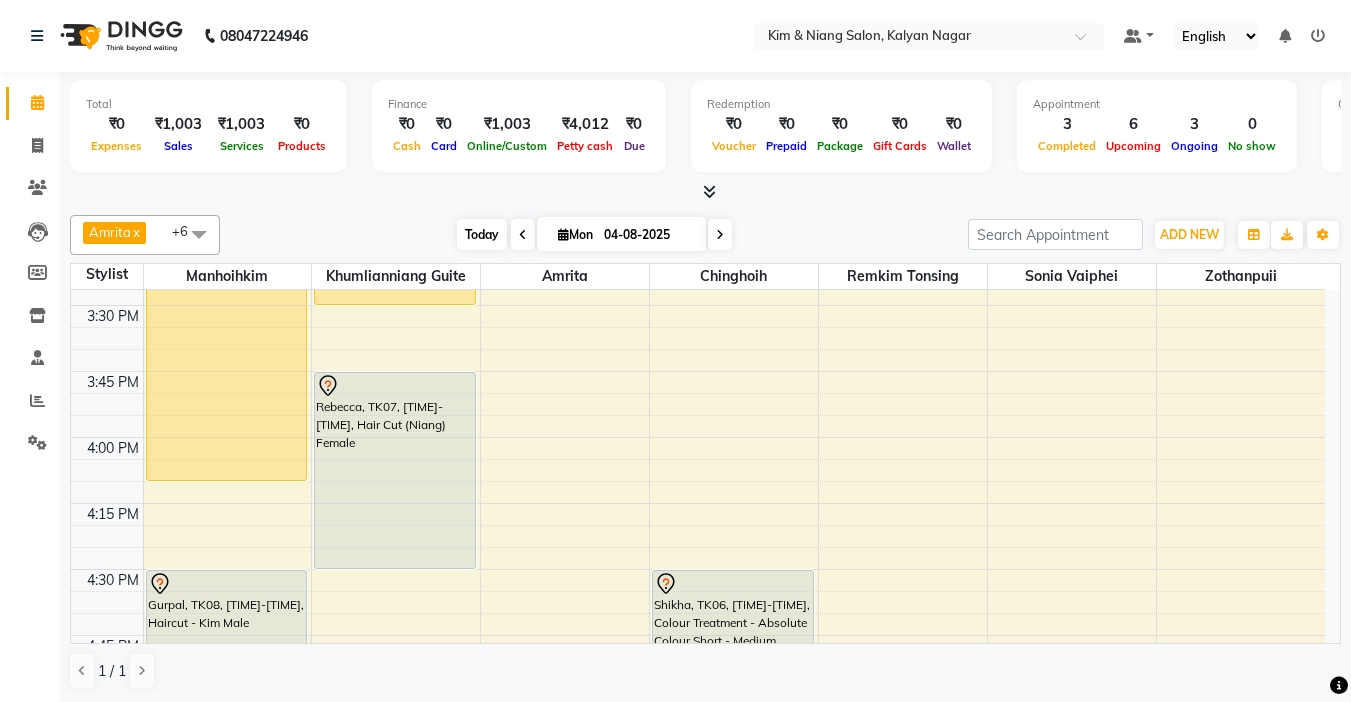 click on "Today" at bounding box center [482, 234] 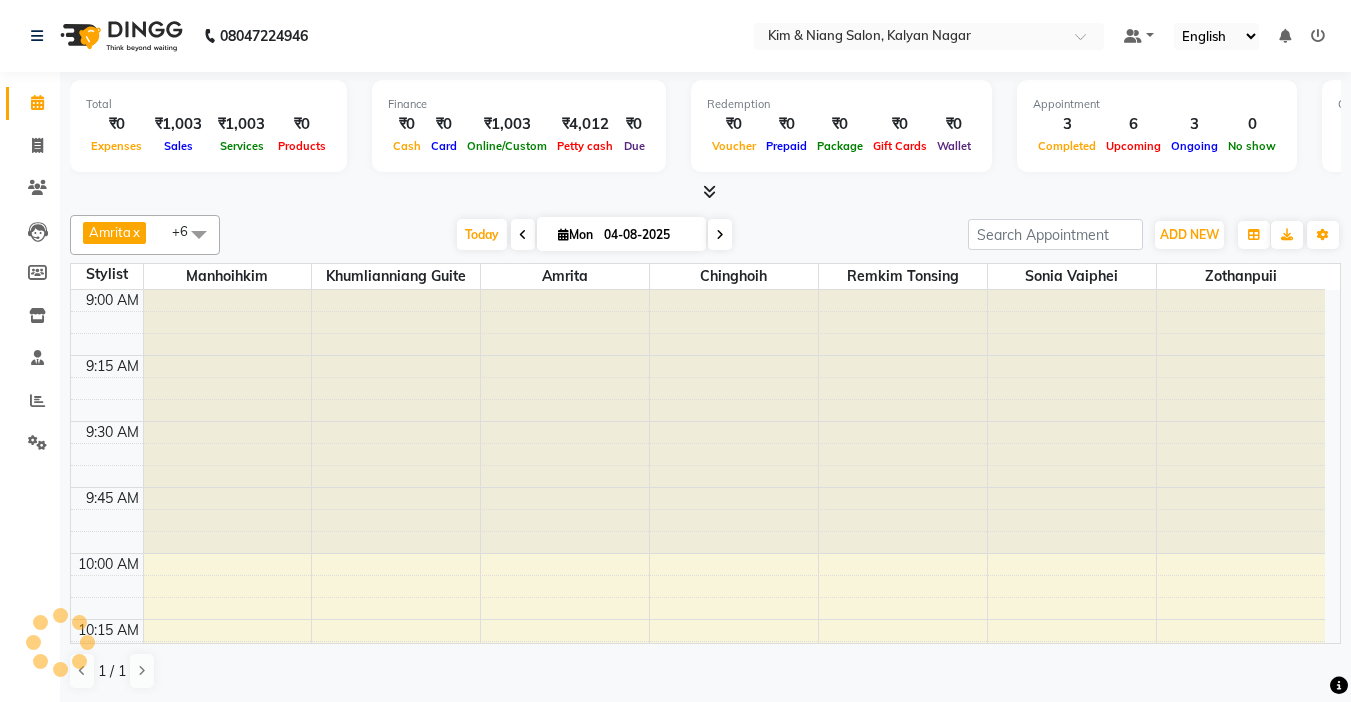scroll, scrollTop: 1585, scrollLeft: 0, axis: vertical 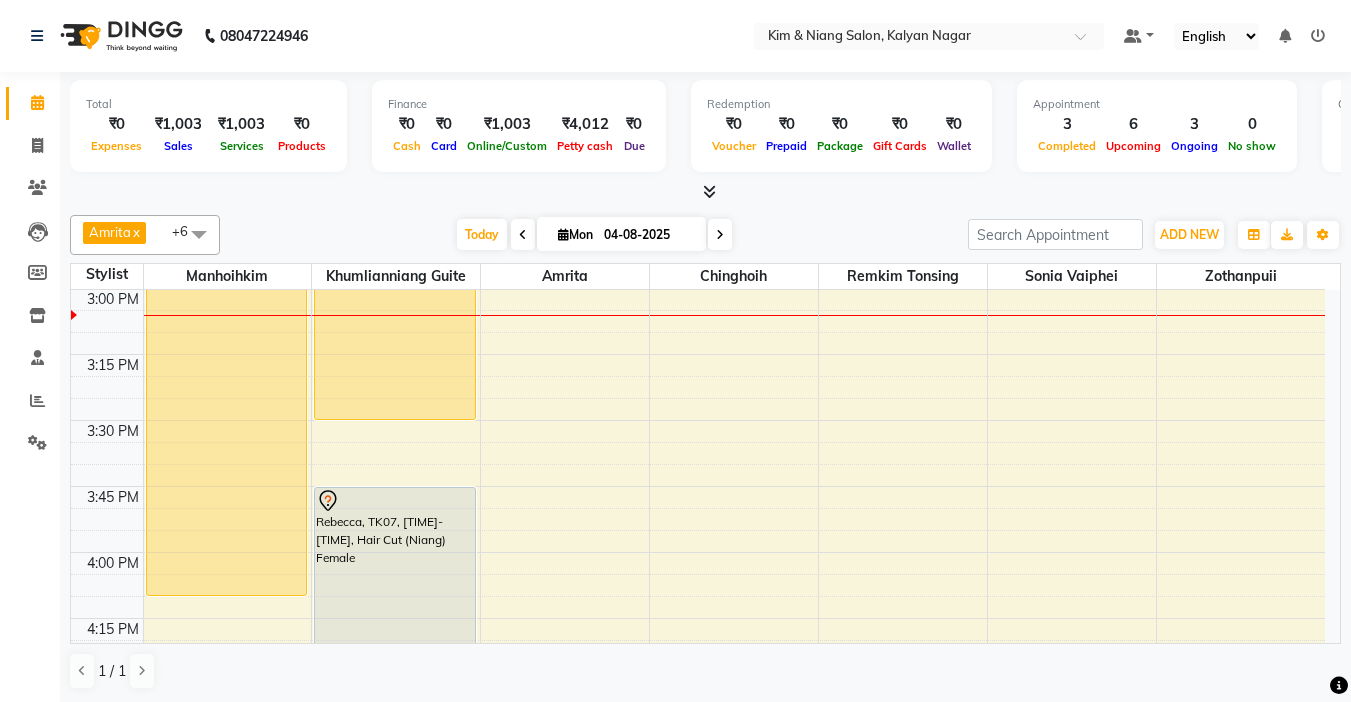 click on "Mon" at bounding box center (575, 234) 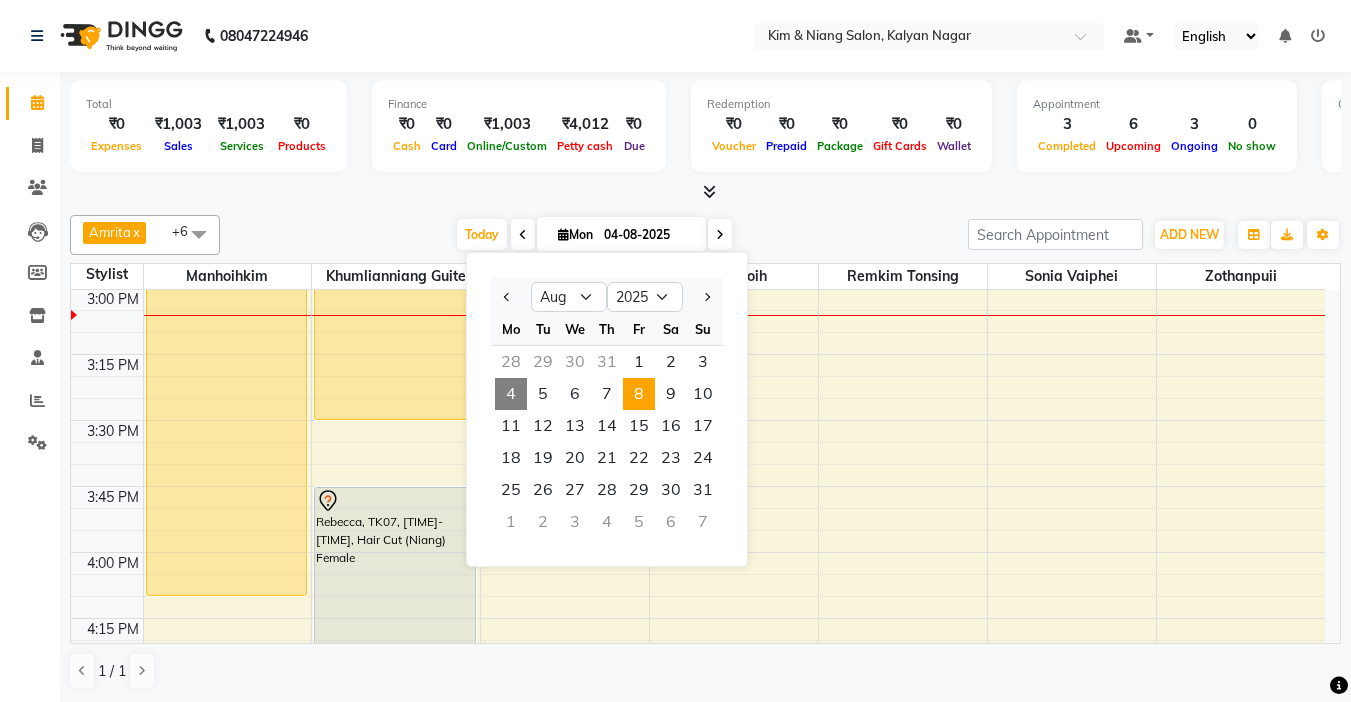 click on "8" at bounding box center [639, 394] 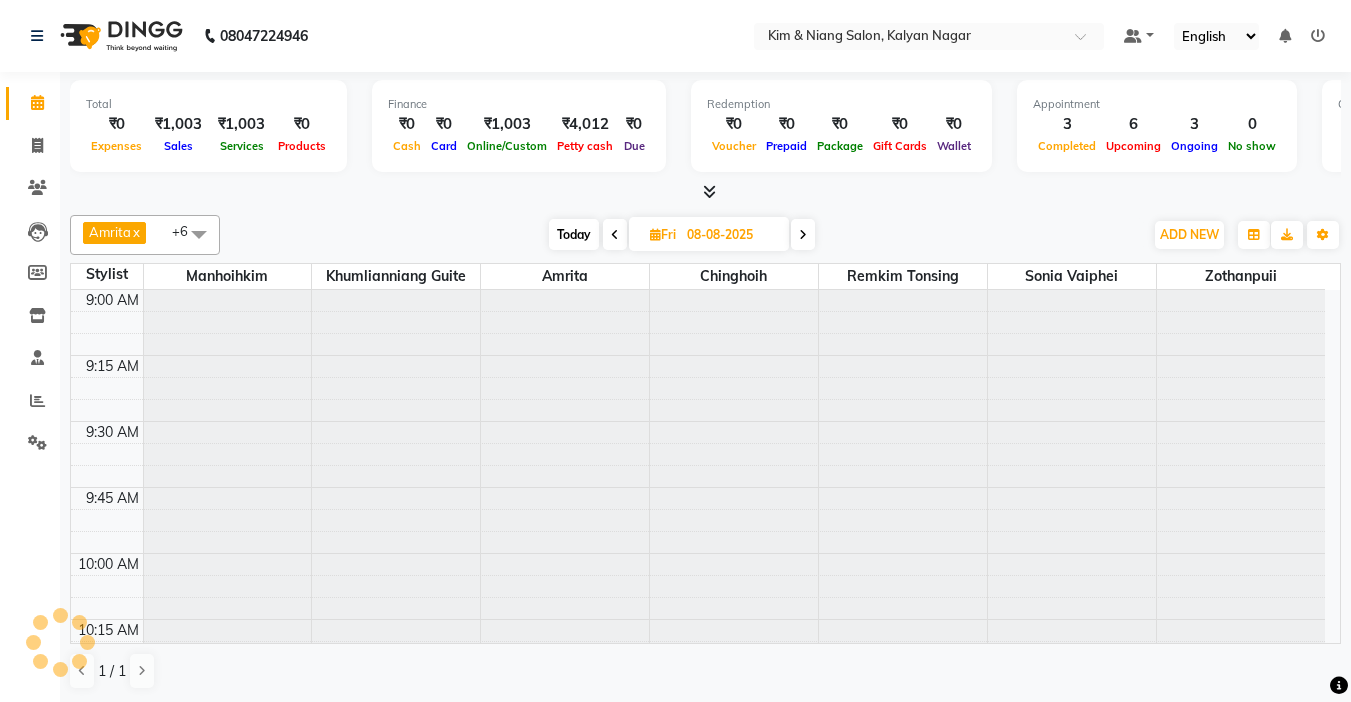 scroll, scrollTop: 1585, scrollLeft: 0, axis: vertical 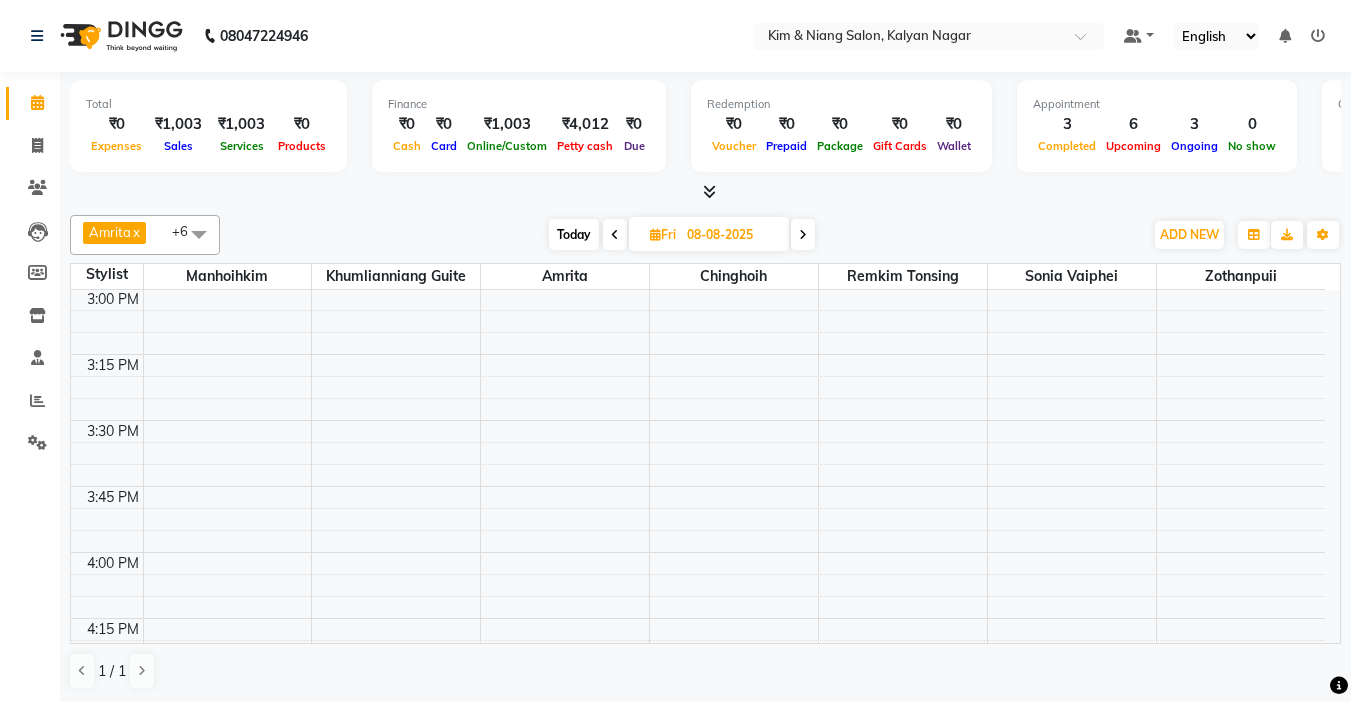 click on "Today" at bounding box center (574, 234) 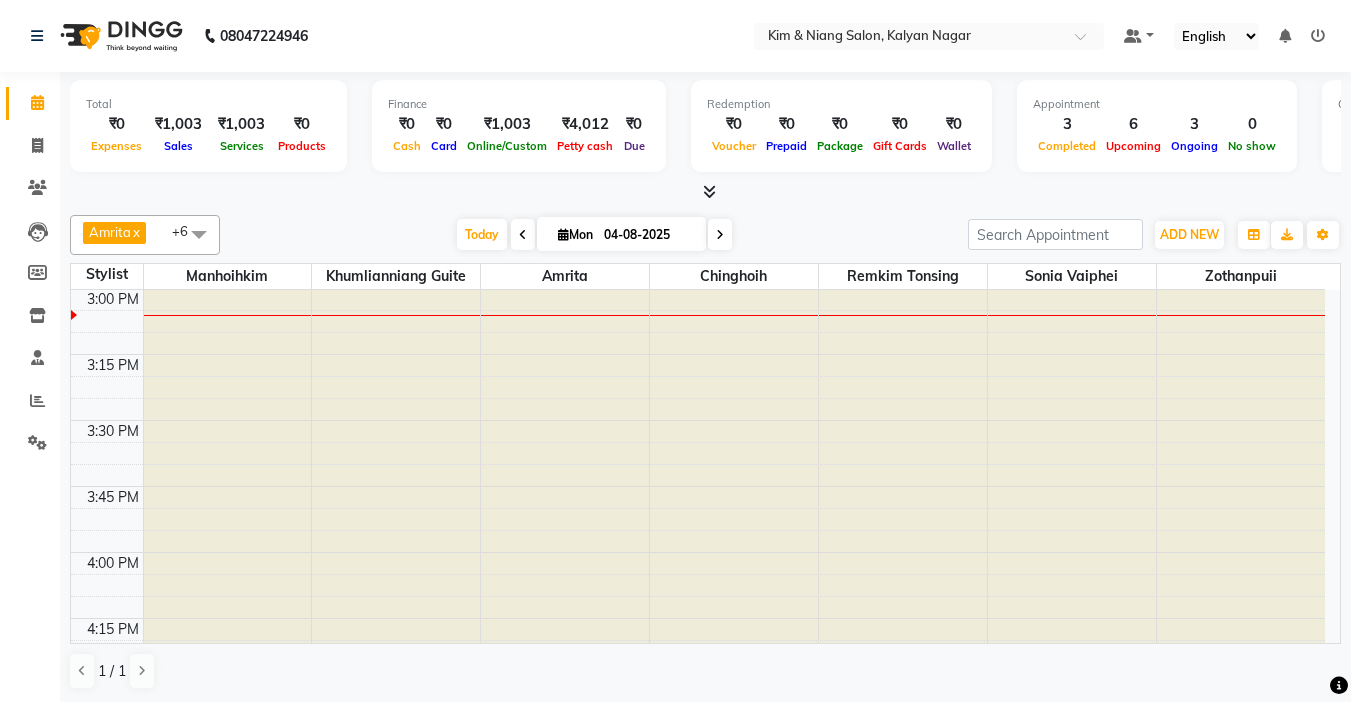 scroll, scrollTop: 1585, scrollLeft: 0, axis: vertical 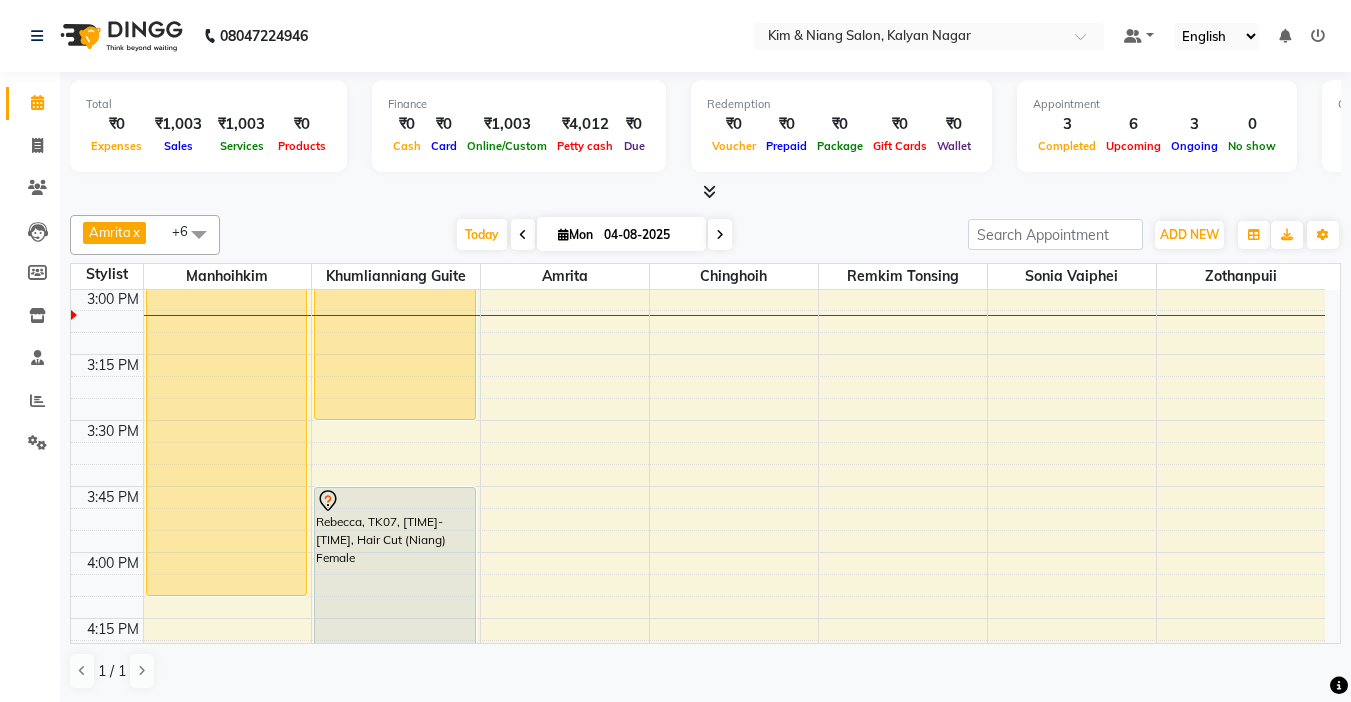 click on "Mon" at bounding box center (575, 234) 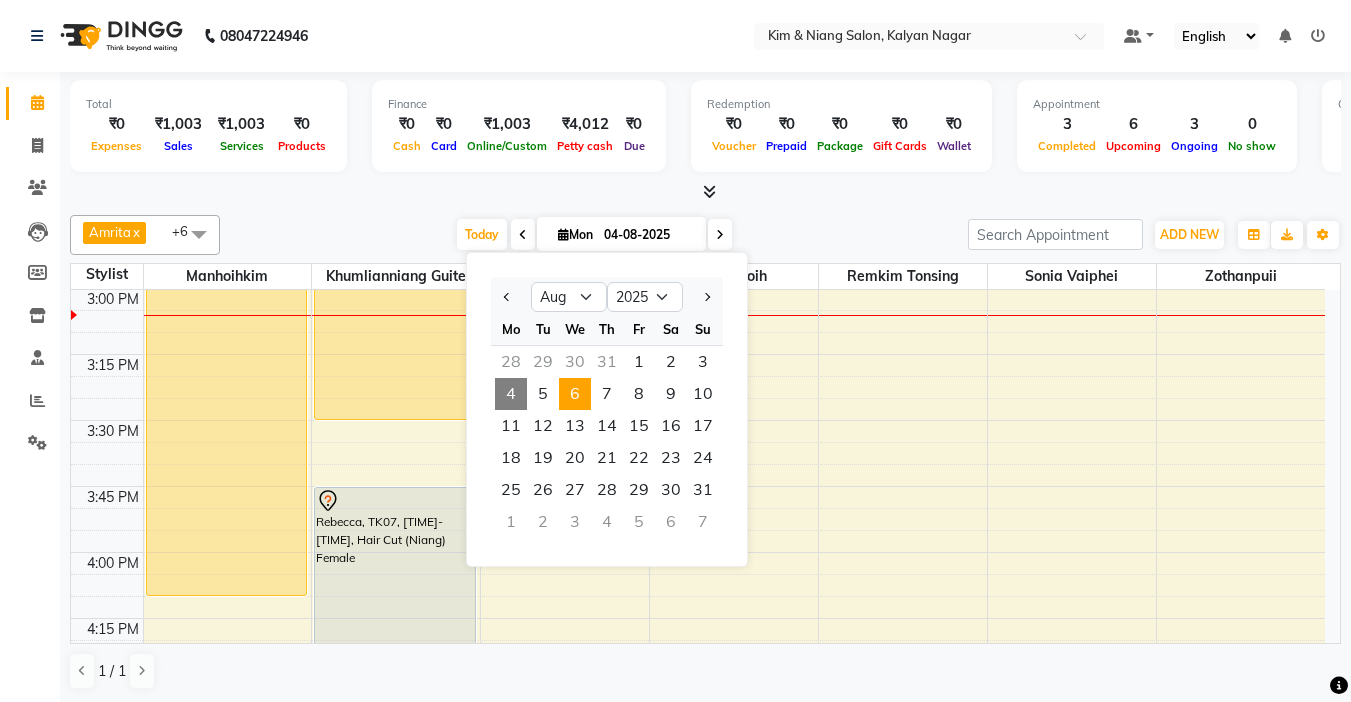 click on "6" at bounding box center (575, 394) 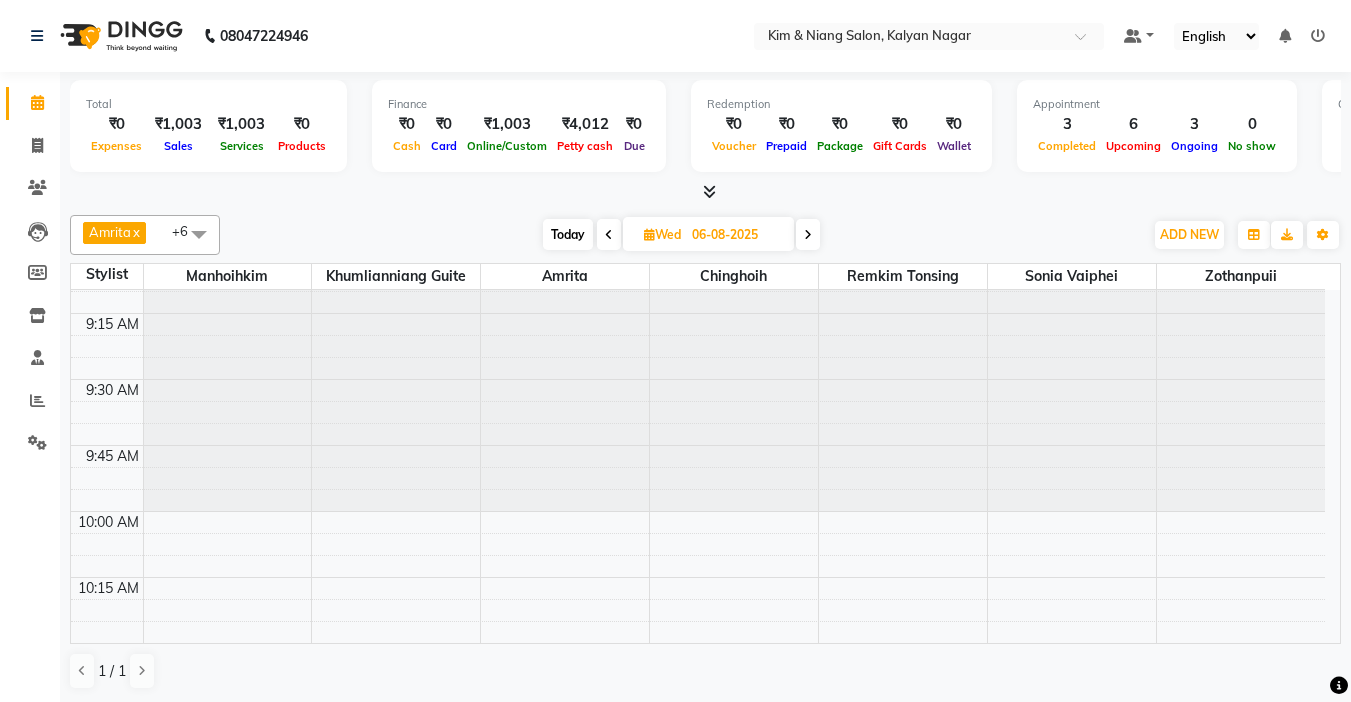 scroll, scrollTop: 0, scrollLeft: 0, axis: both 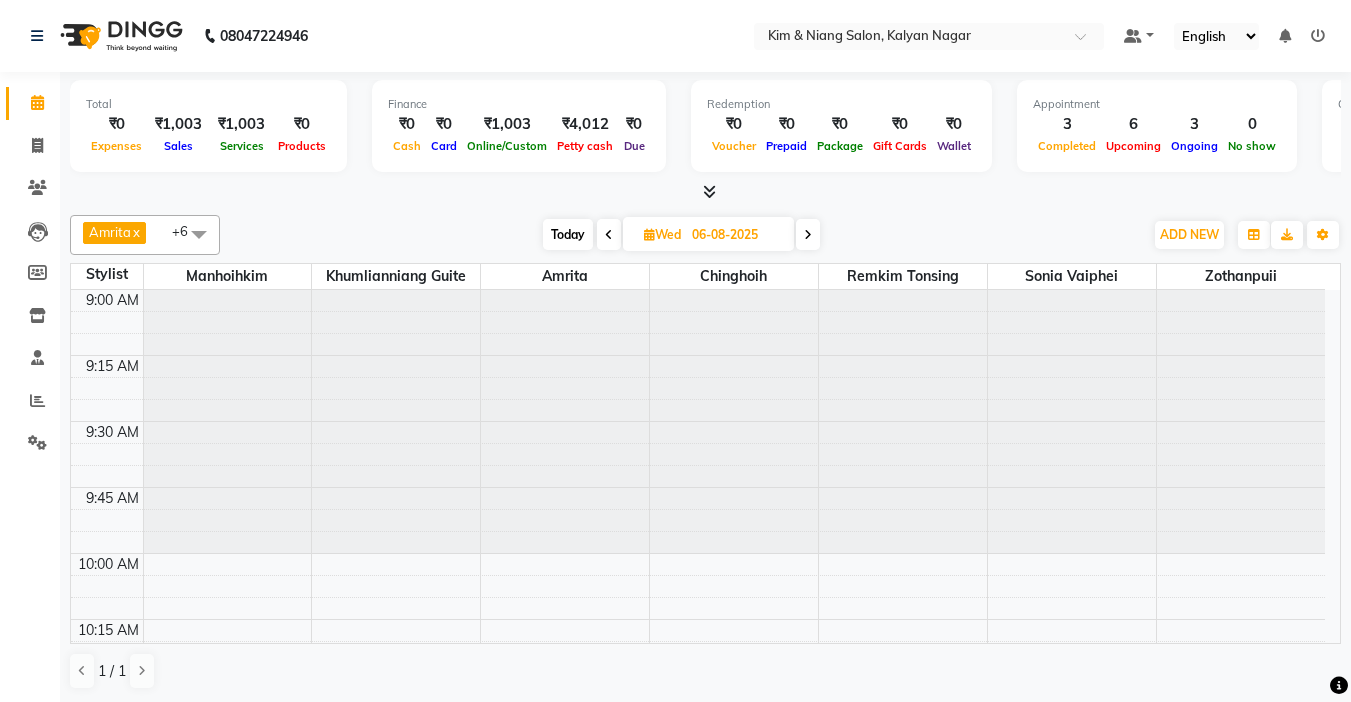 click at bounding box center [808, 235] 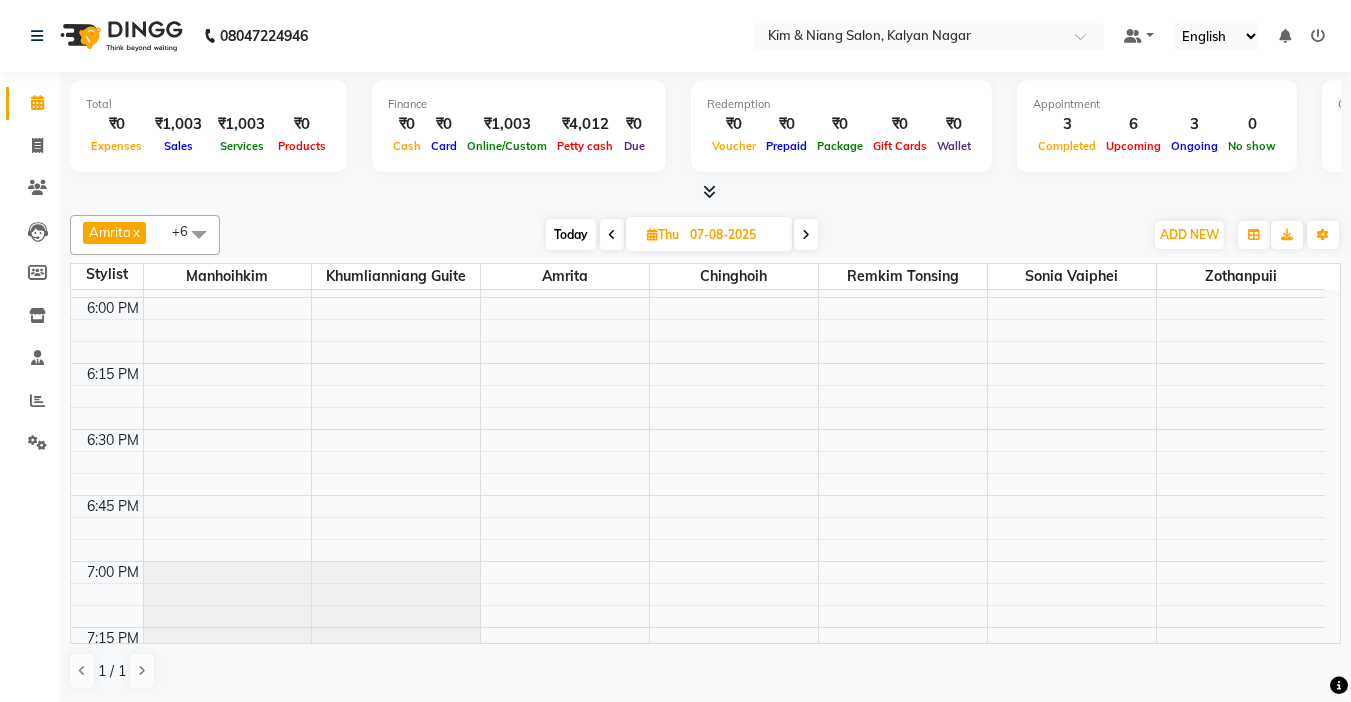 scroll, scrollTop: 2385, scrollLeft: 0, axis: vertical 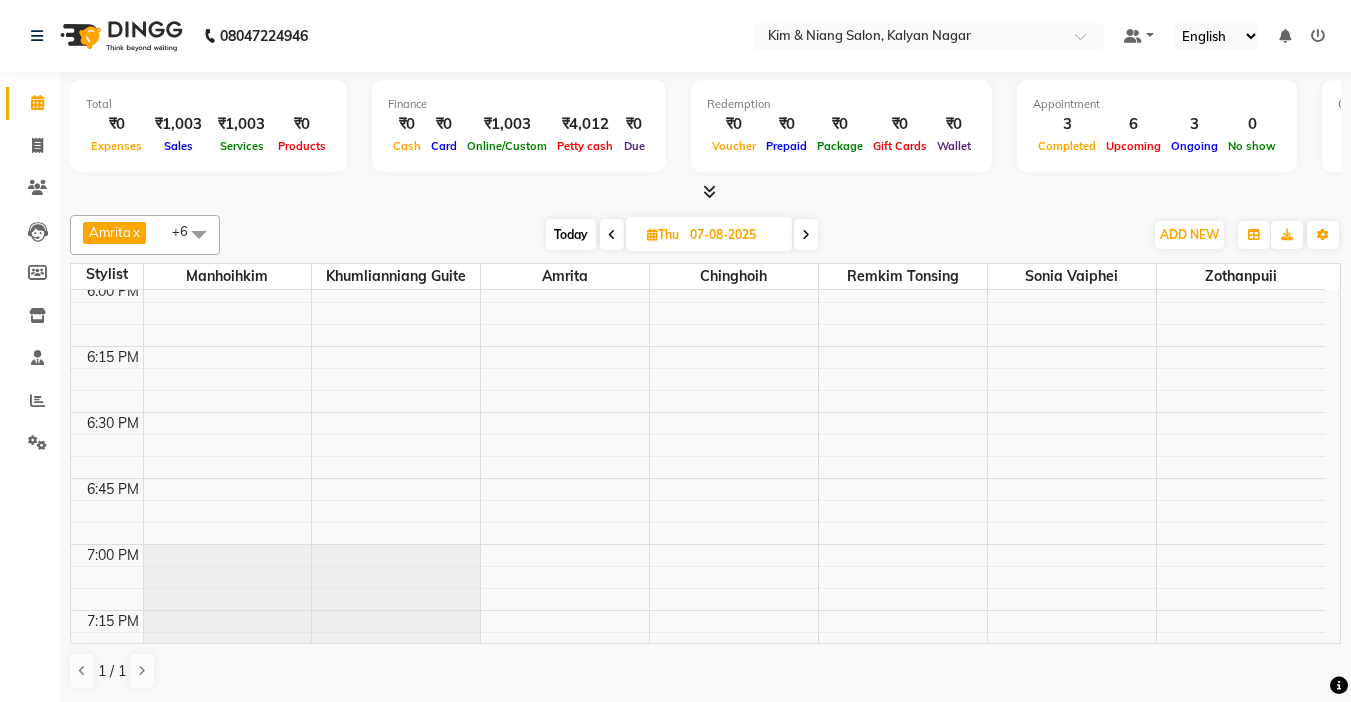 click on "Today" at bounding box center [571, 234] 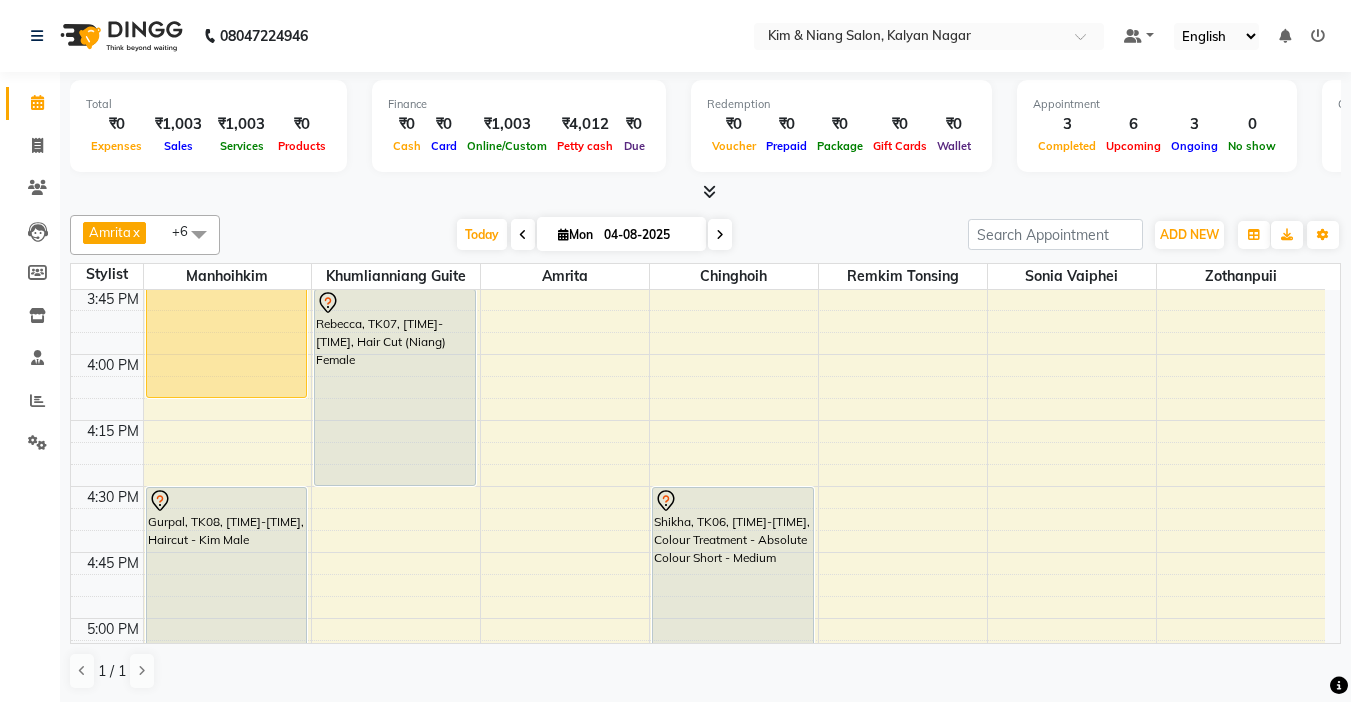 scroll, scrollTop: 1785, scrollLeft: 0, axis: vertical 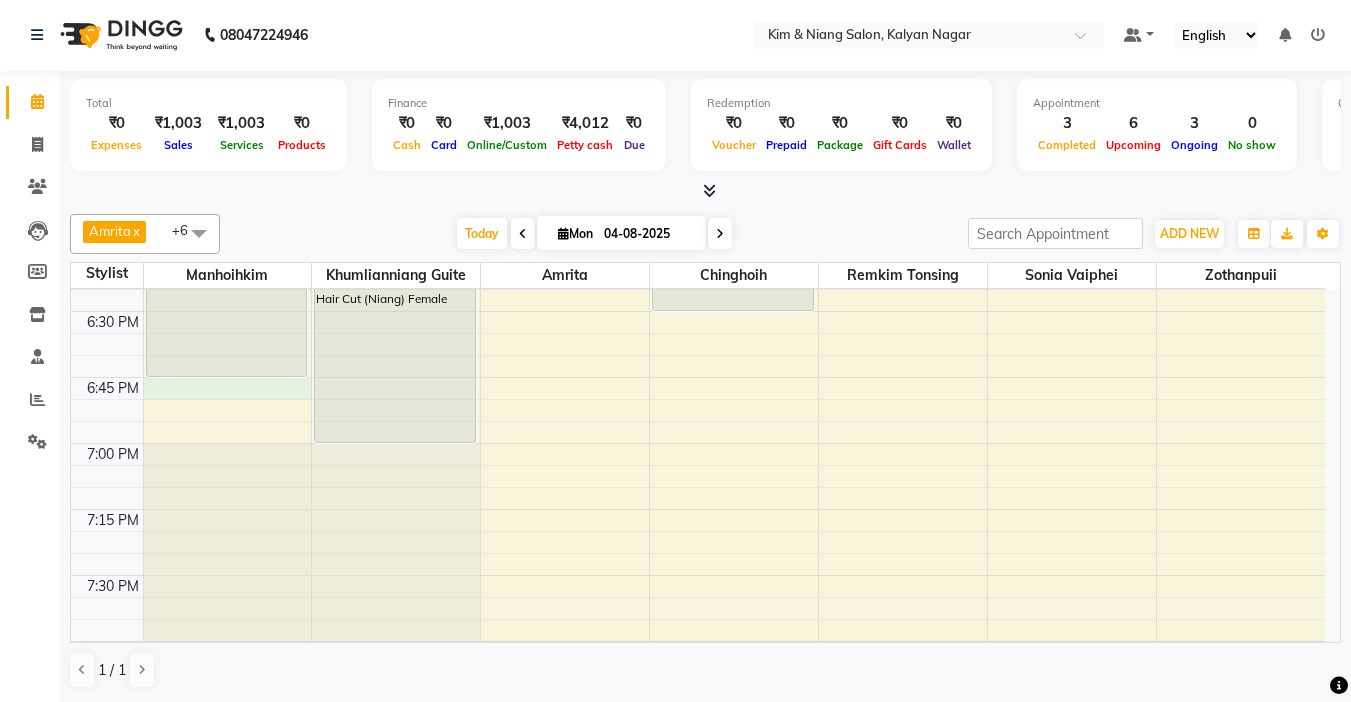 click on "9:00 AM 9:15 AM 9:30 AM 9:45 AM 10:00 AM 10:15 AM 10:30 AM 10:45 AM 11:00 AM 11:15 AM 11:30 AM 11:45 AM 12:00 PM 12:15 PM 12:30 PM 12:45 PM 1:00 PM 1:15 PM 1:30 PM 1:45 PM 2:00 PM 2:15 PM 2:30 PM 2:45 PM 3:00 PM 3:15 PM 3:30 PM 3:45 PM 4:00 PM 4:15 PM 4:30 PM 4:45 PM 5:00 PM 5:15 PM 5:30 PM 5:45 PM 6:00 PM 6:15 PM 6:30 PM 6:45 PM 7:00 PM 7:15 PM 7:30 PM 7:45 PM 8:00 PM 8:15 PM 8:30 PM 8:45 PM 9:00 PM 9:15 PM 9:30 PM 9:45 PM    Imelda, TK01, 01:30 PM-02:15 PM, Haircut - Hair Cut (Kim) Female    Imelda, TK01, 02:15 PM-04:10 PM, Texture Service - Permanent Straightening Medium             Gurpal, TK08, 04:30 PM-05:15 PM, Haircut - Kim Male             bridget, TK10, 06:00 PM-06:45 PM, Haircut - Hair Cut (Kim) Female     Vandhana bhat, TK05, 11:00 AM-01:00 PM, Colour Treatment - Absolute Colour Short - Medium     Vandhana bhat, TK05, 01:00 PM-01:45 PM, Hair Cut (Niang) Female    Muanlian, TK03, 02:00 PM-03:30 PM, Texture Service - Permanent Straightening Short" at bounding box center (698, -481) 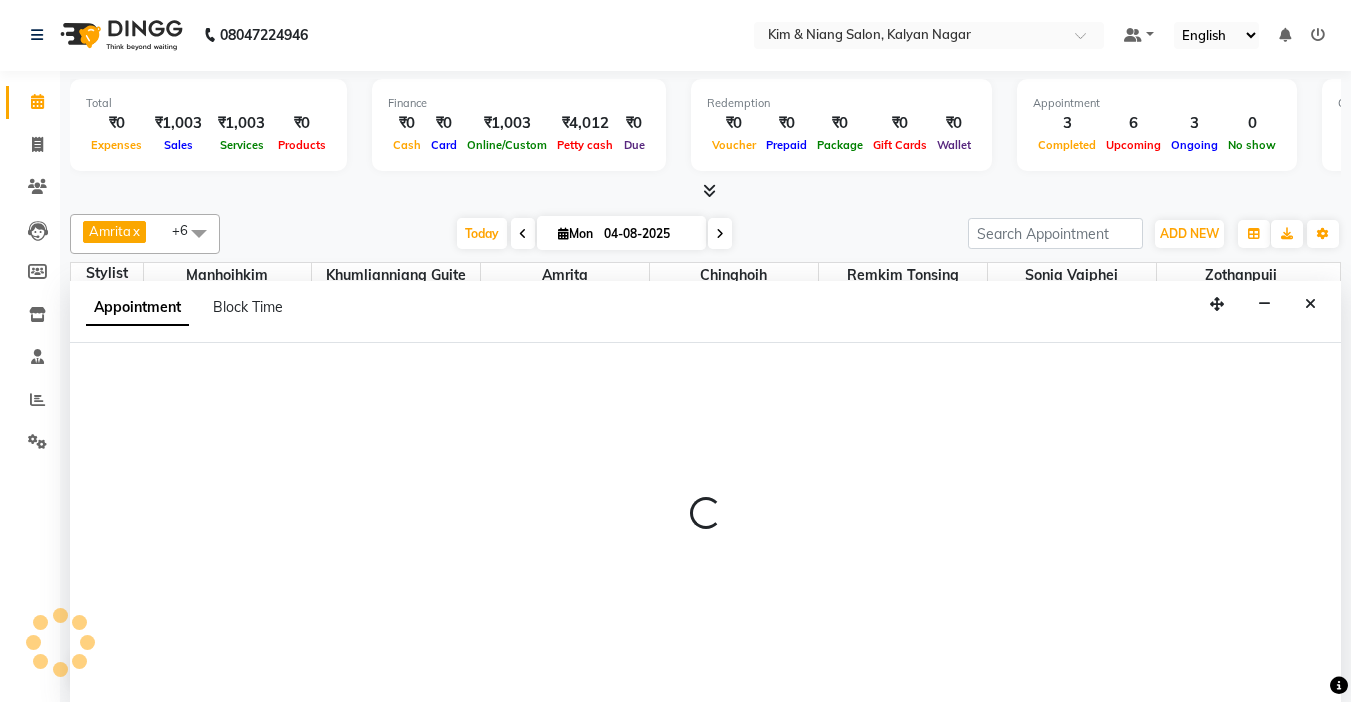 select on "70736" 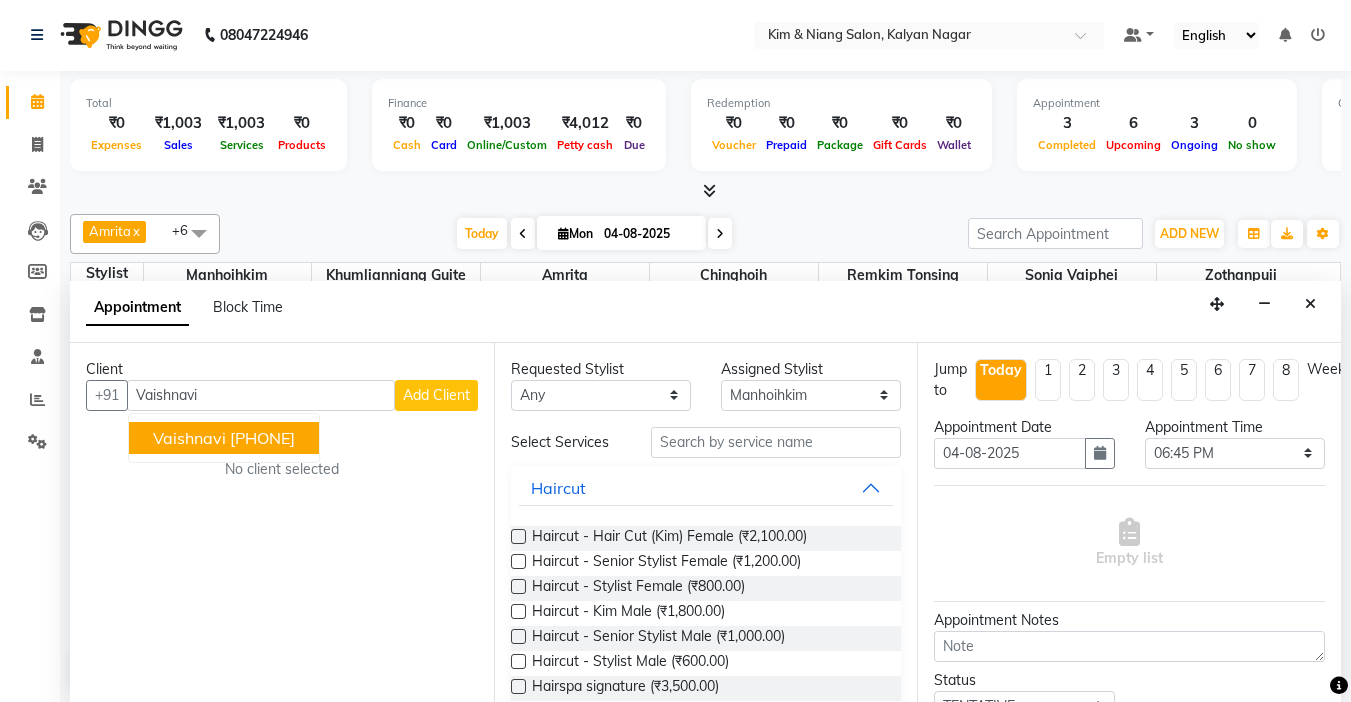 type on "Vaishnavi" 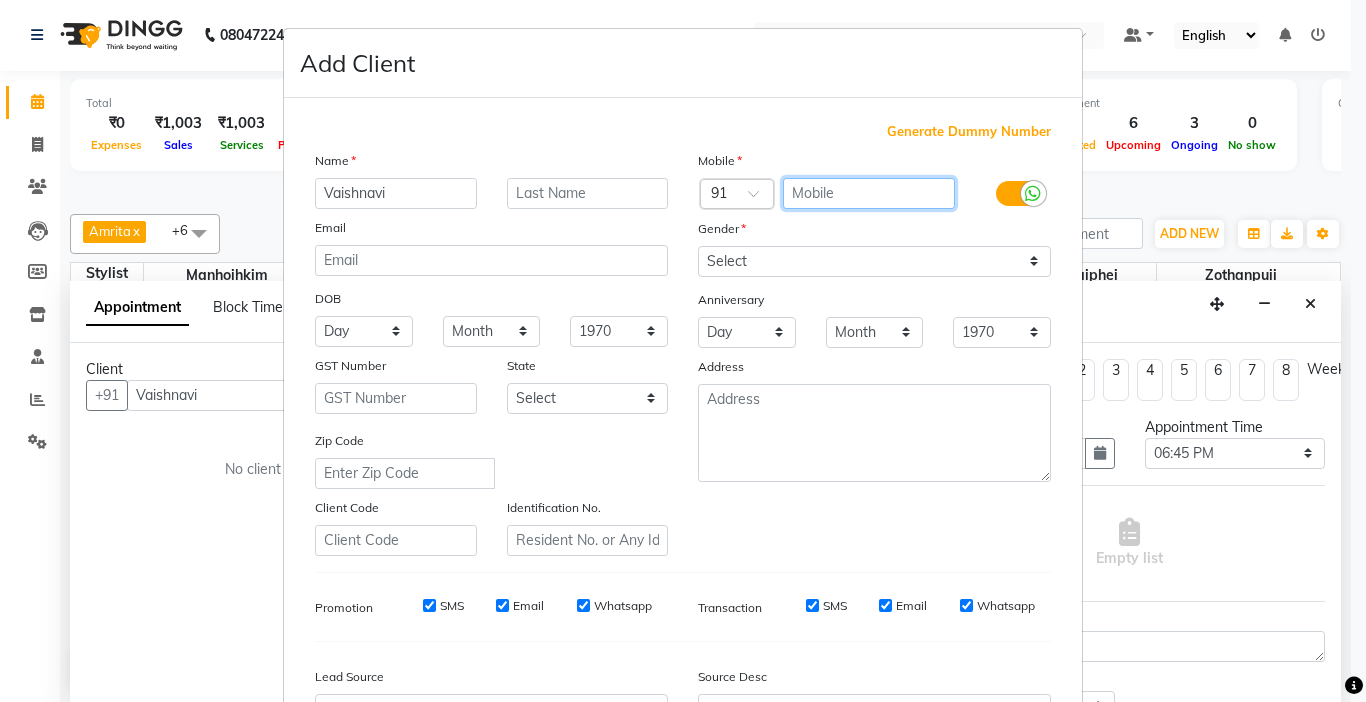 click at bounding box center (869, 193) 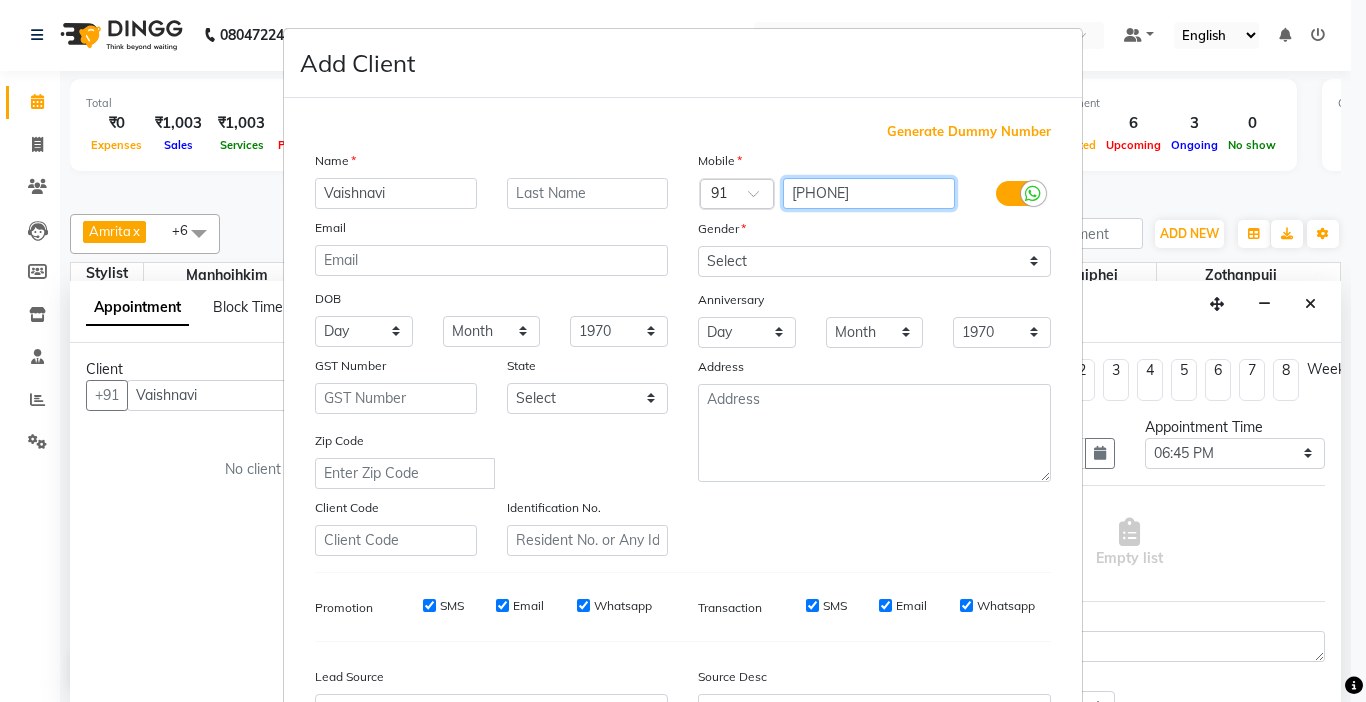 type on "[PHONE]" 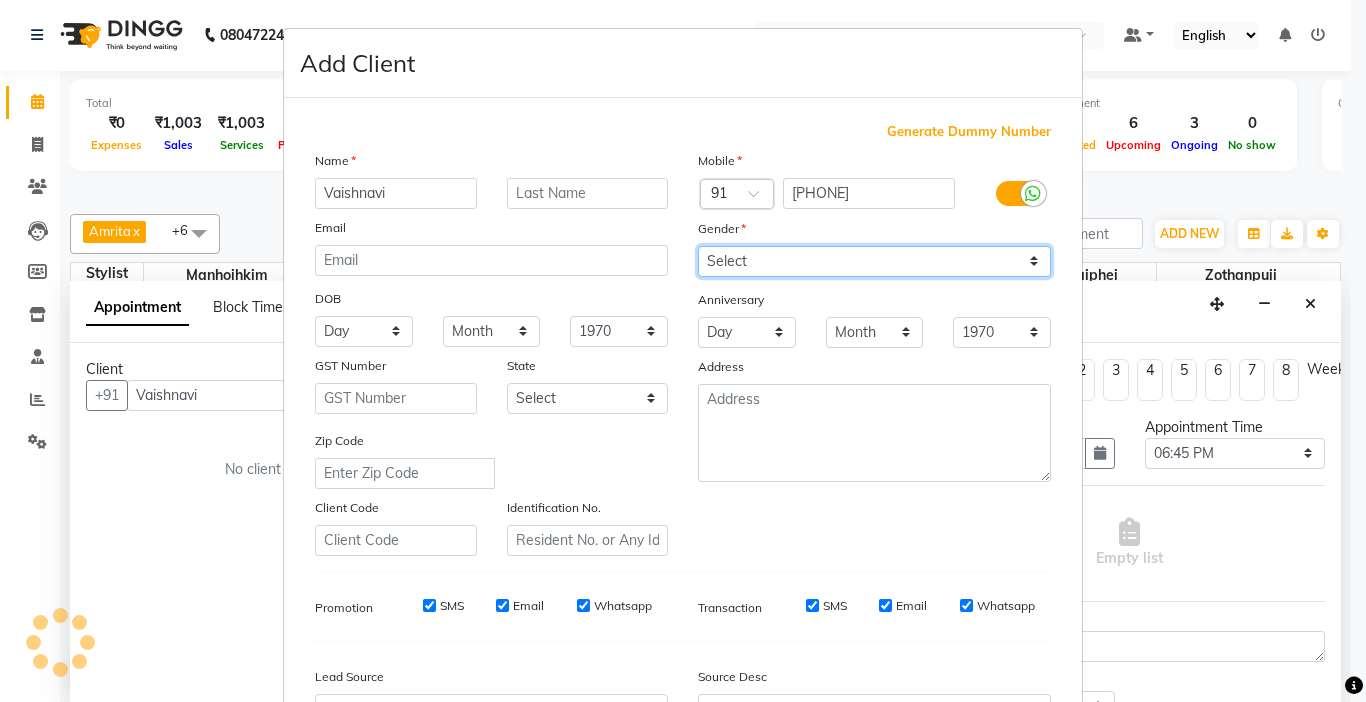 click on "Select Male Female Other Prefer Not To Say" at bounding box center [874, 261] 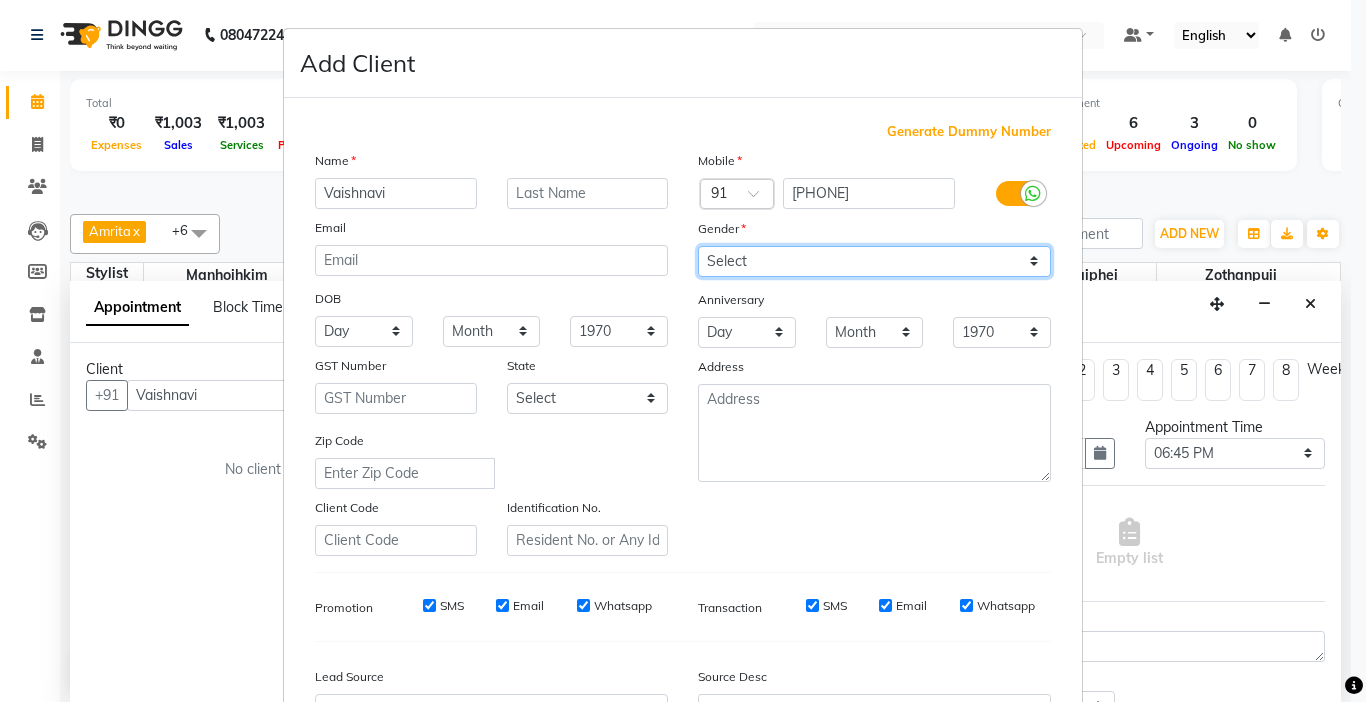 select on "female" 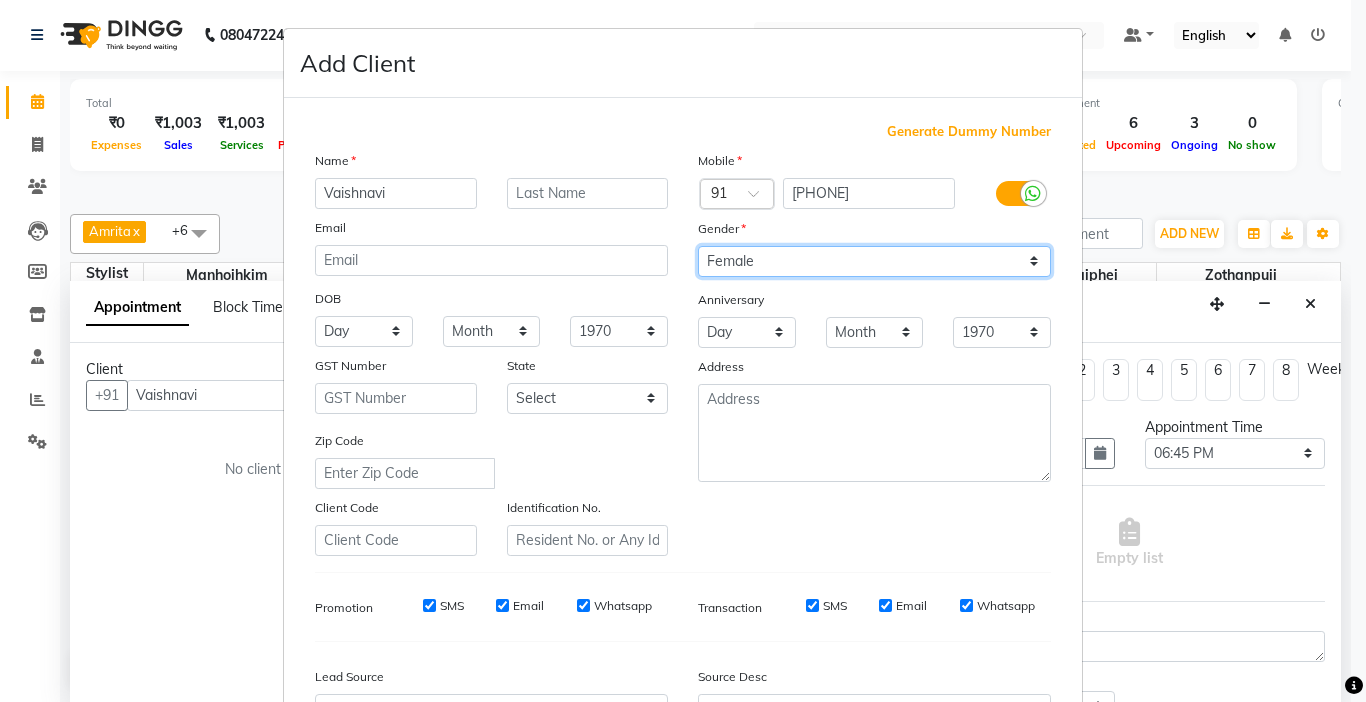 click on "Select Male Female Other Prefer Not To Say" at bounding box center (874, 261) 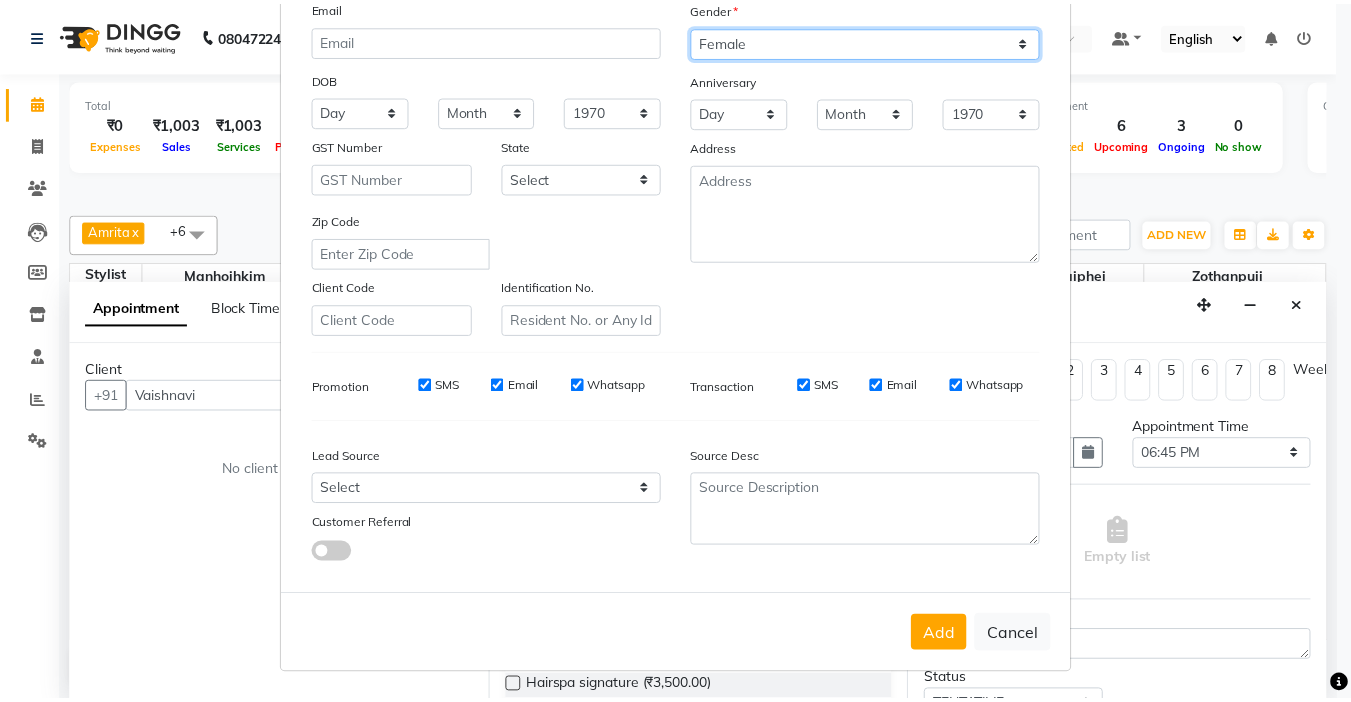 scroll, scrollTop: 221, scrollLeft: 0, axis: vertical 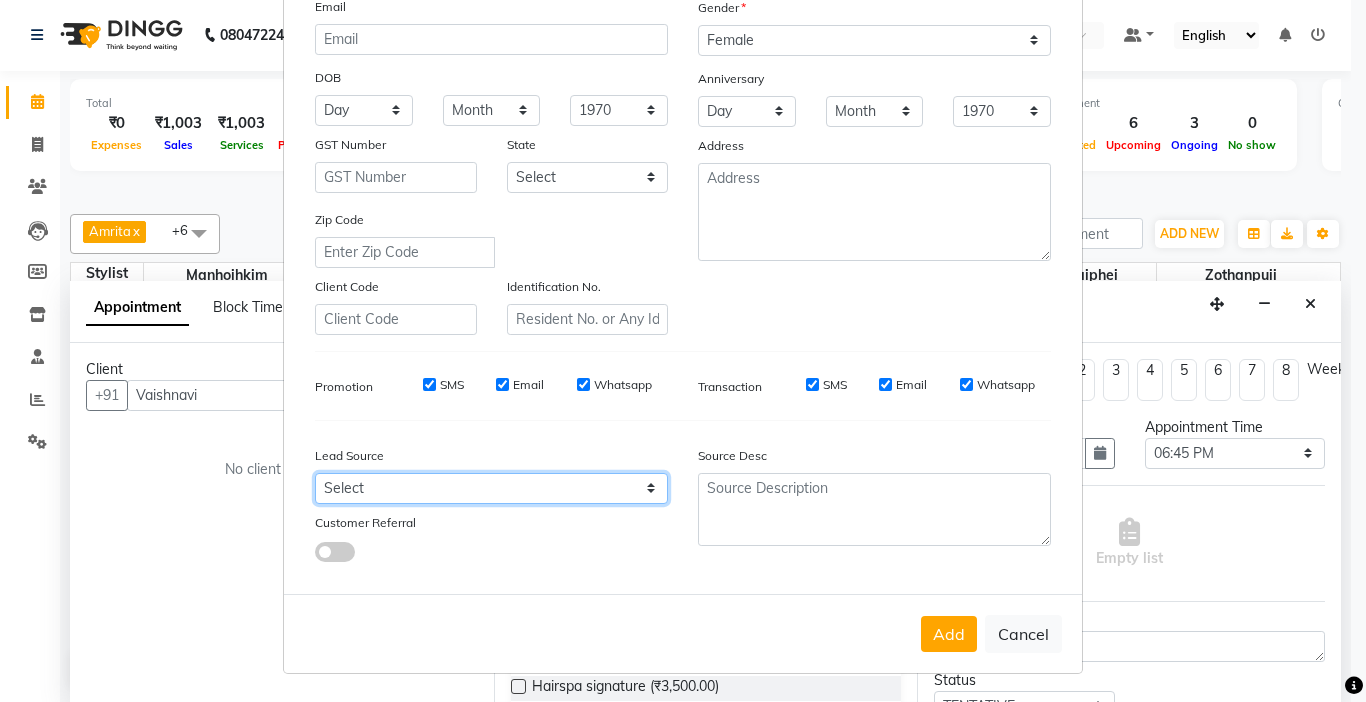 click on "Select Walk-in Referral Internet Friend Word of Mouth Advertisement Facebook JustDial Google Other" at bounding box center (491, 488) 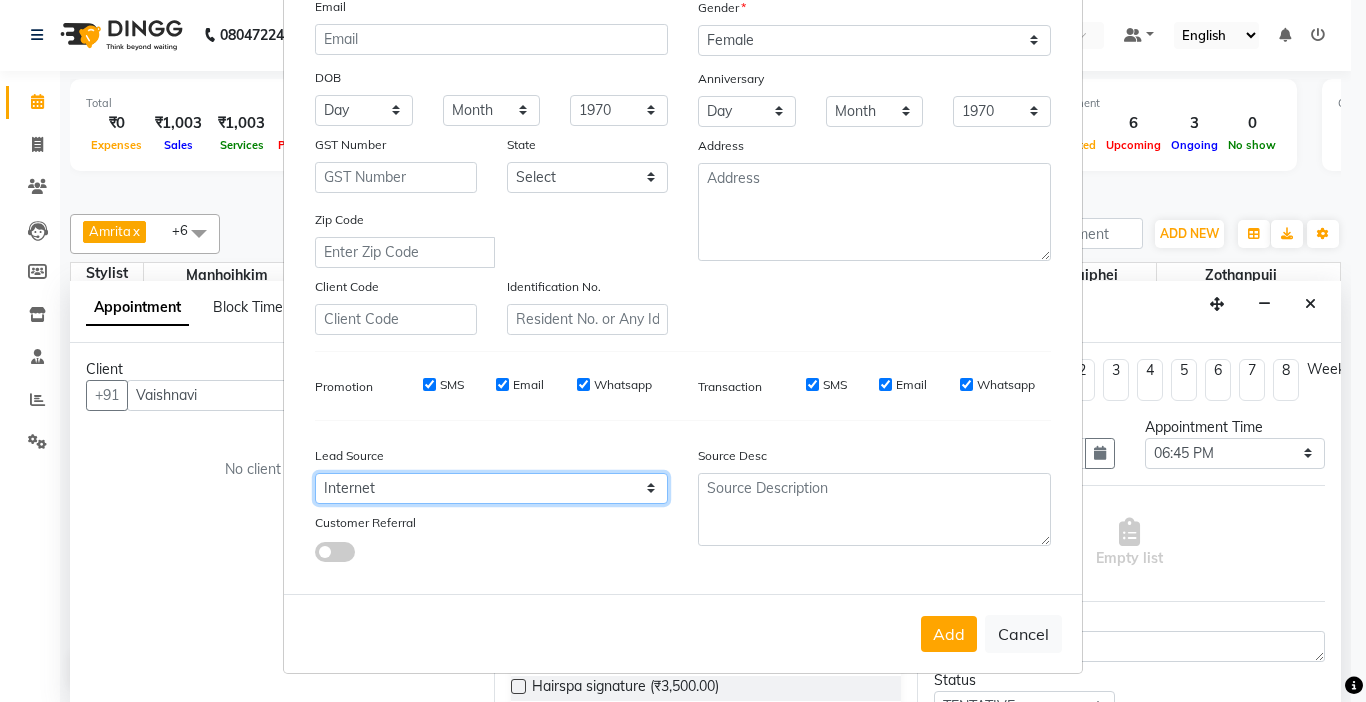 click on "Select Walk-in Referral Internet Friend Word of Mouth Advertisement Facebook JustDial Google Other" at bounding box center (491, 488) 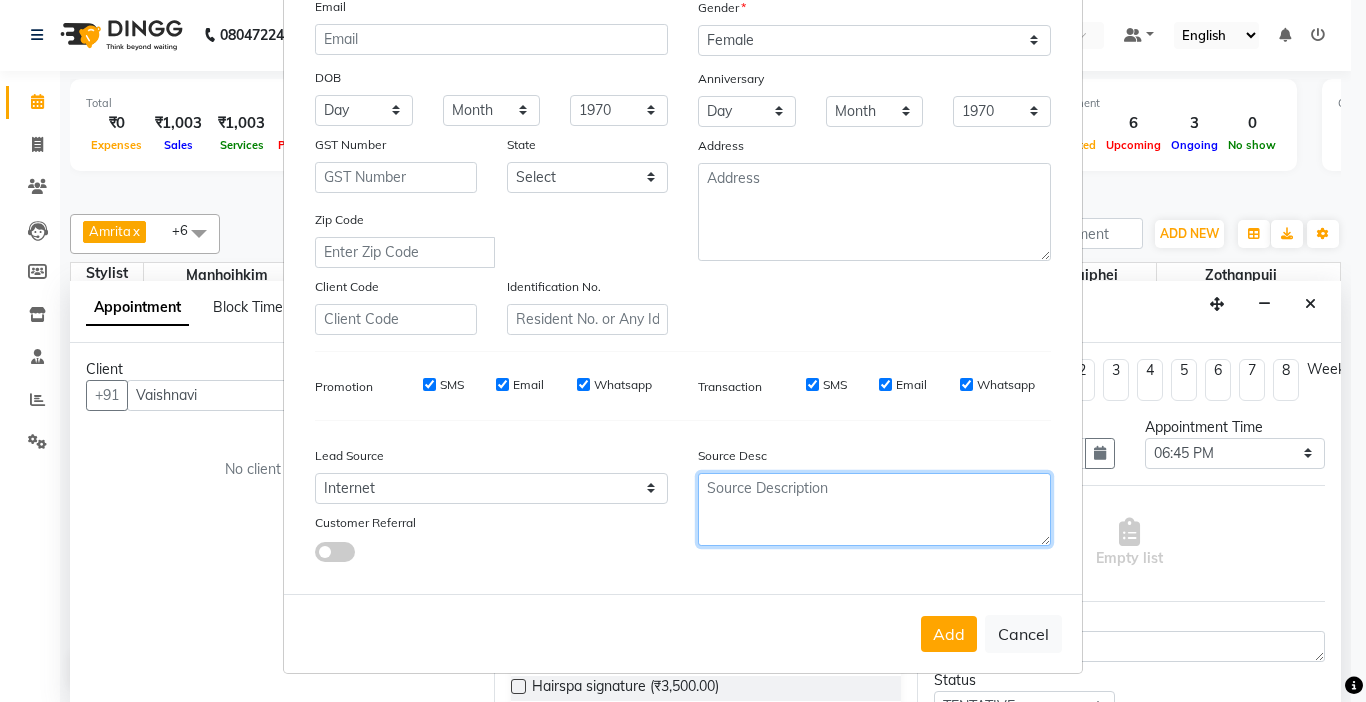 click at bounding box center [874, 509] 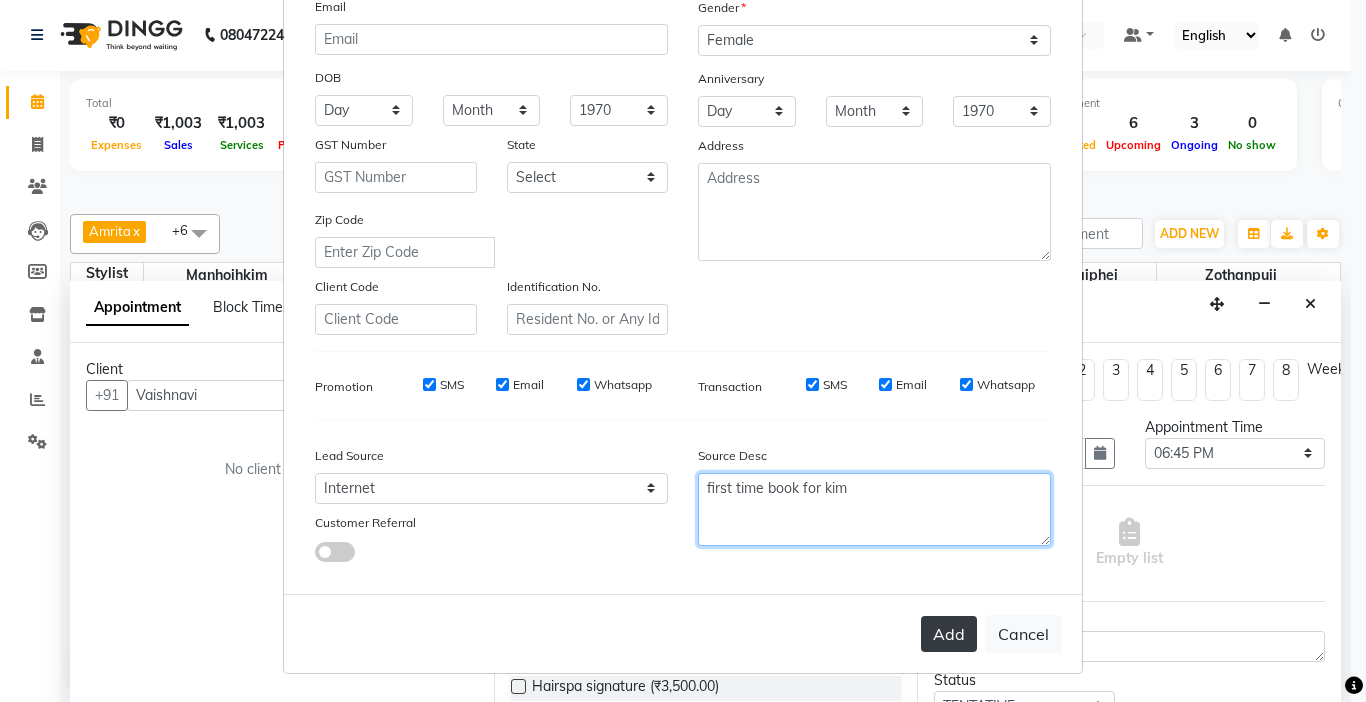 type on "first time book for kim" 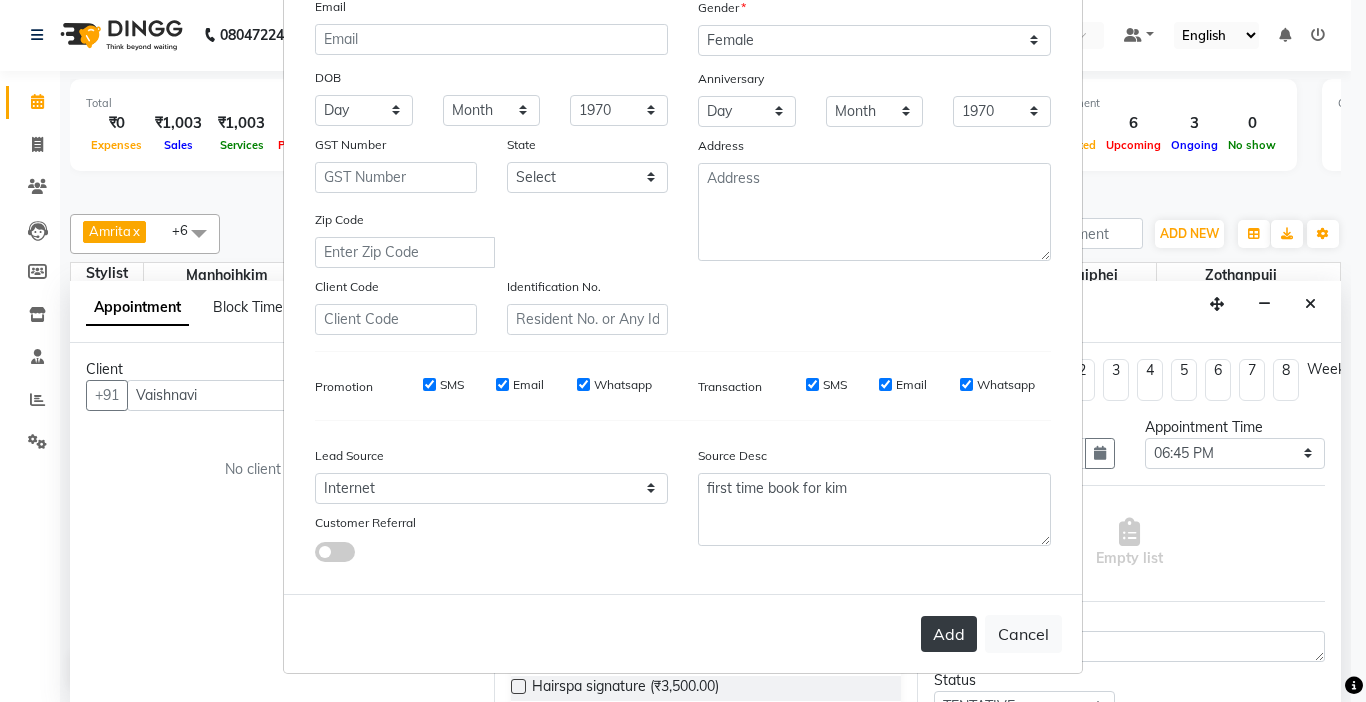 click on "Add" at bounding box center [949, 634] 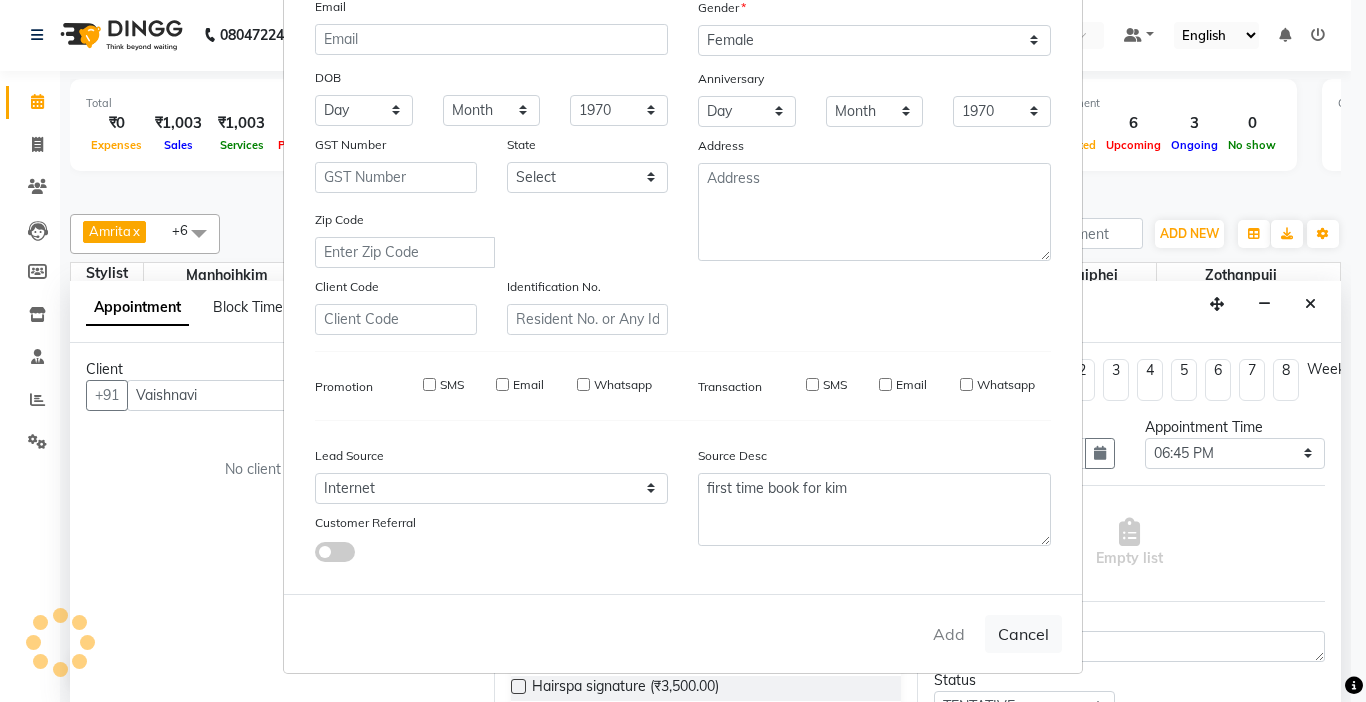 type on "84******13" 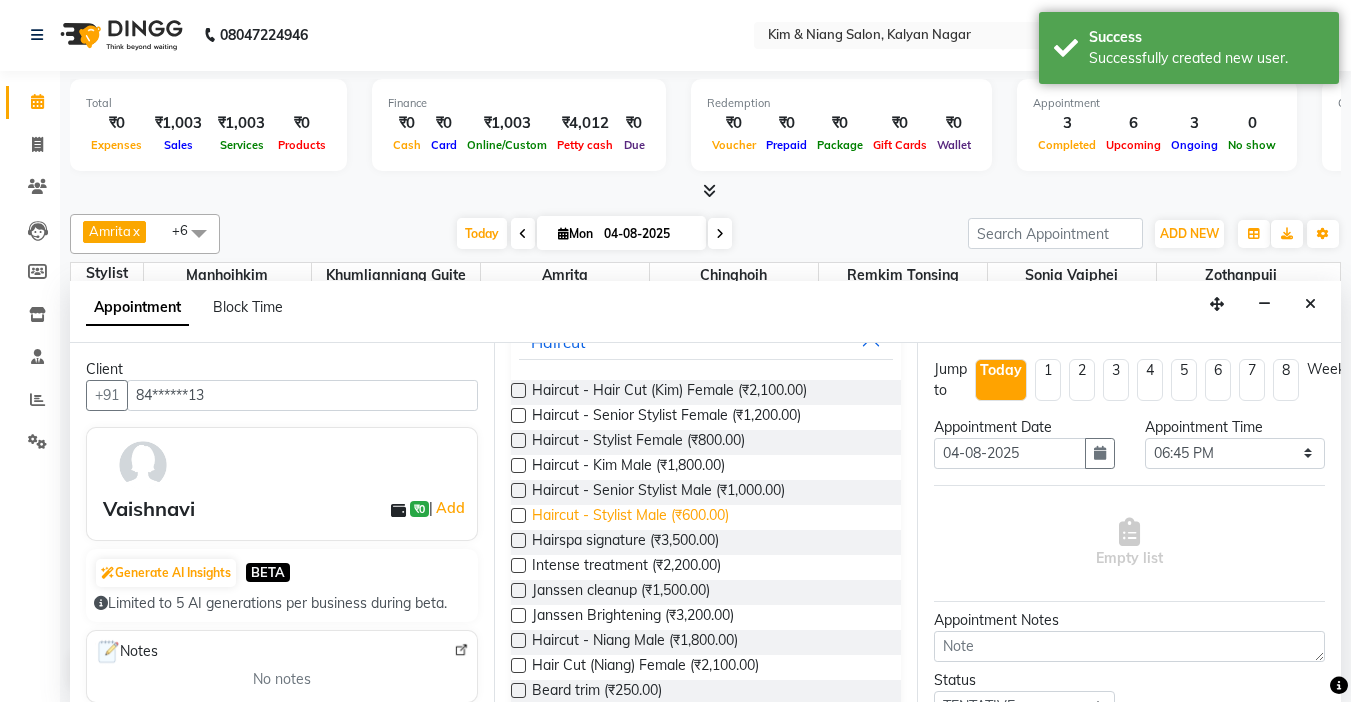 scroll, scrollTop: 100, scrollLeft: 0, axis: vertical 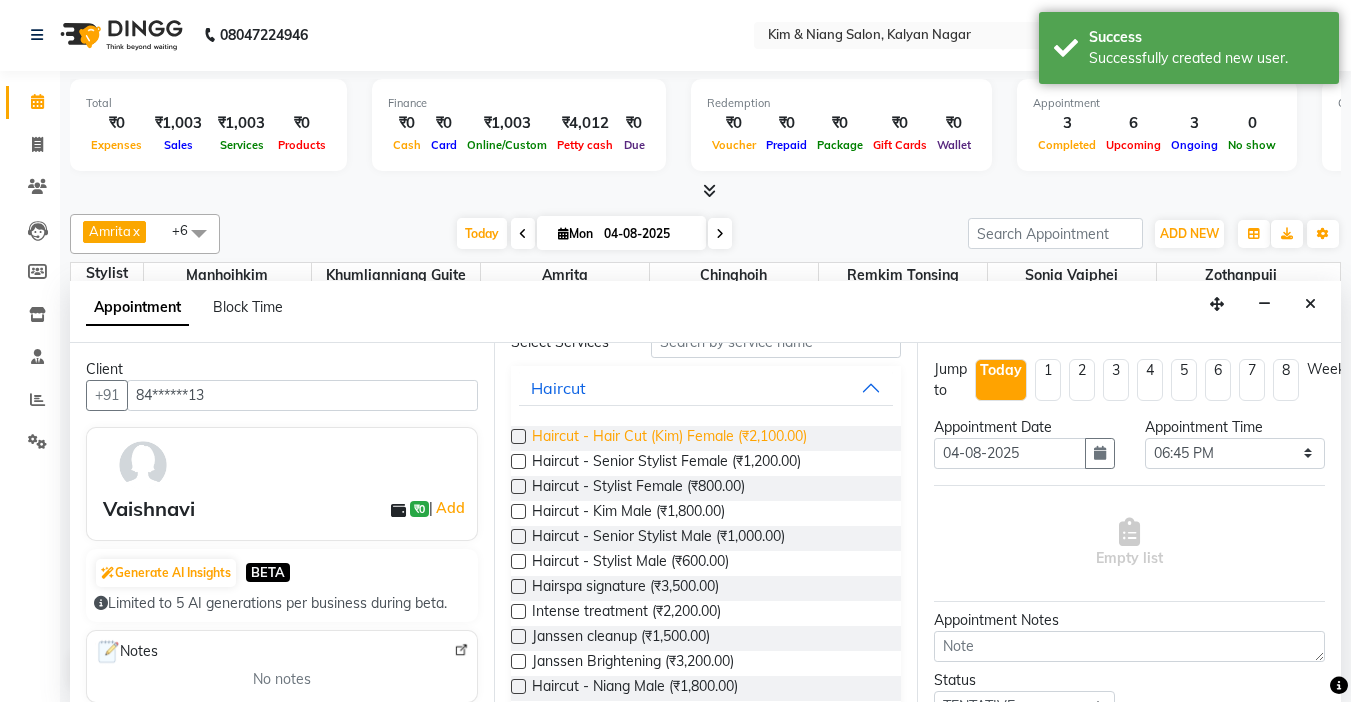 click on "Haircut - Hair Cut (Kim) Female (₹2,100.00)" at bounding box center [669, 438] 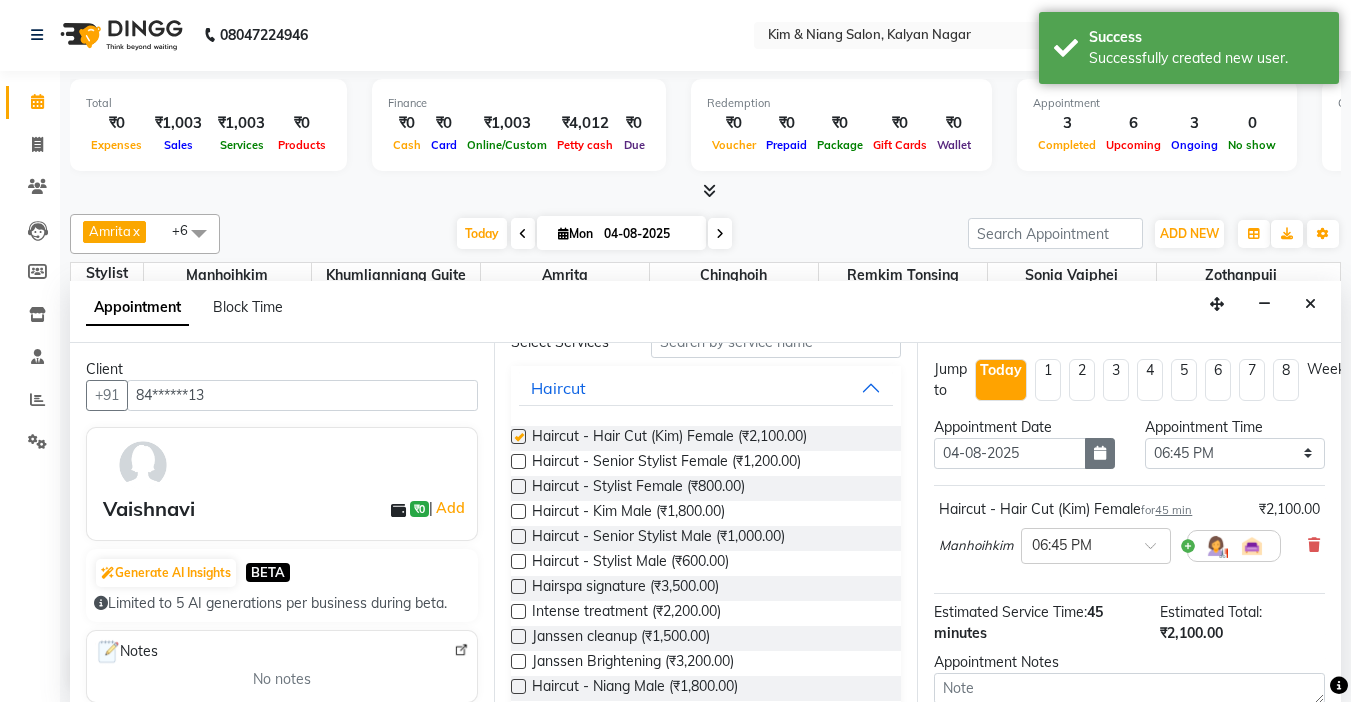 checkbox on "false" 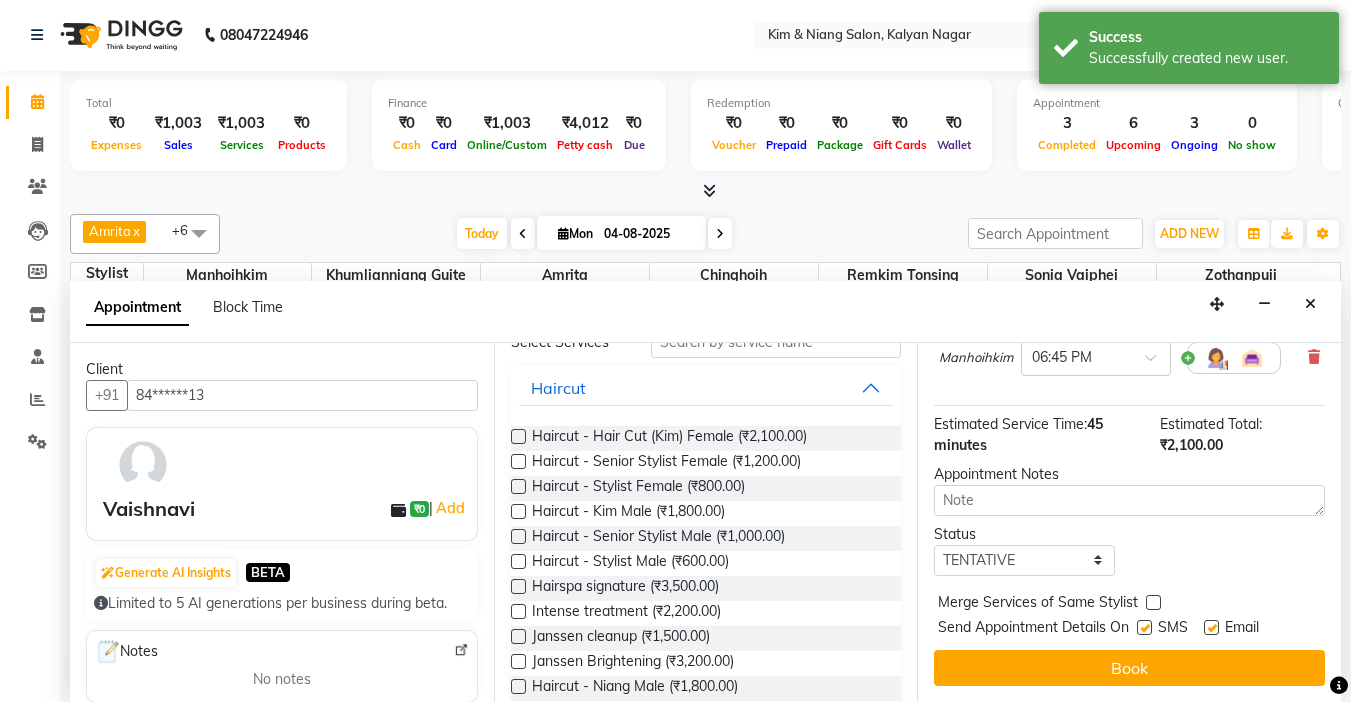 scroll, scrollTop: 203, scrollLeft: 0, axis: vertical 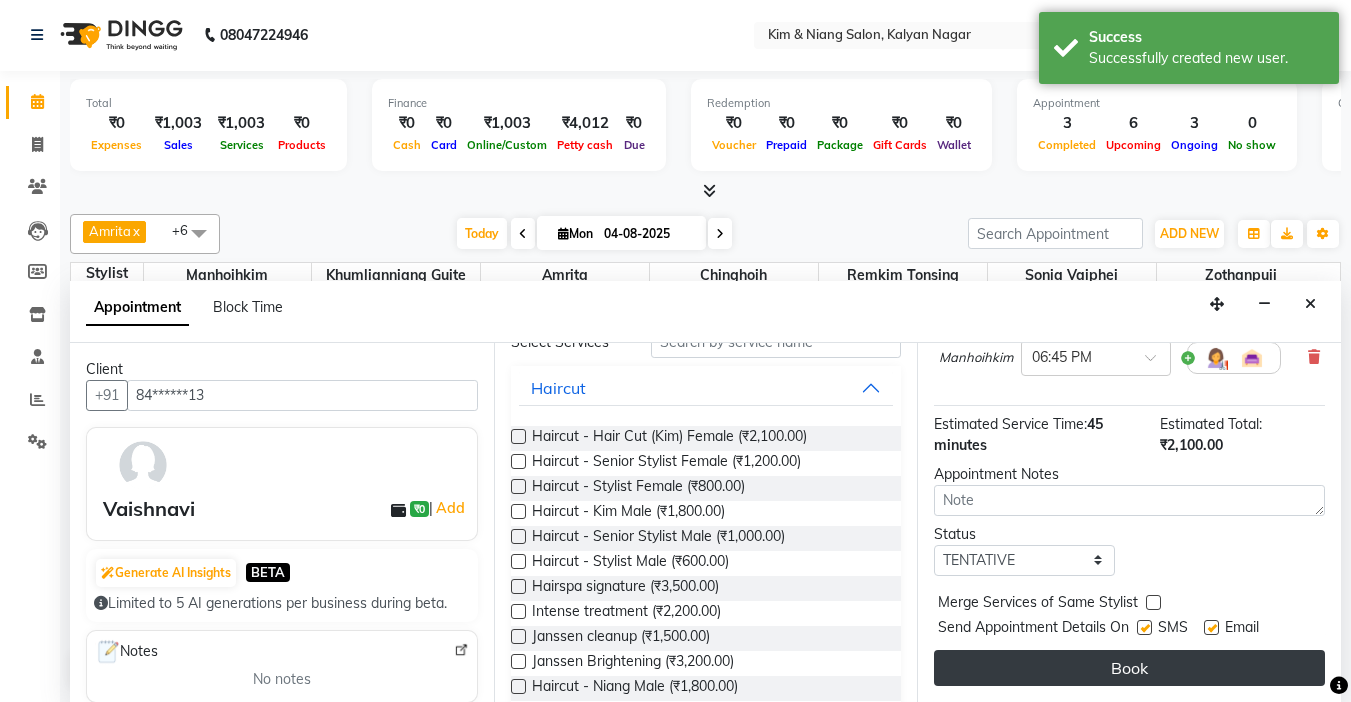 click on "Book" at bounding box center [1129, 668] 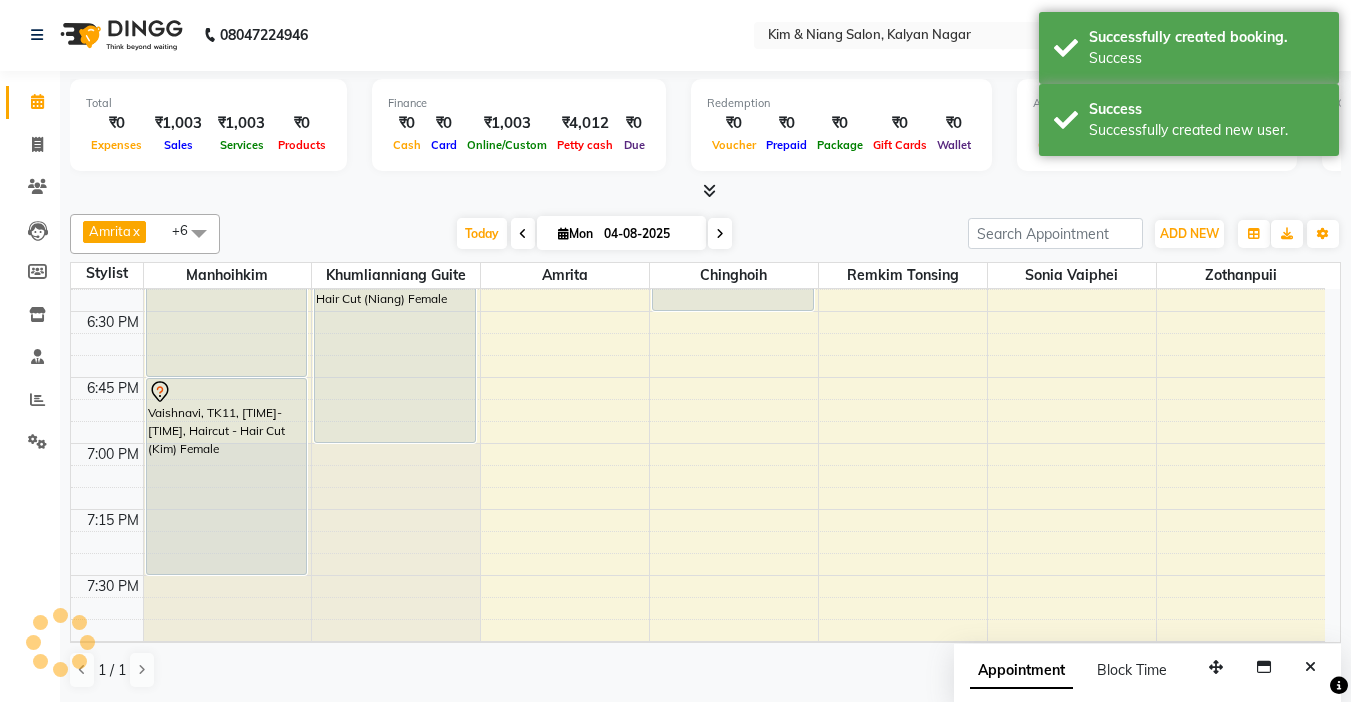 scroll, scrollTop: 0, scrollLeft: 0, axis: both 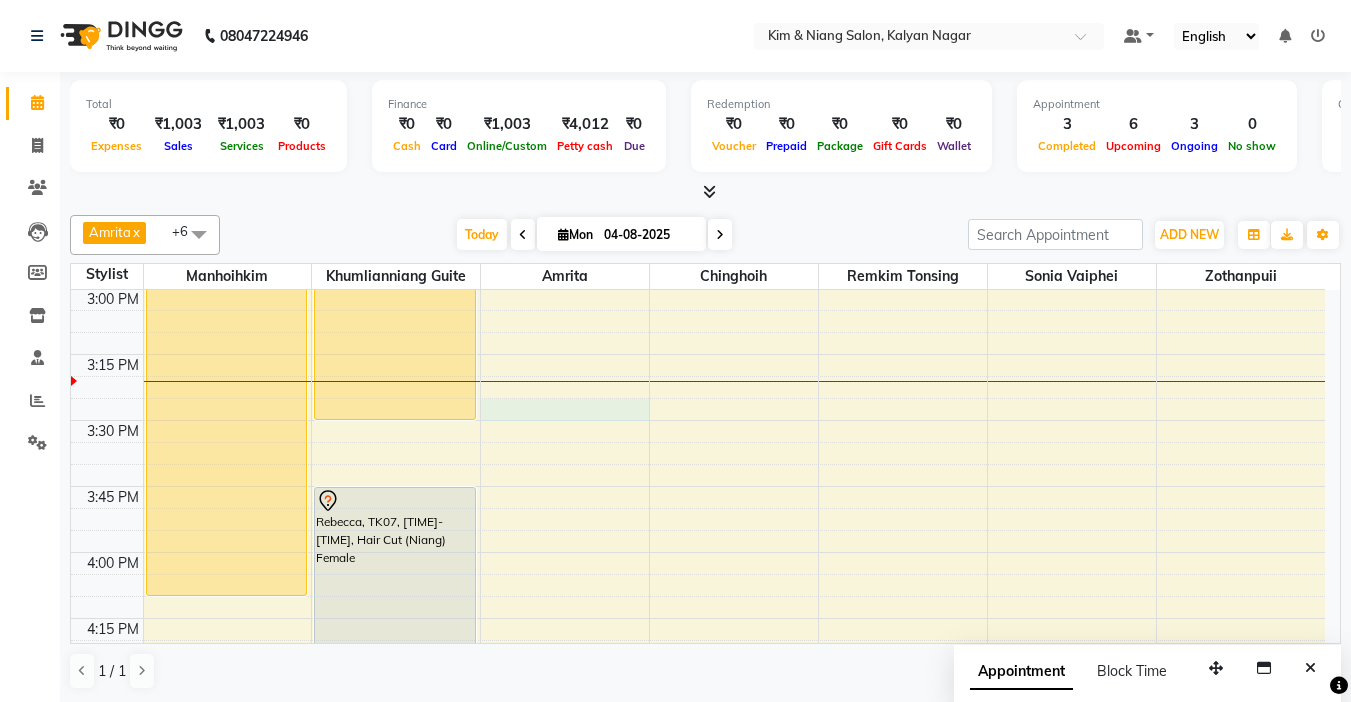 click on "9:00 AM 9:15 AM 9:30 AM 9:45 AM 10:00 AM 10:15 AM 10:30 AM 10:45 AM 11:00 AM 11:15 AM 11:30 AM 11:45 AM 12:00 PM 12:15 PM 12:30 PM 12:45 PM 1:00 PM 1:15 PM 1:30 PM 1:45 PM 2:00 PM 2:15 PM 2:30 PM 2:45 PM 3:00 PM 3:15 PM 3:30 PM 3:45 PM 4:00 PM 4:15 PM 4:30 PM 4:45 PM 5:00 PM 5:15 PM 5:30 PM 5:45 PM 6:00 PM 6:15 PM 6:30 PM 6:45 PM 7:00 PM 7:15 PM 7:30 PM 7:45 PM 8:00 PM 8:15 PM 8:30 PM 8:45 PM 9:00 PM 9:15 PM 9:30 PM 9:45 PM    Imelda, TK01, 01:30 PM-02:15 PM, Haircut - Hair Cut (Kim) Female    Imelda, TK01, 02:15 PM-04:10 PM, Texture Service - Permanent Straightening Medium             Gurpal, TK08, 04:30 PM-05:15 PM, Haircut - Kim Male             bridget, TK10, 06:00 PM-06:45 PM, Haircut - Hair Cut (Kim) Female             Vaishnavi, TK11, 06:45 PM-07:30 PM, Haircut - Hair Cut (Kim) Female     Vandhana bhat, TK05, 11:00 AM-01:00 PM, Colour Treatment - Absolute Colour Short - Medium     Vandhana bhat, TK05, 01:00 PM-01:45 PM, Hair Cut (Niang) Female" at bounding box center [698, 420] 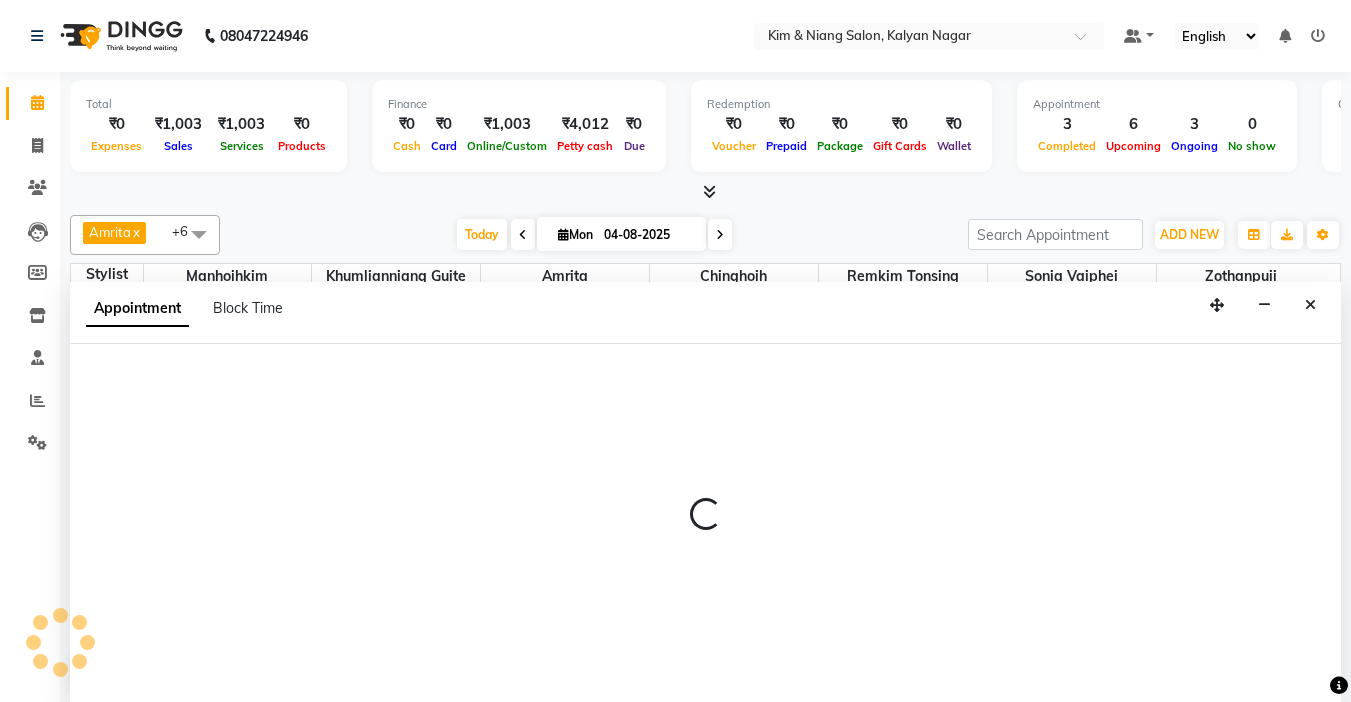scroll, scrollTop: 1, scrollLeft: 0, axis: vertical 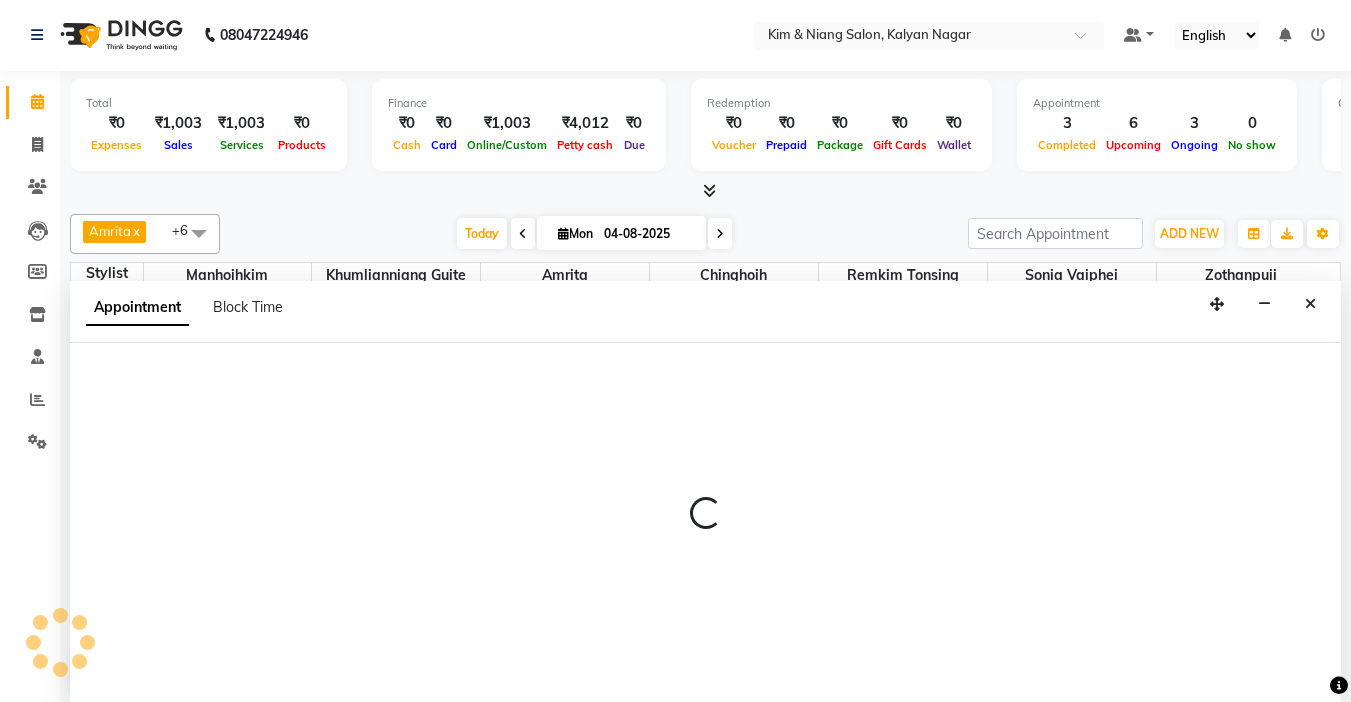 select on "72579" 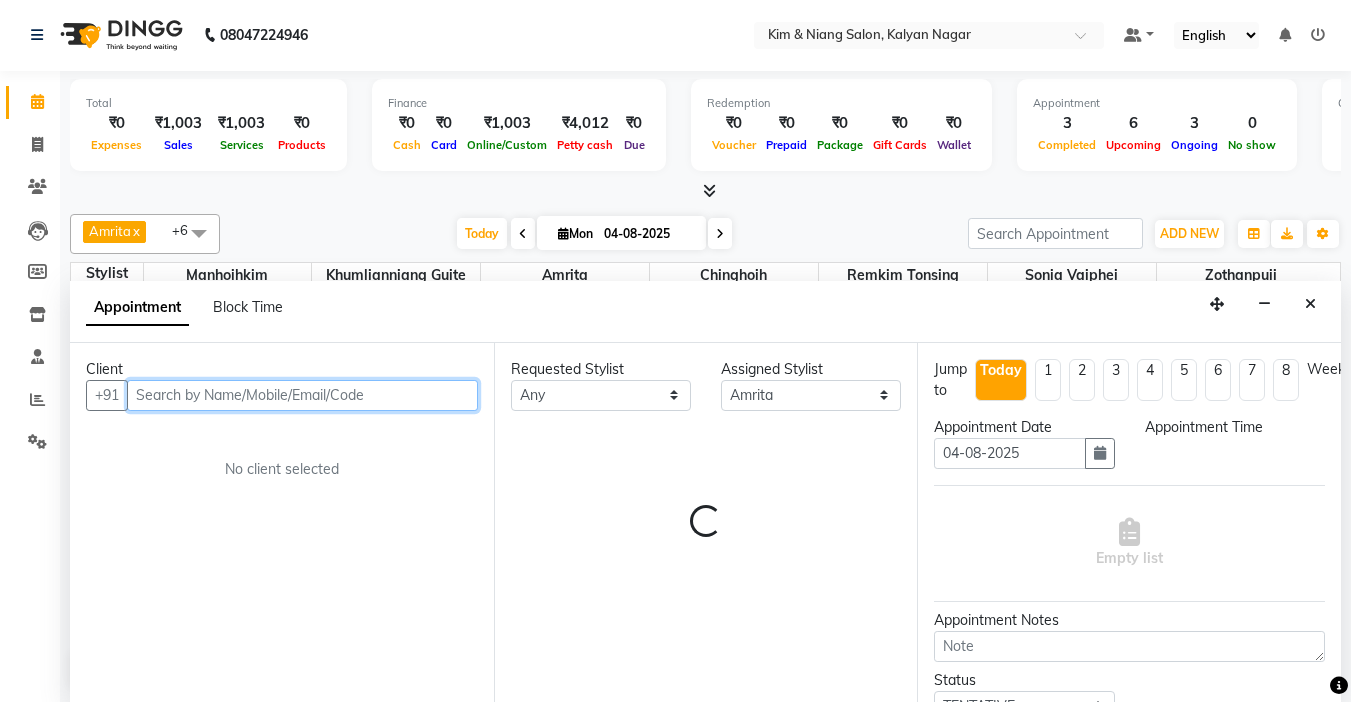 select on "930" 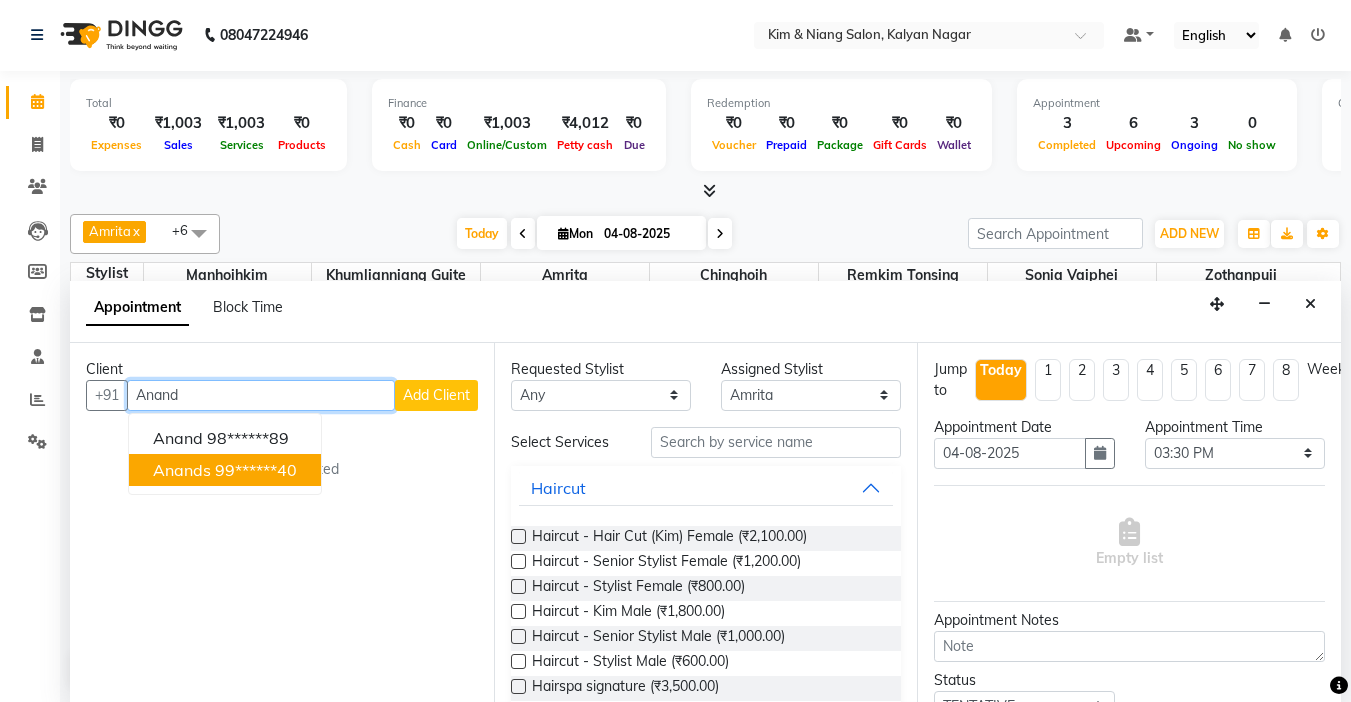 click on "99******40" at bounding box center (256, 470) 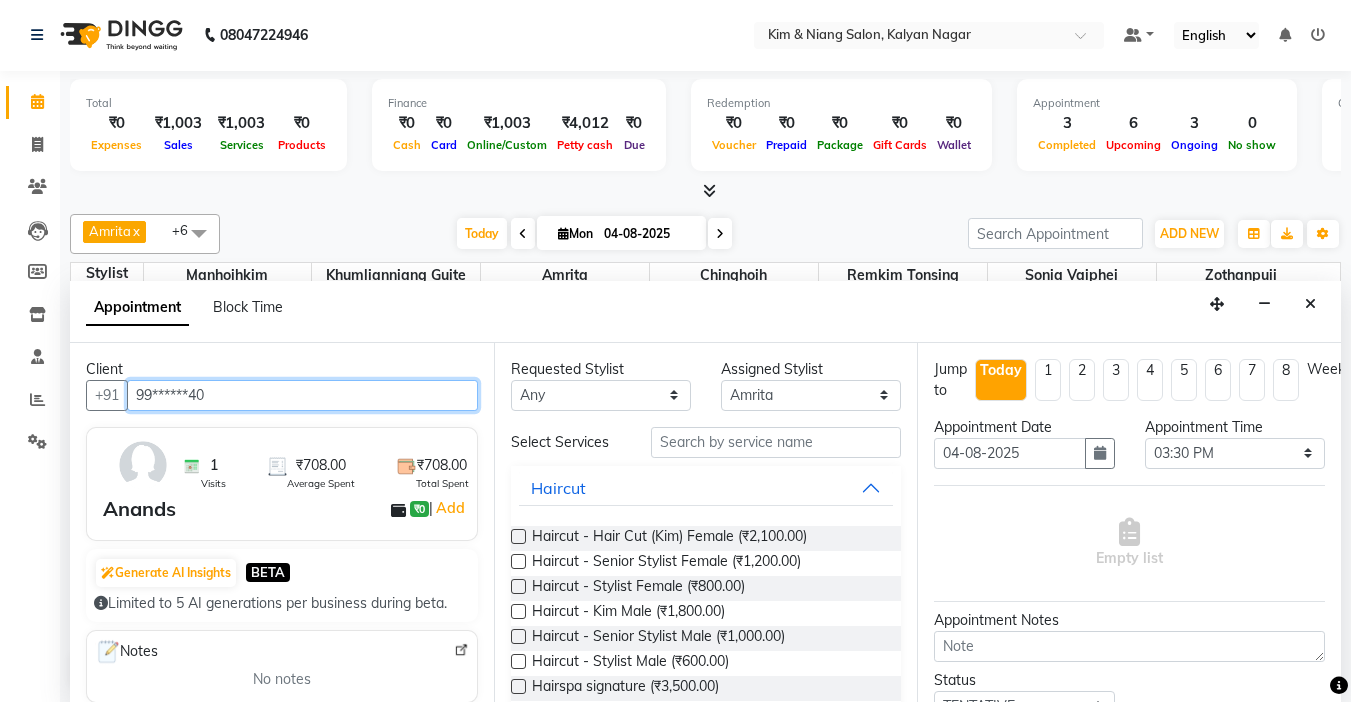 type on "99******40" 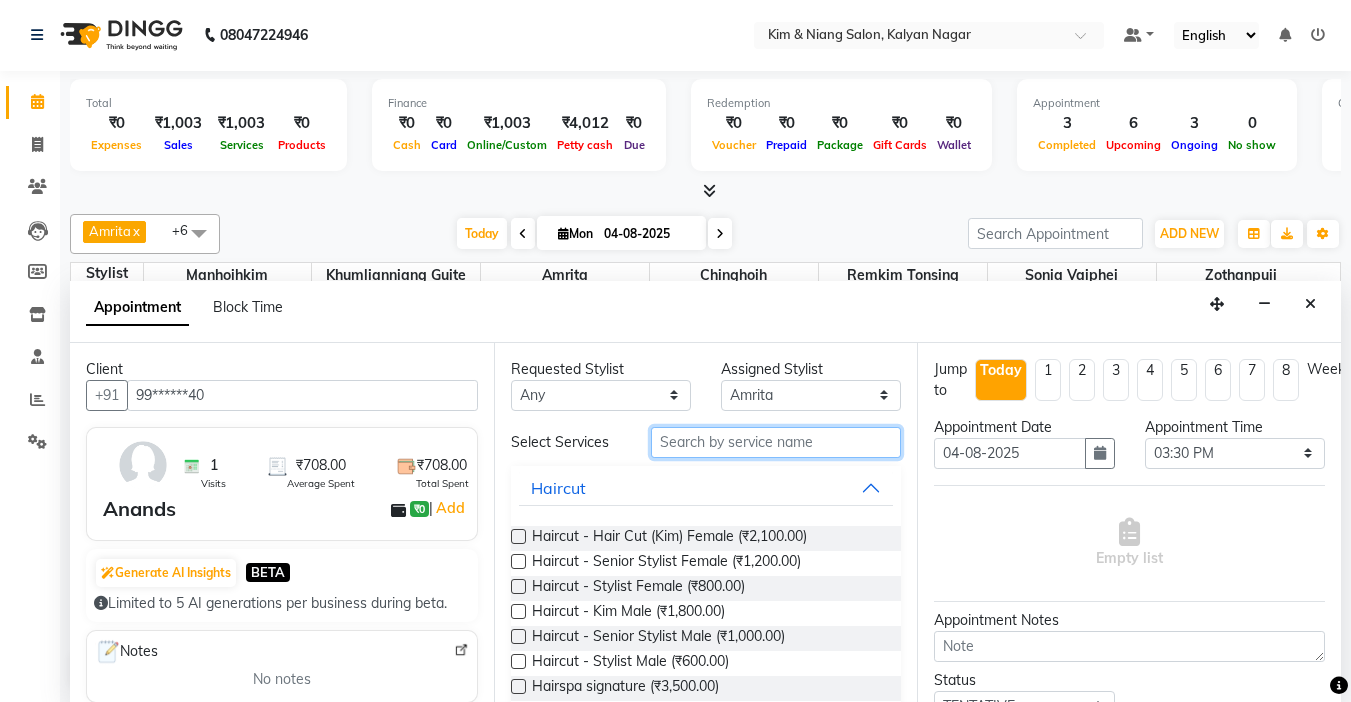 click at bounding box center (776, 442) 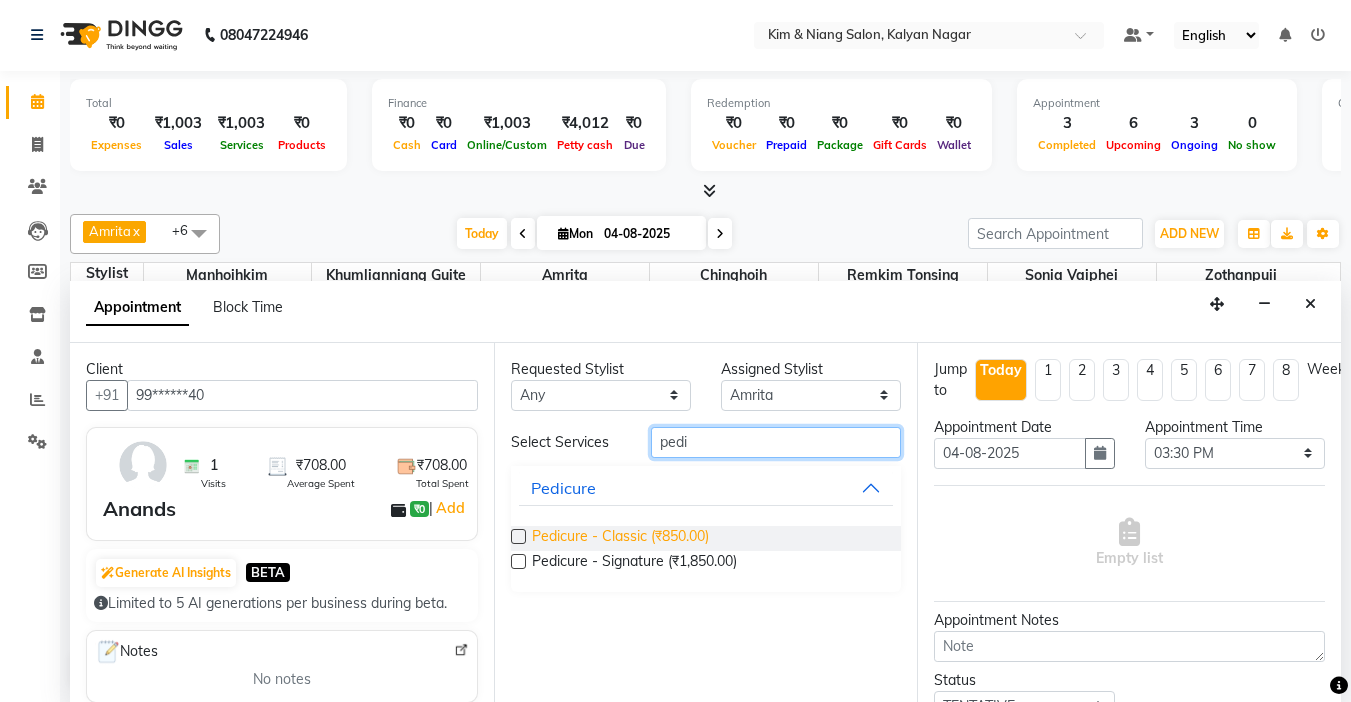 type on "pedi" 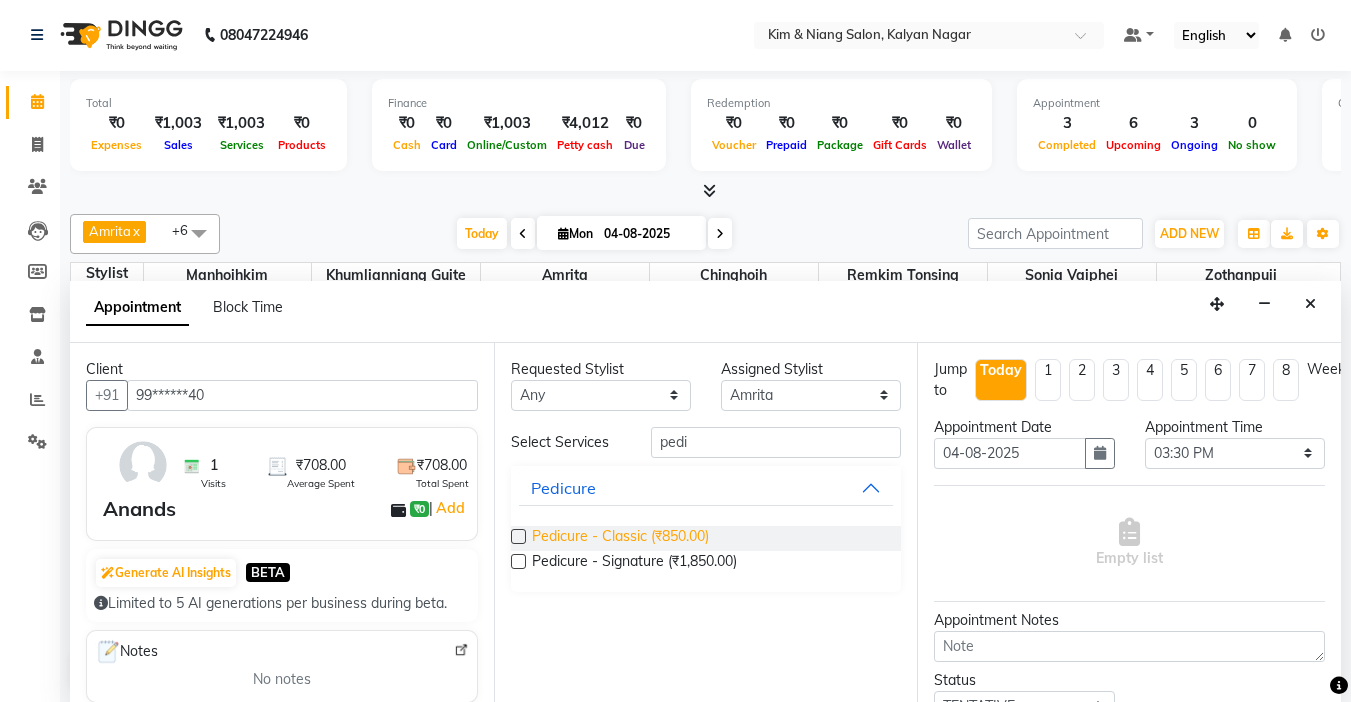click on "Pedicure - Classic (₹850.00)" at bounding box center (620, 538) 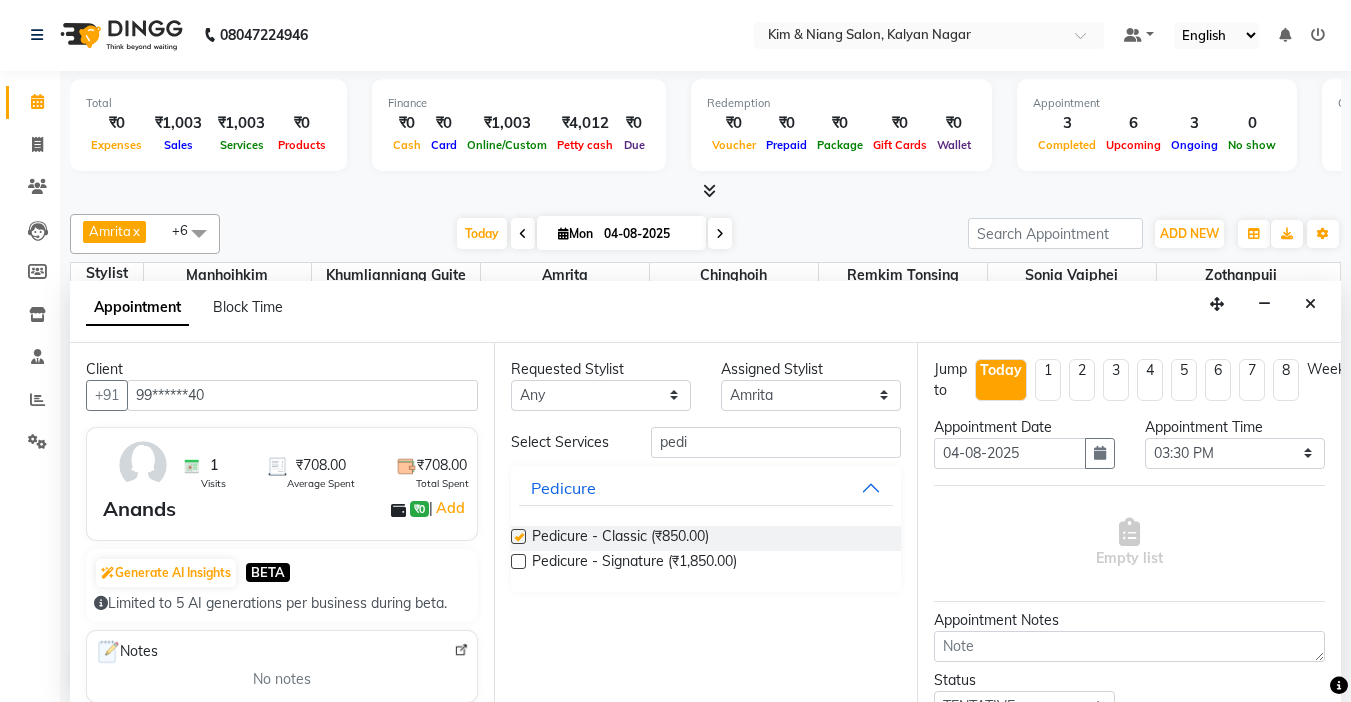 checkbox on "false" 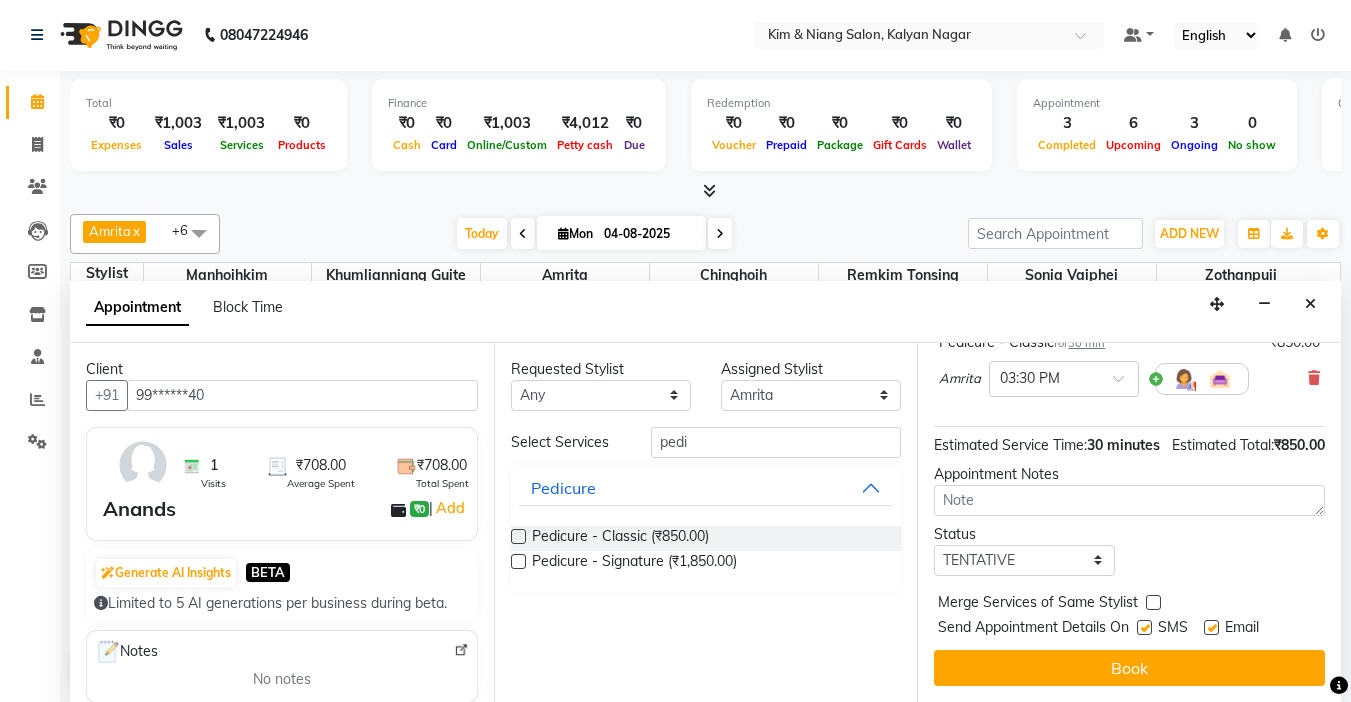 scroll, scrollTop: 3, scrollLeft: 0, axis: vertical 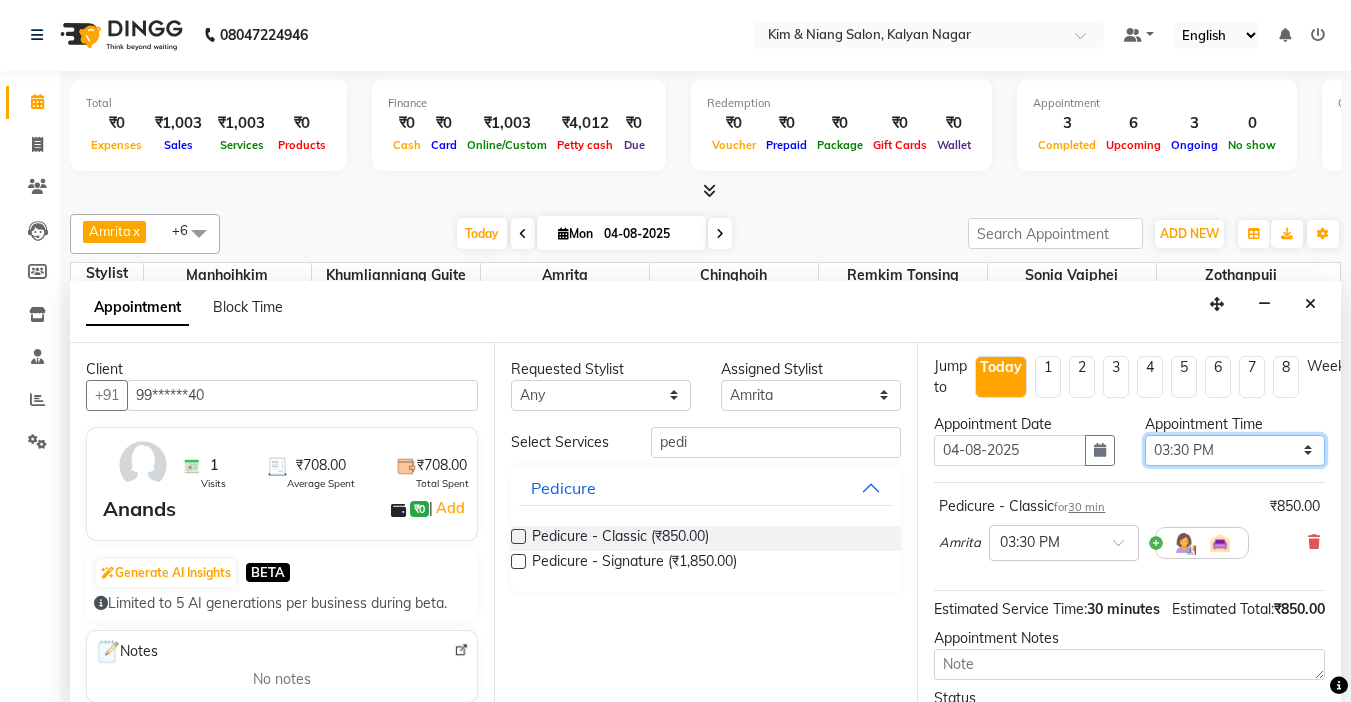 click on "Select 10:00 AM 10:15 AM 10:30 AM 10:45 AM 11:00 AM 11:15 AM 11:30 AM 11:45 AM 12:00 PM 12:15 PM 12:30 PM 12:45 PM 01:00 PM 01:15 PM 01:30 PM 01:45 PM 02:00 PM 02:15 PM 02:30 PM 02:45 PM 03:00 PM 03:15 PM 03:30 PM 03:45 PM 04:00 PM 04:15 PM 04:30 PM 04:45 PM 05:00 PM 05:15 PM 05:30 PM 05:45 PM 06:00 PM 06:15 PM 06:30 PM 06:45 PM 07:00 PM 07:15 PM 07:30 PM 07:45 PM 08:00 PM 08:15 PM 08:30 PM 08:45 PM 09:00 PM" at bounding box center (1235, 450) 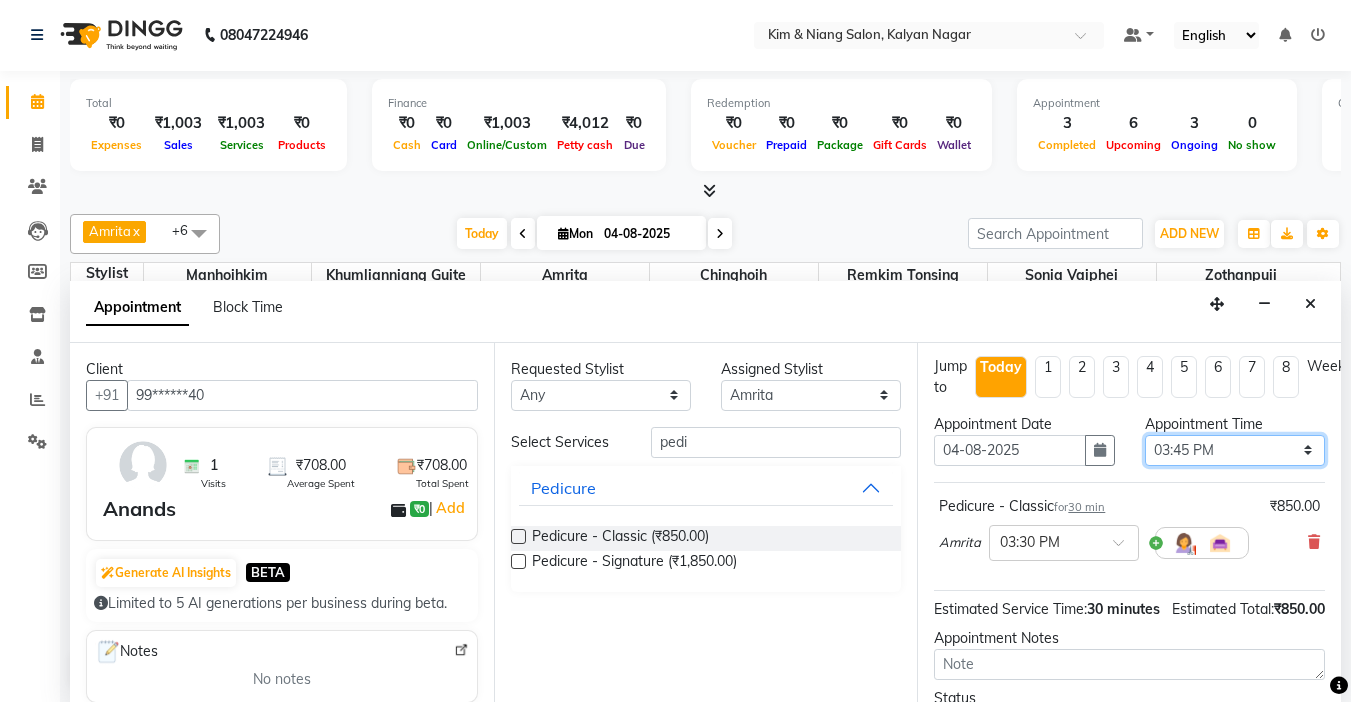 click on "Select 10:00 AM 10:15 AM 10:30 AM 10:45 AM 11:00 AM 11:15 AM 11:30 AM 11:45 AM 12:00 PM 12:15 PM 12:30 PM 12:45 PM 01:00 PM 01:15 PM 01:30 PM 01:45 PM 02:00 PM 02:15 PM 02:30 PM 02:45 PM 03:00 PM 03:15 PM 03:30 PM 03:45 PM 04:00 PM 04:15 PM 04:30 PM 04:45 PM 05:00 PM 05:15 PM 05:30 PM 05:45 PM 06:00 PM 06:15 PM 06:30 PM 06:45 PM 07:00 PM 07:15 PM 07:30 PM 07:45 PM 08:00 PM 08:15 PM 08:30 PM 08:45 PM 09:00 PM" at bounding box center (1235, 450) 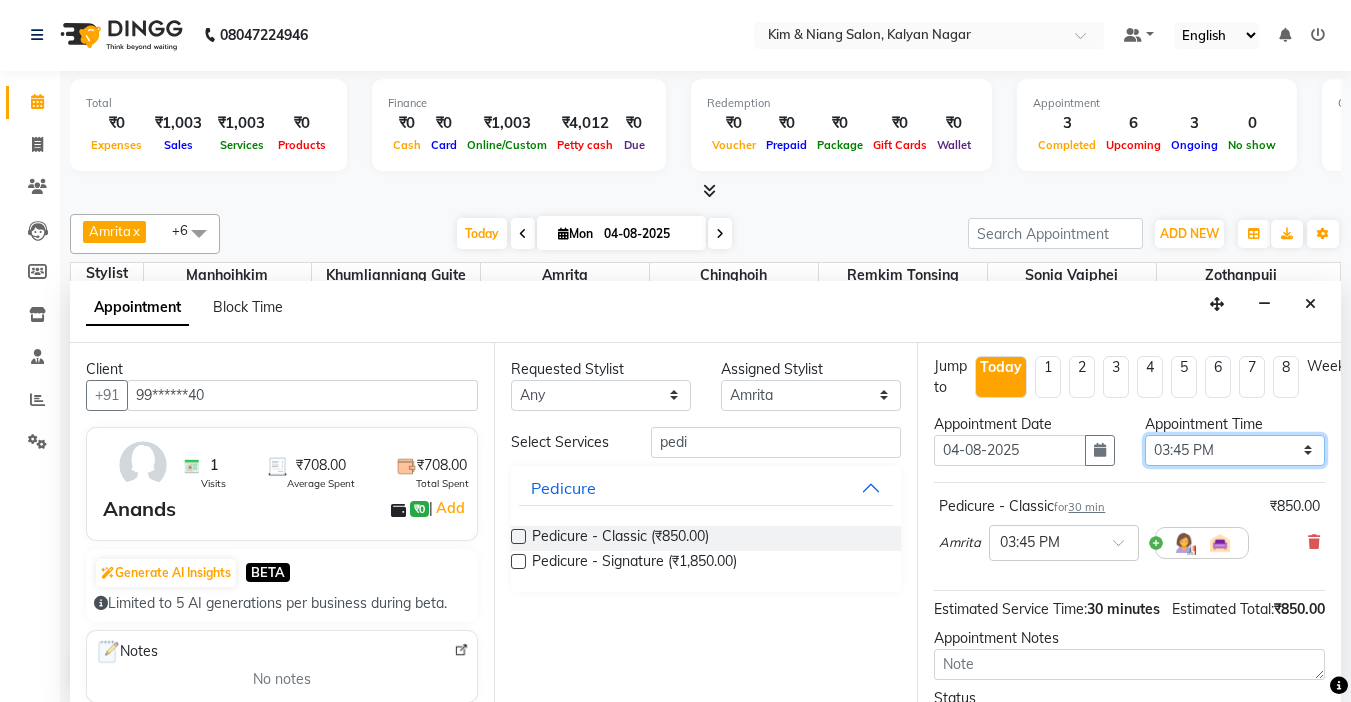 scroll, scrollTop: 203, scrollLeft: 0, axis: vertical 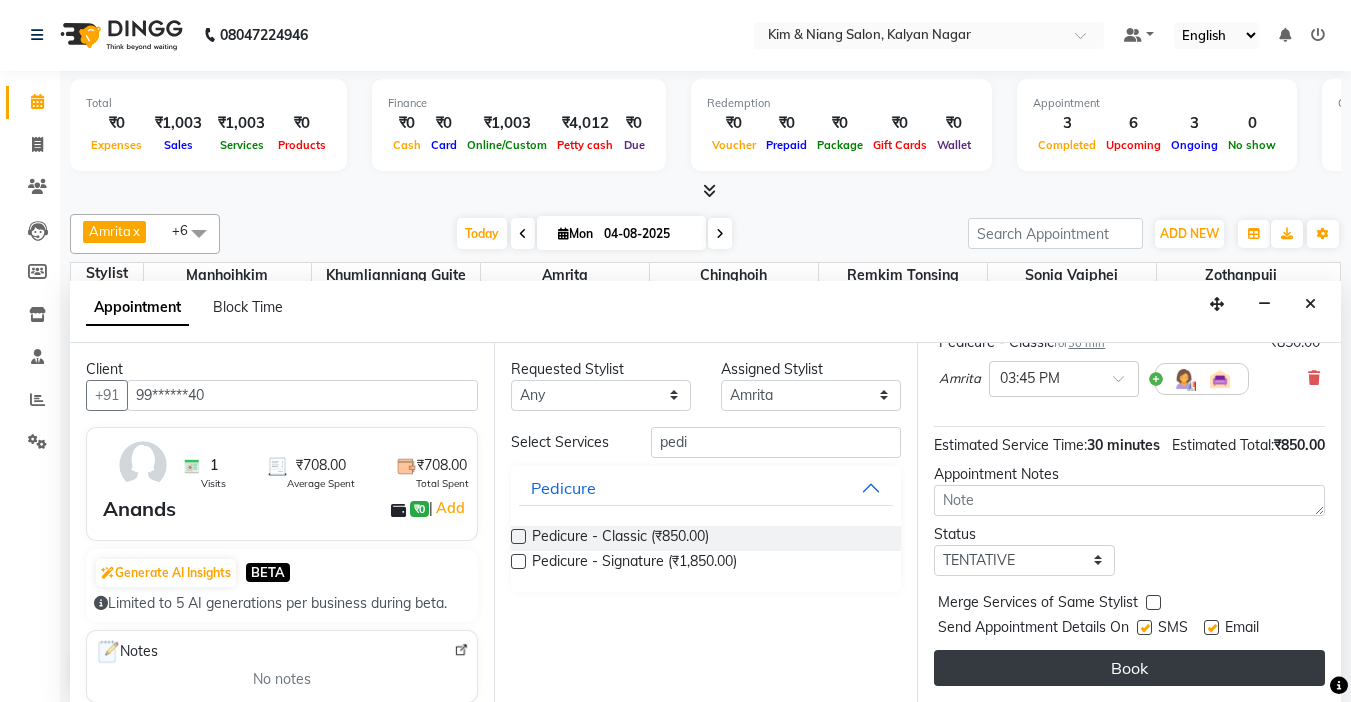 click on "Book" at bounding box center (1129, 668) 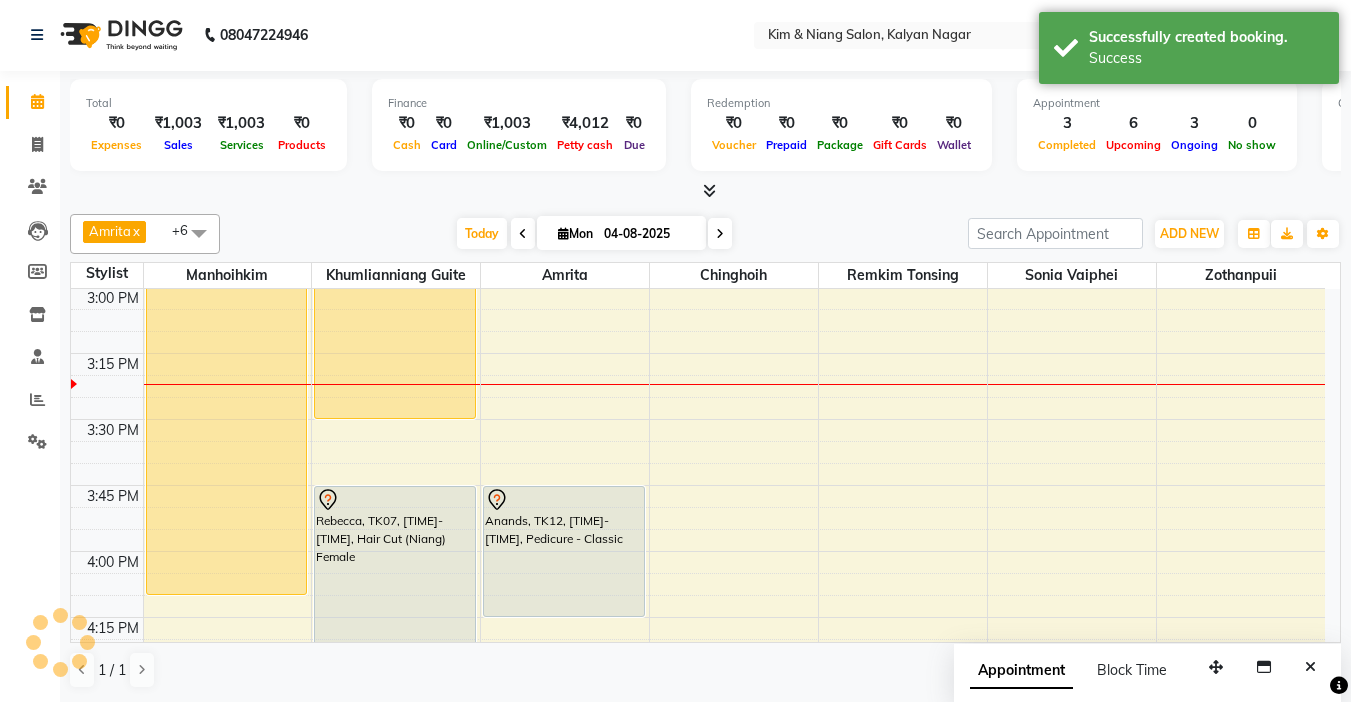 scroll, scrollTop: 0, scrollLeft: 0, axis: both 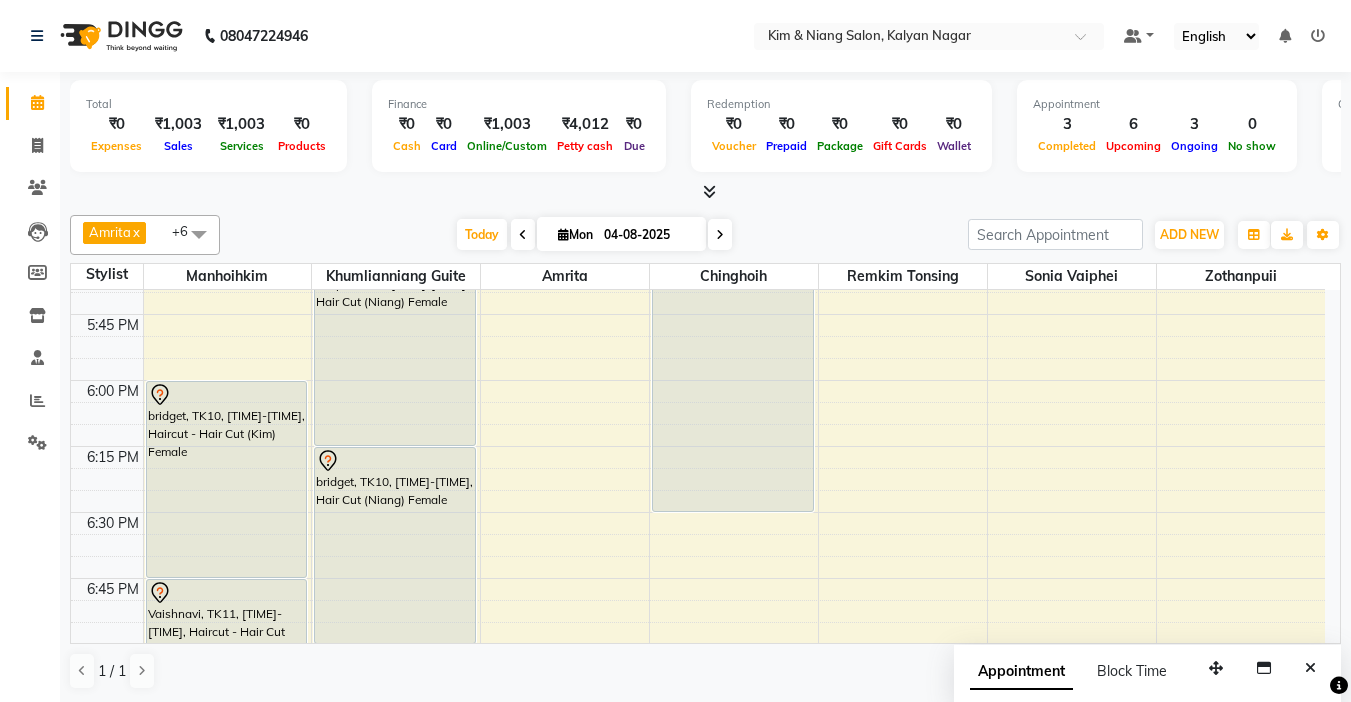 click on "08047224946 Select Location × Kim & Niang Salon, Kalyan Nagar Default Panel My Panel English ENGLISH Español العربية मराठी हिंदी ગુજરાતી தமிழ் 中文 Notifications nothing to show" 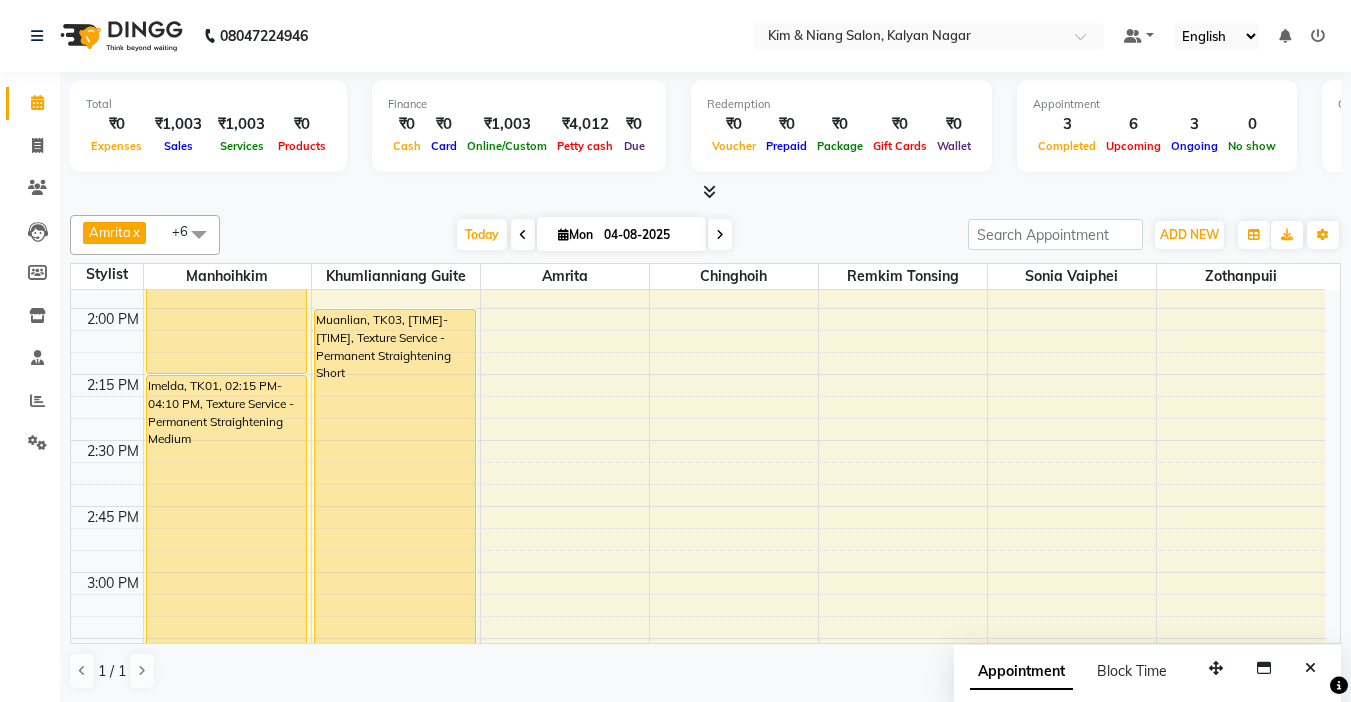 scroll, scrollTop: 1285, scrollLeft: 0, axis: vertical 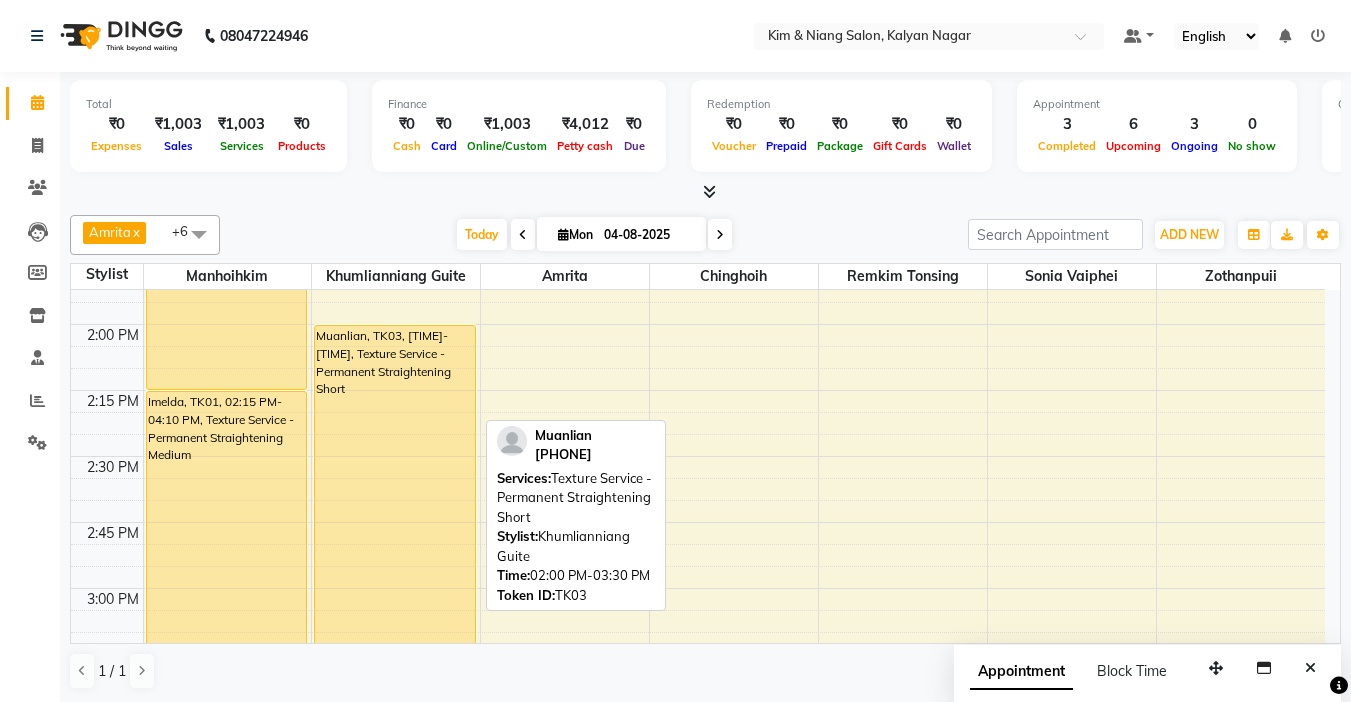 click on "Muanlian, TK03, [TIME]-[TIME], Texture Service - Permanent Straightening Short" at bounding box center [395, 522] 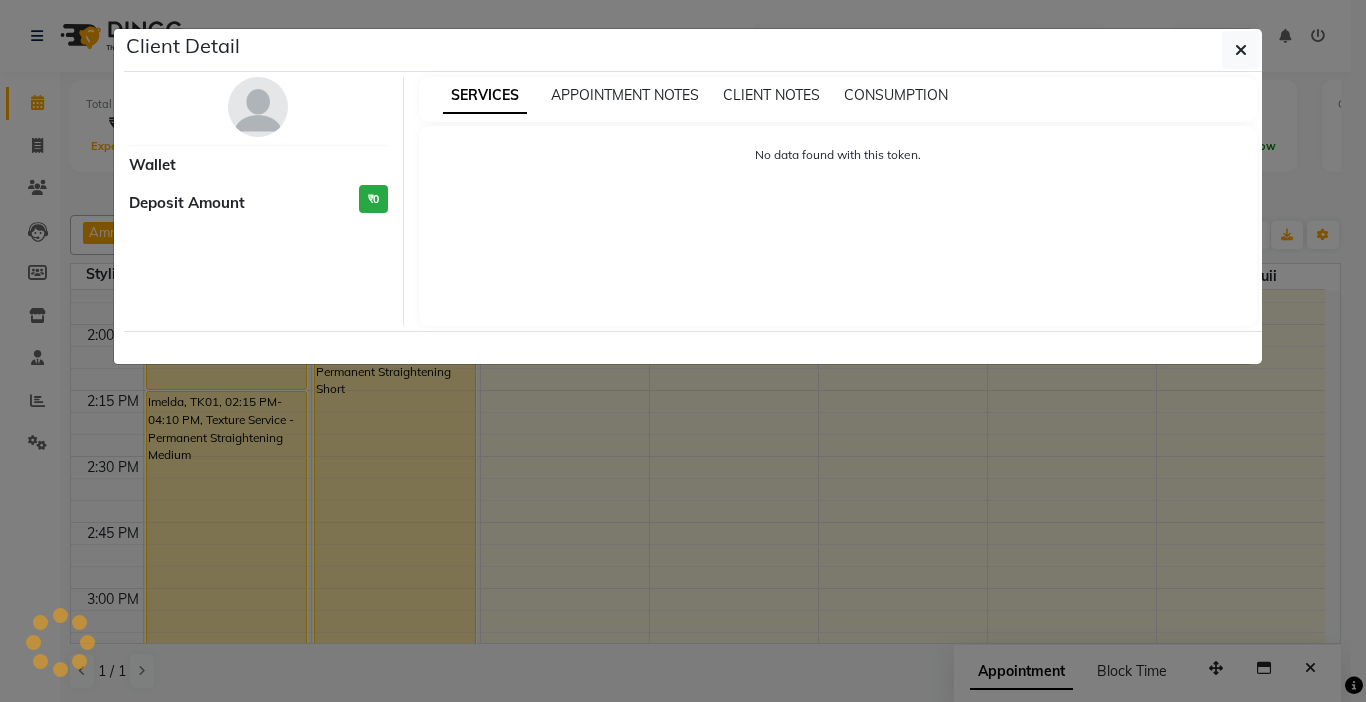 select on "1" 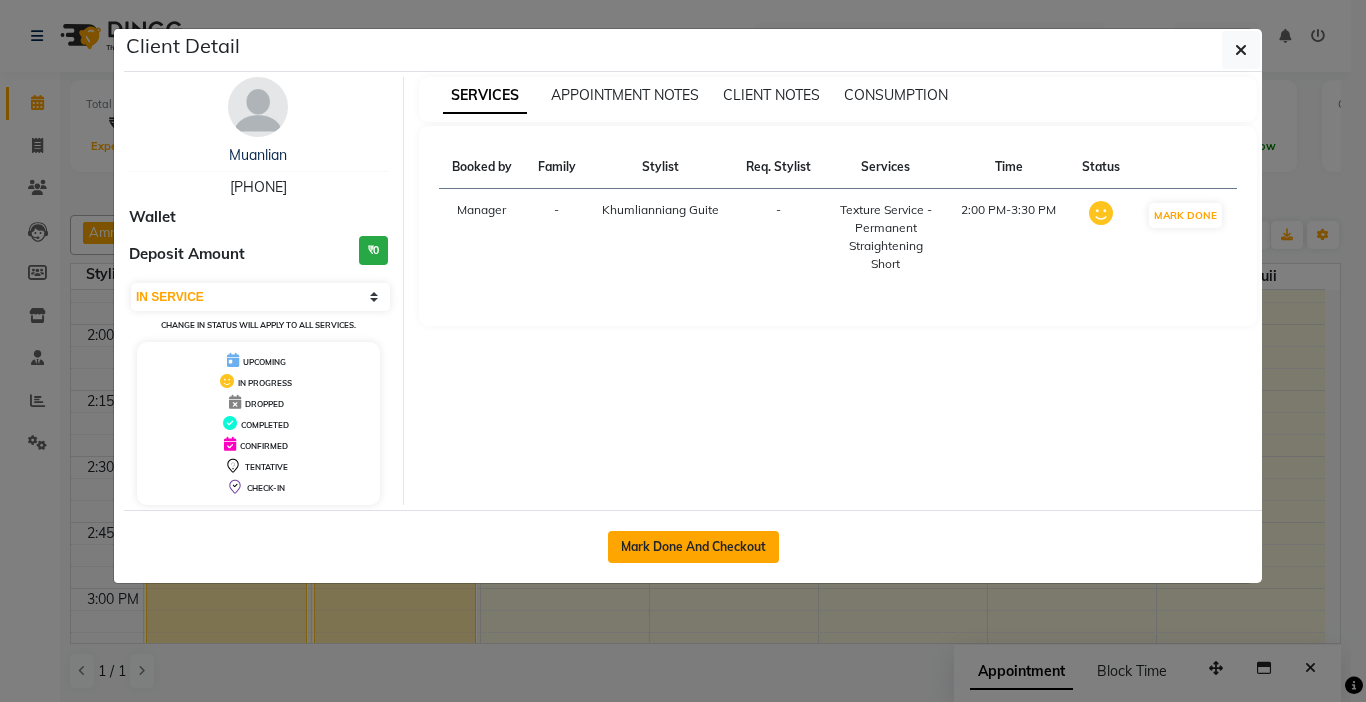 click on "Mark Done And Checkout" 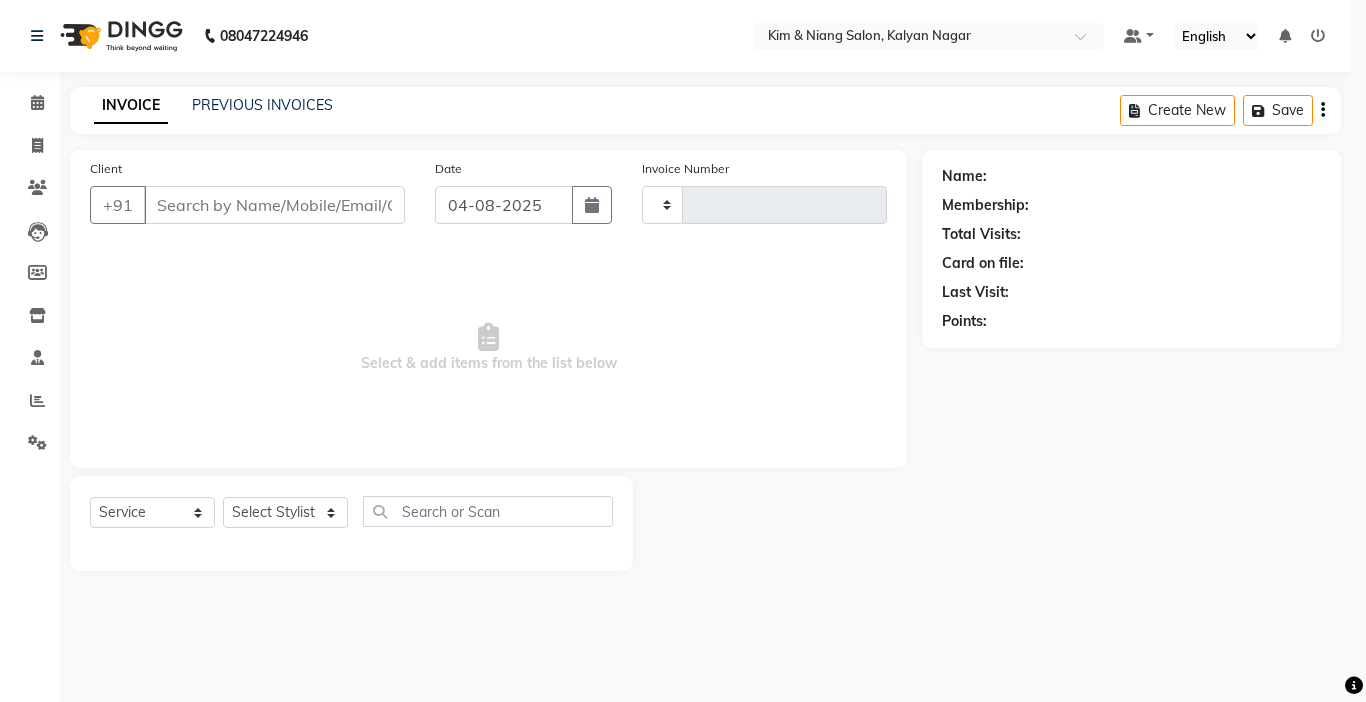 type on "0966" 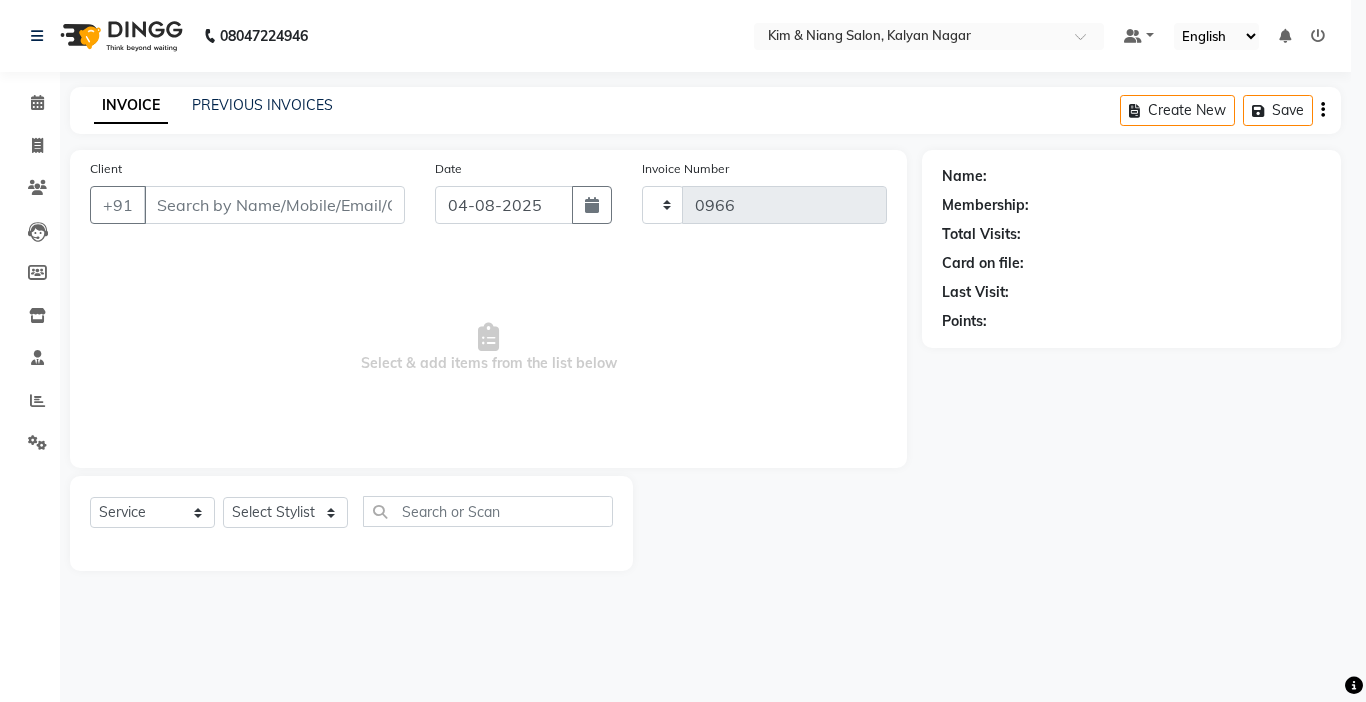 select on "7750" 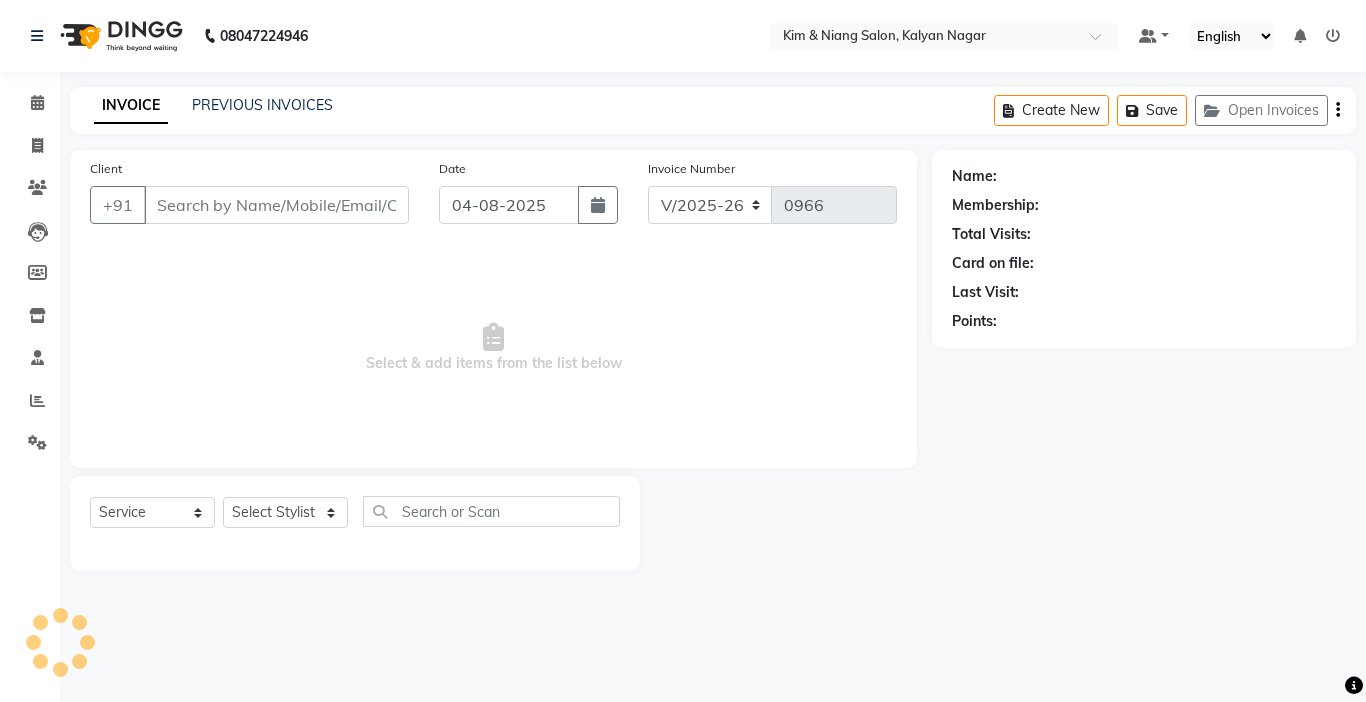 type on "[PHONE]" 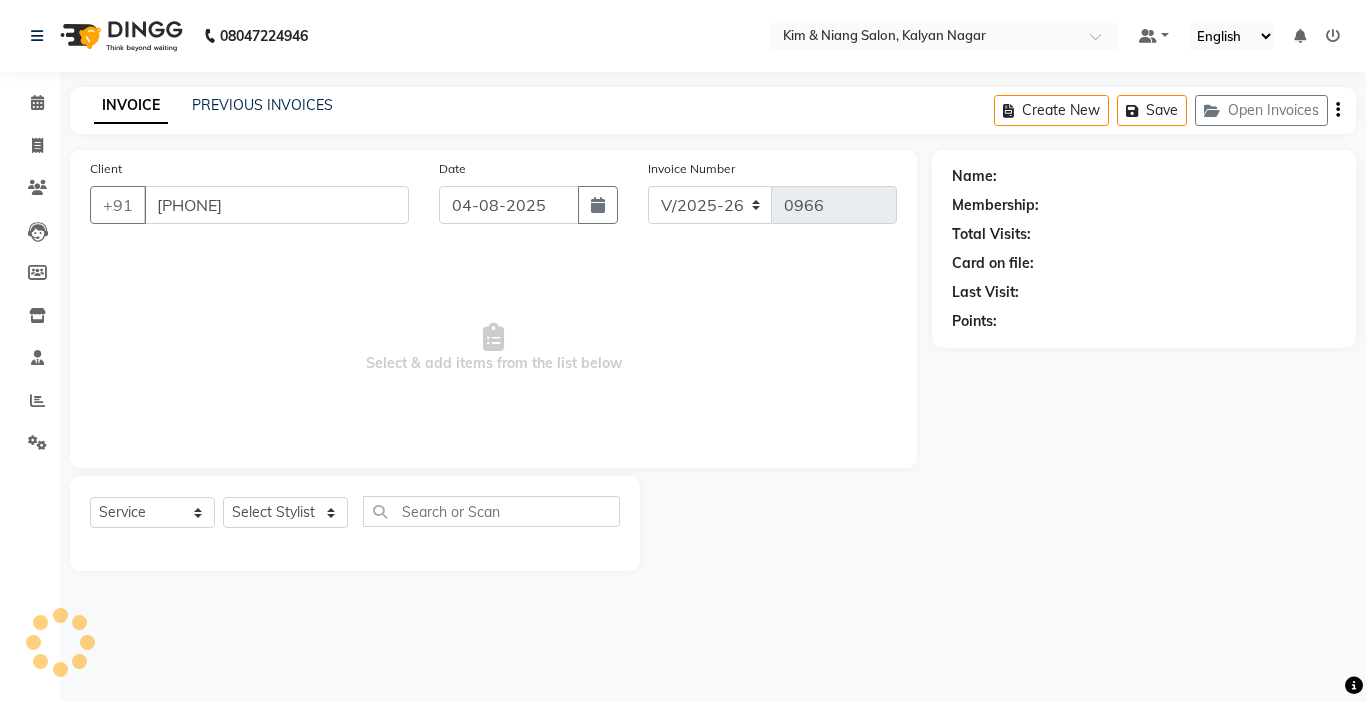 select on "70737" 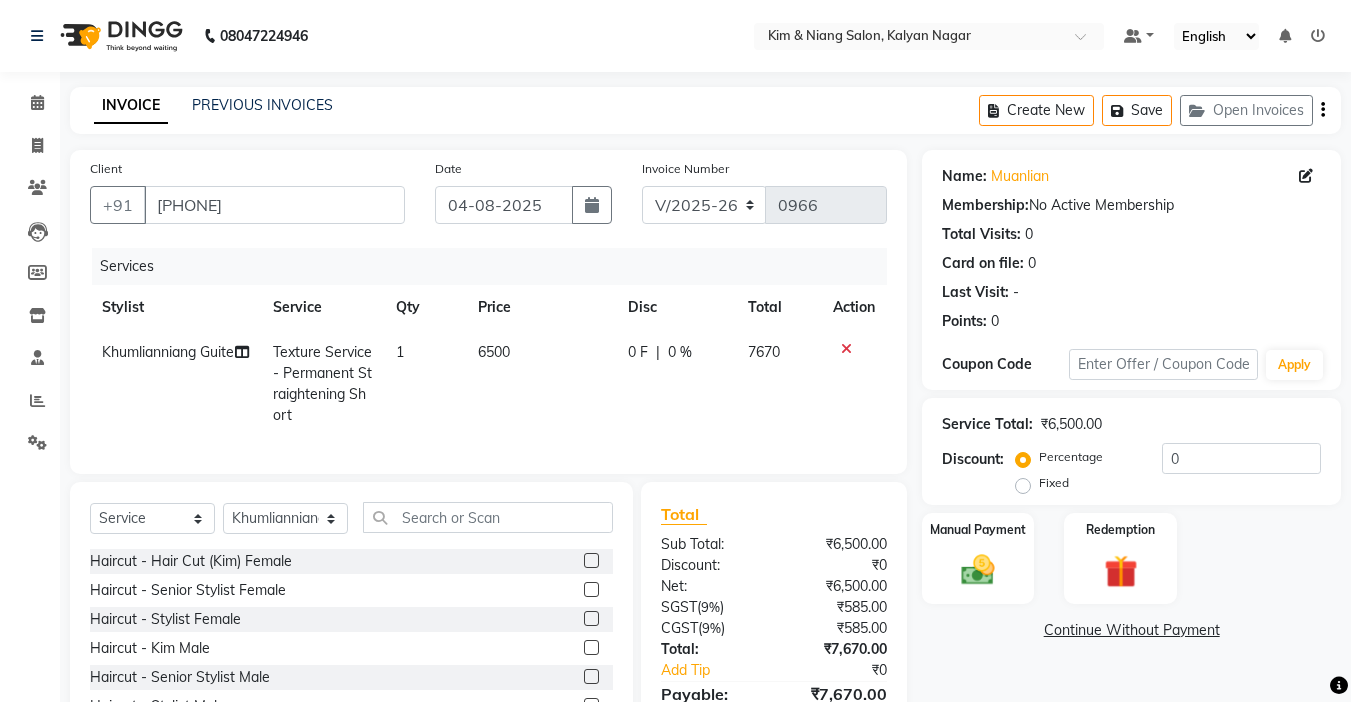 click on "6500" 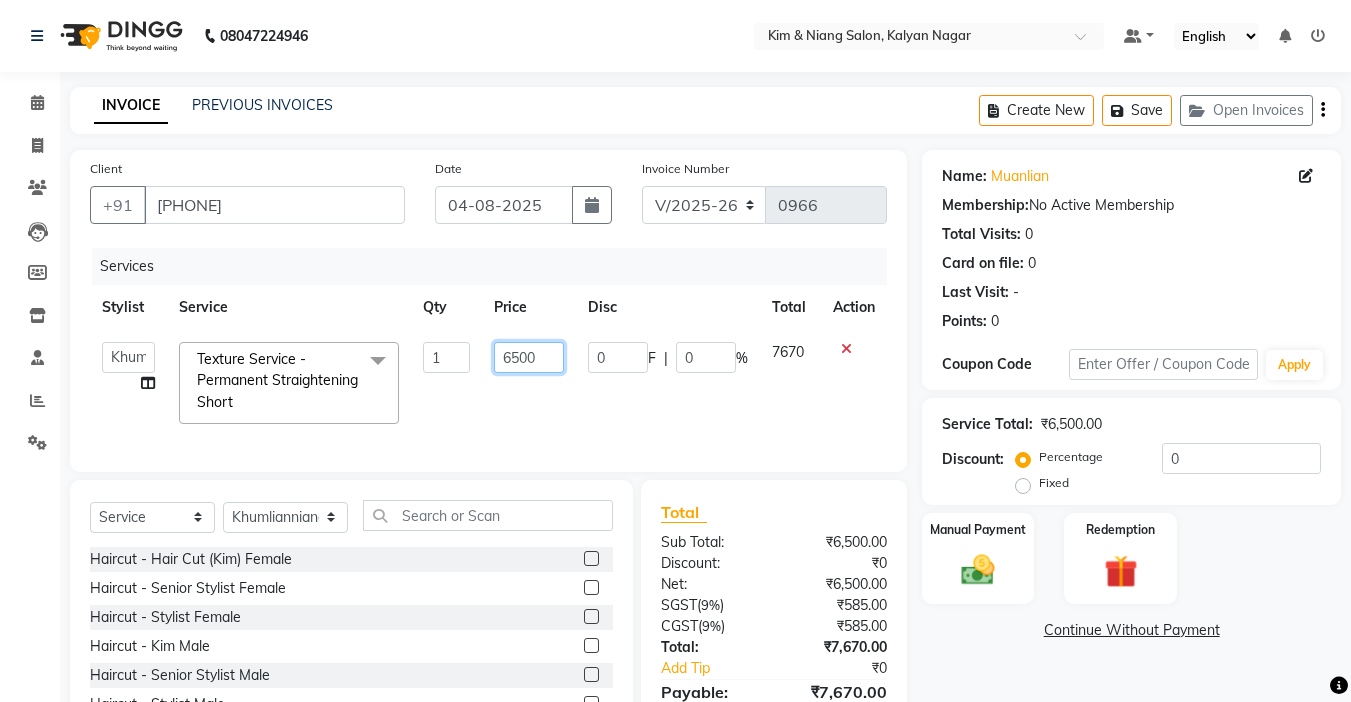 click on "6500" 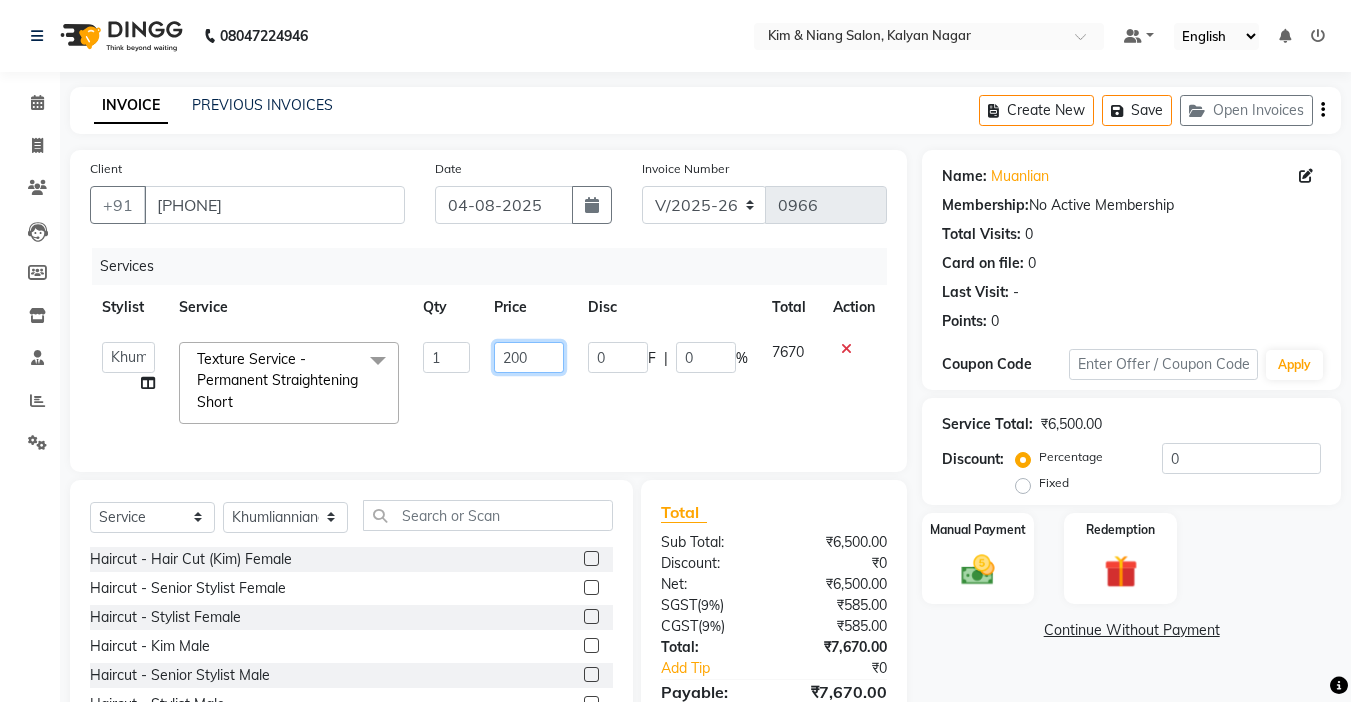 type on "2500" 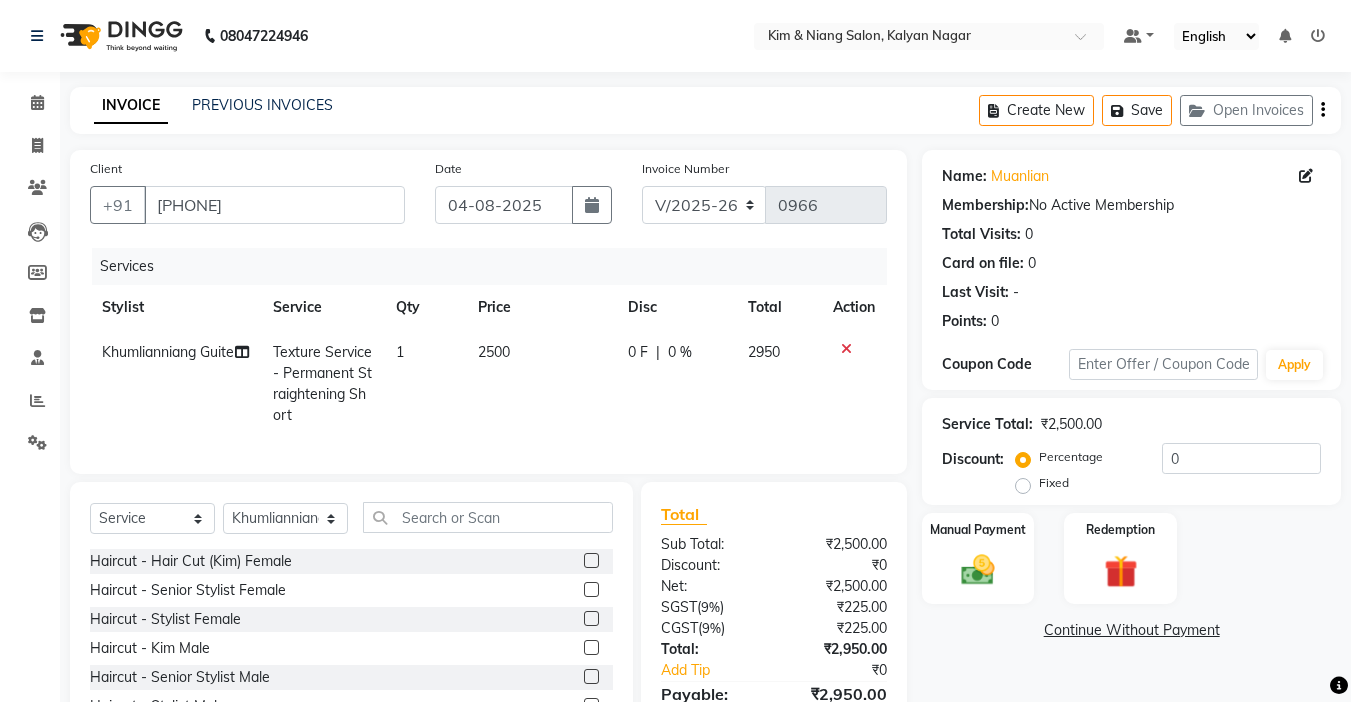 click on "Service Total:  ₹2,500.00  Discount:  Percentage   Fixed  0" 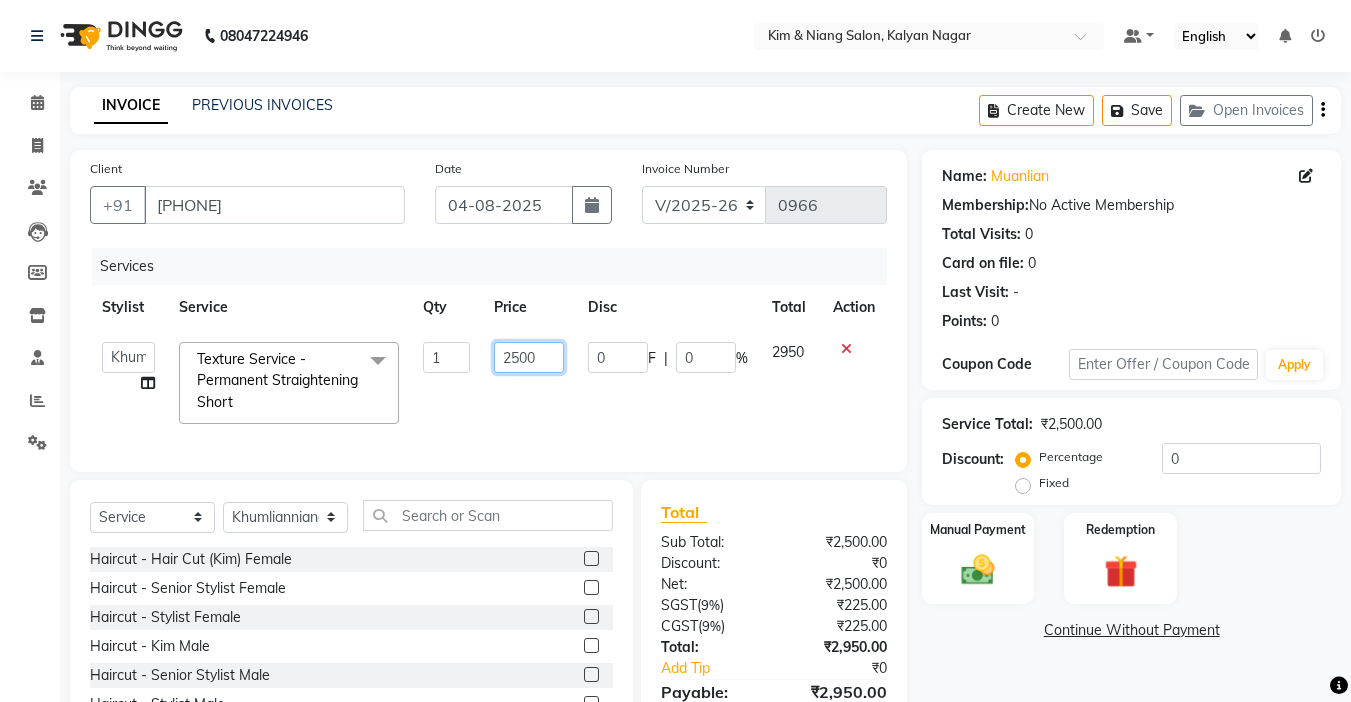 click on "2500" 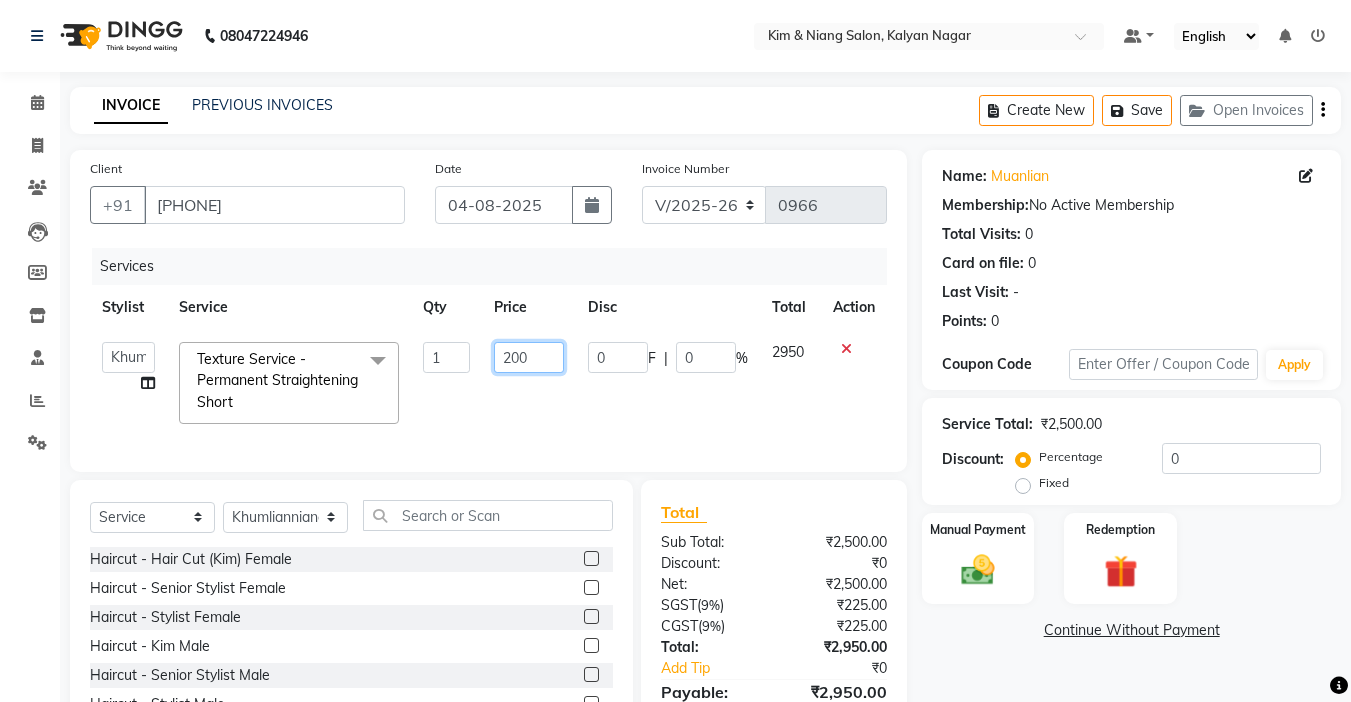type on "2600" 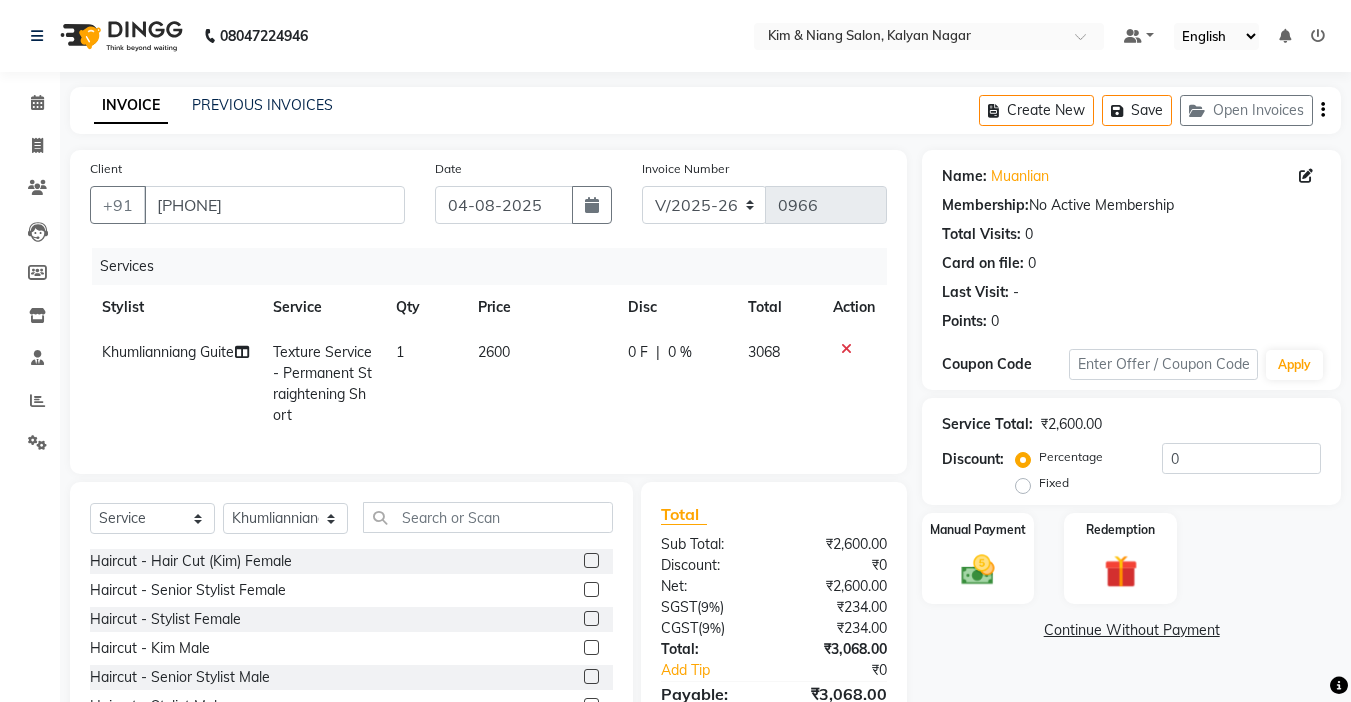 click on "Client +91 [PHONE] Date [DATE] Invoice Number V/2025 V/2025-26 0966 Services Stylist Service Qty Price Disc Total Action Khumlianniang Guite Texture Service - Permanent Straightening Short 1 2600 0 F | 0 % 3068 Select Service Product Membership Package Voucher Prepaid Gift Card Select Stylist Amrita Anna Boicy Chinghoih Khumlianniang Guite Linda Chingmuan Niang Manager Manhoihkim Protima Kami Remkim Tonsing Sonia vaiphei Steve .mynlyanSonangaihte Zothanpuii Haircut - Hair Cut (Kim) Female Haircut - Senior Stylist Female Haircut - Stylist Female Haircut - Kim Male Haircut - Senior Stylist Male Haircut - Stylist Male Hairspa signature Intense treatment Janssen cleanup Janssen Brightening Haircut - Niang Male Hair Cut (Niang) Female Beard trim Nose wax rica uper lip wax chin wax Blowdry - Stylist Blowdry - Short Blowdry - Medium Blowdry - Long Blowdry - Shampoo, Conditioning & Blastdry Blowdry - Very long Styling with Heated Tools - Short Styling with Heated Tools - Medium" 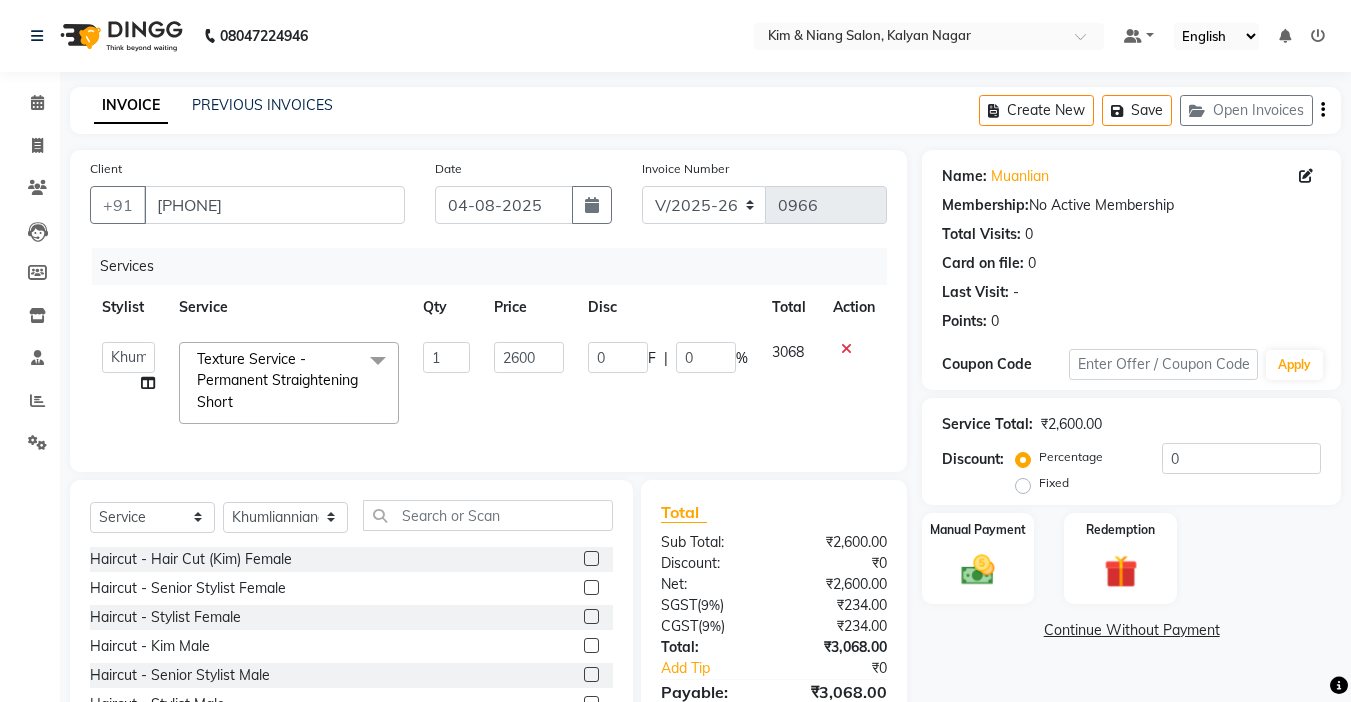 click on "Texture Service - Permanent Straightening Short" 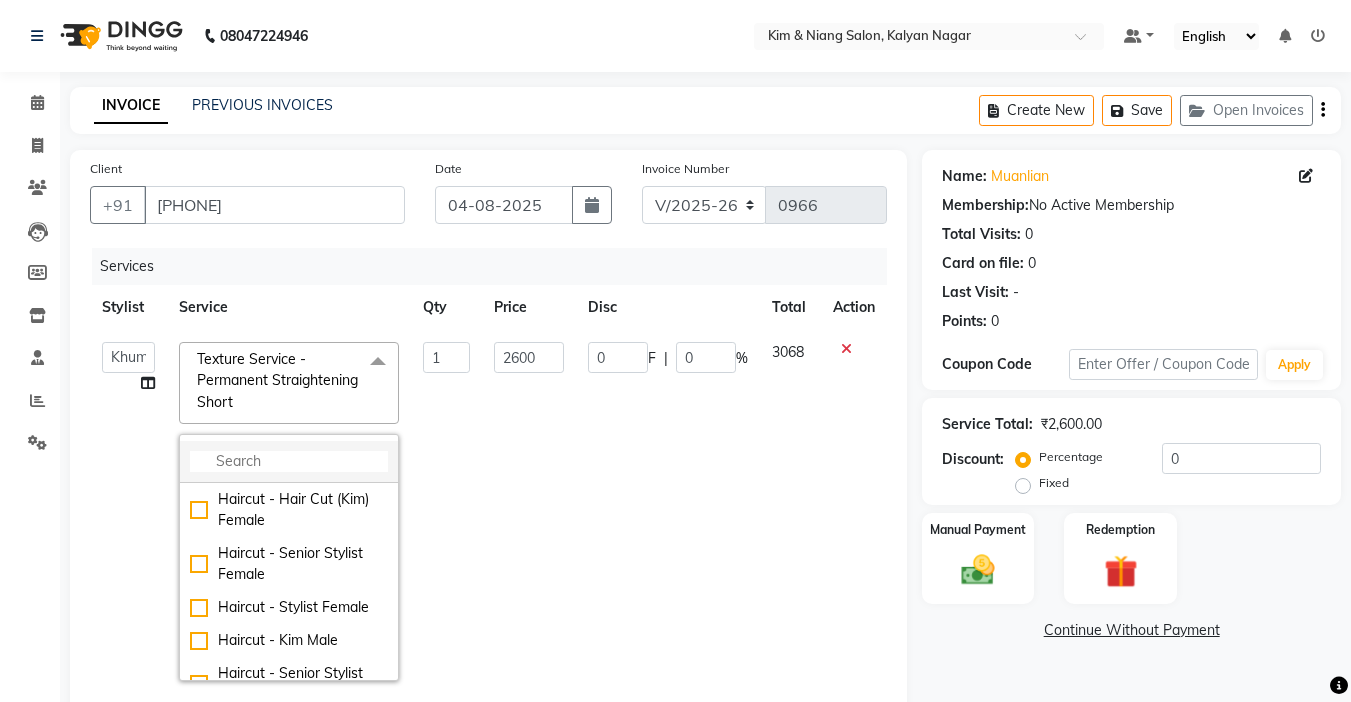 click 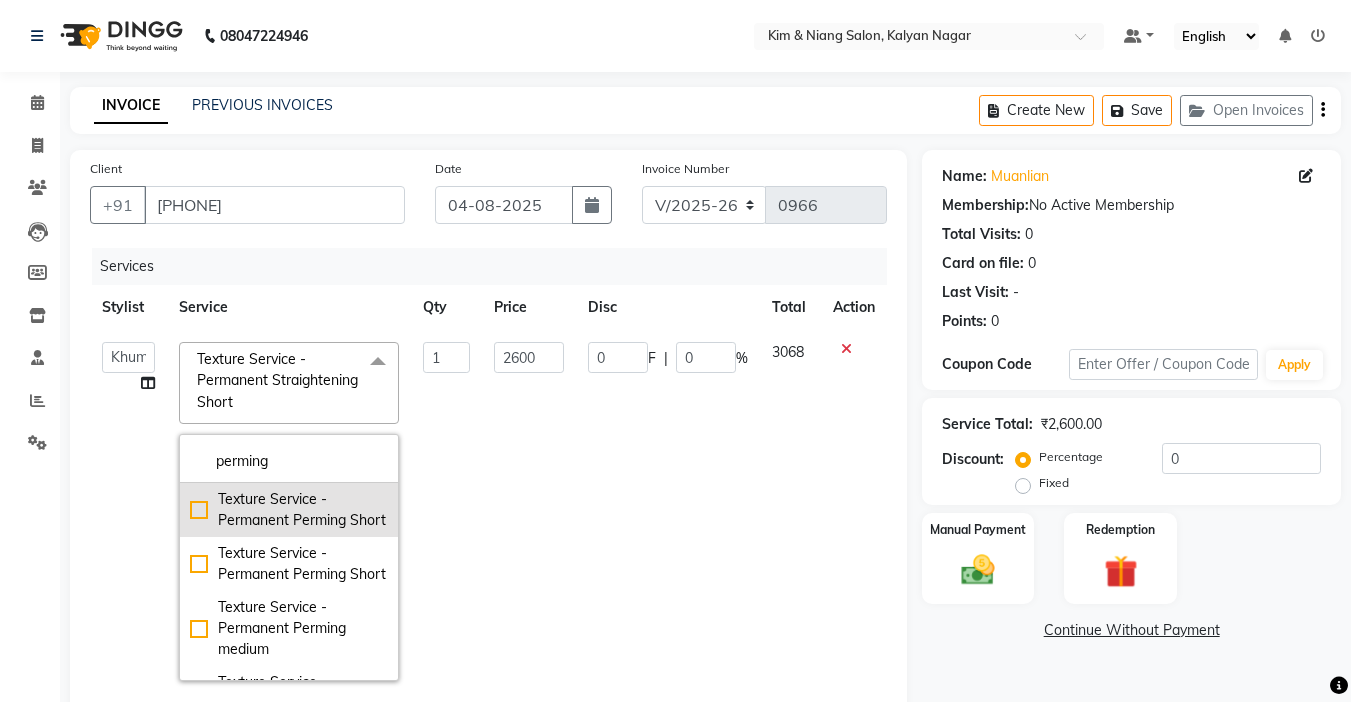 type on "perming" 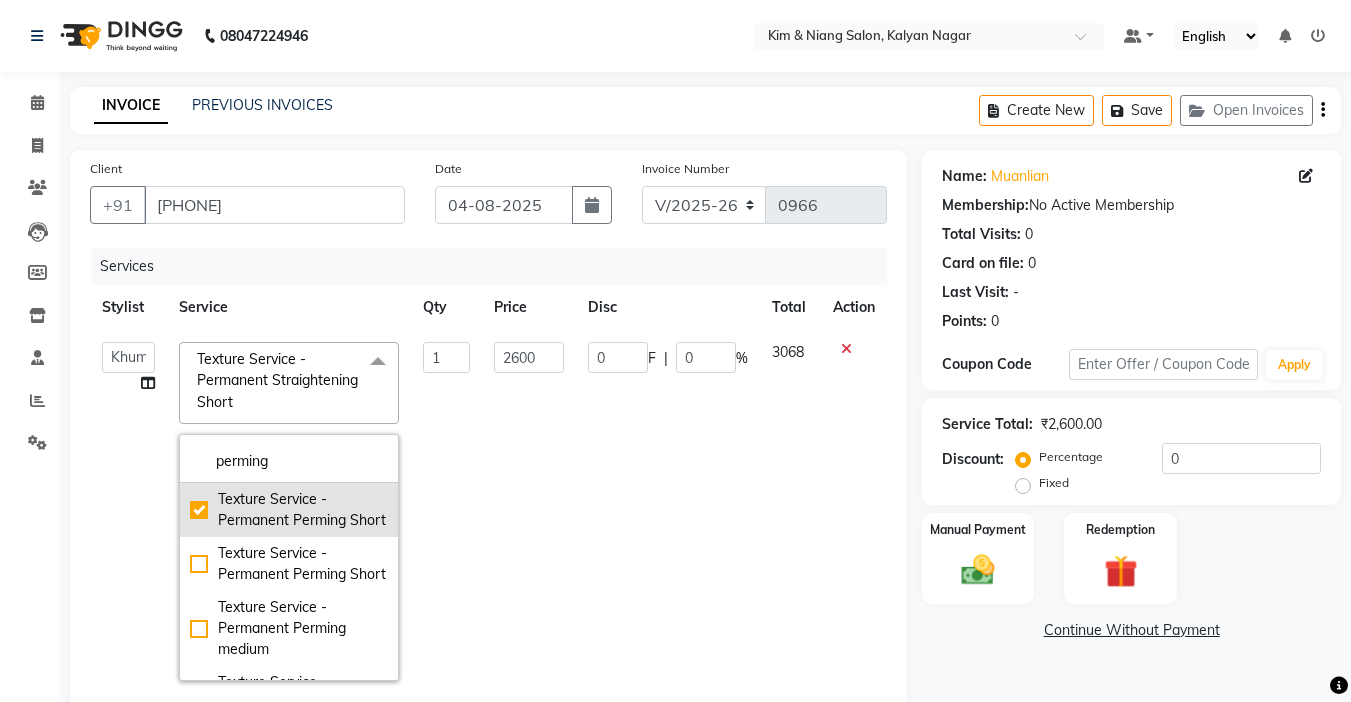 checkbox on "true" 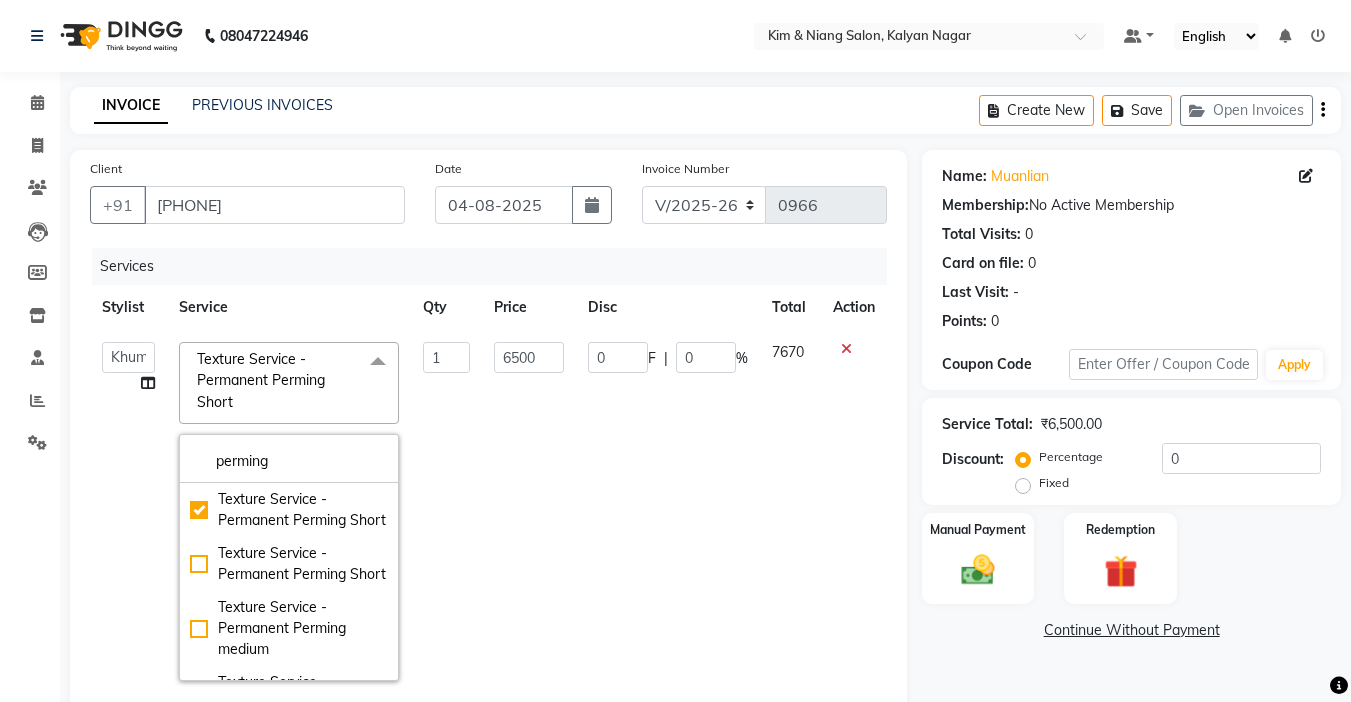 click 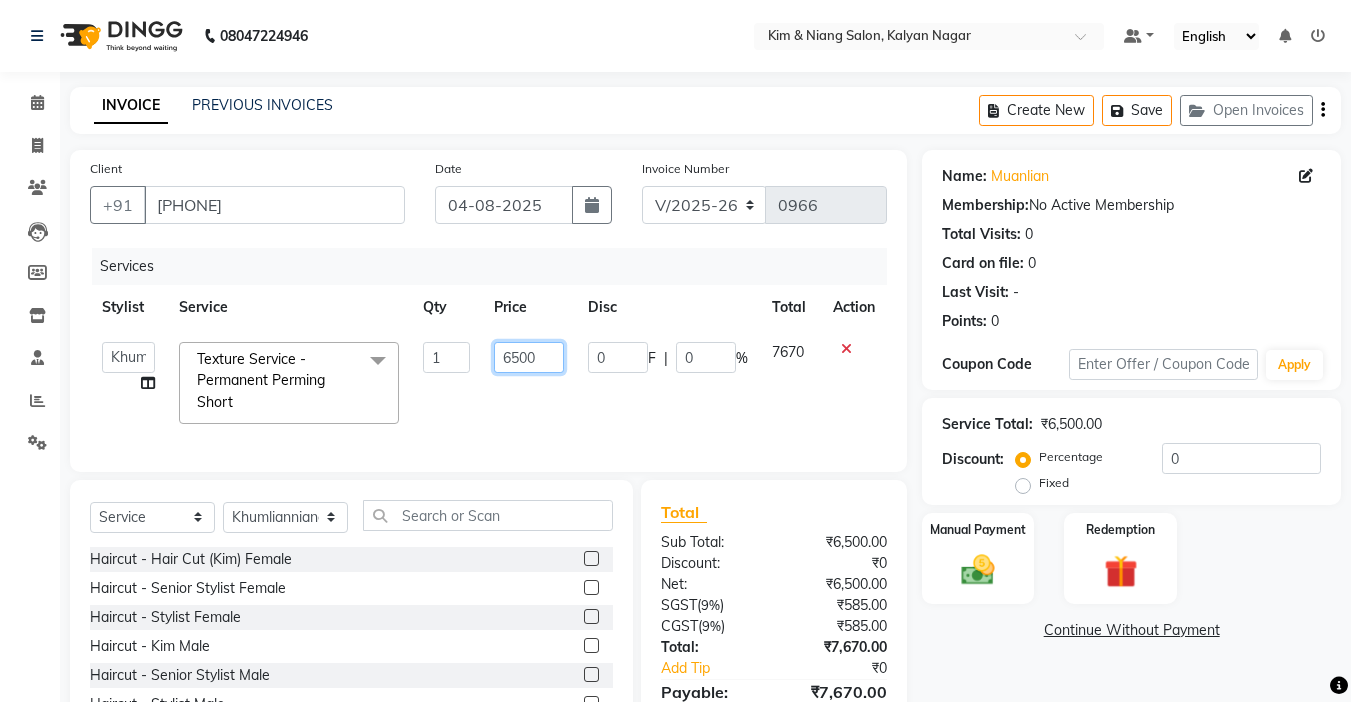 click on "6500" 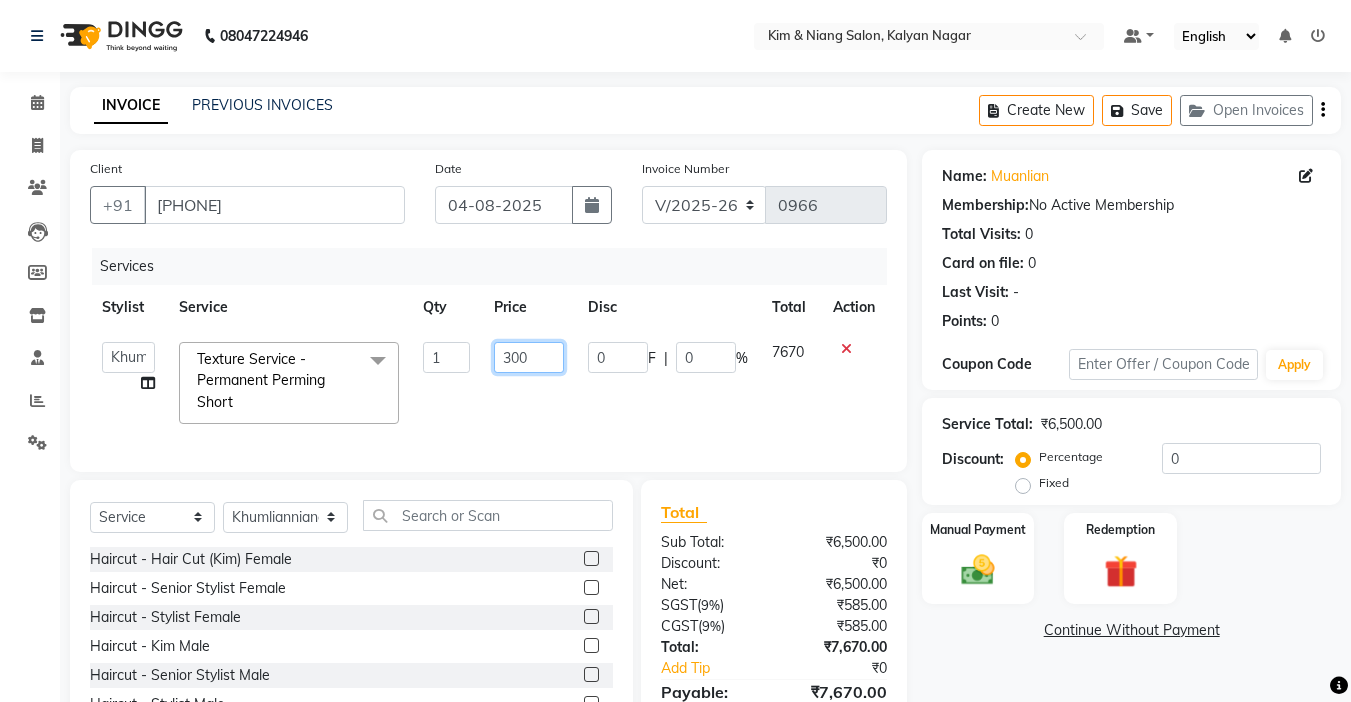 type on "3000" 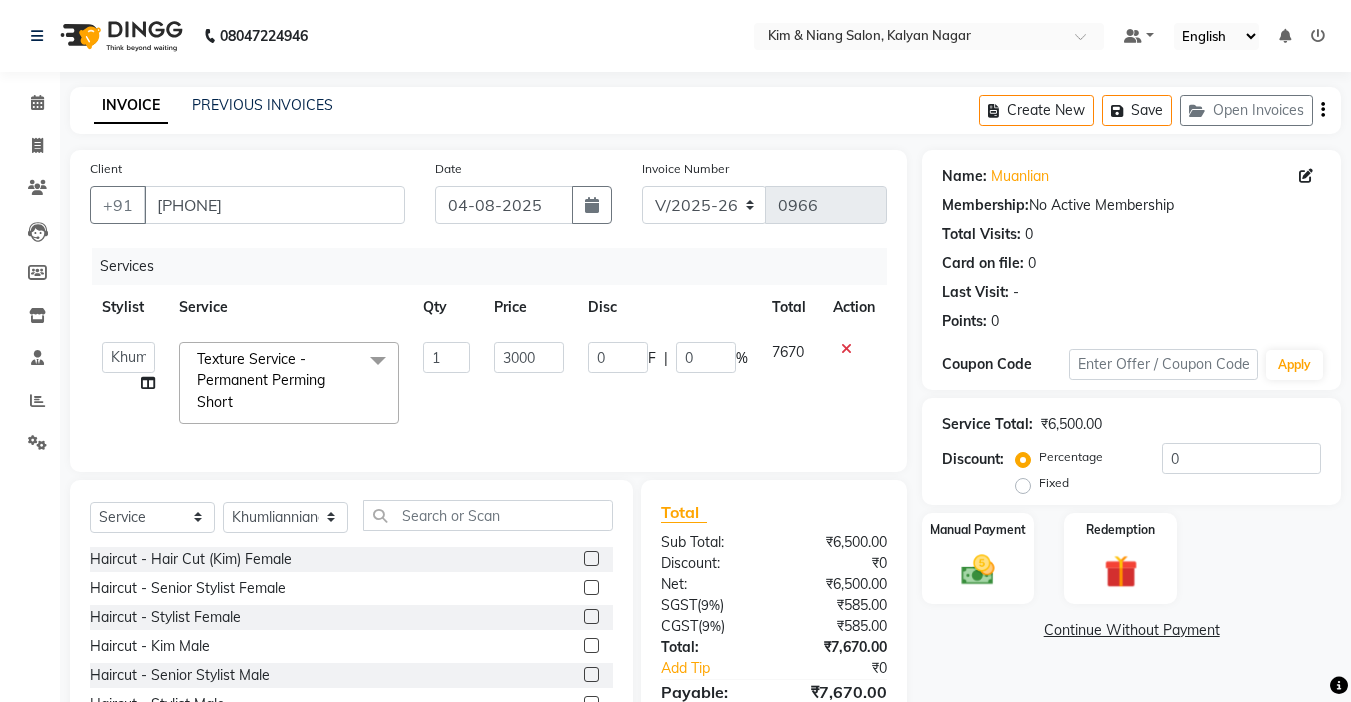 click on "Client +91 [PHONE] Date [DATE] Invoice Number V/2025 V/2025-26 0966 Services Stylist Service Qty Price Disc Total Action Amrita Anna Boicy Chinghoih Khumlianniang Guite Linda Chingmuan Niang Manager Manhoihkim Protima Kami Remkim Tonsing Sonia vaiphei Steve .mynlyanSonangaihte Zothanpuii Texture Service - Permanent Perming Short x Haircut - Hair Cut (Kim) Female Haircut - Senior Stylist Female Haircut - Stylist Female Haircut - Kim Male Haircut - Senior Stylist Male Haircut - Stylist Male Hairspa signature Intense treatment Janssen cleanup Janssen Brightening Haircut - Niang Male Hair Cut (Niang) Female Beard trim Nose wax rica uper lip wax chin wax Blowdry - Stylist Blowdry - Short Blowdry - Medium Blowdry - Long Blowdry - Shampoo, Conditioning & Blastdry Blowdry - Very long Styling with Heated Tools - Short Styling with Heated Tools - Medium Styling with Heated Tools - Long Hair Updo Hair & Scalp Treatment - Signature Hair Spa Hair & Scalp Treatment - Intense Treatment" 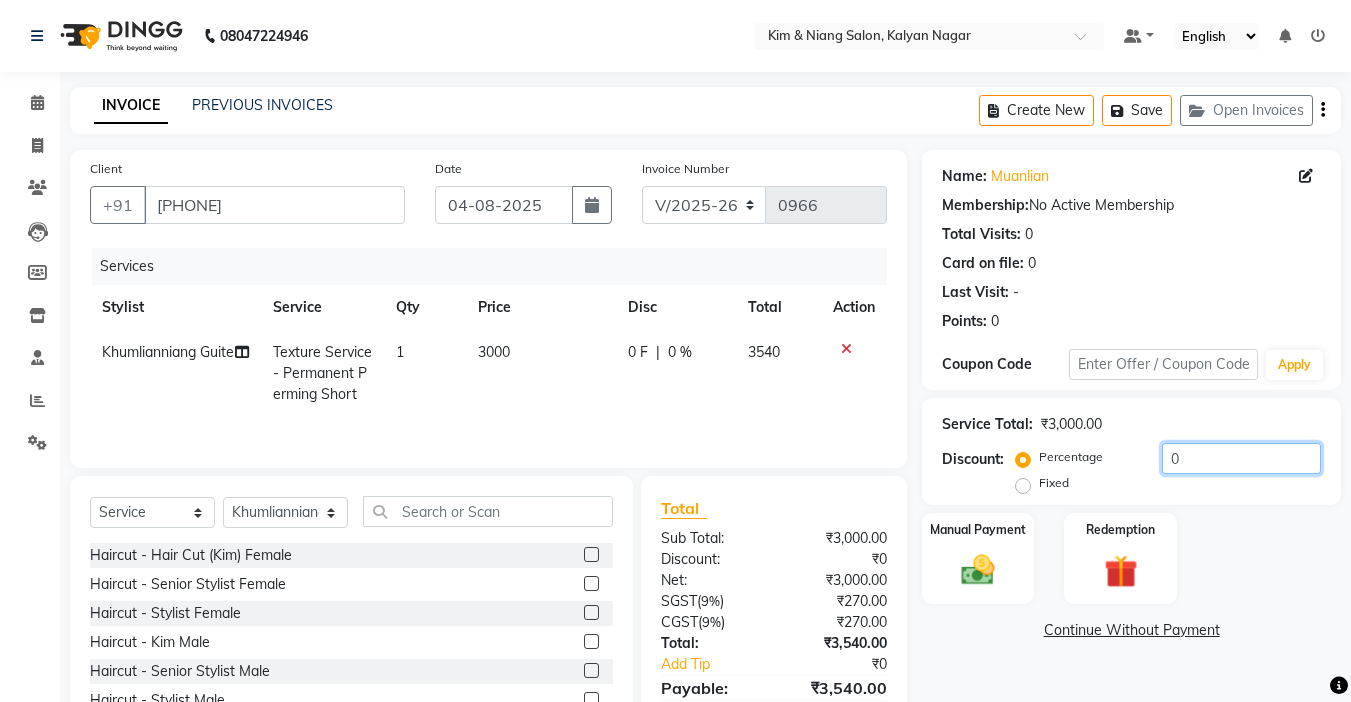 click on "0" 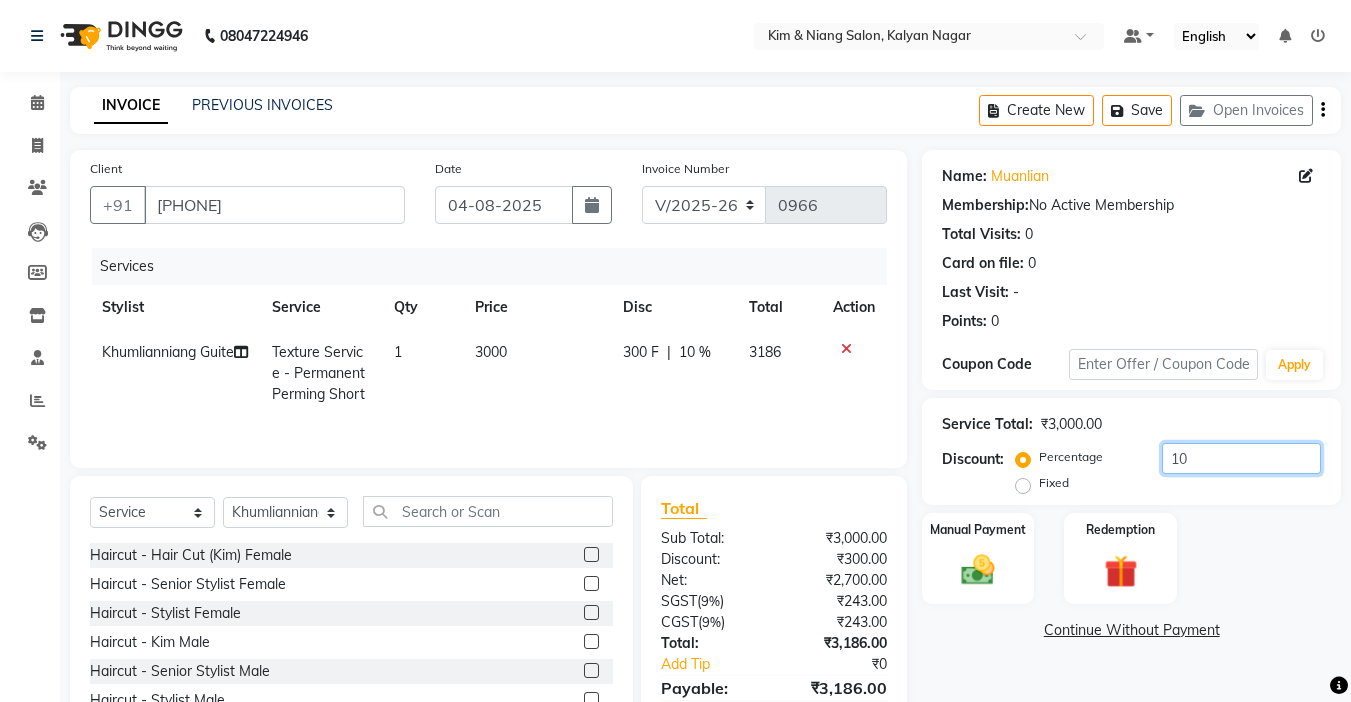 type on "10" 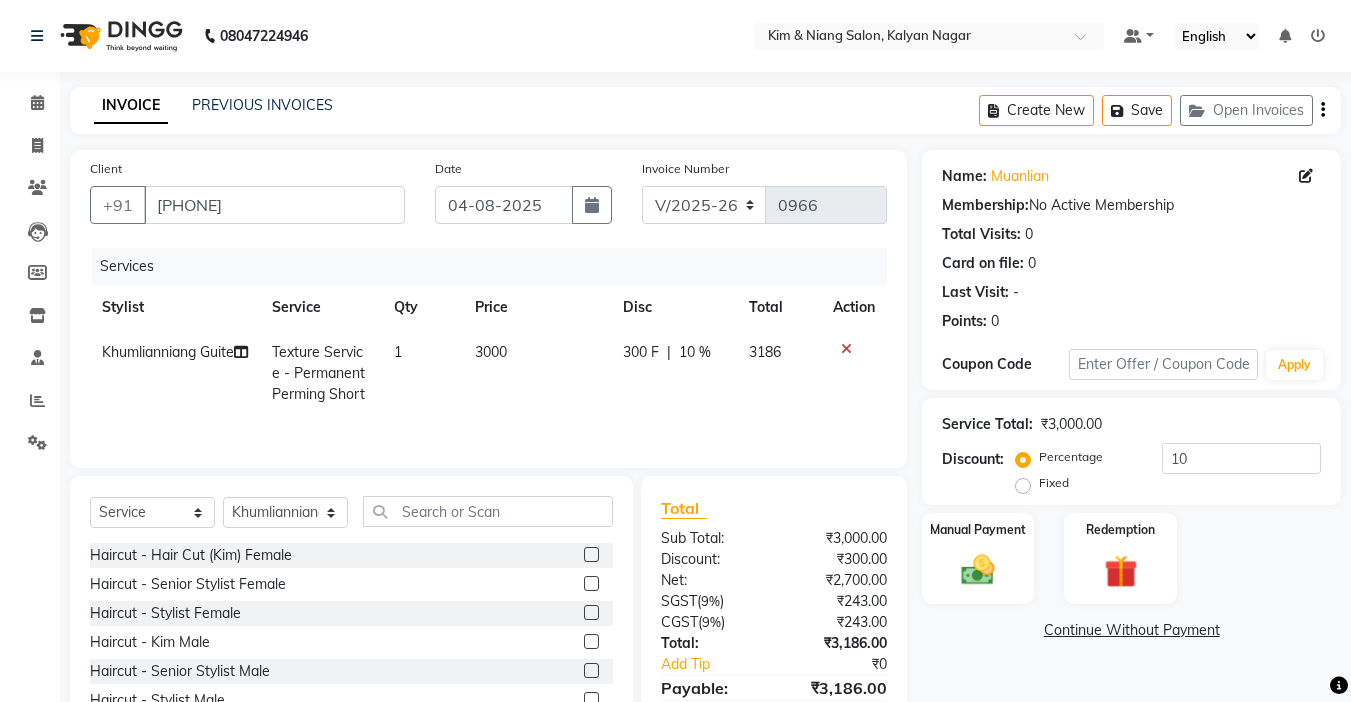 click on "Manual Payment Redemption" 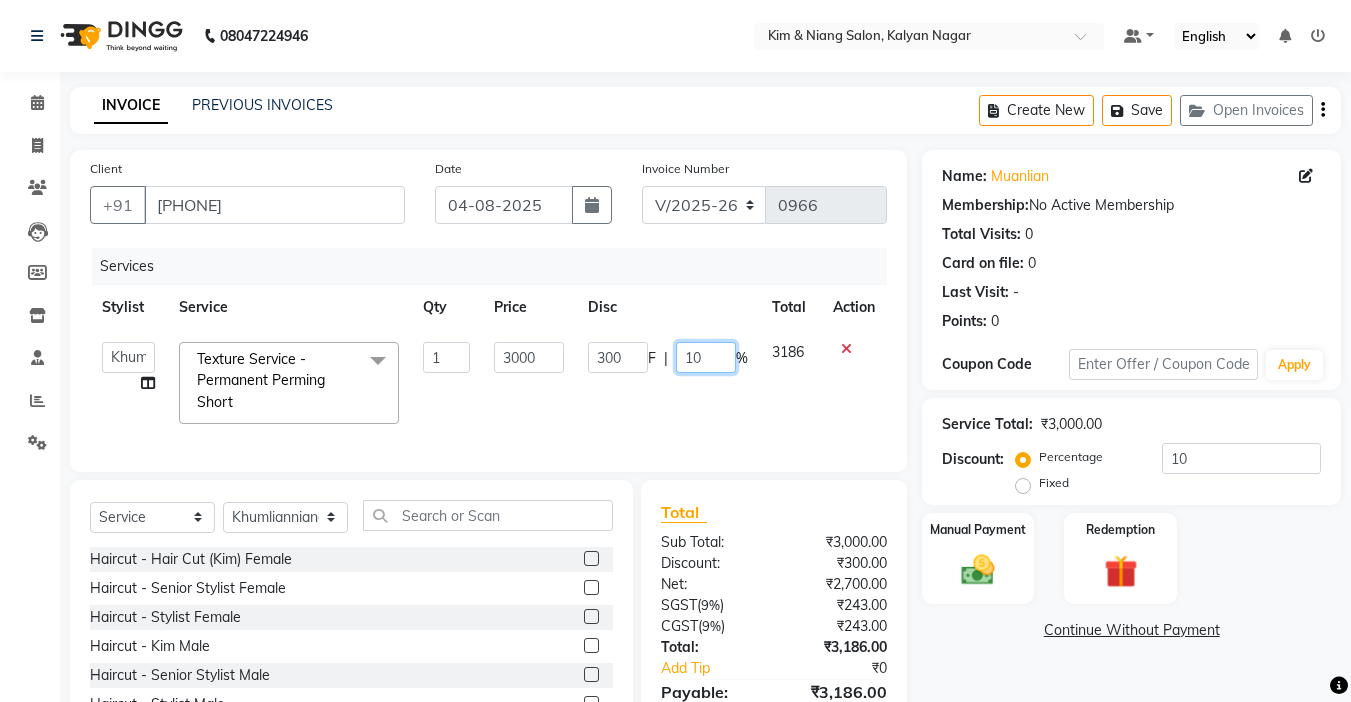 click on "10" 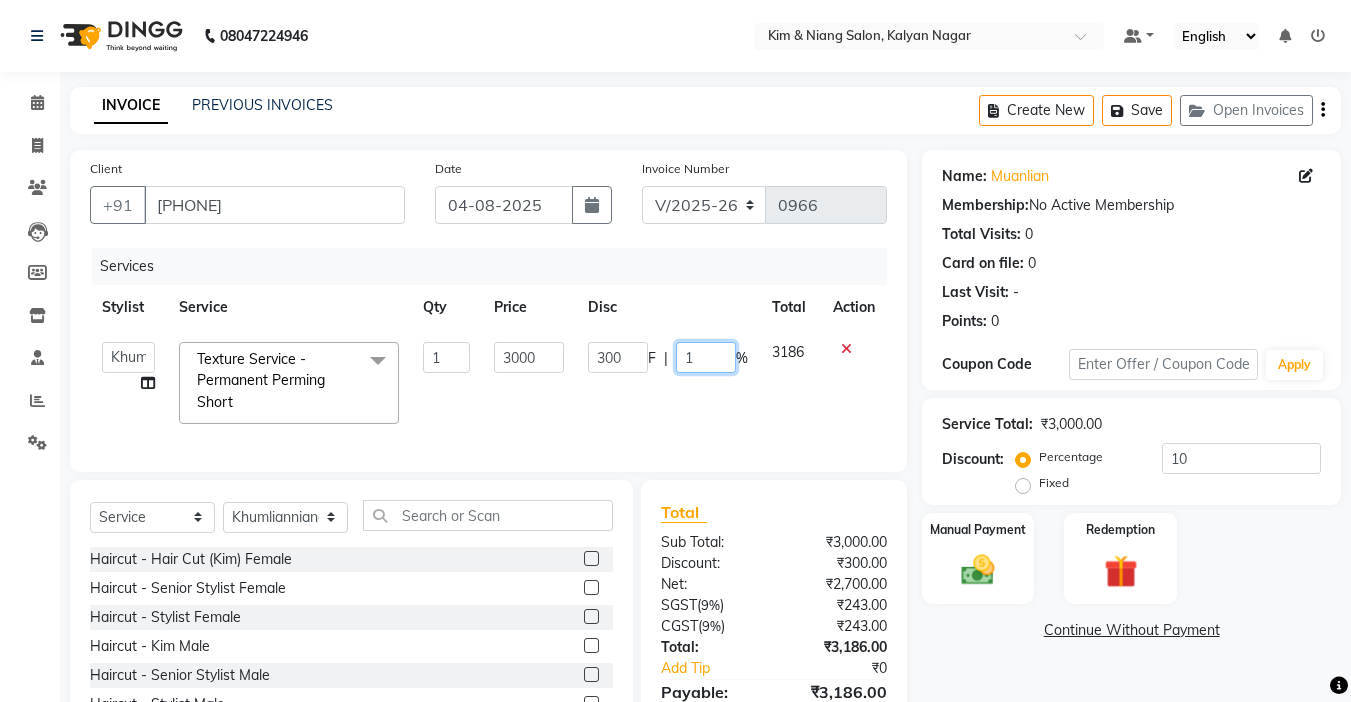 type on "15" 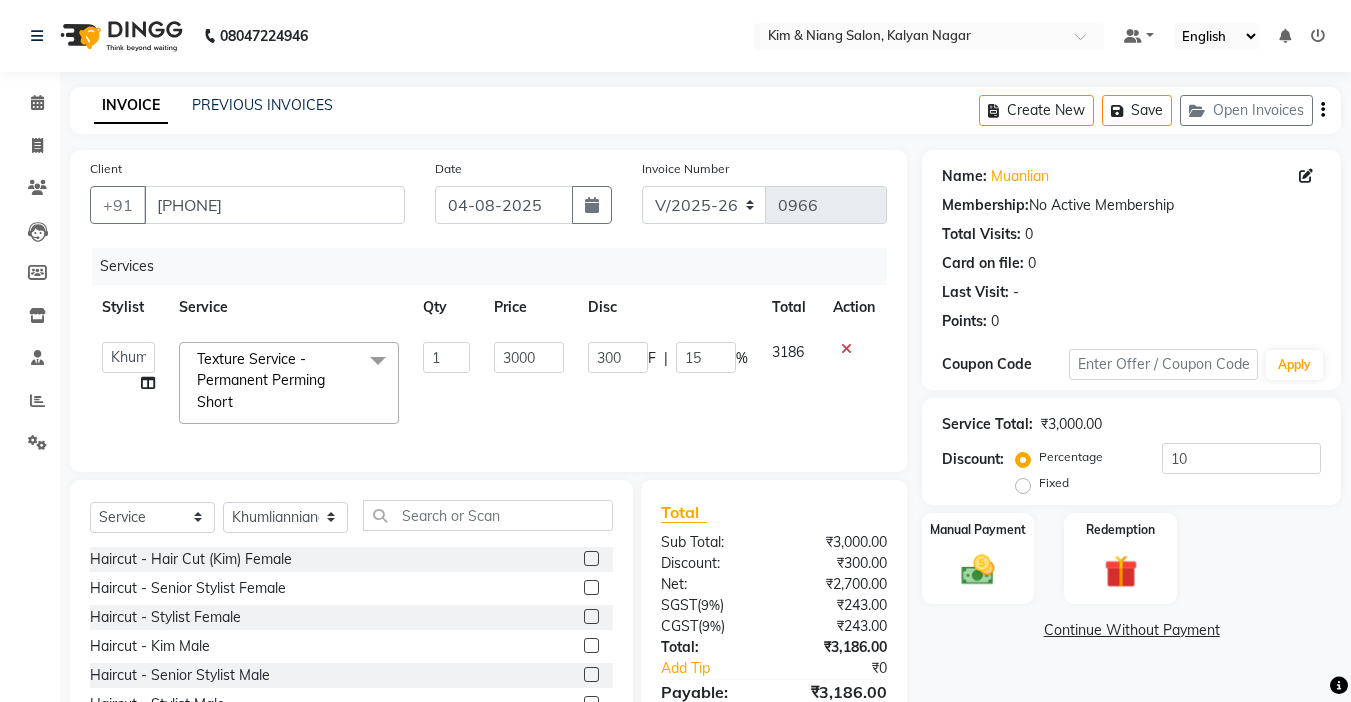 click on "Name: Muanlian Membership: No Active Membership Total Visits: 0 Card on file: 0 Last Visit: - Points: 0 Coupon Code Apply Service Total: ₹3,000.00 Discount: Percentage Fixed 10 Manual Payment Redemption Continue Without Payment" 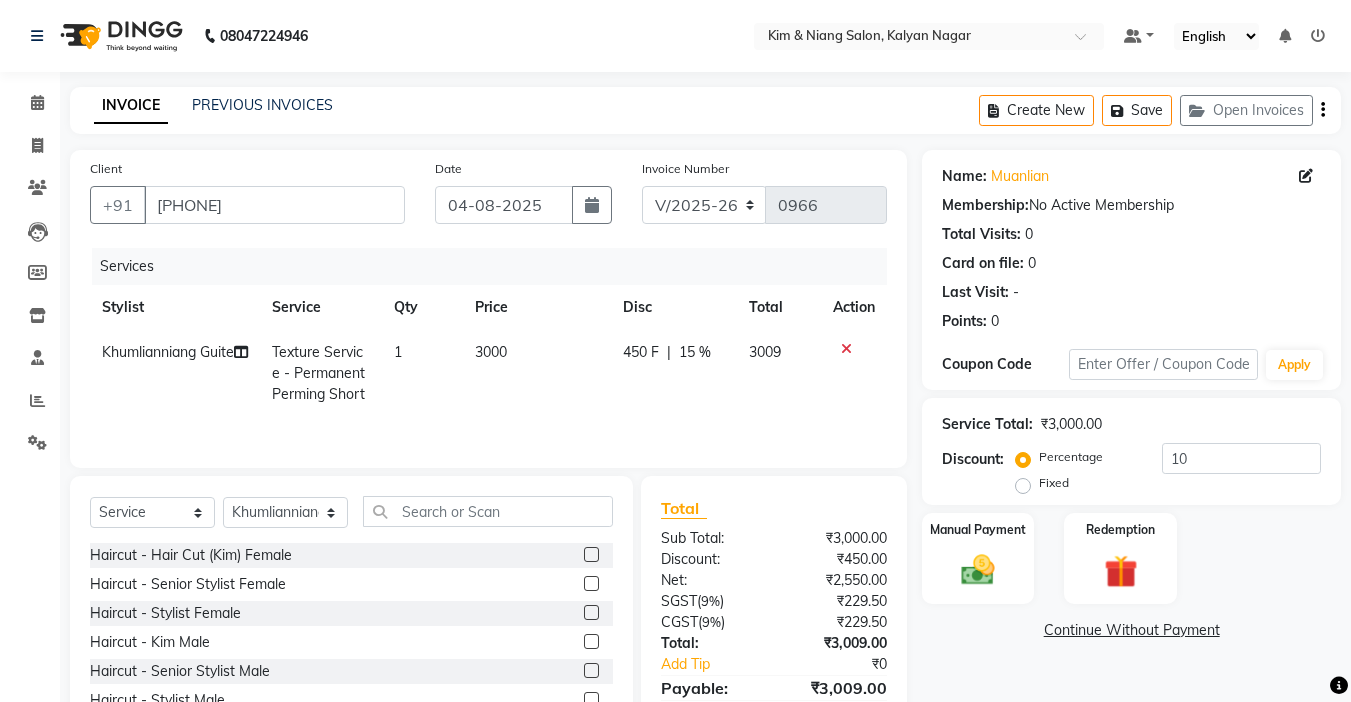 click on "450 F" 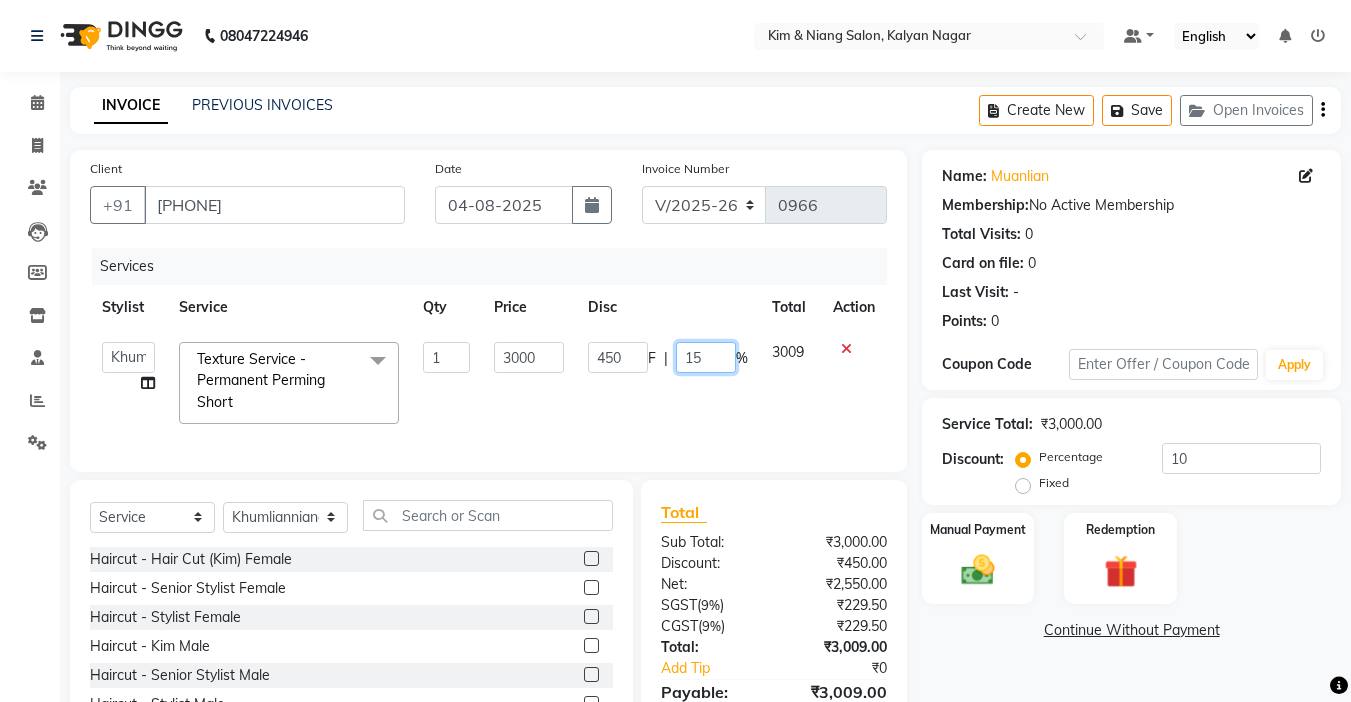 click on "15" 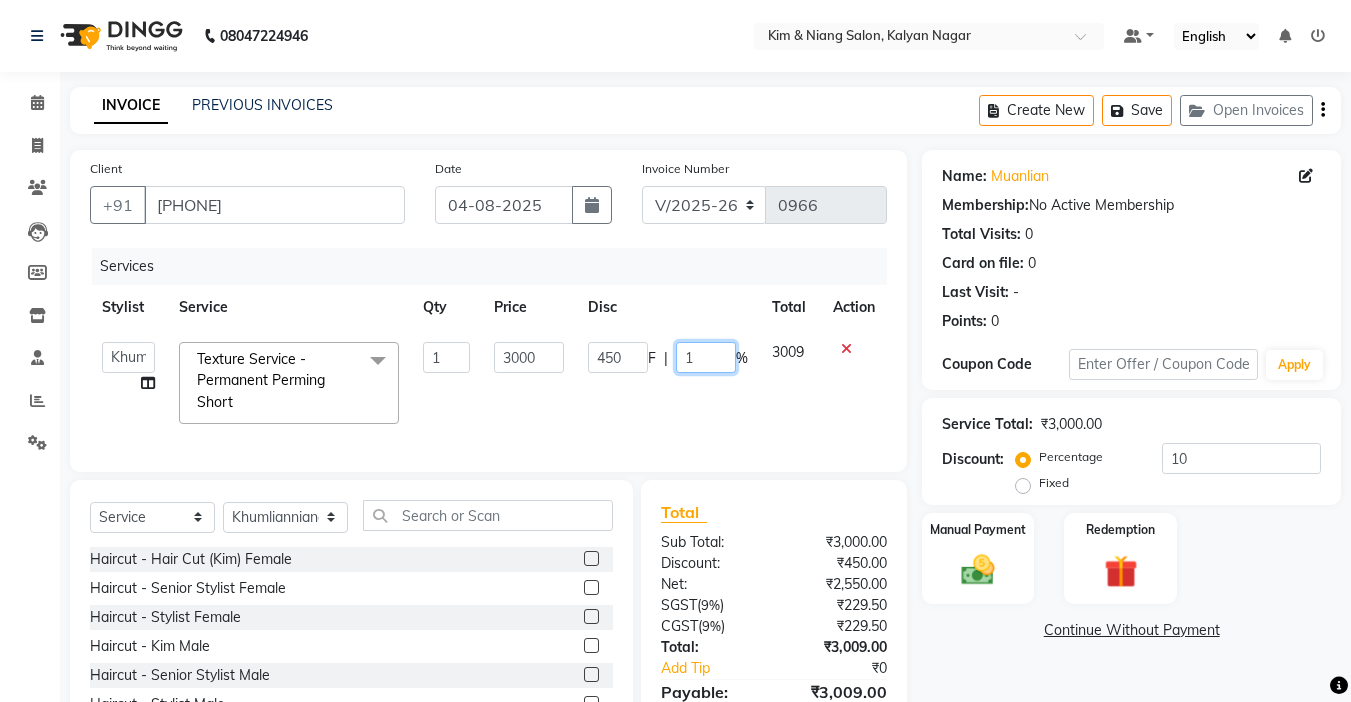 type on "16" 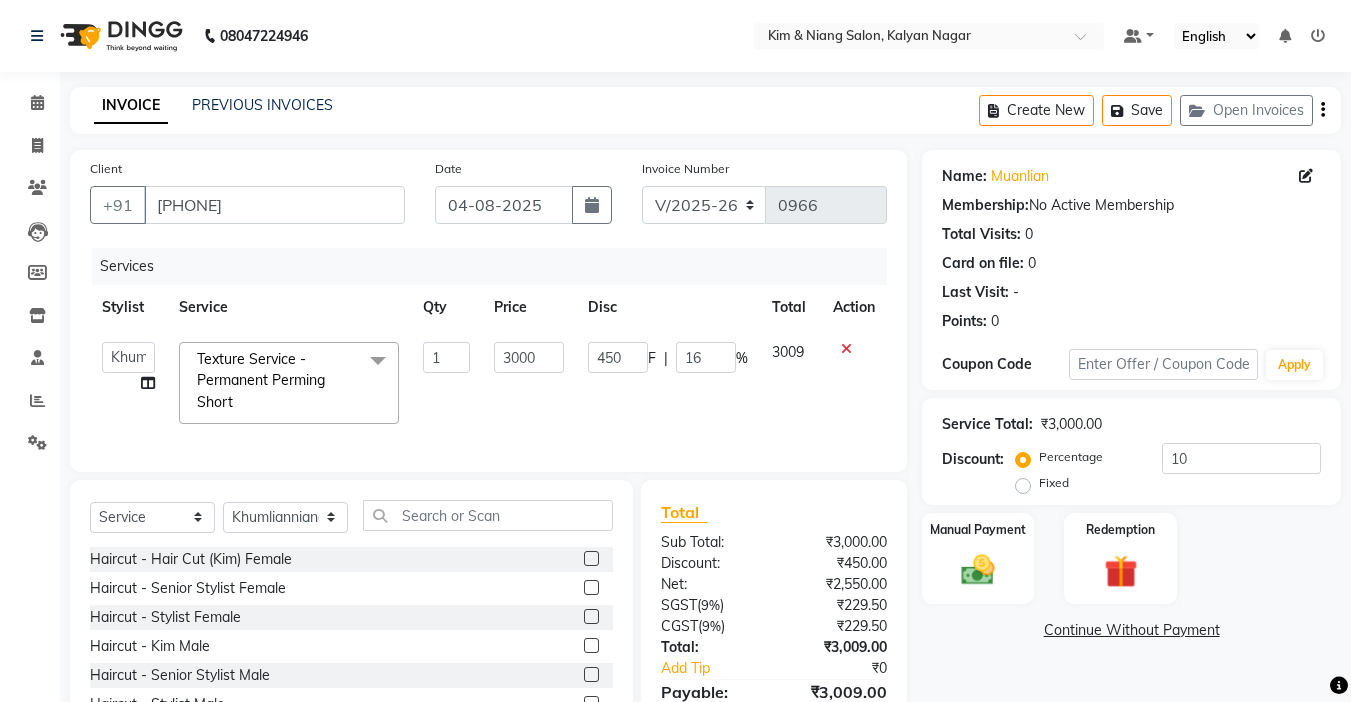 click on "Client +91 [PHONE] Date [DATE] Invoice Number V/2025 V/2025-26 0966 Services Stylist Service Qty Price Disc Total Action Amrita Anna Boicy Chinghoih Khumlianniang Guite Linda Chingmuan Niang Manager Manhoihkim Protima Kami Remkim Tonsing Sonia vaiphei Steve .mynlyanSonangaihte Zothanpuii Texture Service - Permanent Perming Short x Haircut - Hair Cut (Kim) Female Haircut - Senior Stylist Female Haircut - Stylist Female Haircut - Kim Male Haircut - Senior Stylist Male Haircut - Stylist Male Hairspa signature Intense treatment Janssen cleanup Janssen Brightening Haircut - Niang Male Hair Cut (Niang) Female Beard trim Nose wax rica uper lip wax chin wax Blowdry - Stylist Blowdry - Short Blowdry - Medium Blowdry - Long Blowdry - Shampoo, Conditioning & Blastdry Blowdry - Very long Styling with Heated Tools - Short Styling with Heated Tools - Medium Styling with Heated Tools - Long Hair Updo Hair & Scalp Treatment - Signature Hair Spa Hair & Scalp Treatment - Intense Treatment" 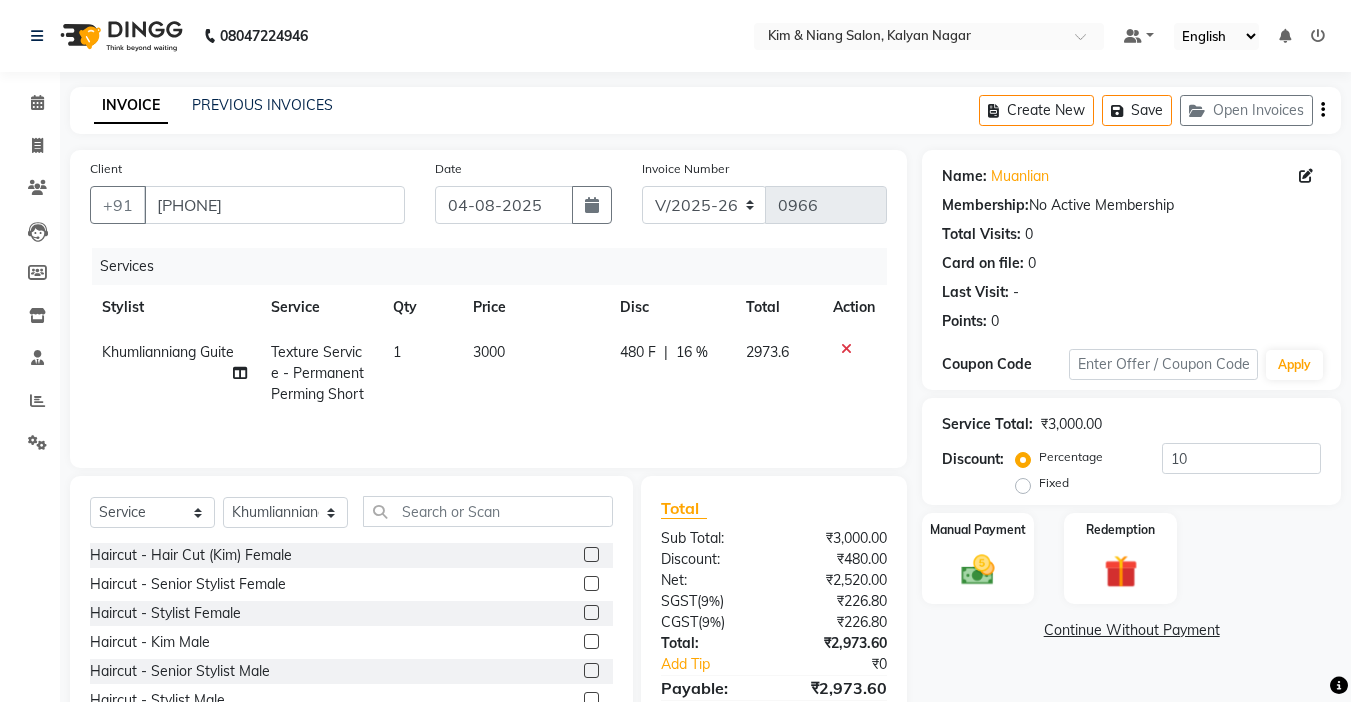 click on "16 %" 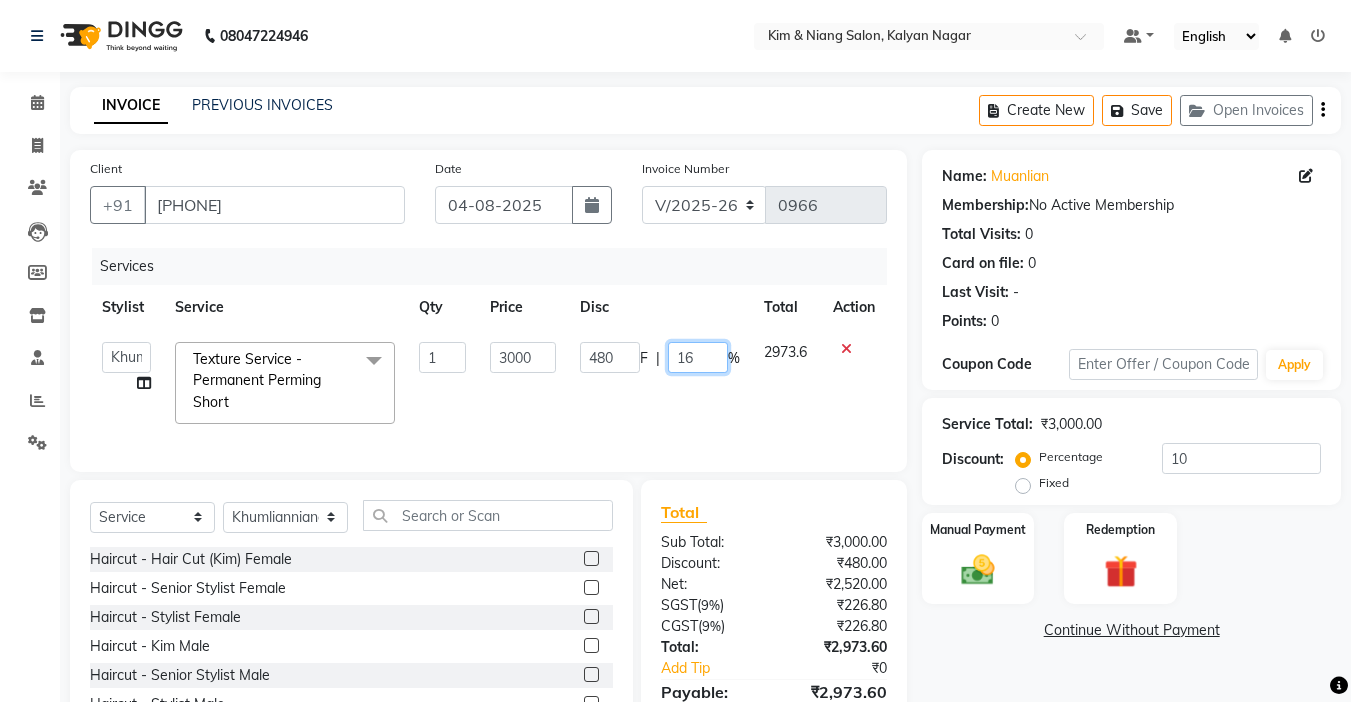 click on "16" 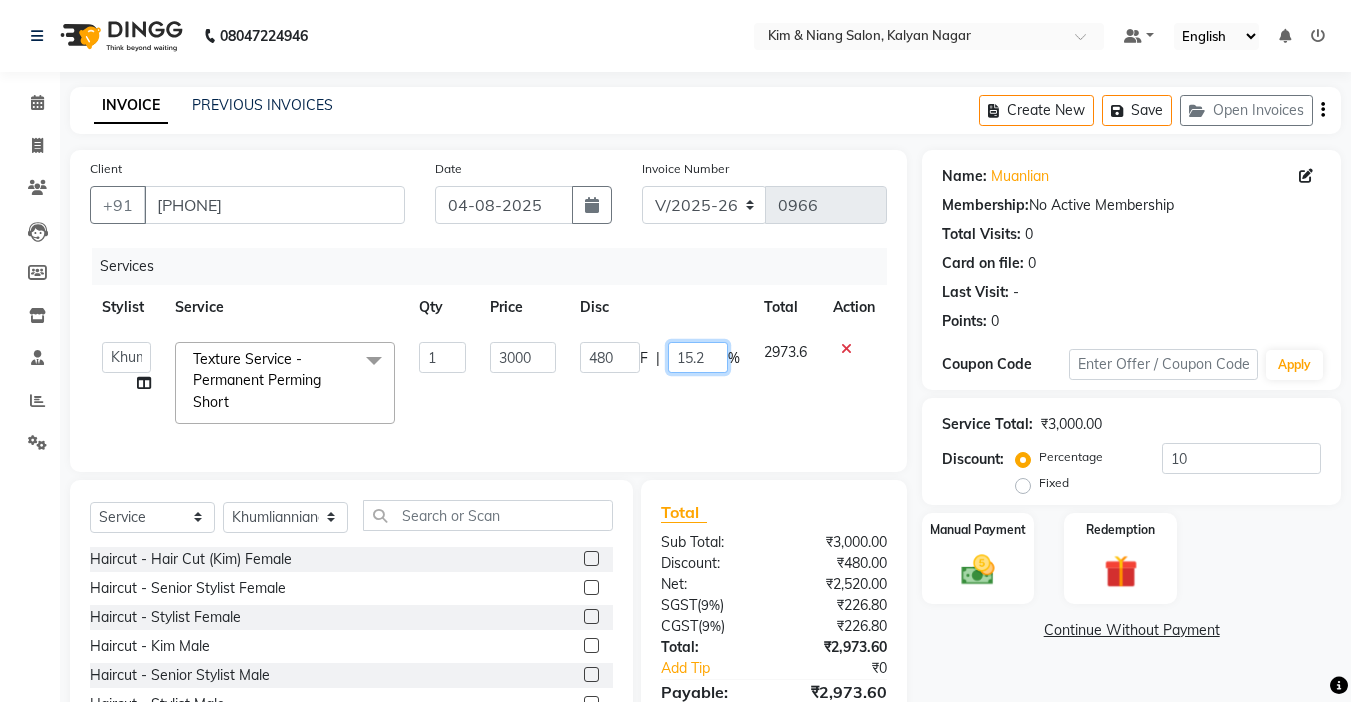 type on "15.25" 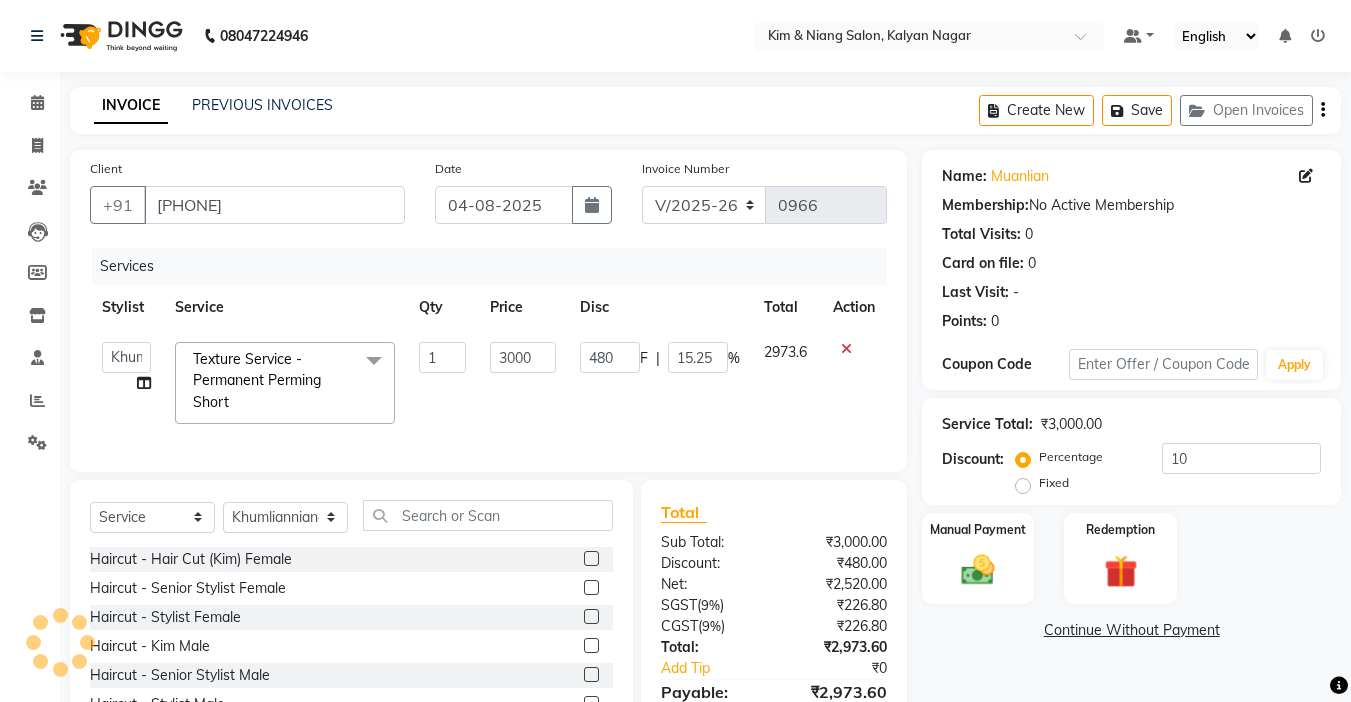 click on "Client +91 [PHONE] Date [DATE] Invoice Number V/2025 V/2025-26 0966 Services Stylist Service Qty Price Disc Total Action Amrita Anna Boicy Chinghoih Khumlianniang Guite Linda Chingmuan Niang Manager Manhoihkim Protima Kami Remkim Tonsing Sonia vaiphei Steve .mynlyanSonangaihte Zothanpuii Texture Service - Permanent Perming Short x Haircut - Hair Cut (Kim) Female Haircut - Senior Stylist Female Haircut - Stylist Female Haircut - Kim Male Haircut - Senior Stylist Male Haircut - Stylist Male Hairspa signature Intense treatment Janssen cleanup Janssen Brightening Haircut - Niang Male Hair Cut (Niang) Female Beard trim Nose wax rica uper lip wax chin wax Blowdry - Stylist Blowdry - Short Blowdry - Medium Blowdry - Long Blowdry - Shampoo, Conditioning & Blastdry Blowdry - Very long Styling with Heated Tools - Short Styling with Heated Tools - Medium Styling with Heated Tools - Long Hair Updo Hair & Scalp Treatment - Signature Hair Spa Hair & Scalp Treatment - Intense Treatment" 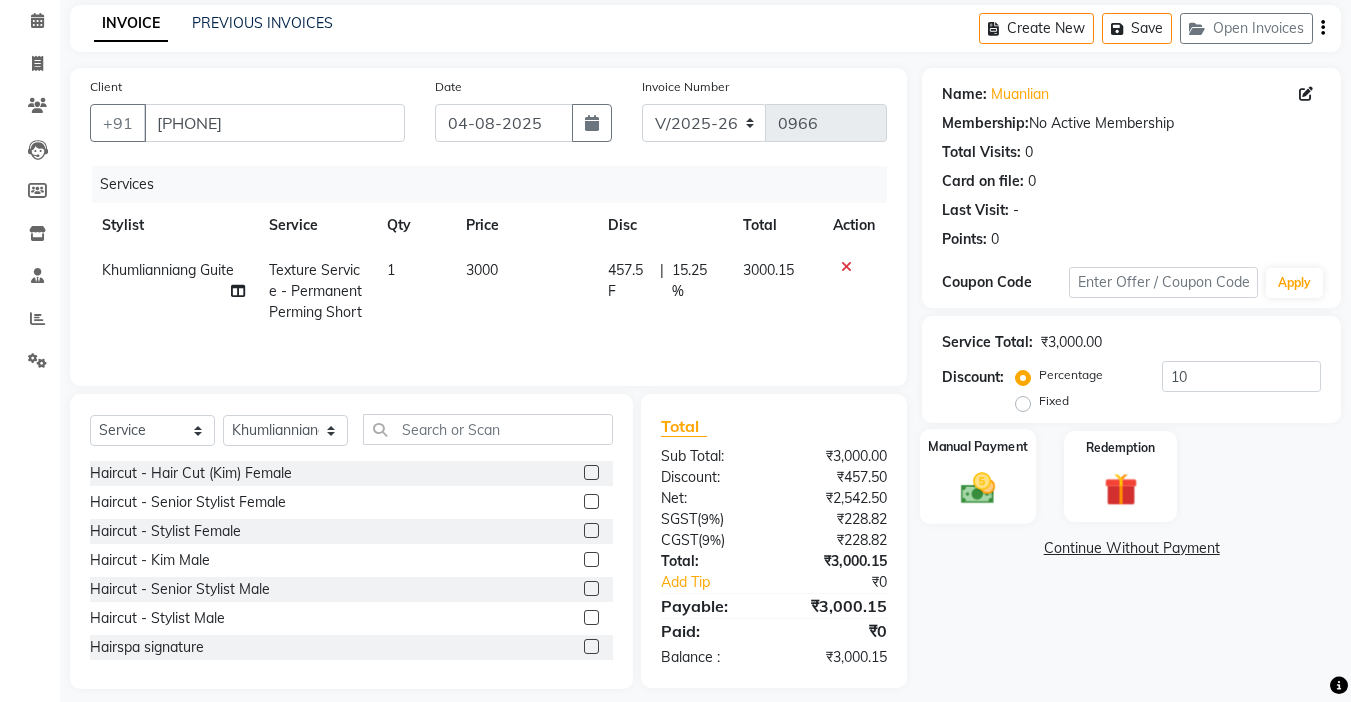 scroll, scrollTop: 99, scrollLeft: 0, axis: vertical 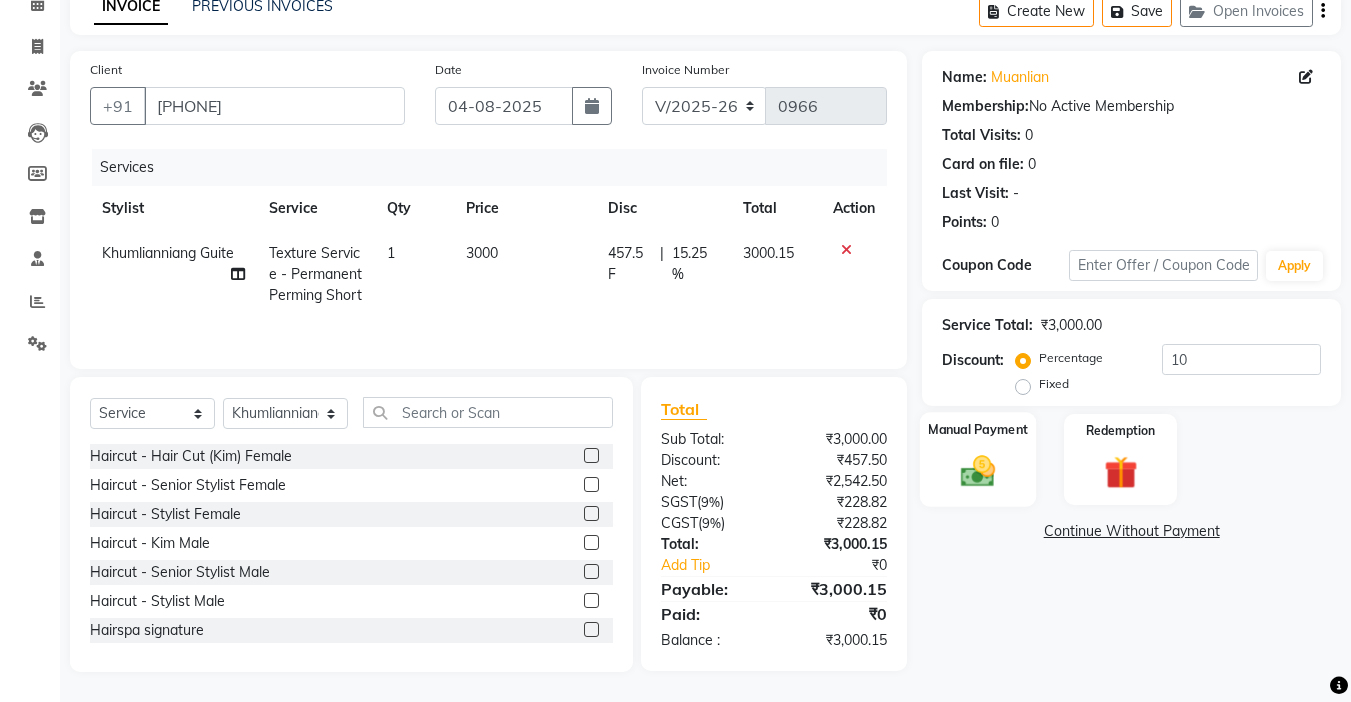 click 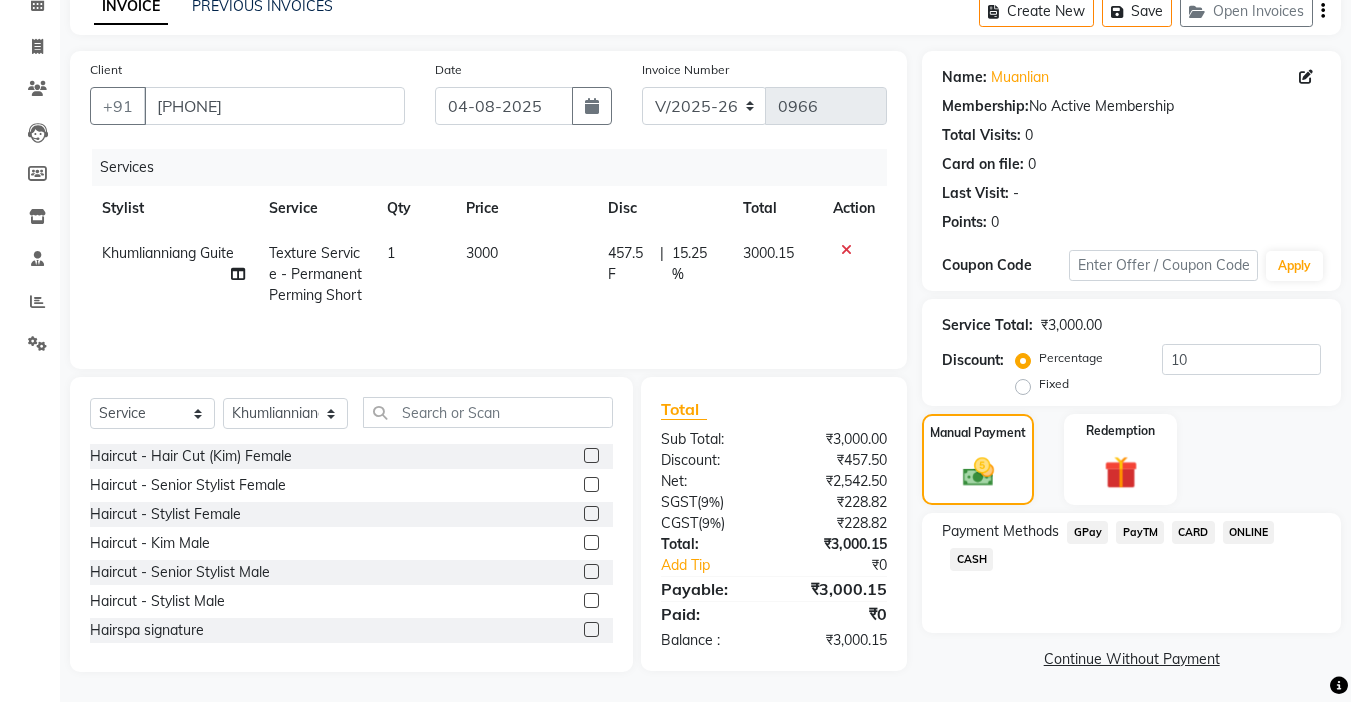 scroll, scrollTop: 0, scrollLeft: 0, axis: both 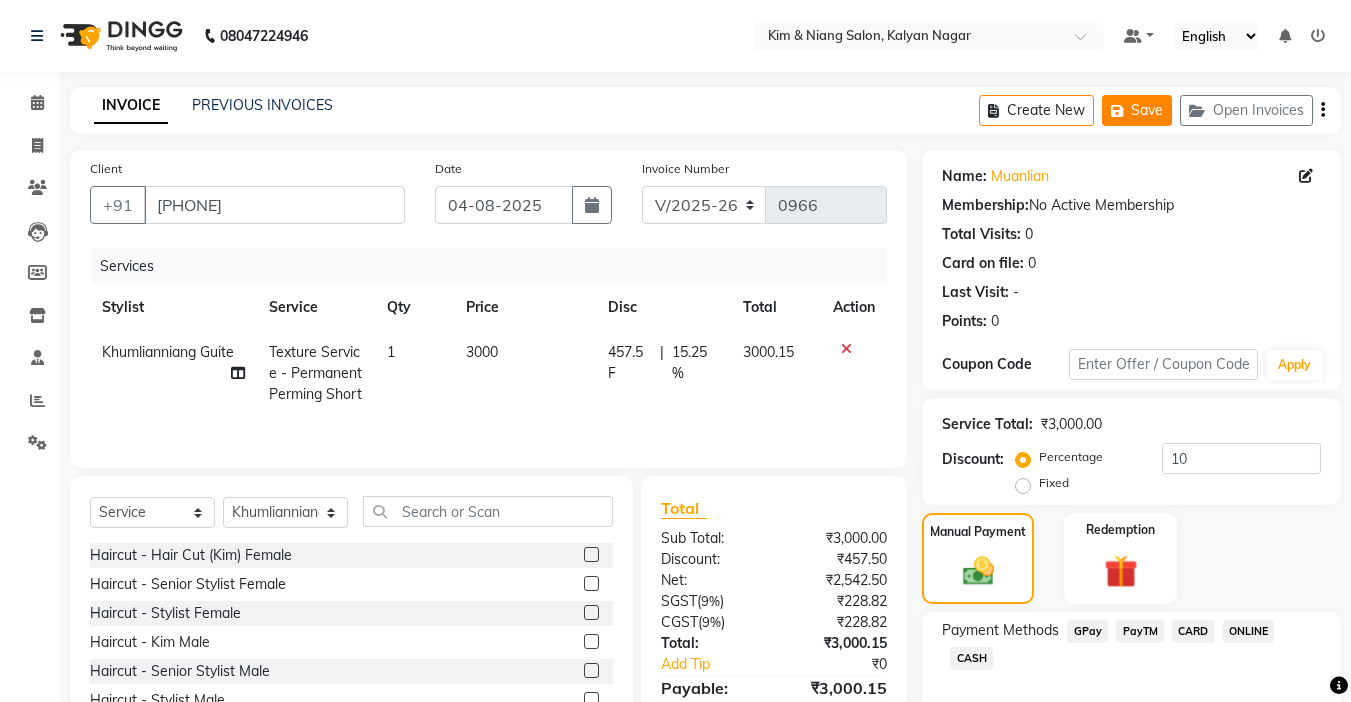 click on "Save" 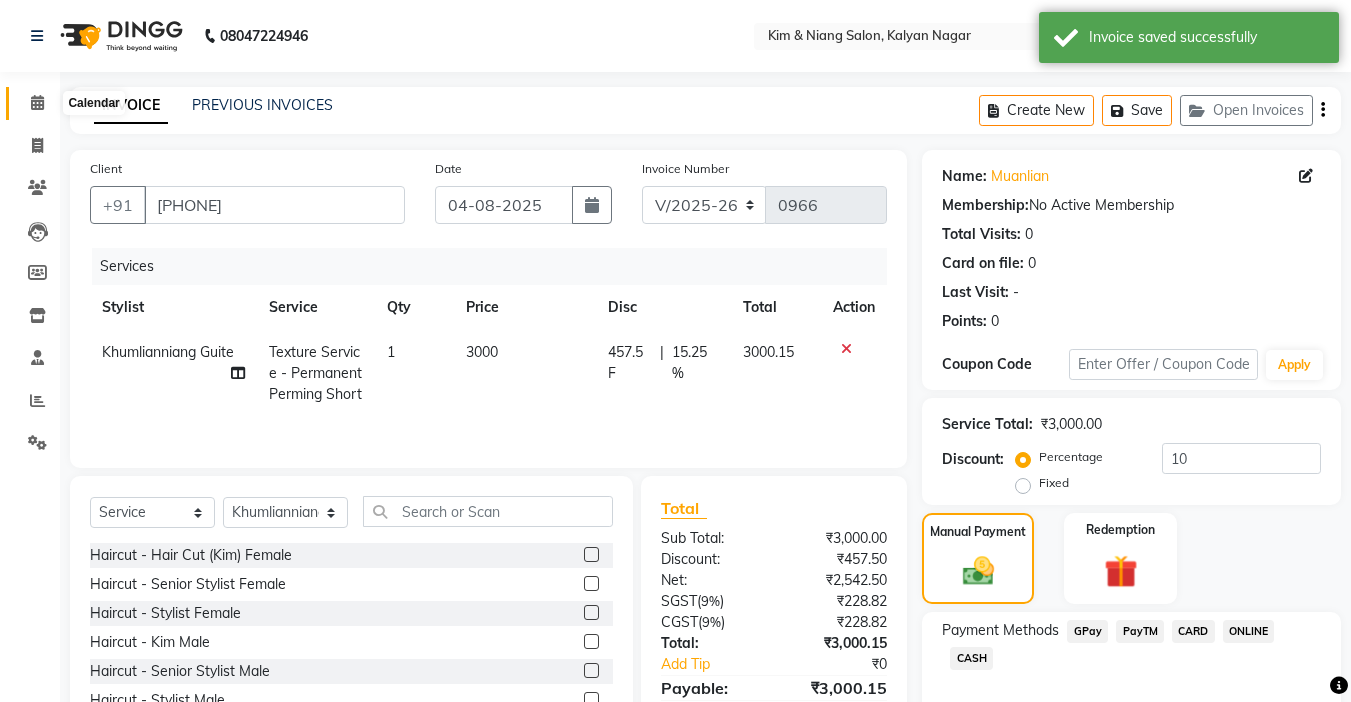 click 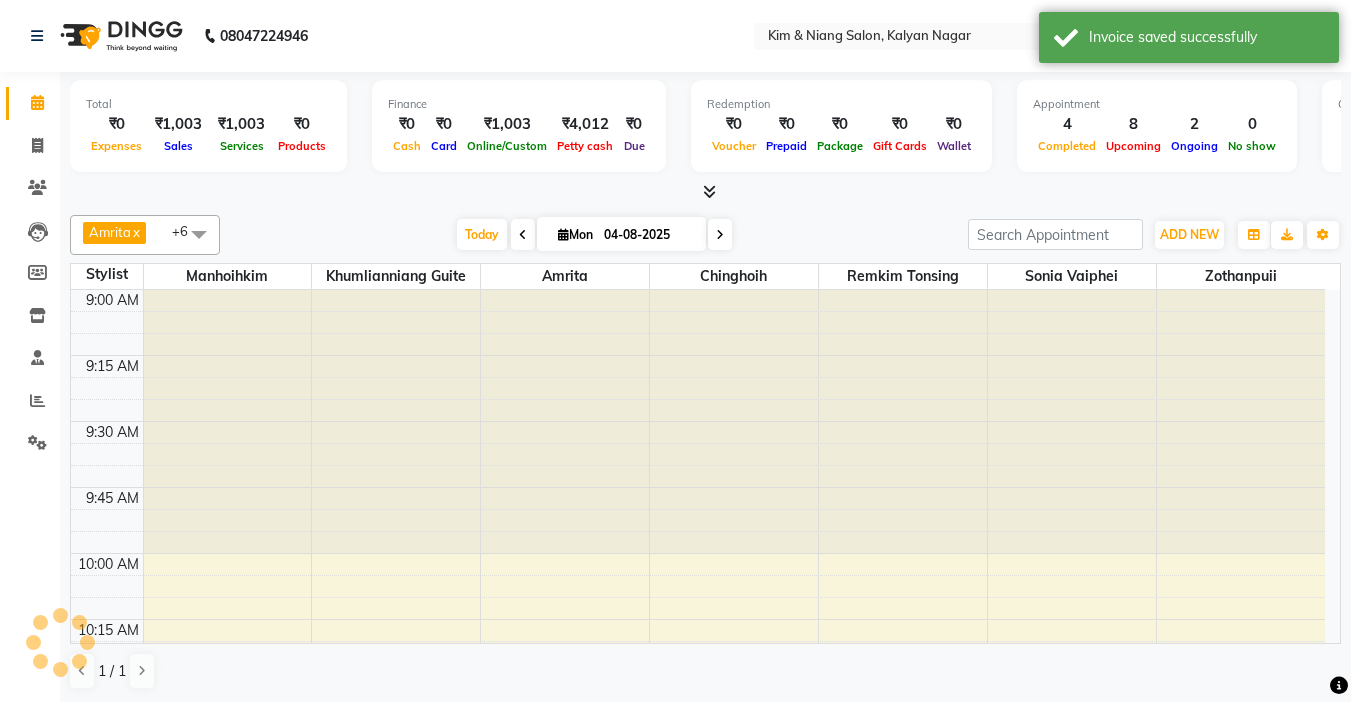 scroll, scrollTop: 1, scrollLeft: 0, axis: vertical 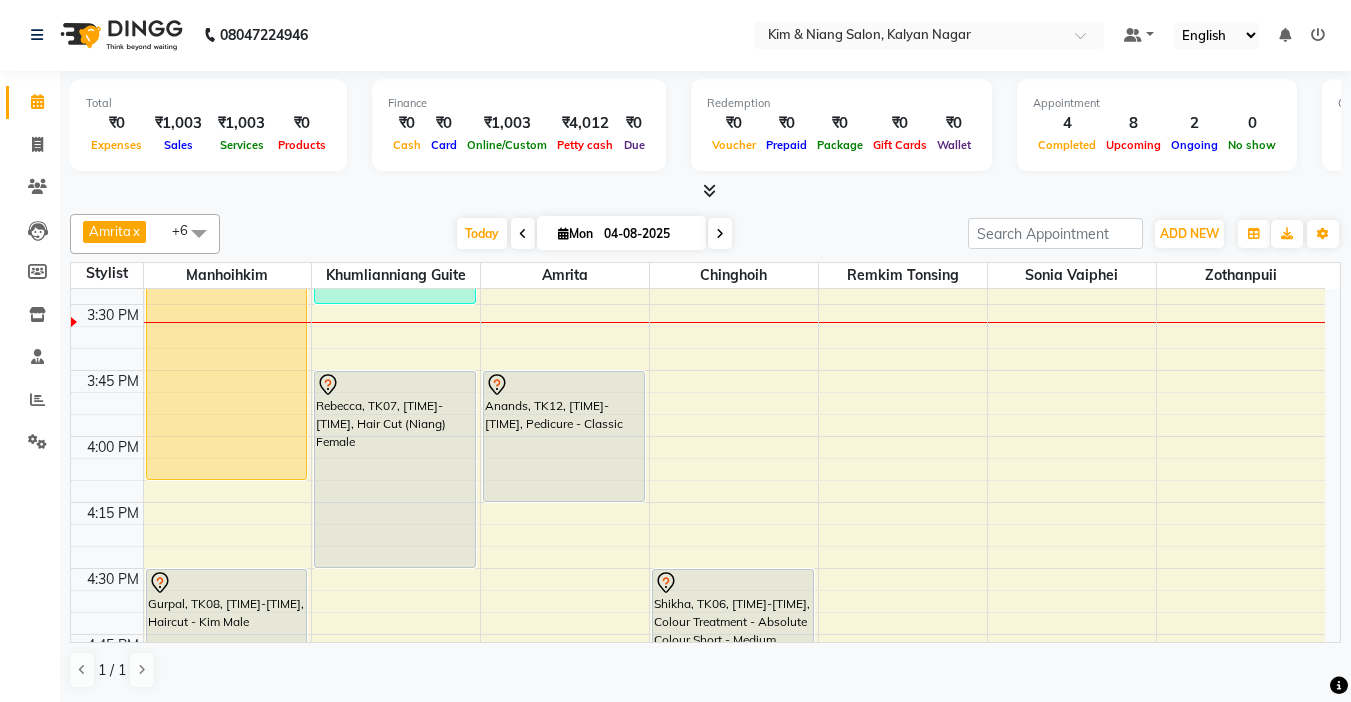 click at bounding box center (720, 233) 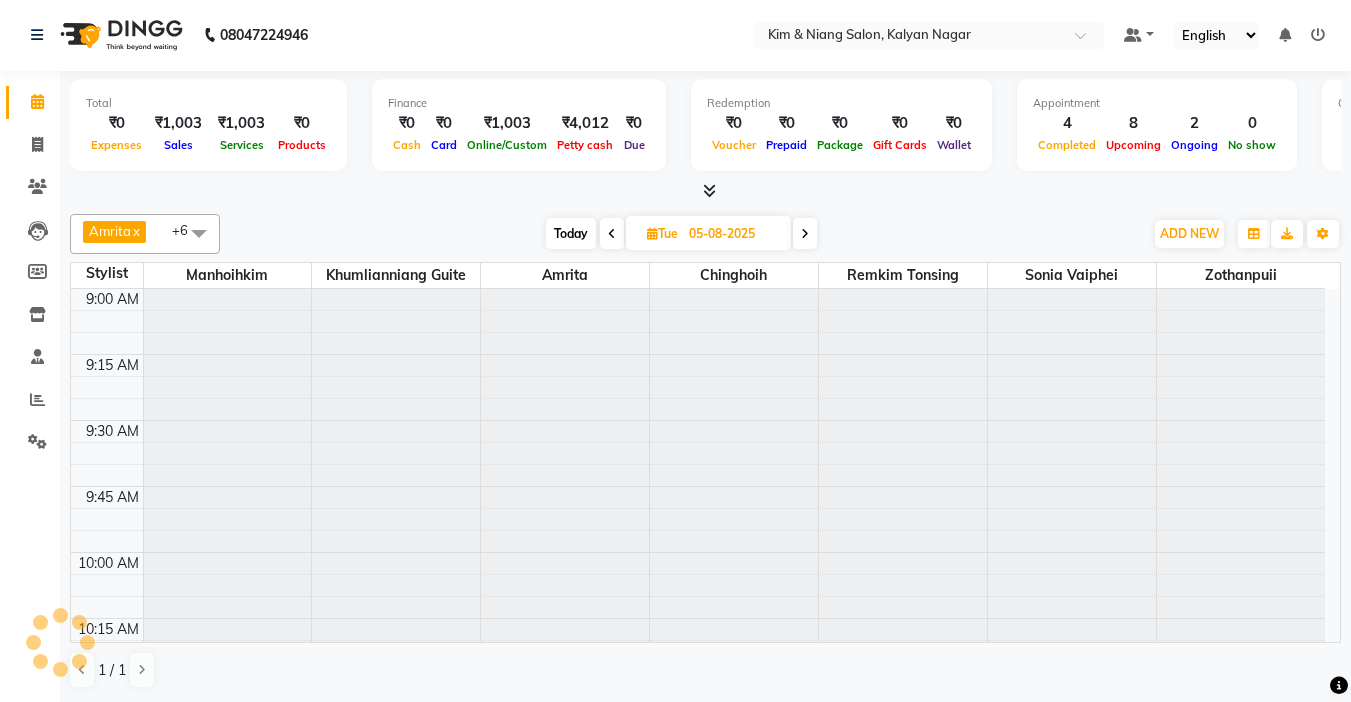 scroll, scrollTop: 1585, scrollLeft: 0, axis: vertical 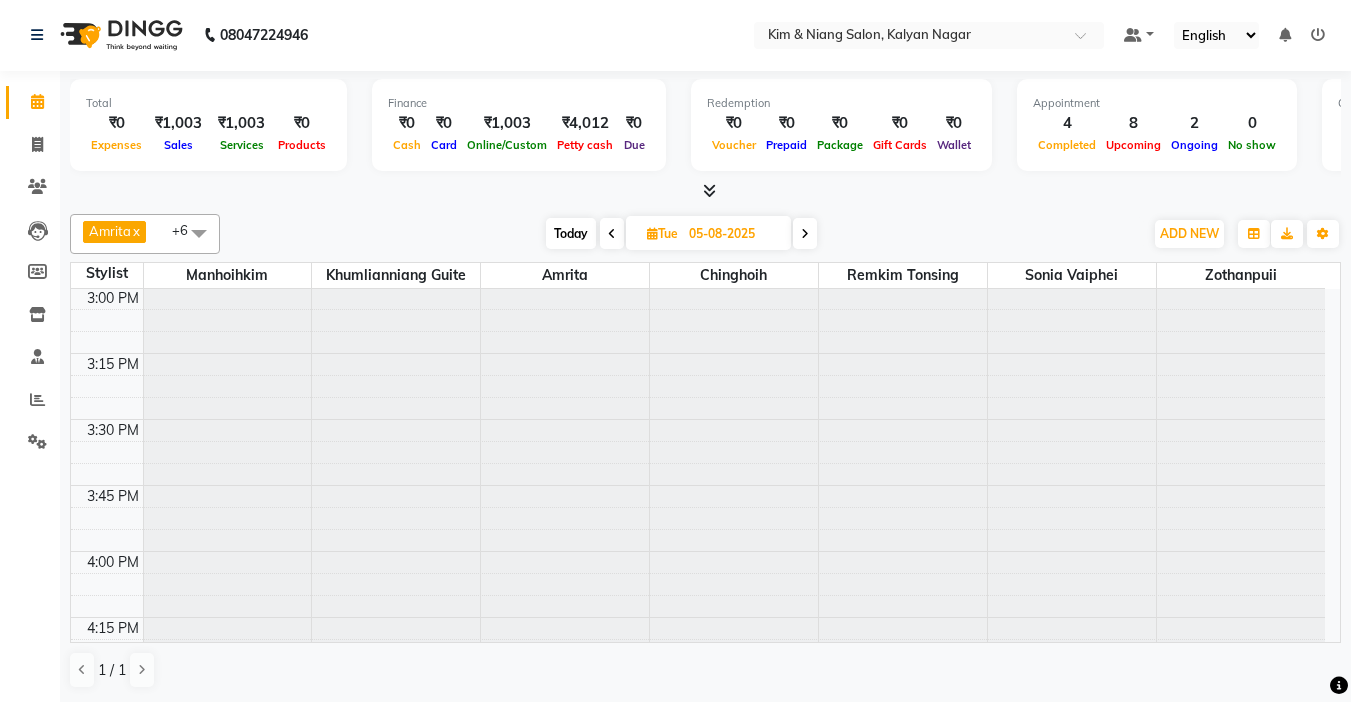 click at bounding box center [805, 233] 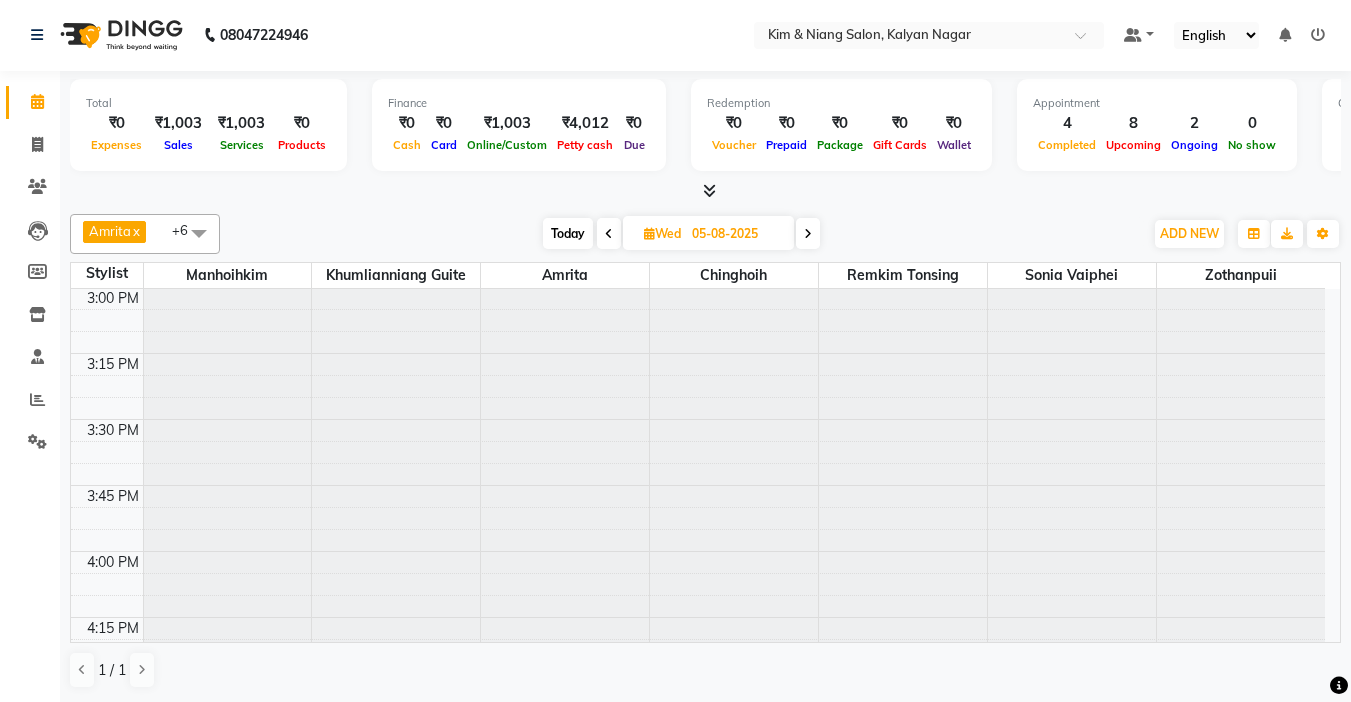type on "06-08-2025" 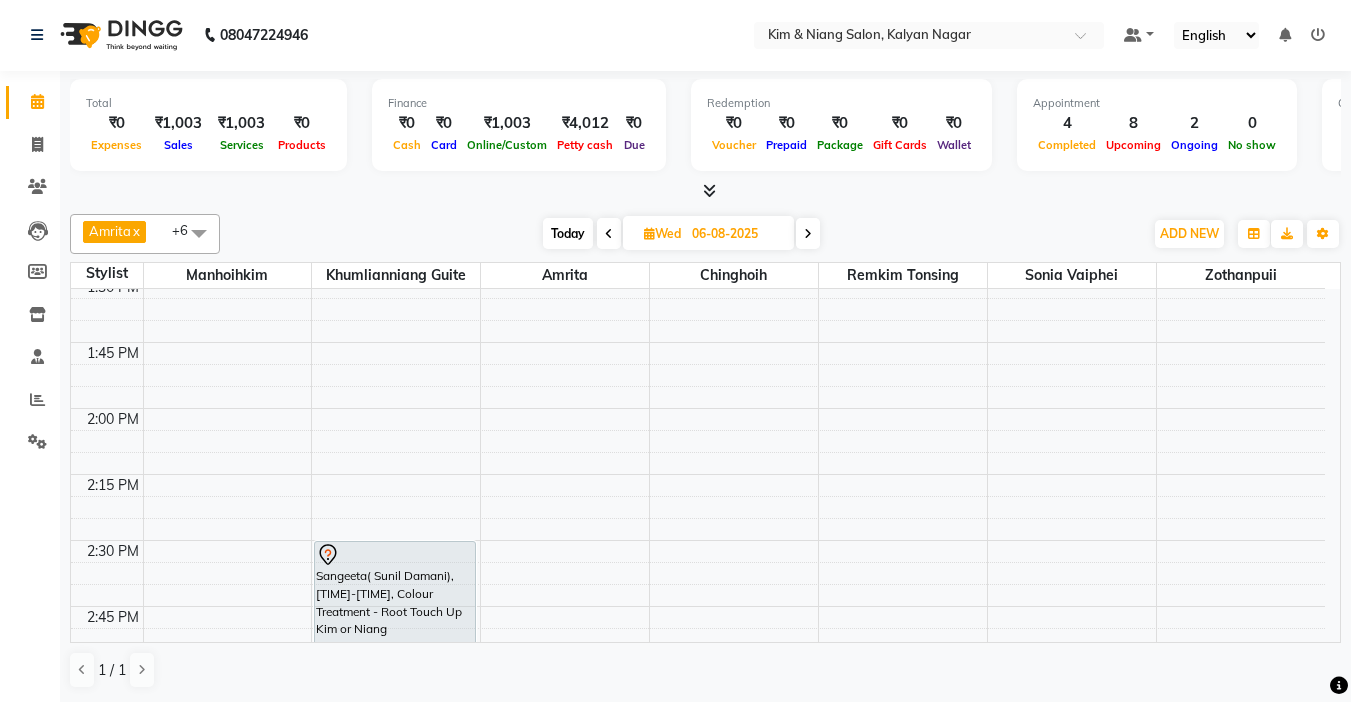 scroll, scrollTop: 1600, scrollLeft: 0, axis: vertical 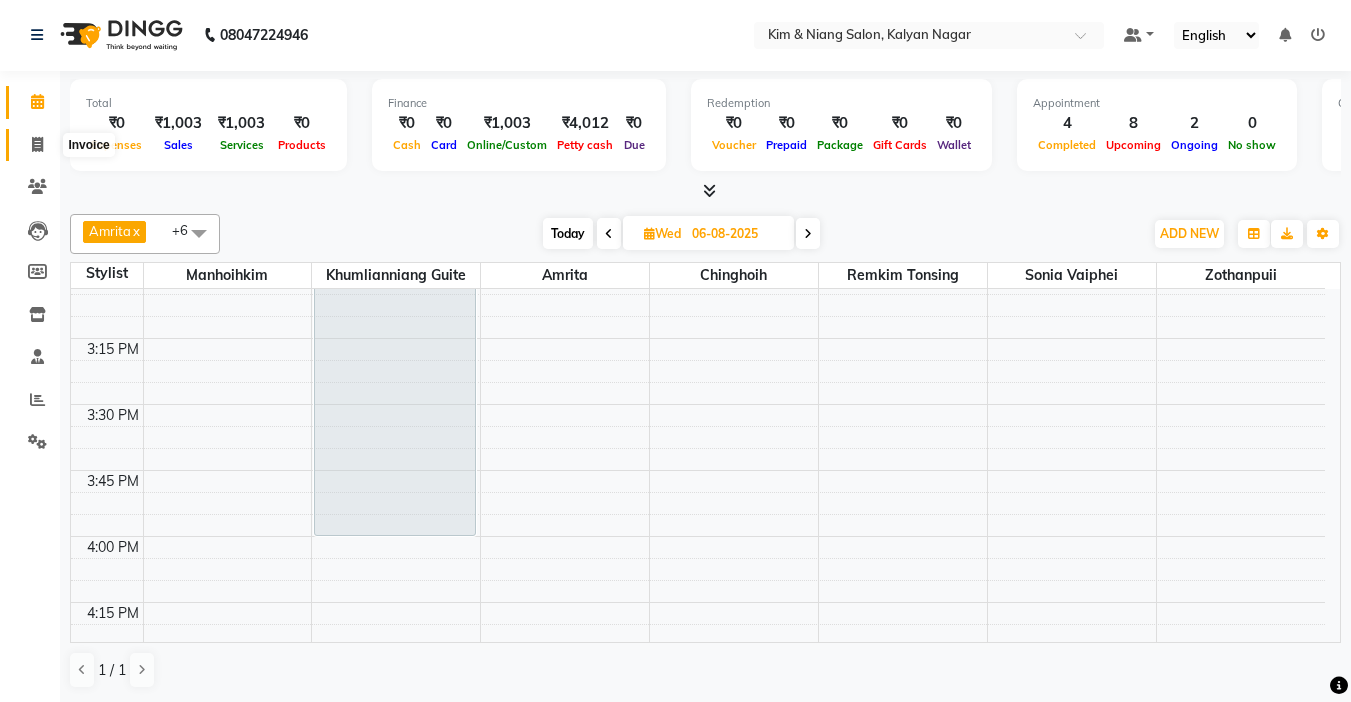 click 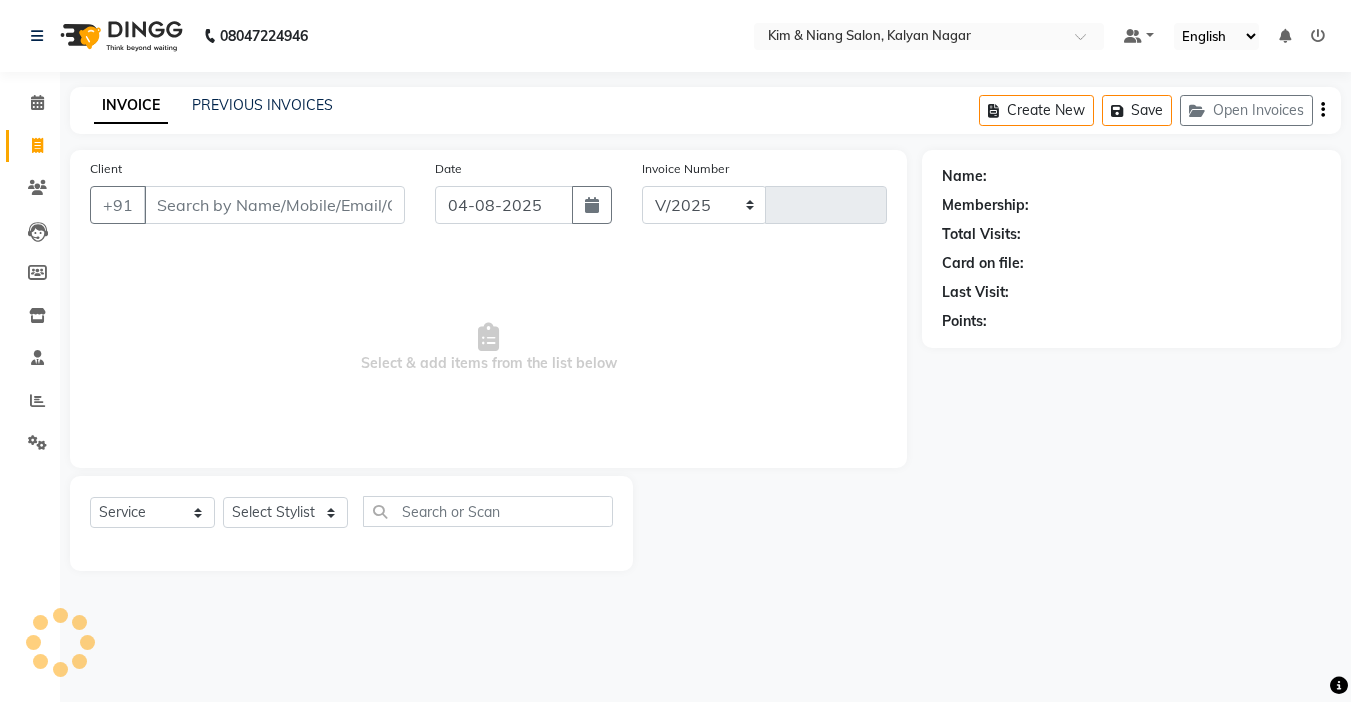 select on "7750" 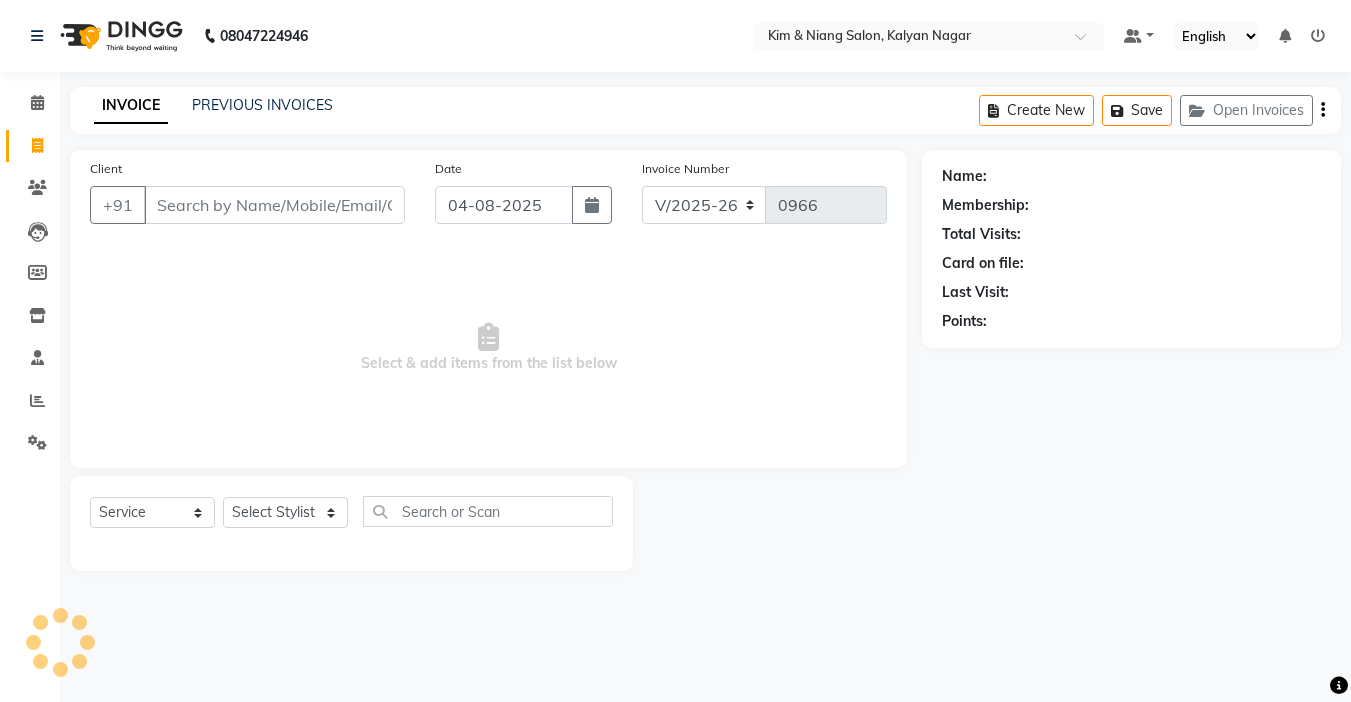 scroll, scrollTop: 0, scrollLeft: 0, axis: both 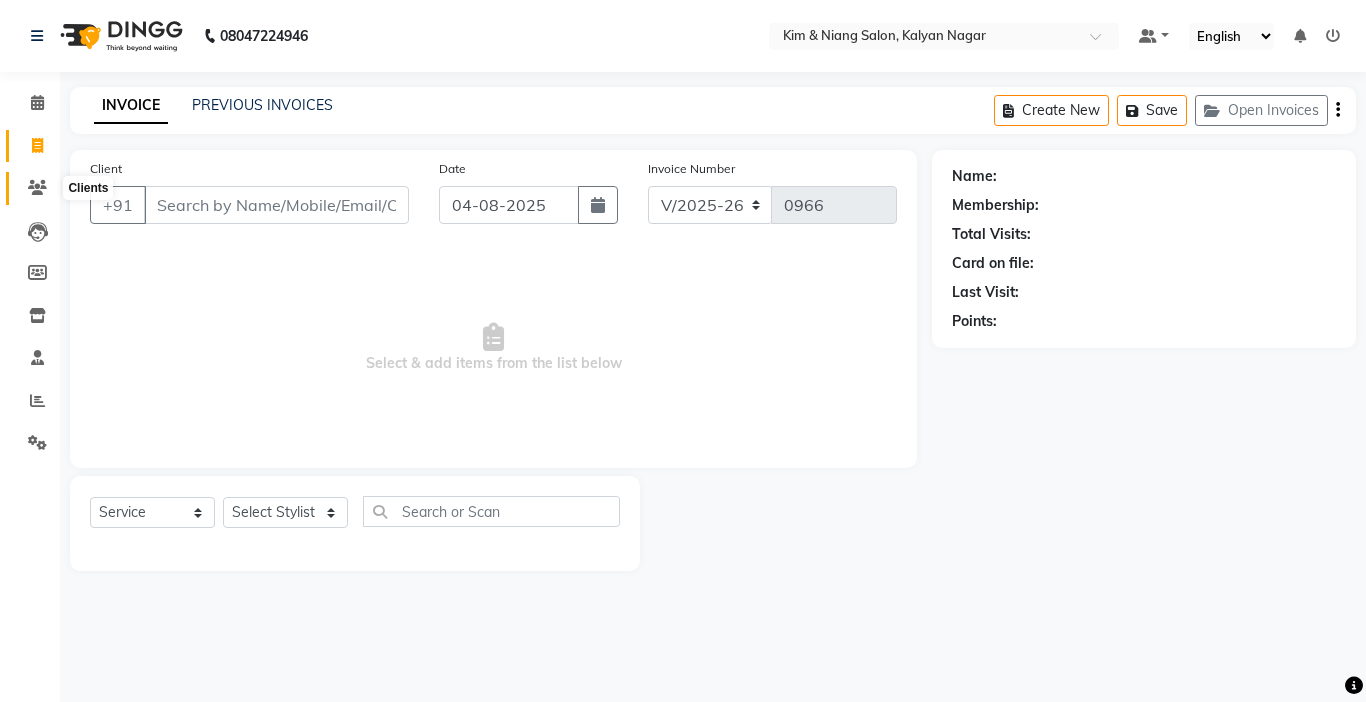 click 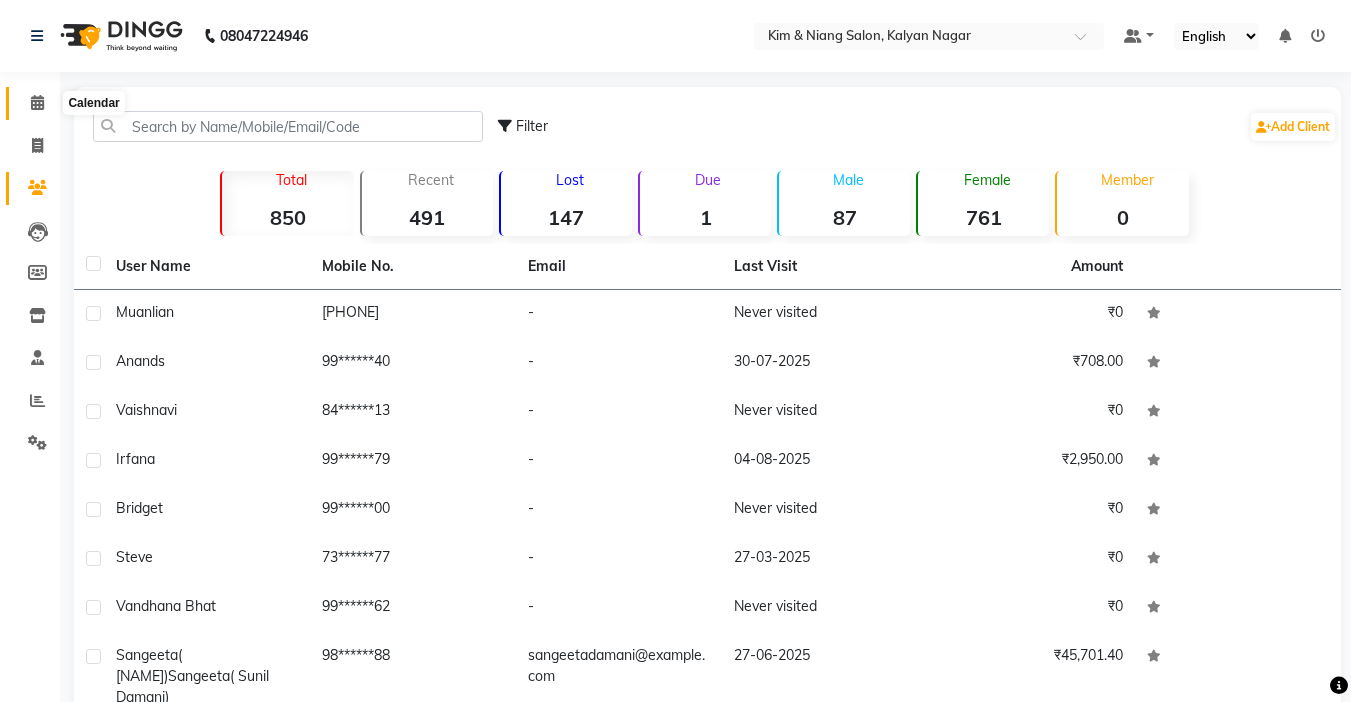 click 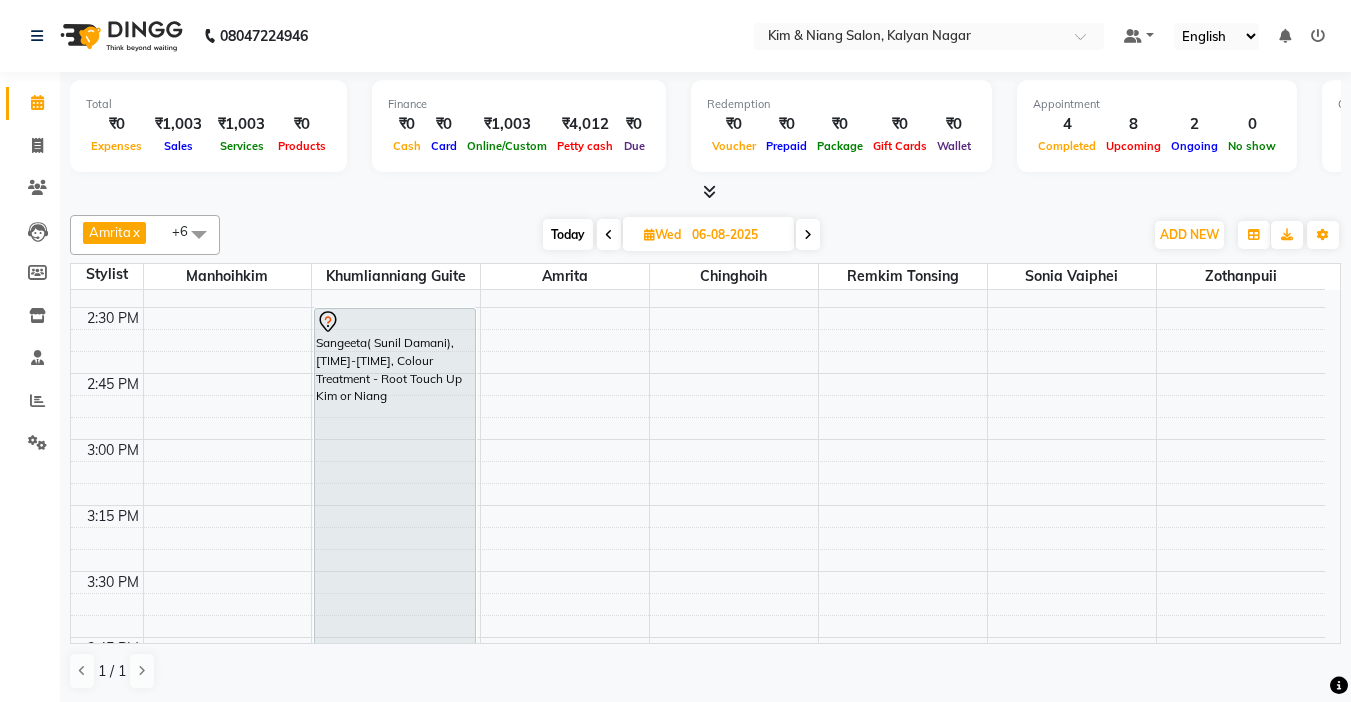 scroll, scrollTop: 1300, scrollLeft: 0, axis: vertical 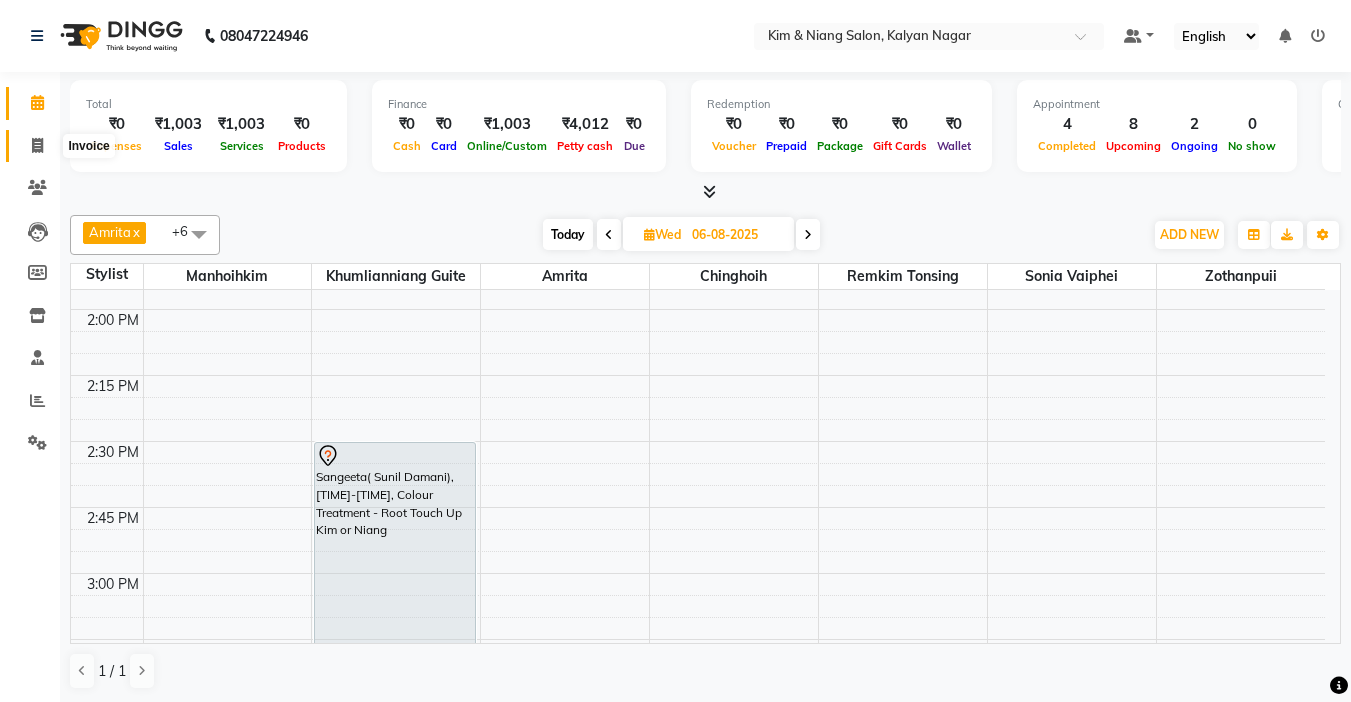 click 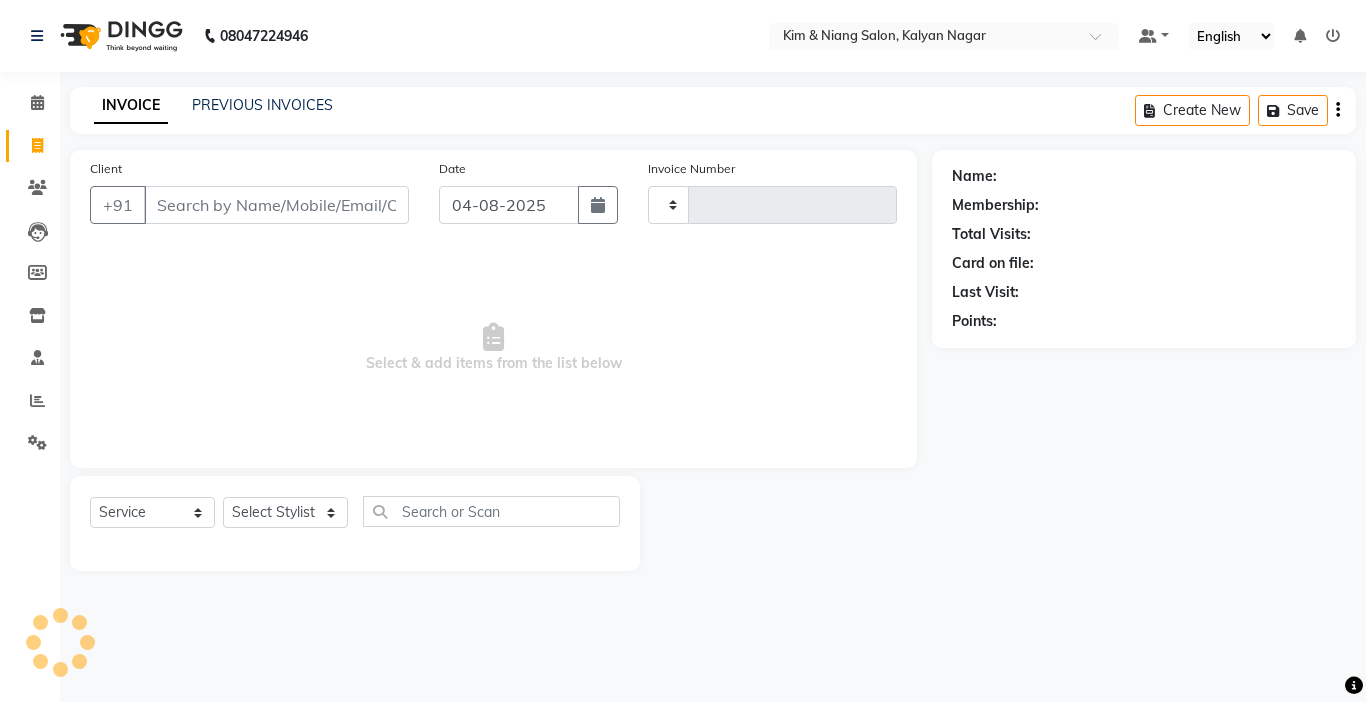 type on "0966" 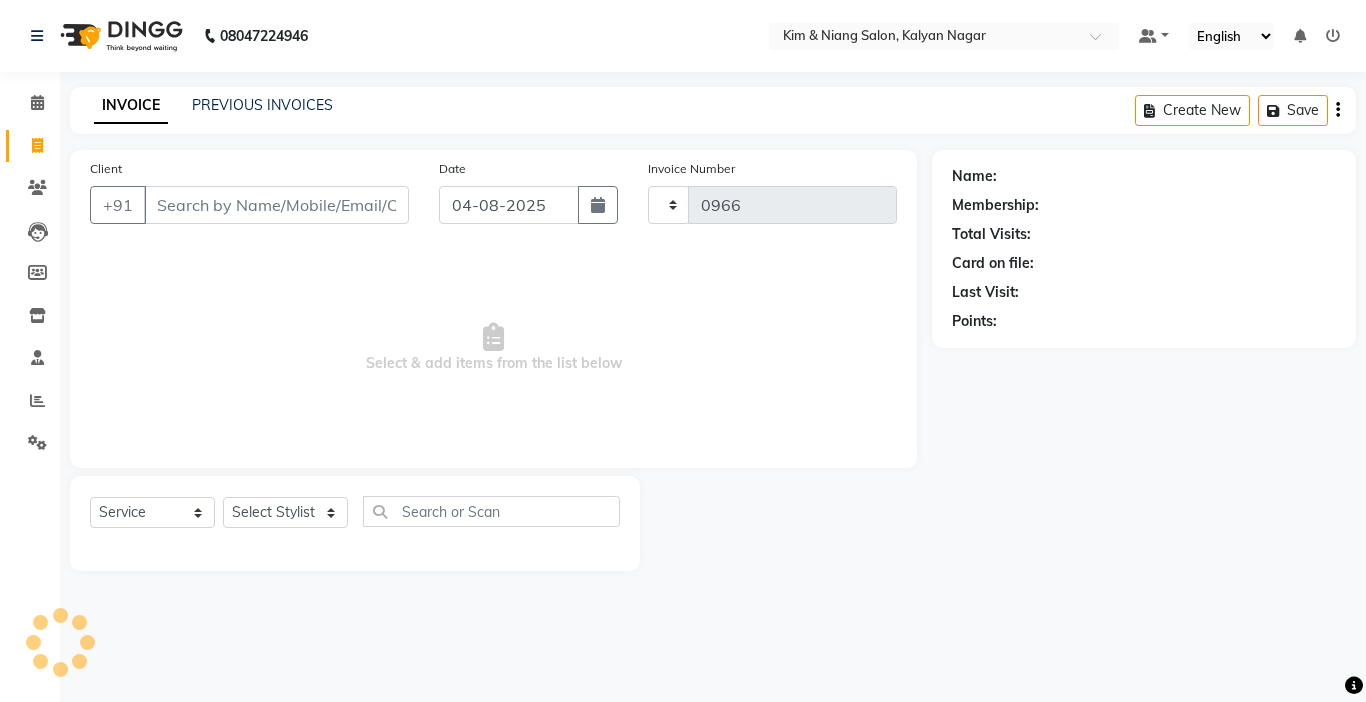 select on "7750" 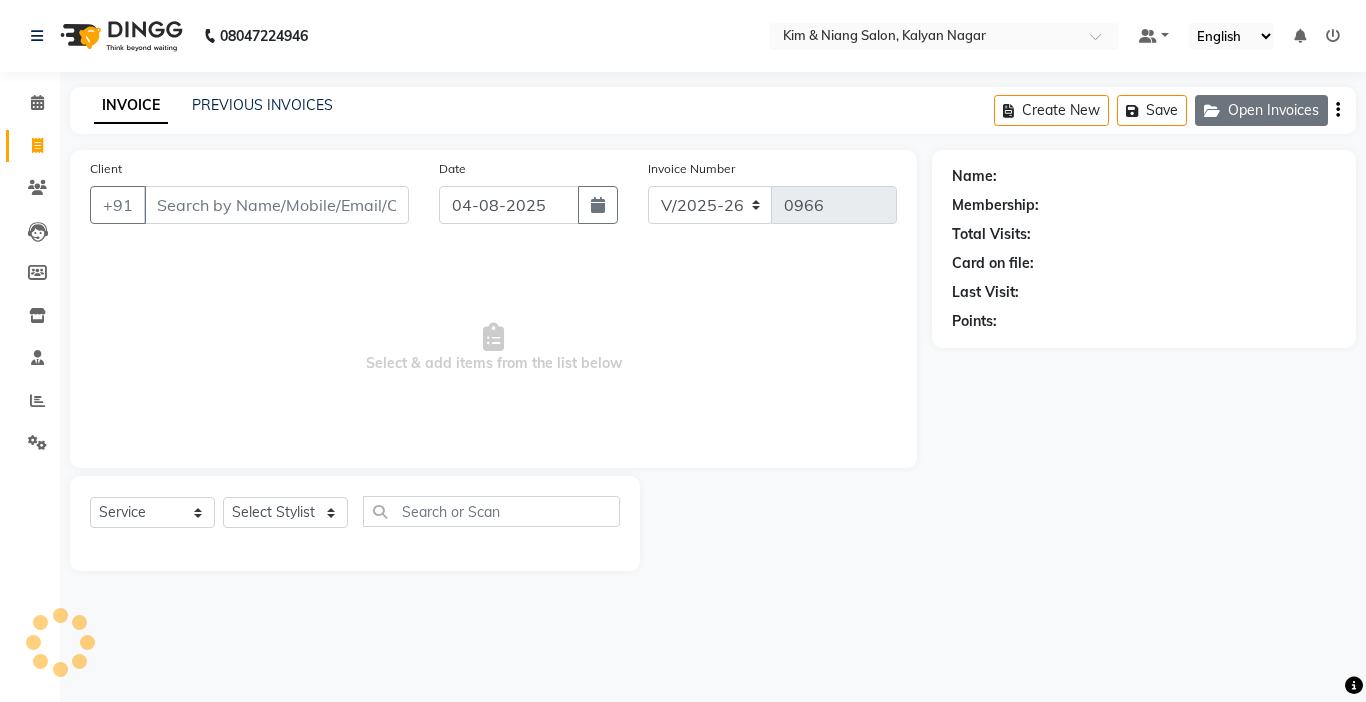 click on "Open Invoices" 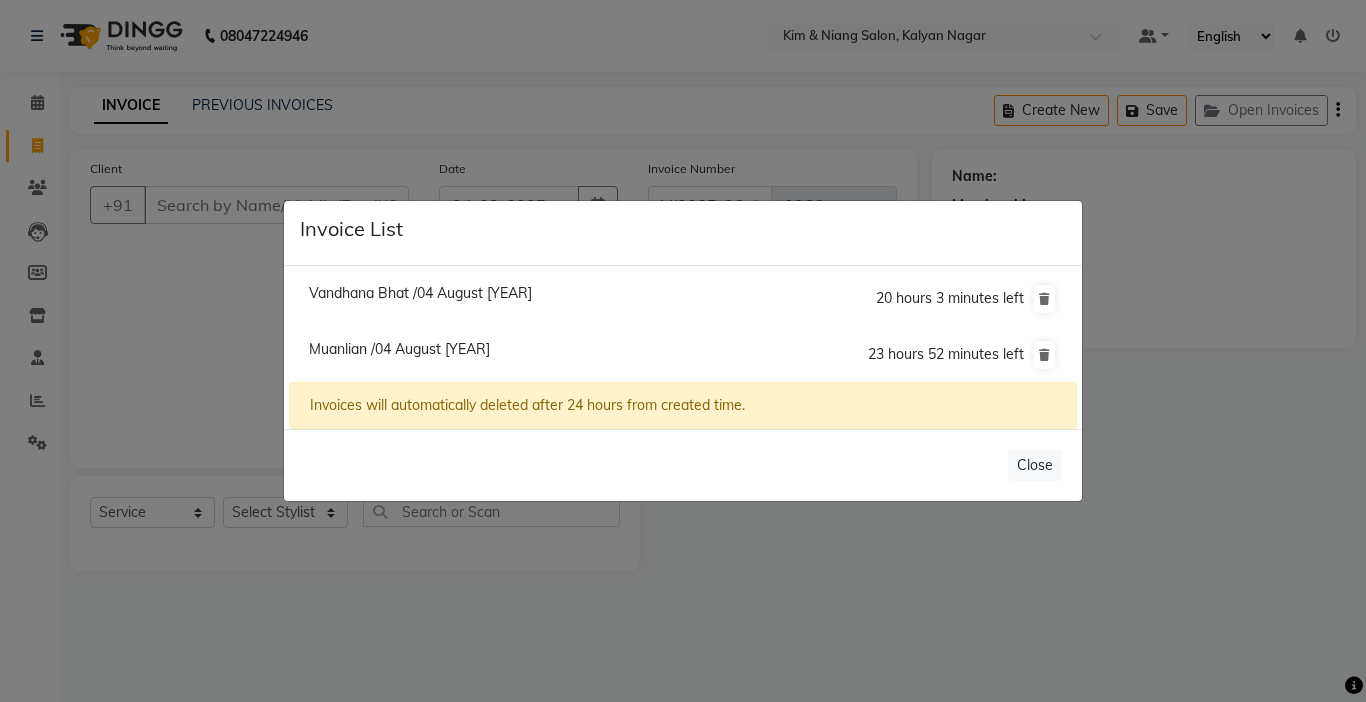 click on "Muanlian /04 August [YEAR]" 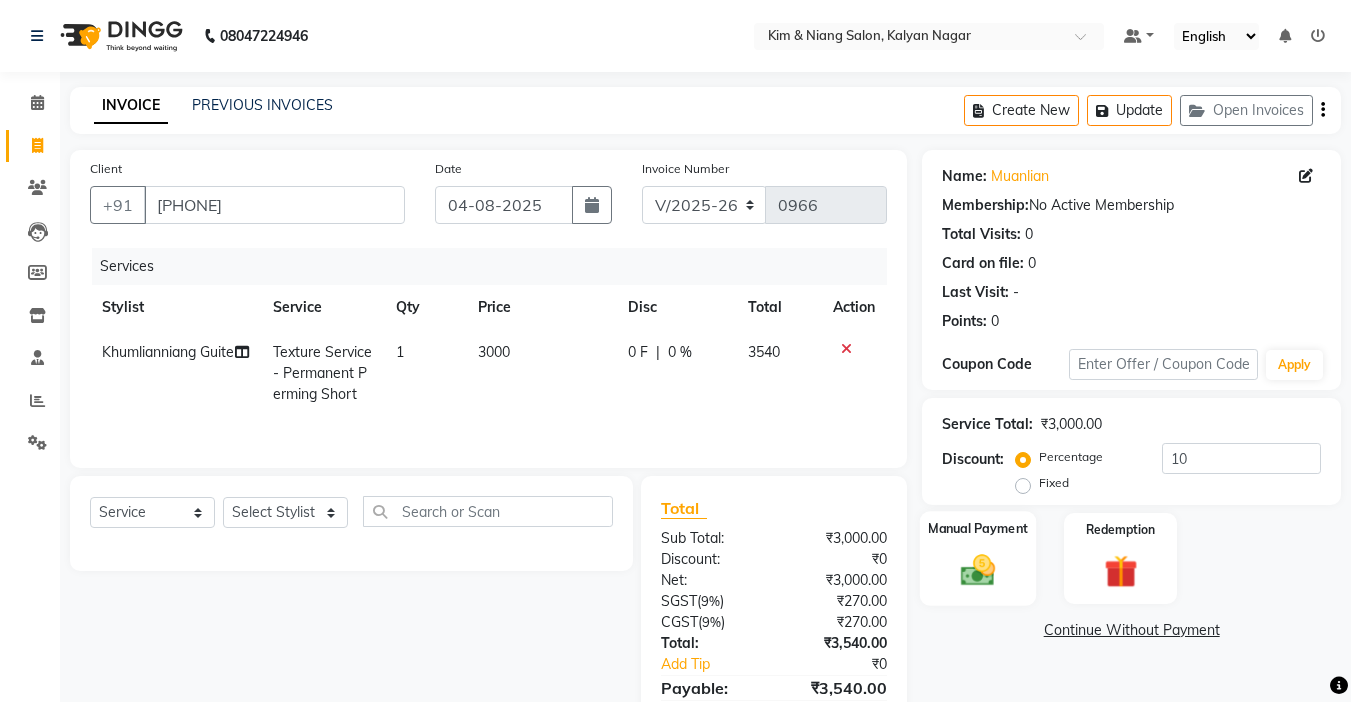 click 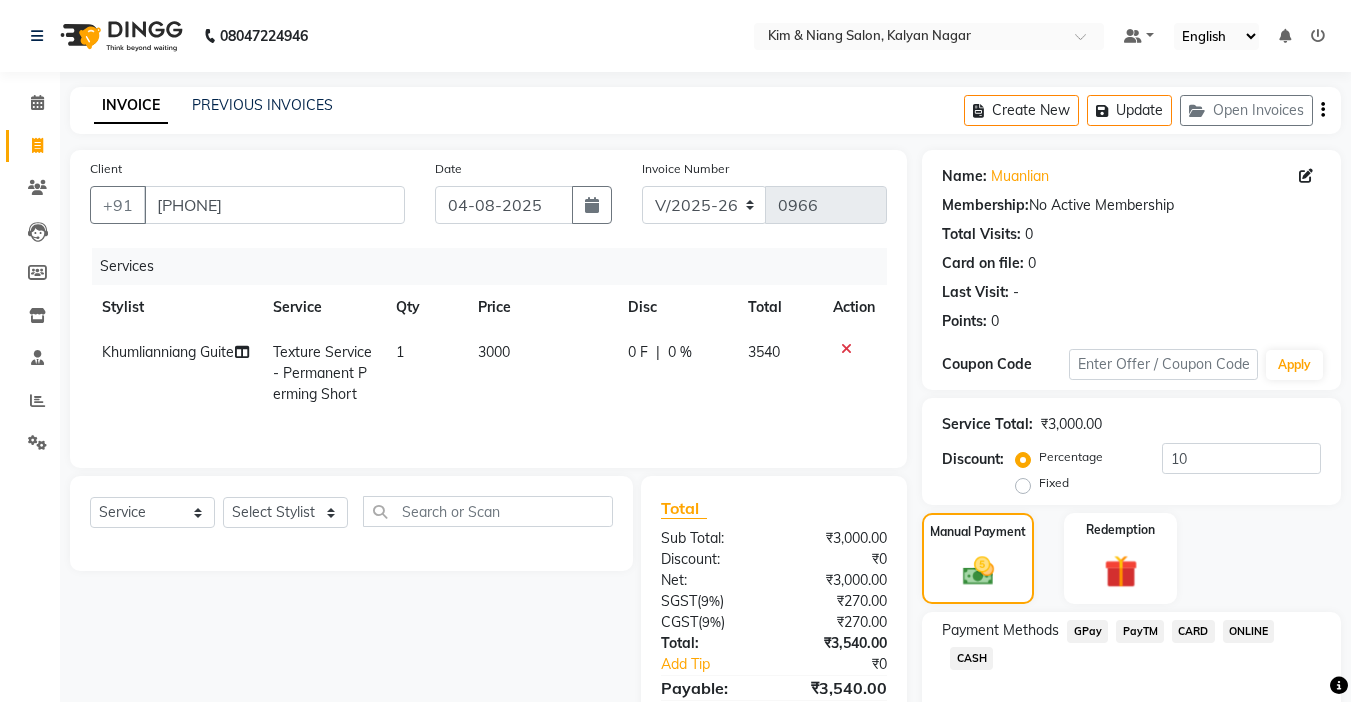 click on "GPay" 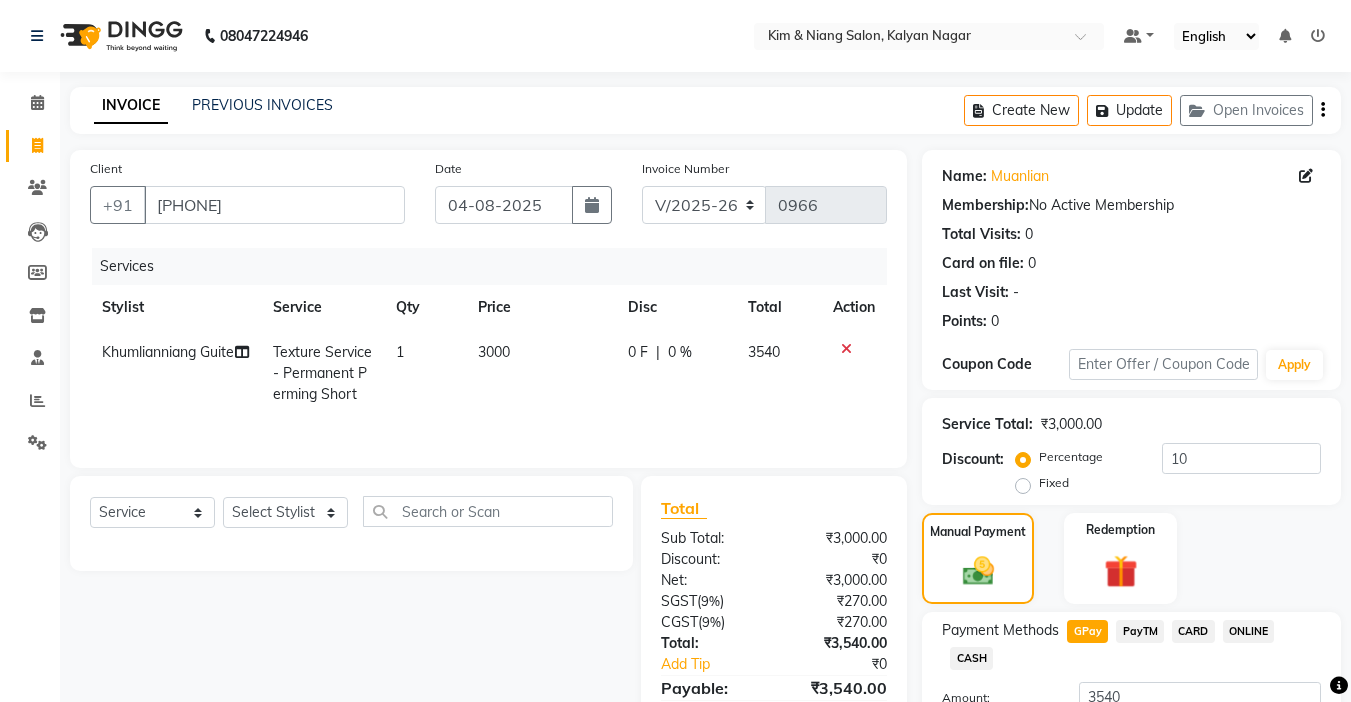 click on "Add Payment" 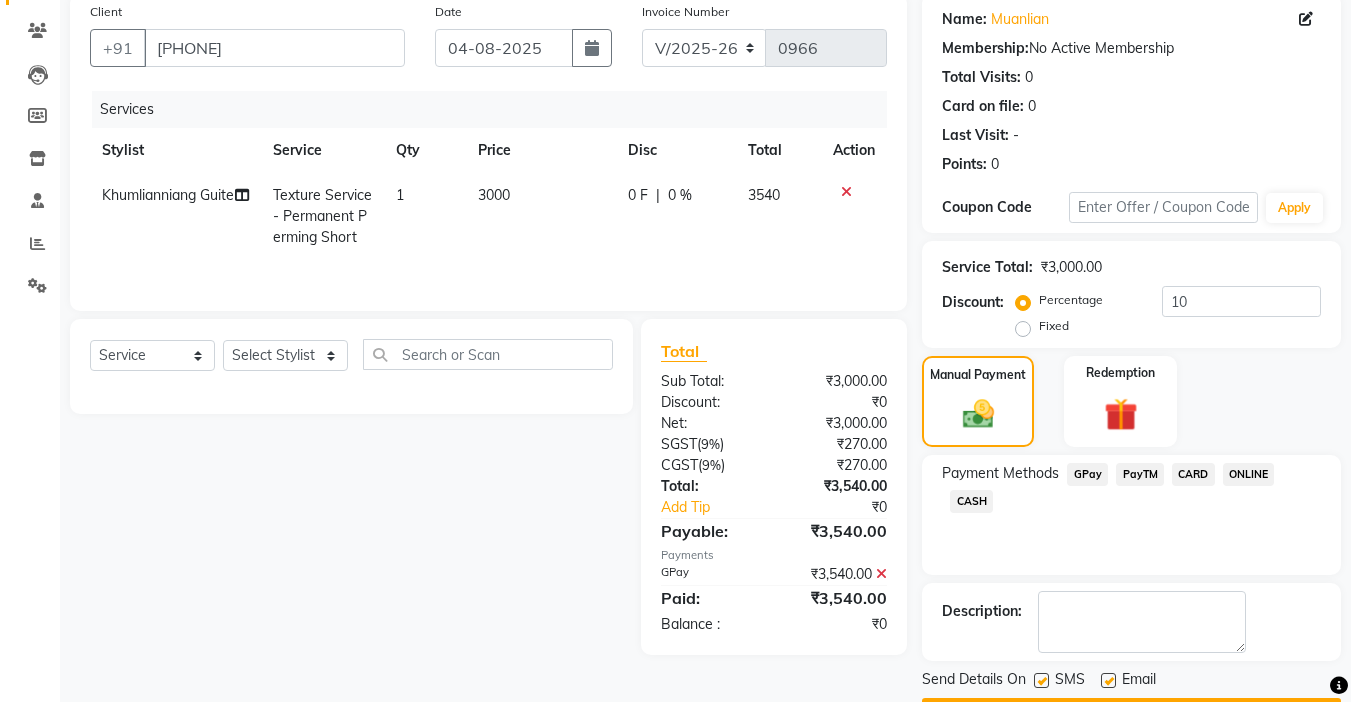 scroll, scrollTop: 214, scrollLeft: 0, axis: vertical 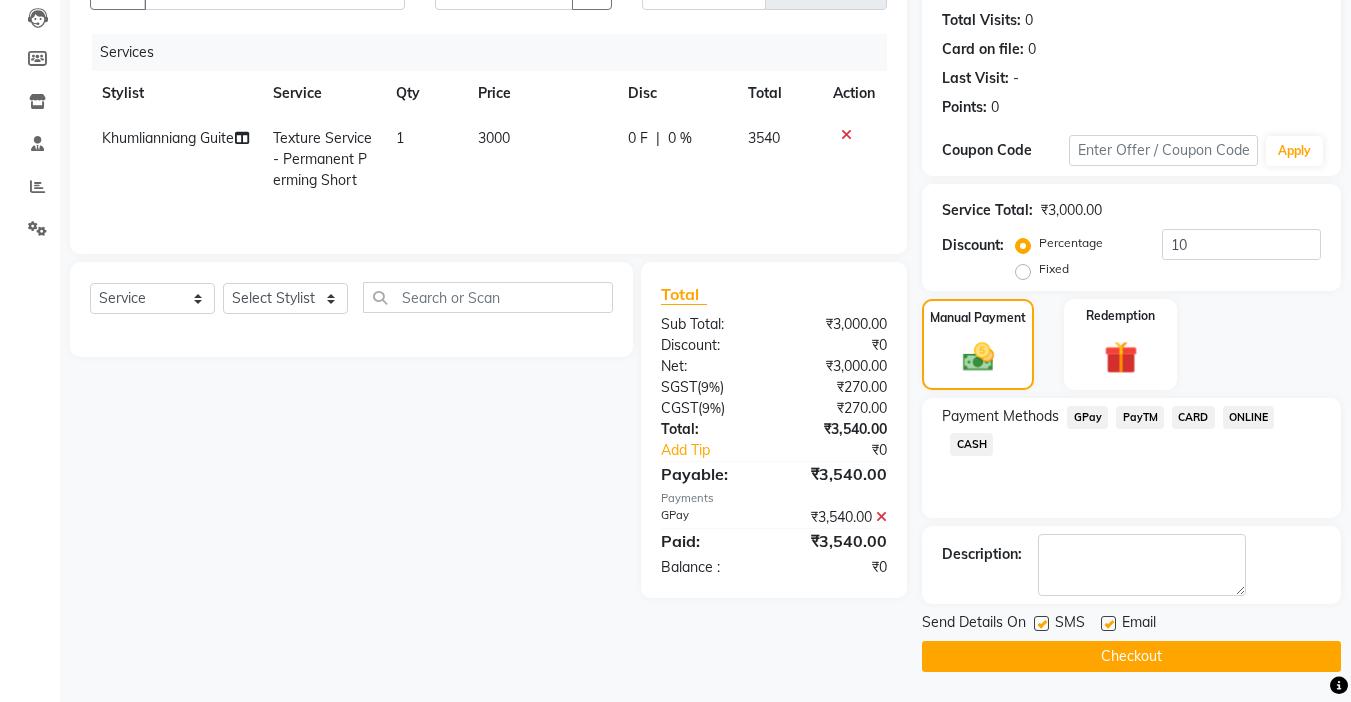 click on "Checkout" 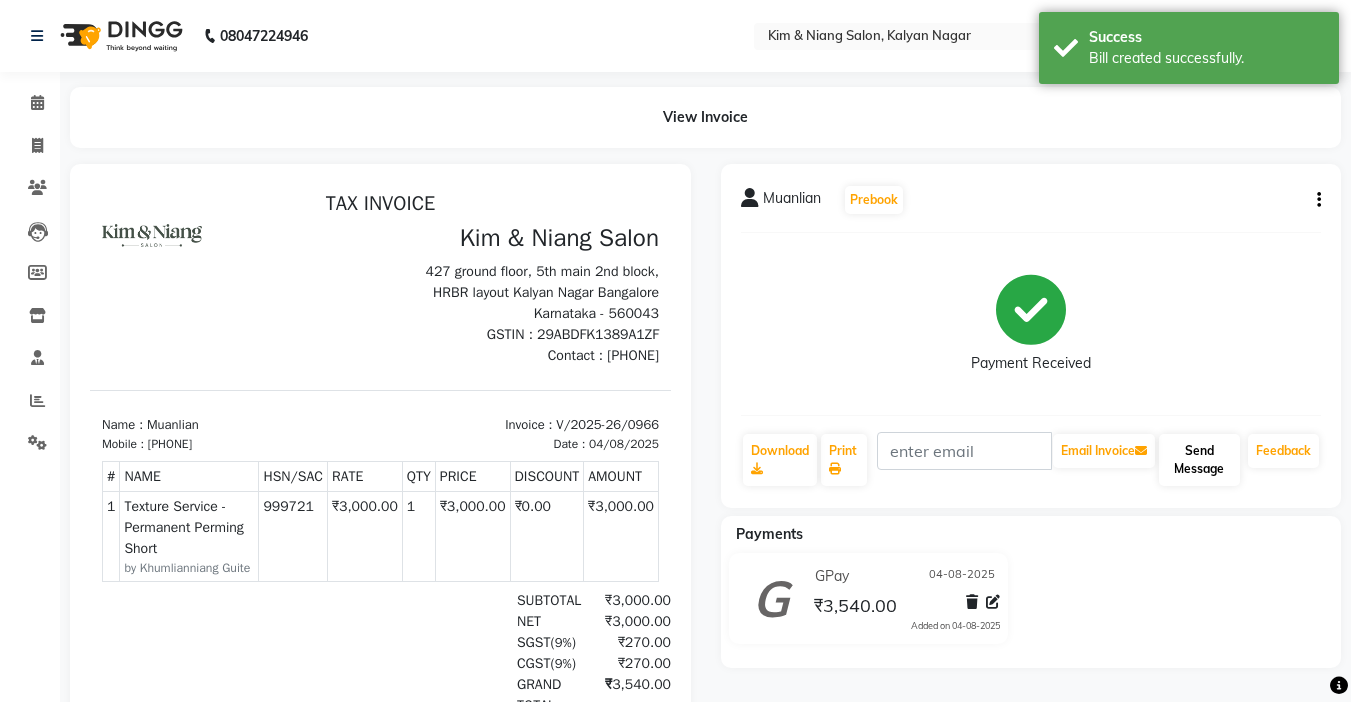 scroll, scrollTop: 0, scrollLeft: 0, axis: both 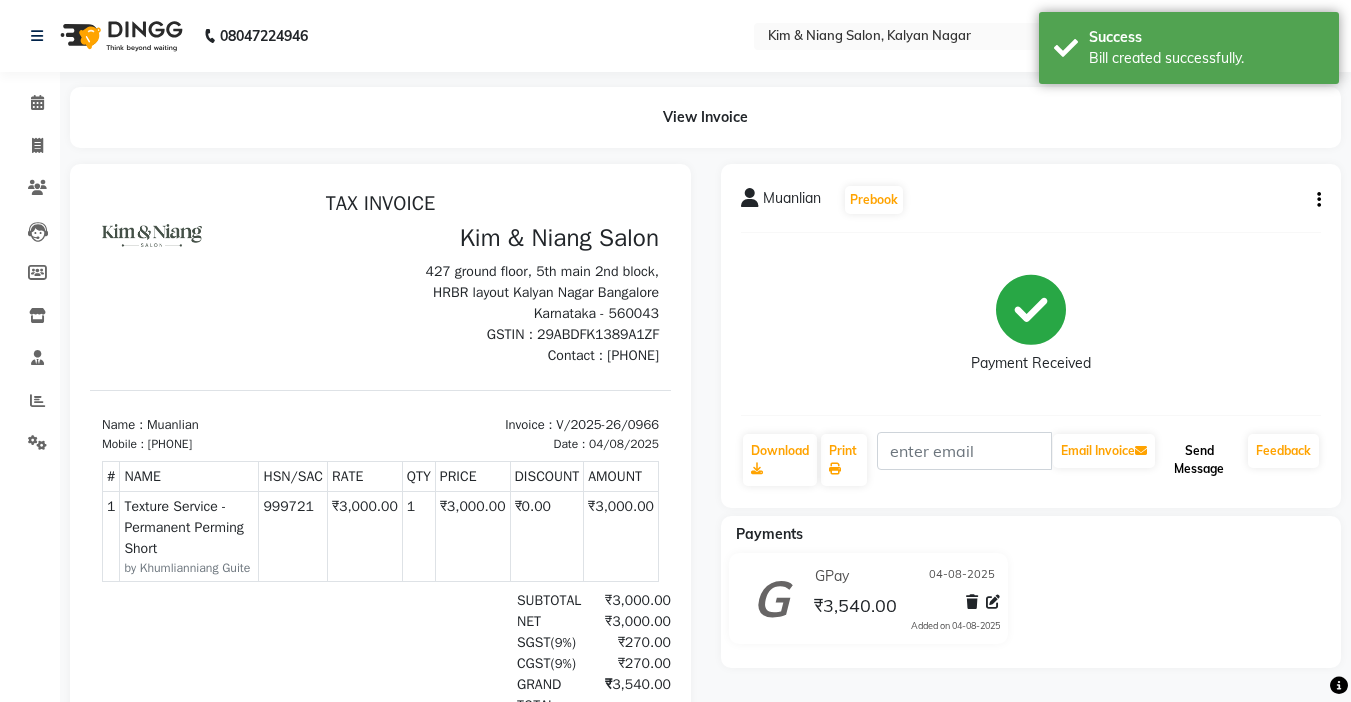 click on "Send Message" 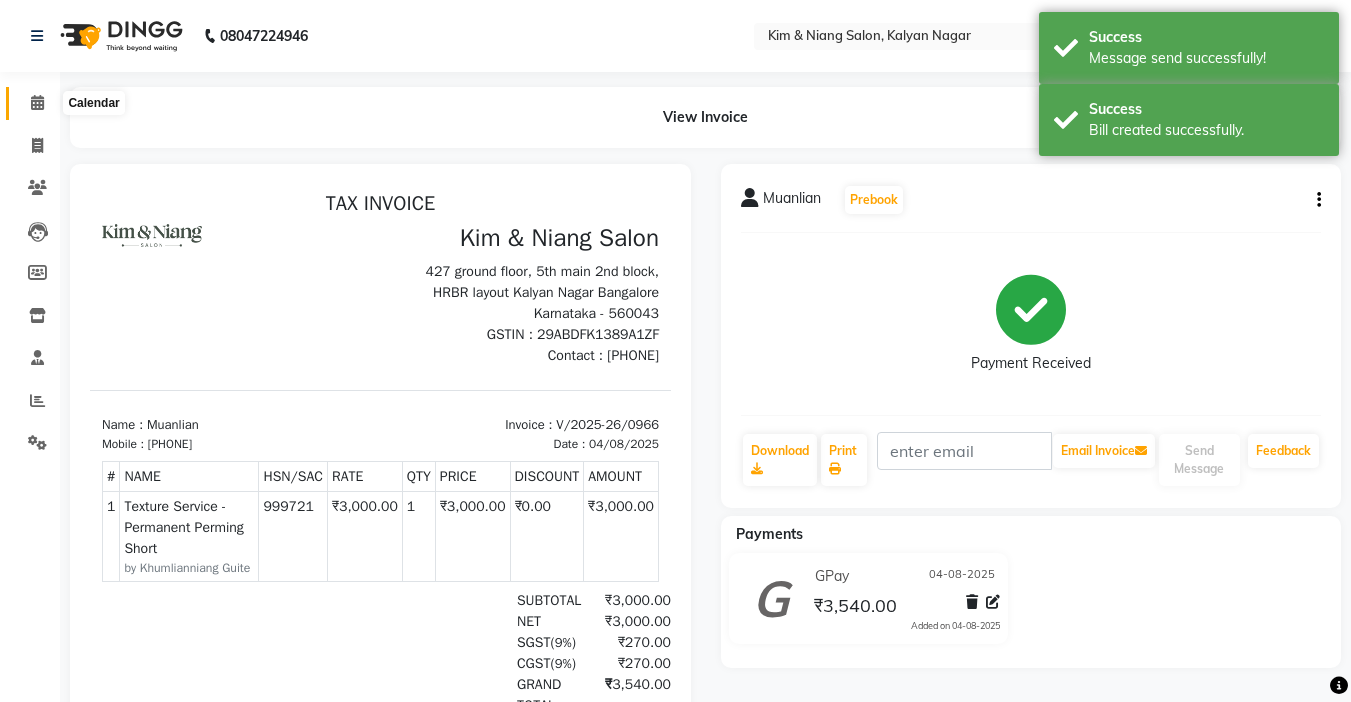 click 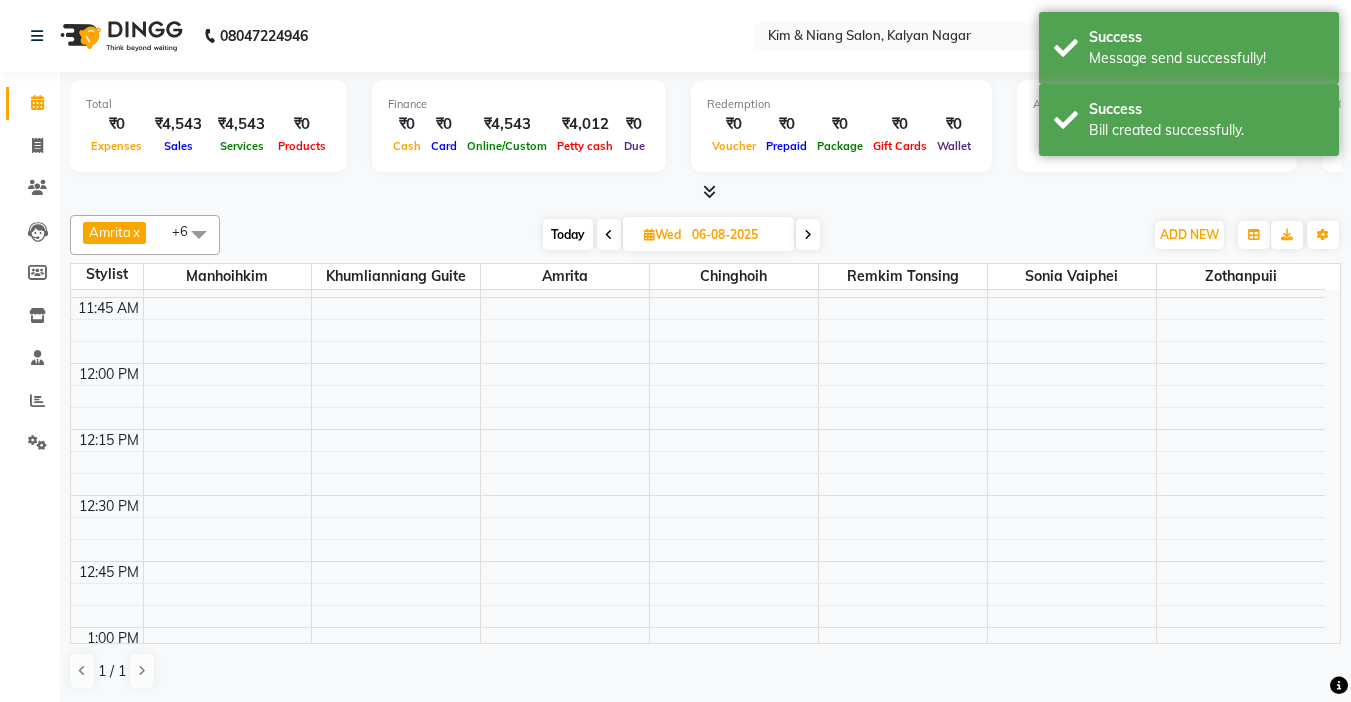 scroll, scrollTop: 700, scrollLeft: 0, axis: vertical 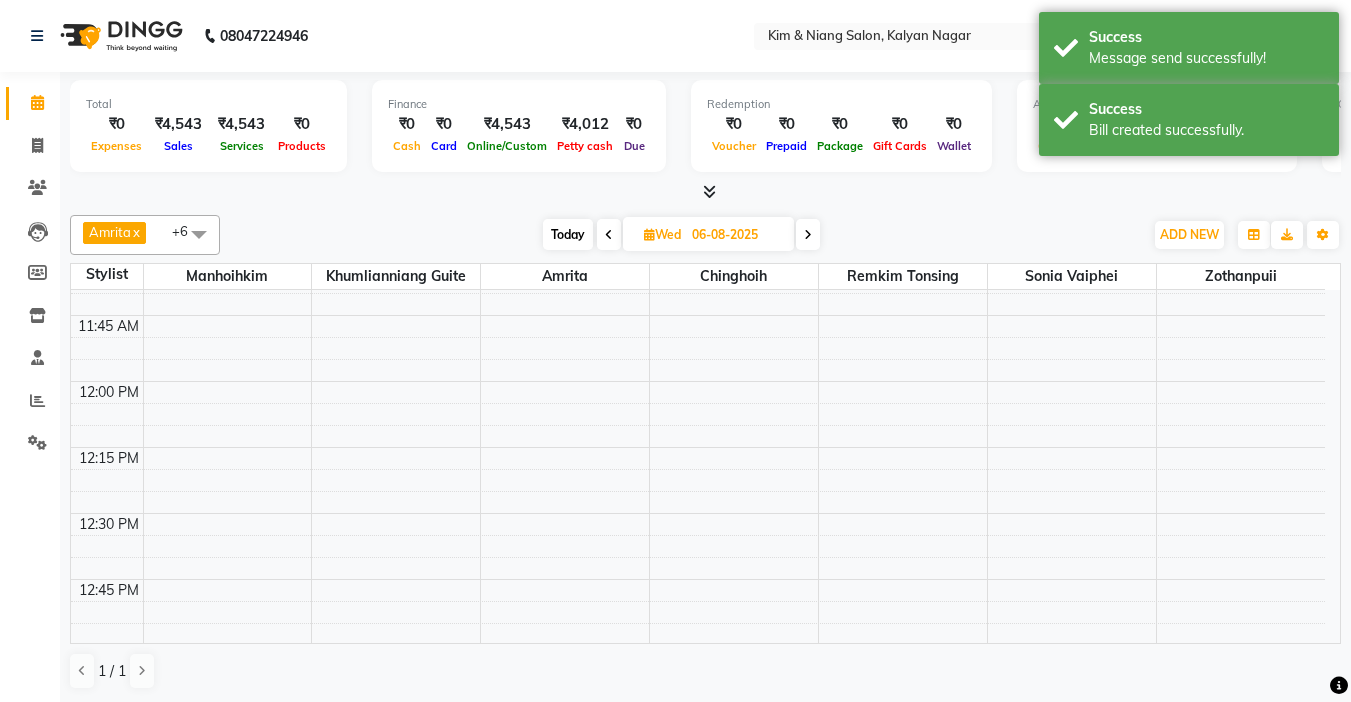 click on "Today" at bounding box center [568, 234] 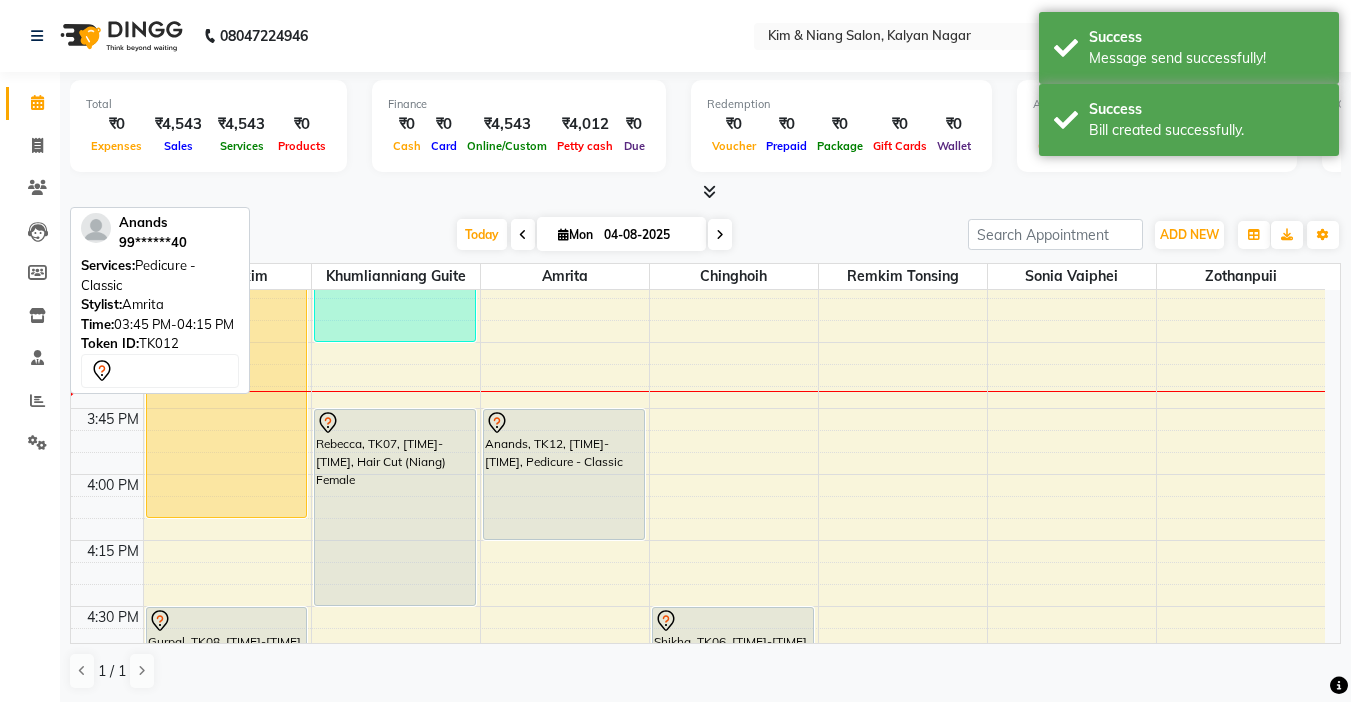 scroll, scrollTop: 1685, scrollLeft: 0, axis: vertical 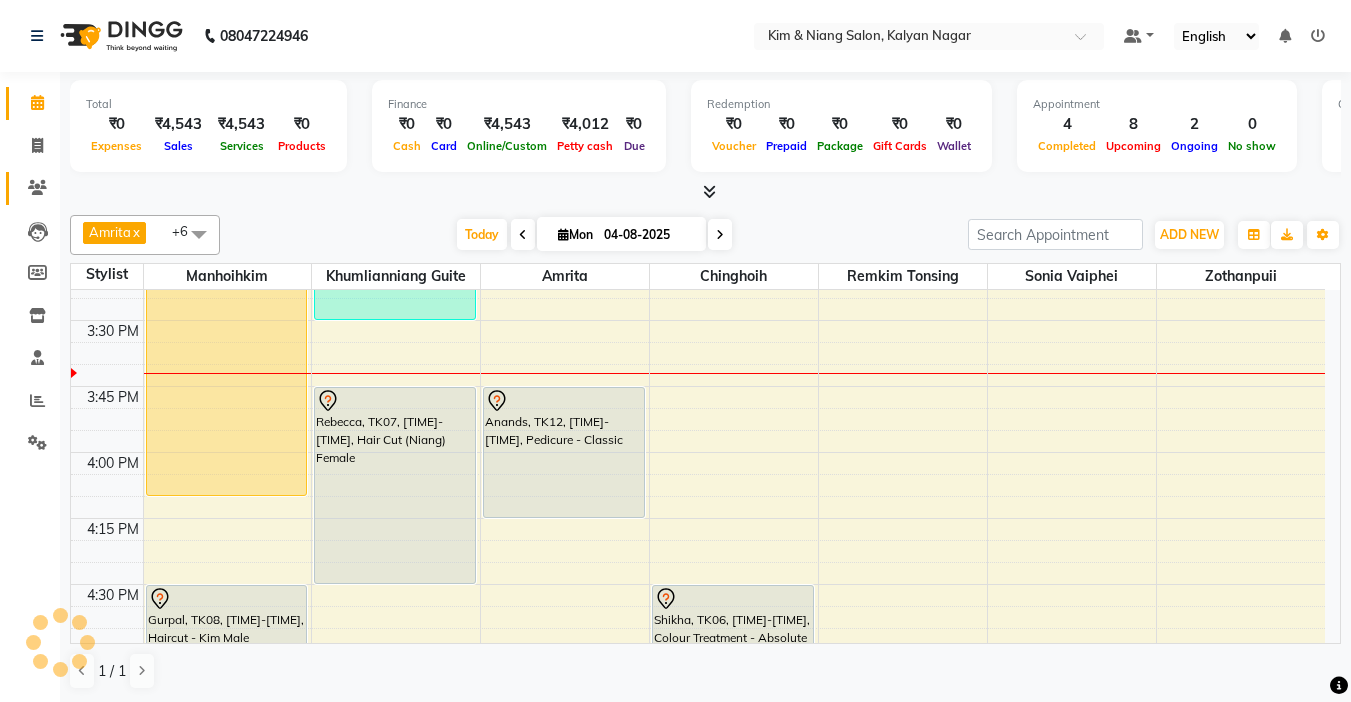 click on "Clients" 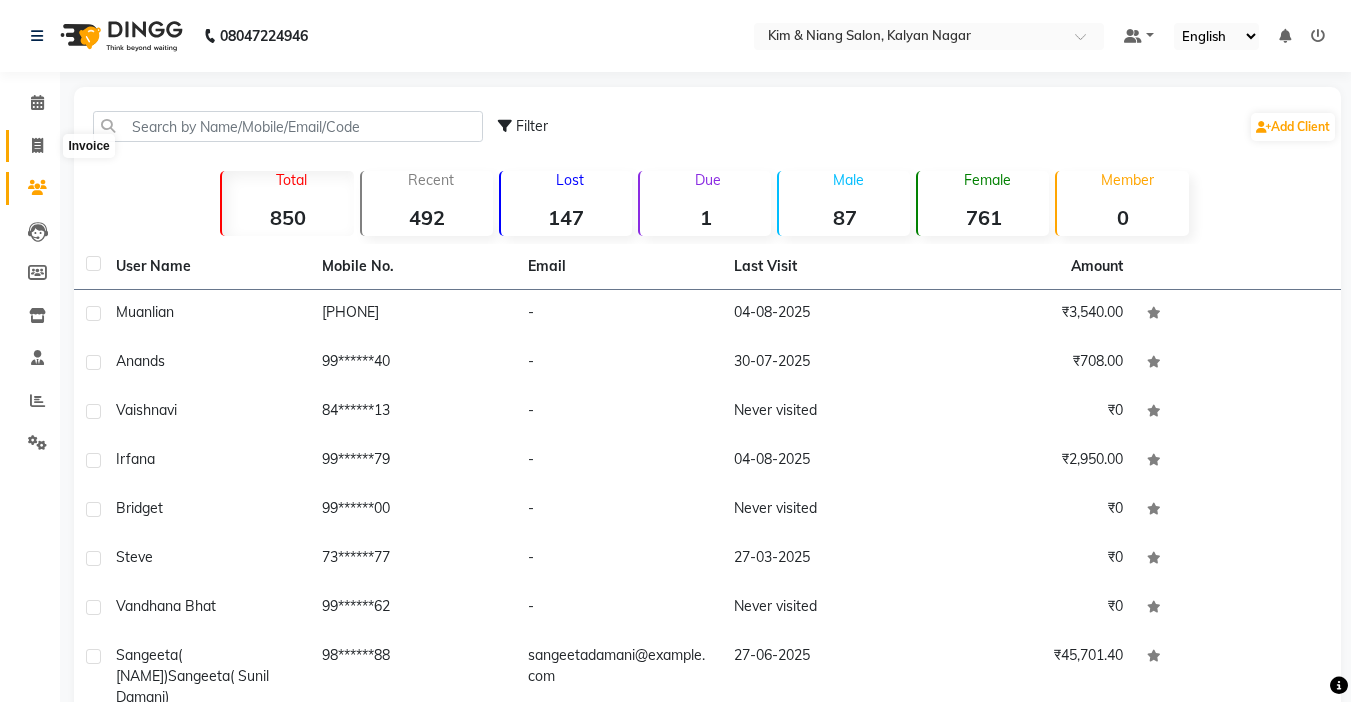click 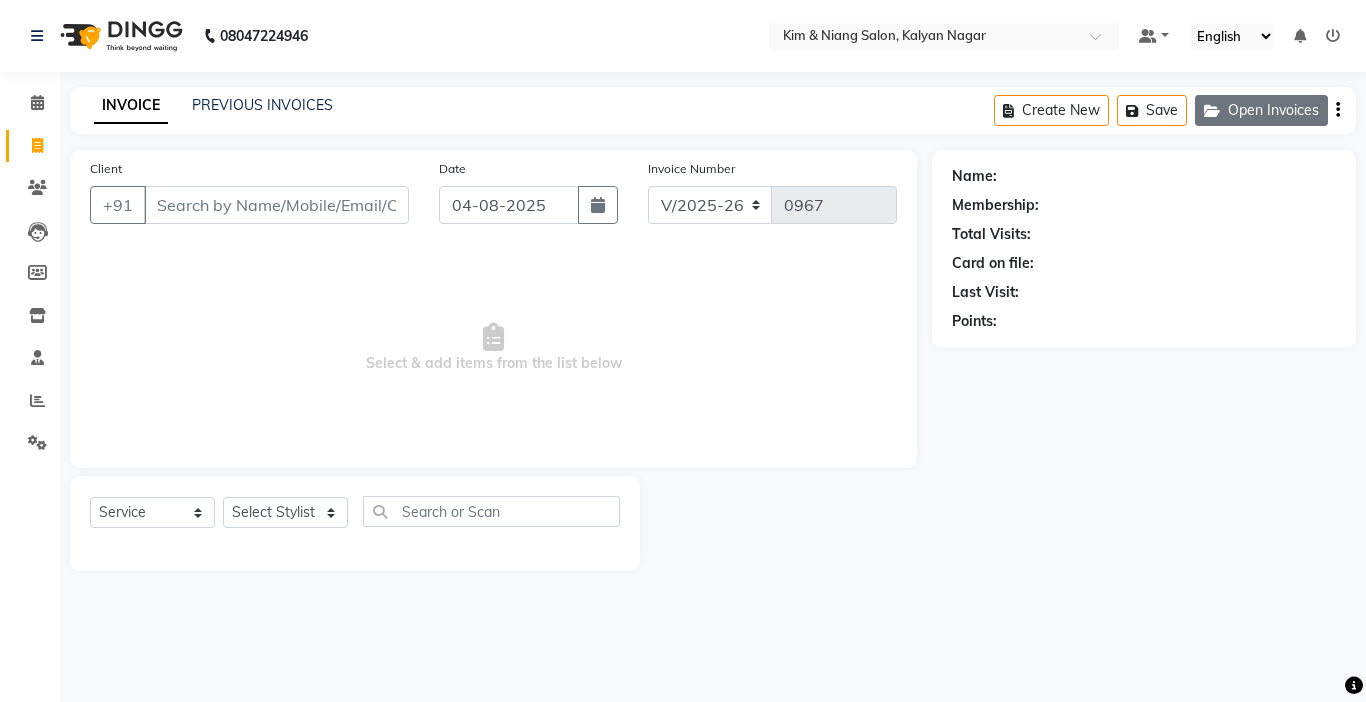 click on "Open Invoices" 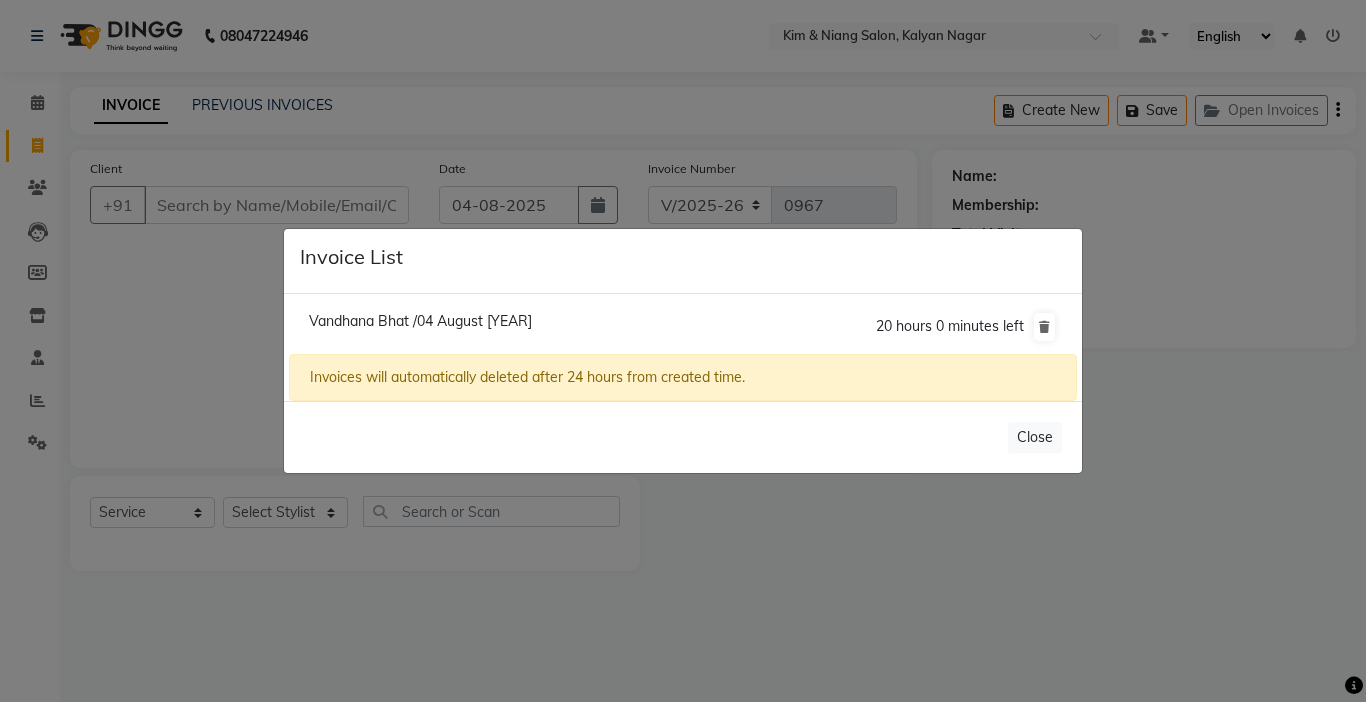 click on "Vandhana Bhat /04 August [YEAR]" 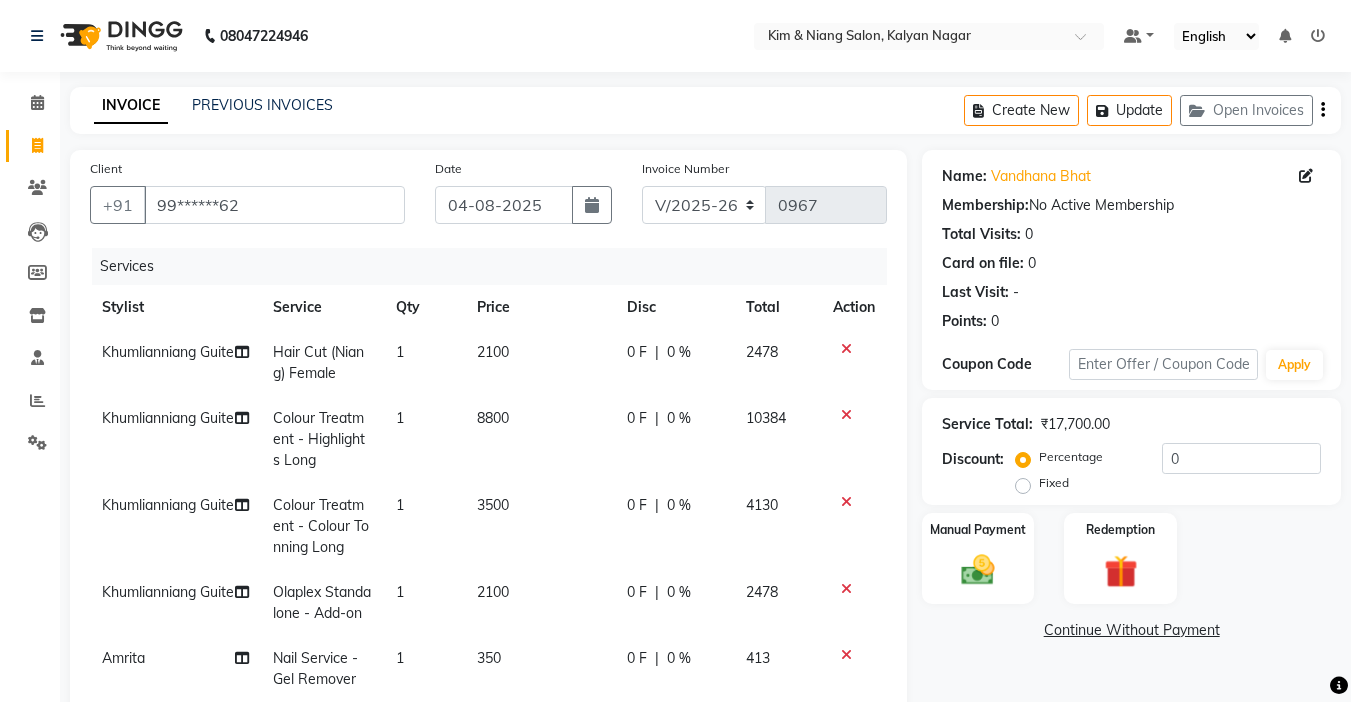 scroll, scrollTop: 72, scrollLeft: 0, axis: vertical 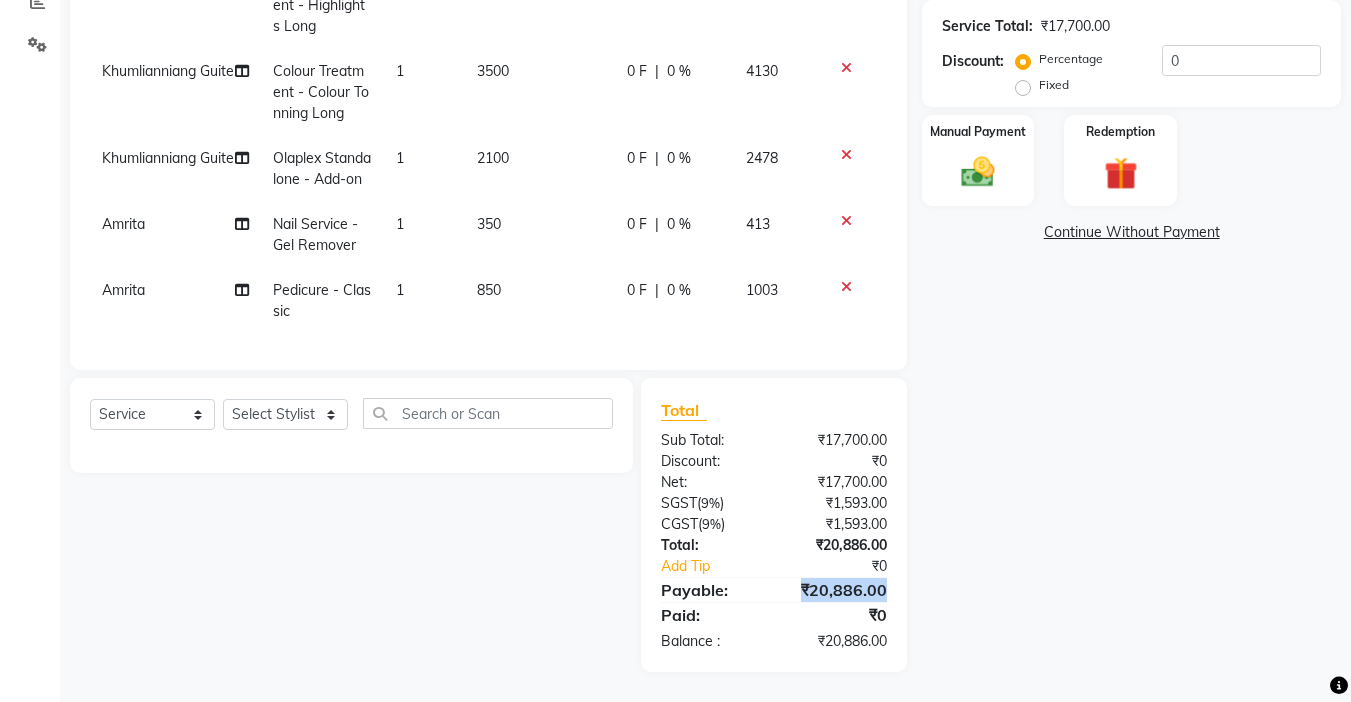 drag, startPoint x: 797, startPoint y: 585, endPoint x: 902, endPoint y: 585, distance: 105 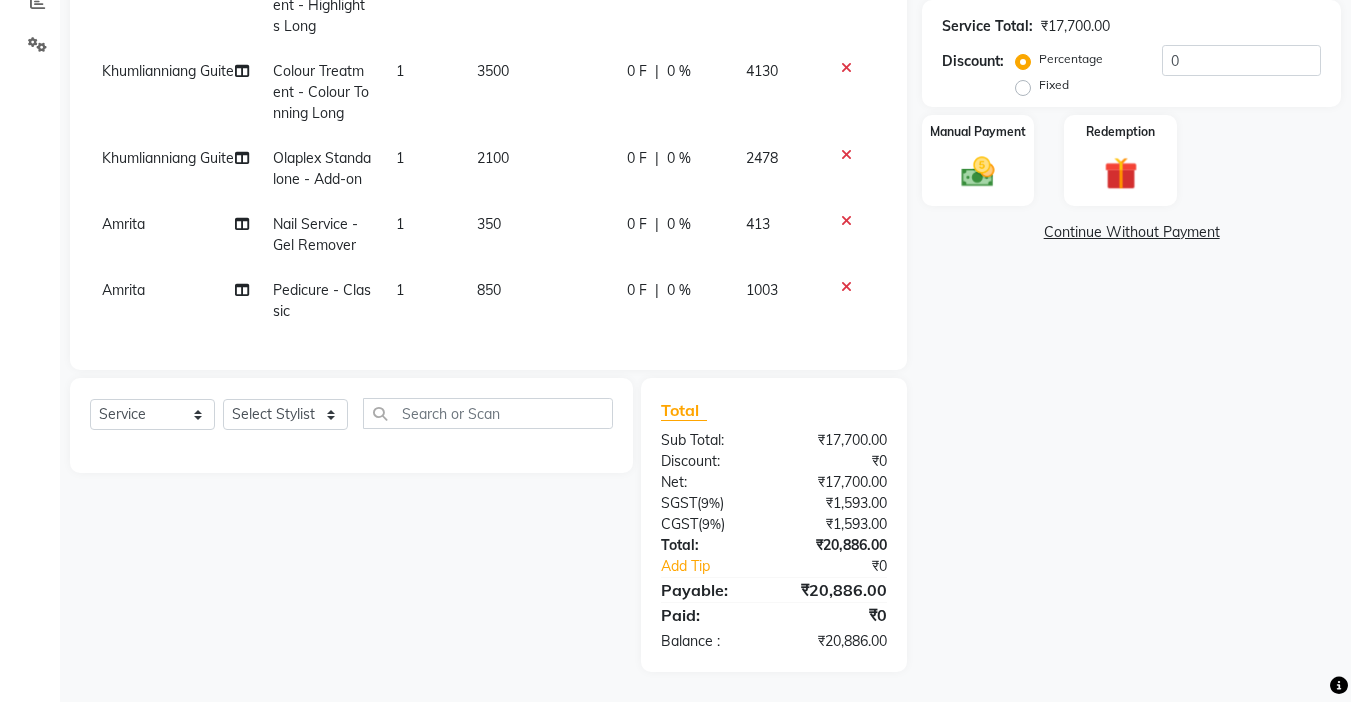 click on "Name: Vandhana Bhat Membership: No Active Membership Total Visits: 0 Card on file: 0 Last Visit: - Points: 0 Coupon Code Apply Service Total: ₹17,700.00 Discount: Percentage Fixed 0 Manual Payment Redemption Continue Without Payment" 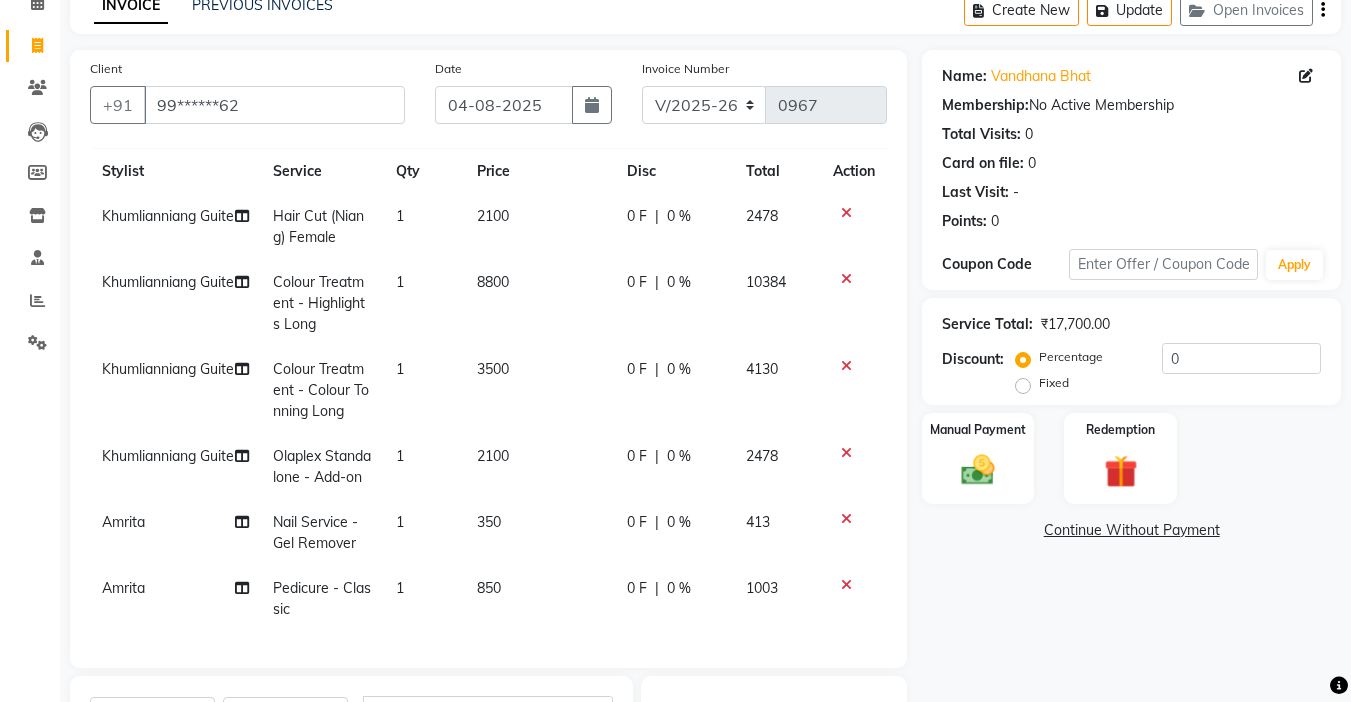 scroll, scrollTop: 200, scrollLeft: 0, axis: vertical 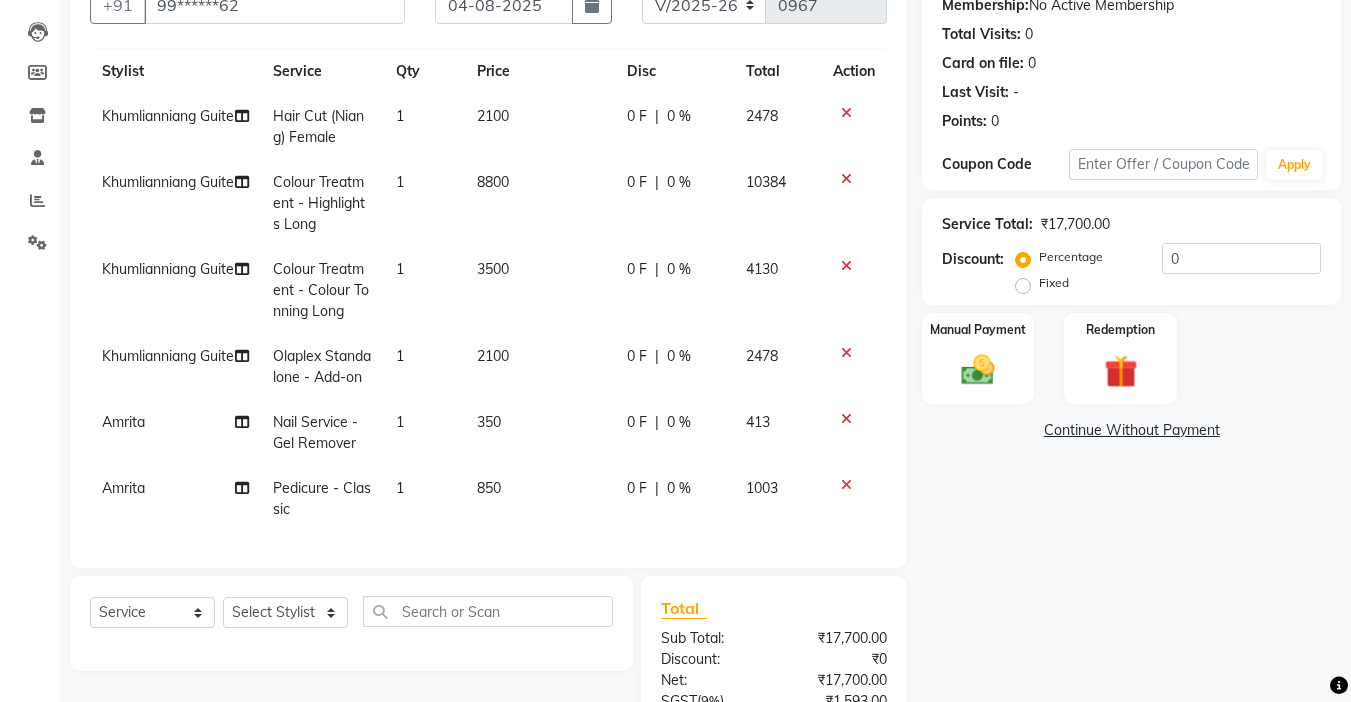 click on "0 %" 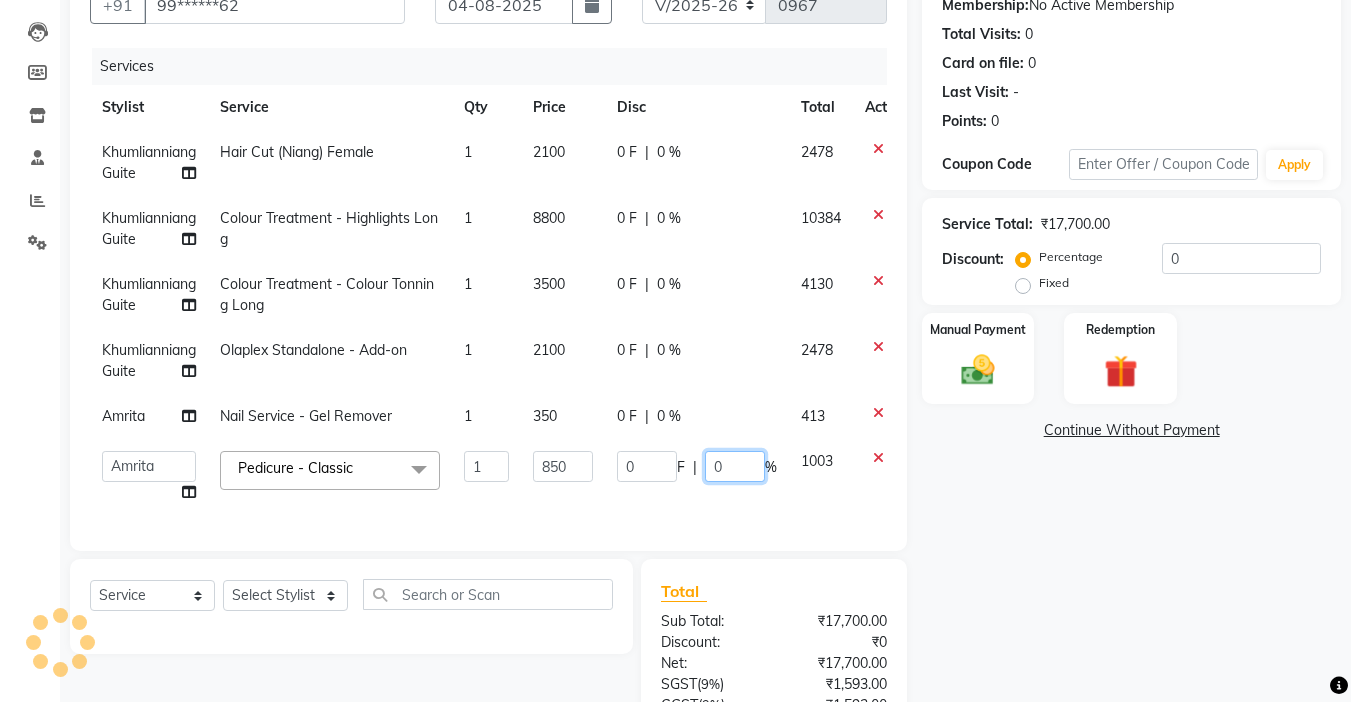 click on "0" 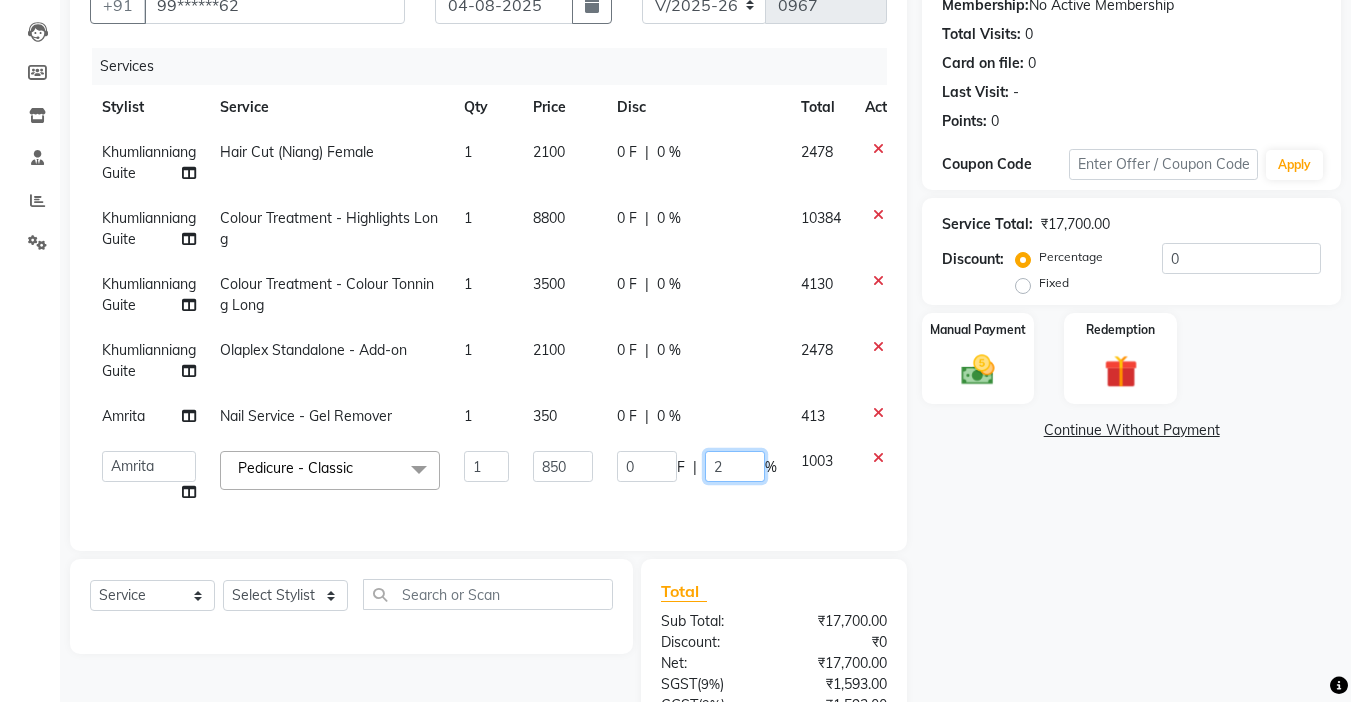 type on "20" 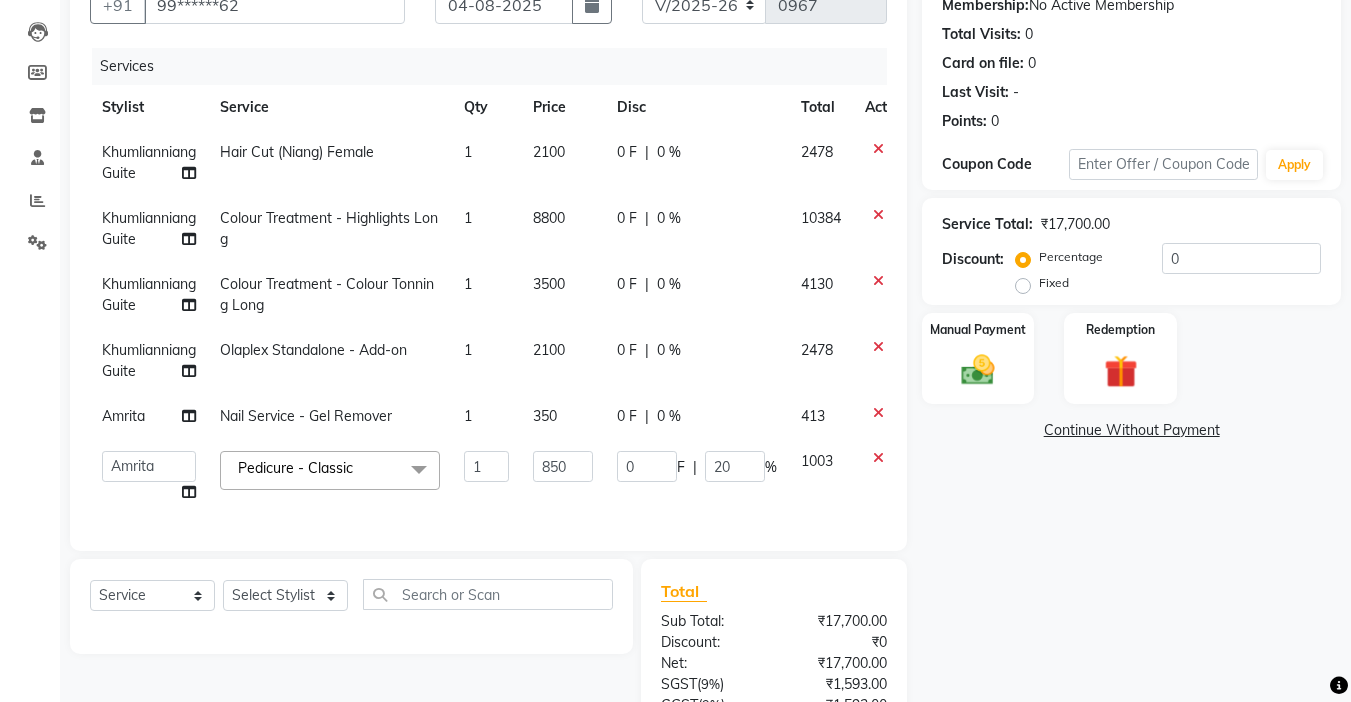 click on "Name: Vandhana Bhat Membership: No Active Membership Total Visits: 0 Card on file: 0 Last Visit: - Points: 0 Coupon Code Apply Service Total: ₹17,700.00 Discount: Percentage Fixed 0 Manual Payment Redemption Continue Without Payment" 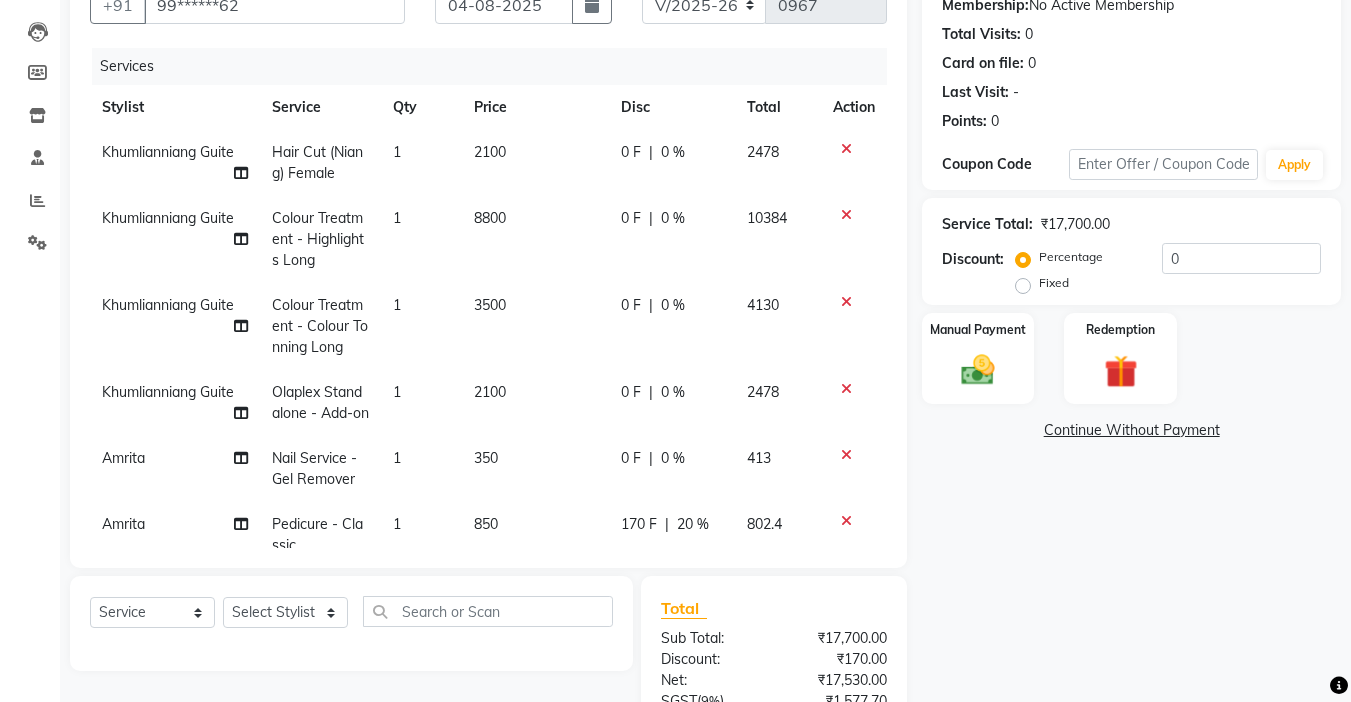 scroll, scrollTop: 0, scrollLeft: 0, axis: both 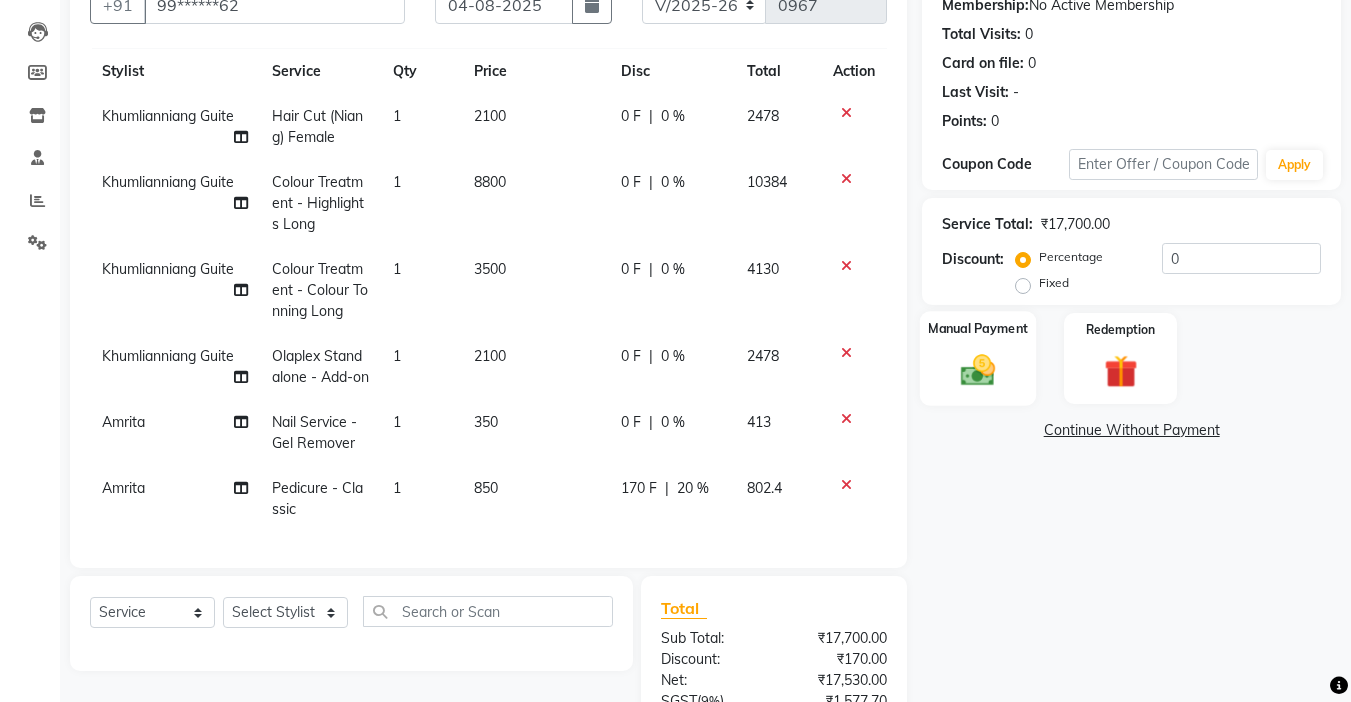 click 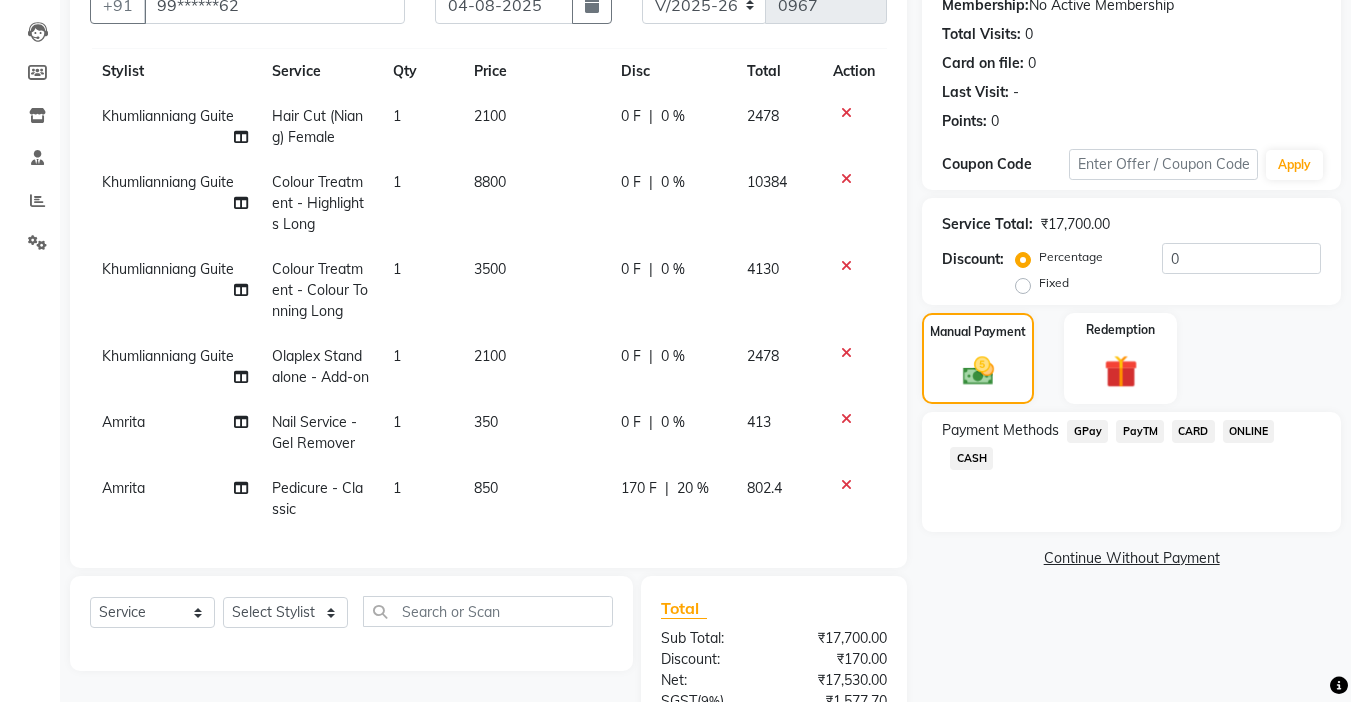 click on "GPay" 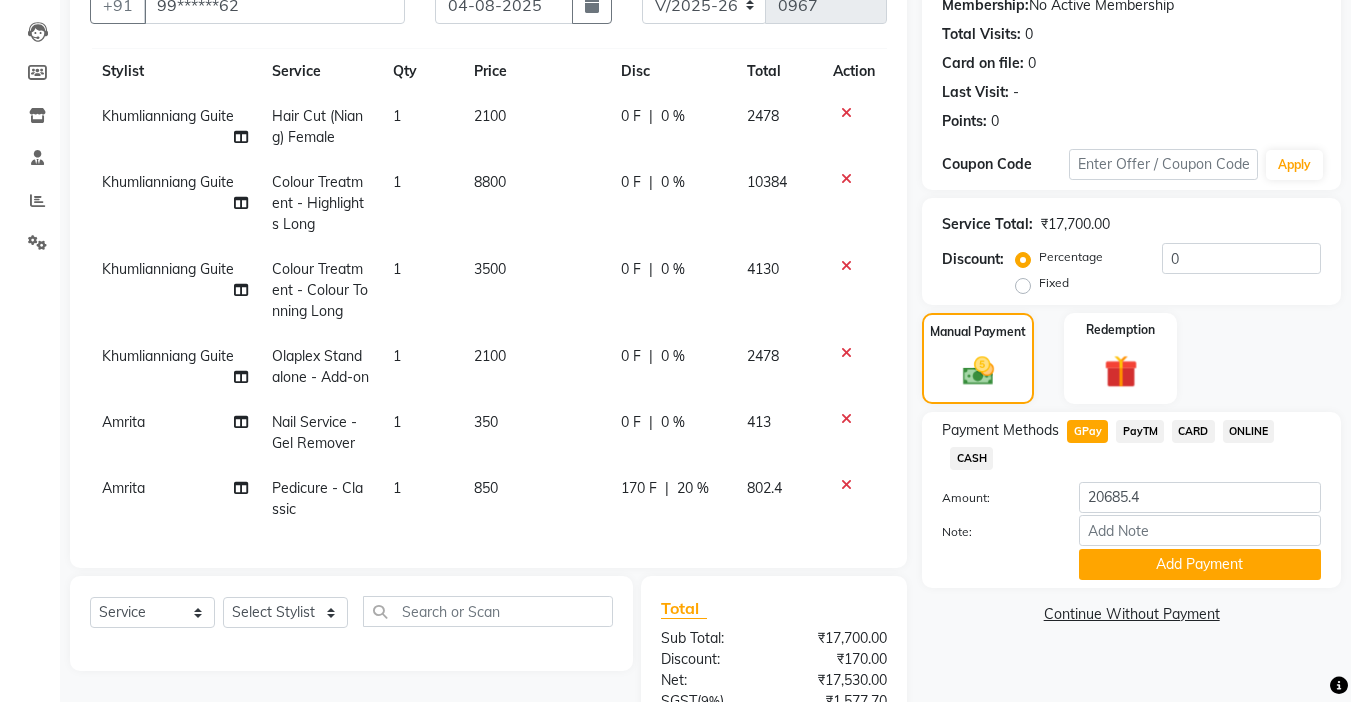 scroll, scrollTop: 398, scrollLeft: 0, axis: vertical 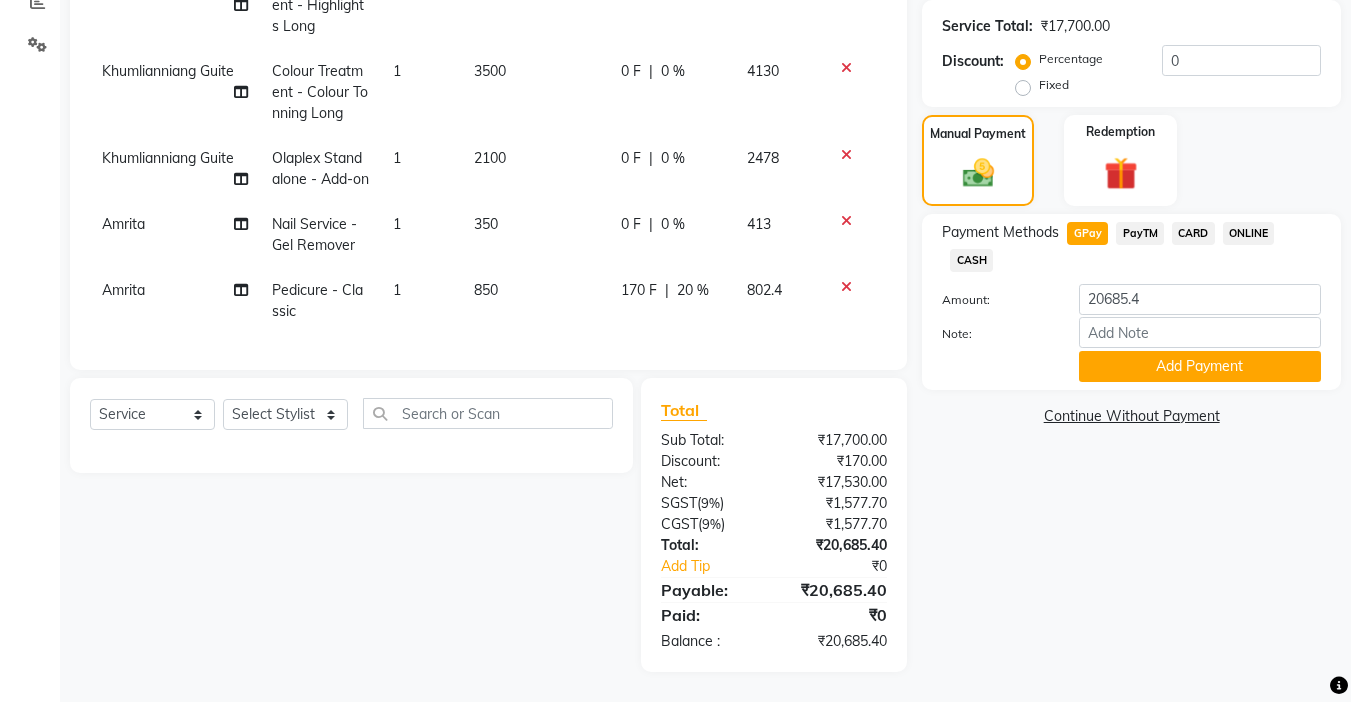 click 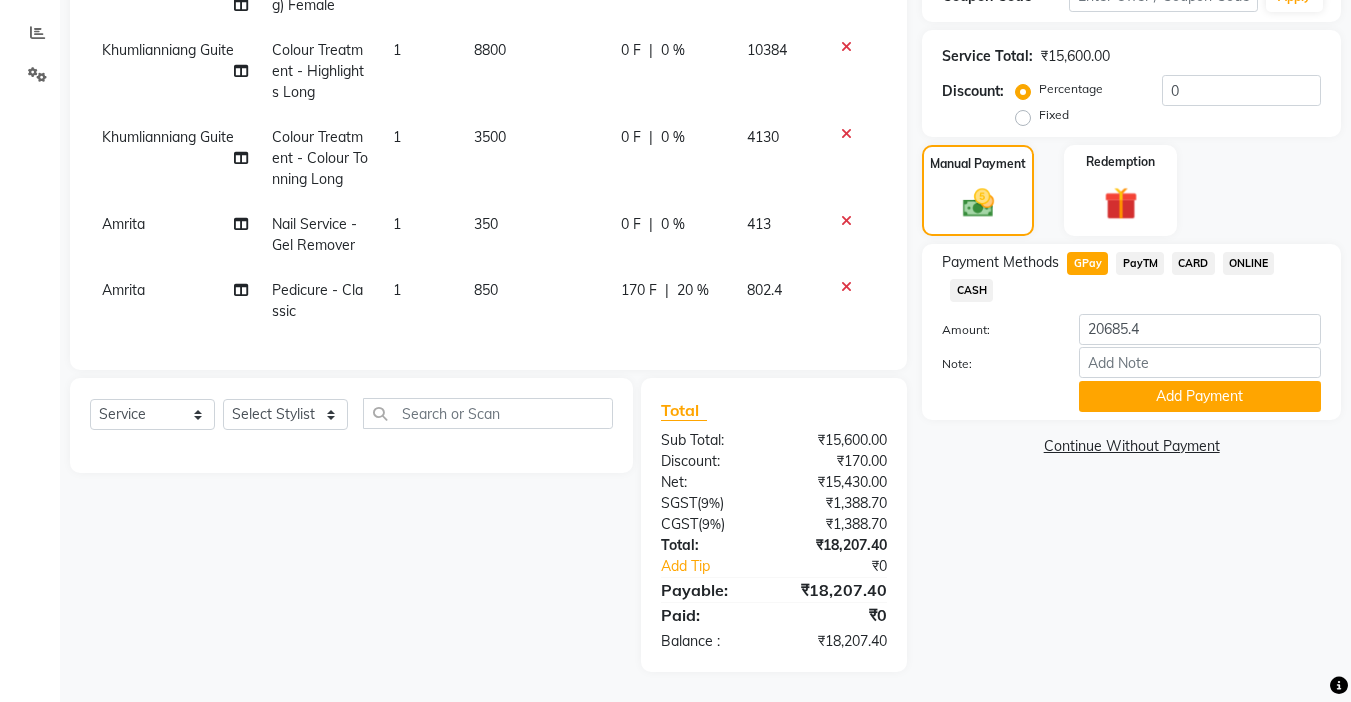 scroll, scrollTop: 0, scrollLeft: 0, axis: both 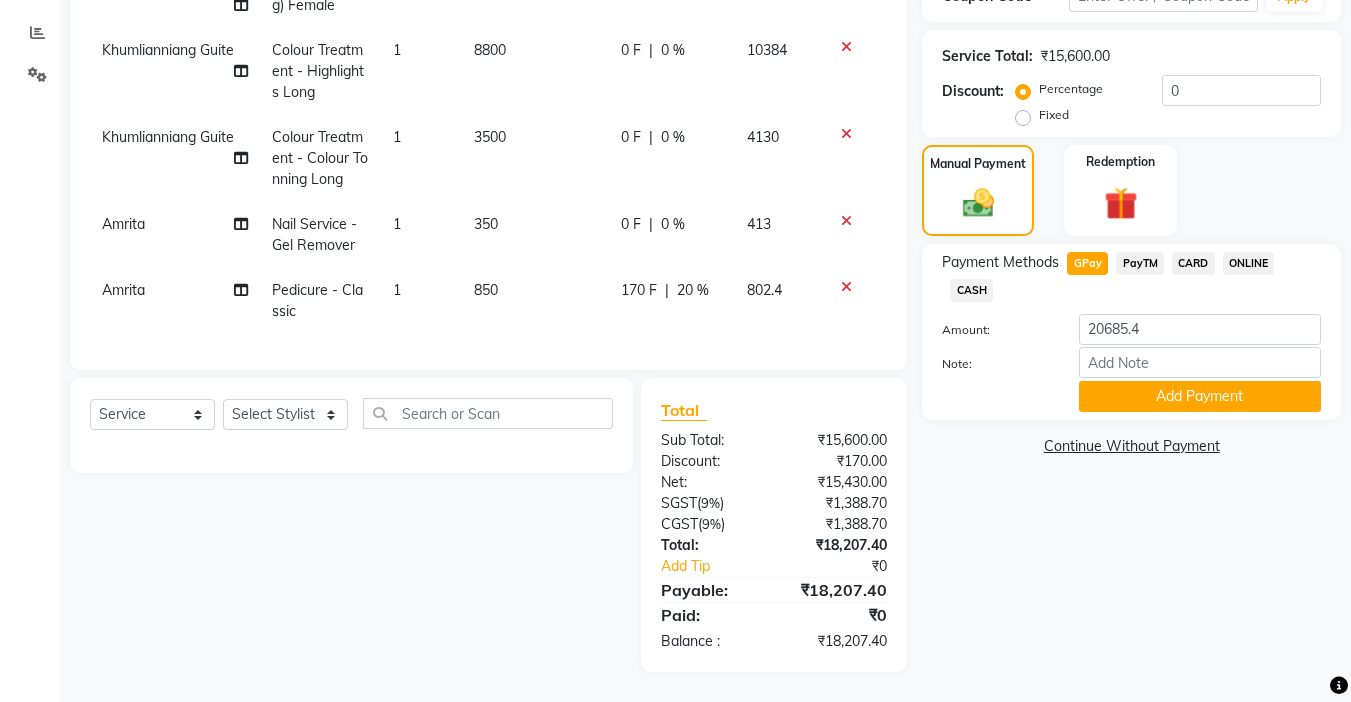 click on "PayTM" 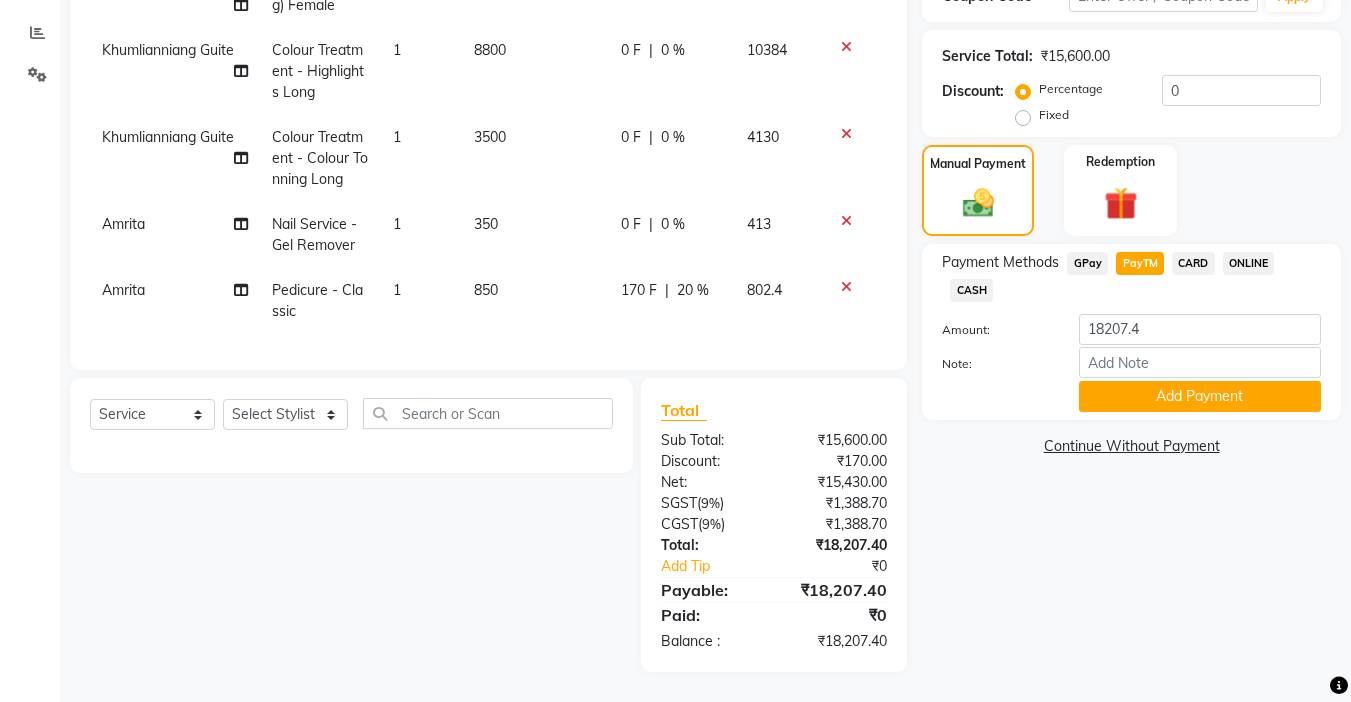 click on "GPay" 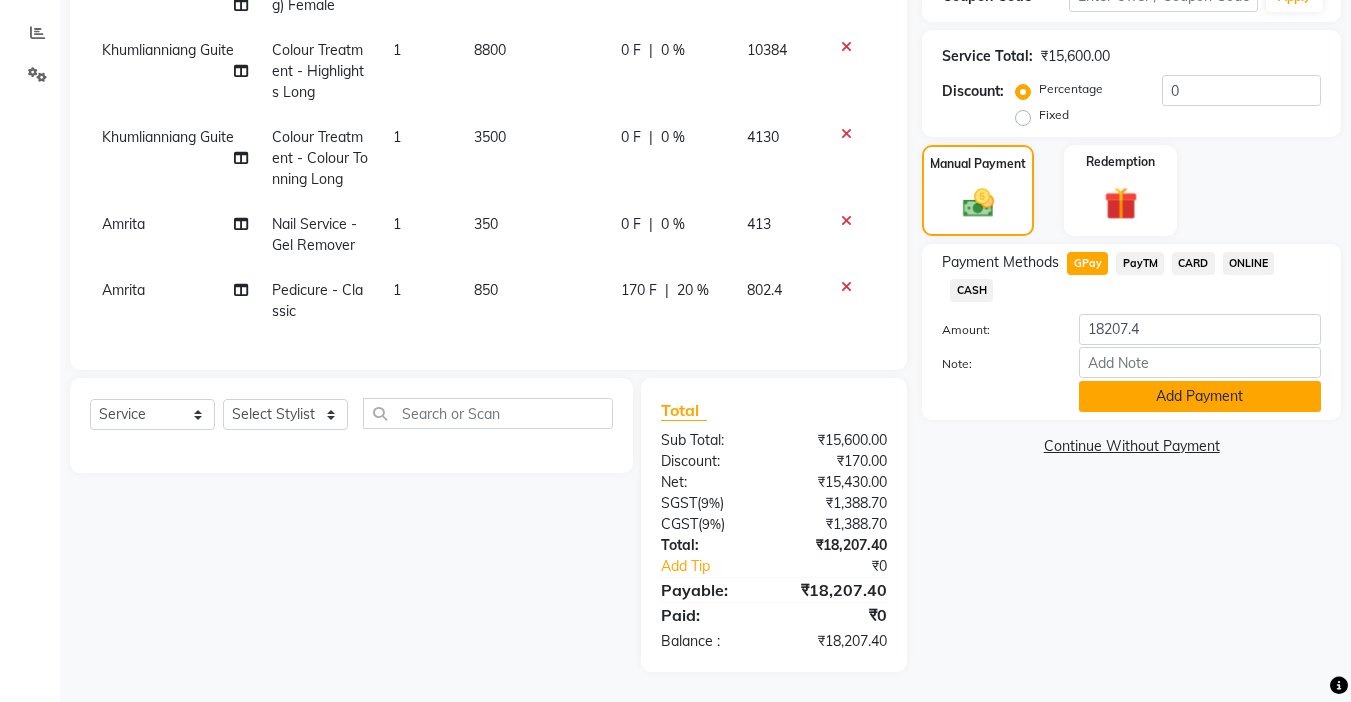 click on "Add Payment" 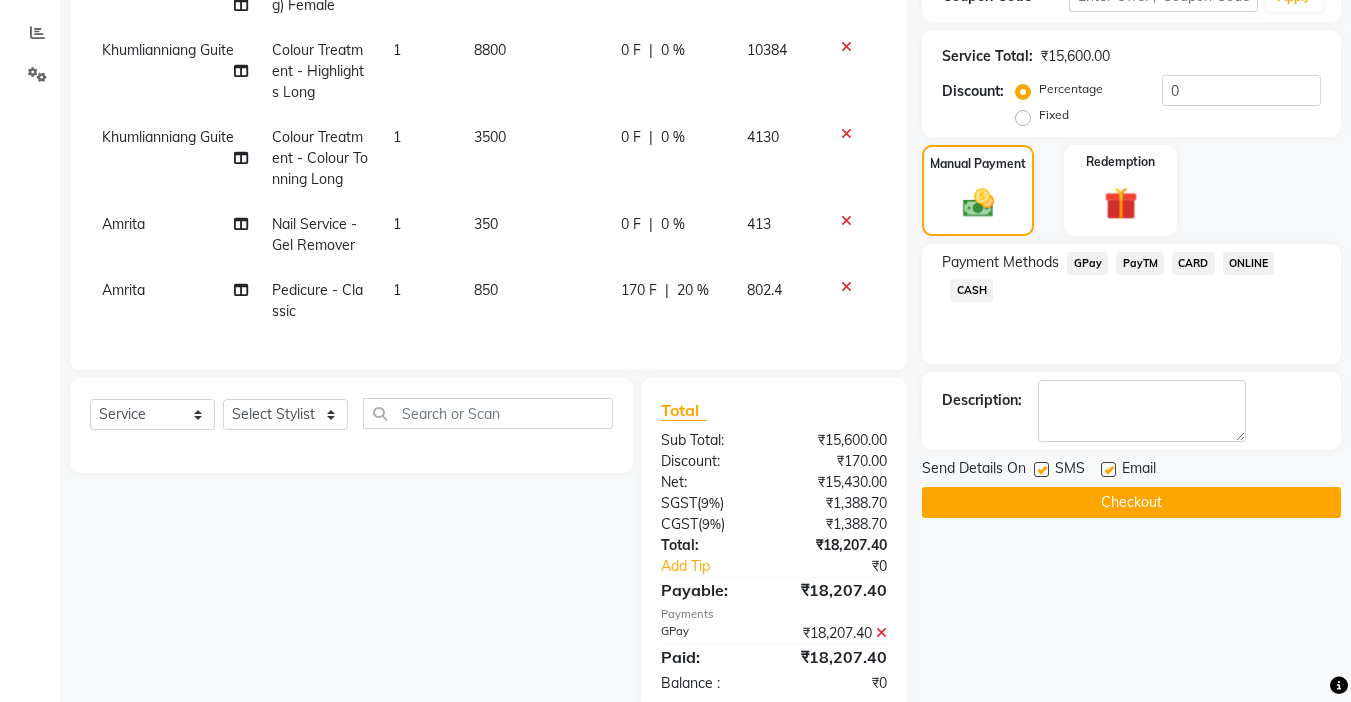 click 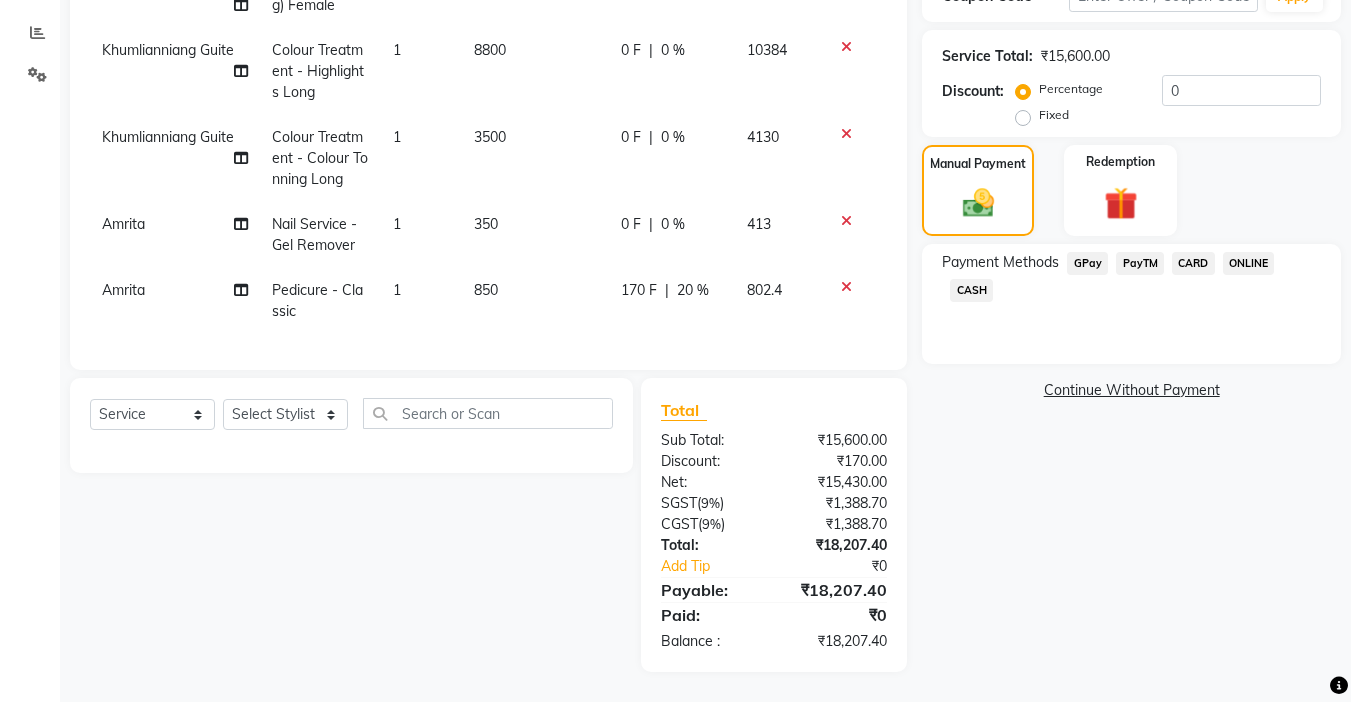 click on "CARD" 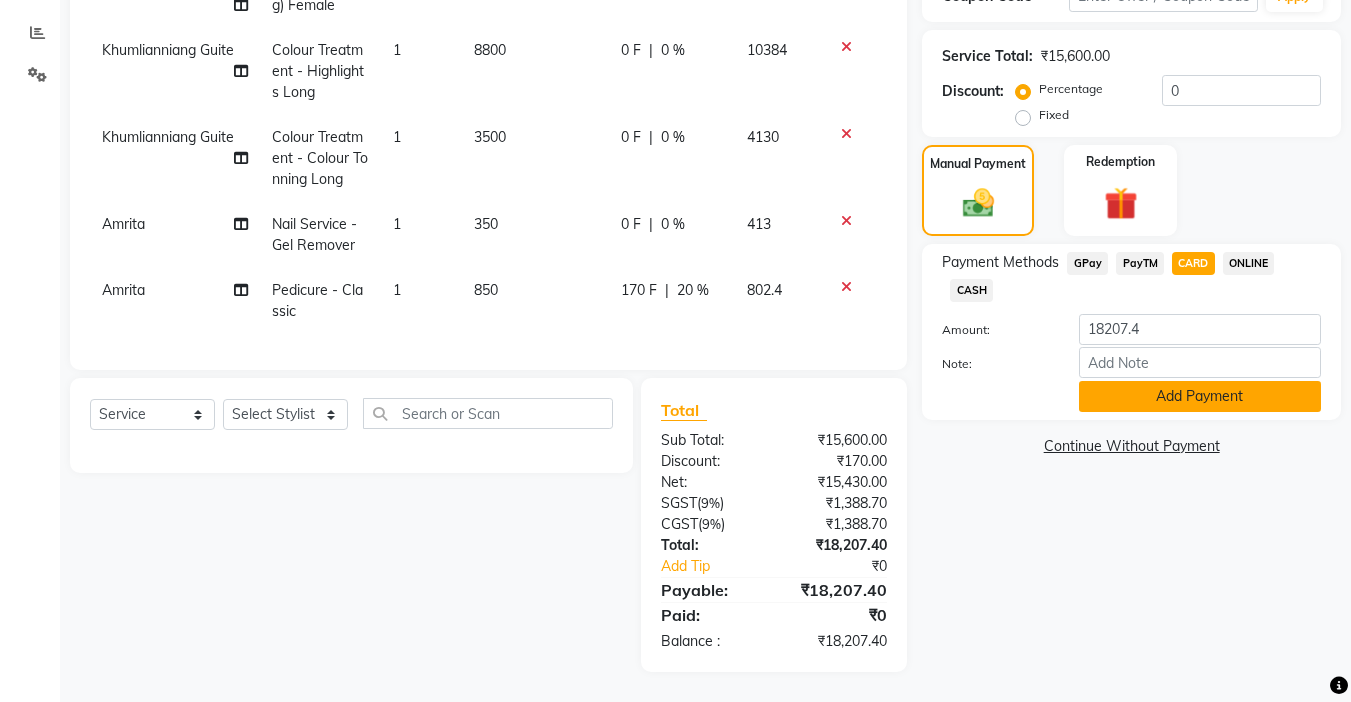 click on "Add Payment" 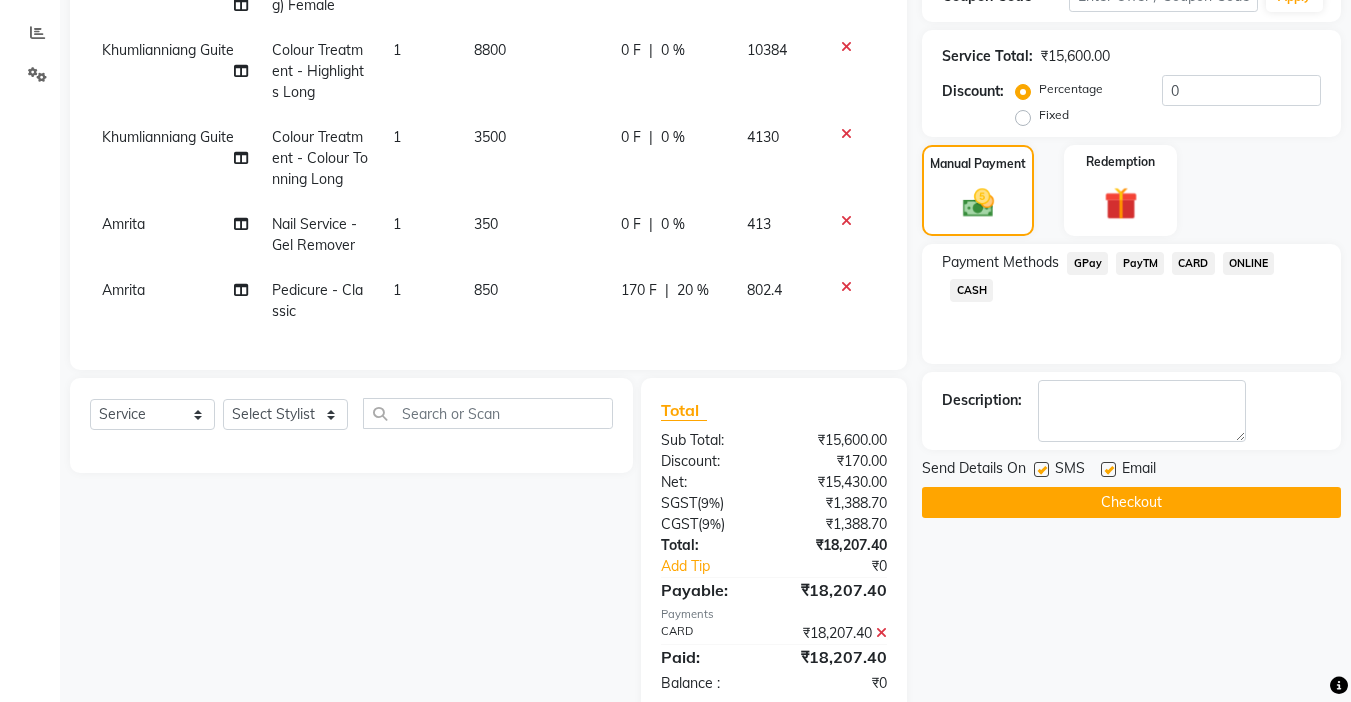 scroll, scrollTop: 410, scrollLeft: 0, axis: vertical 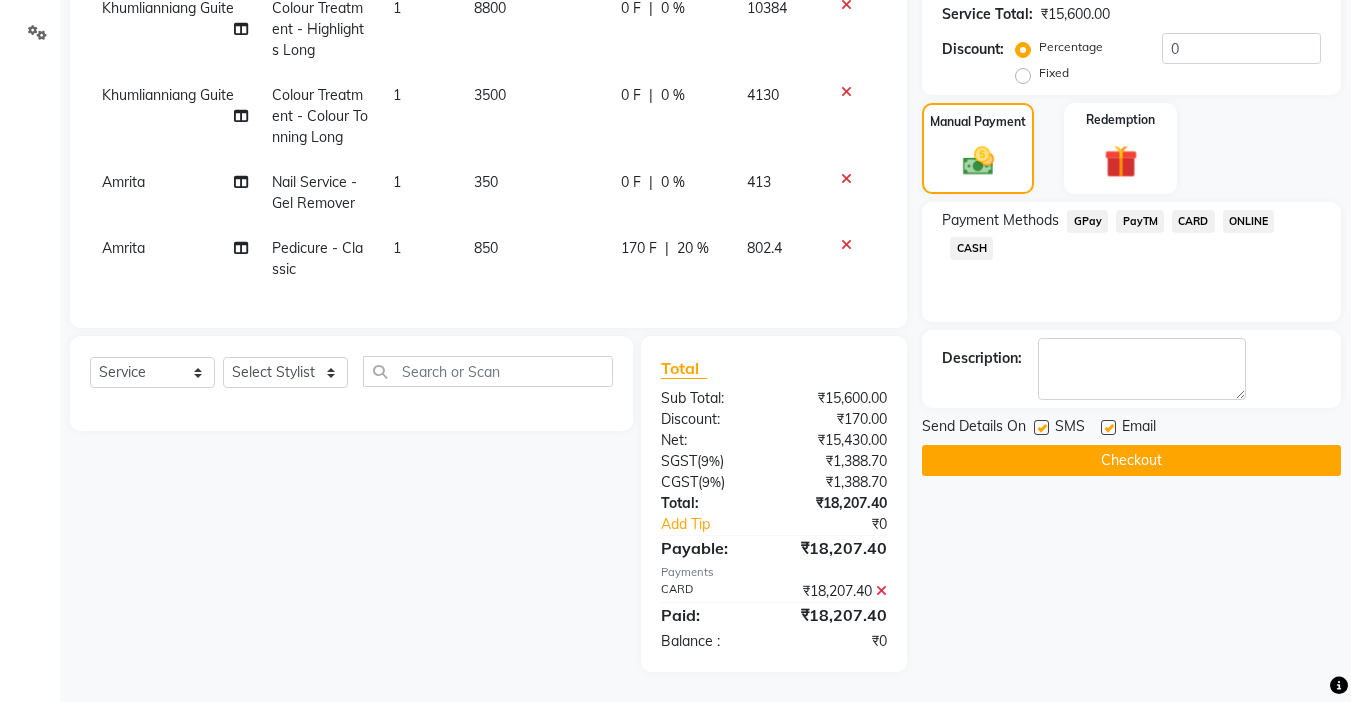 click on "Checkout" 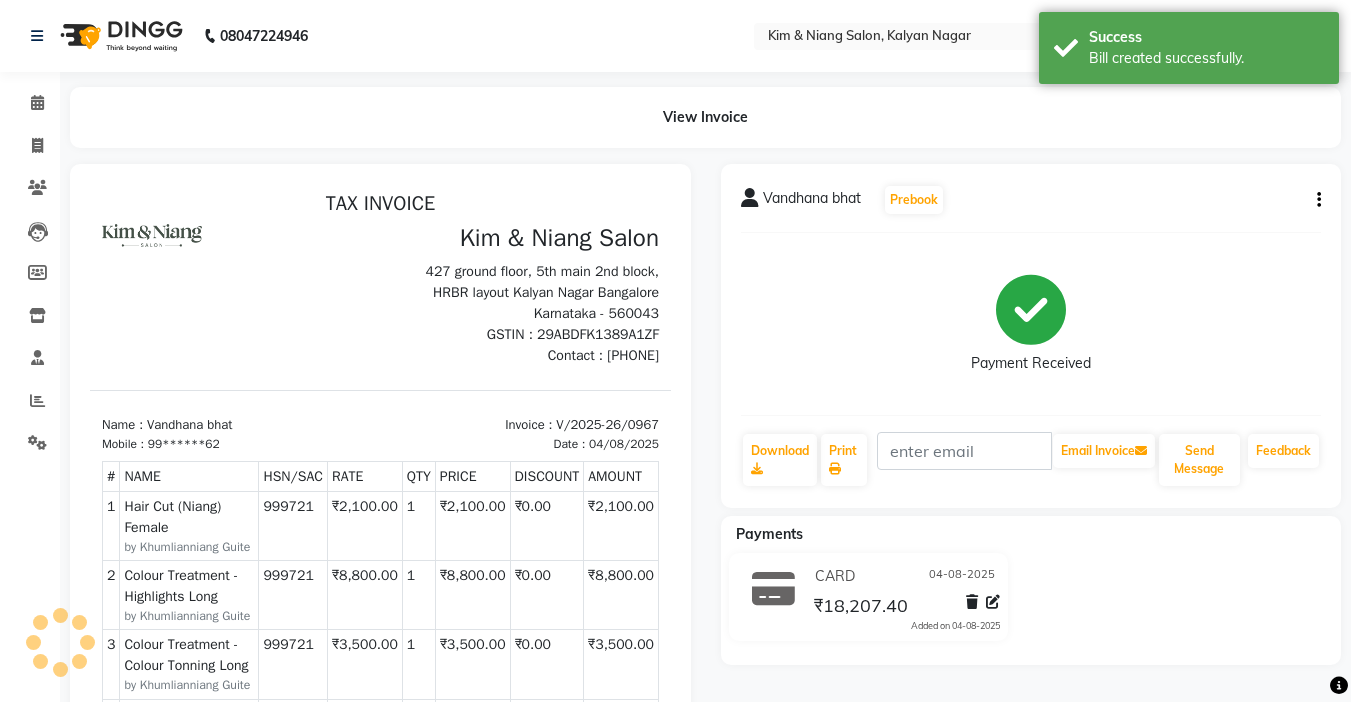 scroll, scrollTop: 0, scrollLeft: 0, axis: both 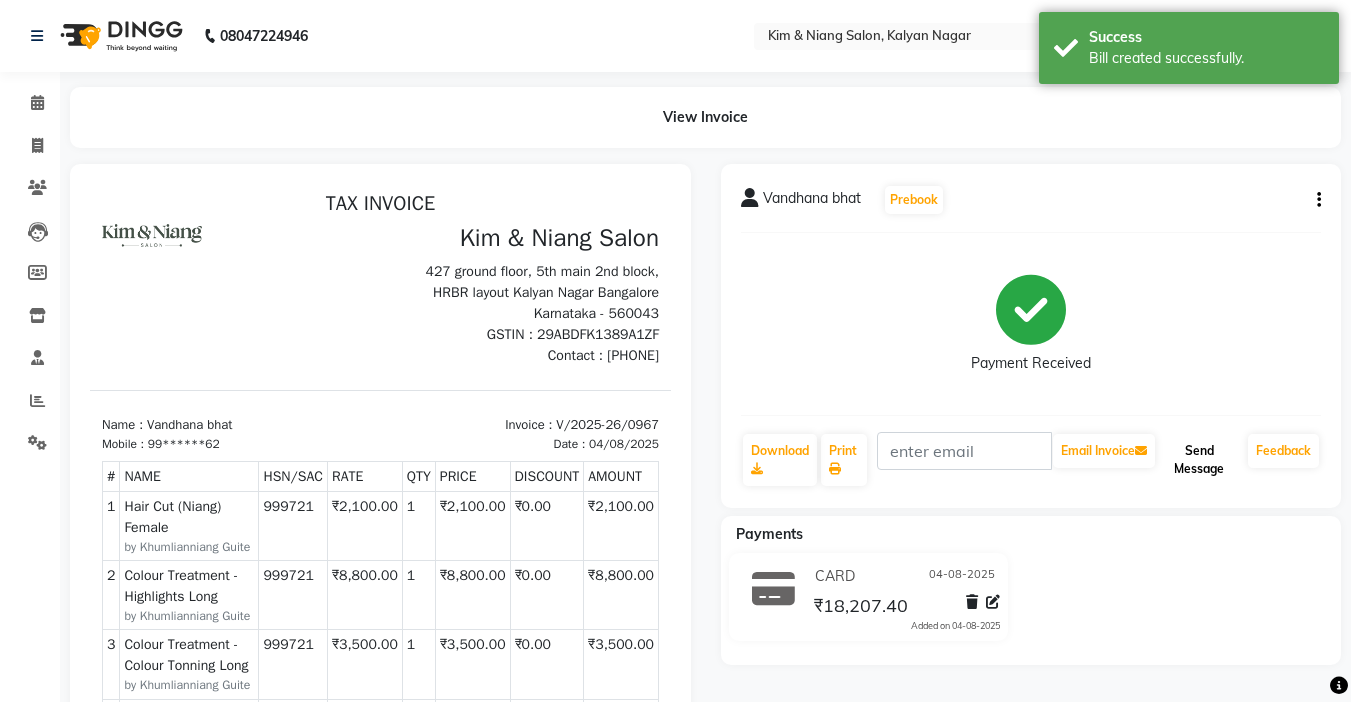 click on "Send Message" 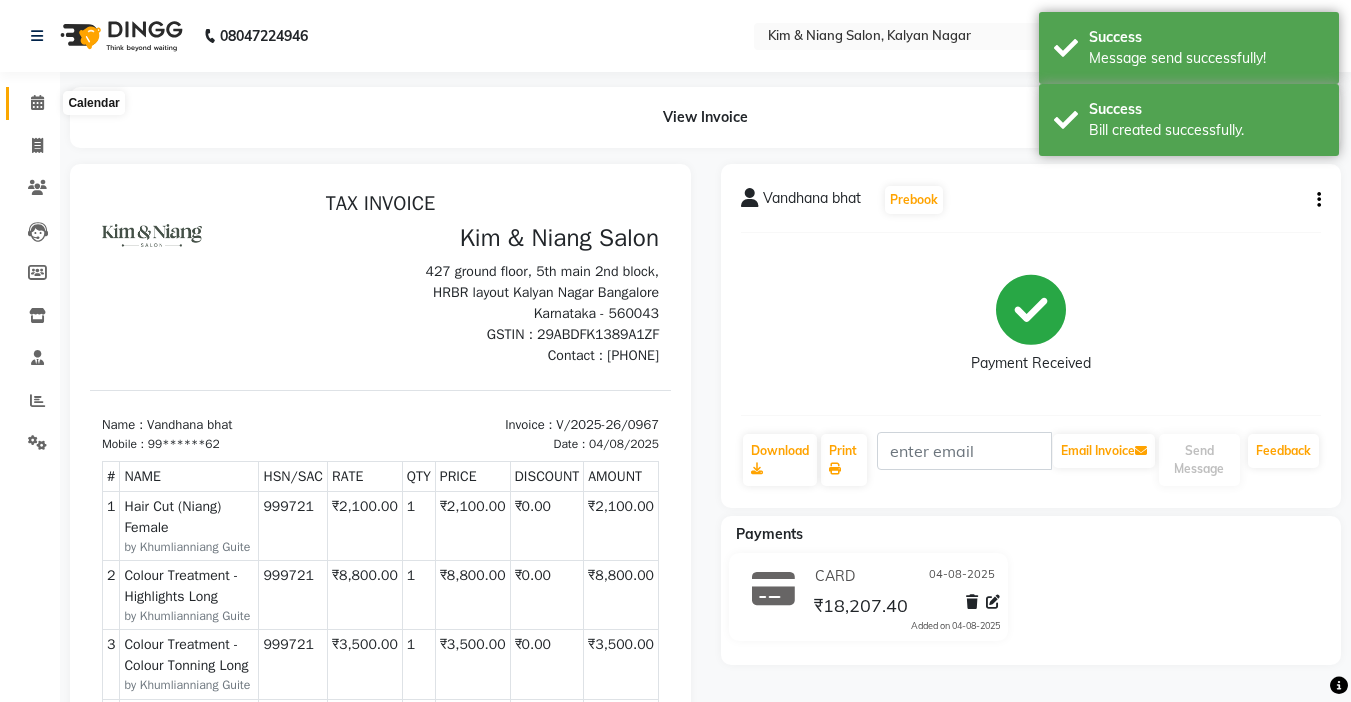 click 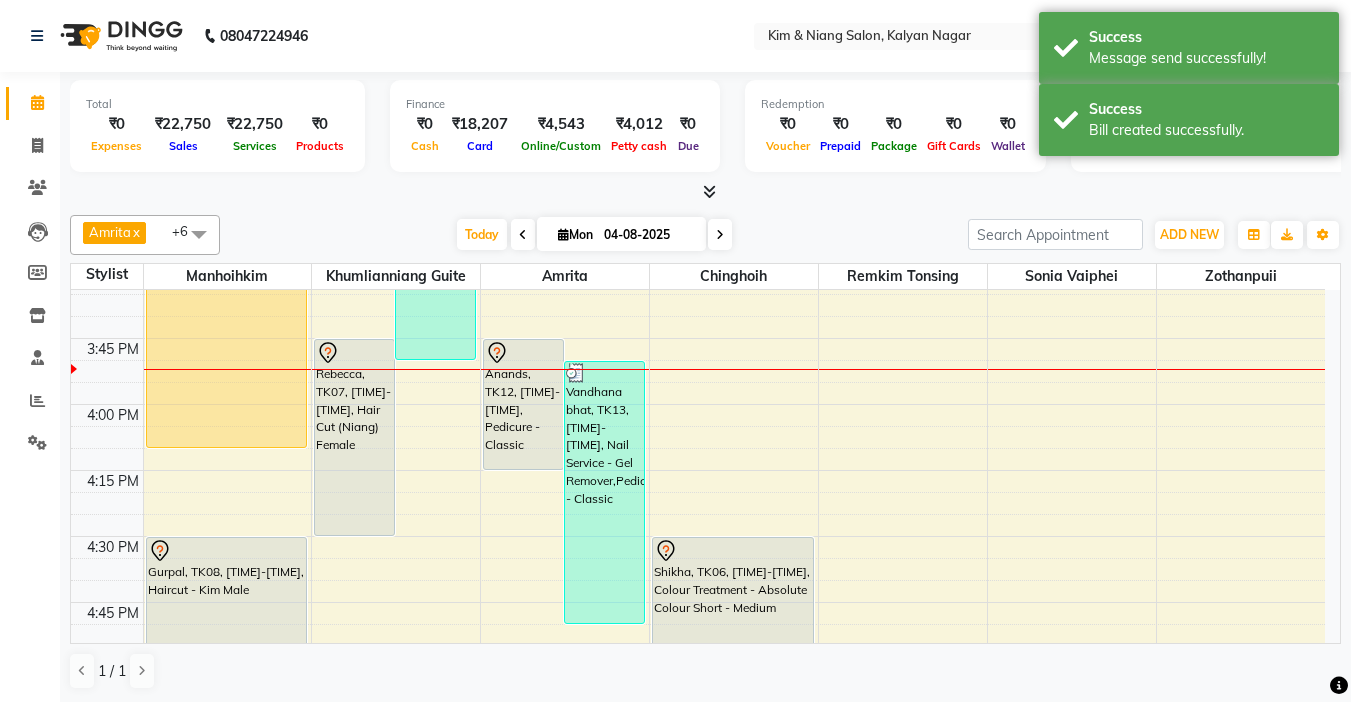 scroll, scrollTop: 1685, scrollLeft: 0, axis: vertical 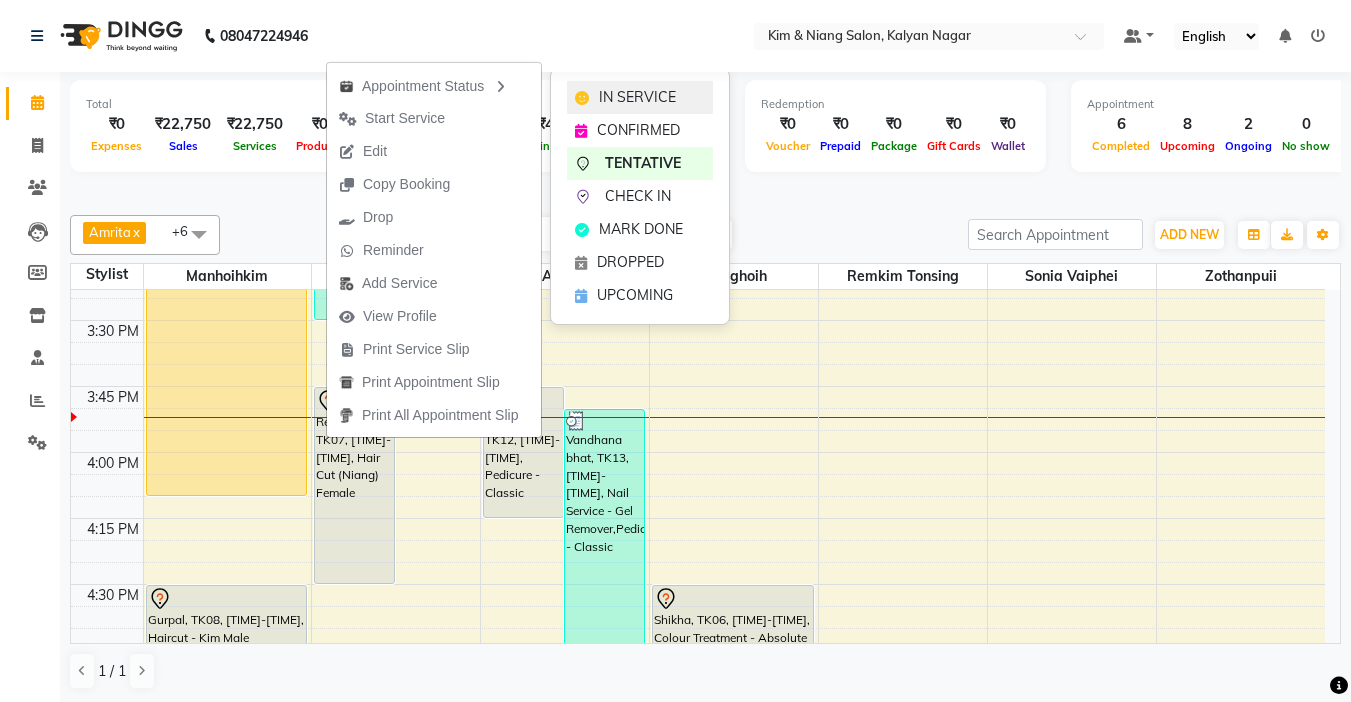 click on "IN SERVICE" 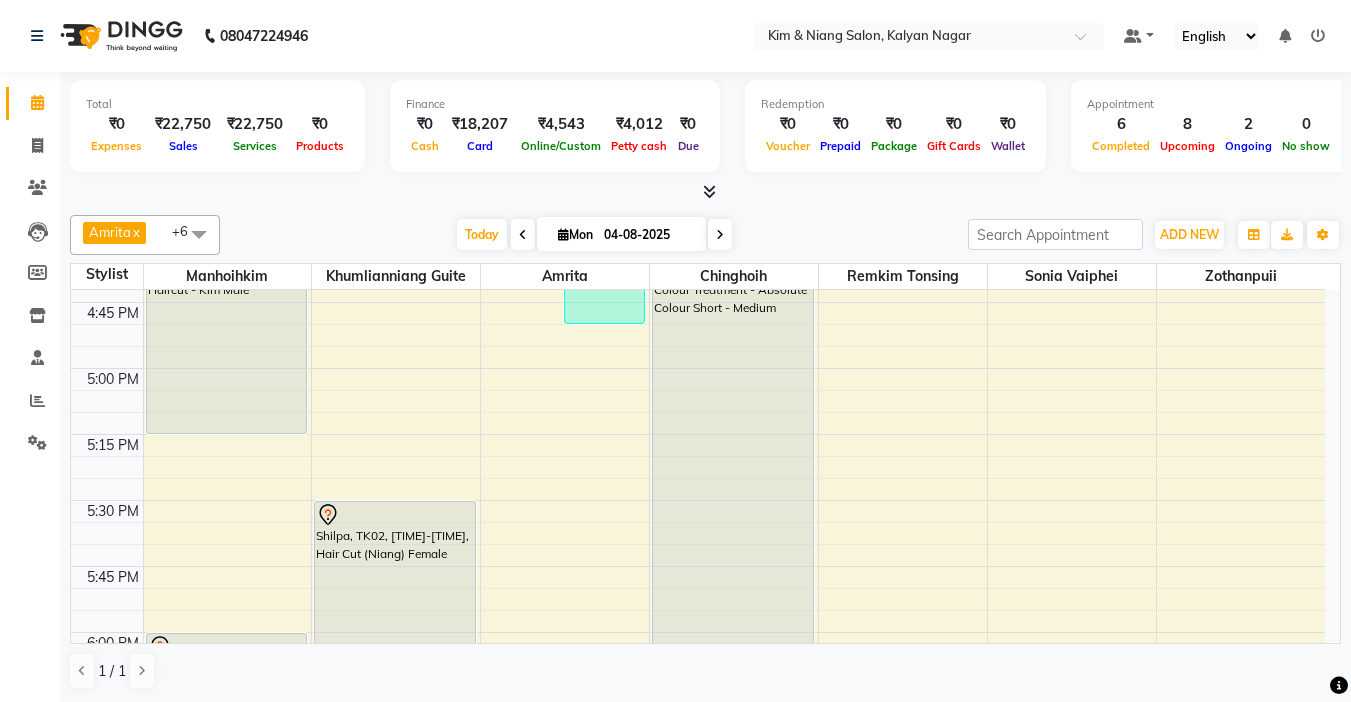 scroll, scrollTop: 1985, scrollLeft: 0, axis: vertical 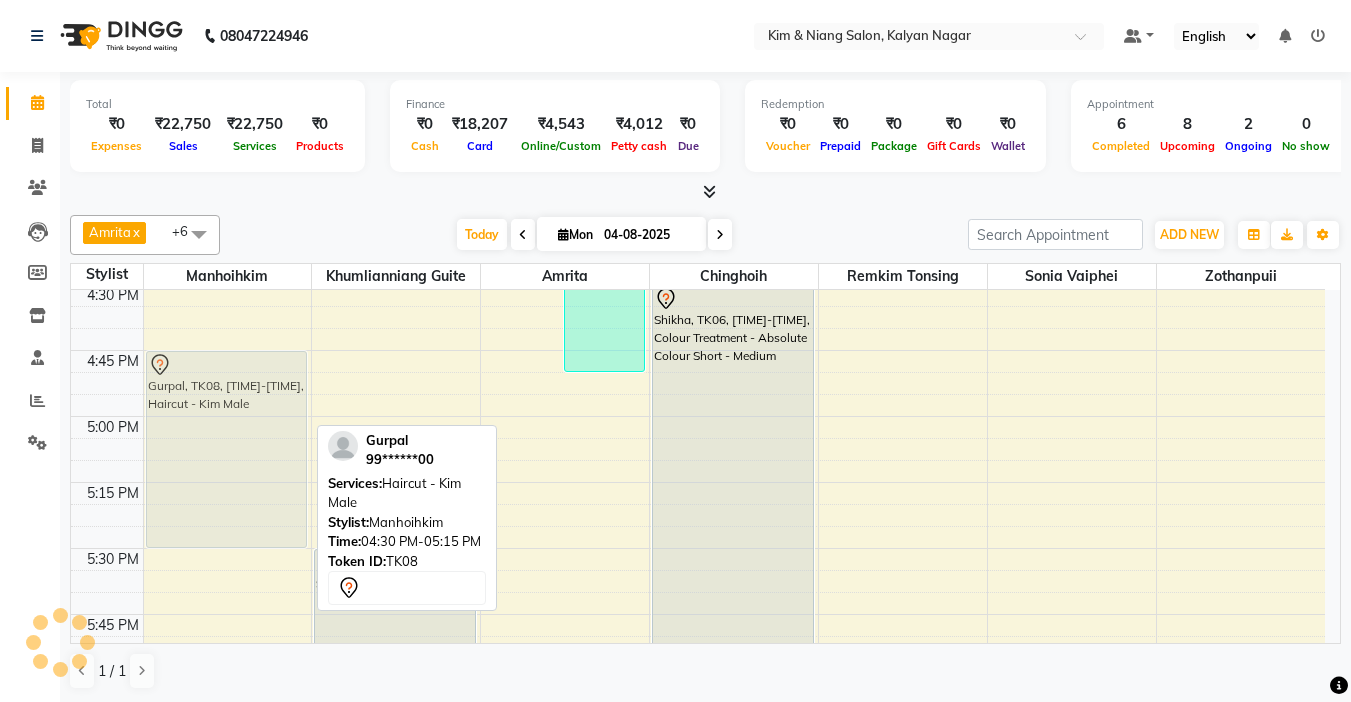 drag, startPoint x: 209, startPoint y: 350, endPoint x: 211, endPoint y: 414, distance: 64.03124 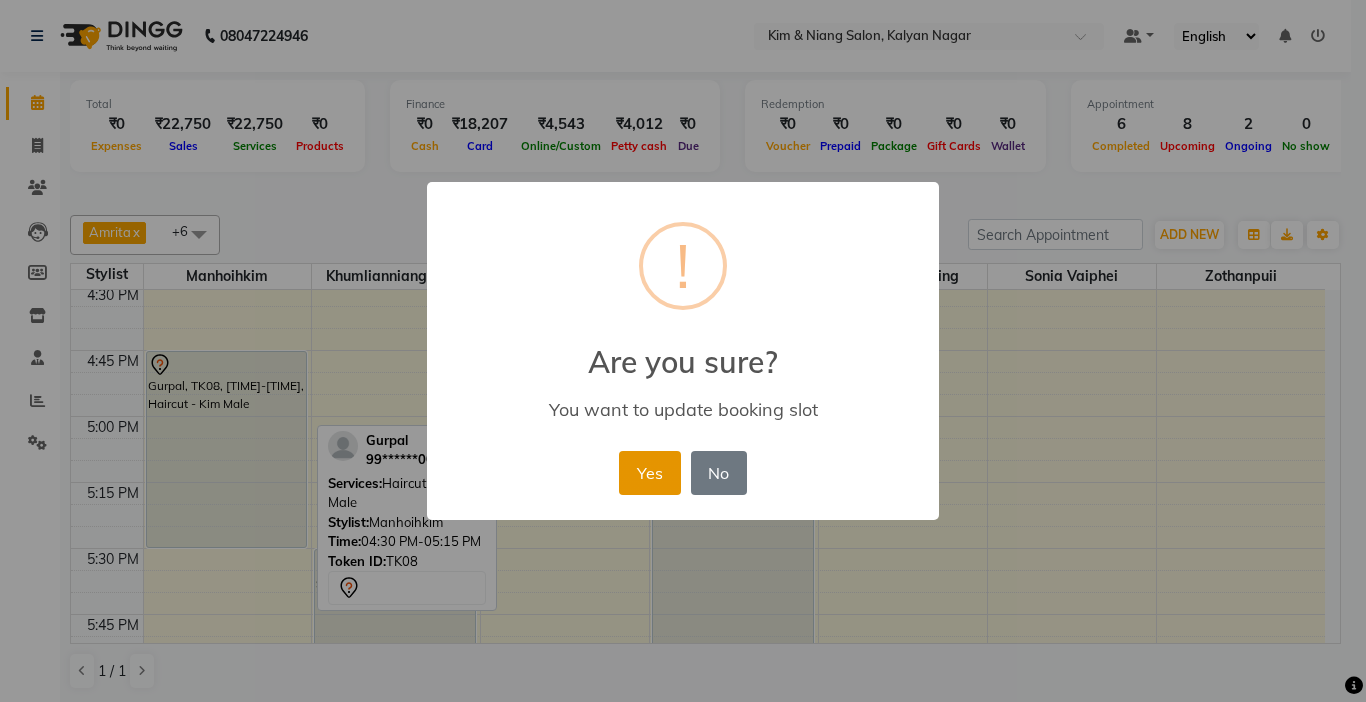 click on "Yes" at bounding box center [649, 473] 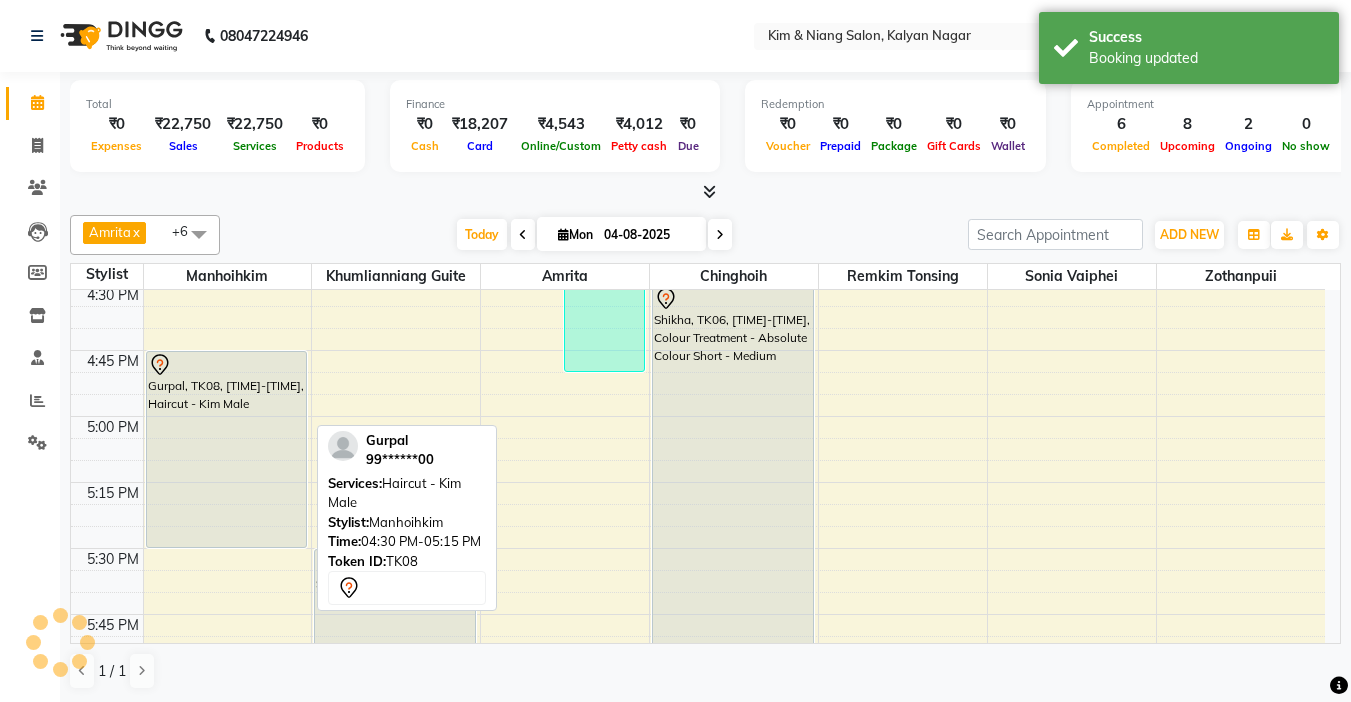 scroll, scrollTop: 1, scrollLeft: 0, axis: vertical 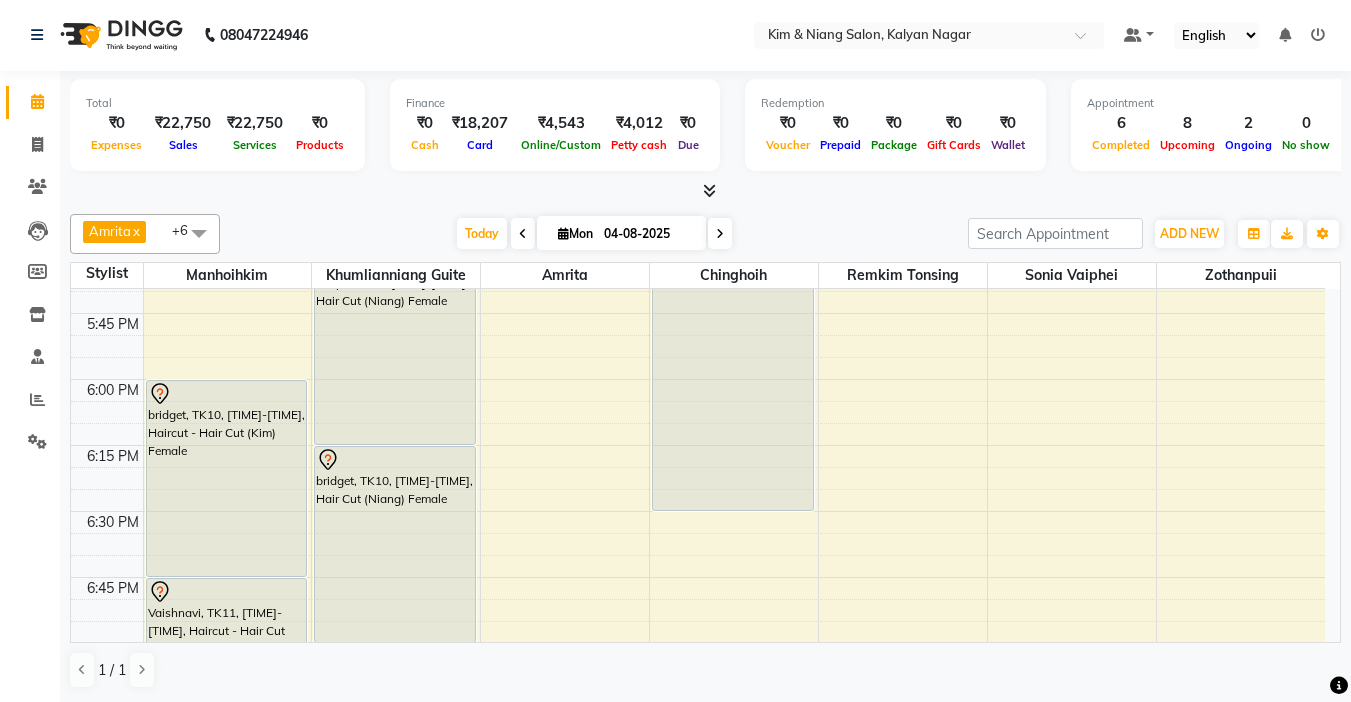 click on "Mon" at bounding box center [575, 233] 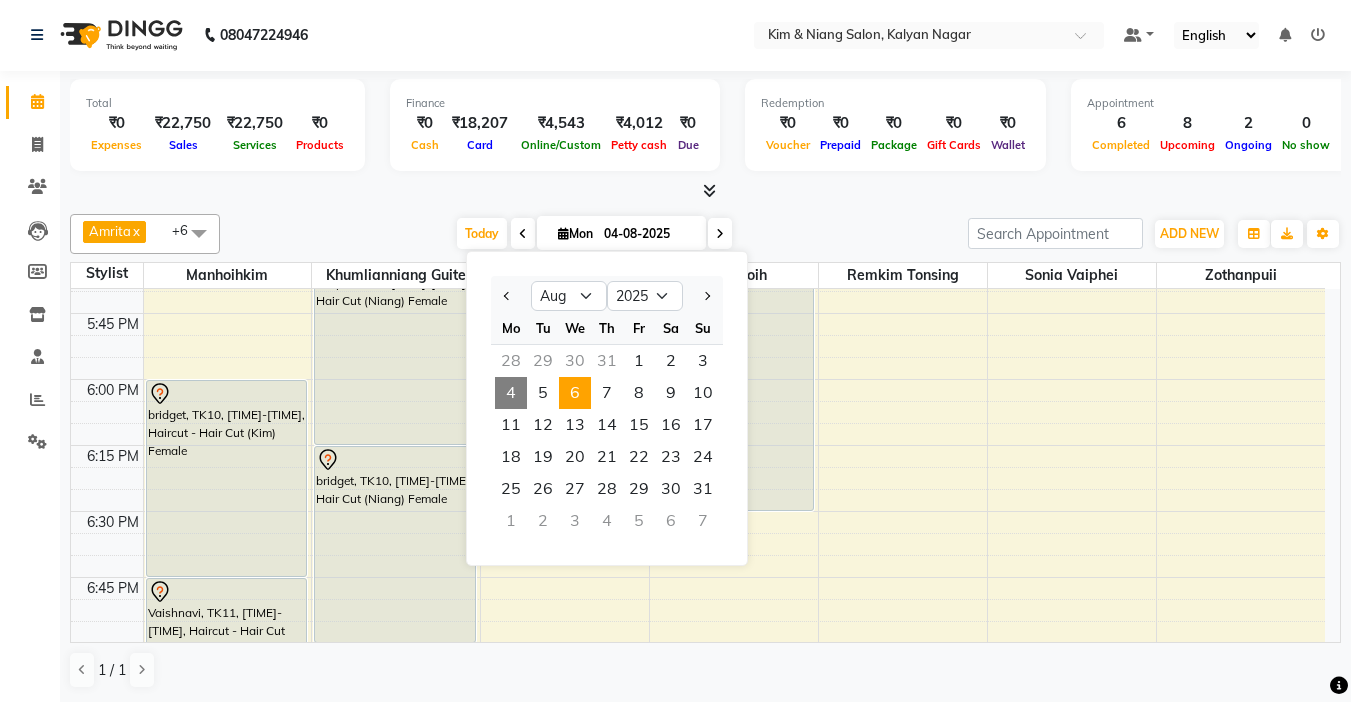click on "6" at bounding box center (575, 393) 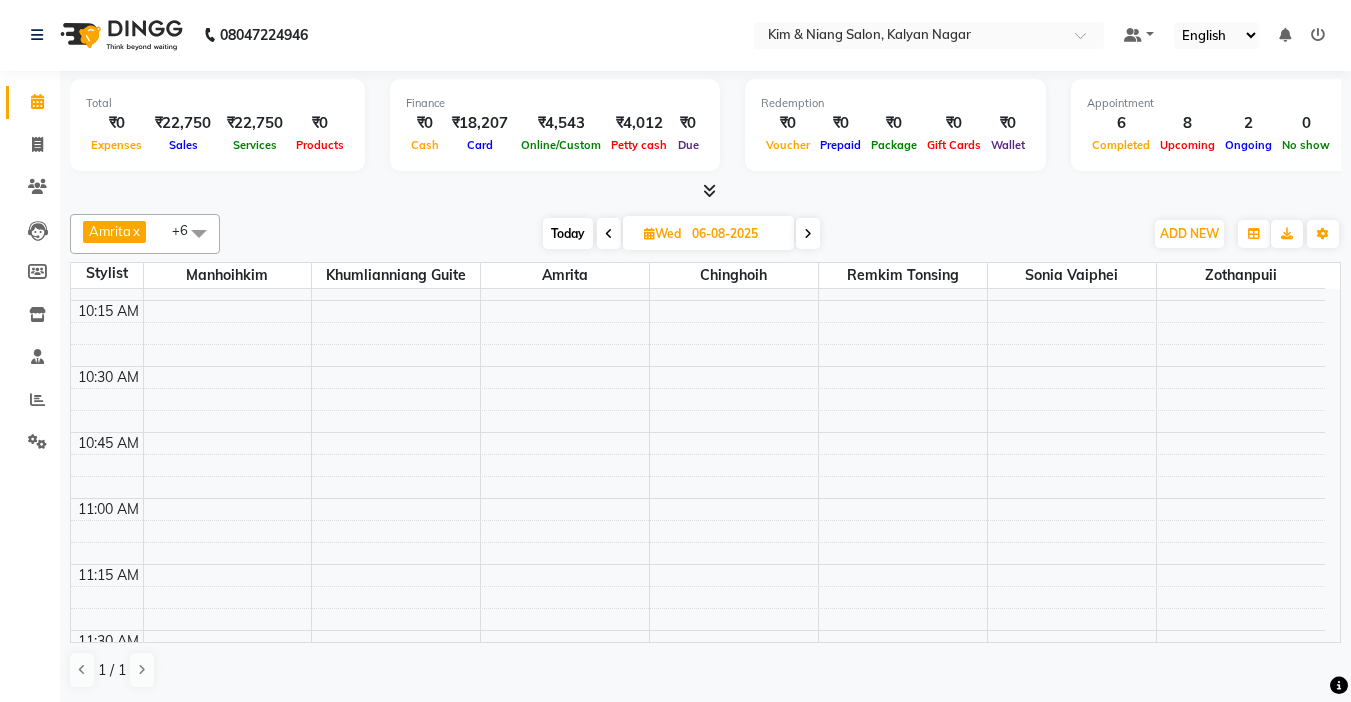 scroll, scrollTop: 149, scrollLeft: 0, axis: vertical 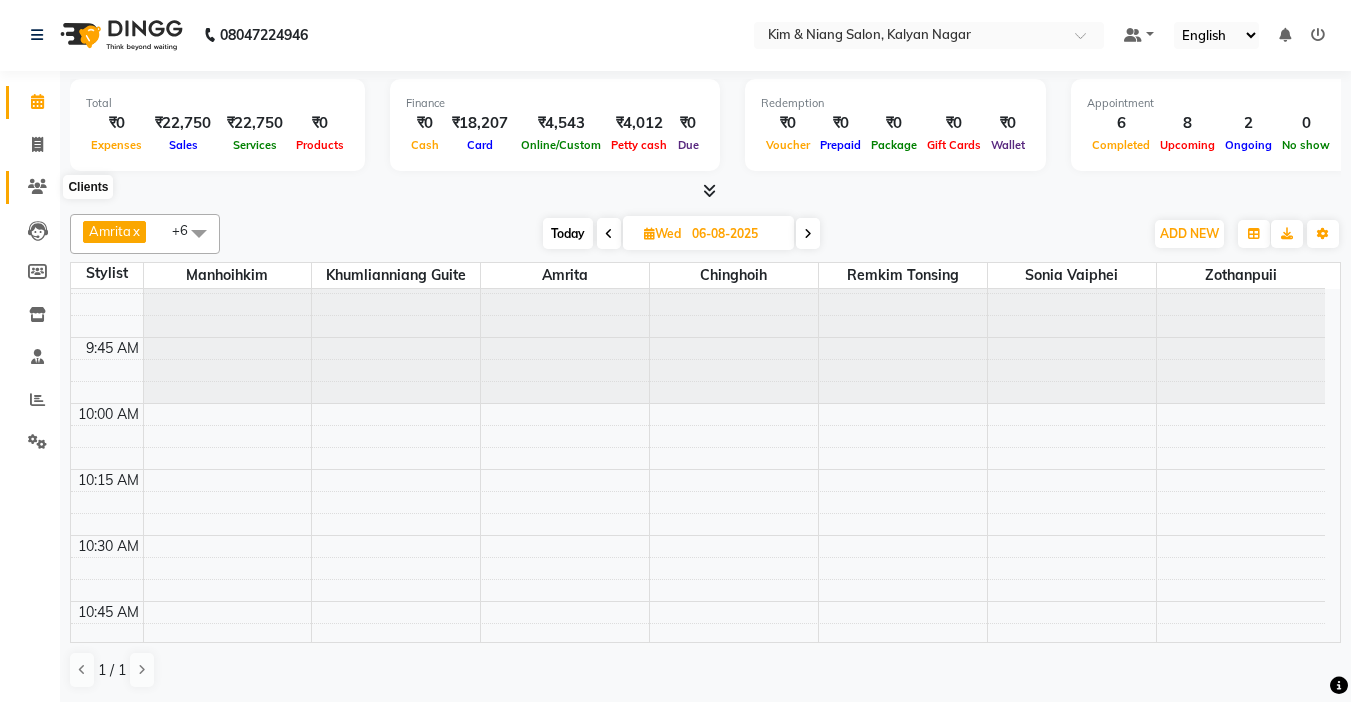 click 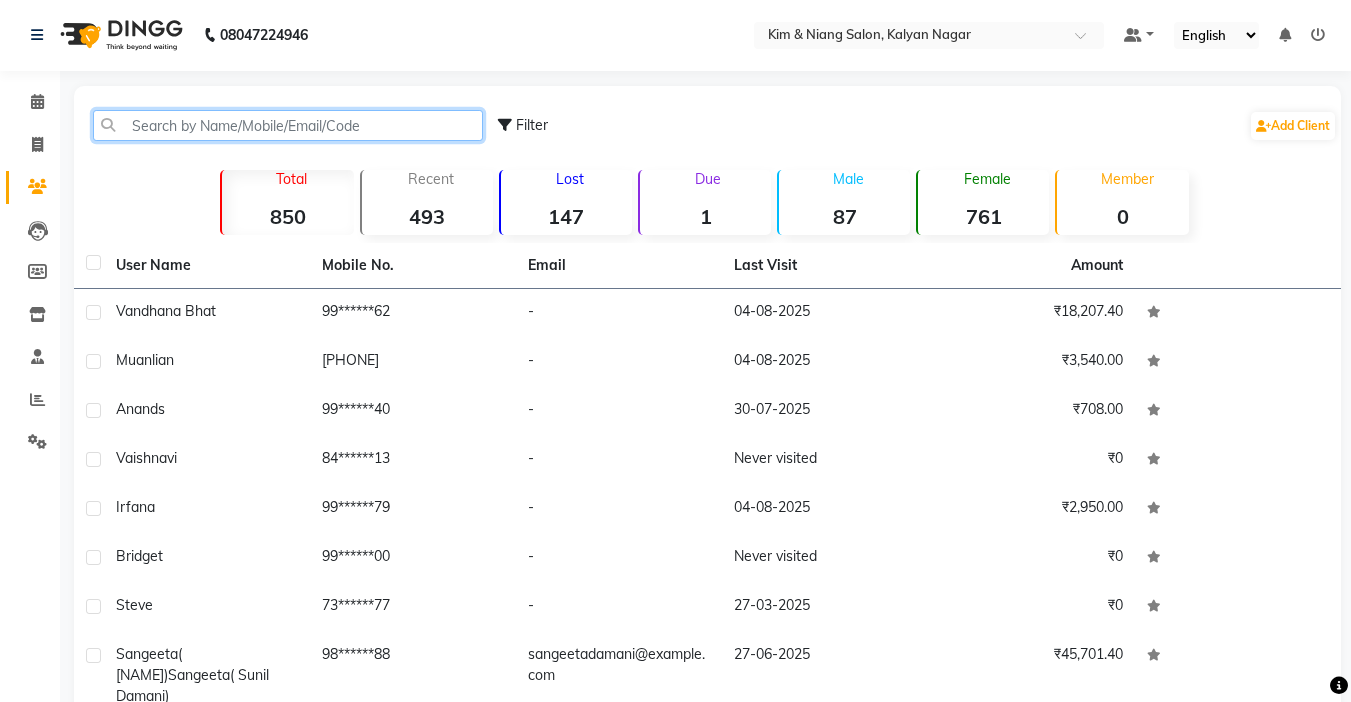 click 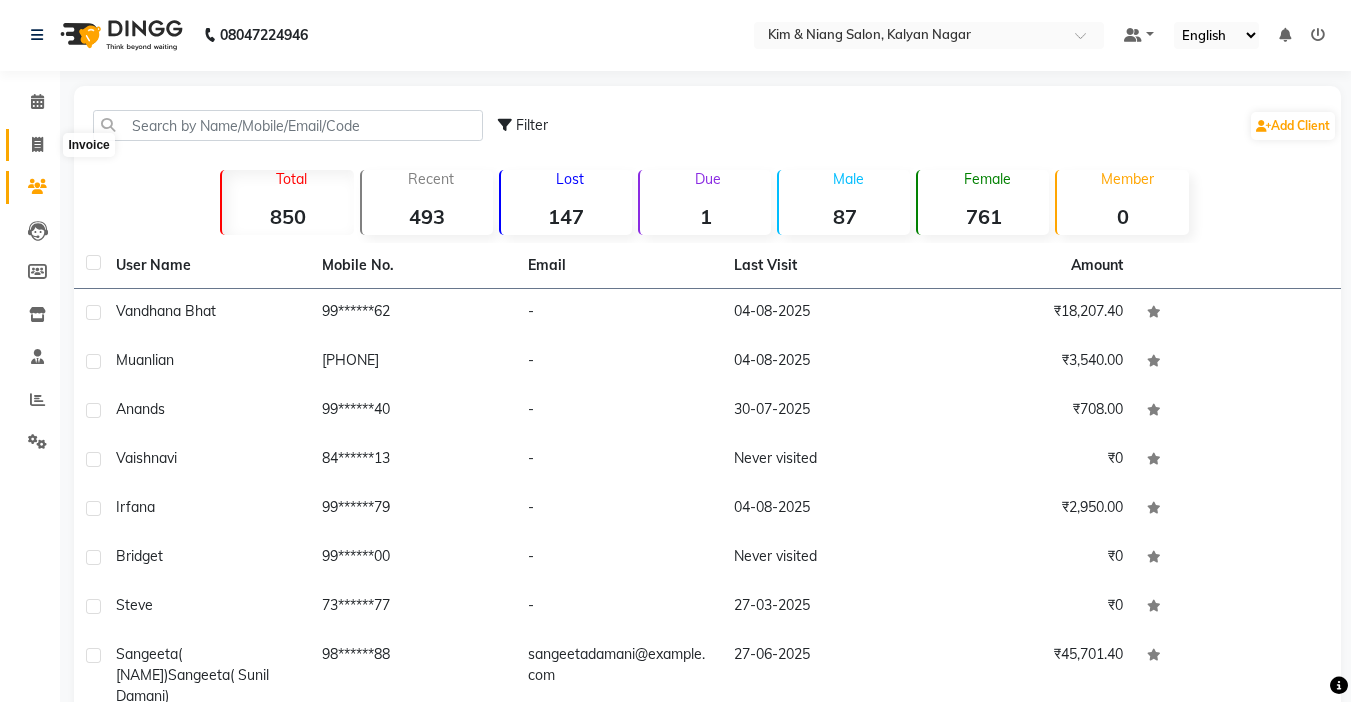 click 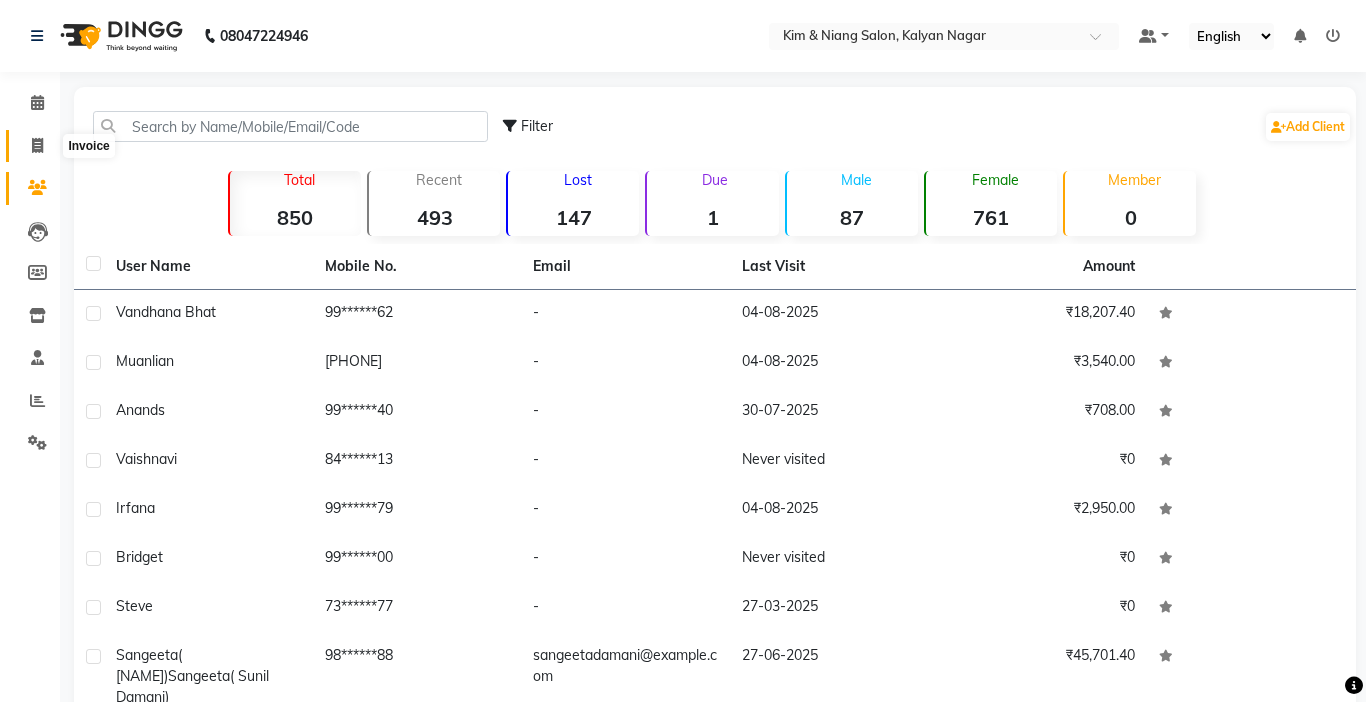 select on "7750" 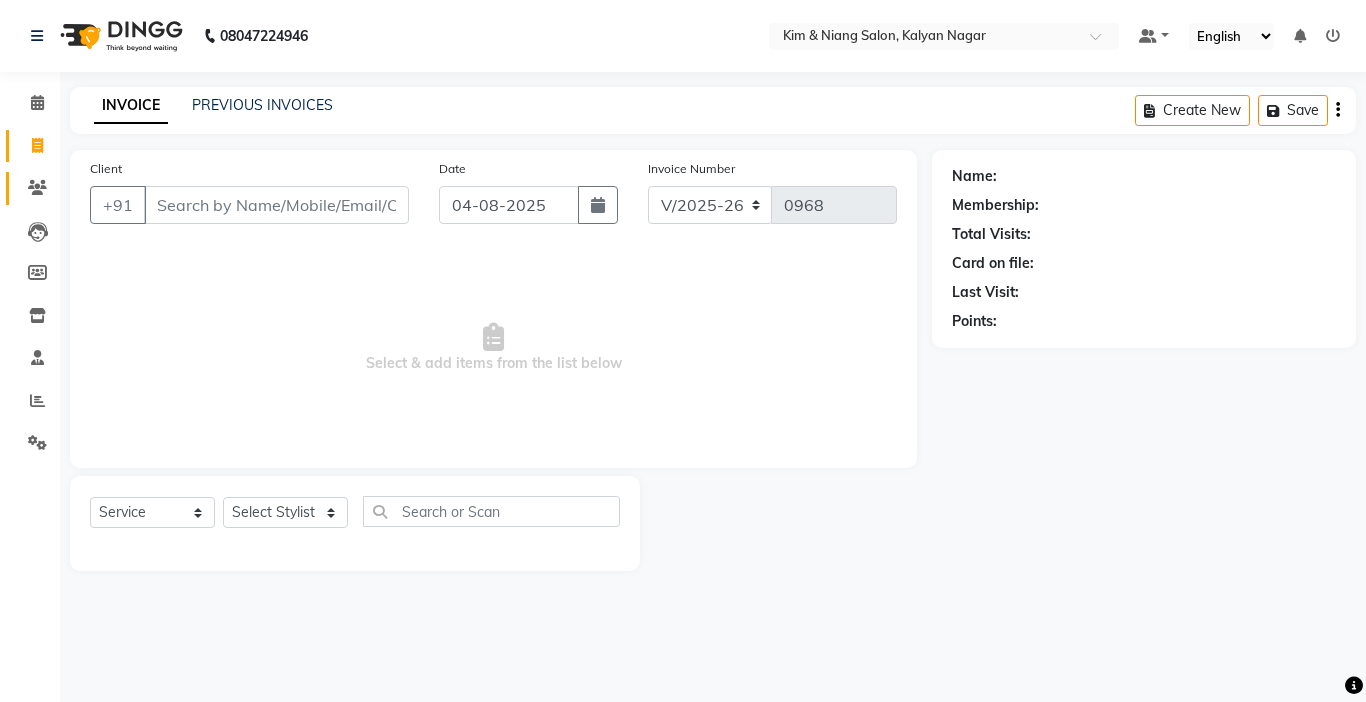 click 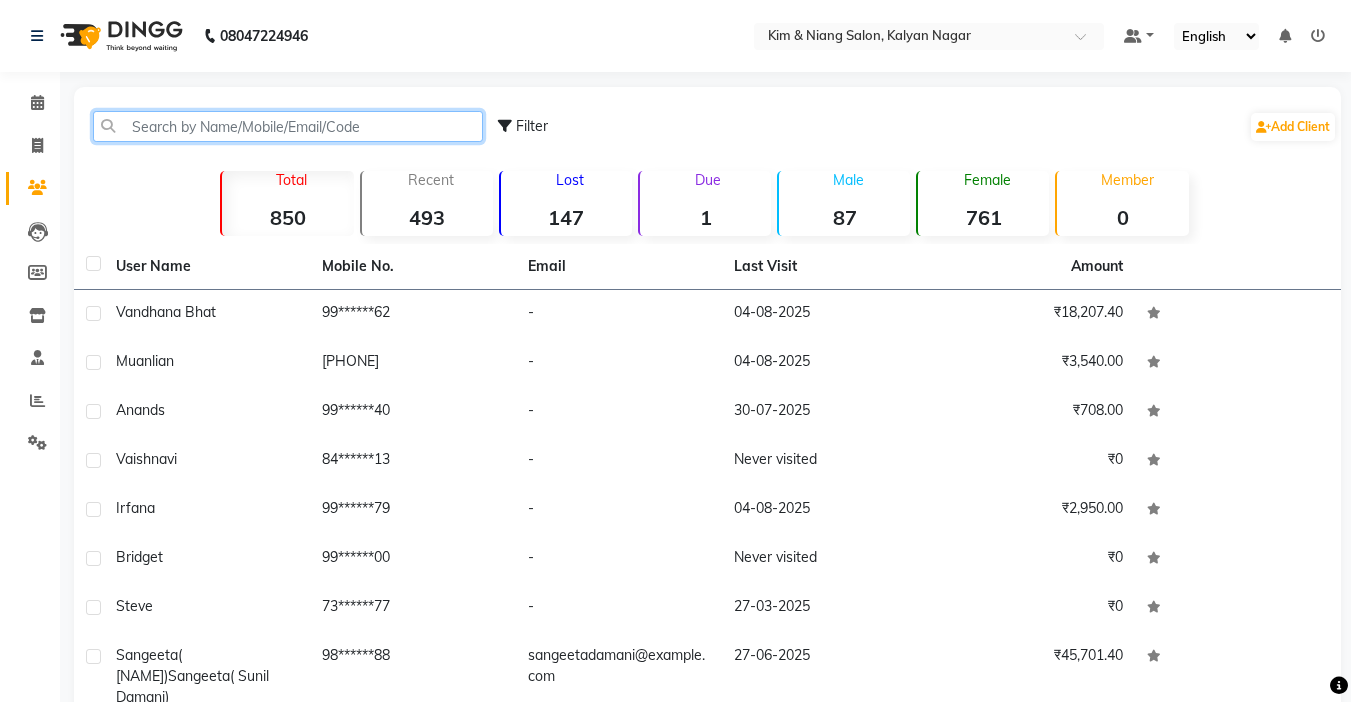 click 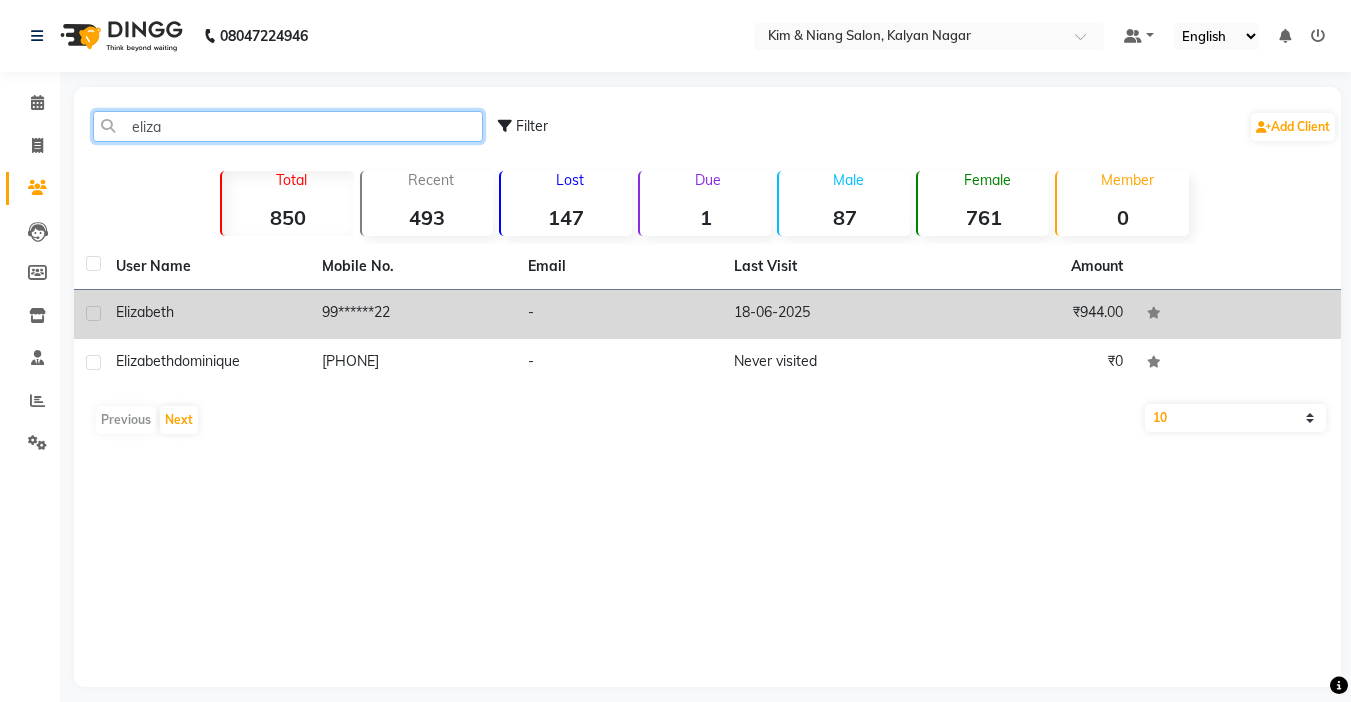 type on "eliza" 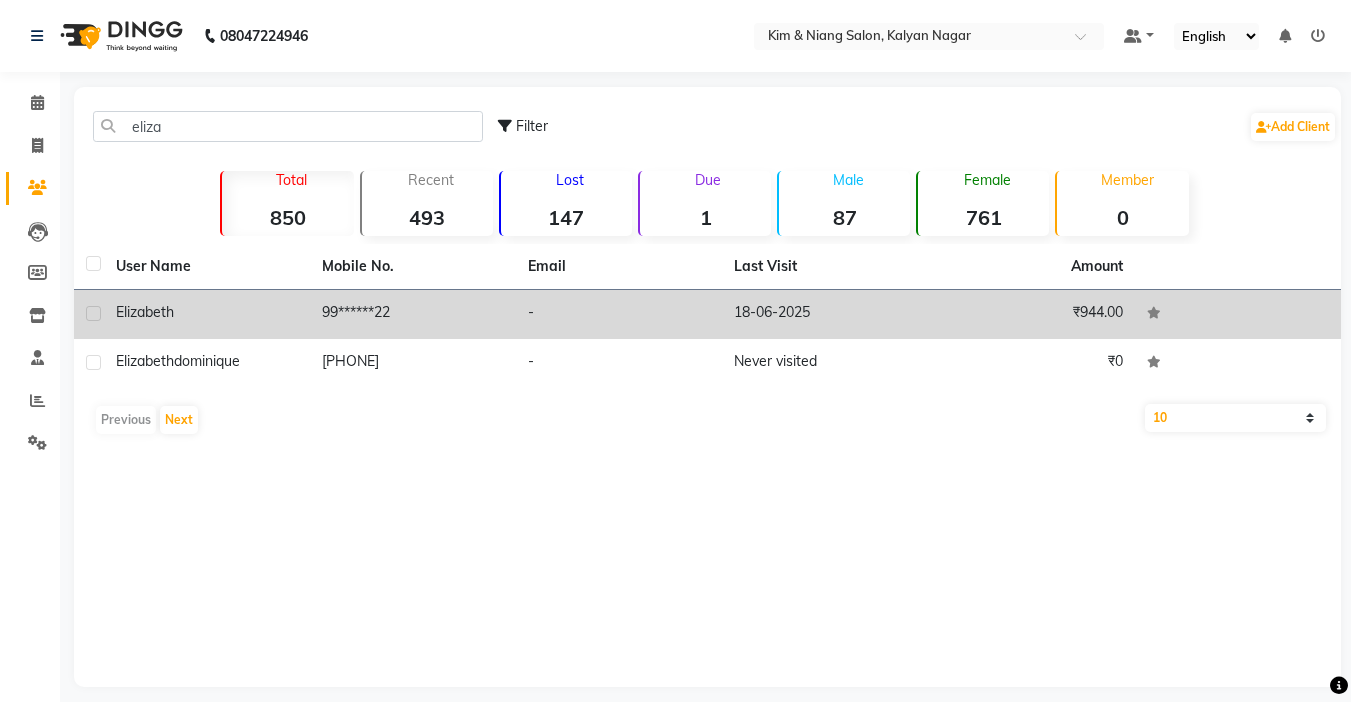 click on "99******22" 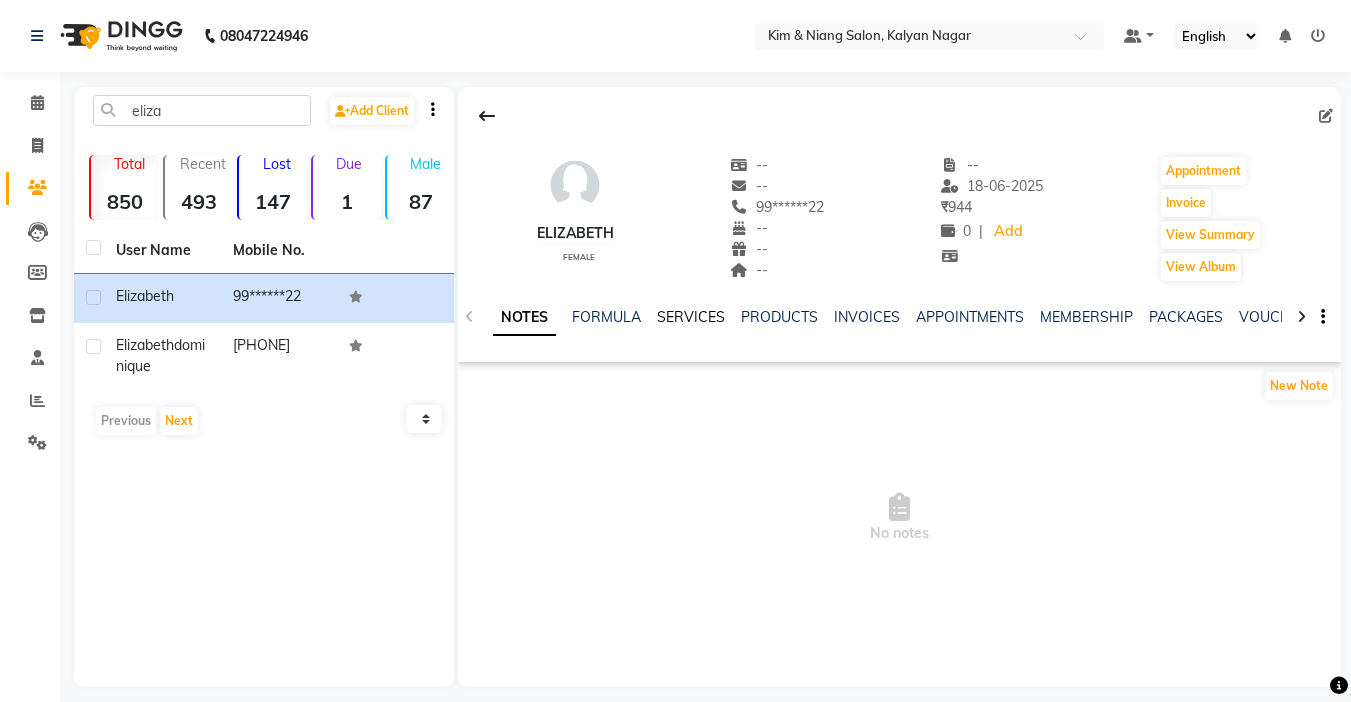 click on "SERVICES" 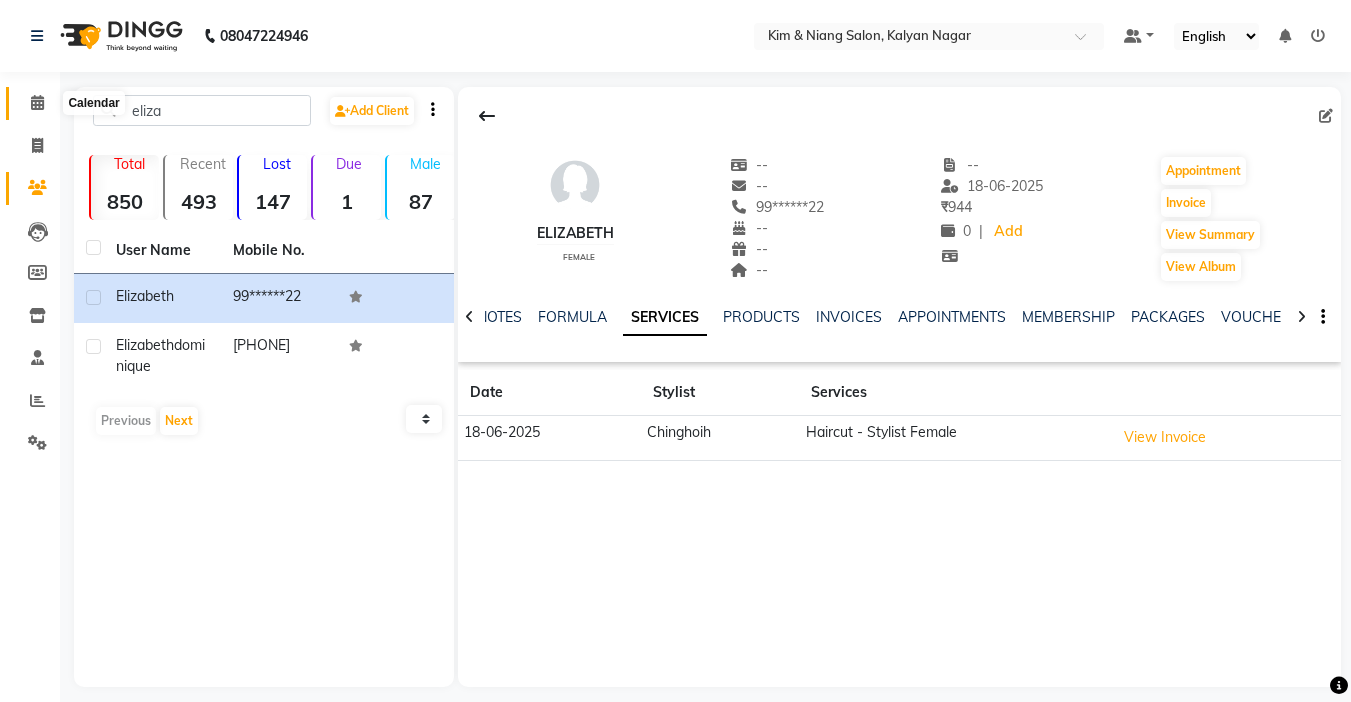 click 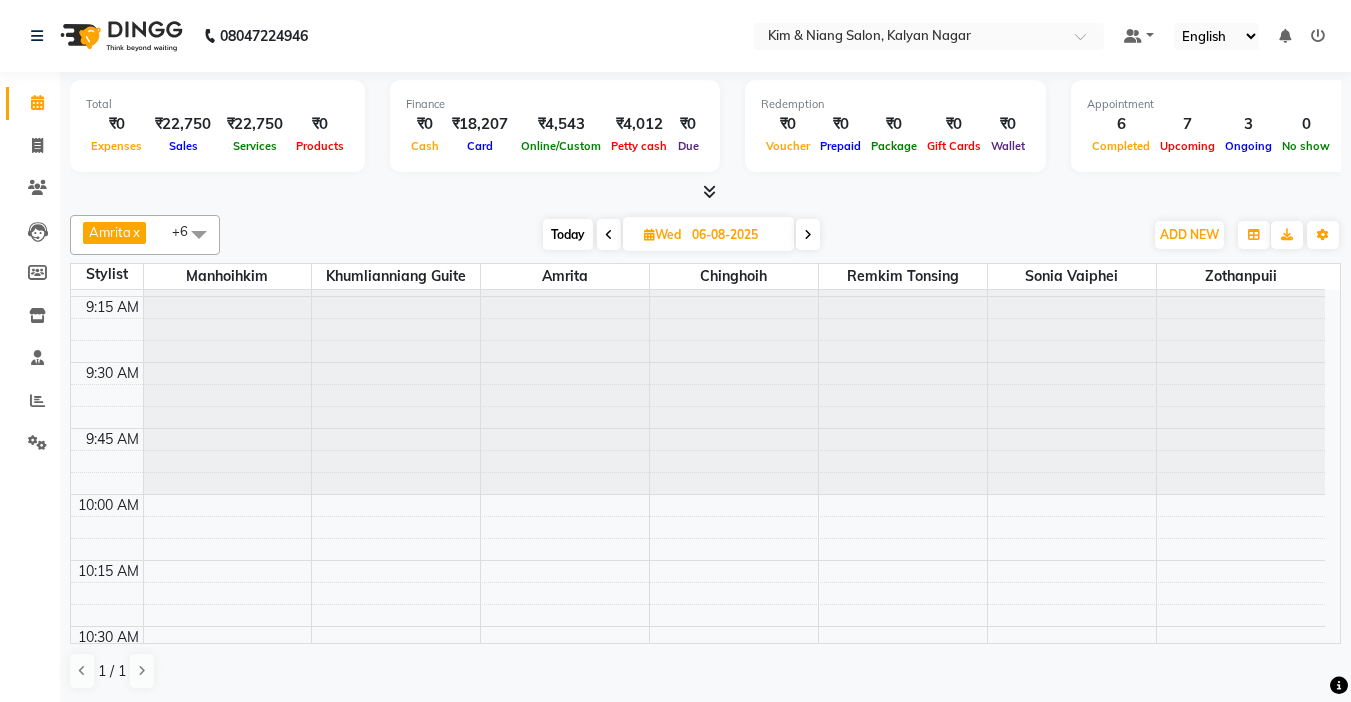 scroll, scrollTop: 300, scrollLeft: 0, axis: vertical 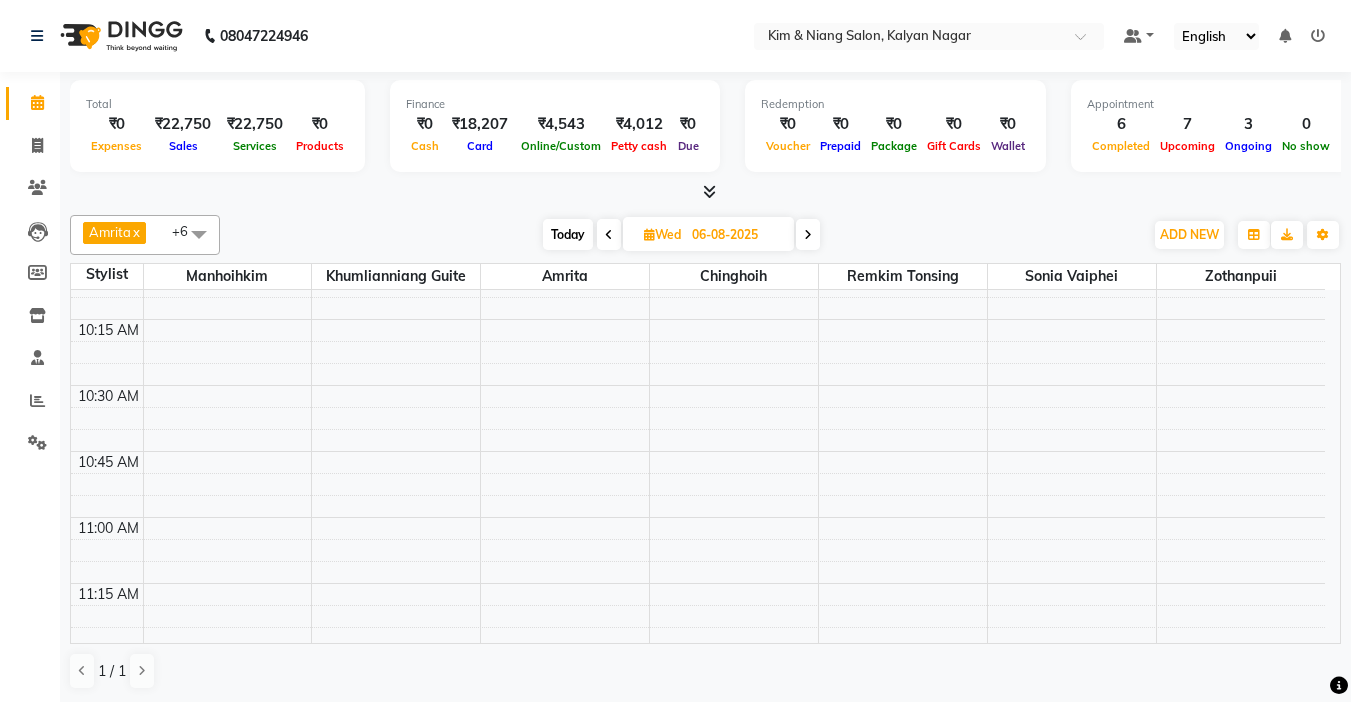 click on "9:00 AM 9:15 AM 9:30 AM 9:45 AM 10:00 AM 10:15 AM 10:30 AM 10:45 AM 11:00 AM 11:15 AM 11:30 AM 11:45 AM 12:00 PM 12:15 PM 12:30 PM 12:45 PM 1:00 PM 1:15 PM 1:30 PM 1:45 PM 2:00 PM 2:15 PM 2:30 PM 2:45 PM 3:00 PM 3:15 PM 3:30 PM 3:45 PM 4:00 PM 4:15 PM 4:30 PM 4:45 PM 5:00 PM 5:15 PM 5:30 PM 5:45 PM 6:00 PM 6:15 PM 6:30 PM 6:45 PM 7:00 PM 7:15 PM 7:30 PM 7:45 PM 8:00 PM 8:15 PM 8:30 PM 8:45 PM 9:00 PM 9:15 PM 9:30 PM 9:45 PM Sangeeta( Sunil Damani), [TIME]-[TIME], Colour Treatment - Root Touch Up Kim or Niang Divya, [TIME]-[TIME], Hair Cut (Niang) Female Divya, [TIME]-[TIME], Haircut - Stylist Female" at bounding box center (698, 1705) 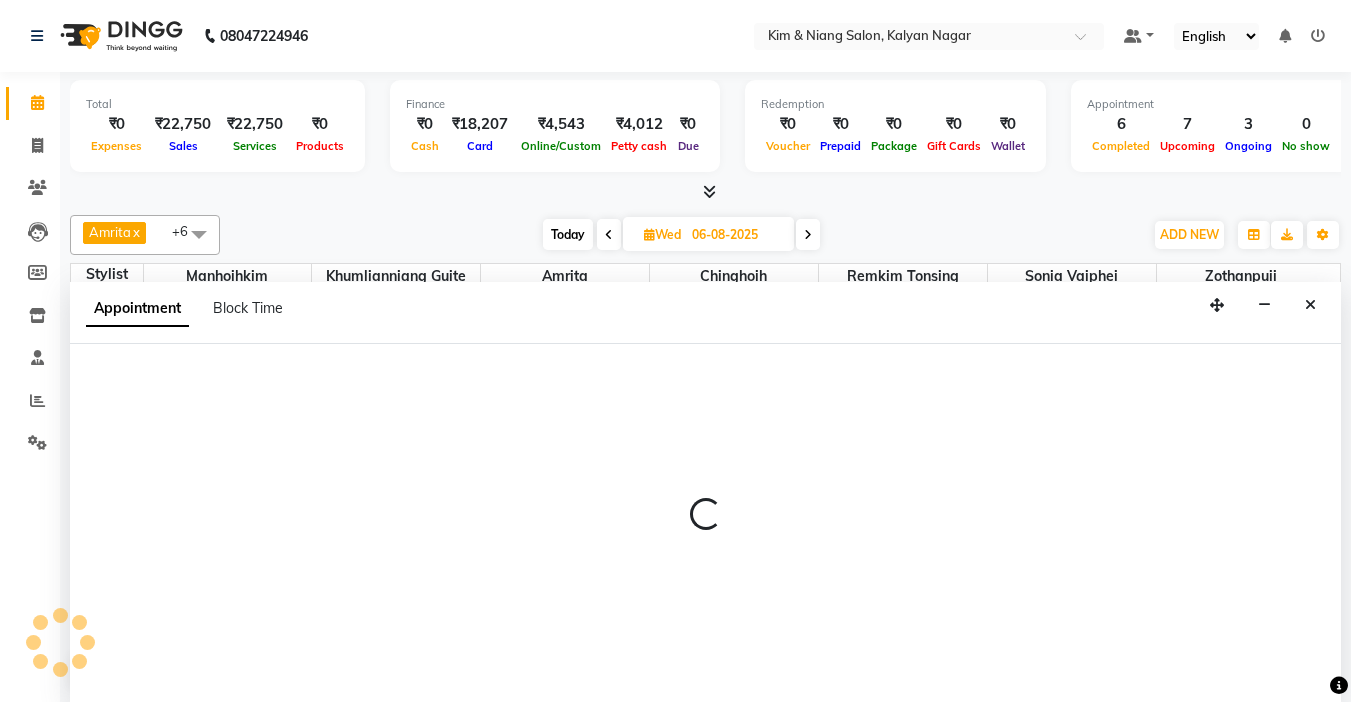 select on "77123" 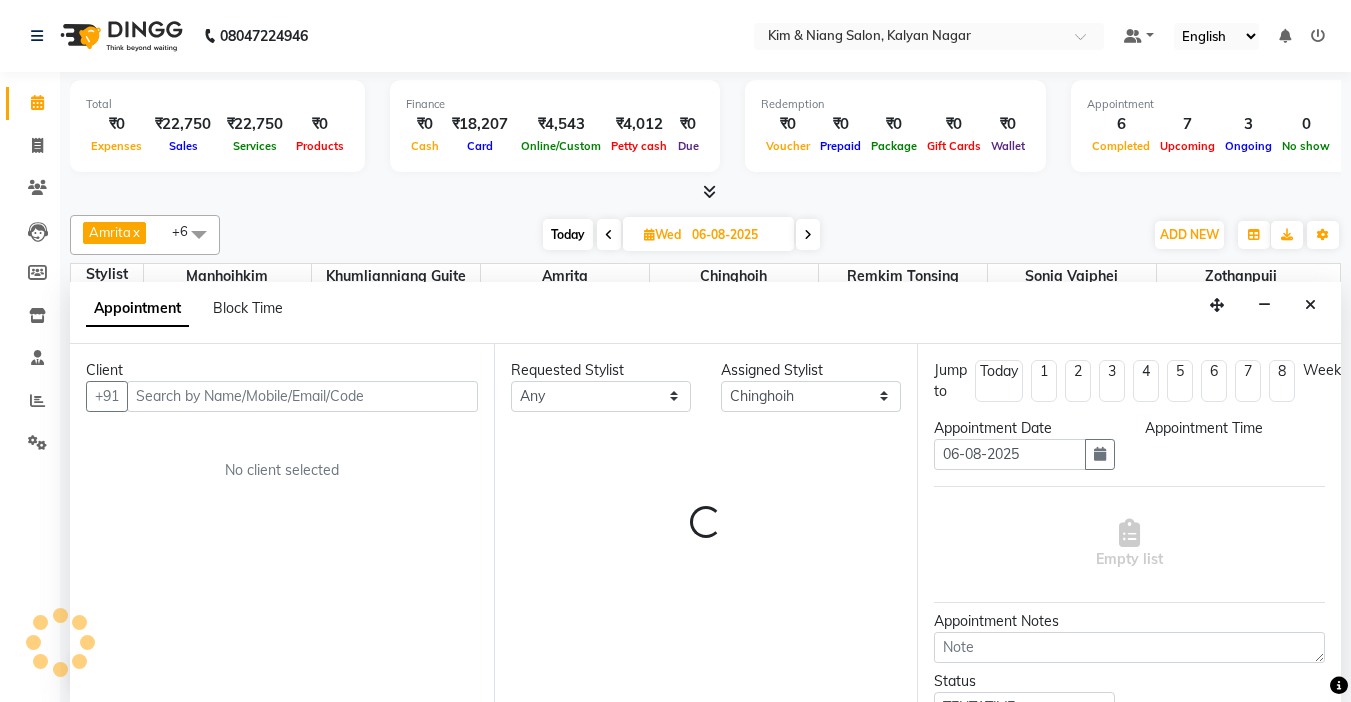 scroll, scrollTop: 1, scrollLeft: 0, axis: vertical 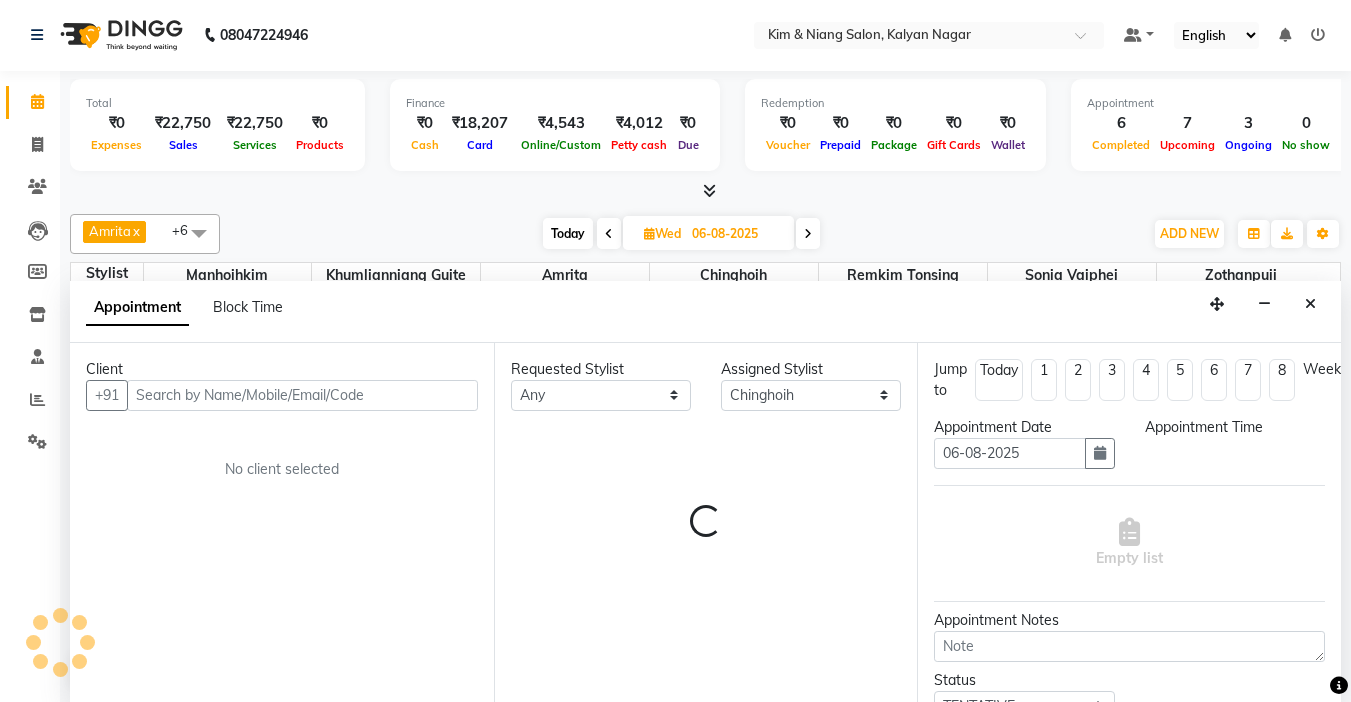 select on "630" 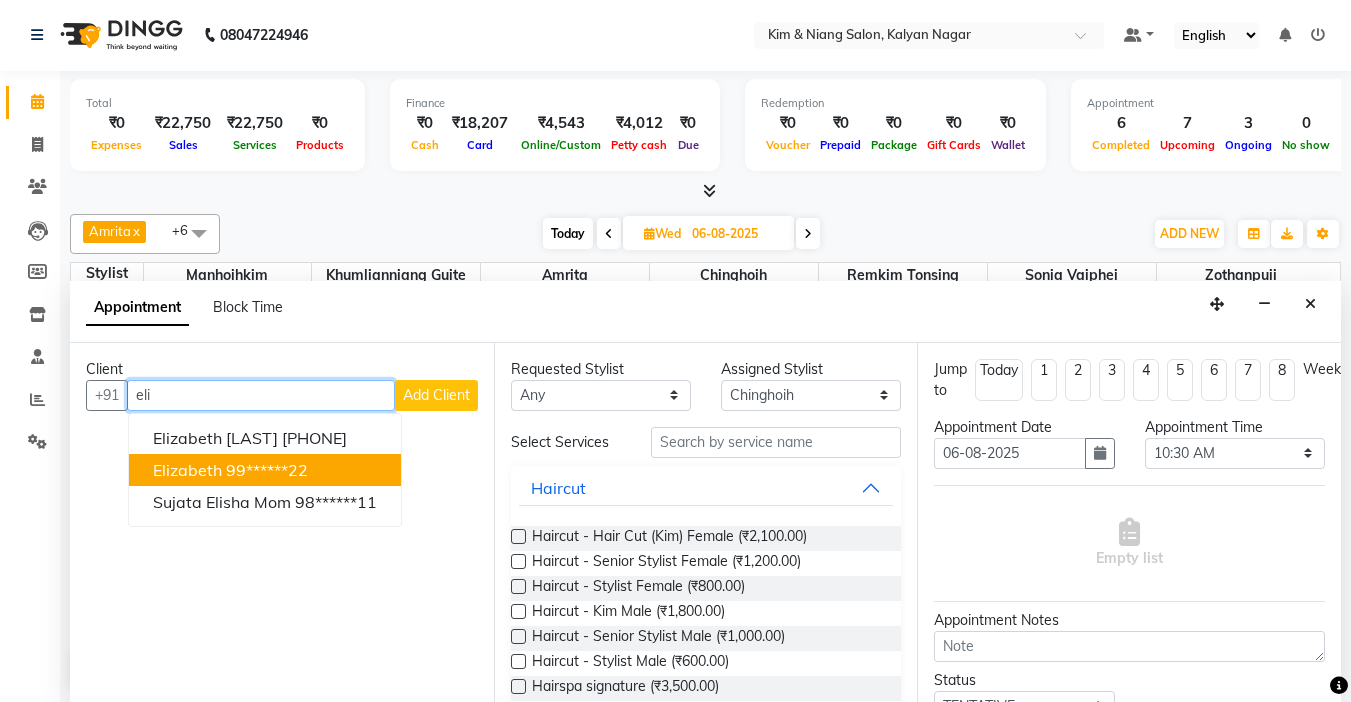 click on "99******22" at bounding box center [267, 470] 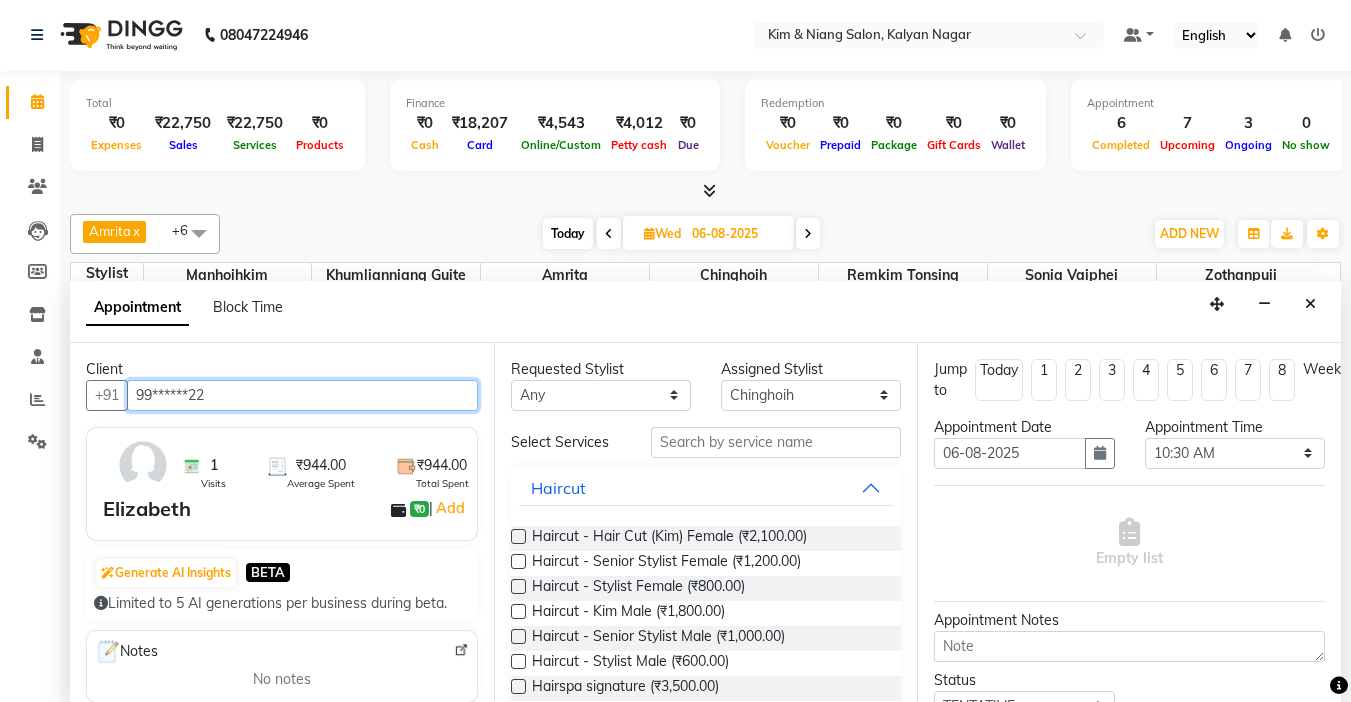 type on "99******22" 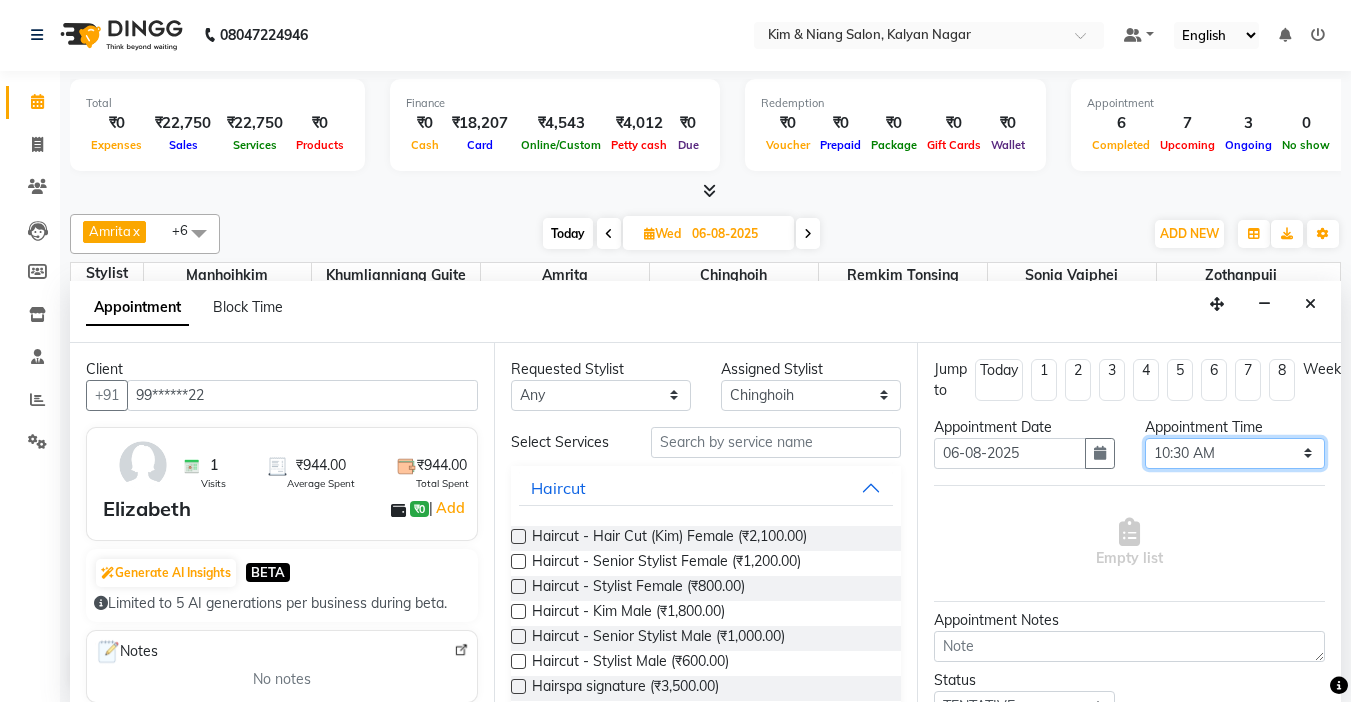 click on "Select 10:00 AM 10:15 AM 10:30 AM 10:45 AM 11:00 AM 11:15 AM 11:30 AM 11:45 AM 12:00 PM 12:15 PM 12:30 PM 12:45 PM 01:00 PM 01:15 PM 01:30 PM 01:45 PM 02:00 PM 02:15 PM 02:30 PM 02:45 PM 03:00 PM 03:15 PM 03:30 PM 03:45 PM 04:00 PM 04:15 PM 04:30 PM 04:45 PM 05:00 PM 05:15 PM 05:30 PM 05:45 PM 06:00 PM 06:15 PM 06:30 PM 06:45 PM 07:00 PM 07:15 PM 07:30 PM 07:45 PM 08:00 PM 08:15 PM 08:30 PM 08:45 PM 09:00 PM" at bounding box center [1235, 453] 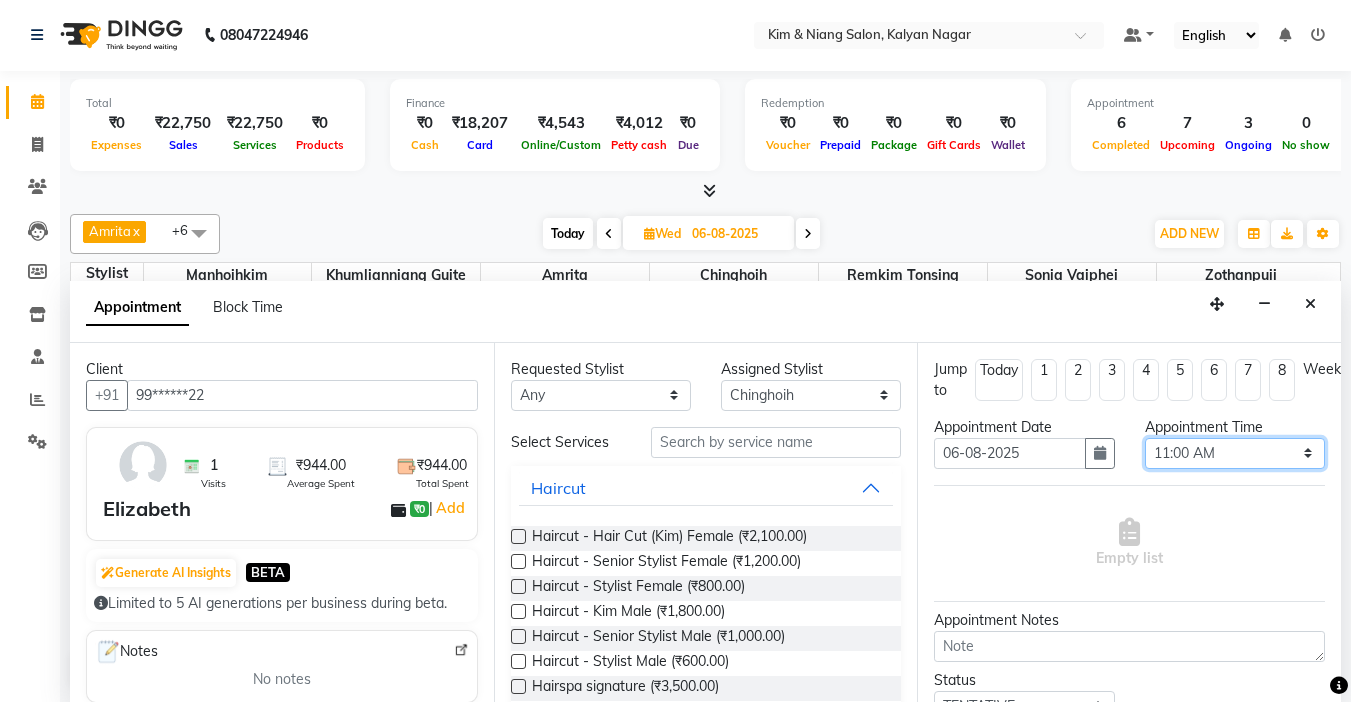 click on "Select 10:00 AM 10:15 AM 10:30 AM 10:45 AM 11:00 AM 11:15 AM 11:30 AM 11:45 AM 12:00 PM 12:15 PM 12:30 PM 12:45 PM 01:00 PM 01:15 PM 01:30 PM 01:45 PM 02:00 PM 02:15 PM 02:30 PM 02:45 PM 03:00 PM 03:15 PM 03:30 PM 03:45 PM 04:00 PM 04:15 PM 04:30 PM 04:45 PM 05:00 PM 05:15 PM 05:30 PM 05:45 PM 06:00 PM 06:15 PM 06:30 PM 06:45 PM 07:00 PM 07:15 PM 07:30 PM 07:45 PM 08:00 PM 08:15 PM 08:30 PM 08:45 PM 09:00 PM" at bounding box center (1235, 453) 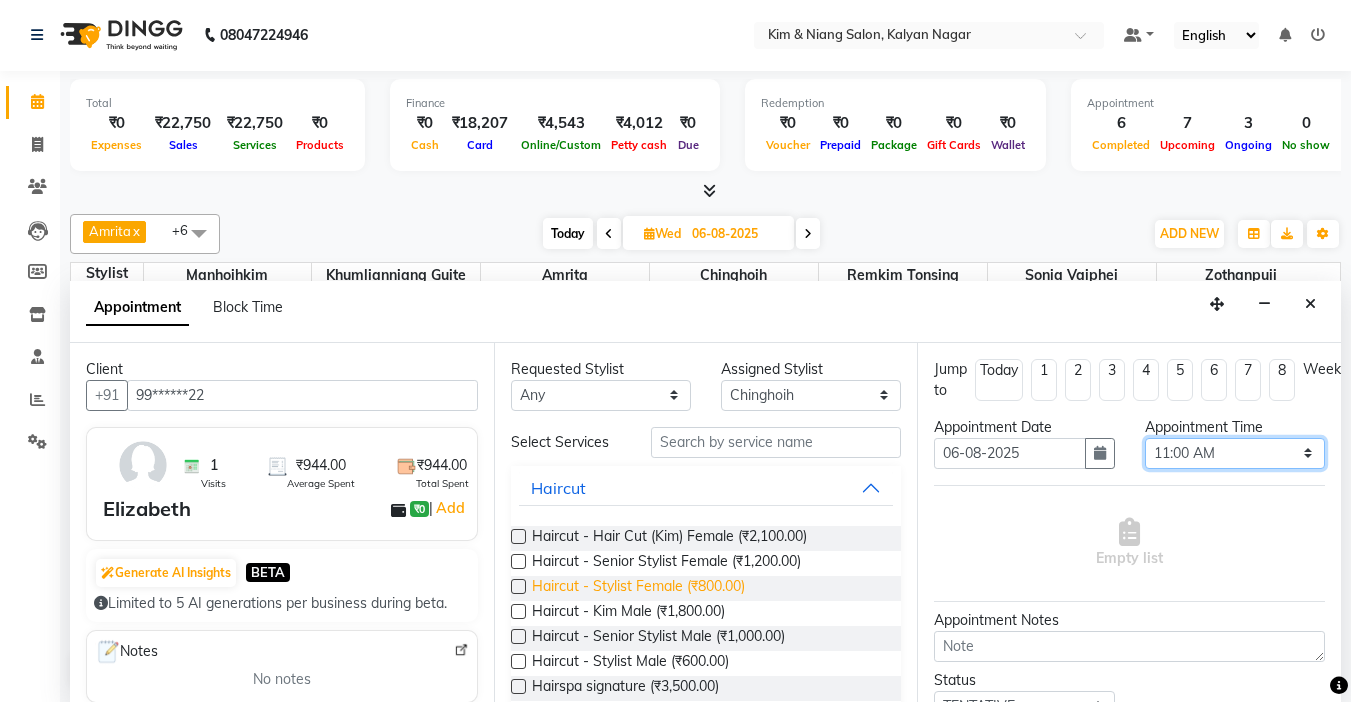 scroll, scrollTop: 100, scrollLeft: 0, axis: vertical 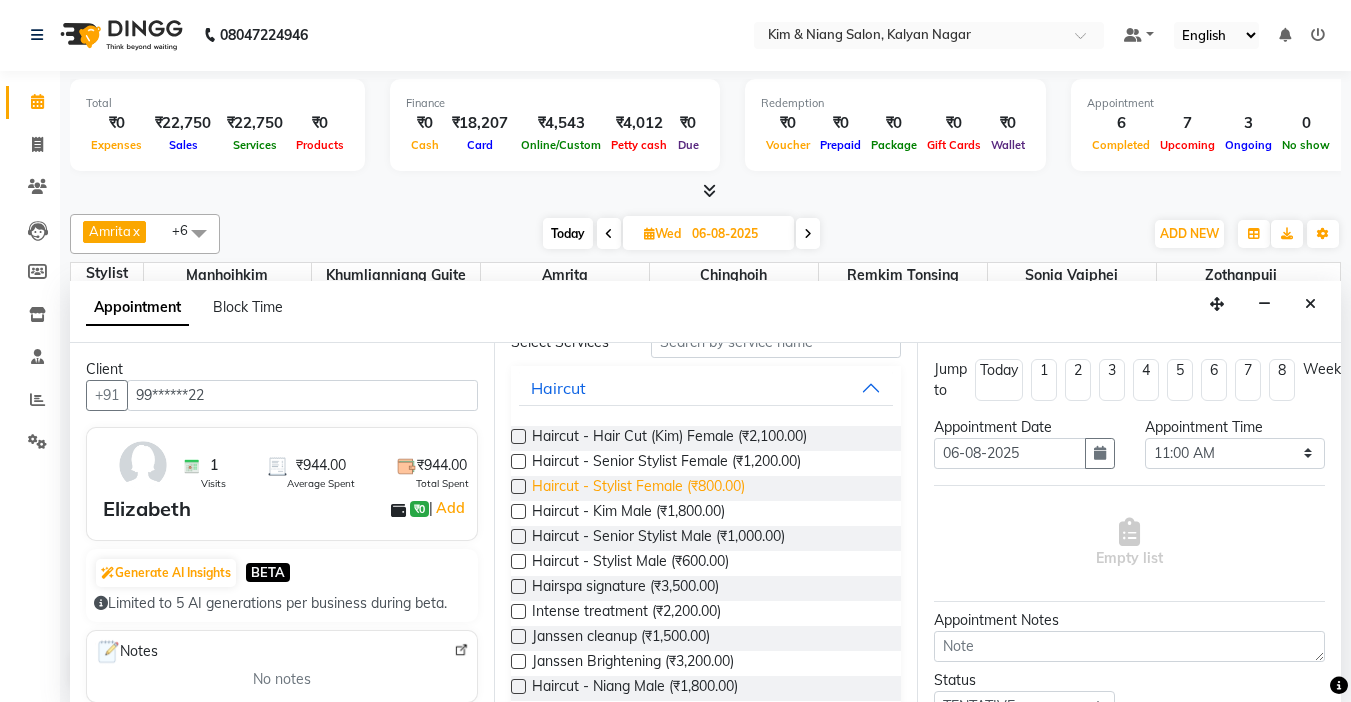 click on "Haircut - Stylist Female (₹800.00)" at bounding box center (638, 488) 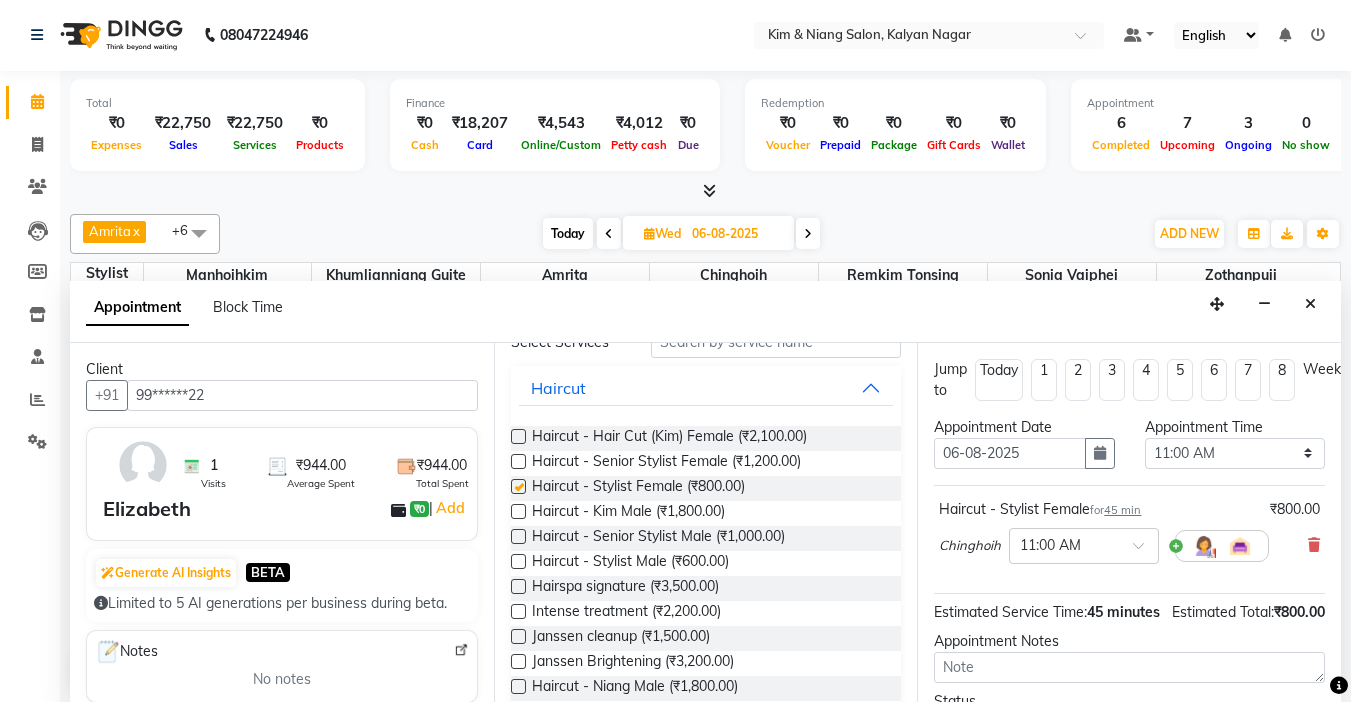 checkbox on "false" 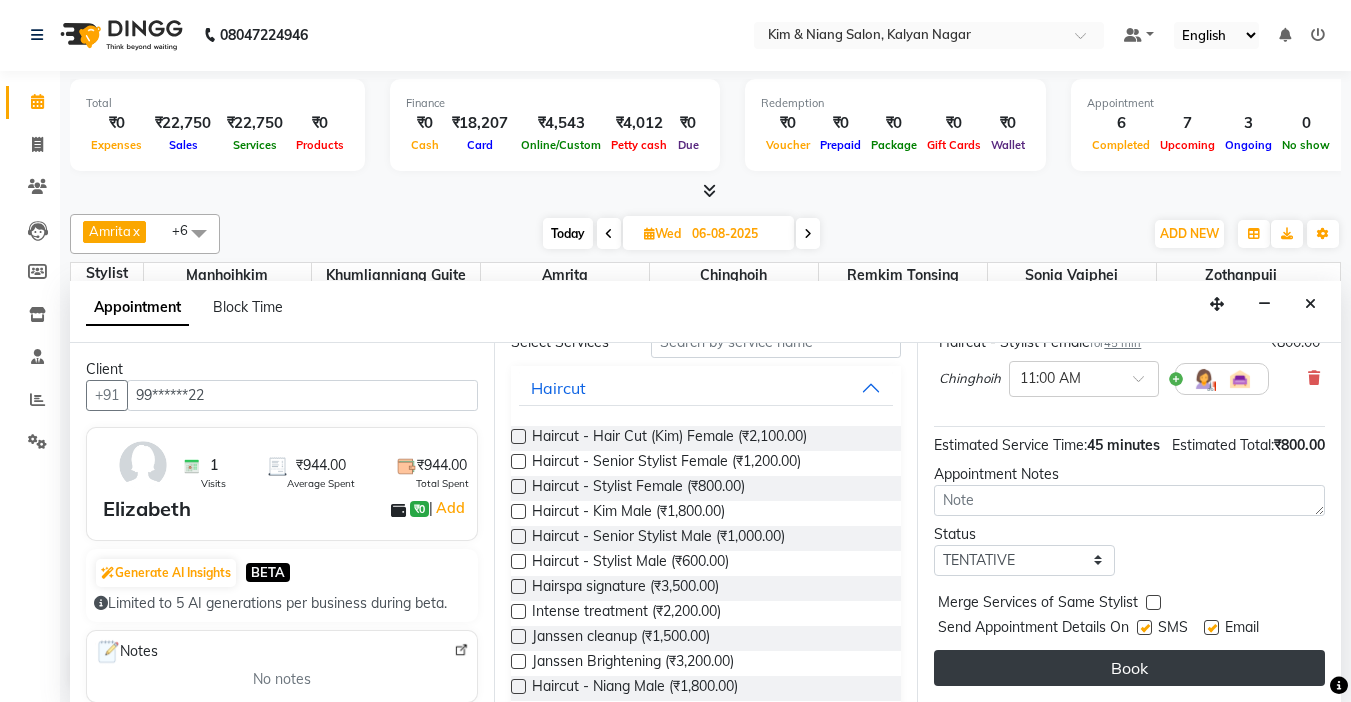 scroll, scrollTop: 203, scrollLeft: 0, axis: vertical 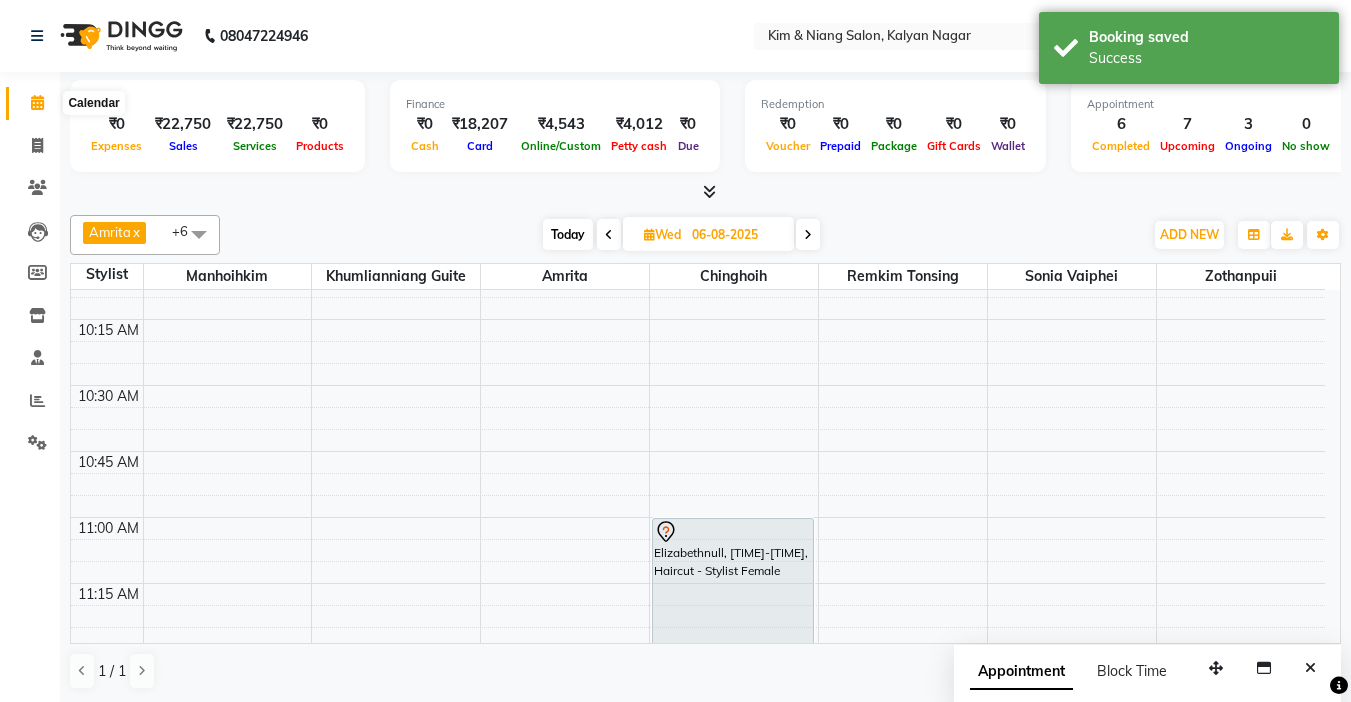 click 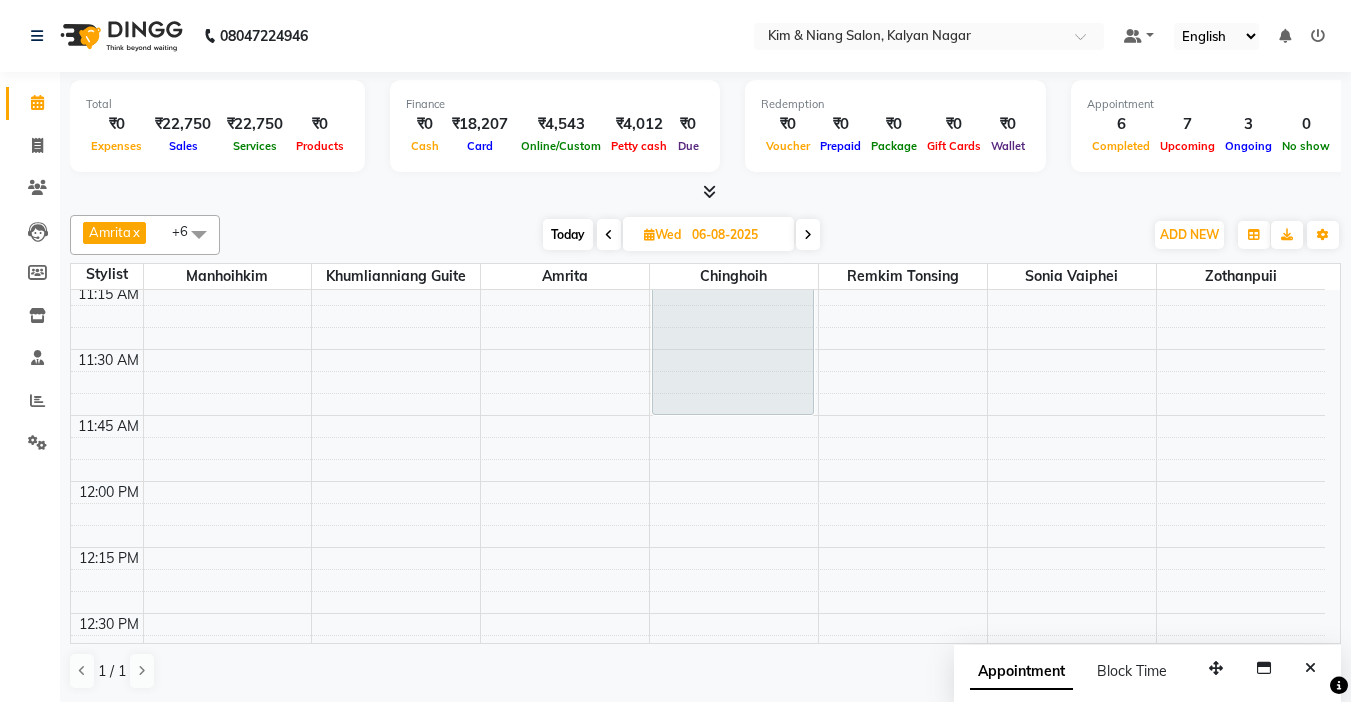 click on "Today" at bounding box center [568, 234] 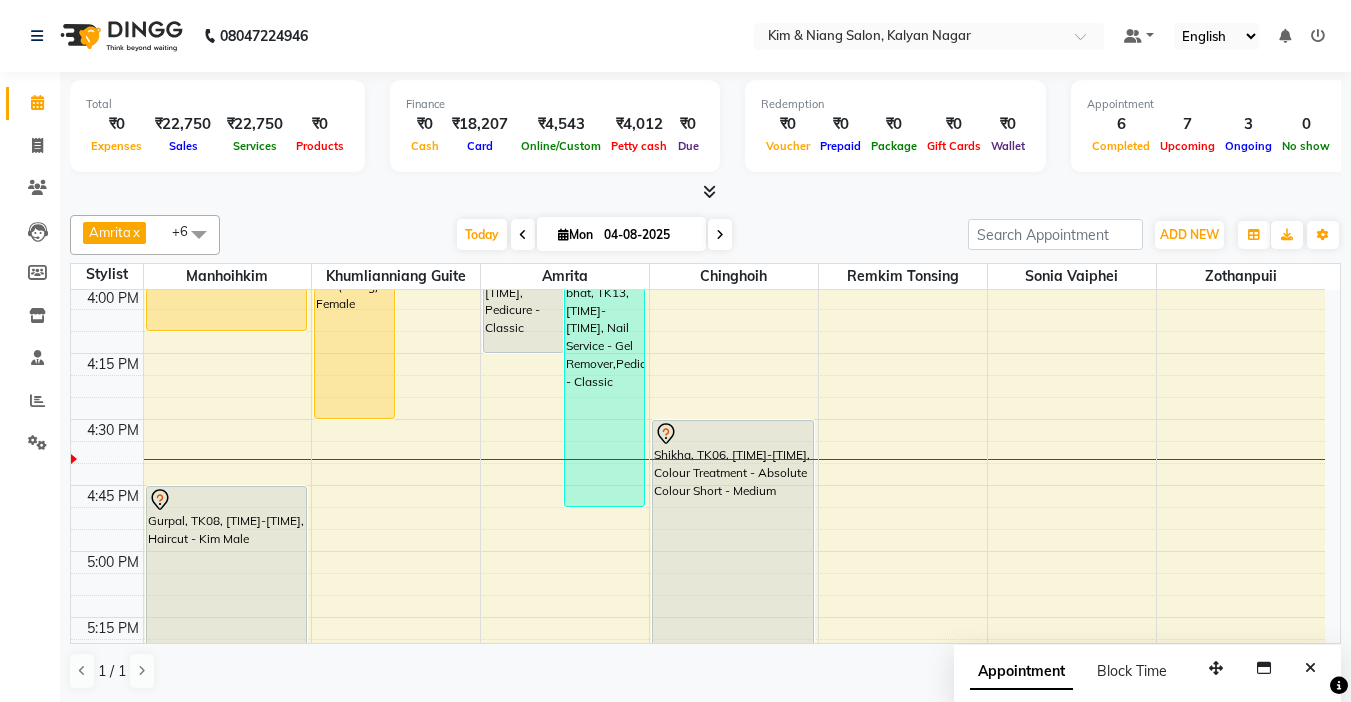 scroll, scrollTop: 1849, scrollLeft: 0, axis: vertical 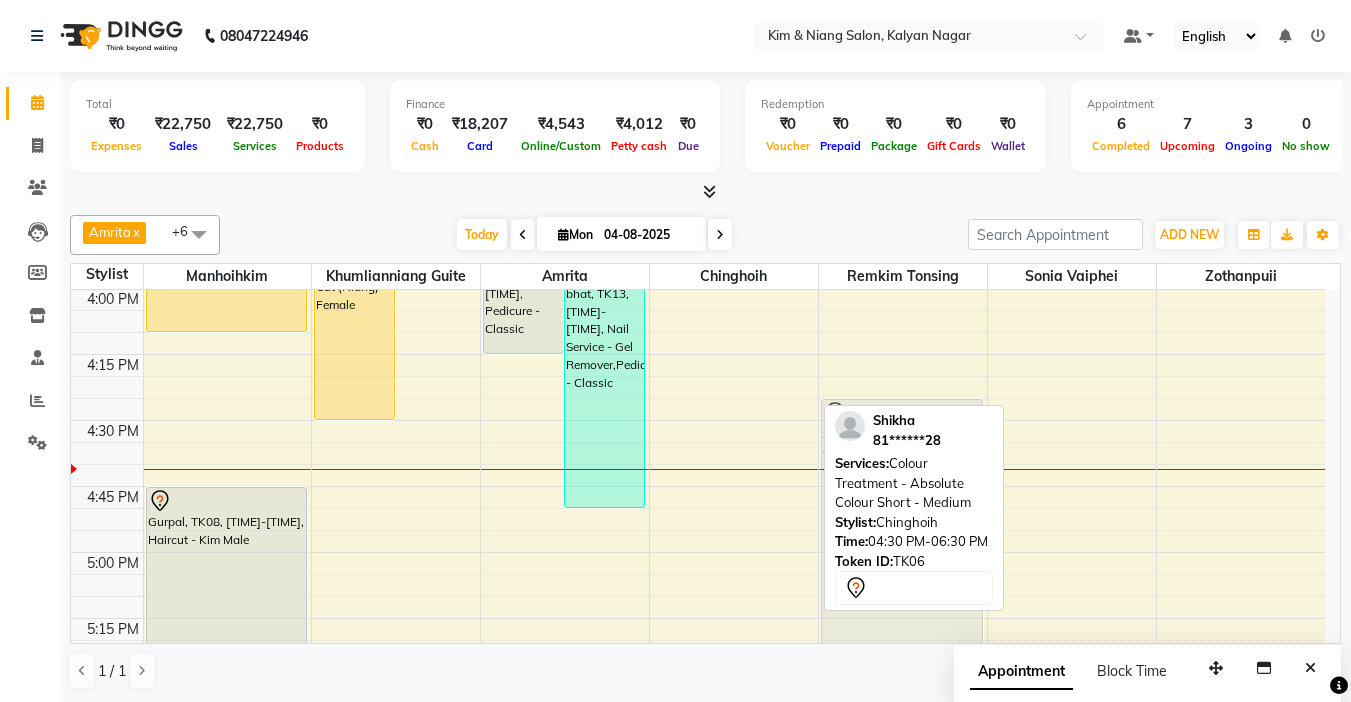 drag, startPoint x: 741, startPoint y: 518, endPoint x: 897, endPoint y: 497, distance: 157.40712 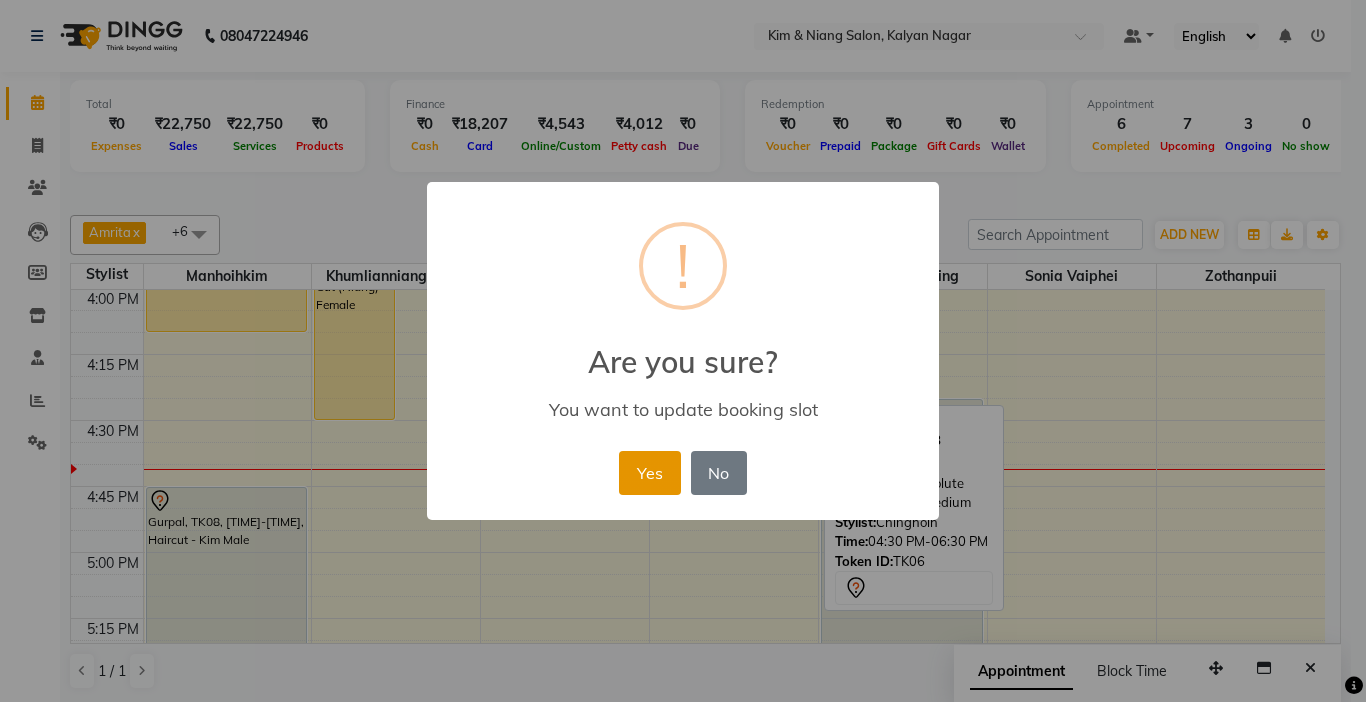 click on "Yes" at bounding box center [649, 473] 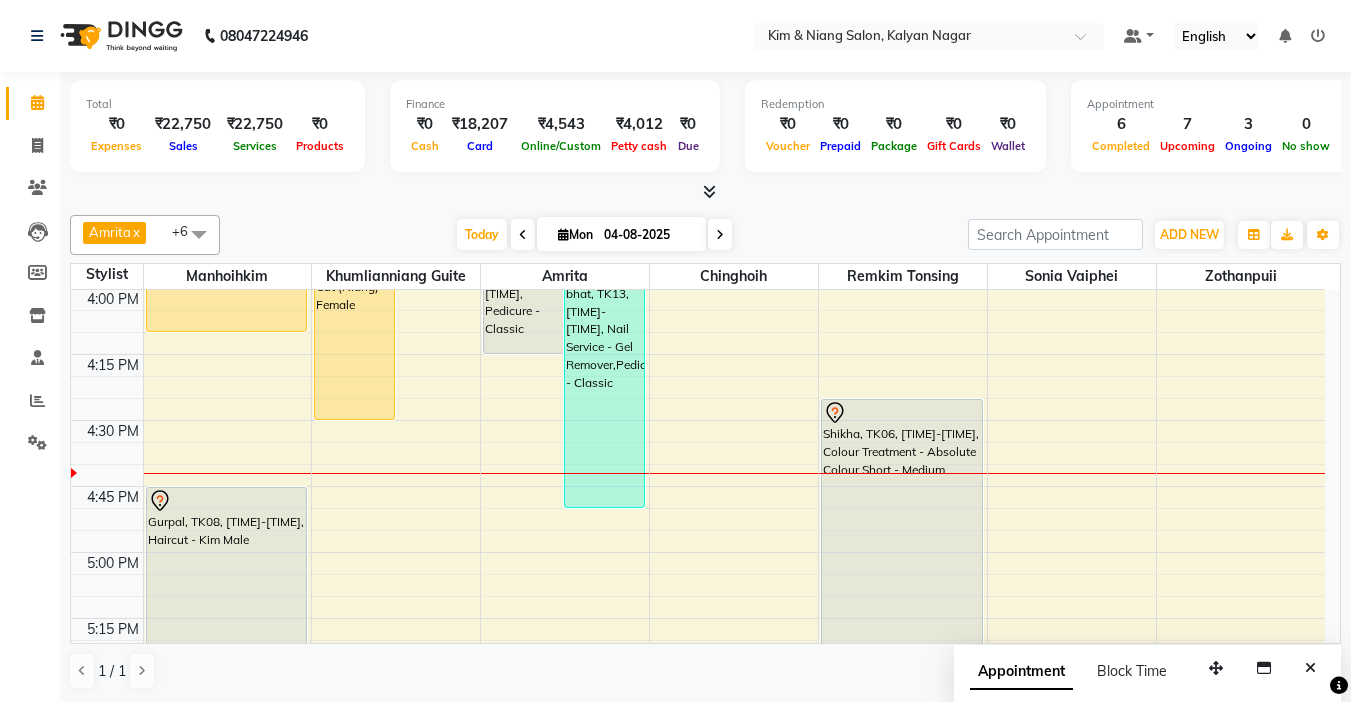 click on "08047224946 Select Location × Kim & Niang Salon, Kalyan Nagar Default Panel My Panel English ENGLISH Español العربية मराठी हिंदी ગુજરાતી தமிழ் 中文 Notifications nothing to show" 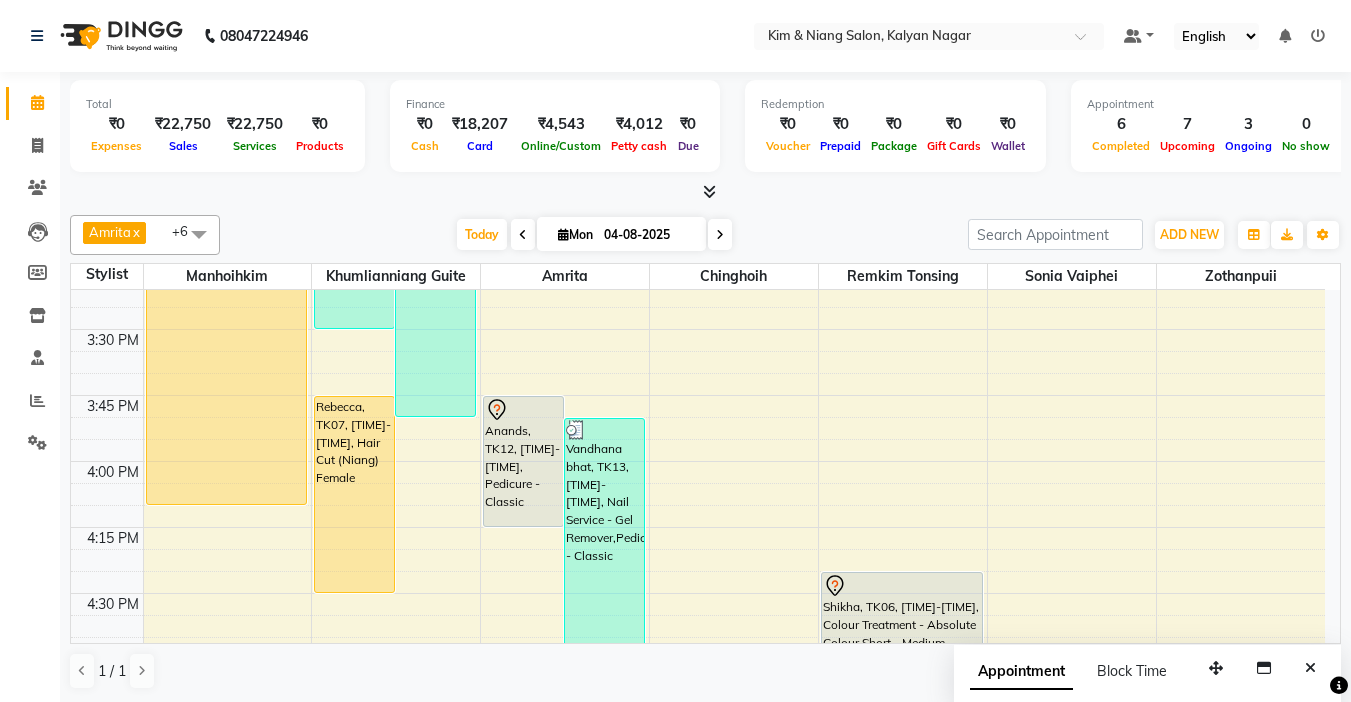 scroll, scrollTop: 1649, scrollLeft: 0, axis: vertical 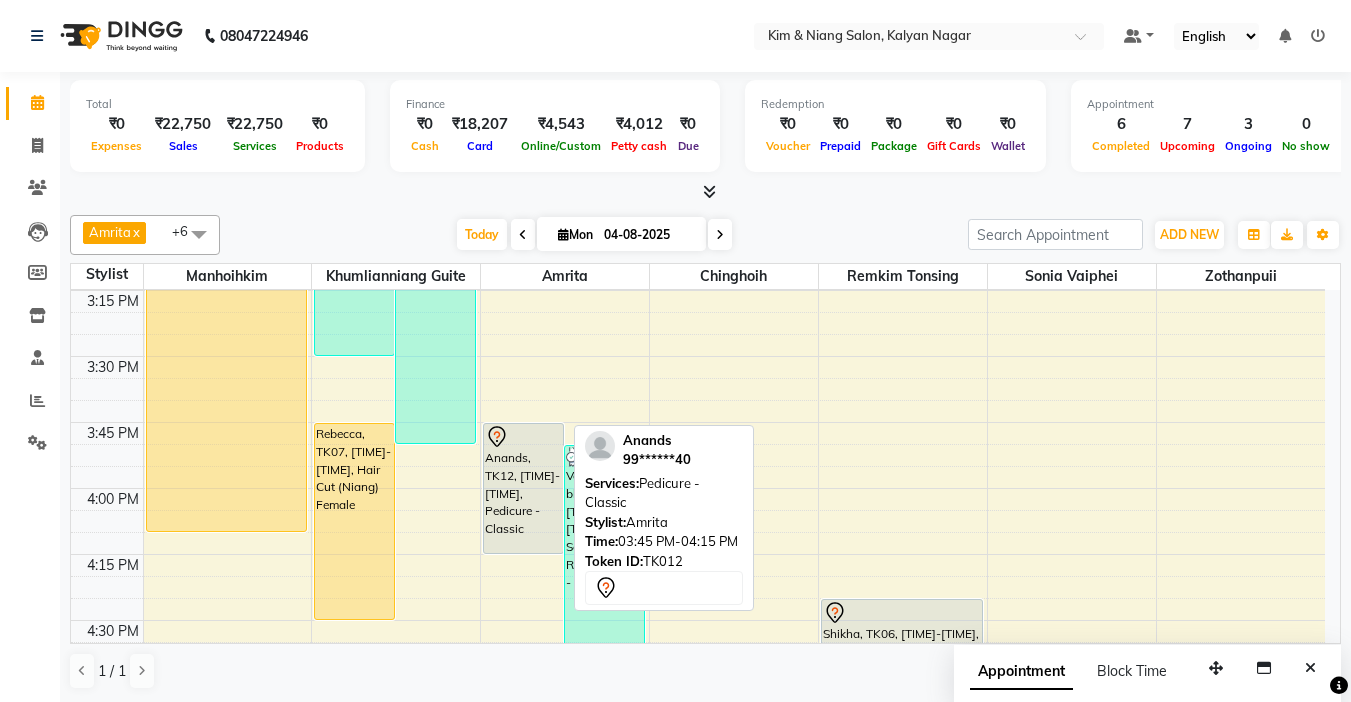 click on "Anands, TK12, [TIME]-[TIME], Pedicure - Classic" at bounding box center [523, 488] 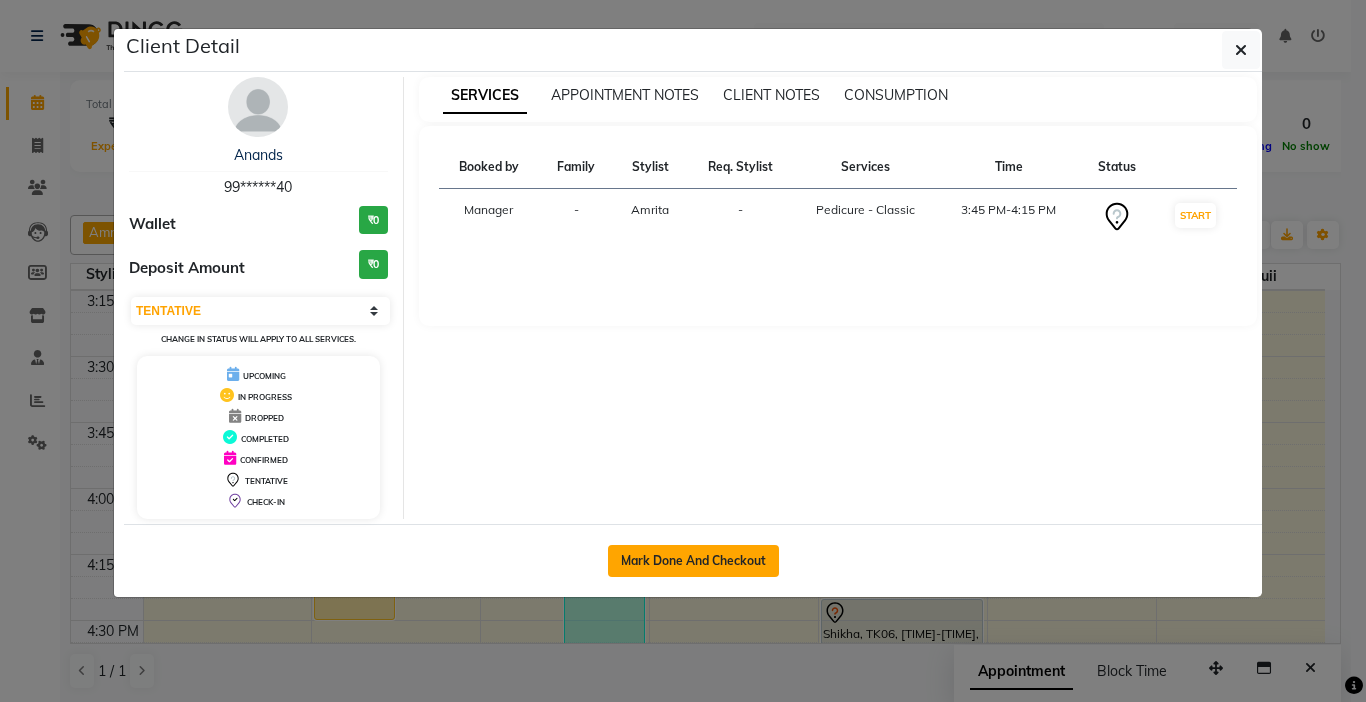 click on "Mark Done And Checkout" 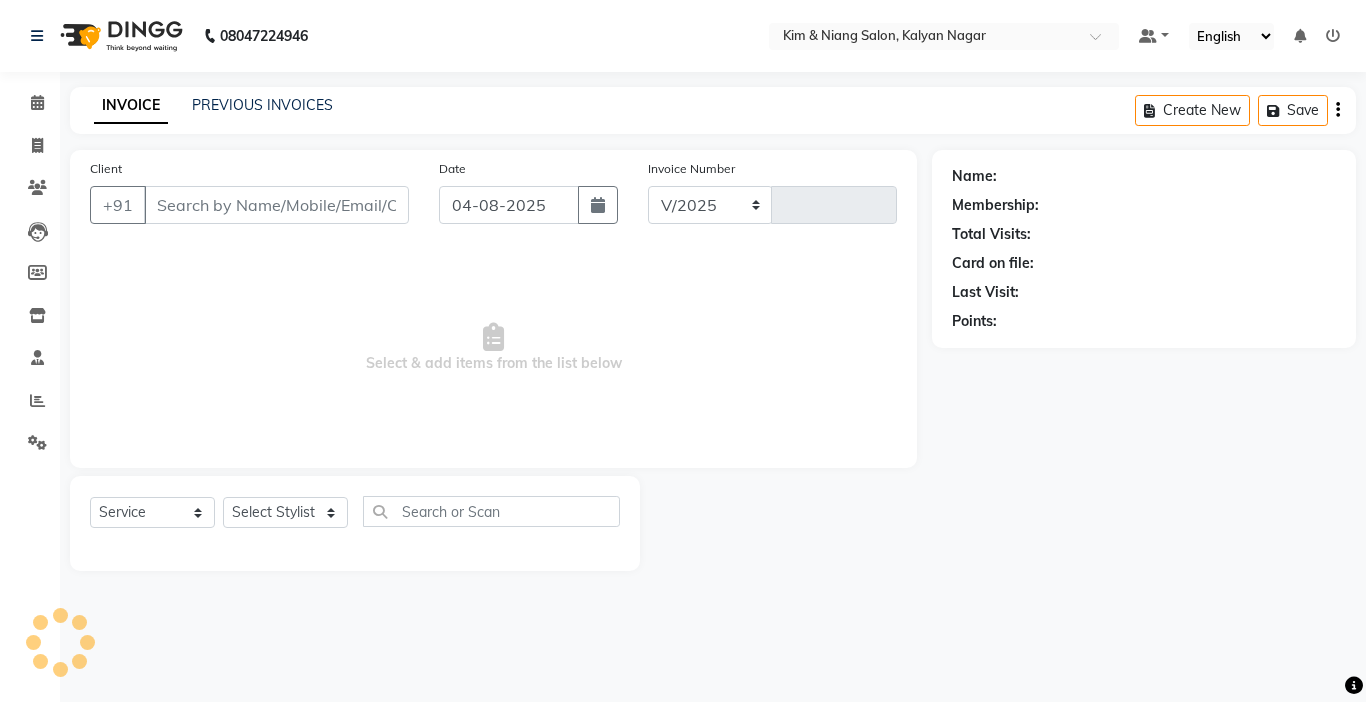 select on "7750" 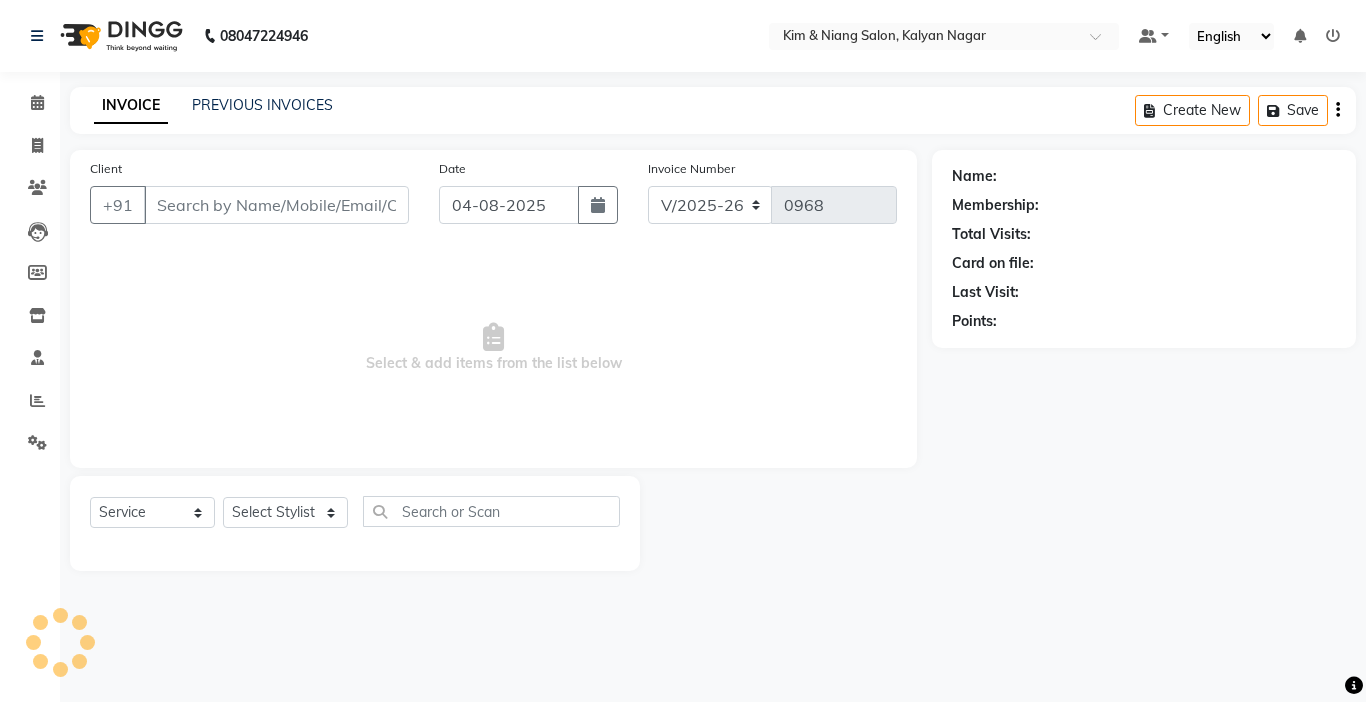 type on "99******40" 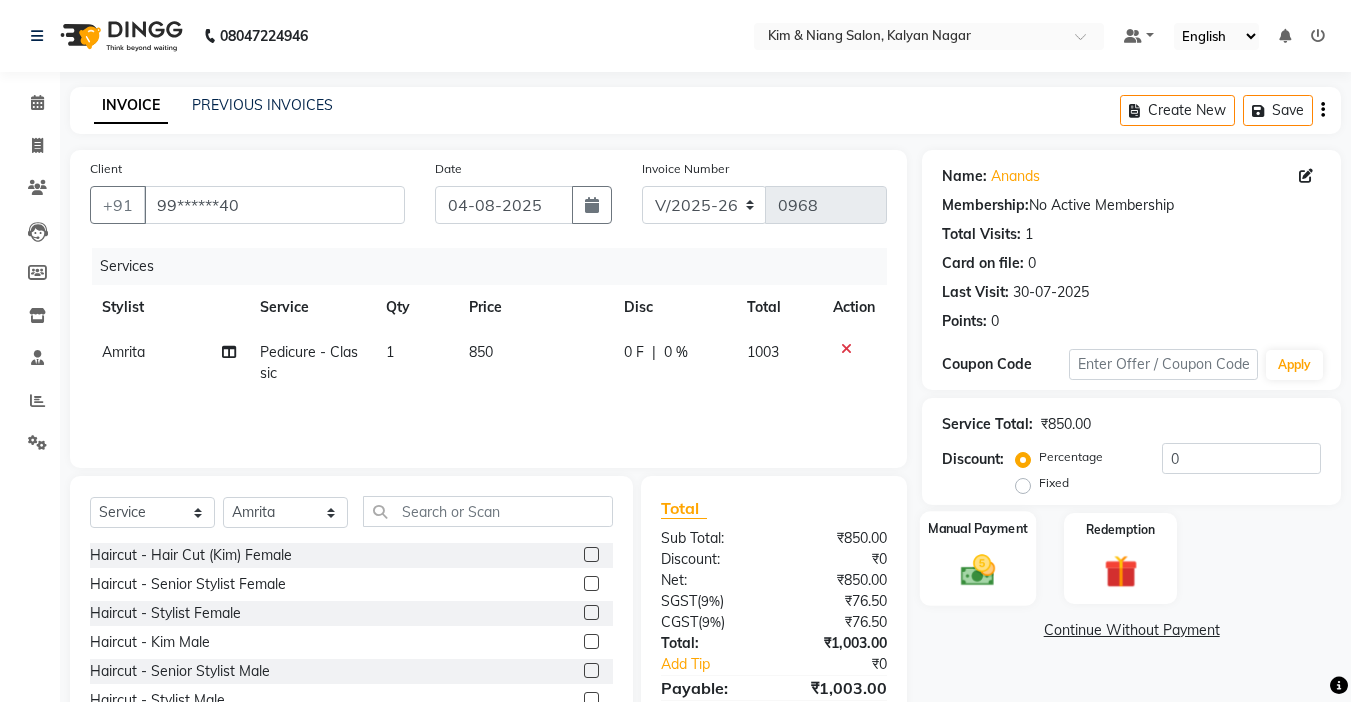 click 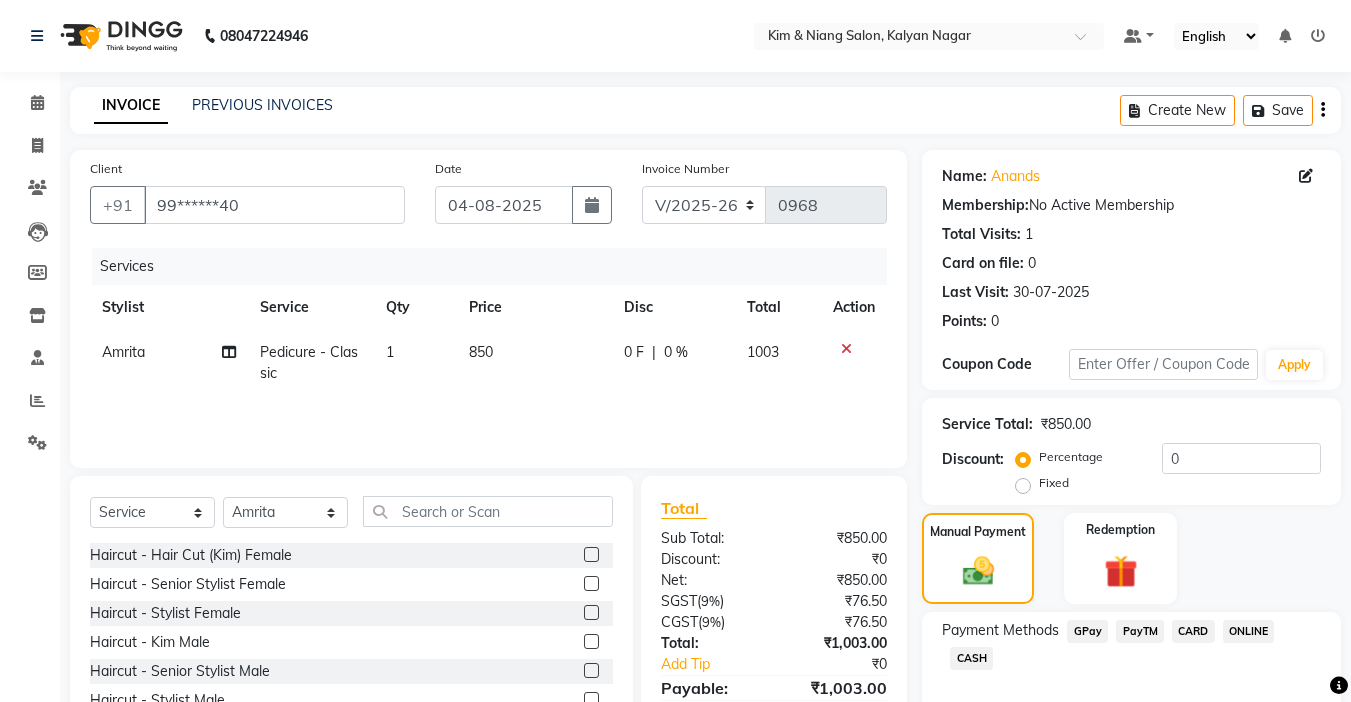click on "CASH" 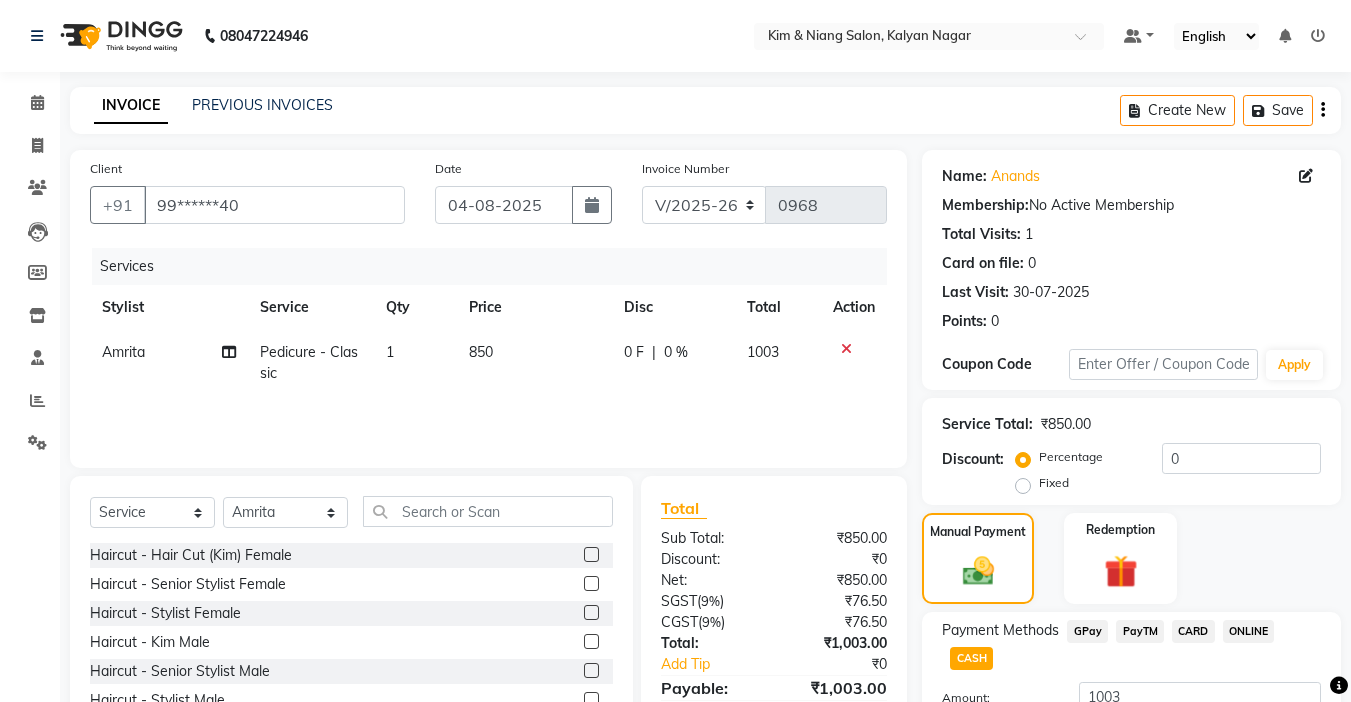 scroll, scrollTop: 157, scrollLeft: 0, axis: vertical 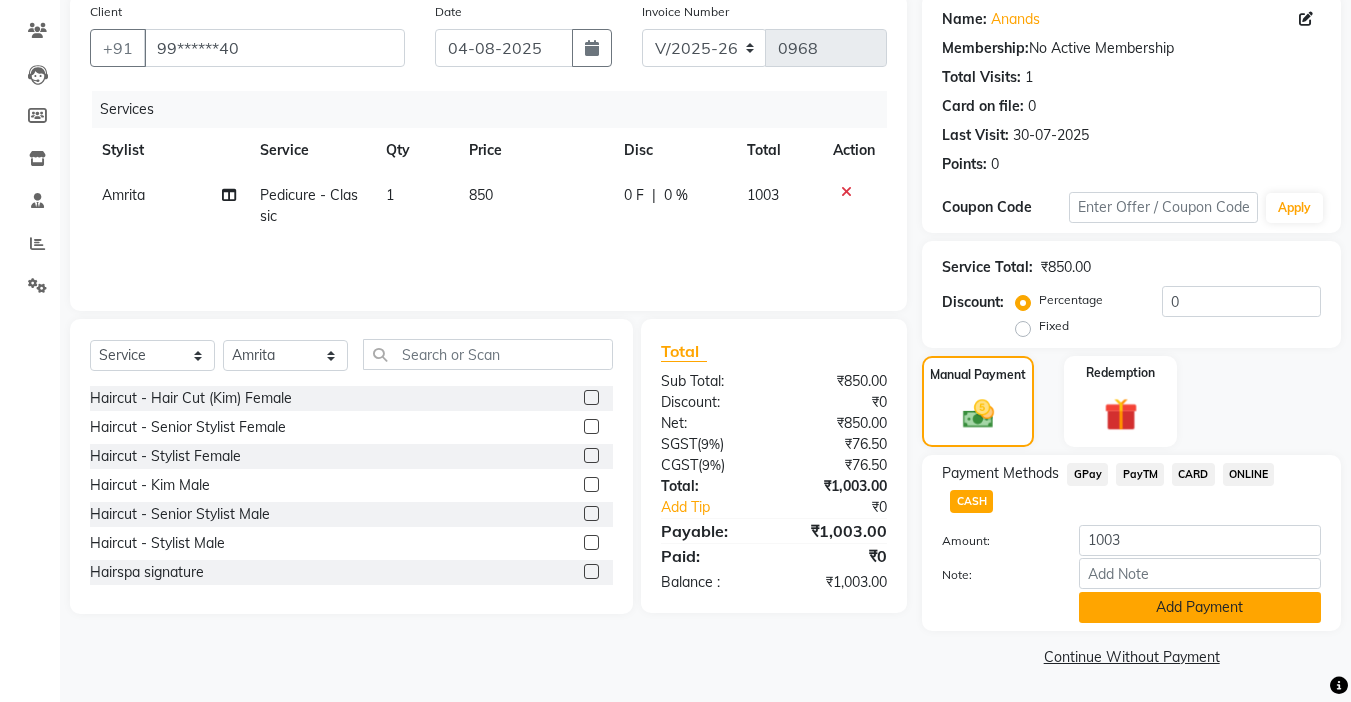 click on "Add Payment" 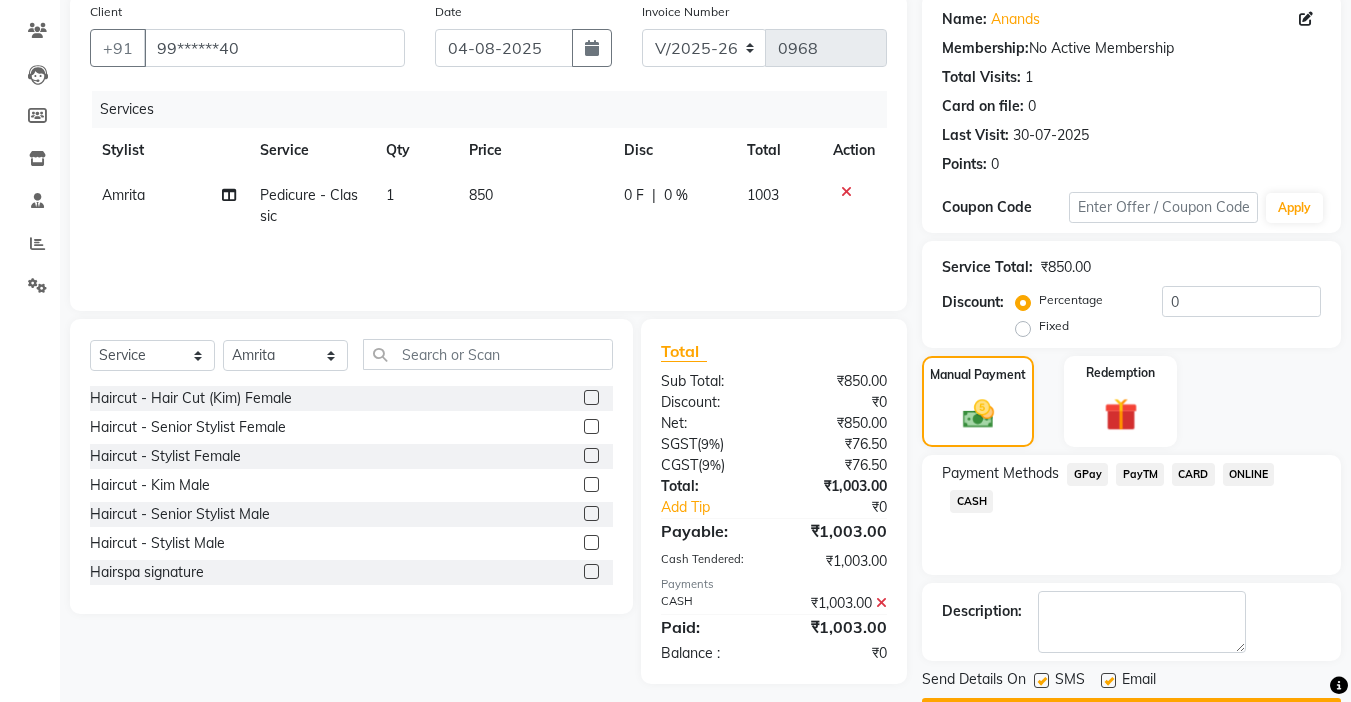 scroll, scrollTop: 214, scrollLeft: 0, axis: vertical 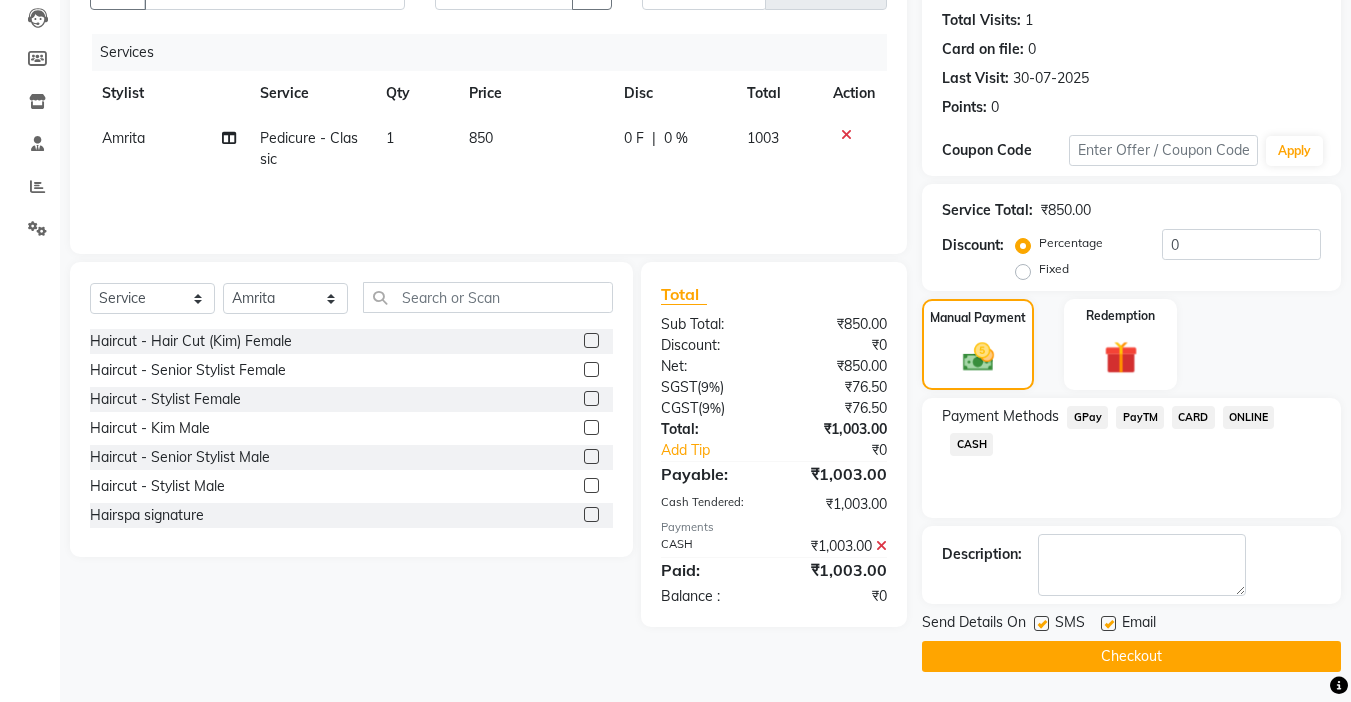 click on "Checkout" 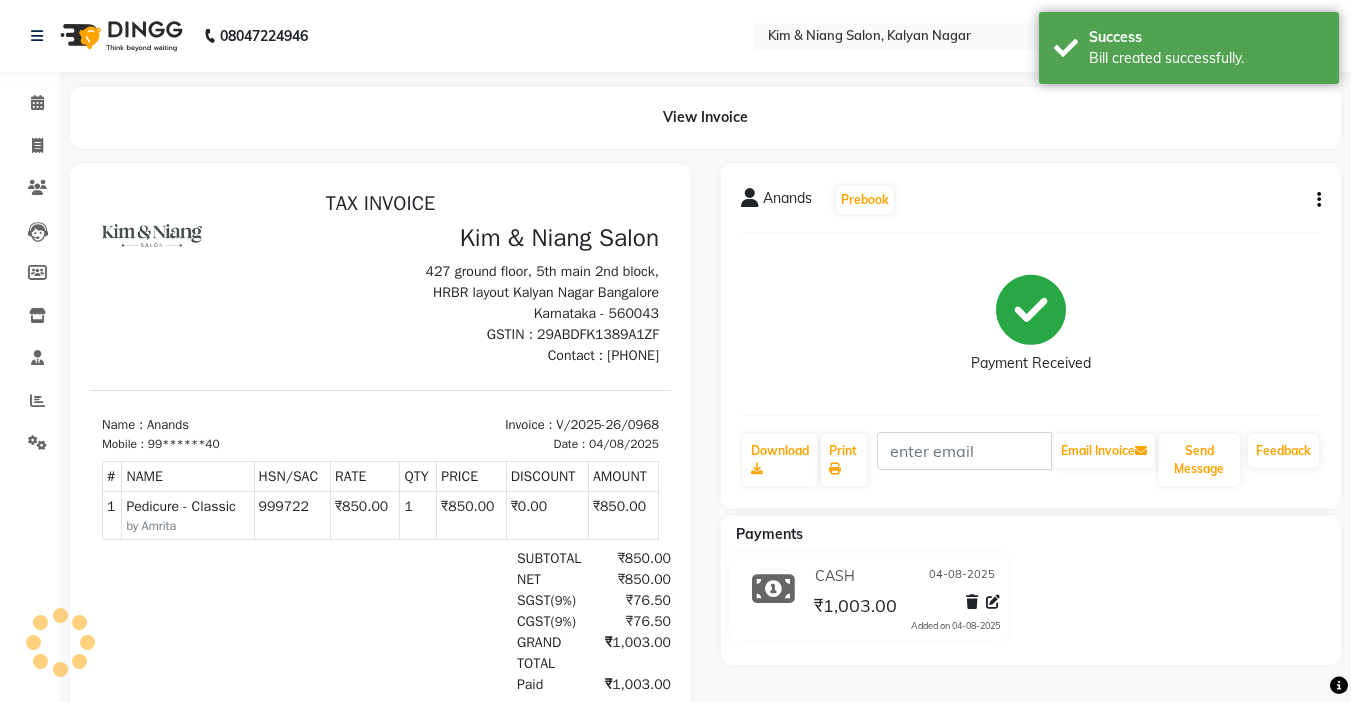 scroll, scrollTop: 0, scrollLeft: 0, axis: both 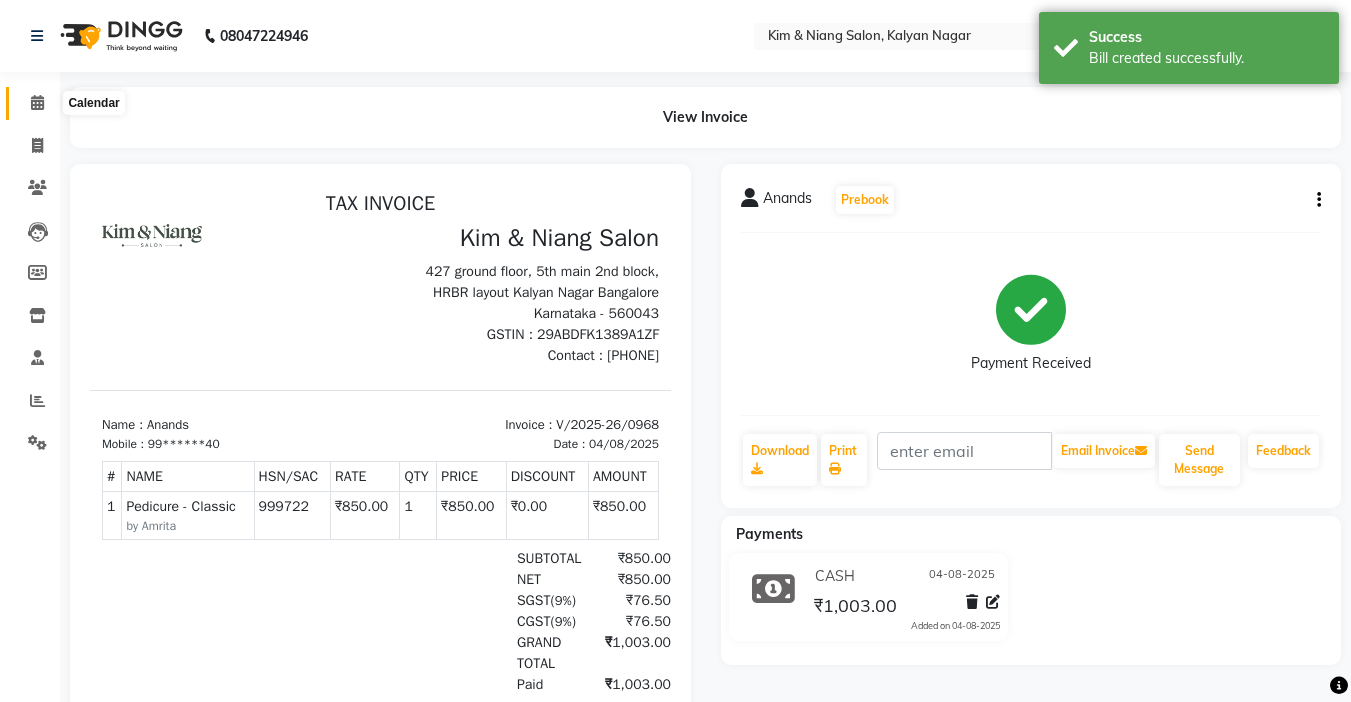 click 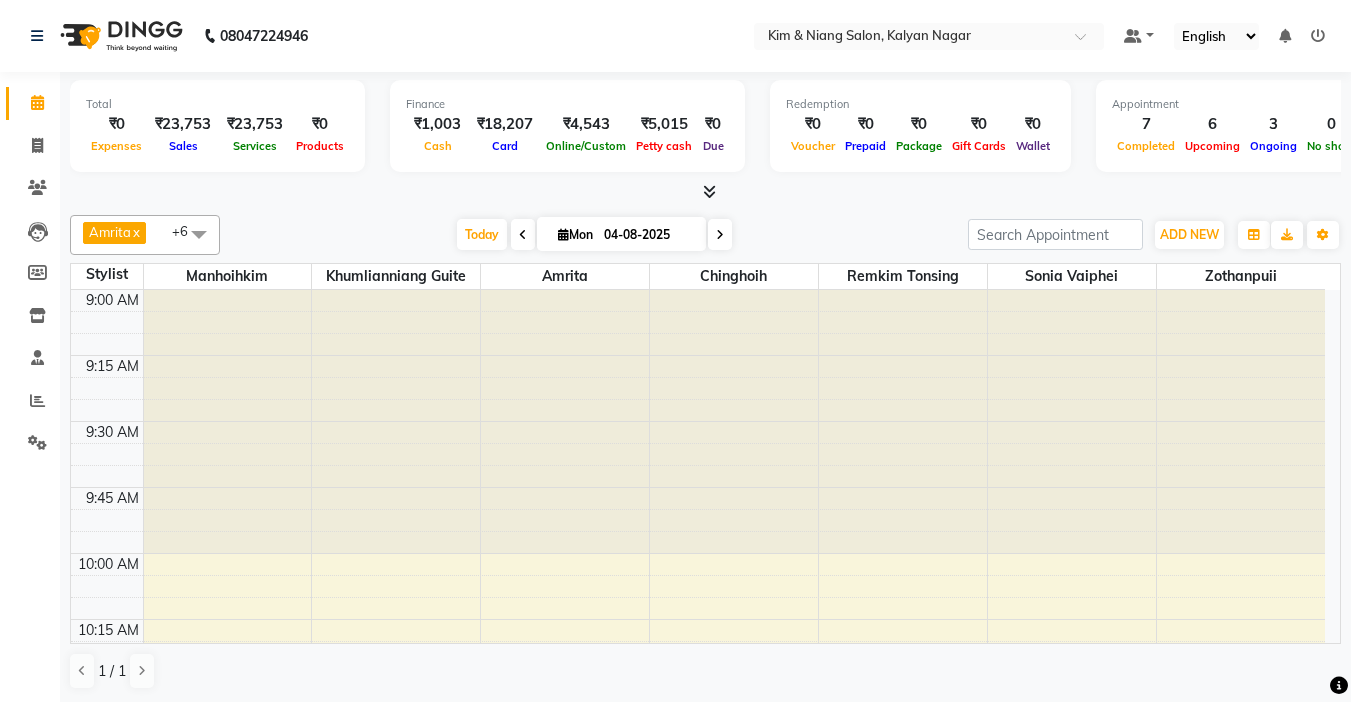 click on "08047224946 Select Location × Kim & Niang Salon, Kalyan Nagar Default Panel My Panel English ENGLISH Español العربية मराठी हिंदी ગુજરાતી தமிழ் 中文 Notifications nothing to show" 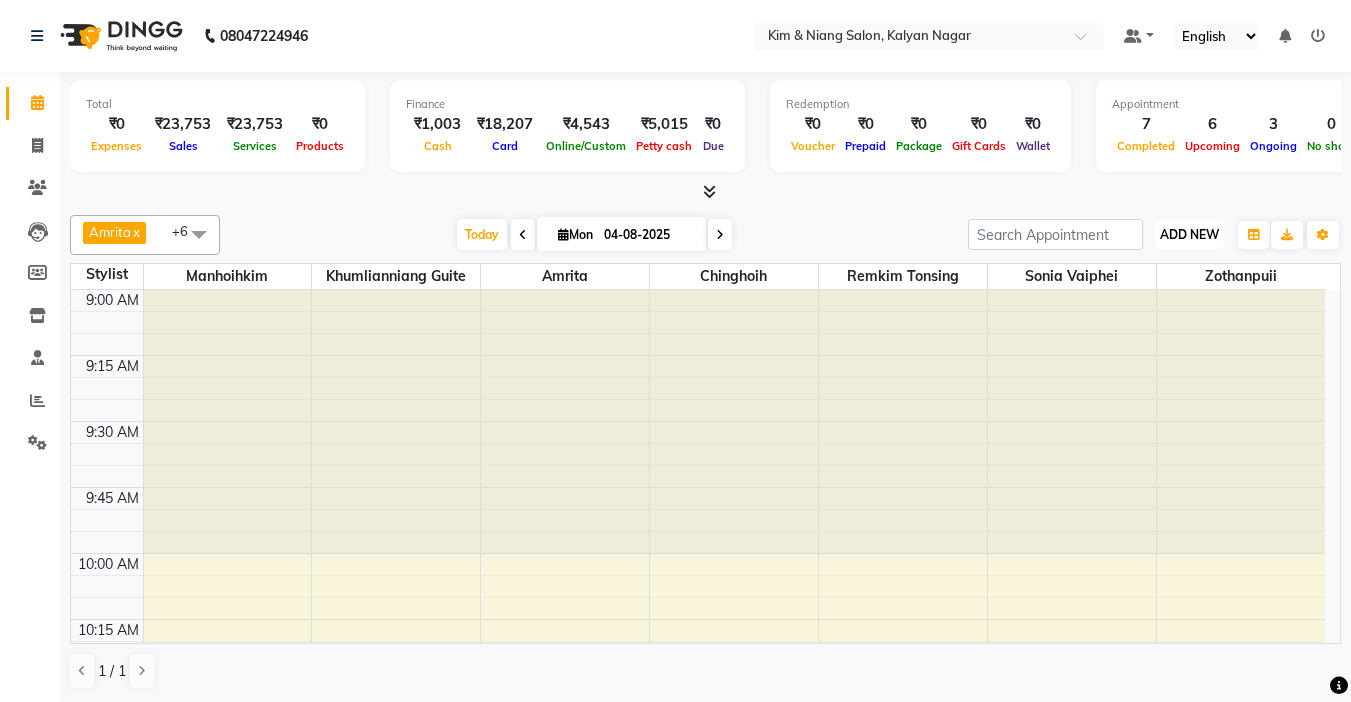 click on "ADD NEW Toggle Dropdown" at bounding box center [1189, 235] 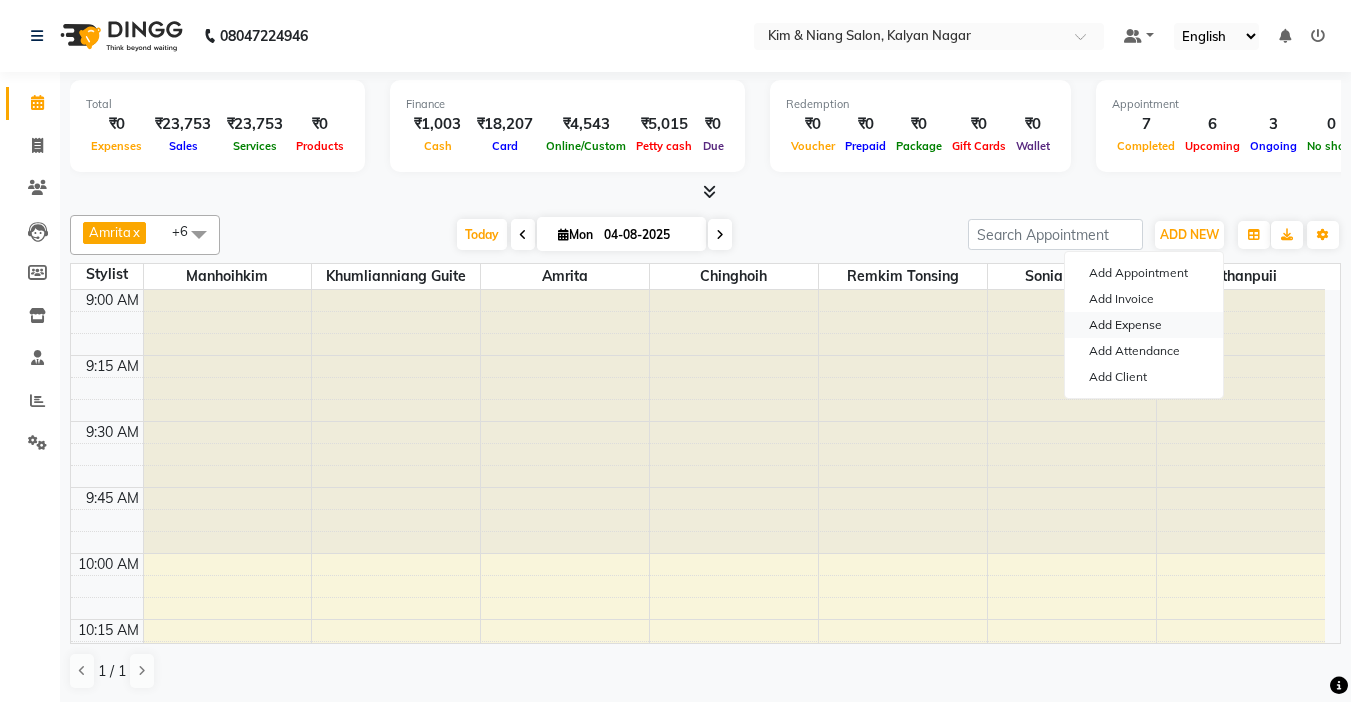 click on "Add Expense" at bounding box center [1144, 325] 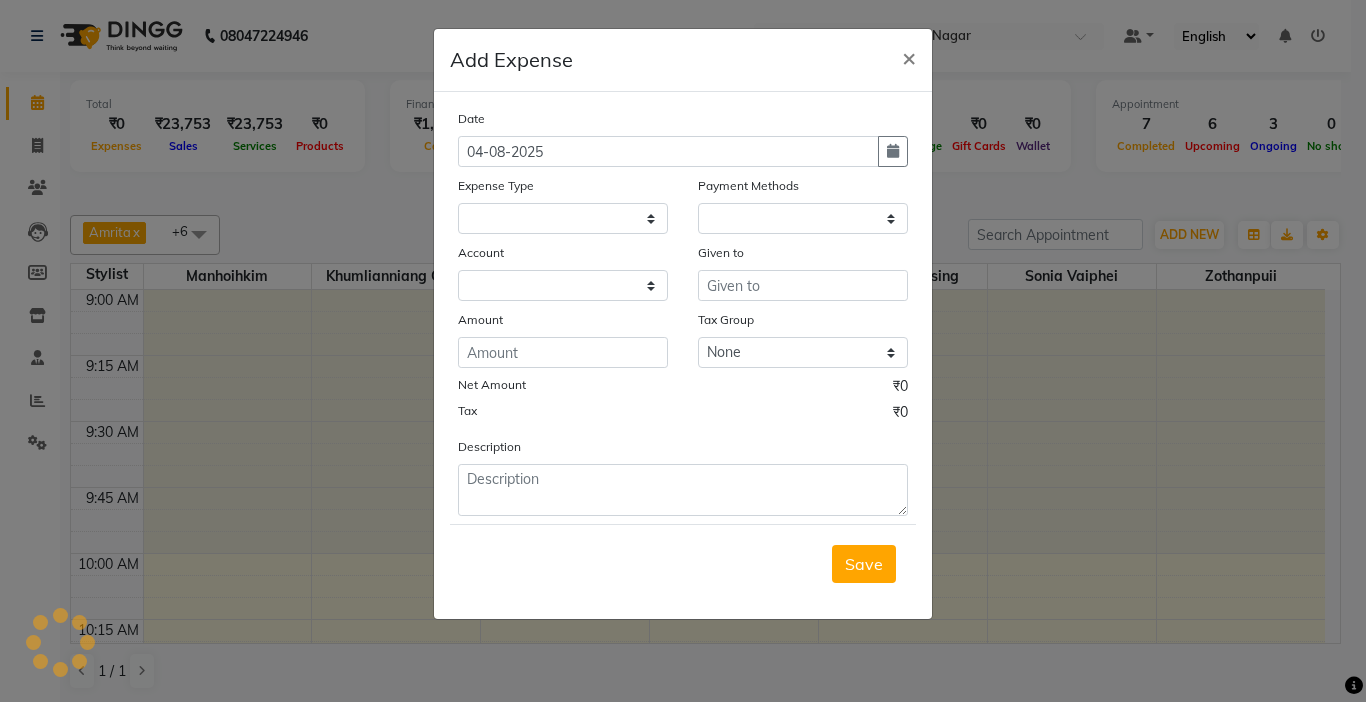 select on "1" 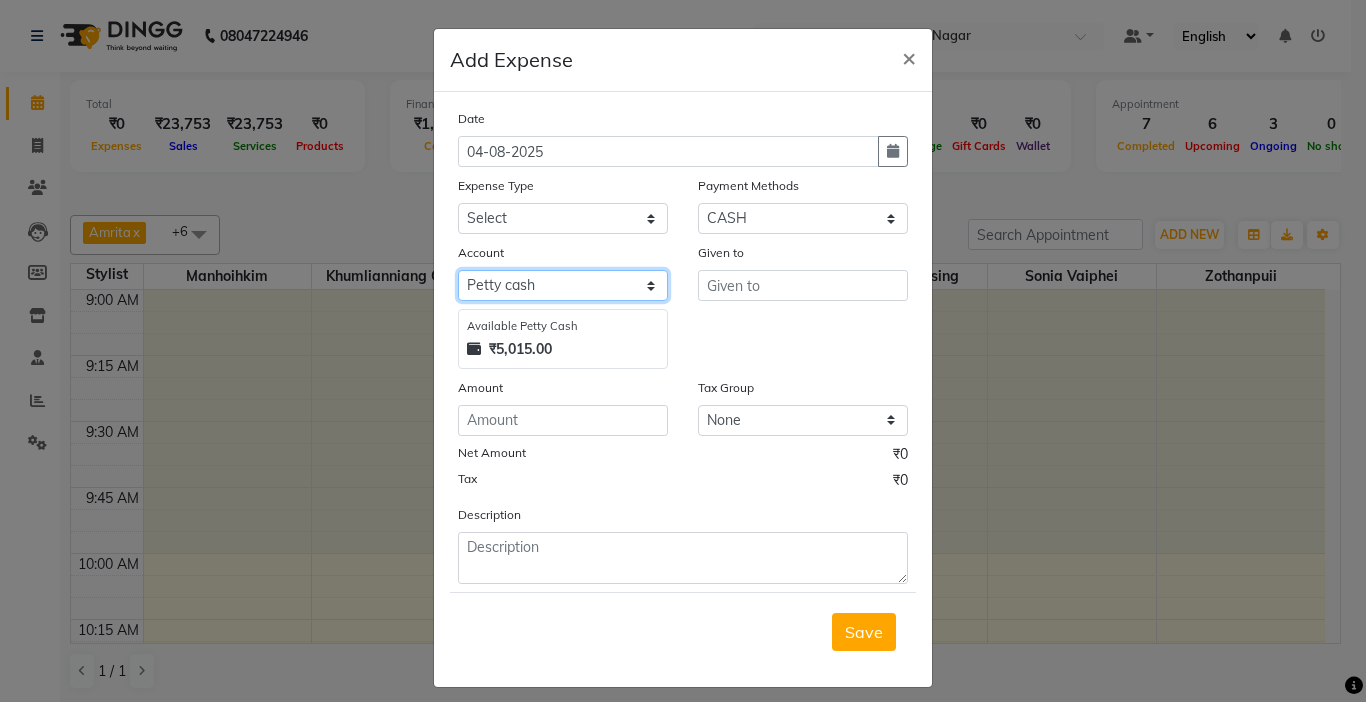 click on "Select Petty cash Salon Account Expense Account" 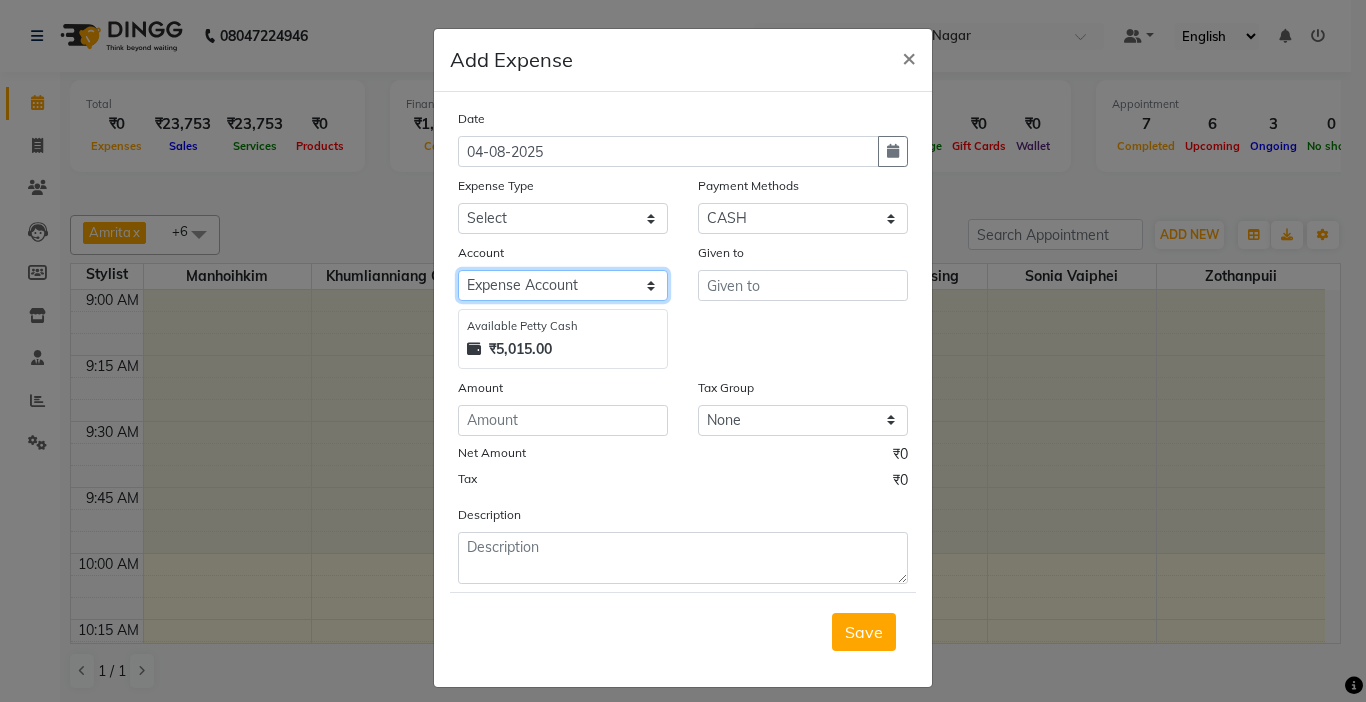 click on "Select Petty cash Salon Account Expense Account" 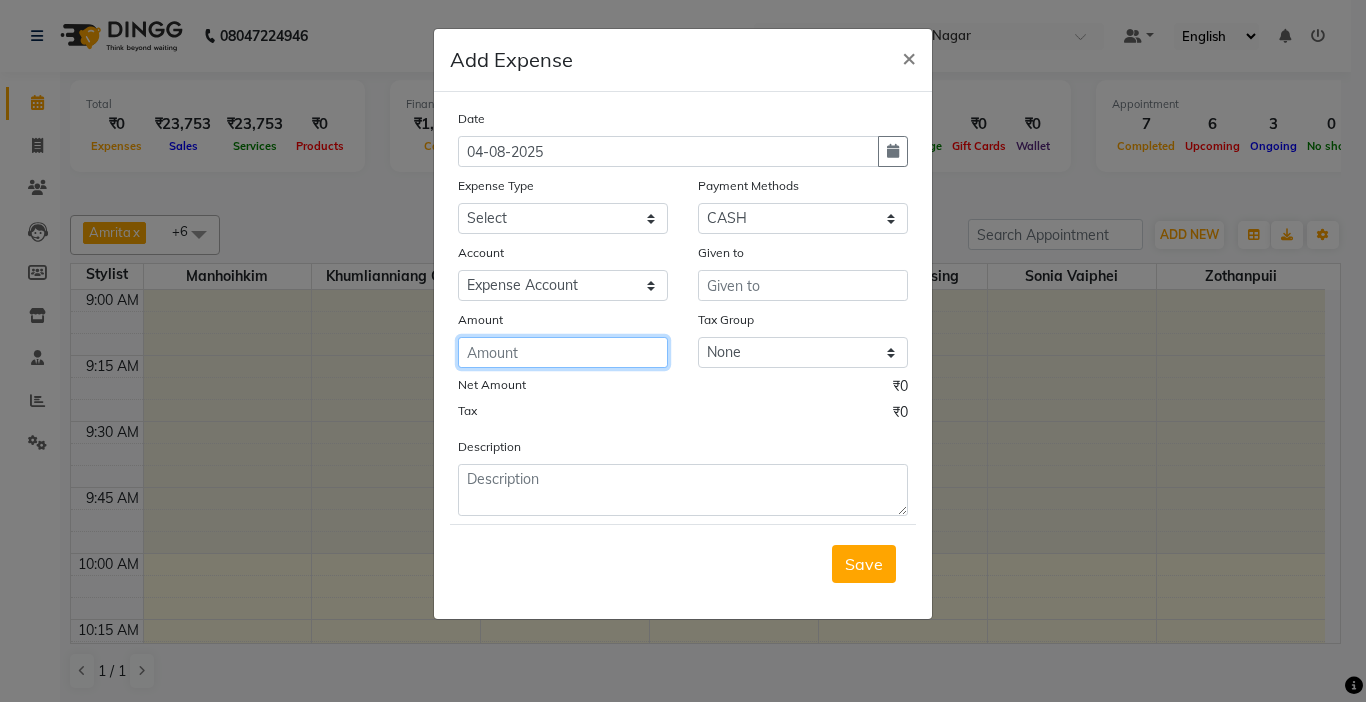 click 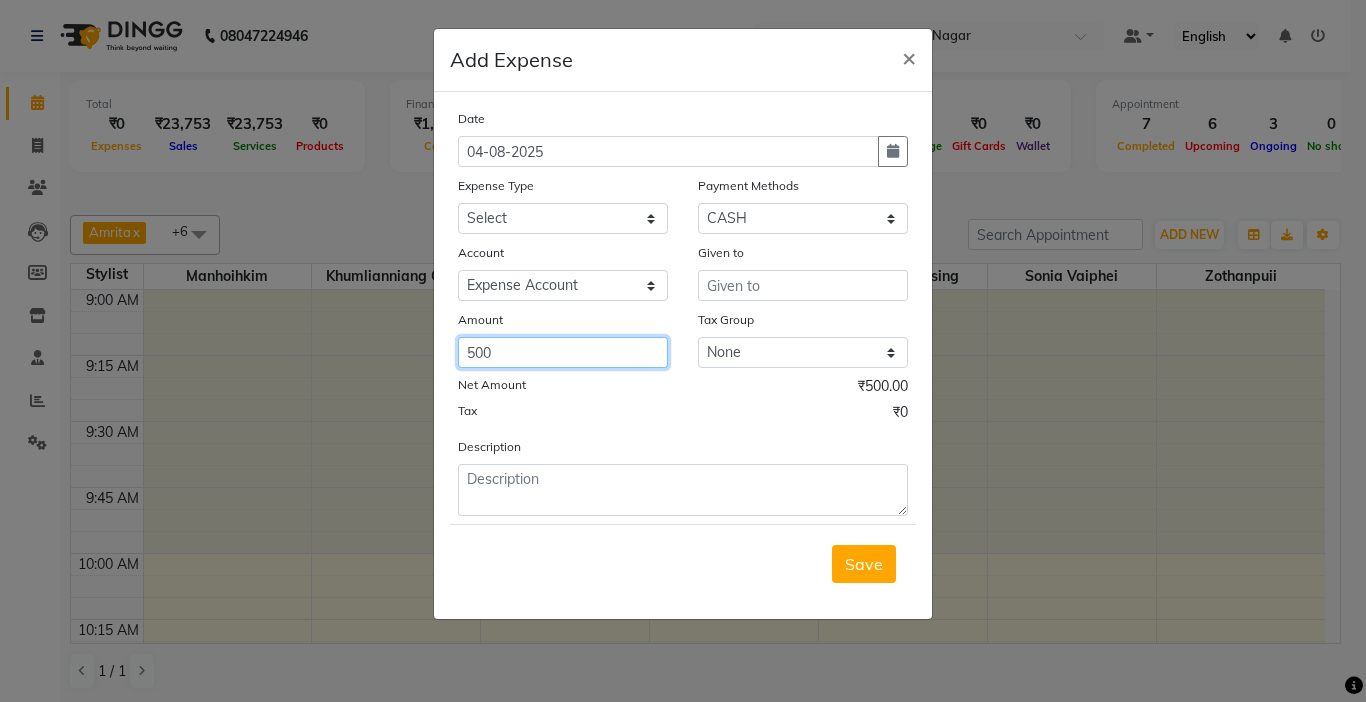 type on "500" 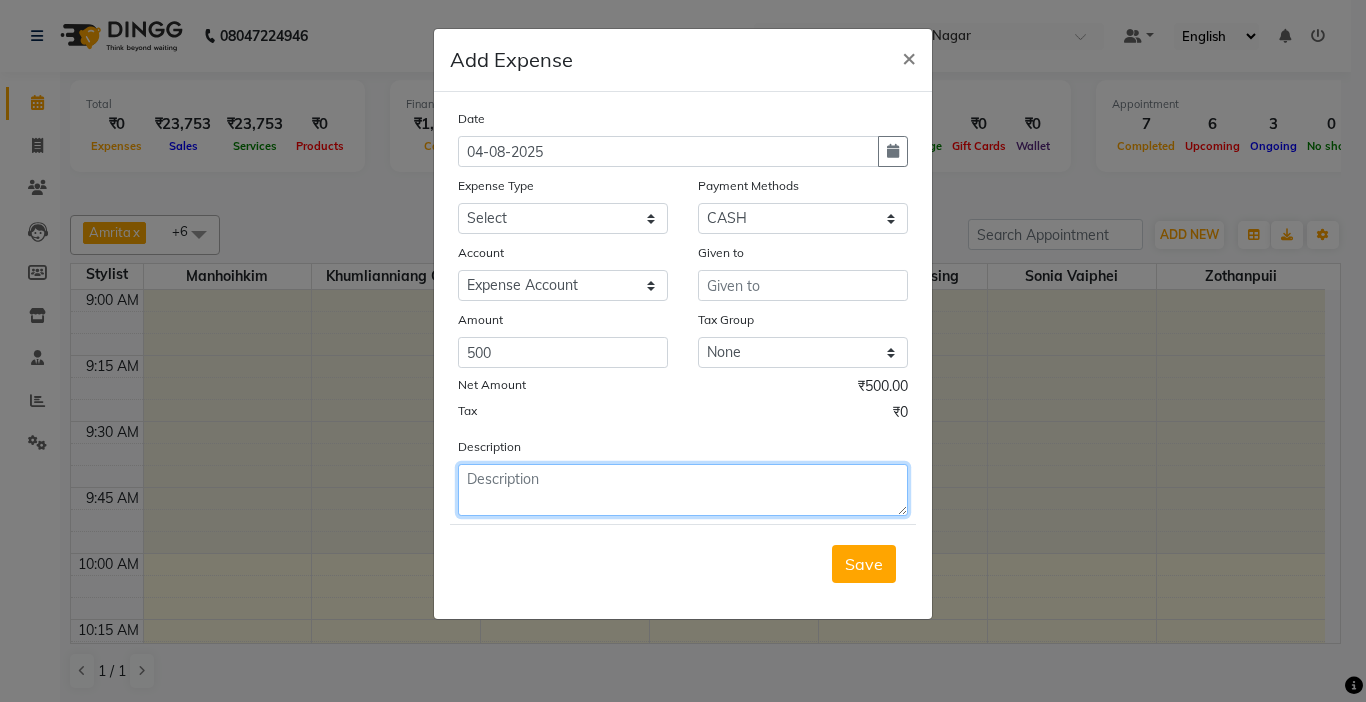 click 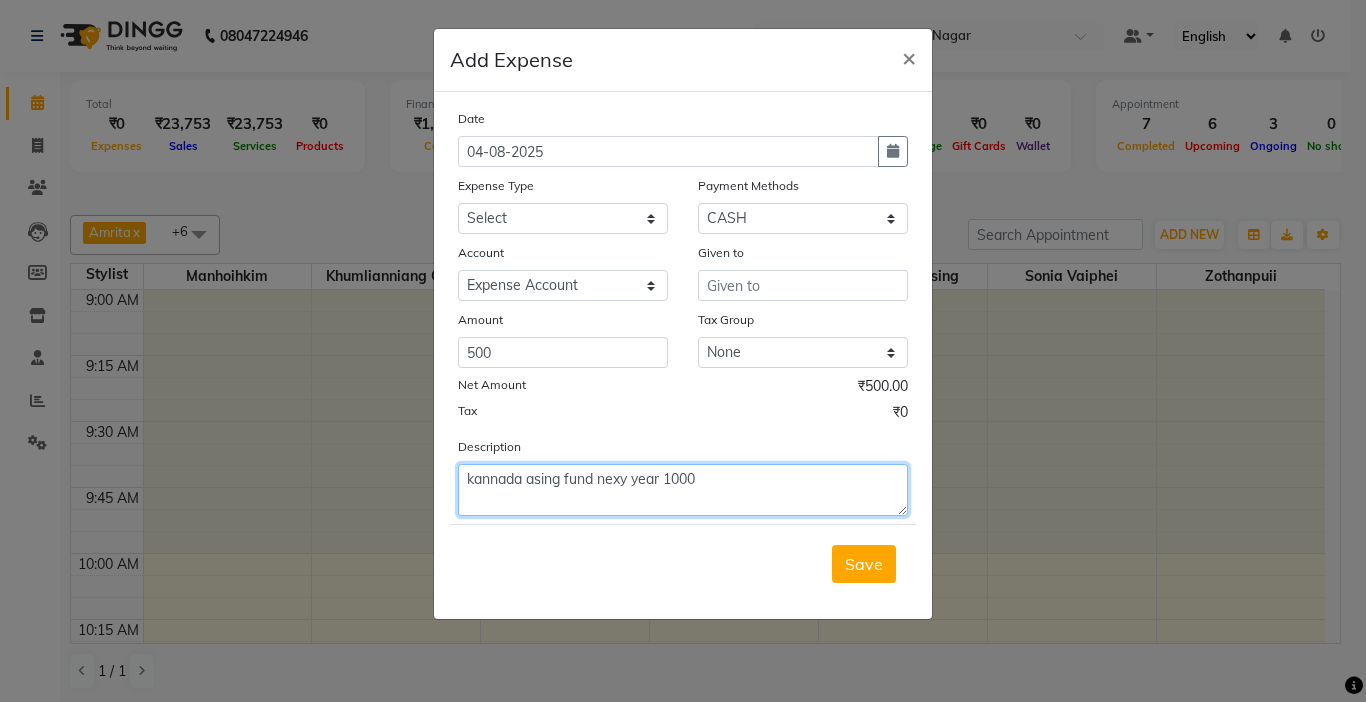 type on "kannada asing fund nexy year 1000" 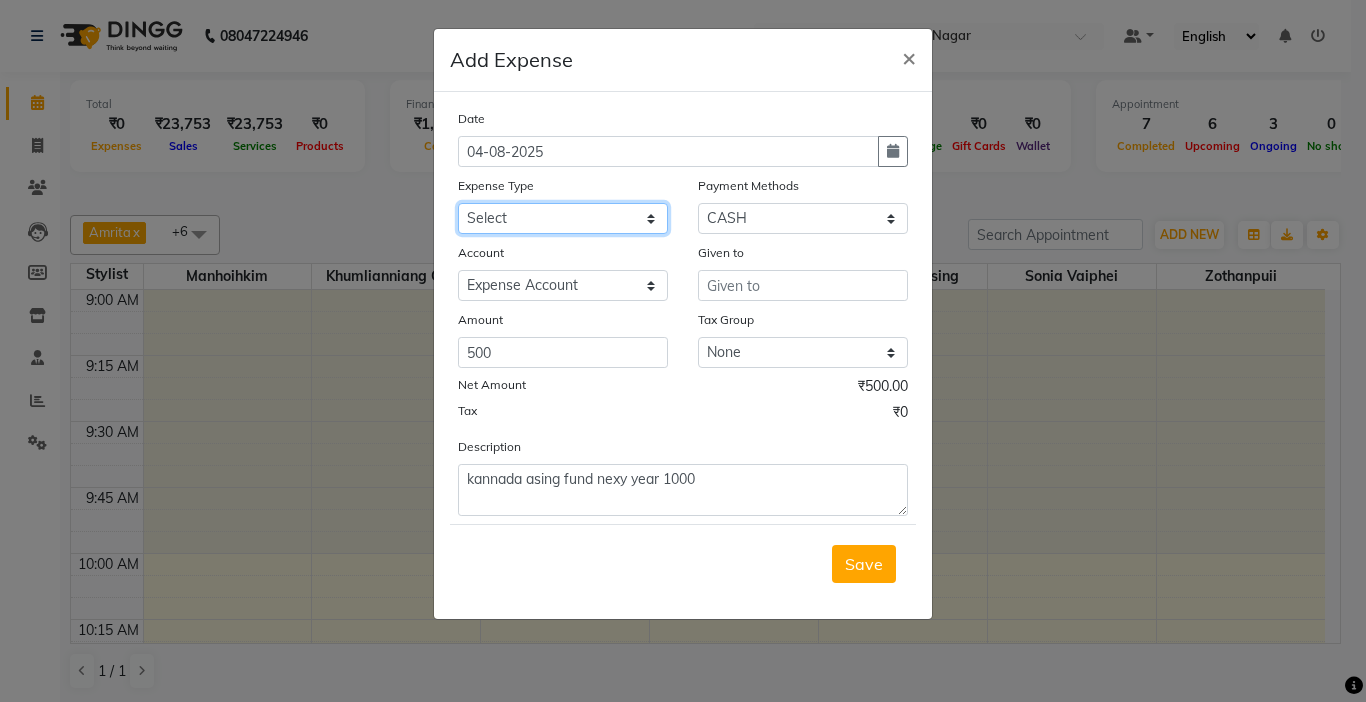 click on "Select Advance Salary Bank charges Car maintenance  Cash transfer to bank Cash transfer to hub Client Snacks Clinical charges Daily expense sheet Equipment Fuel Govt fee Incentive Insurance International purchase Loan Repayment Maintenance Marketing Miscellaneous MRA Other Pantry Product Rent Salary Staff Snacks Tax Tea & Refreshment Utilities" 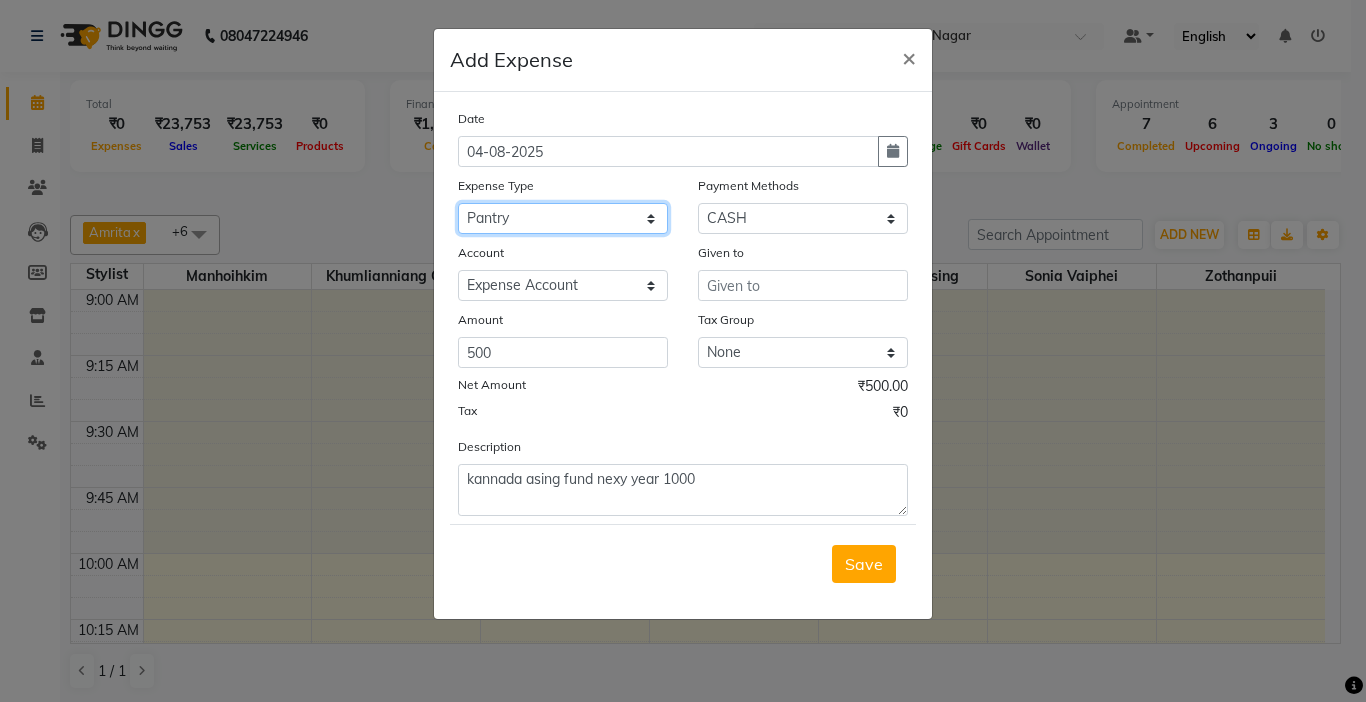 click on "Select Advance Salary Bank charges Car maintenance  Cash transfer to bank Cash transfer to hub Client Snacks Clinical charges Daily expense sheet Equipment Fuel Govt fee Incentive Insurance International purchase Loan Repayment Maintenance Marketing Miscellaneous MRA Other Pantry Product Rent Salary Staff Snacks Tax Tea & Refreshment Utilities" 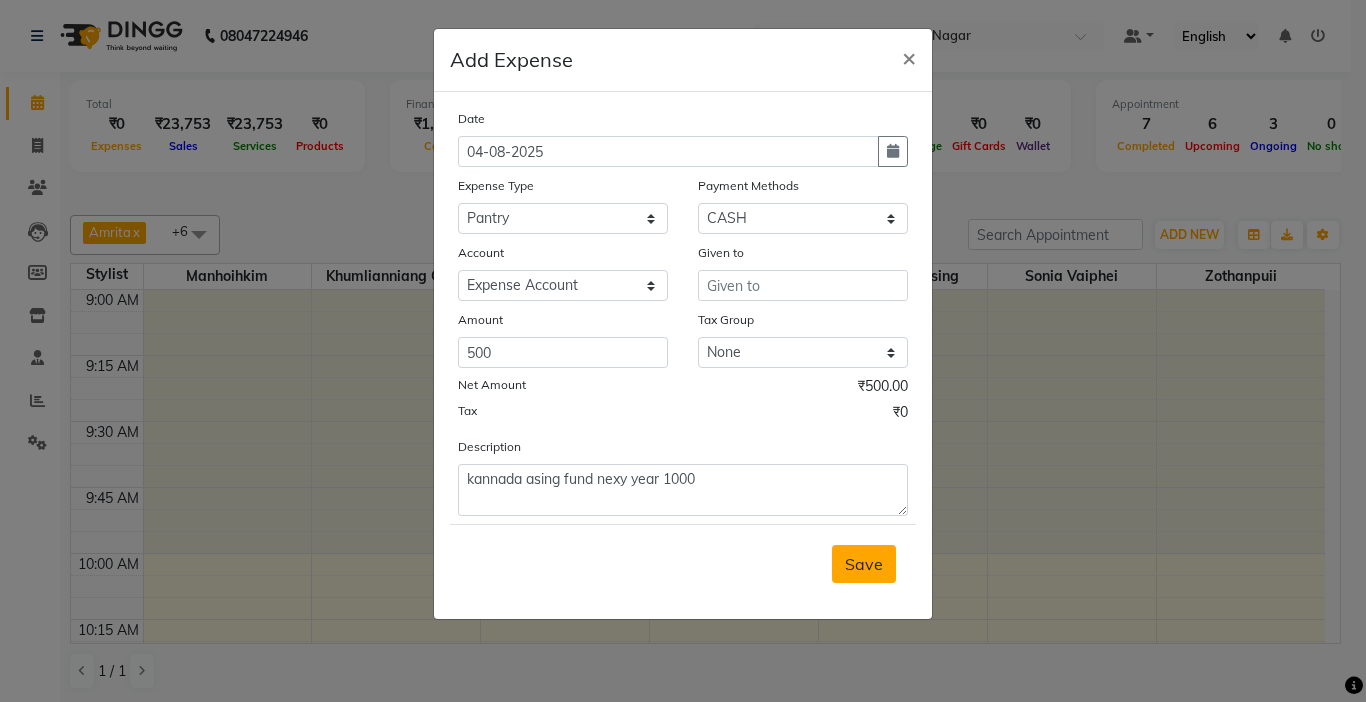 click on "Save" at bounding box center (864, 564) 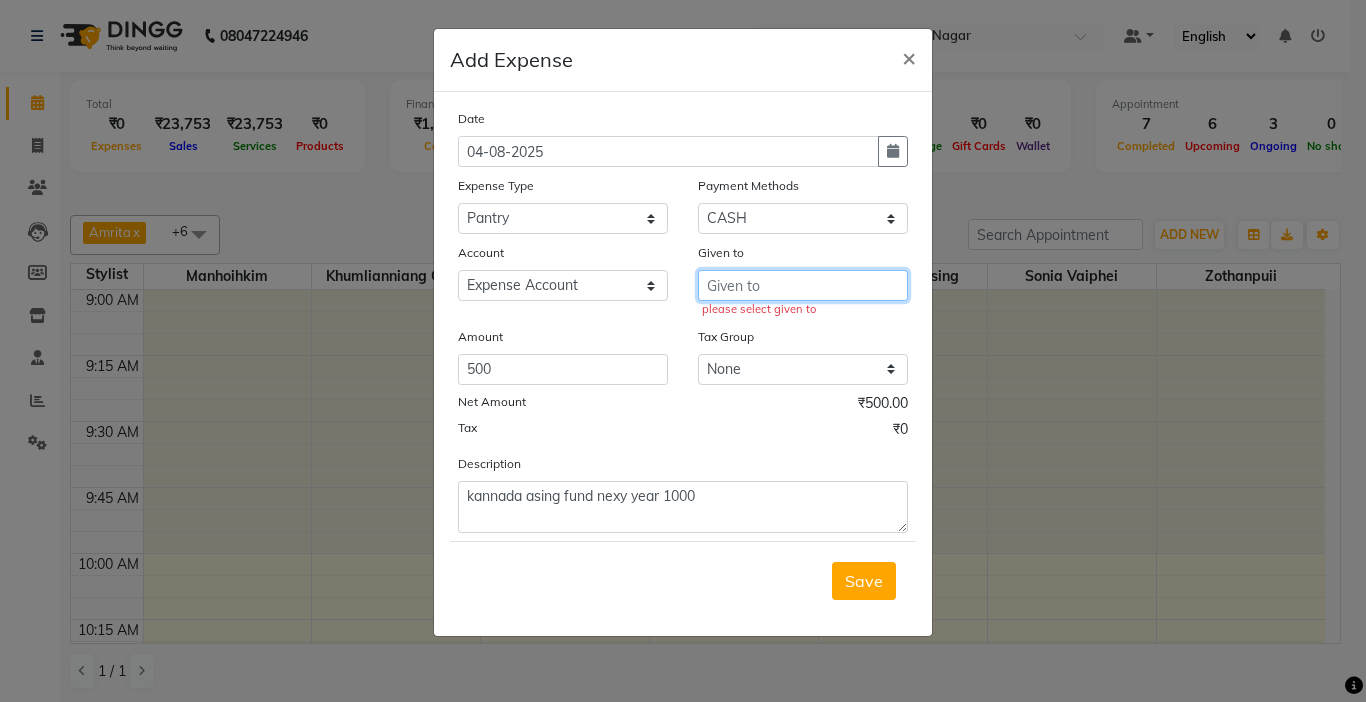 click at bounding box center (803, 285) 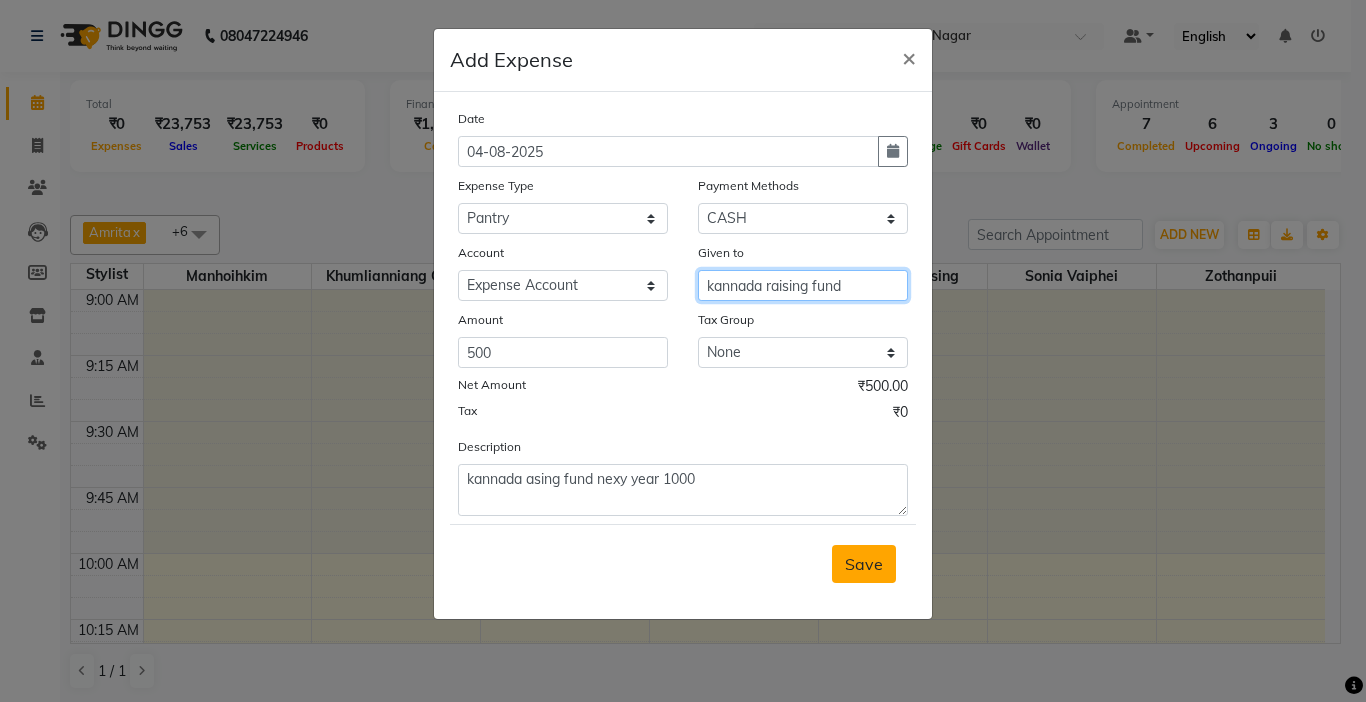 type on "kannada raising fund" 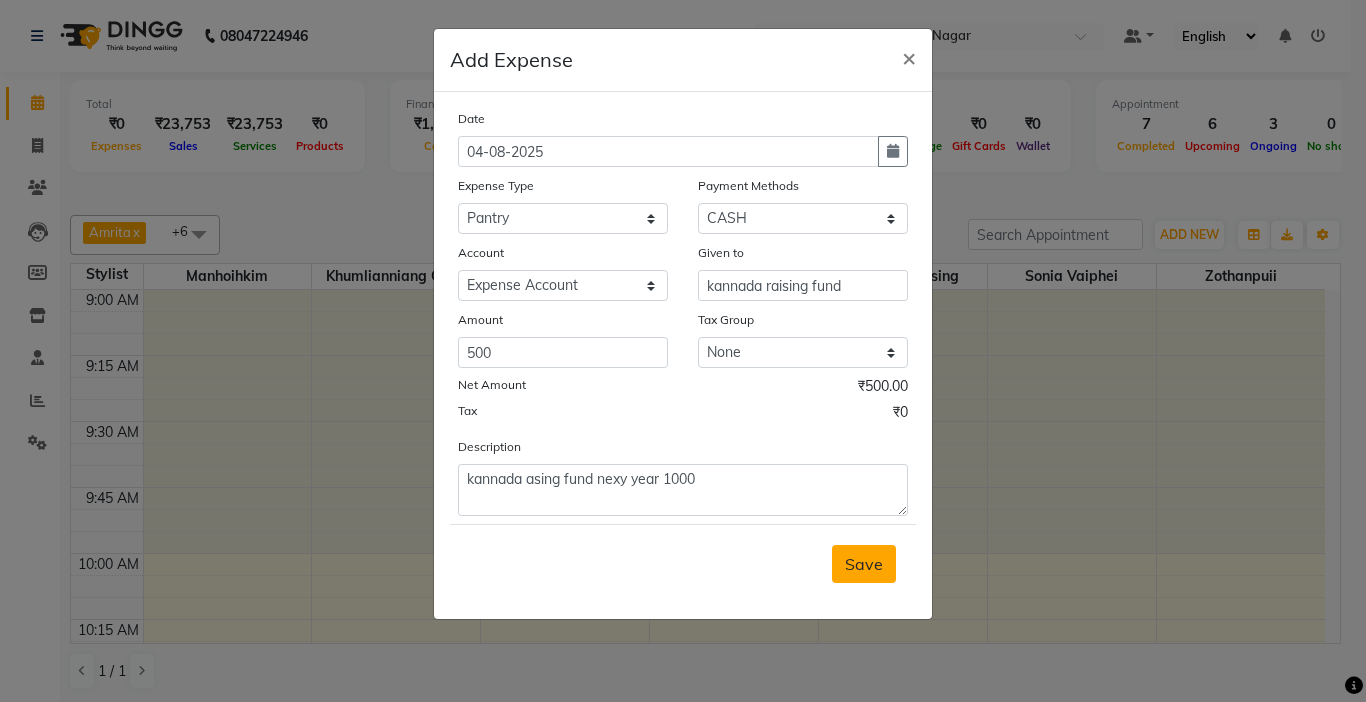click on "Save" at bounding box center (864, 564) 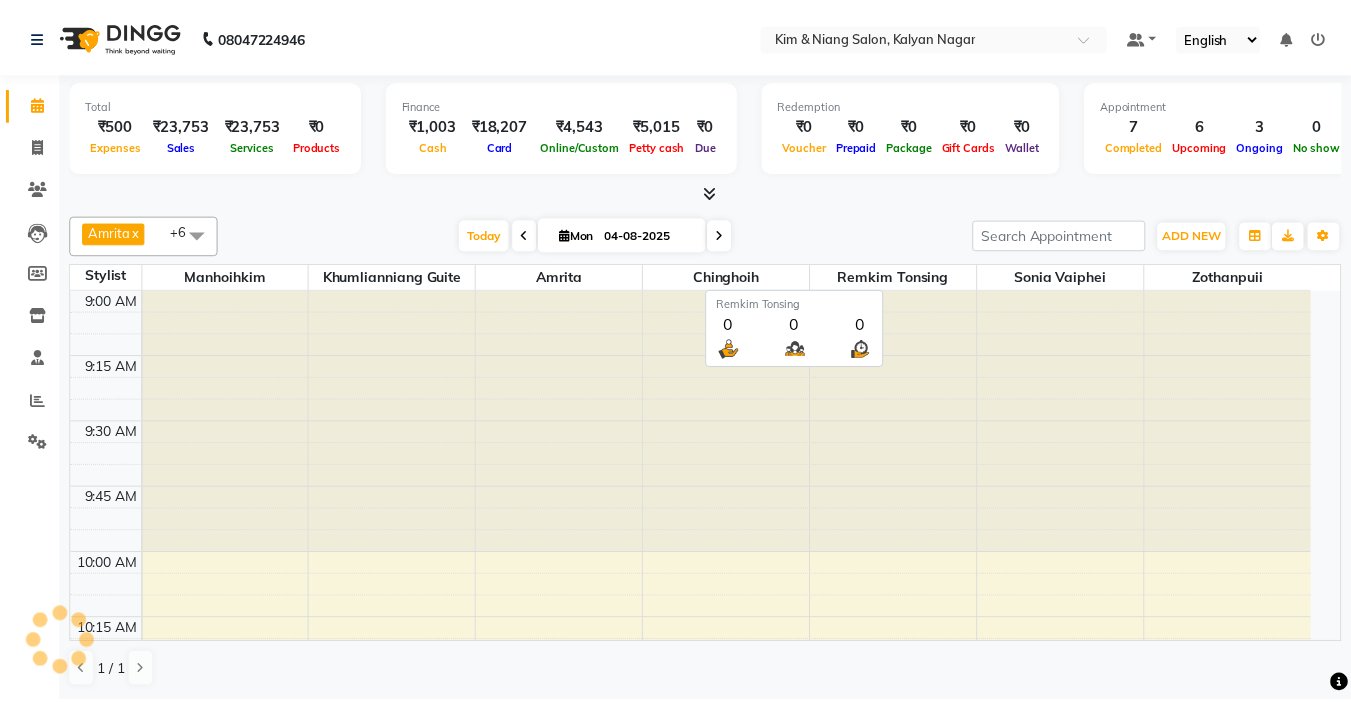 scroll, scrollTop: 0, scrollLeft: 0, axis: both 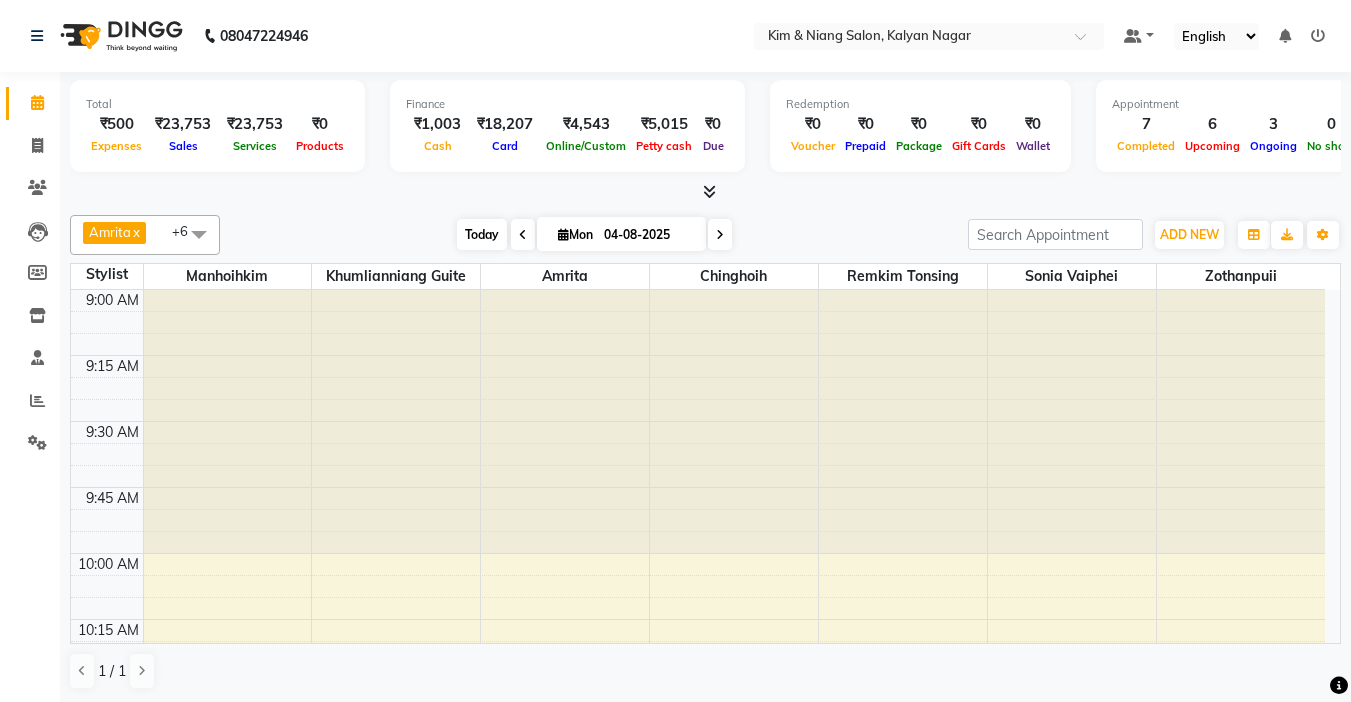 click on "Today" at bounding box center [482, 234] 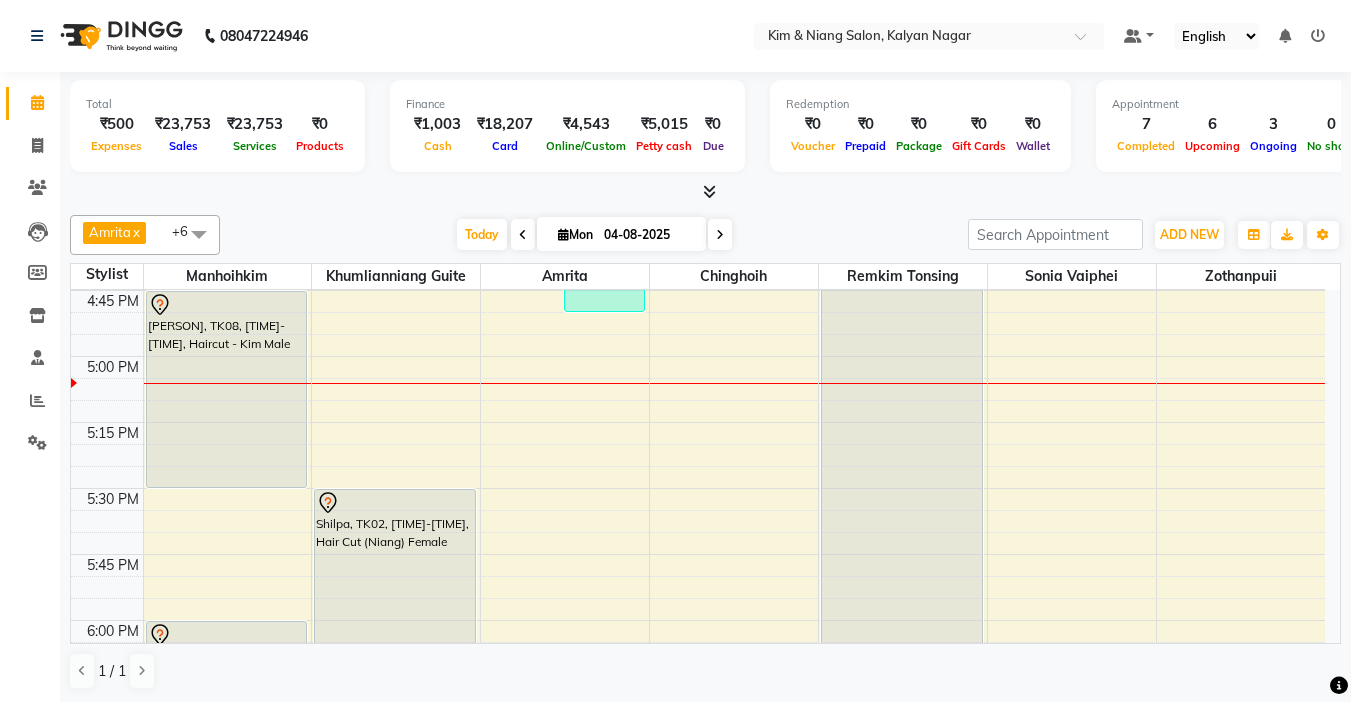 scroll, scrollTop: 1913, scrollLeft: 0, axis: vertical 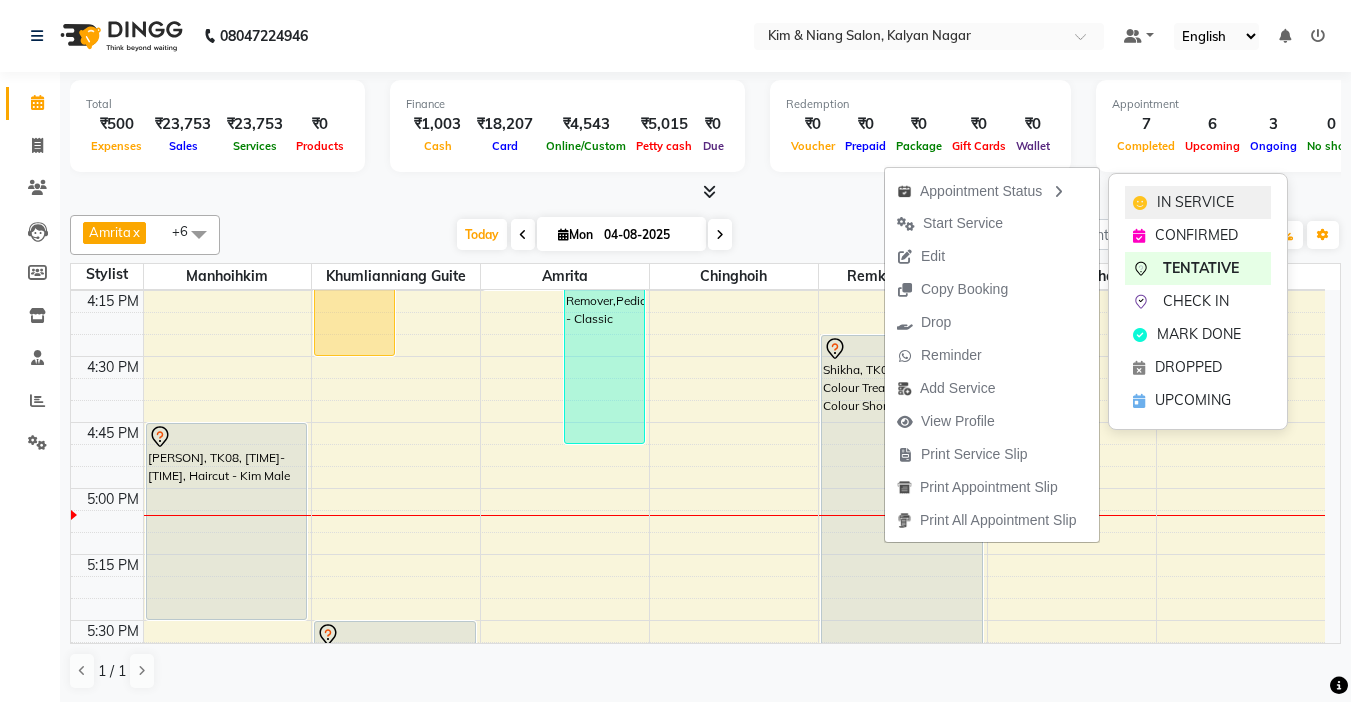 click on "IN SERVICE" 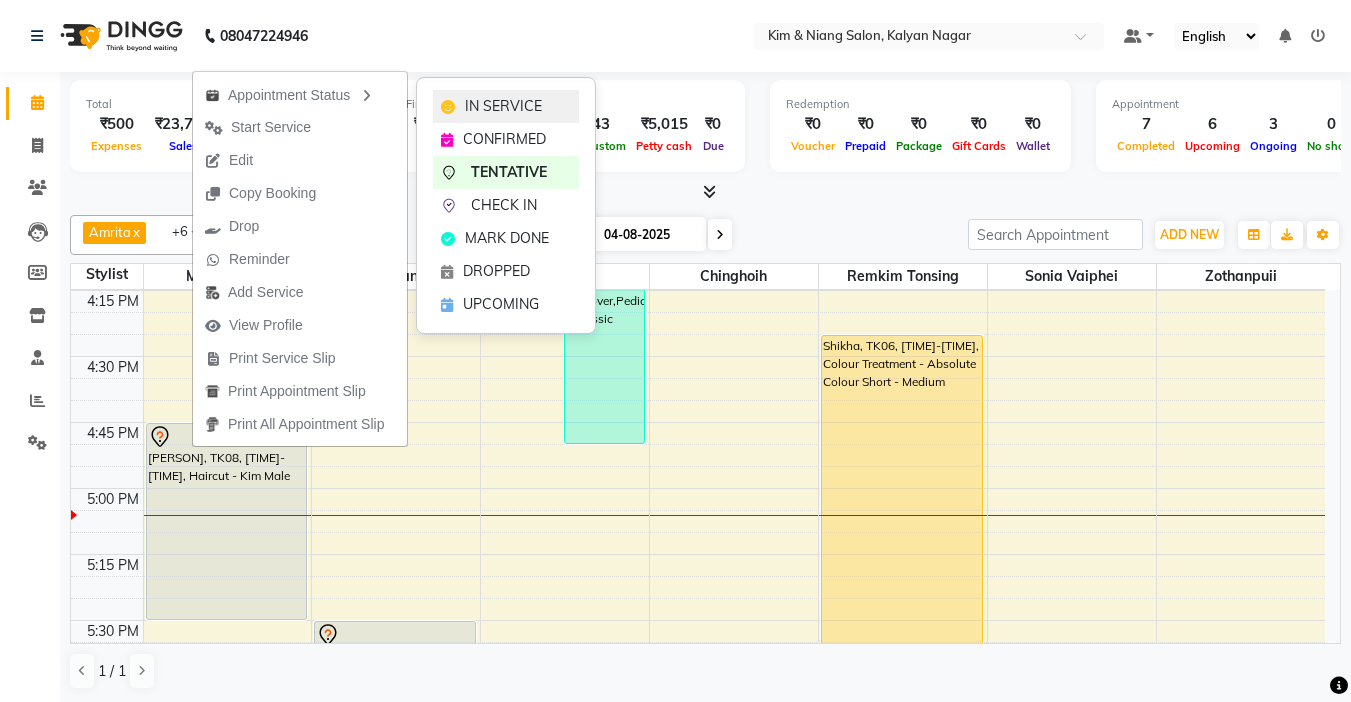 click on "IN SERVICE" 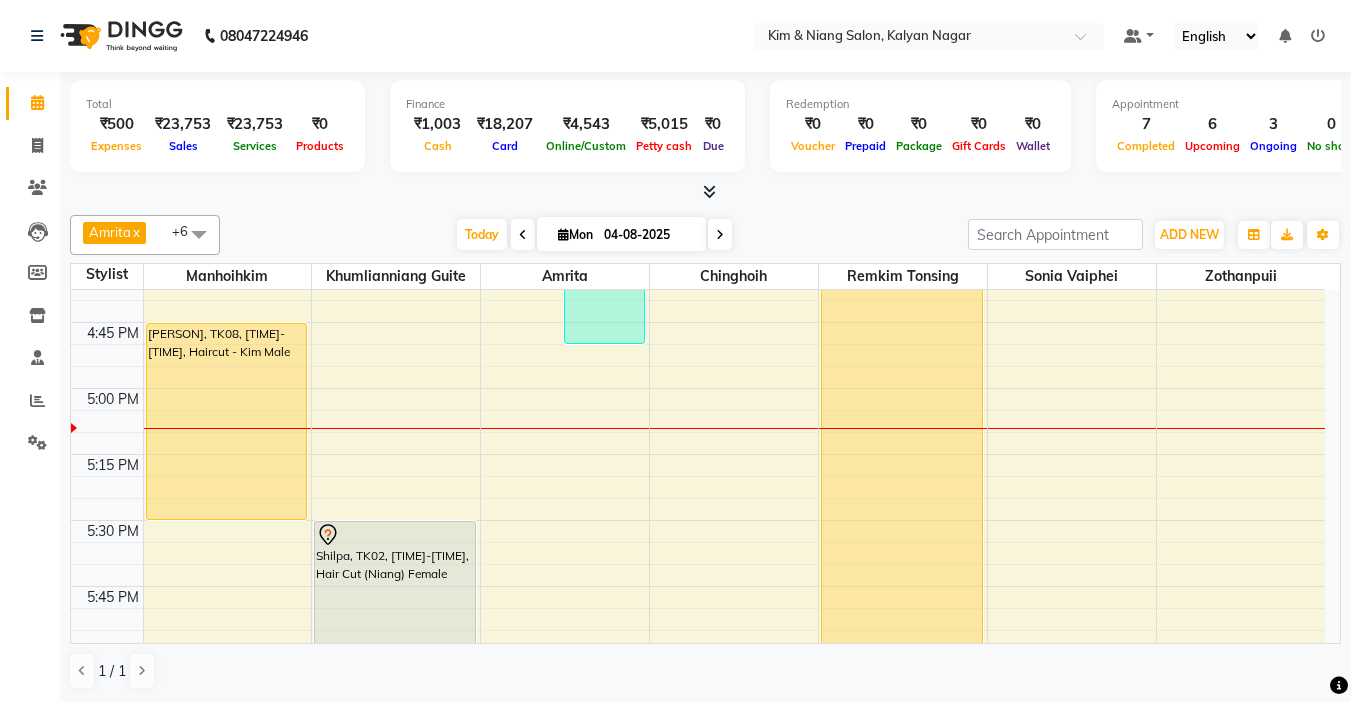 scroll, scrollTop: 2113, scrollLeft: 0, axis: vertical 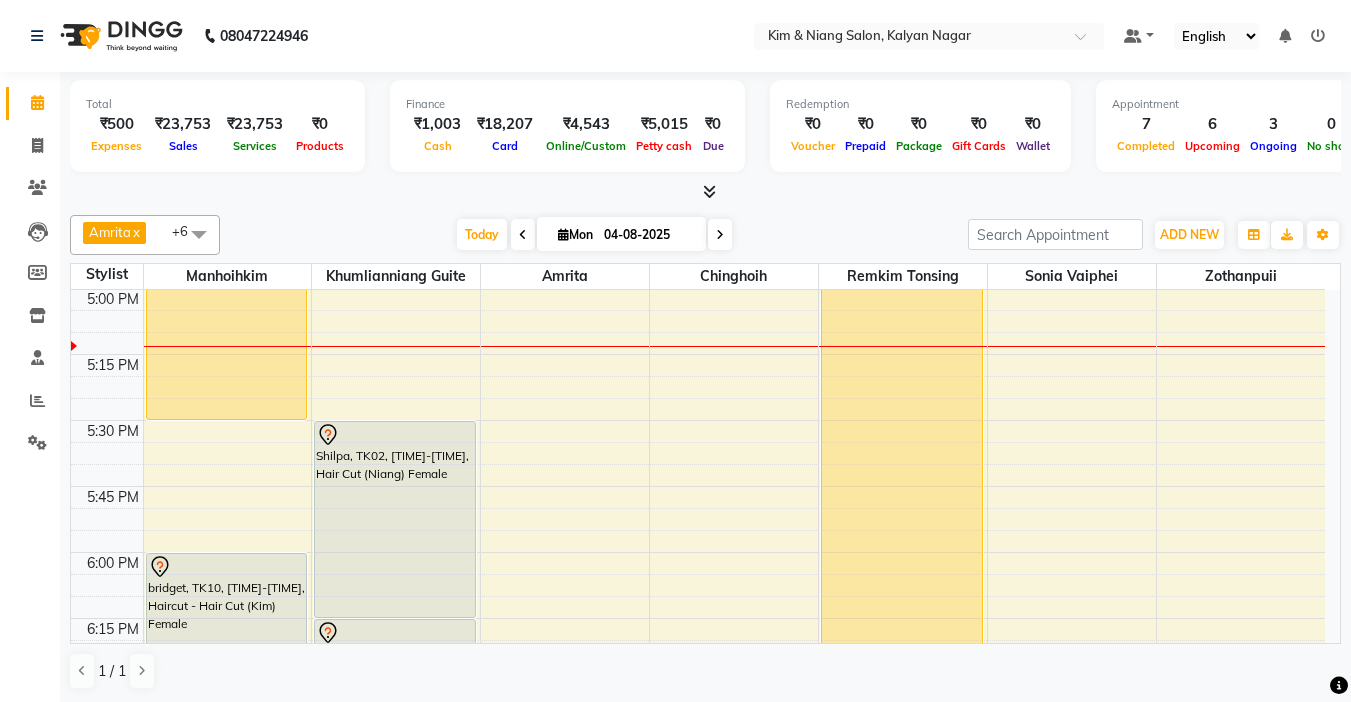click on "Mon" at bounding box center [575, 234] 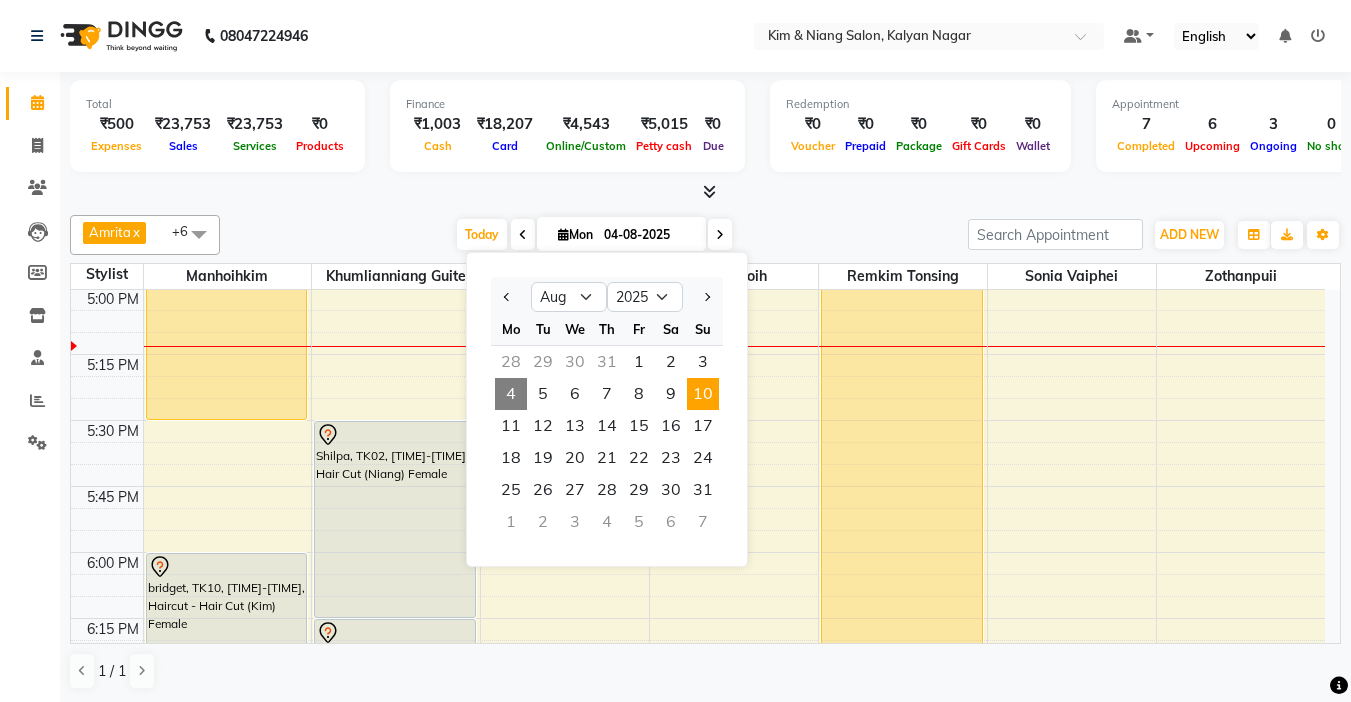 click on "10" at bounding box center [703, 394] 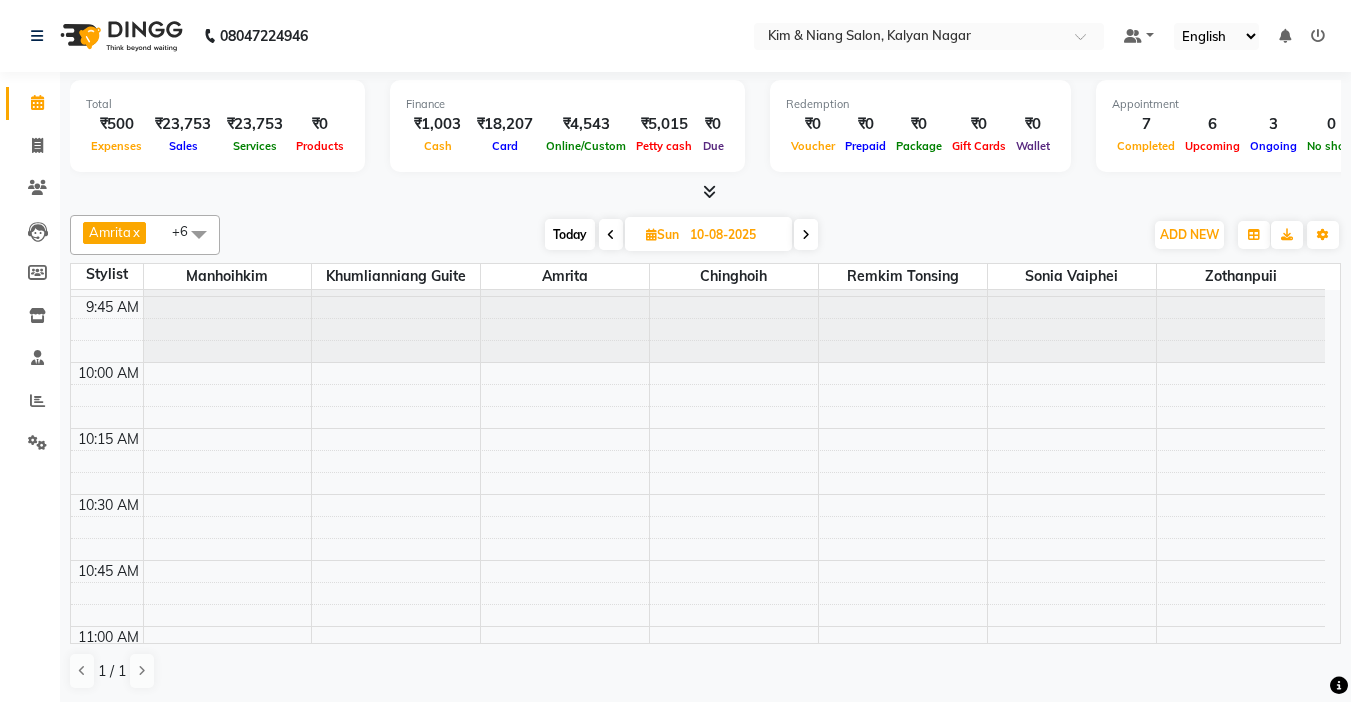scroll, scrollTop: 313, scrollLeft: 0, axis: vertical 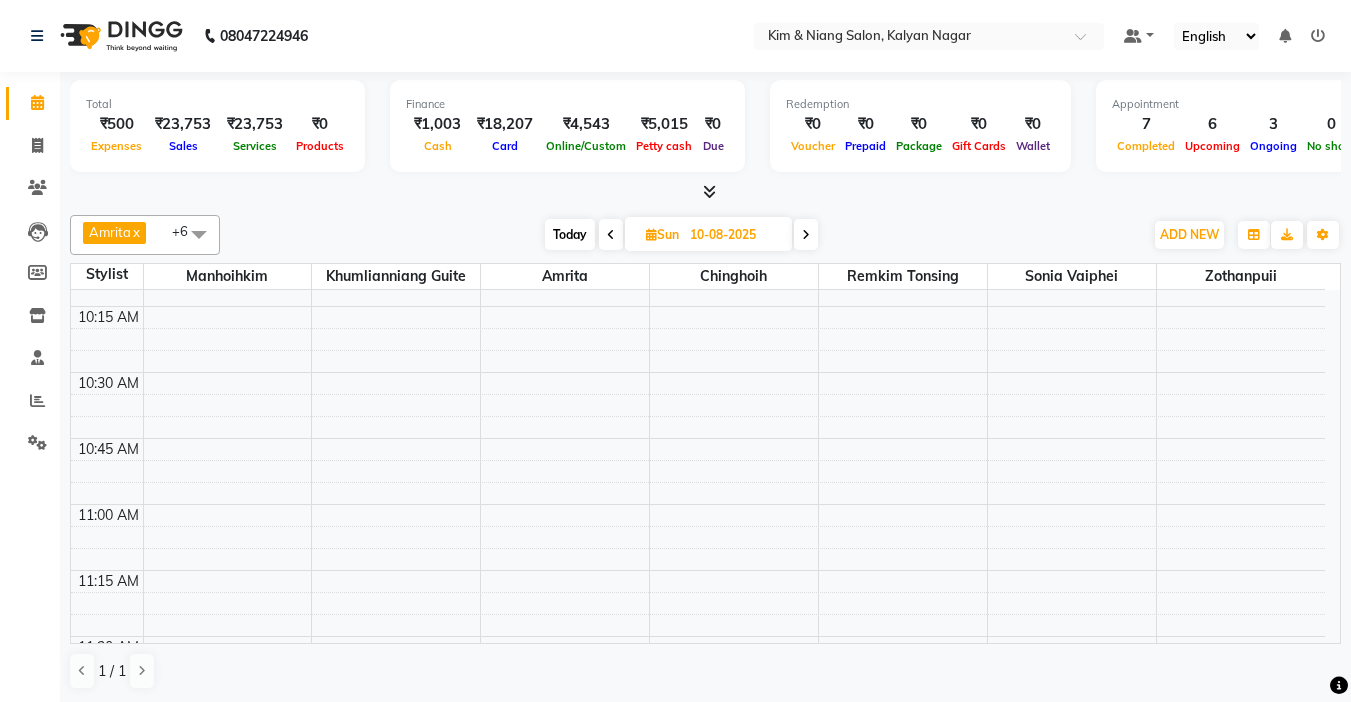 click on "9:00 AM 9:15 AM 9:30 AM 9:45 AM 10:00 AM 10:15 AM 10:30 AM 10:45 AM 11:00 AM 11:15 AM 11:30 AM 11:45 AM 12:00 PM 12:15 PM 12:30 PM 12:45 PM 1:00 PM 1:15 PM 1:30 PM 1:45 PM 2:00 PM 2:15 PM 2:30 PM 2:45 PM 3:00 PM 3:15 PM 3:30 PM 3:45 PM 4:00 PM 4:15 PM 4:30 PM 4:45 PM 5:00 PM 5:15 PM 5:30 PM 5:45 PM 6:00 PM 6:15 PM 6:30 PM 6:45 PM 7:00 PM 7:15 PM 7:30 PM 7:45 PM 8:00 PM 8:15 PM 8:30 PM 8:45 PM 9:00 PM 9:15 PM 9:30 PM 9:45 PM aahana, [TIME]-[TIME], Haircut - Hair Cut (Kim) Female" at bounding box center [698, 1692] 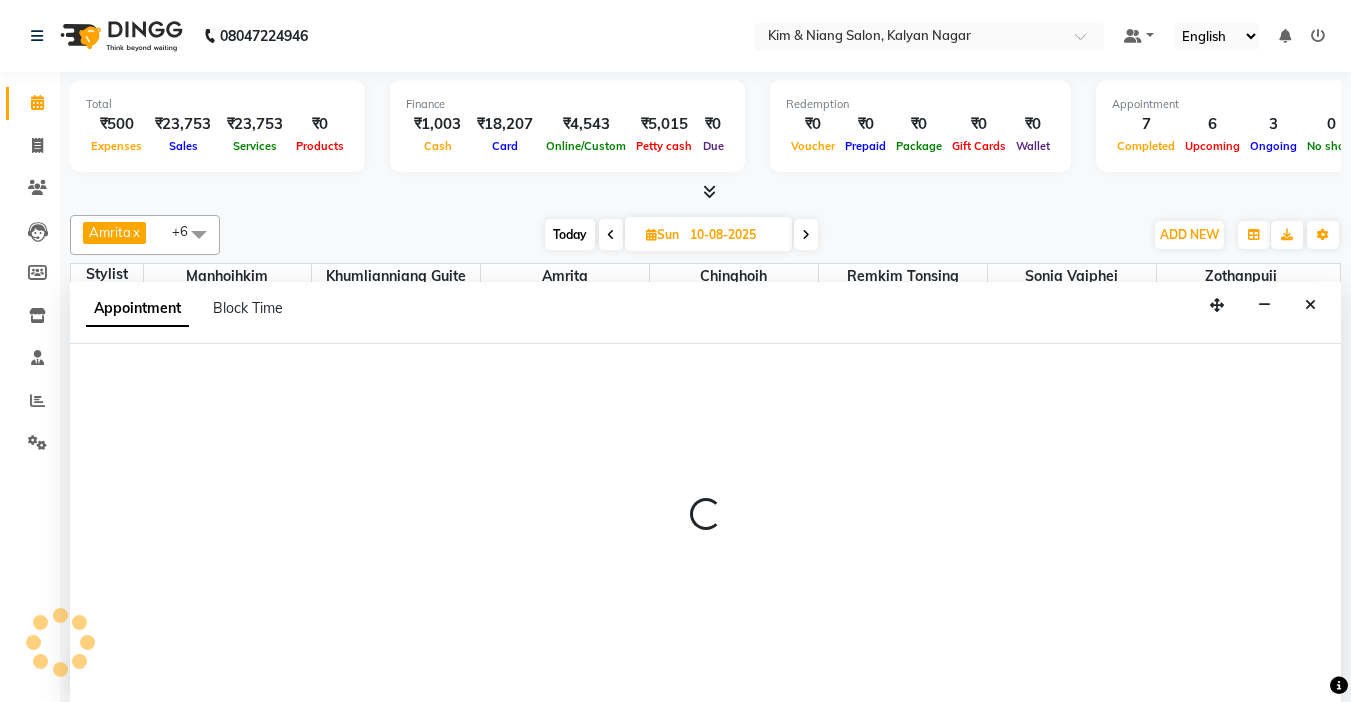 scroll, scrollTop: 1, scrollLeft: 0, axis: vertical 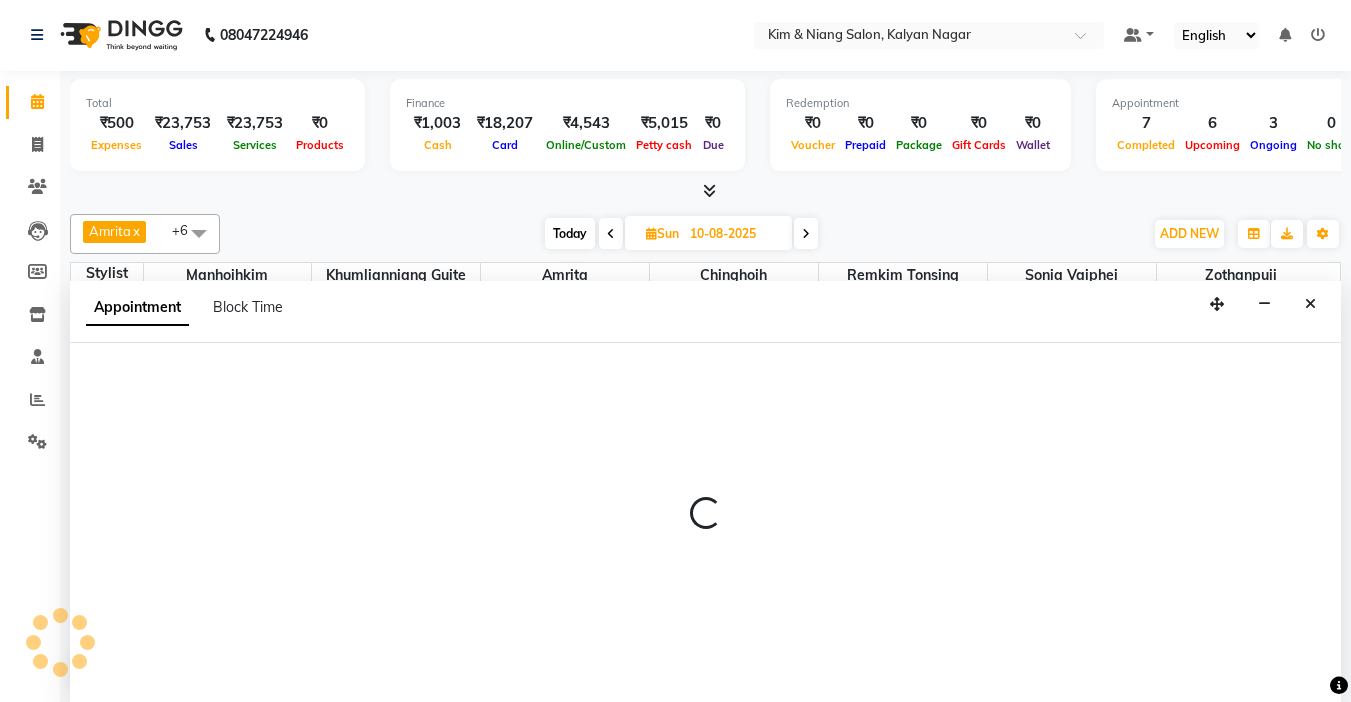 select on "70737" 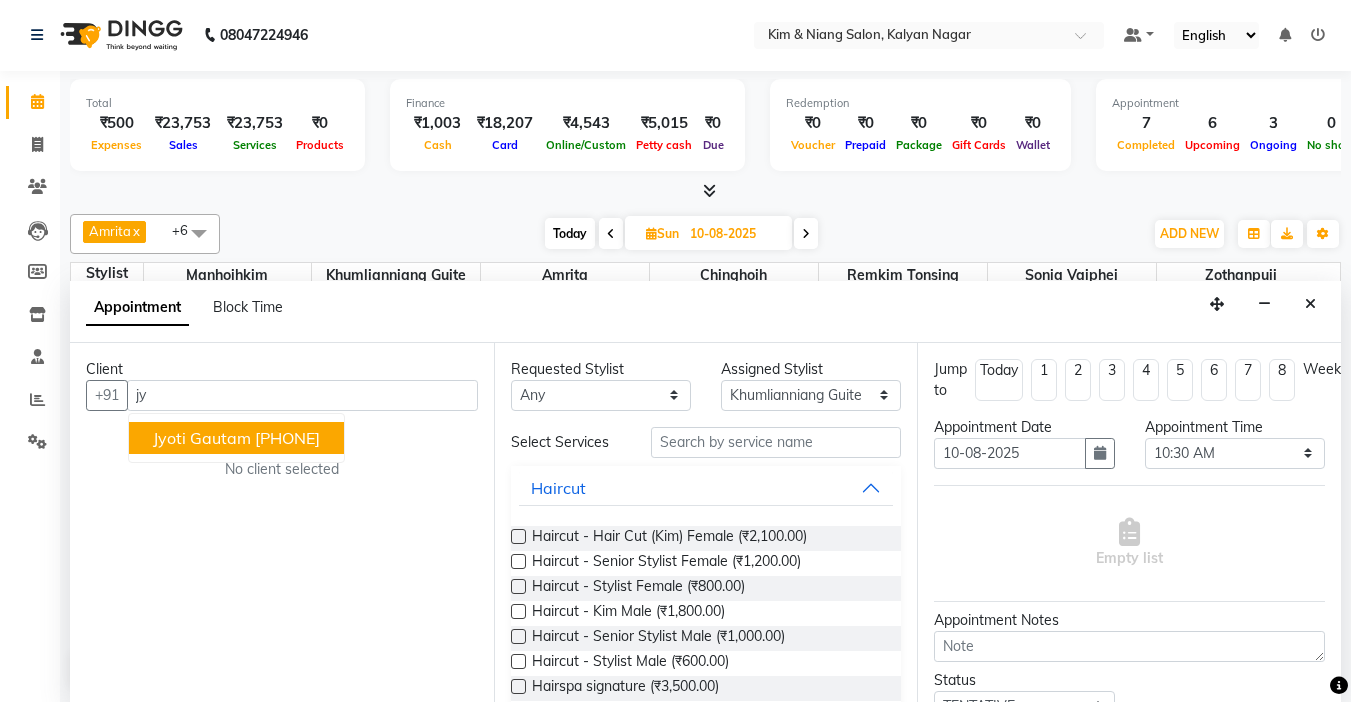 type on "j" 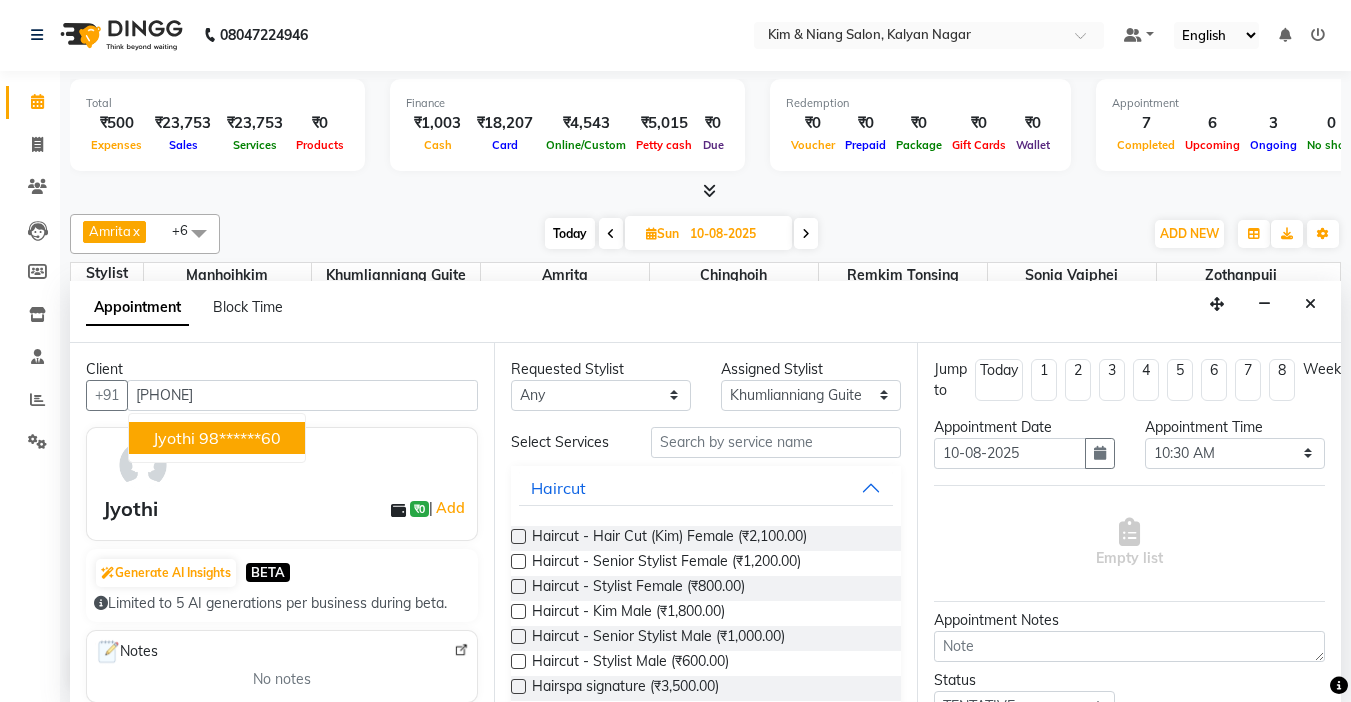 click on "98******60" at bounding box center [240, 438] 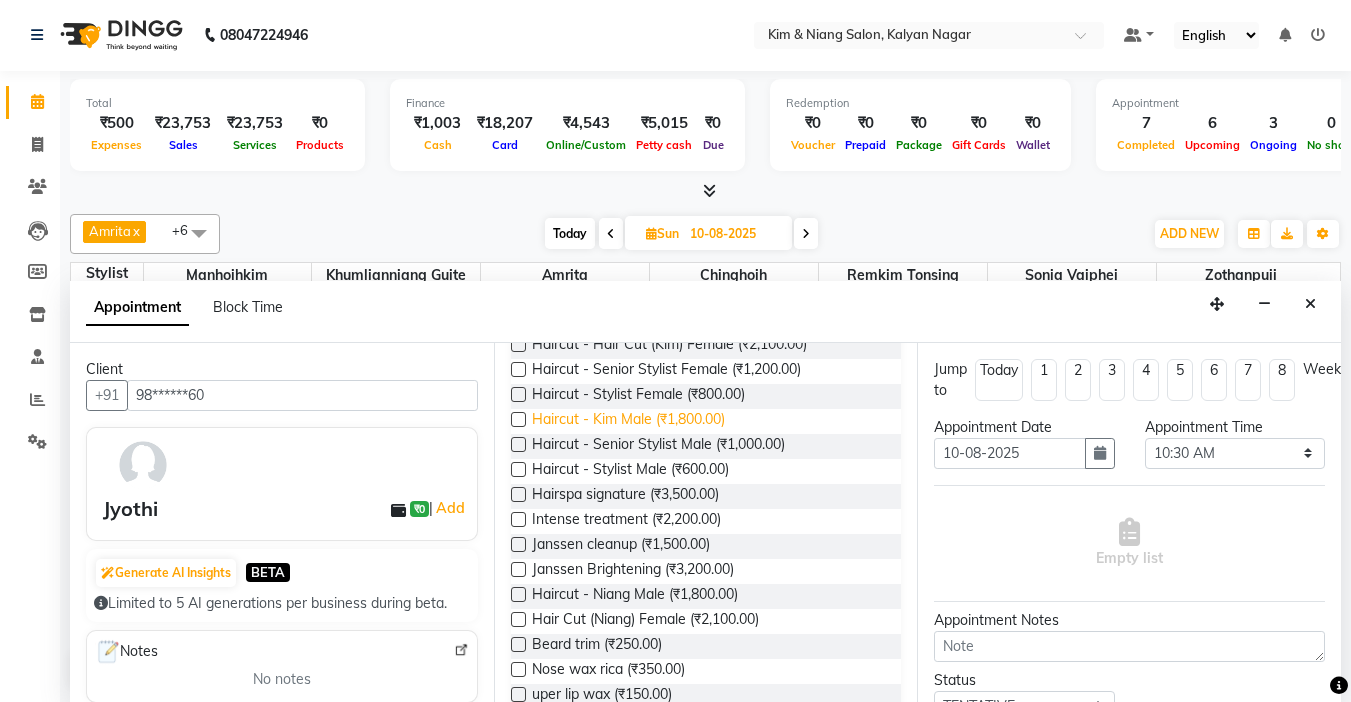 scroll, scrollTop: 200, scrollLeft: 0, axis: vertical 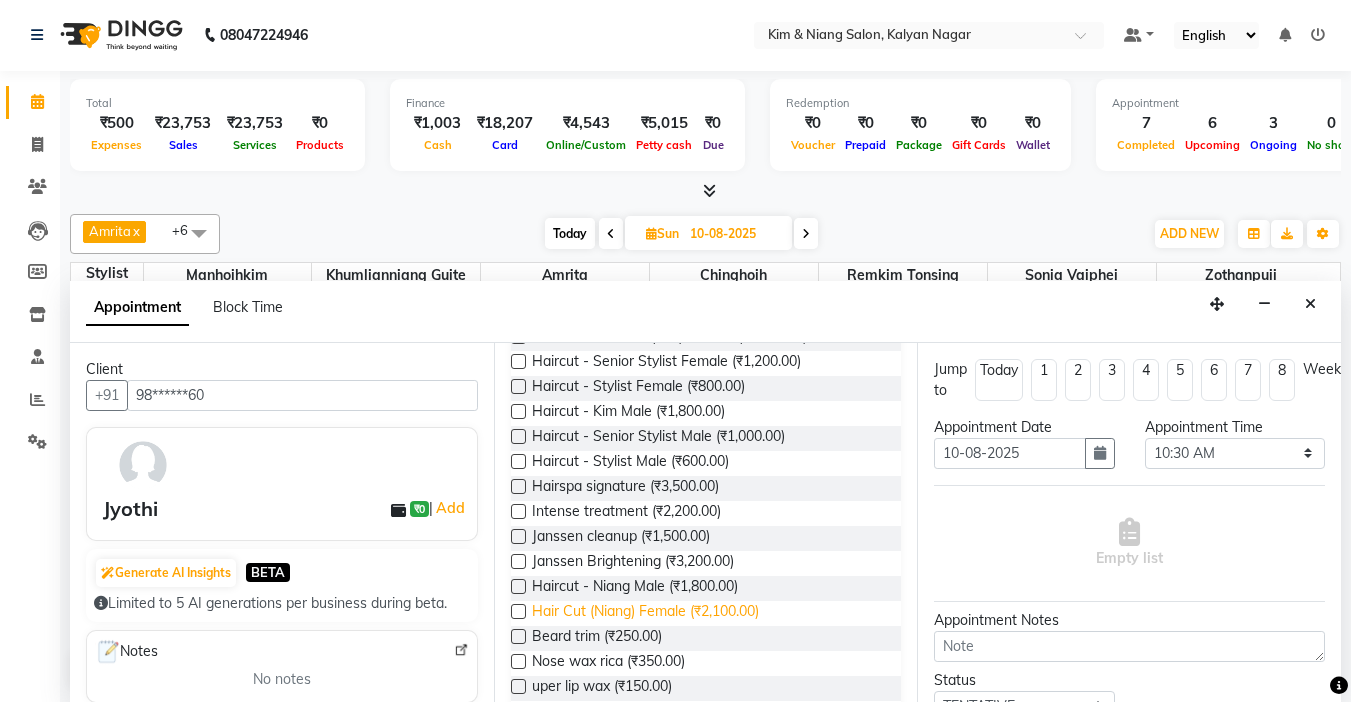 type on "98******60" 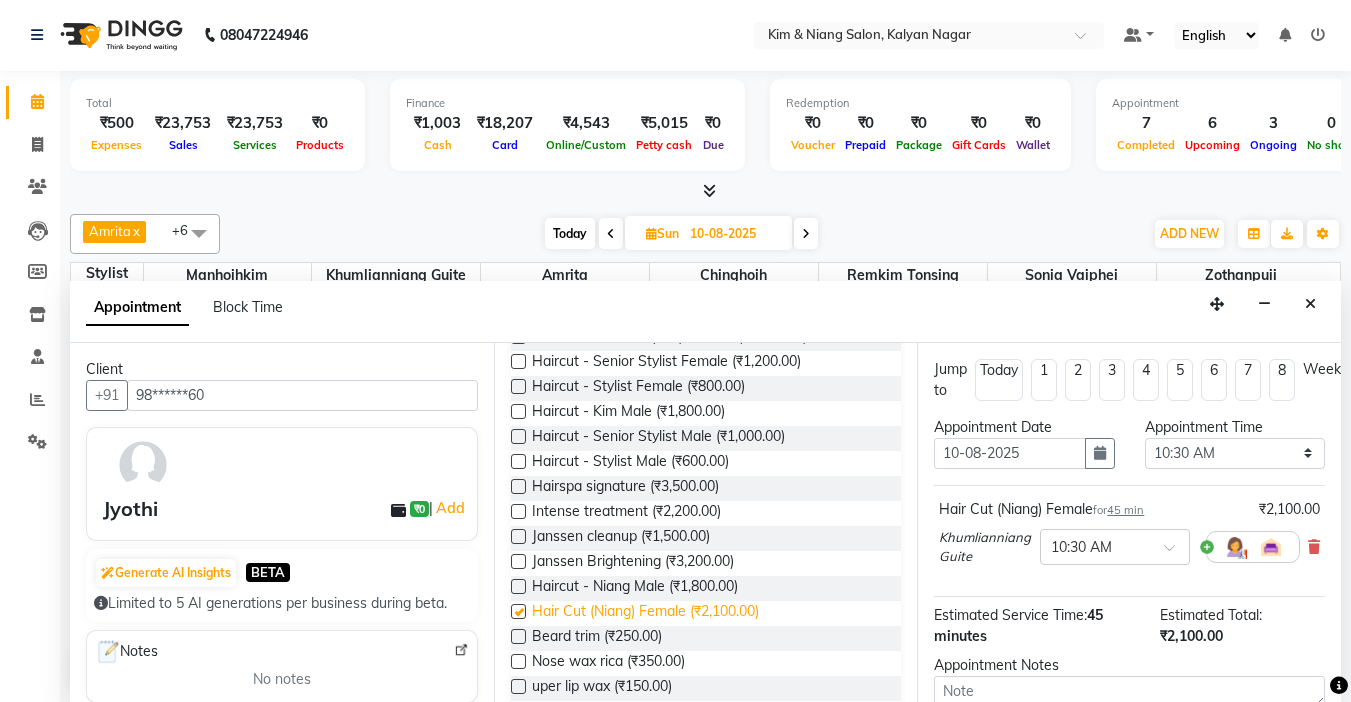 checkbox on "false" 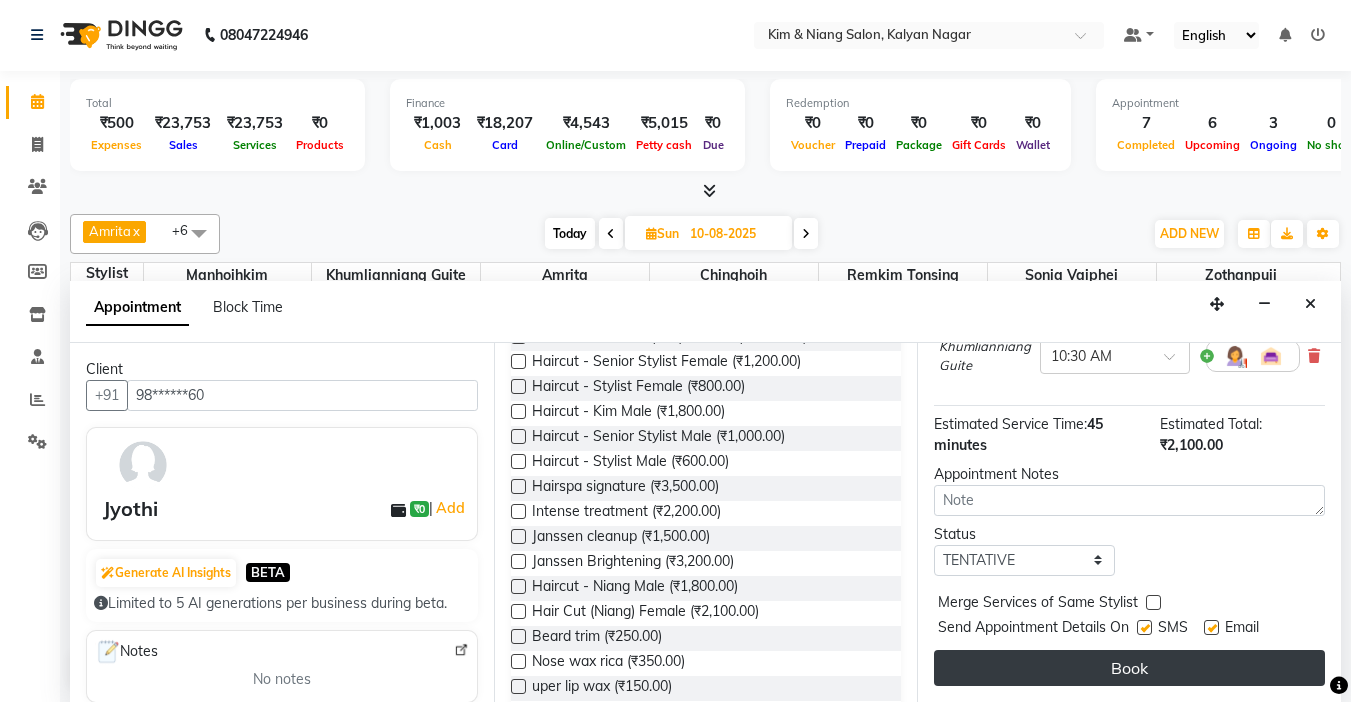 scroll, scrollTop: 200, scrollLeft: 0, axis: vertical 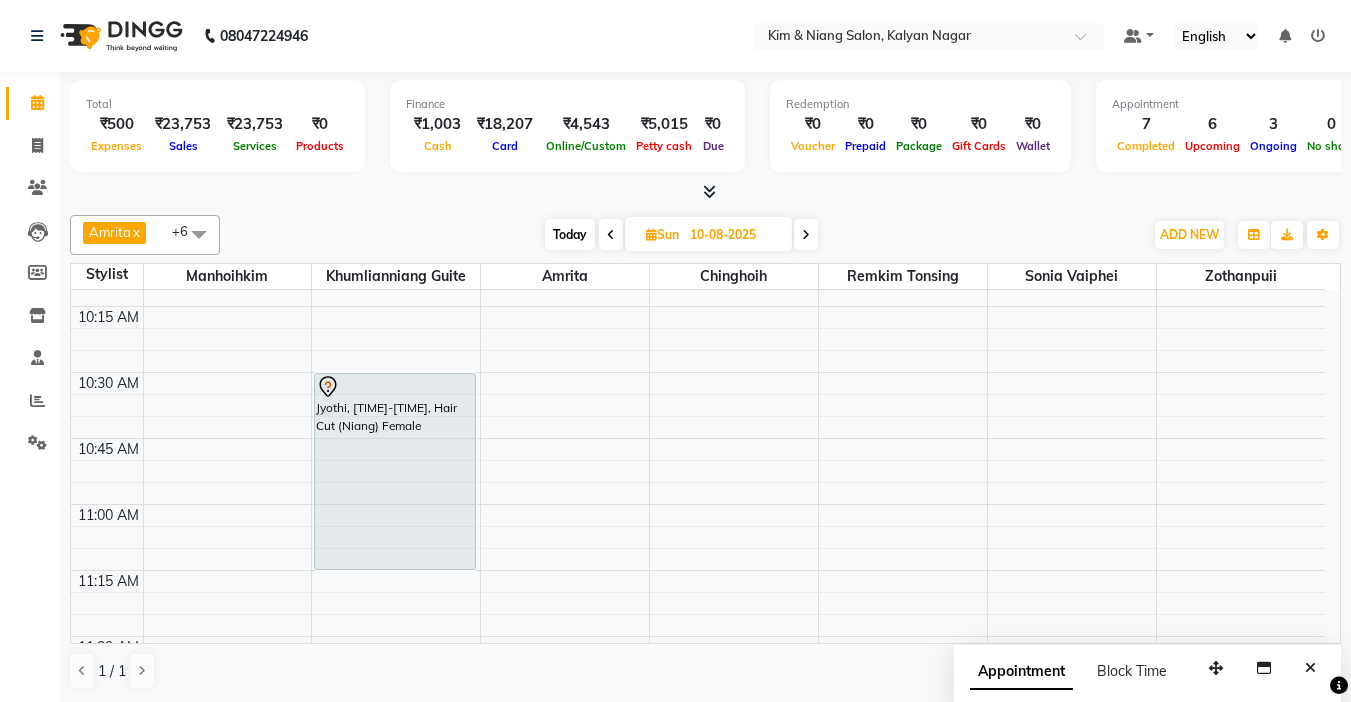 click on "Today" at bounding box center (570, 234) 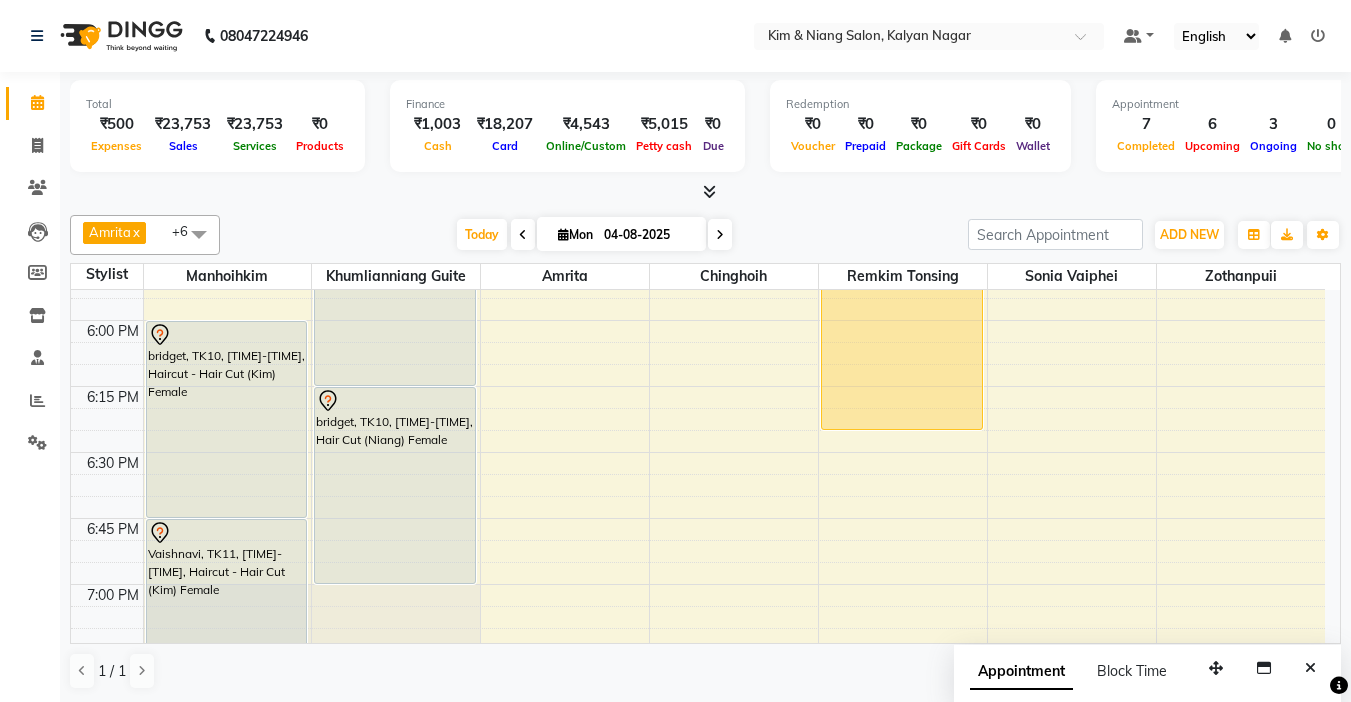 scroll, scrollTop: 2313, scrollLeft: 0, axis: vertical 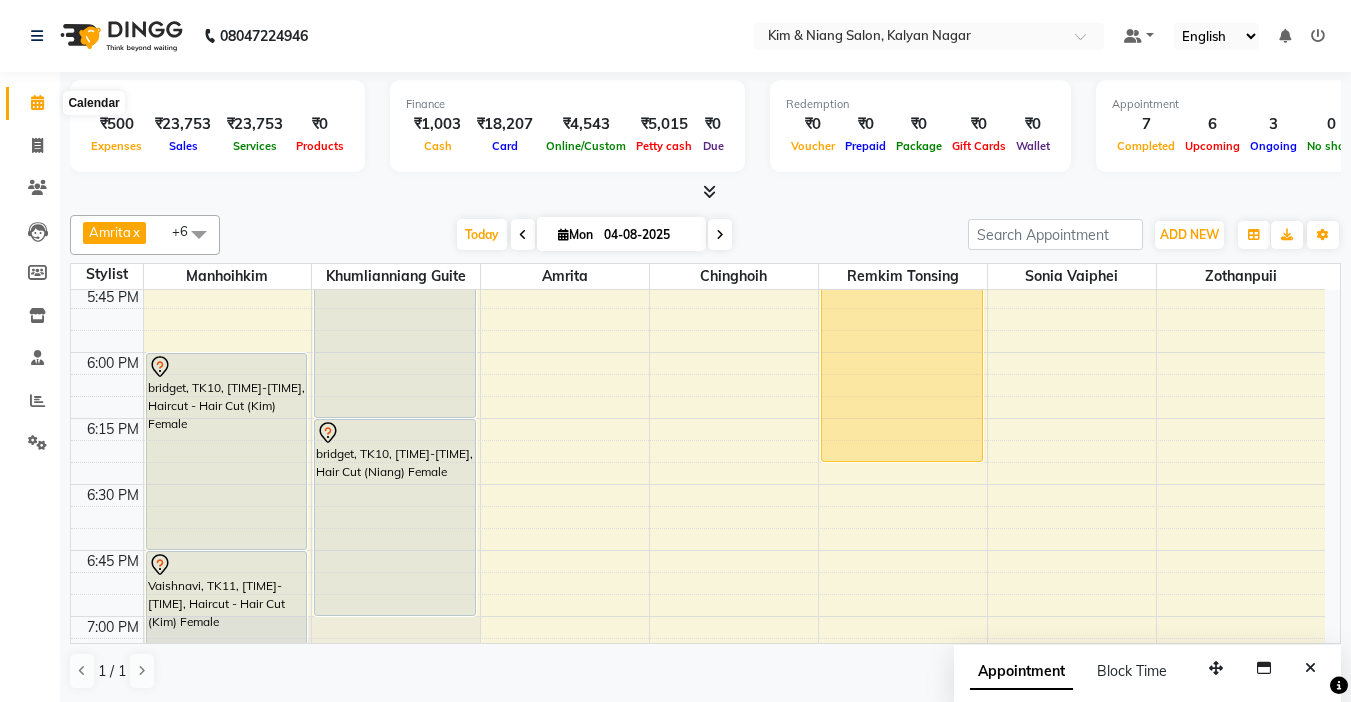 click 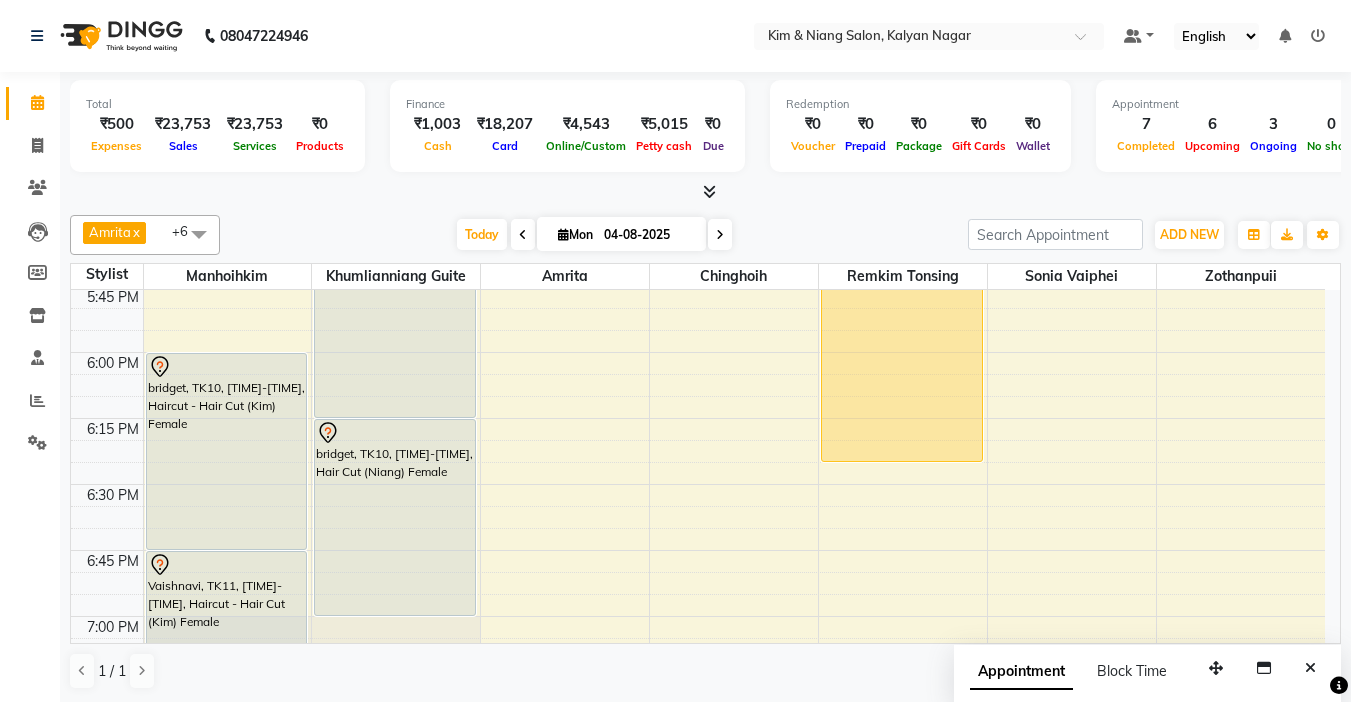 drag, startPoint x: 556, startPoint y: 341, endPoint x: 397, endPoint y: 201, distance: 211.85136 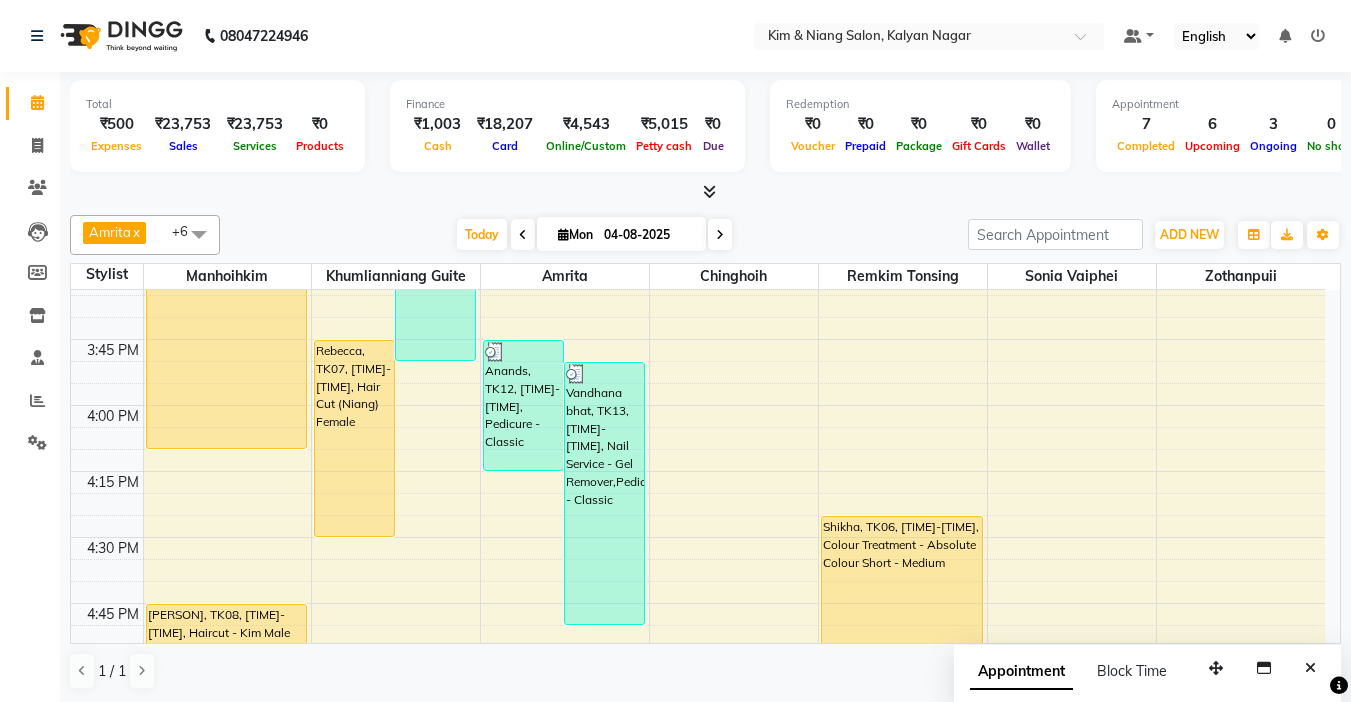 scroll, scrollTop: 1713, scrollLeft: 0, axis: vertical 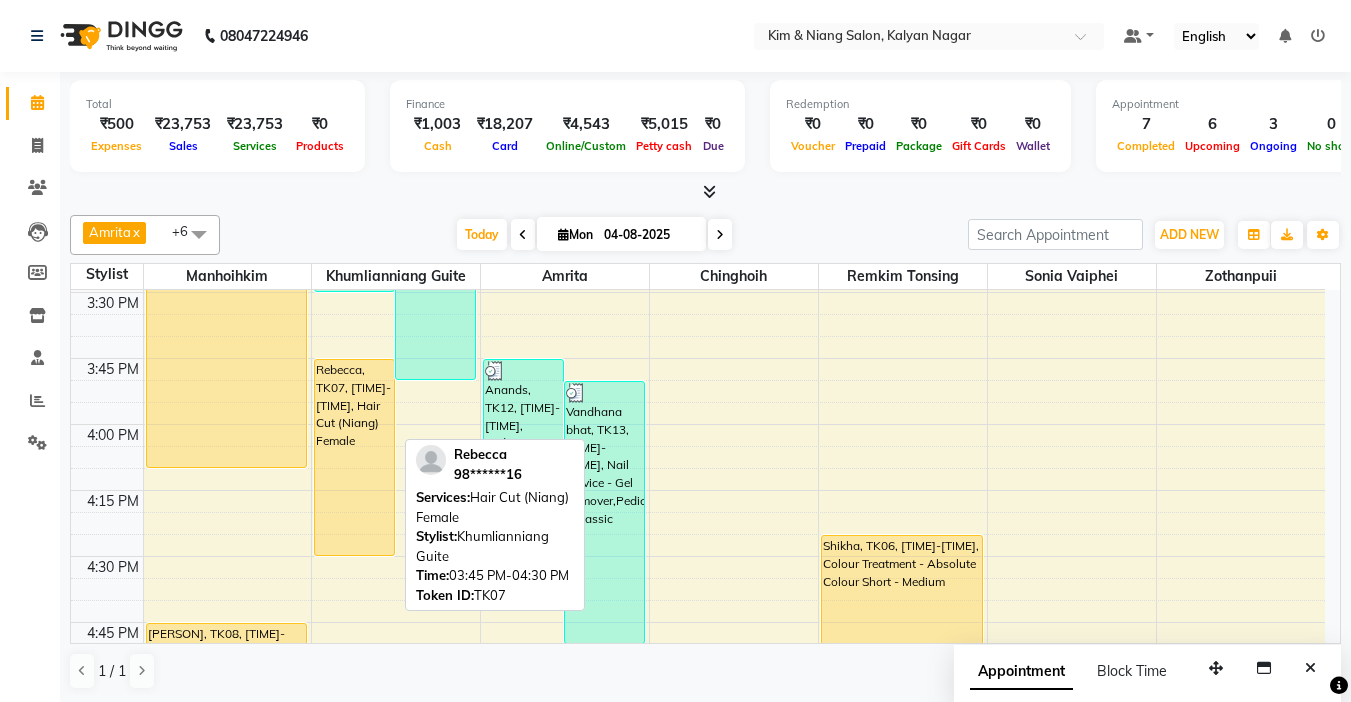 click on "Rebecca, TK07, [TIME]-[TIME], Hair Cut (Niang) Female" at bounding box center (354, 457) 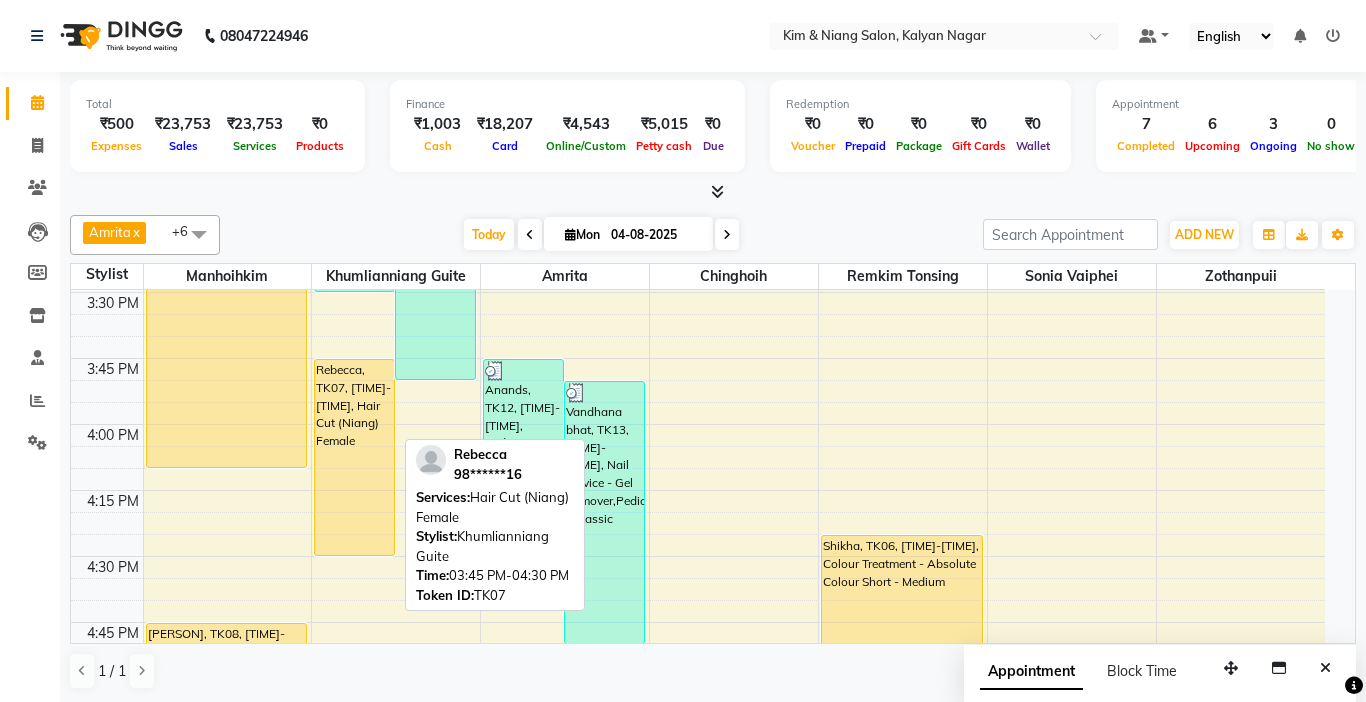 select on "1" 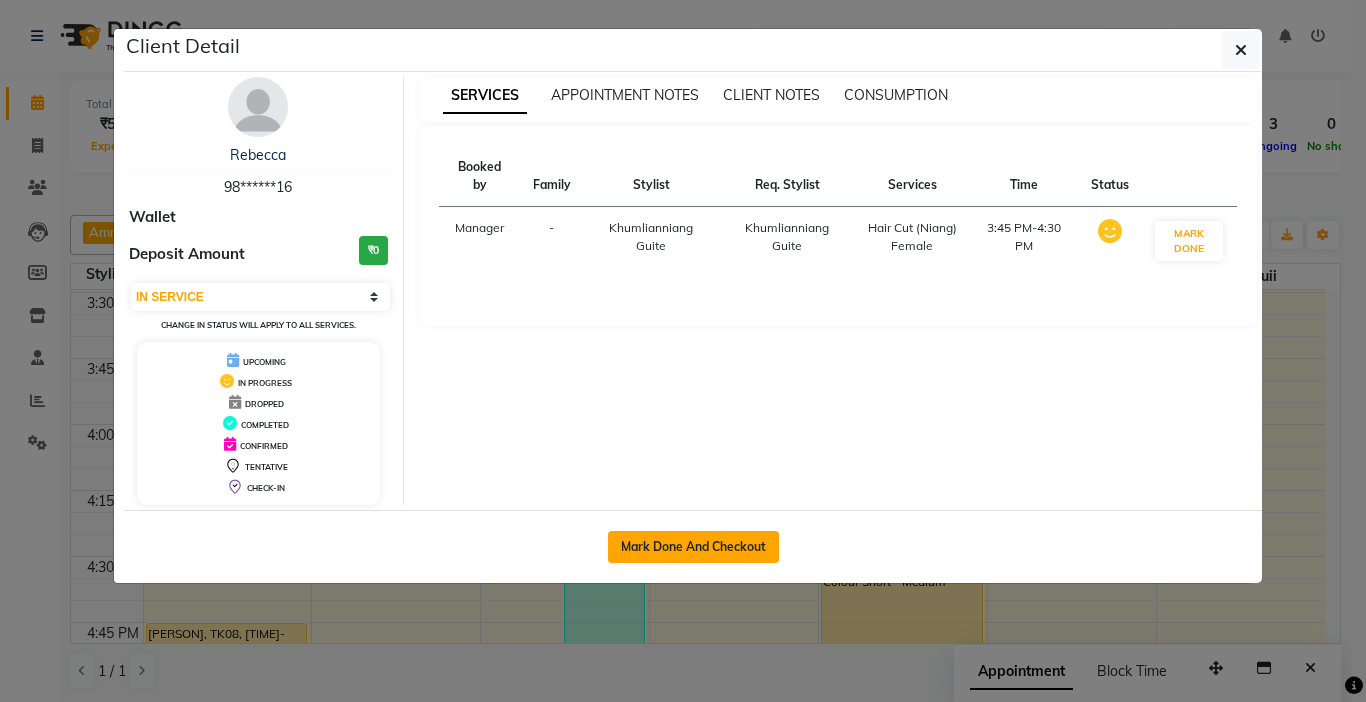 click on "Mark Done And Checkout" 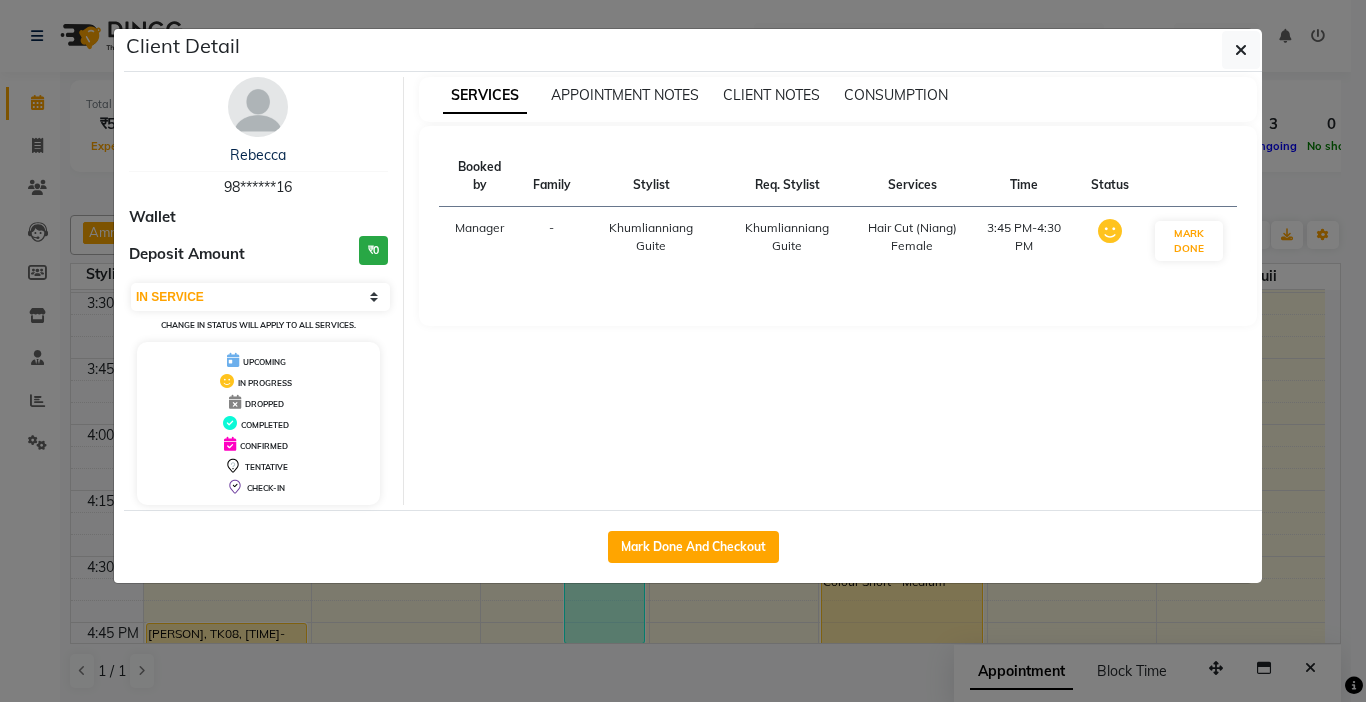 select on "7750" 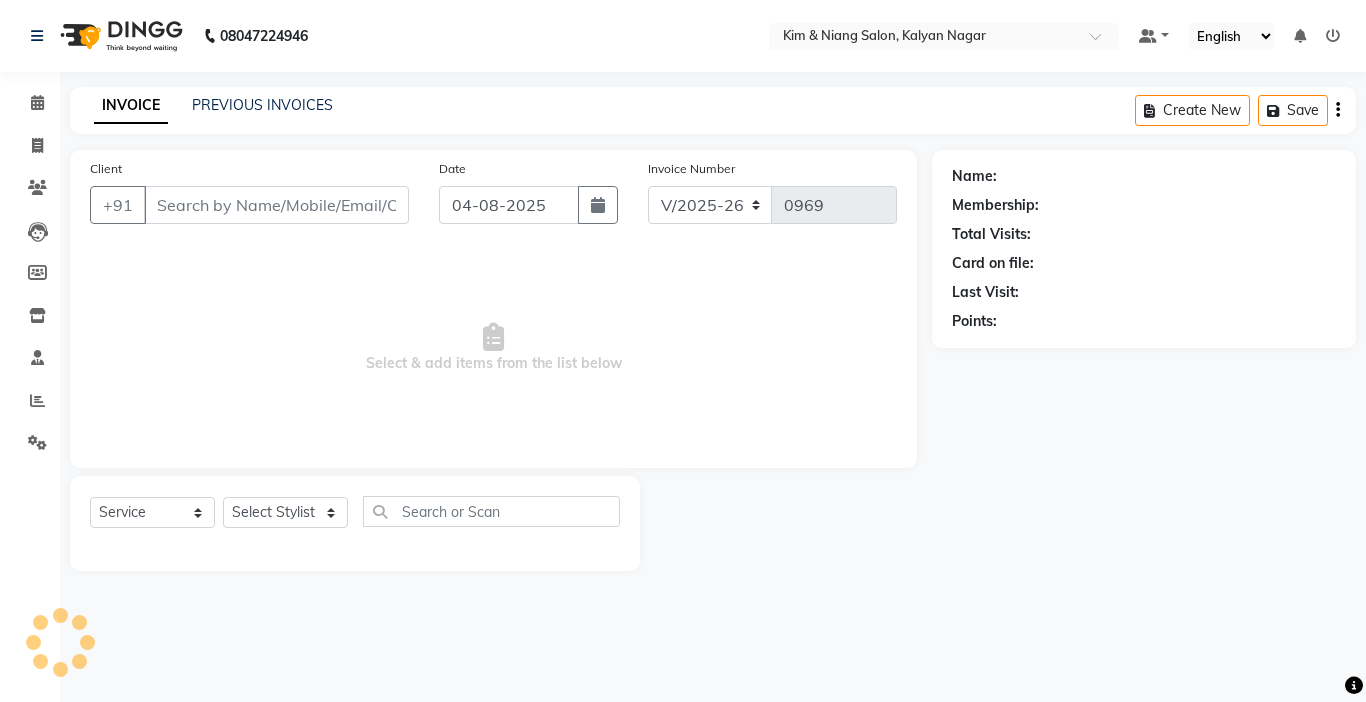 type on "98******16" 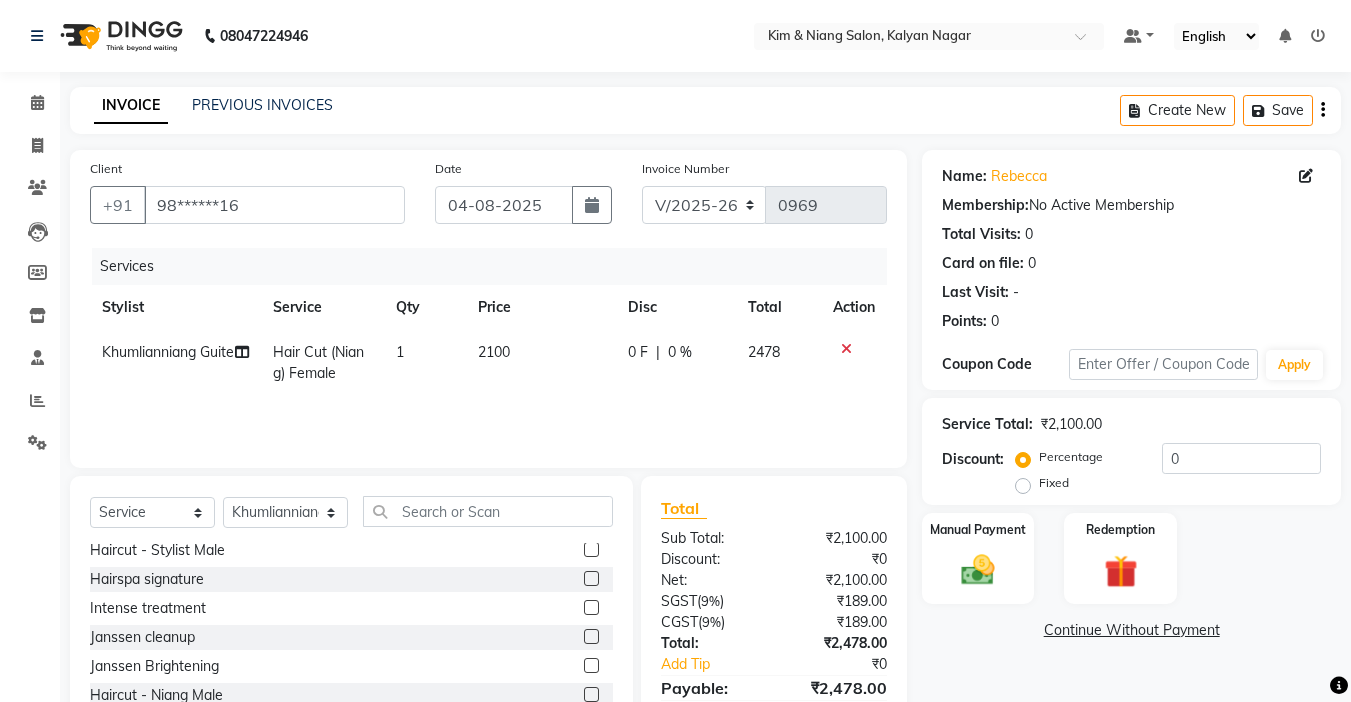 scroll, scrollTop: 200, scrollLeft: 0, axis: vertical 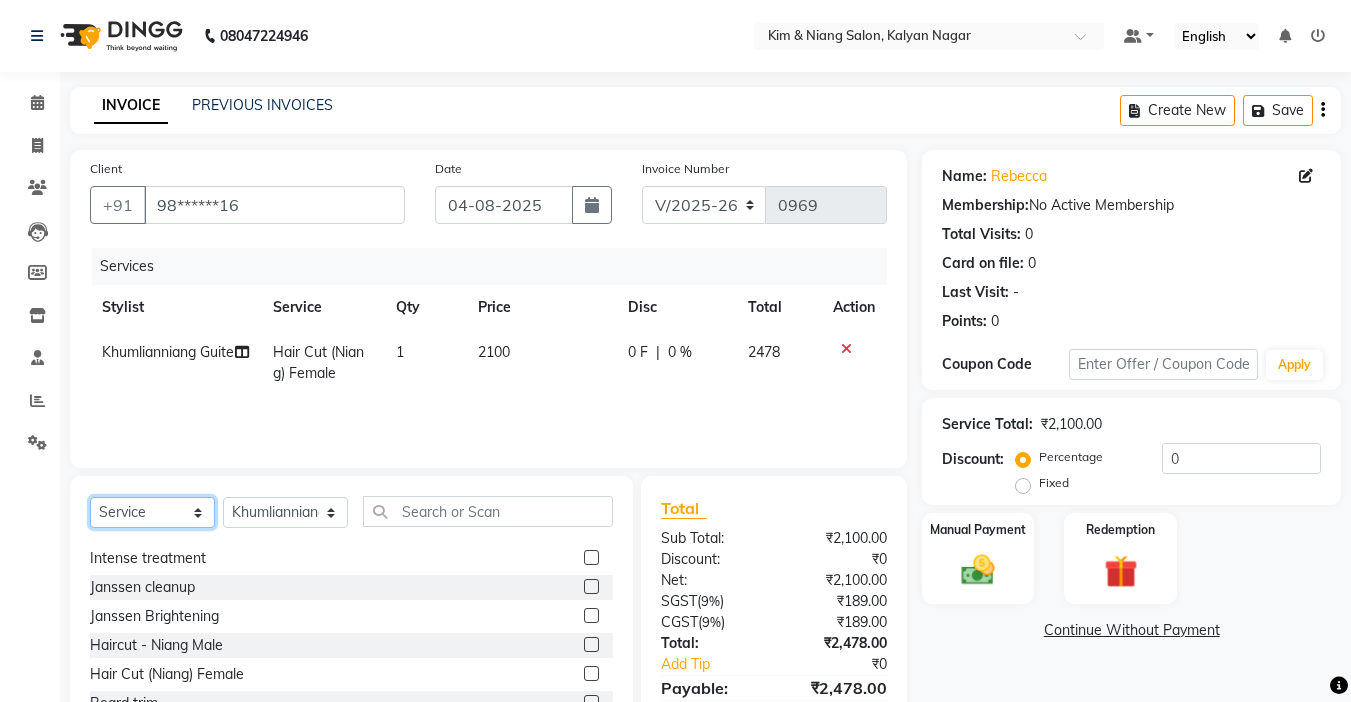 drag, startPoint x: 166, startPoint y: 510, endPoint x: 168, endPoint y: 500, distance: 10.198039 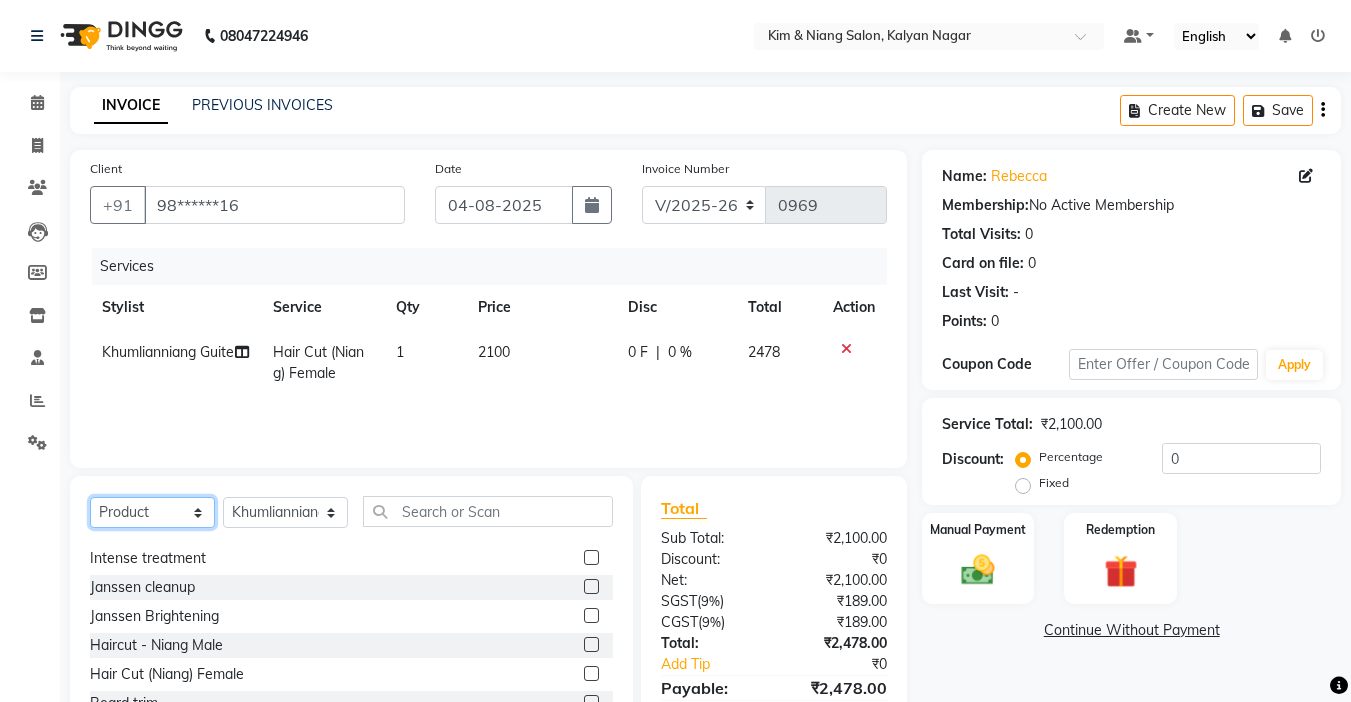 click on "Select  Service  Product  Membership  Package Voucher Prepaid Gift Card" 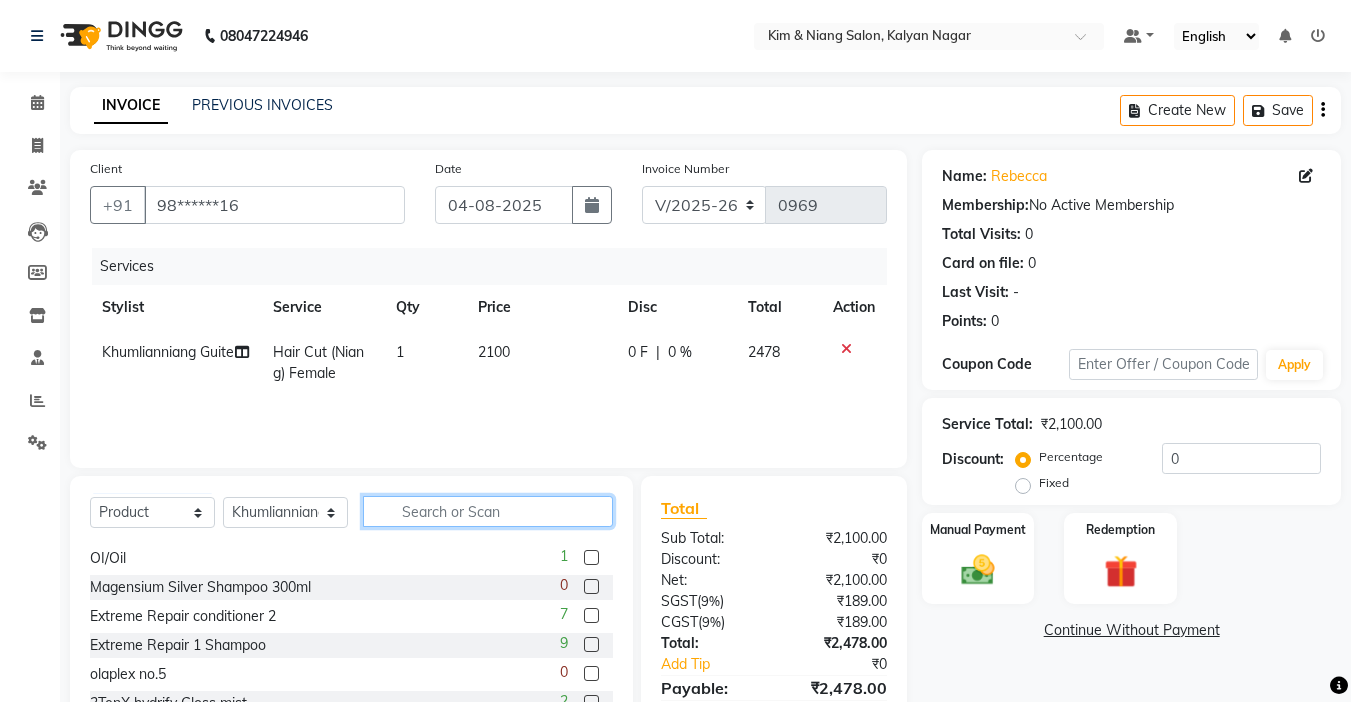 click 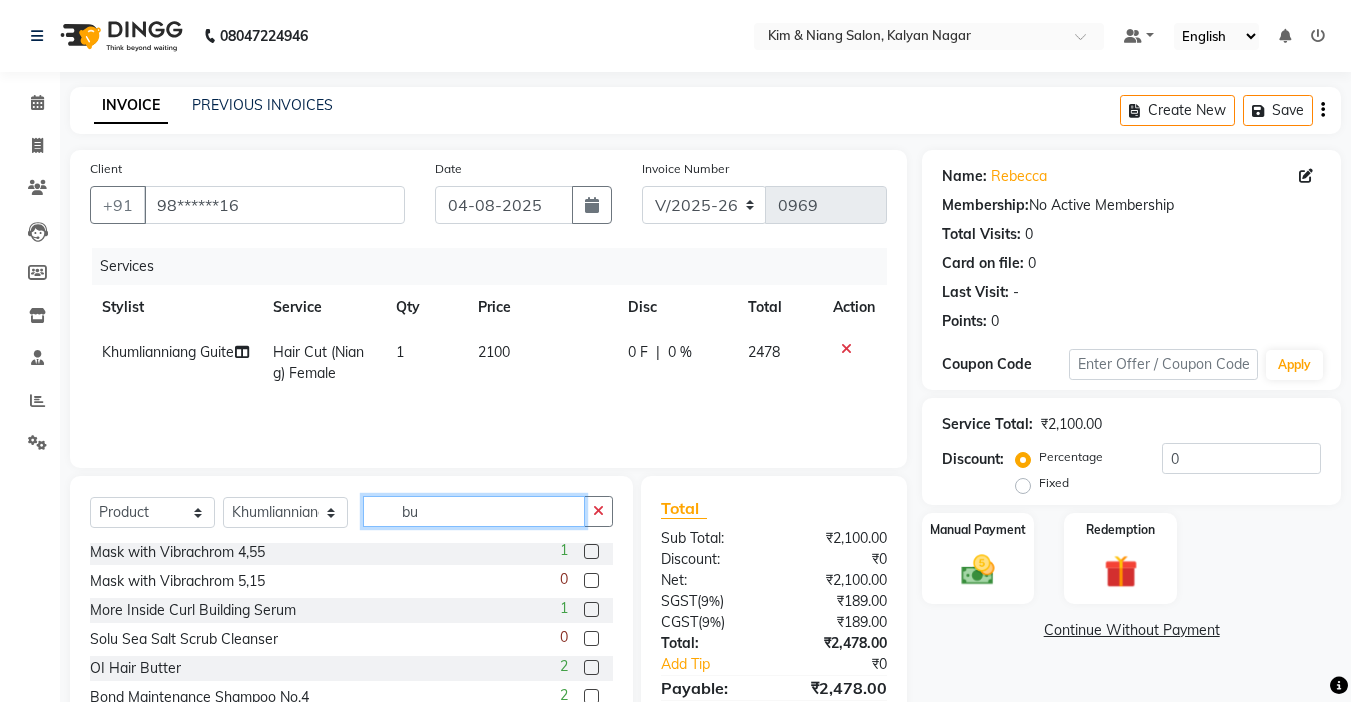 scroll, scrollTop: 0, scrollLeft: 0, axis: both 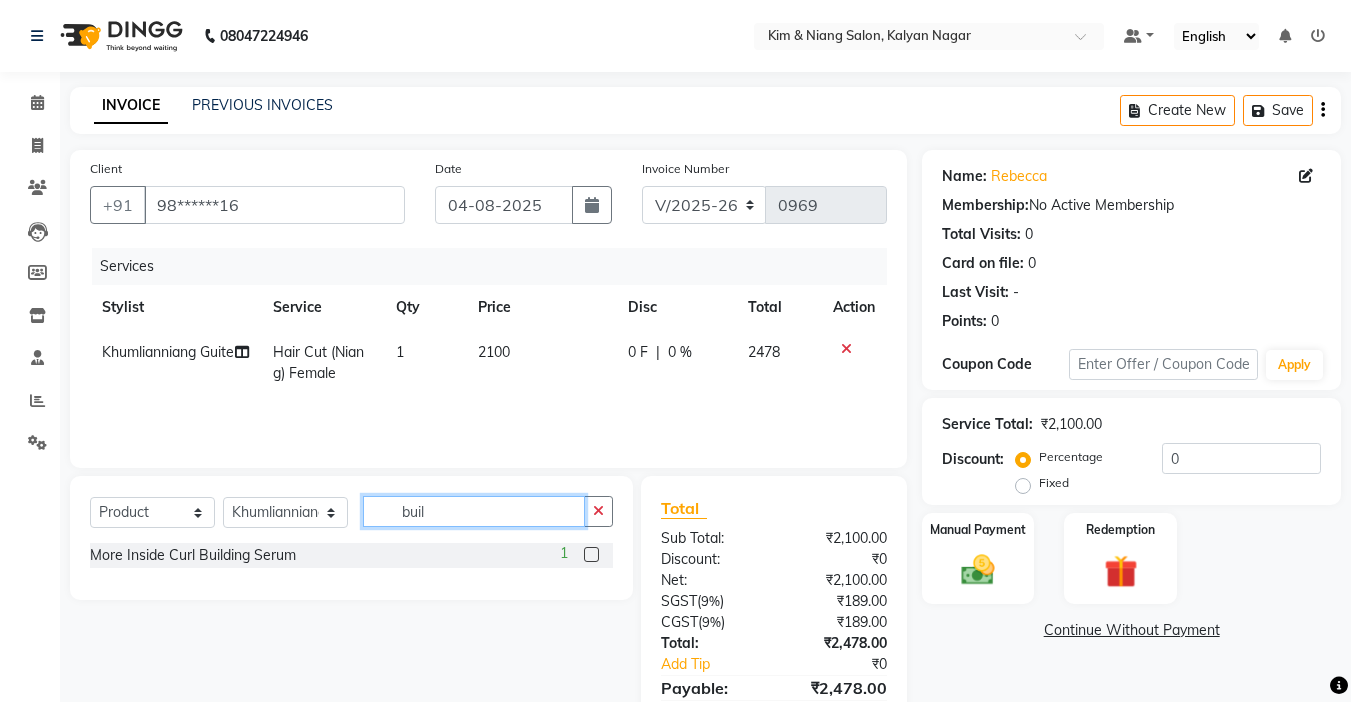 type on "buil" 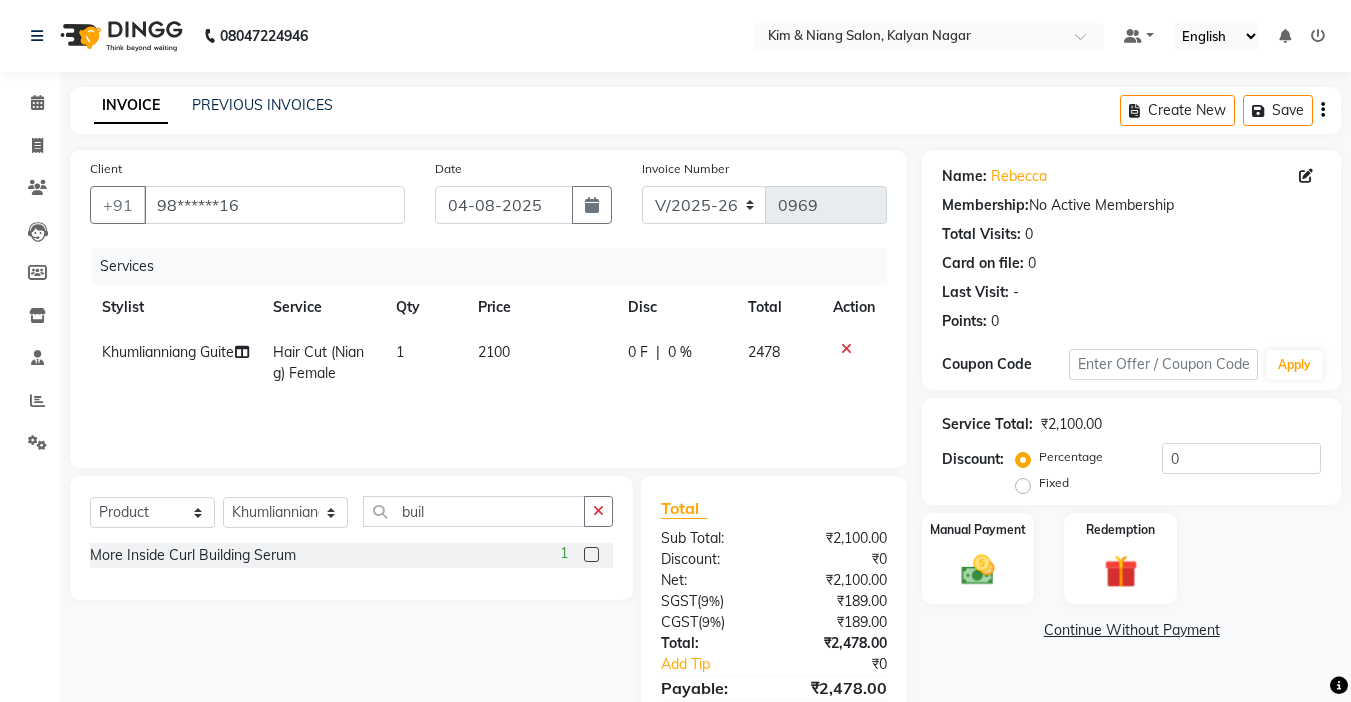 click 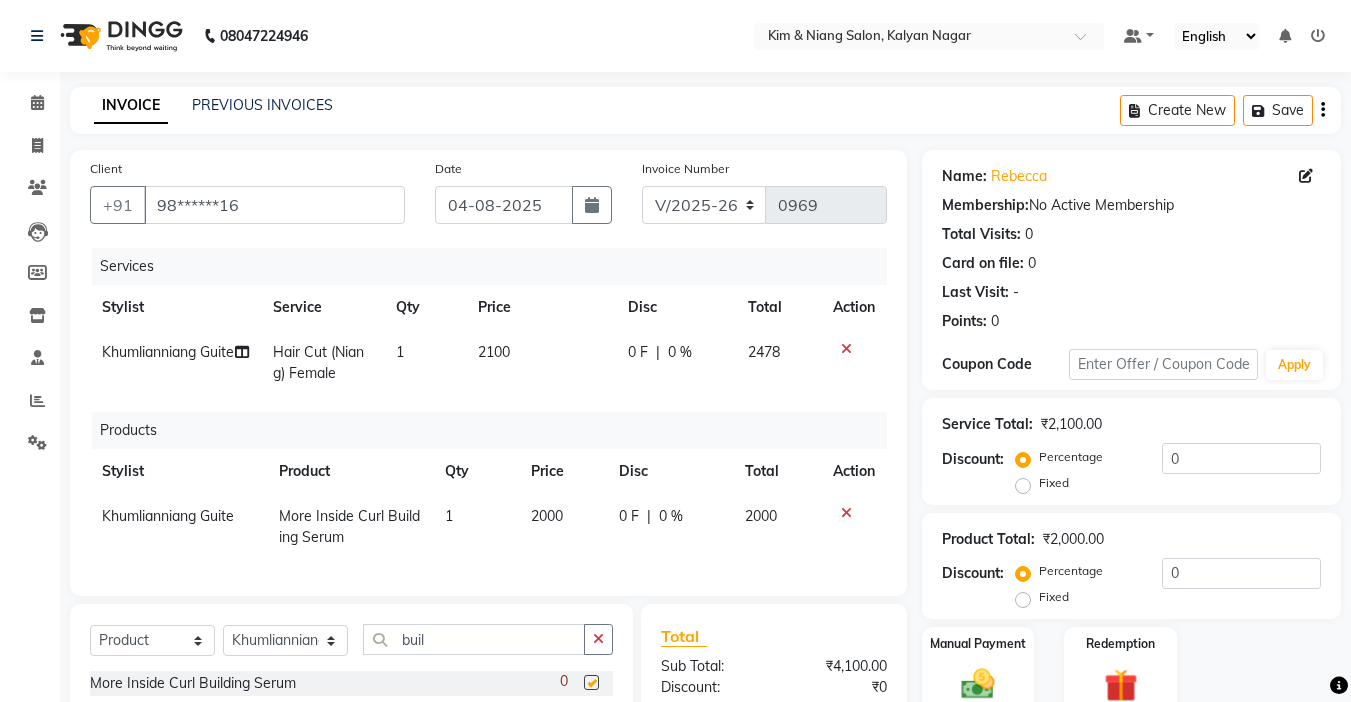 checkbox on "false" 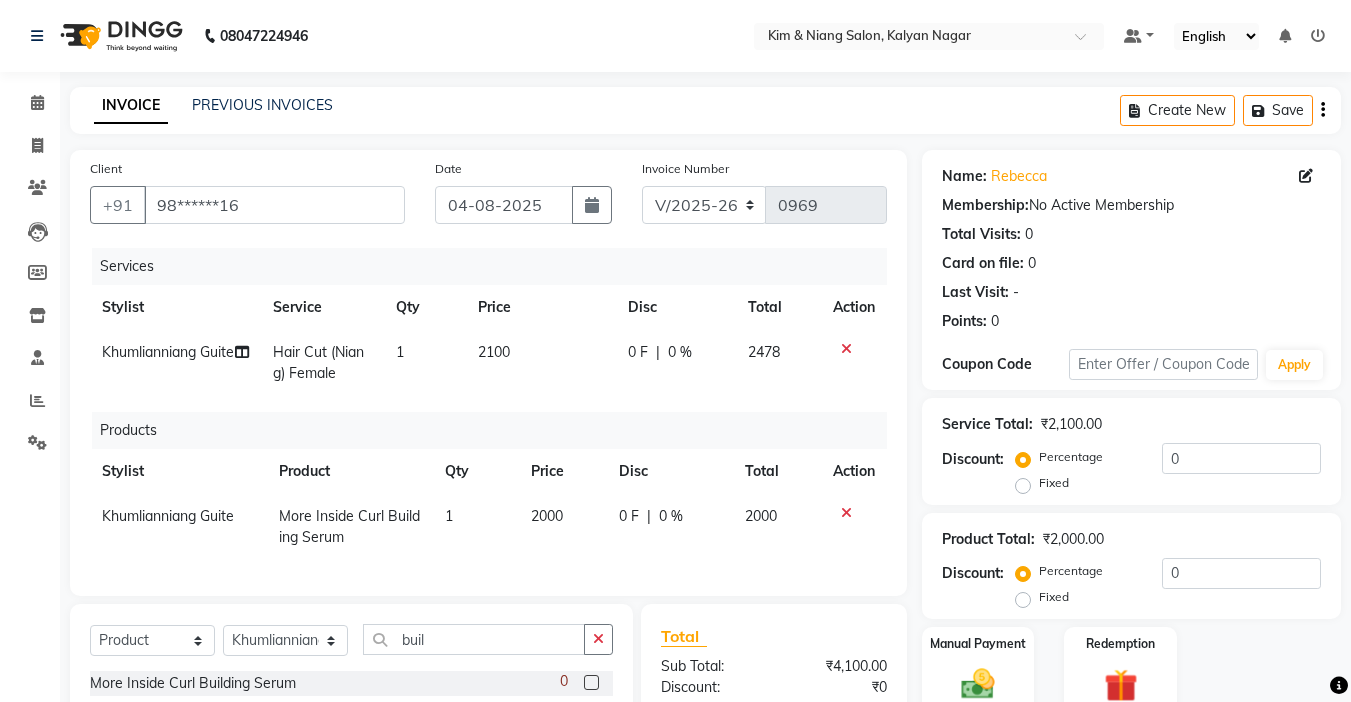 scroll, scrollTop: 100, scrollLeft: 0, axis: vertical 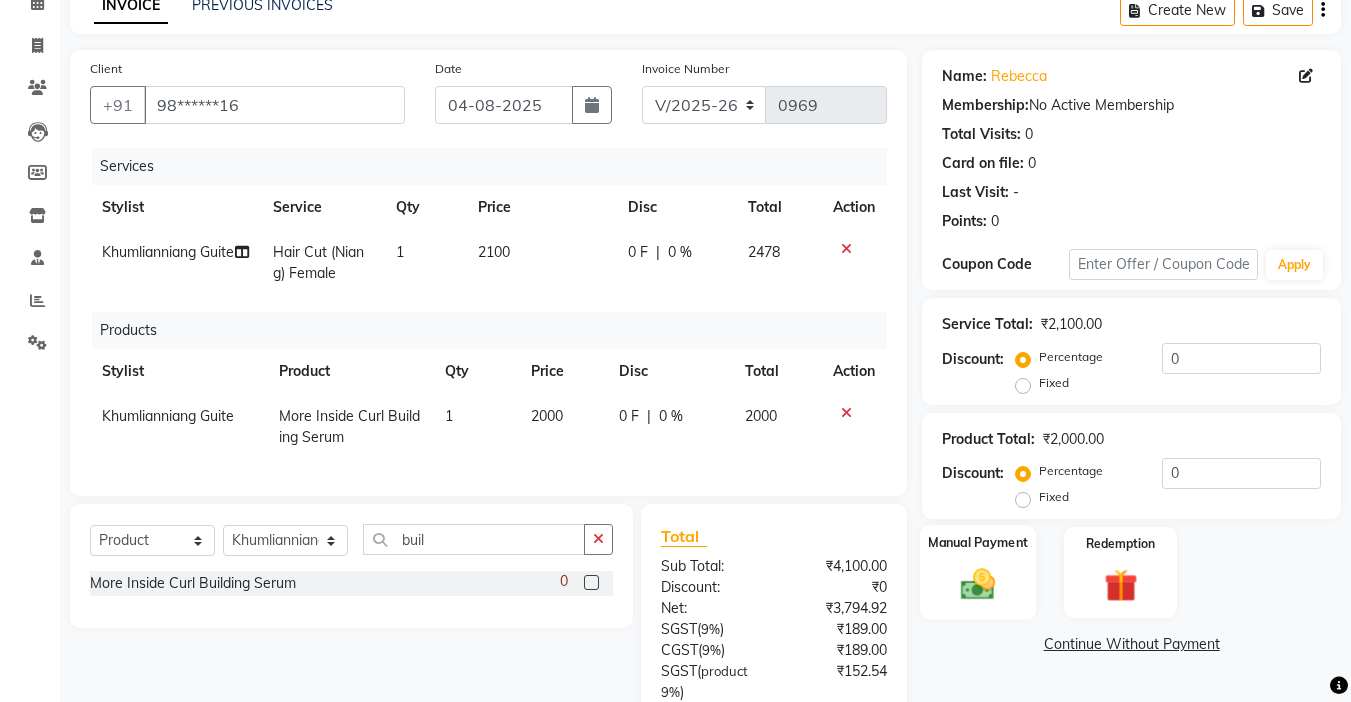 click 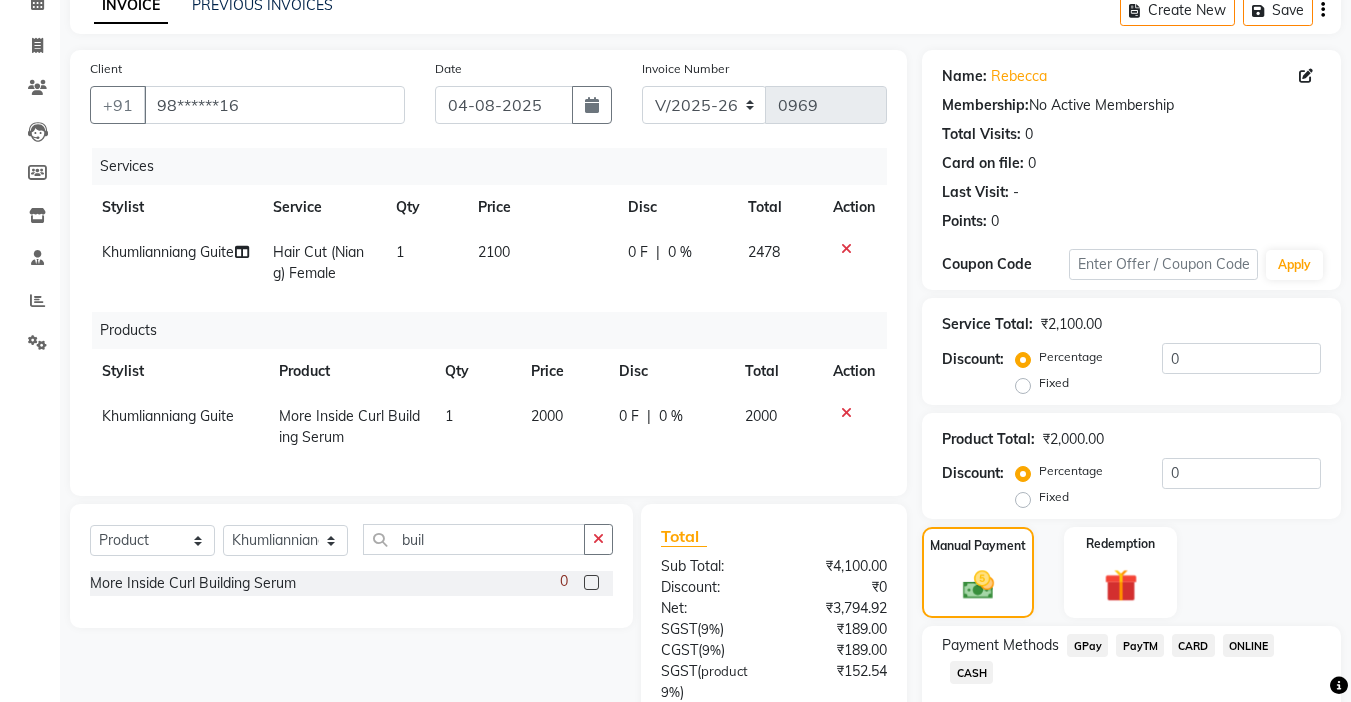 scroll, scrollTop: 325, scrollLeft: 0, axis: vertical 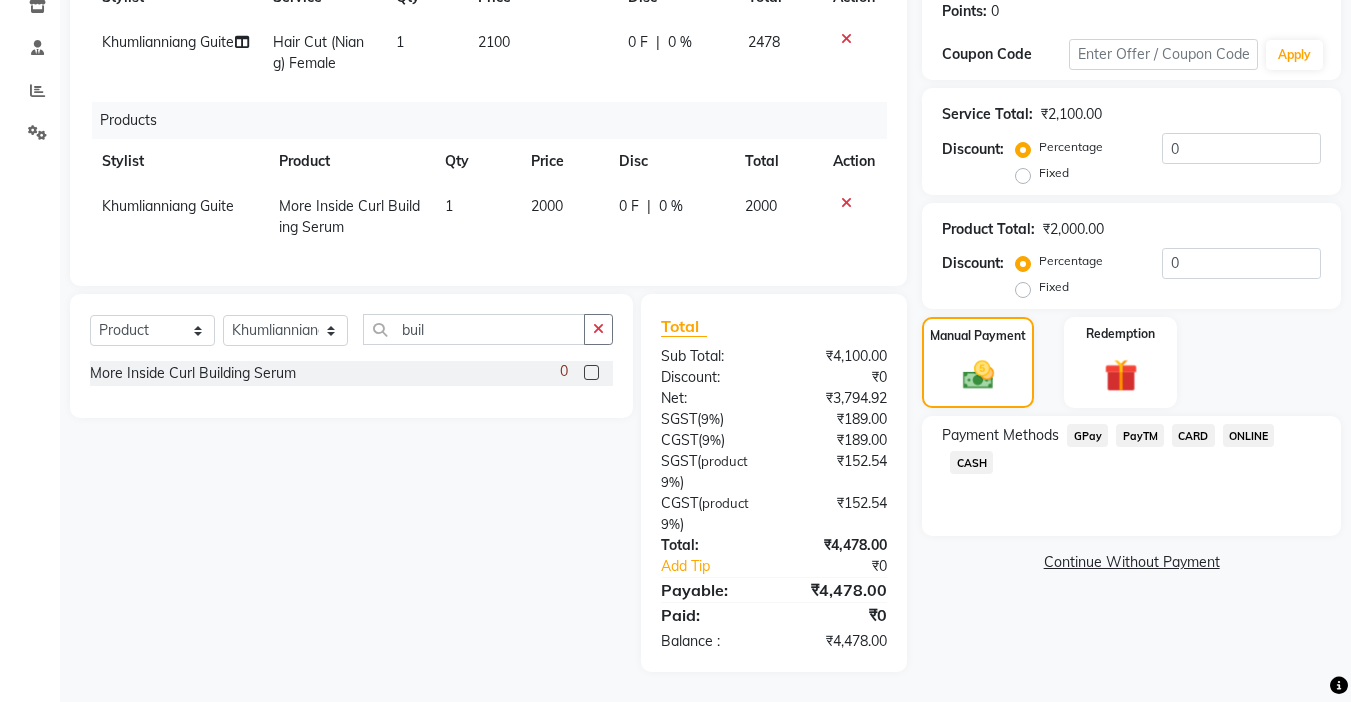 click on "CARD" 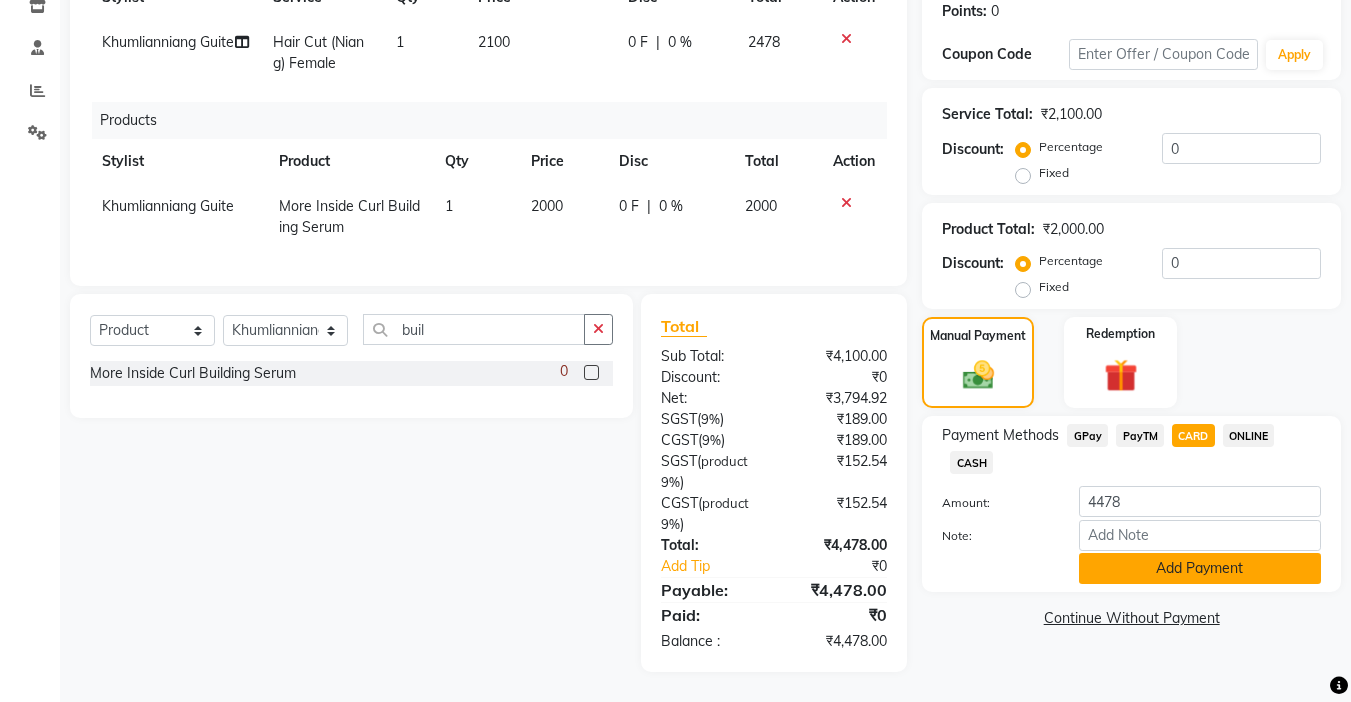 click on "Add Payment" 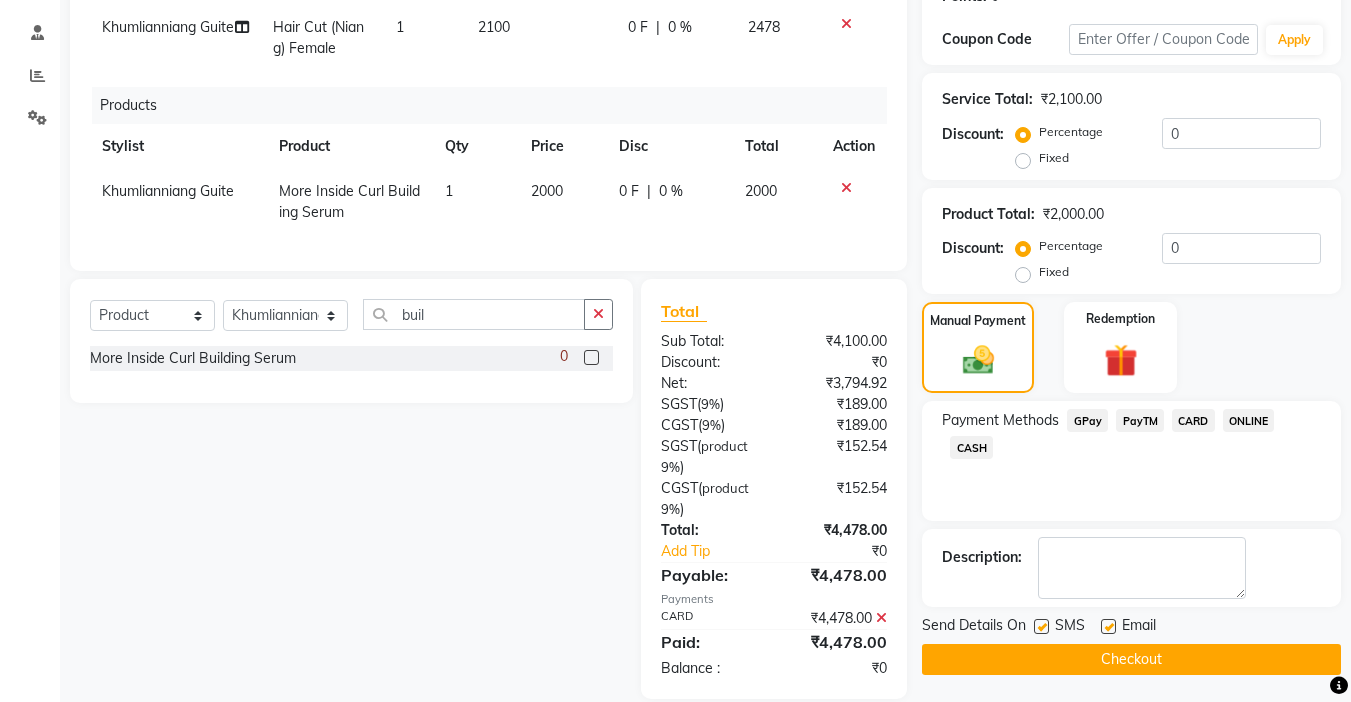 scroll, scrollTop: 367, scrollLeft: 0, axis: vertical 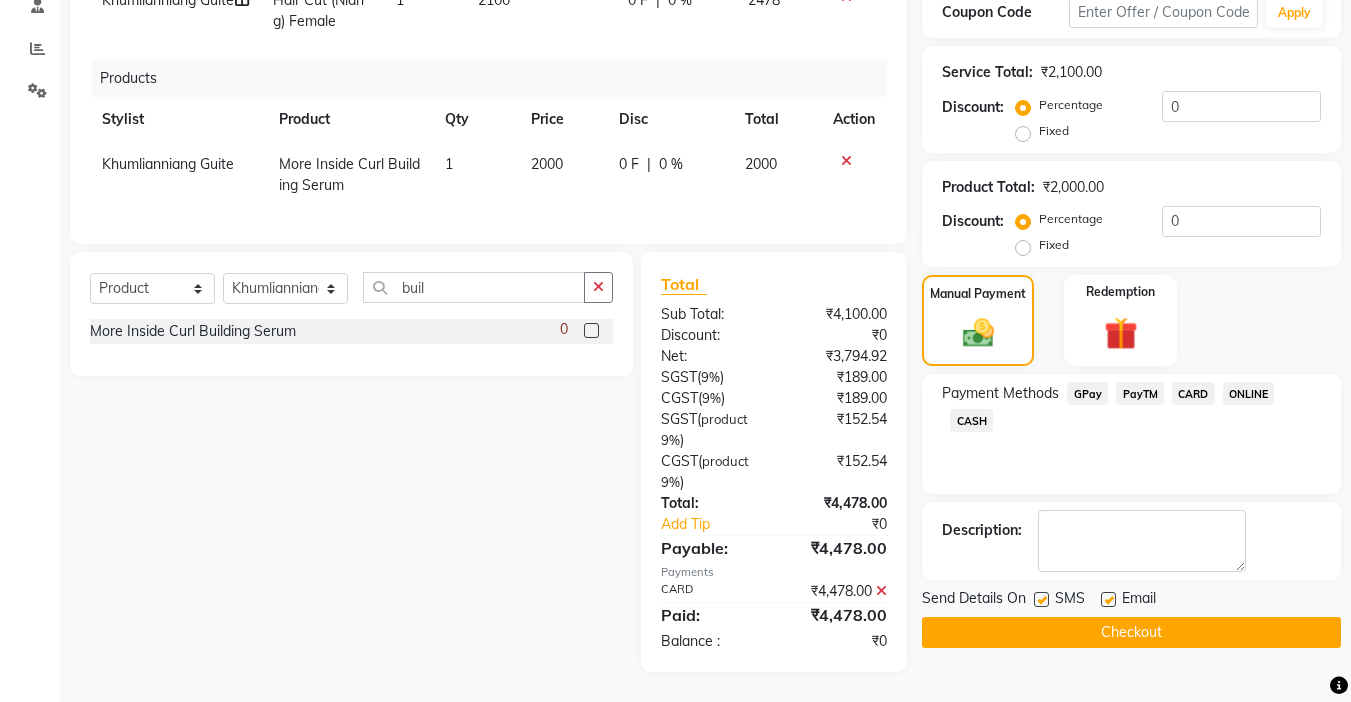 click on "Checkout" 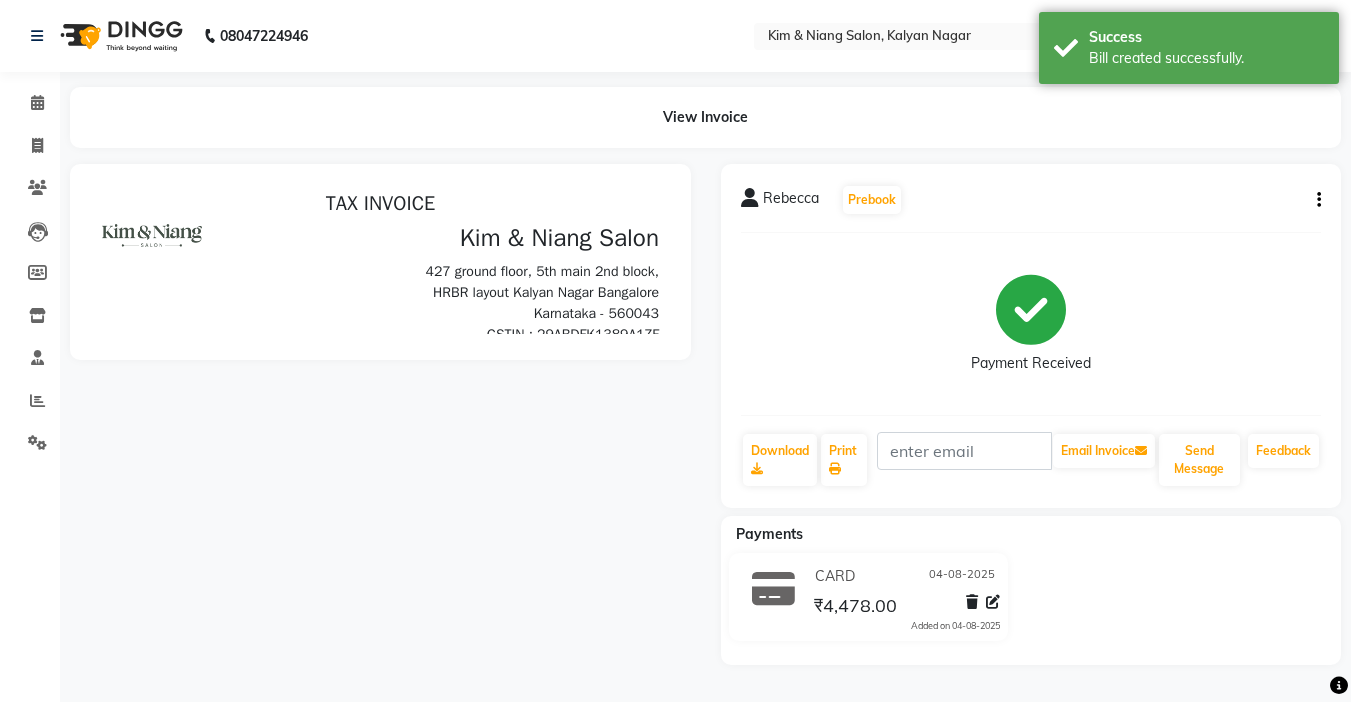 scroll, scrollTop: 0, scrollLeft: 0, axis: both 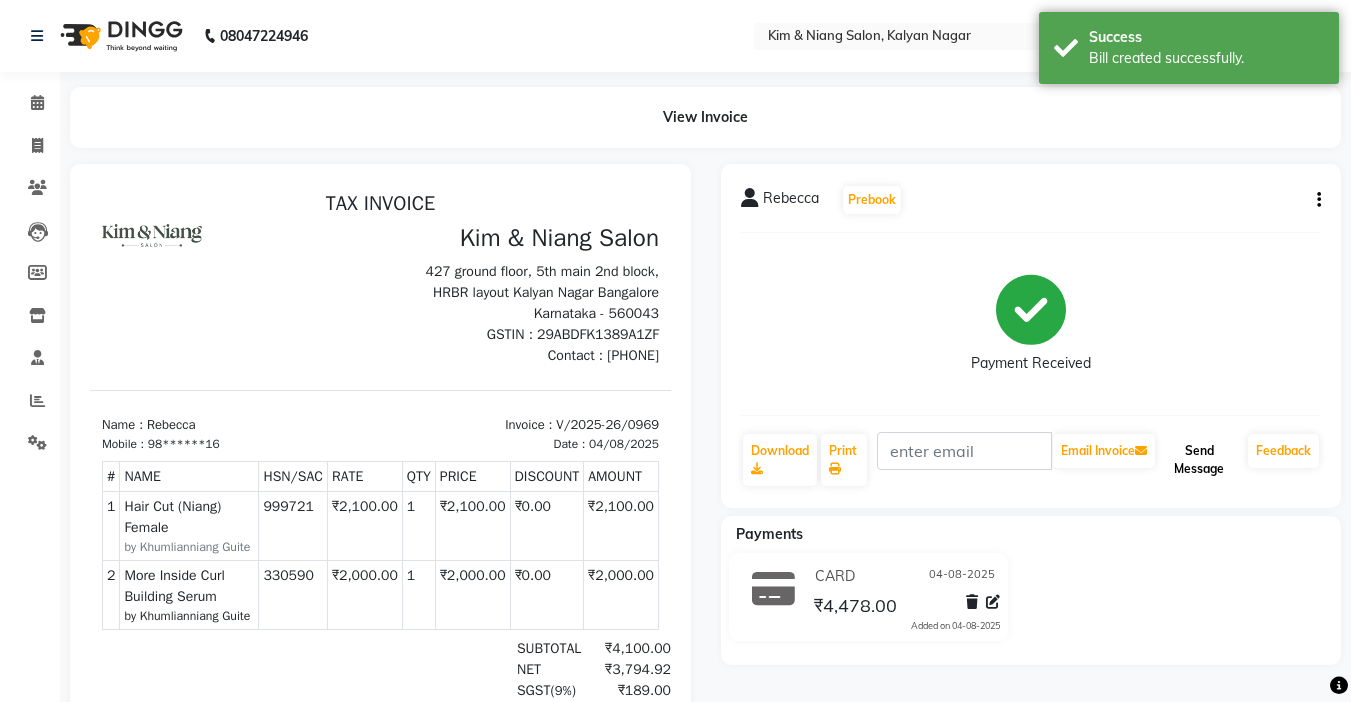 click on "Send Message" 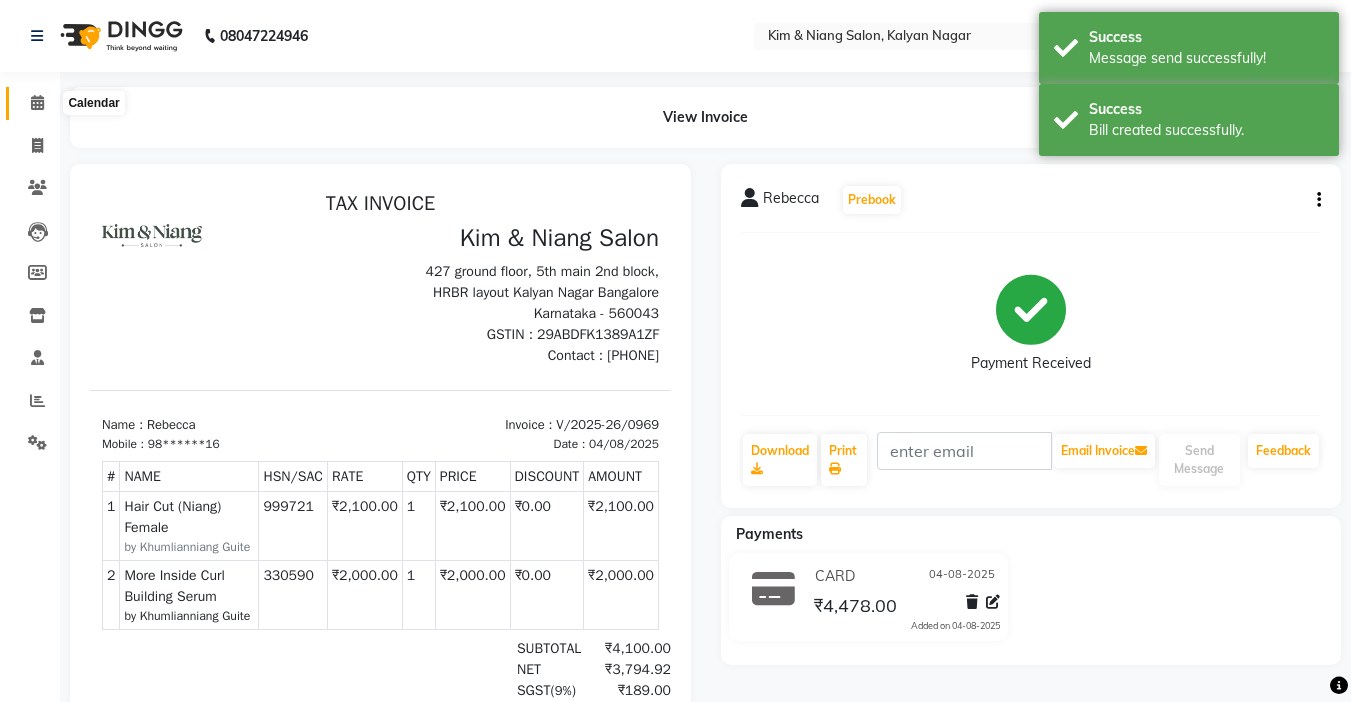 click 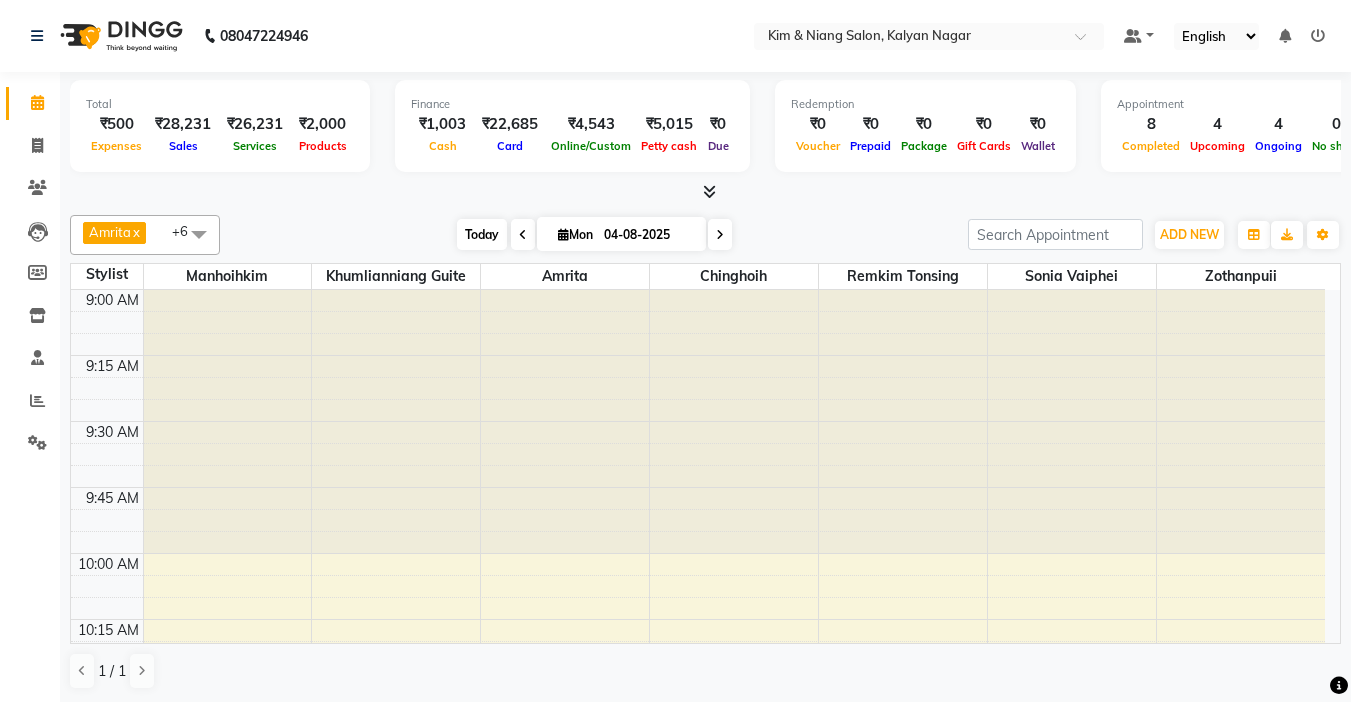 click on "Today" at bounding box center (482, 234) 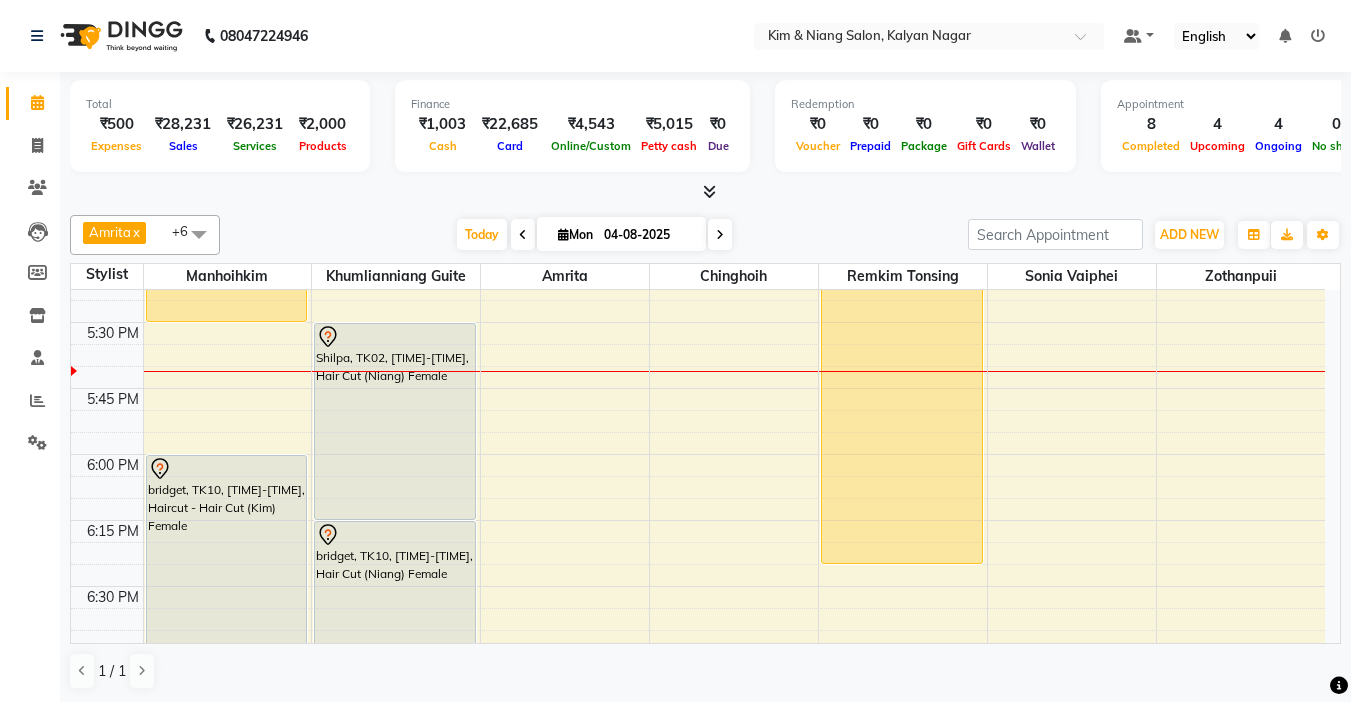 scroll, scrollTop: 2213, scrollLeft: 0, axis: vertical 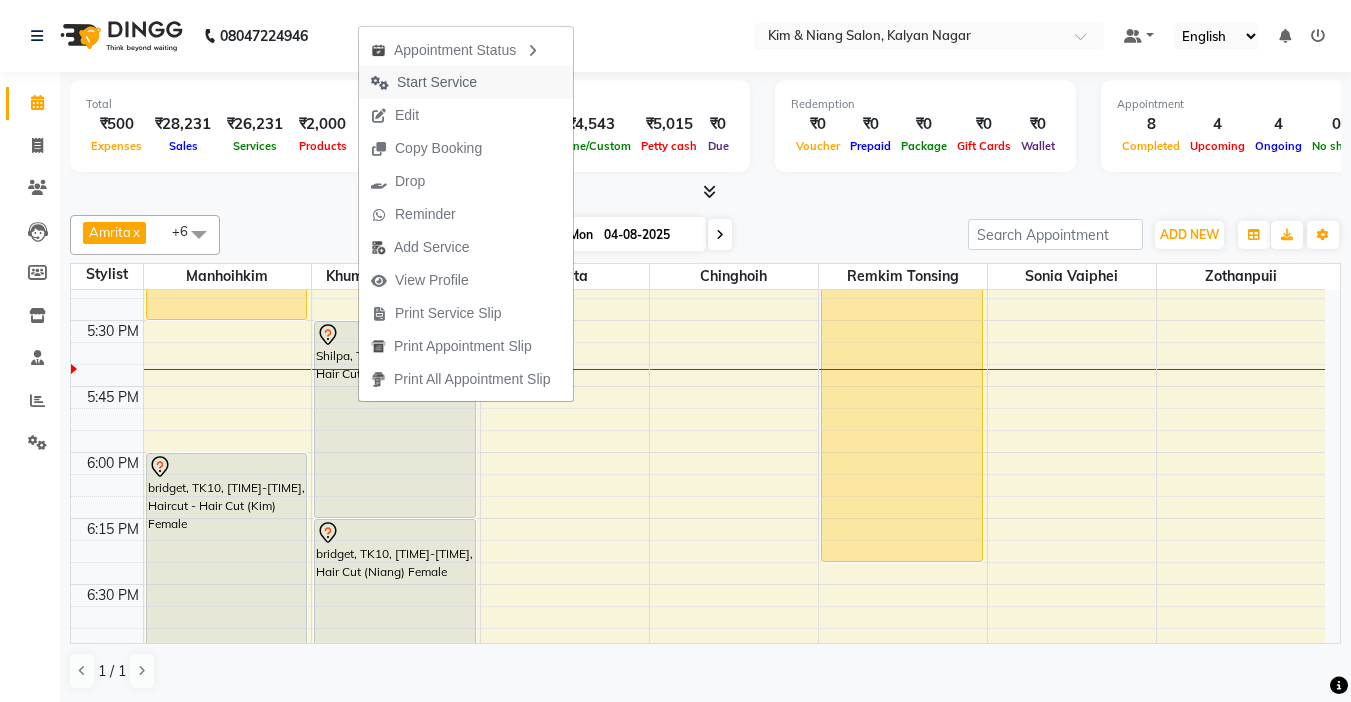 click on "Start Service" at bounding box center [437, 82] 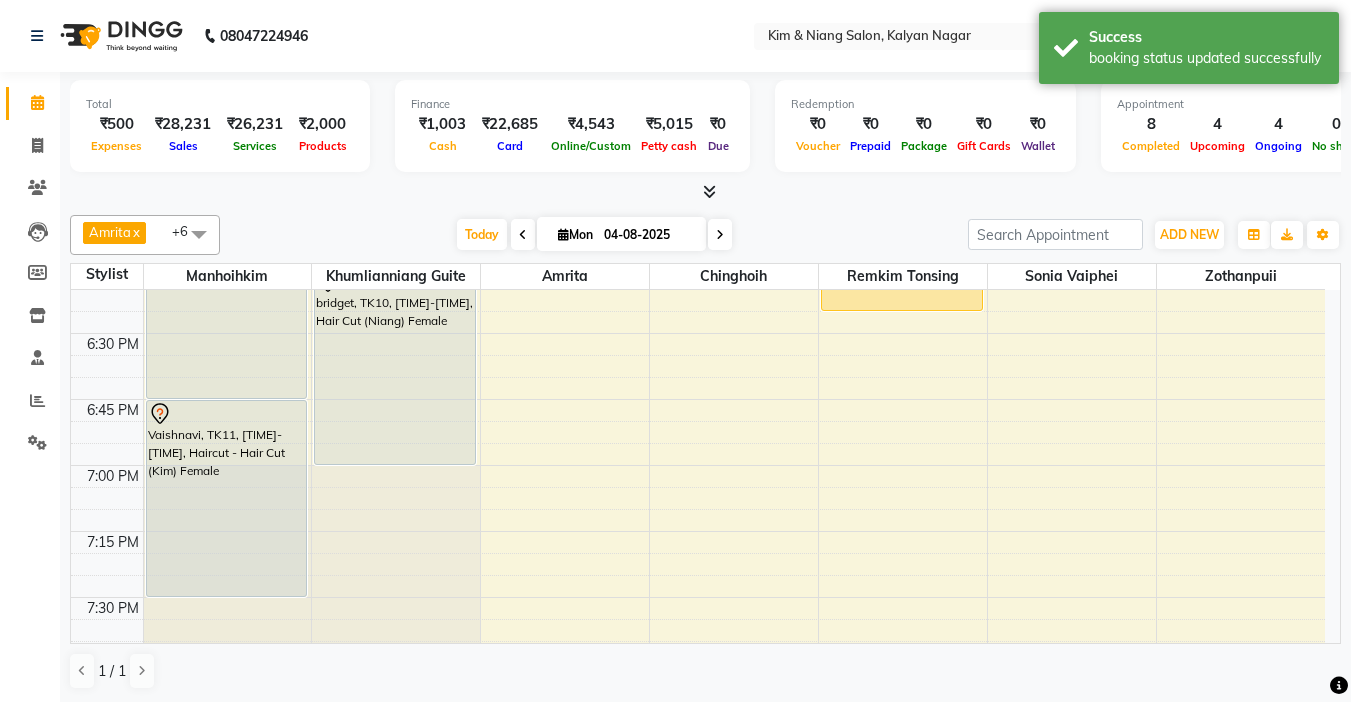 scroll, scrollTop: 2513, scrollLeft: 0, axis: vertical 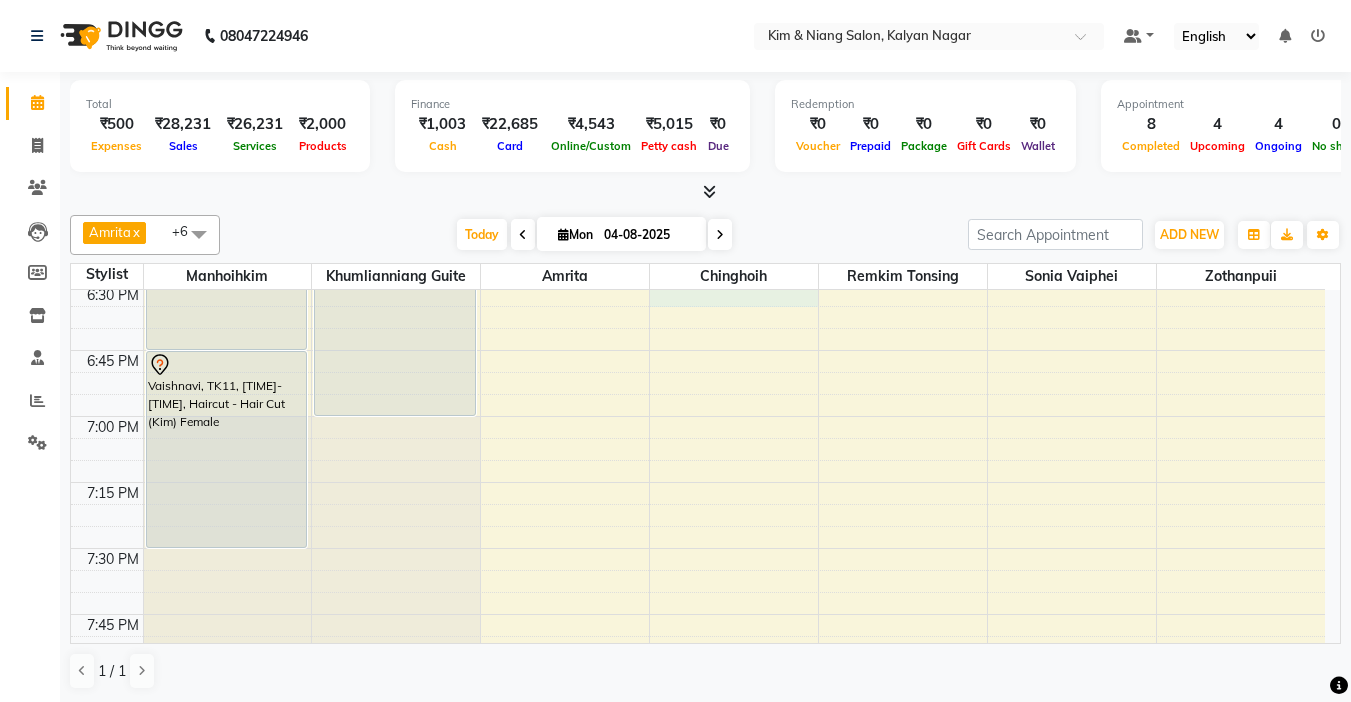 click on "9:00 AM 9:15 AM 9:30 AM 9:45 AM 10:00 AM 10:15 AM 10:30 AM 10:45 AM 11:00 AM 11:15 AM 11:30 AM 11:45 AM 12:00 PM 12:15 PM 12:30 PM 12:45 PM 1:00 PM 1:15 PM 1:30 PM 1:45 PM 2:00 PM 2:15 PM 2:30 PM 2:45 PM 3:00 PM 3:15 PM 3:30 PM 3:45 PM 4:00 PM 4:15 PM 4:30 PM 4:45 PM 5:00 PM 5:15 PM 5:30 PM 5:45 PM 6:00 PM 6:15 PM 6:30 PM 6:45 PM 7:00 PM 7:15 PM 7:30 PM 7:45 PM 8:00 PM 8:15 PM 8:30 PM 8:45 PM 9:00 PM 9:15 PM 9:30 PM 9:45 PM    Imelda, TK01, 01:30 PM-02:15 PM, Haircut - Hair Cut (Kim) Female    Imelda, TK01, 02:15 PM-04:10 PM, Texture Service - Permanent Straightening Medium    Gurpal, TK08, 04:45 PM-05:30 PM, Haircut - Kim Male             bridget, TK10, 06:00 PM-06:45 PM, Haircut - Hair Cut (Kim) Female             Vaishnavi, TK11, 06:45 PM-07:30 PM, Haircut - Hair Cut (Kim) Female     Vandhana bhat, TK05, 11:00 AM-01:00 PM, Colour Treatment - Absolute Colour Short - Medium         Vandhana bhat, TK05, 01:00 PM-01:45 PM, Hair Cut (Niang) Female" at bounding box center (698, -508) 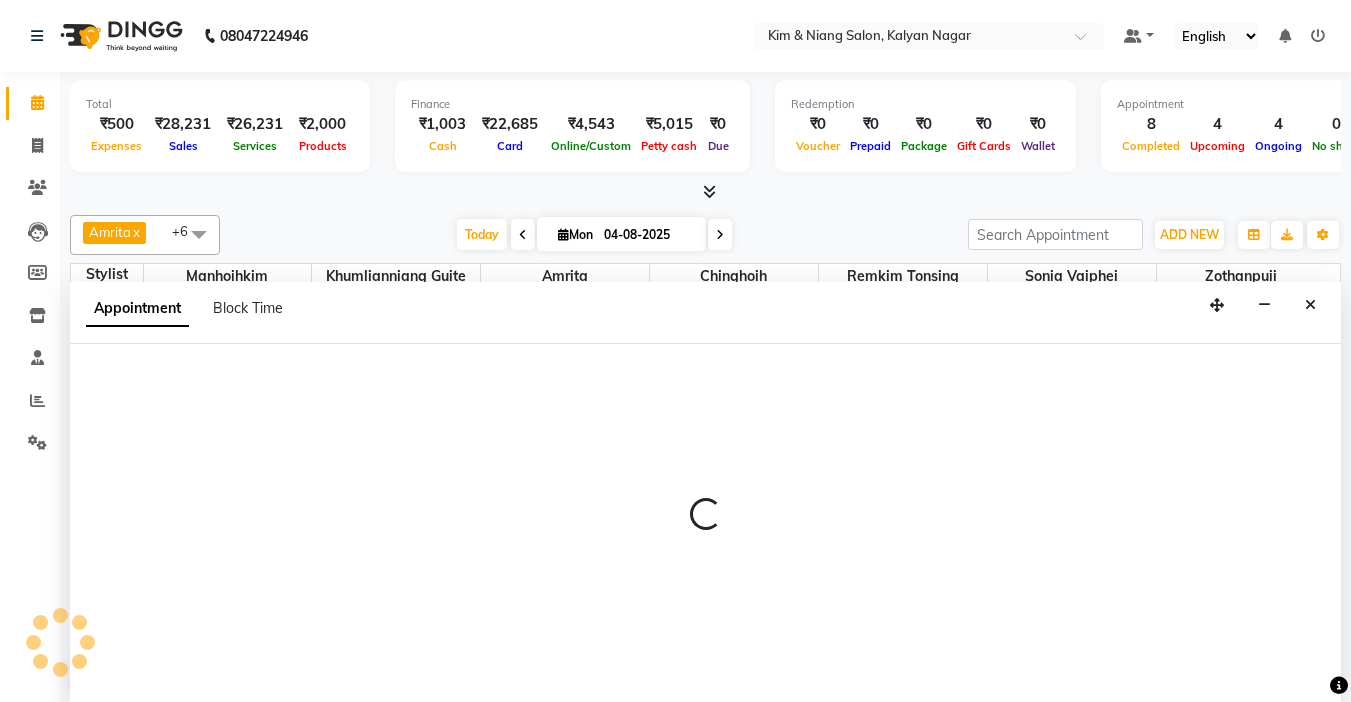 scroll, scrollTop: 1, scrollLeft: 0, axis: vertical 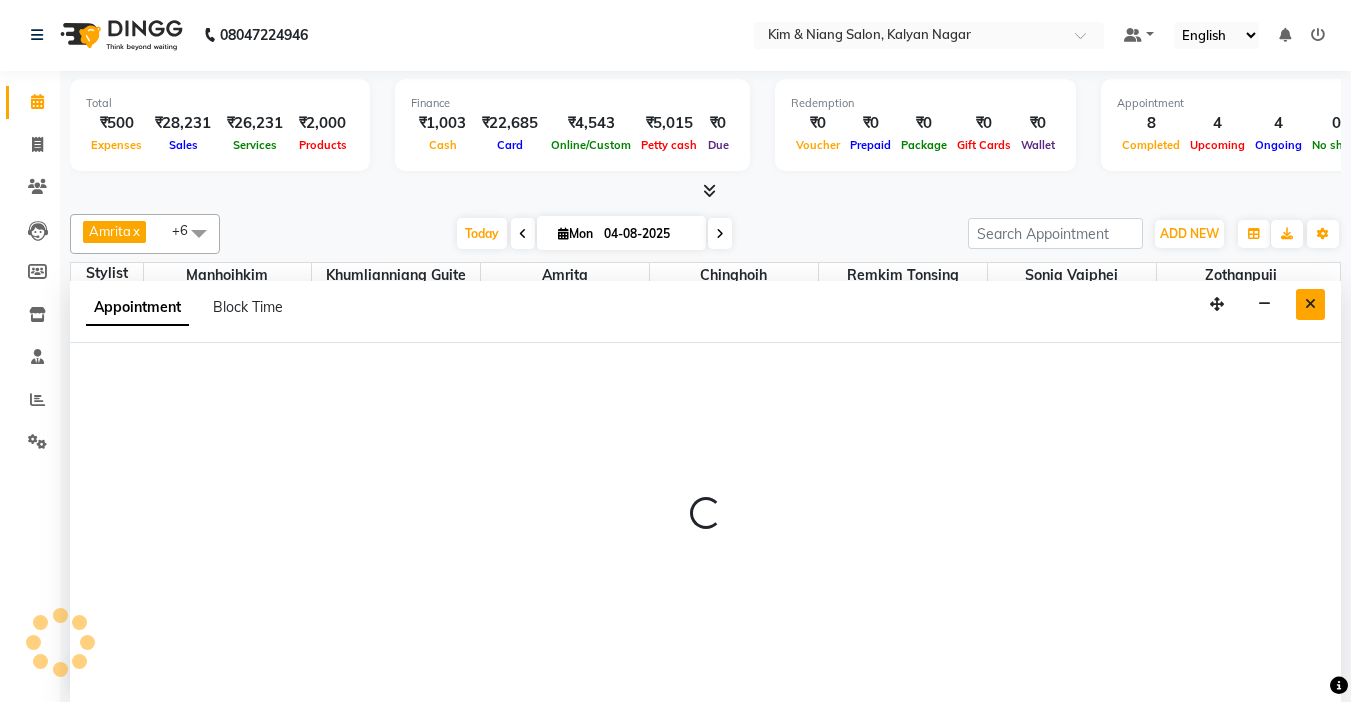 click at bounding box center (1310, 304) 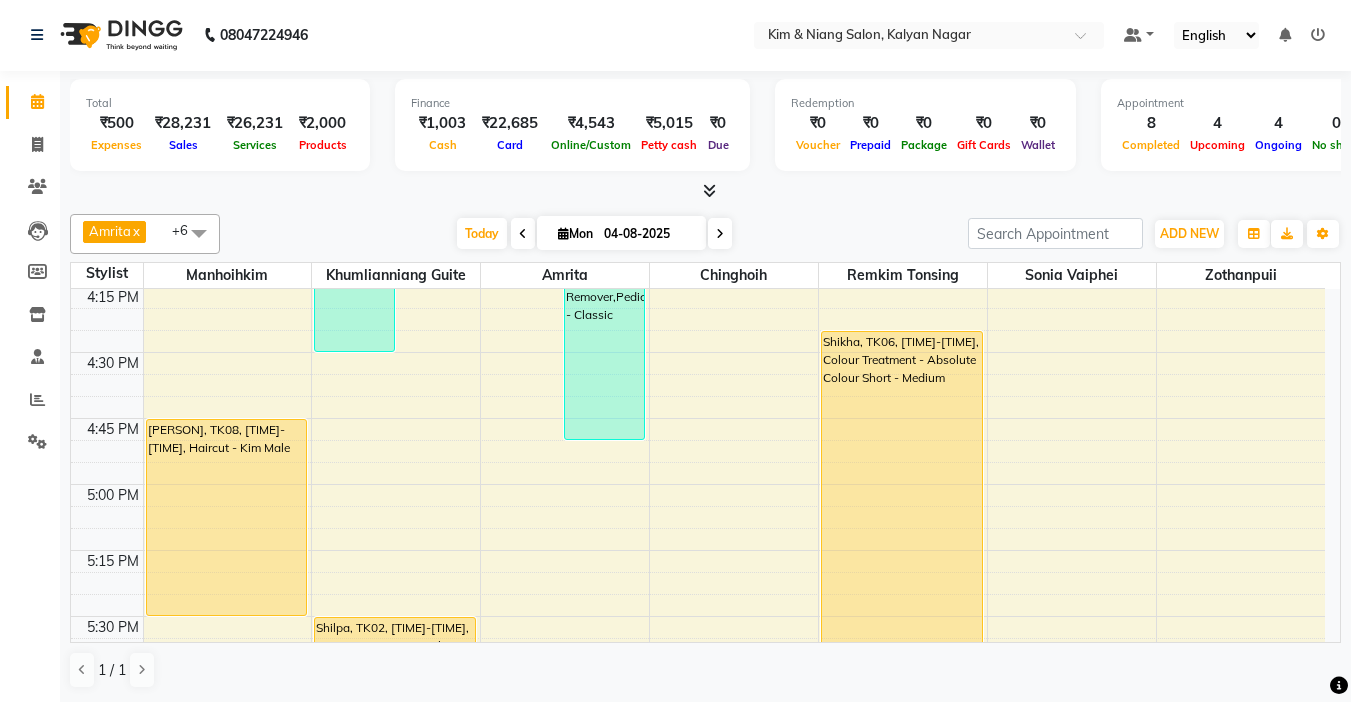 scroll, scrollTop: 1913, scrollLeft: 0, axis: vertical 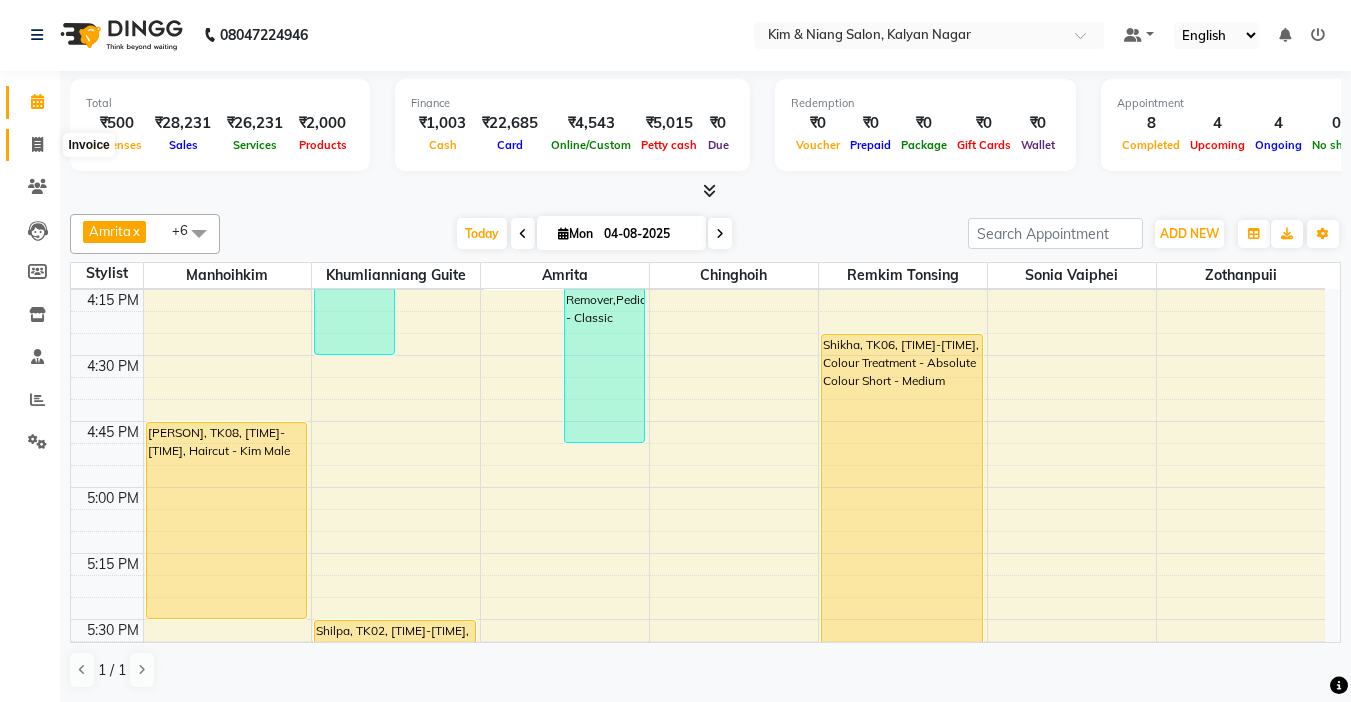 click 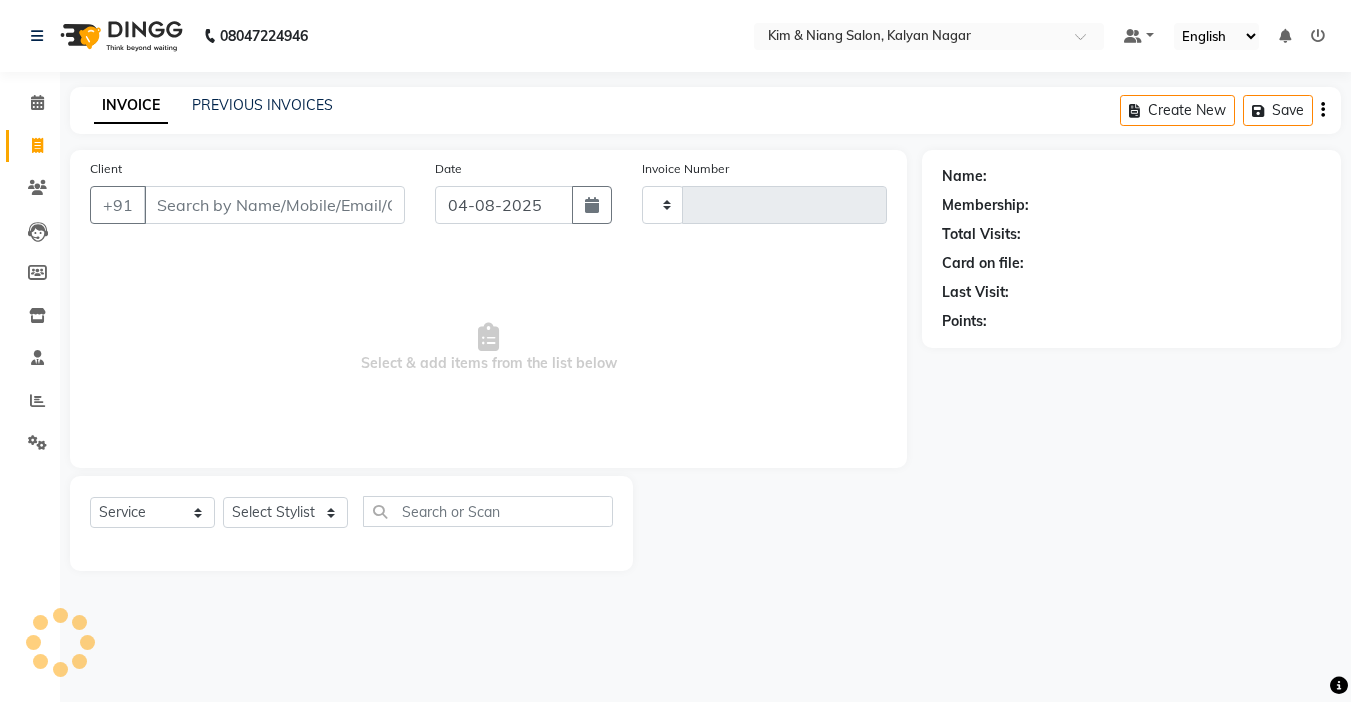 scroll, scrollTop: 0, scrollLeft: 0, axis: both 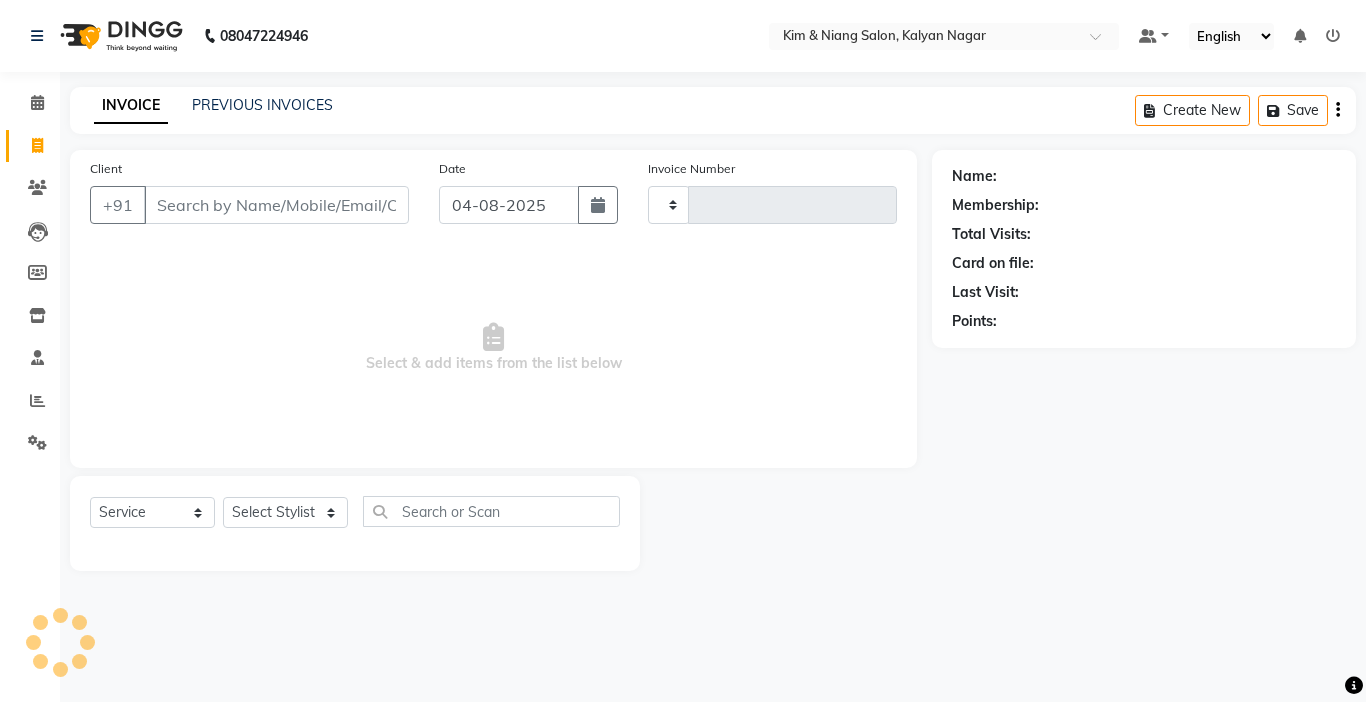 type on "0970" 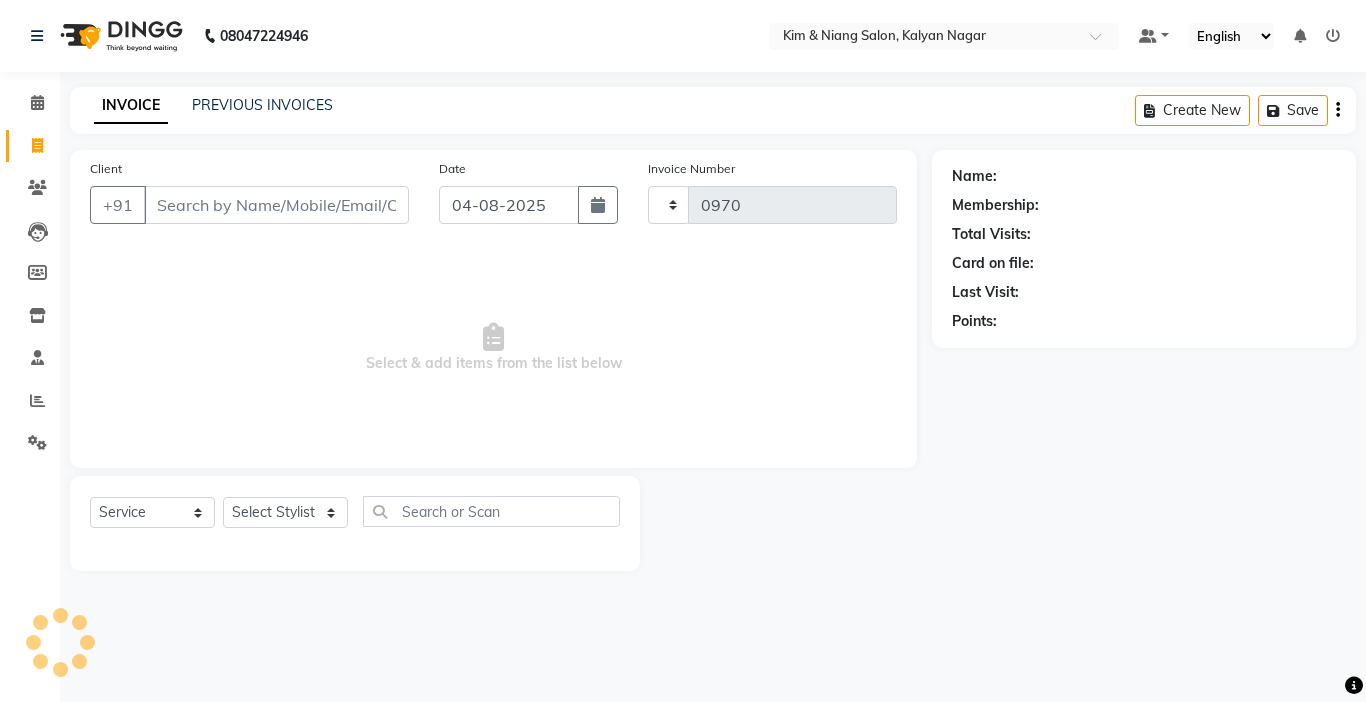 select on "7750" 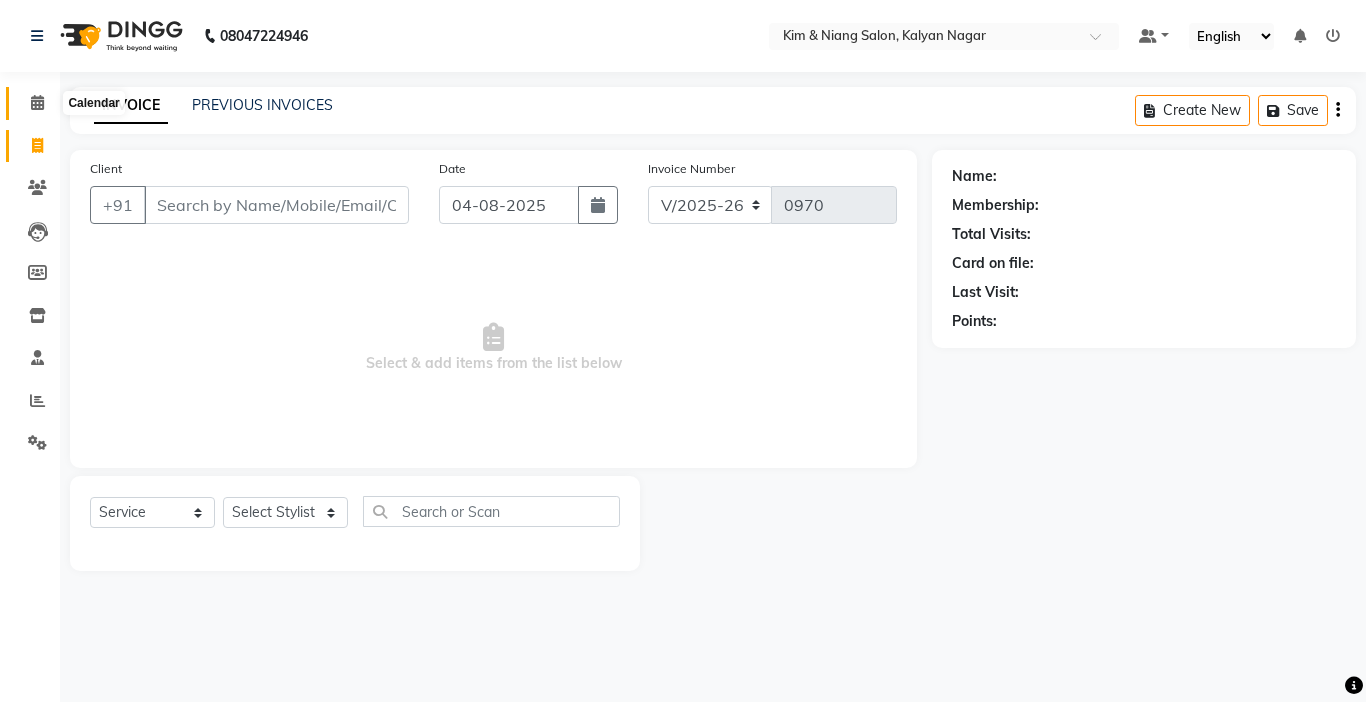 click 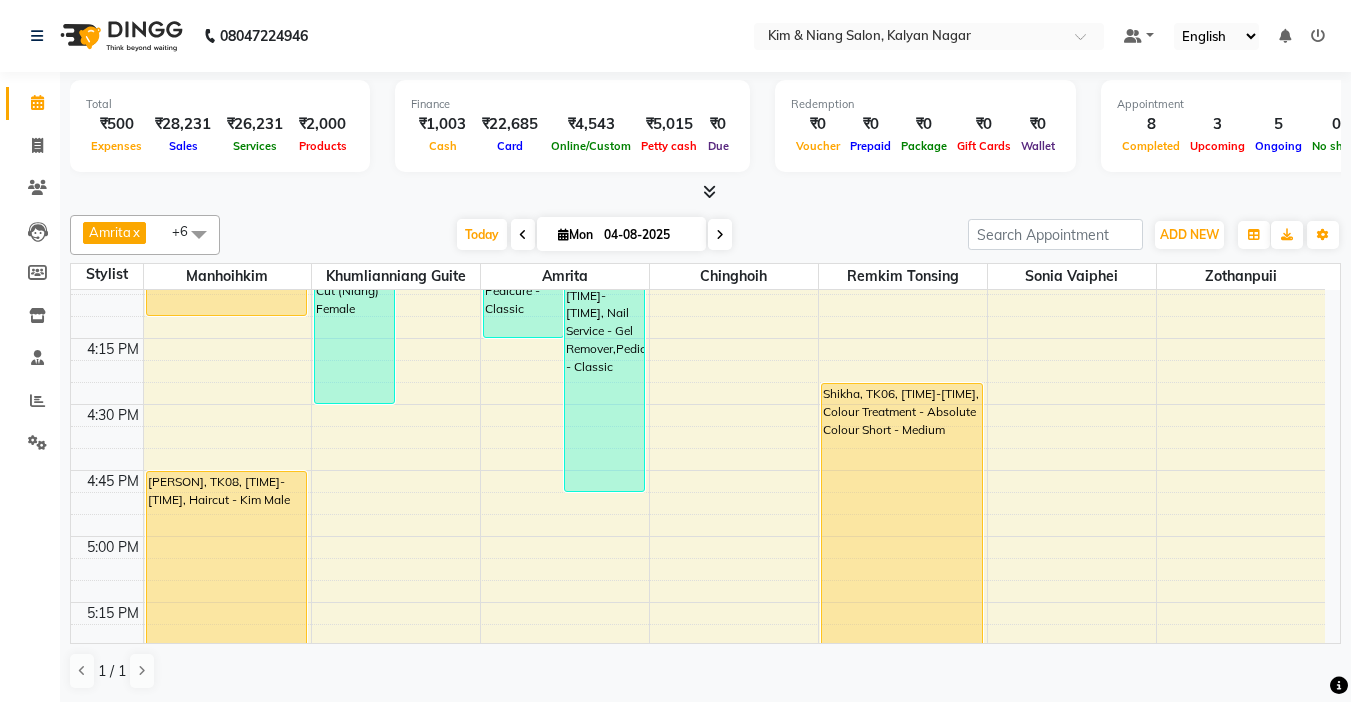 scroll, scrollTop: 1913, scrollLeft: 0, axis: vertical 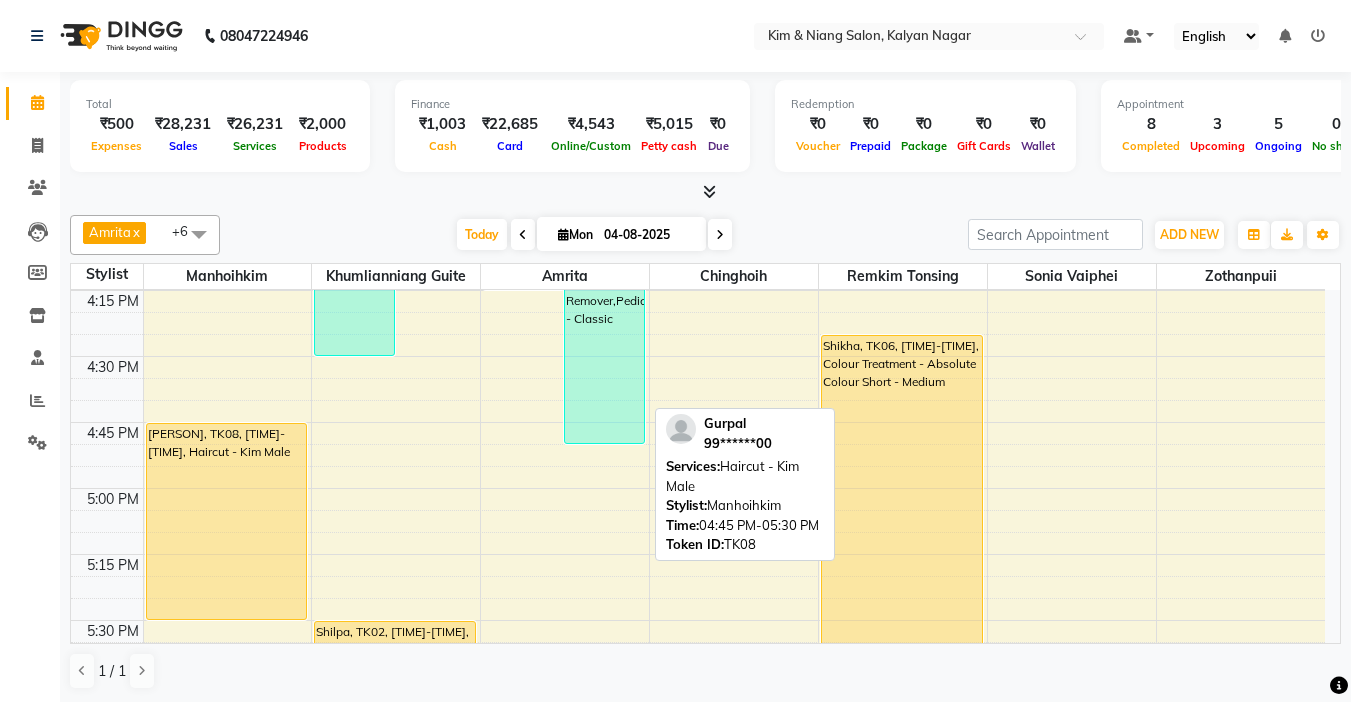 click on "Gurpal, TK08, [TIME]-[TIME], Haircut - Kim Male" at bounding box center (227, 521) 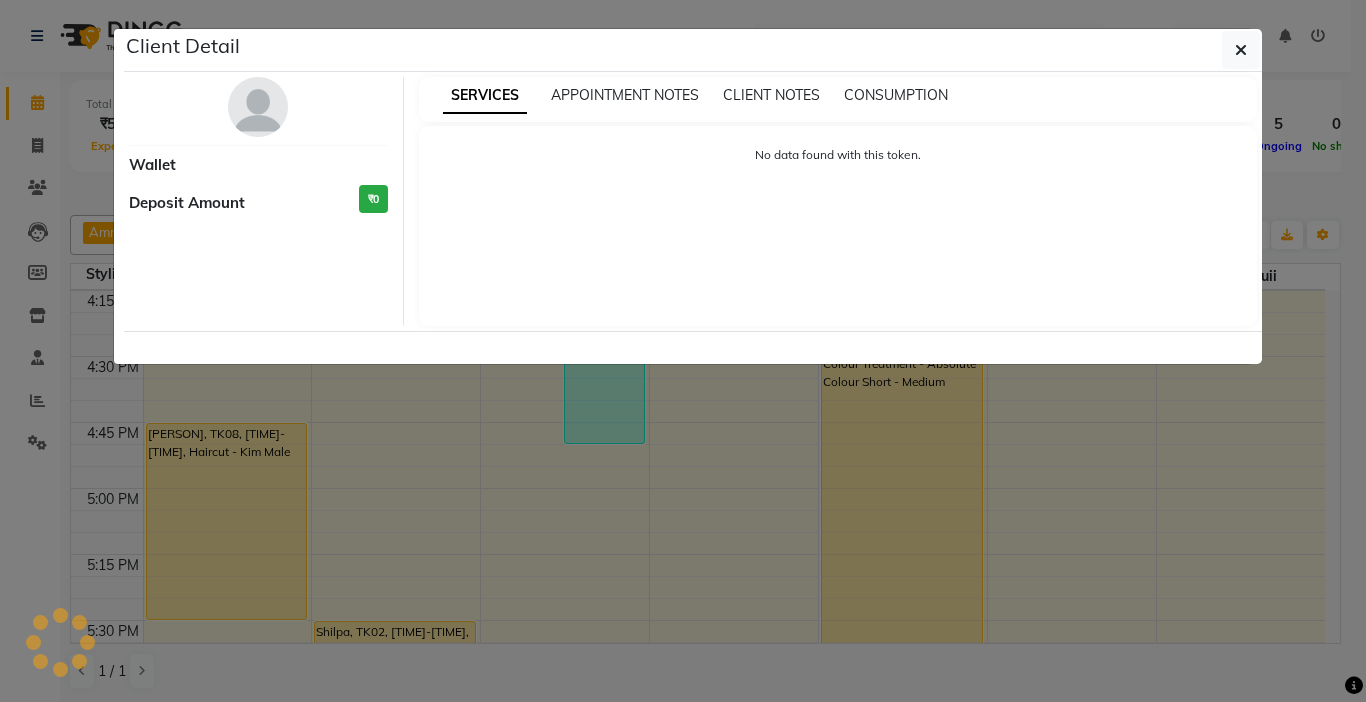 select on "1" 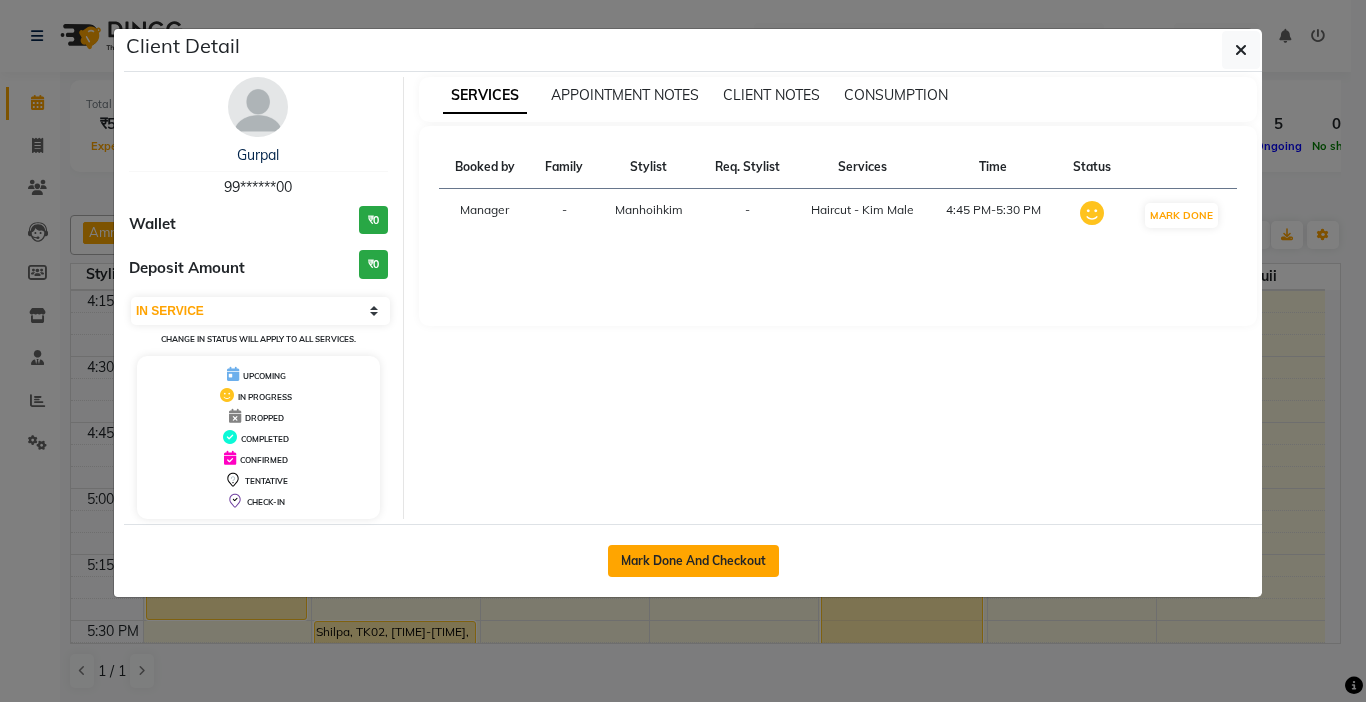 click on "Mark Done And Checkout" 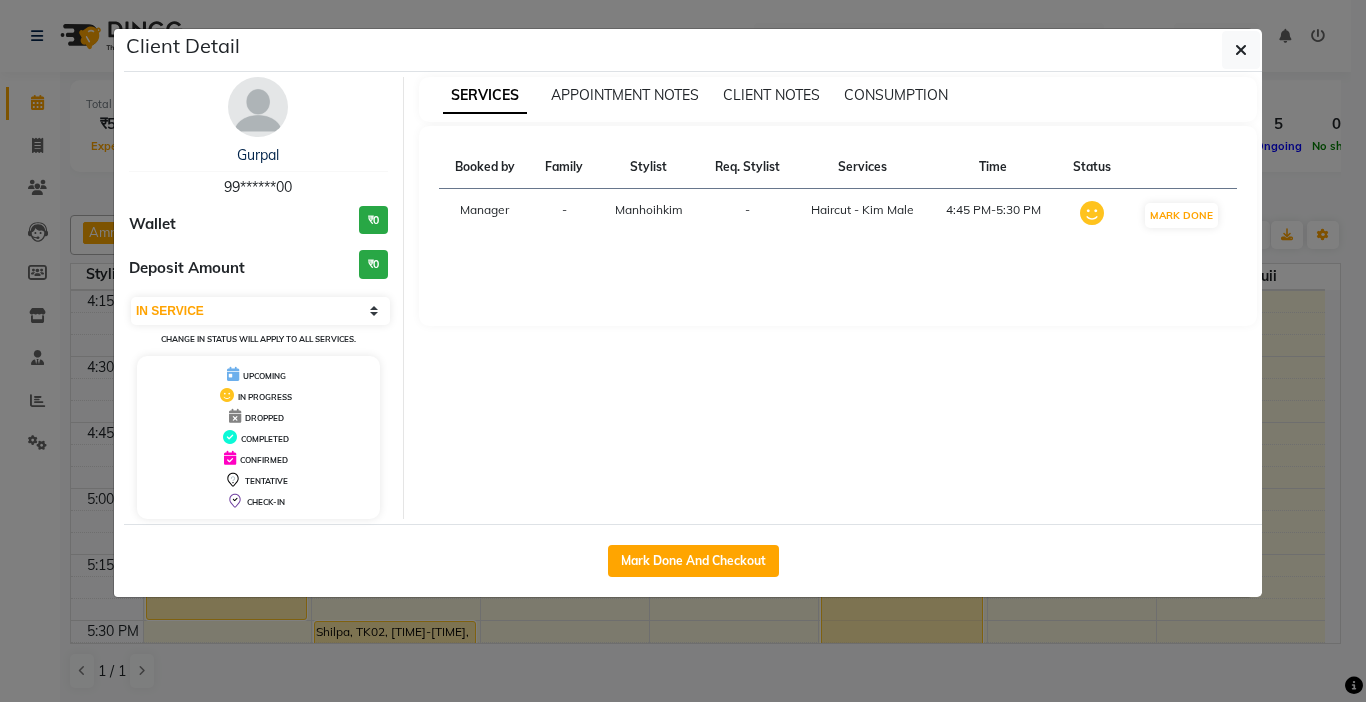 select on "7750" 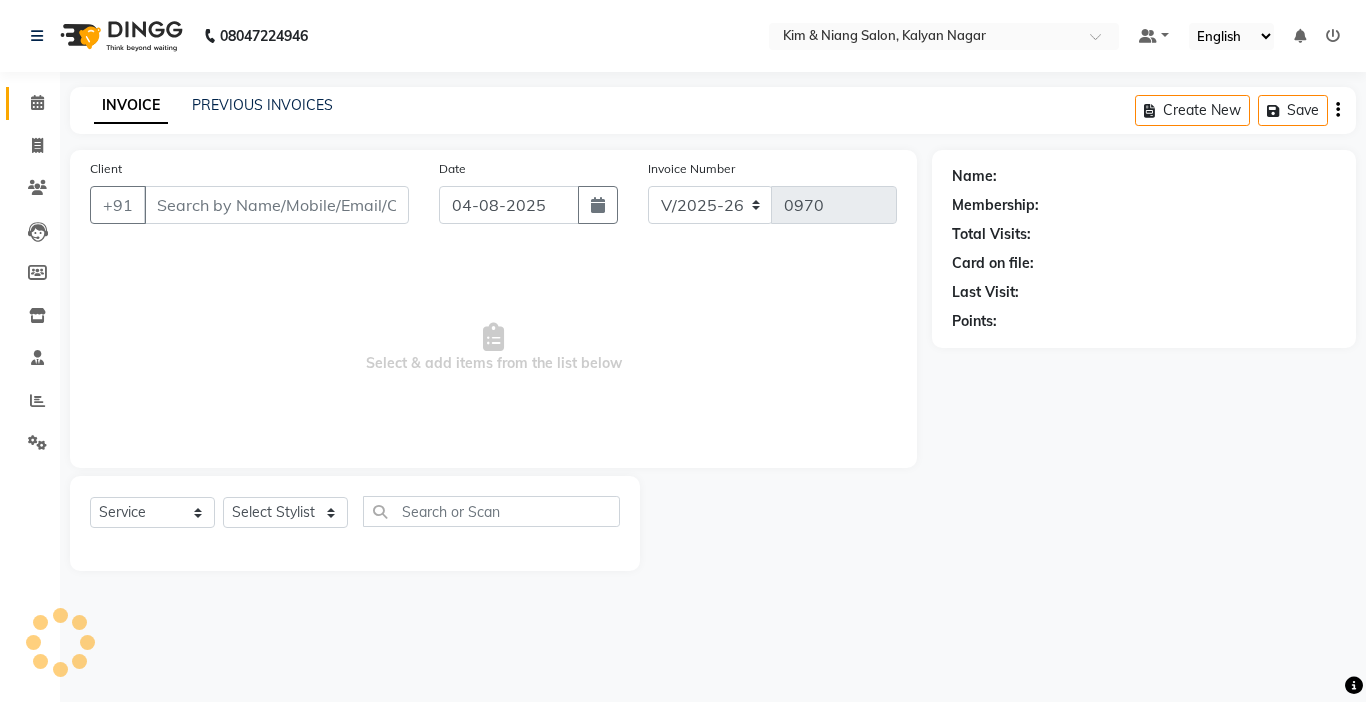 type on "99******00" 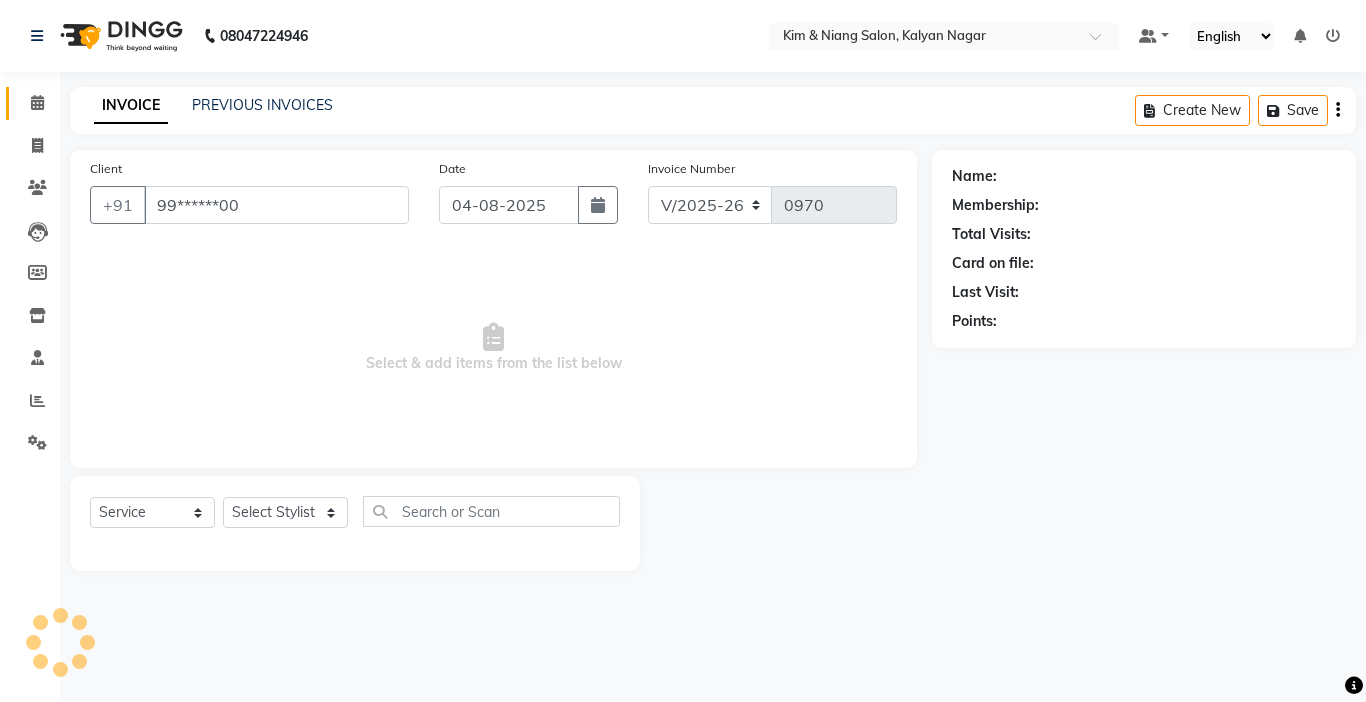 select on "70736" 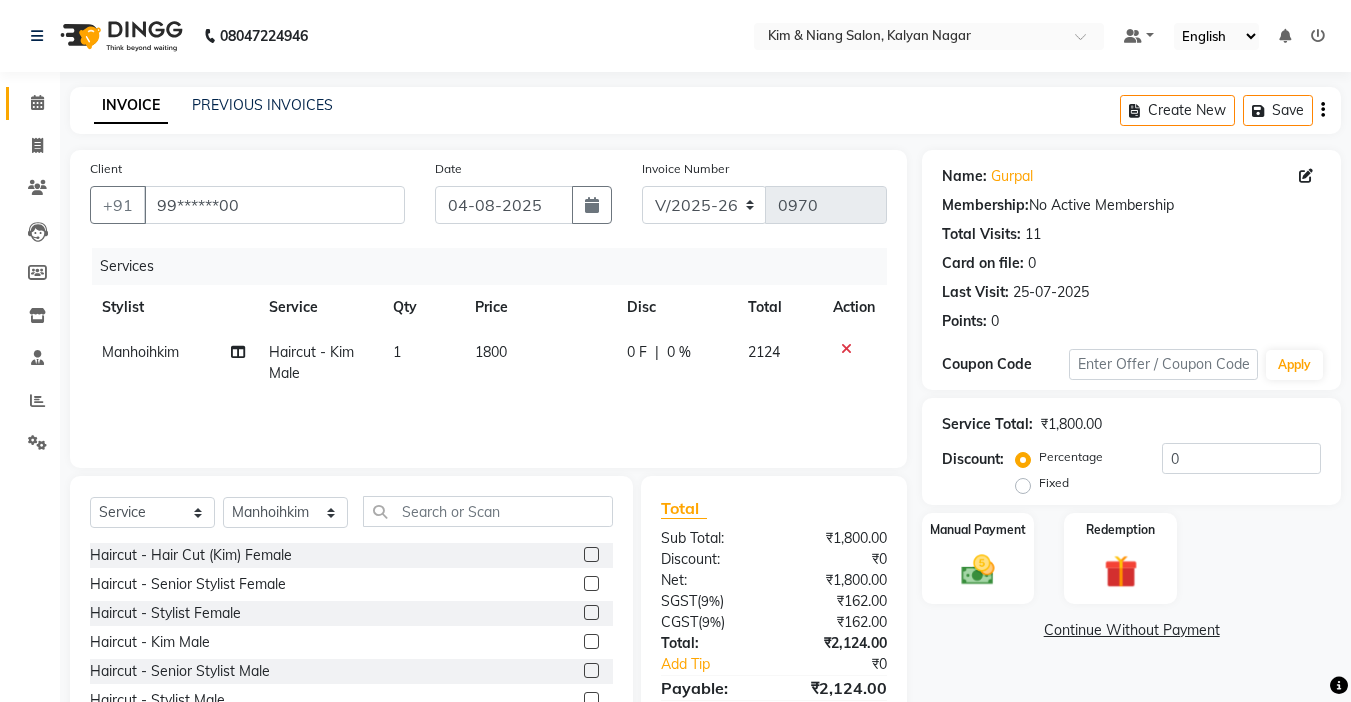 scroll, scrollTop: 99, scrollLeft: 0, axis: vertical 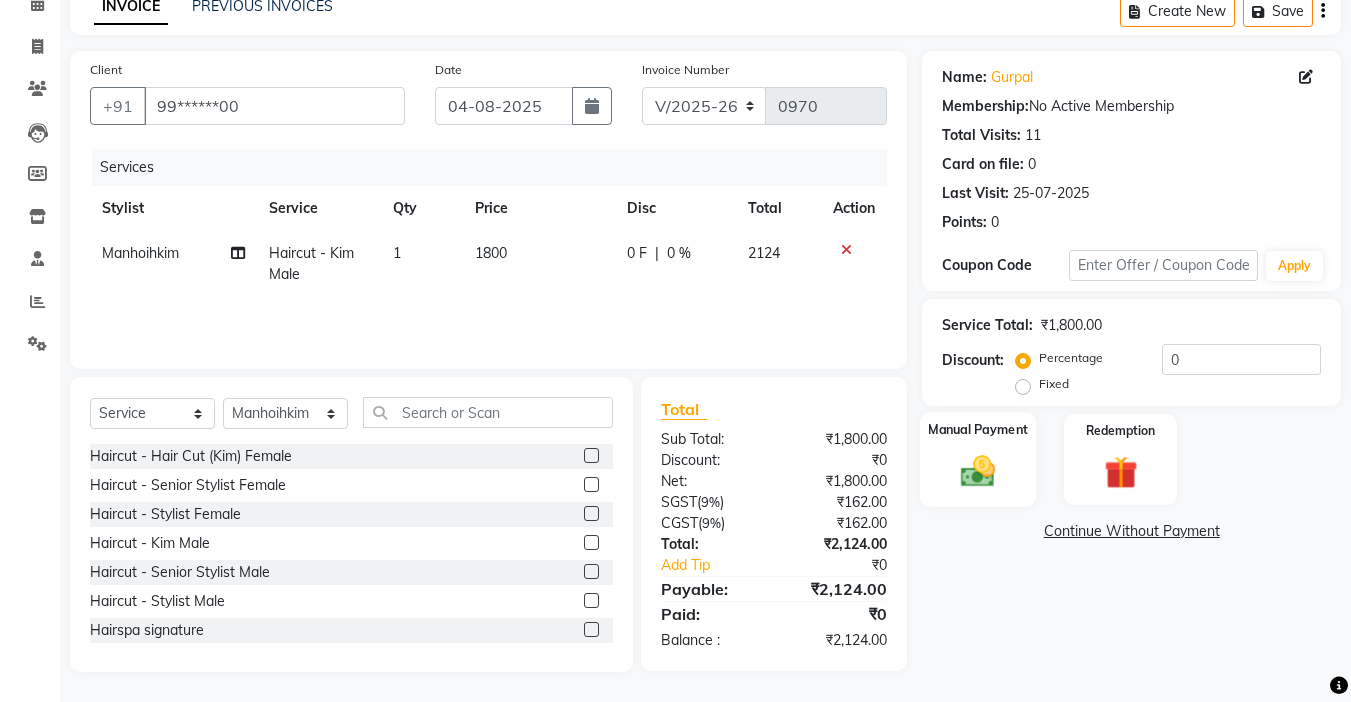 click 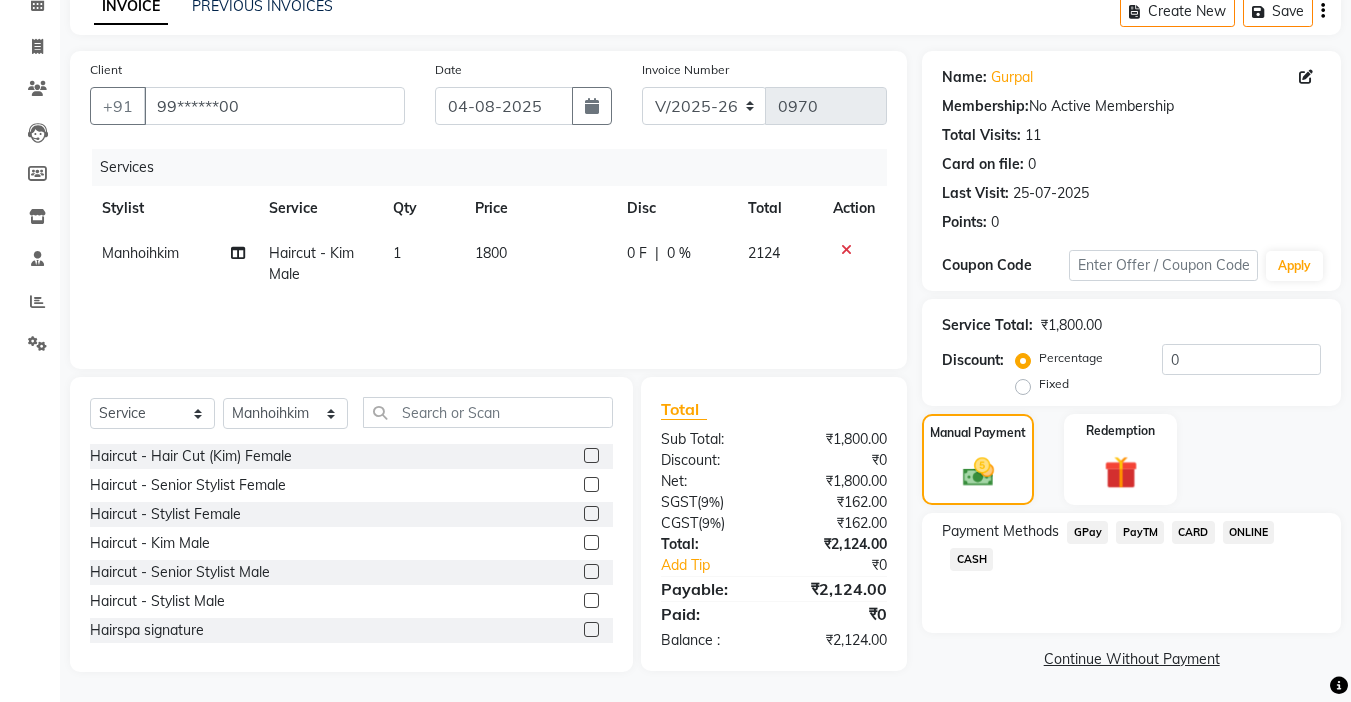 click on "CASH" 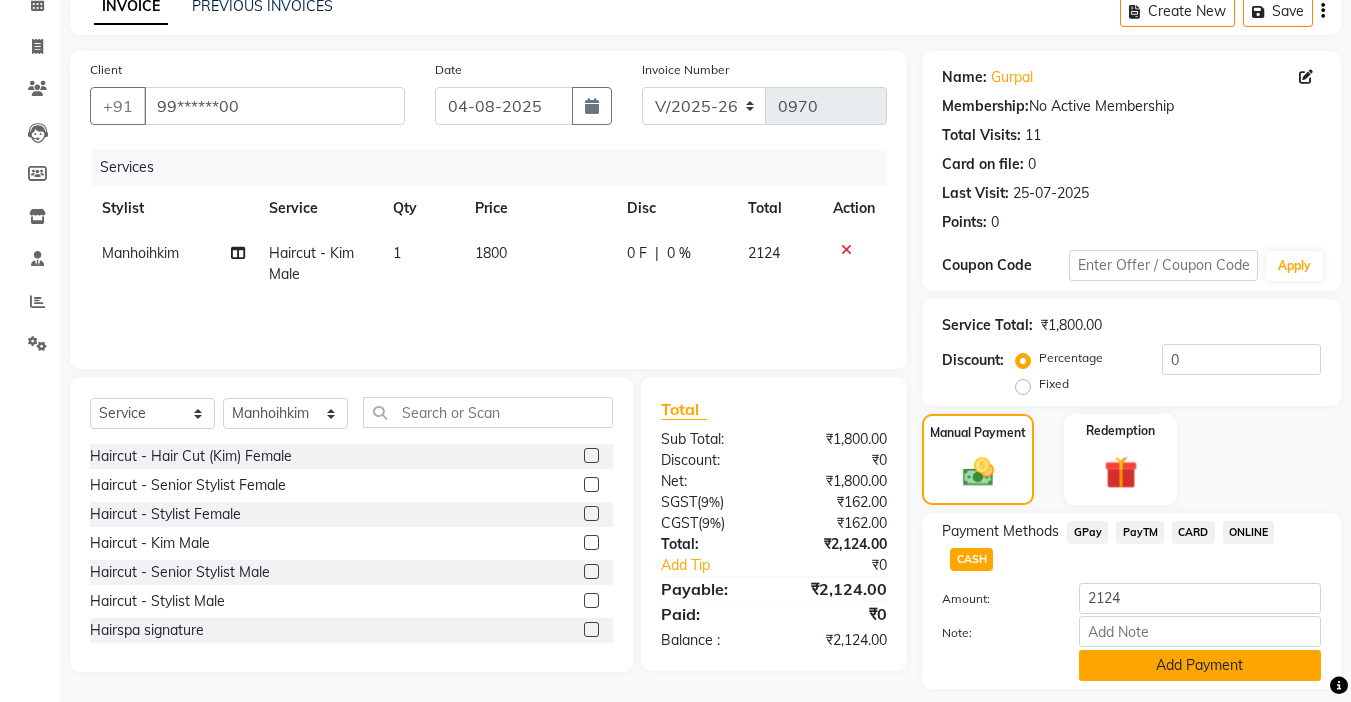 click on "Add Payment" 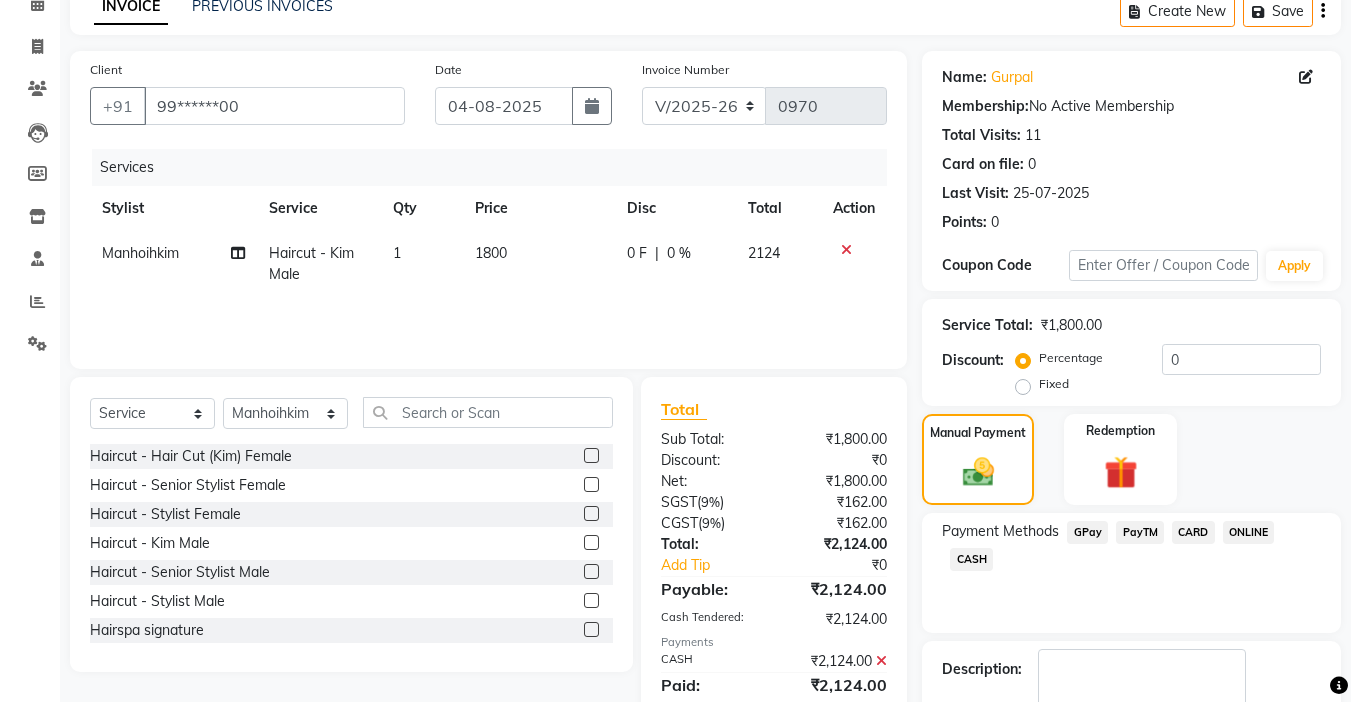 scroll, scrollTop: 214, scrollLeft: 0, axis: vertical 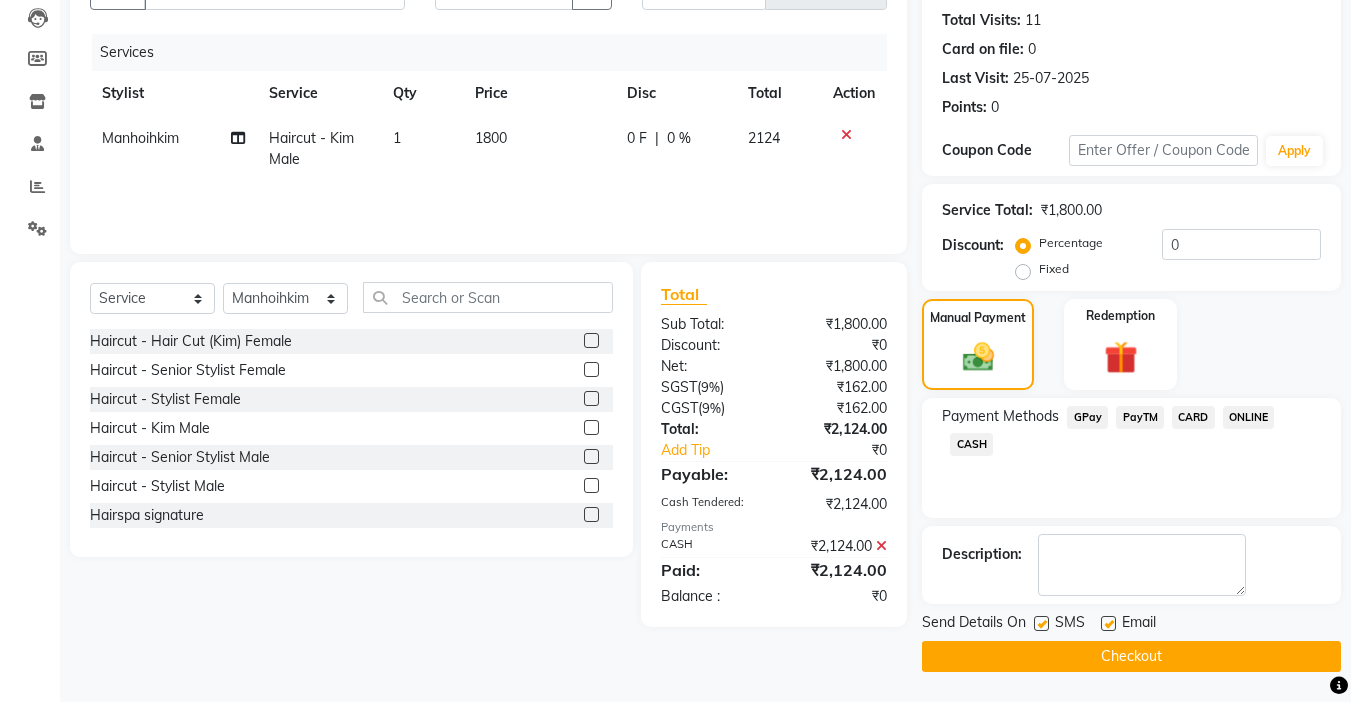 click on "Checkout" 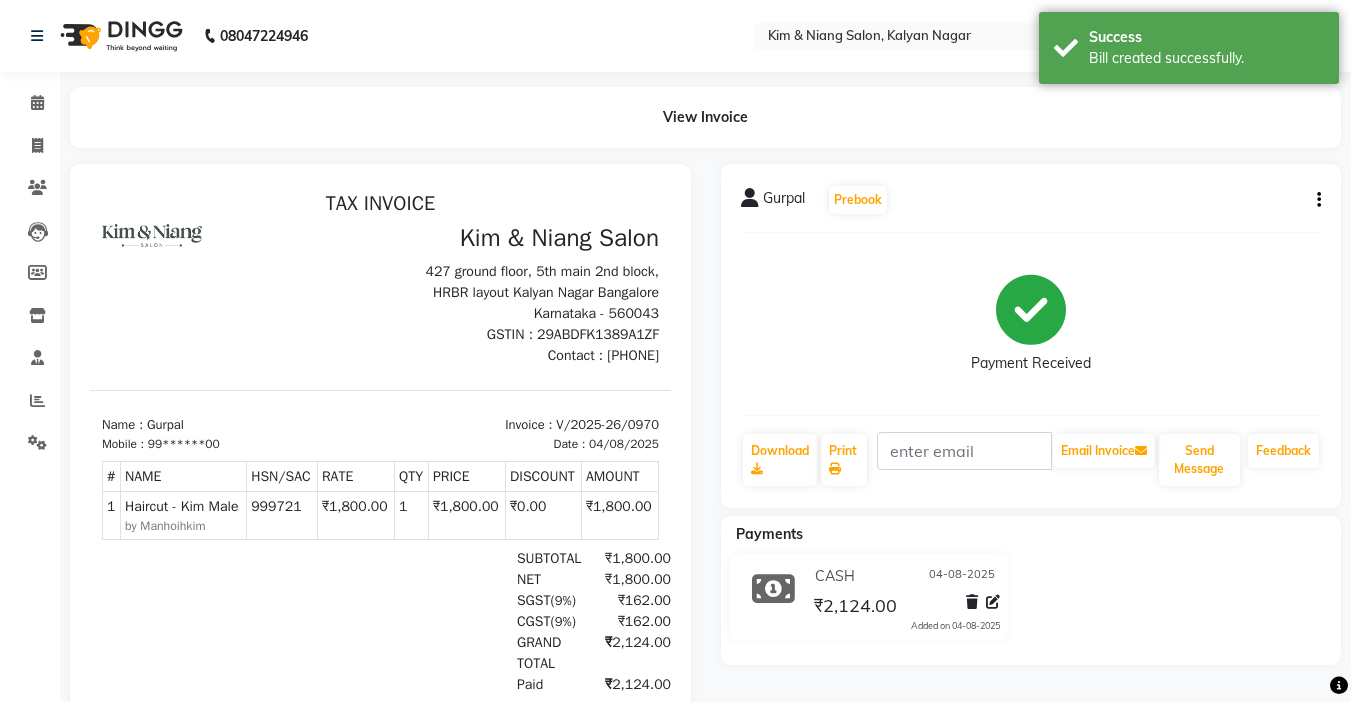 scroll, scrollTop: 0, scrollLeft: 0, axis: both 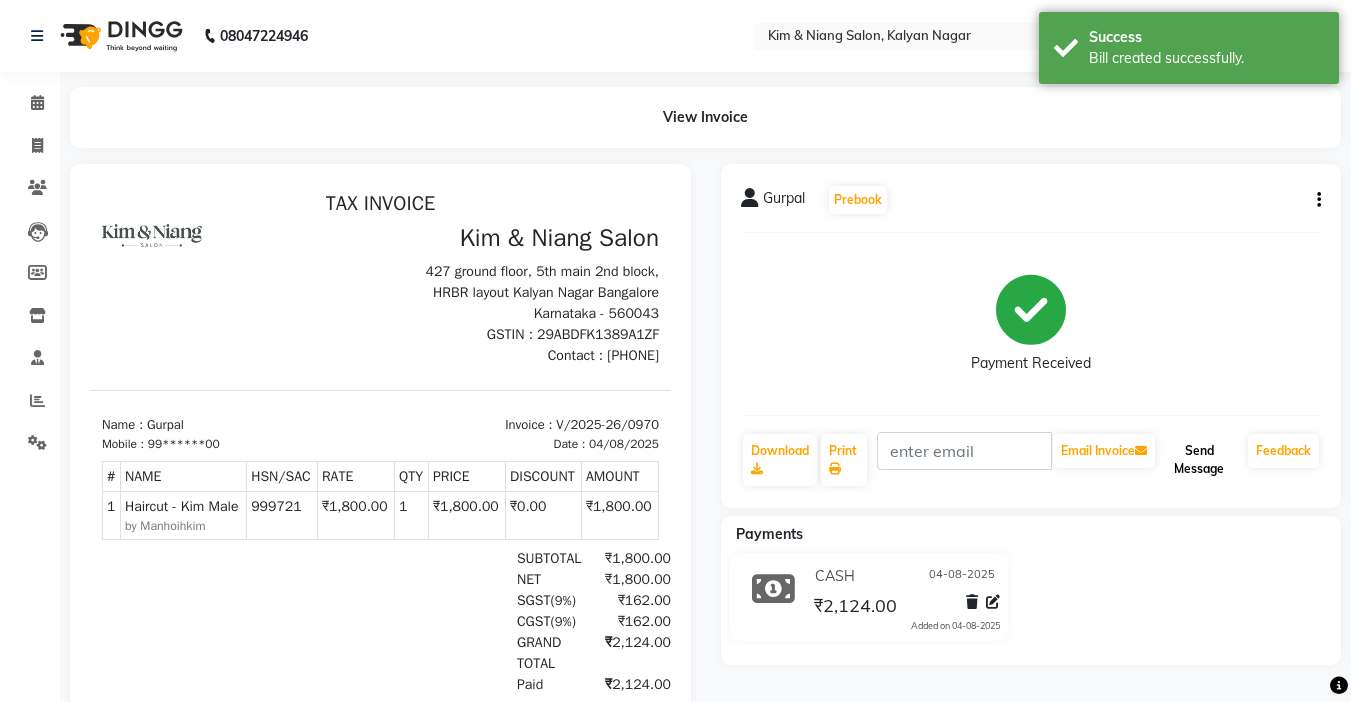 click on "Send Message" 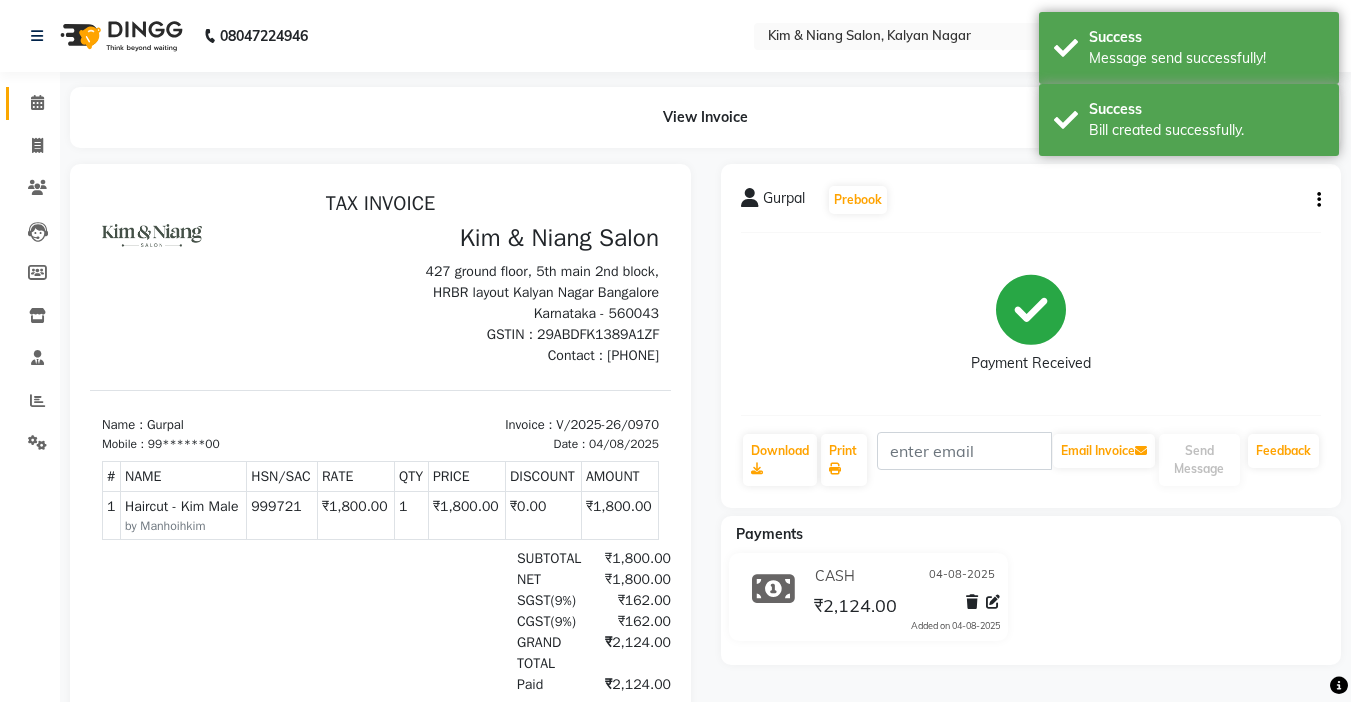 click on "Calendar" 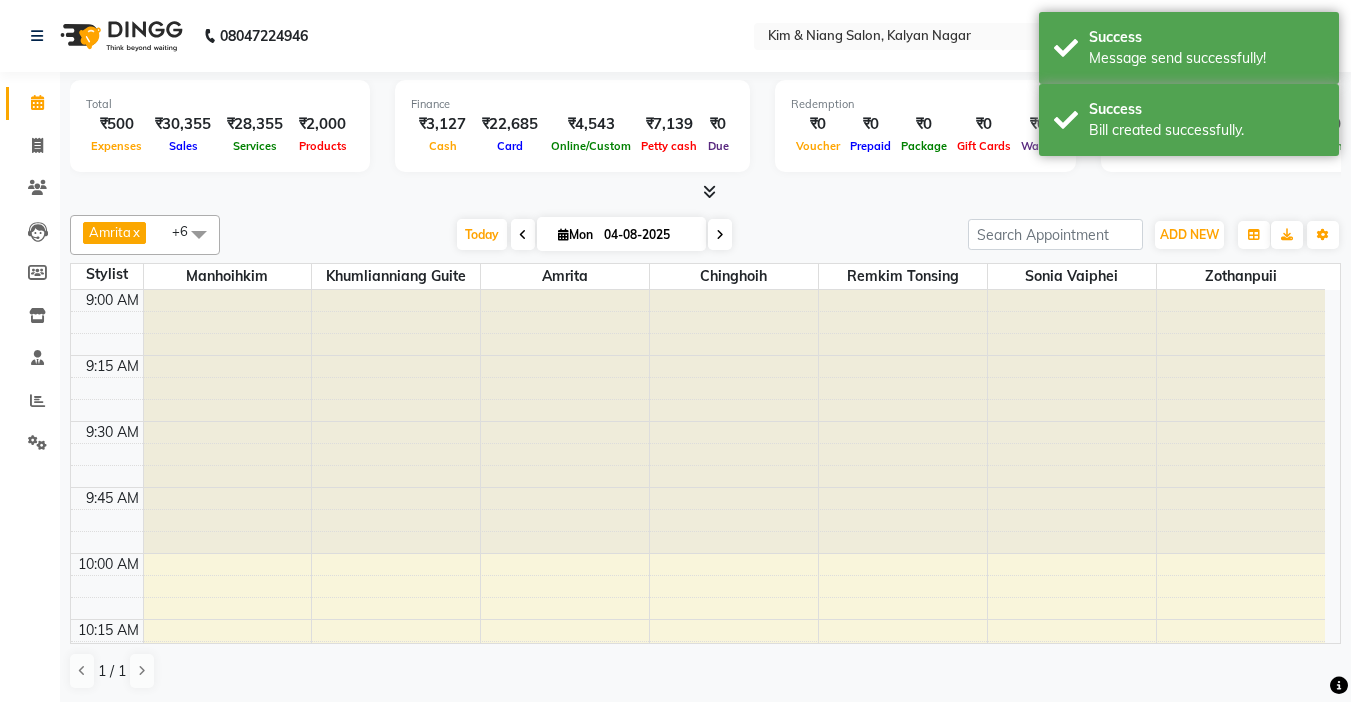 click at bounding box center [563, 234] 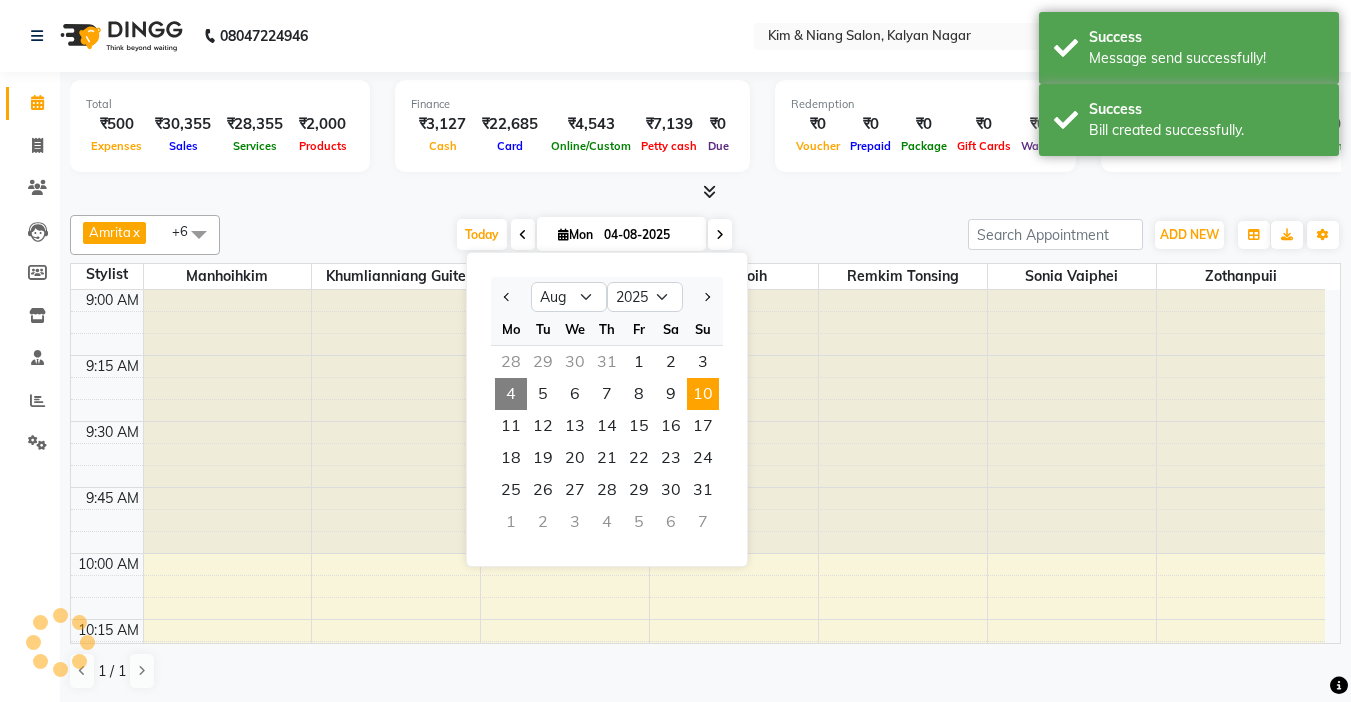 click on "10" at bounding box center [703, 394] 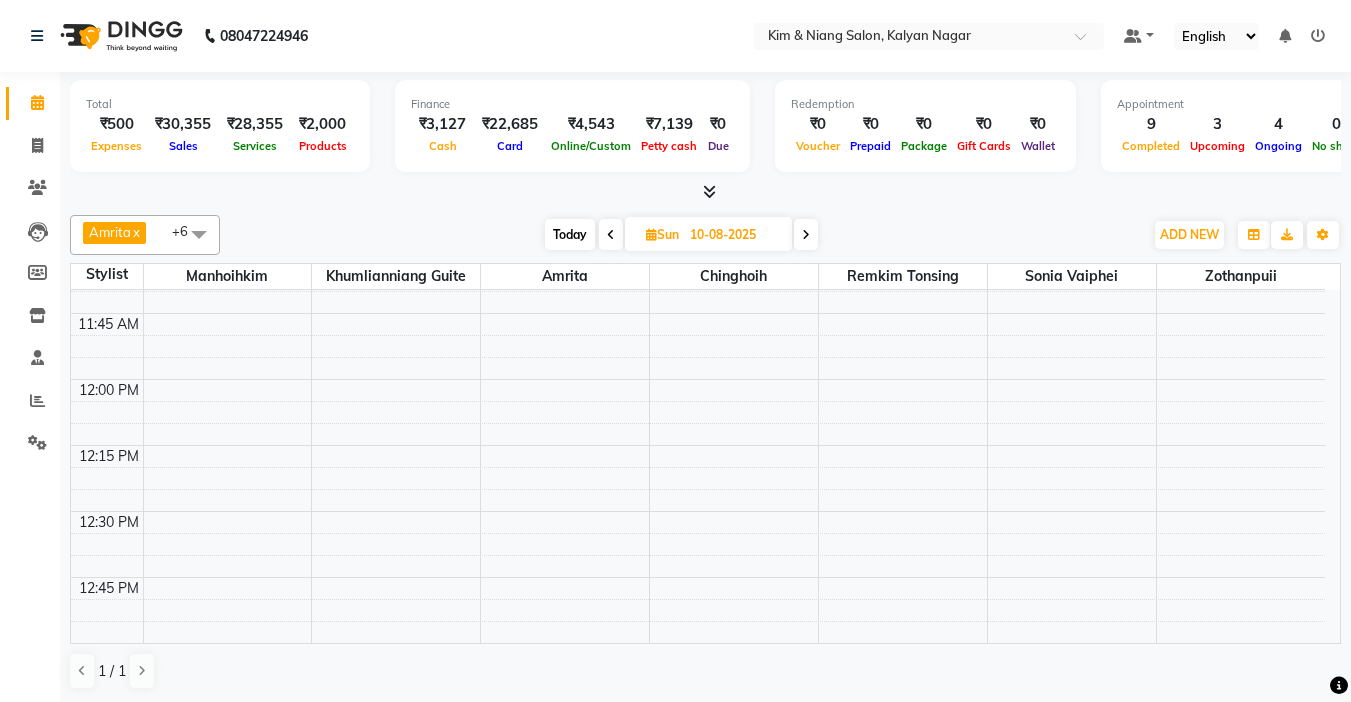 scroll, scrollTop: 678, scrollLeft: 0, axis: vertical 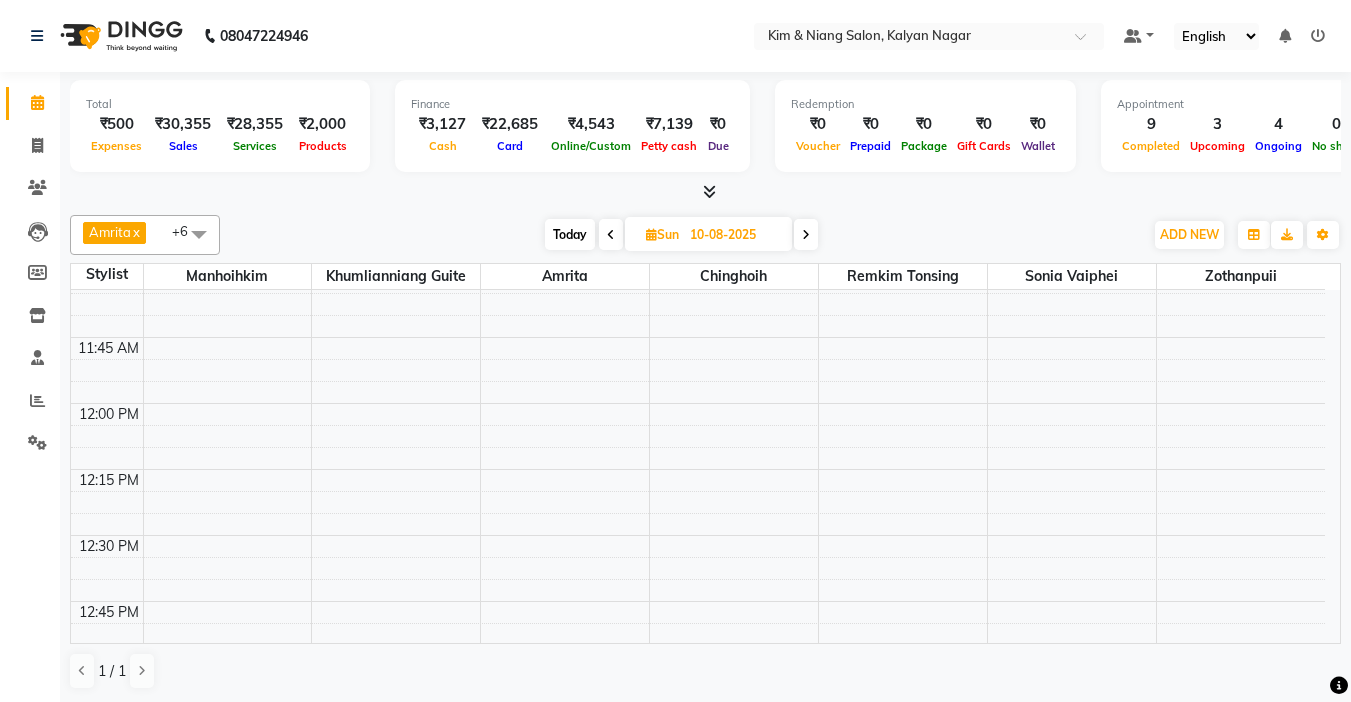 click on "9:00 AM 9:15 AM 9:30 AM 9:45 AM 10:00 AM 10:15 AM 10:30 AM 10:45 AM 11:00 AM 11:15 AM 11:30 AM 11:45 AM 12:00 PM 12:15 PM 12:30 PM 12:45 PM 1:00 PM 1:15 PM 1:30 PM 1:45 PM 2:00 PM 2:15 PM 2:30 PM 2:45 PM 3:00 PM 3:15 PM 3:30 PM 3:45 PM 4:00 PM 4:15 PM 4:30 PM 4:45 PM 5:00 PM 5:15 PM 5:30 PM 5:45 PM 6:00 PM 6:15 PM 6:30 PM 6:45 PM 7:00 PM 7:15 PM 7:30 PM 7:45 PM 8:00 PM 8:15 PM 8:30 PM 8:45 PM 9:00 PM 9:15 PM 9:30 PM 9:45 PM             aahana, 02:00 PM-03:00 PM, Haircut - Hair Cut (Kim) Female             Jyothi, 10:30 AM-11:15 AM, Hair Cut (Niang) Female" at bounding box center [698, 1327] 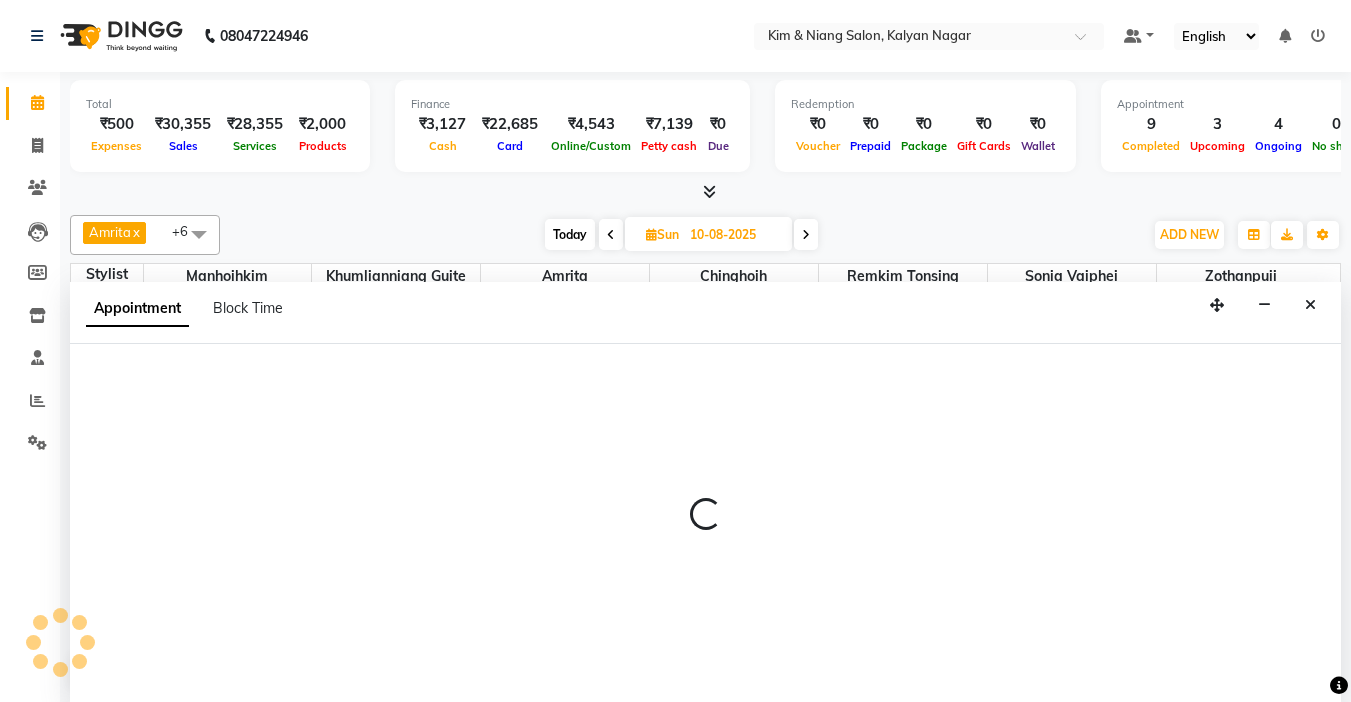 scroll, scrollTop: 1, scrollLeft: 0, axis: vertical 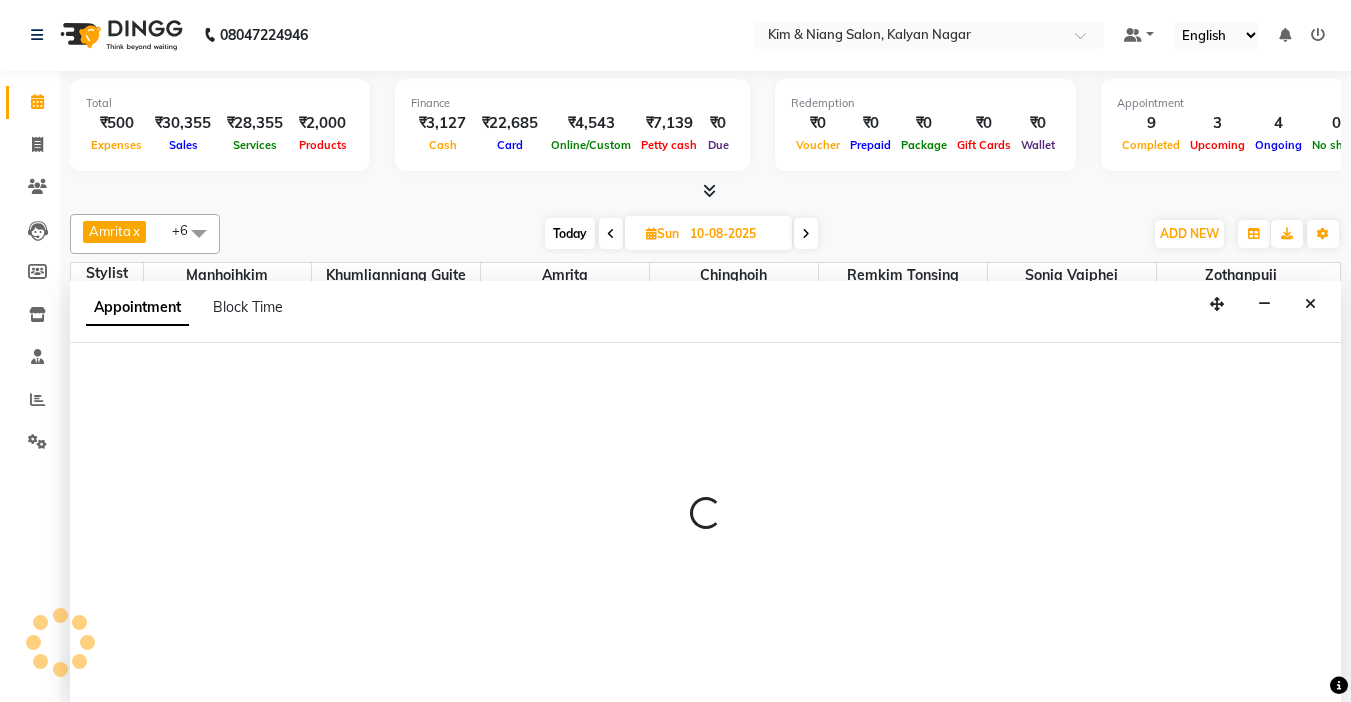 select on "70736" 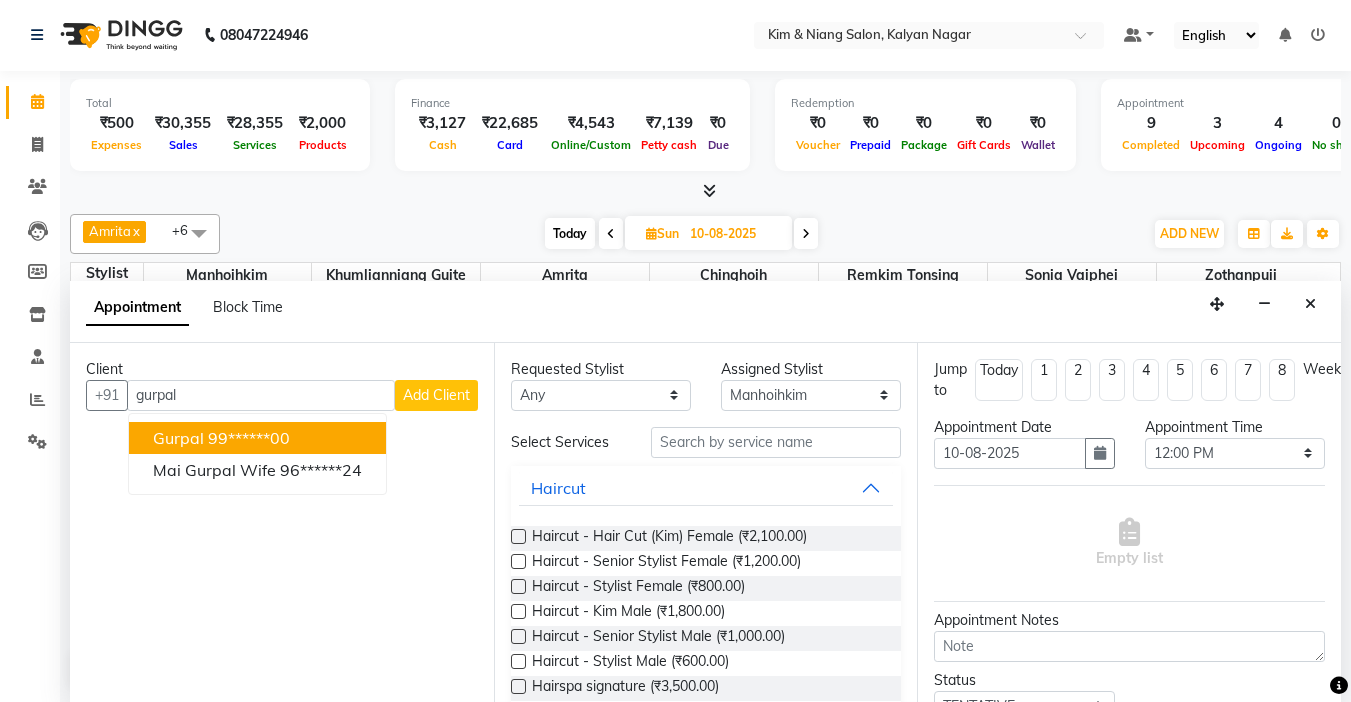 click on "Gurpal  99******00" at bounding box center [257, 438] 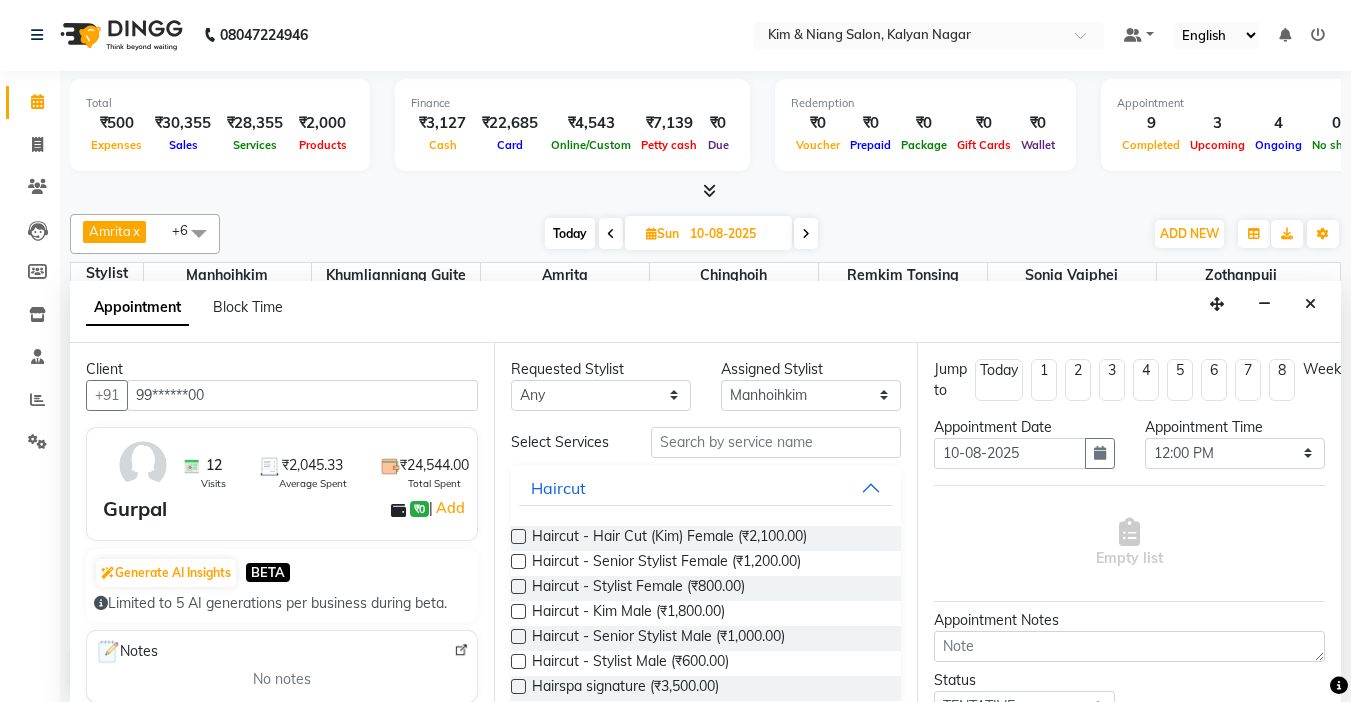 type on "99******00" 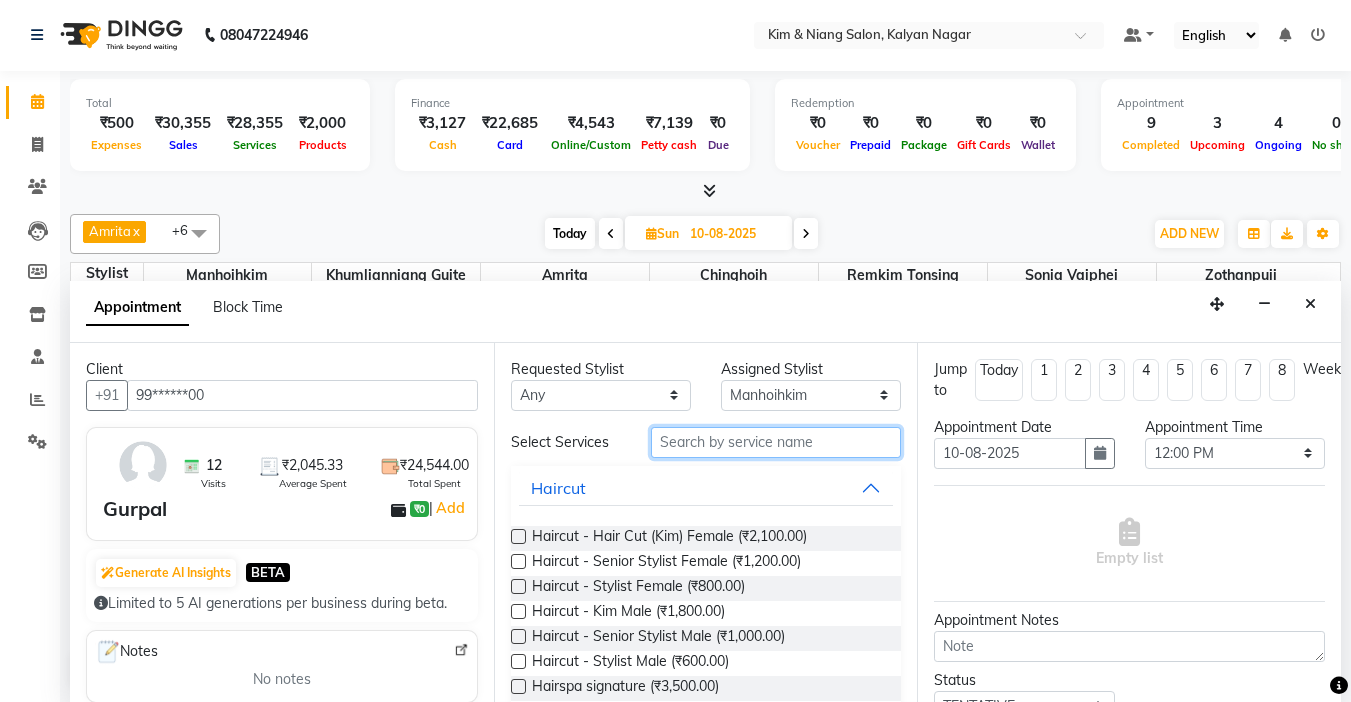 click at bounding box center [776, 442] 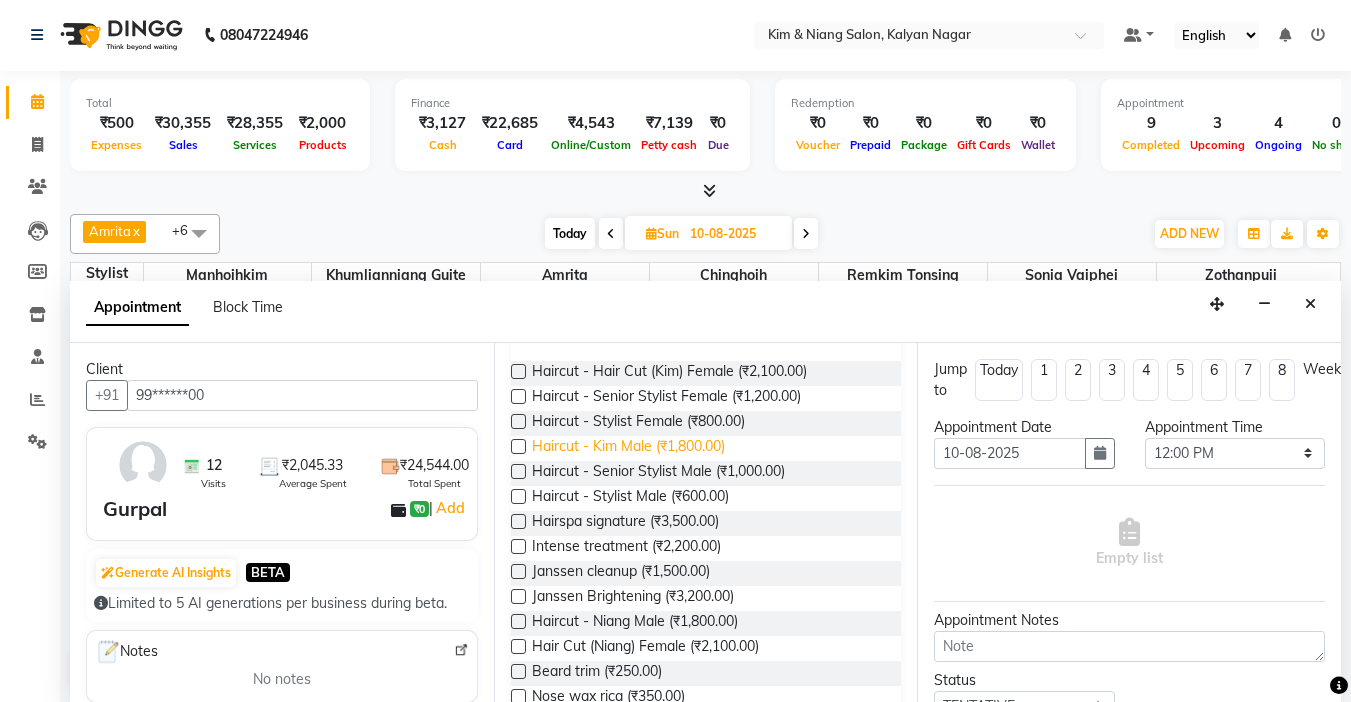 scroll, scrollTop: 200, scrollLeft: 0, axis: vertical 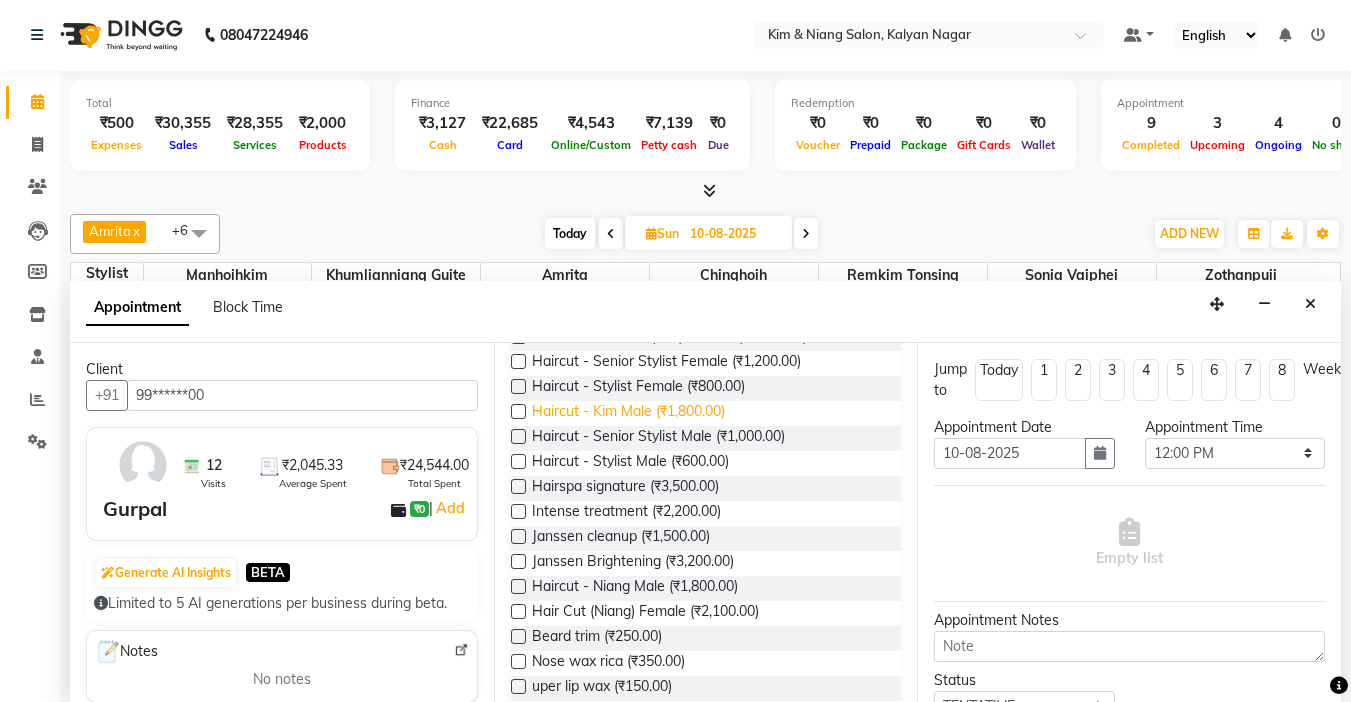 click on "Haircut - Kim Male (₹1,800.00)" at bounding box center [628, 413] 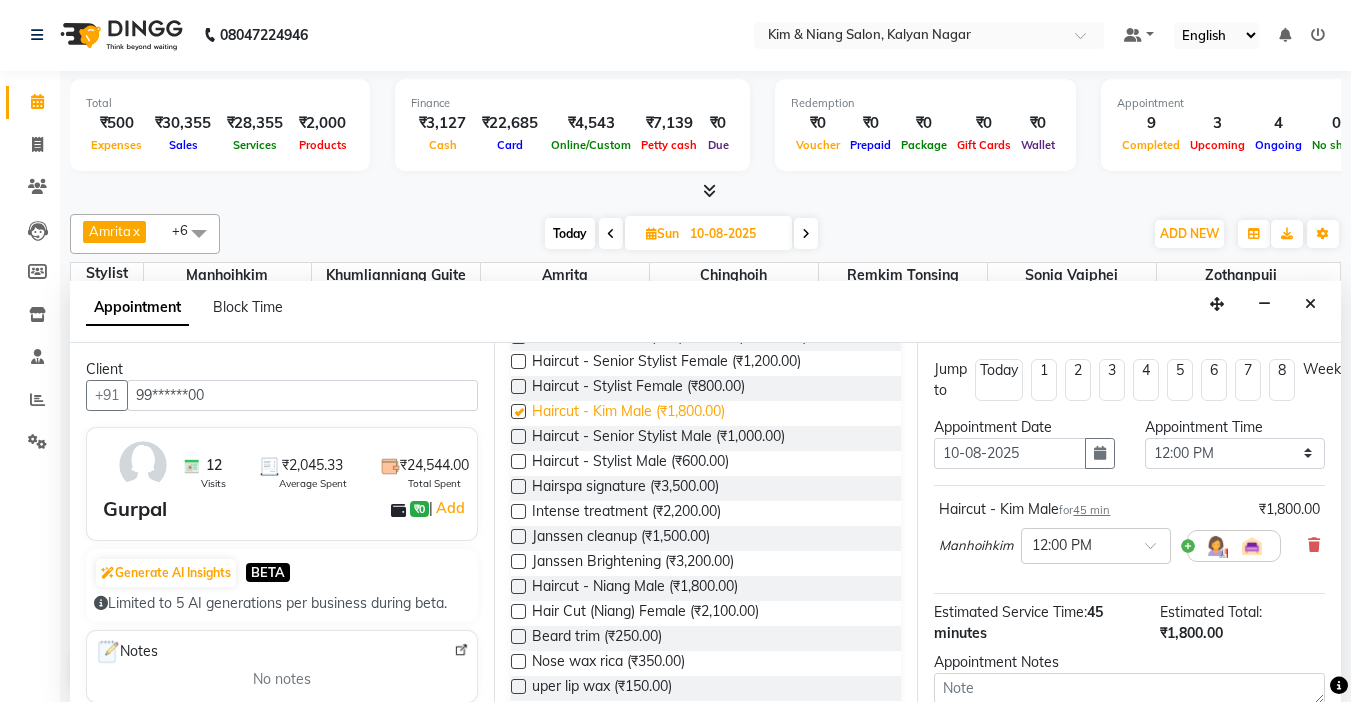 checkbox on "false" 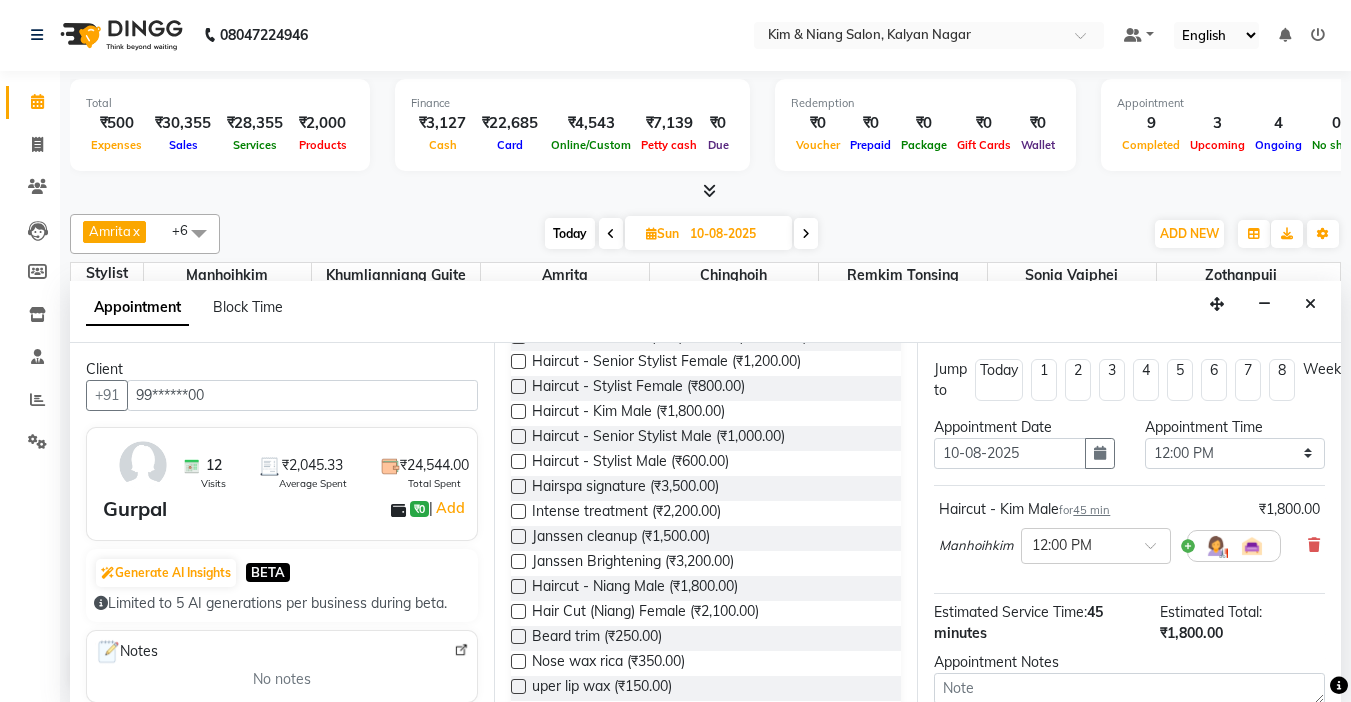 scroll, scrollTop: 203, scrollLeft: 0, axis: vertical 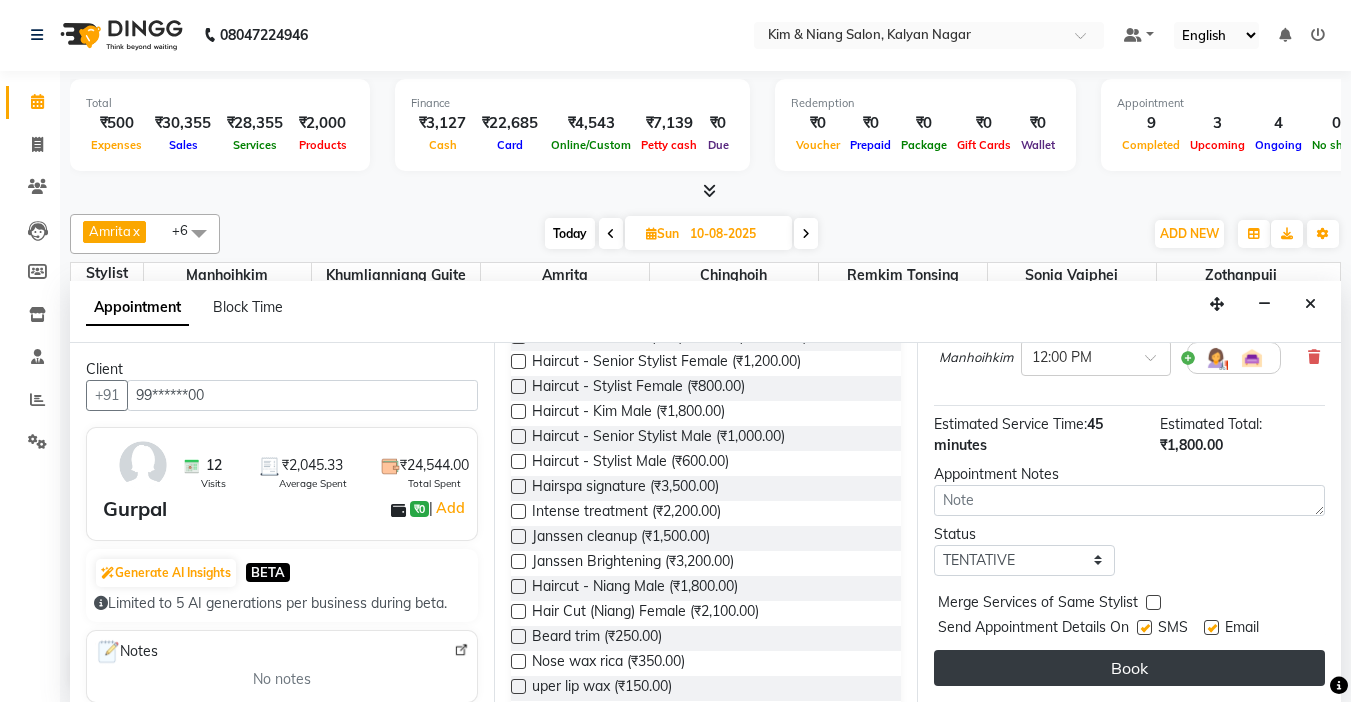 click on "Book" at bounding box center (1129, 668) 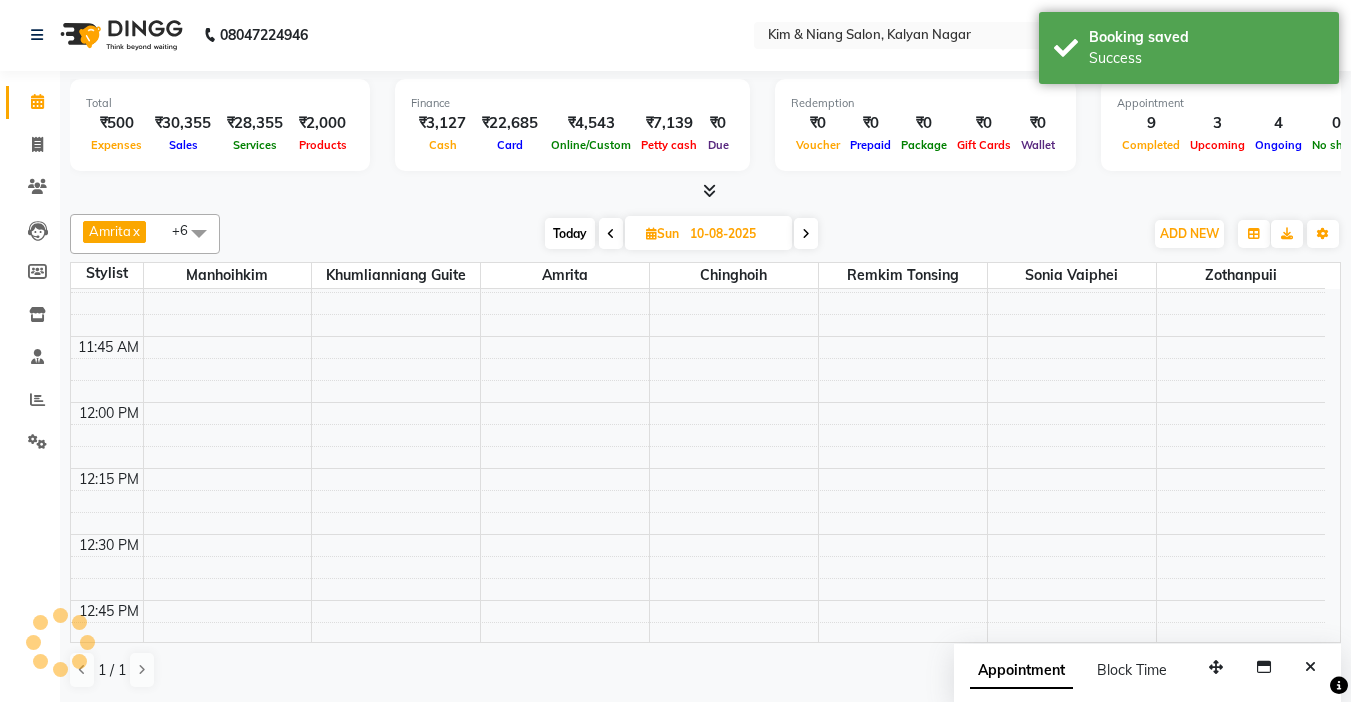 scroll, scrollTop: 0, scrollLeft: 0, axis: both 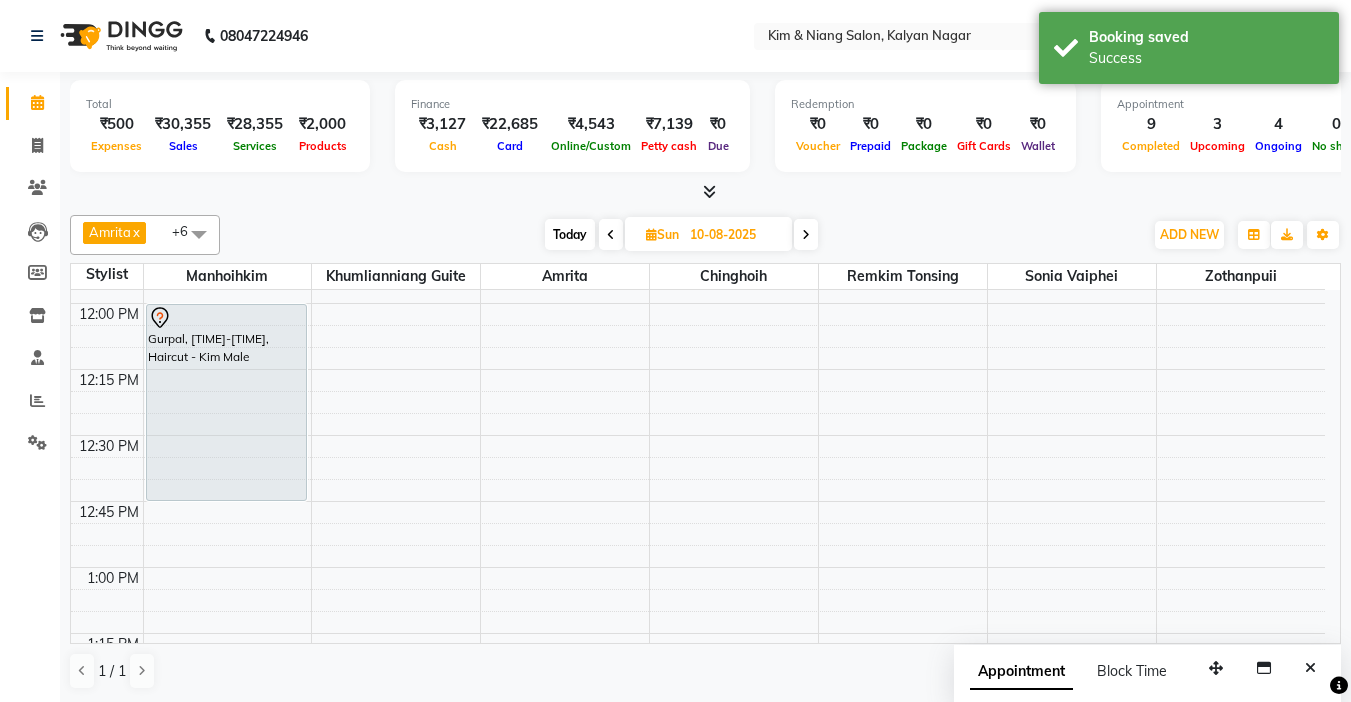click 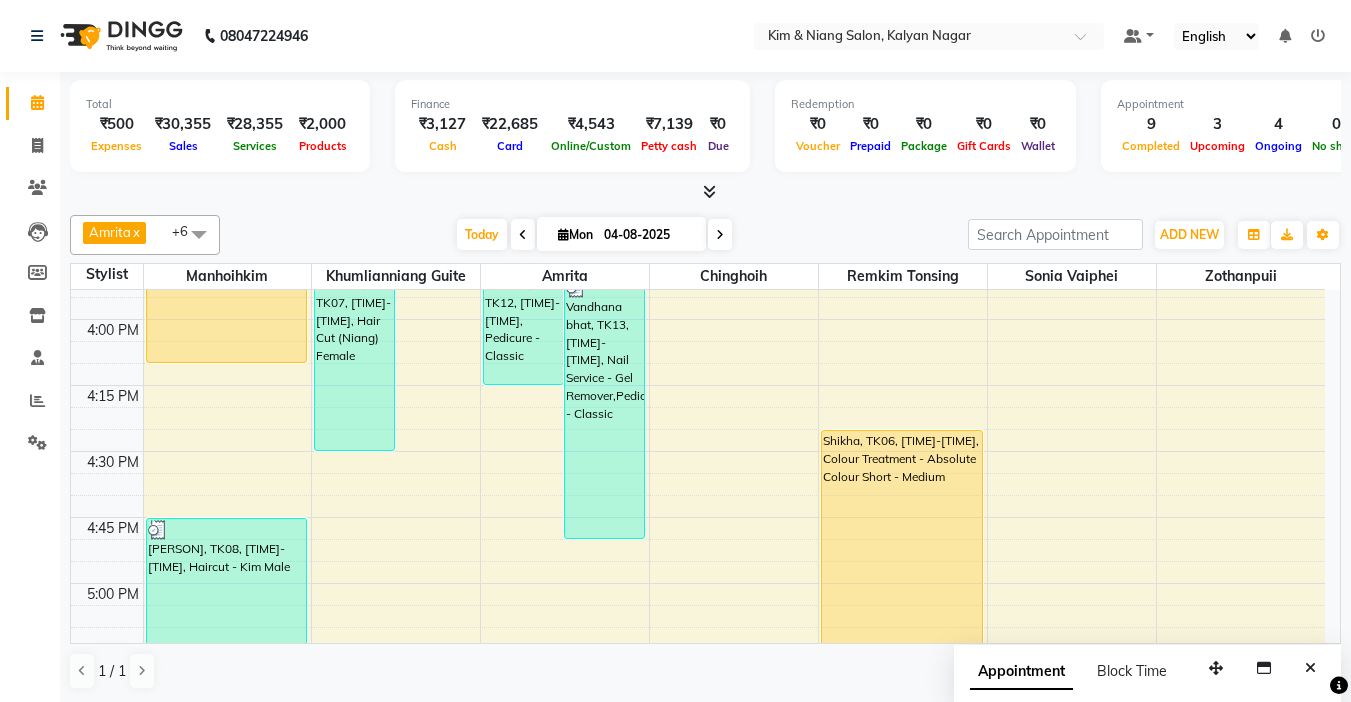 scroll, scrollTop: 1813, scrollLeft: 0, axis: vertical 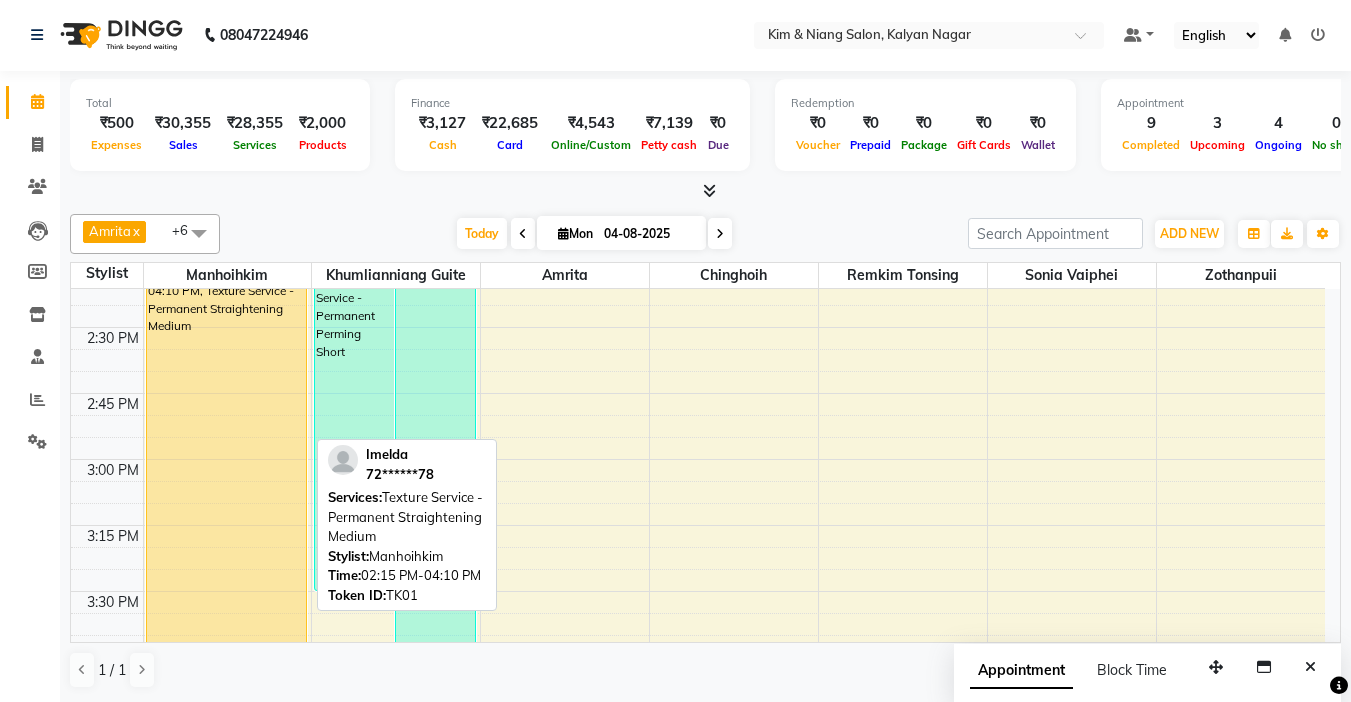 click on "Imelda, TK01, 02:15 PM-04:10 PM, Texture Service - Permanent Straightening Medium" at bounding box center [227, 514] 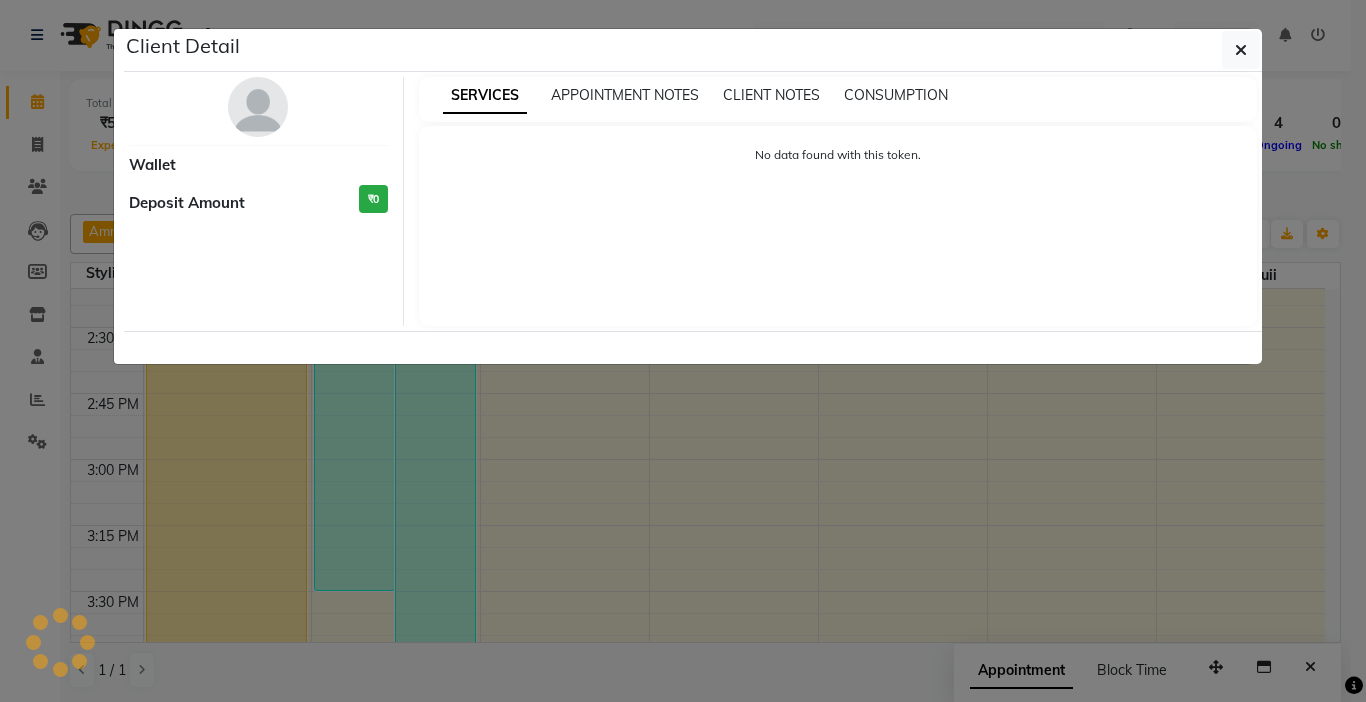 select on "1" 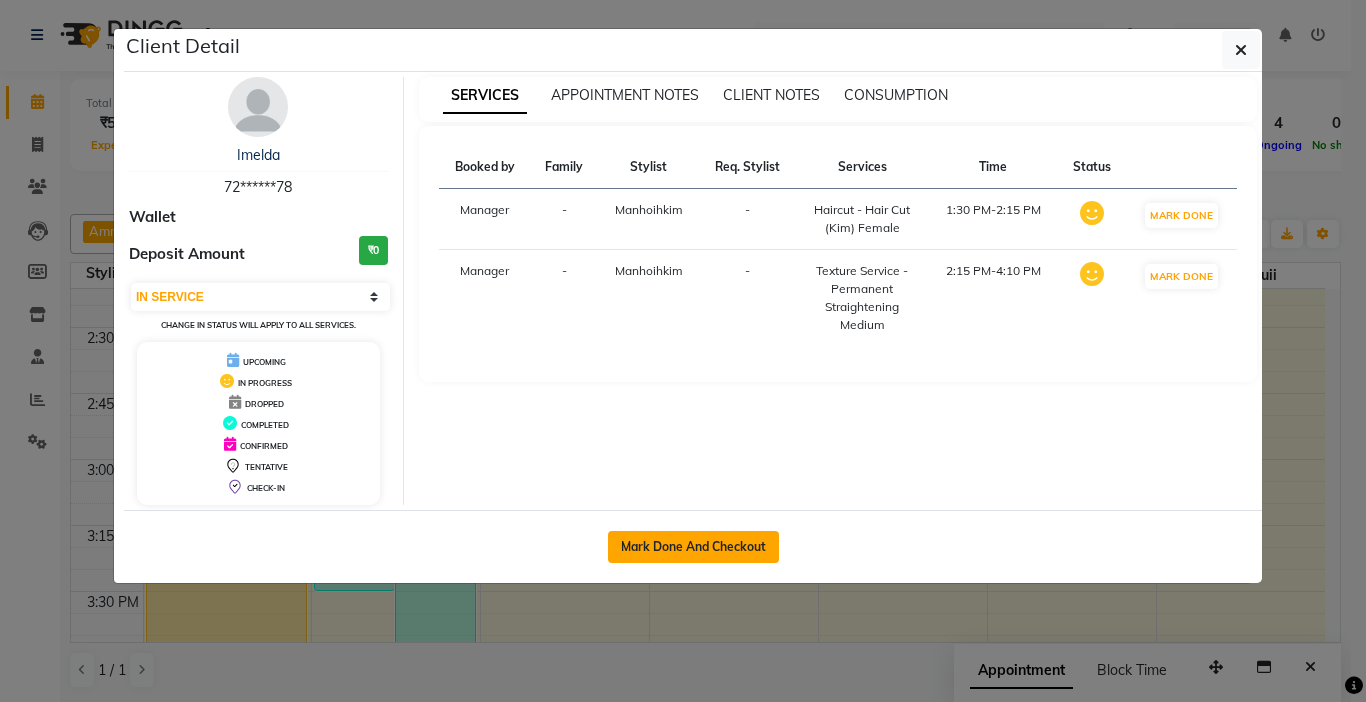 click on "Mark Done And Checkout" 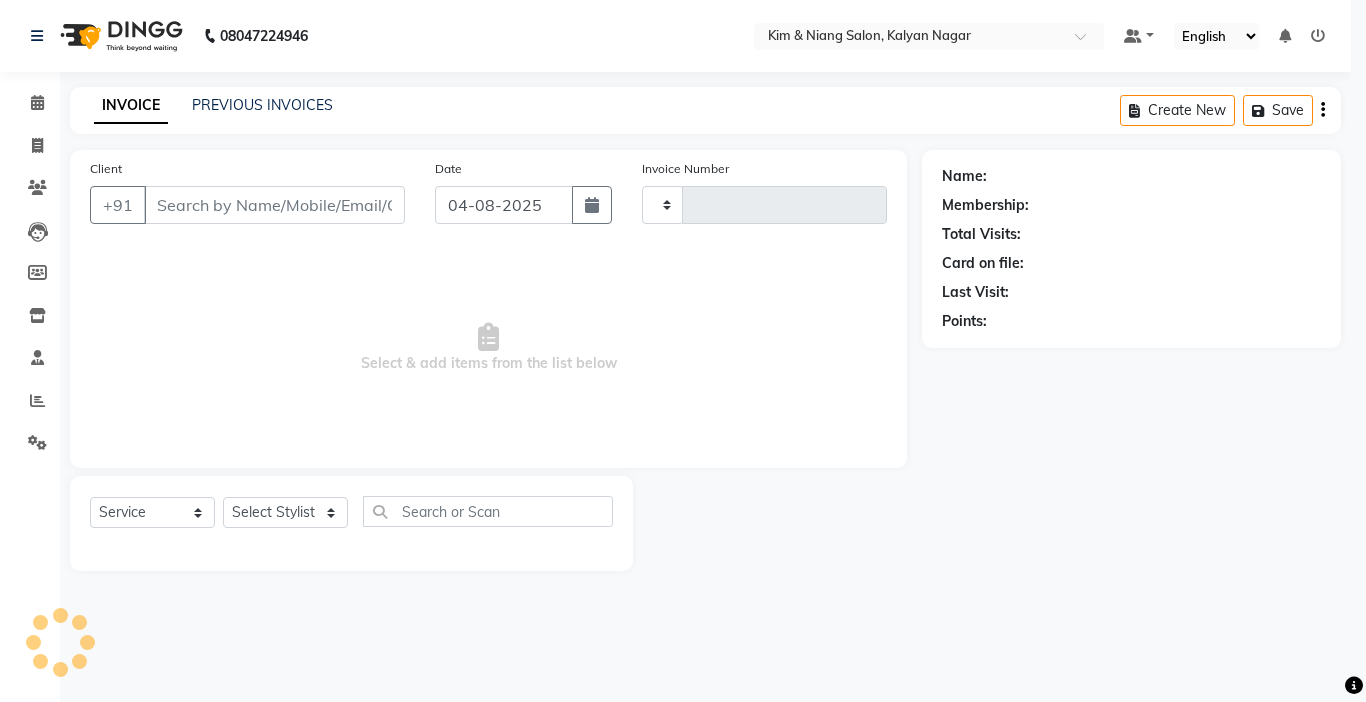 type on "0971" 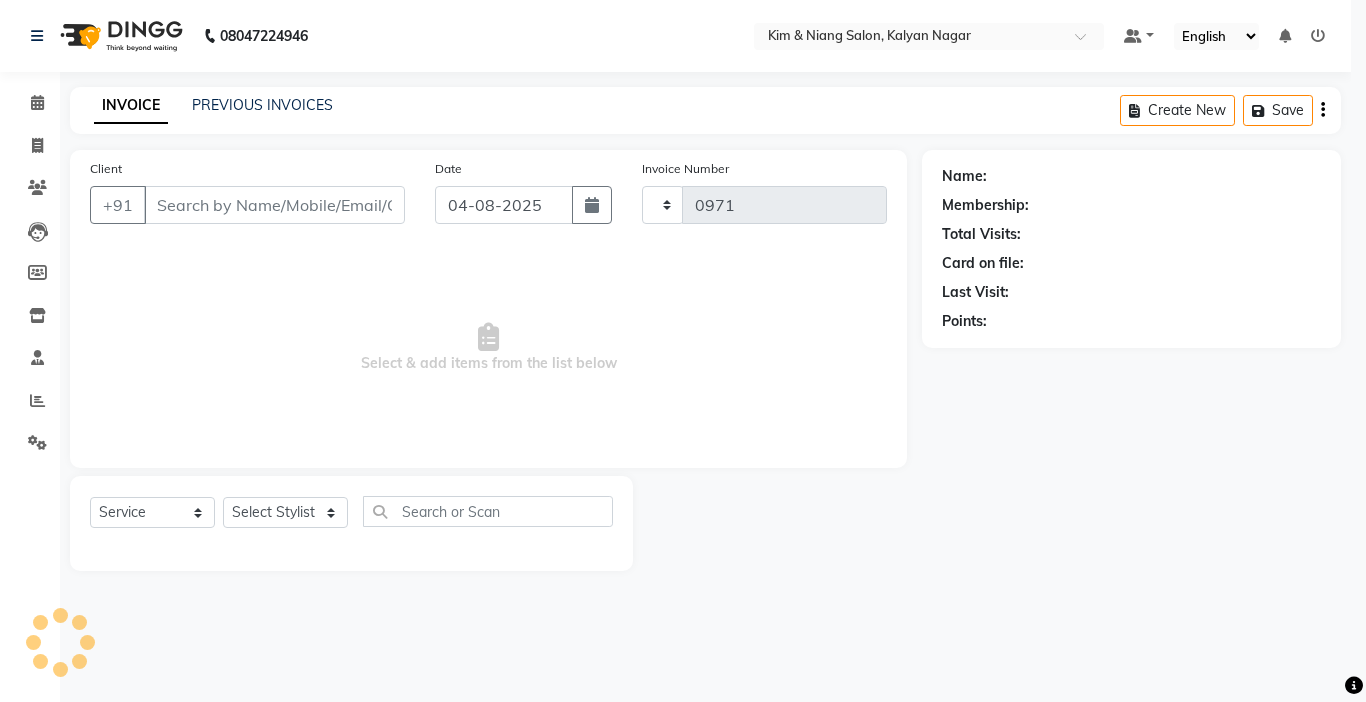 select on "7750" 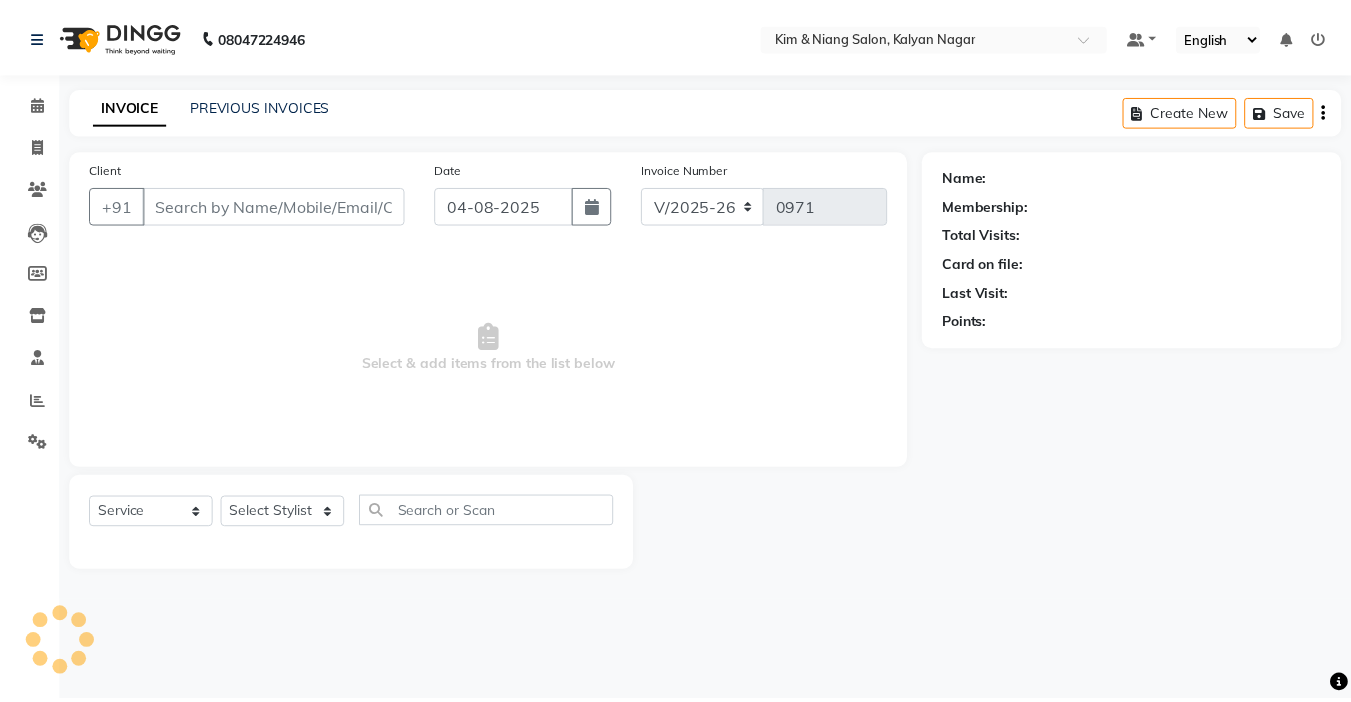 scroll, scrollTop: 0, scrollLeft: 0, axis: both 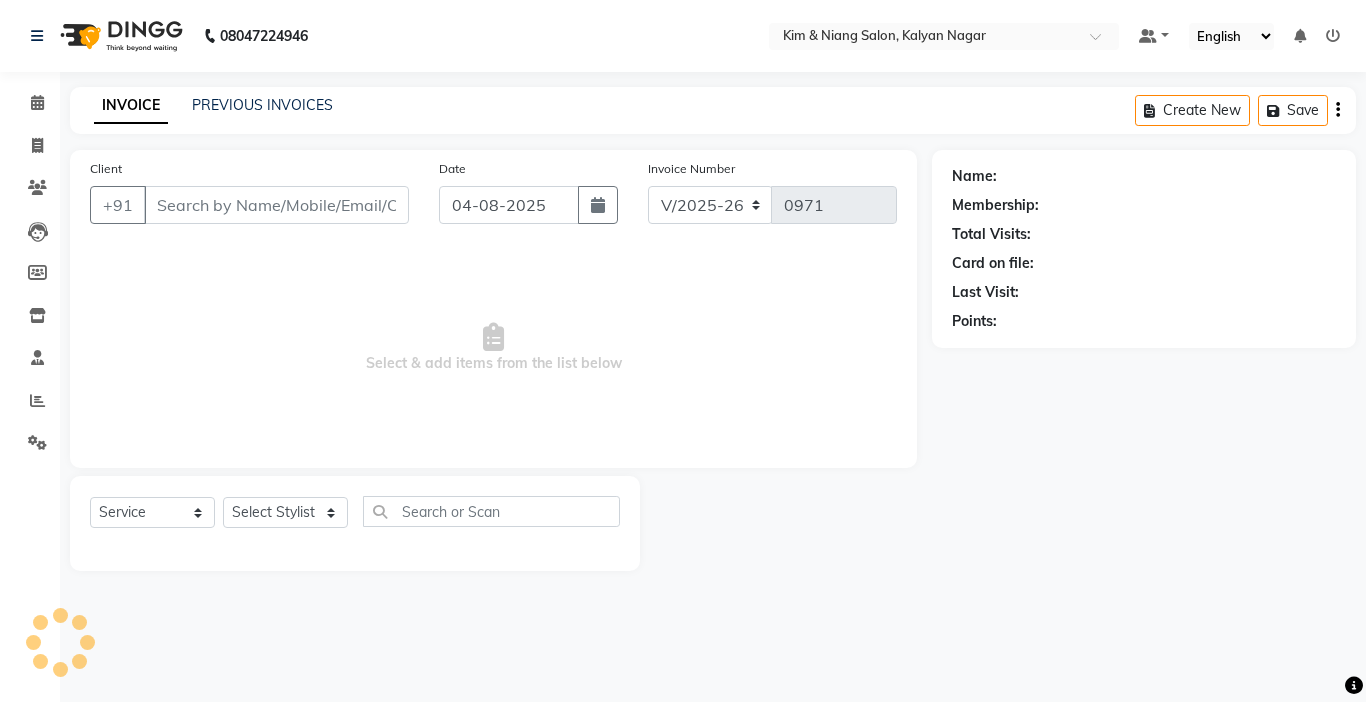 type on "72******78" 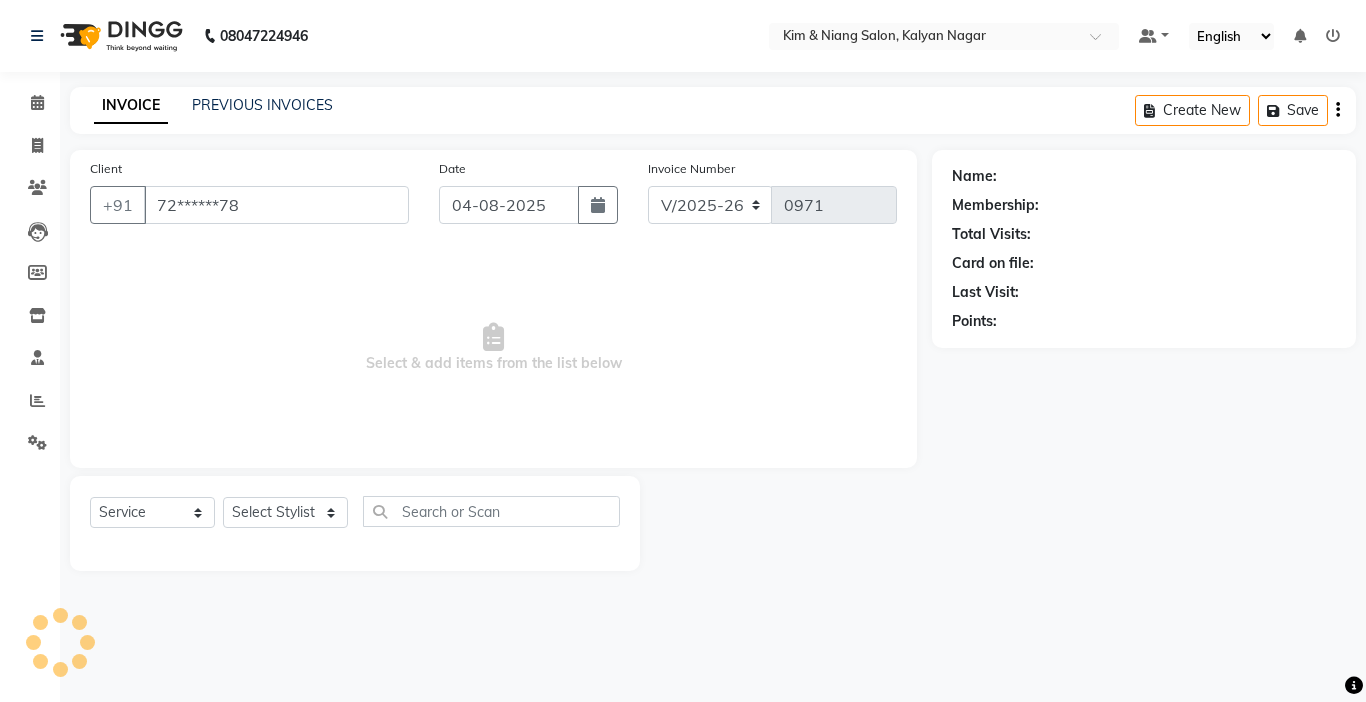 select on "70736" 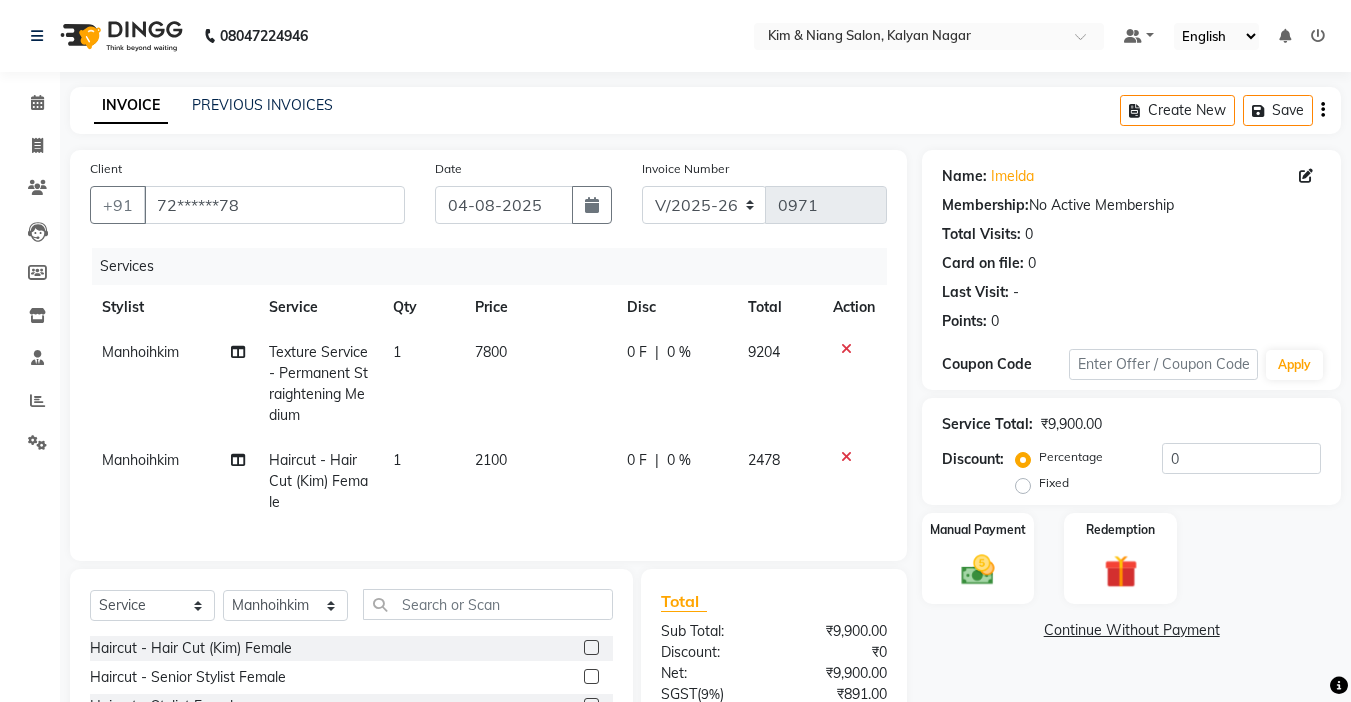 click 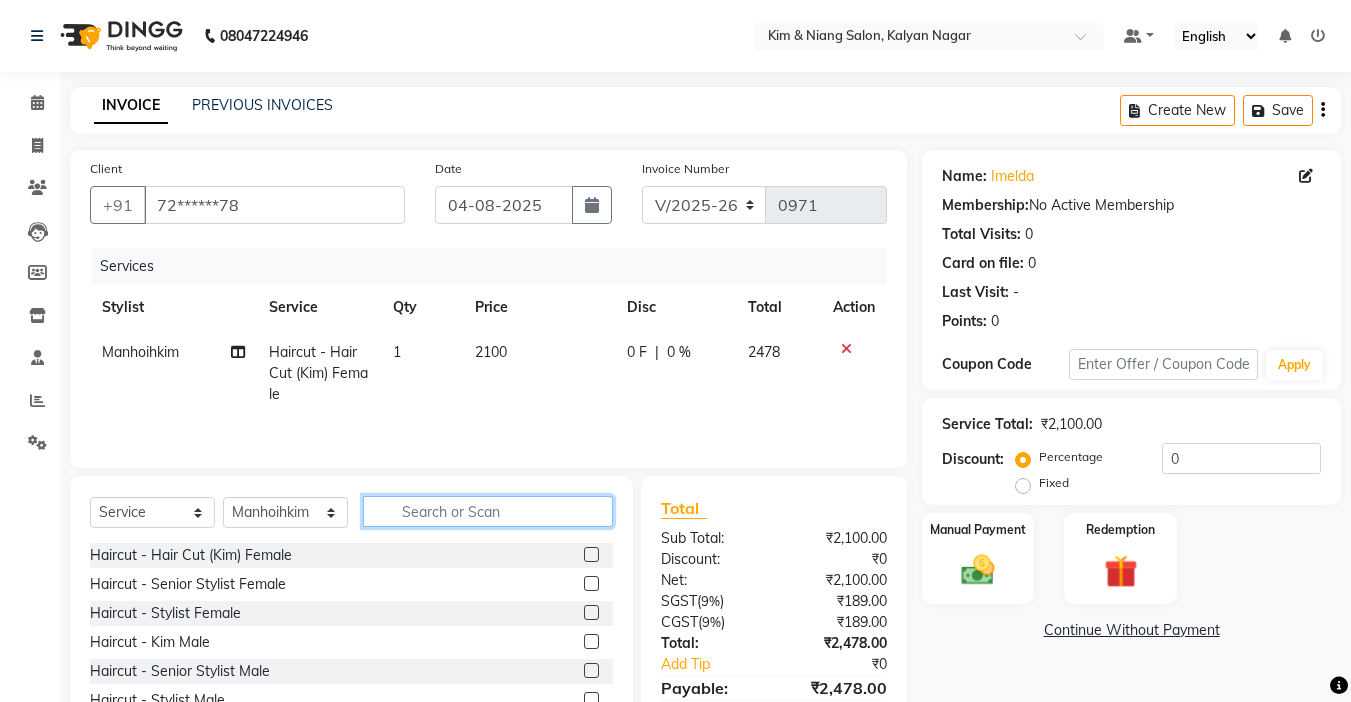 click 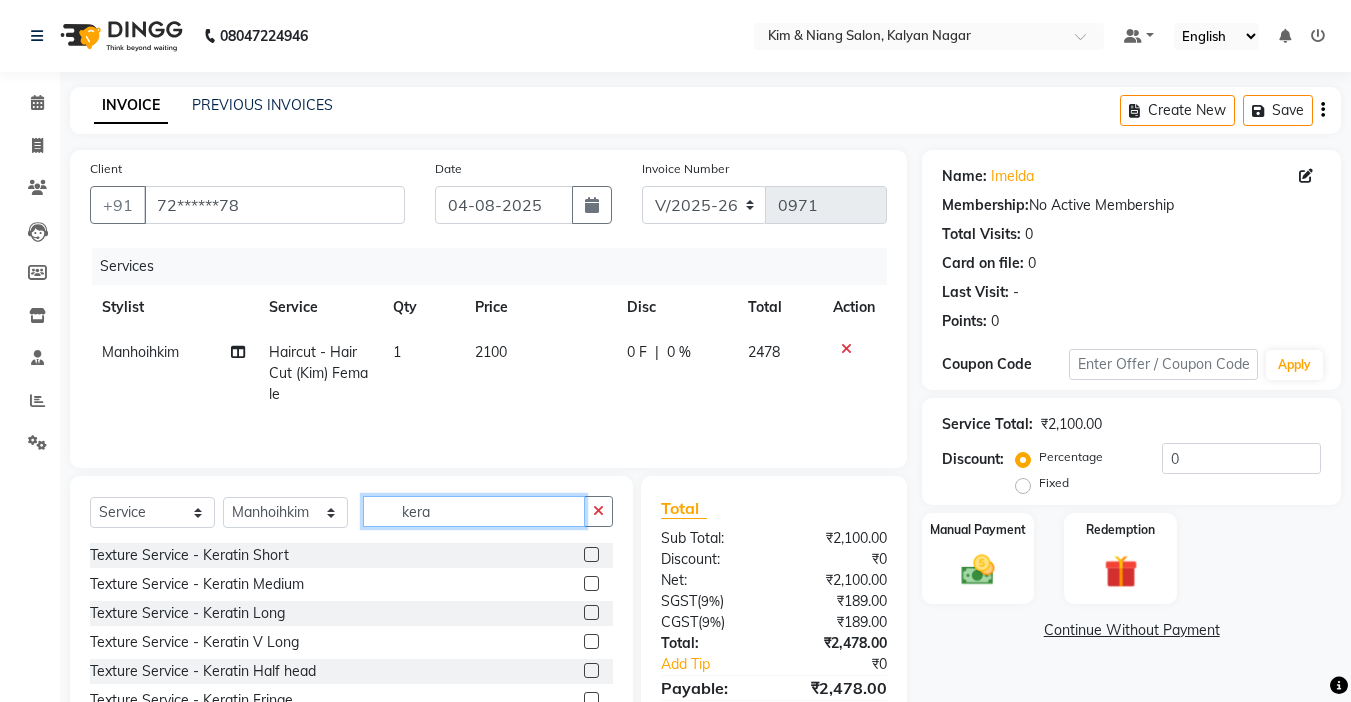 type on "kera" 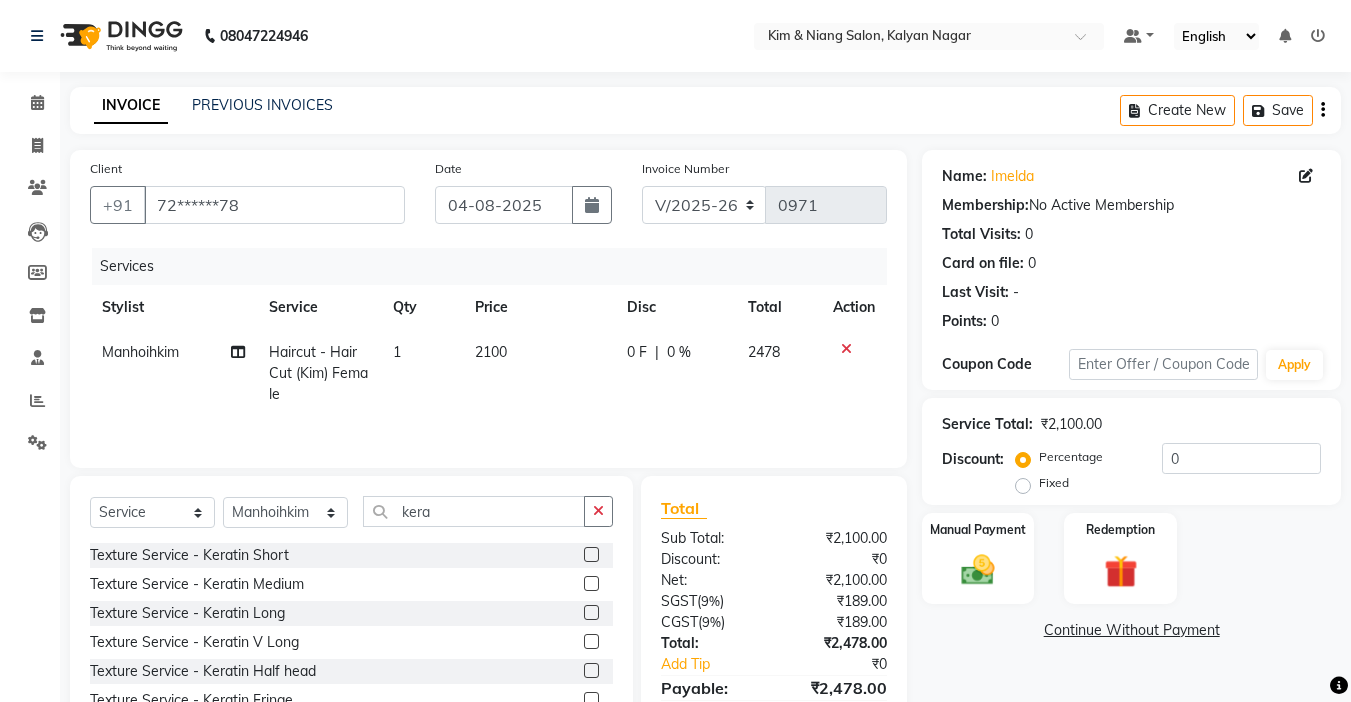 click 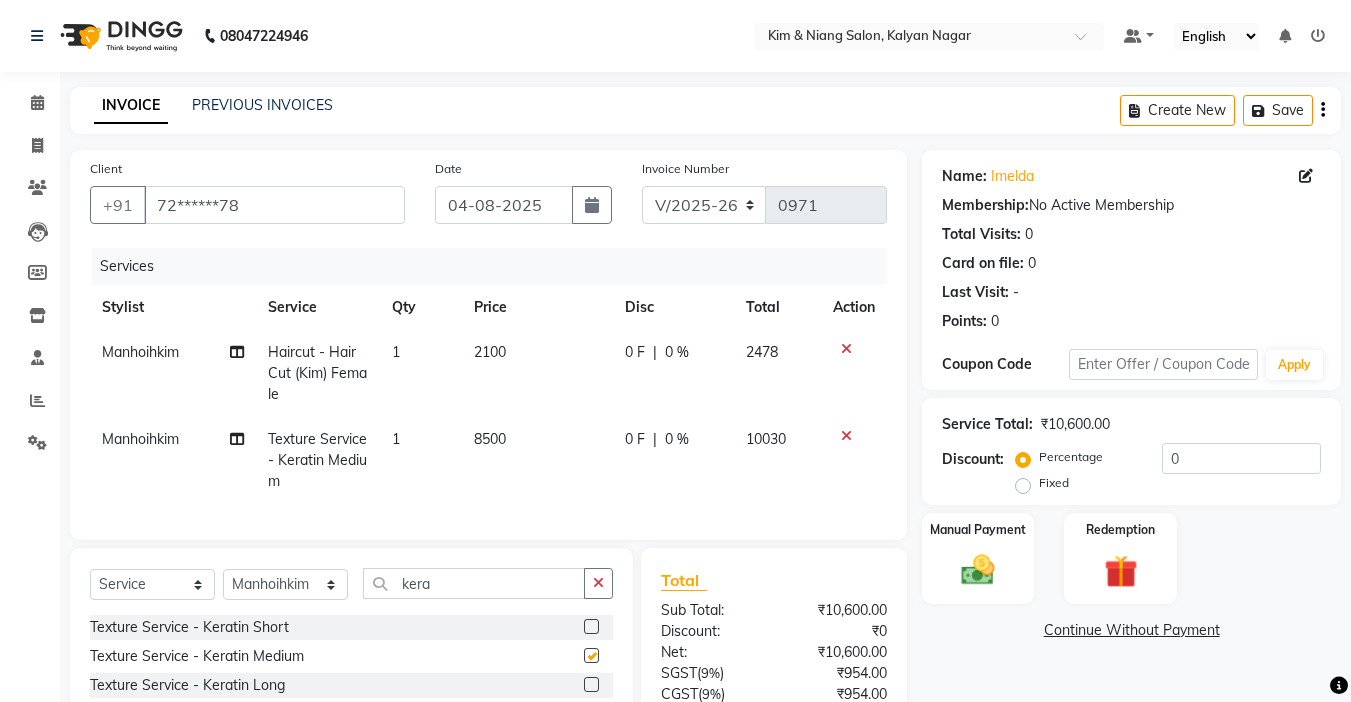 checkbox on "false" 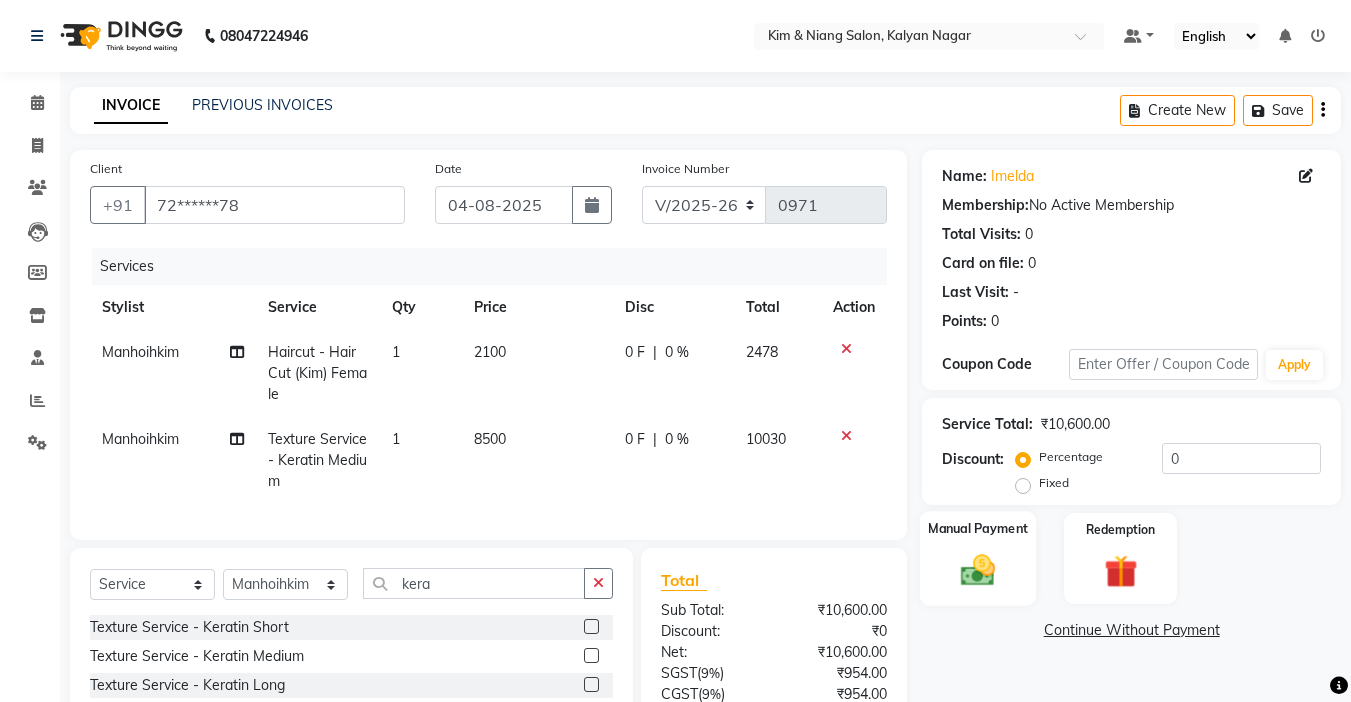 scroll, scrollTop: 186, scrollLeft: 0, axis: vertical 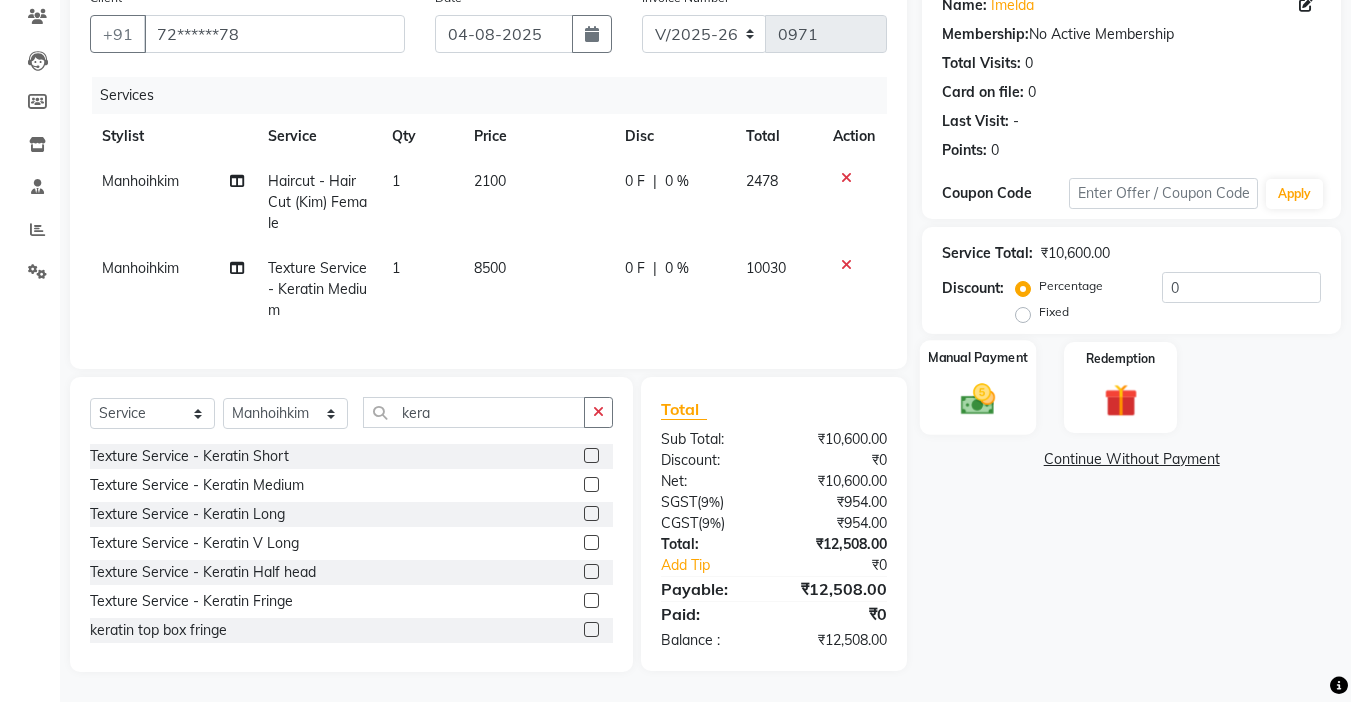click on "Manual Payment" 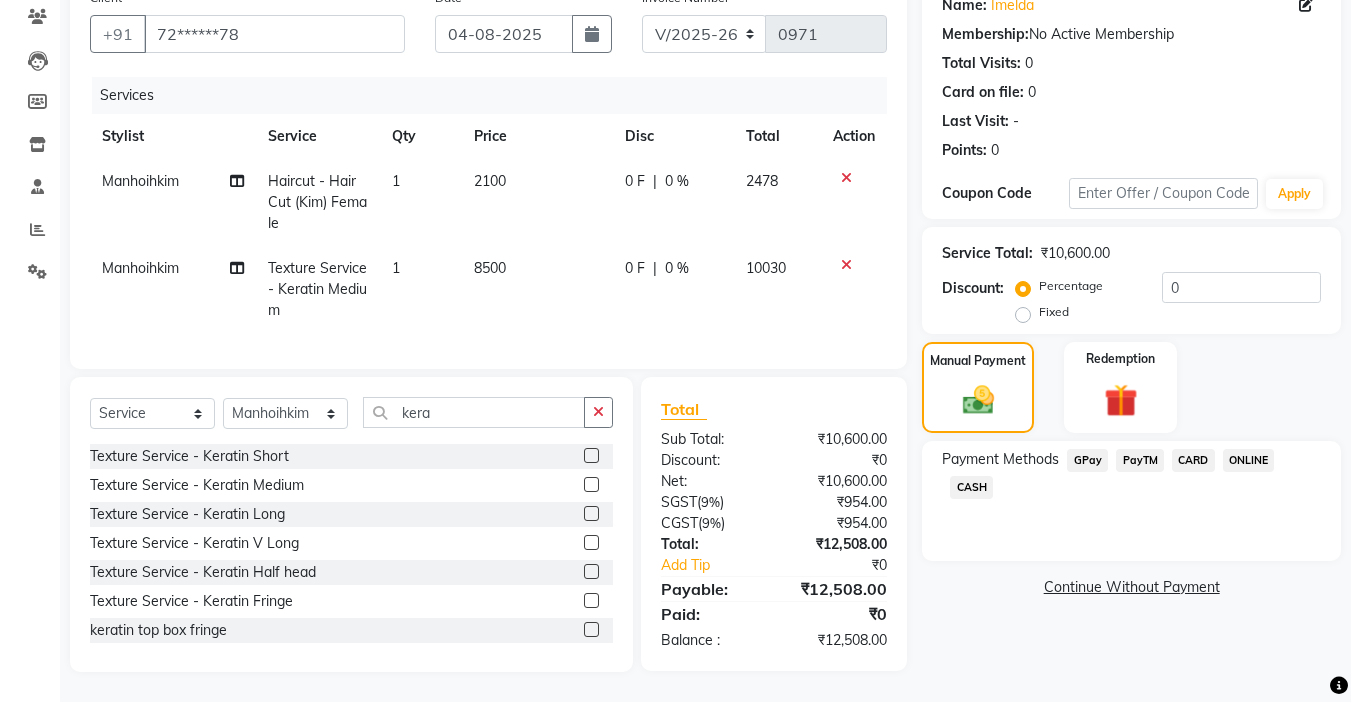 click on "GPay" 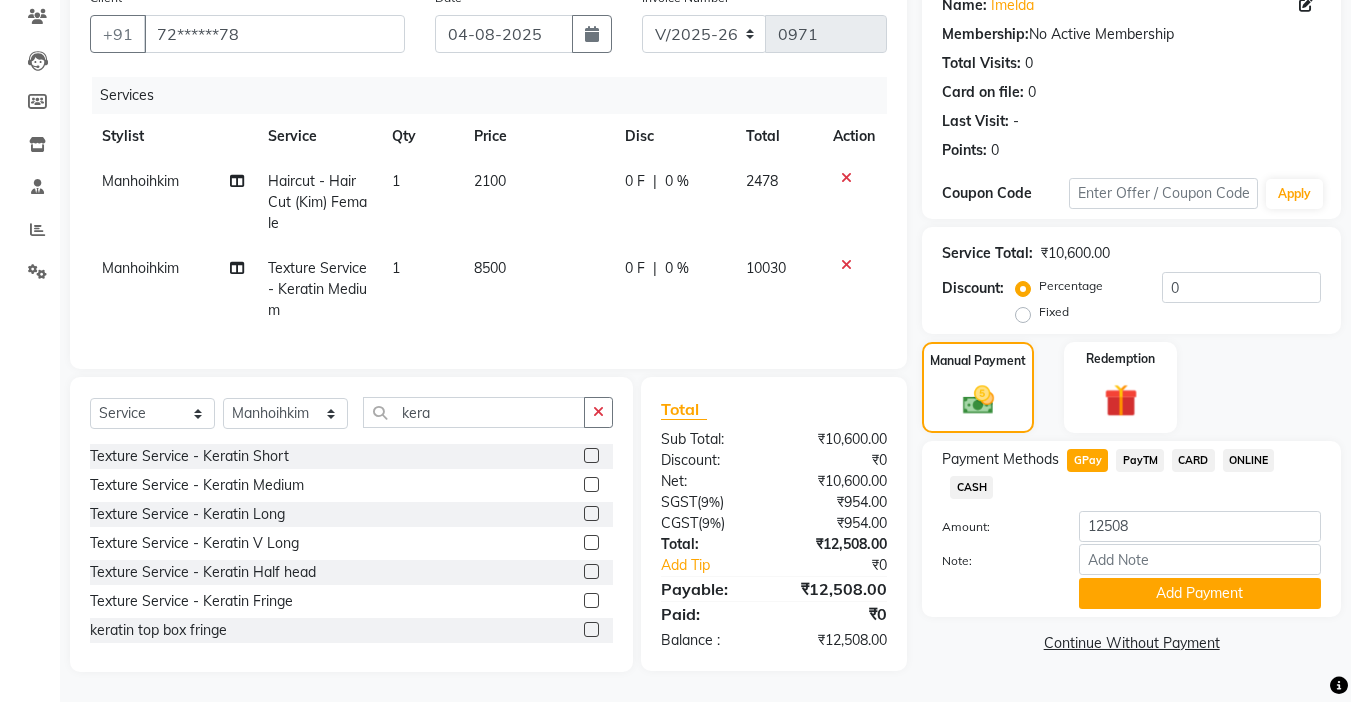 click on "Client +91 72******78 Date 04-08-2025 Invoice Number V/2025 V/2025-26 0971 Services Stylist Service Qty Price Disc Total Action Manhoihkim Haircut - Hair Cut (Kim) Female 1 2100 0 F | 0 % 2478 Manhoihkim Texture Service - Keratin  Medium 1 8500 0 F | 0 % 10030" 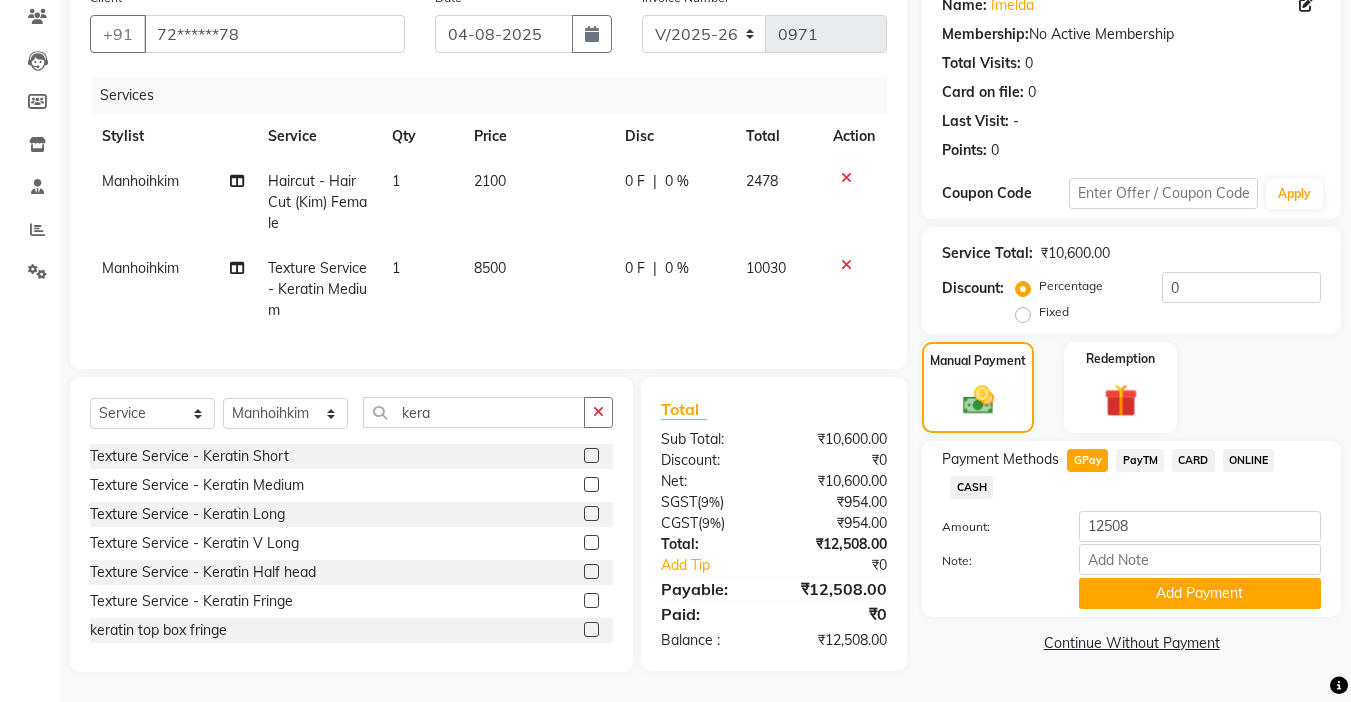 scroll, scrollTop: 0, scrollLeft: 15, axis: horizontal 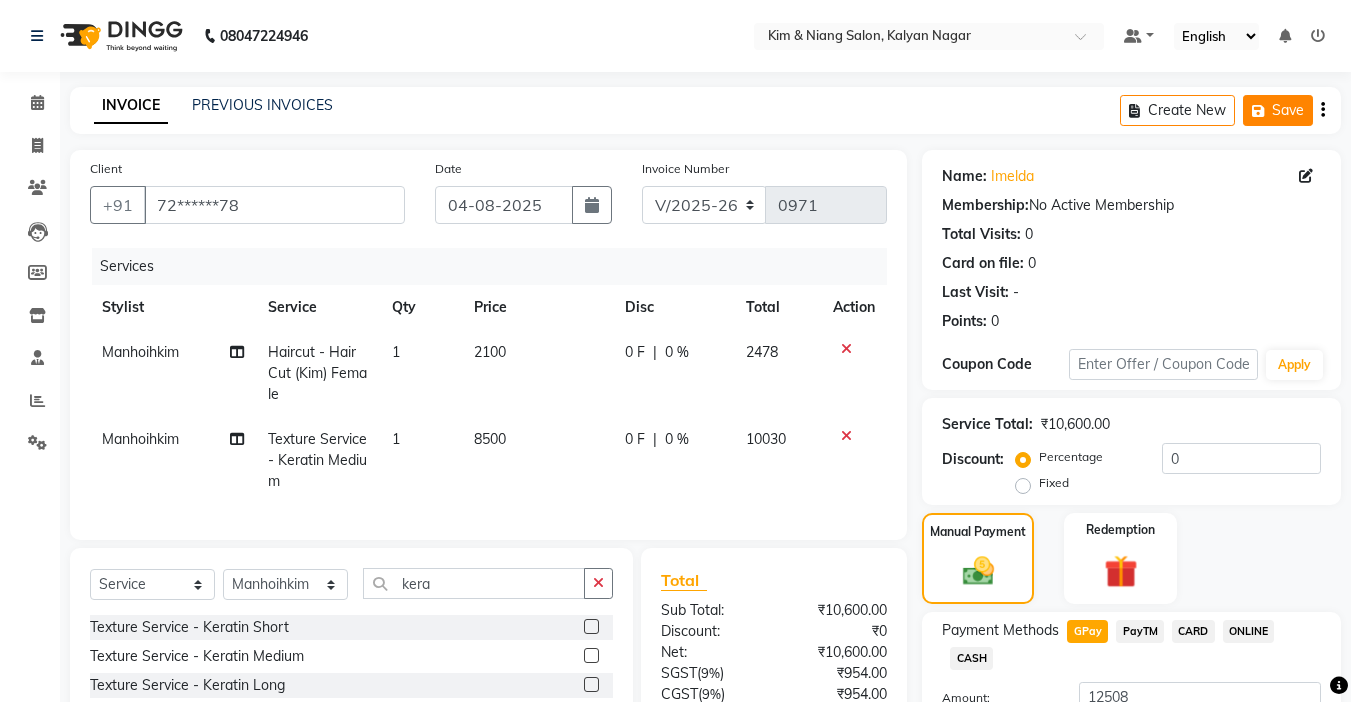 click 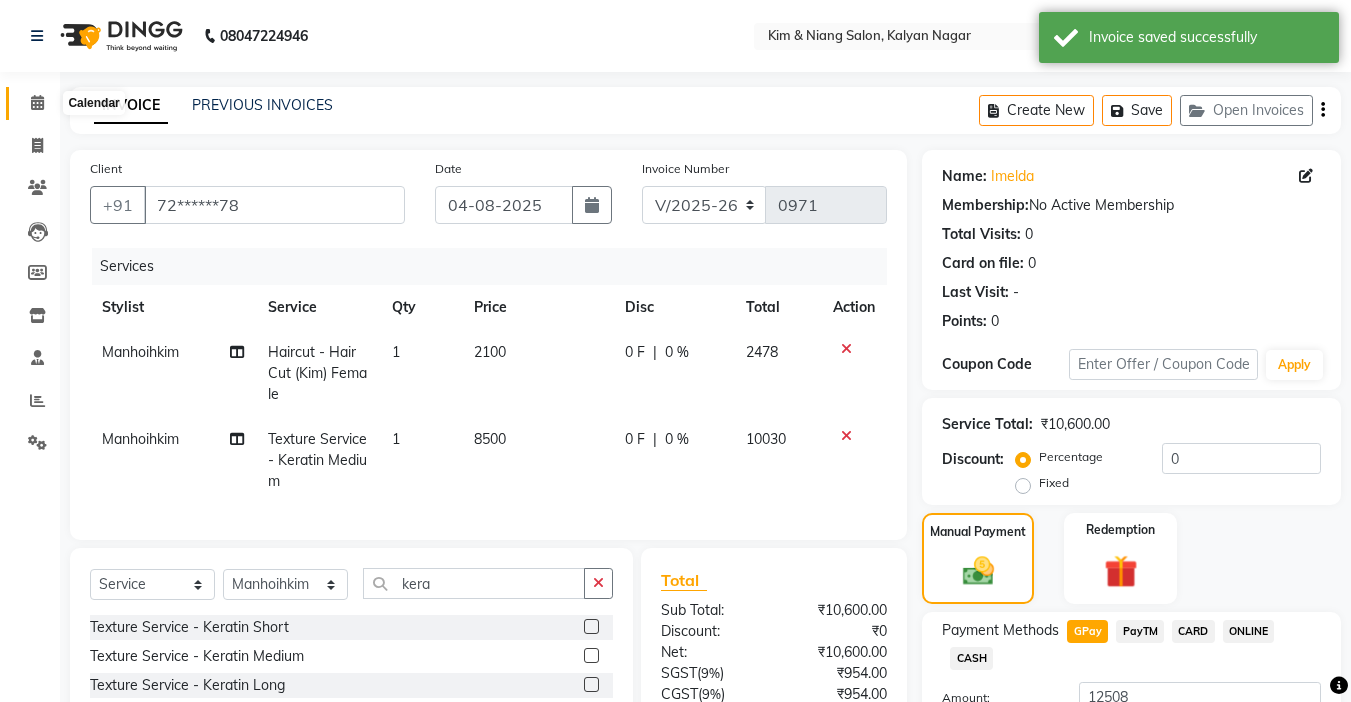 click 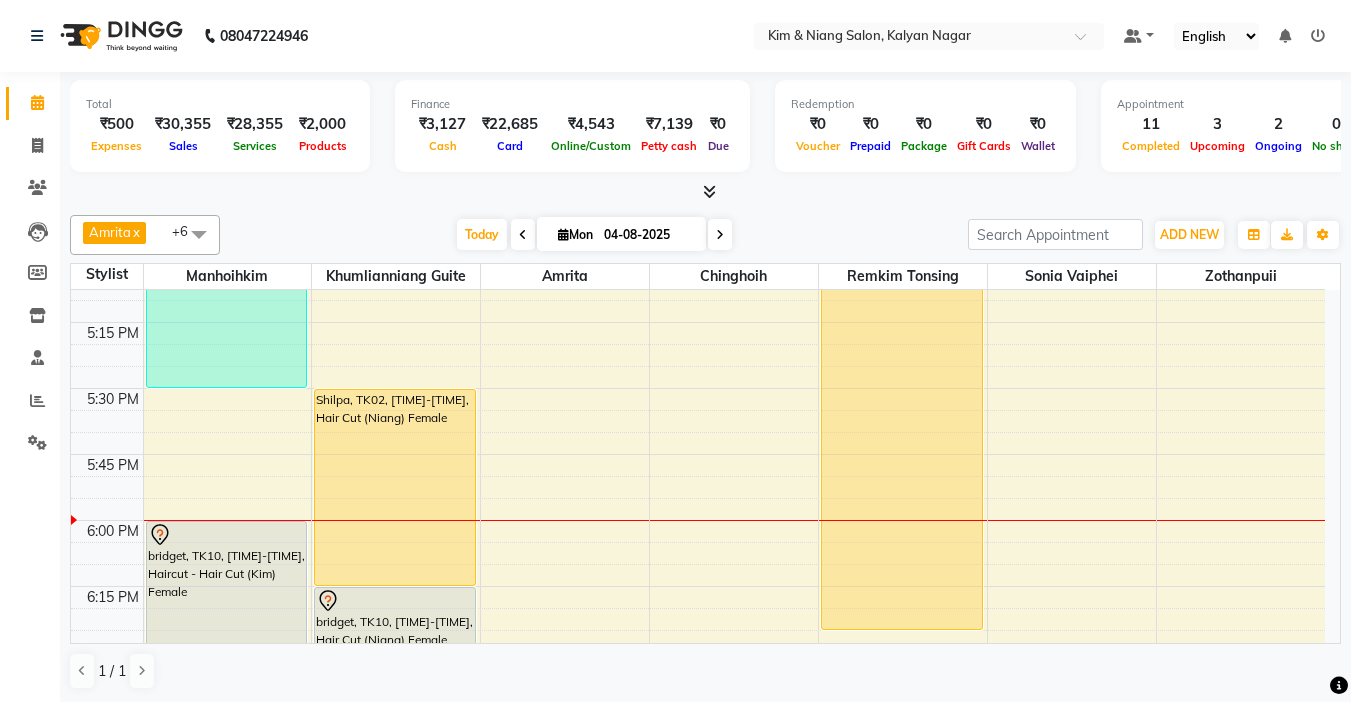 scroll, scrollTop: 2100, scrollLeft: 0, axis: vertical 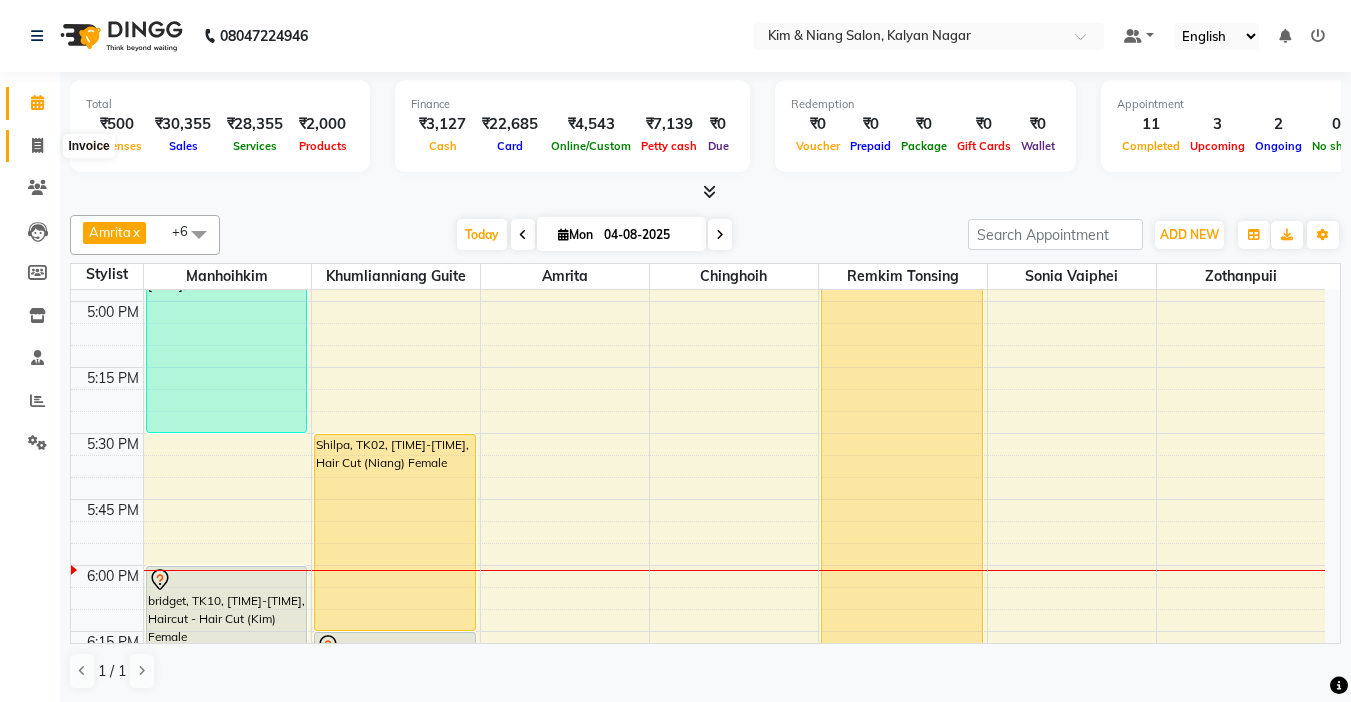 click 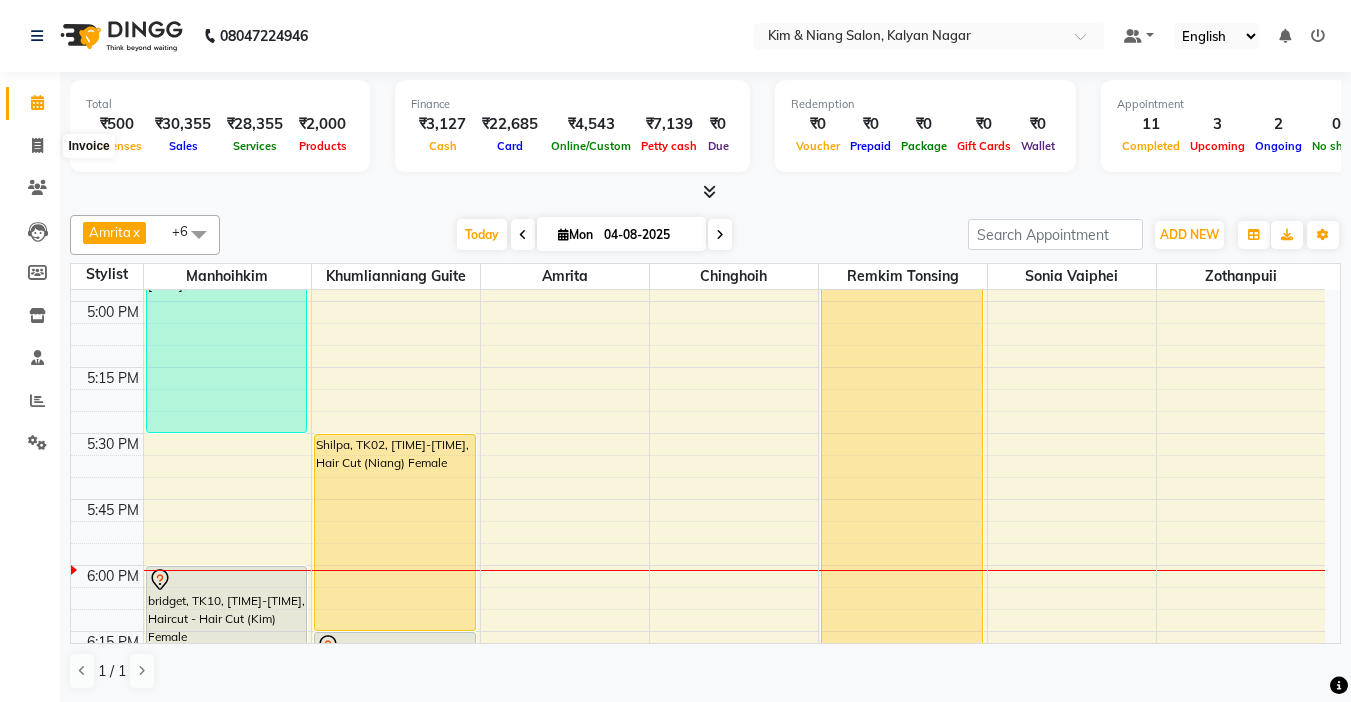 select on "7750" 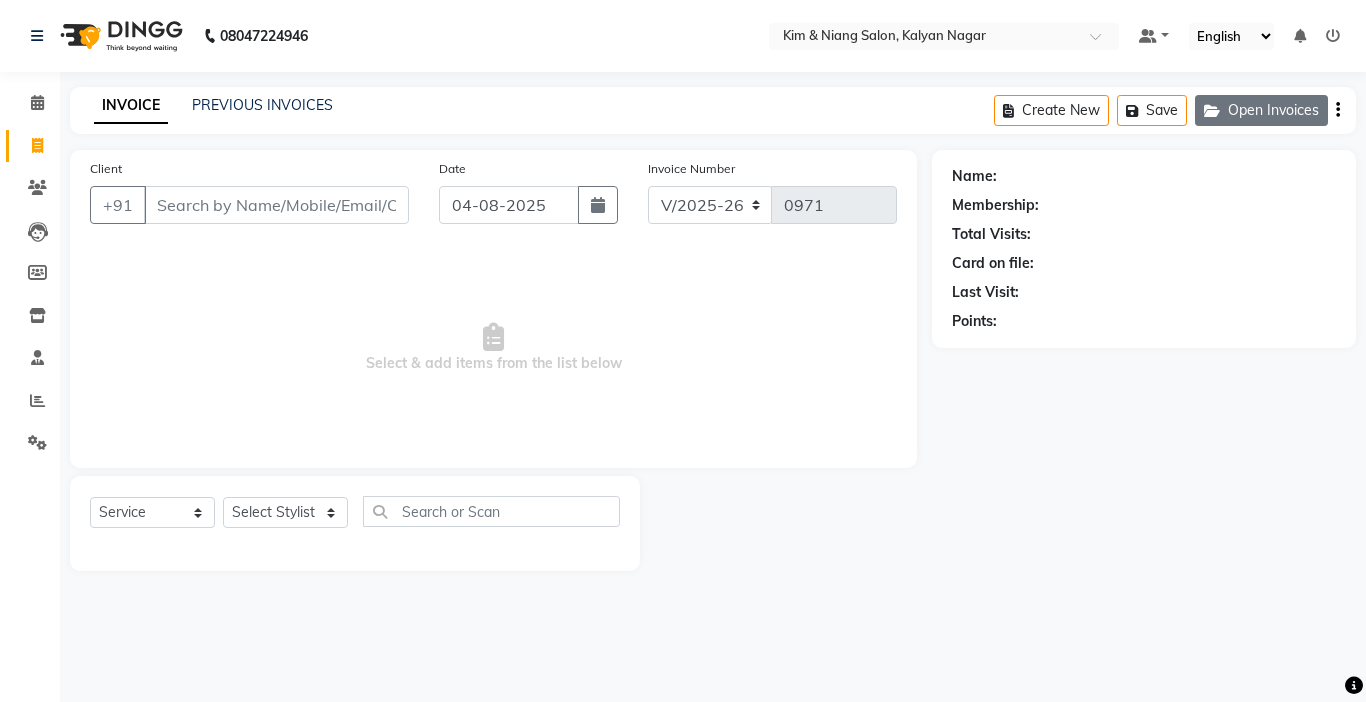 click on "Open Invoices" 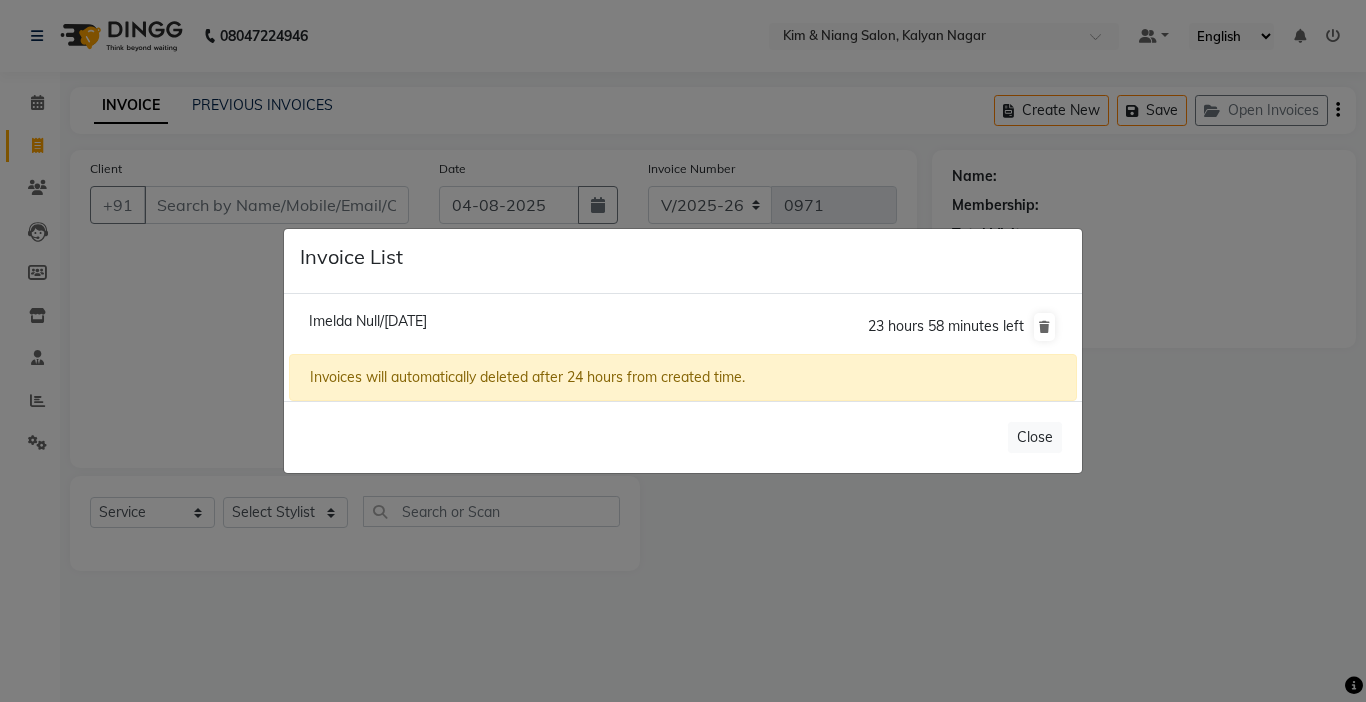click on "Imelda Null/04 August 2025" 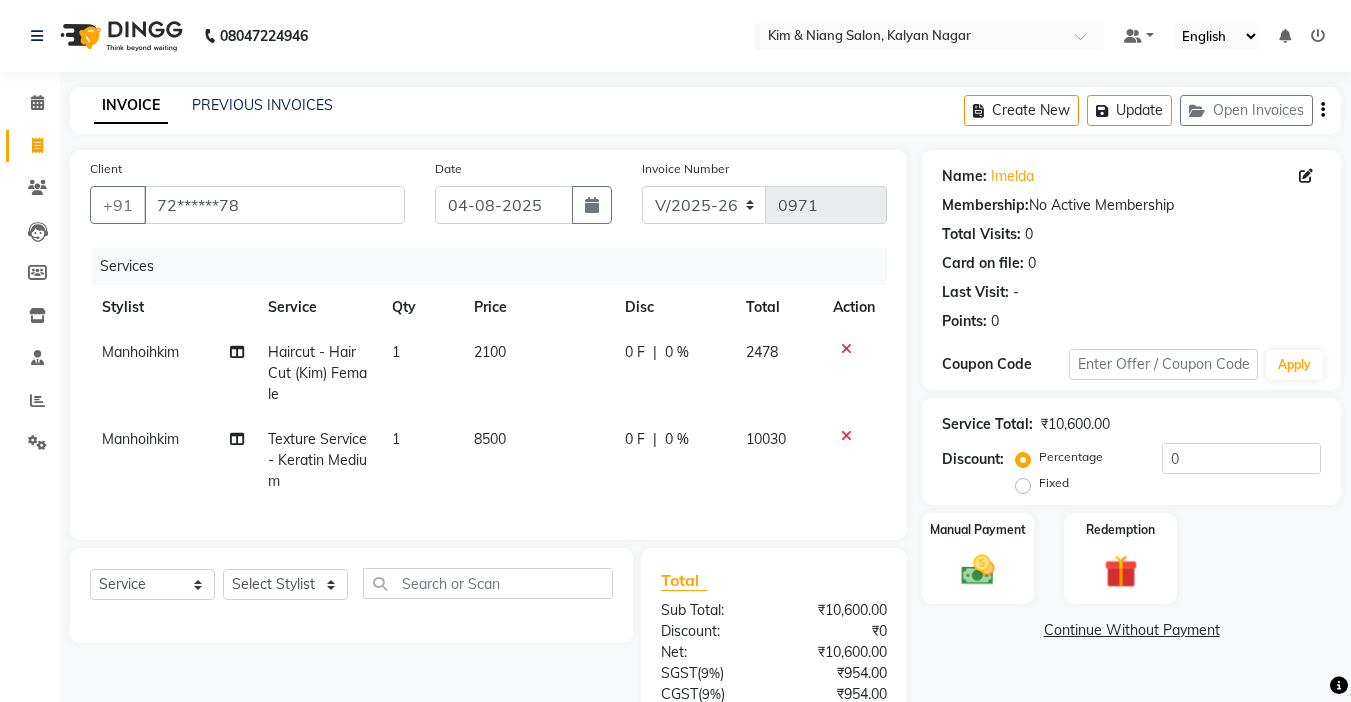 scroll, scrollTop: 100, scrollLeft: 0, axis: vertical 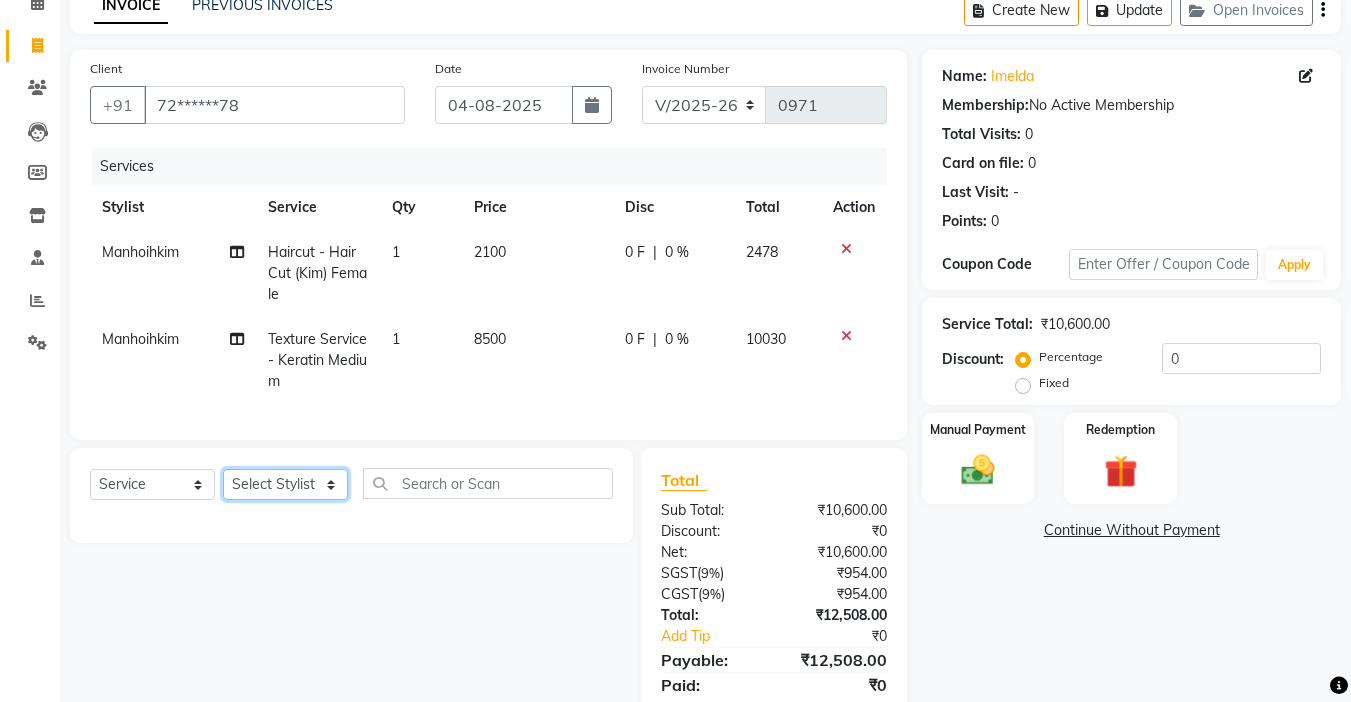 click on "Select Stylist Amrita Anna Boicy Chinghoih Khumlianniang Guite Linda Chingmuan Niang Manager Manhoihkim Protima Kami Remkim Tonsing Sonia vaiphei  Steve .mynlyanSonangaihte Zothanpuii" 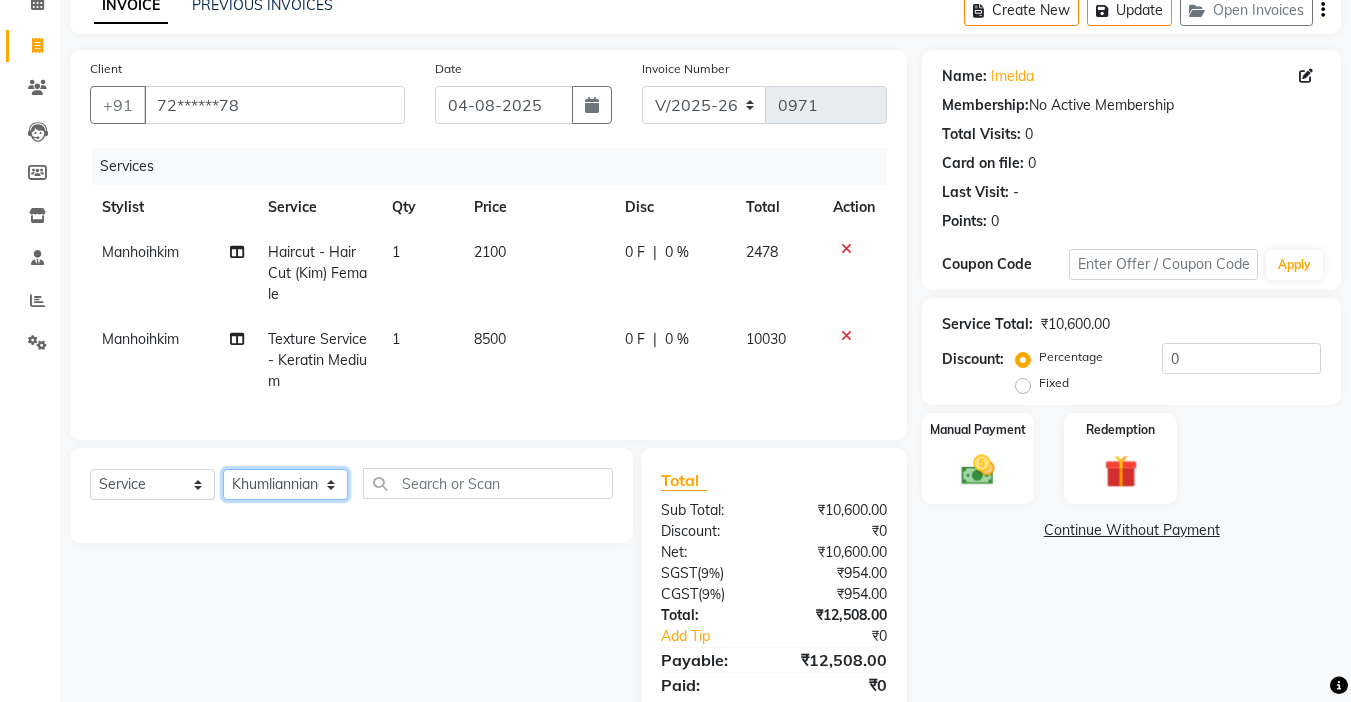 click on "Select Stylist Amrita Anna Boicy Chinghoih Khumlianniang Guite Linda Chingmuan Niang Manager Manhoihkim Protima Kami Remkim Tonsing Sonia vaiphei  Steve .mynlyanSonangaihte Zothanpuii" 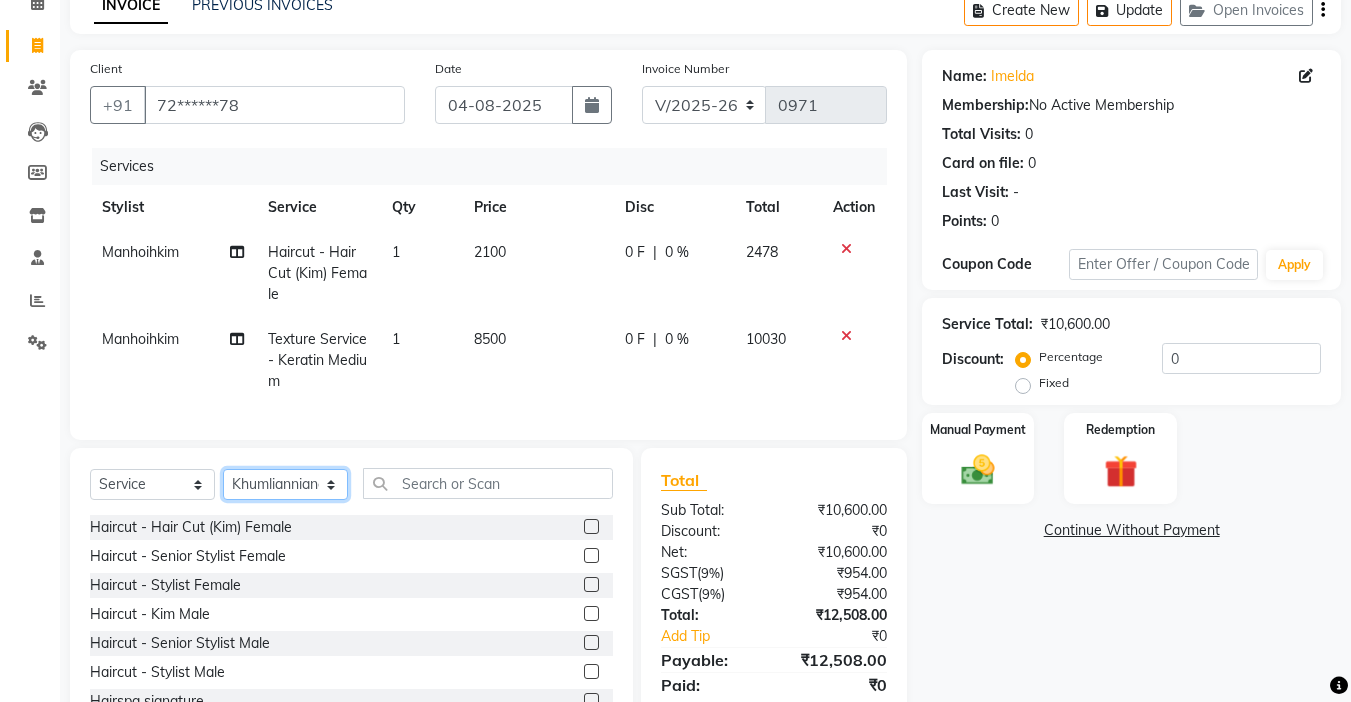 click on "Select Stylist Amrita Anna Boicy Chinghoih Khumlianniang Guite Linda Chingmuan Niang Manager Manhoihkim Protima Kami Remkim Tonsing Sonia vaiphei  Steve .mynlyanSonangaihte Zothanpuii" 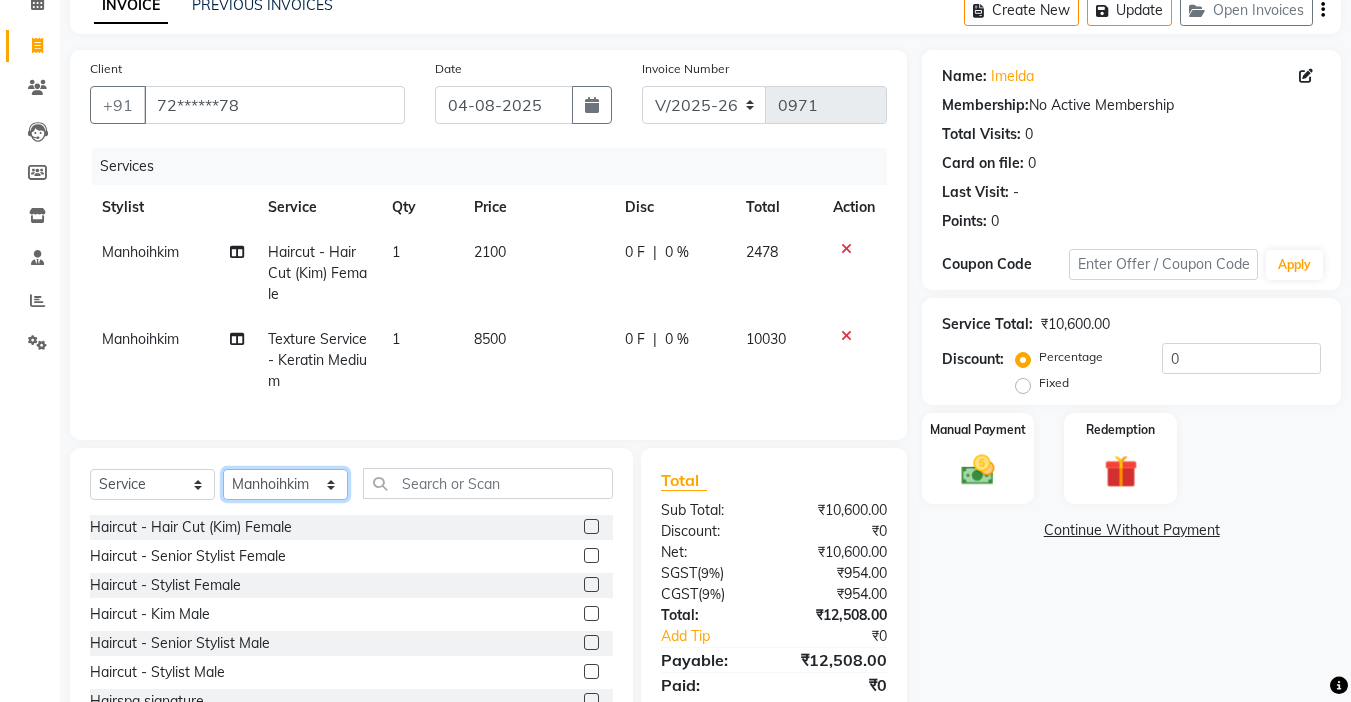 click on "Select Stylist Amrita Anna Boicy Chinghoih Khumlianniang Guite Linda Chingmuan Niang Manager Manhoihkim Protima Kami Remkim Tonsing Sonia vaiphei  Steve .mynlyanSonangaihte Zothanpuii" 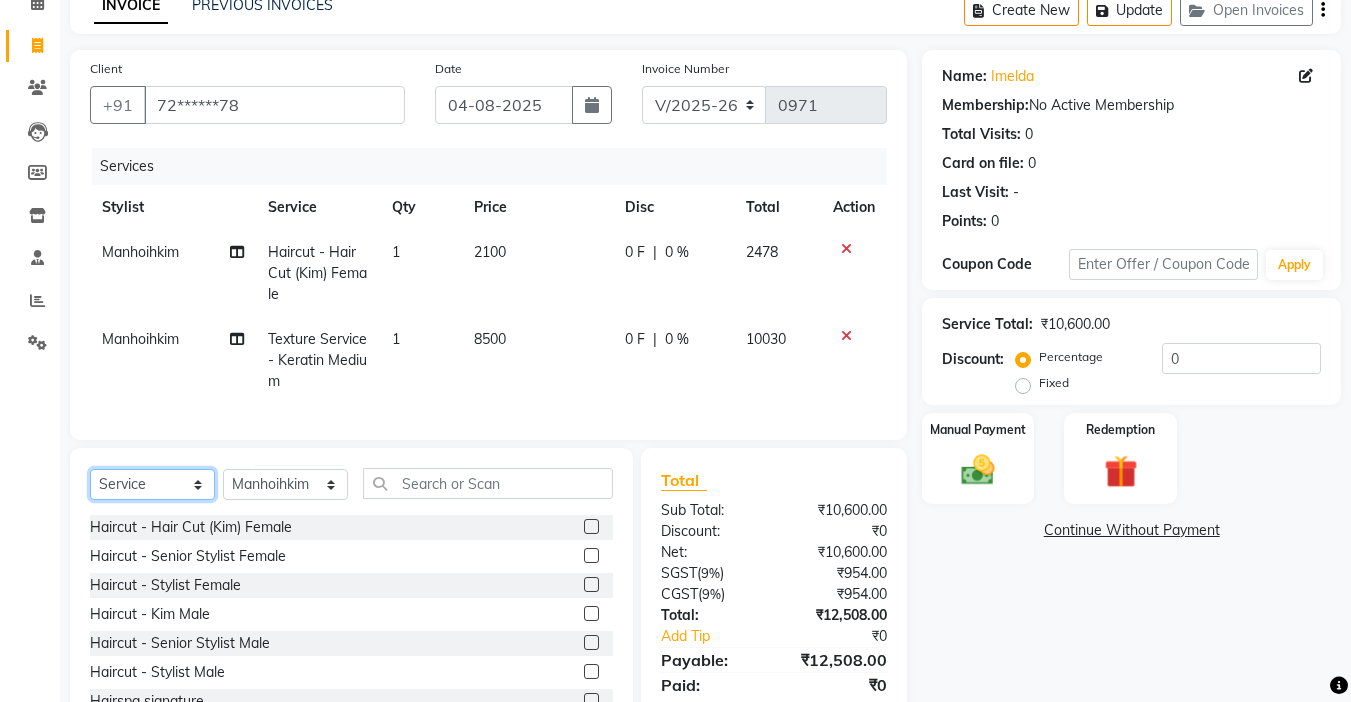 click on "Select  Service  Product  Membership  Package Voucher Prepaid Gift Card" 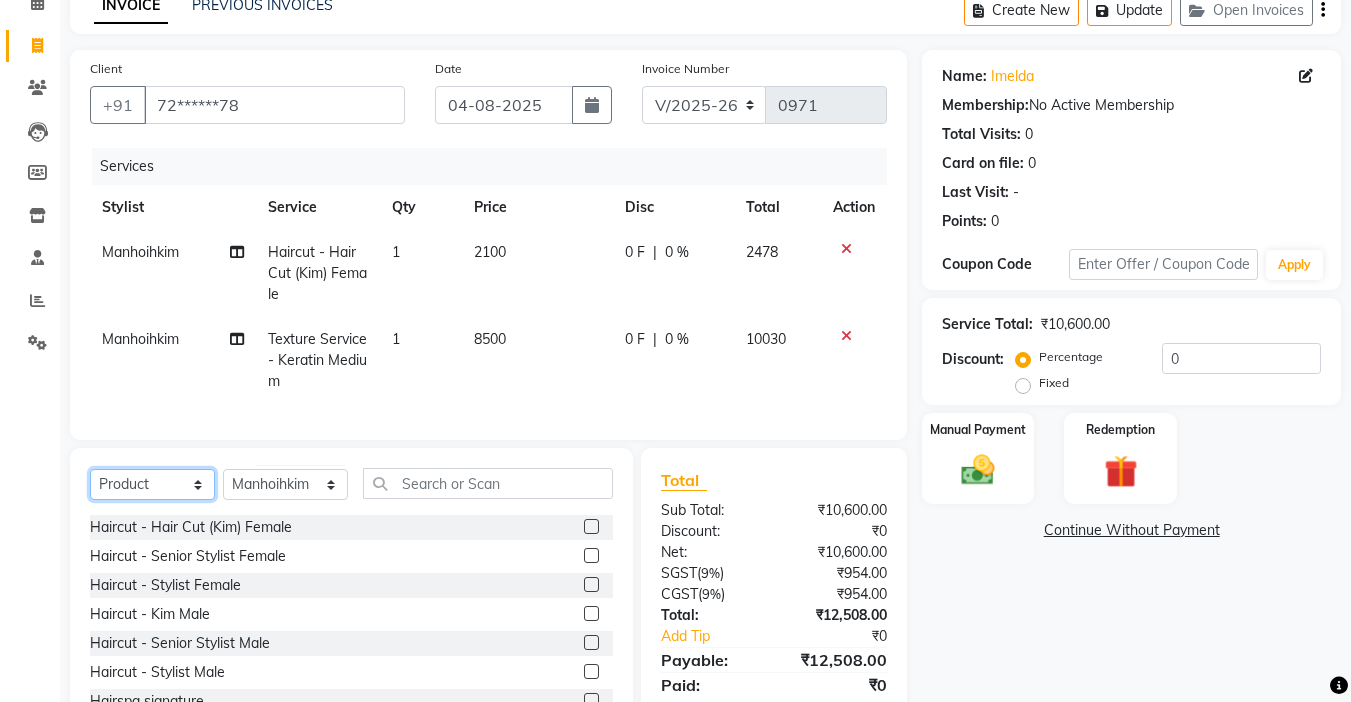 click on "Select  Service  Product  Membership  Package Voucher Prepaid Gift Card" 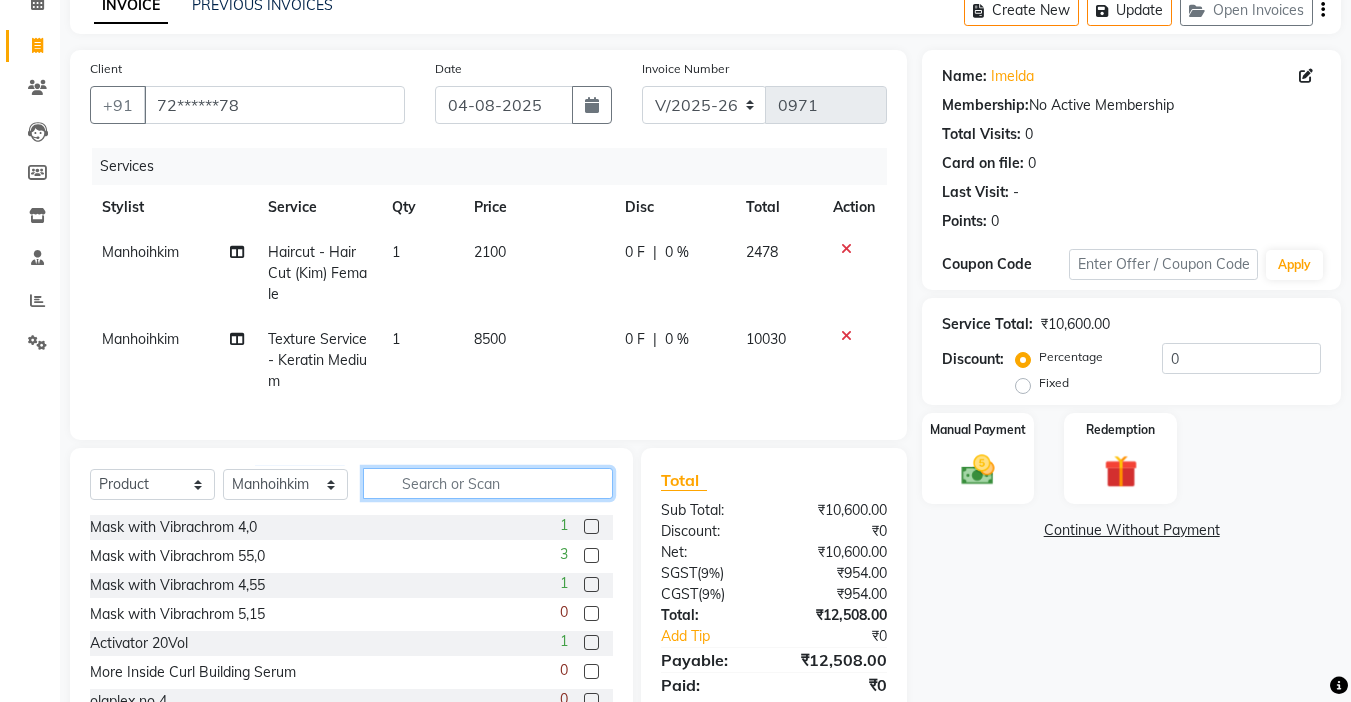 click 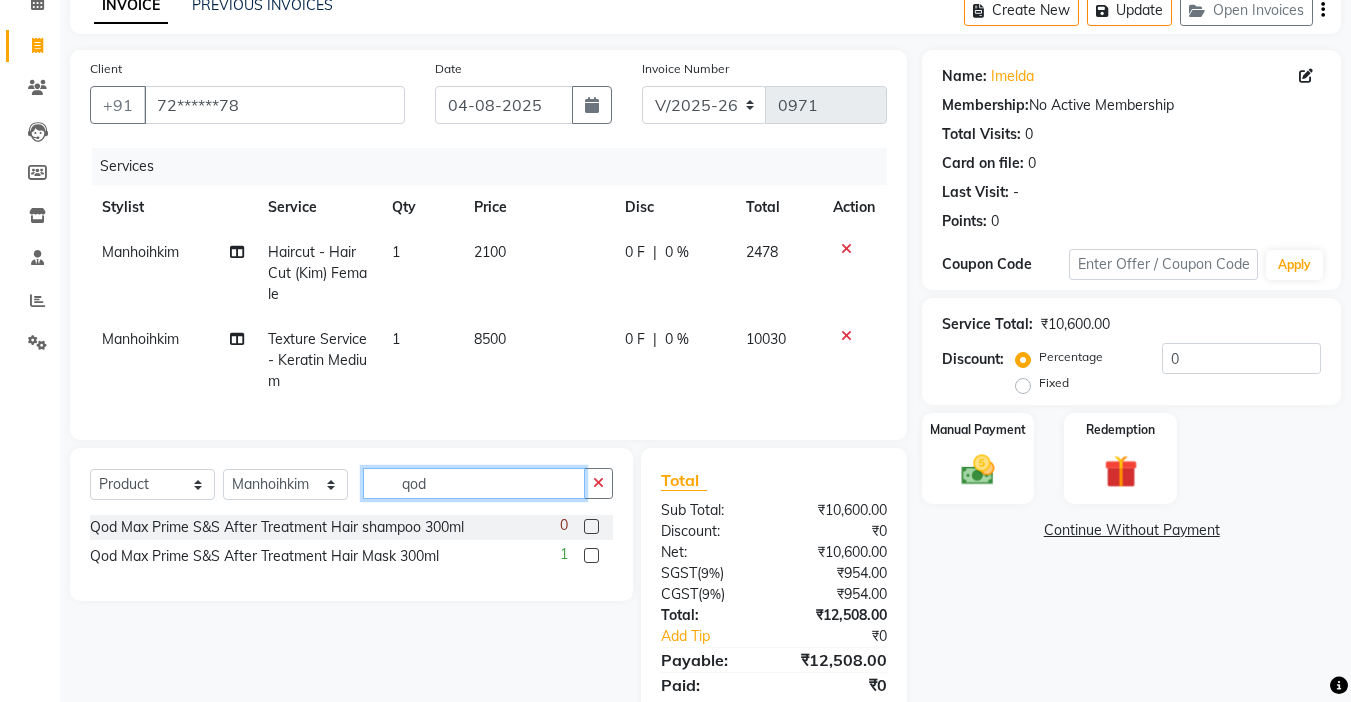 type on "qod" 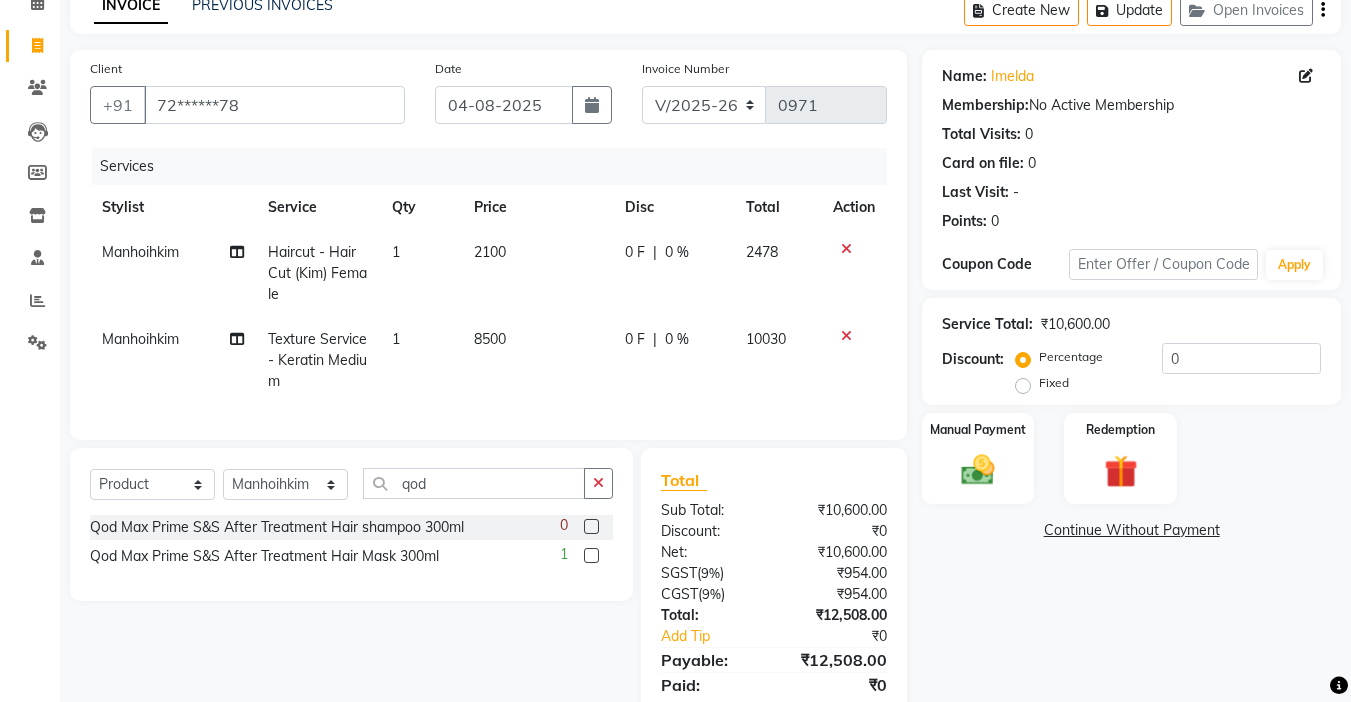 click 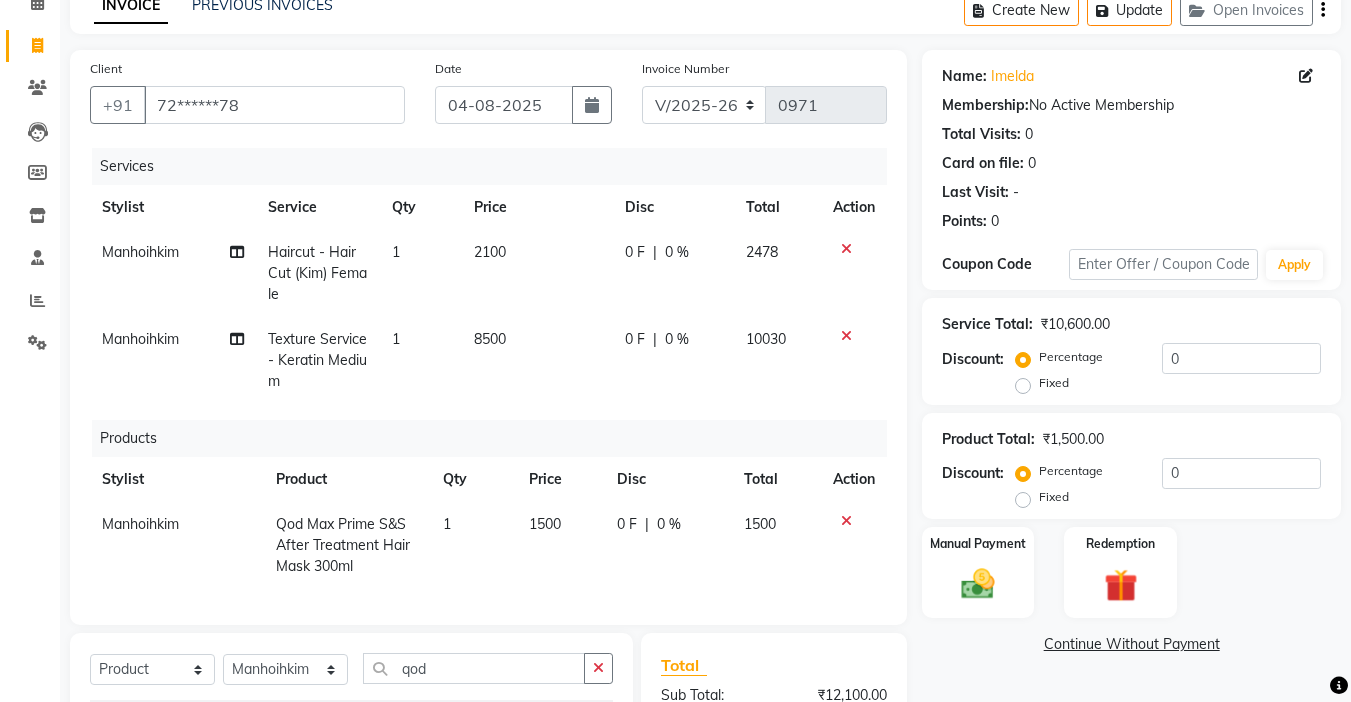 checkbox on "false" 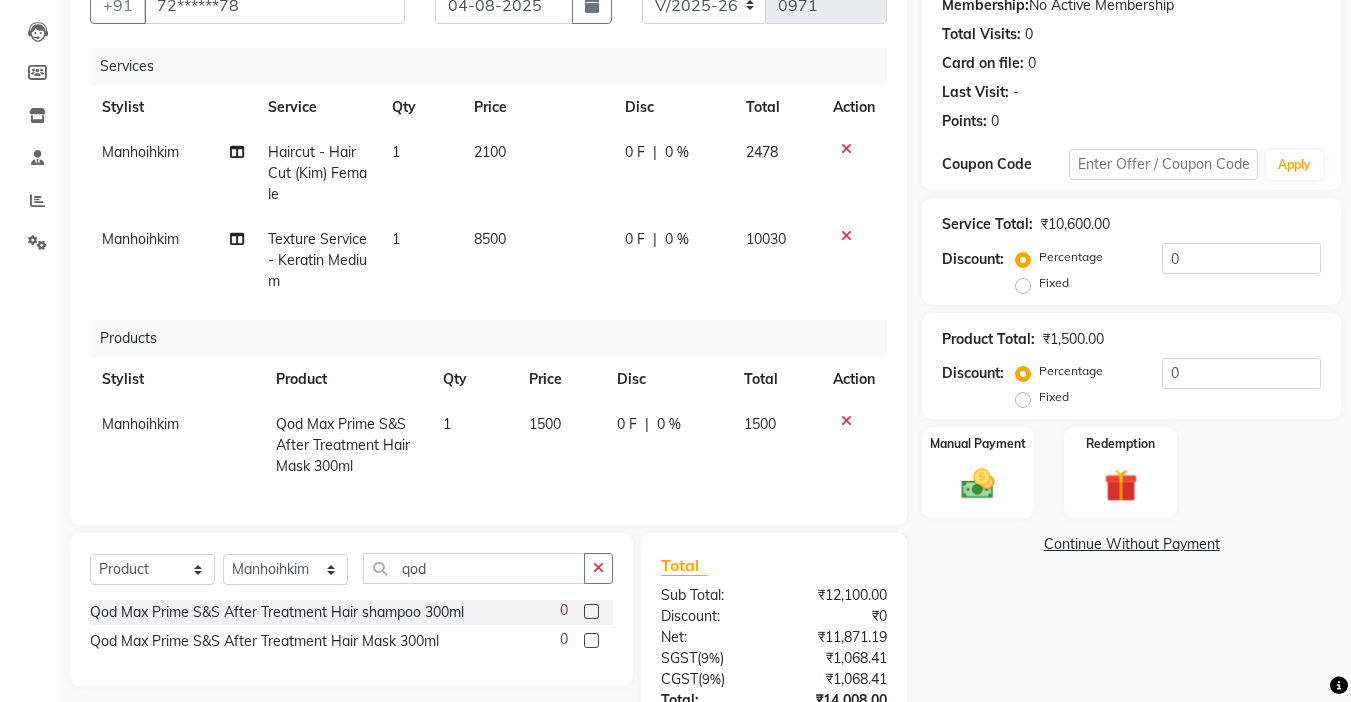 scroll, scrollTop: 300, scrollLeft: 0, axis: vertical 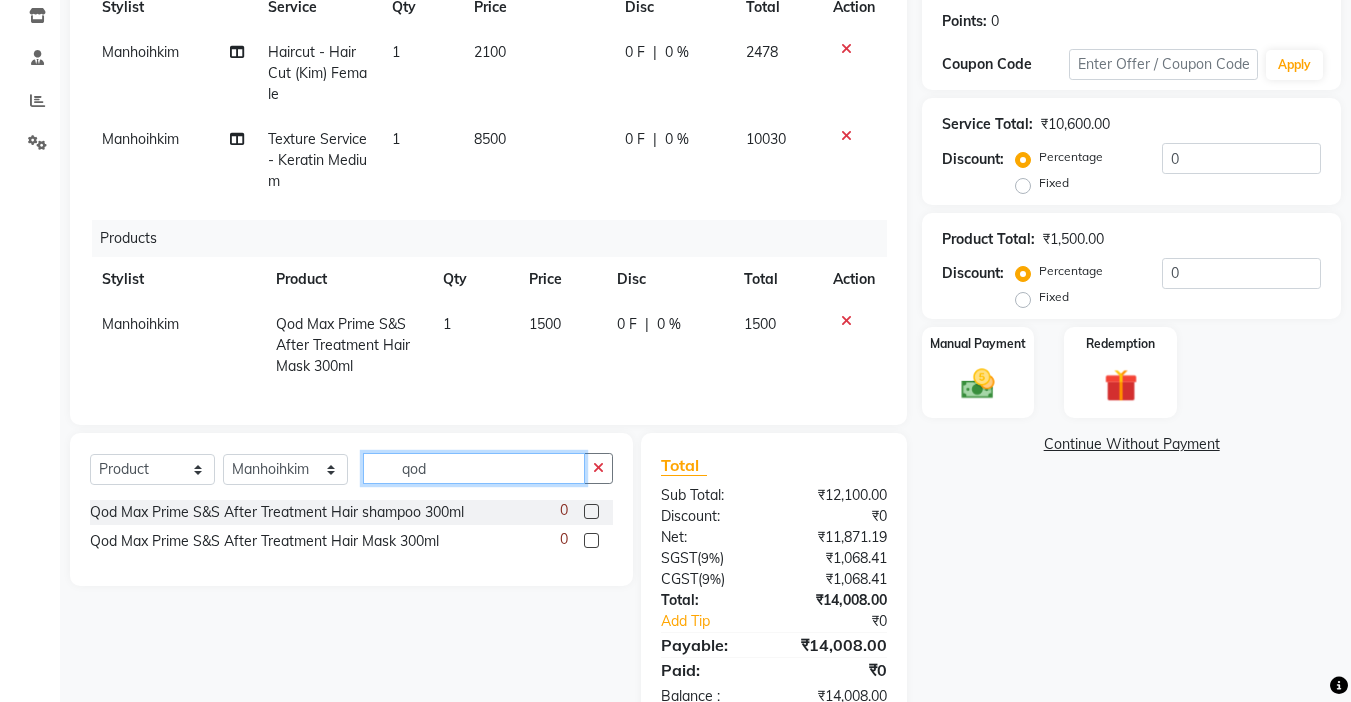 click on "qod" 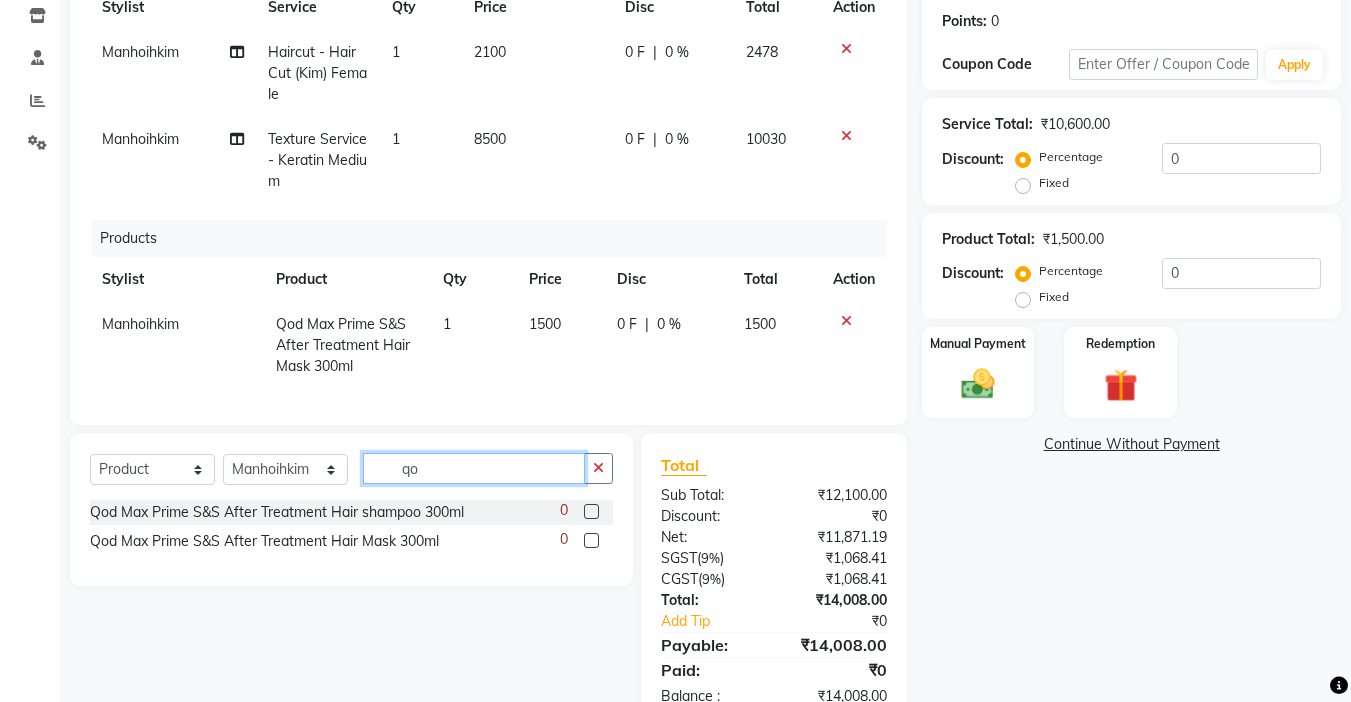 type on "q" 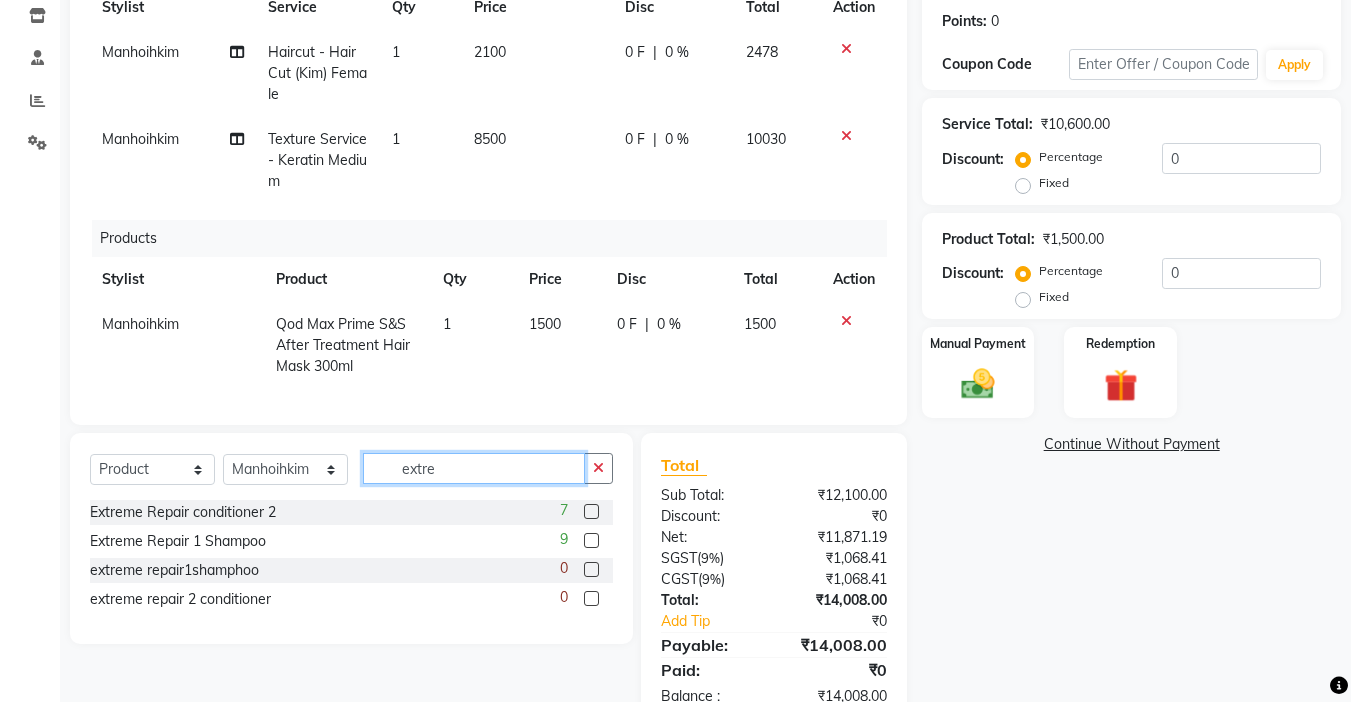 type on "extre" 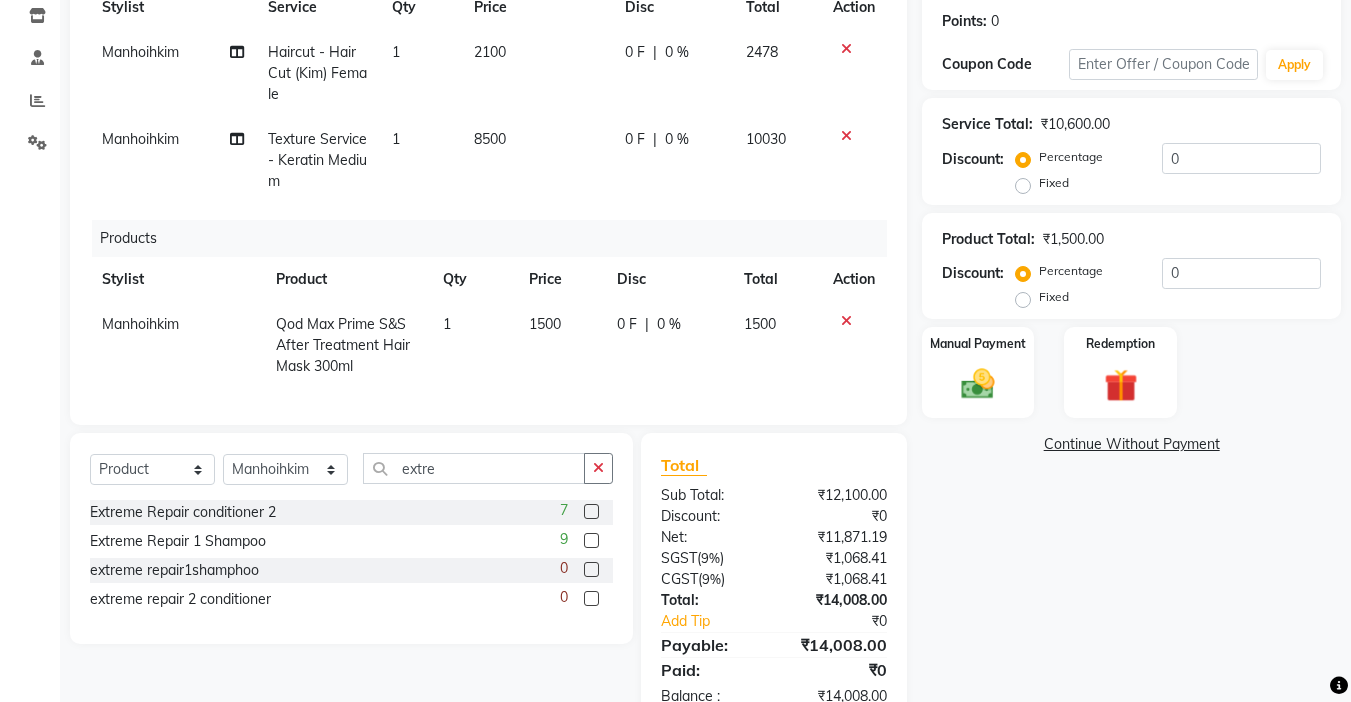 click 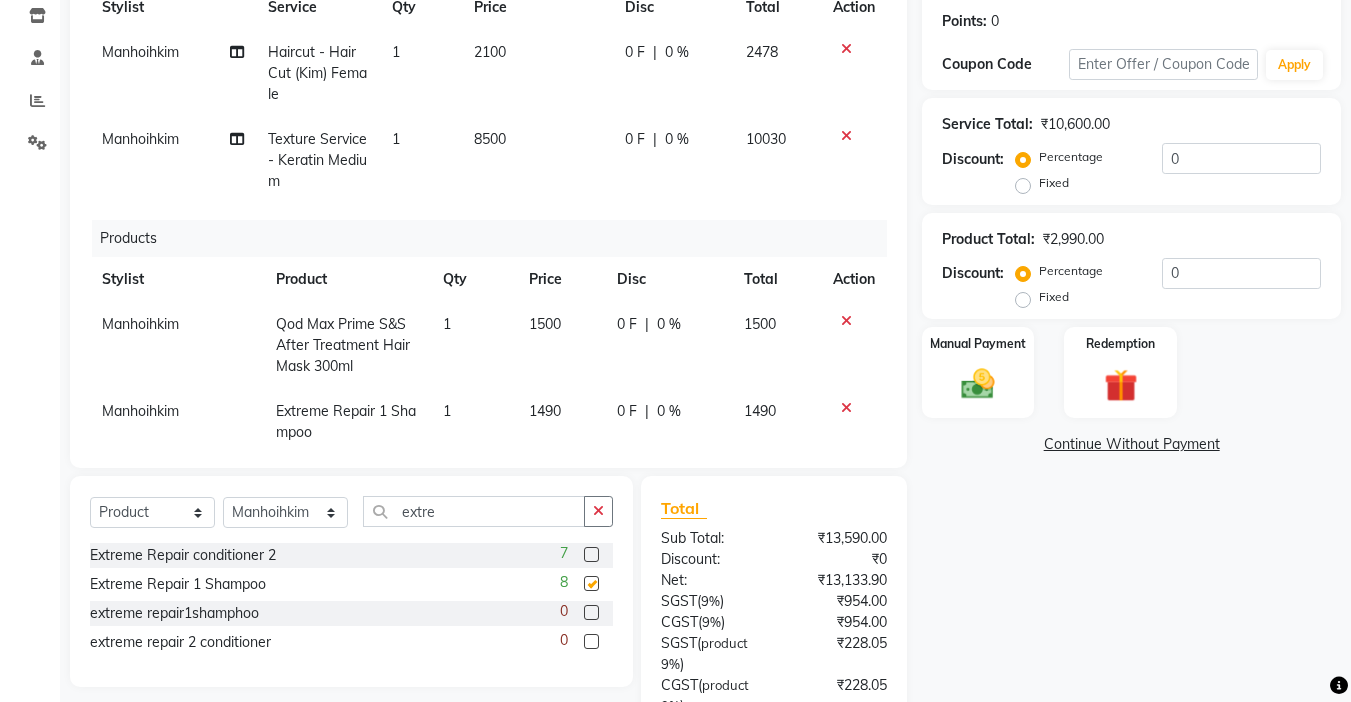 checkbox on "false" 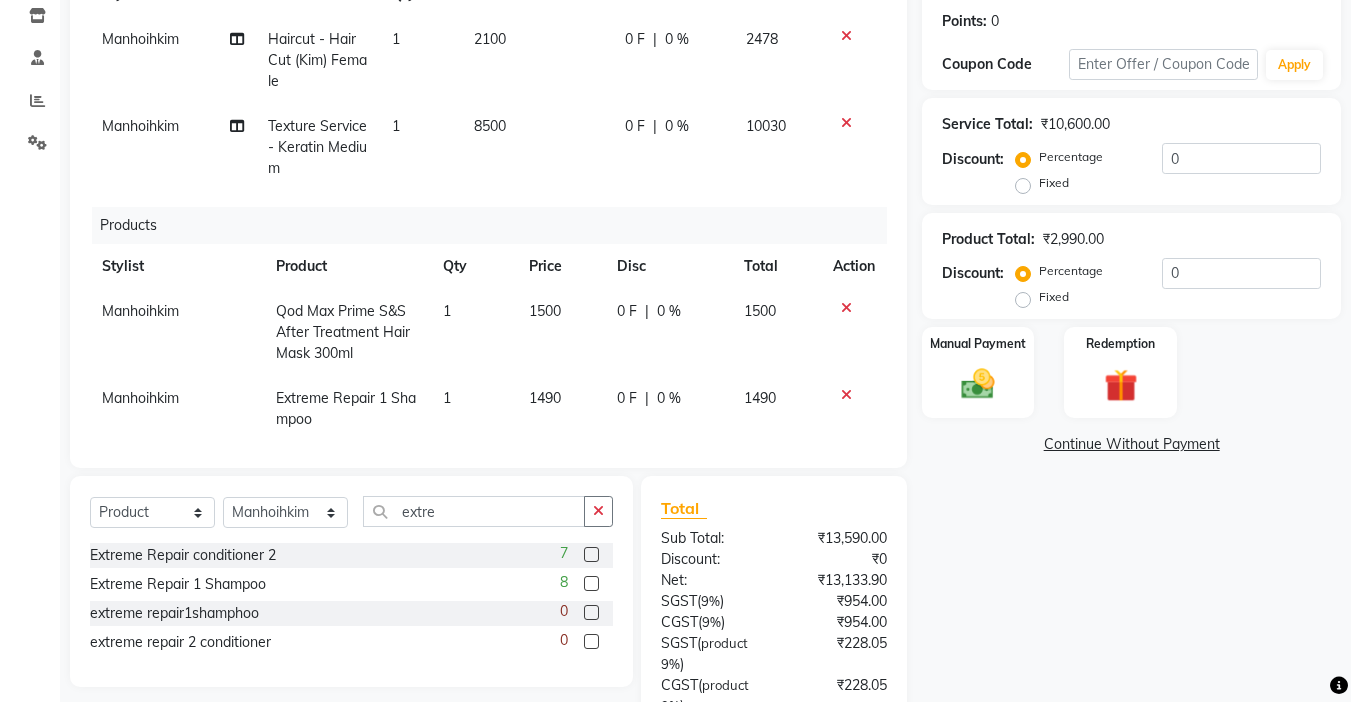 scroll, scrollTop: 0, scrollLeft: 0, axis: both 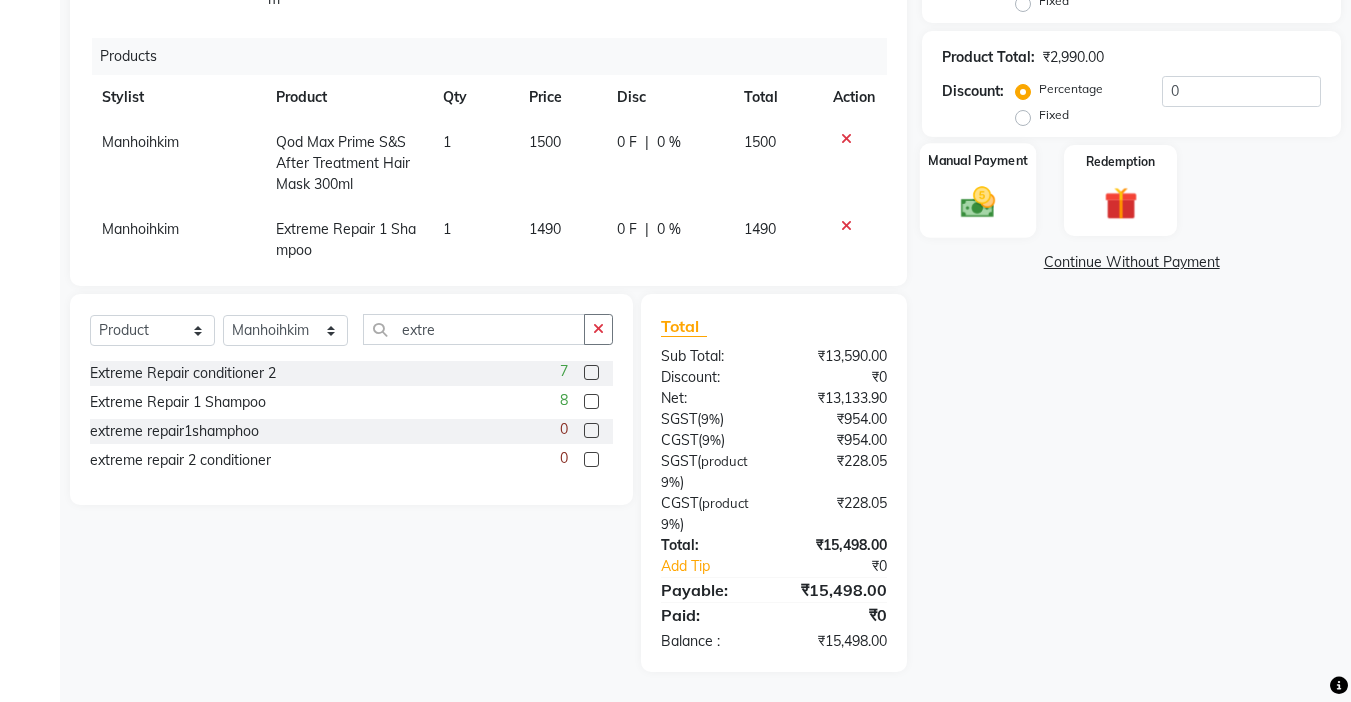 click 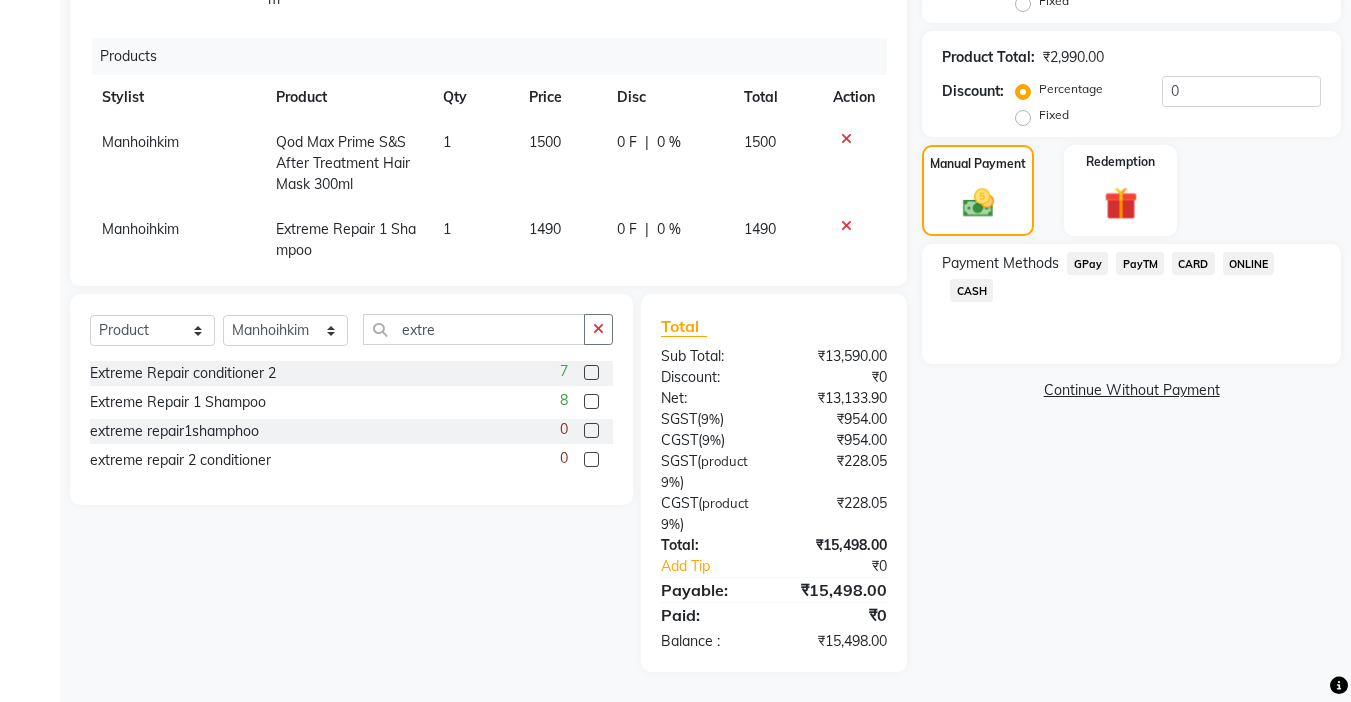 click on "CARD" 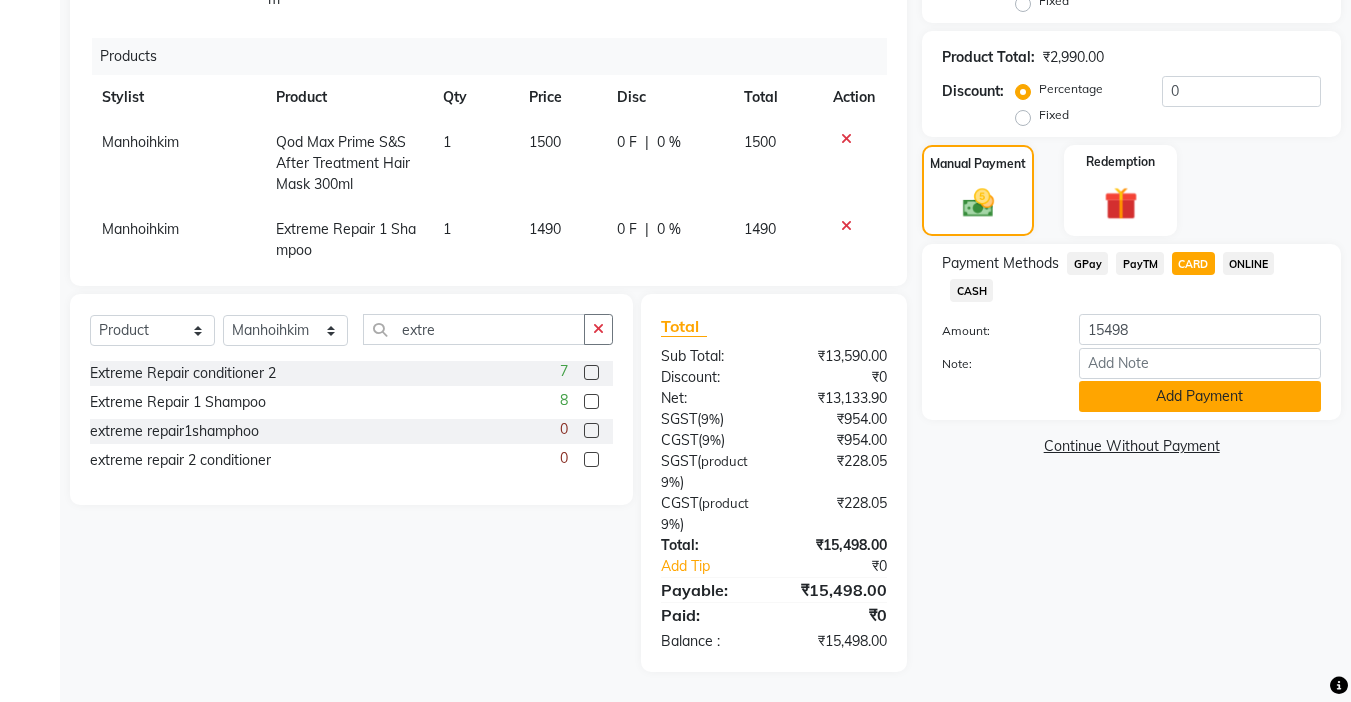 click on "Add Payment" 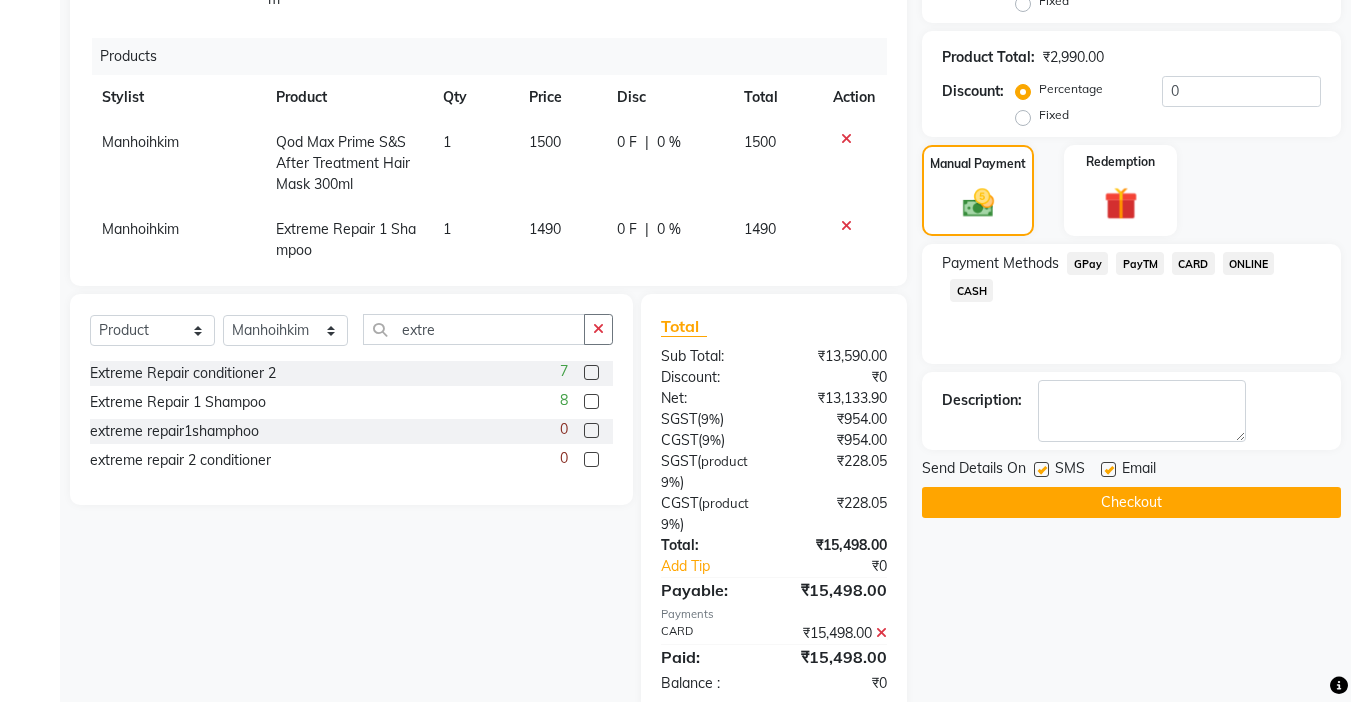 scroll, scrollTop: 524, scrollLeft: 0, axis: vertical 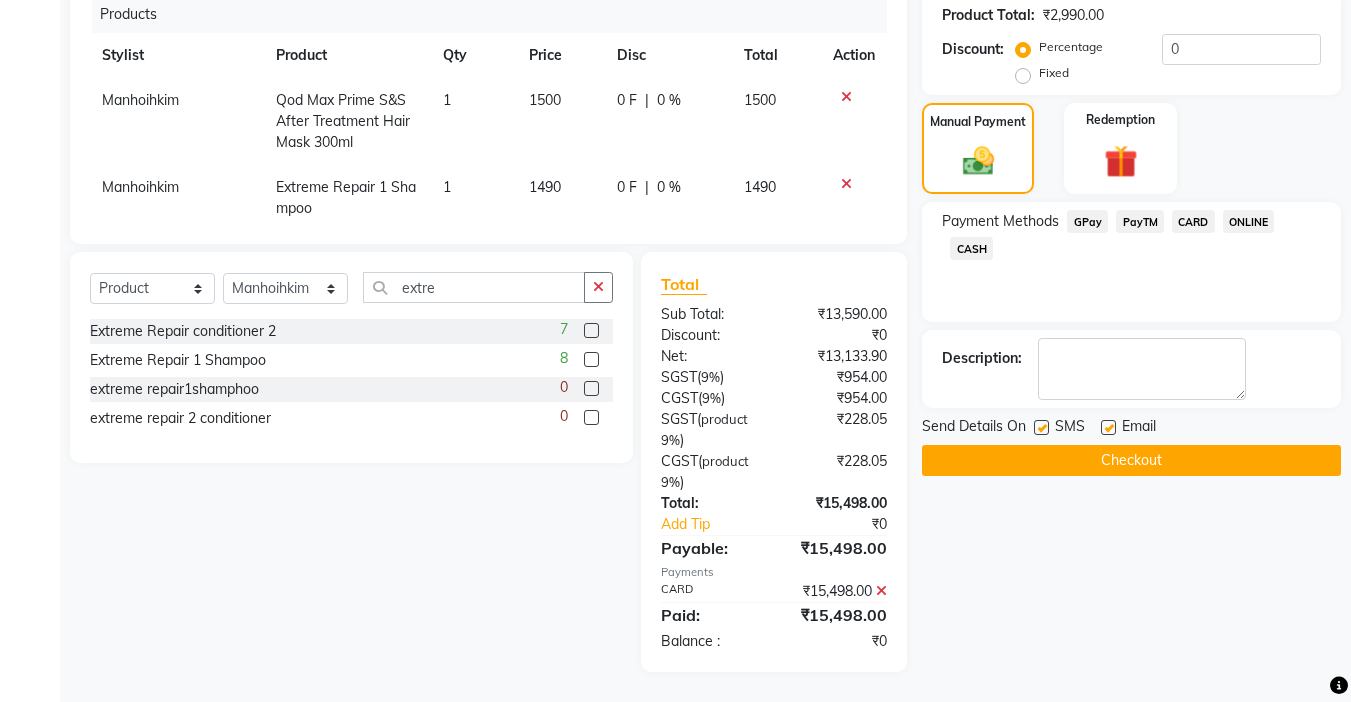 click on "Checkout" 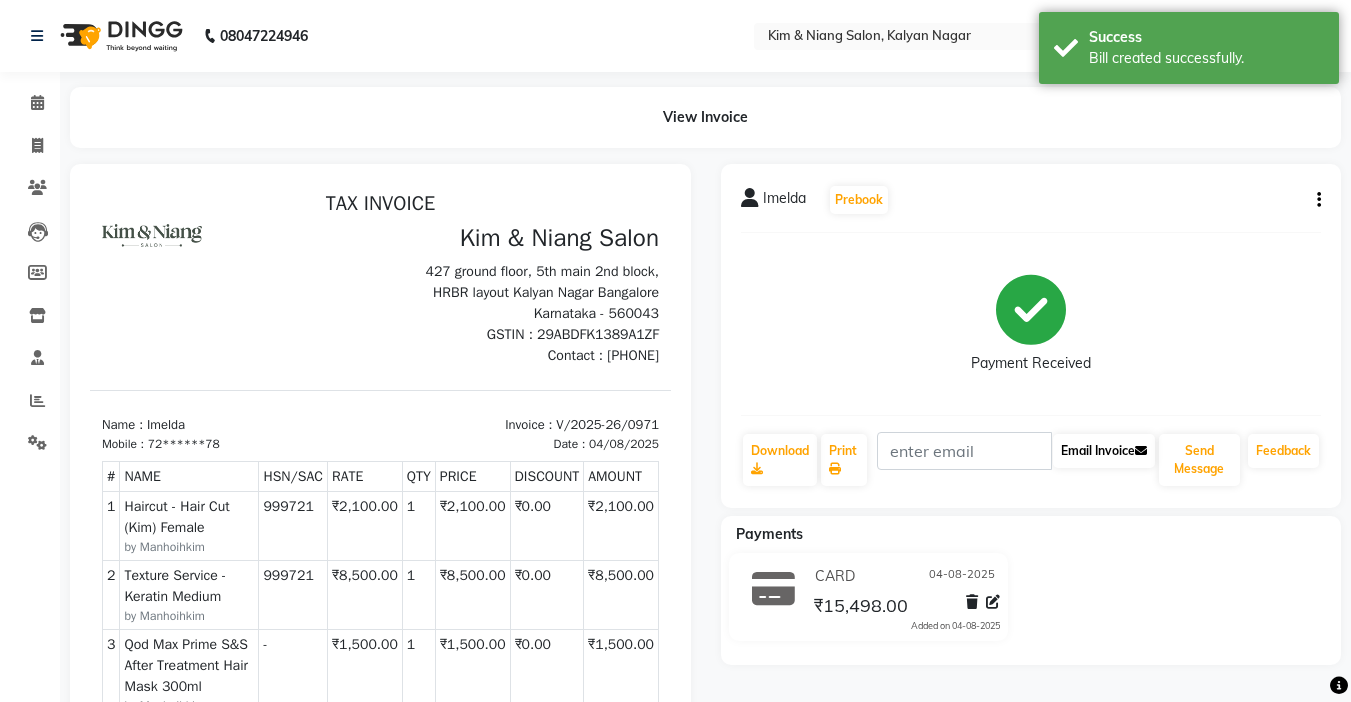 scroll, scrollTop: 0, scrollLeft: 0, axis: both 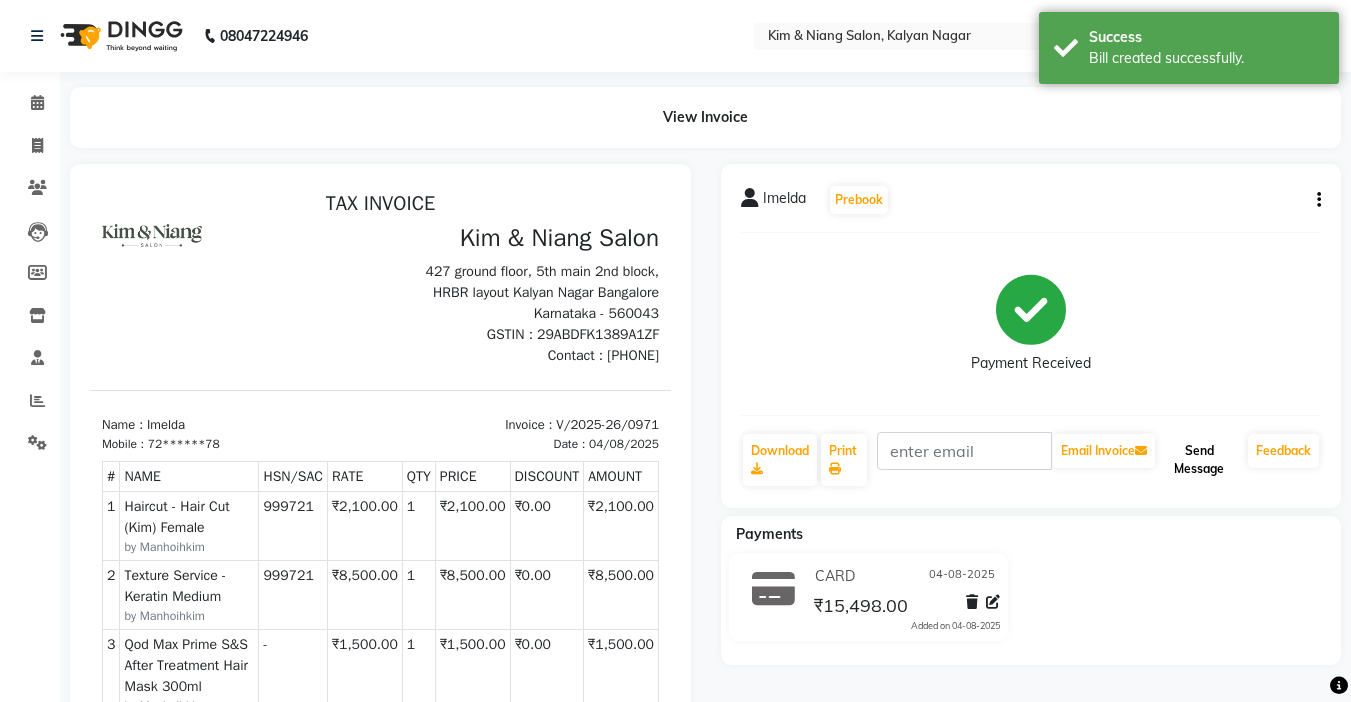 click on "Send Message" 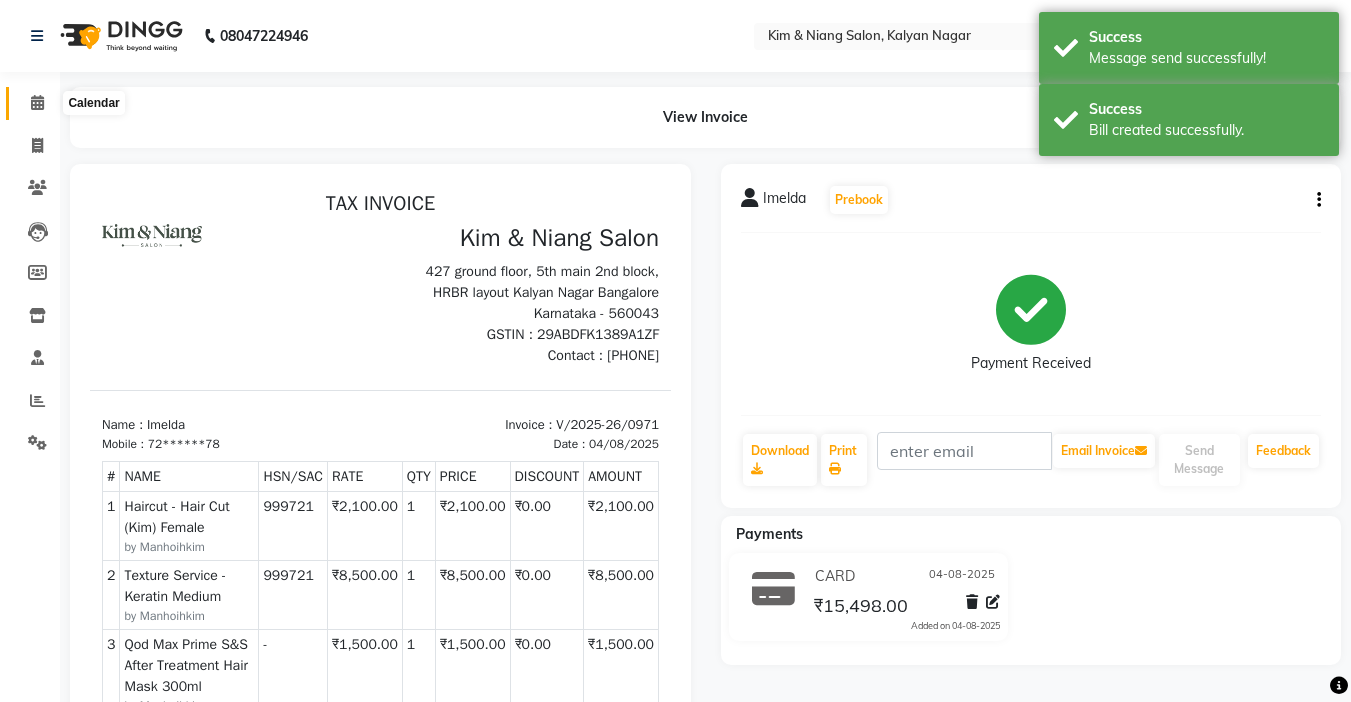 click 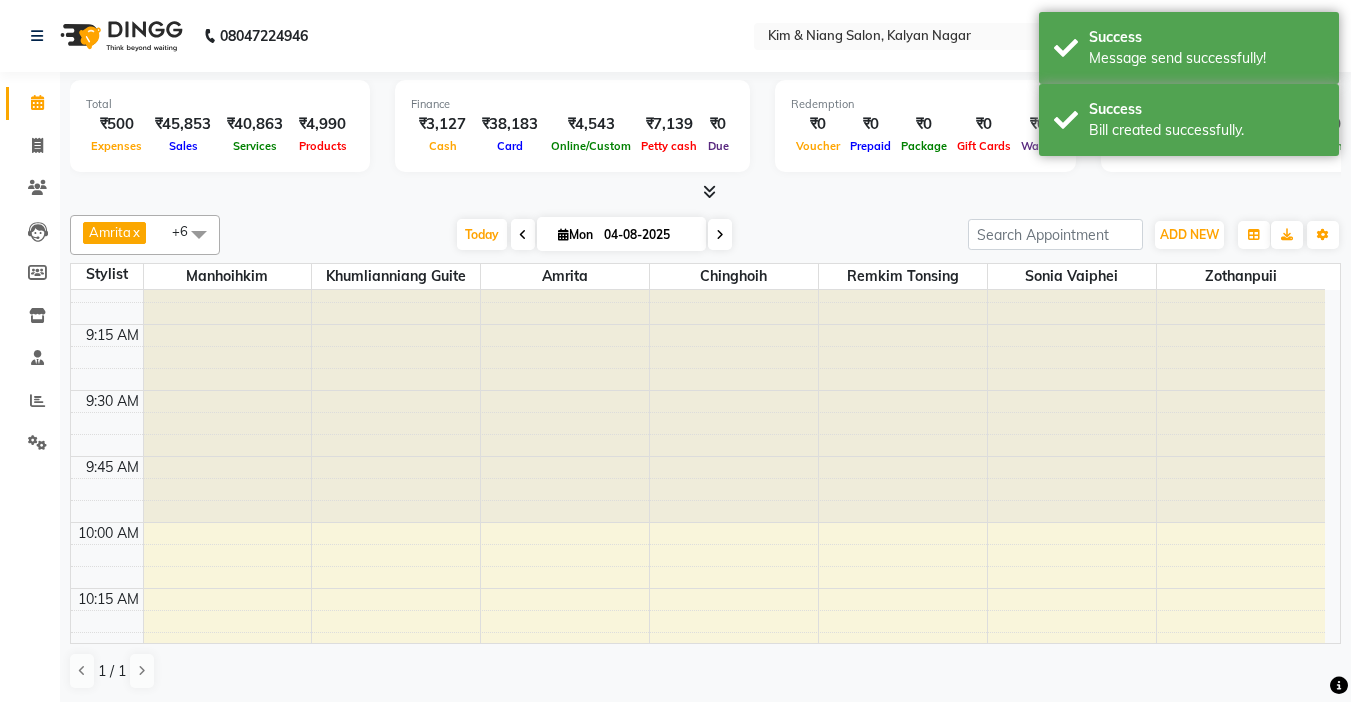 scroll, scrollTop: 0, scrollLeft: 0, axis: both 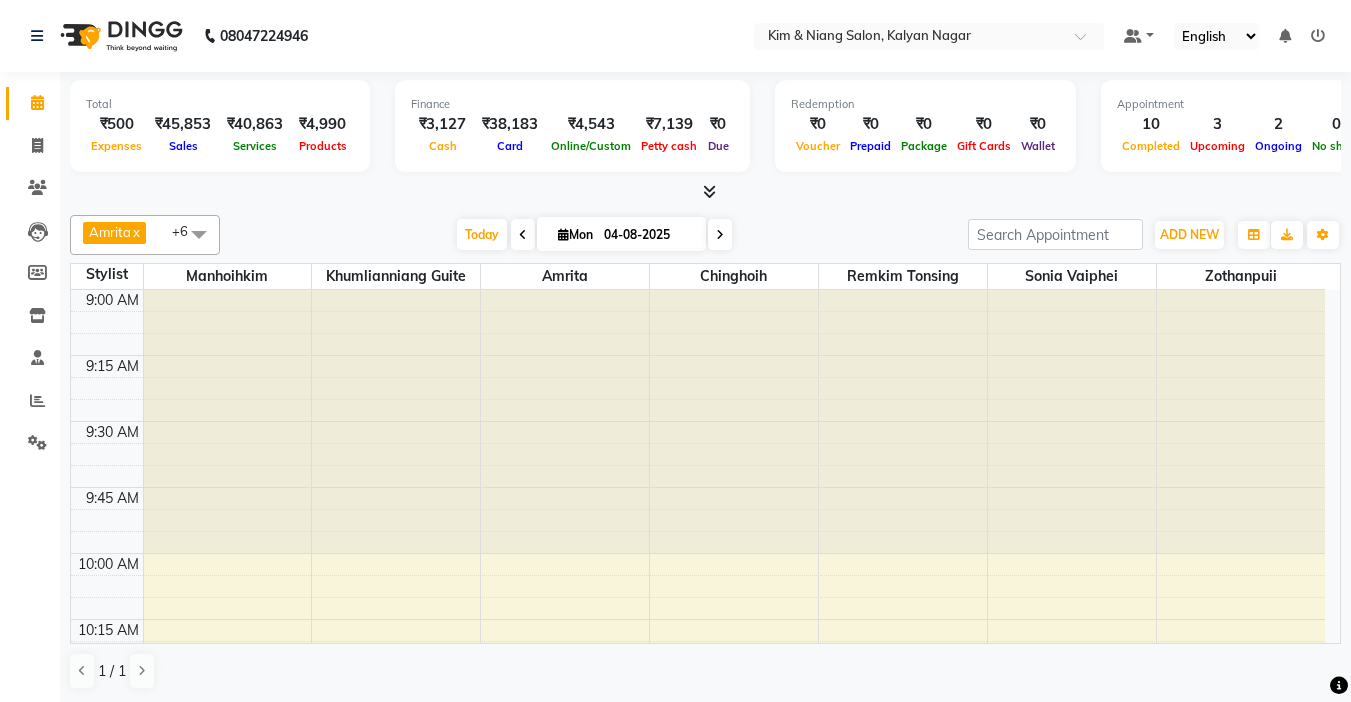click on "08047224946 Select Location × Kim & Niang Salon, Kalyan Nagar Default Panel My Panel English ENGLISH Español العربية मराठी हिंदी ગુજરાતી தமிழ் 中文 Notifications nothing to show" 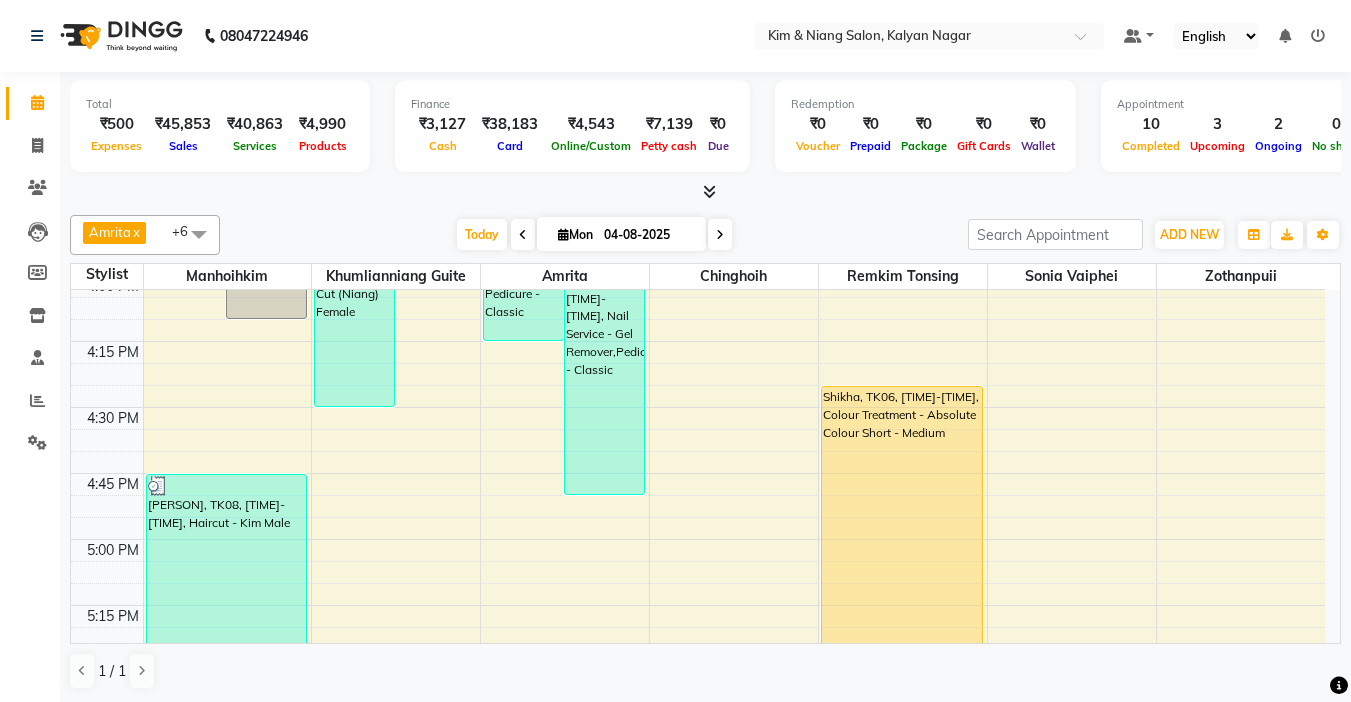 scroll, scrollTop: 1800, scrollLeft: 0, axis: vertical 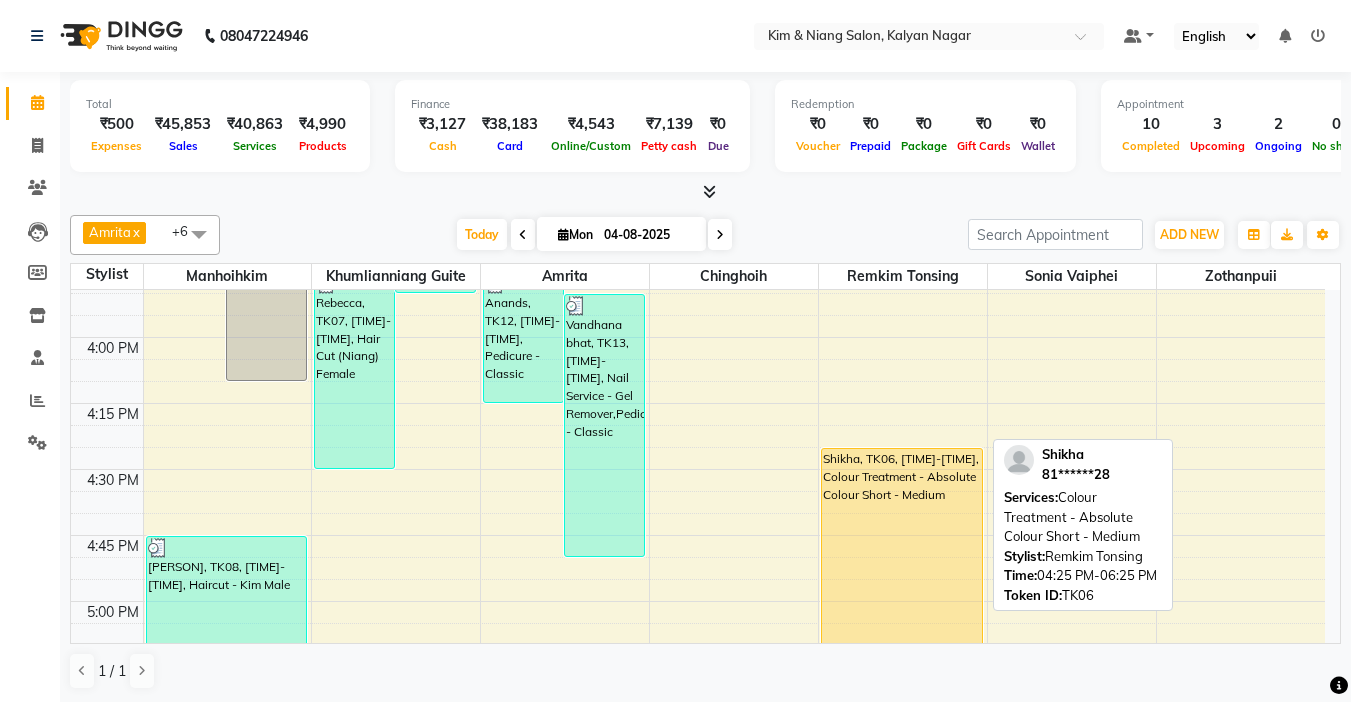 click on "Shikha, TK06, [TIME]-[TIME], Colour Treatment - Absolute Colour Short - Medium" at bounding box center [902, 711] 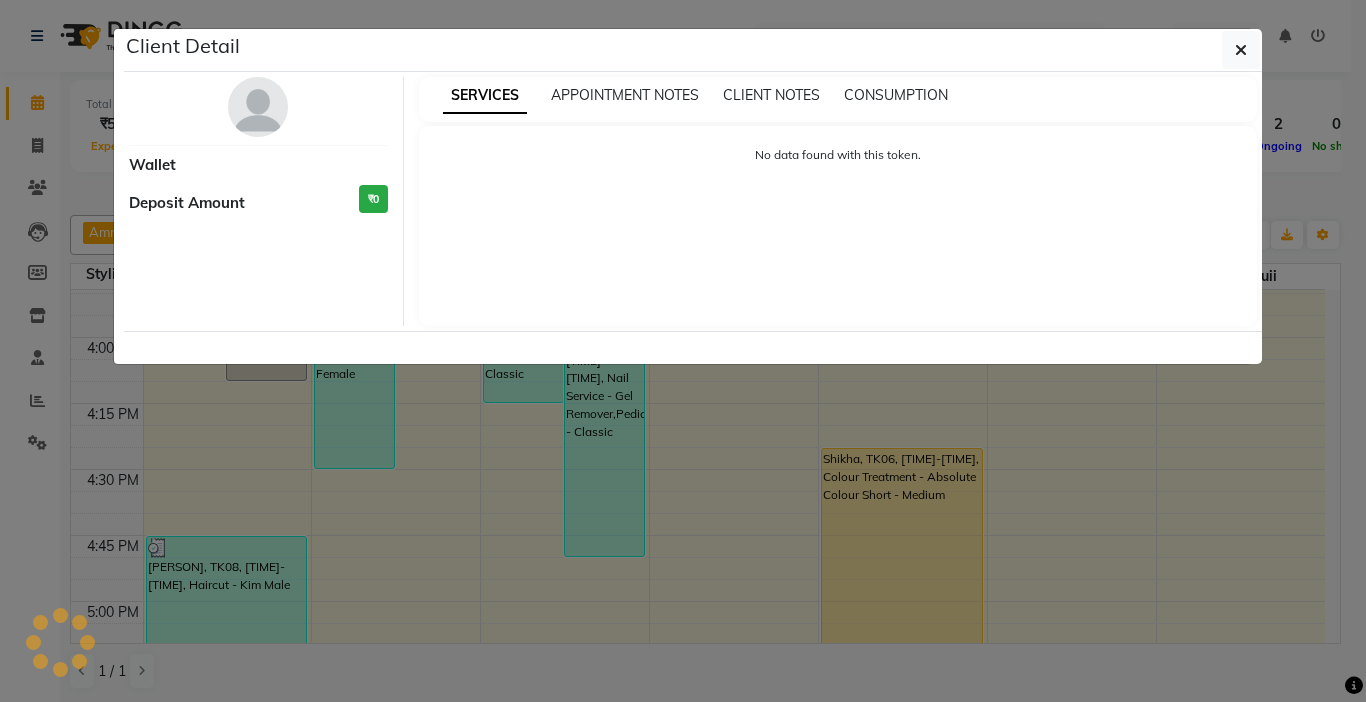 select on "1" 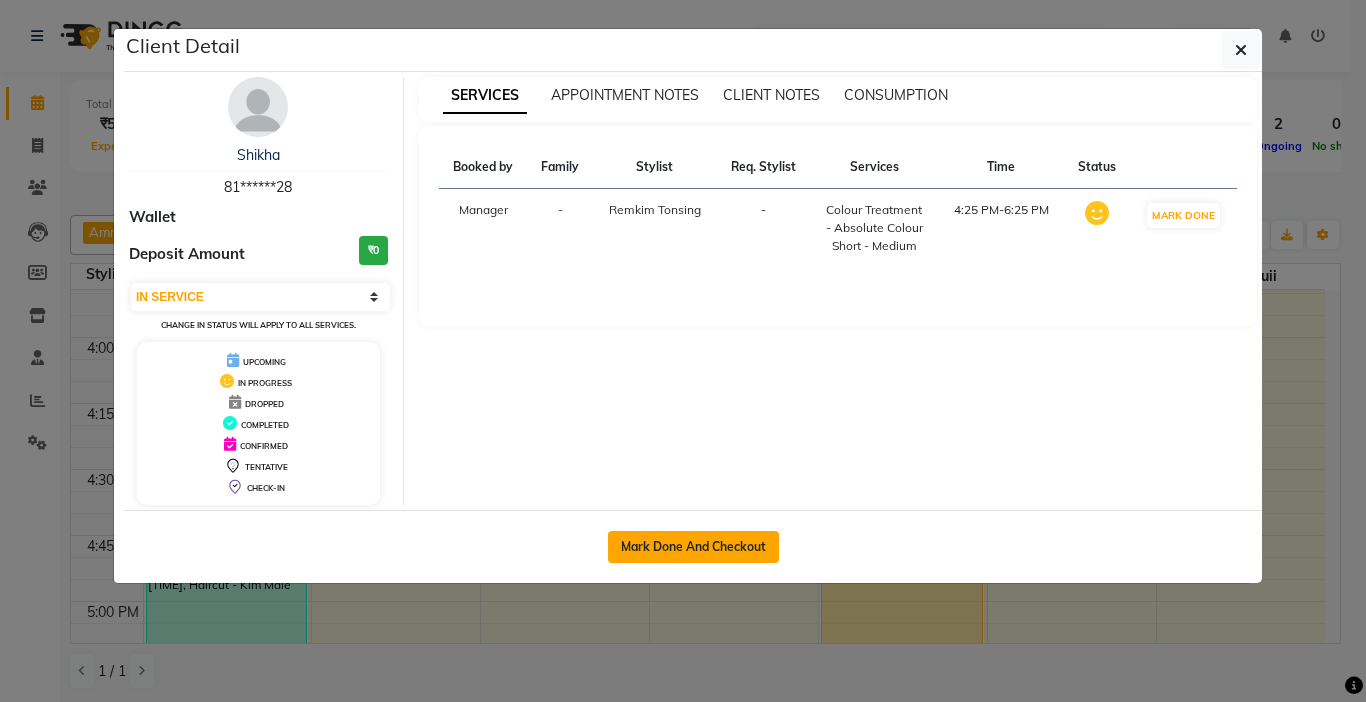 click on "Mark Done And Checkout" 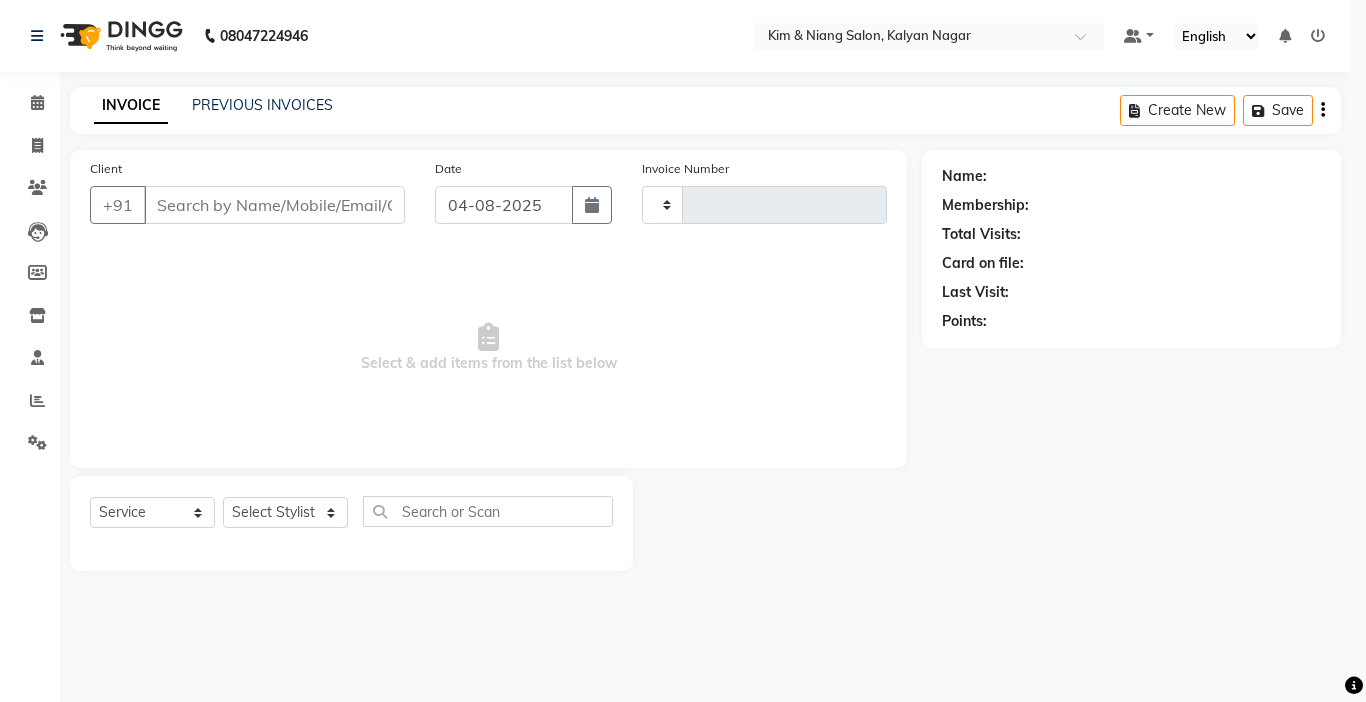 type on "0972" 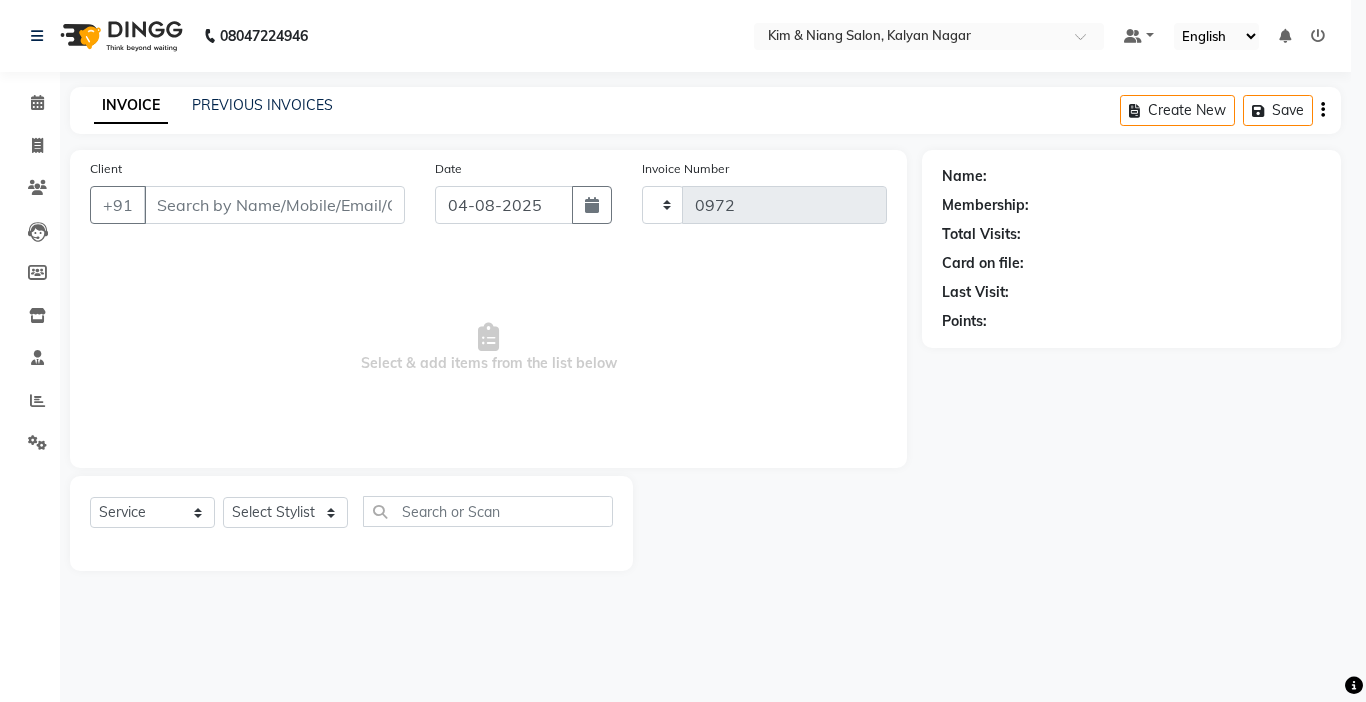 select on "7750" 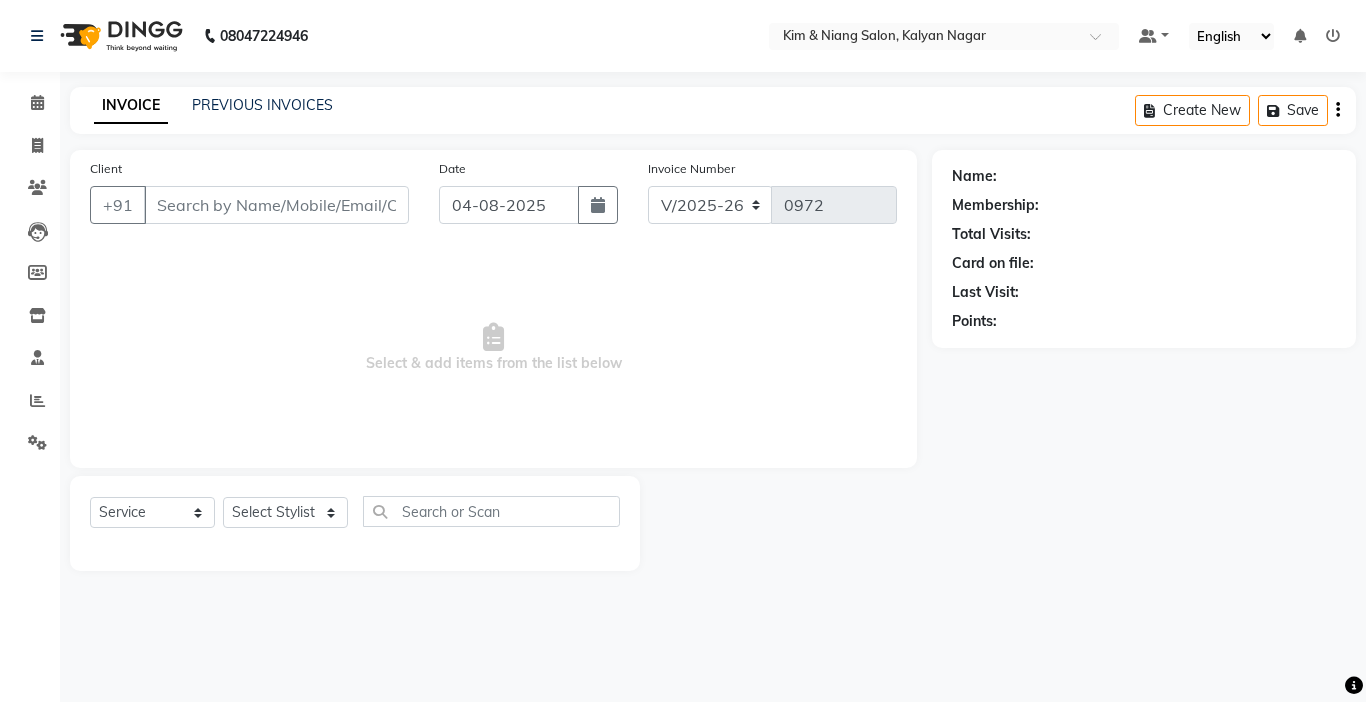 type on "81******28" 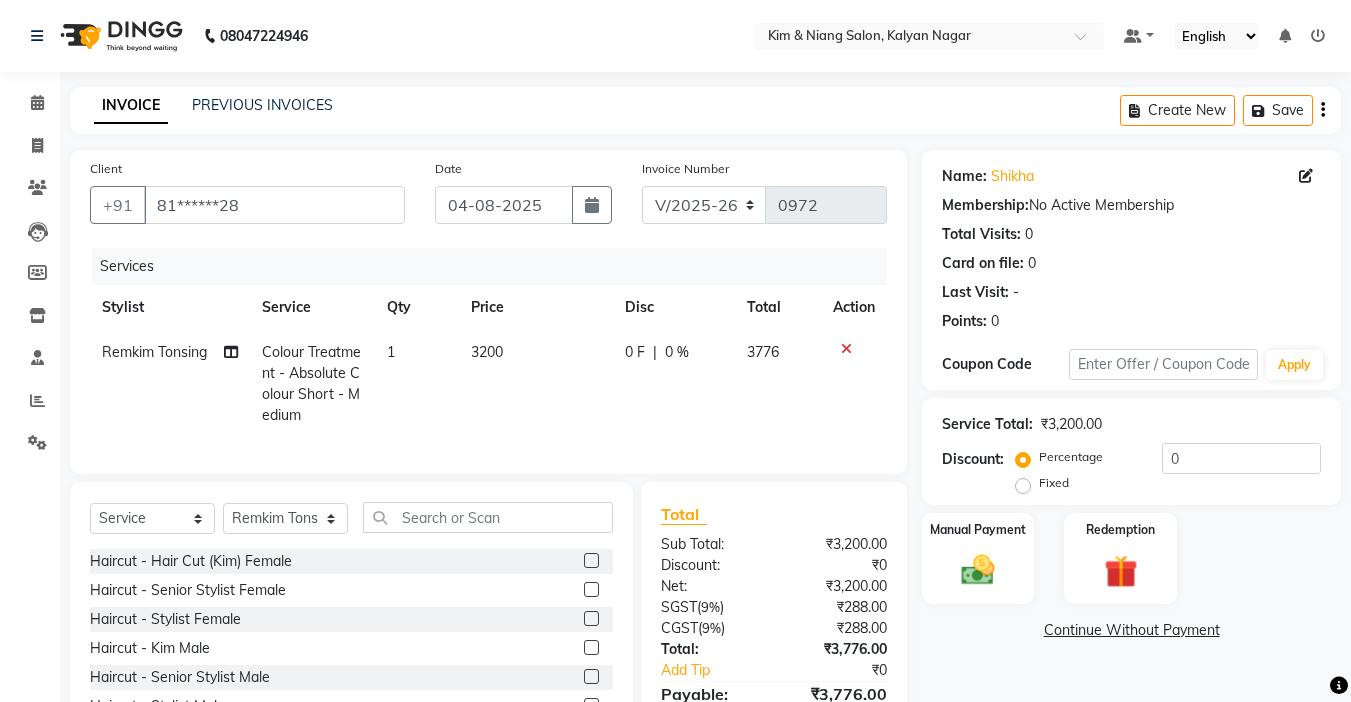click 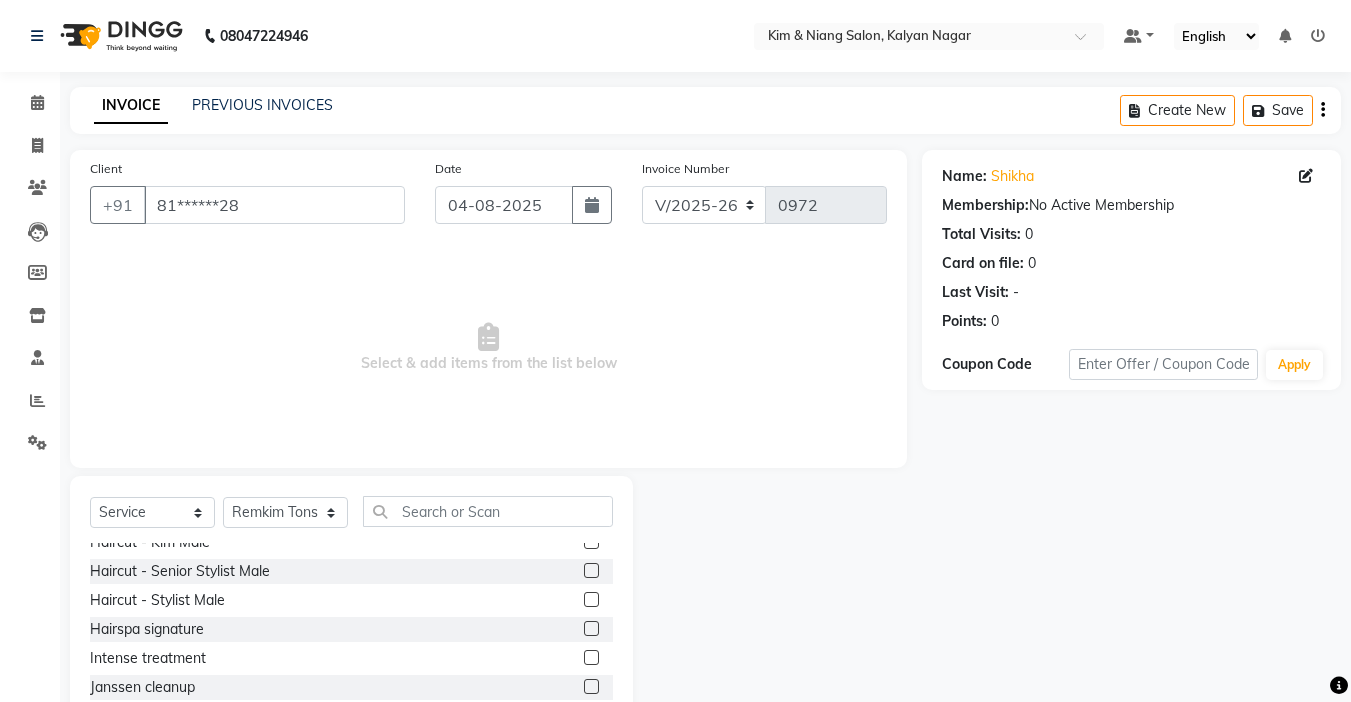 scroll, scrollTop: 0, scrollLeft: 0, axis: both 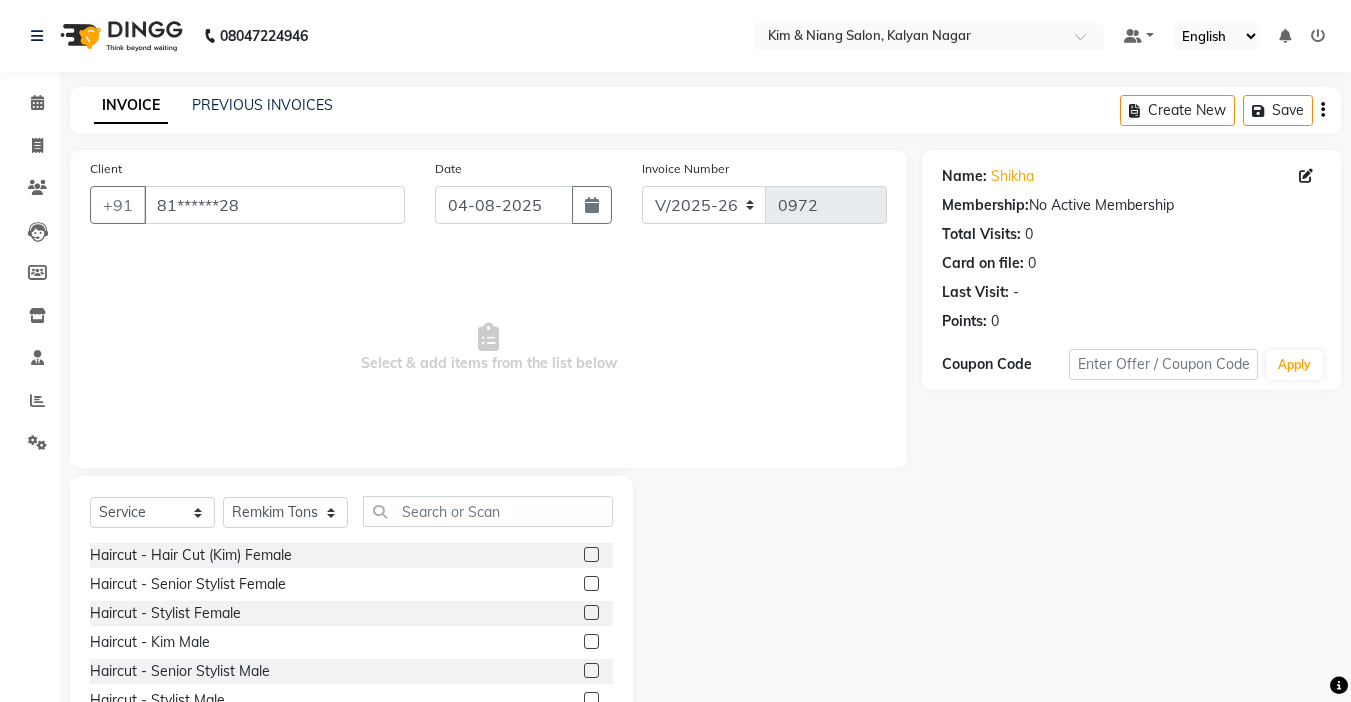 click 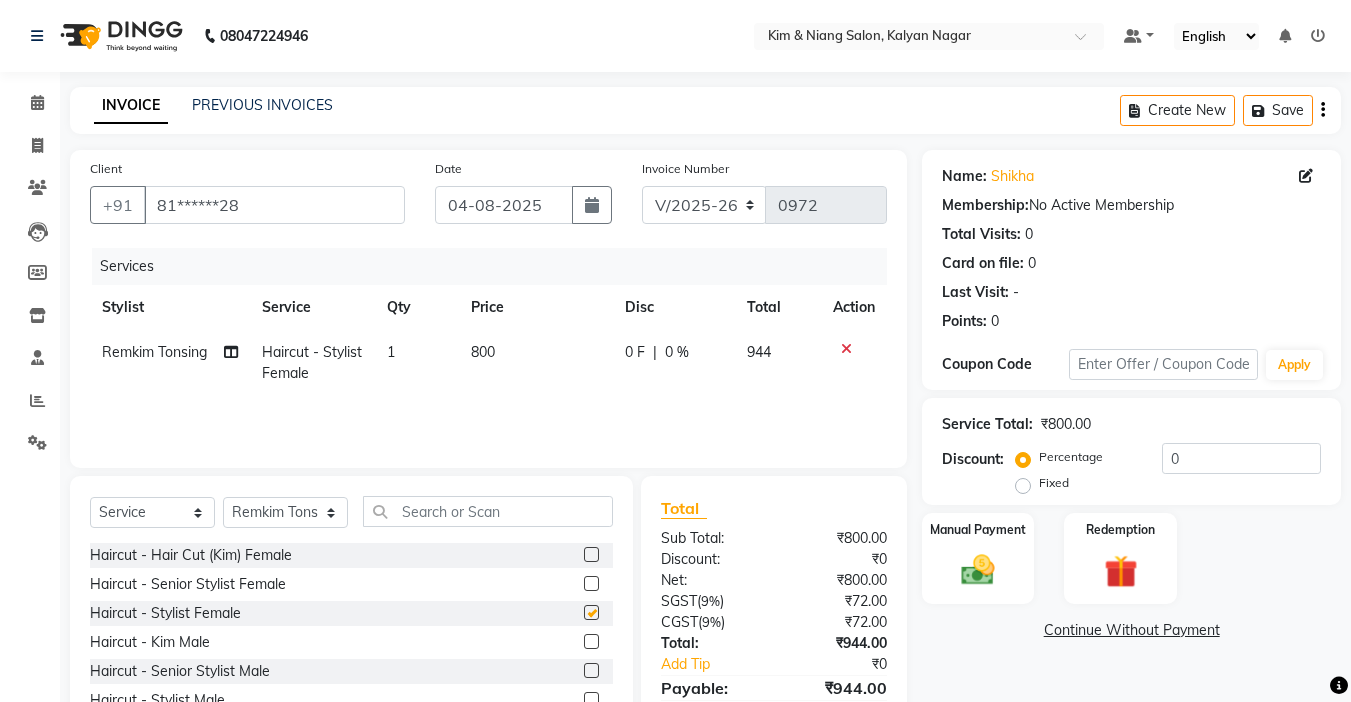 checkbox on "false" 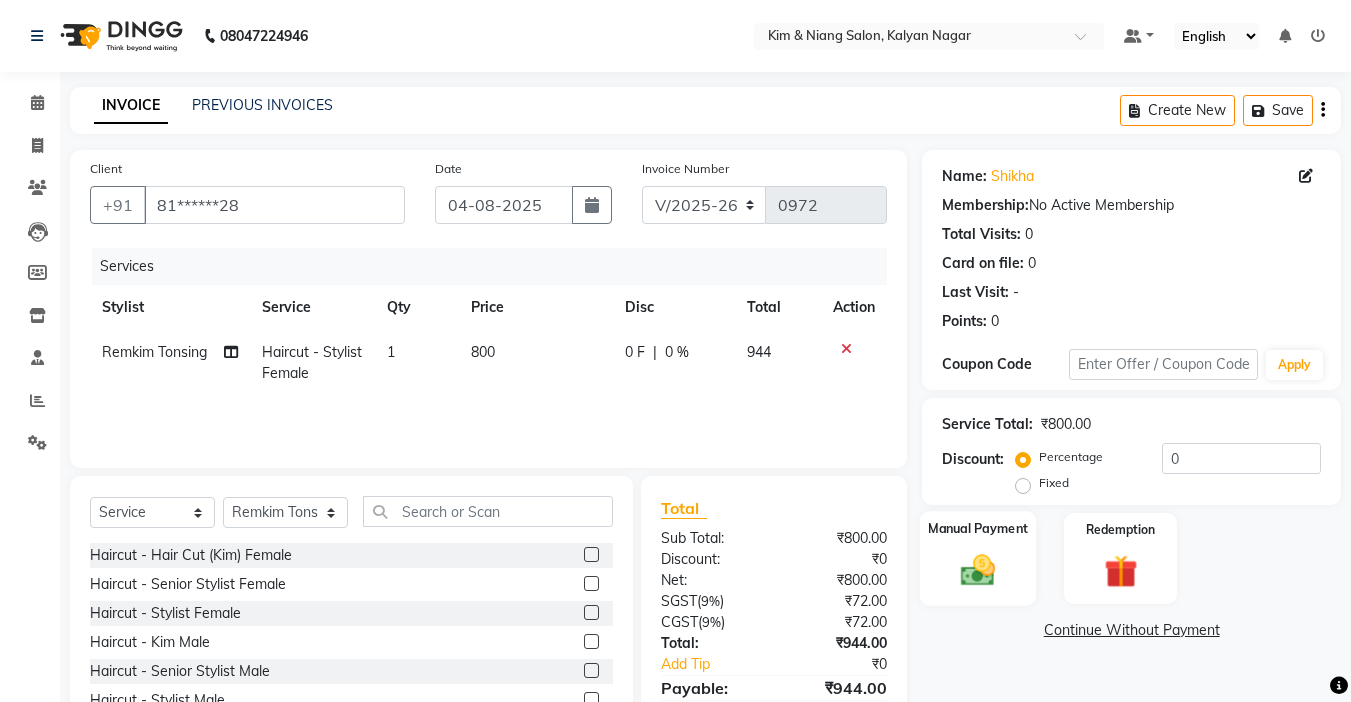 scroll, scrollTop: 99, scrollLeft: 0, axis: vertical 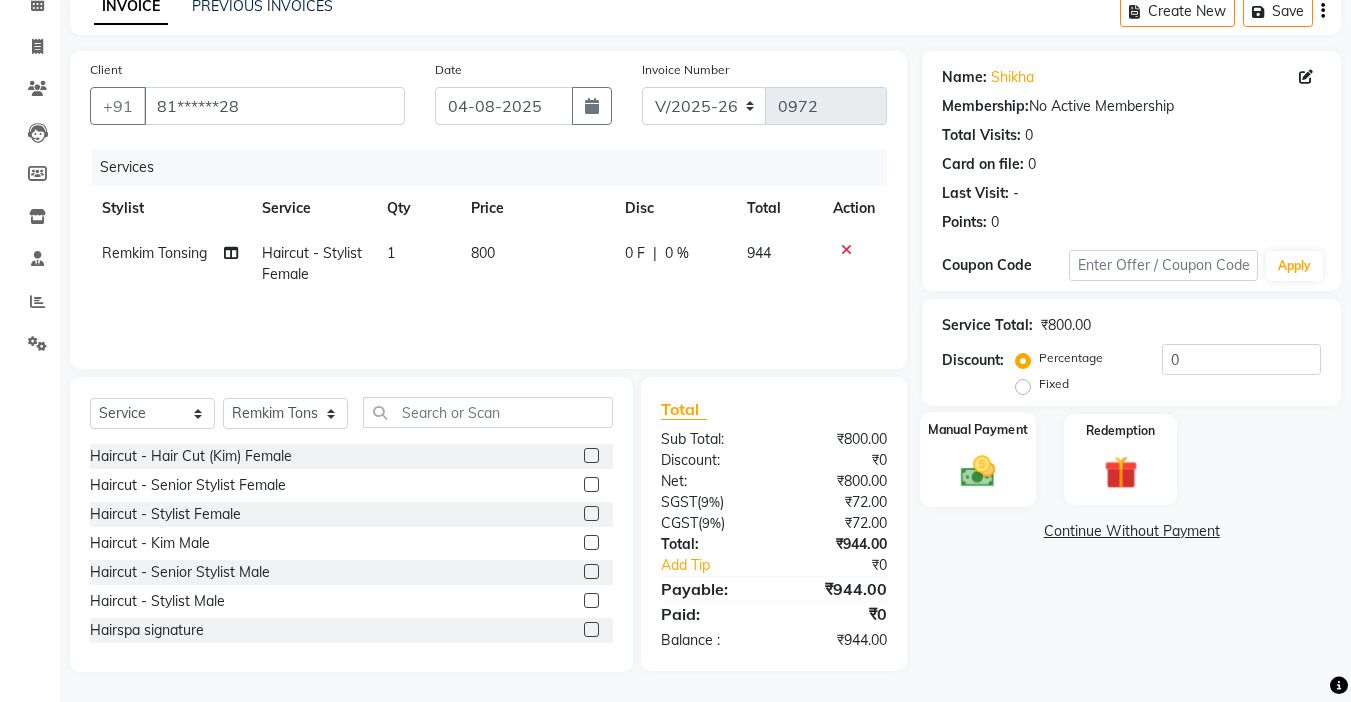 click 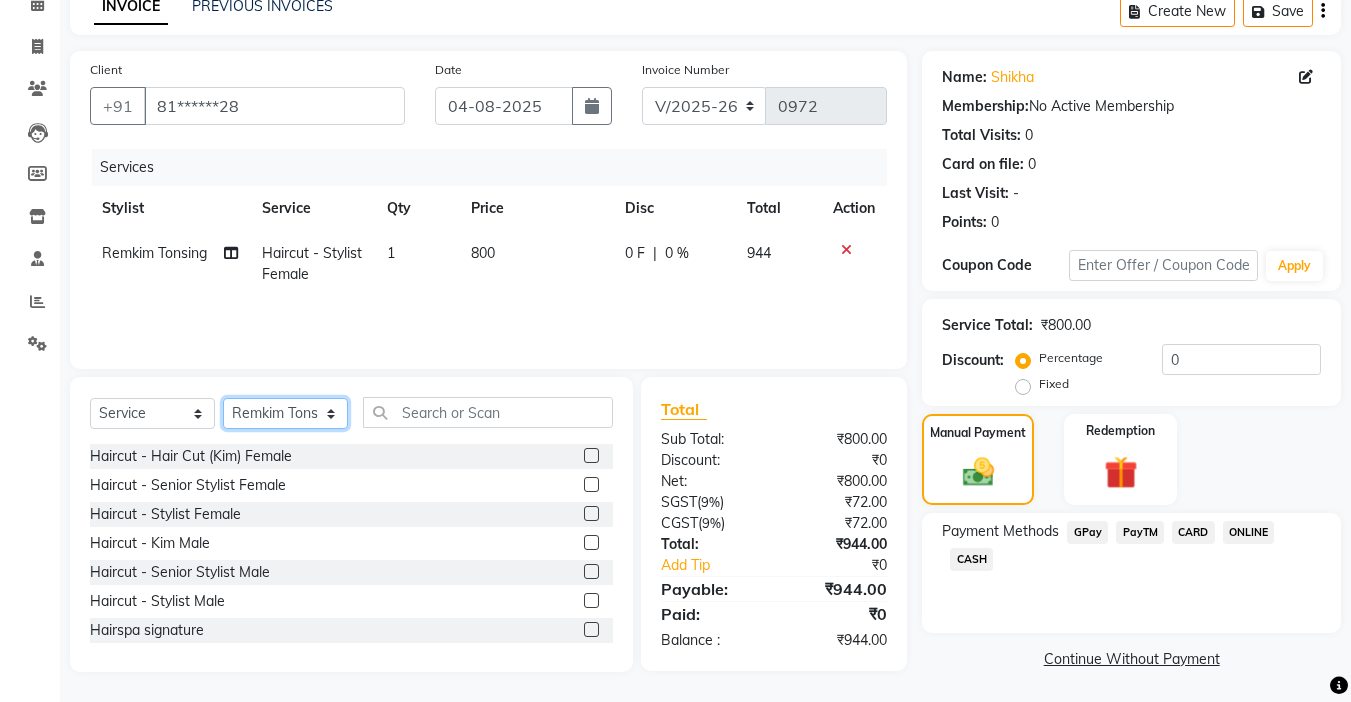 click on "Select Stylist Amrita Anna Boicy Chinghoih Khumlianniang Guite Linda Chingmuan Niang Manager Manhoihkim Protima Kami Remkim Tonsing Sonia vaiphei  Steve .mynlyanSonangaihte Zothanpuii" 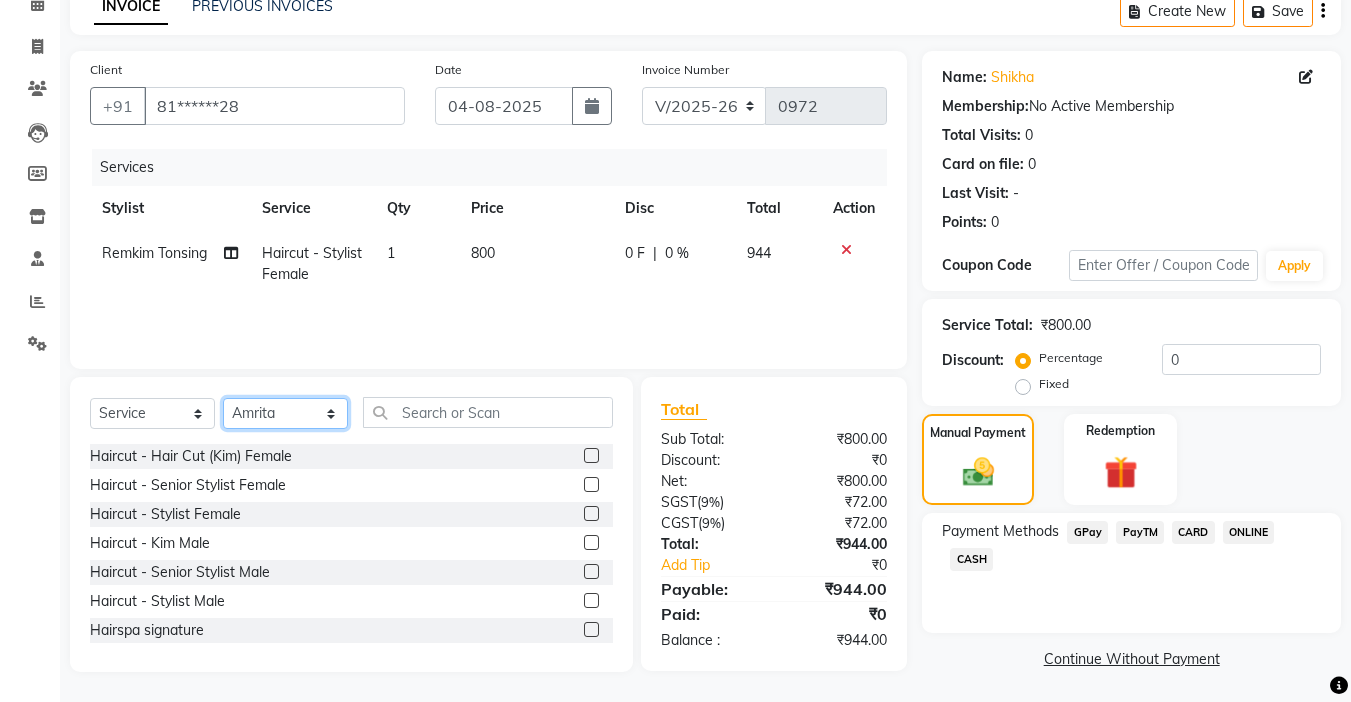 click on "Select Stylist Amrita Anna Boicy Chinghoih Khumlianniang Guite Linda Chingmuan Niang Manager Manhoihkim Protima Kami Remkim Tonsing Sonia vaiphei  Steve .mynlyanSonangaihte Zothanpuii" 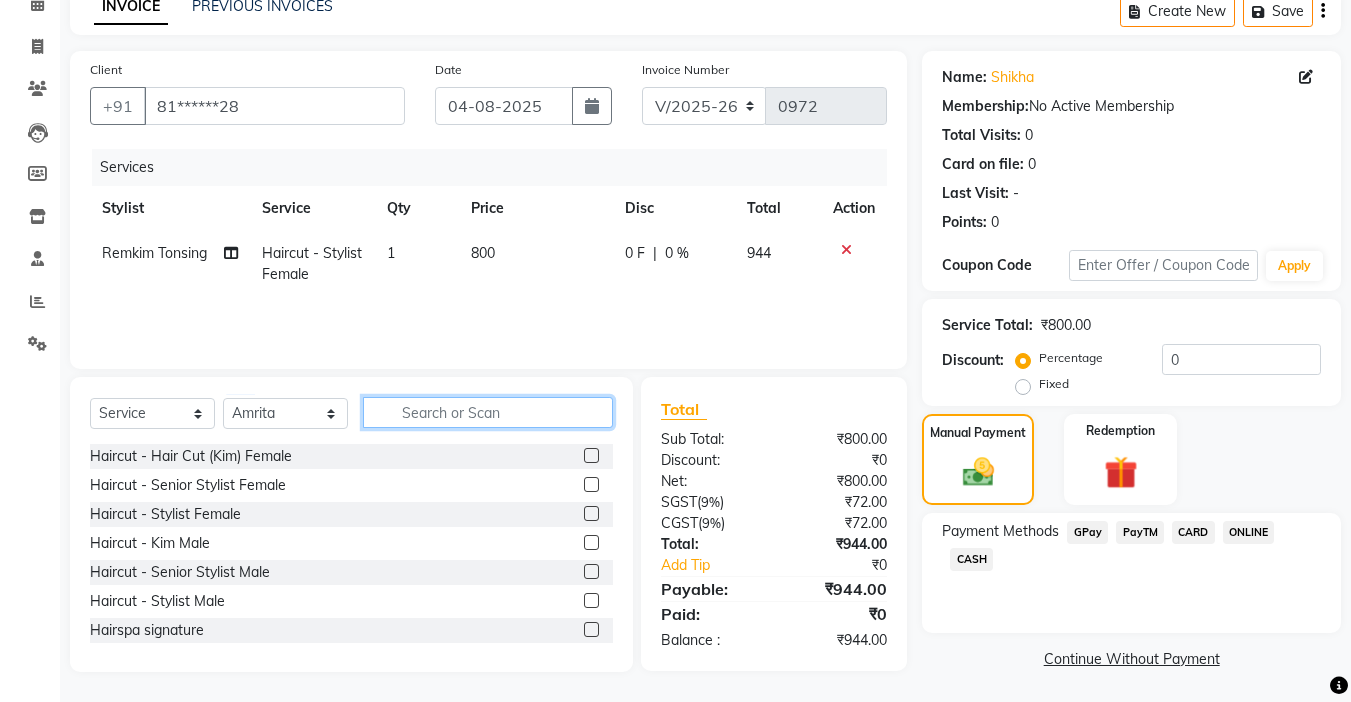 click 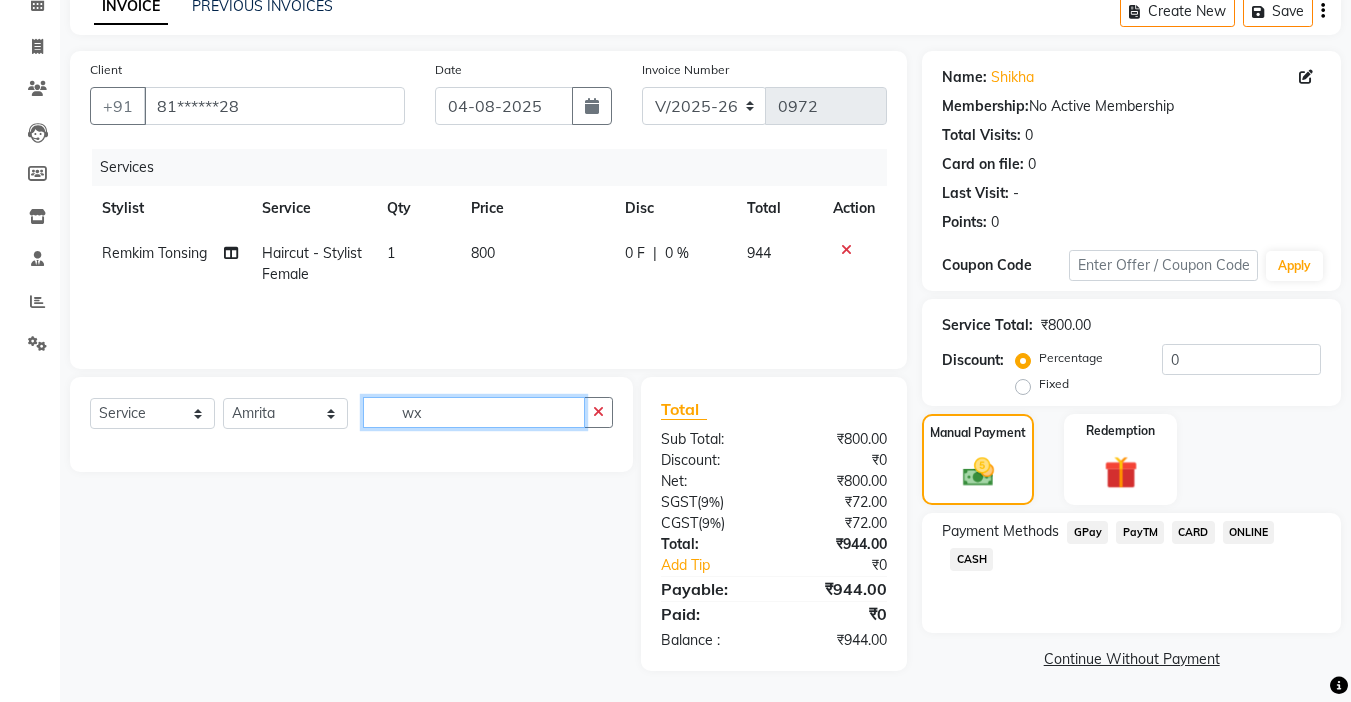 type on "w" 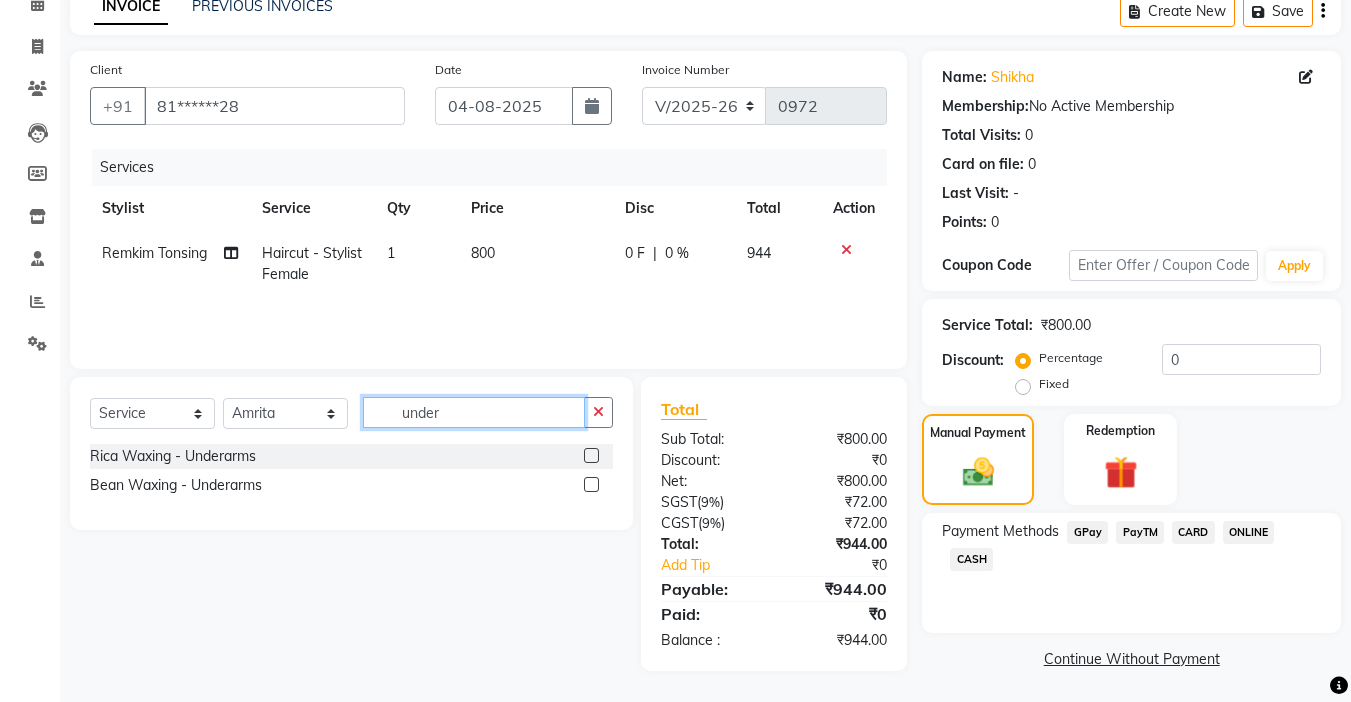 type on "under" 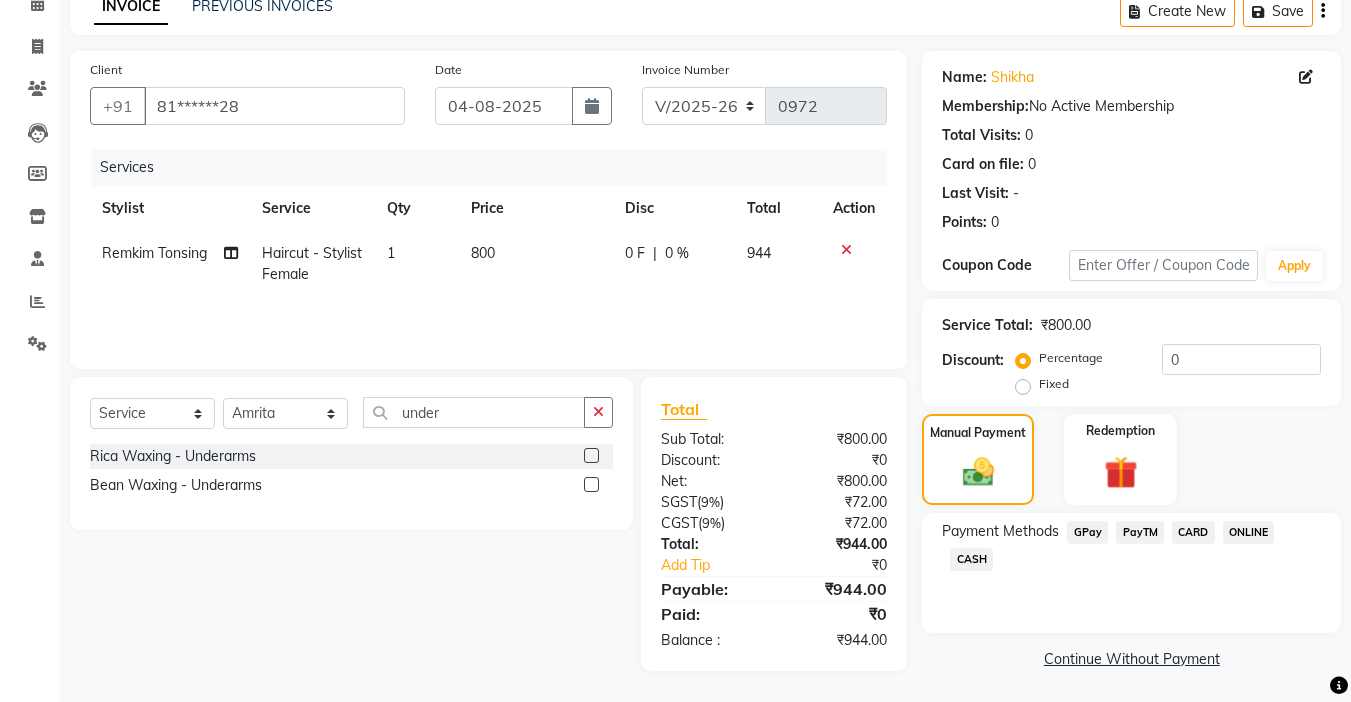 click 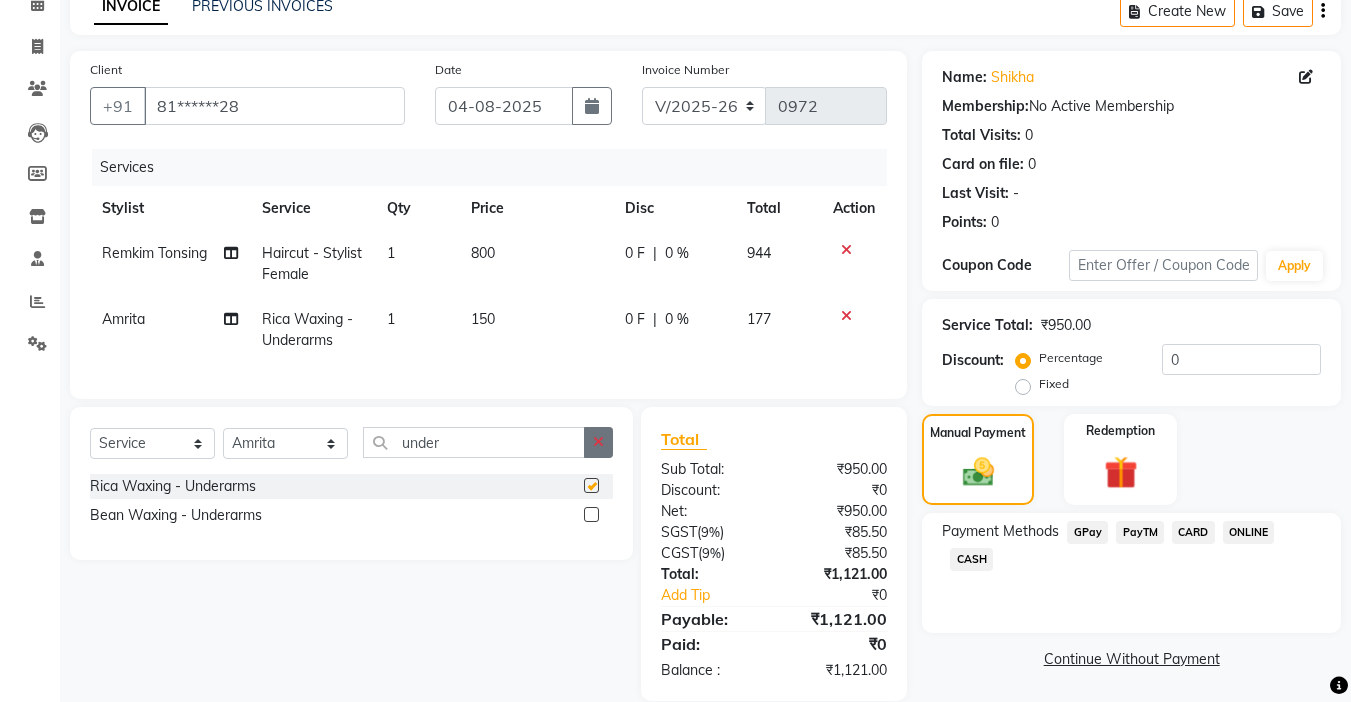 checkbox on "false" 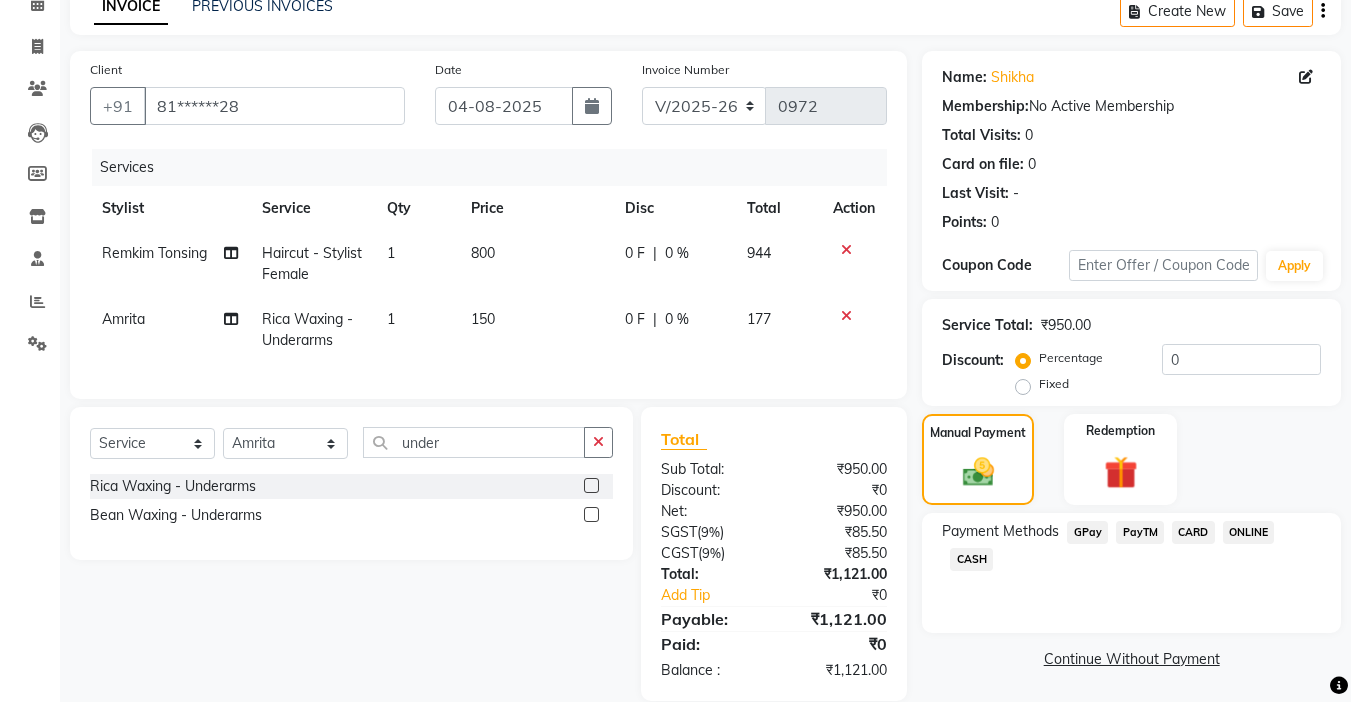 click 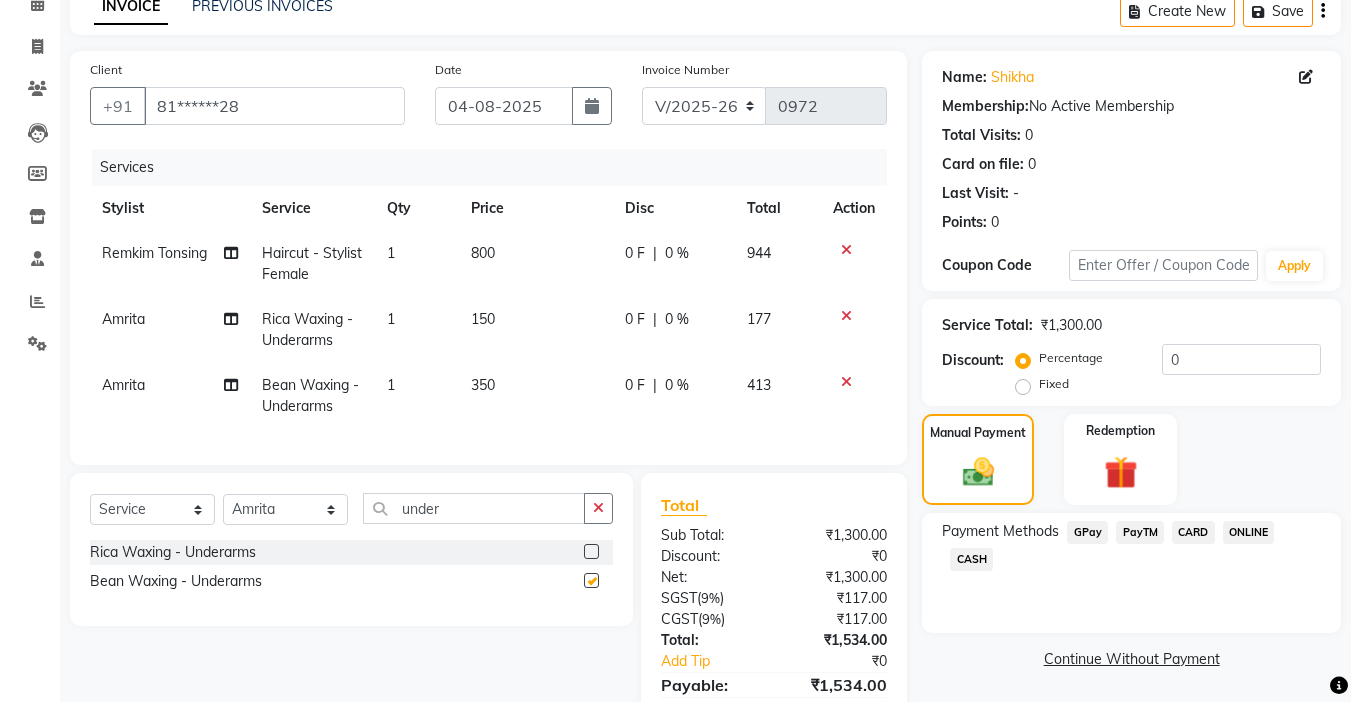 checkbox on "false" 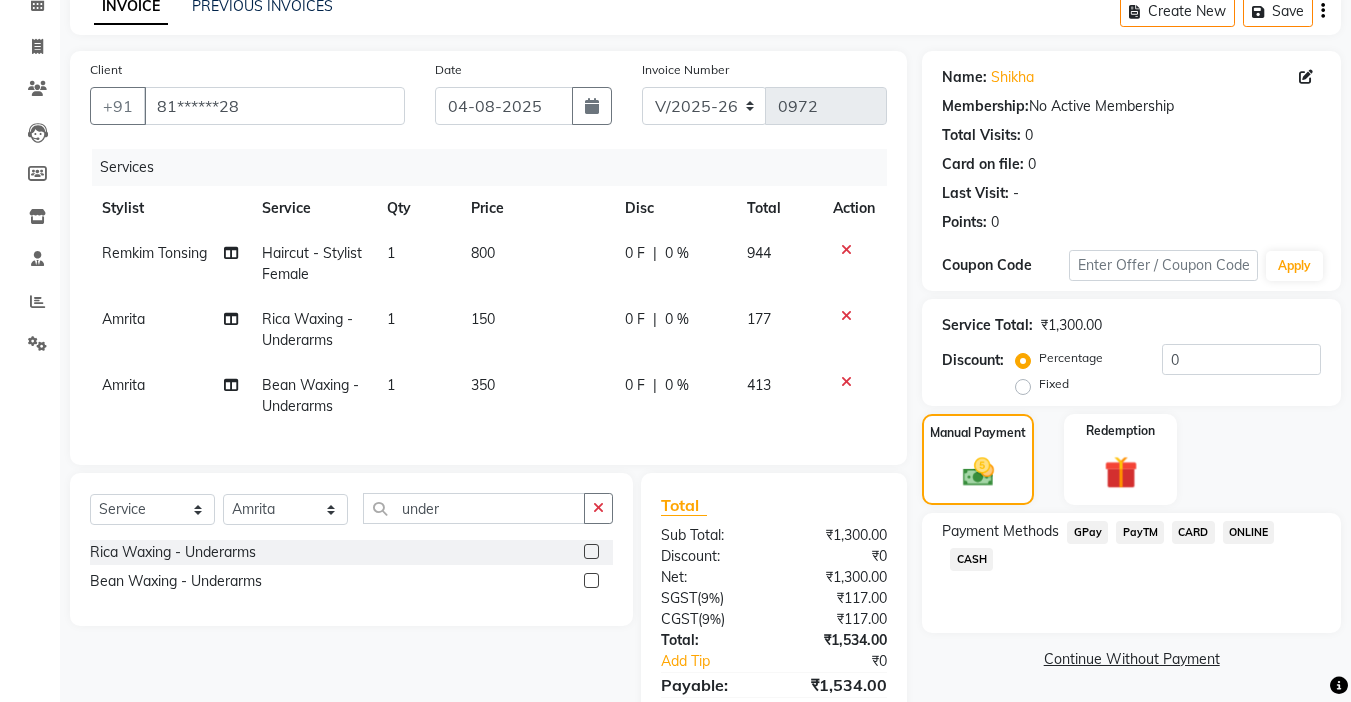 click on "INVOICE PREVIOUS INVOICES Create New   Save" 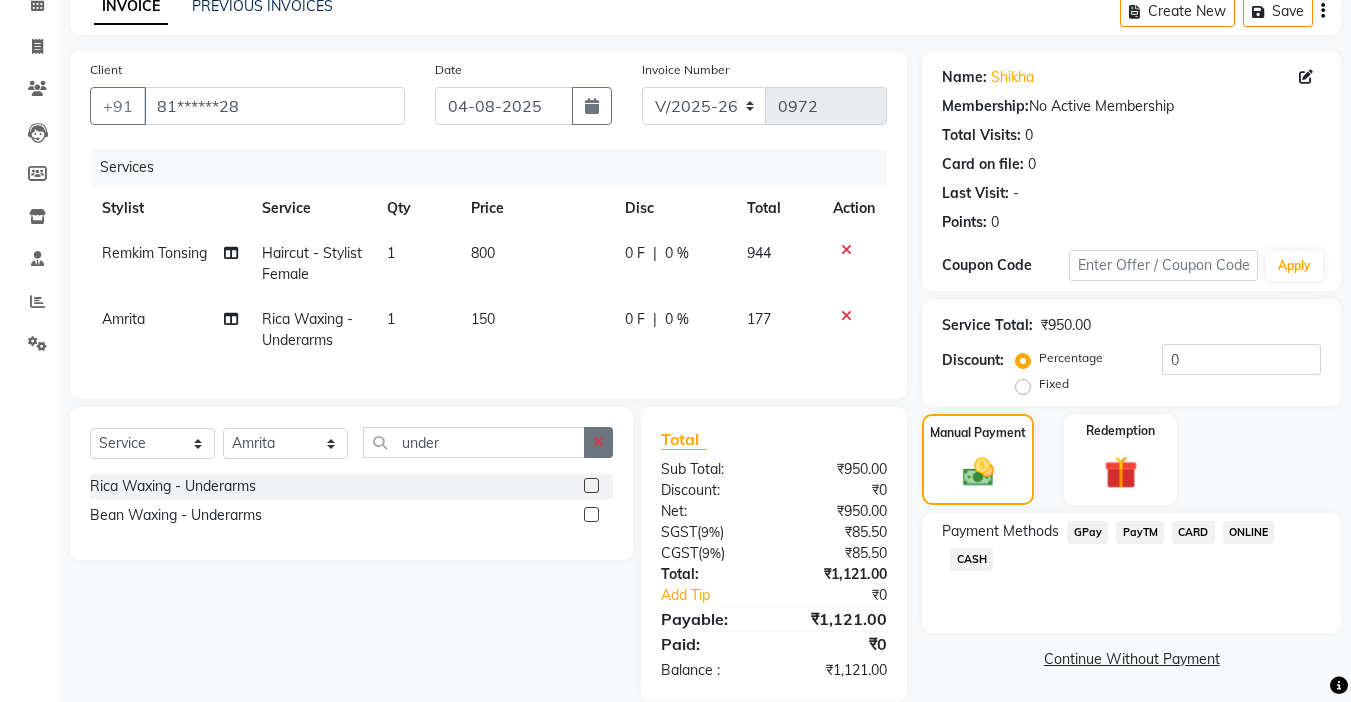 click 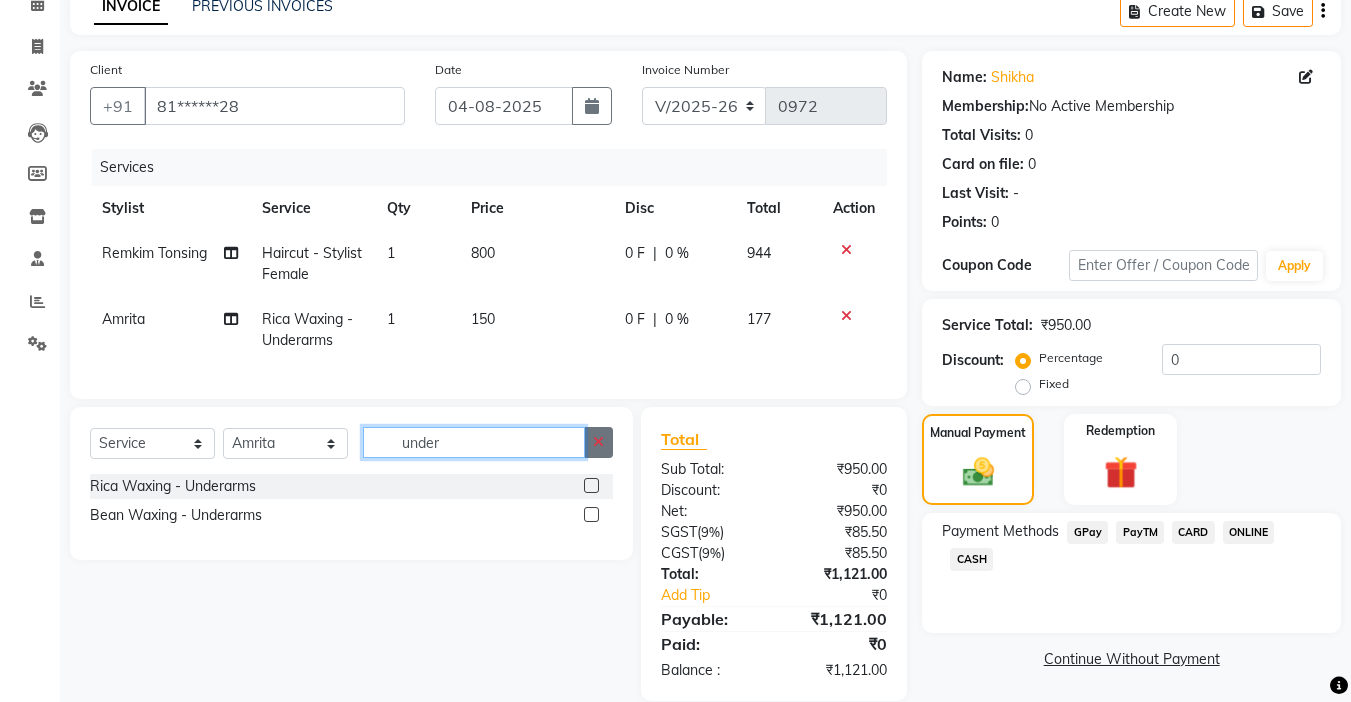 type 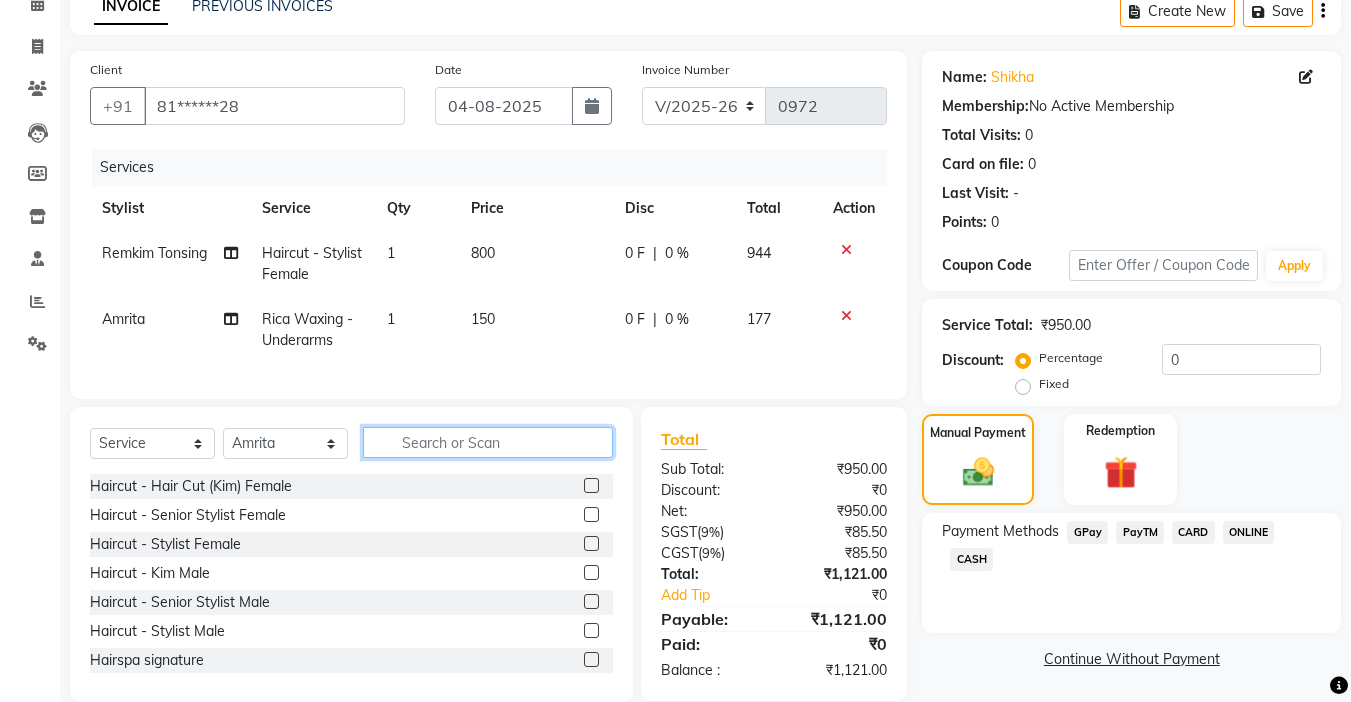 scroll, scrollTop: 144, scrollLeft: 0, axis: vertical 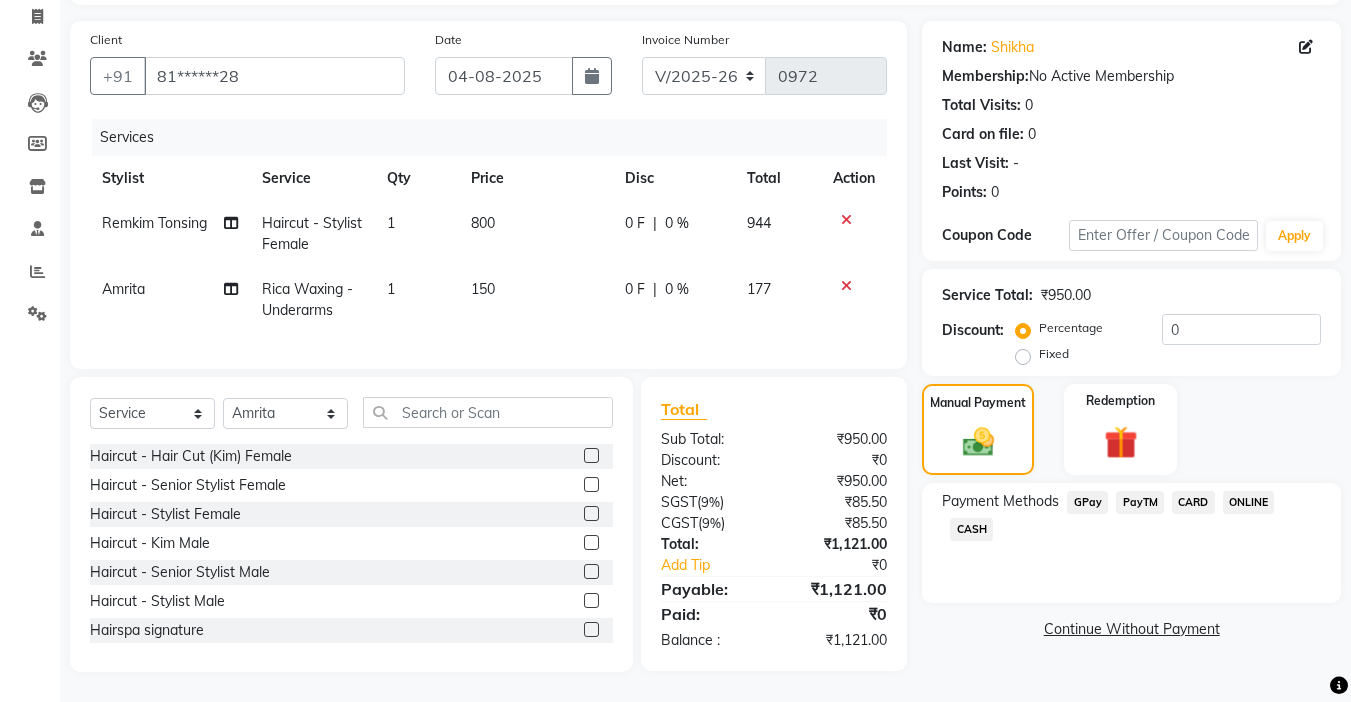 click on "GPay" 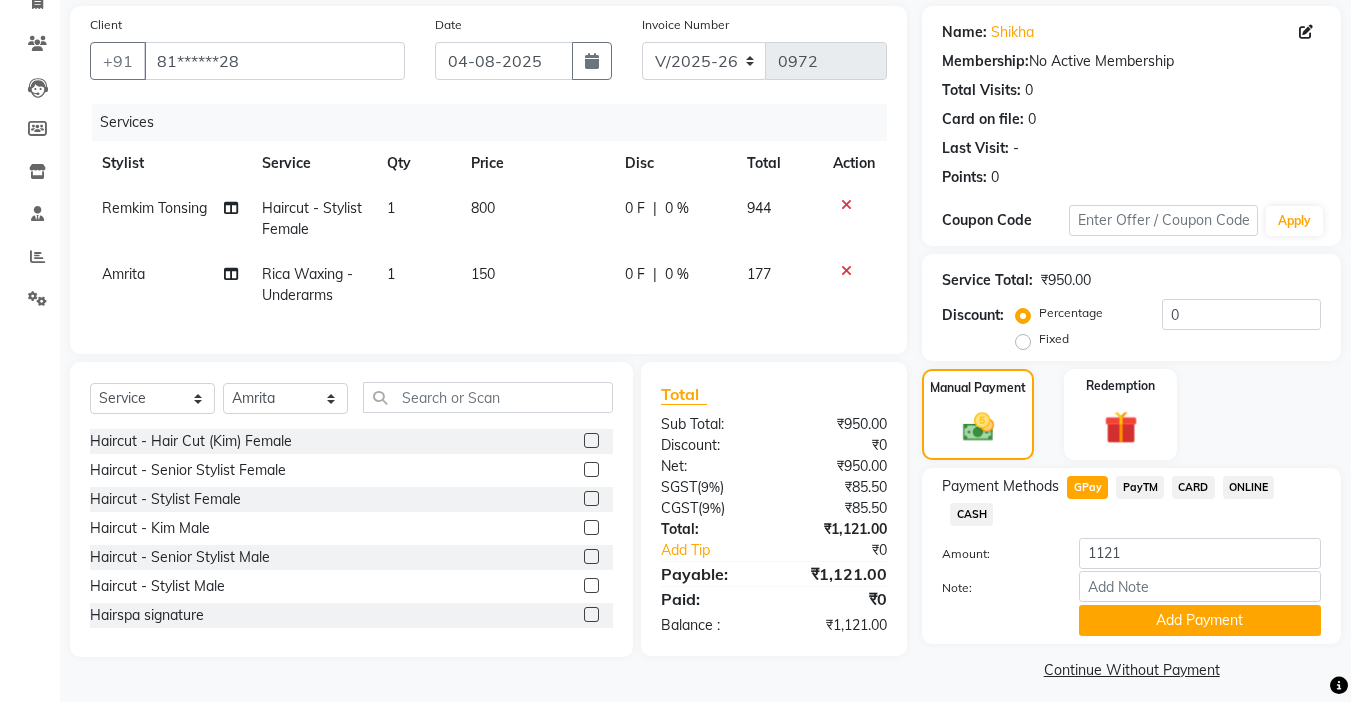 click on "ONLINE" 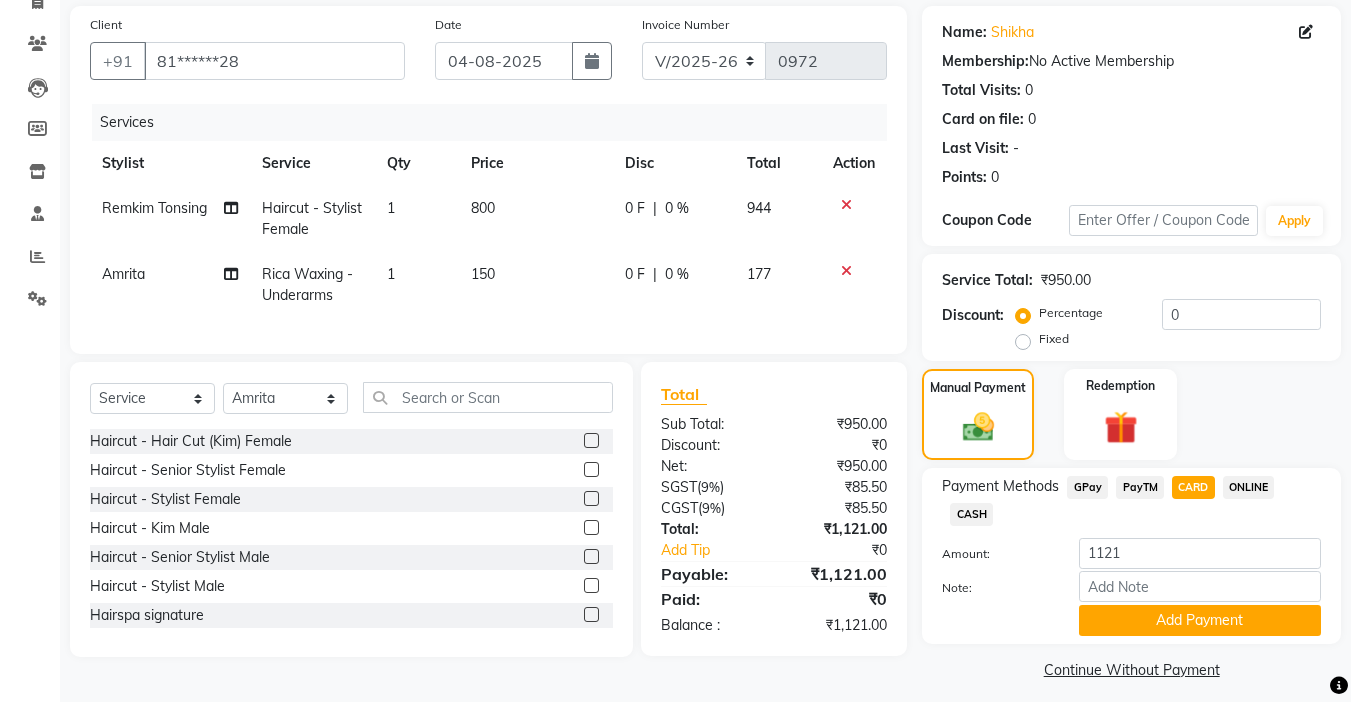 scroll, scrollTop: 0, scrollLeft: 0, axis: both 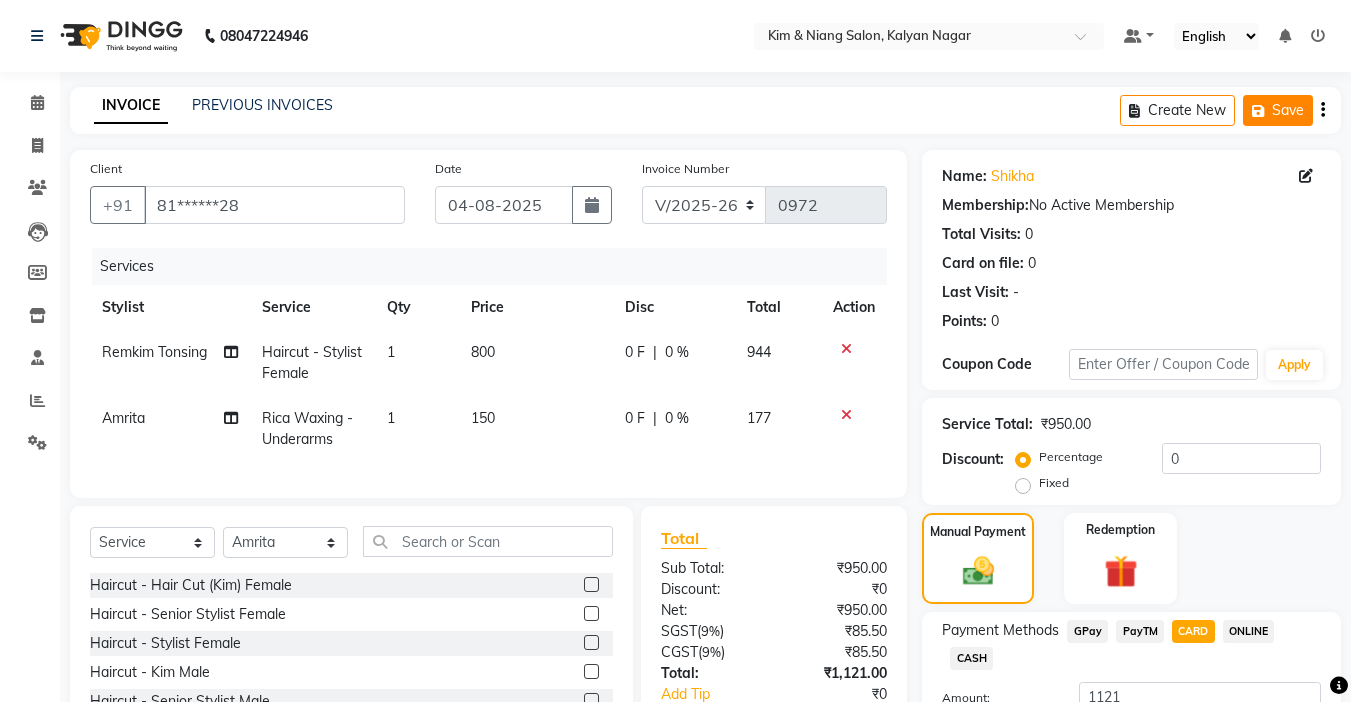 click on "Save" 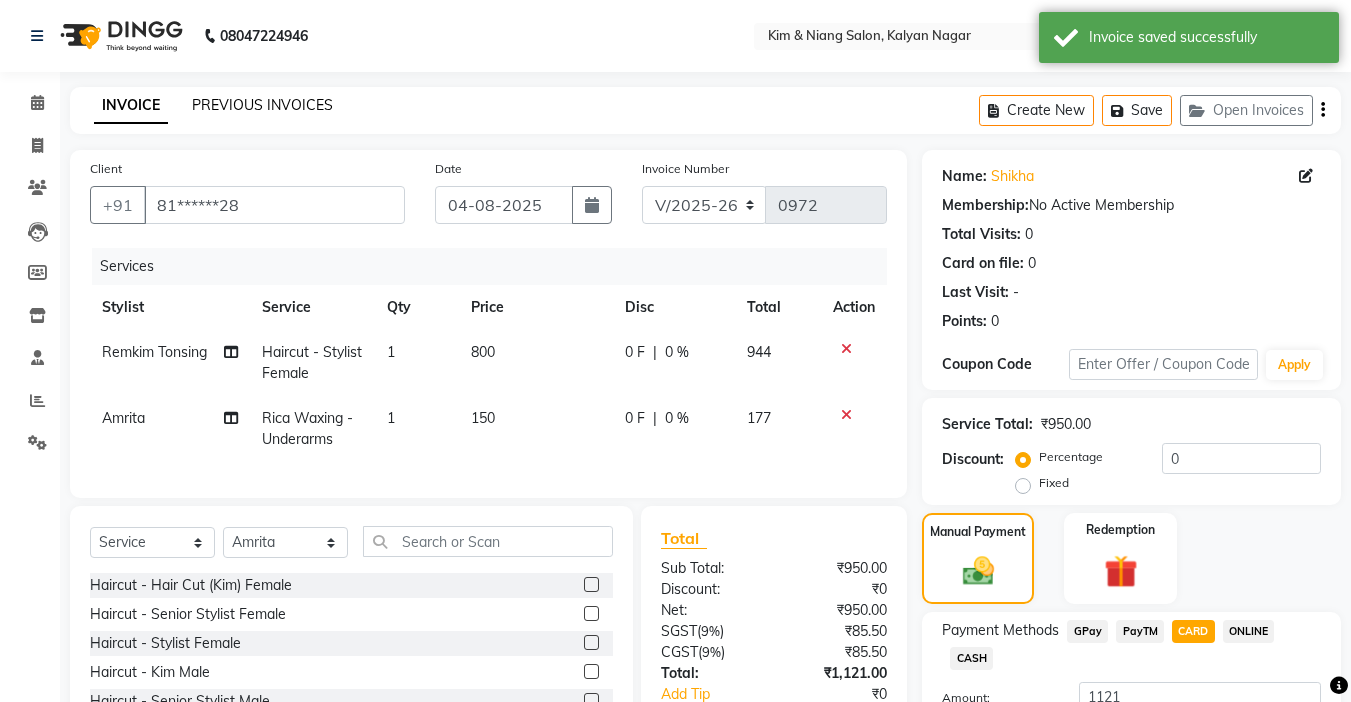 click on "PREVIOUS INVOICES" 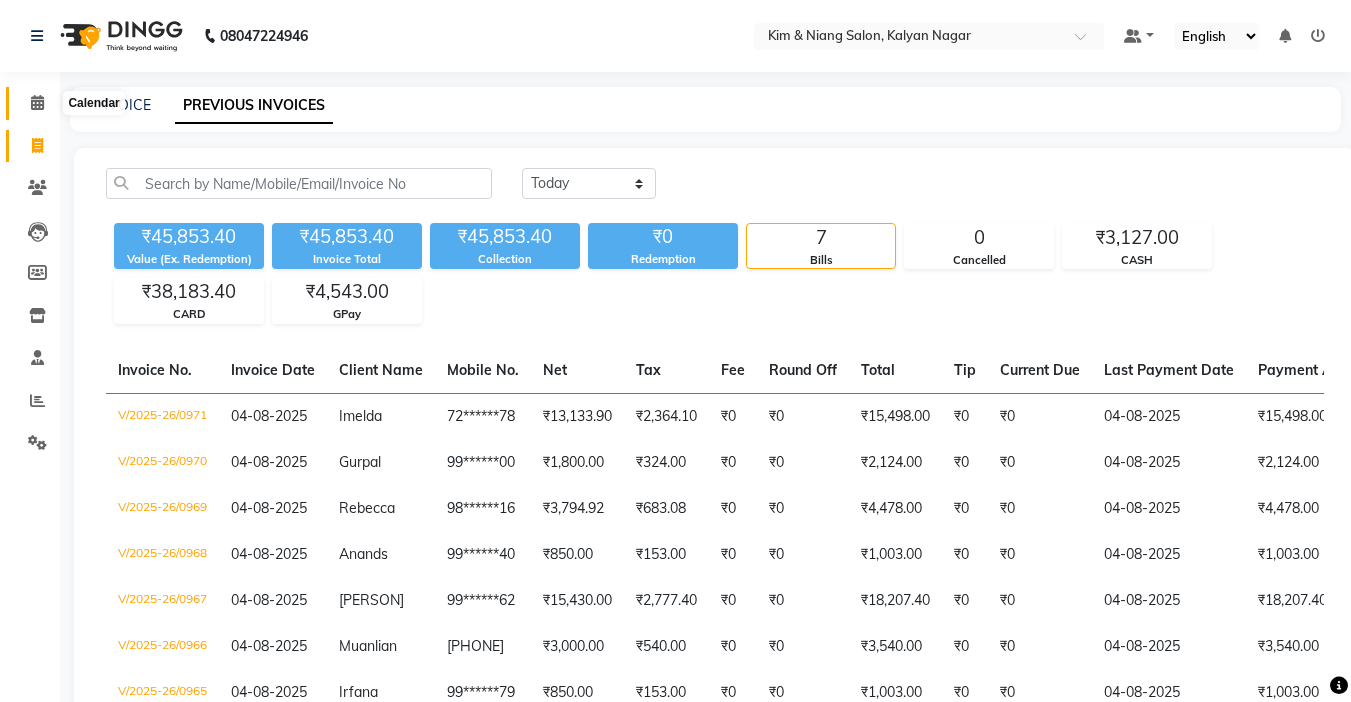click 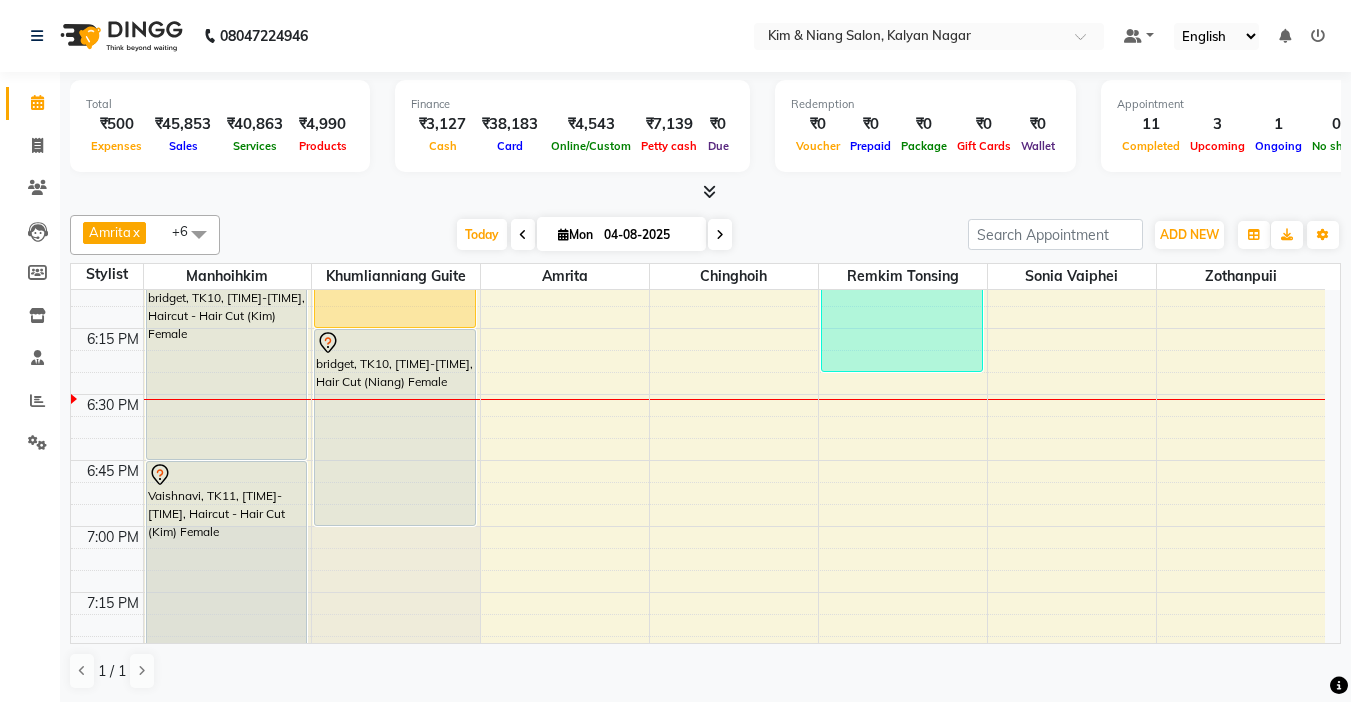 scroll, scrollTop: 2477, scrollLeft: 0, axis: vertical 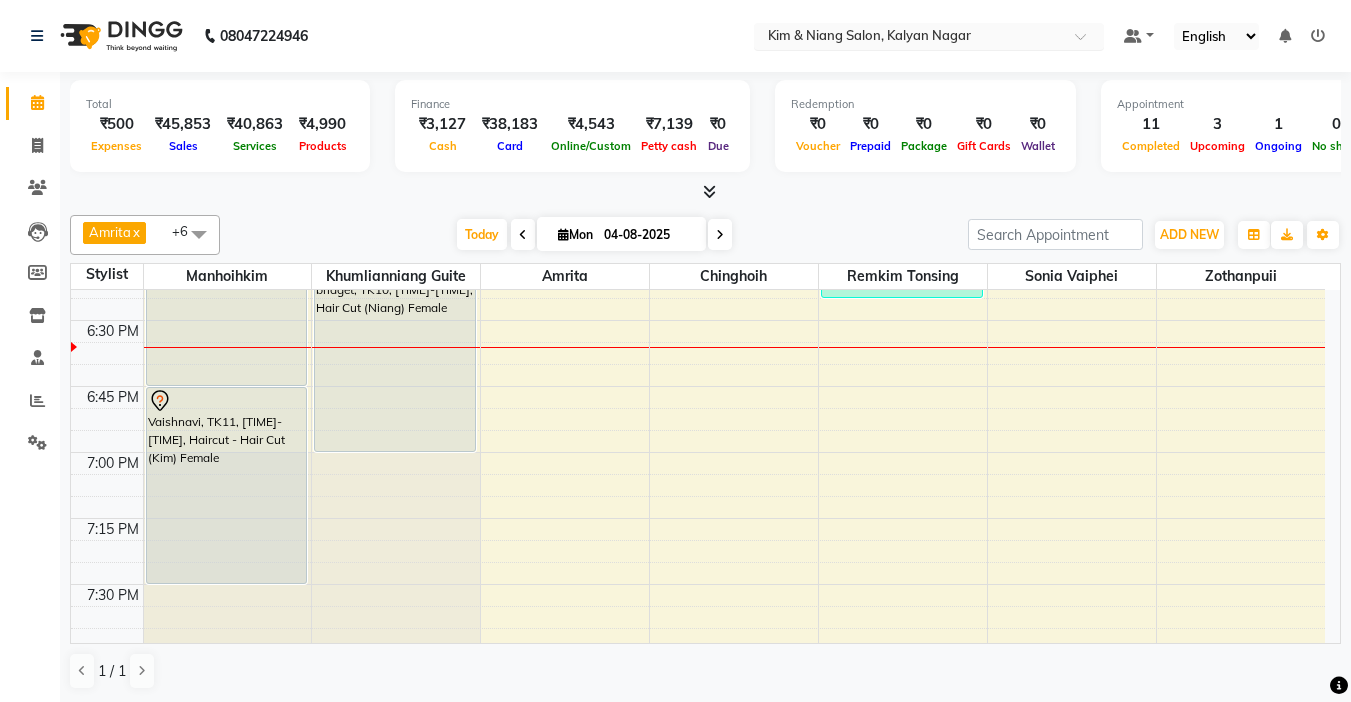click on "Select Location × Kim & Niang Salon, Kalyan Nagar" at bounding box center (929, 36) 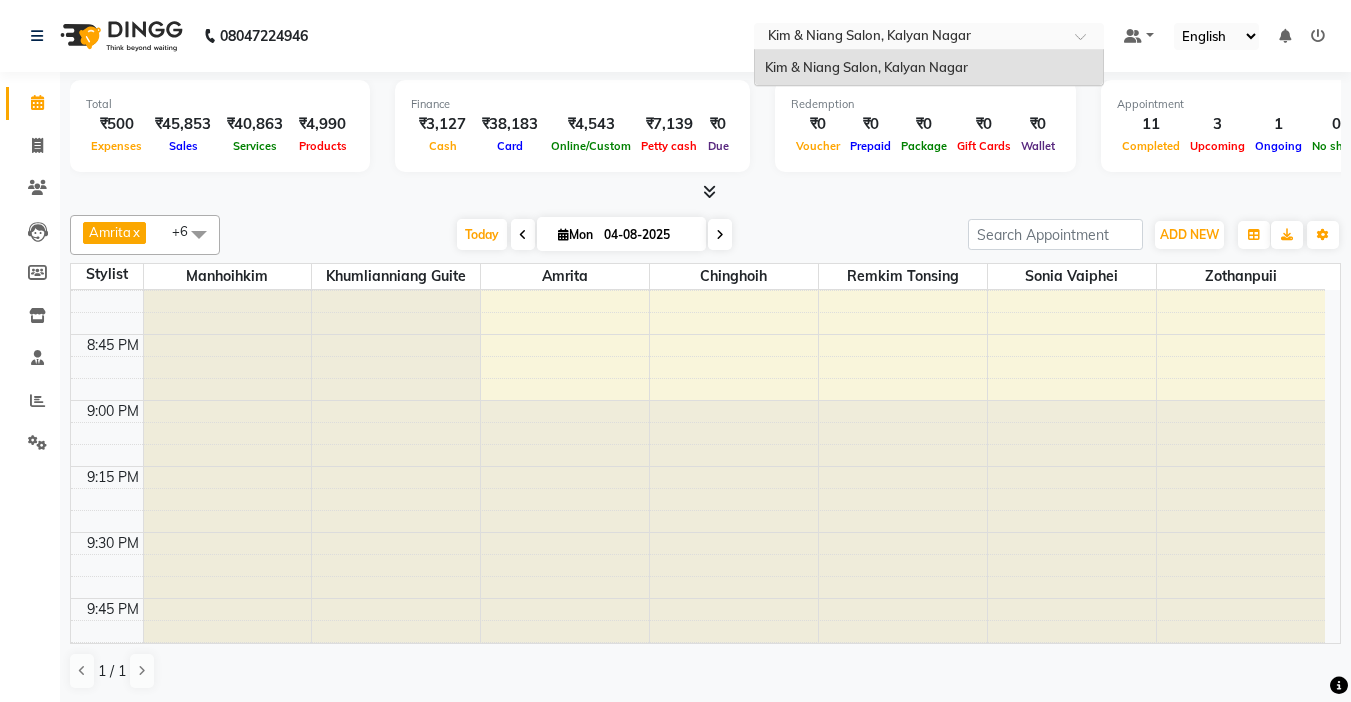 scroll, scrollTop: 3078, scrollLeft: 0, axis: vertical 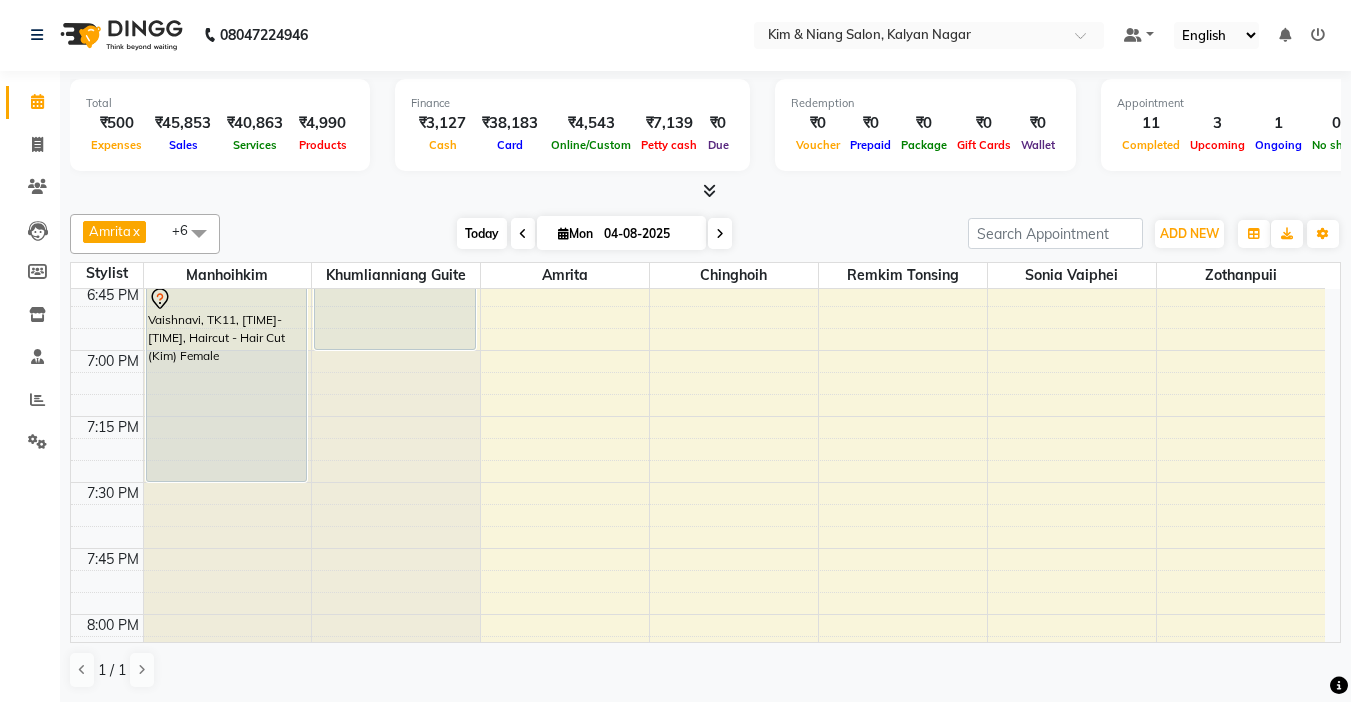 click on "Today" at bounding box center [482, 233] 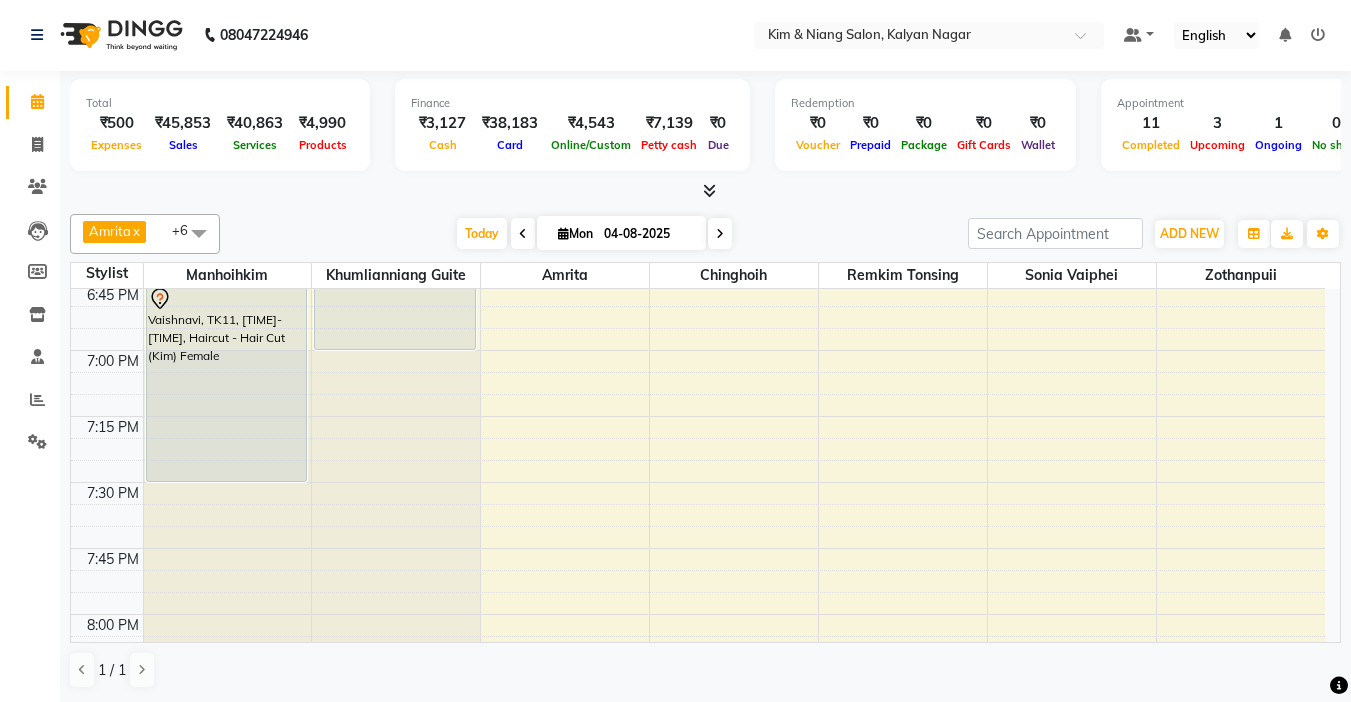 scroll, scrollTop: 0, scrollLeft: 0, axis: both 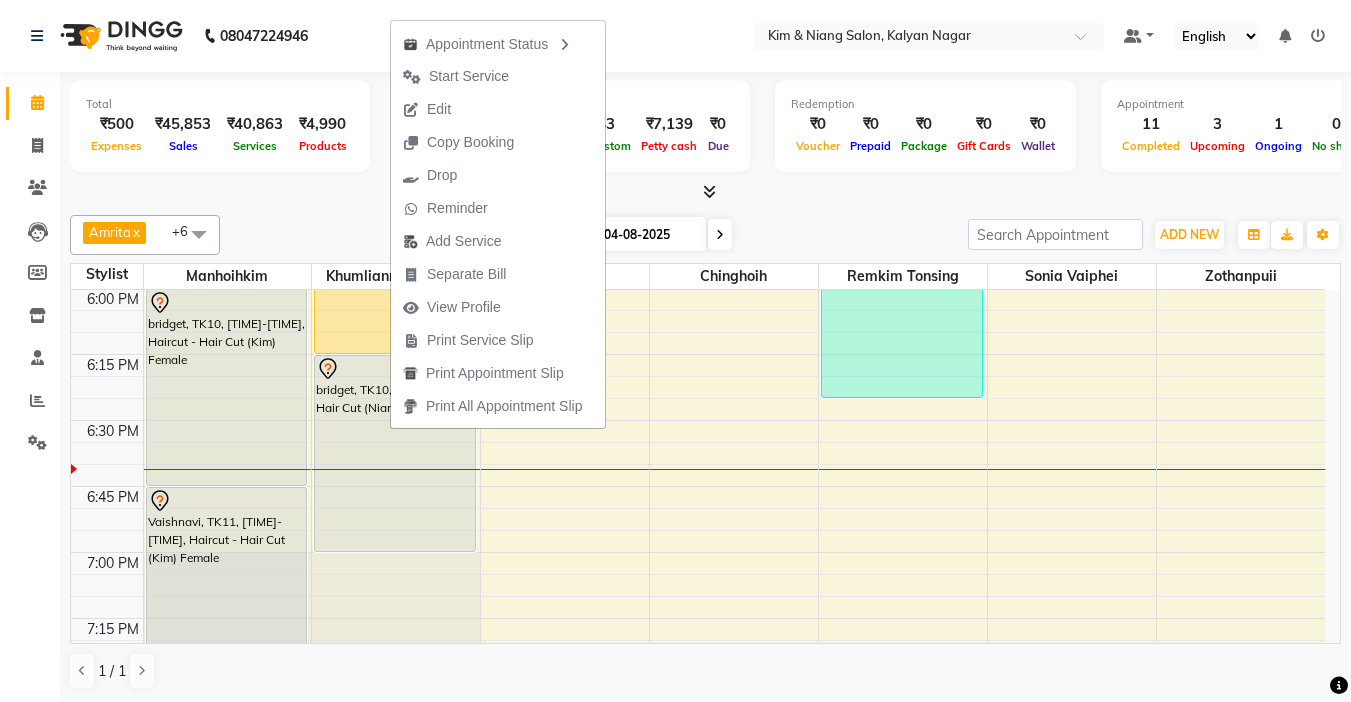 click on "08047224946 Select Location × Kim & Niang Salon, Kalyan Nagar Default Panel My Panel English ENGLISH Español العربية मराठी हिंदी ગુજરાતી தமிழ் 中文 Notifications nothing to show" 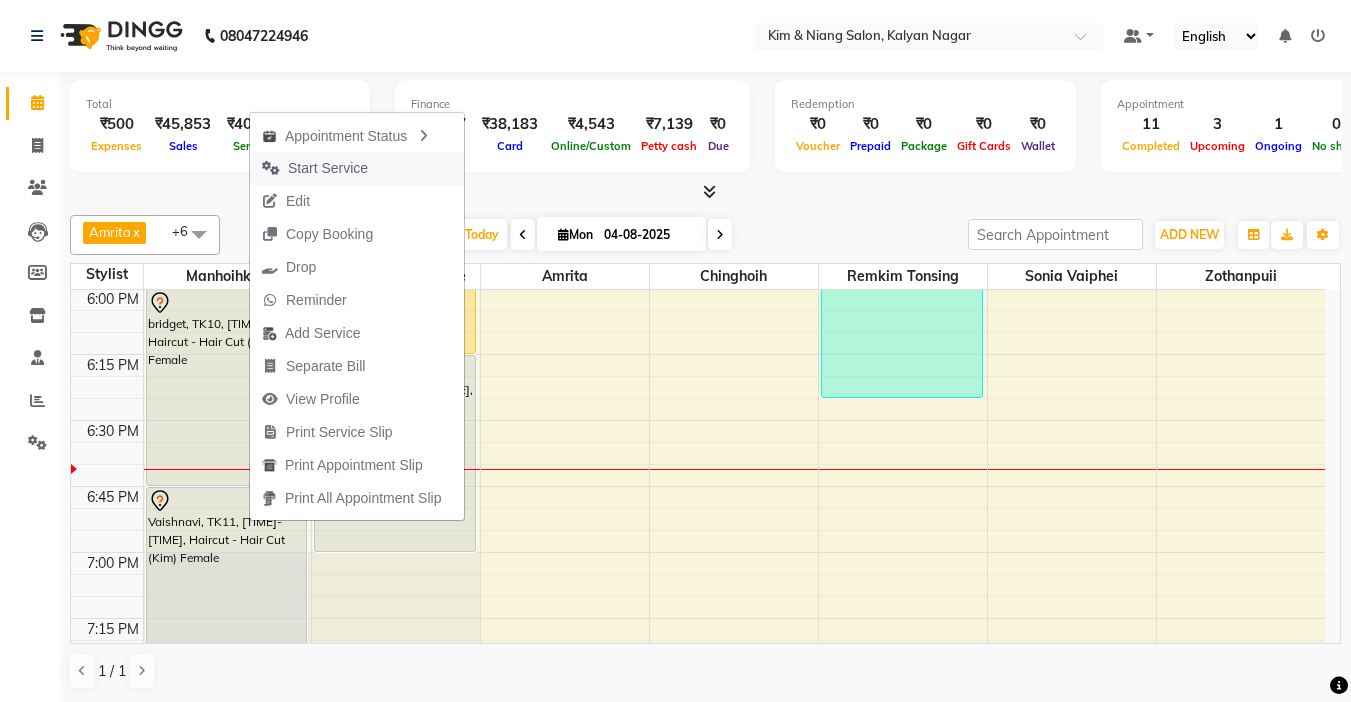 click on "Start Service" at bounding box center (328, 168) 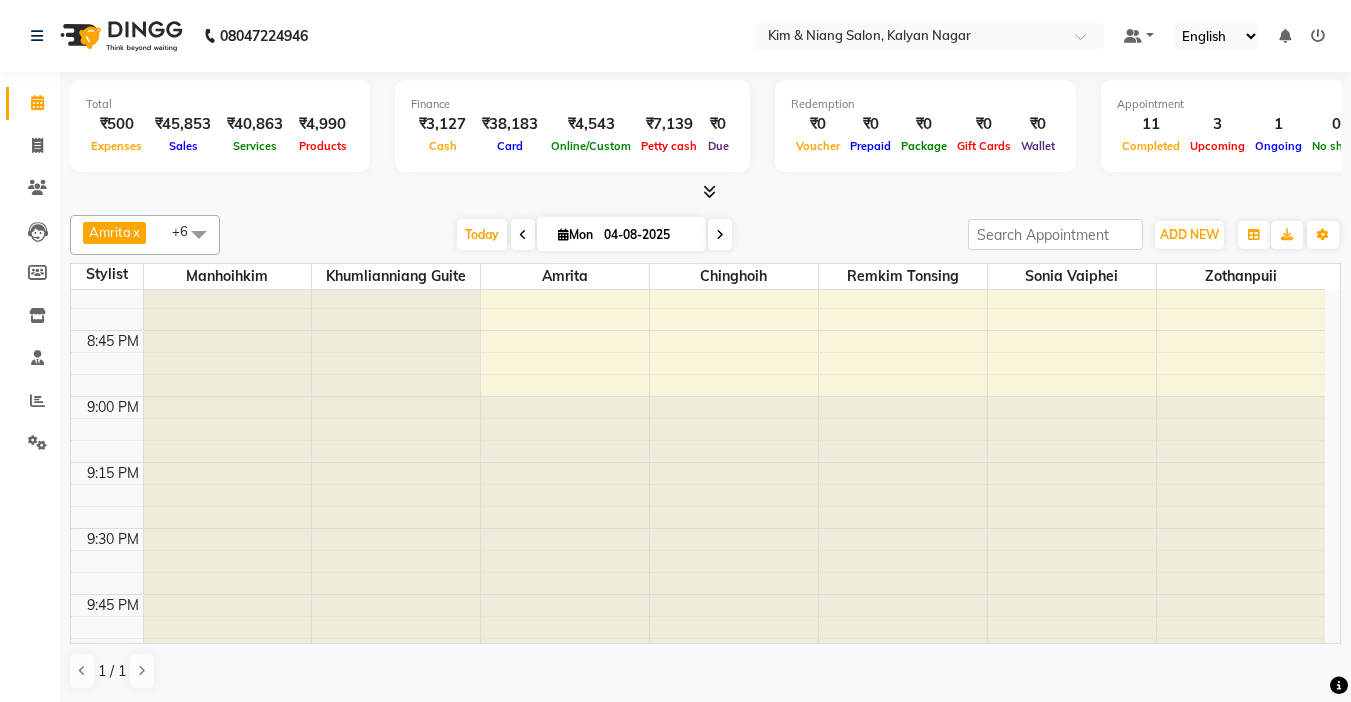 scroll, scrollTop: 3078, scrollLeft: 0, axis: vertical 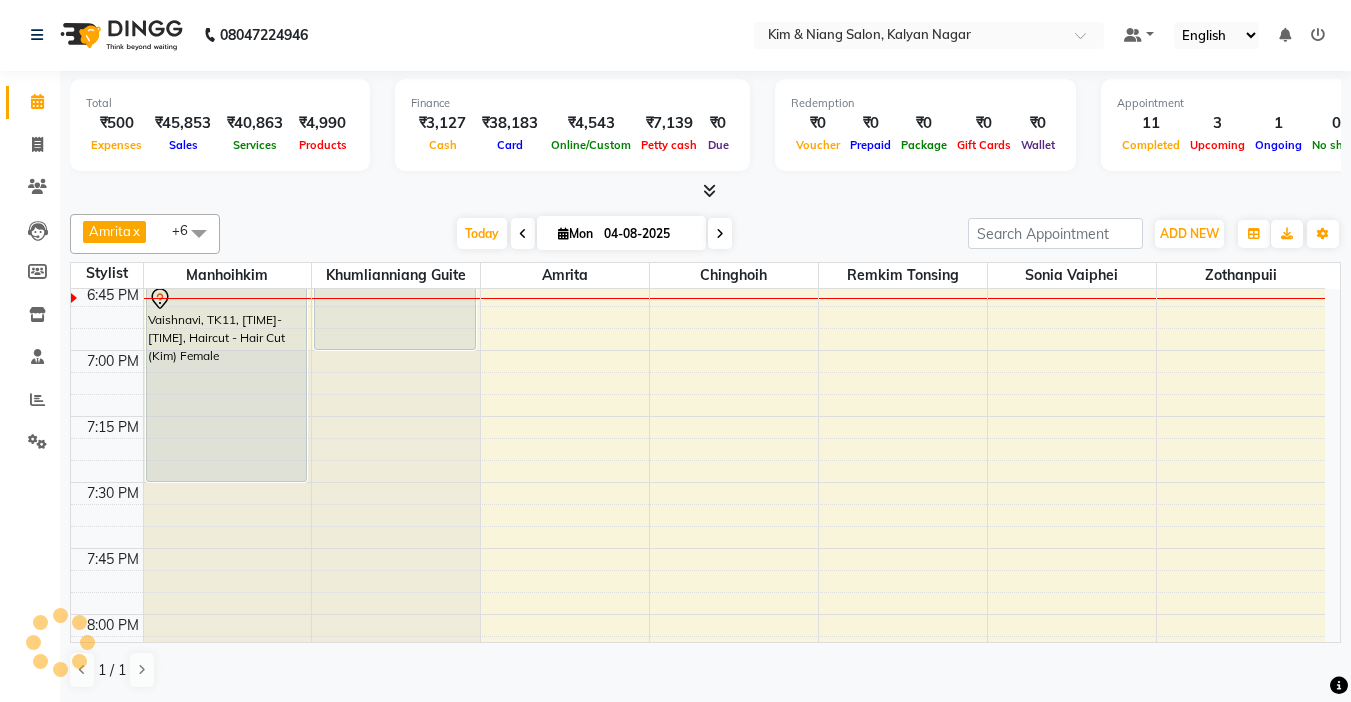 click at bounding box center [709, 190] 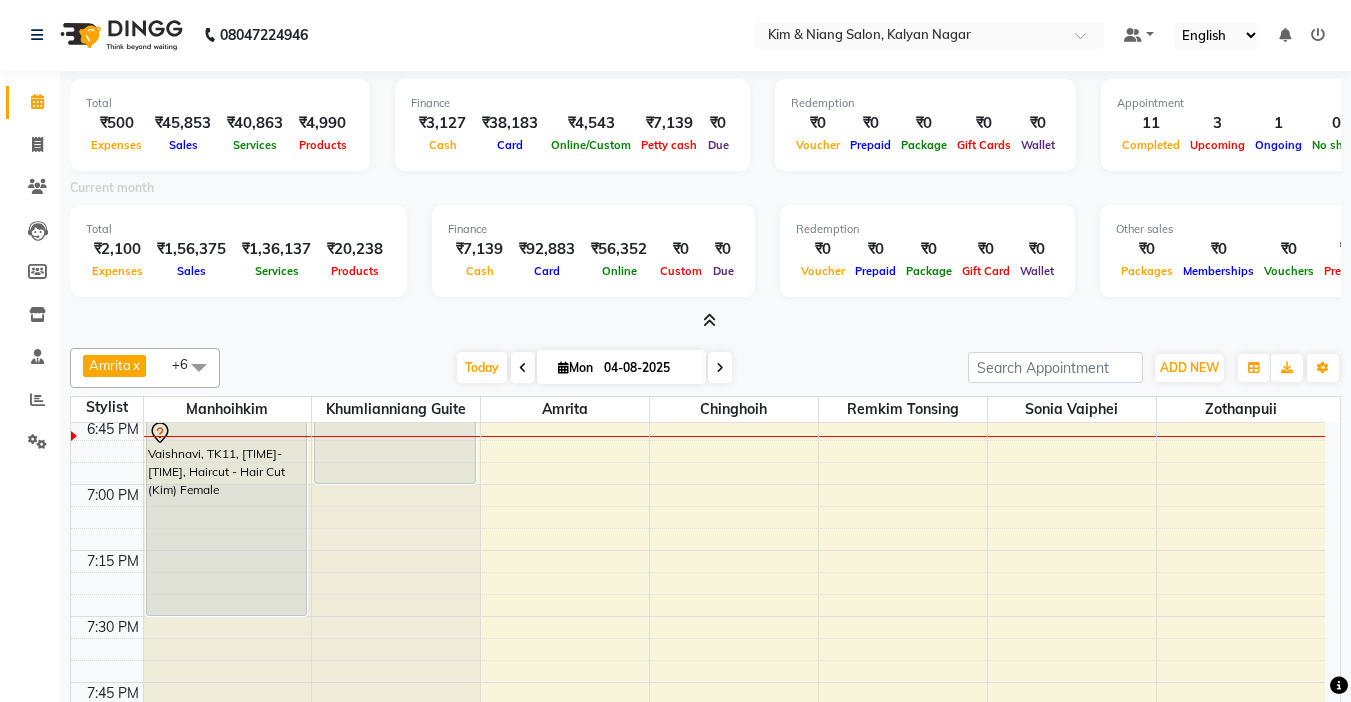 click at bounding box center [709, 320] 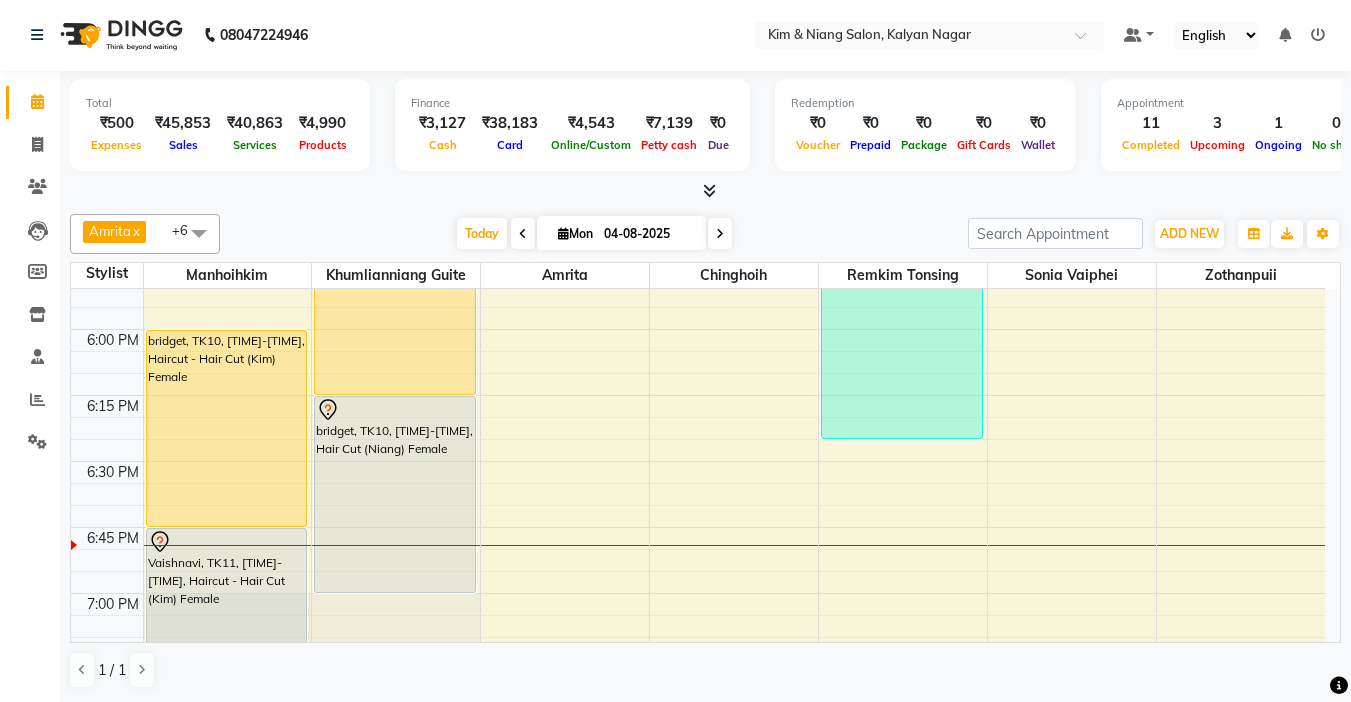 scroll, scrollTop: 2278, scrollLeft: 0, axis: vertical 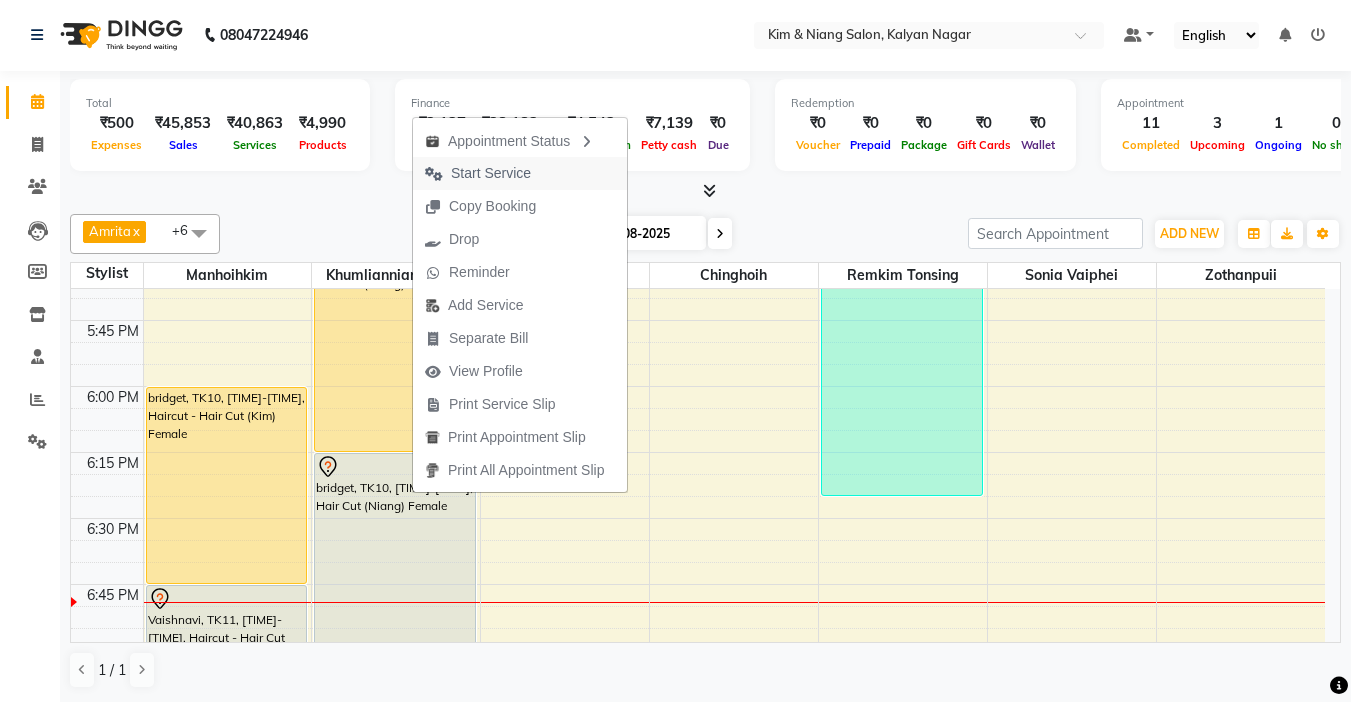 click on "Start Service" at bounding box center (491, 173) 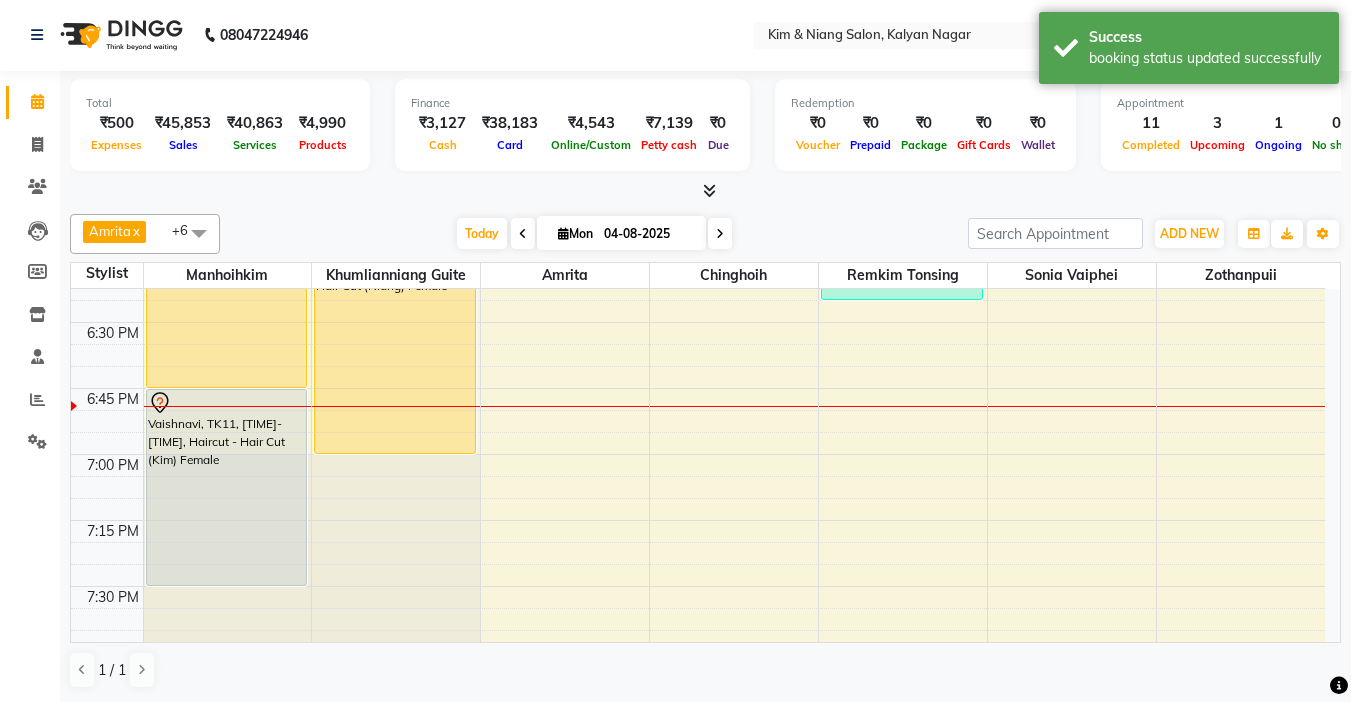 scroll, scrollTop: 2478, scrollLeft: 0, axis: vertical 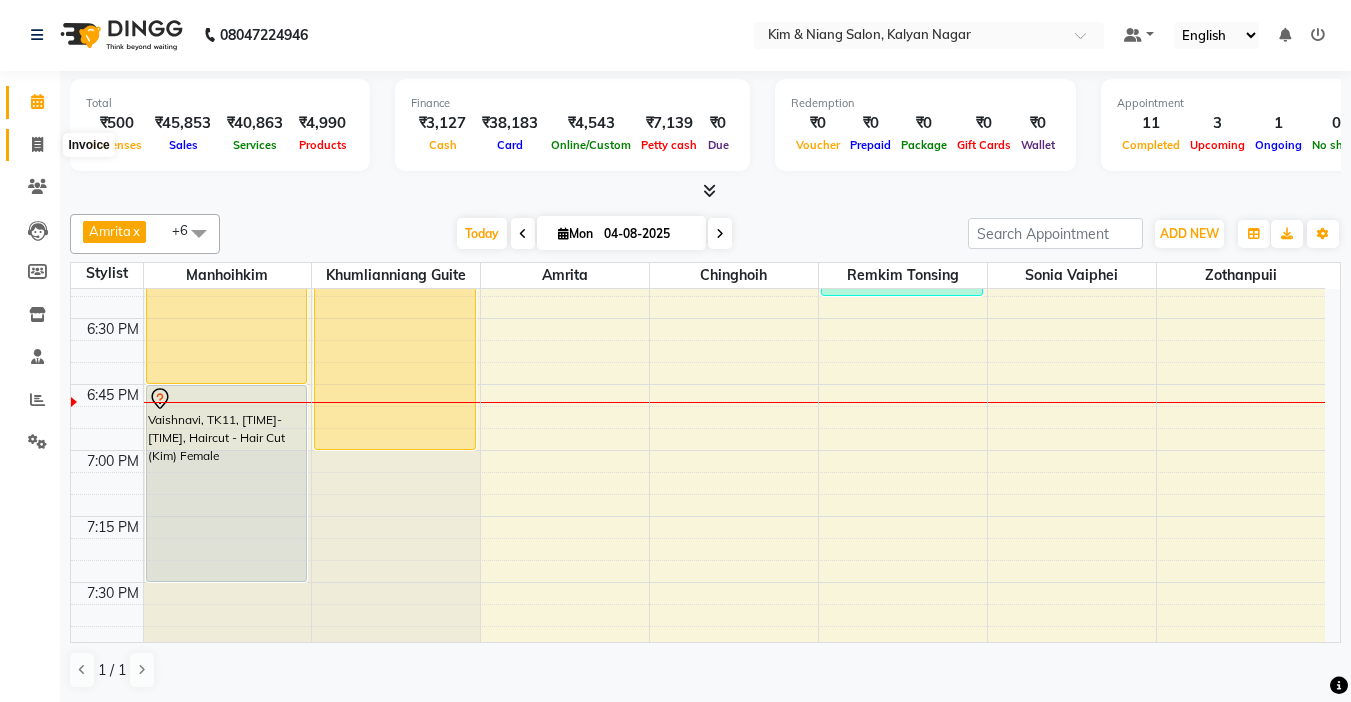 click 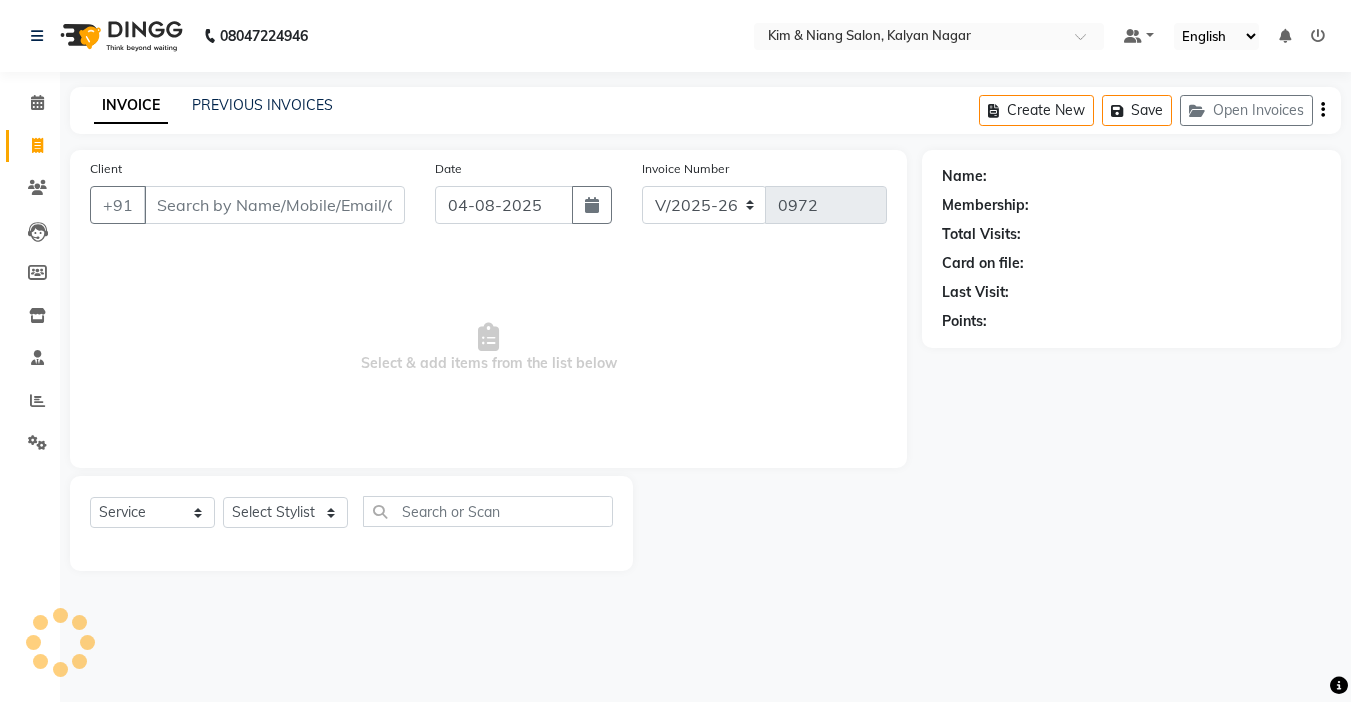 scroll, scrollTop: 0, scrollLeft: 0, axis: both 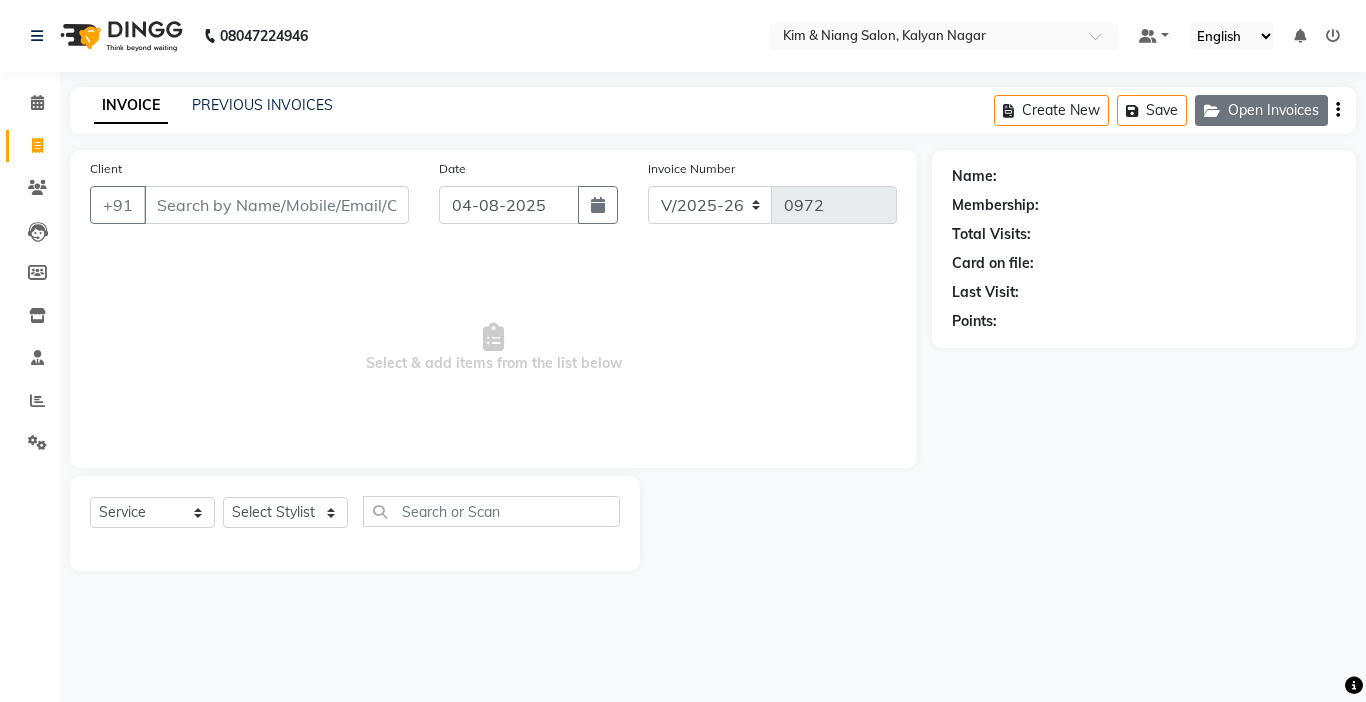 click on "Open Invoices" 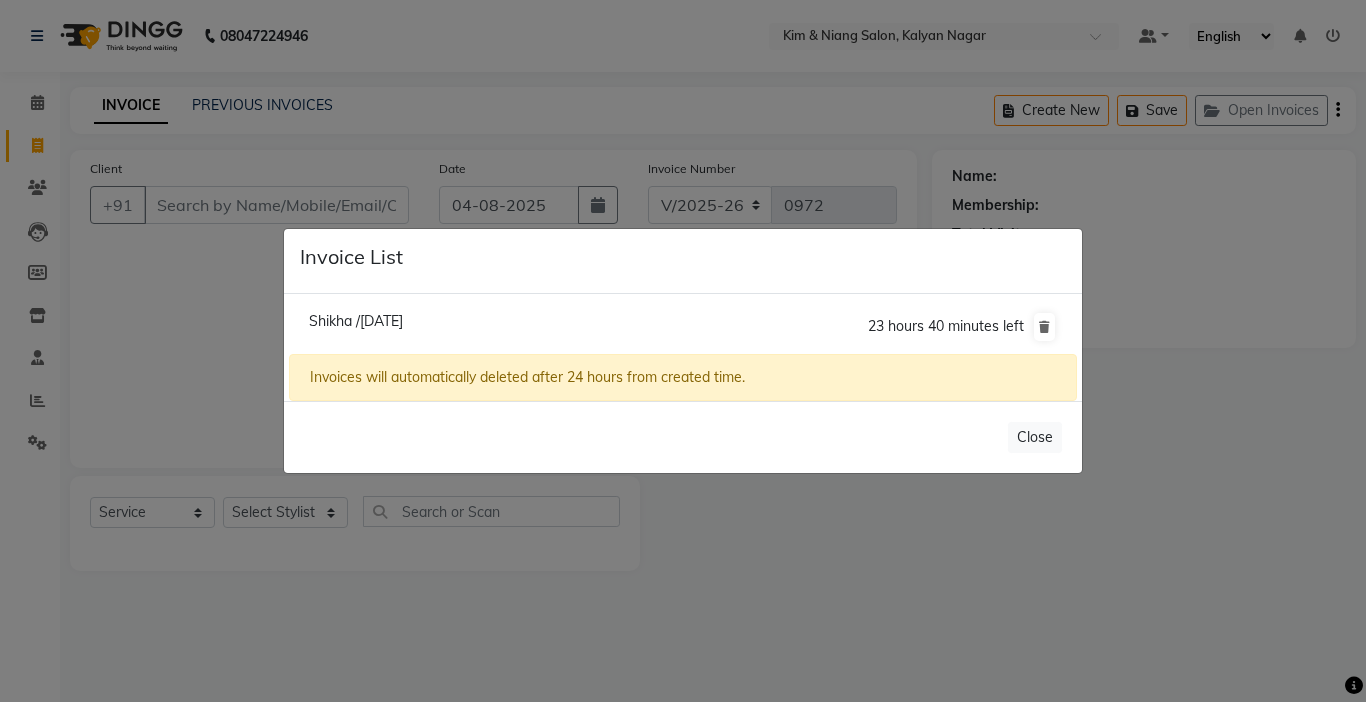 click on "Shikha /04 August 2025" 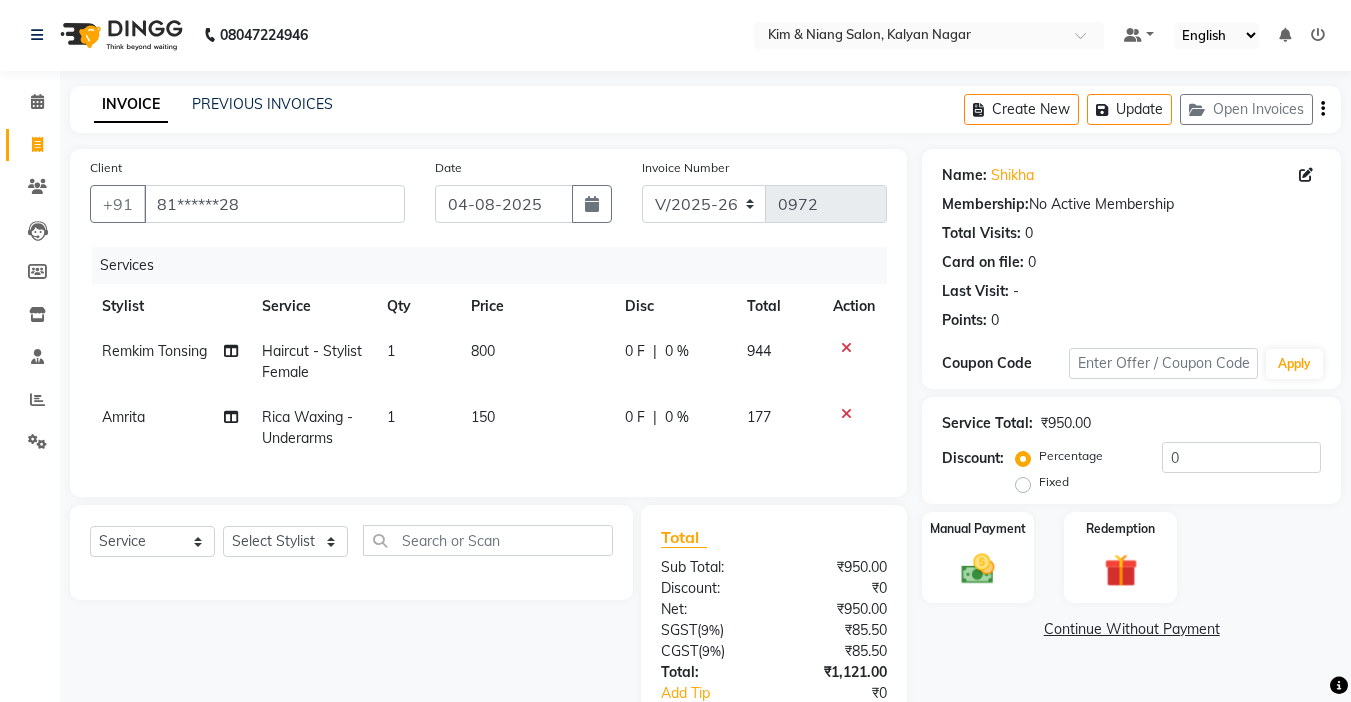 scroll, scrollTop: 143, scrollLeft: 0, axis: vertical 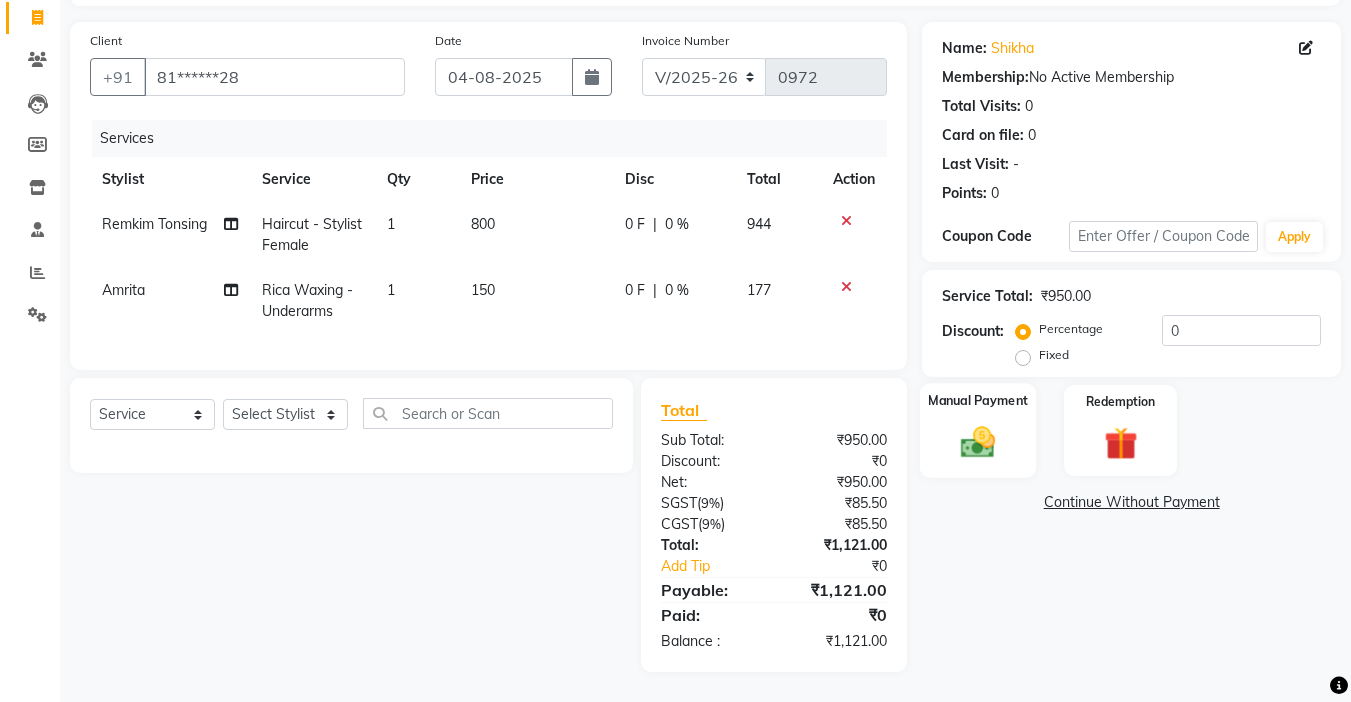 click 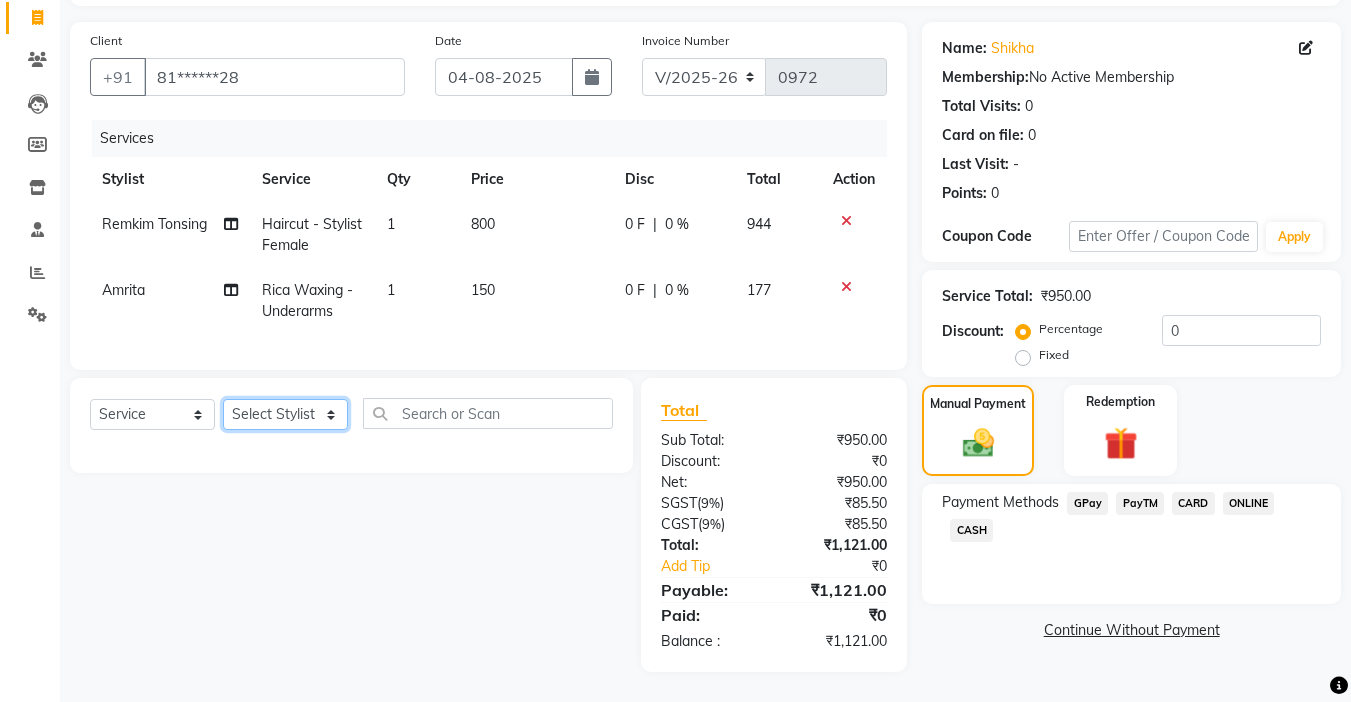 click on "Select Stylist Amrita Anna Boicy Chinghoih Khumlianniang Guite Linda Chingmuan Niang Manager Manhoihkim Protima Kami Remkim Tonsing Sonia vaiphei  Steve .mynlyanSonangaihte Zothanpuii" 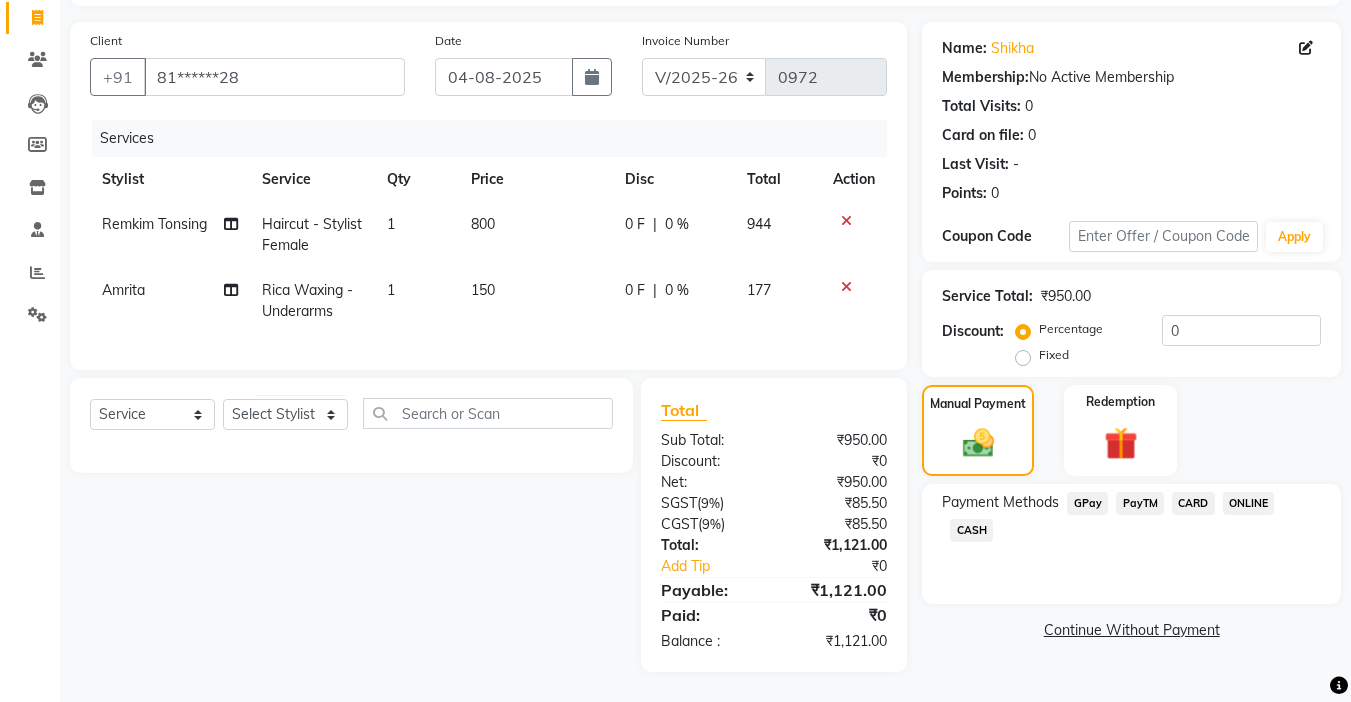 click on "Select  Service  Product  Membership  Package Voucher Prepaid Gift Card  Select Stylist Amrita Anna Boicy Chinghoih Khumlianniang Guite Linda Chingmuan Niang Manager Manhoihkim Protima Kami Remkim Tonsing Sonia vaiphei  Steve .mynlyanSonangaihte Zothanpuii" 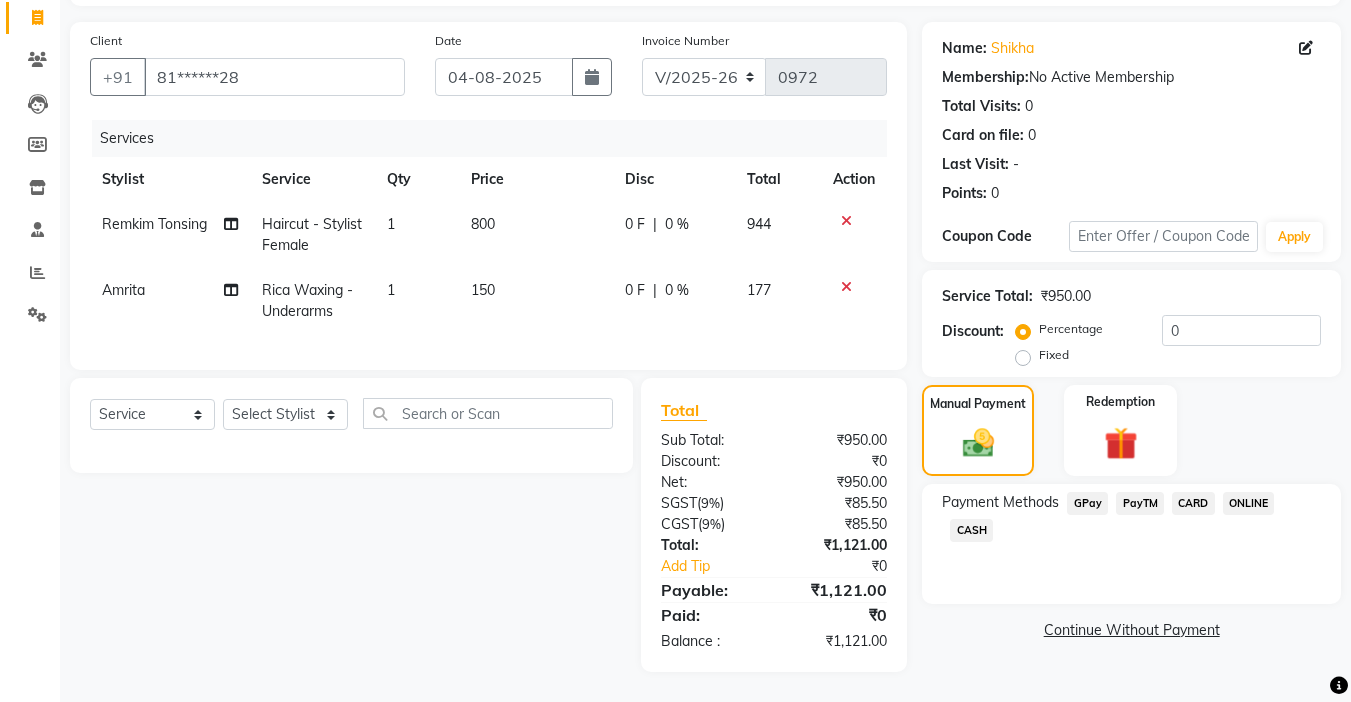 click on "GPay" 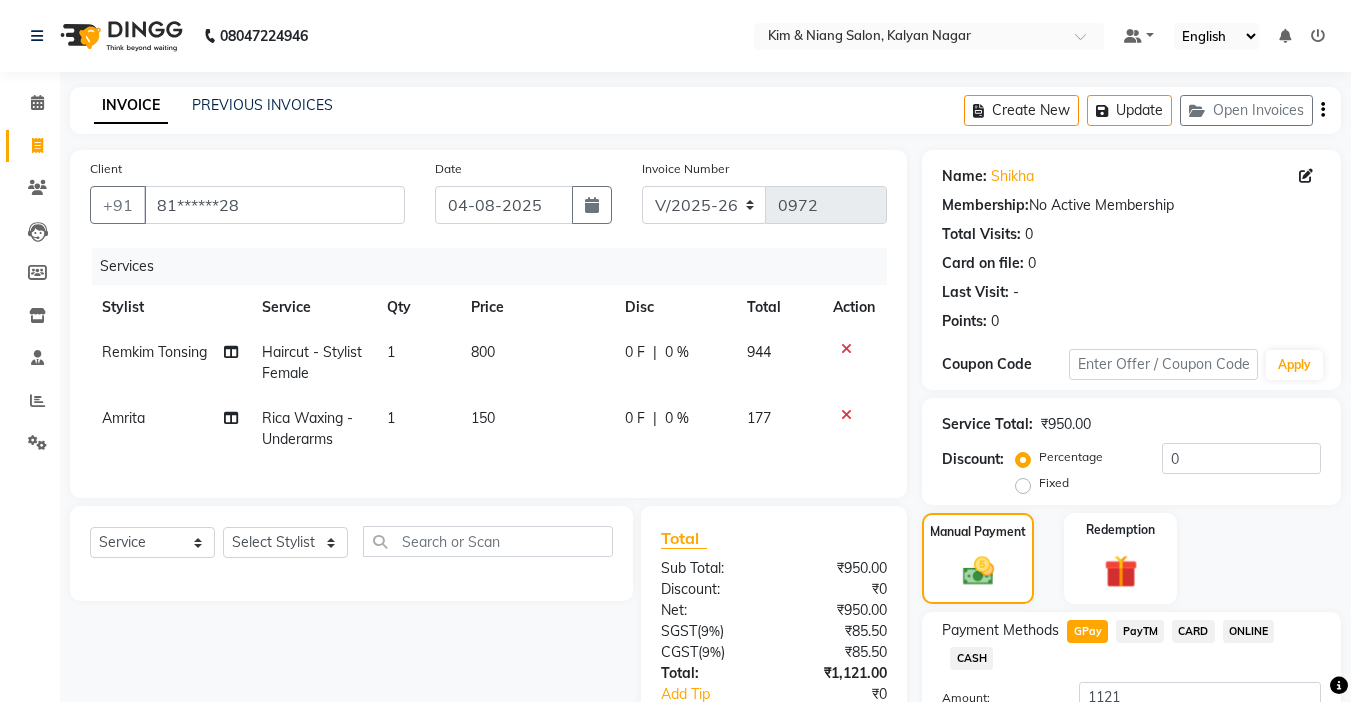 scroll, scrollTop: 57, scrollLeft: 0, axis: vertical 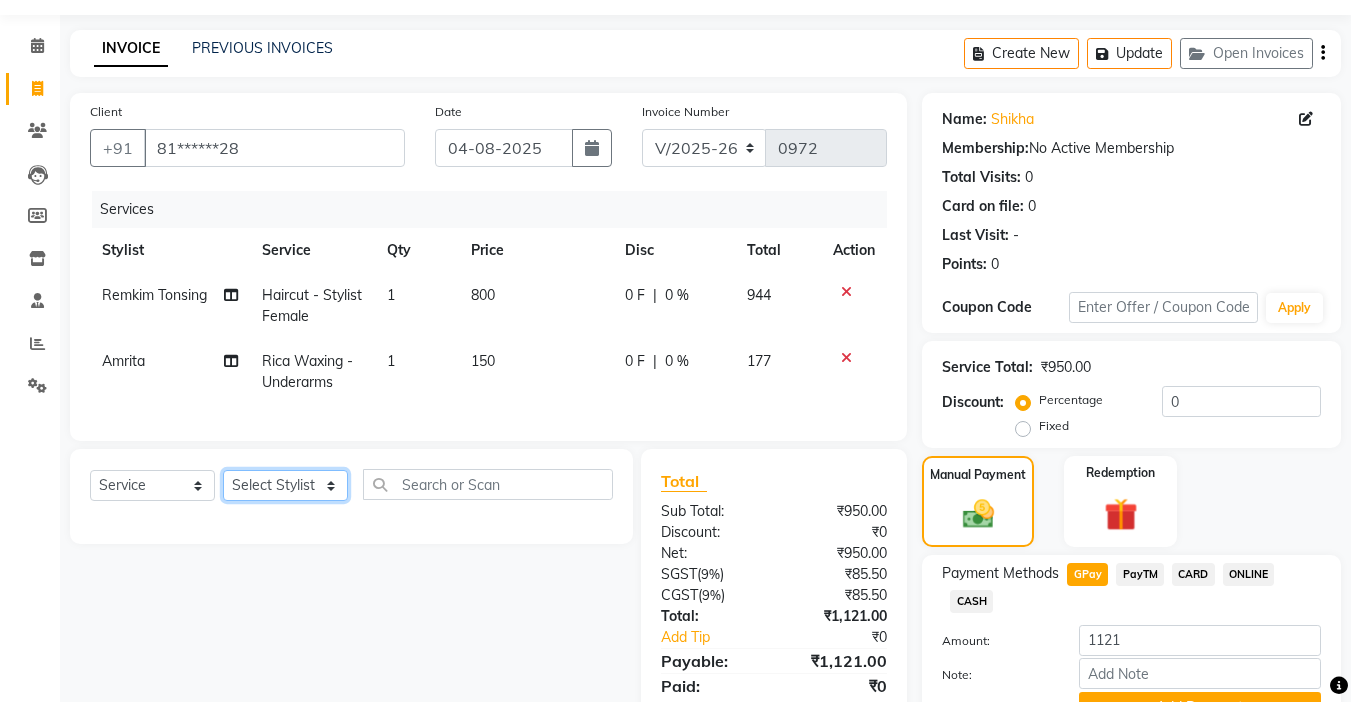 drag, startPoint x: 292, startPoint y: 496, endPoint x: 295, endPoint y: 485, distance: 11.401754 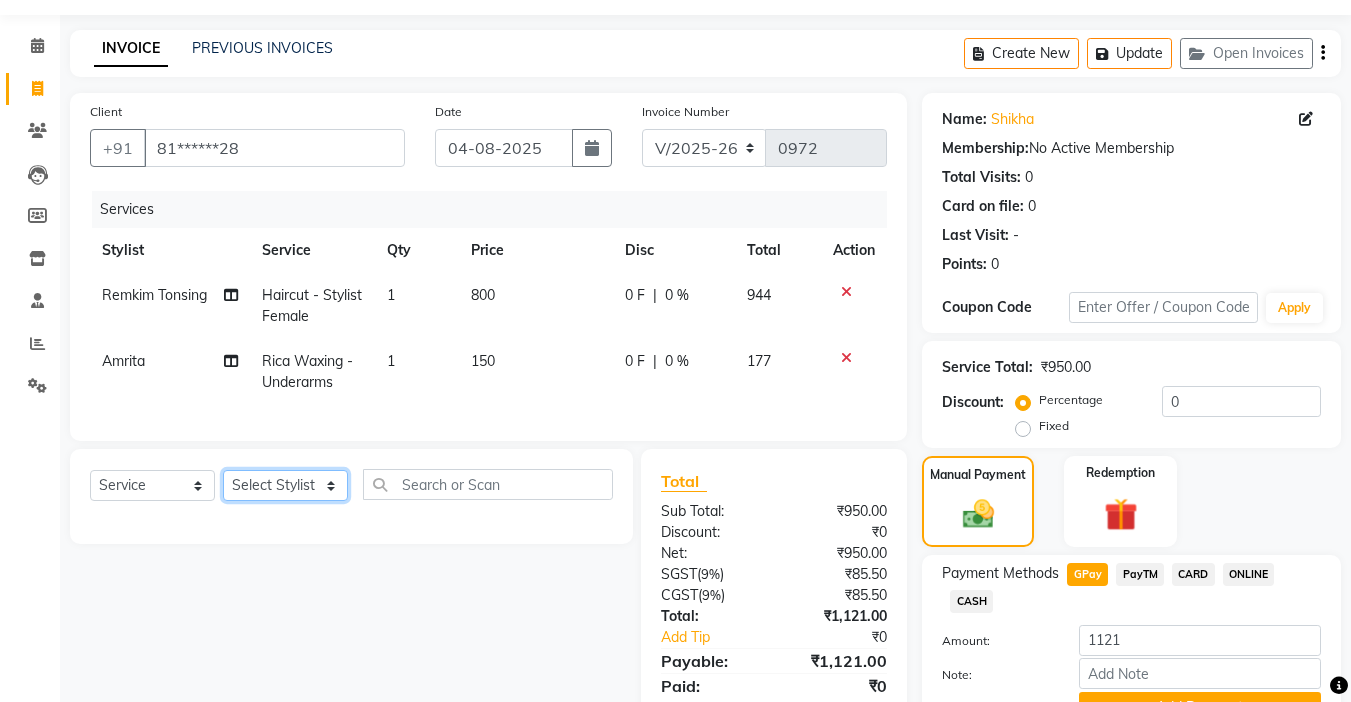 select on "72579" 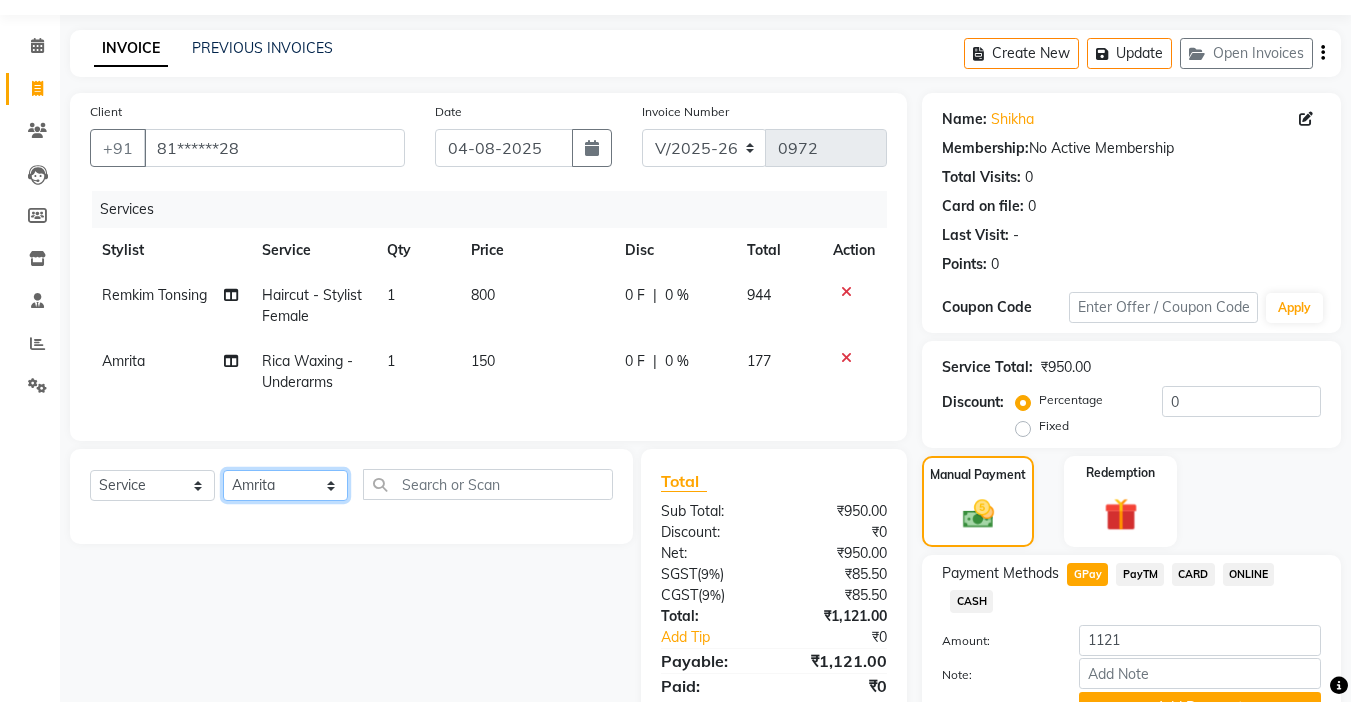 click on "Select Stylist Amrita Anna Boicy Chinghoih Khumlianniang Guite Linda Chingmuan Niang Manager Manhoihkim Protima Kami Remkim Tonsing Sonia vaiphei  Steve .mynlyanSonangaihte Zothanpuii" 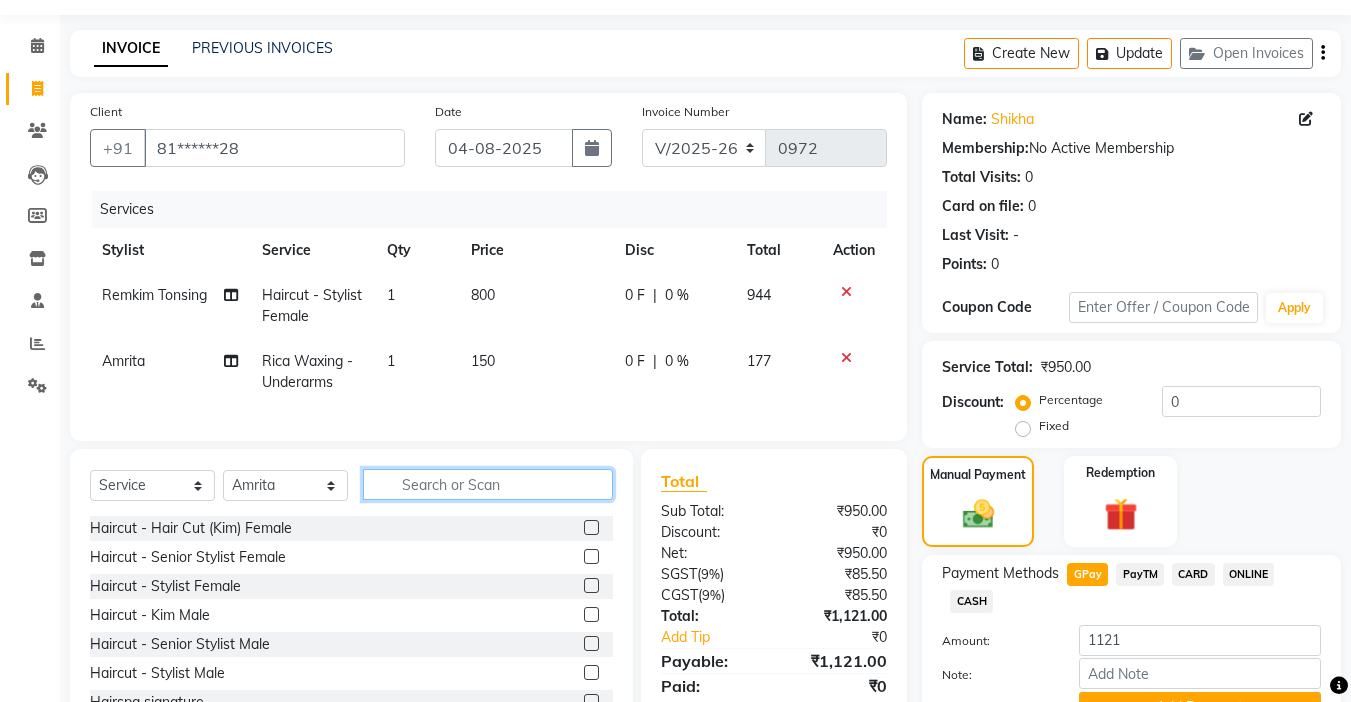 click 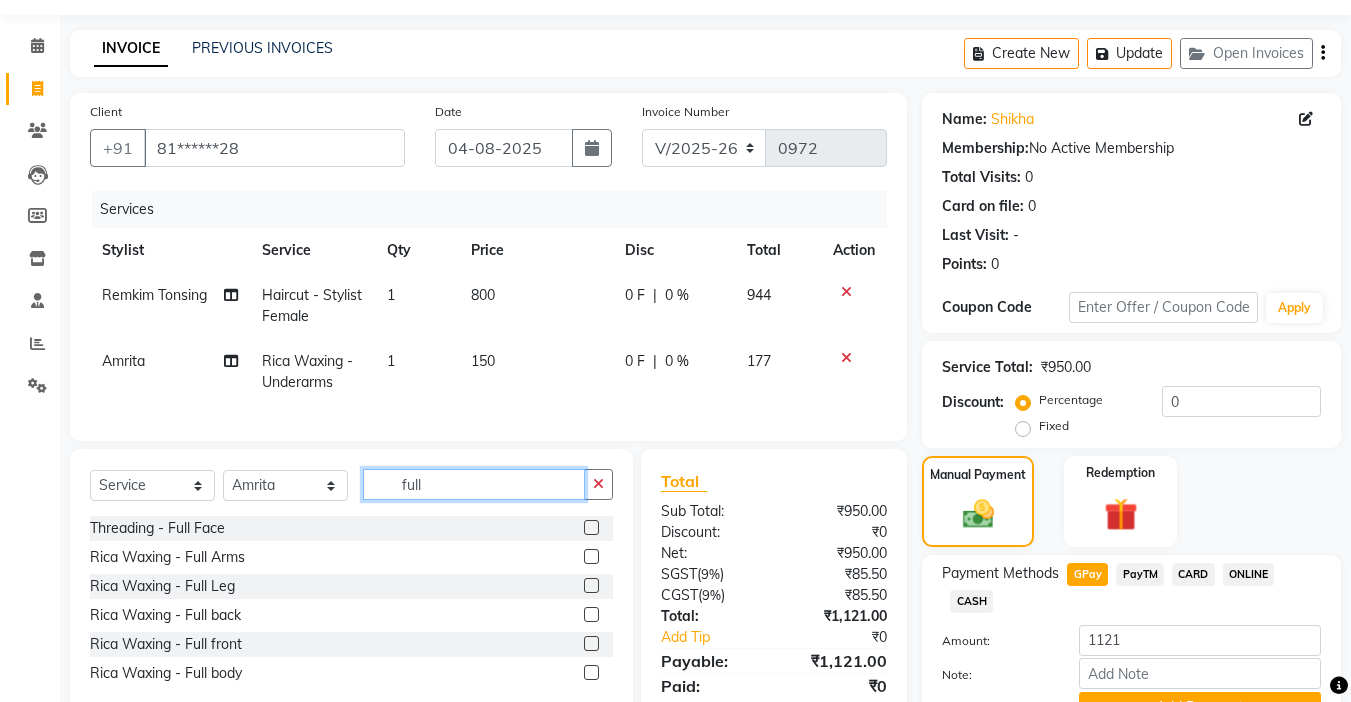 scroll, scrollTop: 157, scrollLeft: 0, axis: vertical 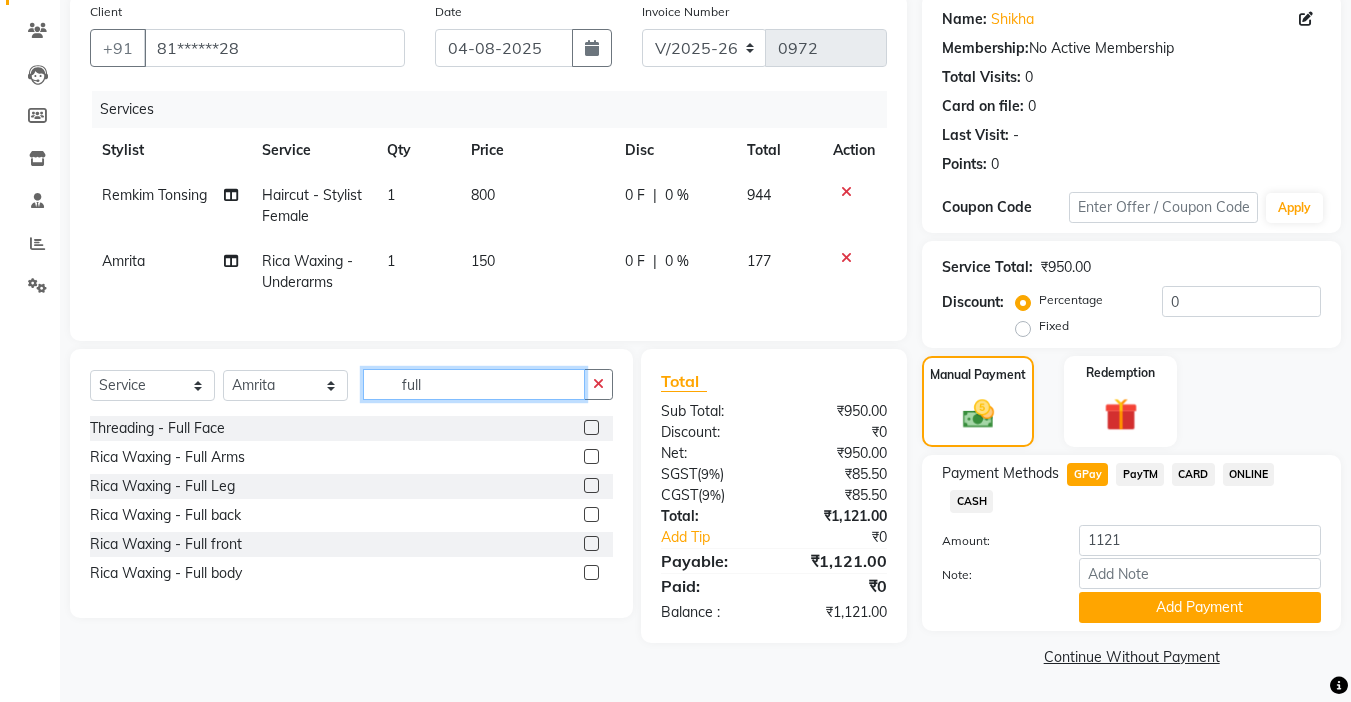 type on "full" 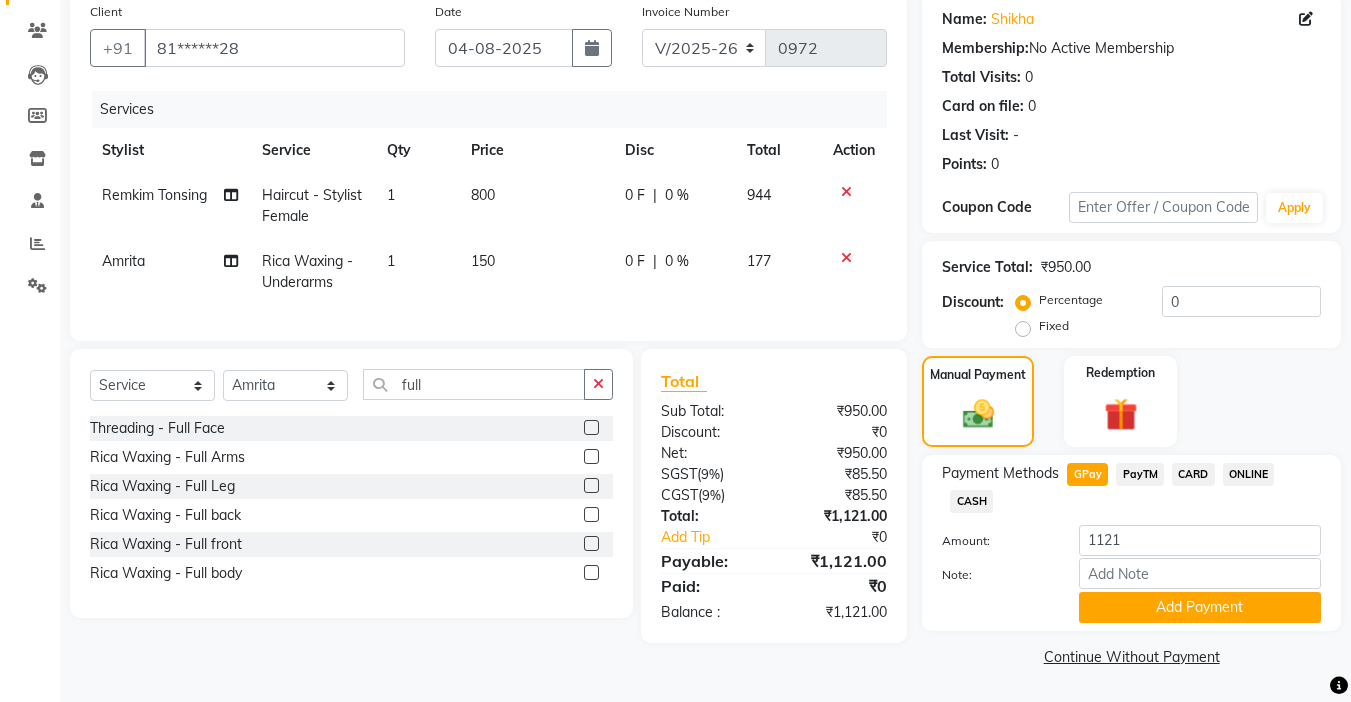 click 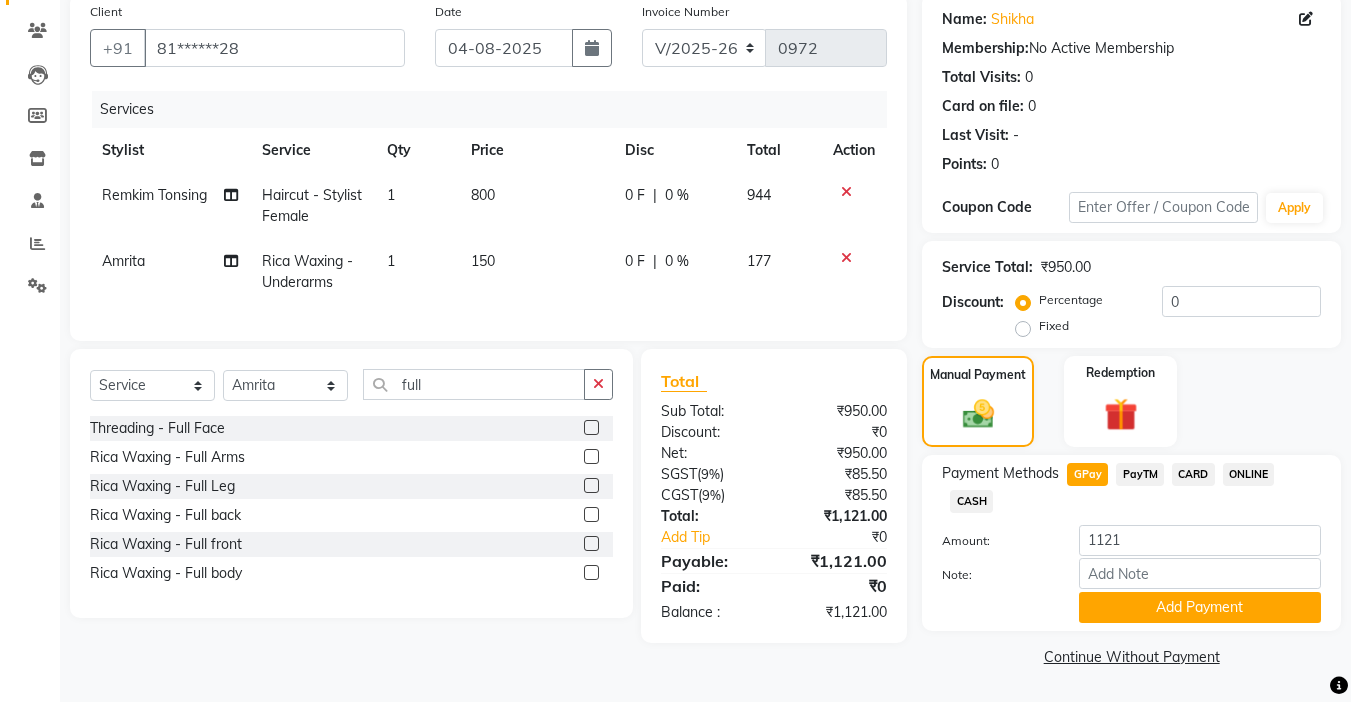 click 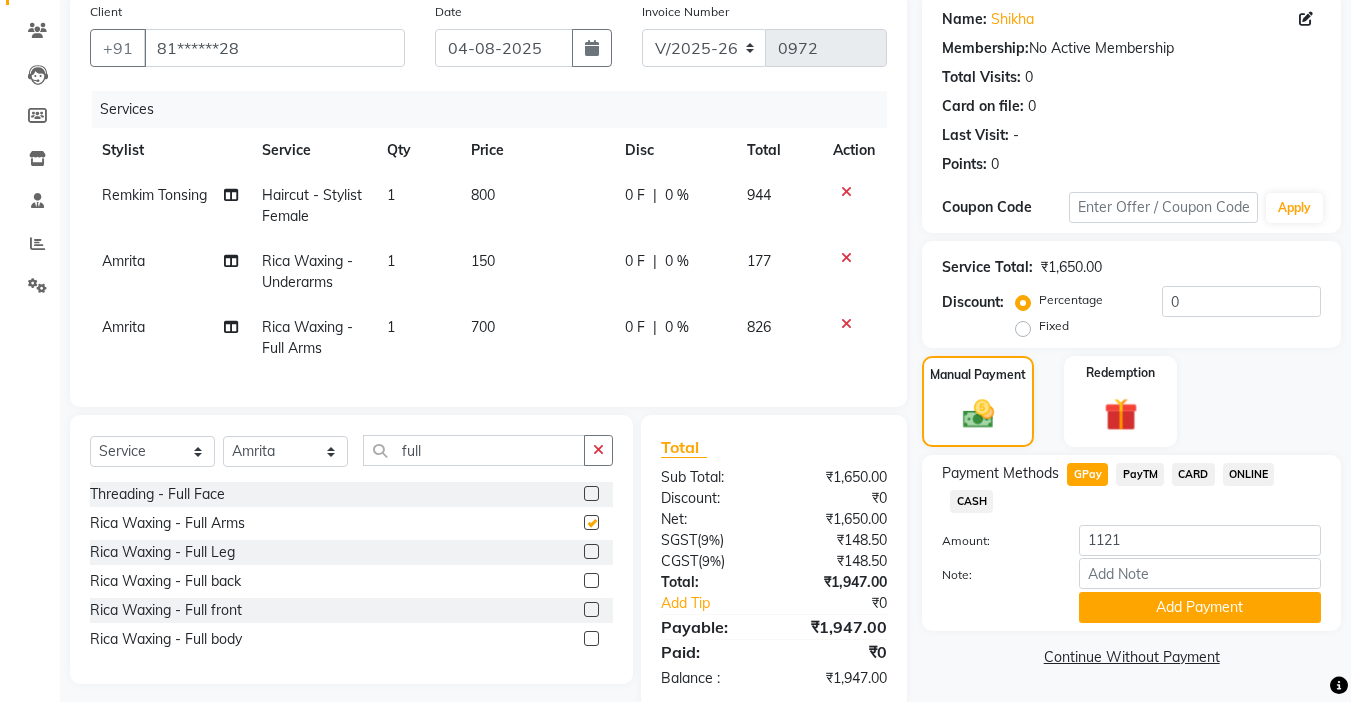 checkbox on "false" 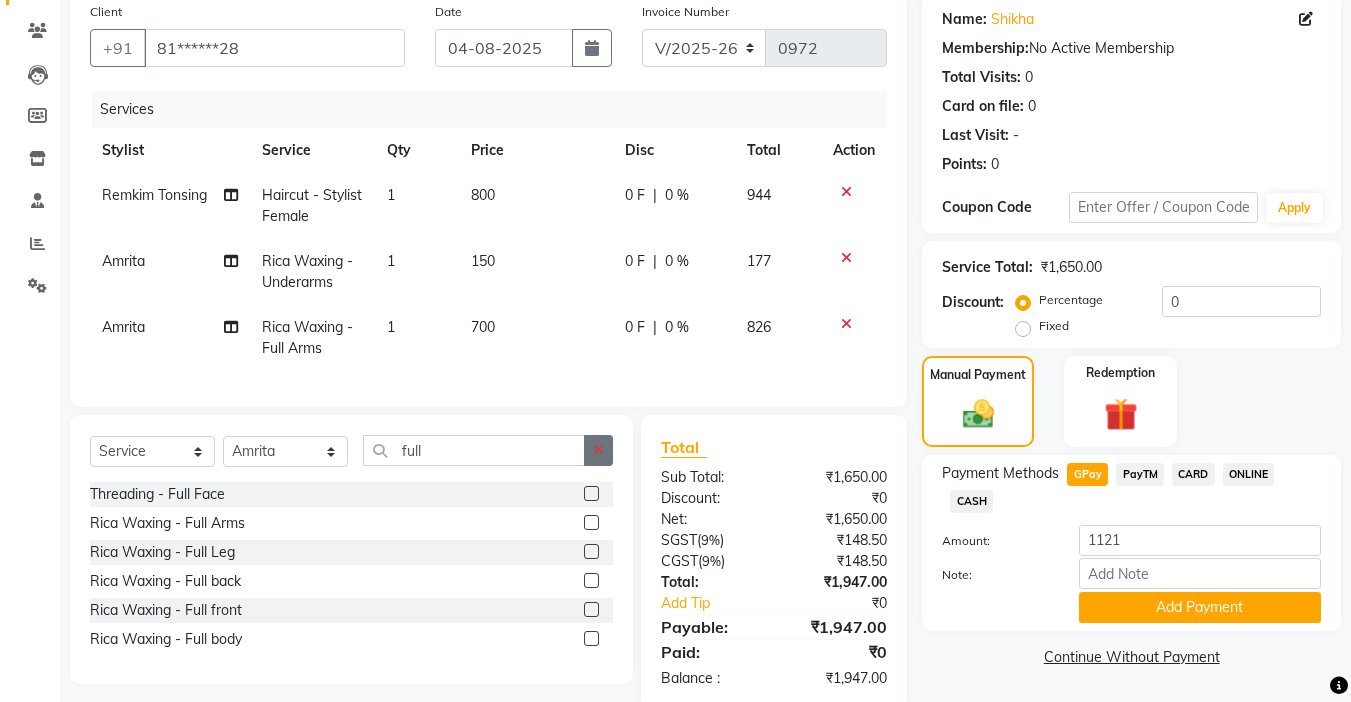 click 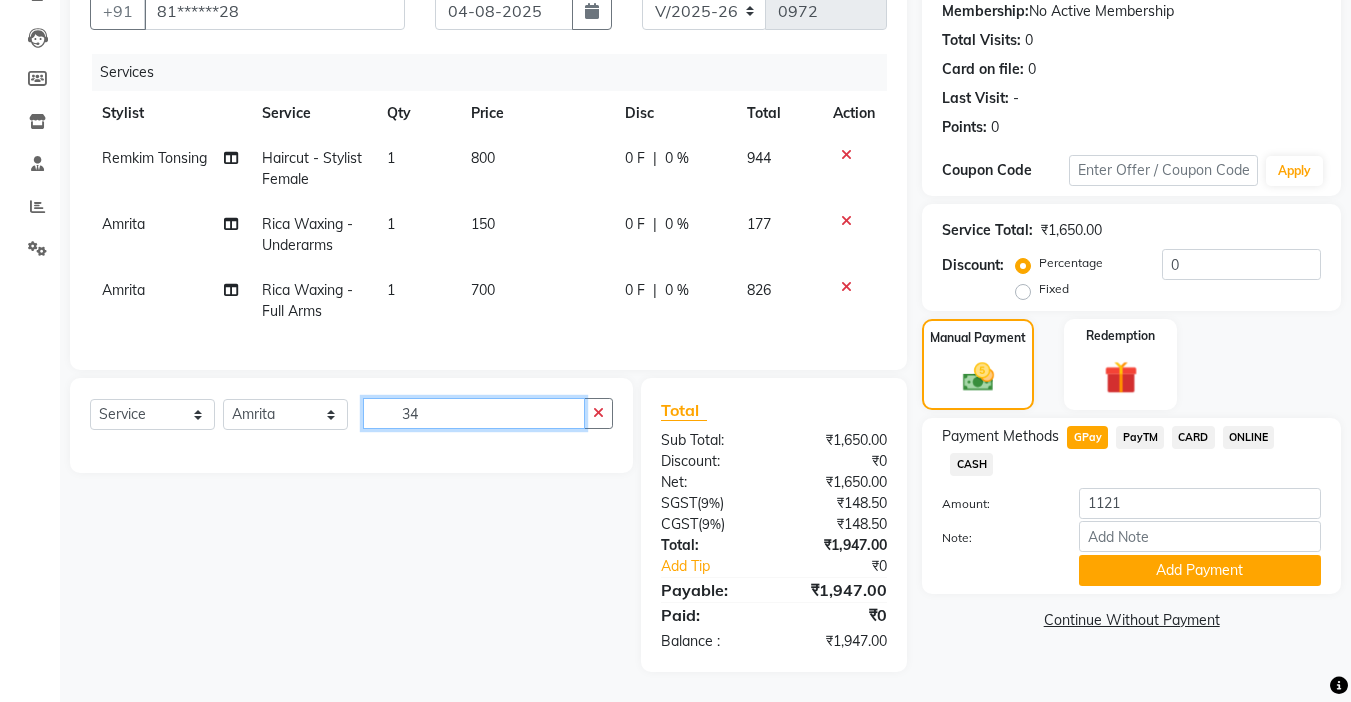 scroll, scrollTop: 209, scrollLeft: 0, axis: vertical 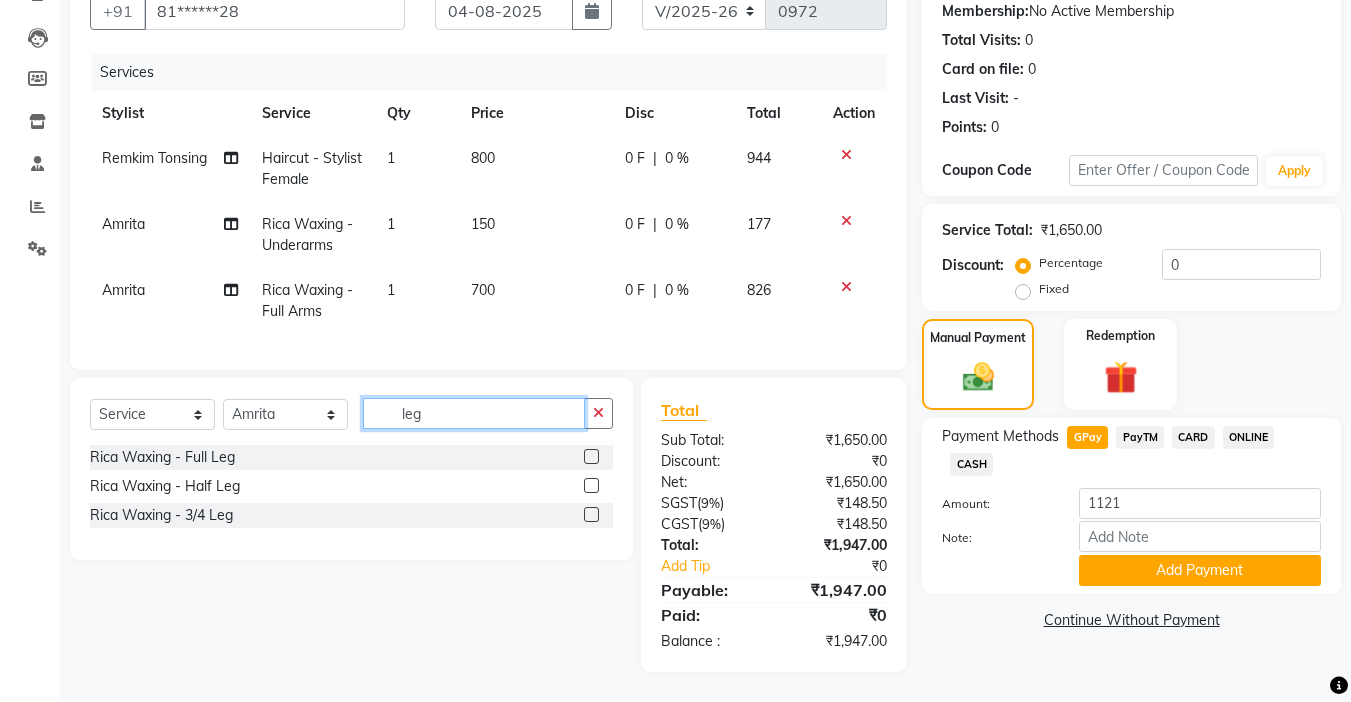 type on "leg" 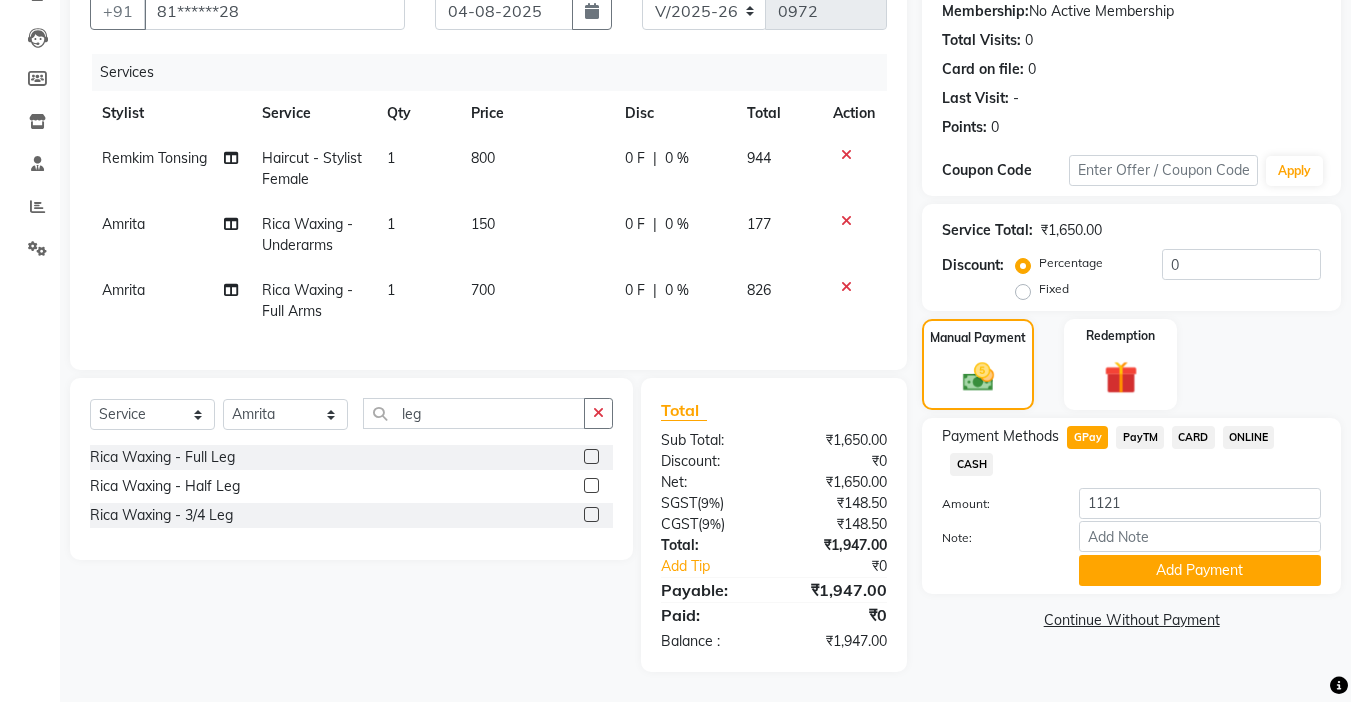 click 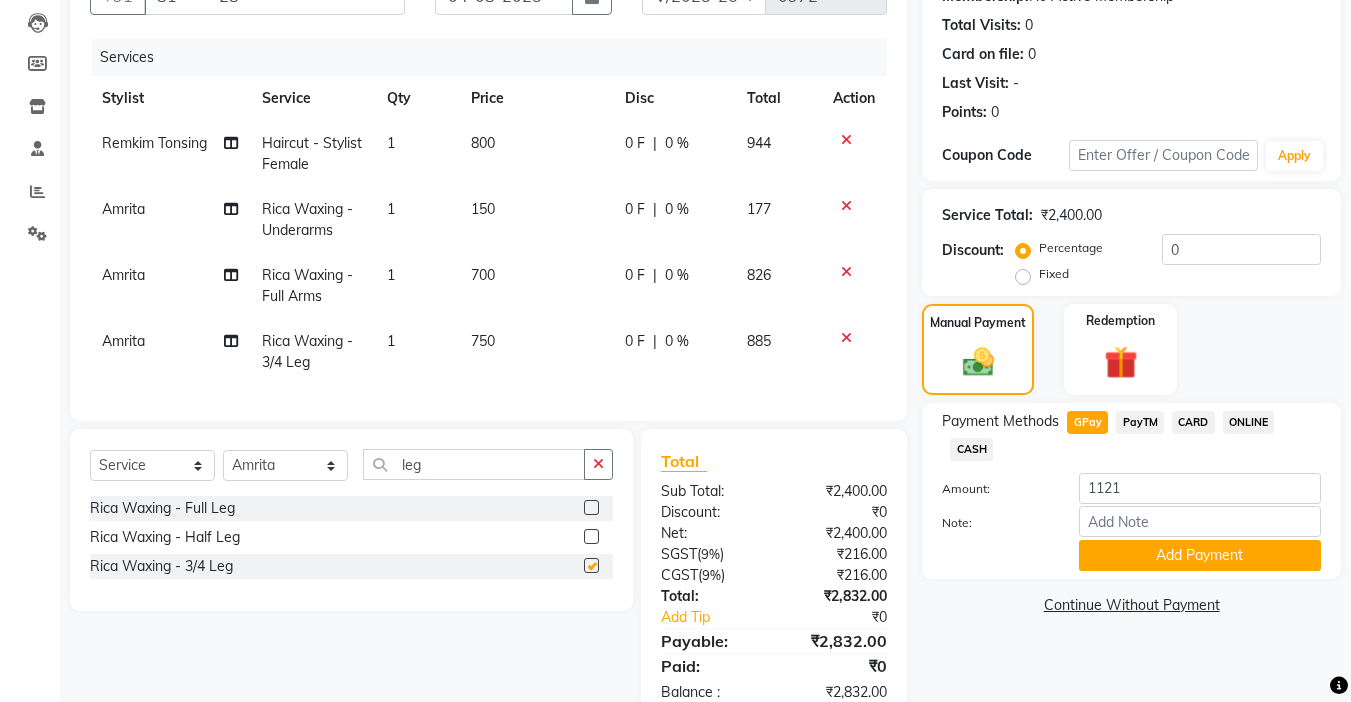 checkbox on "false" 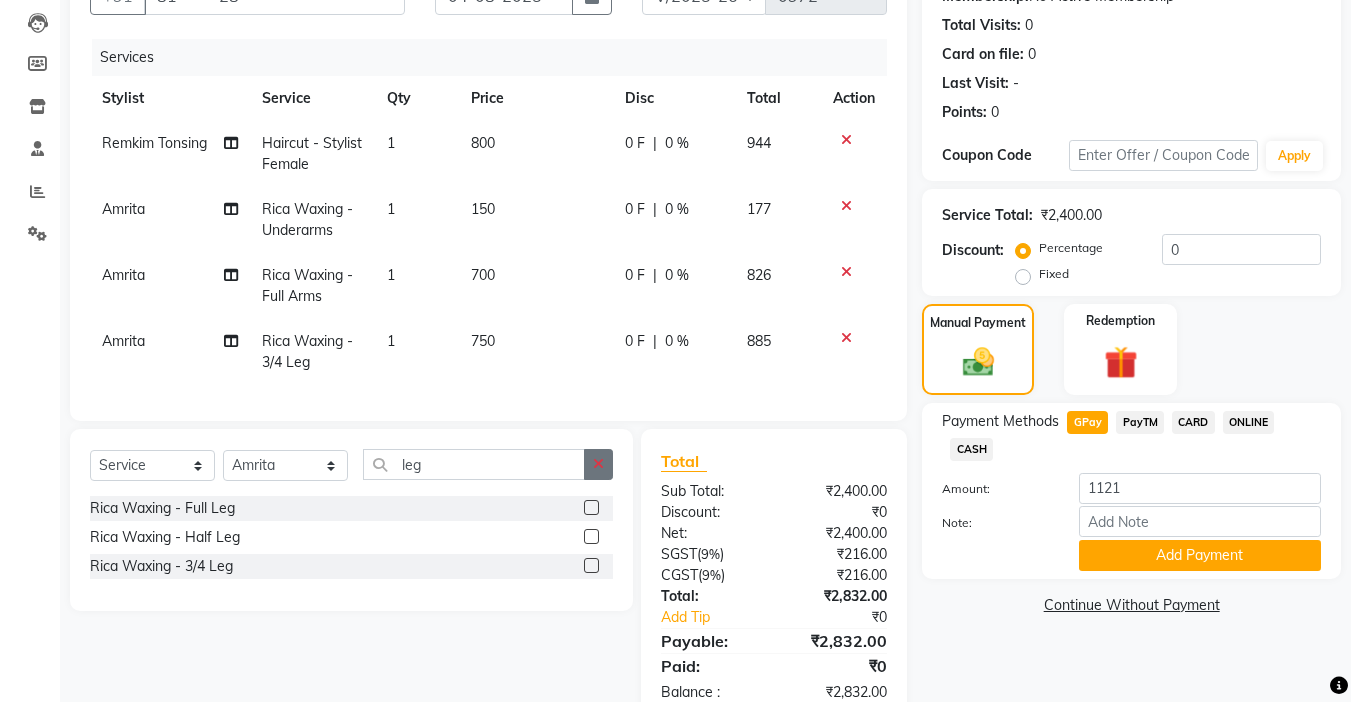 click 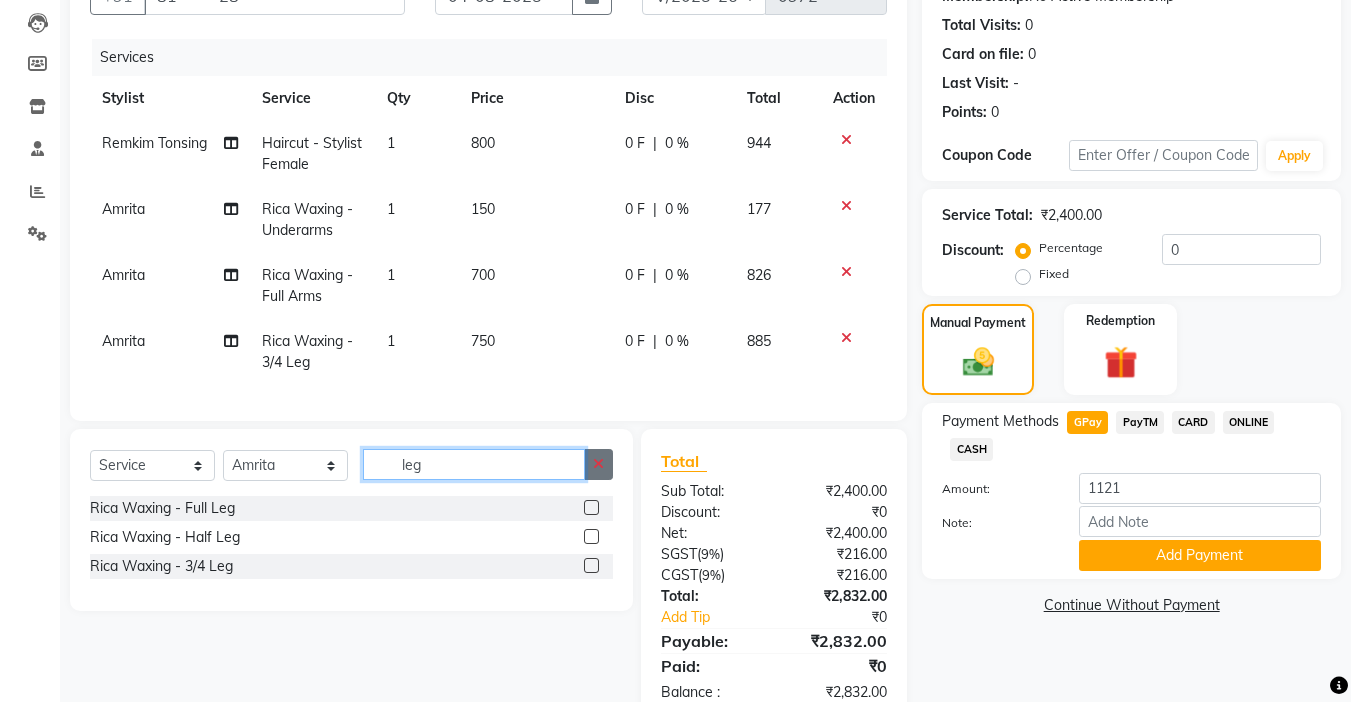 type 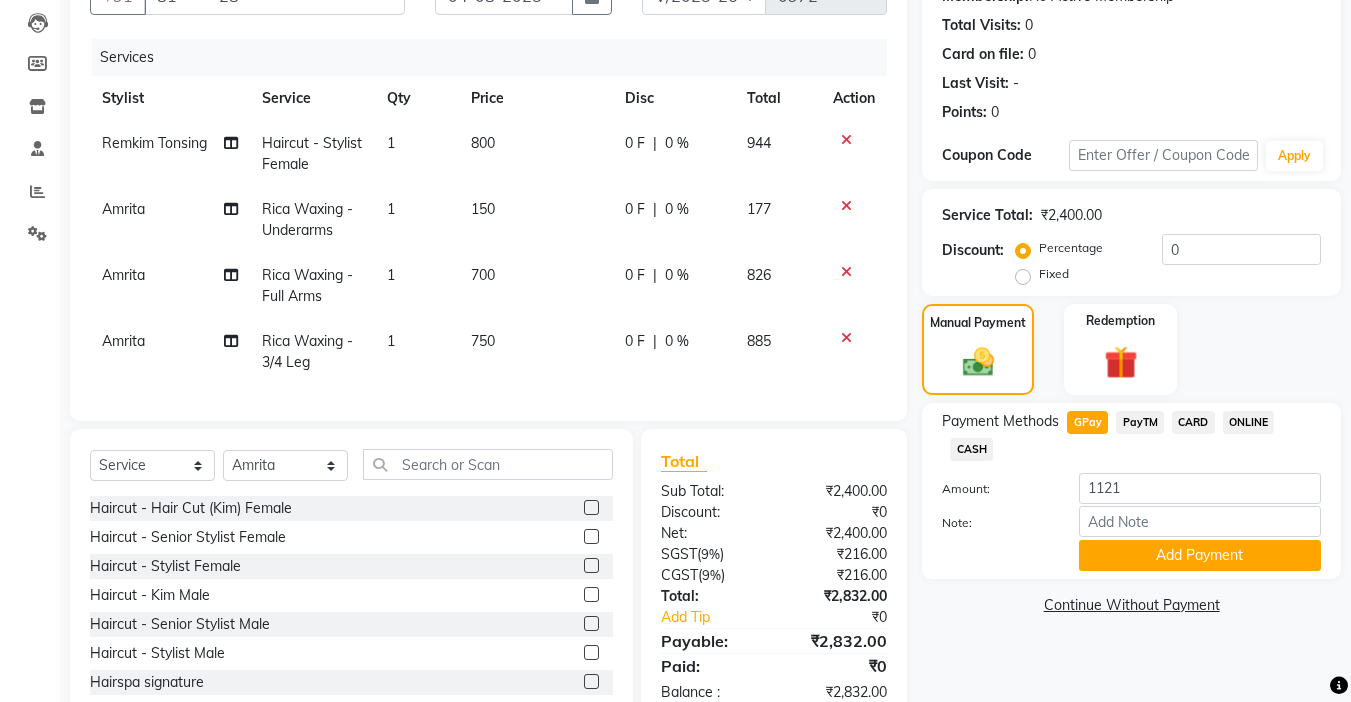 click 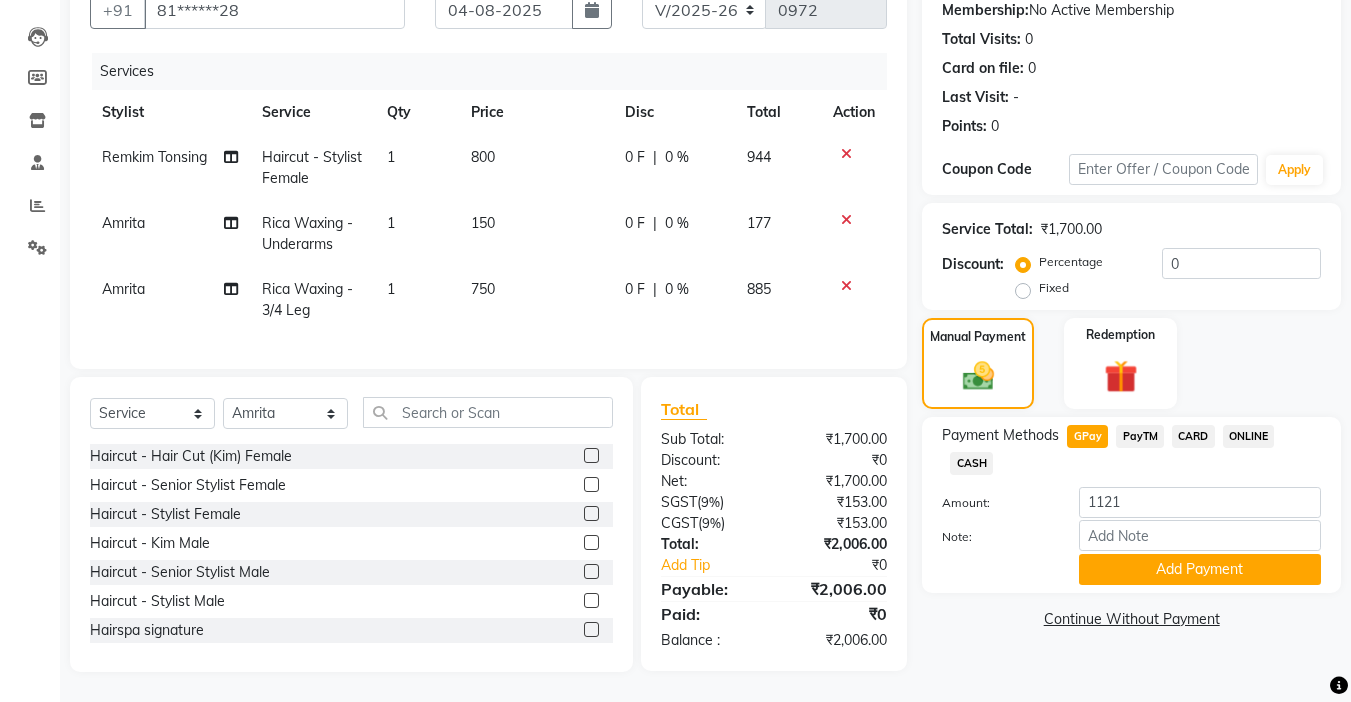 click on "Rica Waxing - Underarms" 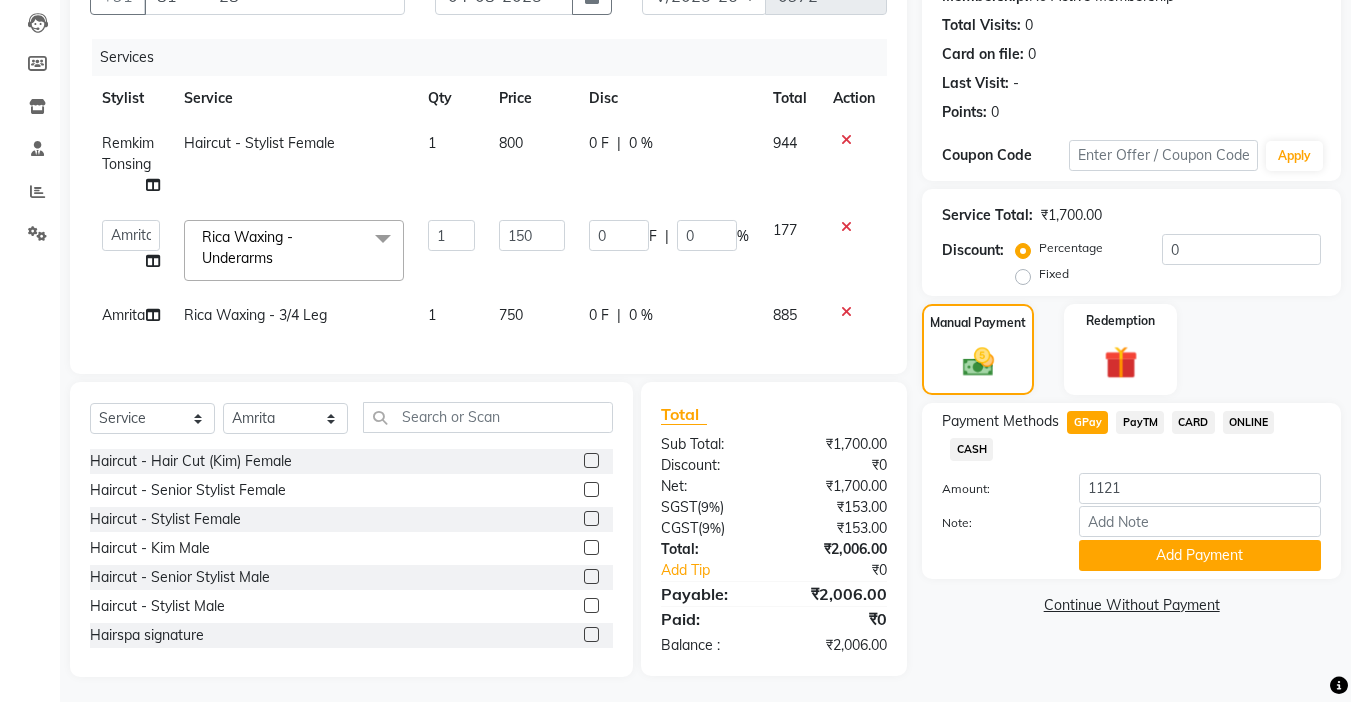 click 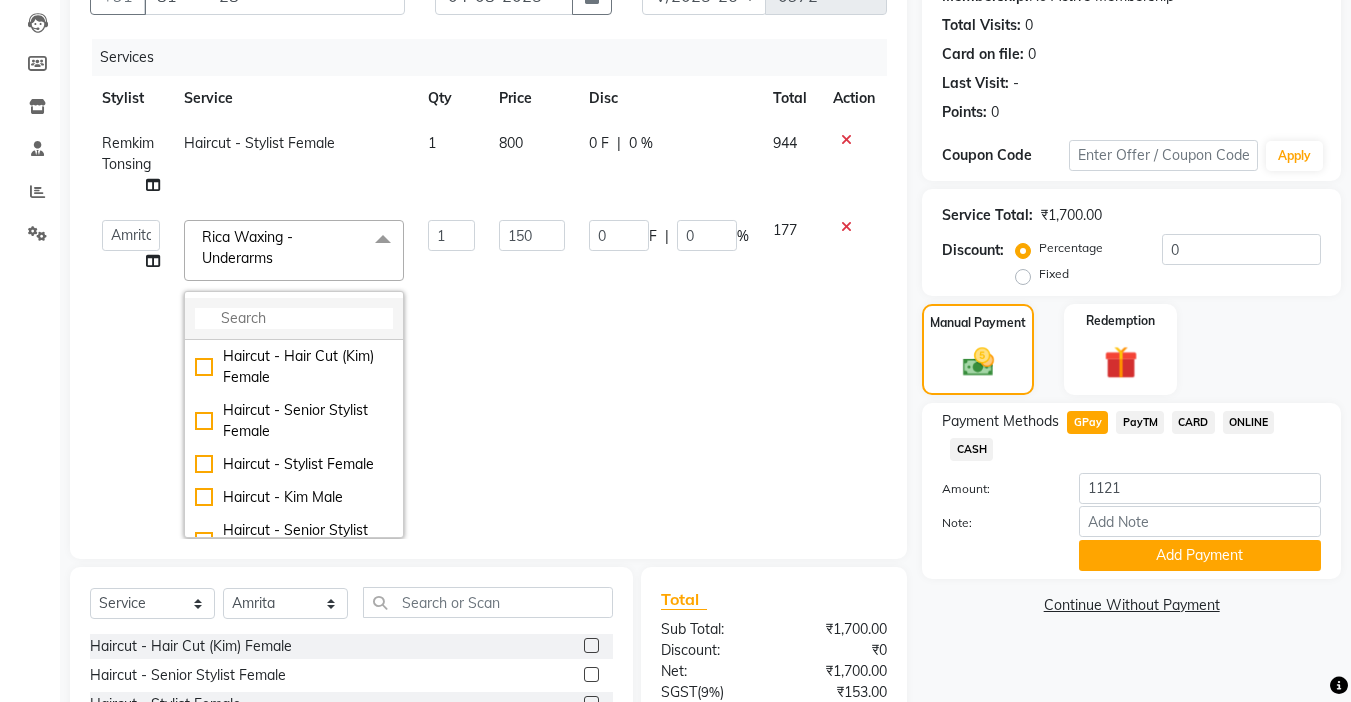 click 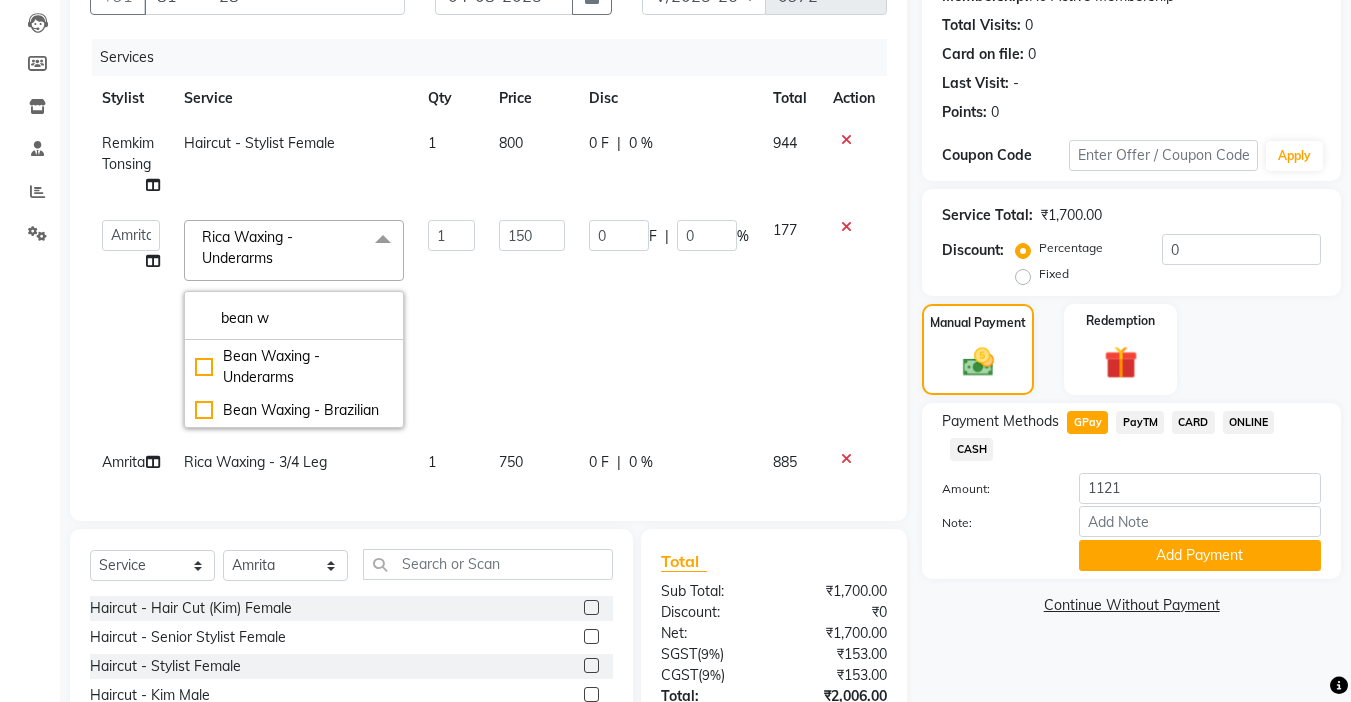 type on "bean w" 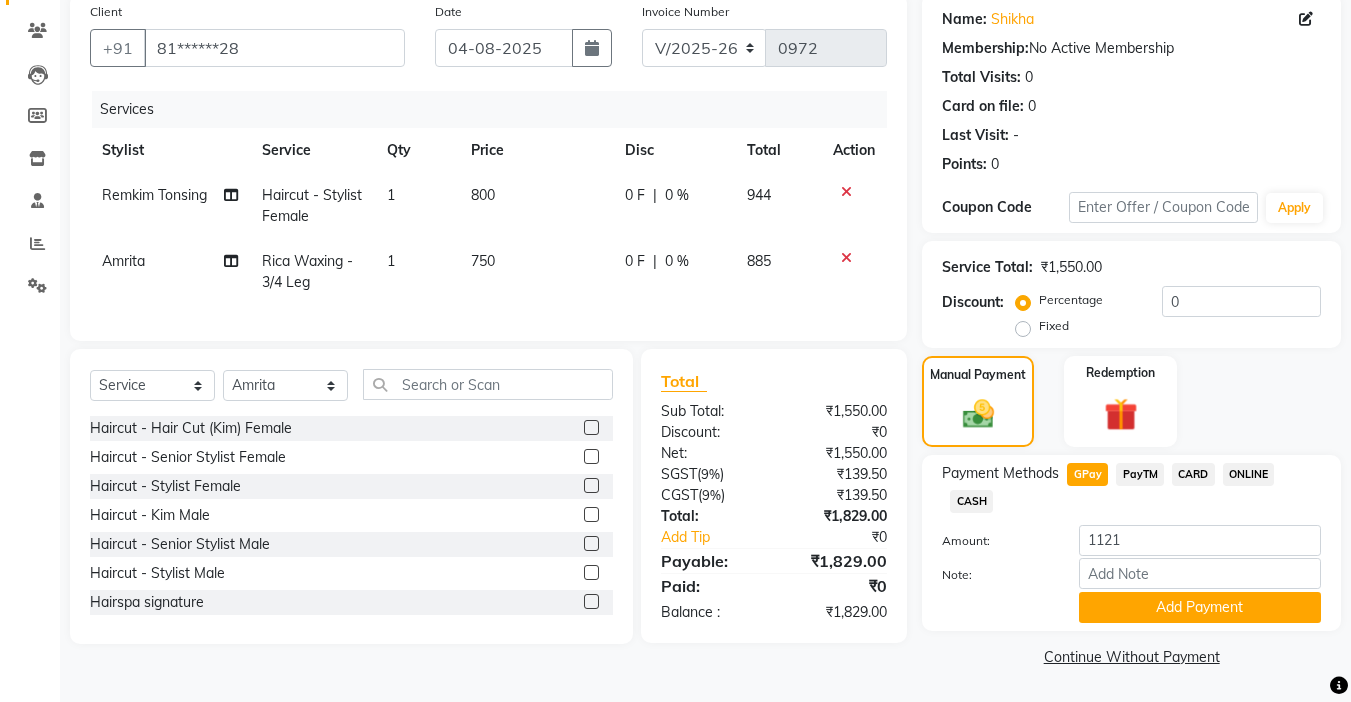 scroll, scrollTop: 157, scrollLeft: 0, axis: vertical 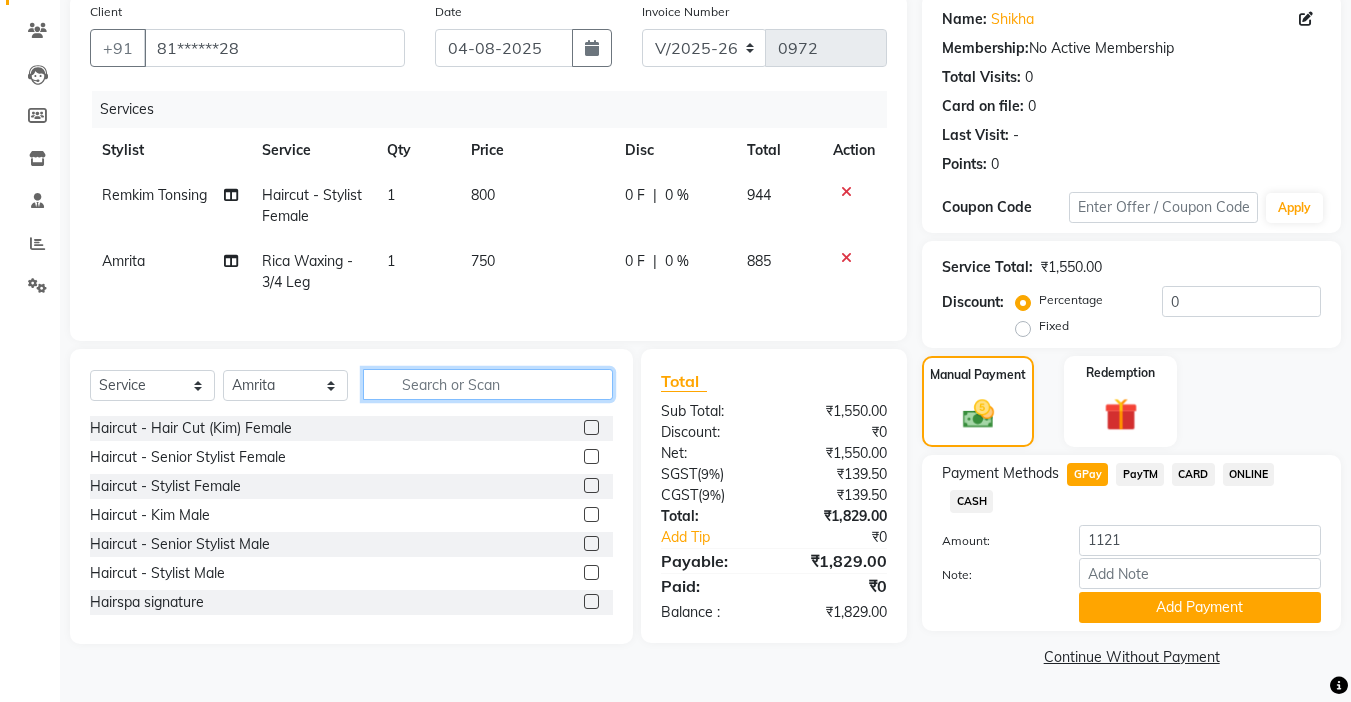 click 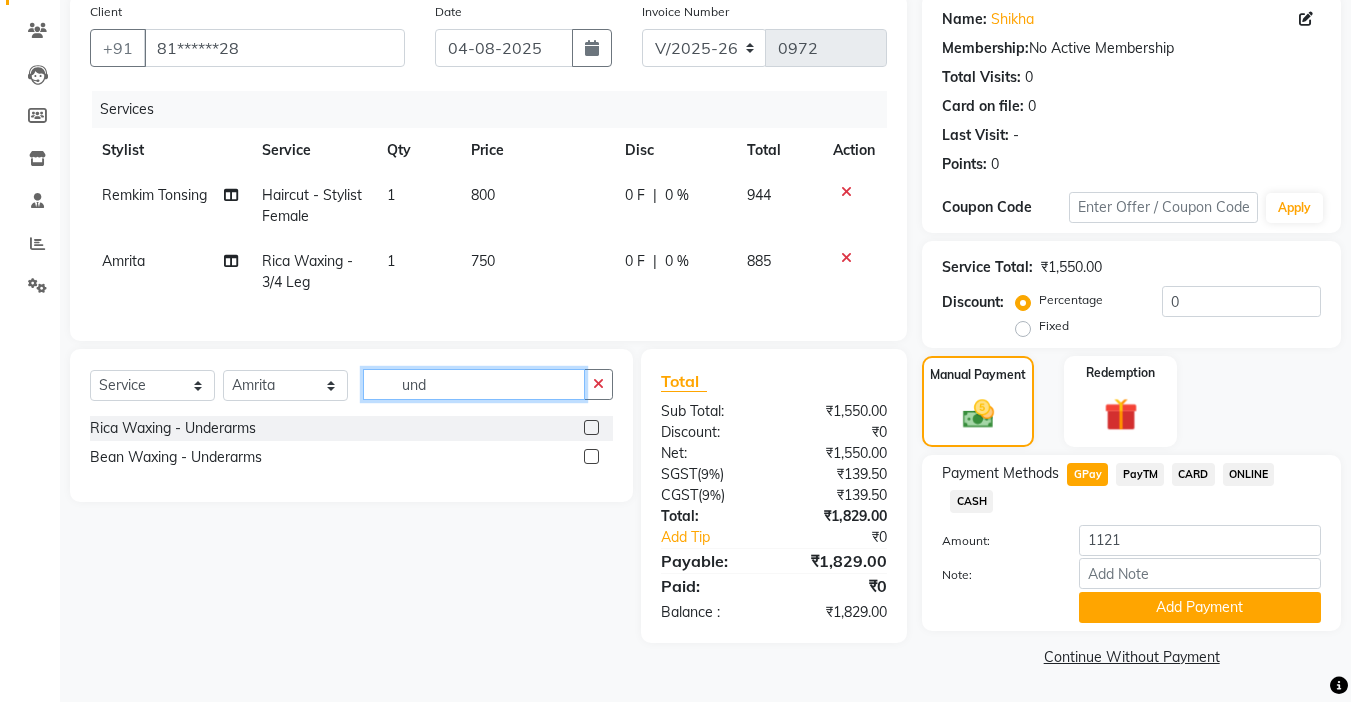 type on "und" 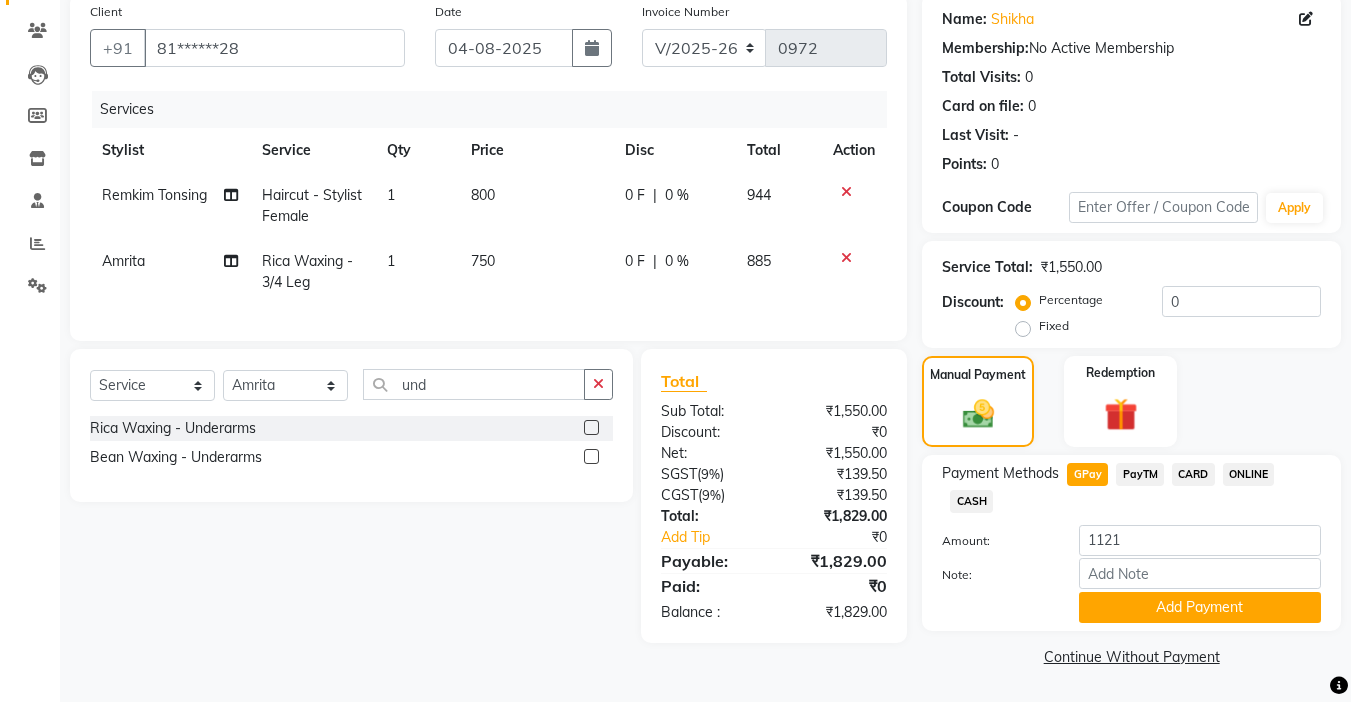 click 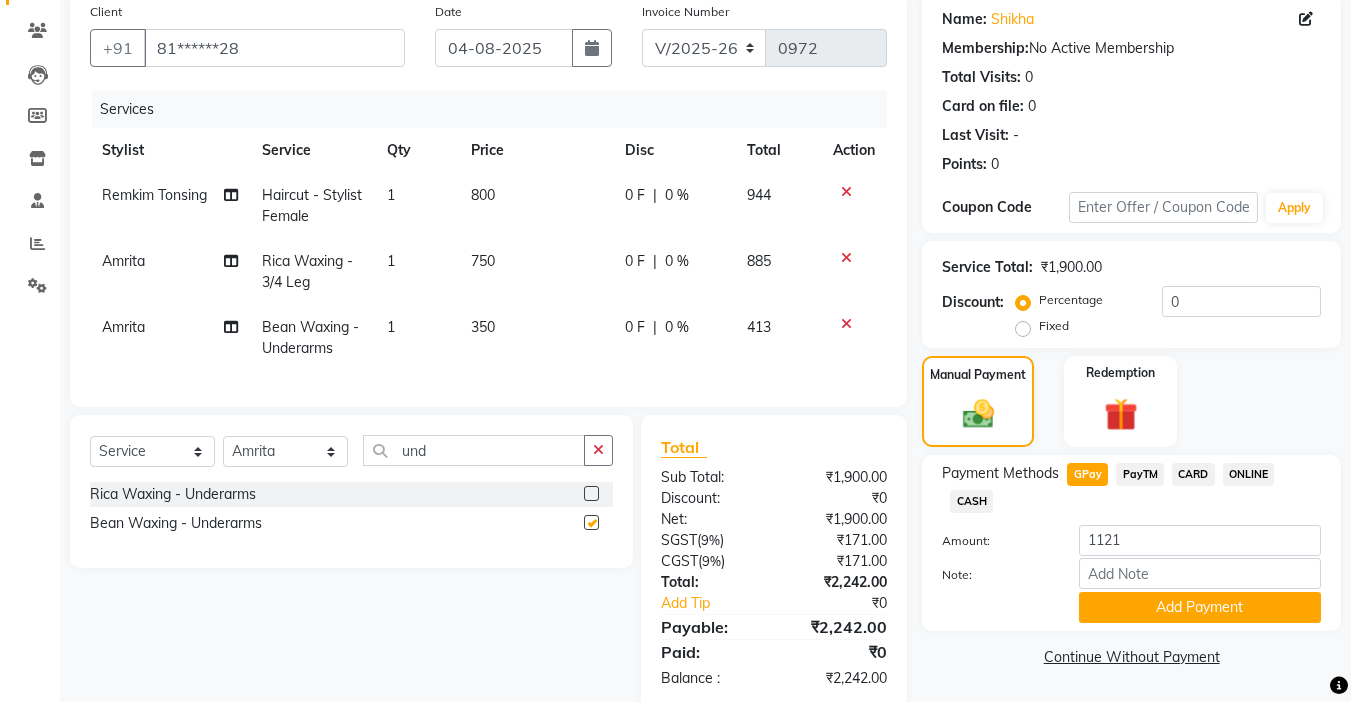 checkbox on "false" 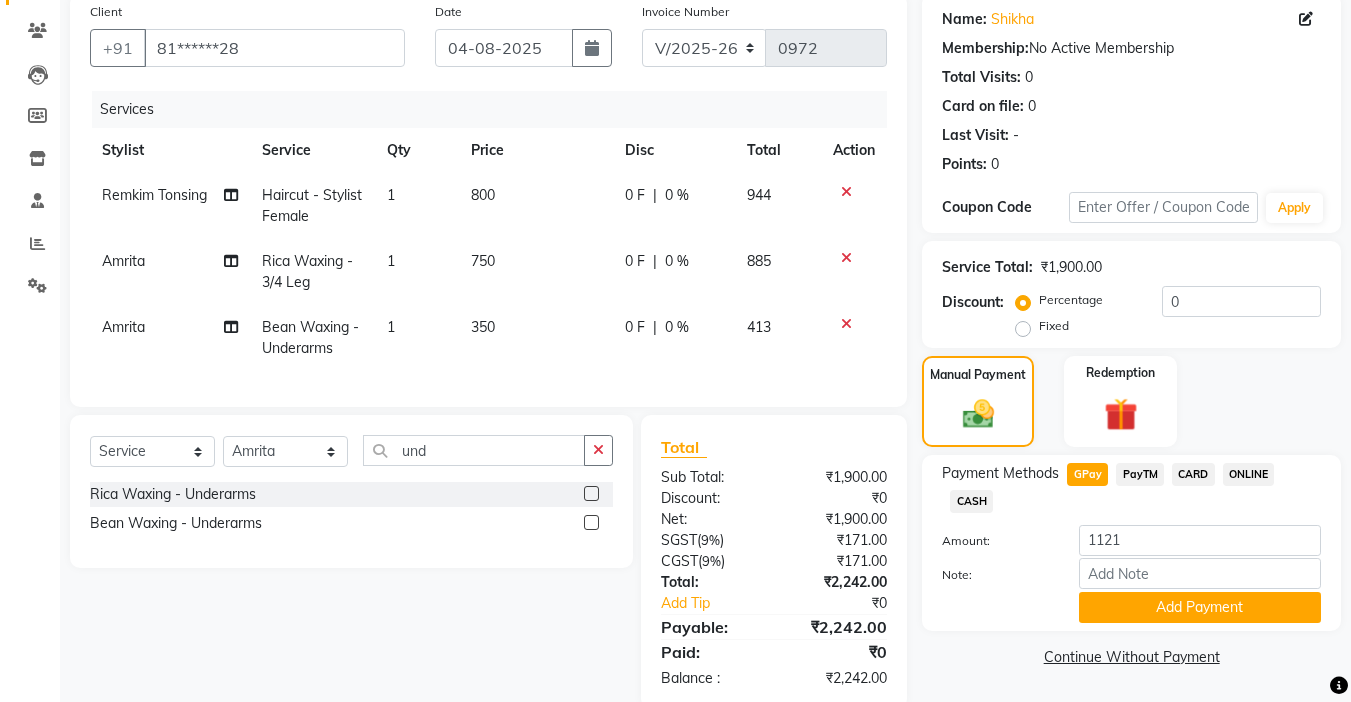 scroll, scrollTop: 209, scrollLeft: 0, axis: vertical 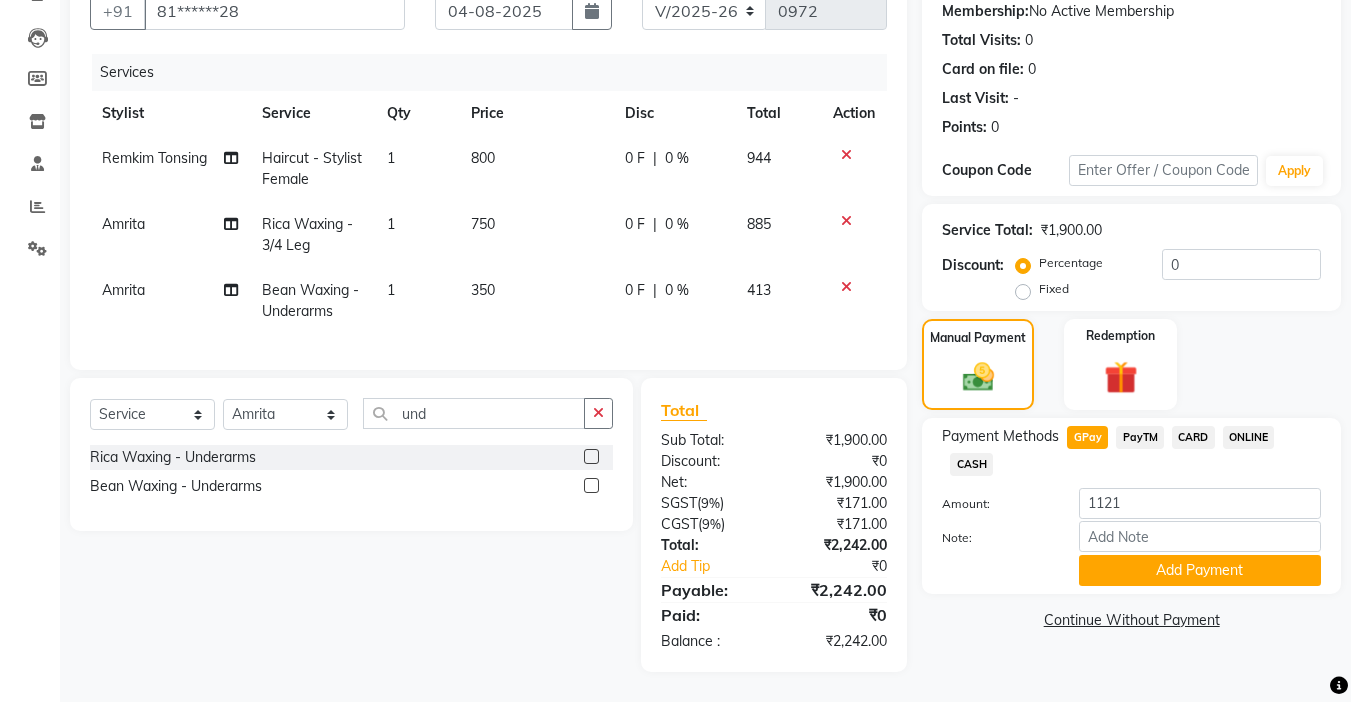 click on "Select  Service  Product  Membership  Package Voucher Prepaid Gift Card  Select Stylist Amrita Anna Boicy Chinghoih Khumlianniang Guite Linda Chingmuan Niang Manager Manhoihkim Protima Kami Remkim Tonsing Sonia vaiphei  Steve .mynlyanSonangaihte Zothanpuii und Rica Waxing - Underarms  Bean Waxing - Underarms" 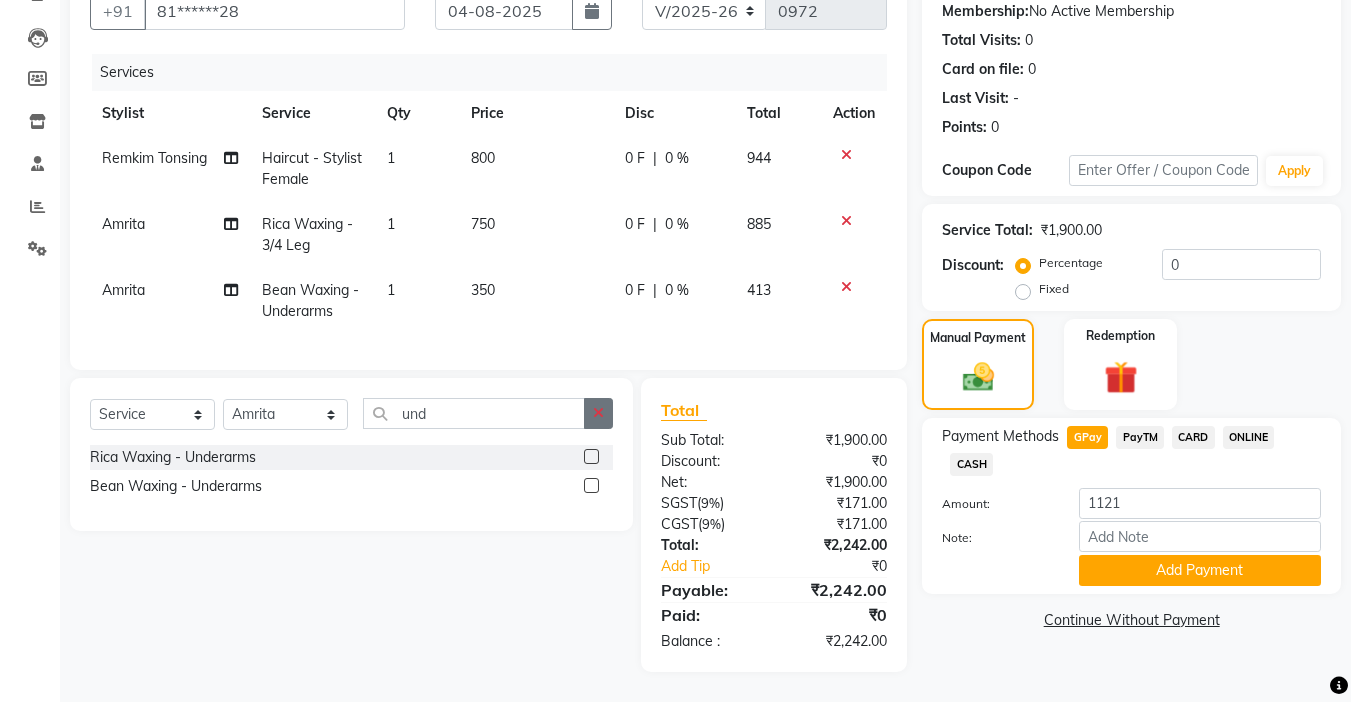 click 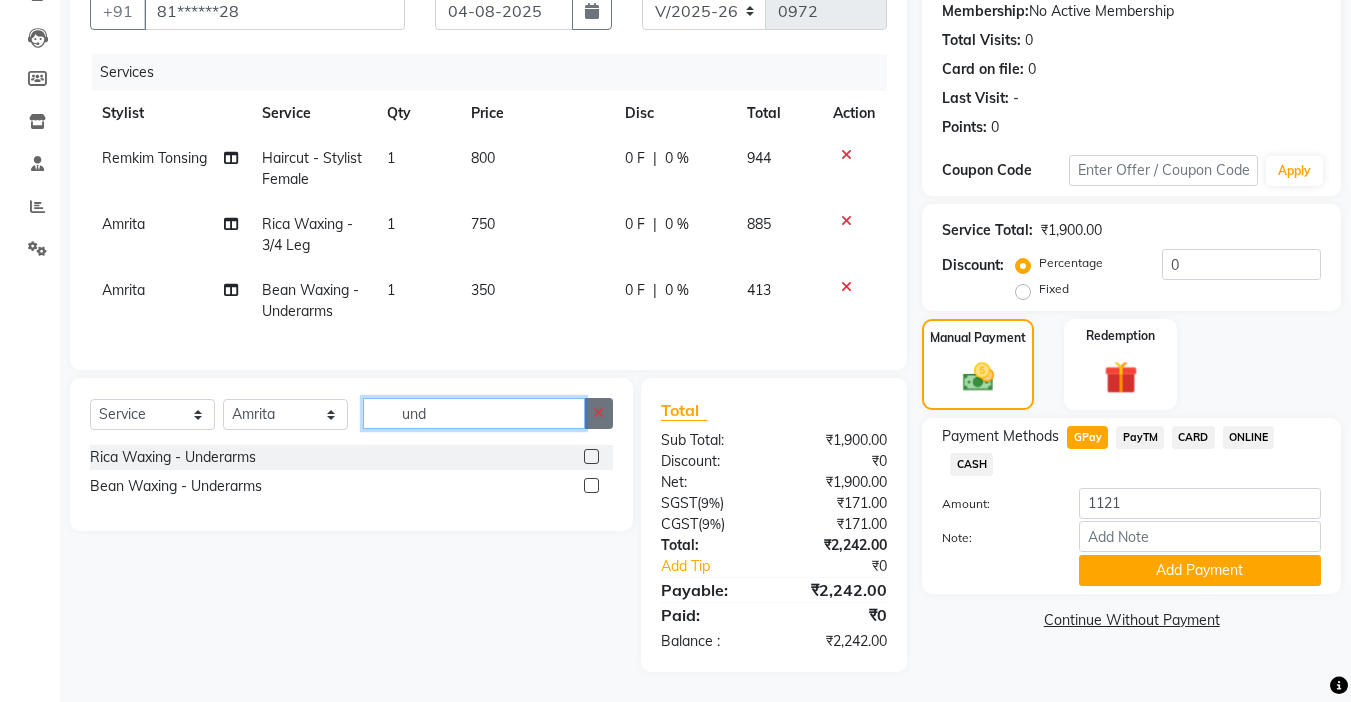 type 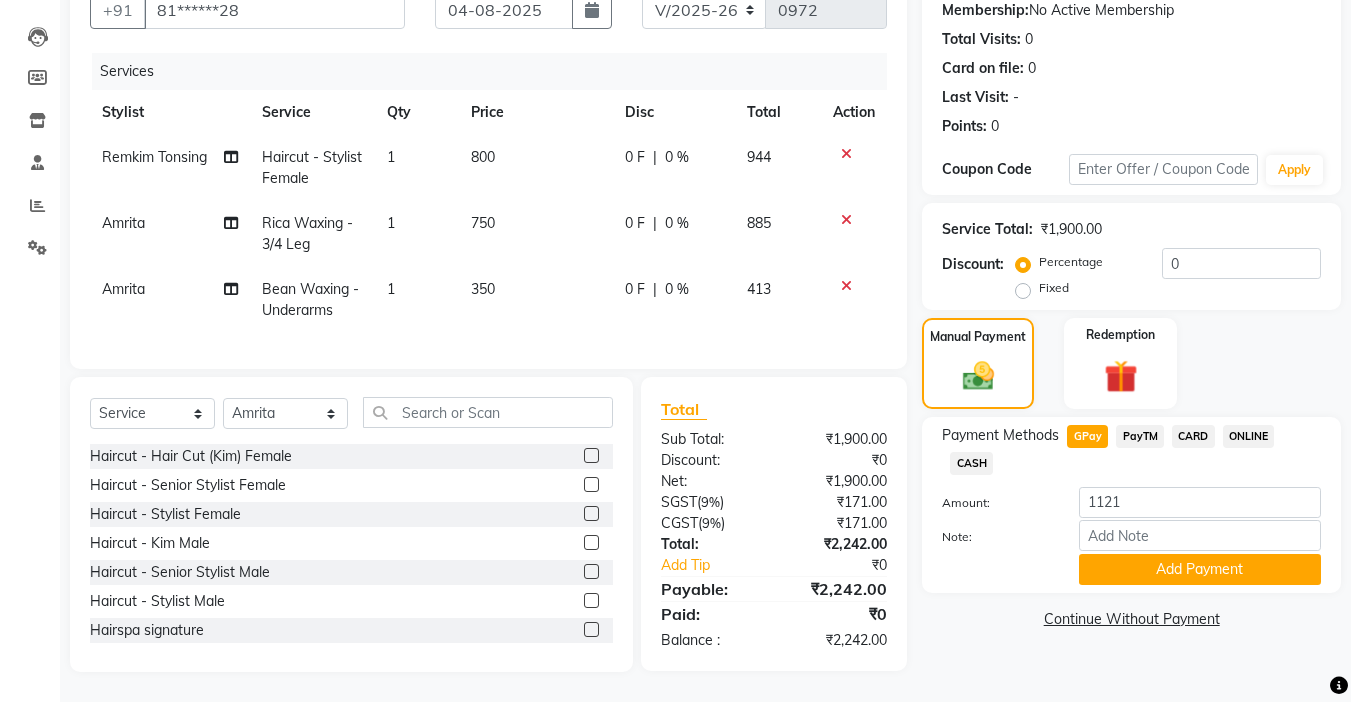 click on "CARD" 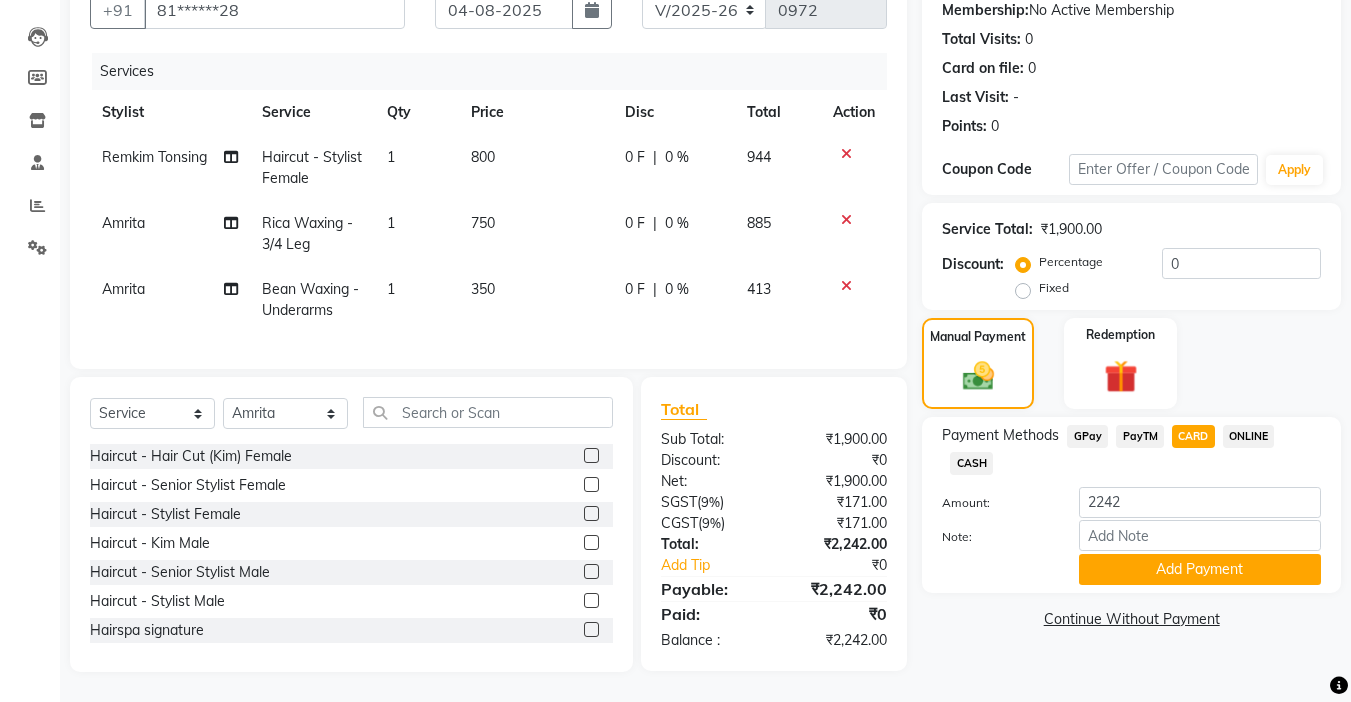 click on "GPay" 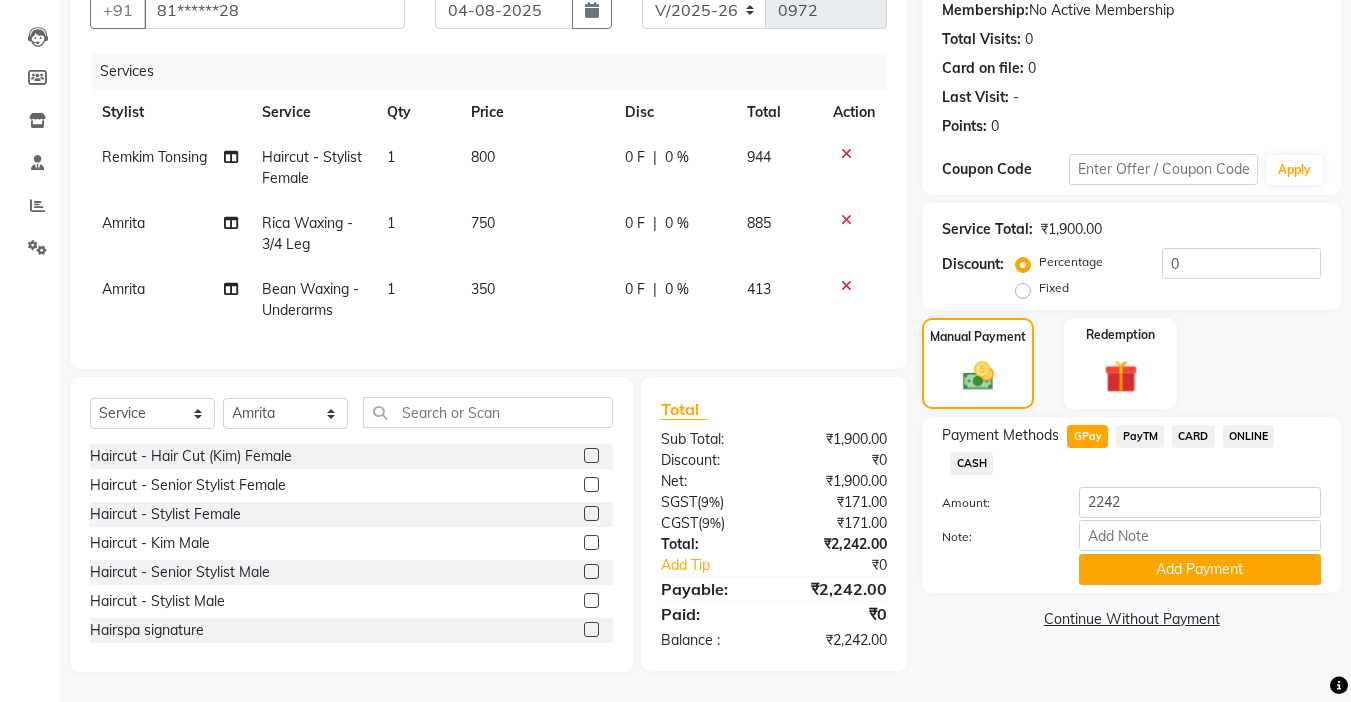 scroll, scrollTop: 210, scrollLeft: 0, axis: vertical 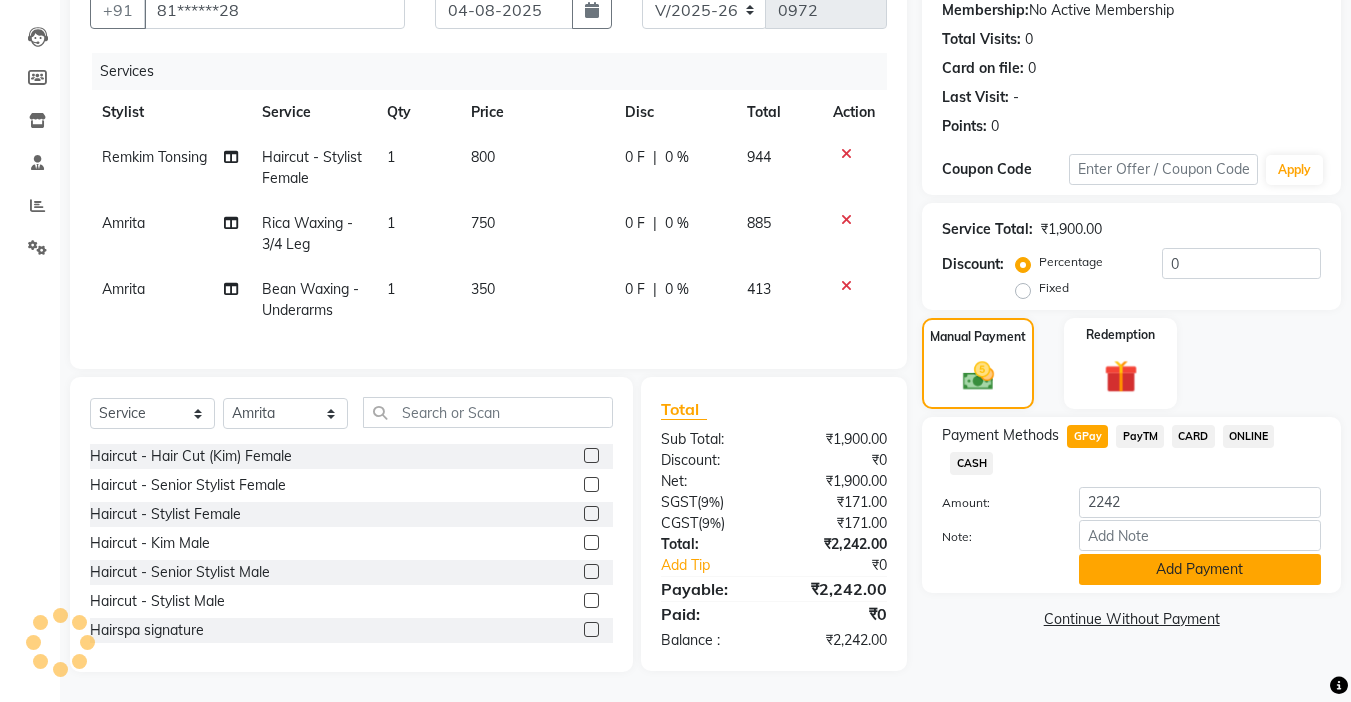 click on "Add Payment" 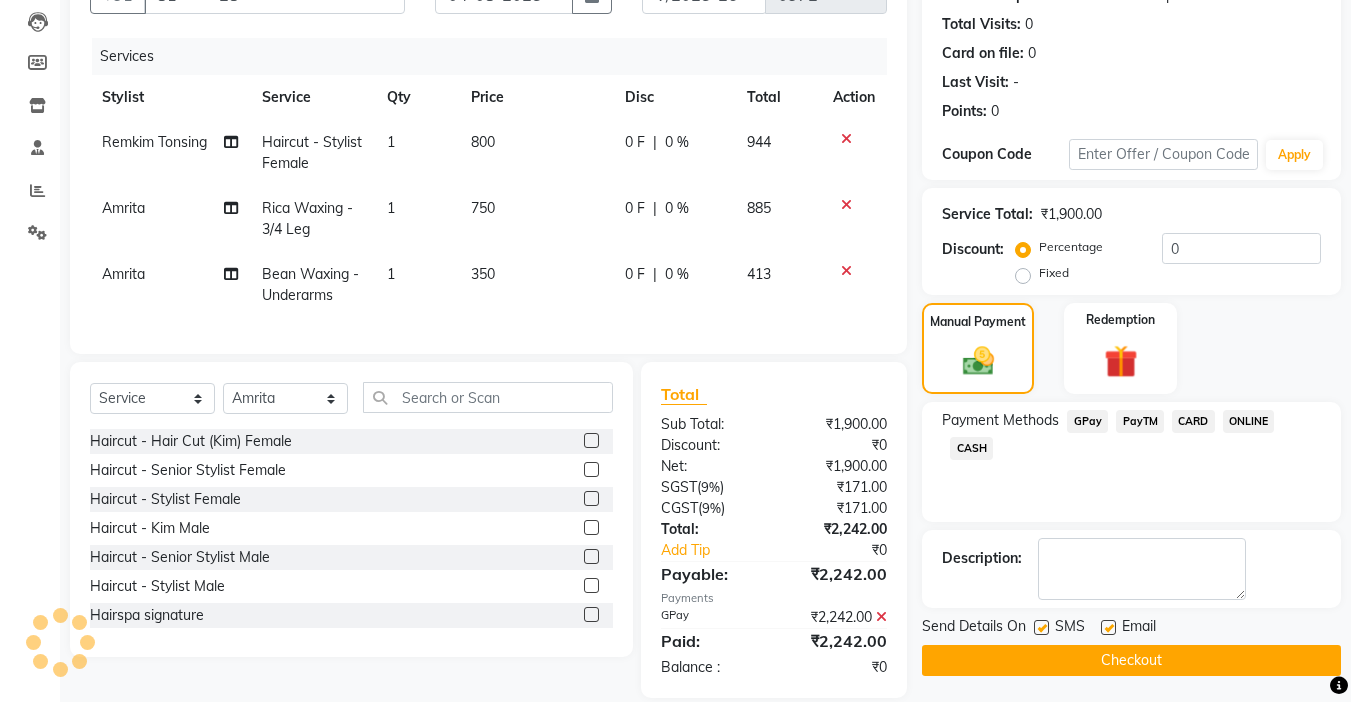 click on "Checkout" 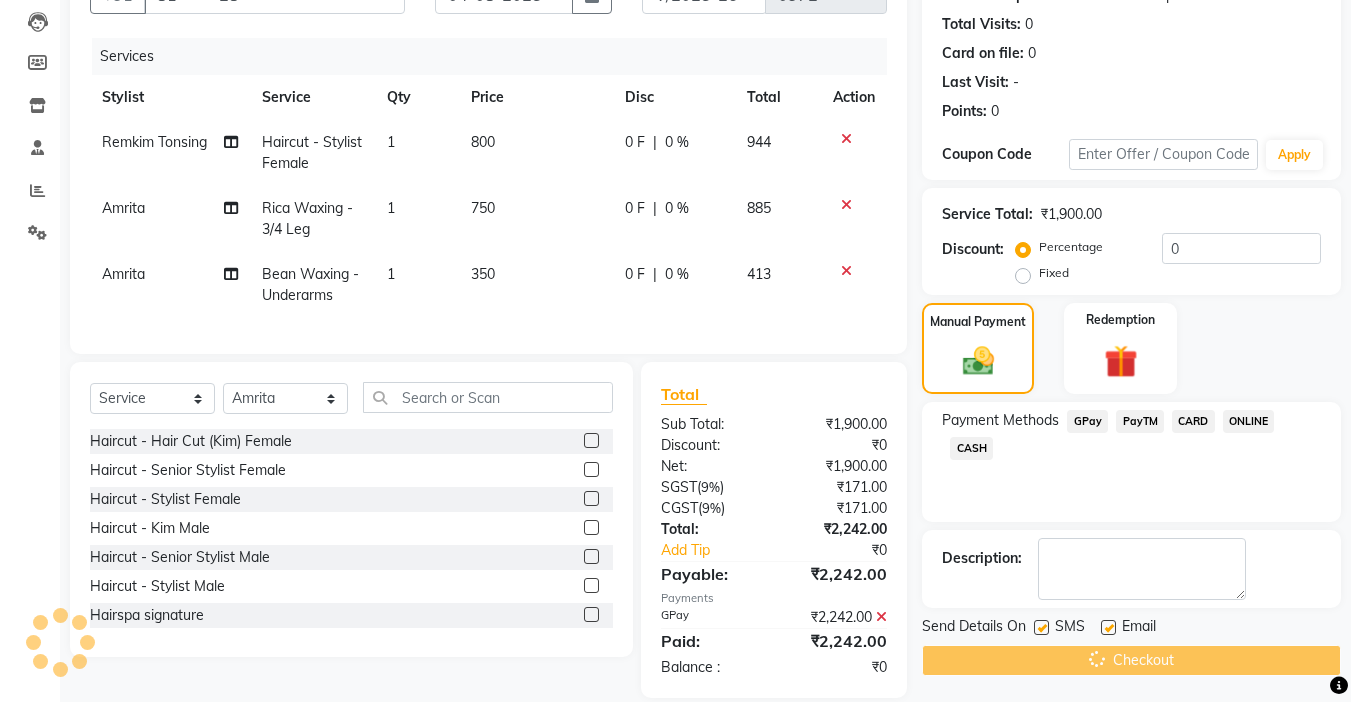 scroll, scrollTop: 251, scrollLeft: 0, axis: vertical 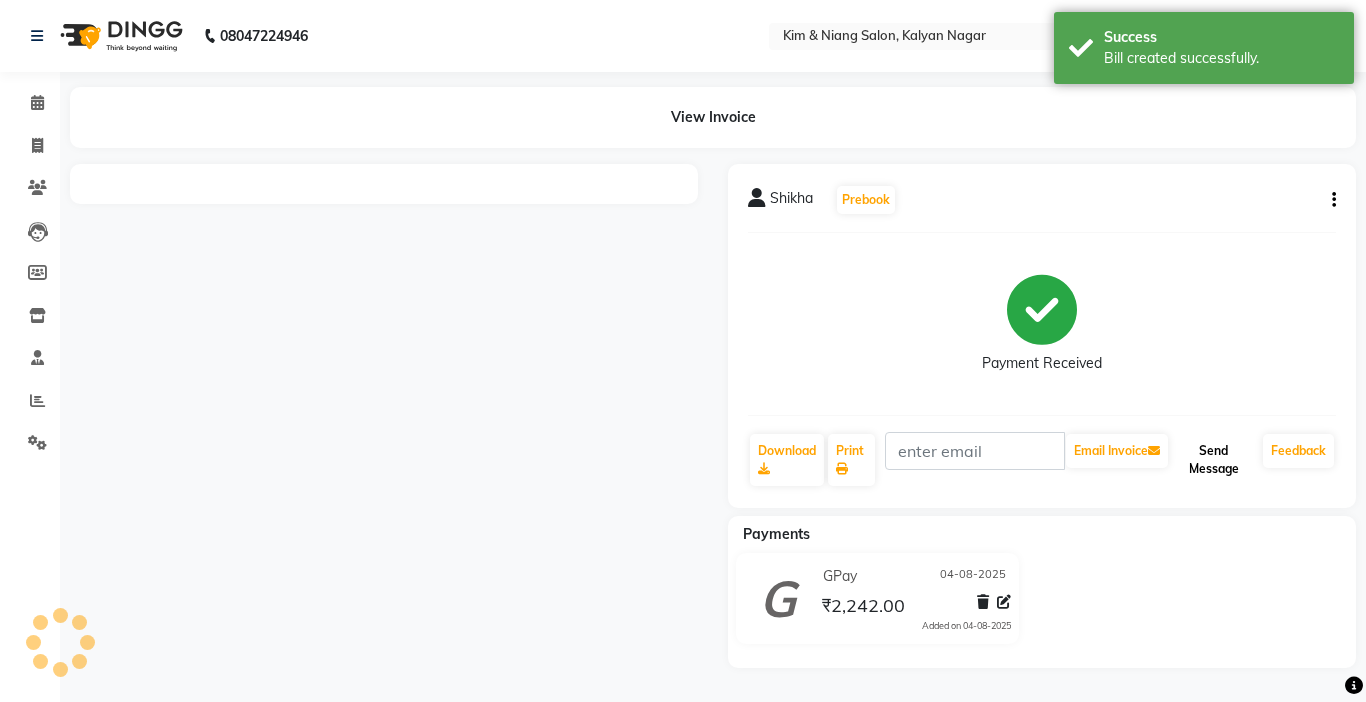 click on "Send Message" 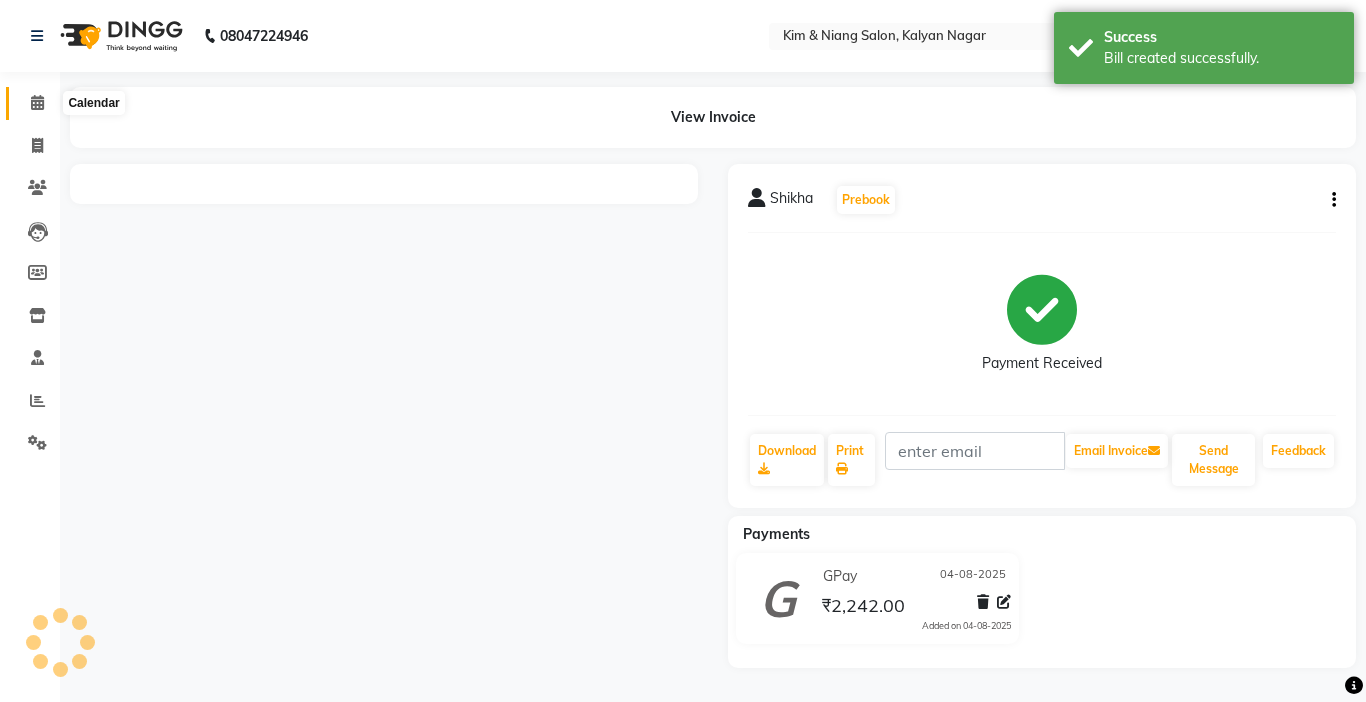 click 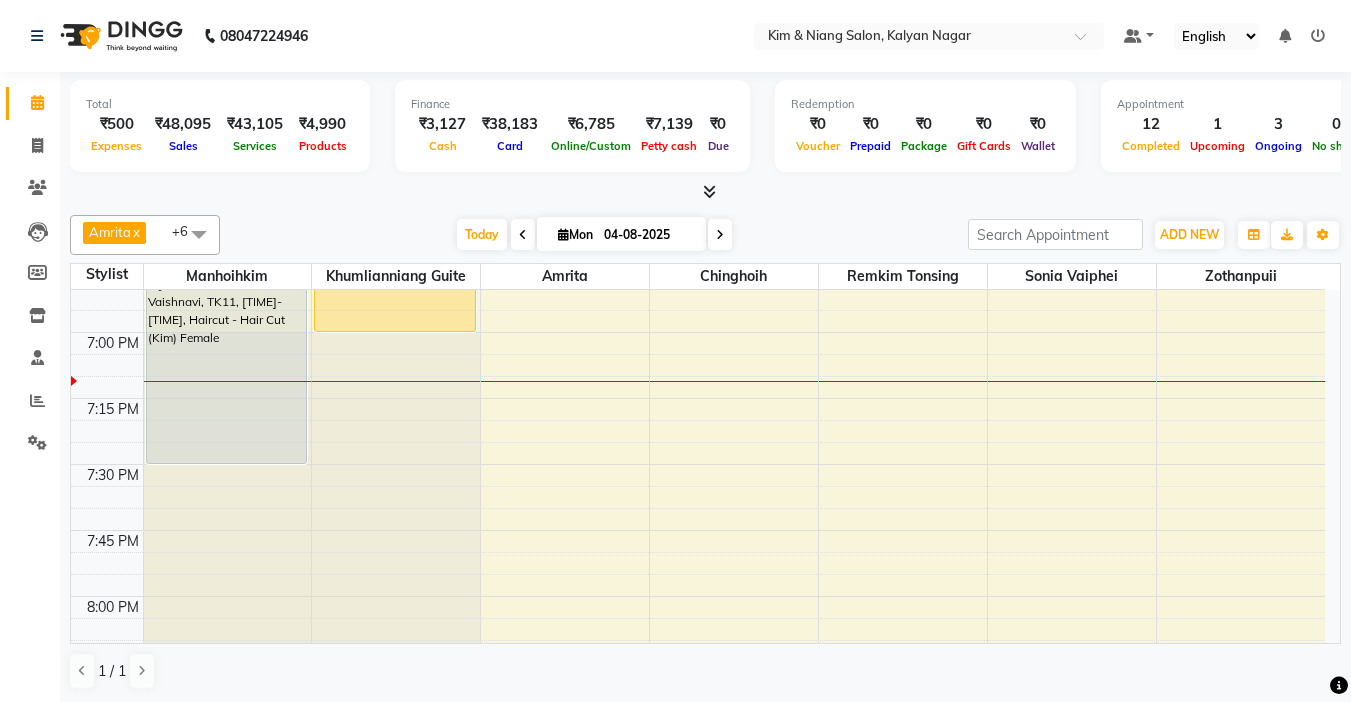 scroll, scrollTop: 2600, scrollLeft: 0, axis: vertical 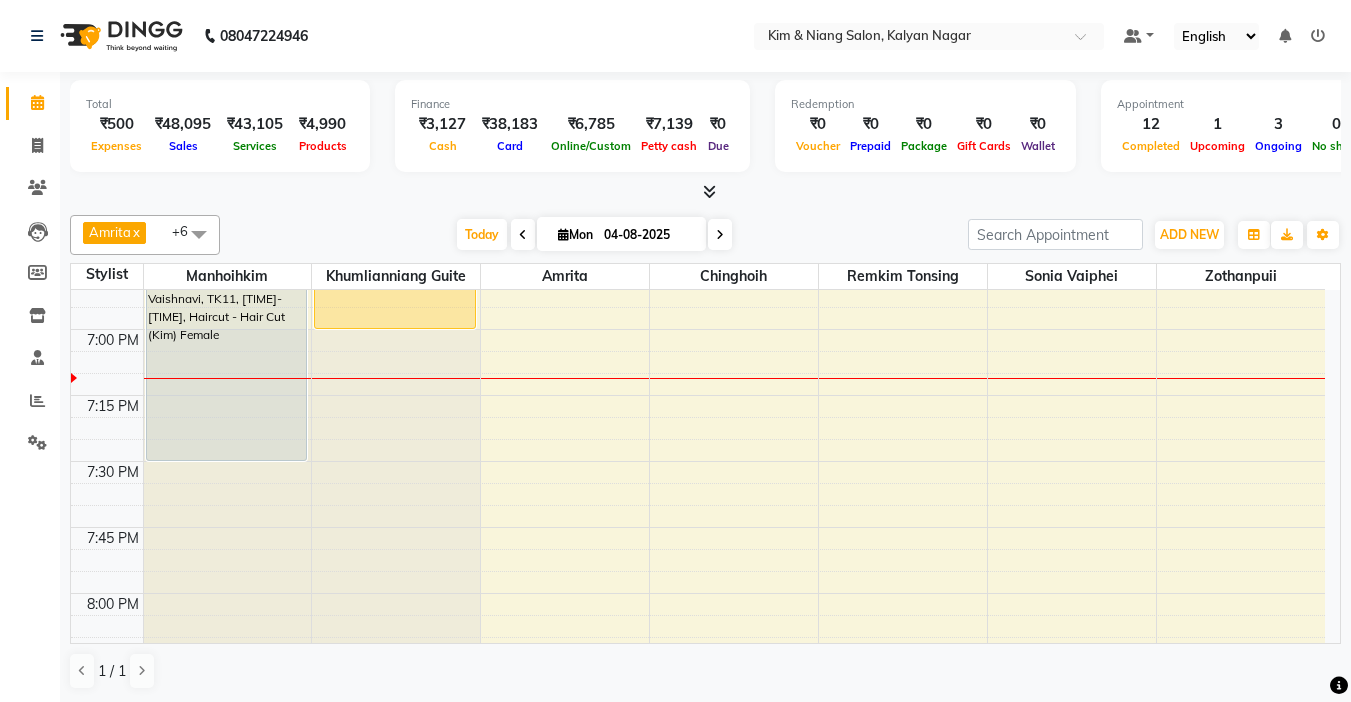 click on "9:00 AM 9:15 AM 9:30 AM 9:45 AM 10:00 AM 10:15 AM 10:30 AM 10:45 AM 11:00 AM 11:15 AM 11:30 AM 11:45 AM 12:00 PM 12:15 PM 12:30 PM 12:45 PM 1:00 PM 1:15 PM 1:30 PM 1:45 PM 2:00 PM 2:15 PM 2:30 PM 2:45 PM 3:00 PM 3:15 PM 3:30 PM 3:45 PM 4:00 PM 4:15 PM 4:30 PM 4:45 PM 5:00 PM 5:15 PM 5:30 PM 5:45 PM 6:00 PM 6:15 PM 6:30 PM 6:45 PM 7:00 PM 7:15 PM 7:30 PM 7:45 PM 8:00 PM 8:15 PM 8:30 PM 8:45 PM 9:00 PM 9:15 PM 9:30 PM 9:45 PM     Imelda, TK01, 01:30 PM-03:45 PM, Haircut - Hair Cut (Kim) Female,Texture Service - Keratin  Medium     Imelda, TK01, 02:15 PM-04:10 PM, Texture Service - Permanent Straightening Medium     Gurpal, TK08, 04:45 PM-05:30 PM, Haircut - Kim Male    bridget, TK10, 06:00 PM-06:45 PM, Haircut - Hair Cut (Kim) Female             Vaishnavi, TK11, 06:45 PM-07:30 PM, Haircut - Hair Cut (Kim) Female     Vandhana bhat, TK05, 11:00 AM-01:00 PM, Colour Treatment - Absolute Colour Short - Medium         Vandhana bhat, TK05, 01:00 PM-01:45 PM, Hair Cut (Niang) Female" at bounding box center [698, -595] 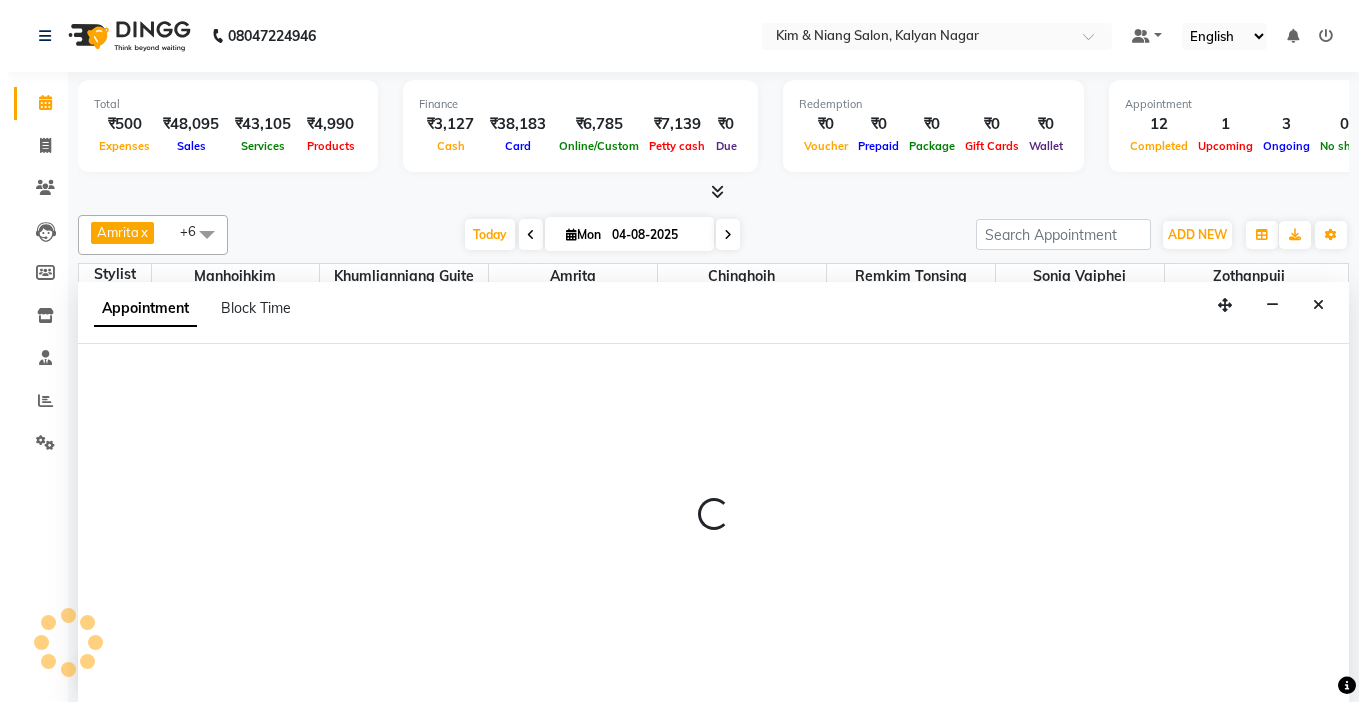 scroll, scrollTop: 1, scrollLeft: 0, axis: vertical 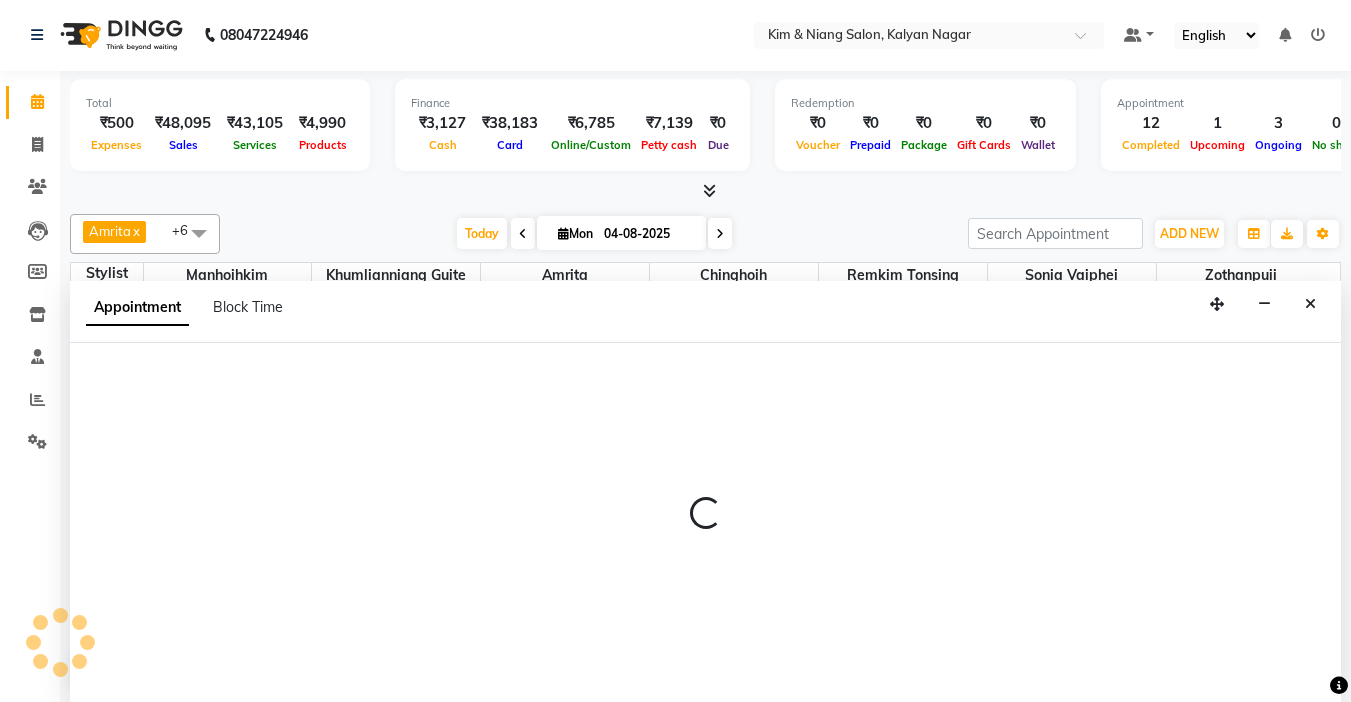 select on "83049" 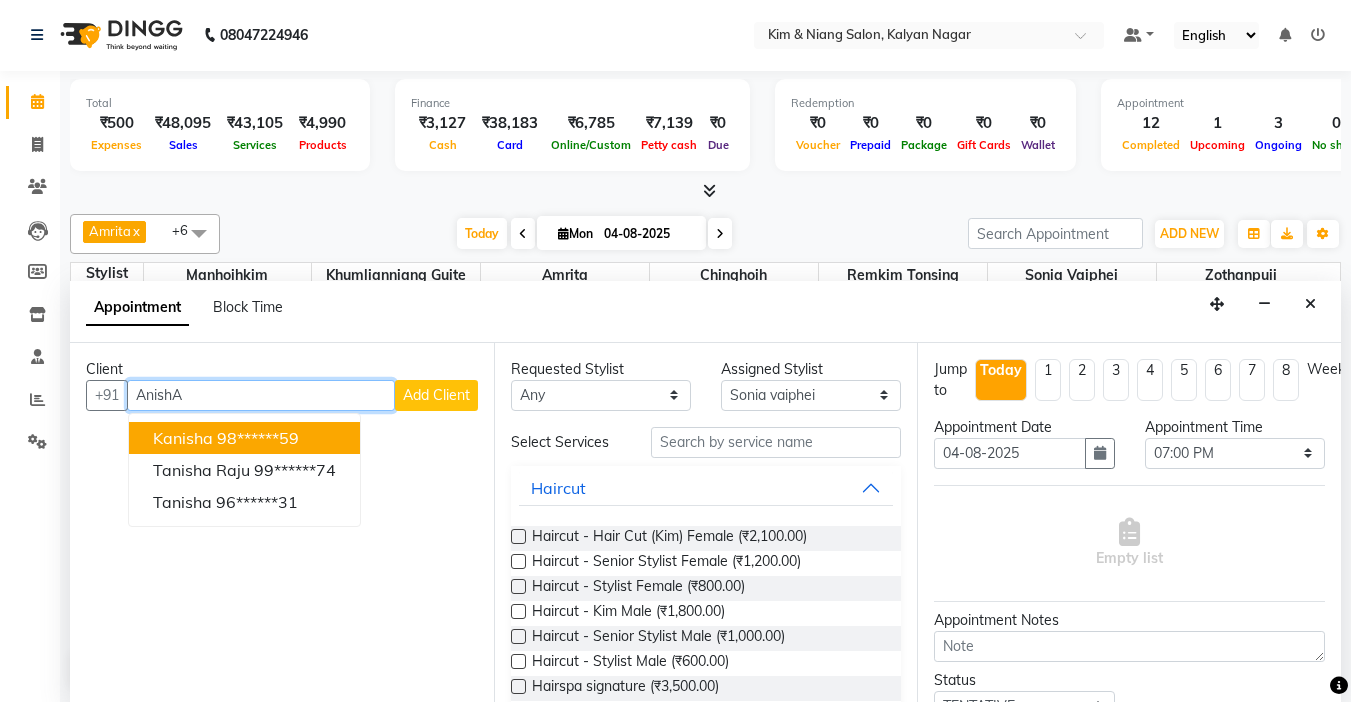 type on "AnishA" 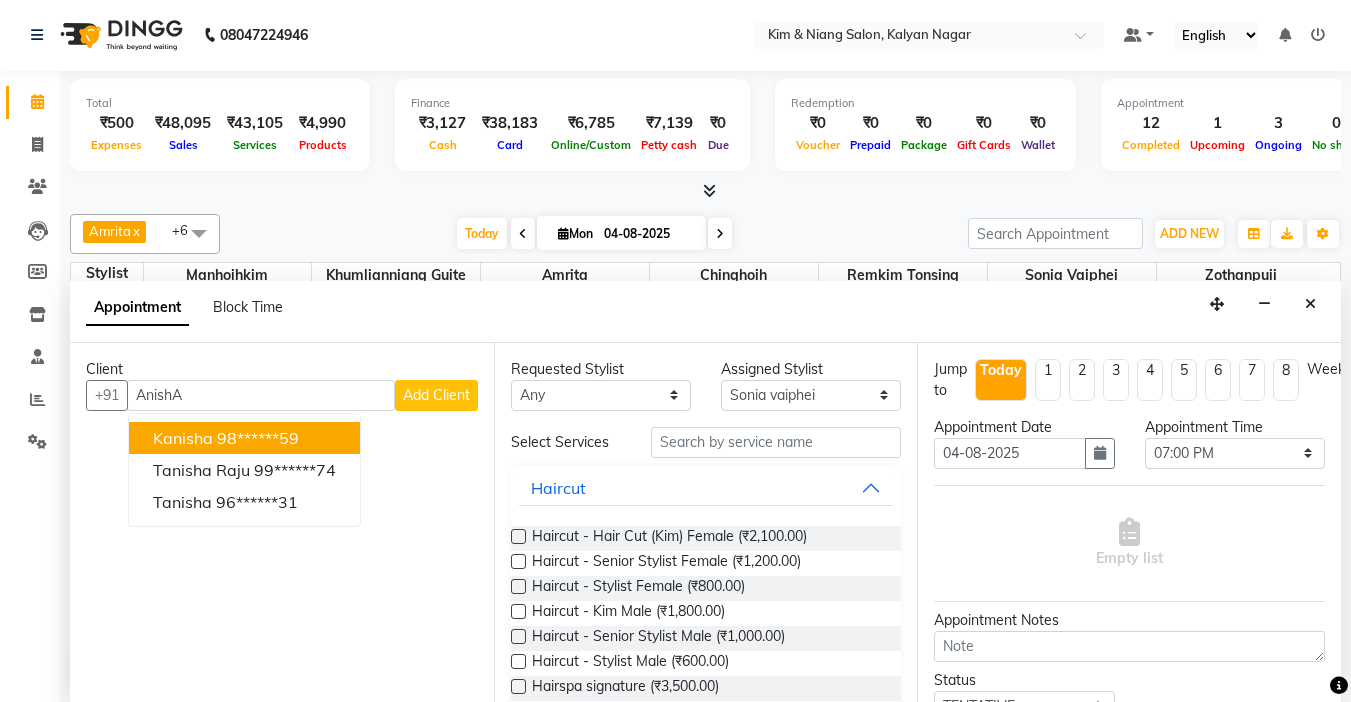 click on "Add Client" at bounding box center [436, 395] 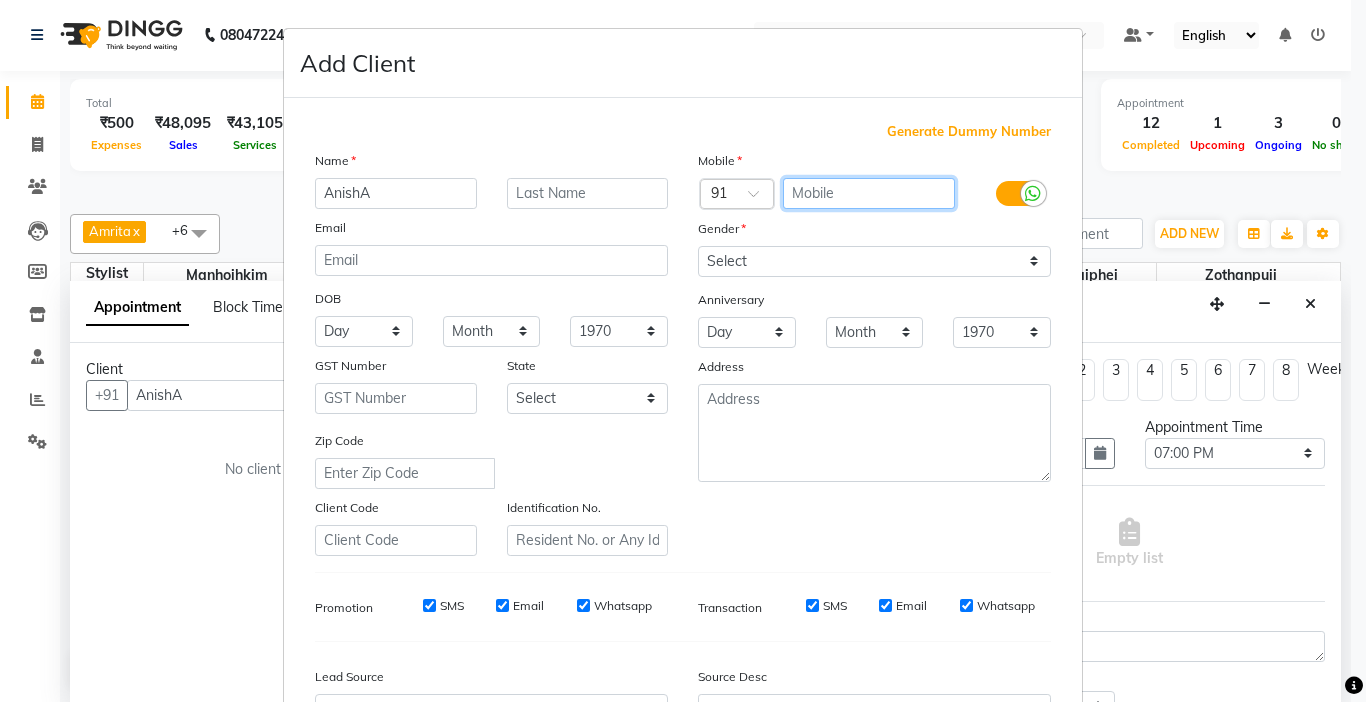click at bounding box center [869, 193] 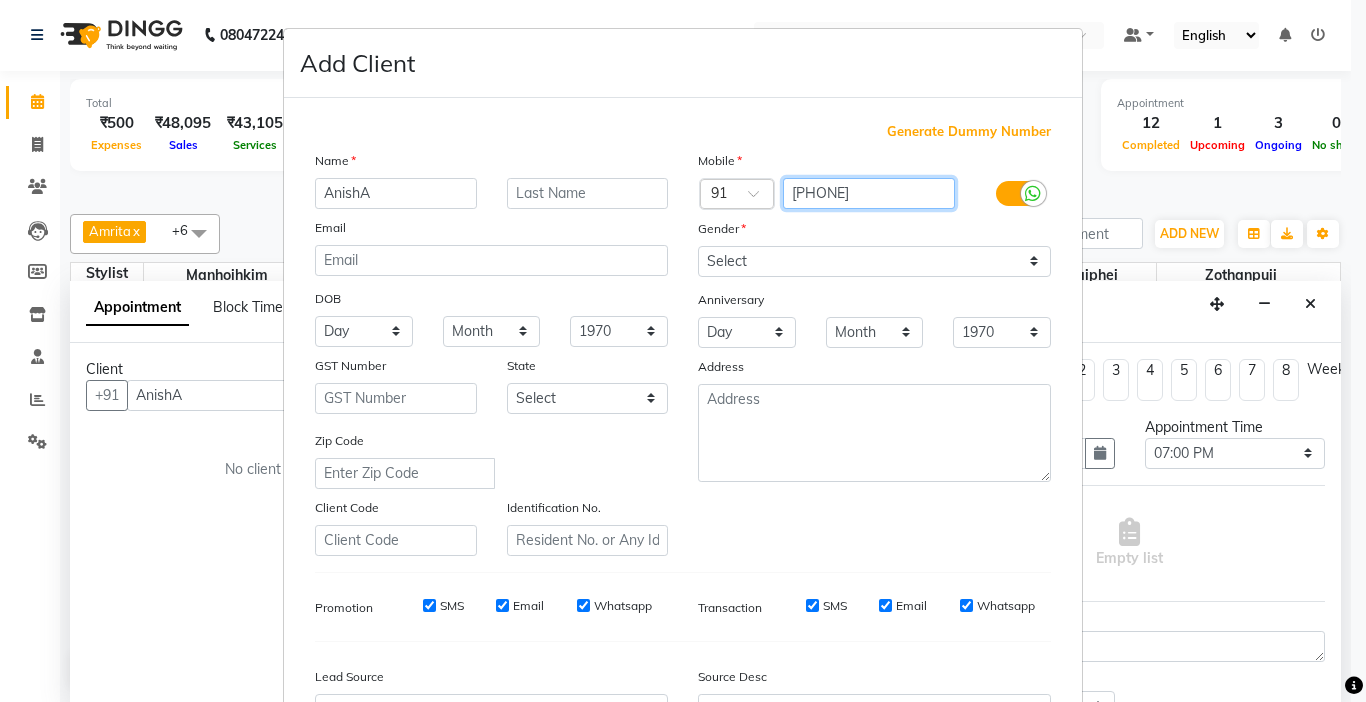 type on "8822846577" 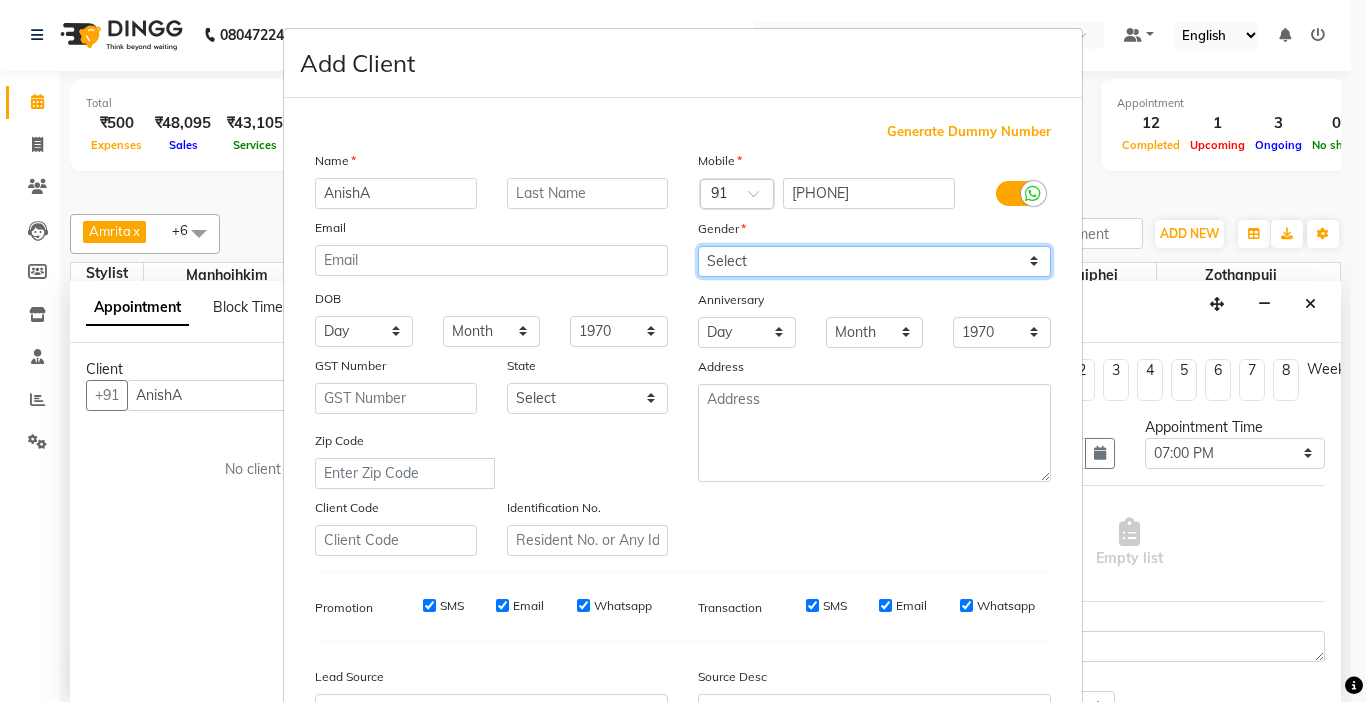 click on "Select Male Female Other Prefer Not To Say" at bounding box center (874, 261) 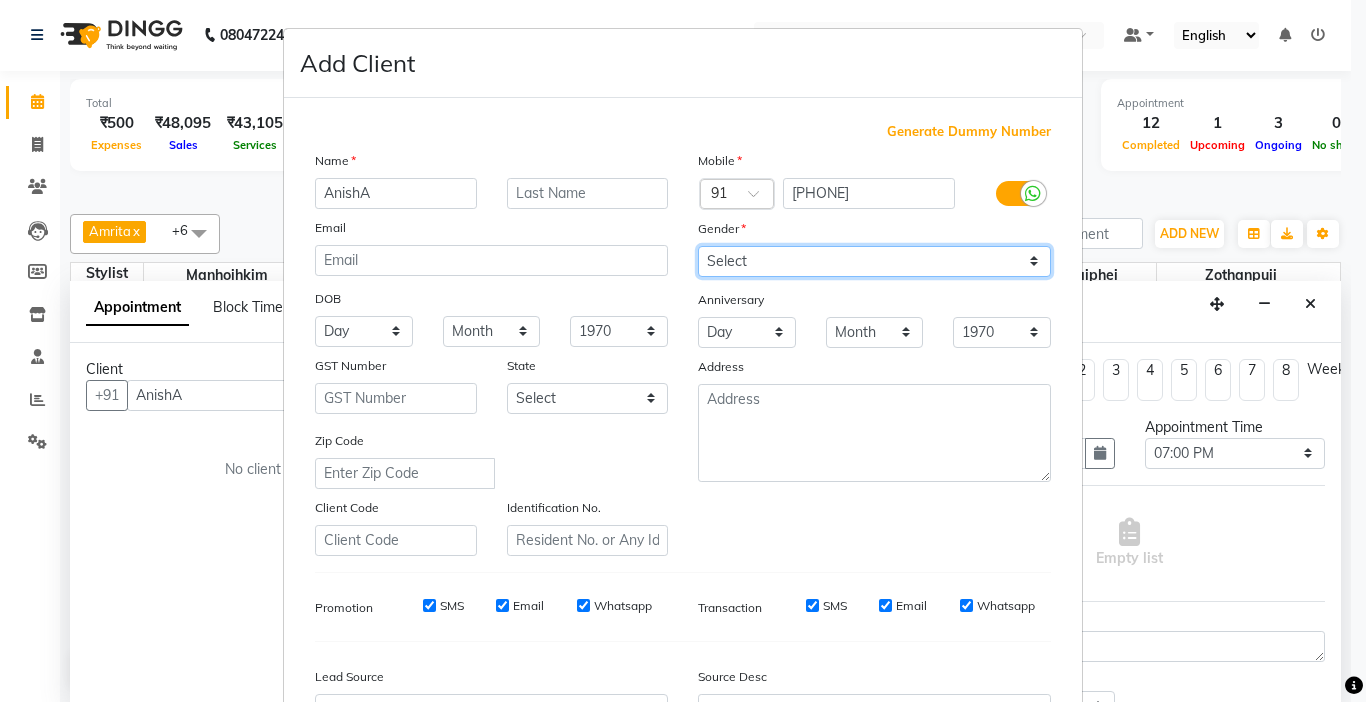 select on "female" 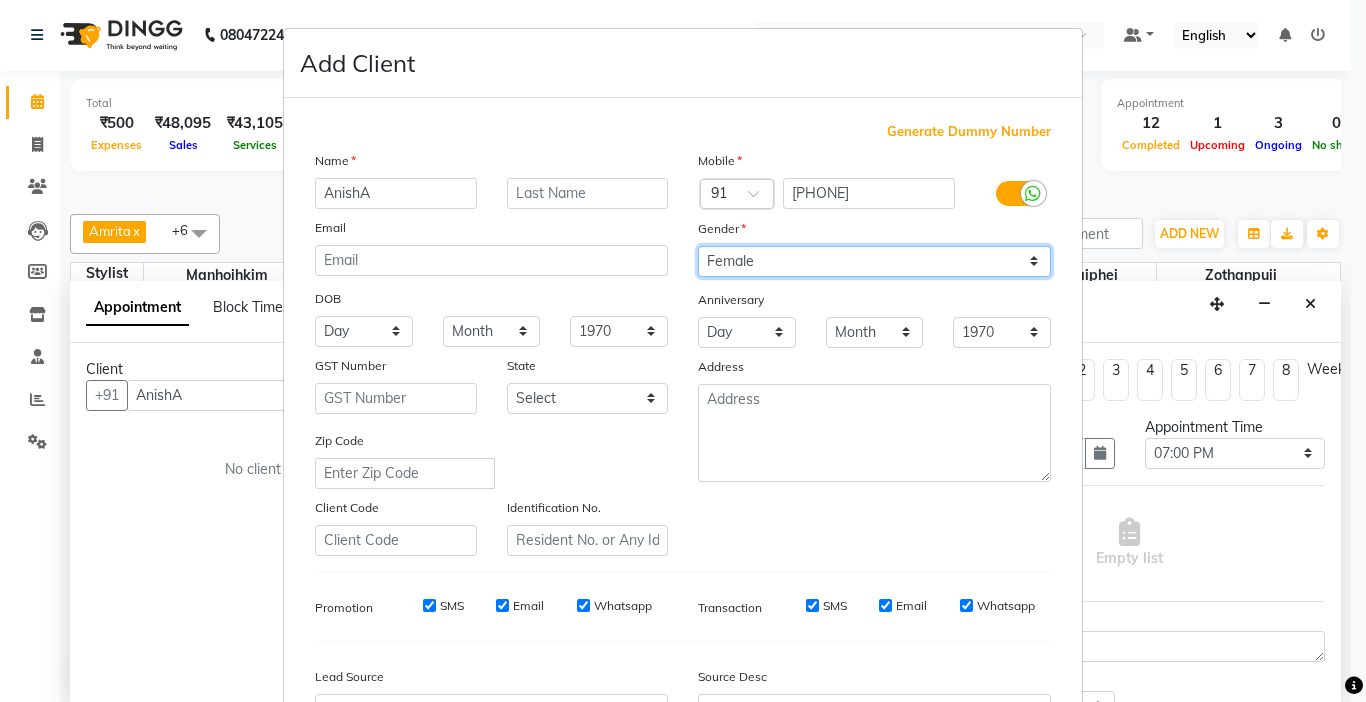 click on "Select Male Female Other Prefer Not To Say" at bounding box center (874, 261) 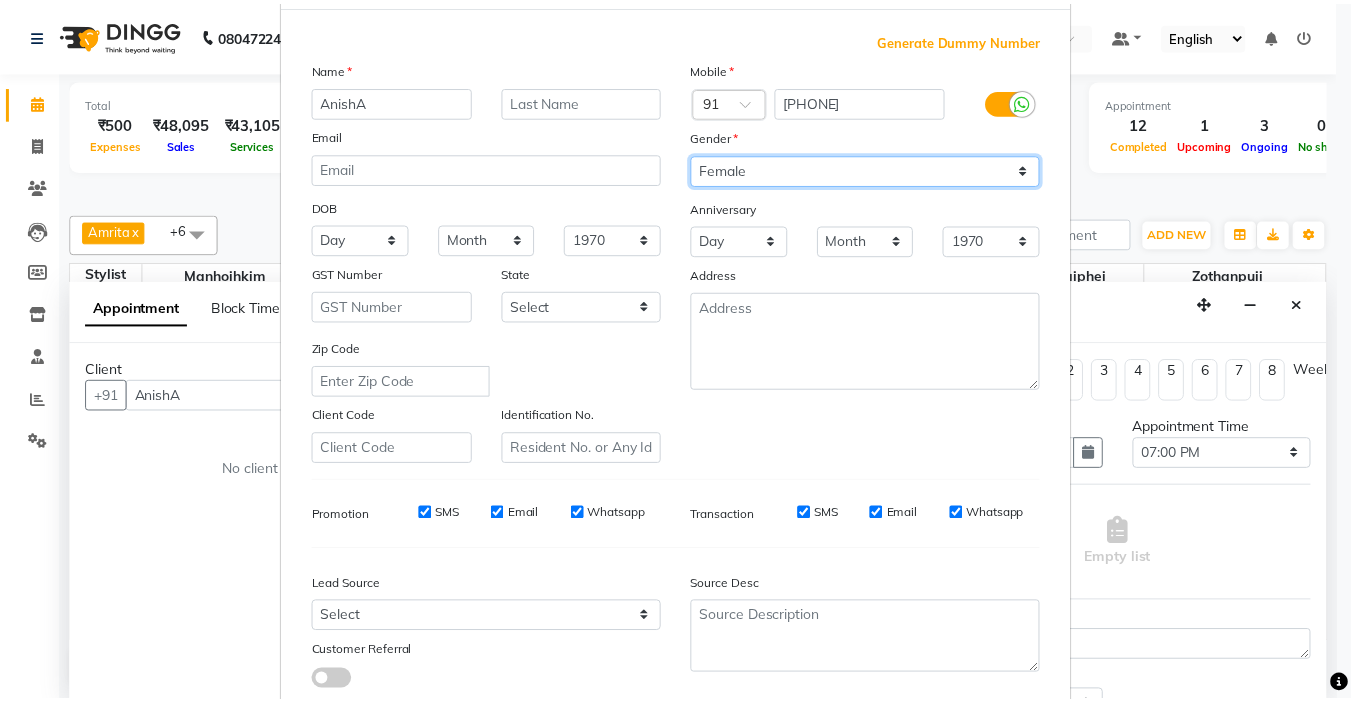 scroll, scrollTop: 221, scrollLeft: 0, axis: vertical 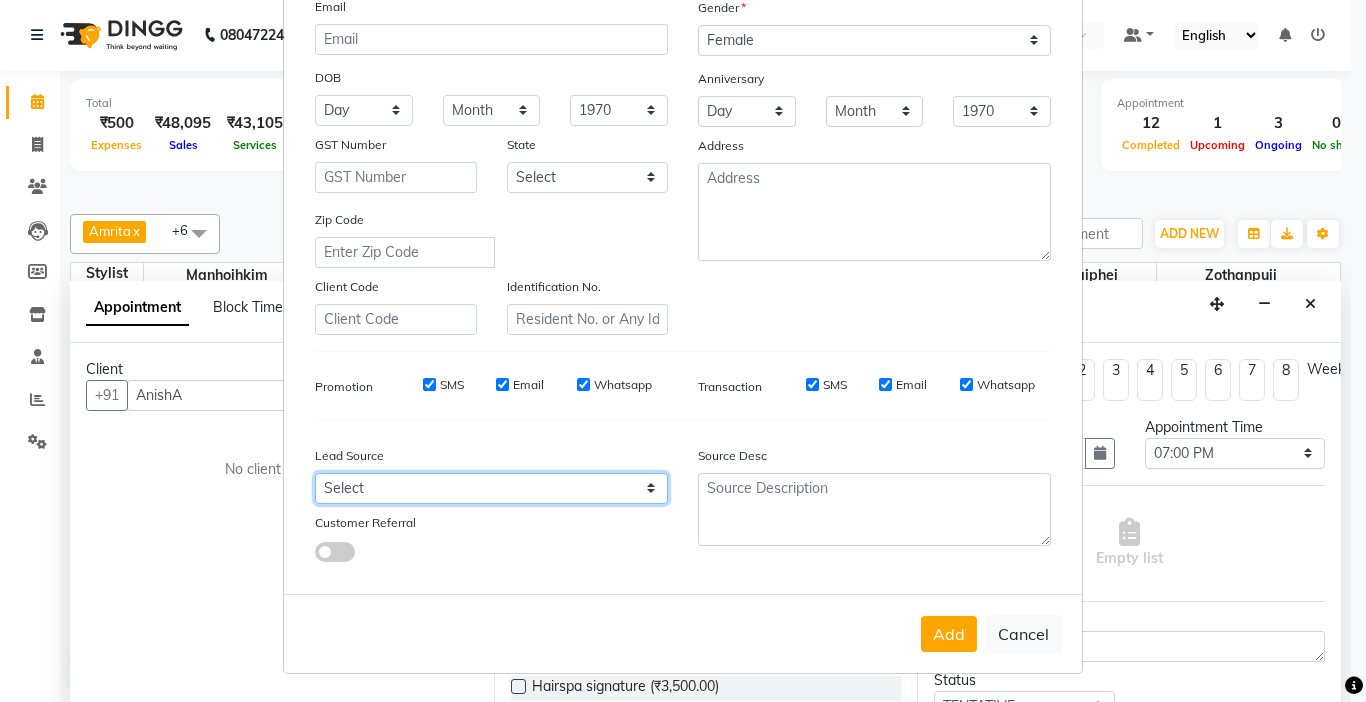 click on "Select Walk-in Referral Internet Friend Word of Mouth Advertisement Facebook JustDial Google Other" at bounding box center [491, 488] 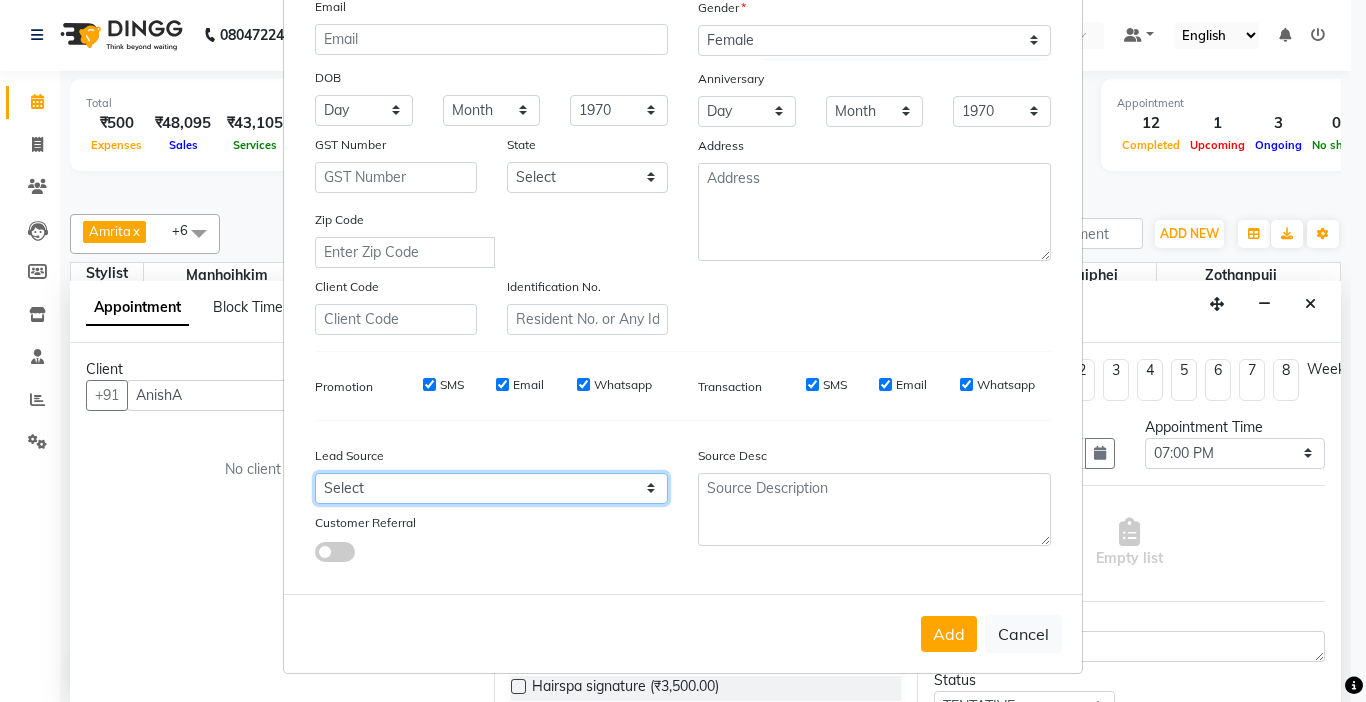 select on "52188" 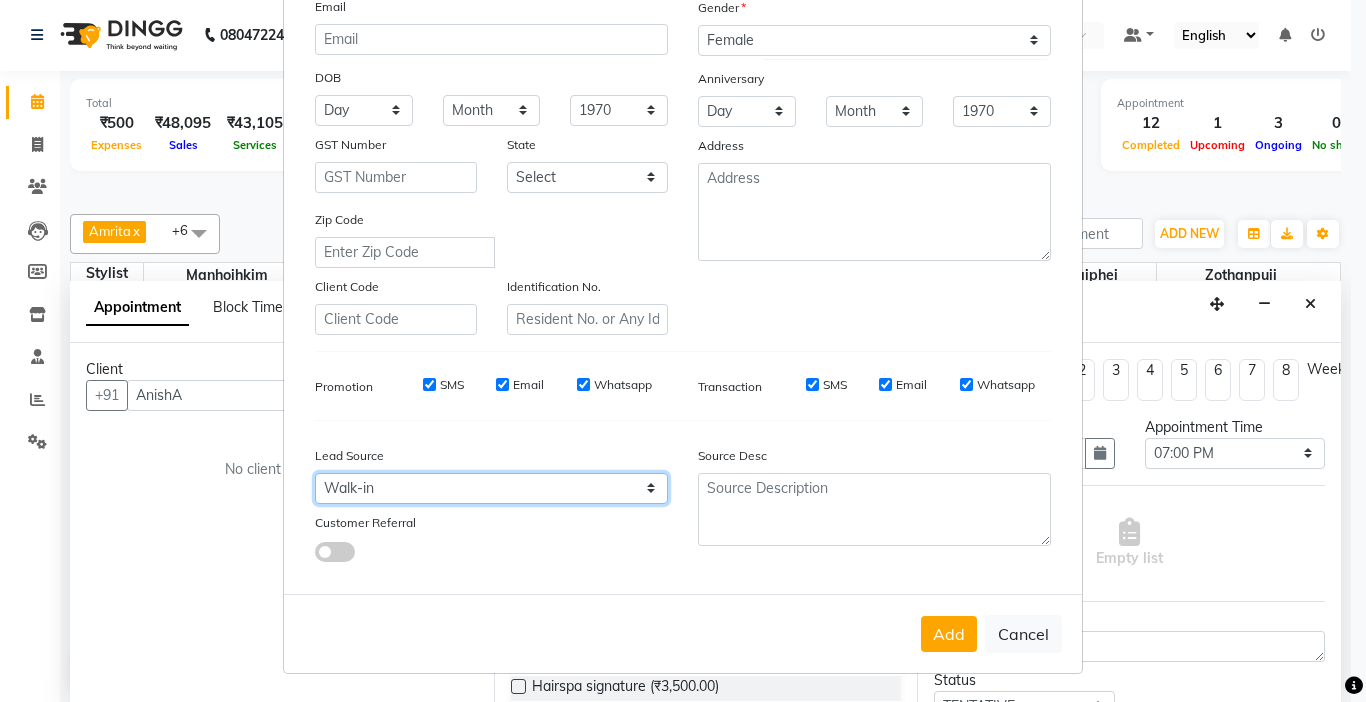click on "Select Walk-in Referral Internet Friend Word of Mouth Advertisement Facebook JustDial Google Other" at bounding box center (491, 488) 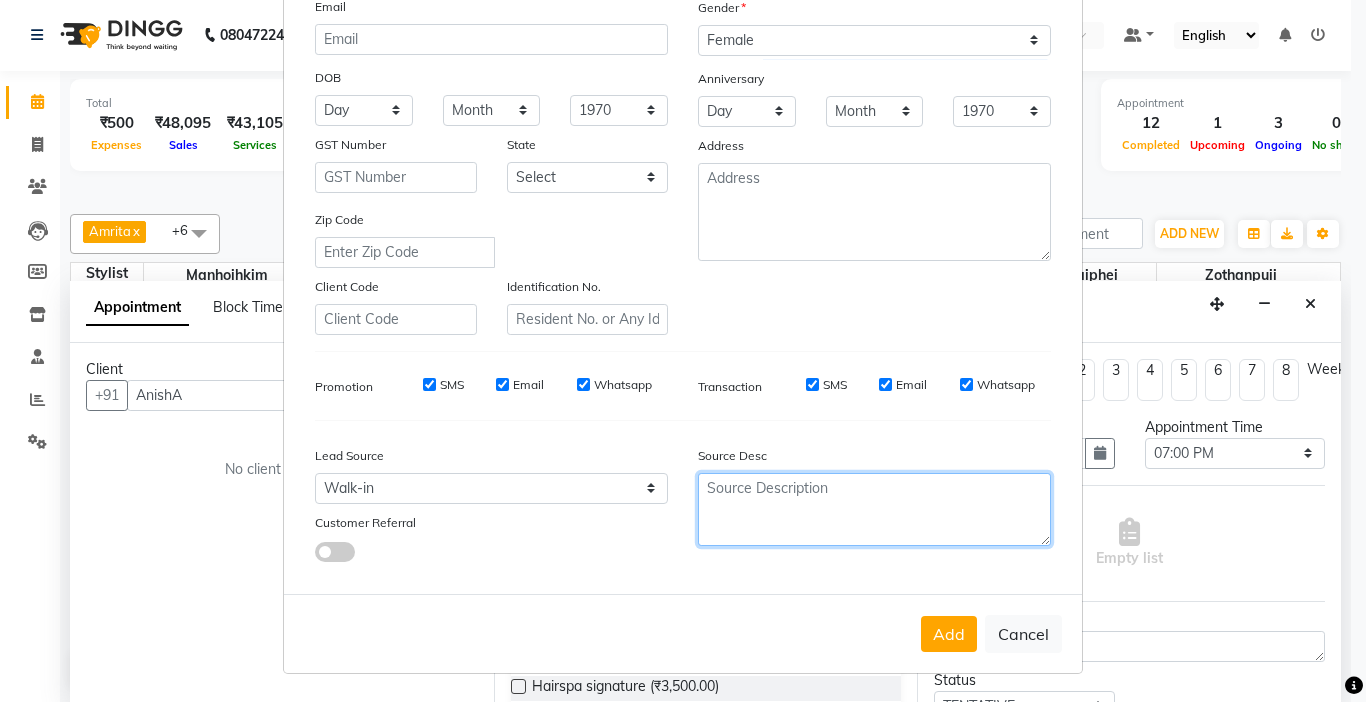 click at bounding box center [874, 509] 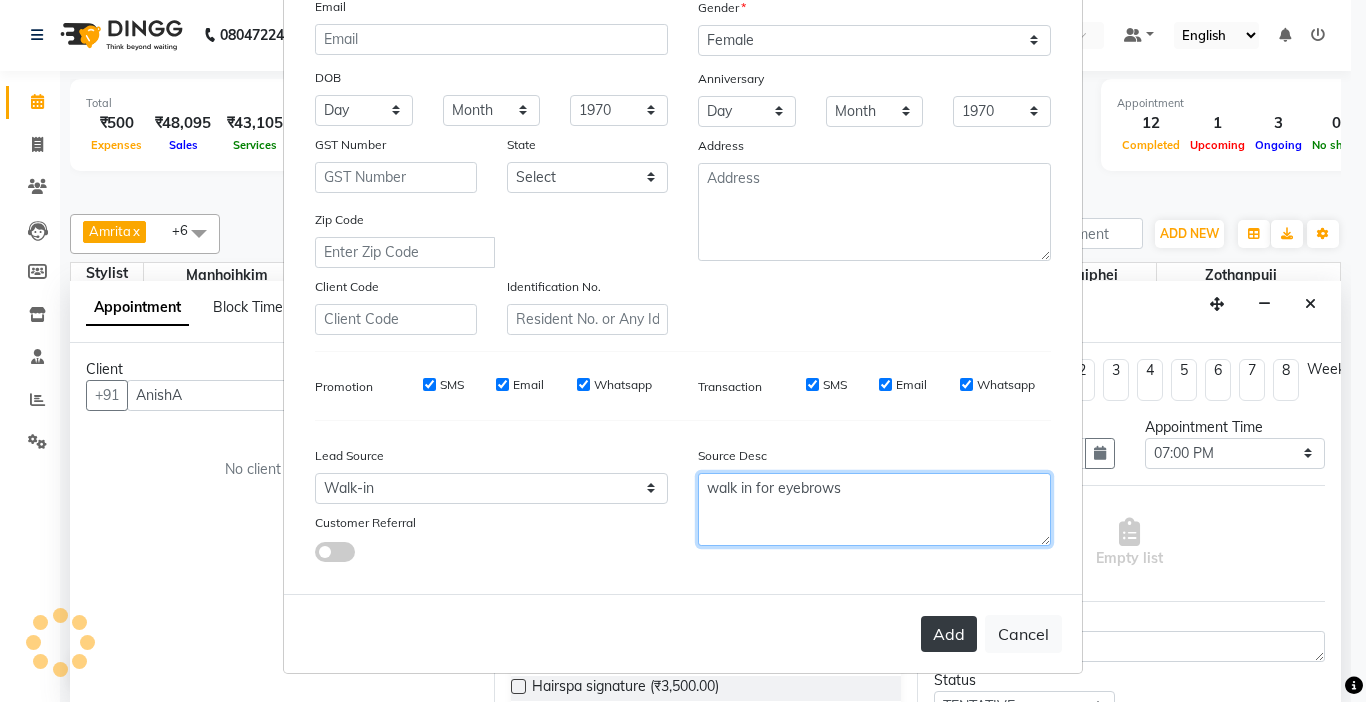 type on "walk in for eyebrows" 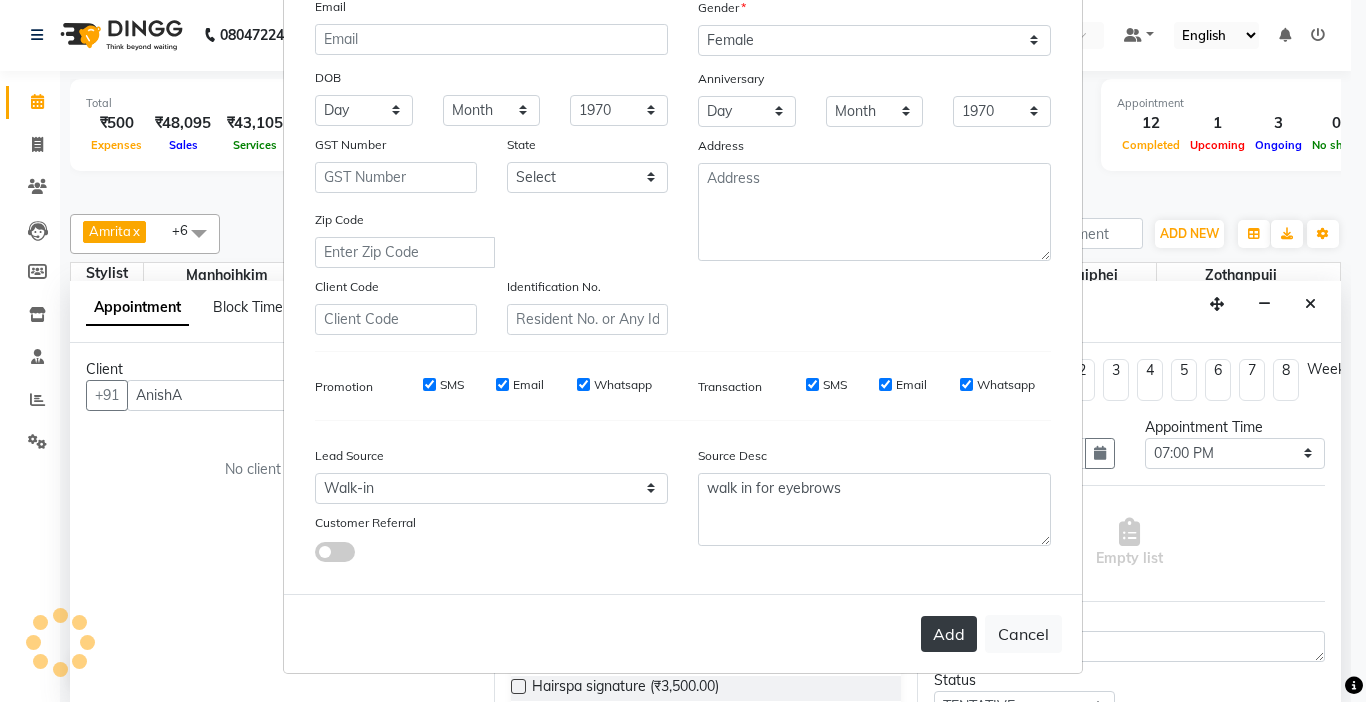 click on "Add" at bounding box center (949, 634) 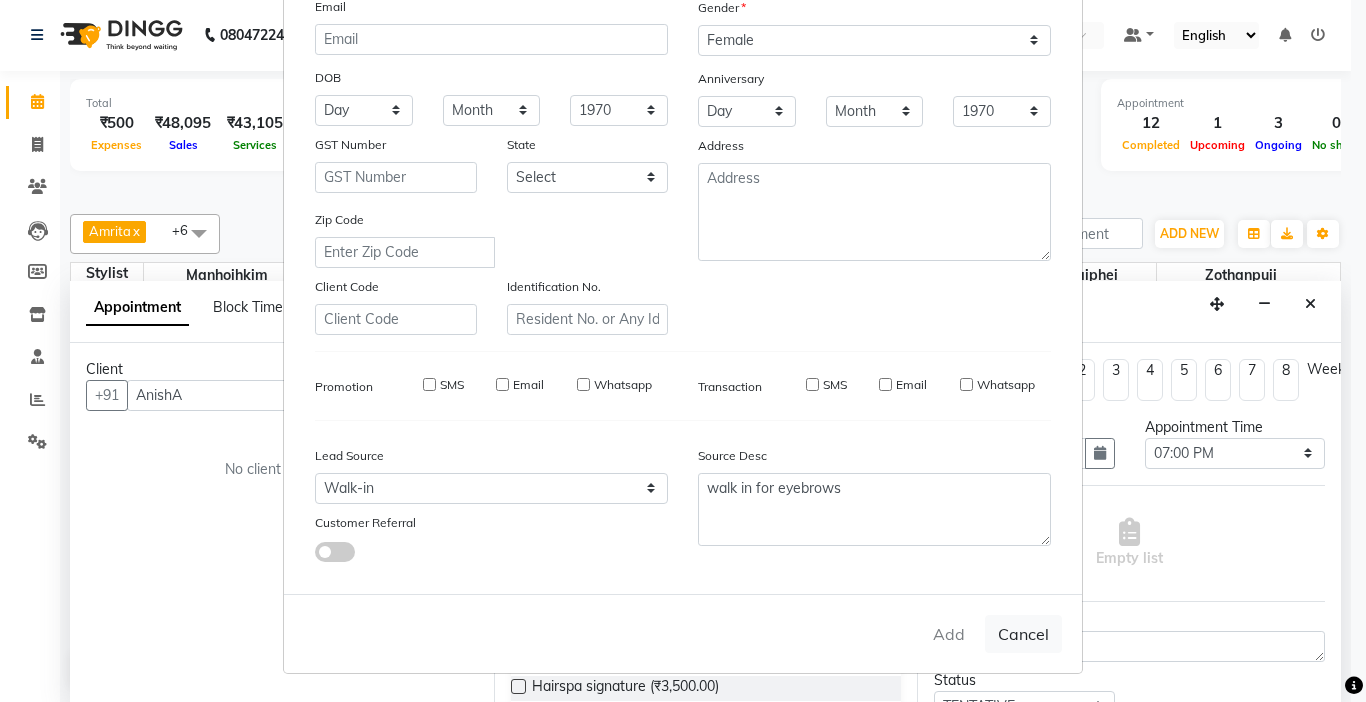 type on "88******77" 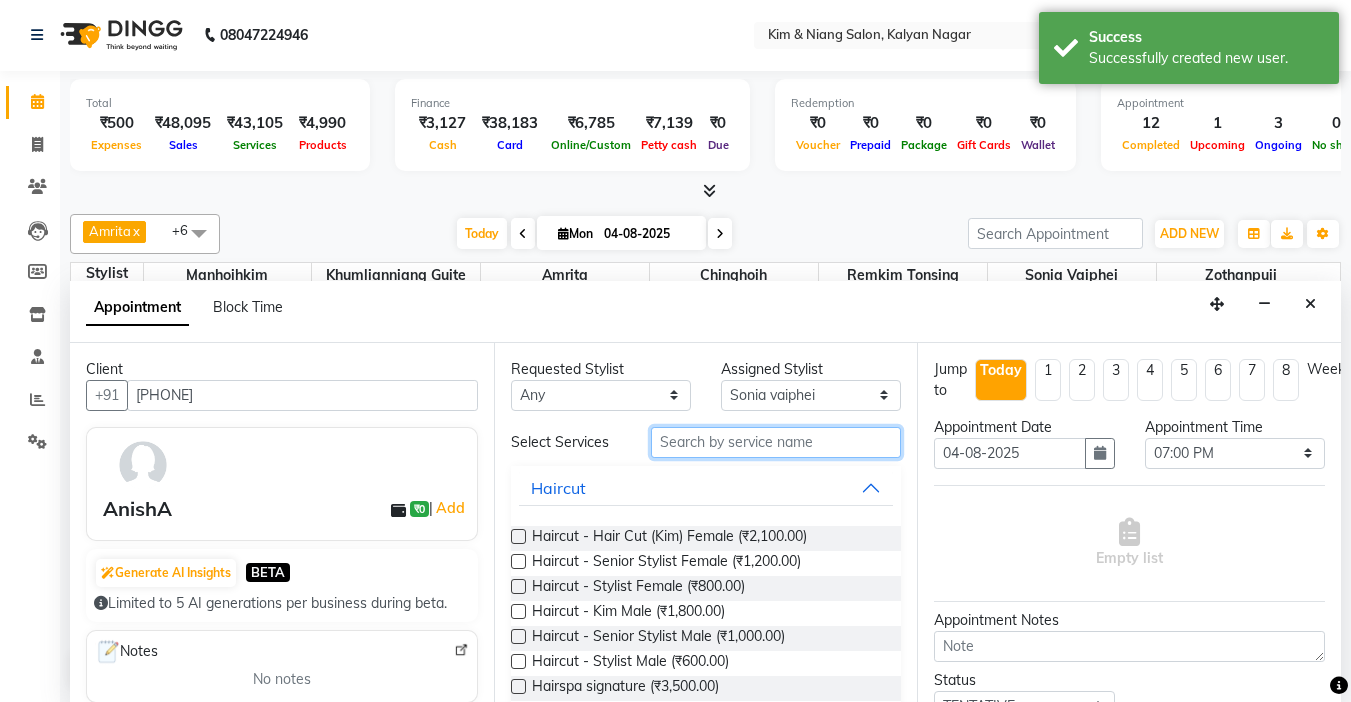 click at bounding box center [776, 442] 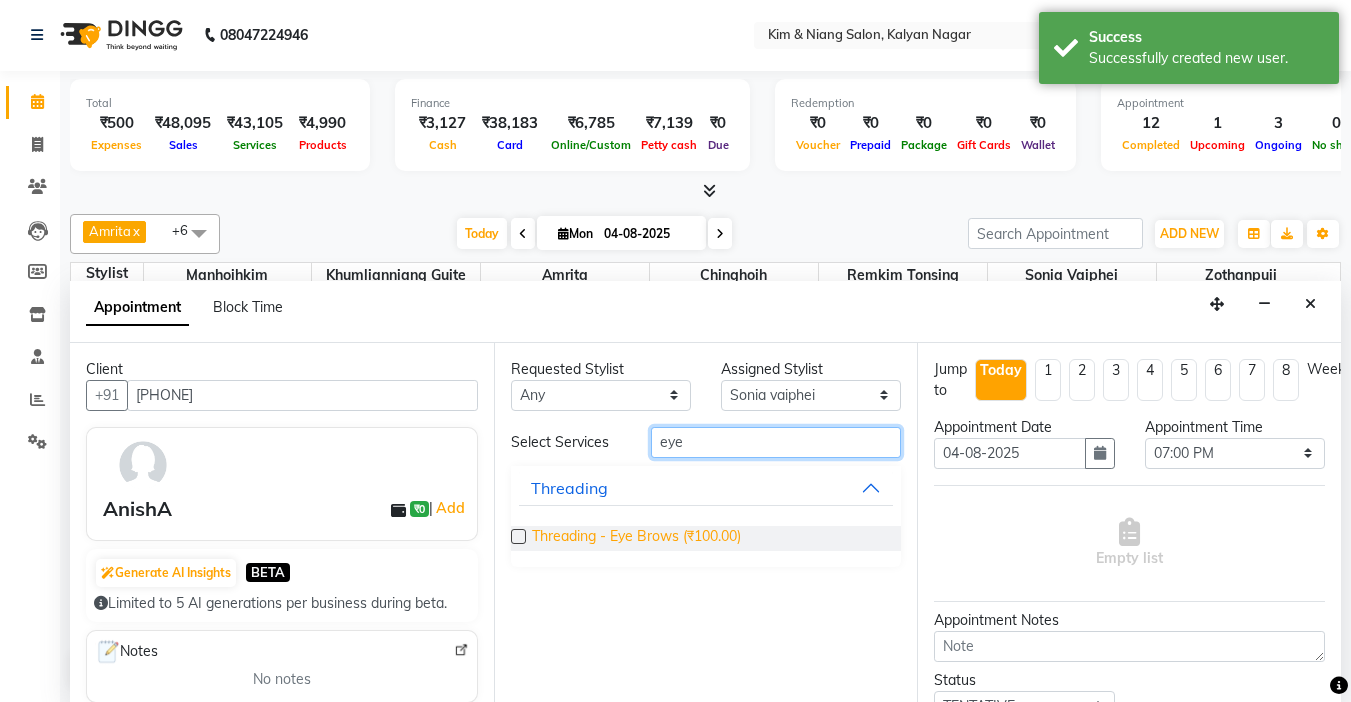 type on "eye" 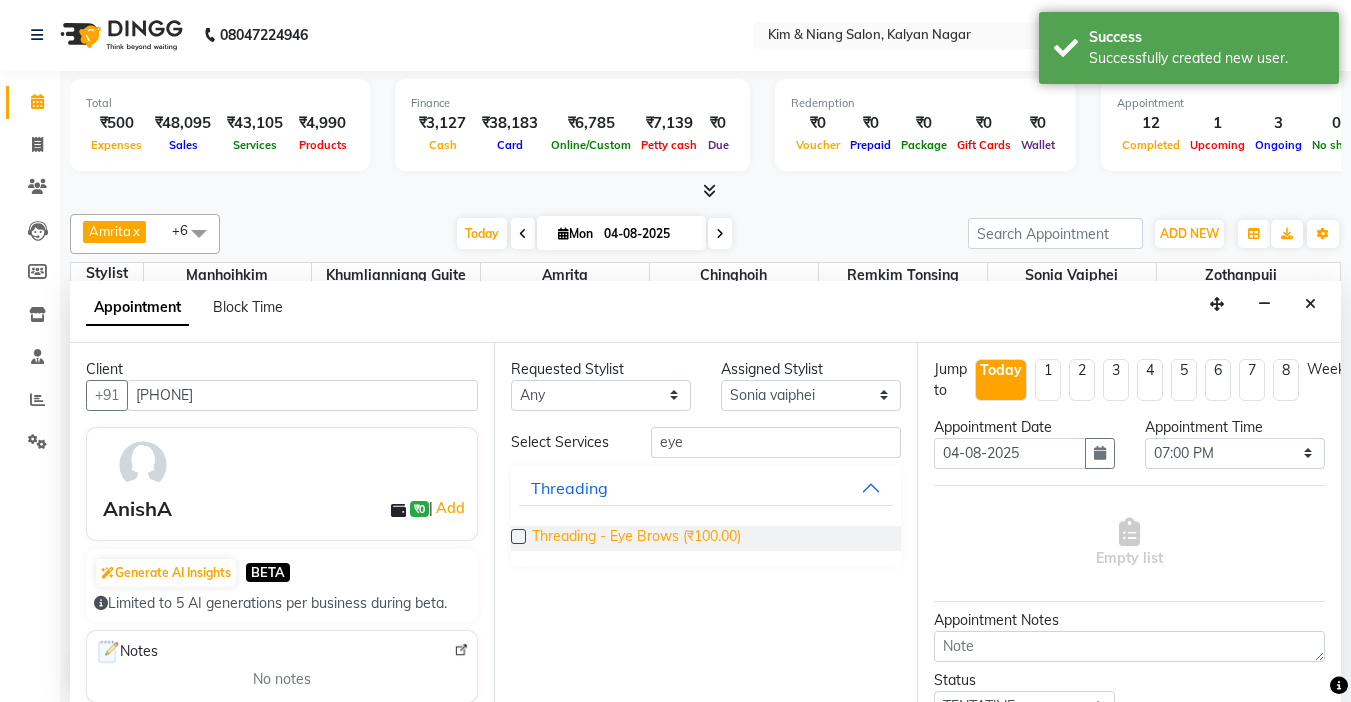 click on "Threading - Eye Brows (₹100.00)" at bounding box center (636, 538) 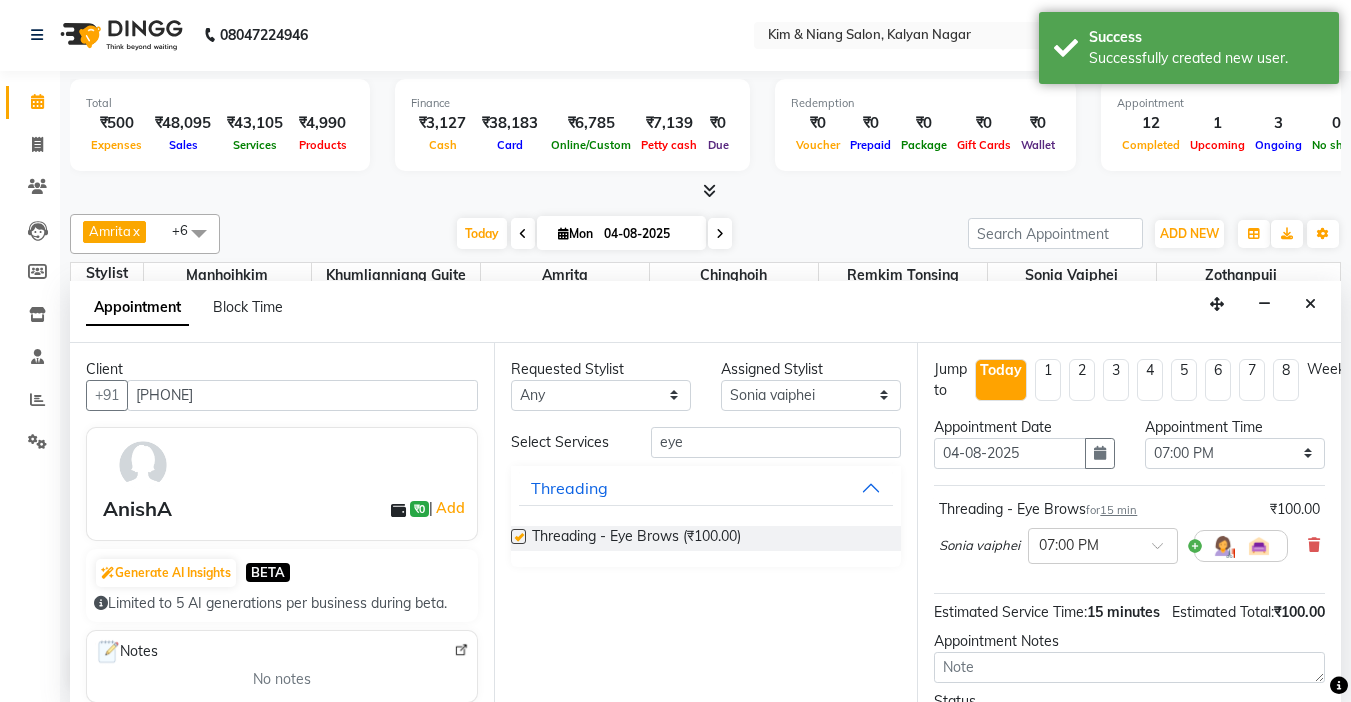 checkbox on "false" 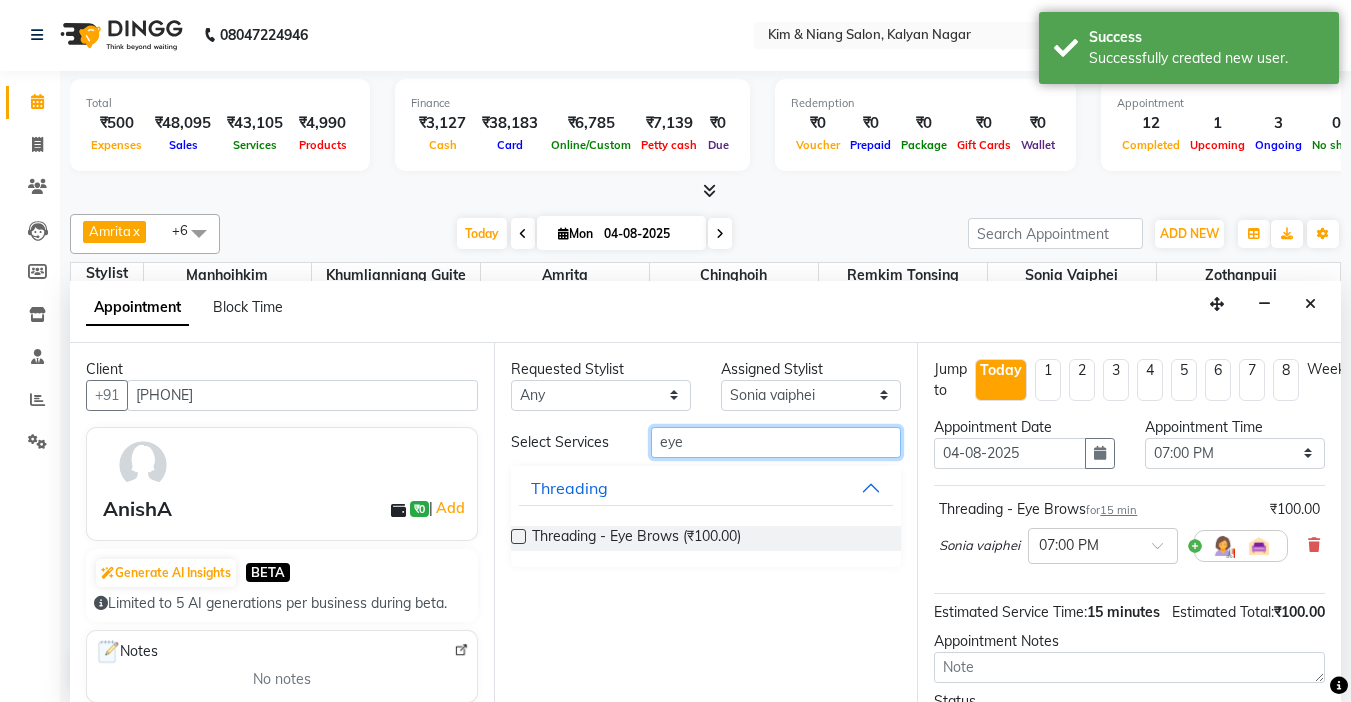 click on "eye" at bounding box center [776, 442] 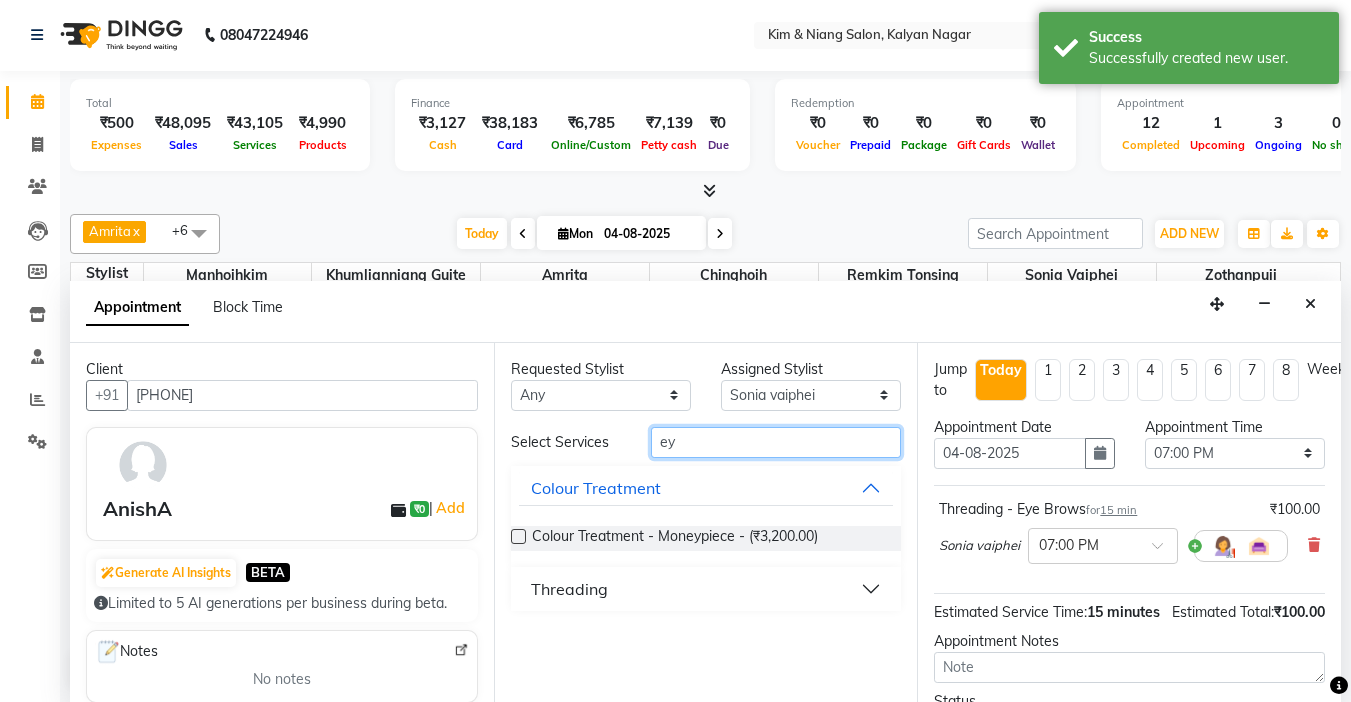 type on "e" 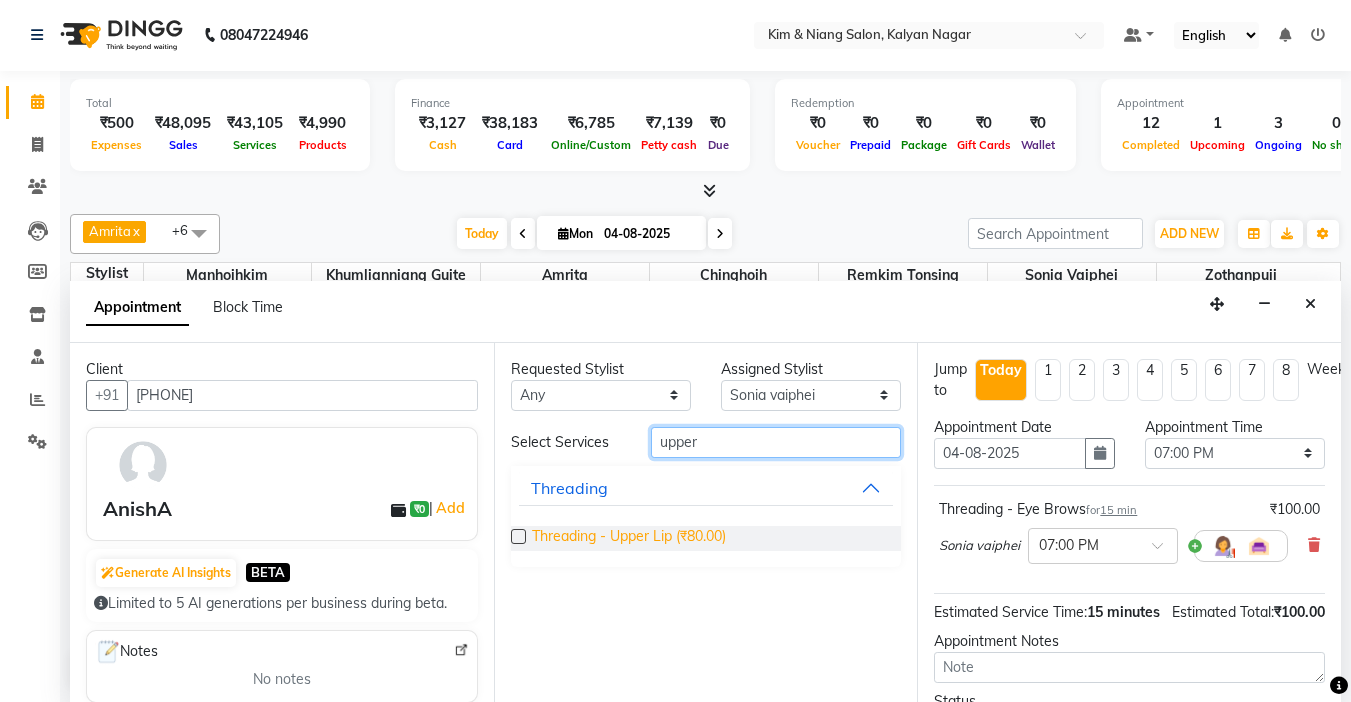 type on "upper" 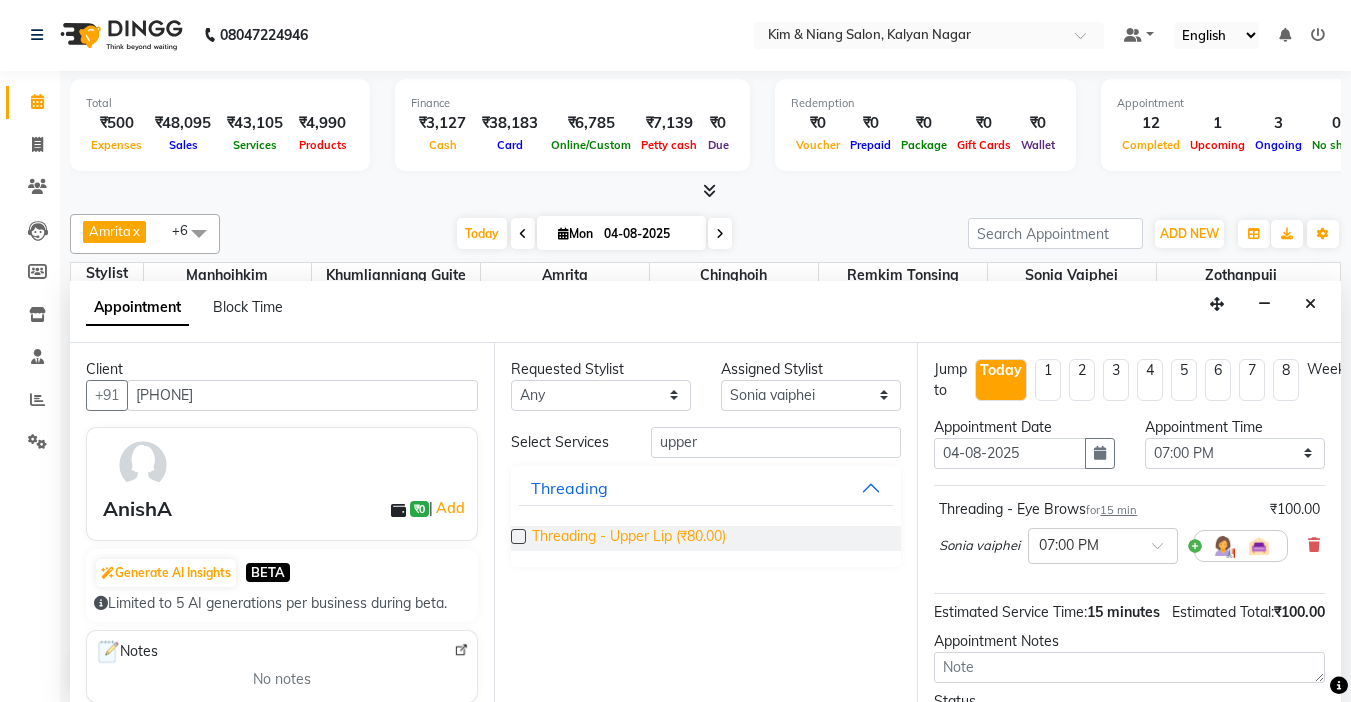 click on "Threading - Upper Lip (₹80.00)" at bounding box center [629, 538] 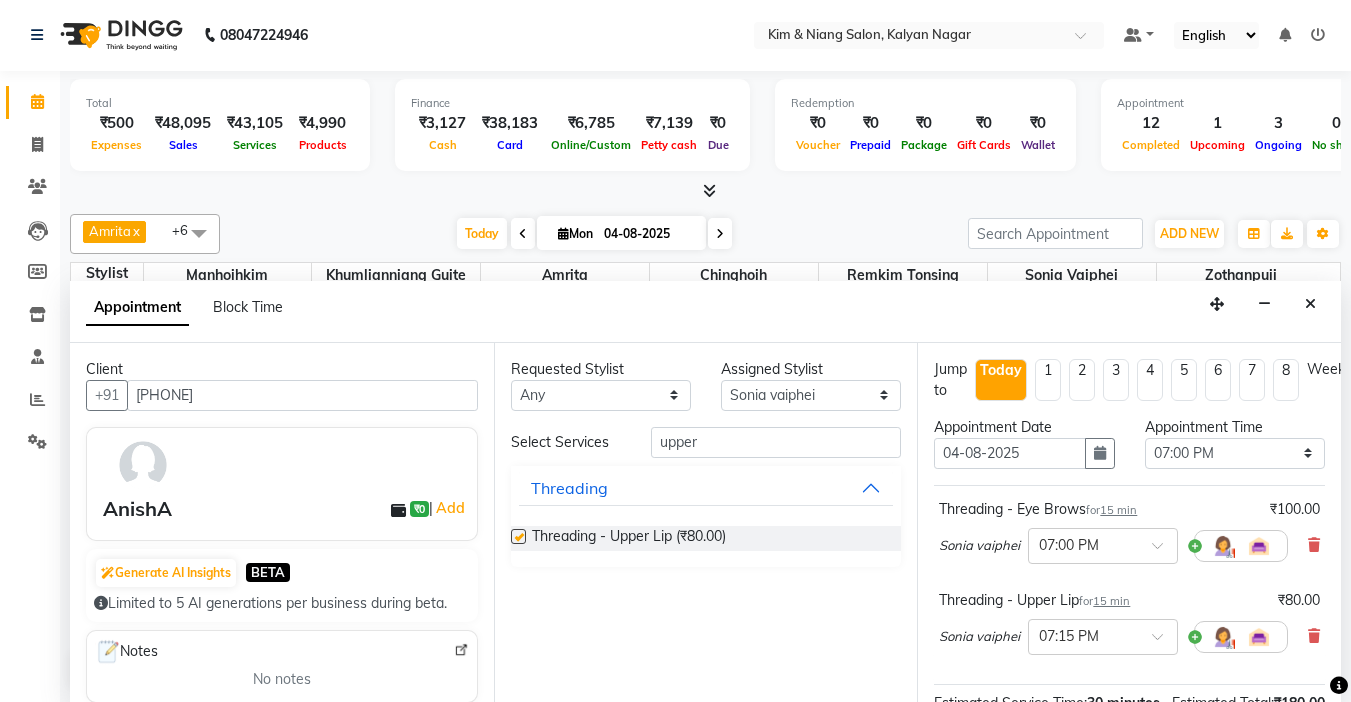 checkbox on "false" 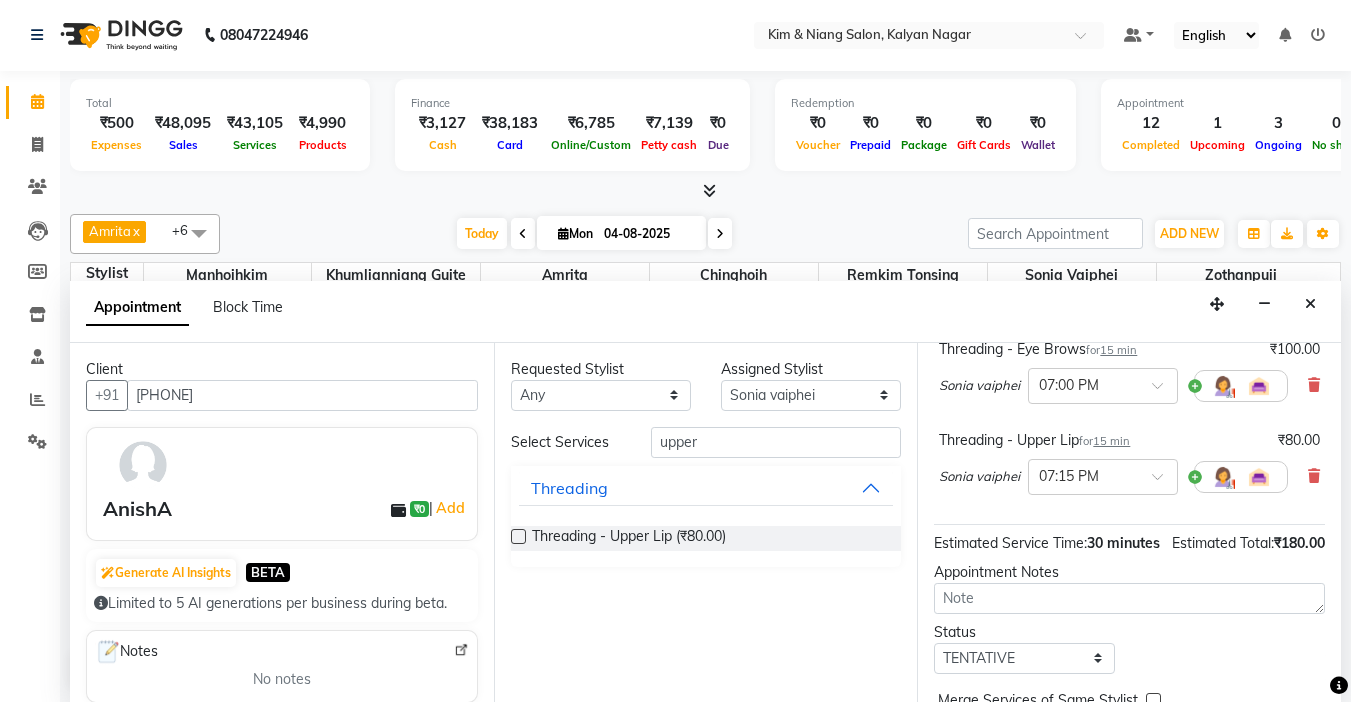 scroll, scrollTop: 300, scrollLeft: 0, axis: vertical 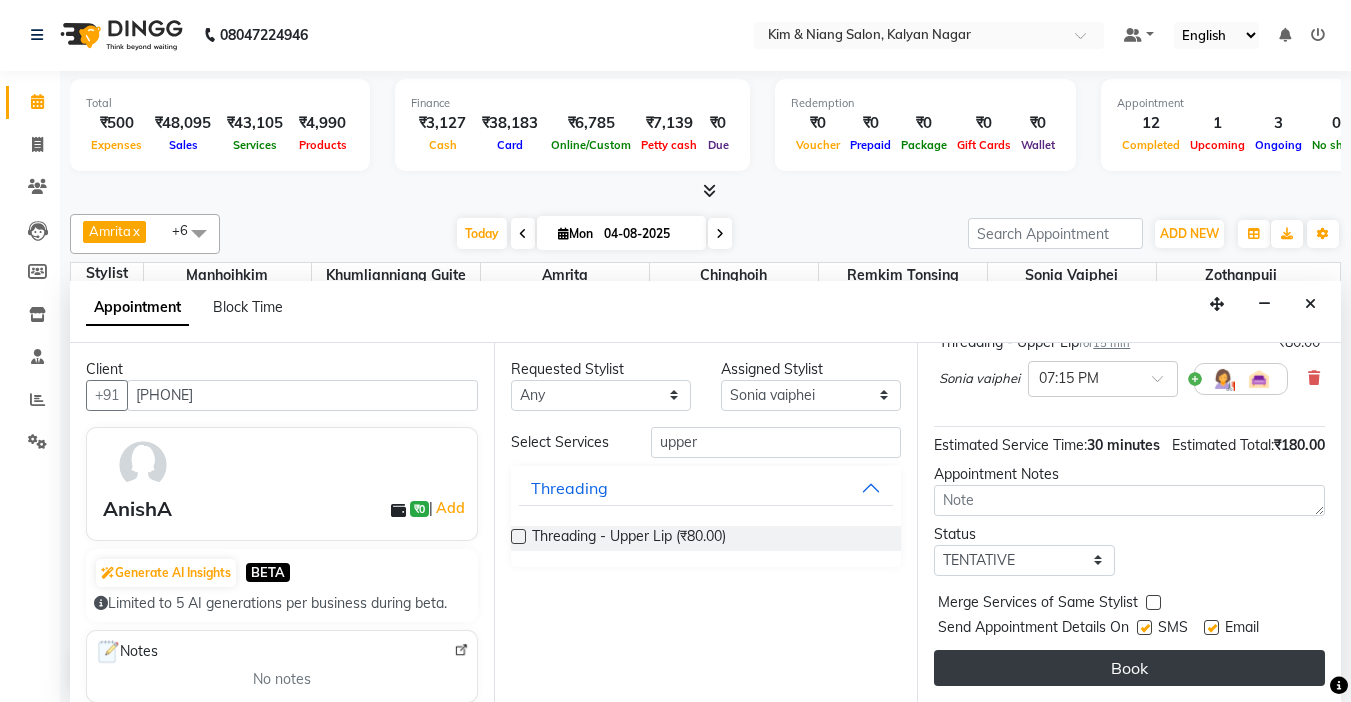 click on "Book" at bounding box center (1129, 668) 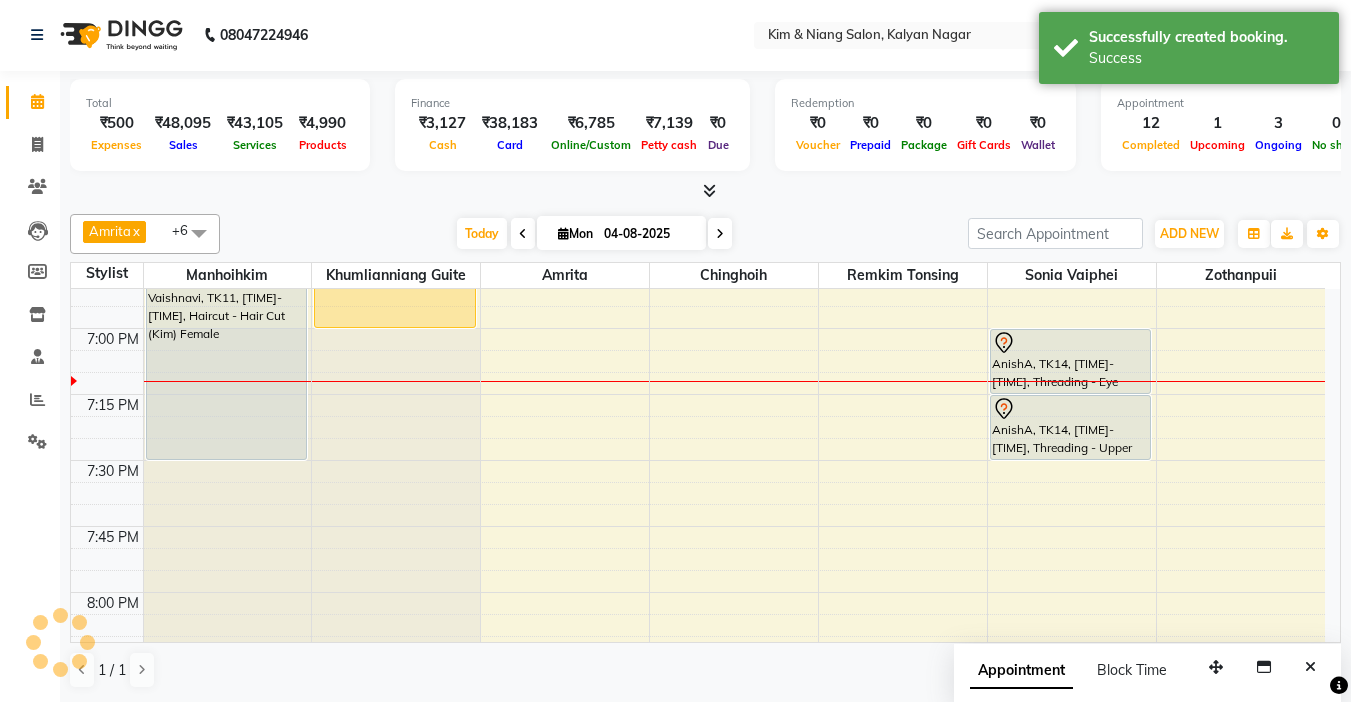 scroll, scrollTop: 0, scrollLeft: 0, axis: both 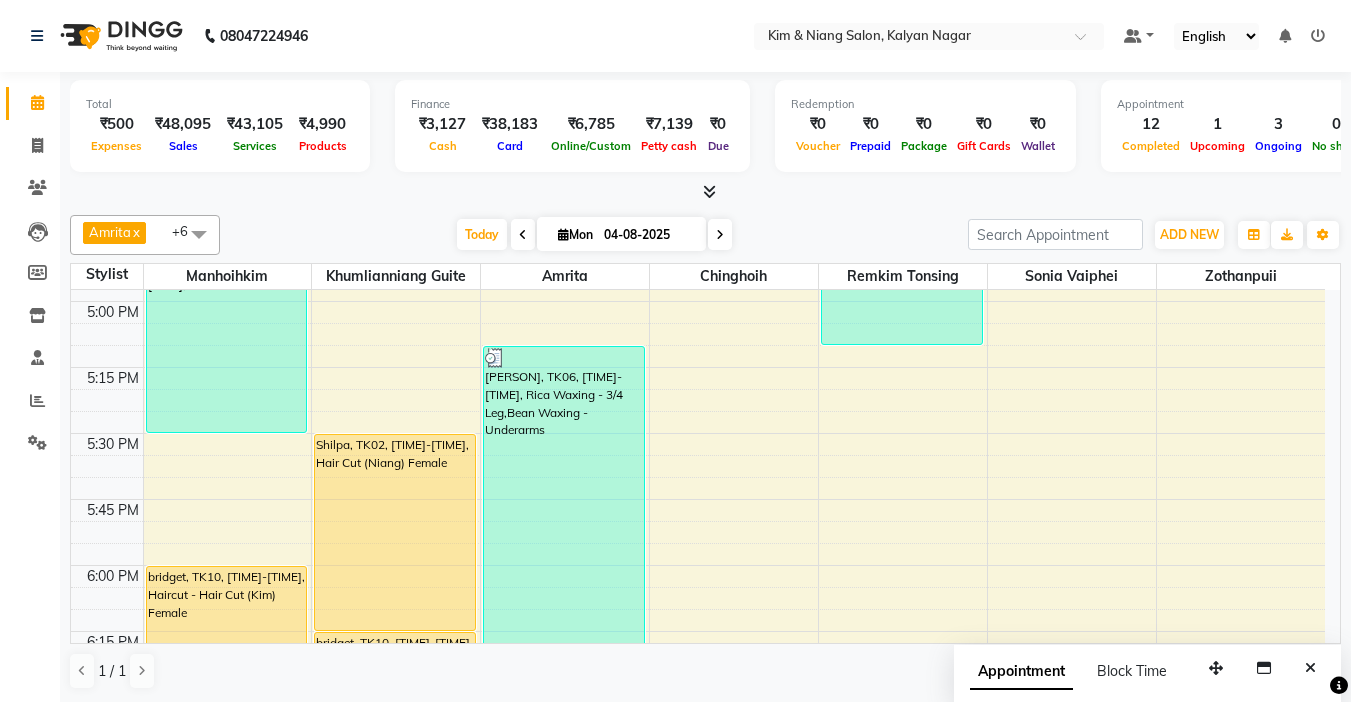click at bounding box center (720, 235) 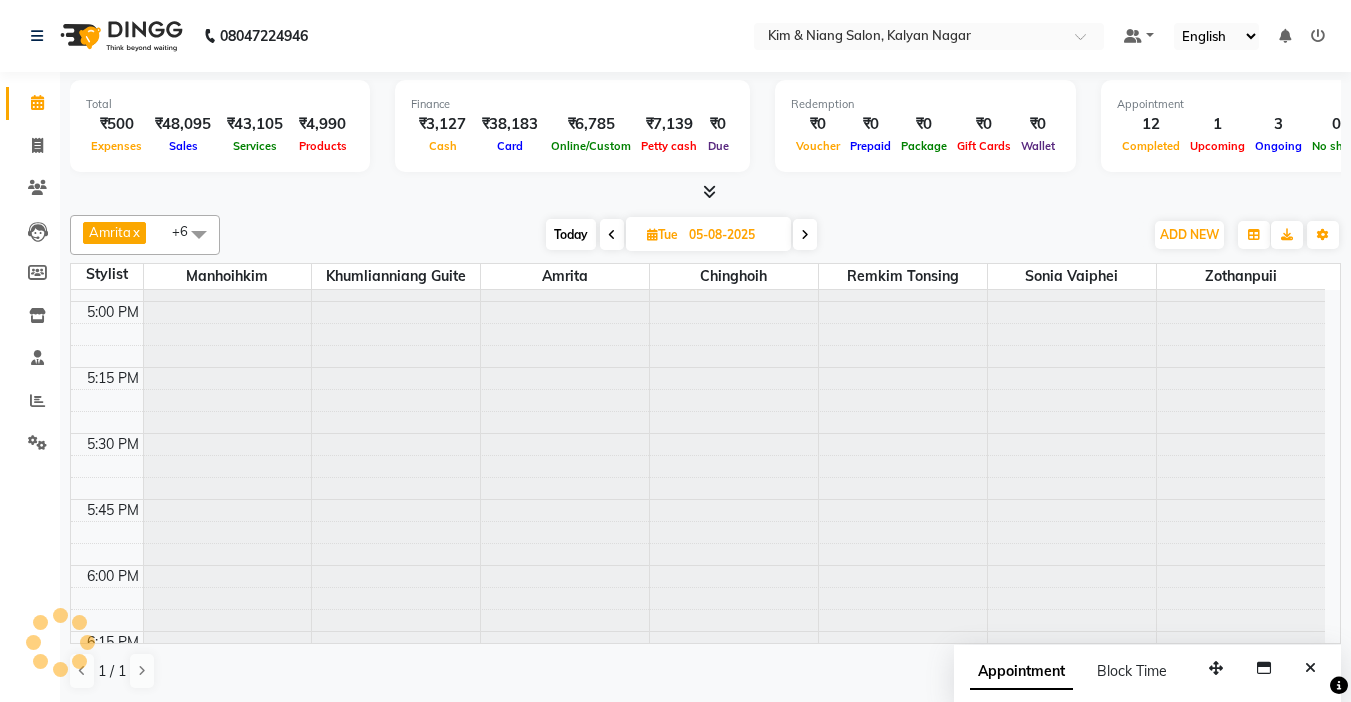 scroll, scrollTop: 2641, scrollLeft: 0, axis: vertical 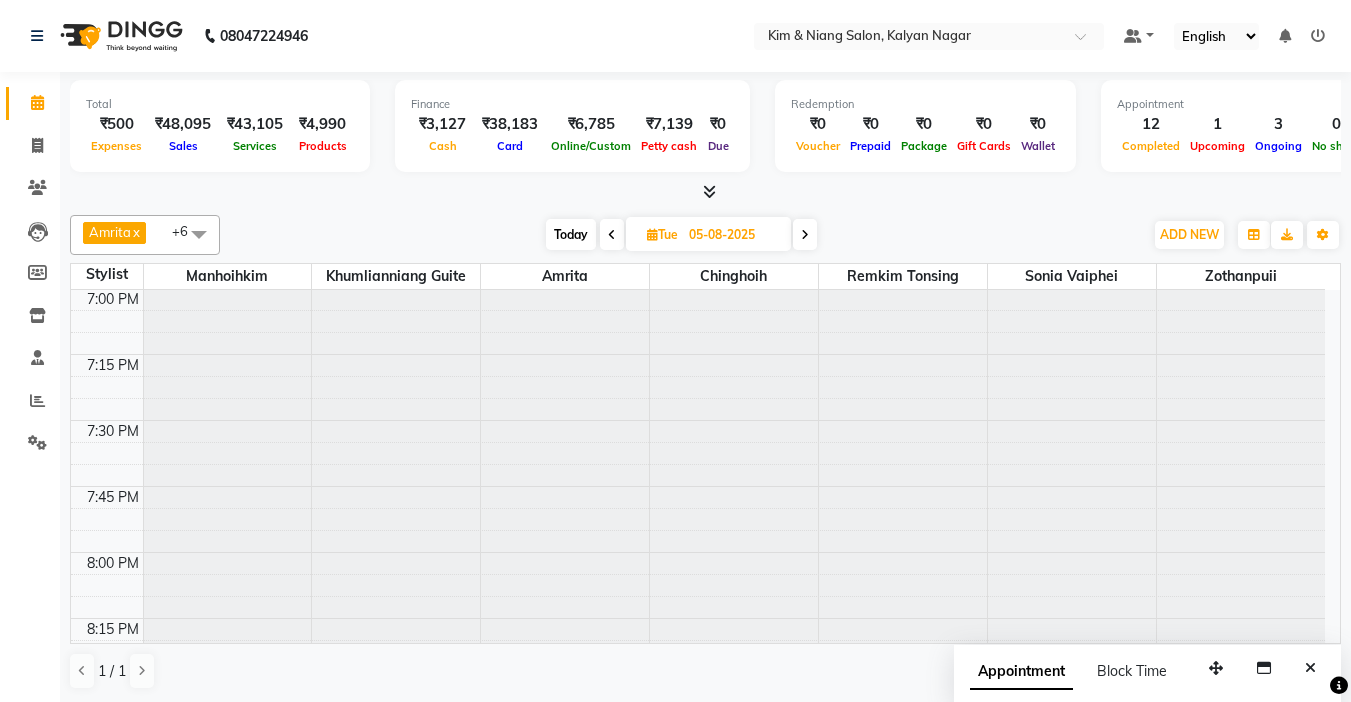 click at bounding box center (805, 234) 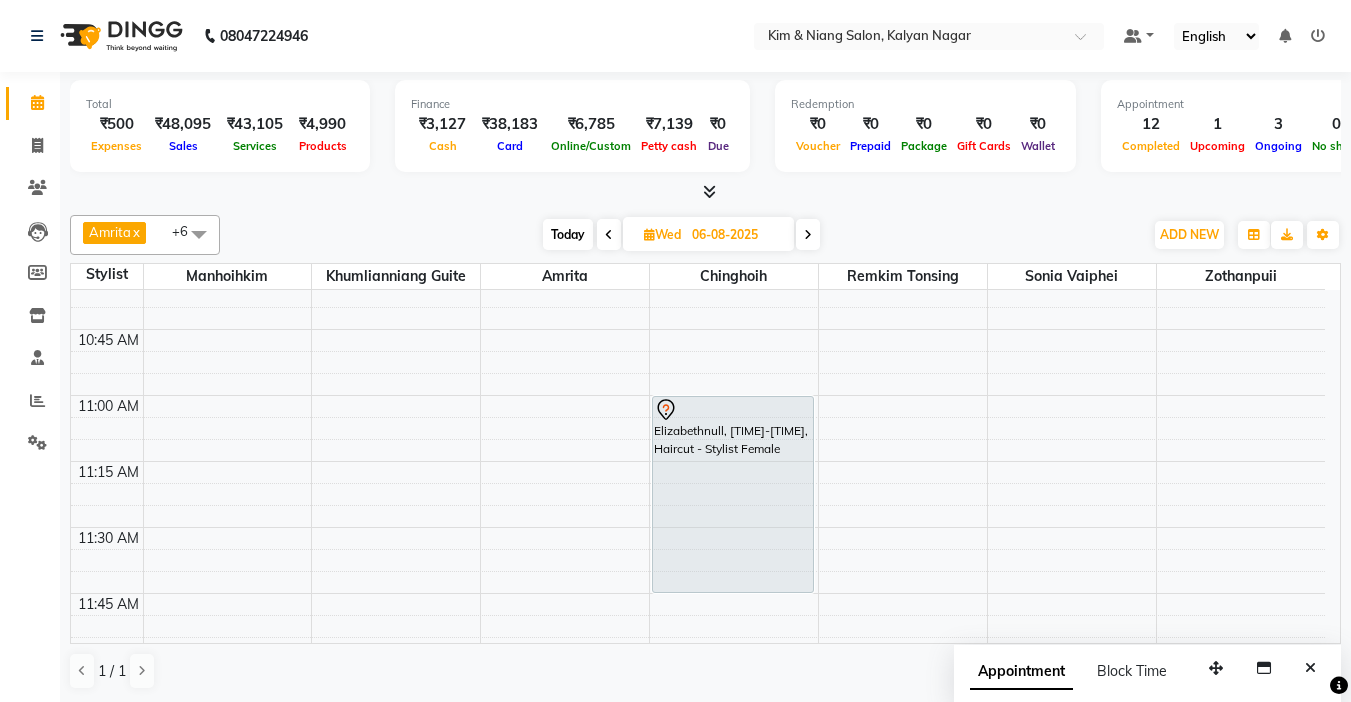 scroll, scrollTop: 441, scrollLeft: 0, axis: vertical 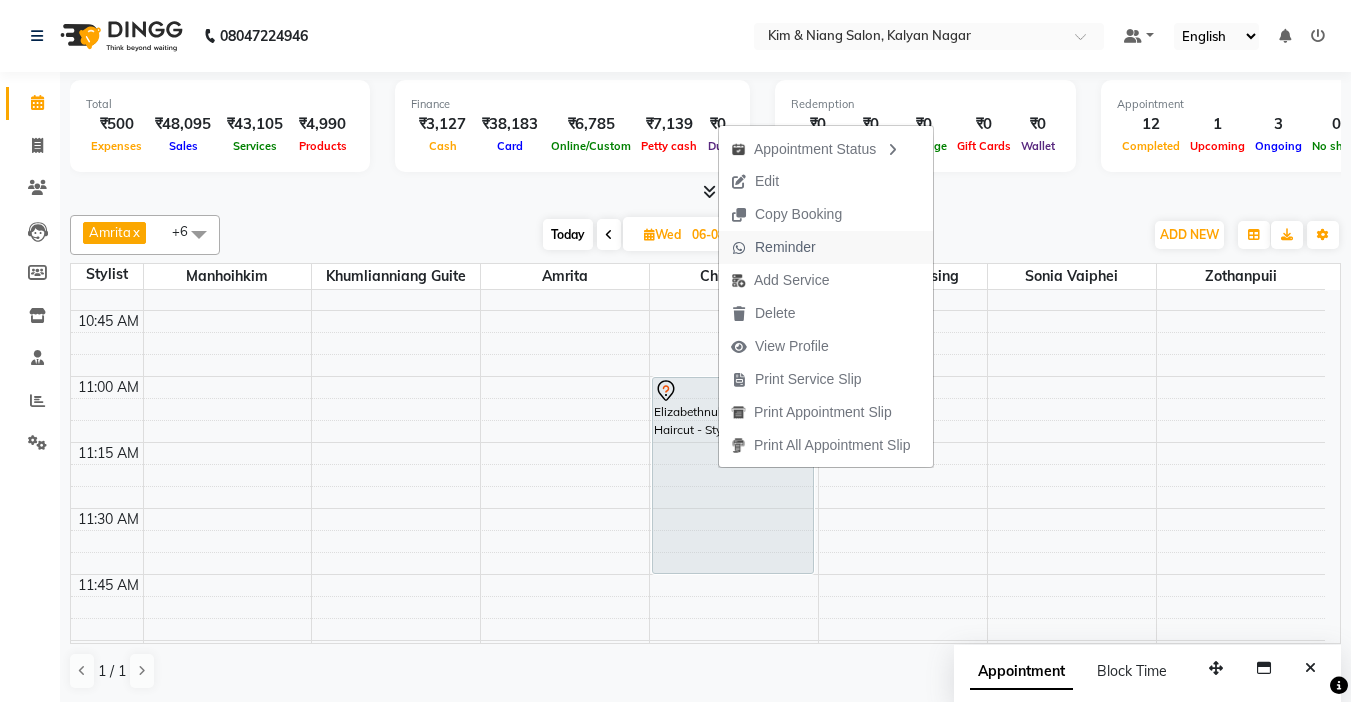 click on "Reminder" at bounding box center [785, 247] 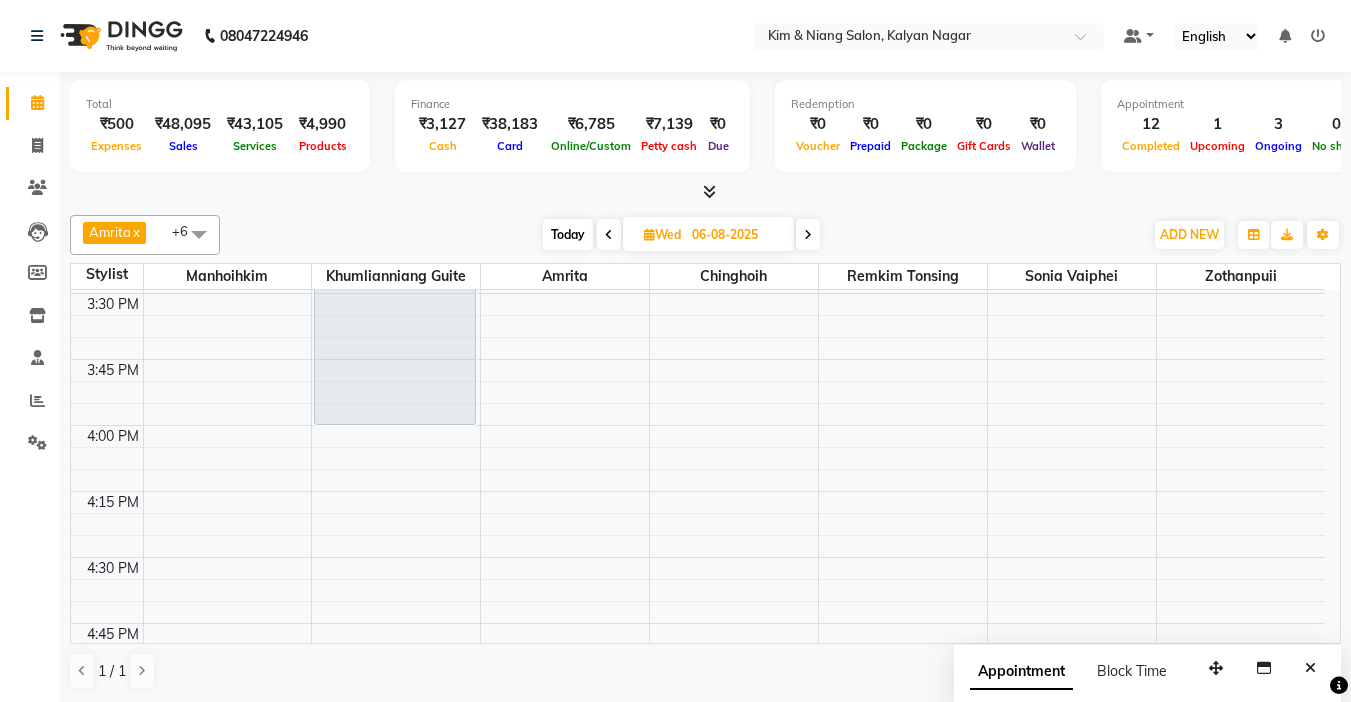 scroll, scrollTop: 1441, scrollLeft: 0, axis: vertical 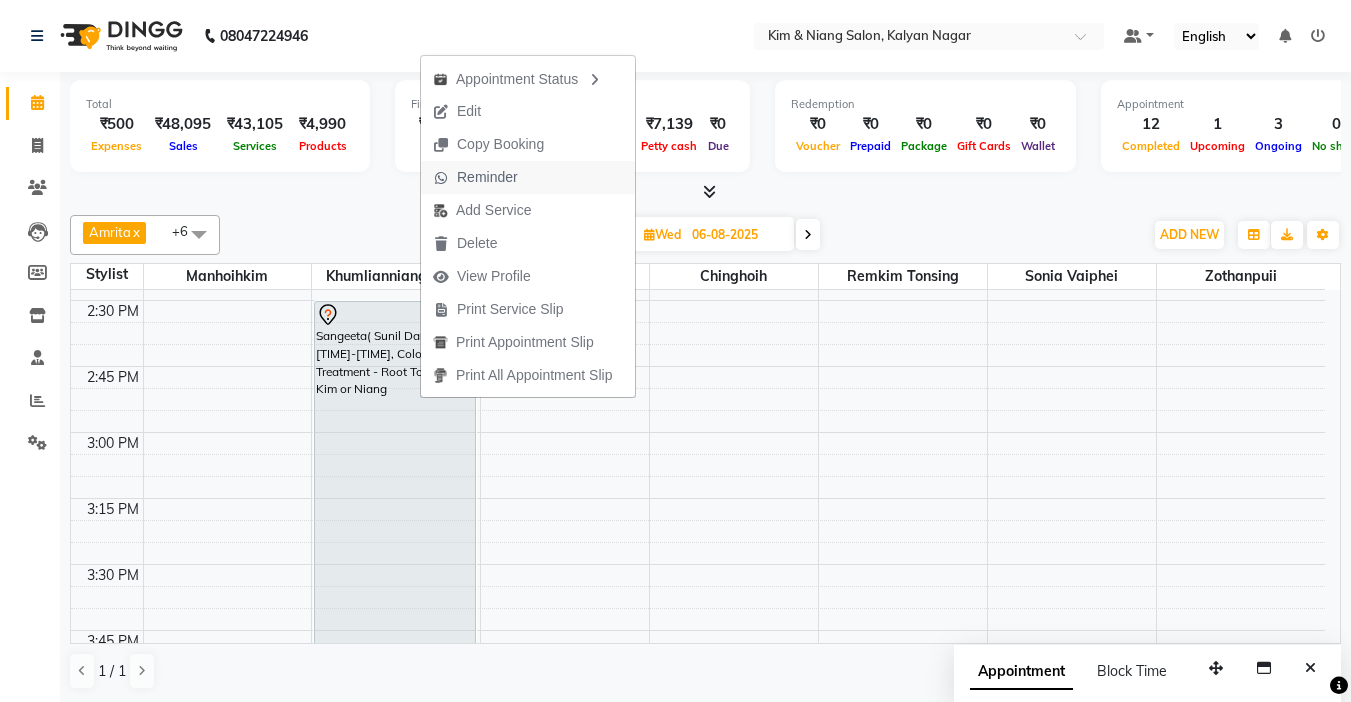 click on "Reminder" at bounding box center (487, 177) 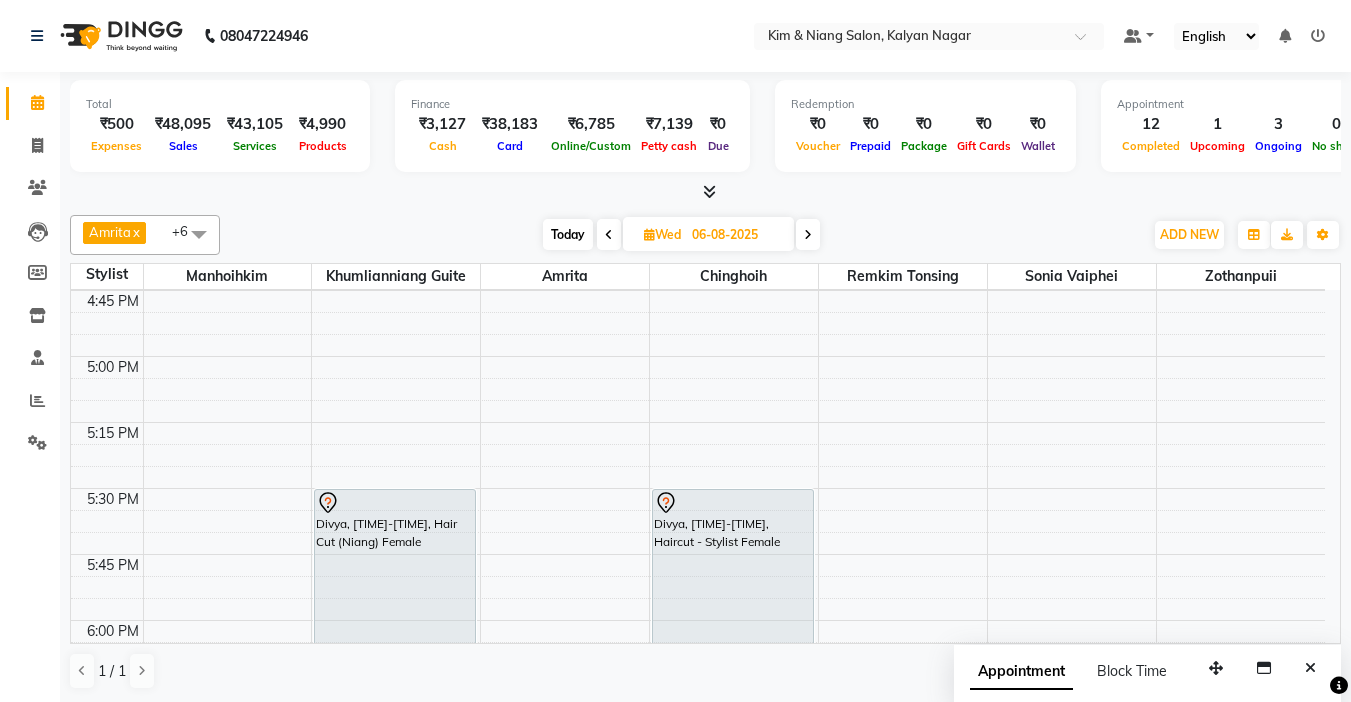 scroll, scrollTop: 2041, scrollLeft: 0, axis: vertical 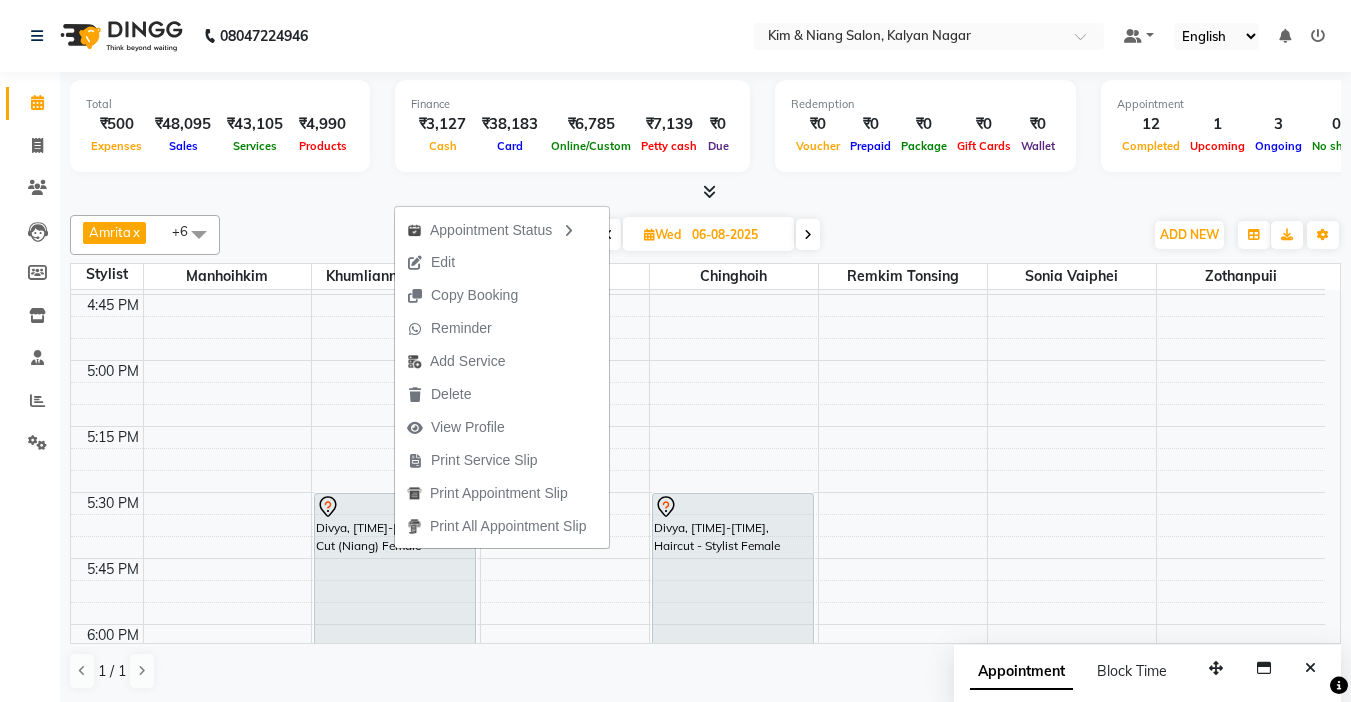 click at bounding box center [705, 192] 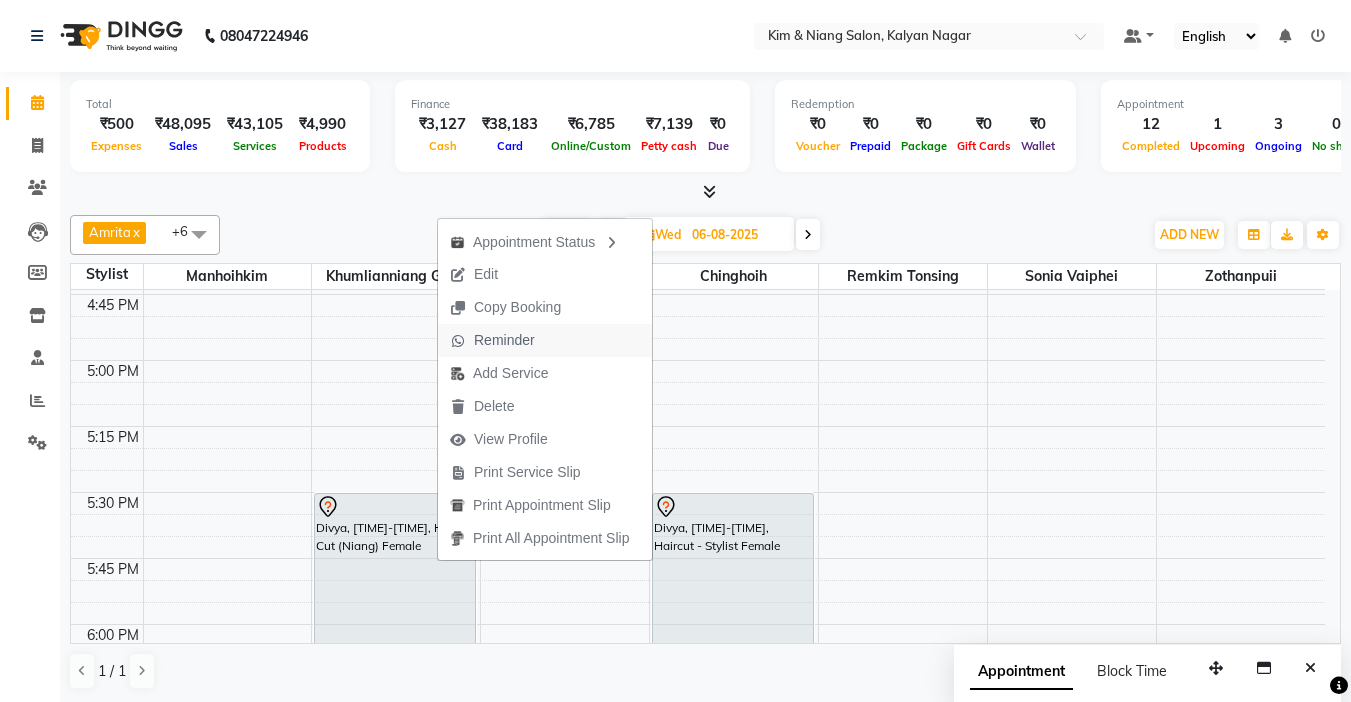 click on "Reminder" at bounding box center [504, 340] 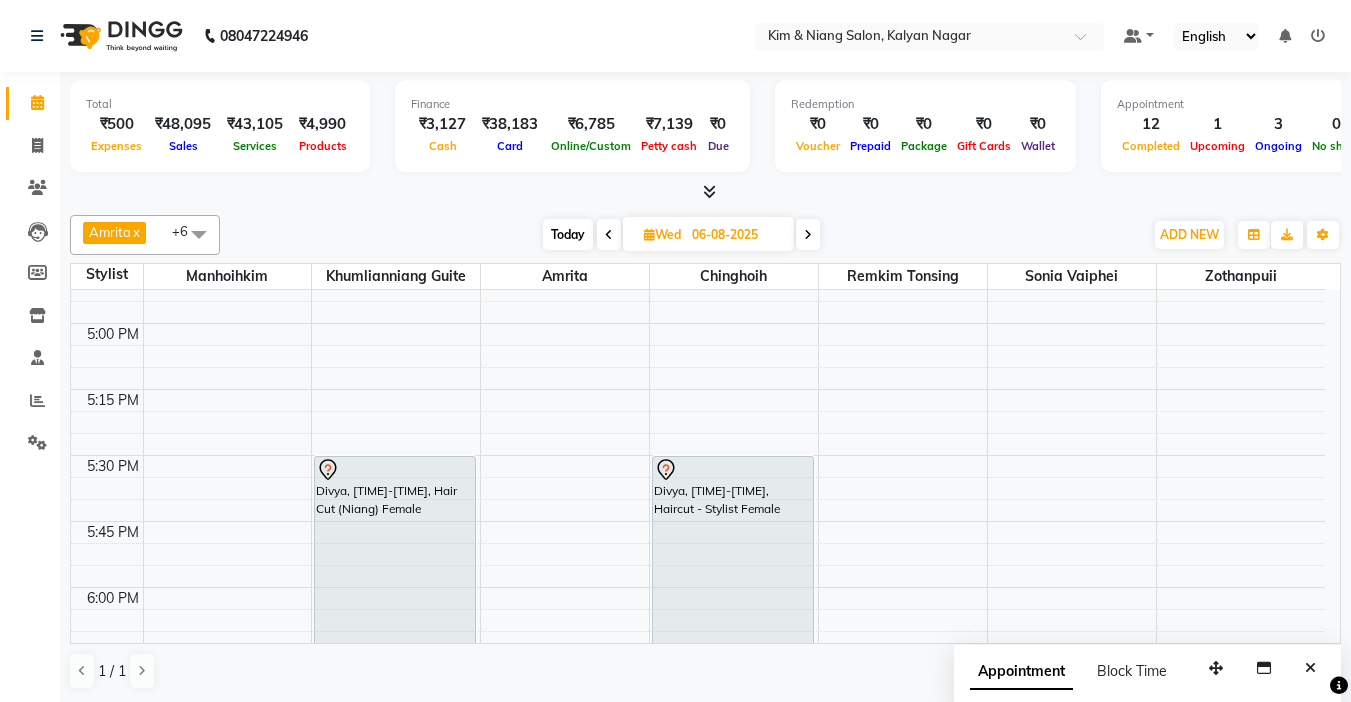 click on "Today" at bounding box center (568, 234) 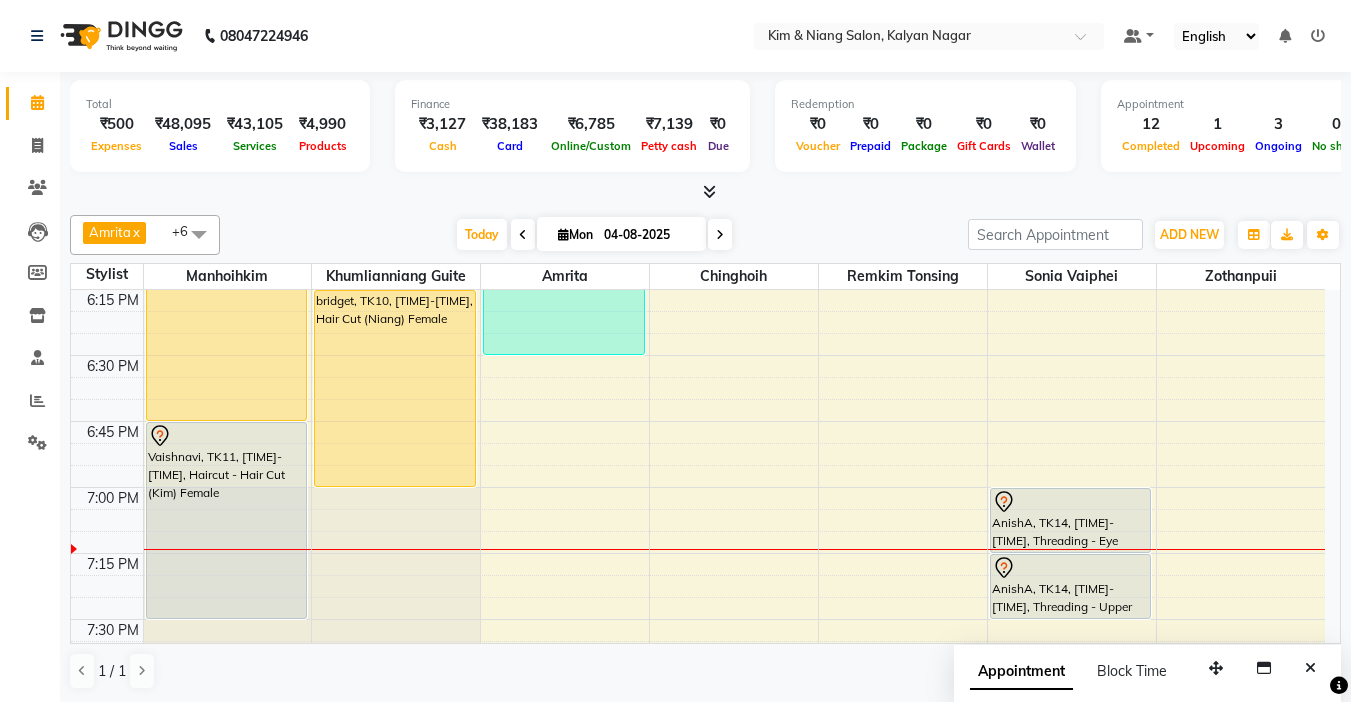 scroll, scrollTop: 2441, scrollLeft: 0, axis: vertical 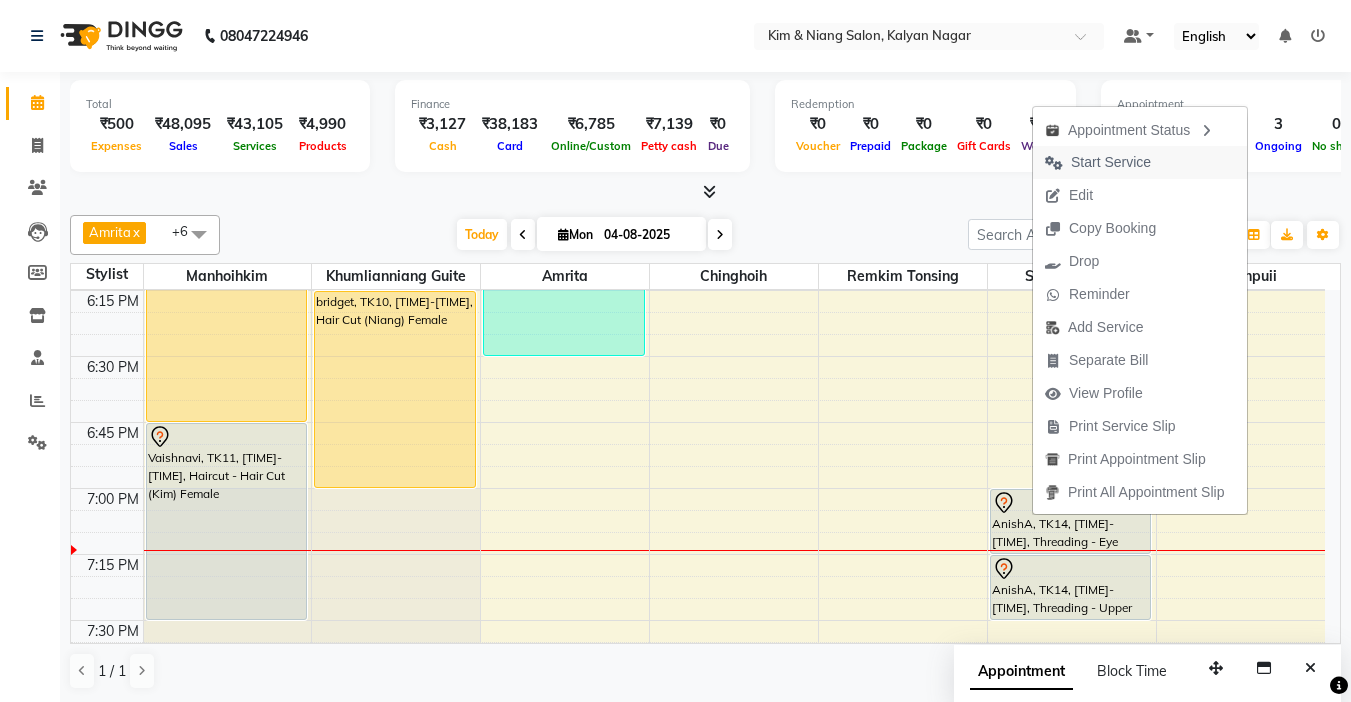 click on "Start Service" at bounding box center [1111, 162] 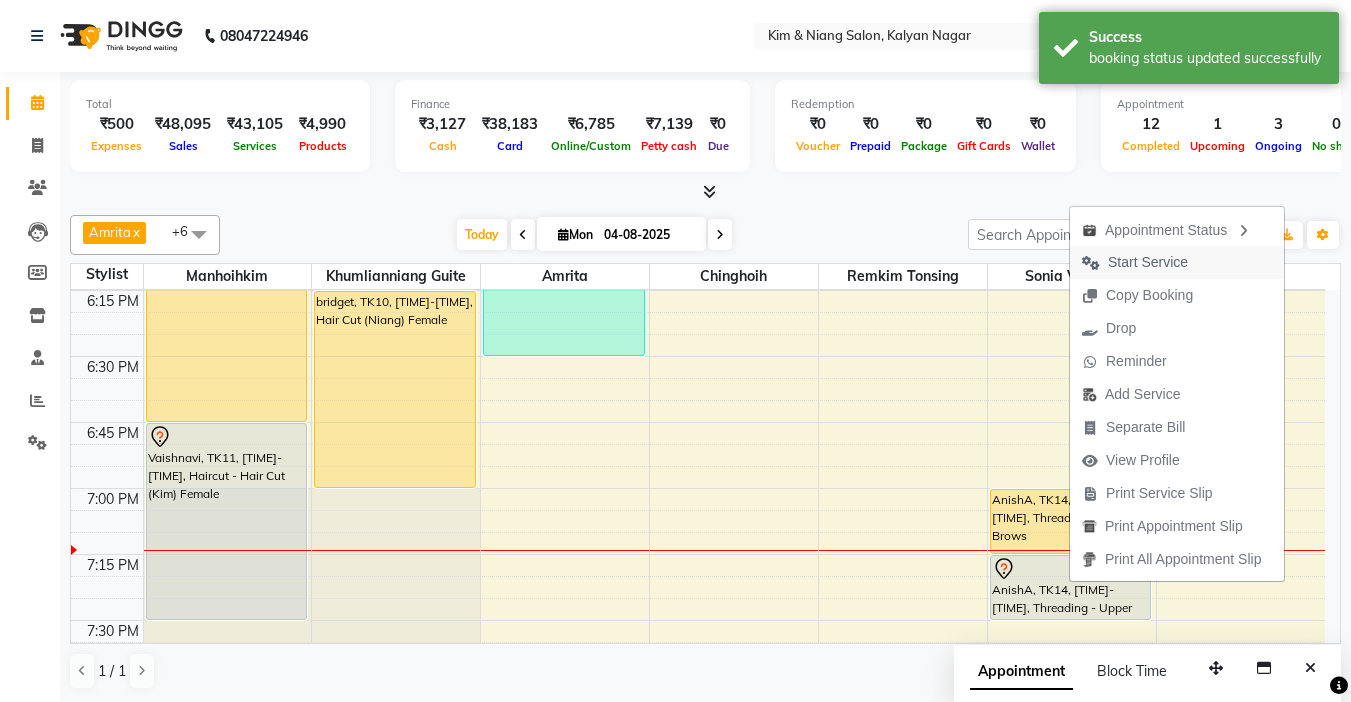 click on "Start Service" at bounding box center (1148, 262) 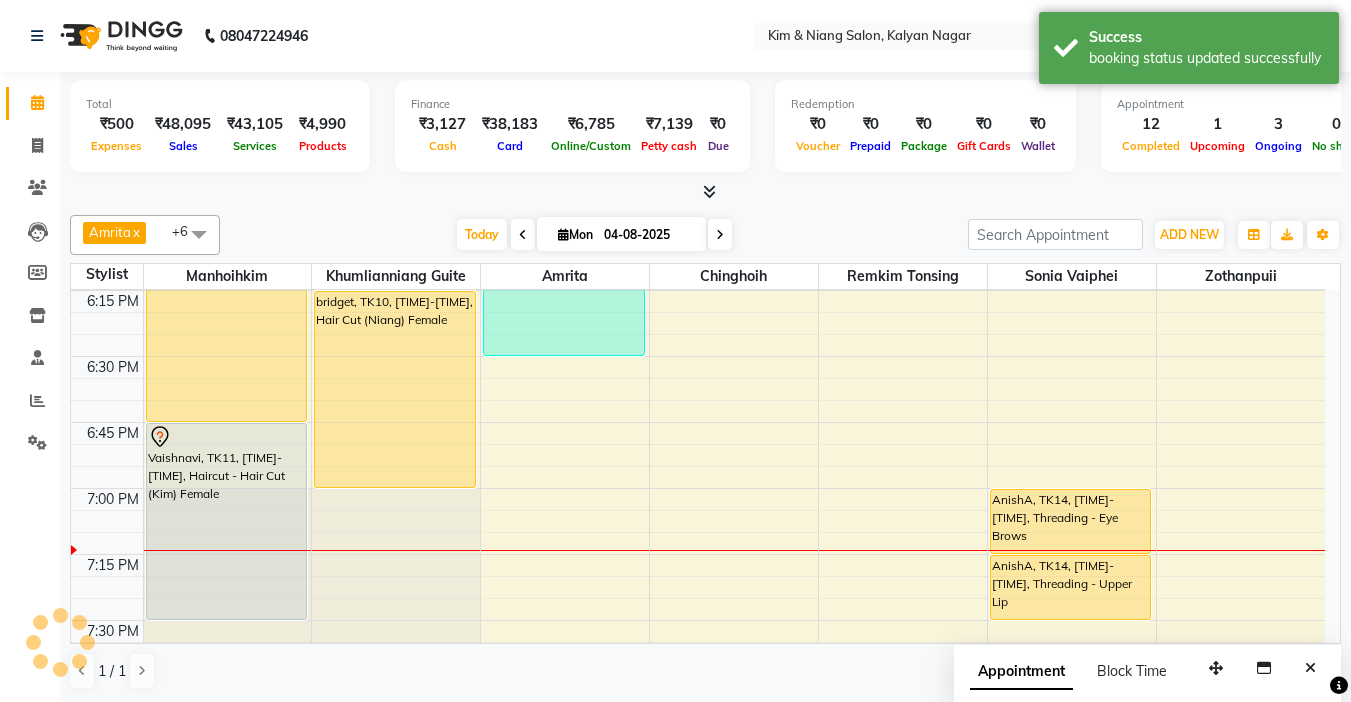 scroll, scrollTop: 2541, scrollLeft: 0, axis: vertical 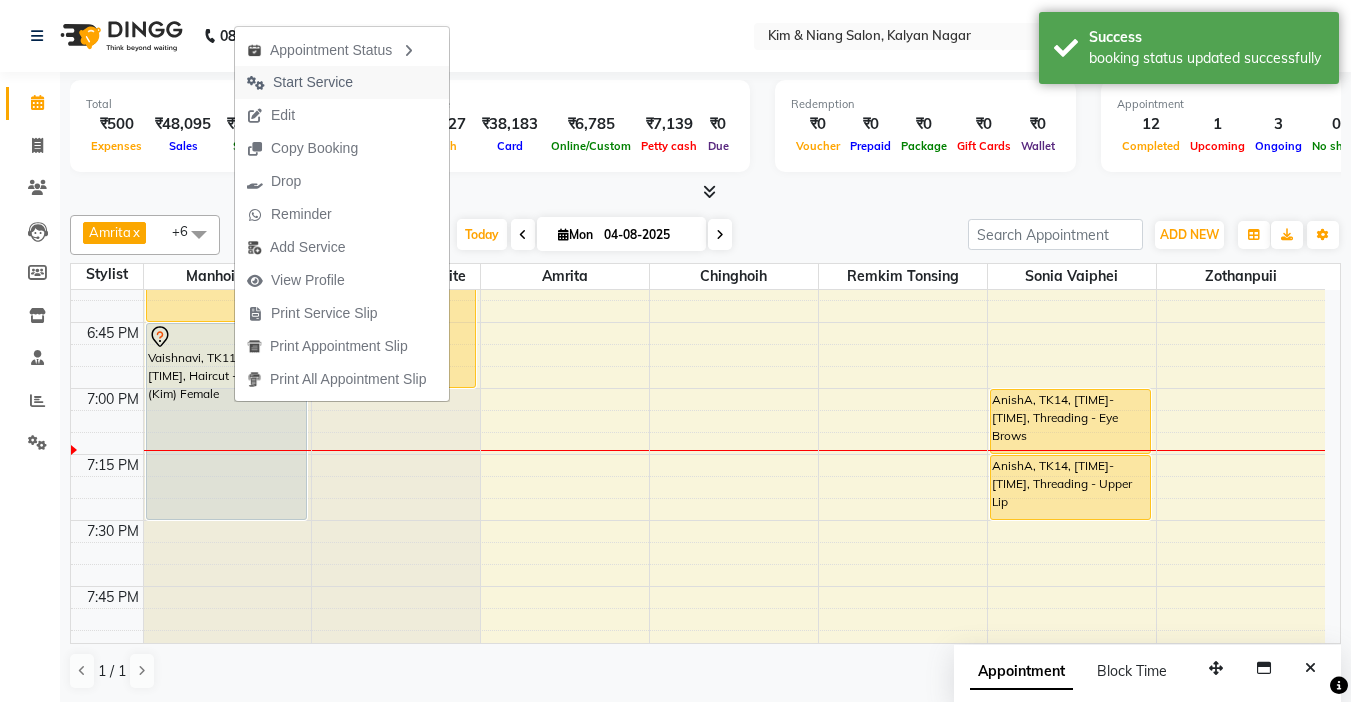 click on "Start Service" at bounding box center (300, 82) 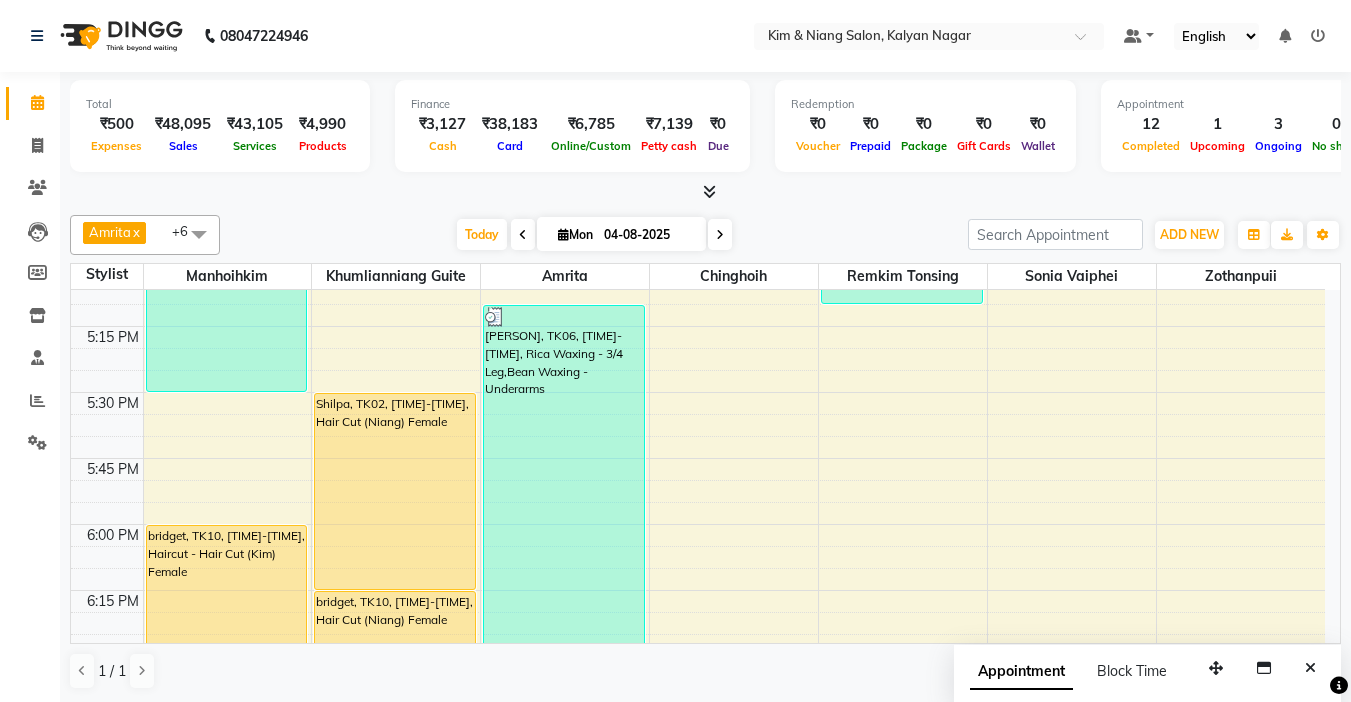 scroll, scrollTop: 2241, scrollLeft: 0, axis: vertical 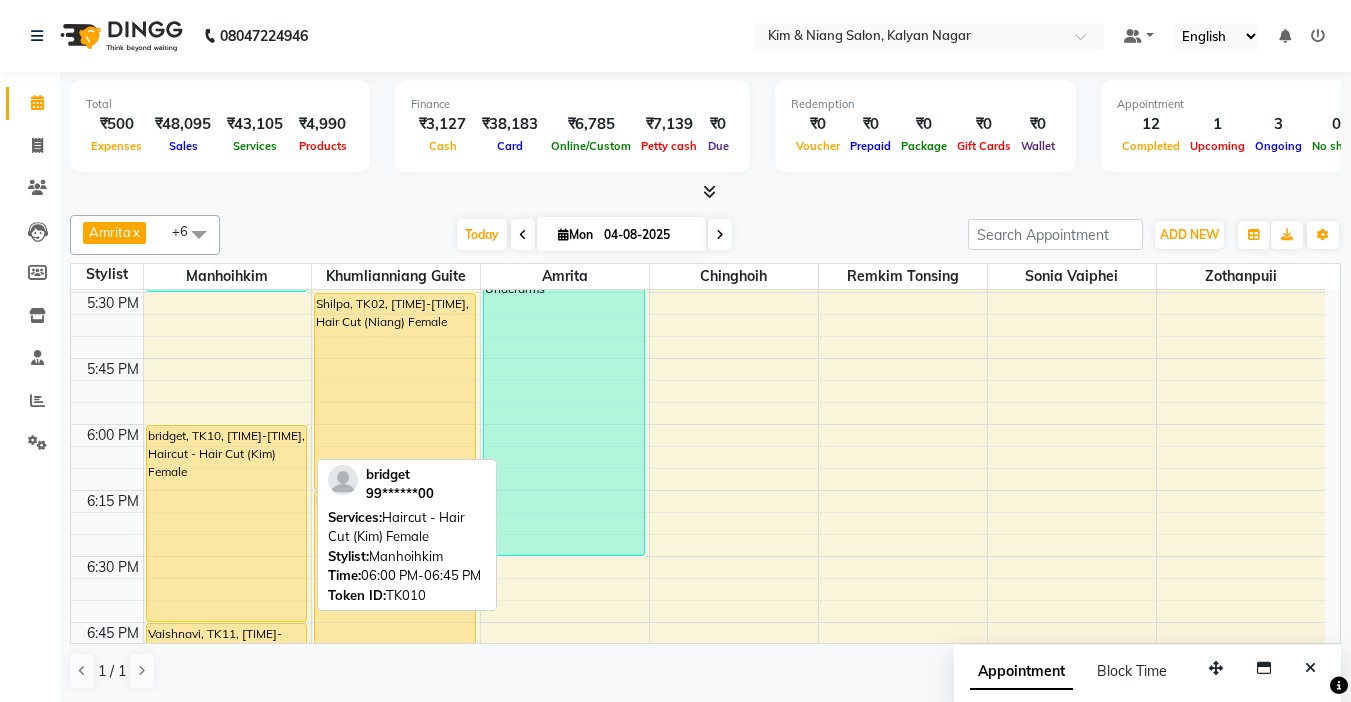 click on "bridget, TK10, [TIME]-[TIME], Haircut - Hair Cut (Kim) Female" at bounding box center [227, 523] 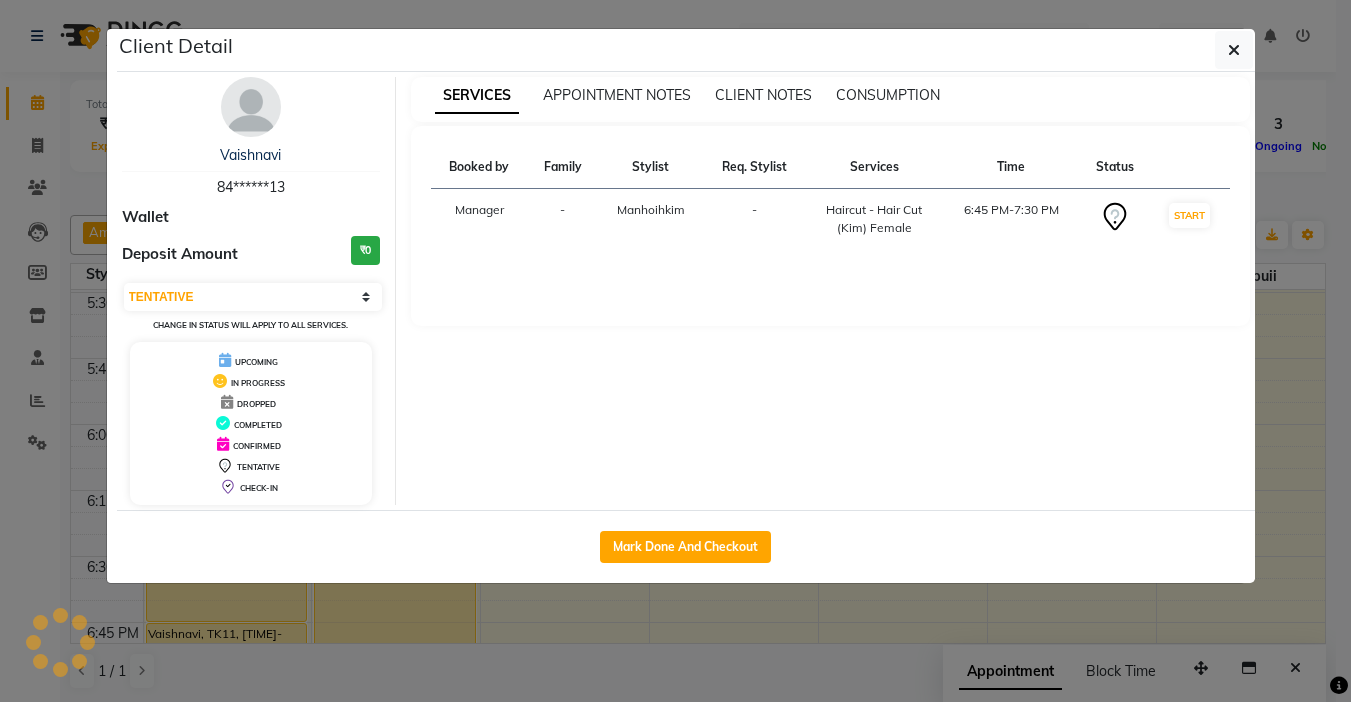 select on "1" 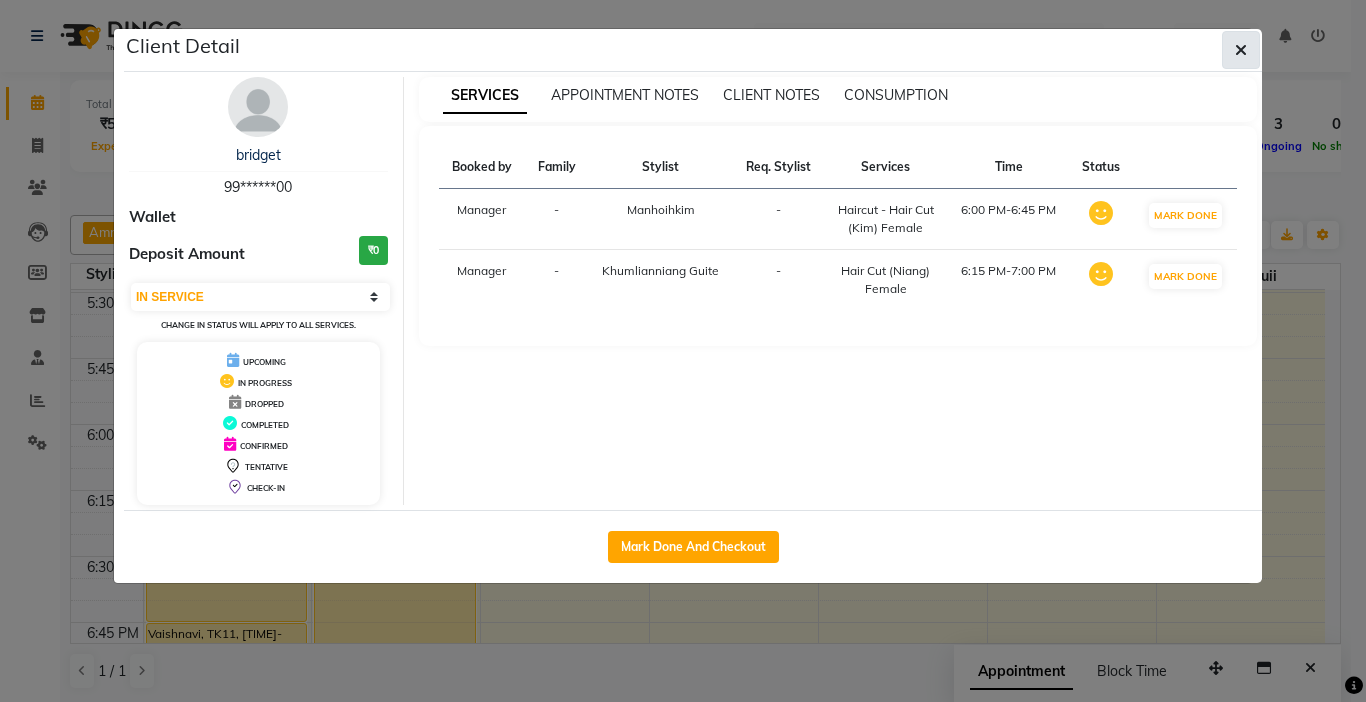 click 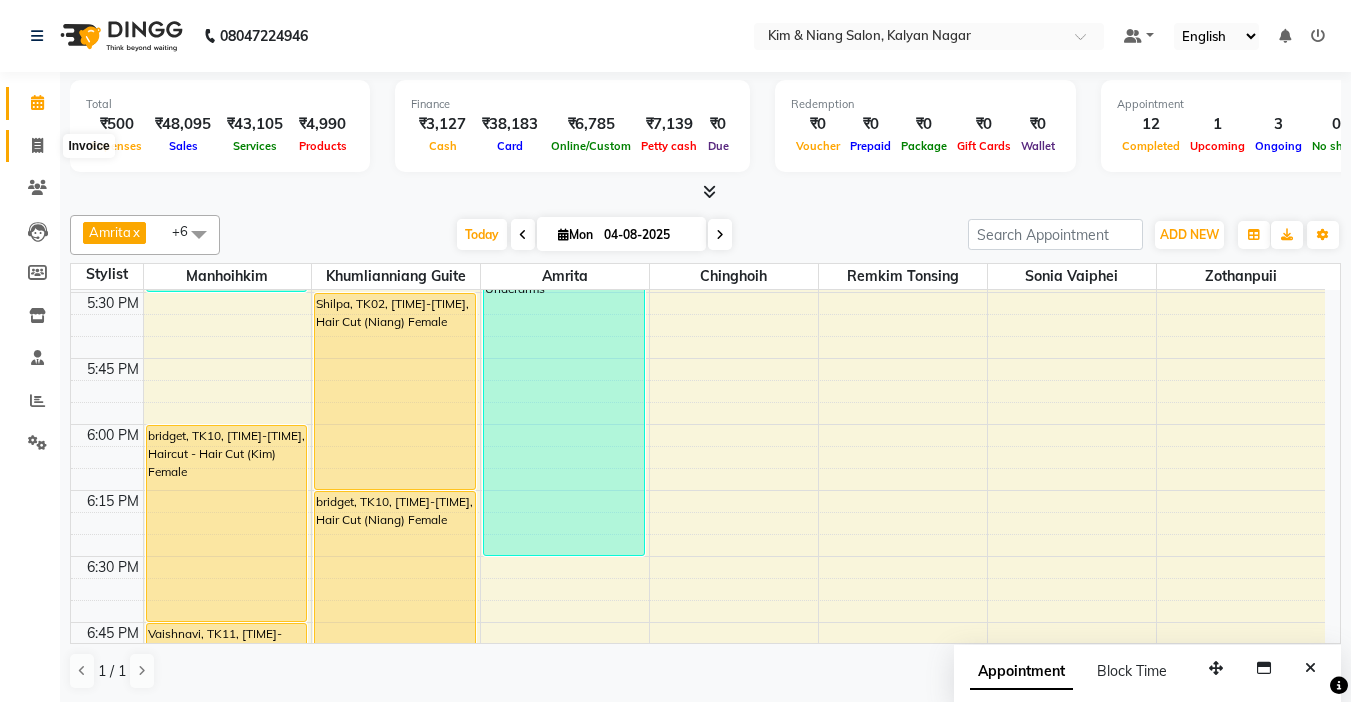click 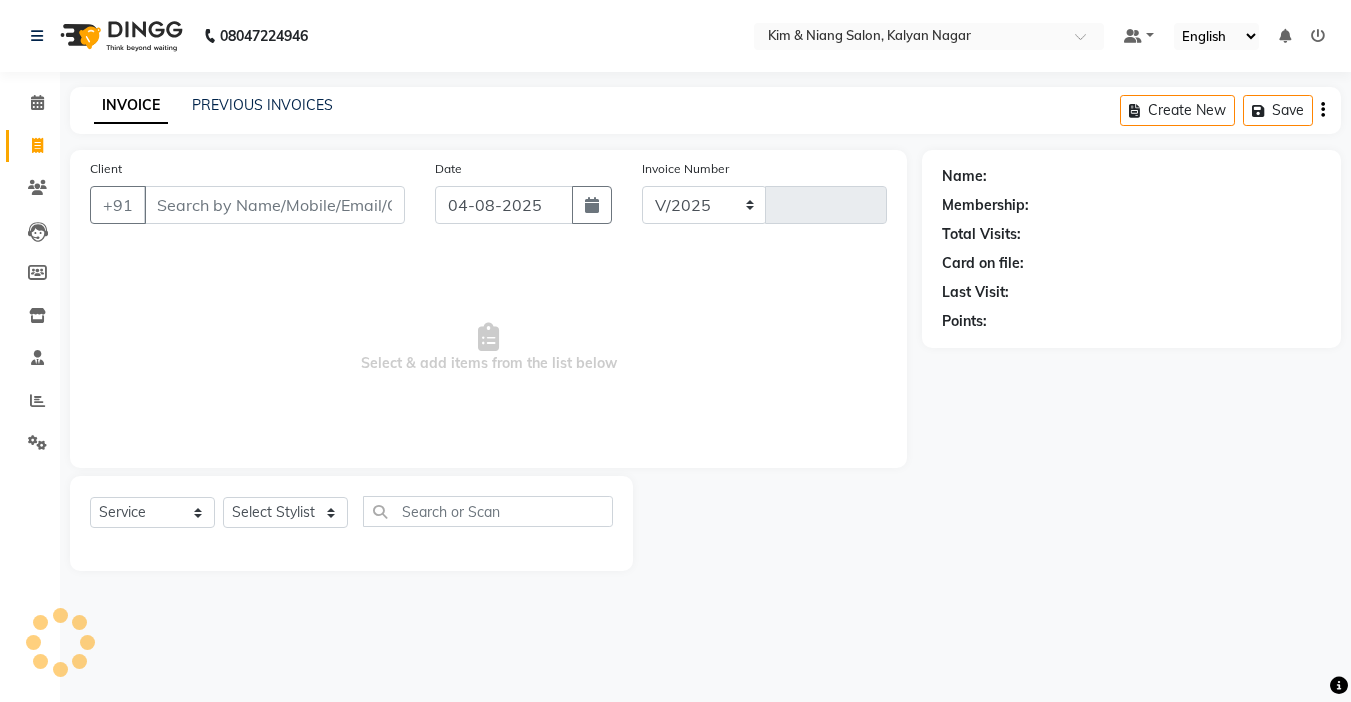 select on "7750" 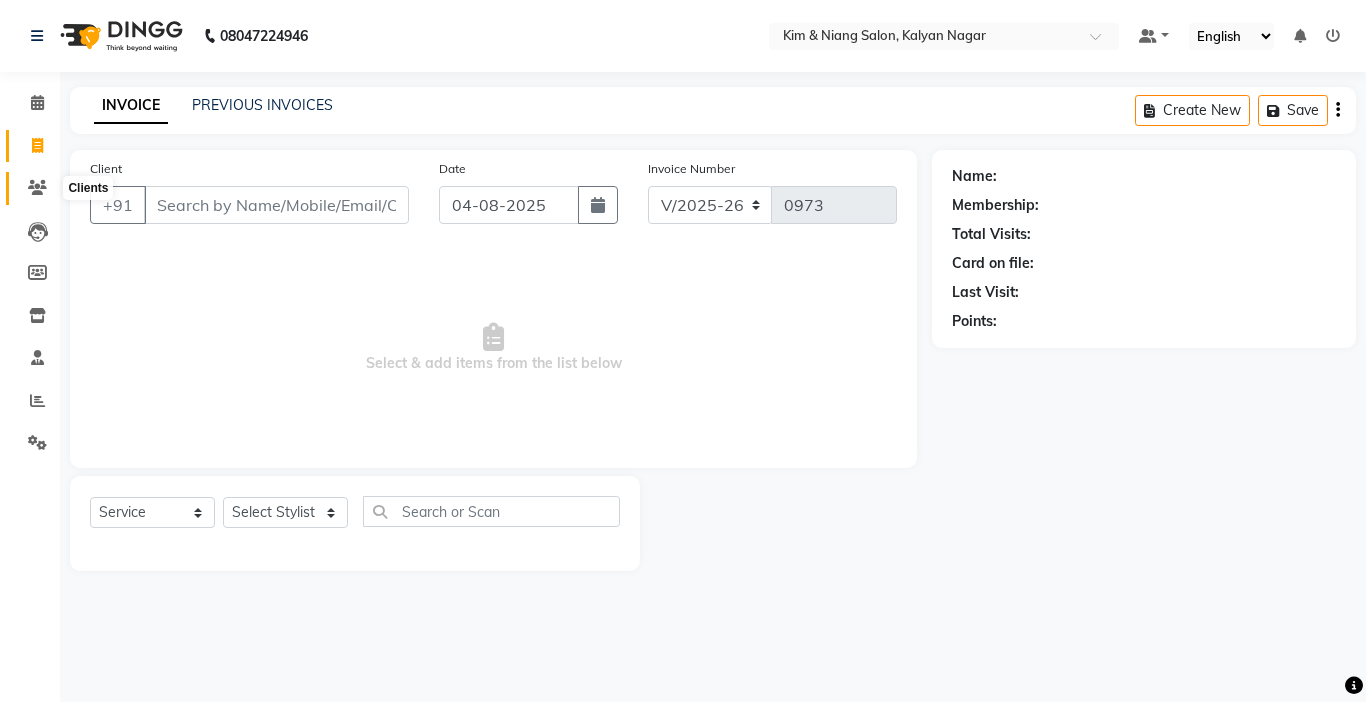 click 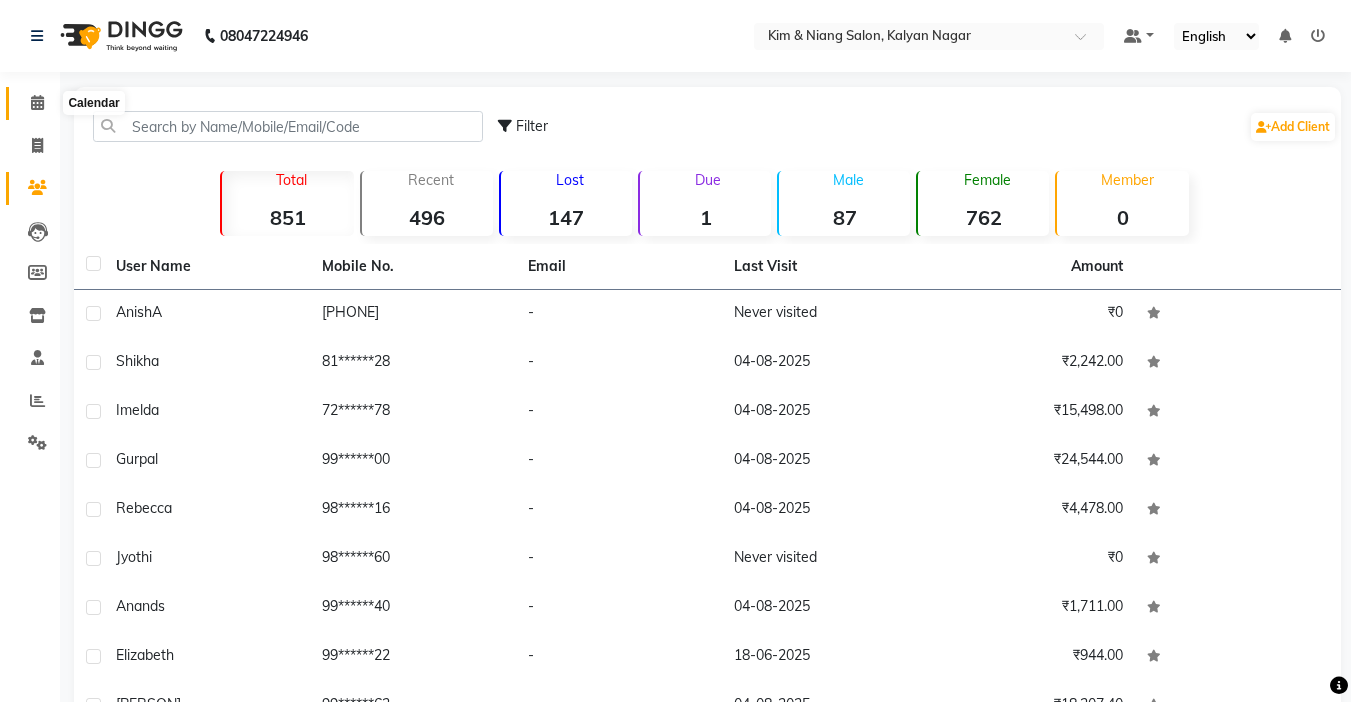 click 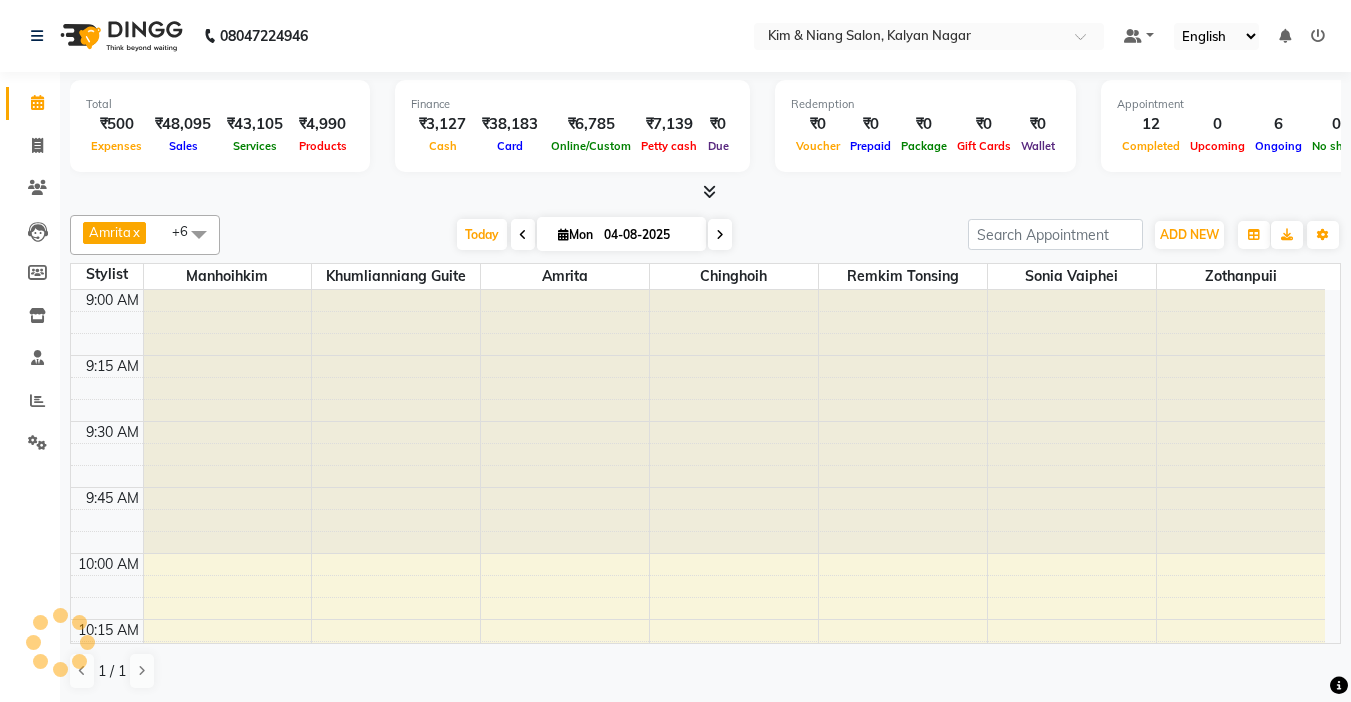 scroll, scrollTop: 0, scrollLeft: 0, axis: both 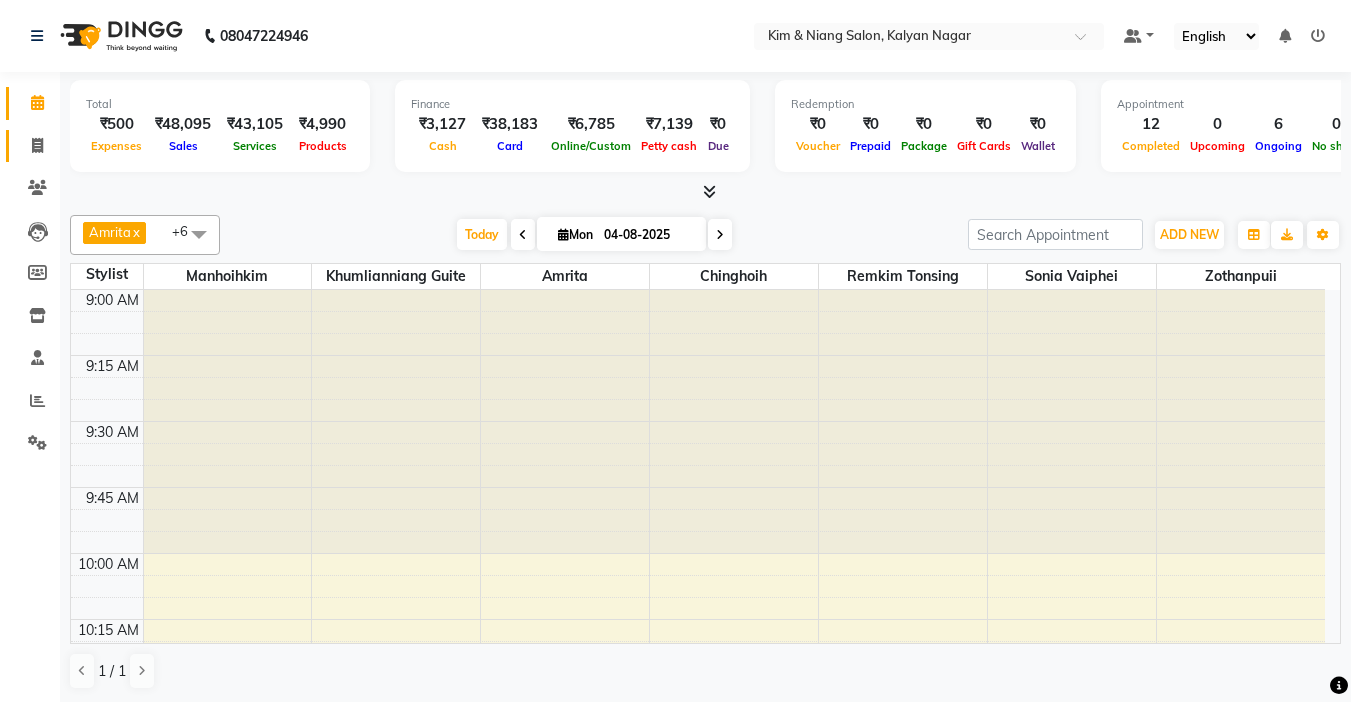 click 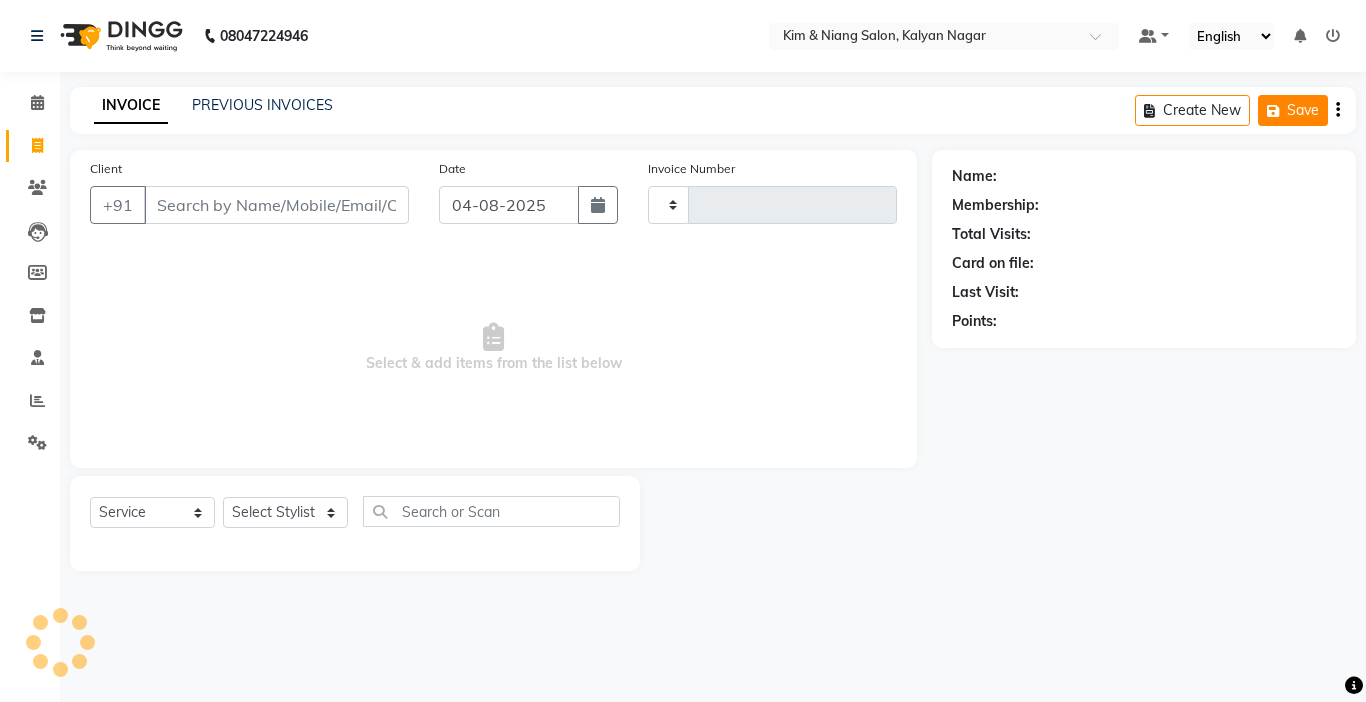 type on "0973" 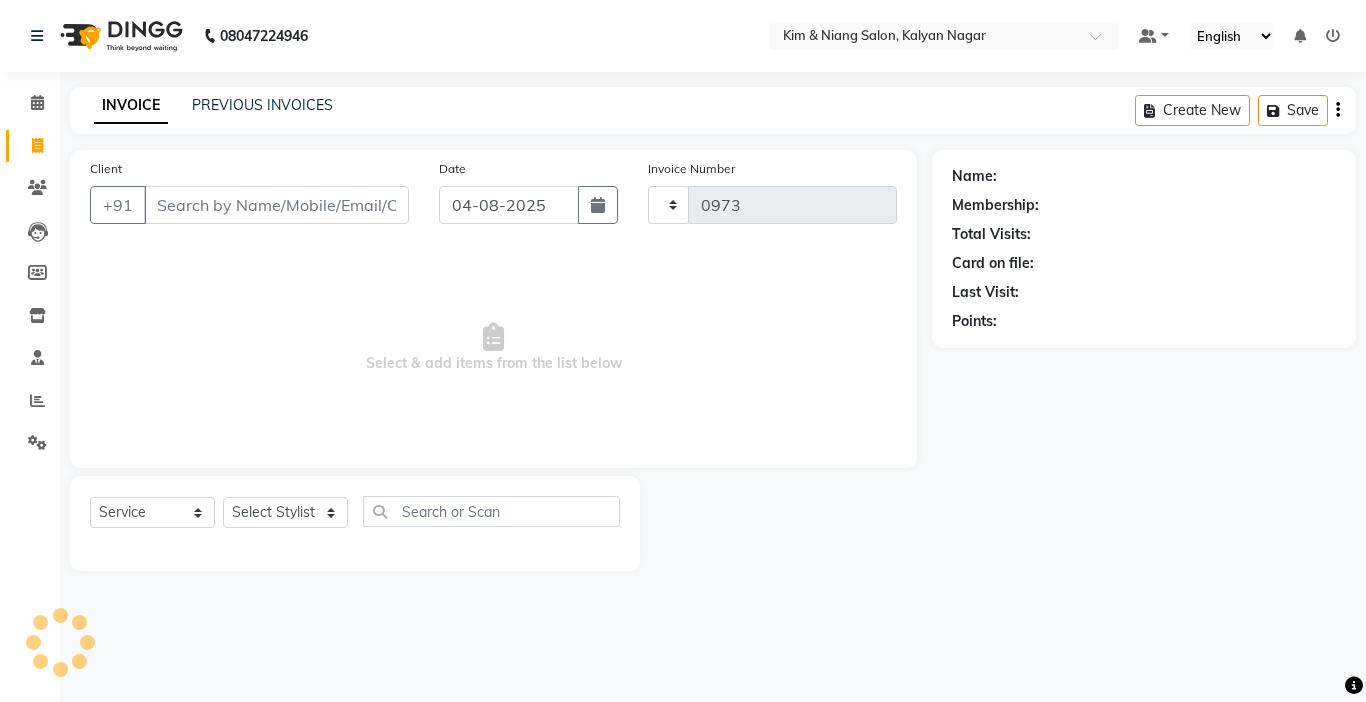 select on "7750" 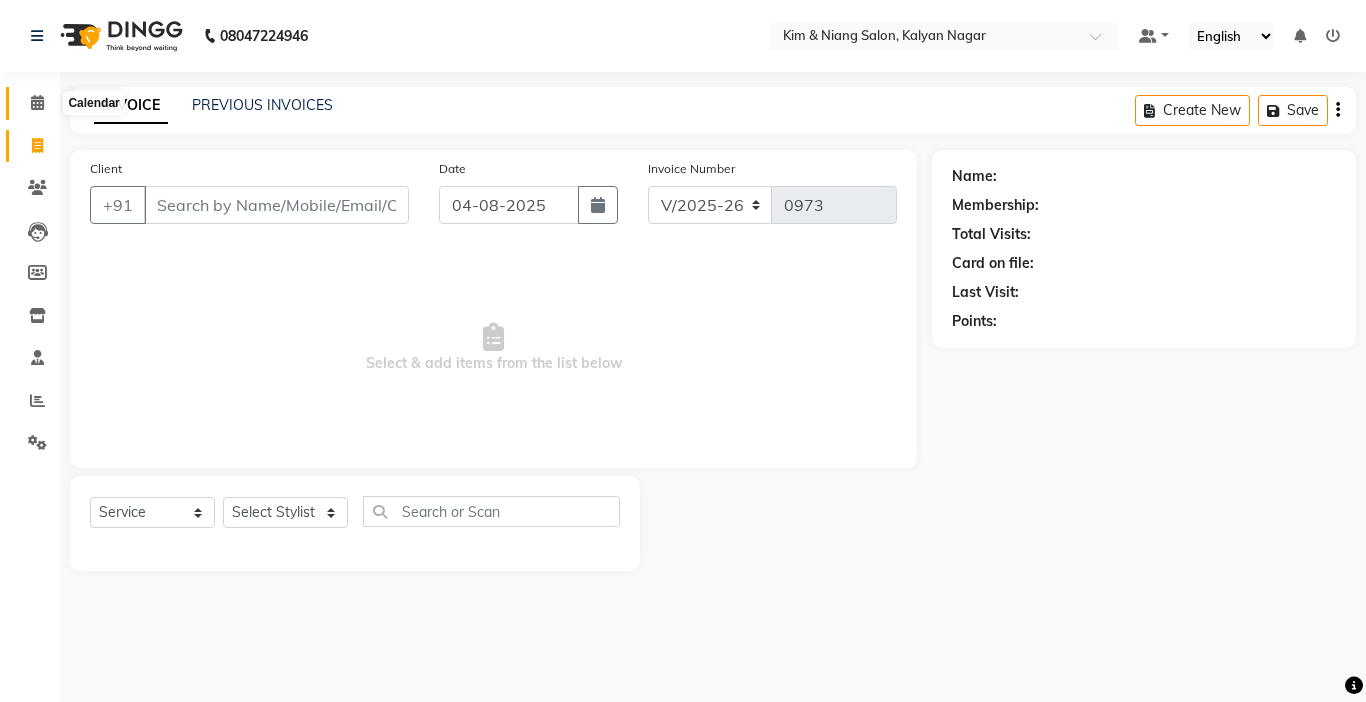 click on "Calendar" 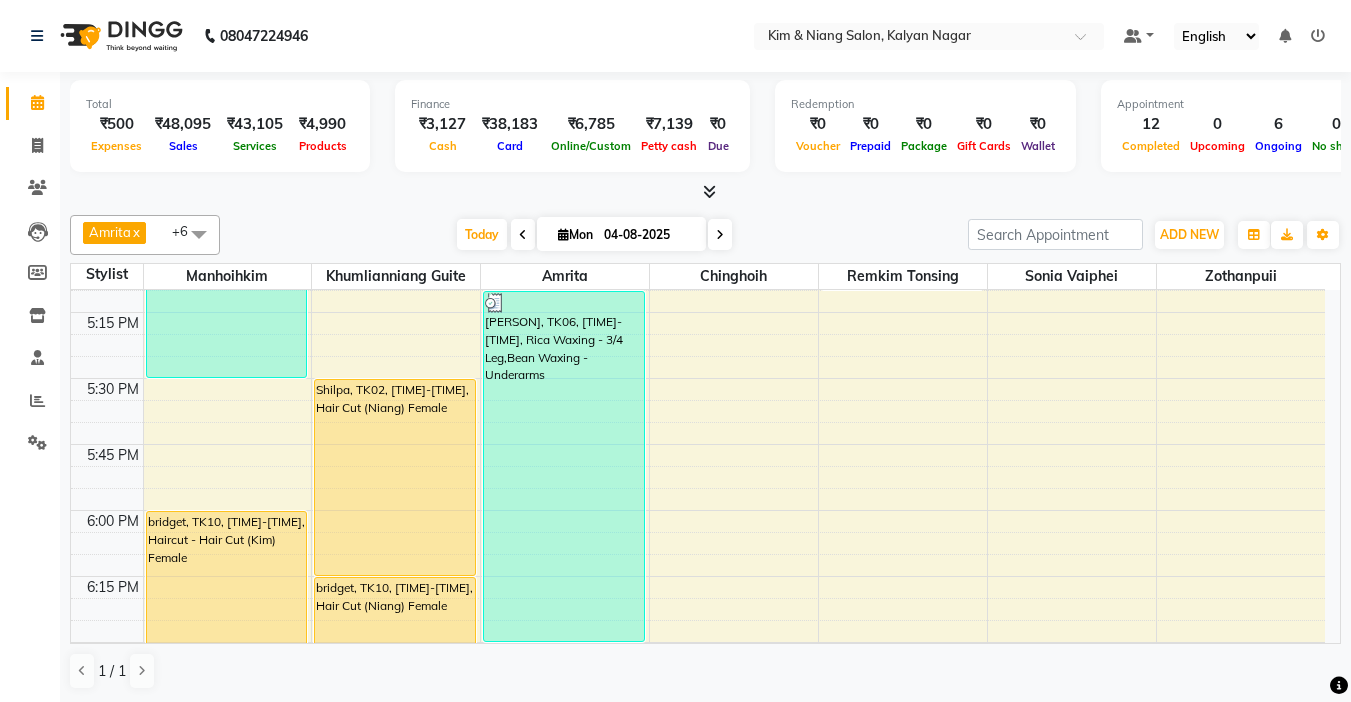 scroll, scrollTop: 2200, scrollLeft: 0, axis: vertical 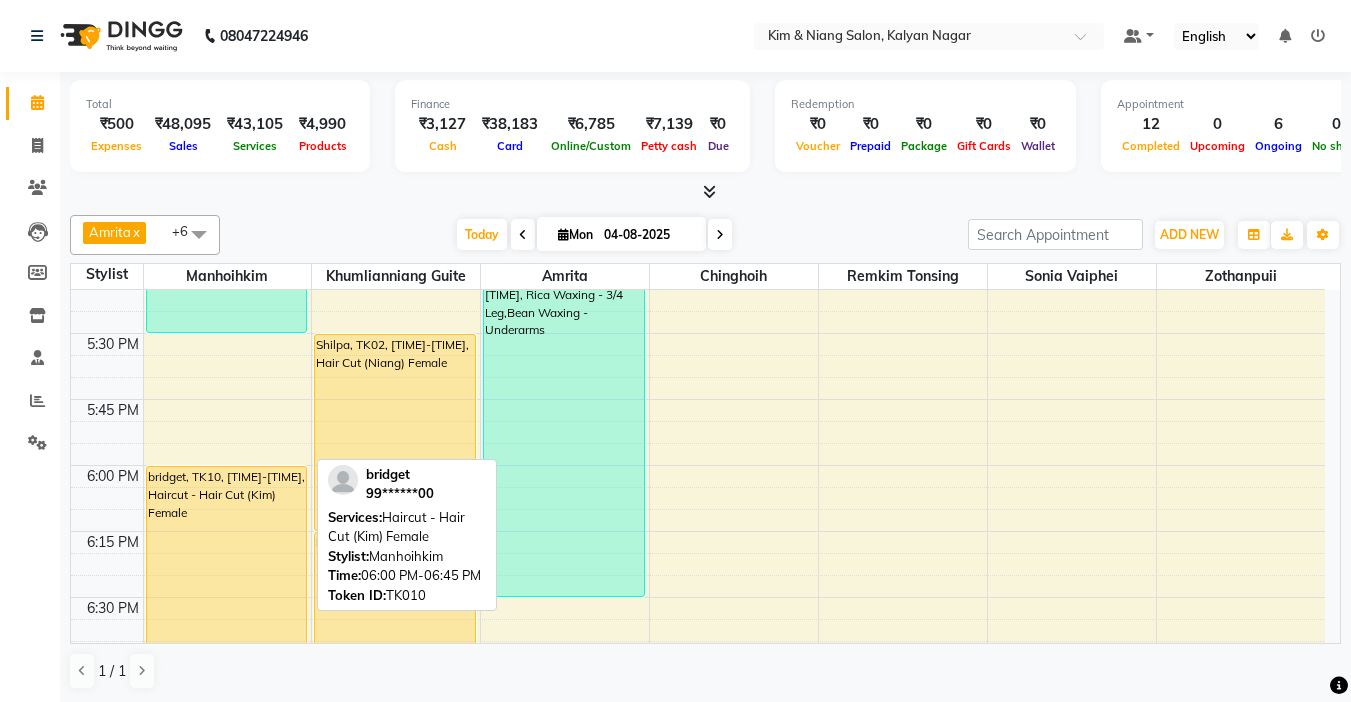 click on "bridget, TK10, [TIME]-[TIME], Haircut - Hair Cut (Kim) Female" at bounding box center [227, 564] 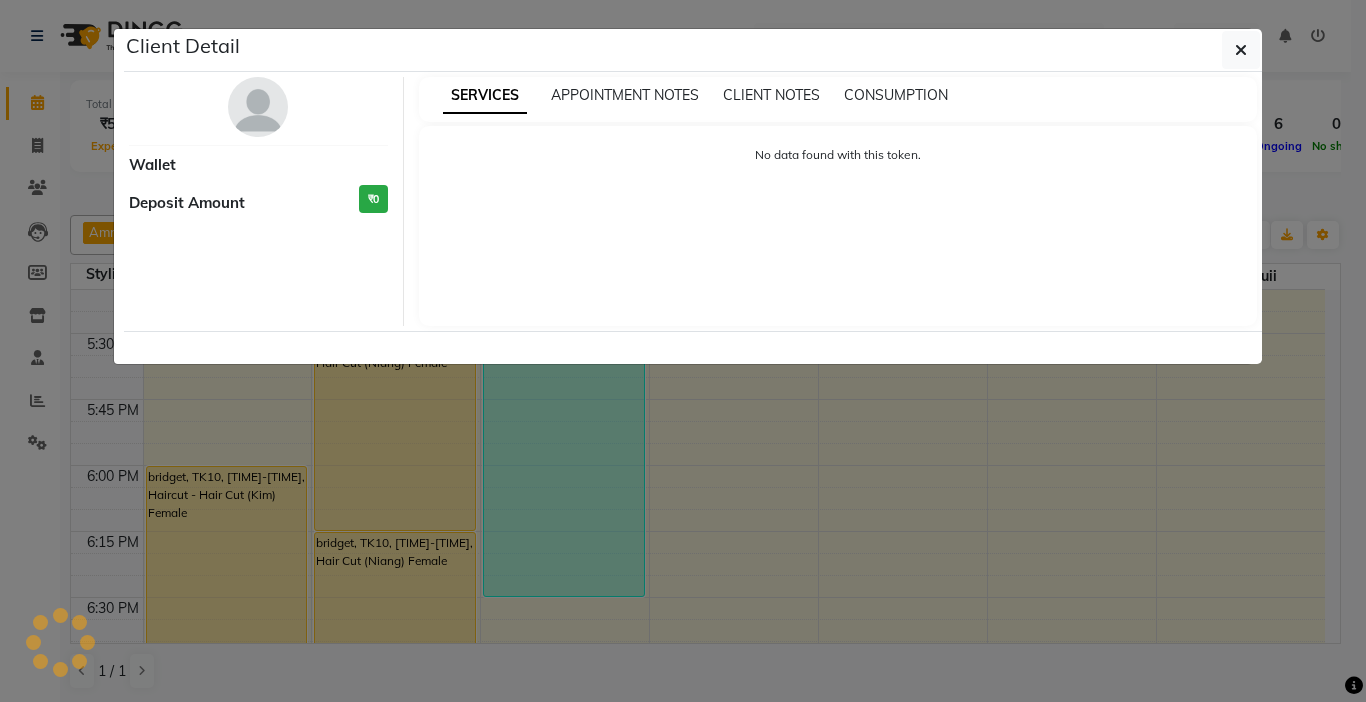 select on "1" 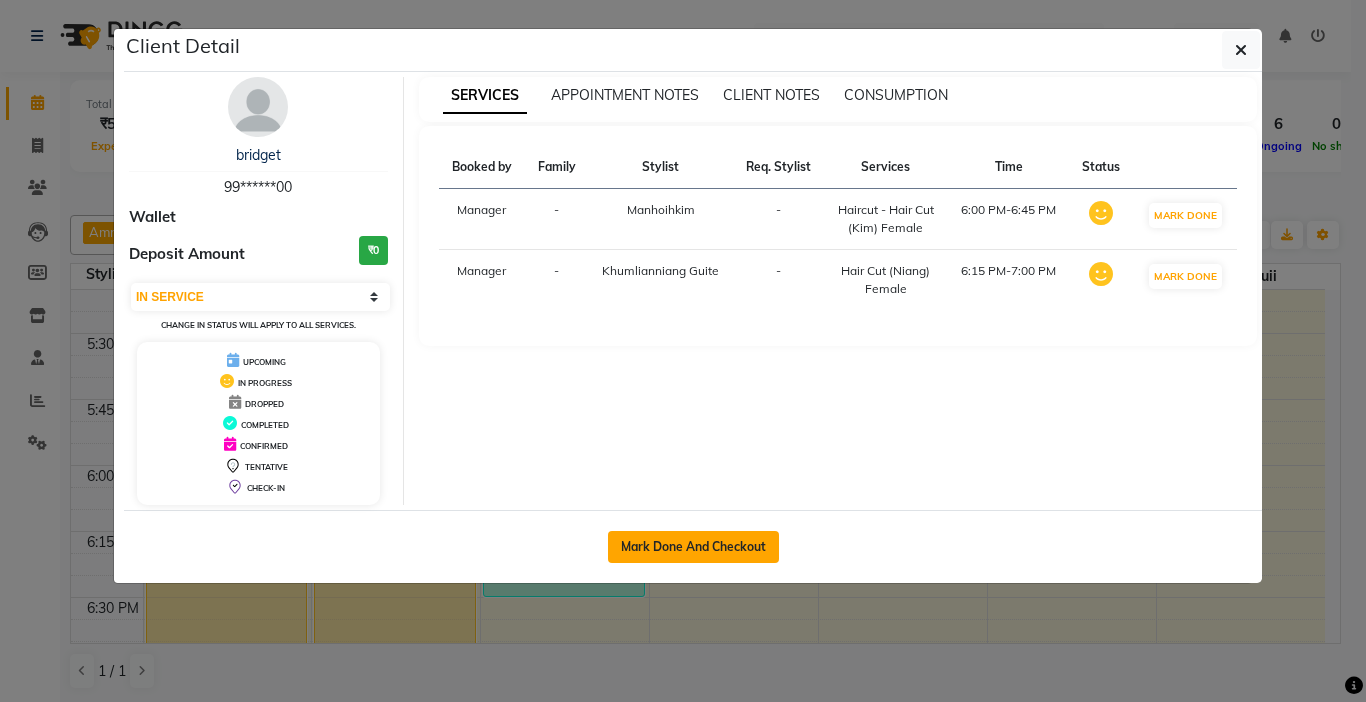 click on "Mark Done And Checkout" 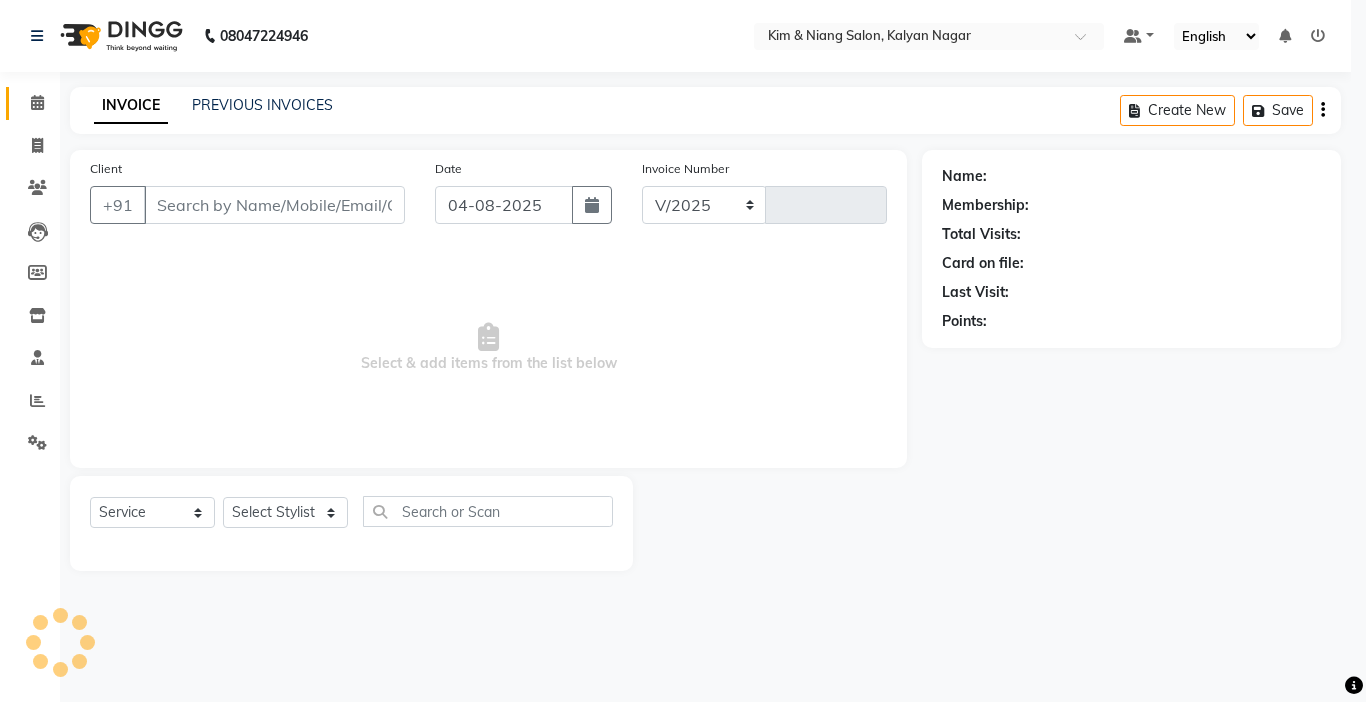 select on "7750" 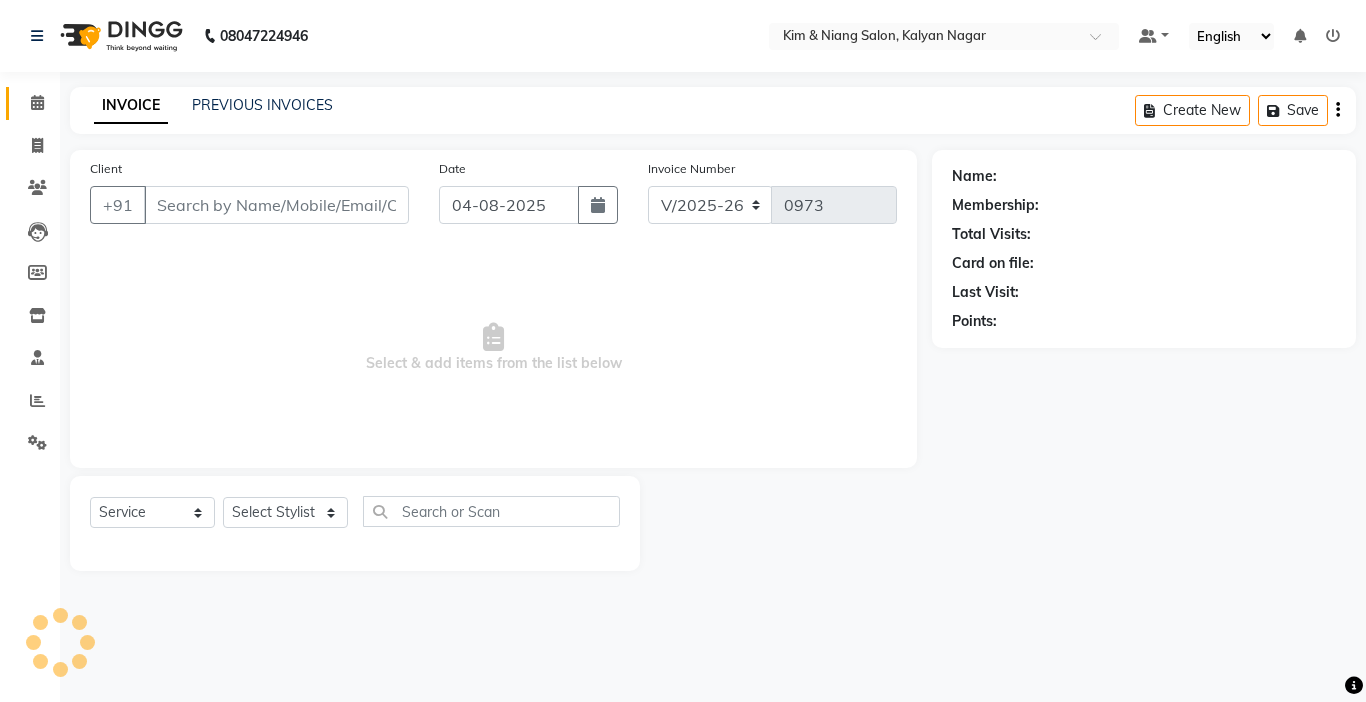 type on "99******00" 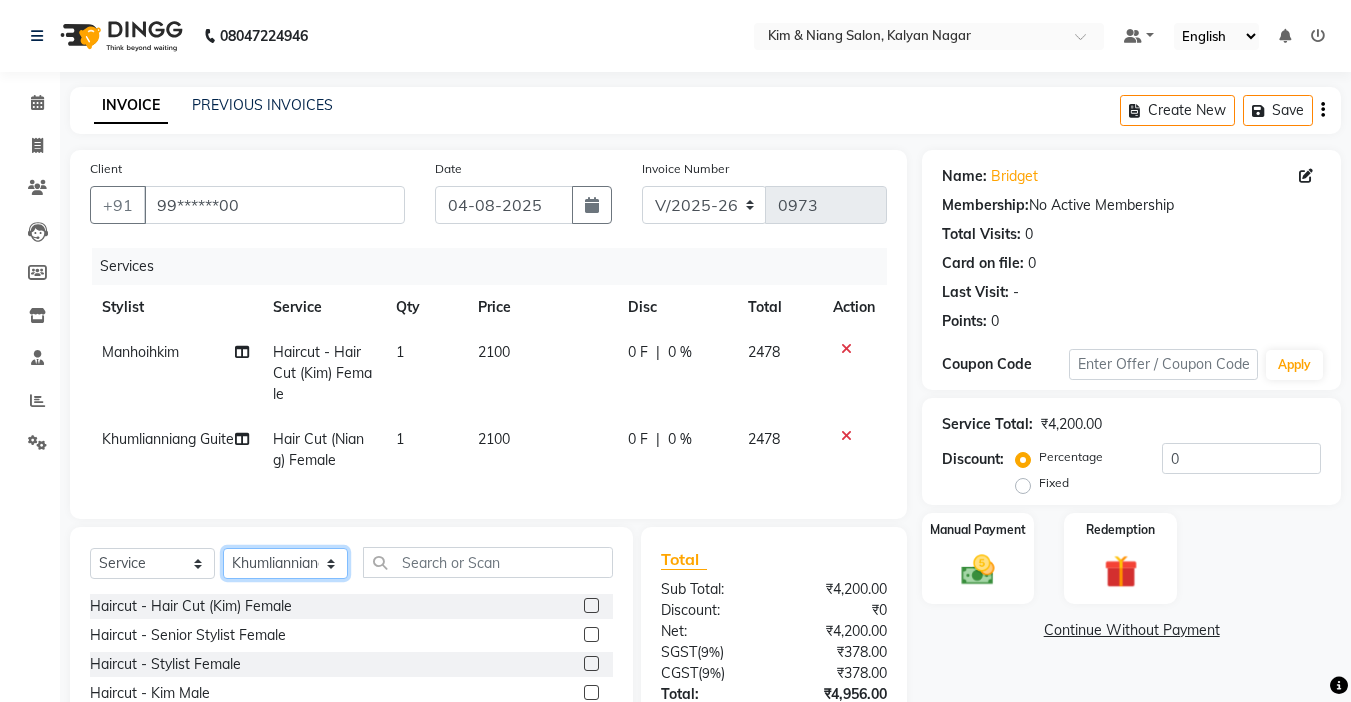 click on "Select Stylist Amrita Anna Boicy Chinghoih Khumlianniang Guite Linda Chingmuan Niang Manager Manhoihkim Protima Kami Remkim Tonsing Sonia vaiphei  Steve .mynlyanSonangaihte Zothanpuii" 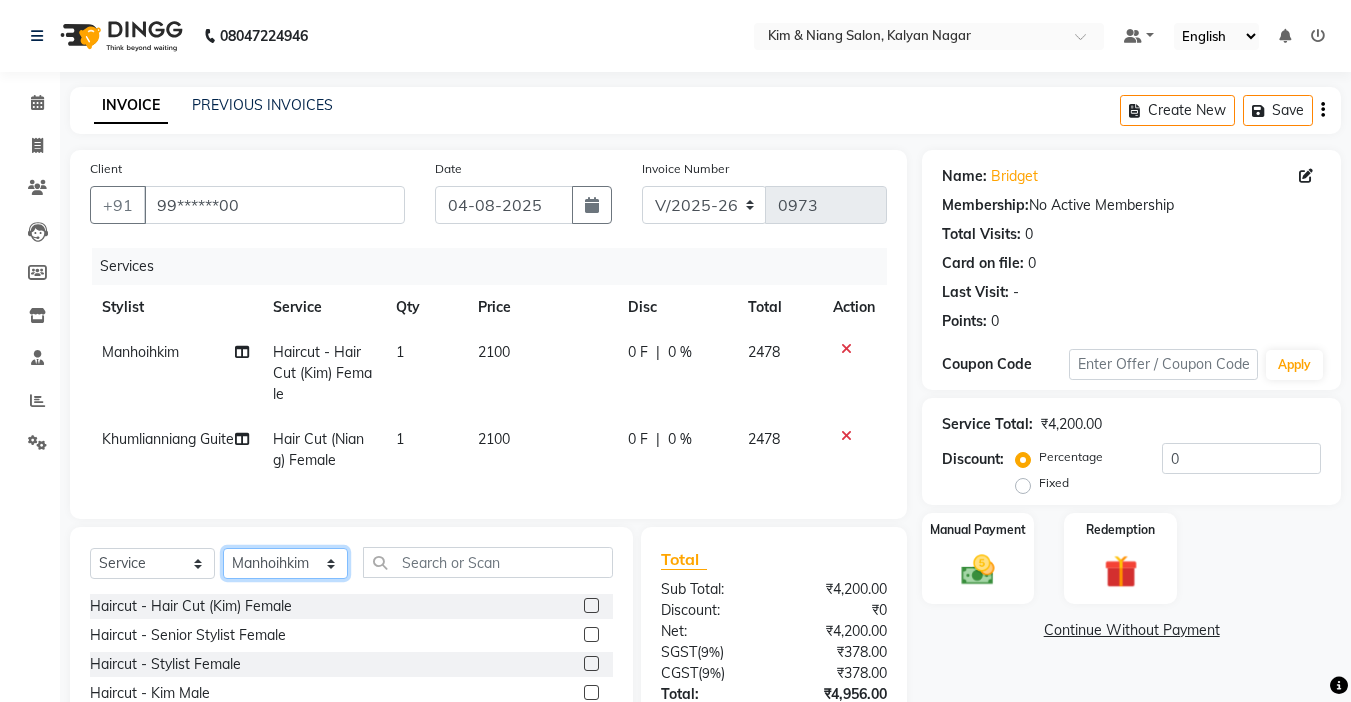 click on "Select Stylist Amrita Anna Boicy Chinghoih Khumlianniang Guite Linda Chingmuan Niang Manager Manhoihkim Protima Kami Remkim Tonsing Sonia vaiphei  Steve .mynlyanSonangaihte Zothanpuii" 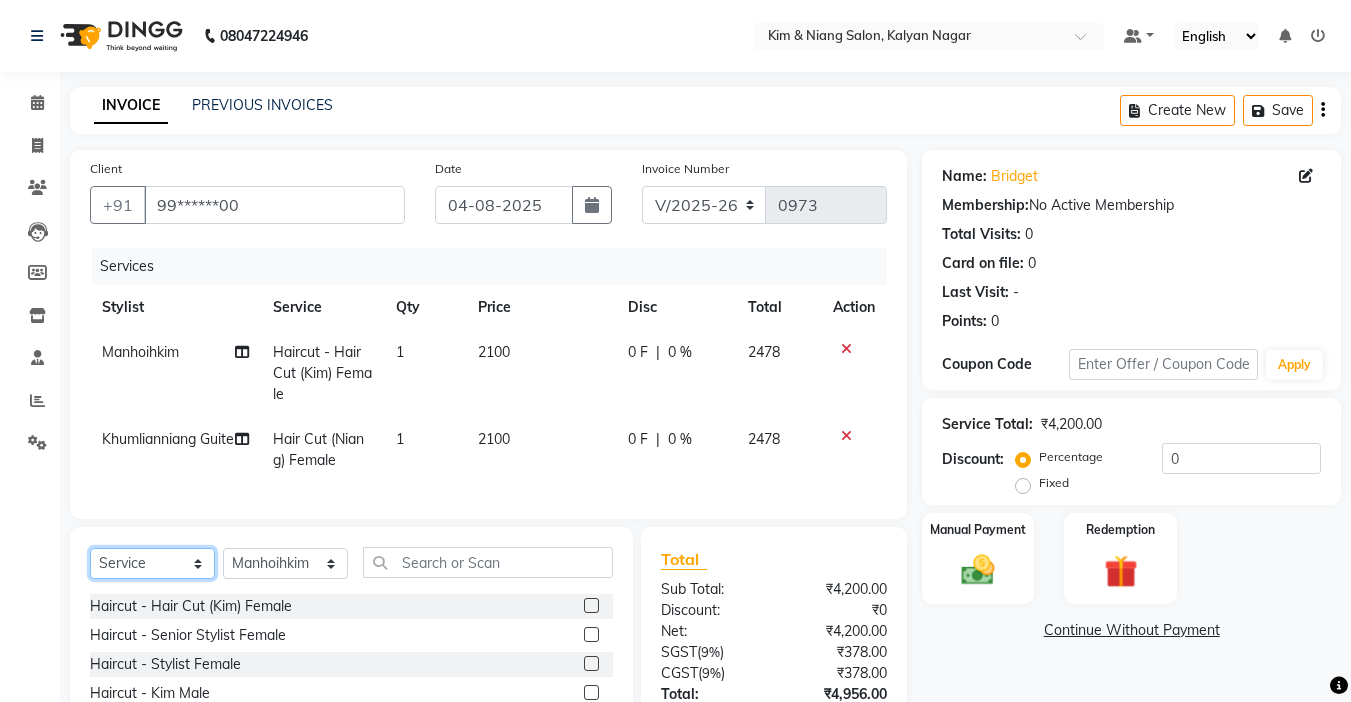 click on "Select  Service  Product  Membership  Package Voucher Prepaid Gift Card" 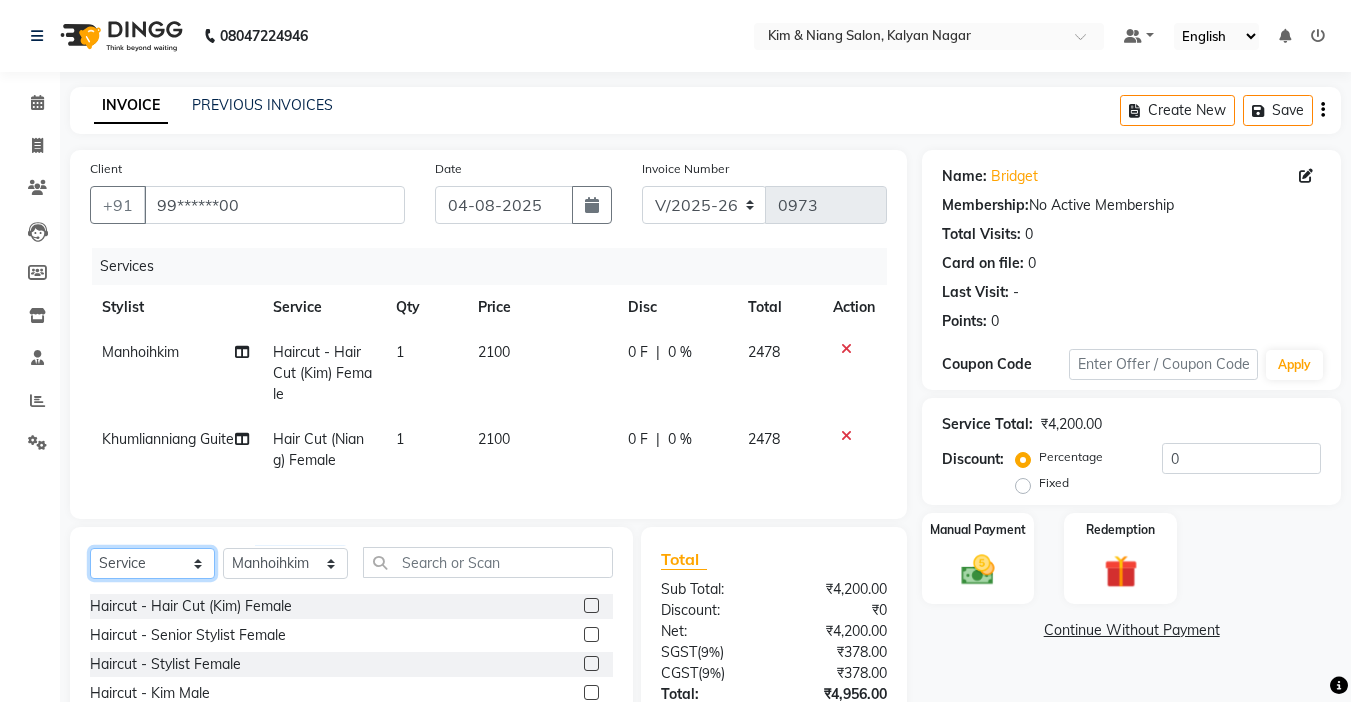 select on "product" 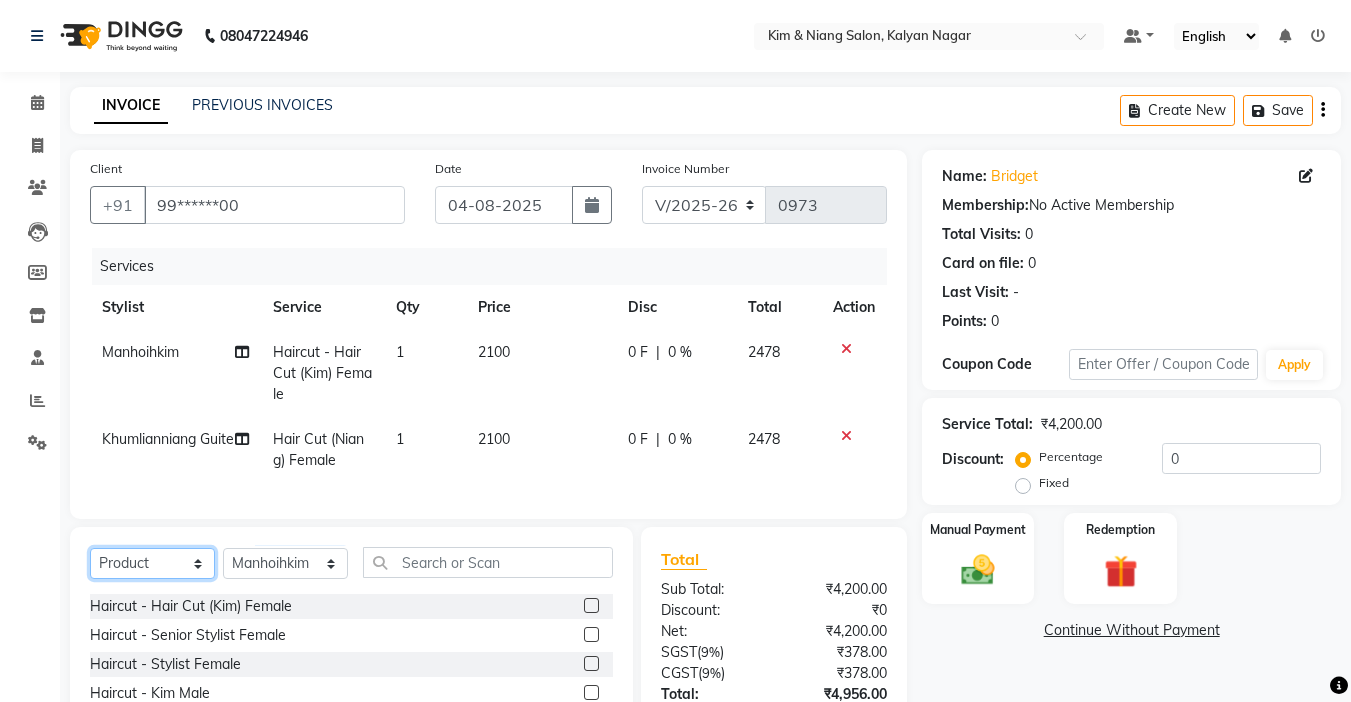 click on "Select  Service  Product  Membership  Package Voucher Prepaid Gift Card" 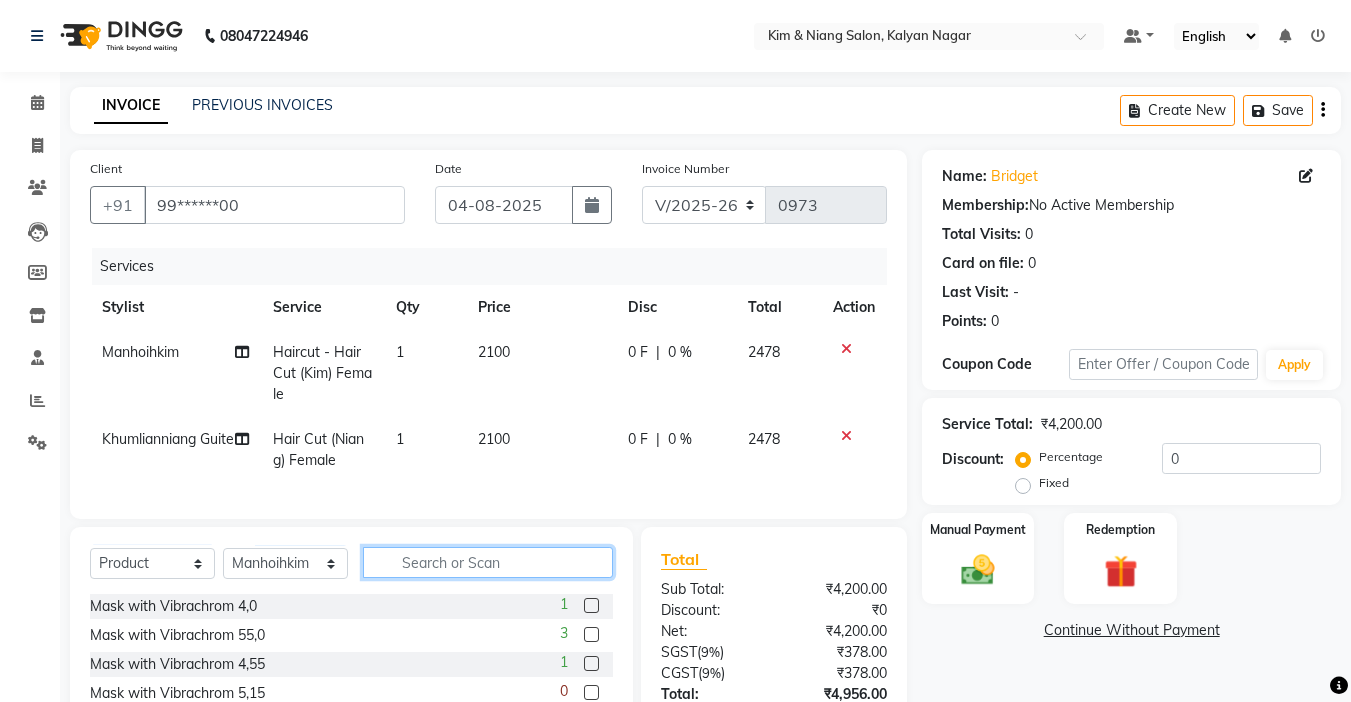 click 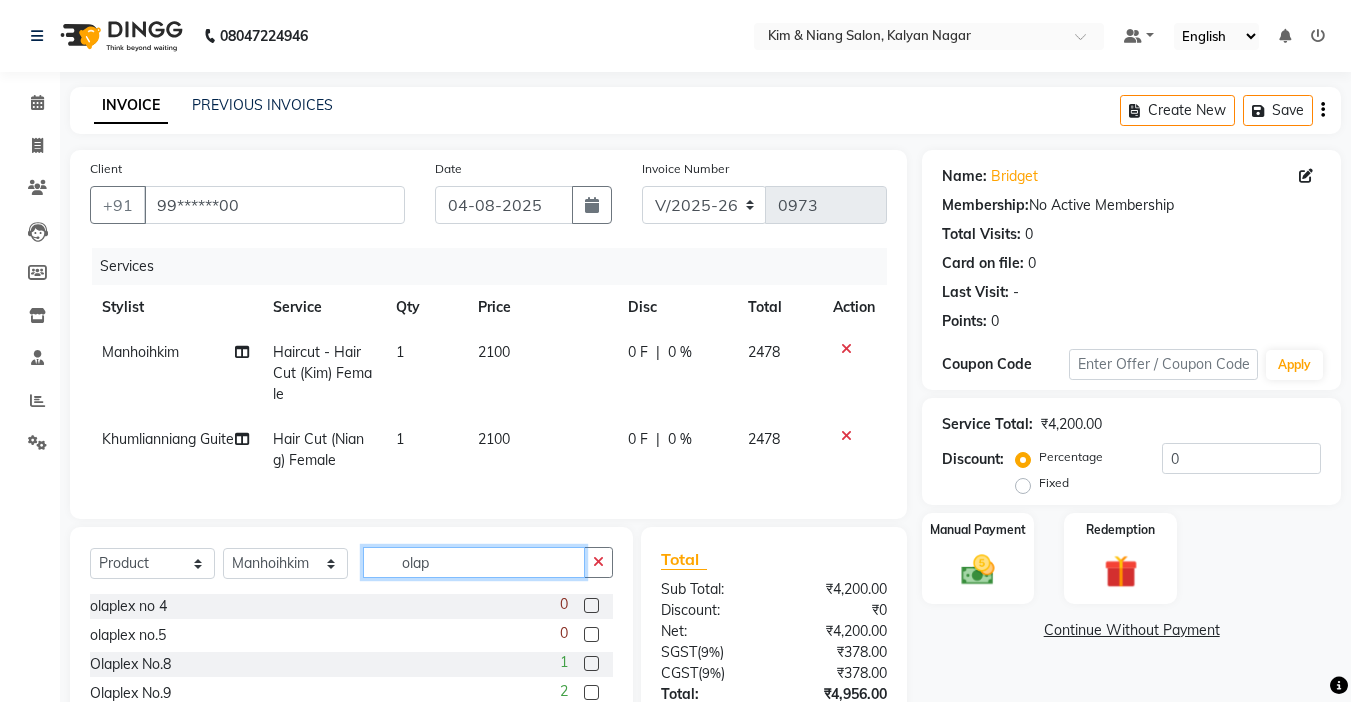 scroll, scrollTop: 165, scrollLeft: 0, axis: vertical 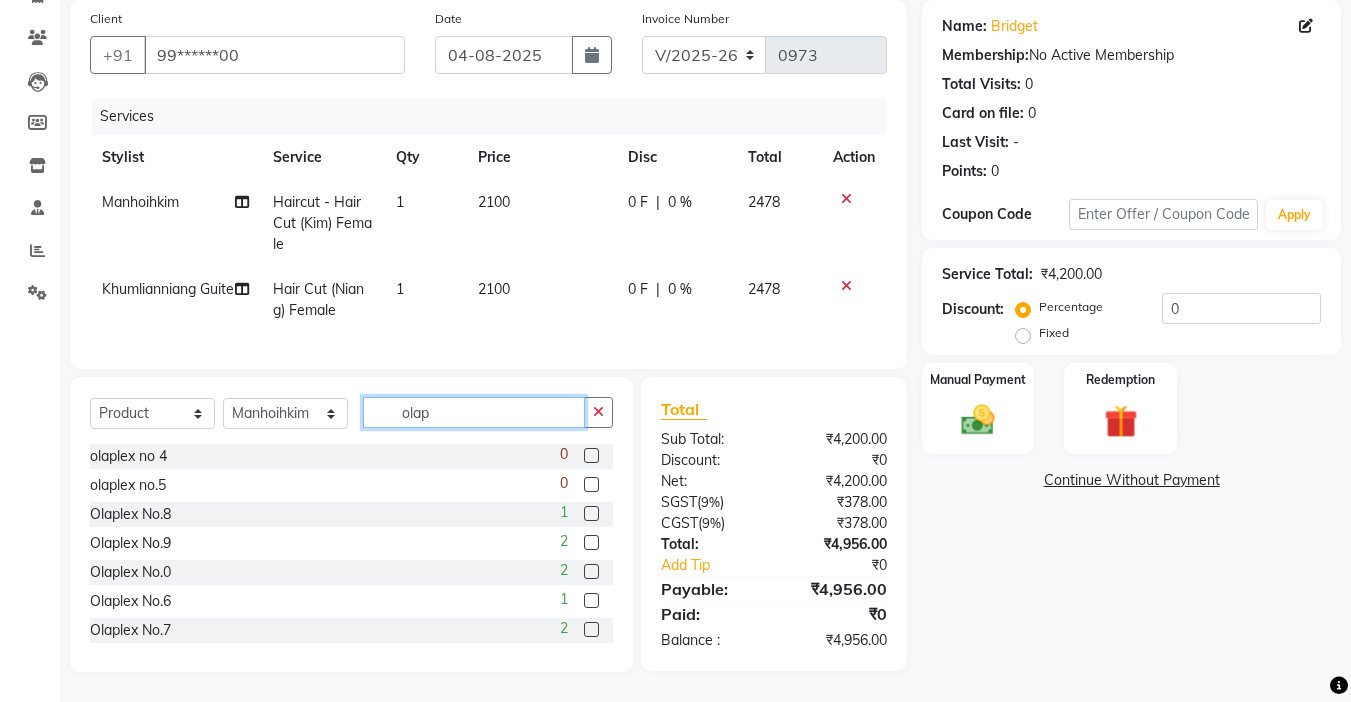 type on "olap" 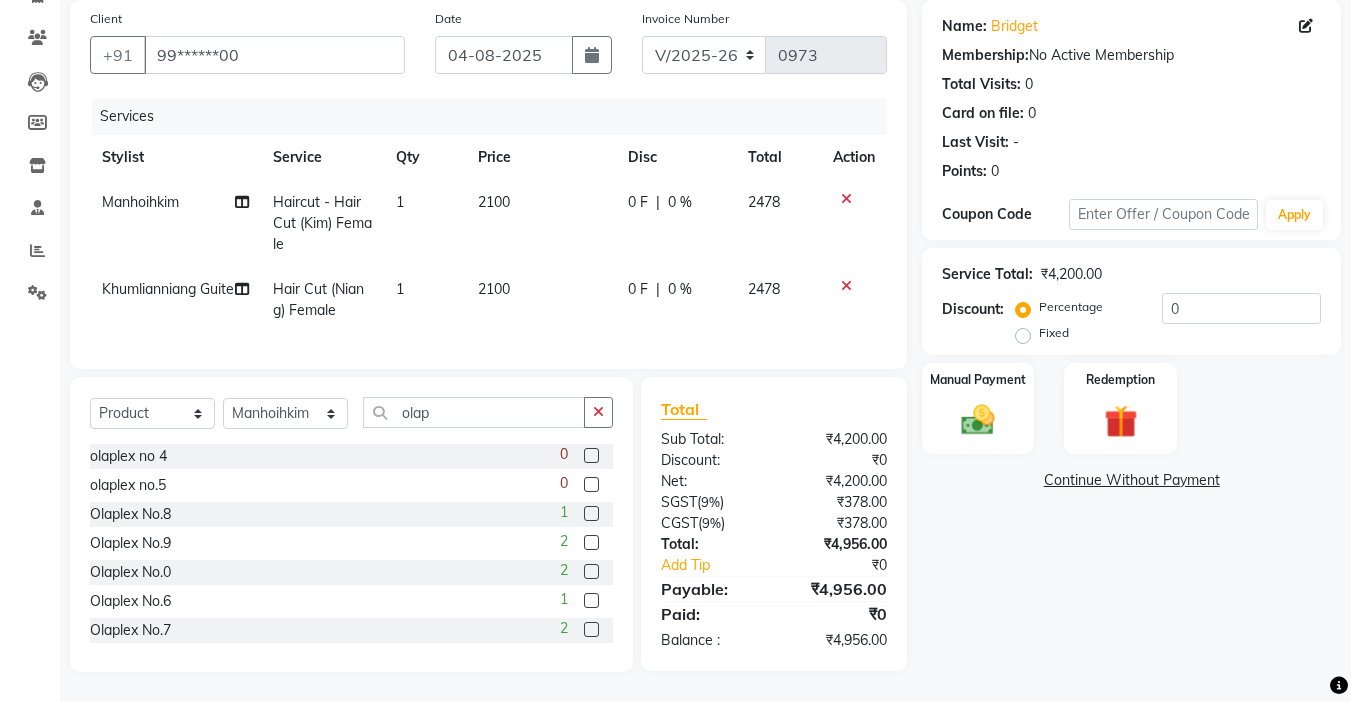 click 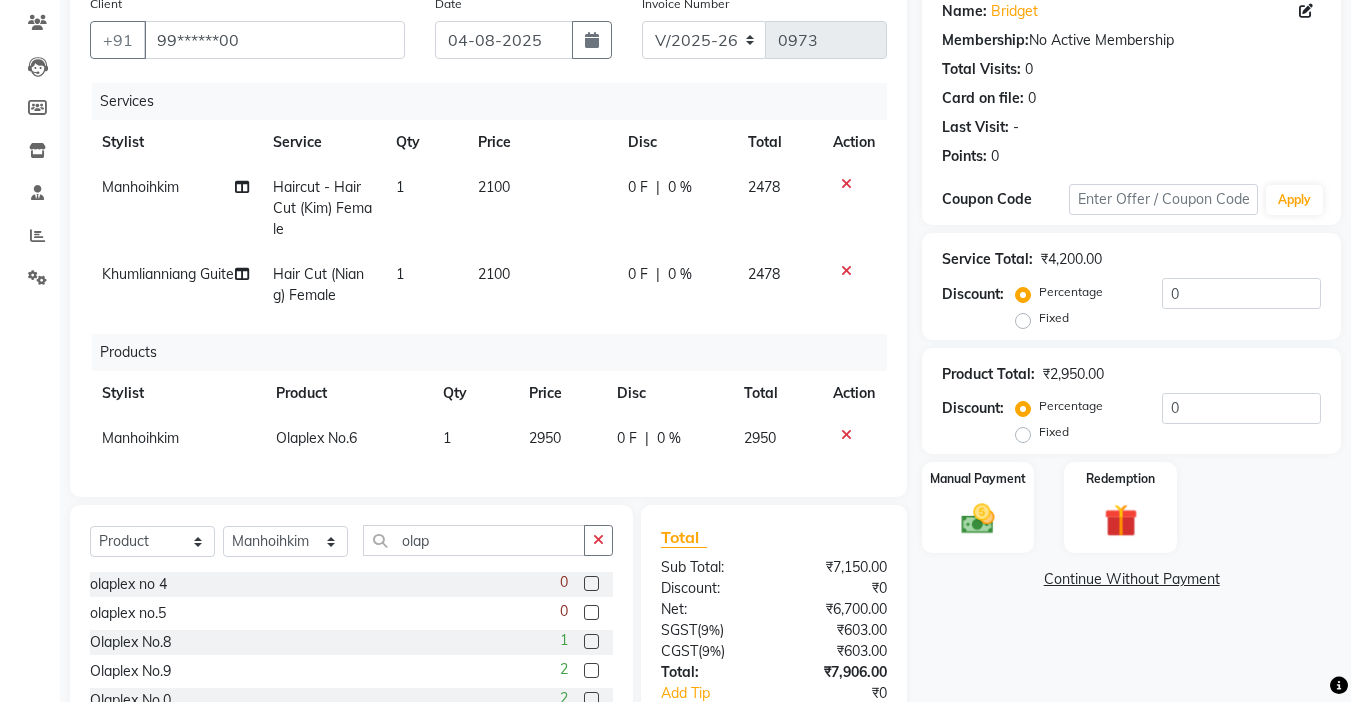 checkbox on "false" 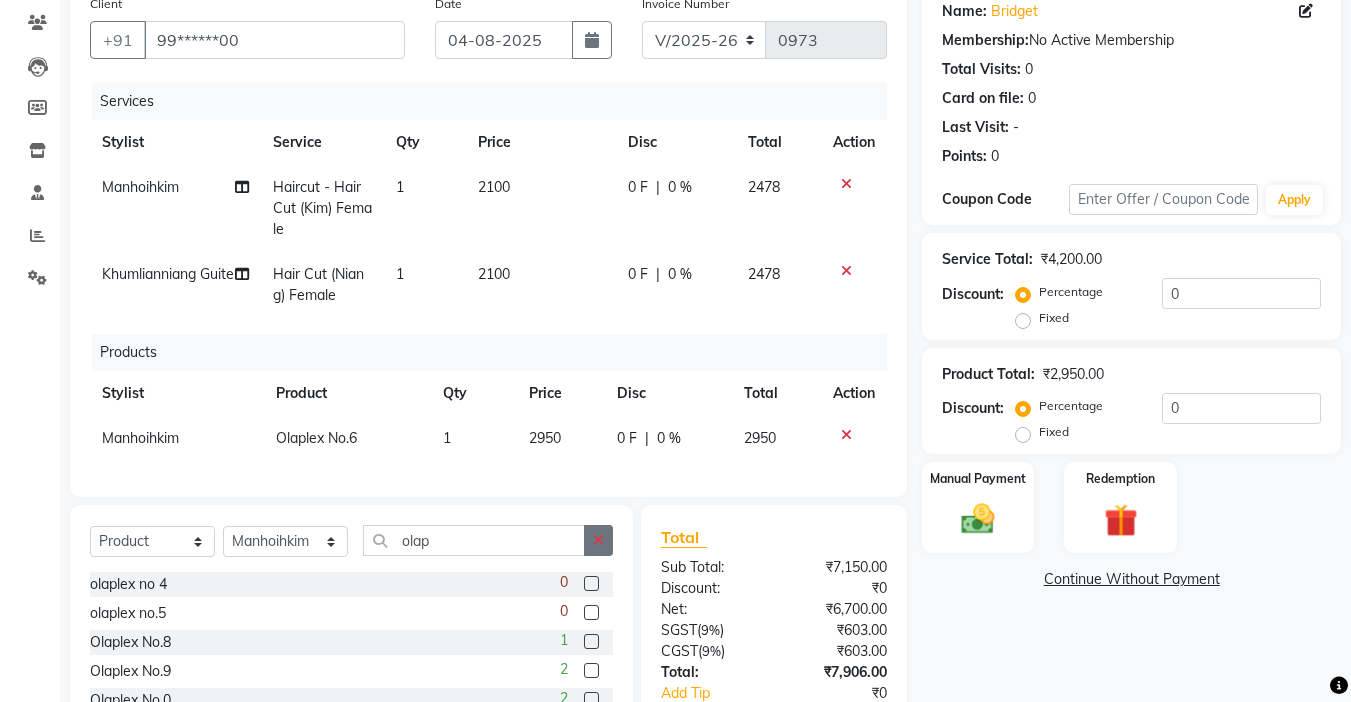 click 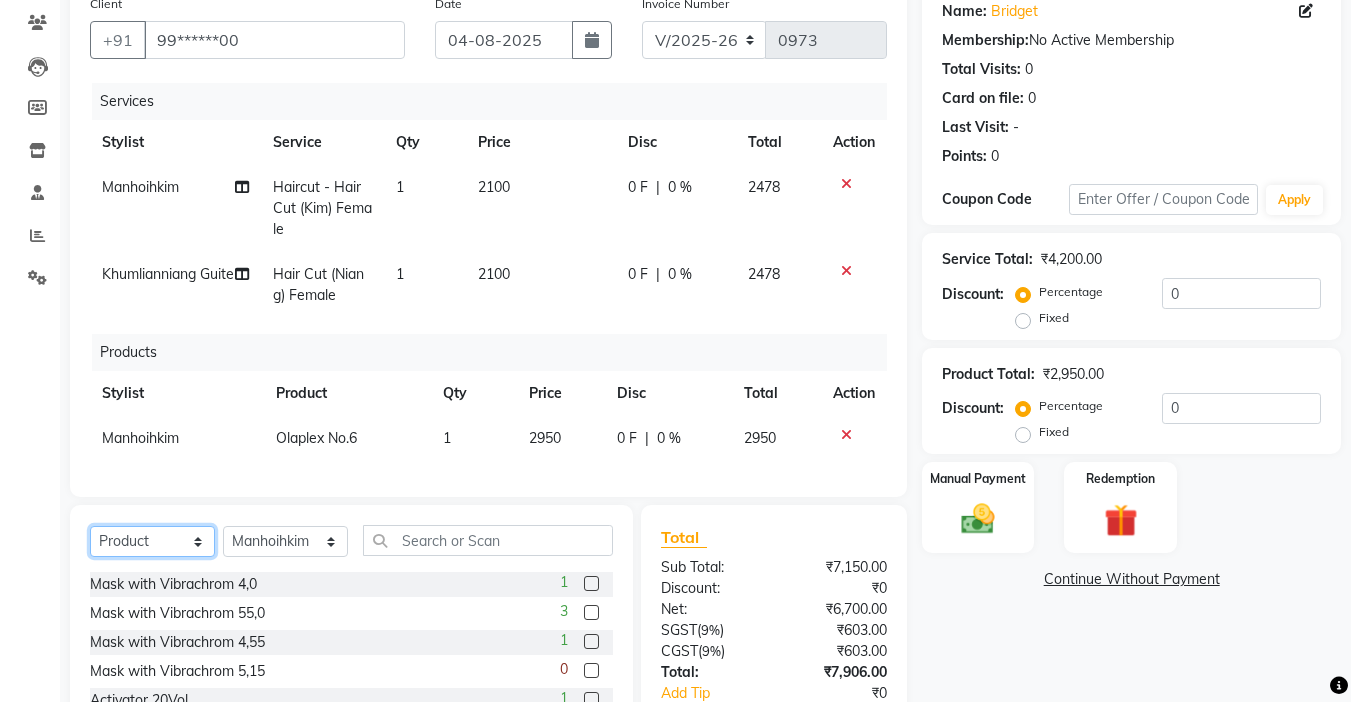 click on "Select  Service  Product  Membership  Package Voucher Prepaid Gift Card" 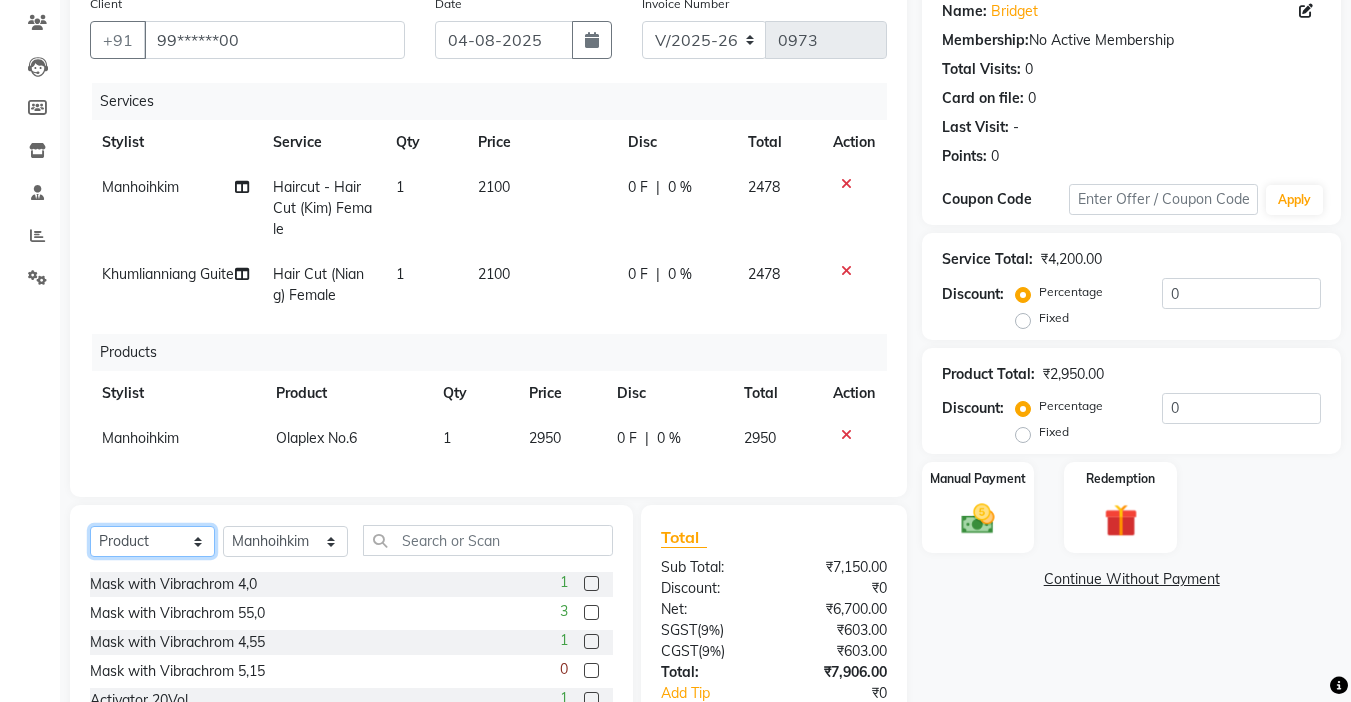 click on "Select  Service  Product  Membership  Package Voucher Prepaid Gift Card" 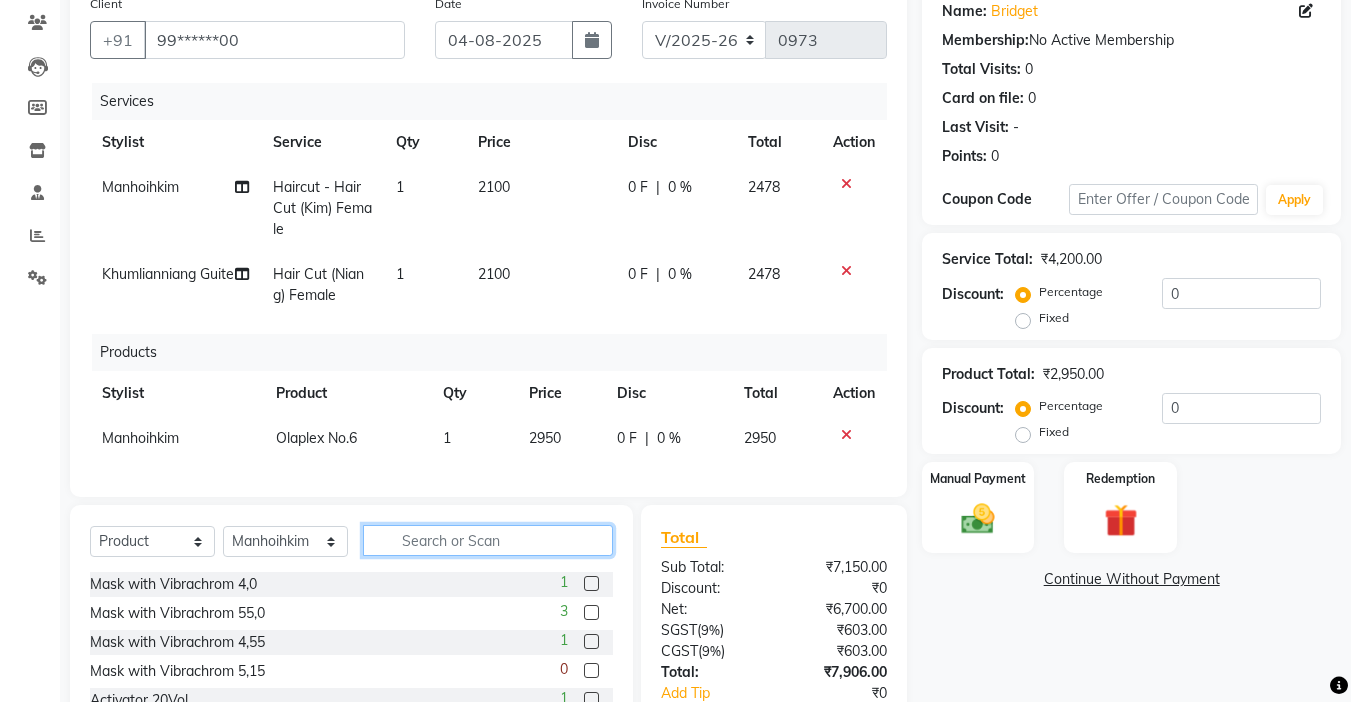 click 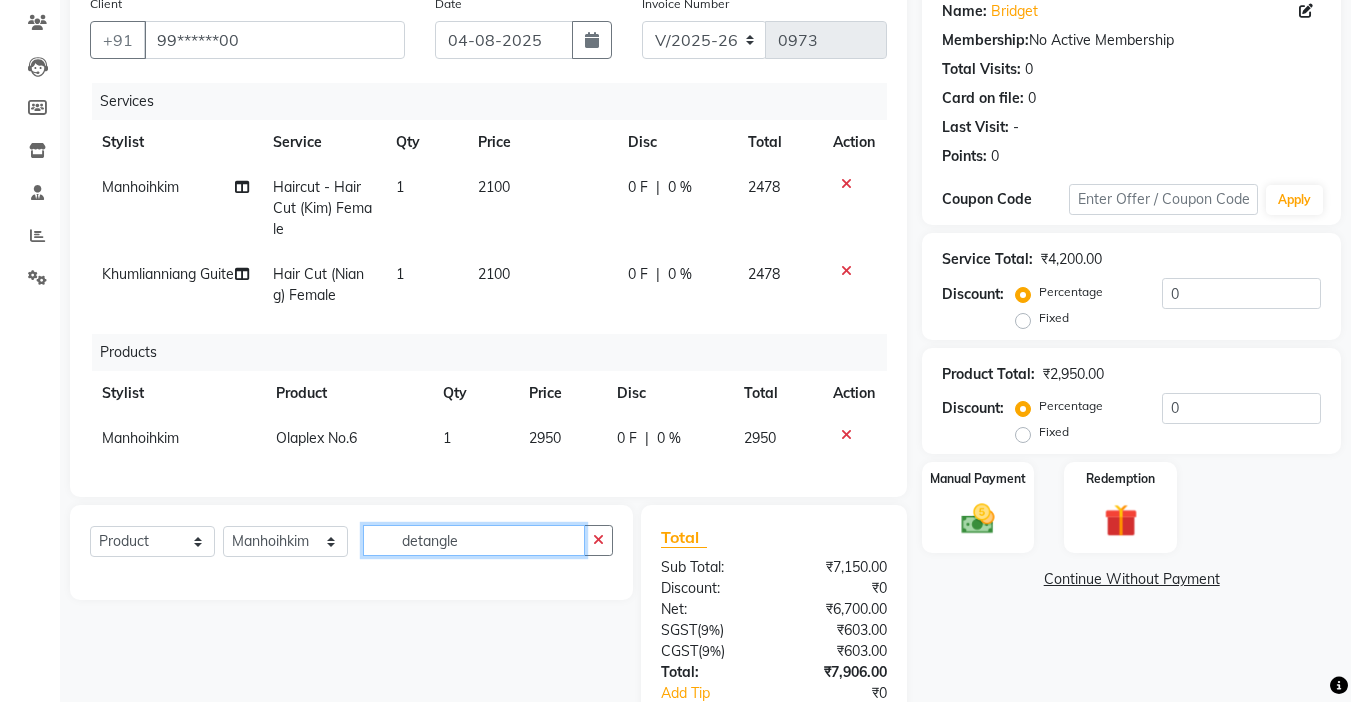 scroll, scrollTop: 0, scrollLeft: 0, axis: both 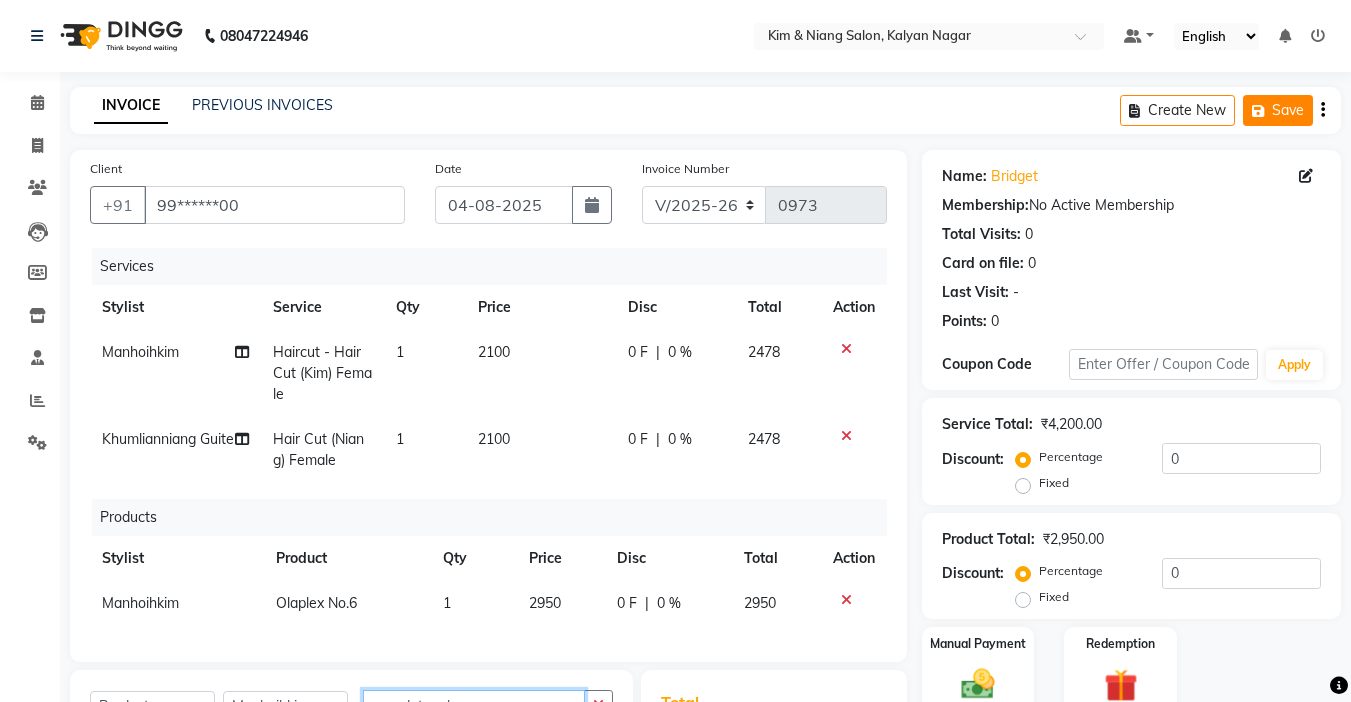 type on "detangle" 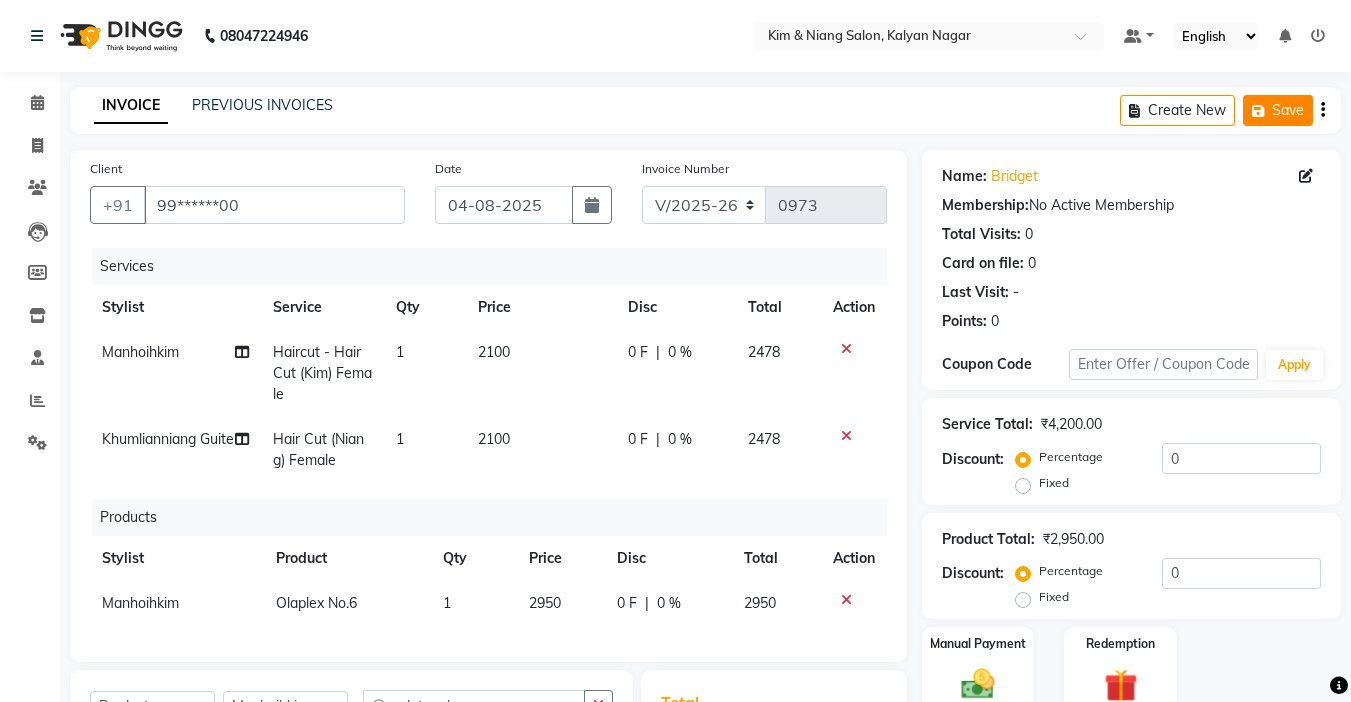 click on "Save" 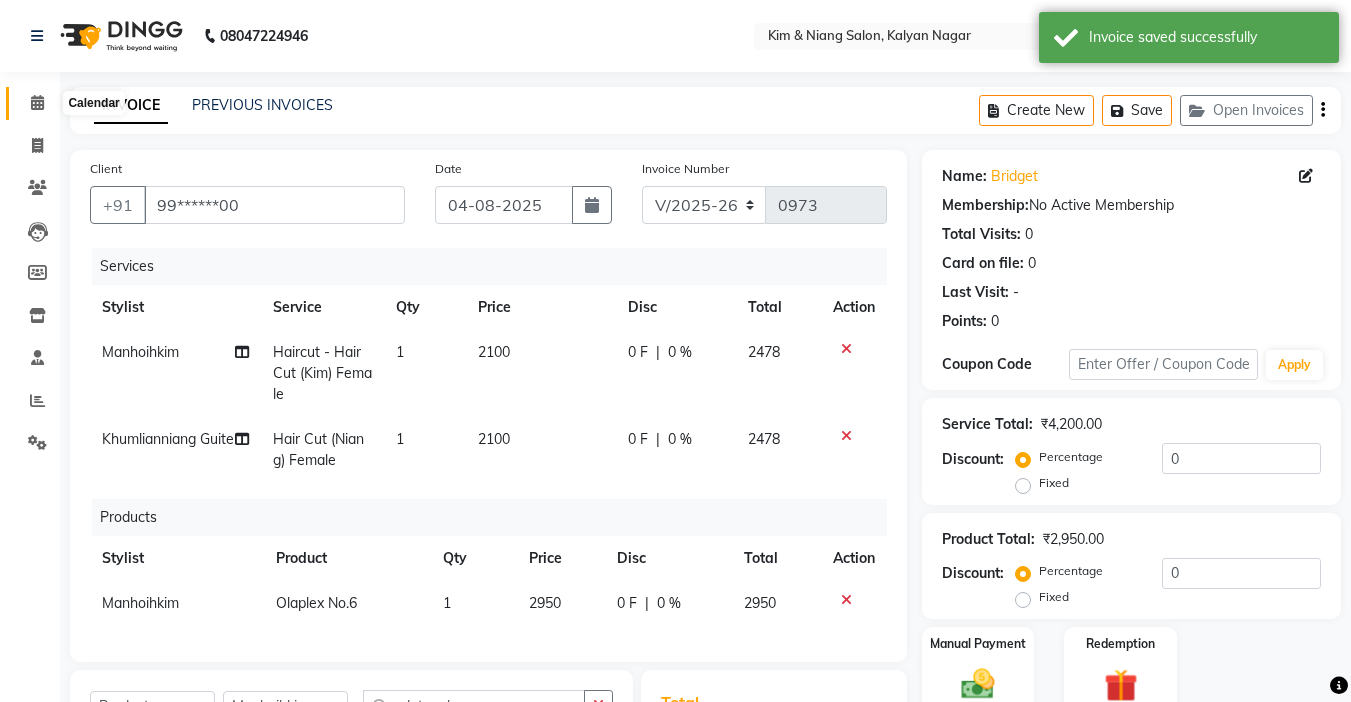 click 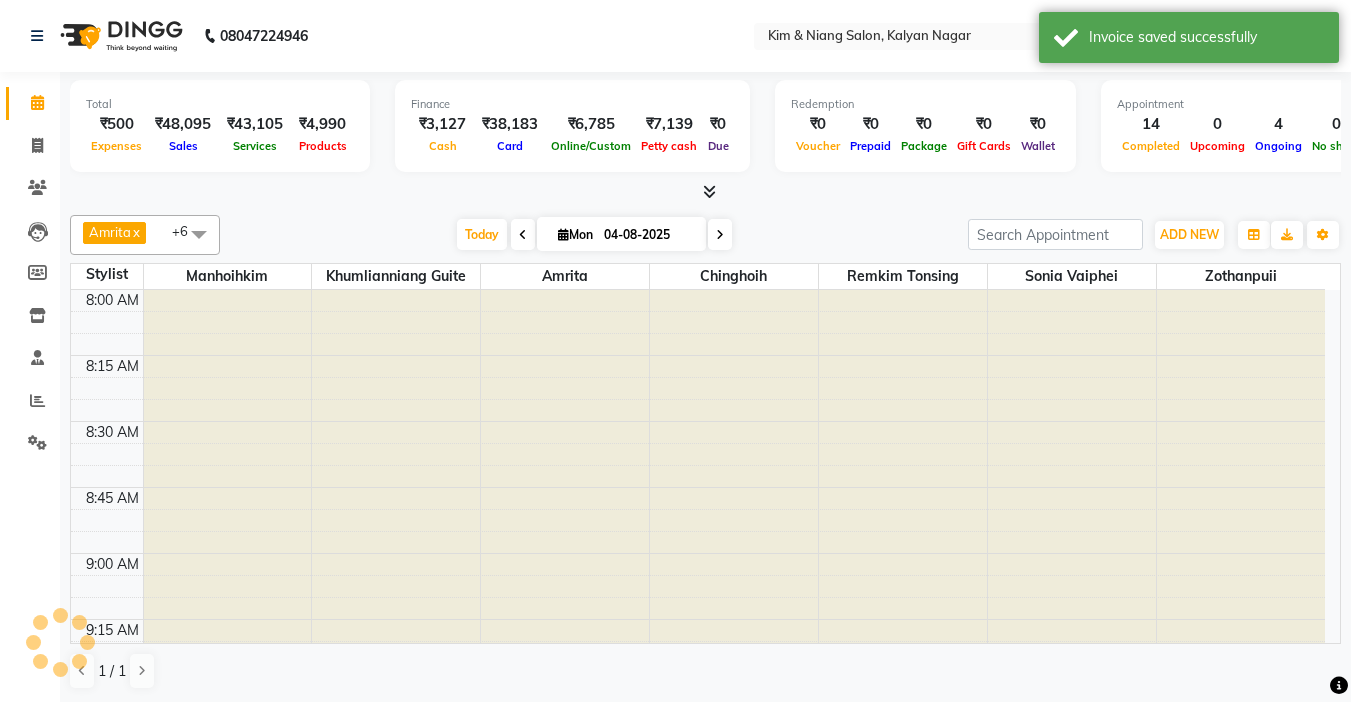 scroll, scrollTop: 0, scrollLeft: 0, axis: both 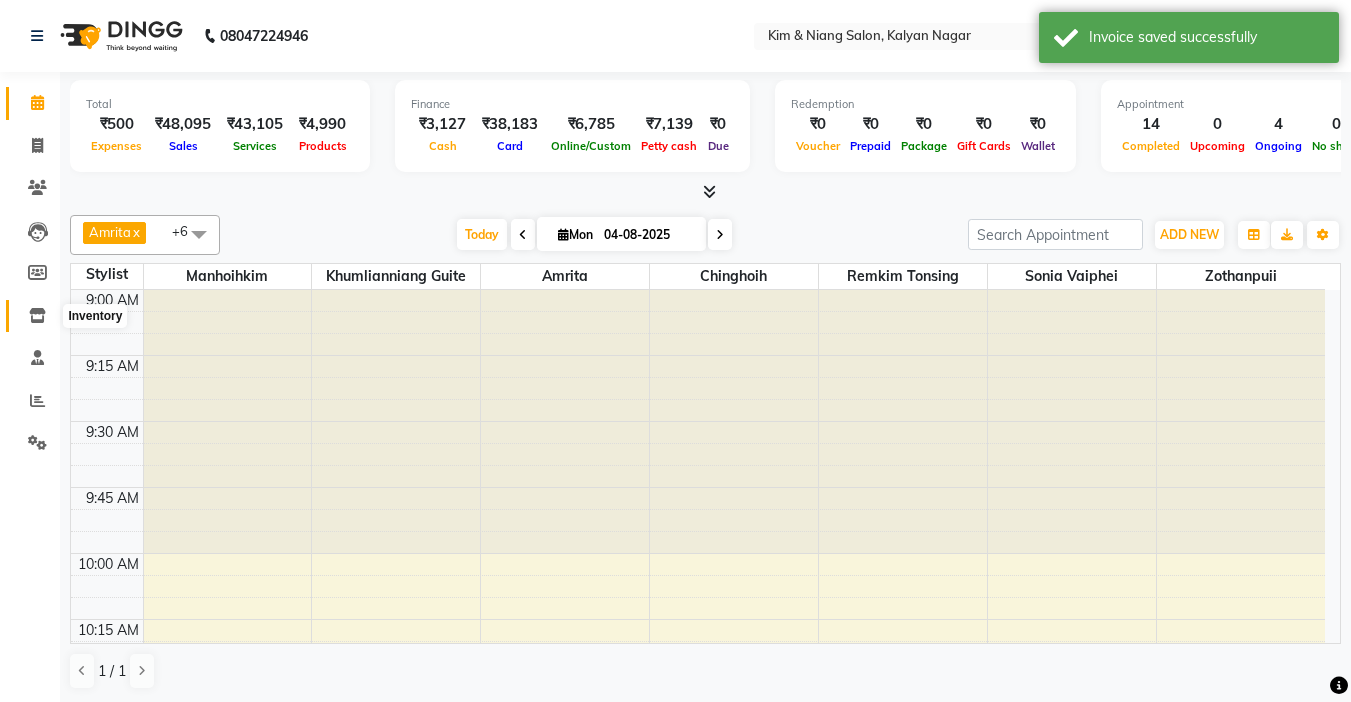 click 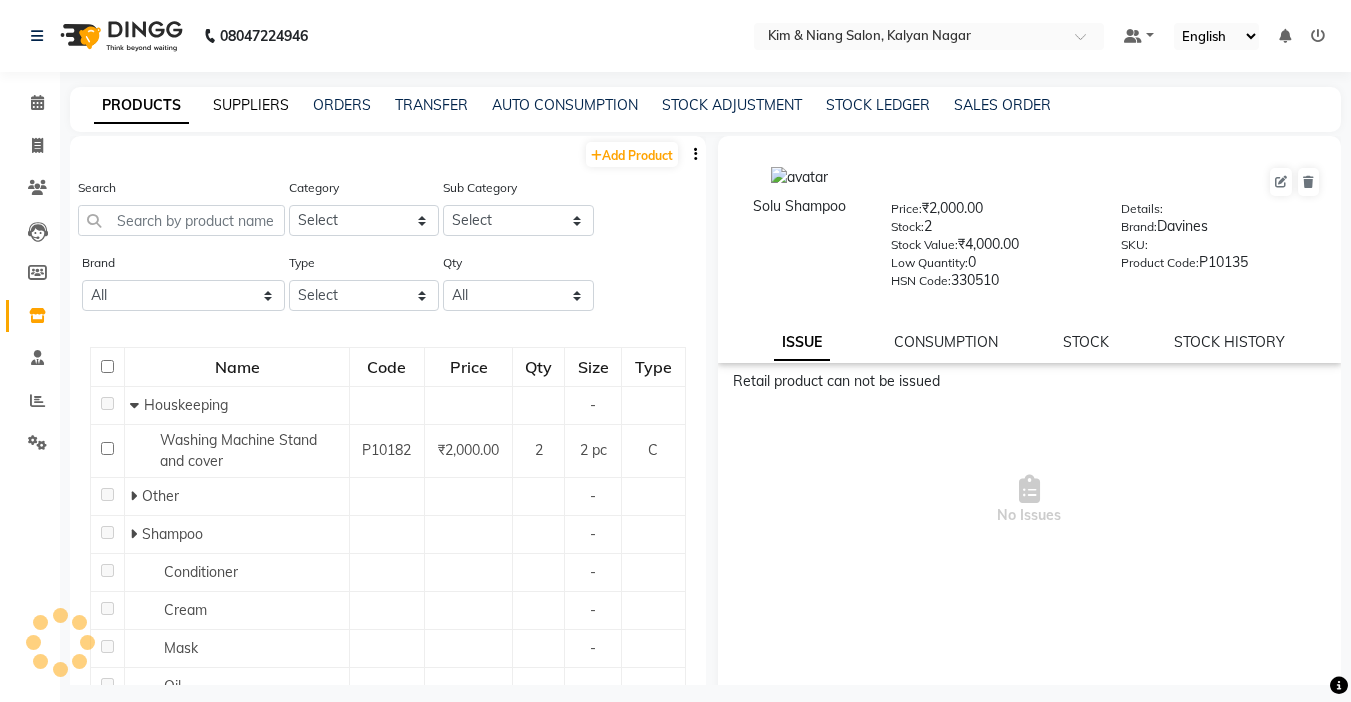 click on "SUPPLIERS" 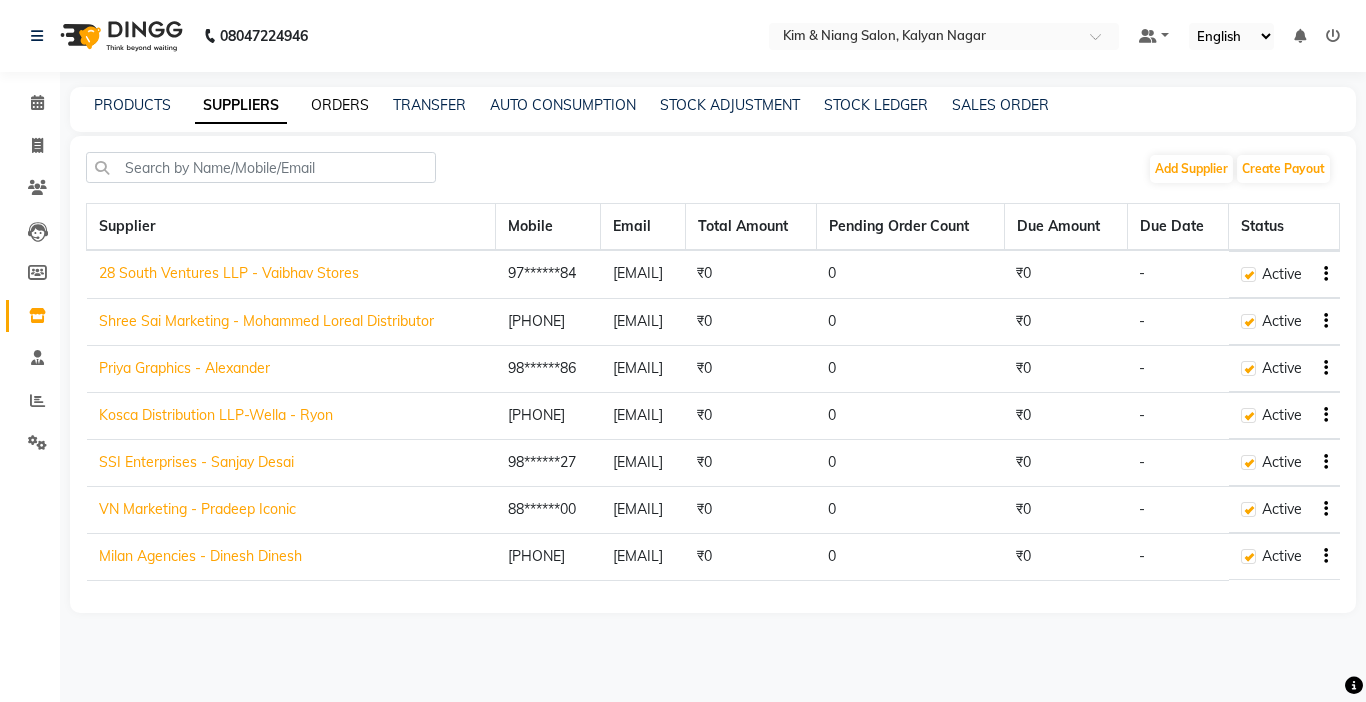 click on "ORDERS" 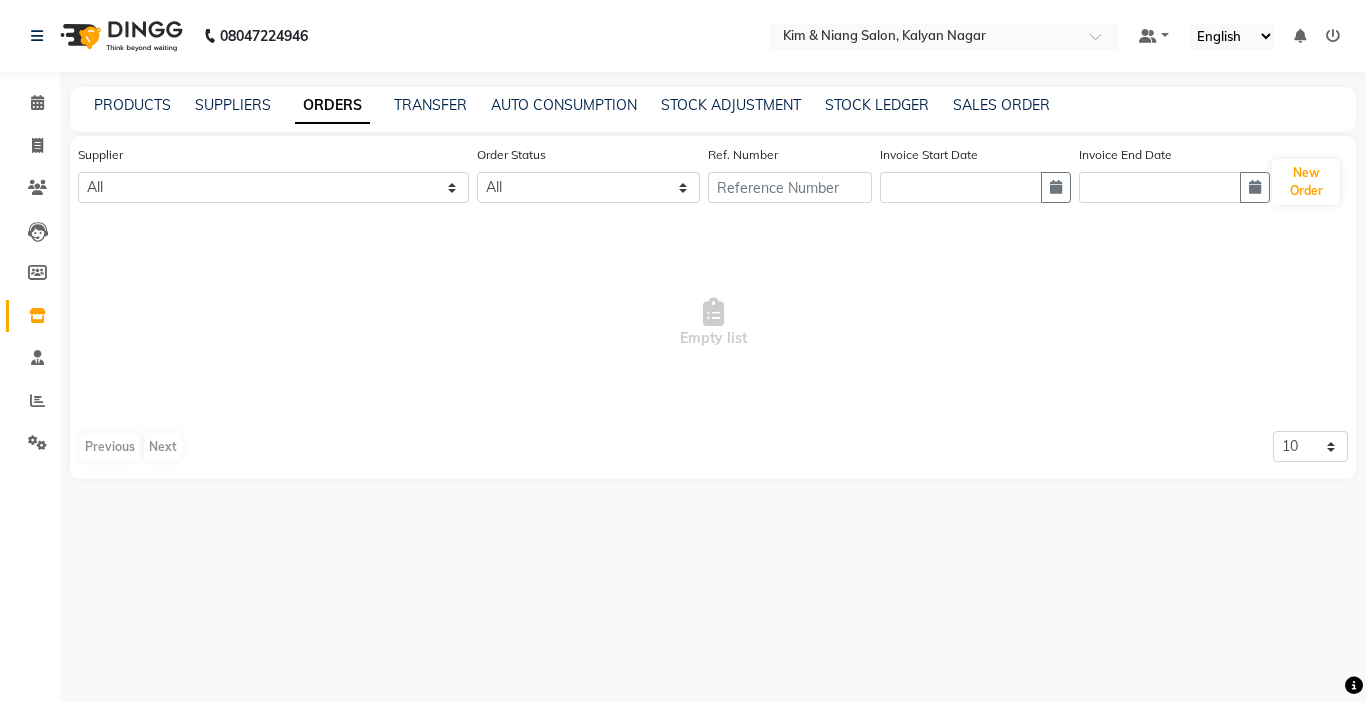 click on "PRODUCTS SUPPLIERS ORDERS TRANSFER AUTO CONSUMPTION STOCK ADJUSTMENT STOCK LEDGER SALES ORDER" 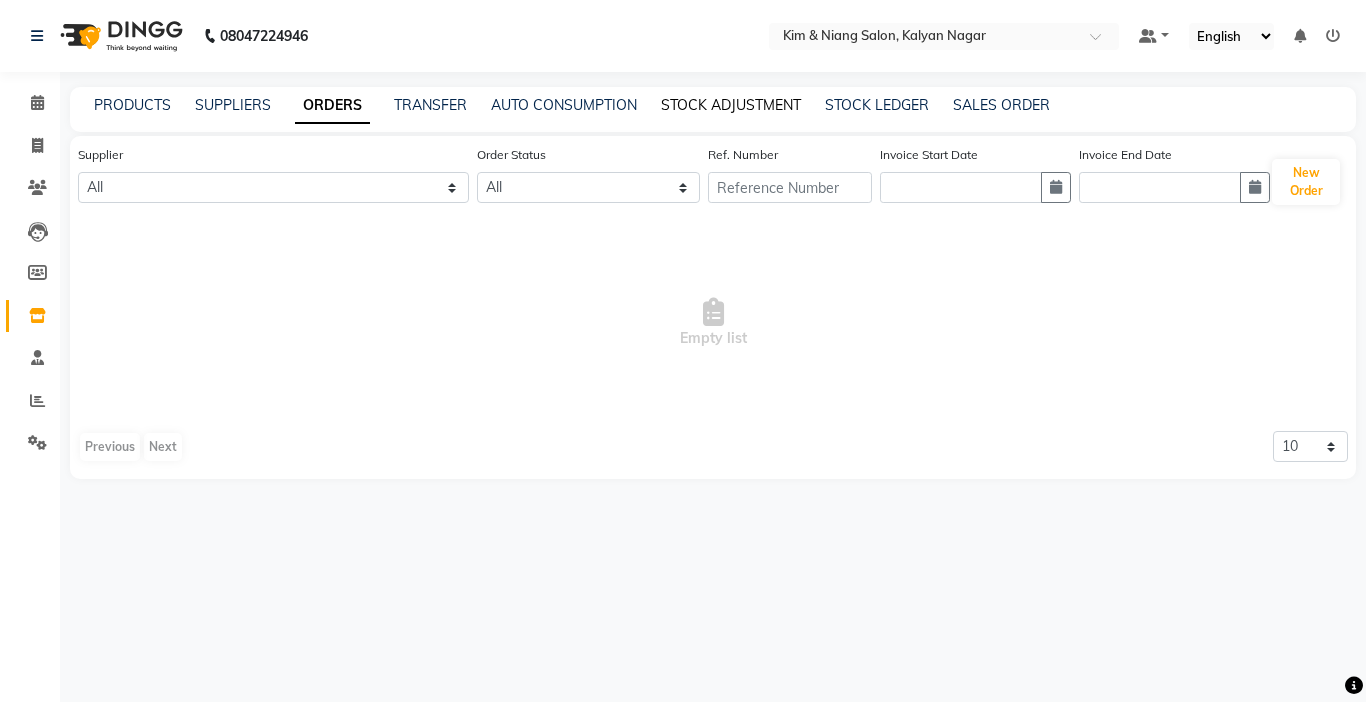 click on "STOCK ADJUSTMENT" 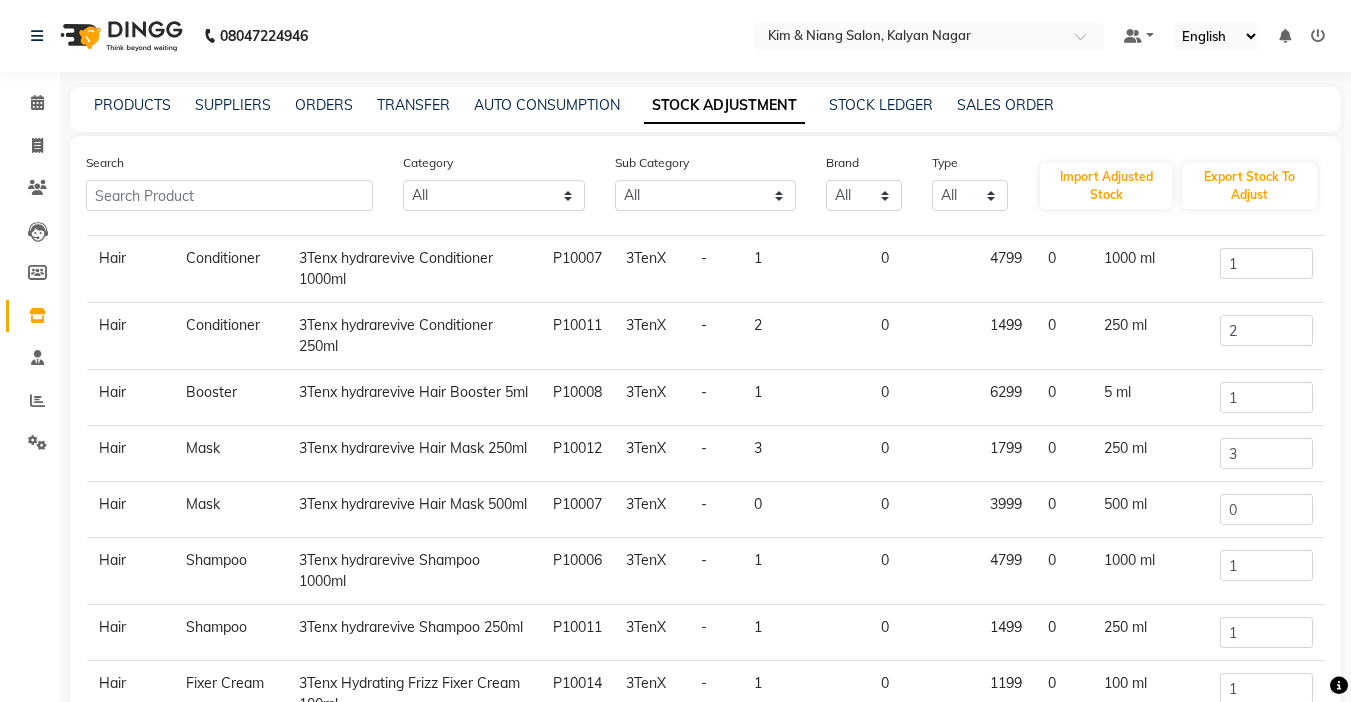 scroll, scrollTop: 0, scrollLeft: 0, axis: both 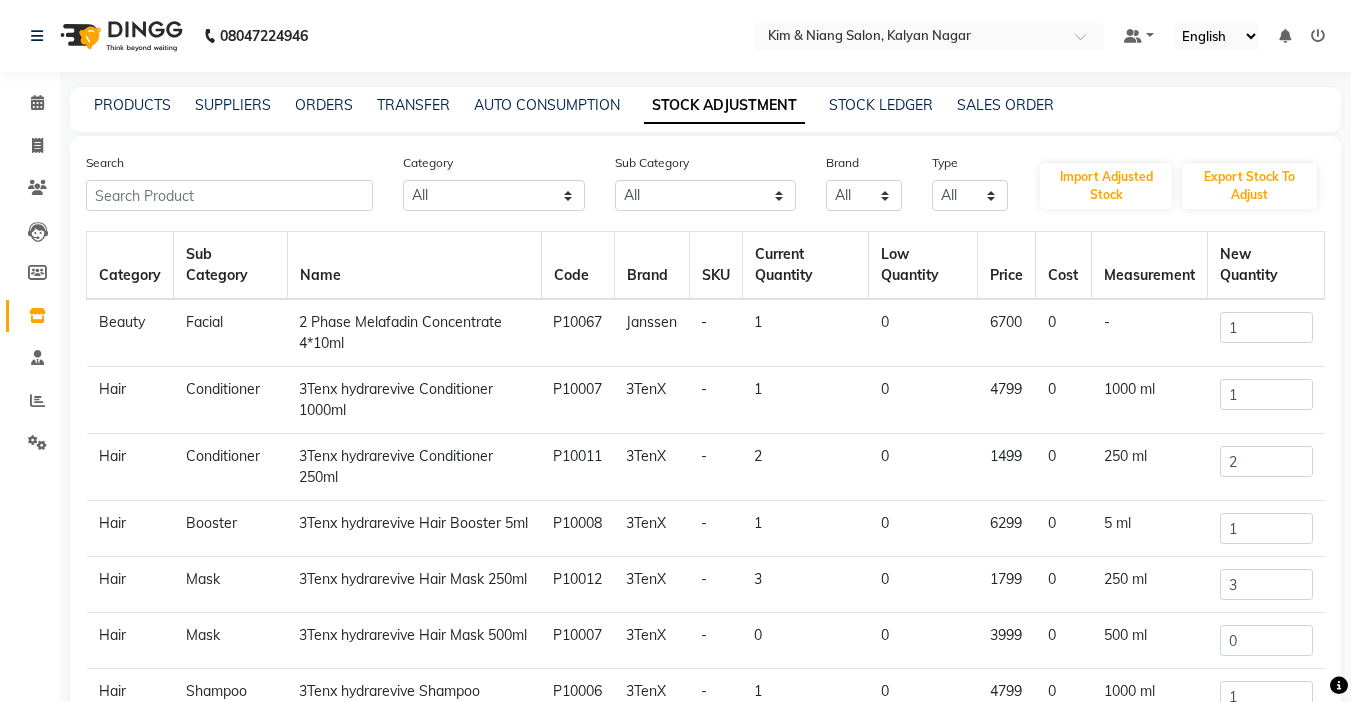 click on "PRODUCTS SUPPLIERS ORDERS TRANSFER AUTO CONSUMPTION STOCK ADJUSTMENT STOCK LEDGER SALES ORDER" 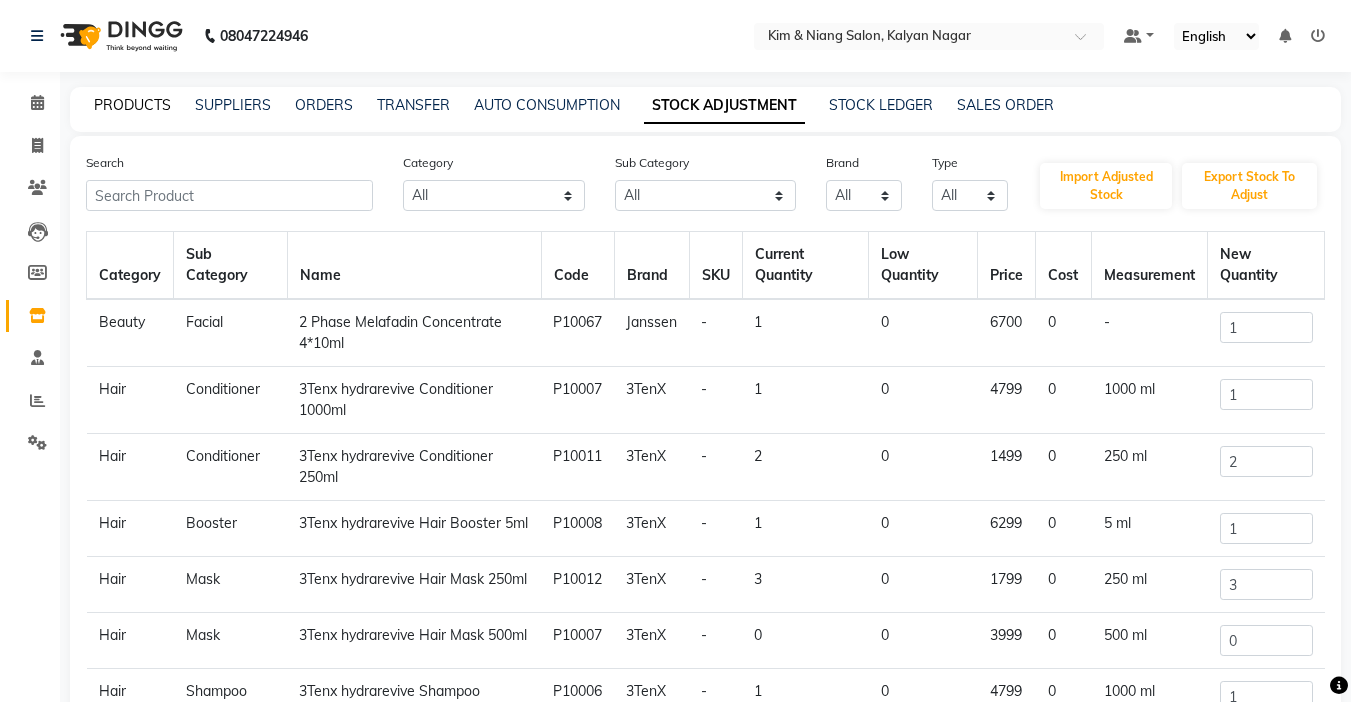 click on "PRODUCTS" 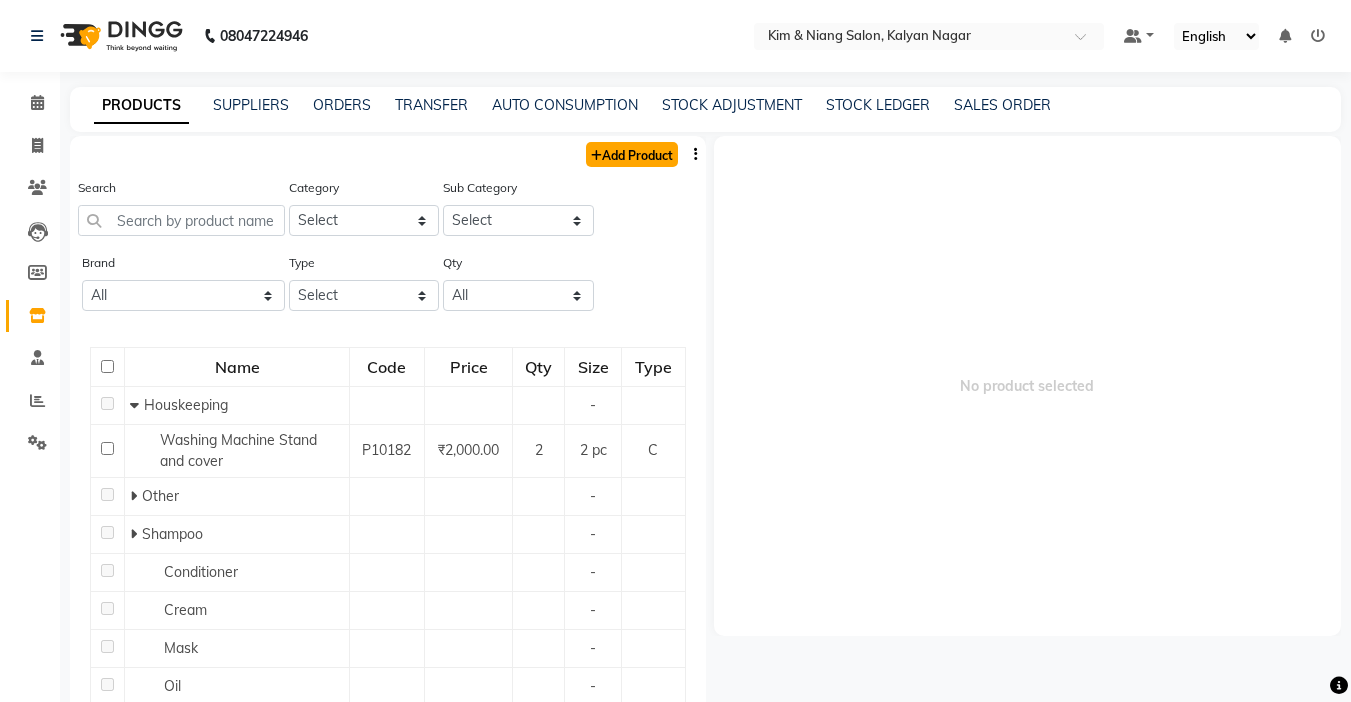 click on "Add Product" 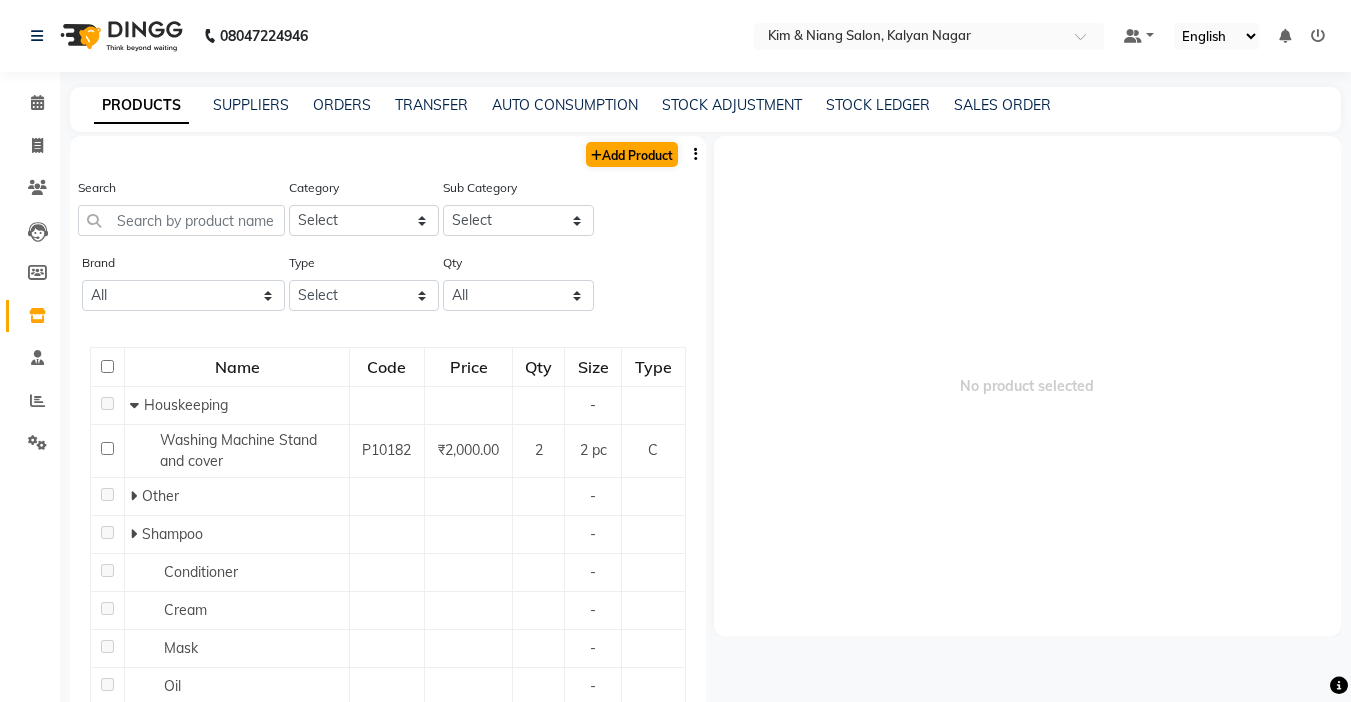 select on "true" 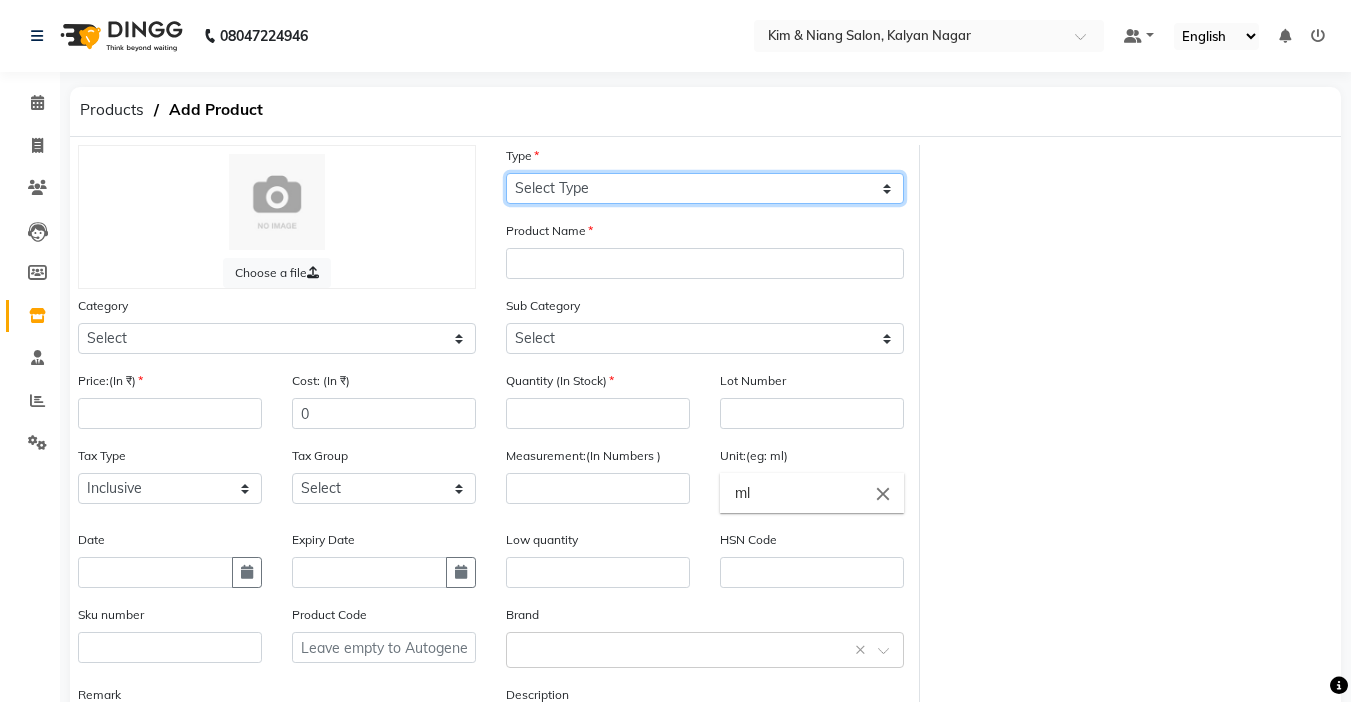 click on "Select Type Both Retail Consumable" 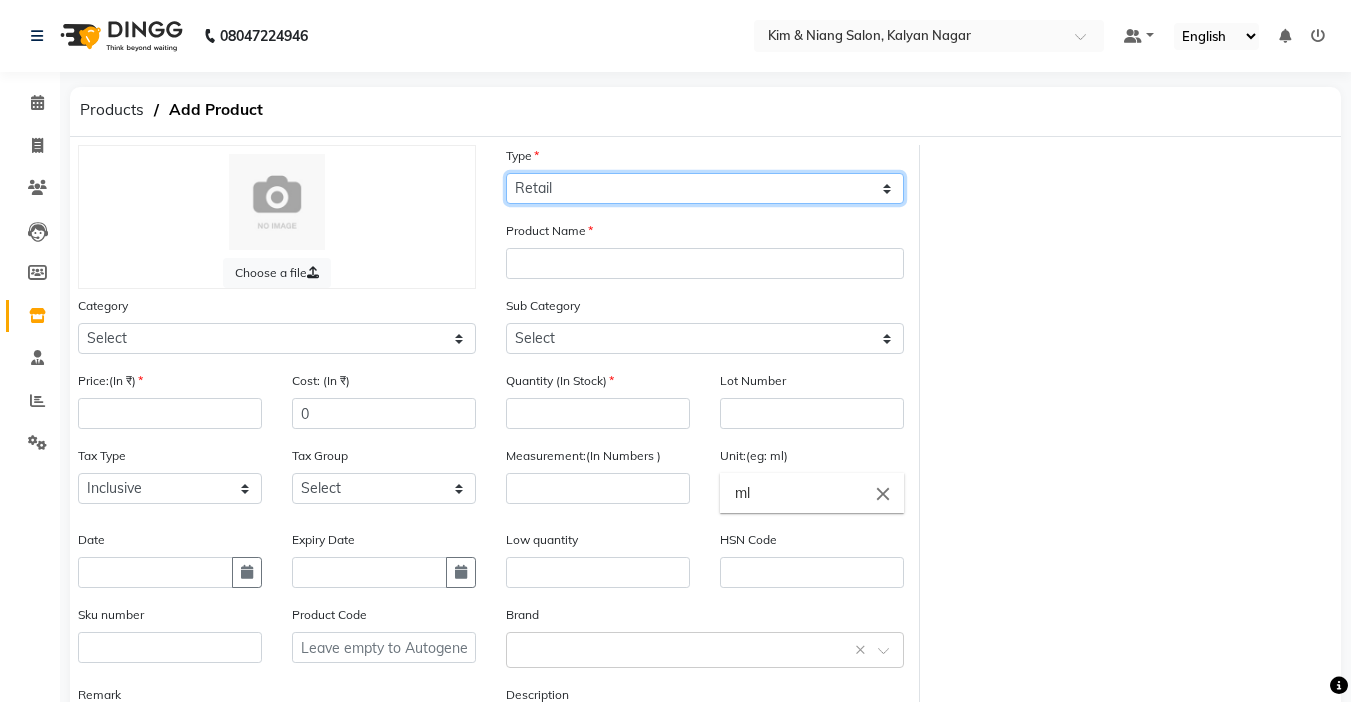 click on "Select Type Both Retail Consumable" 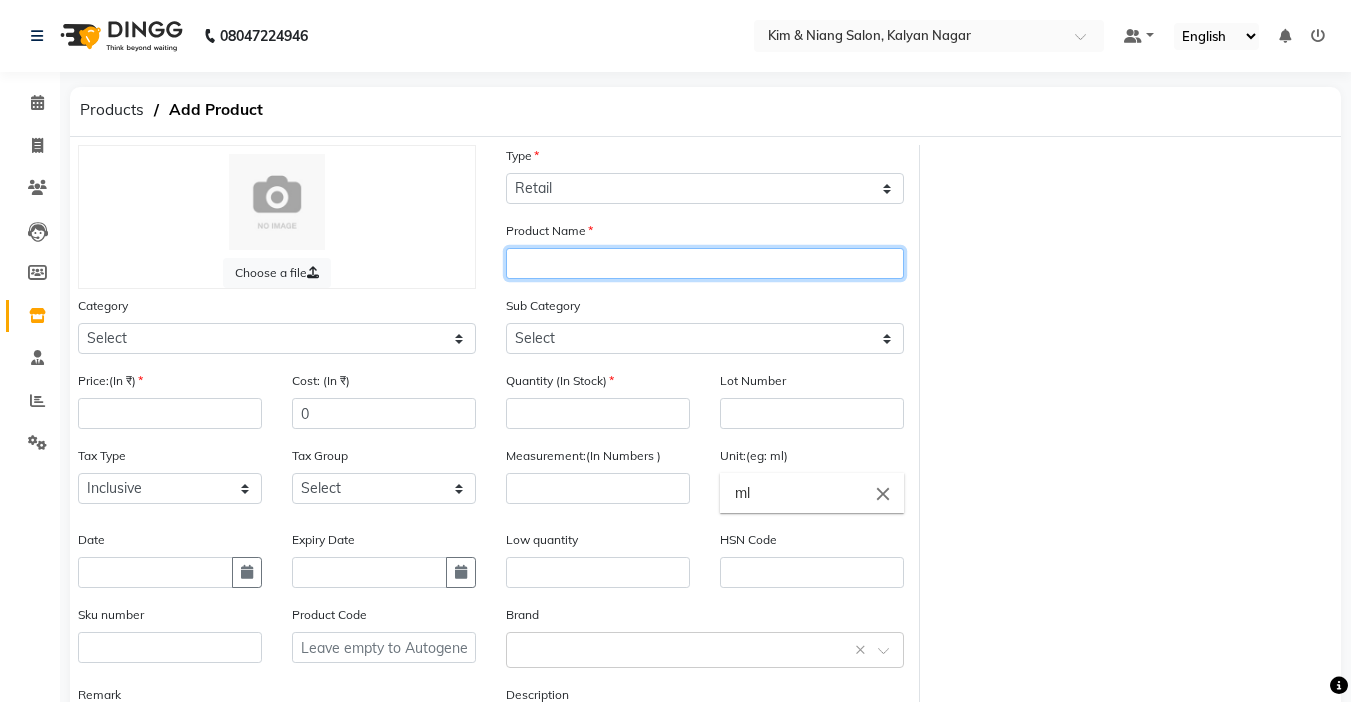 click 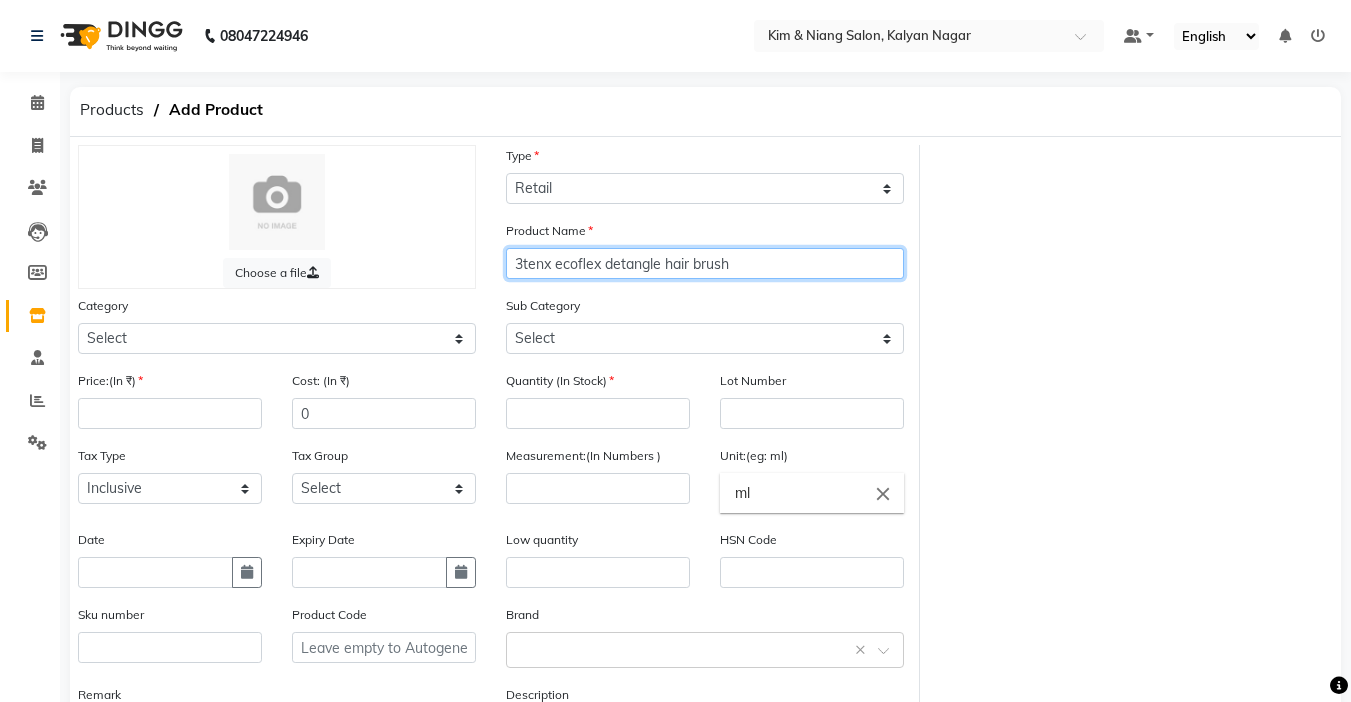 type on "3tenx ecoflex detangle hair brush" 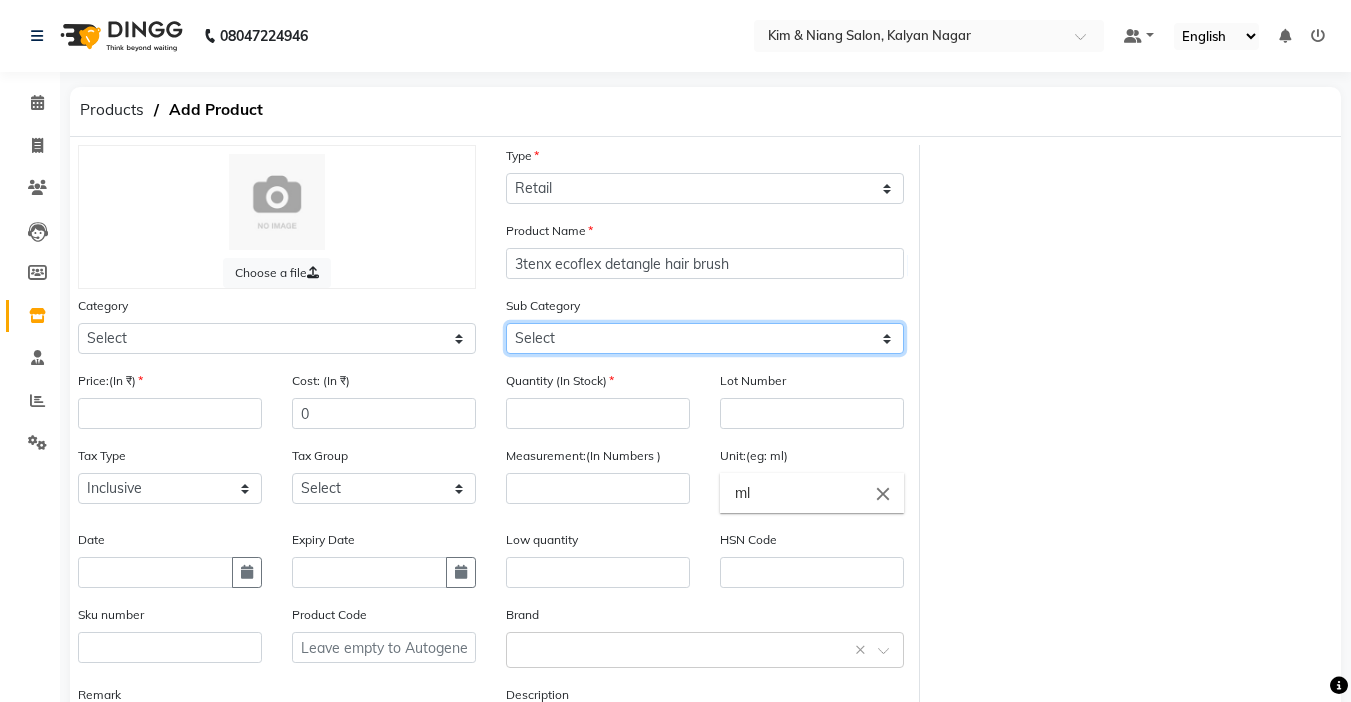click on "Select" 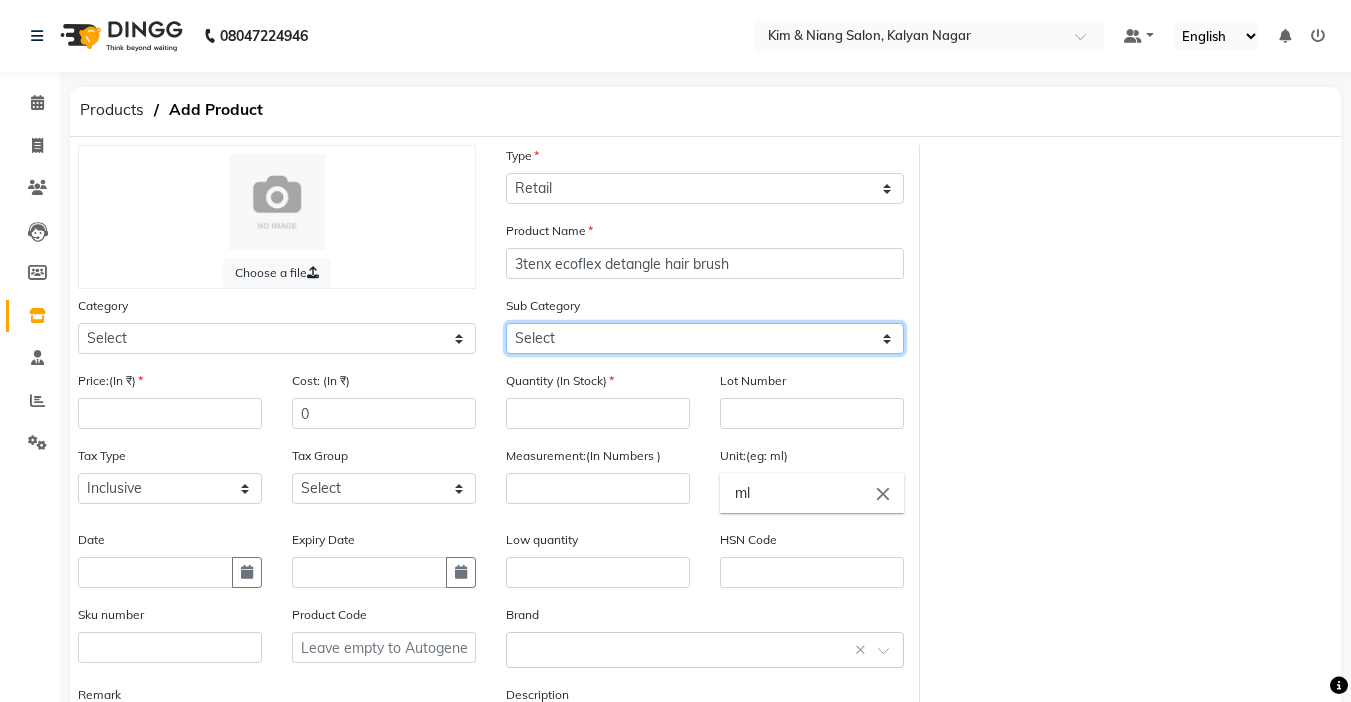 click on "Select" 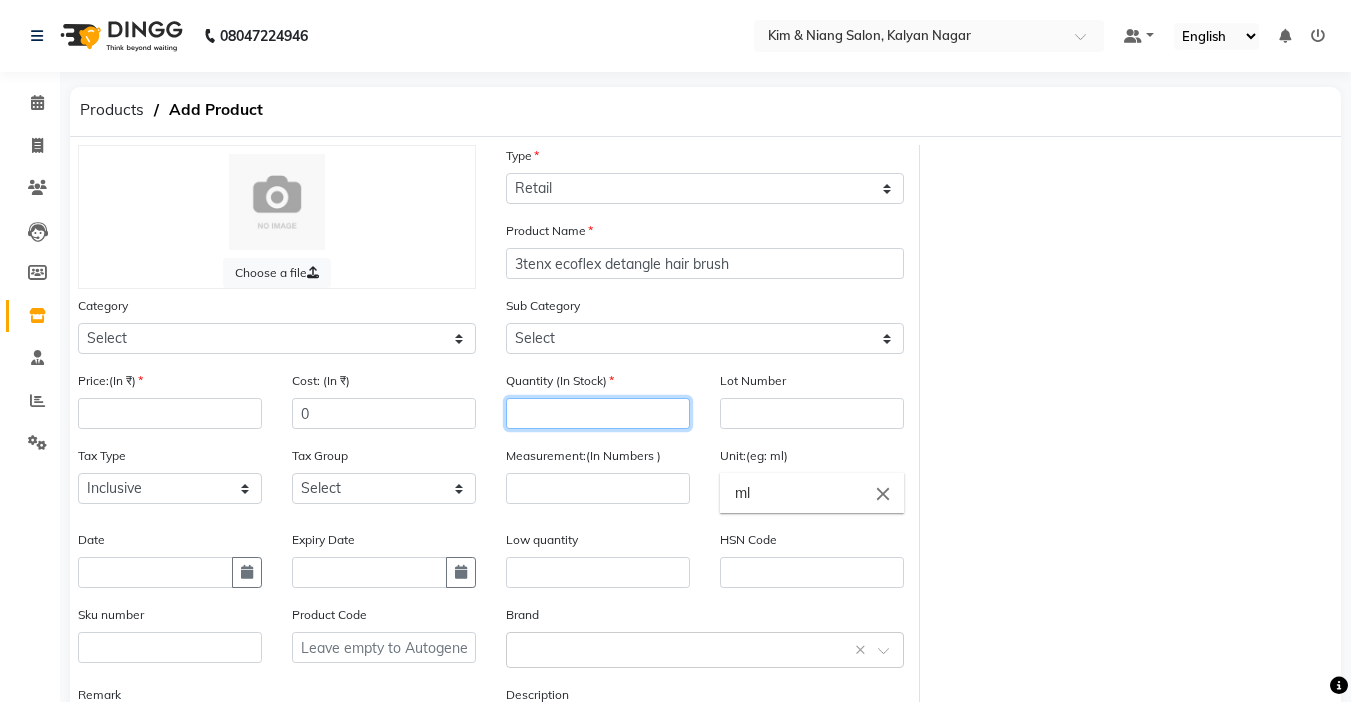 click 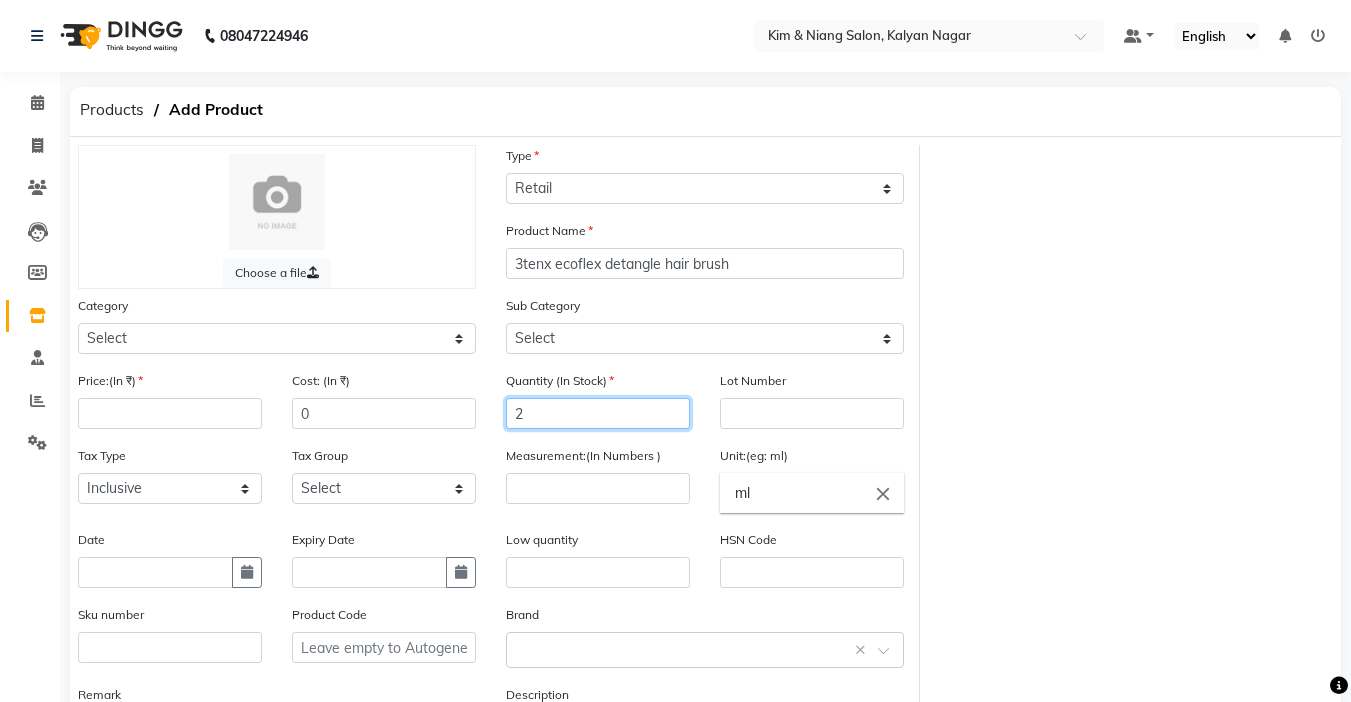 type on "2" 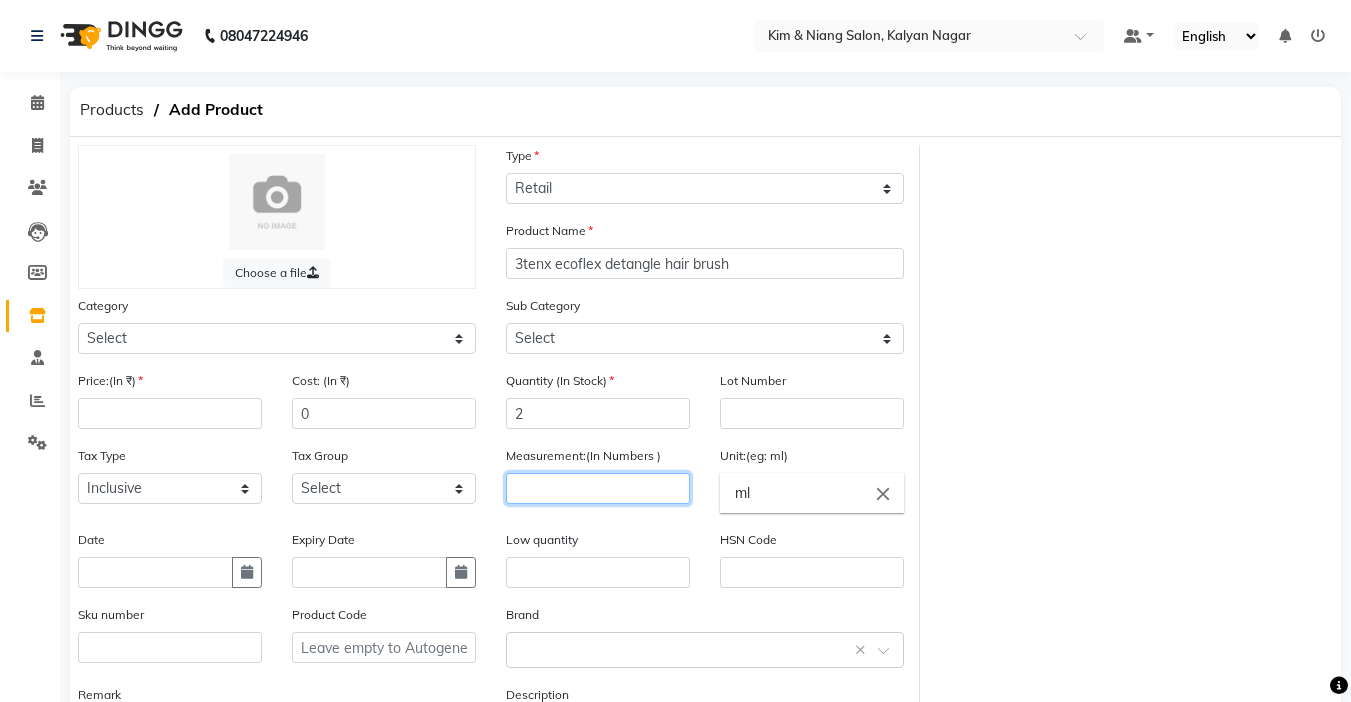 click 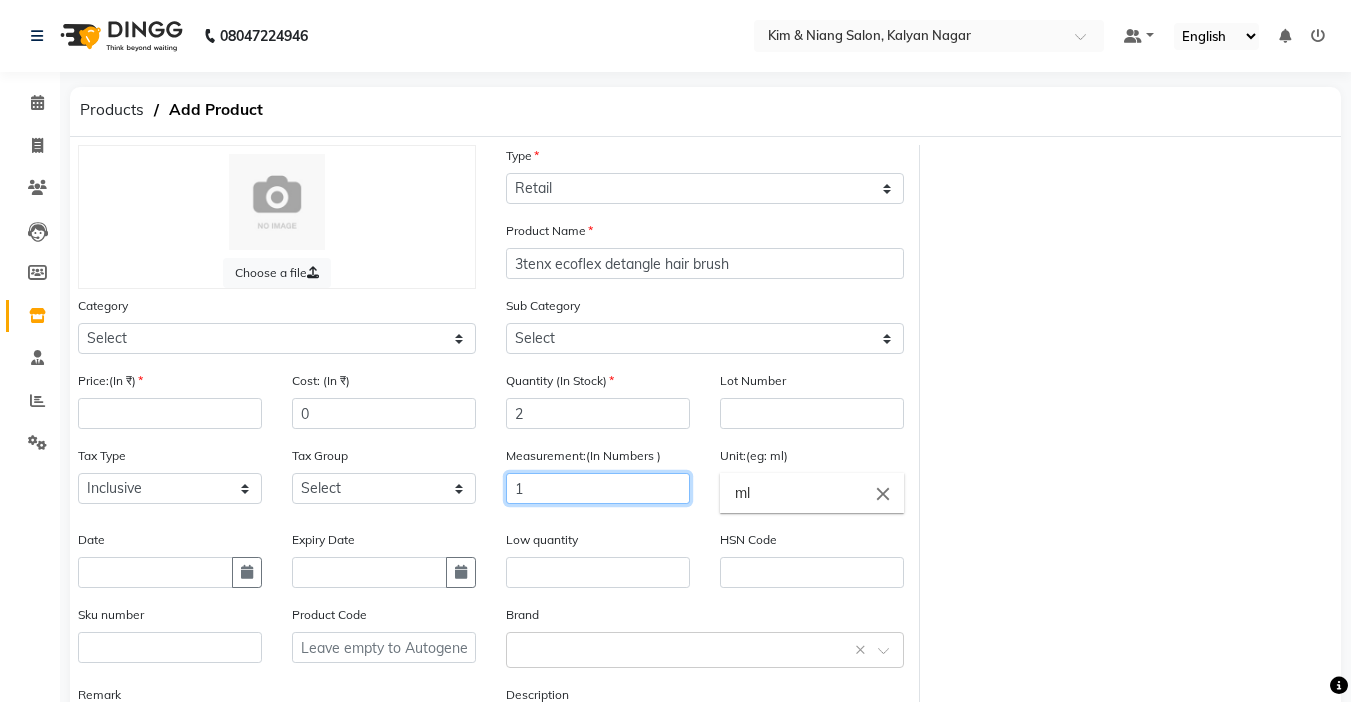 type on "1" 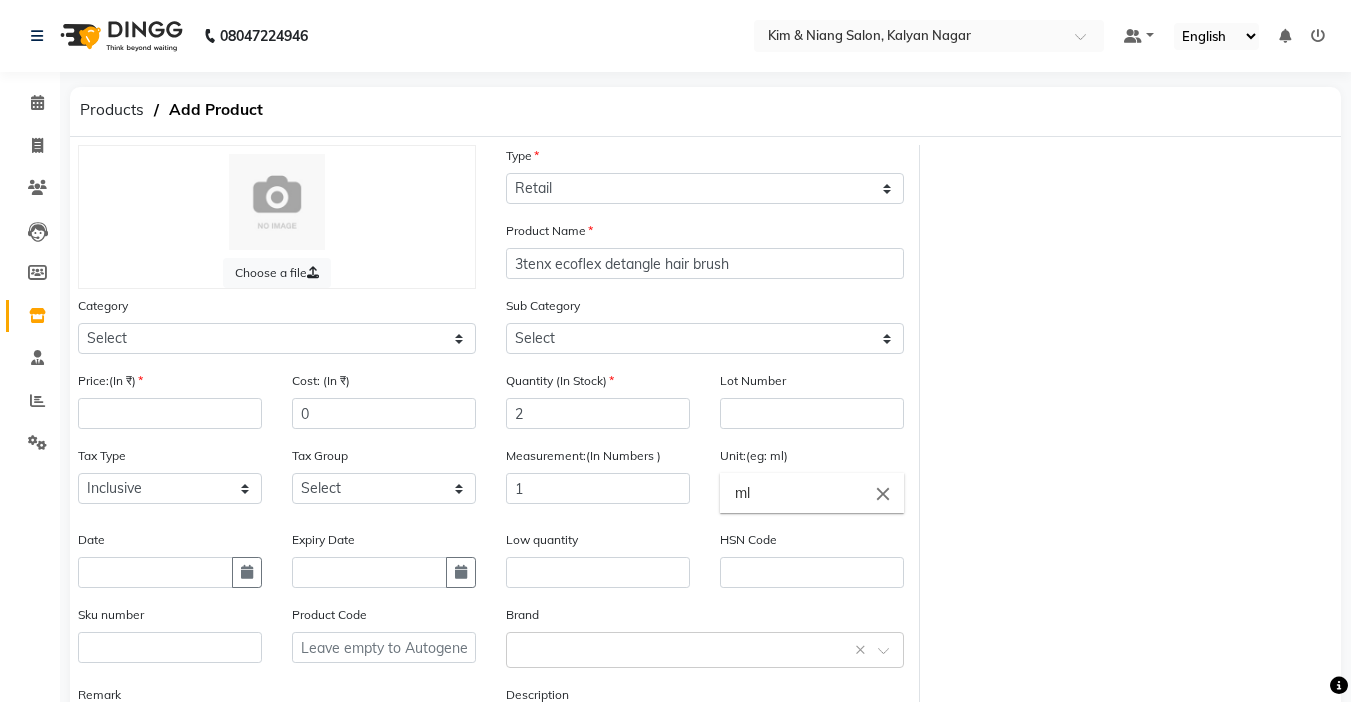 click on "ml" 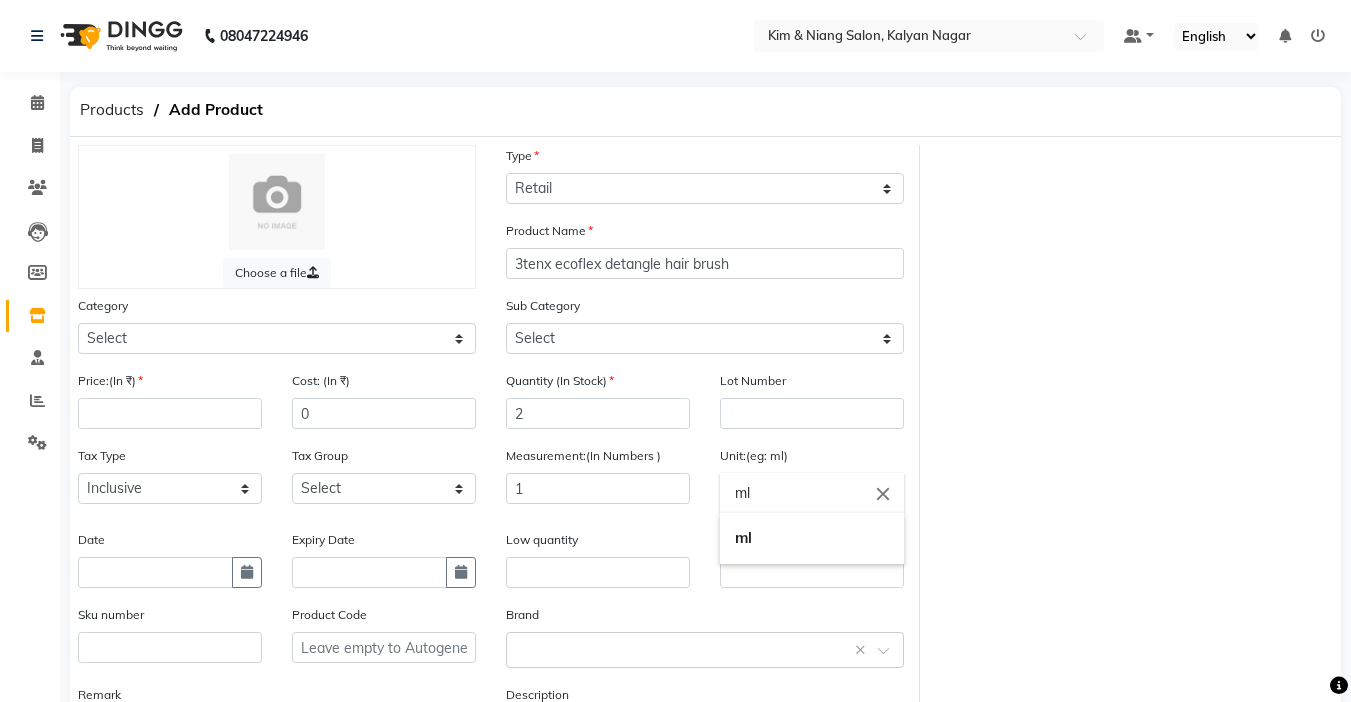 click on "ml" 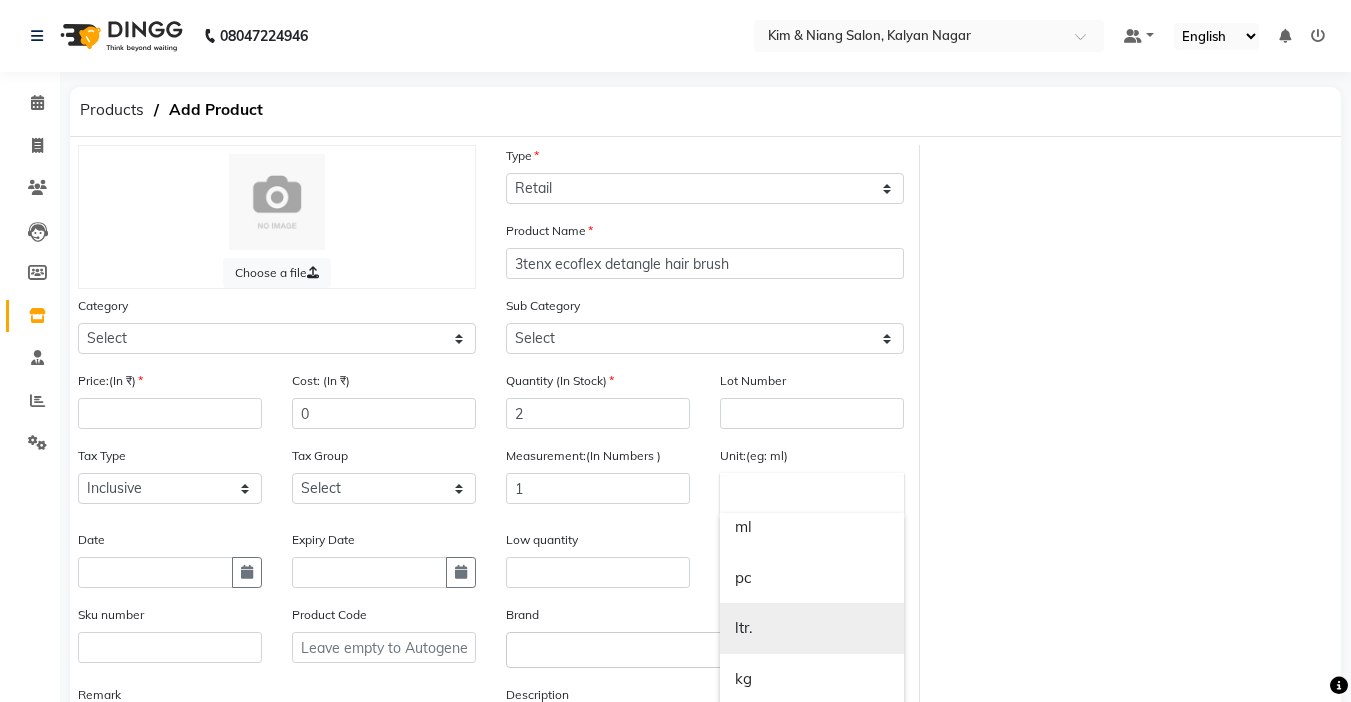 scroll, scrollTop: 13, scrollLeft: 0, axis: vertical 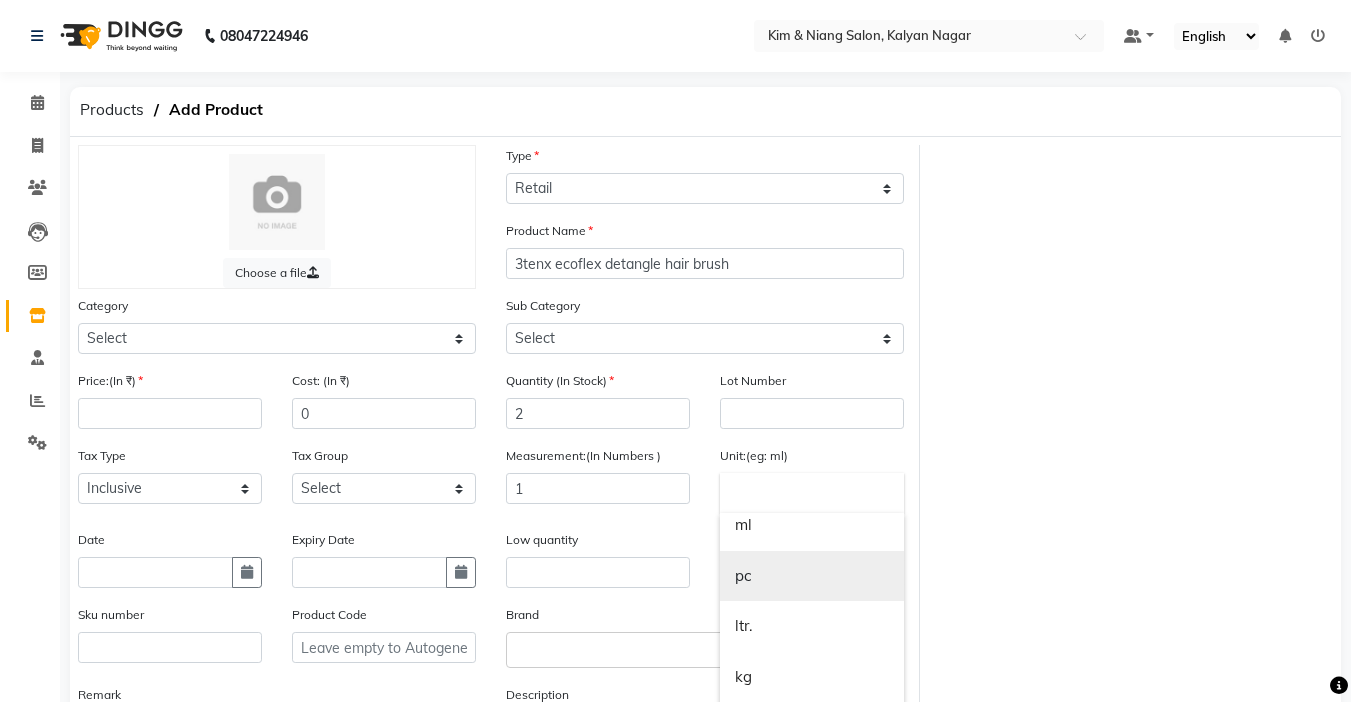 click on "pc" at bounding box center [812, 576] 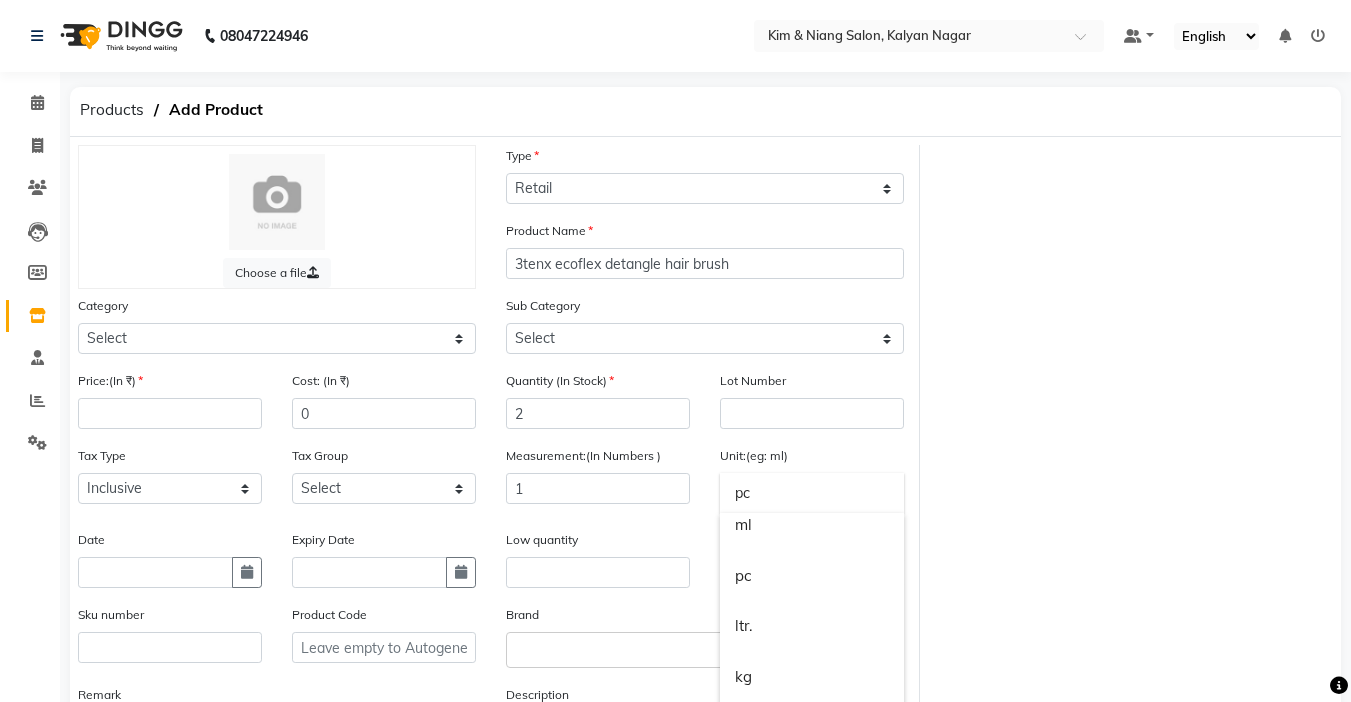 scroll, scrollTop: 0, scrollLeft: 0, axis: both 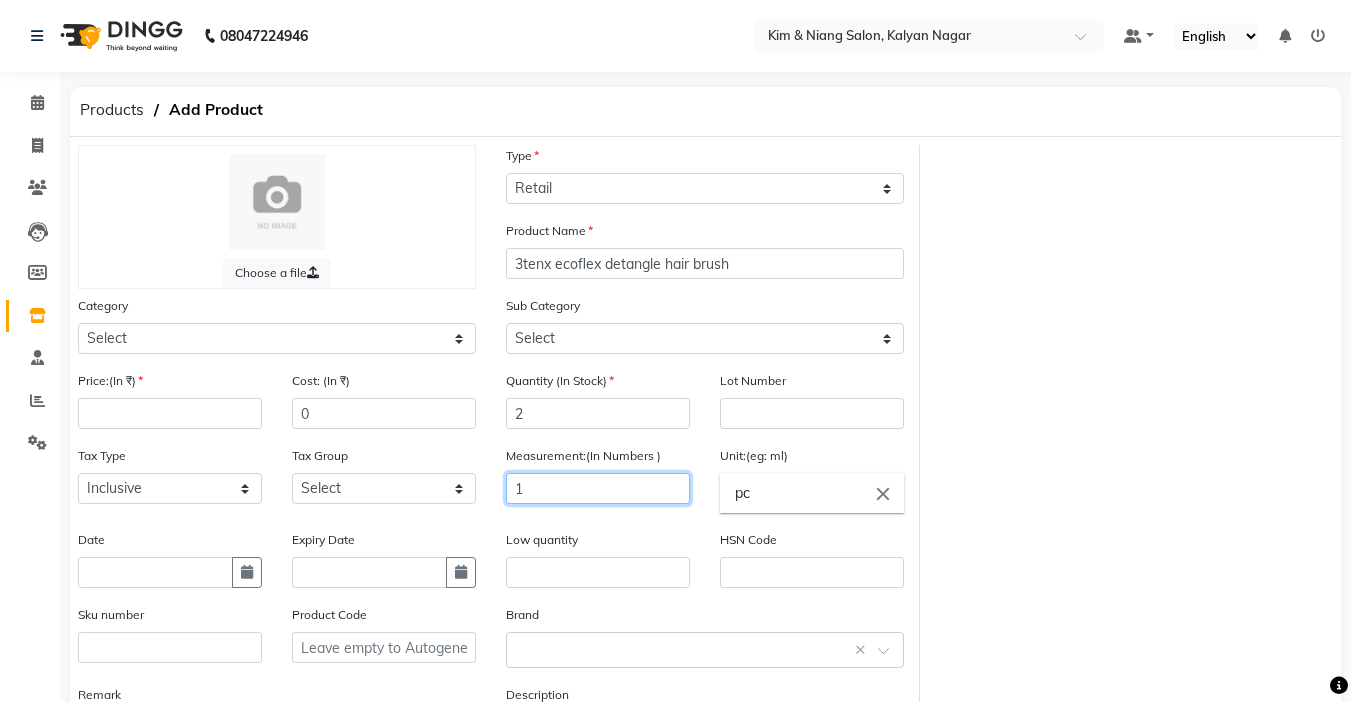 click on "1" 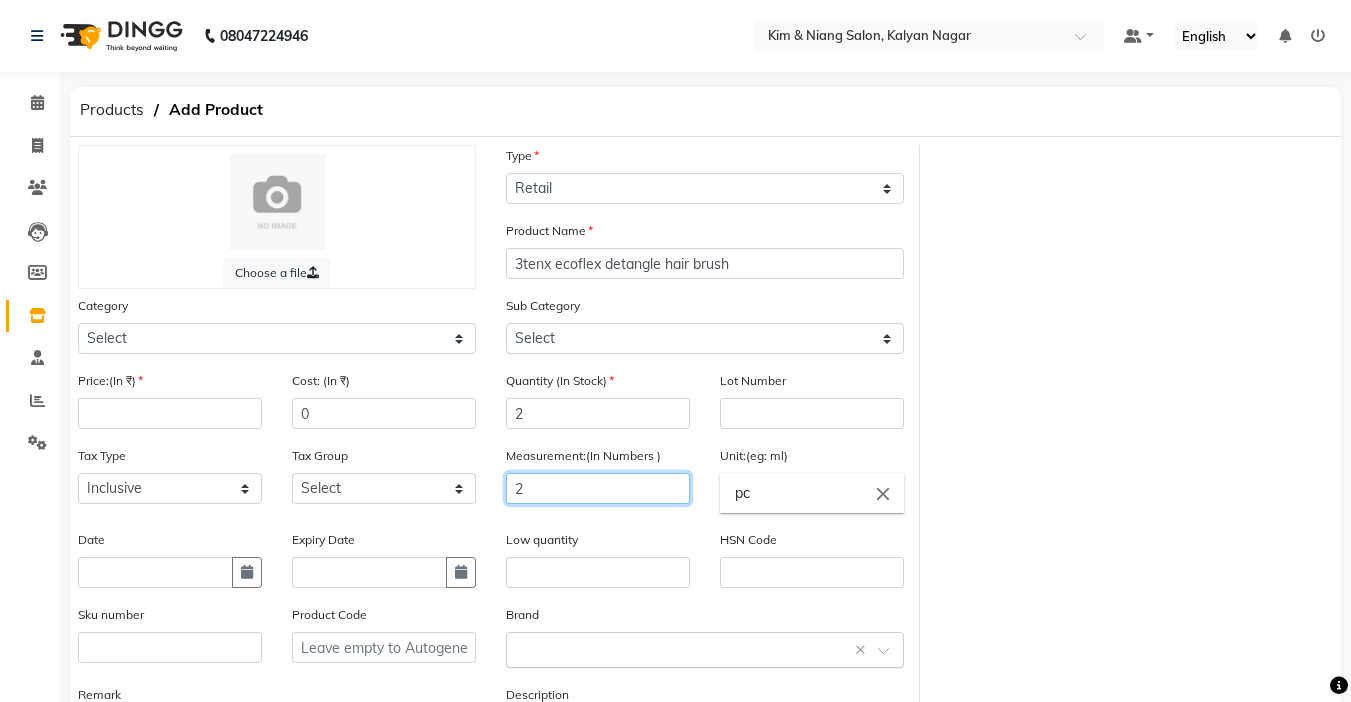scroll, scrollTop: 100, scrollLeft: 0, axis: vertical 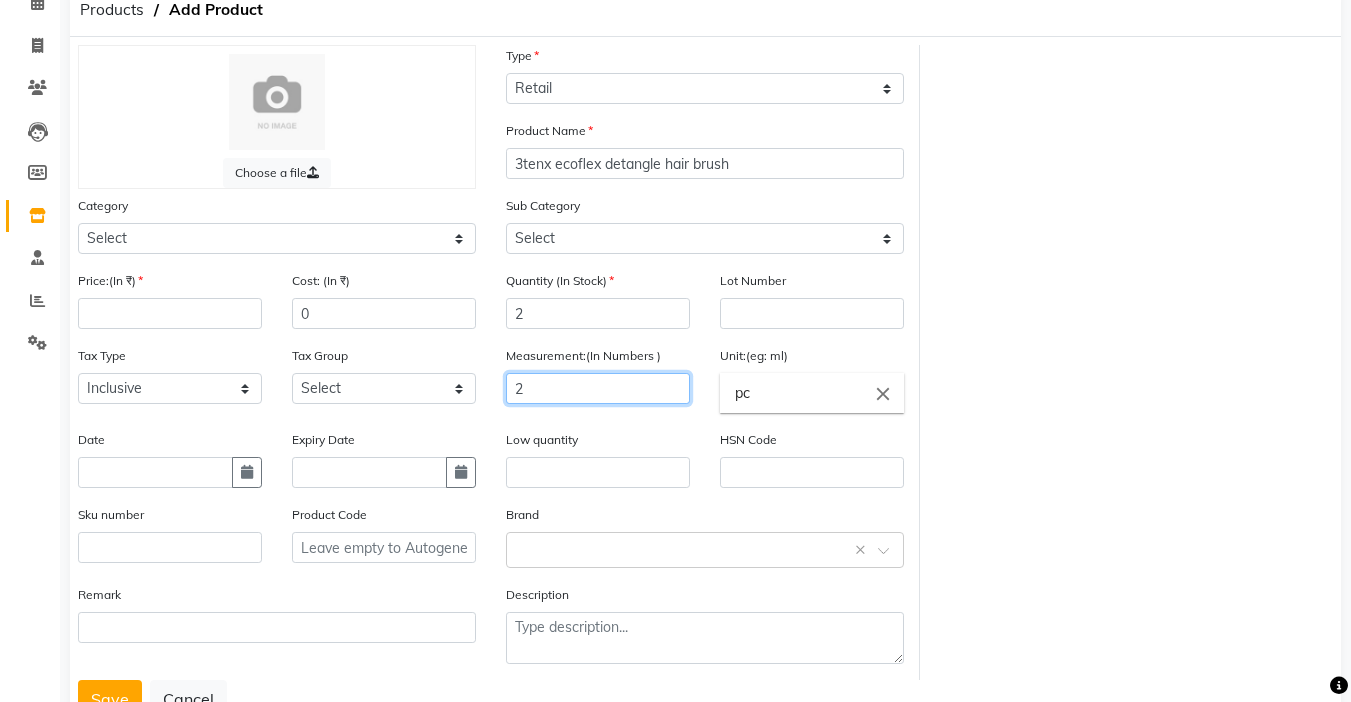 type on "2" 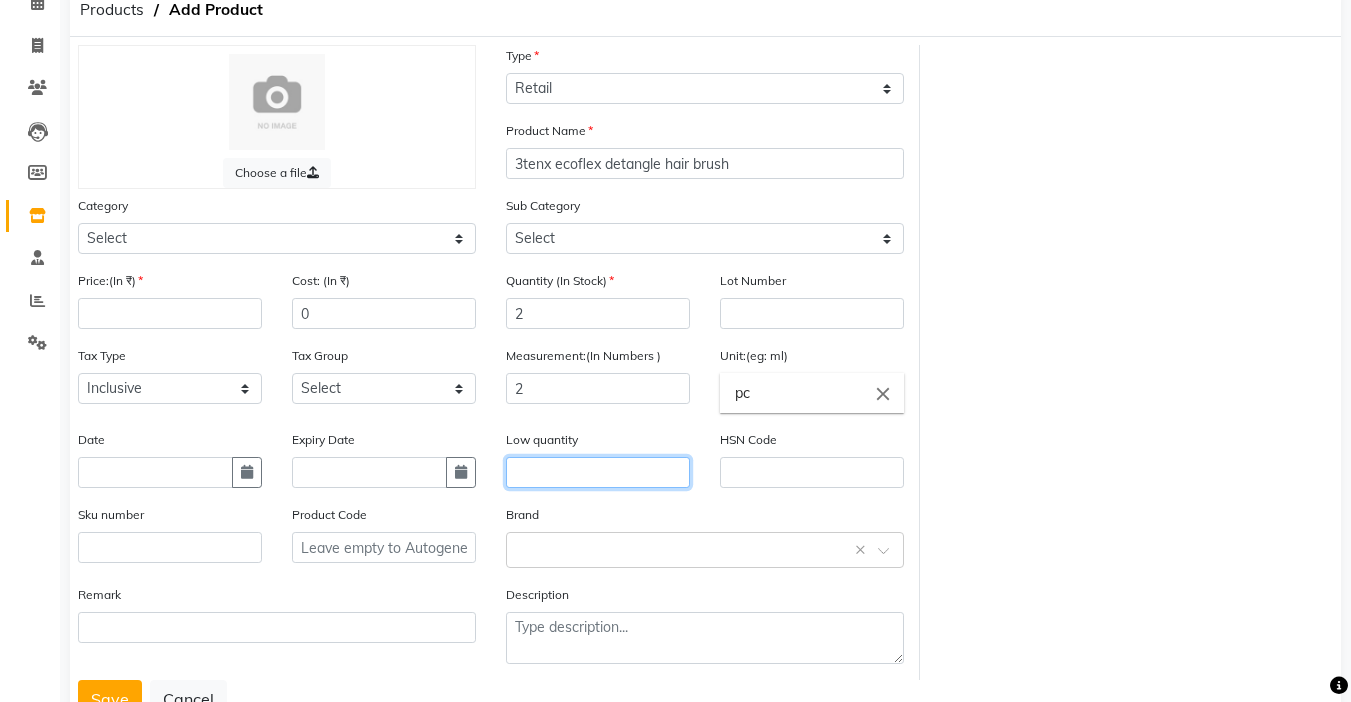 click 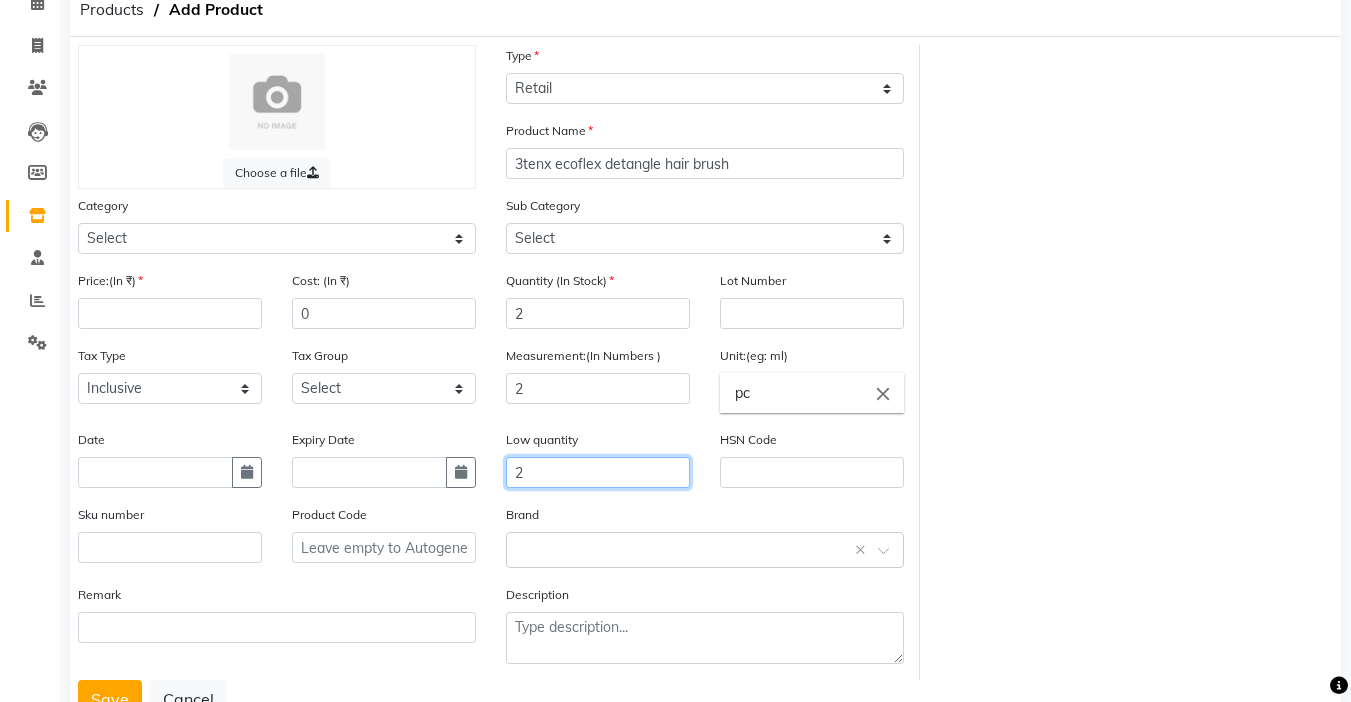 scroll, scrollTop: 174, scrollLeft: 0, axis: vertical 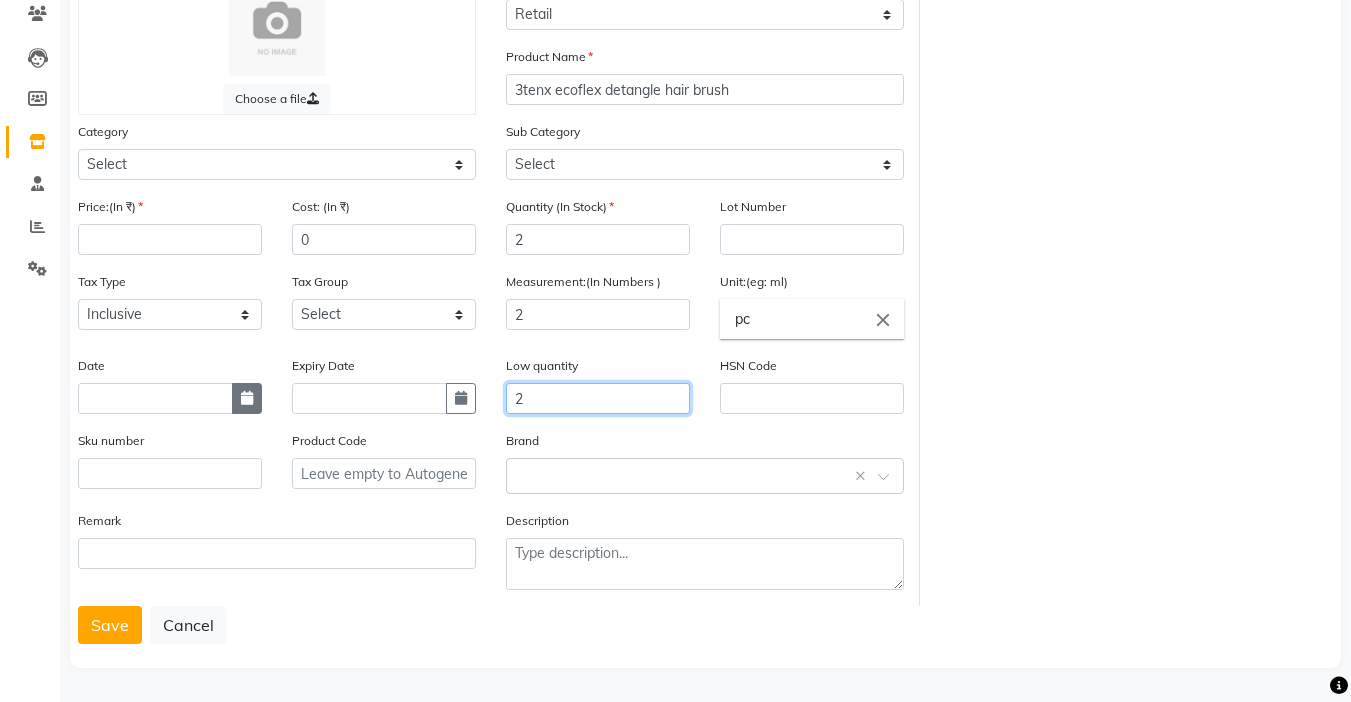 type on "2" 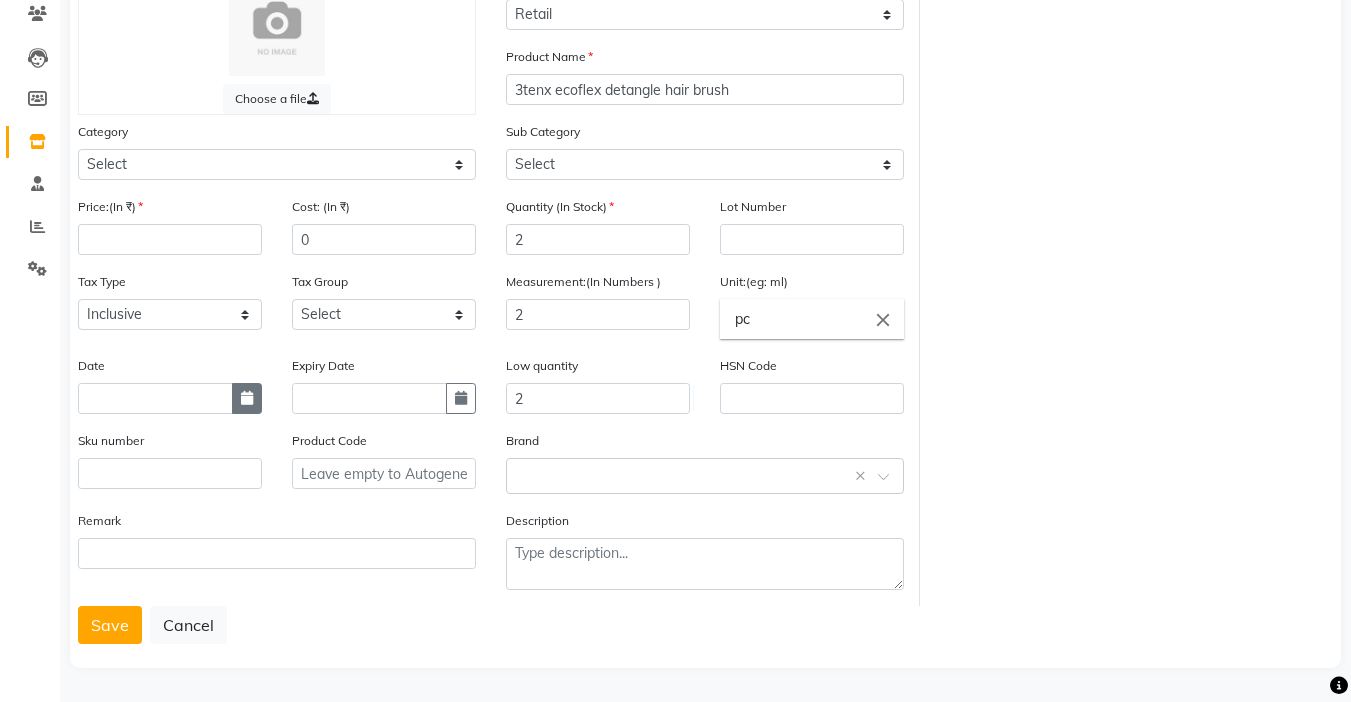 click 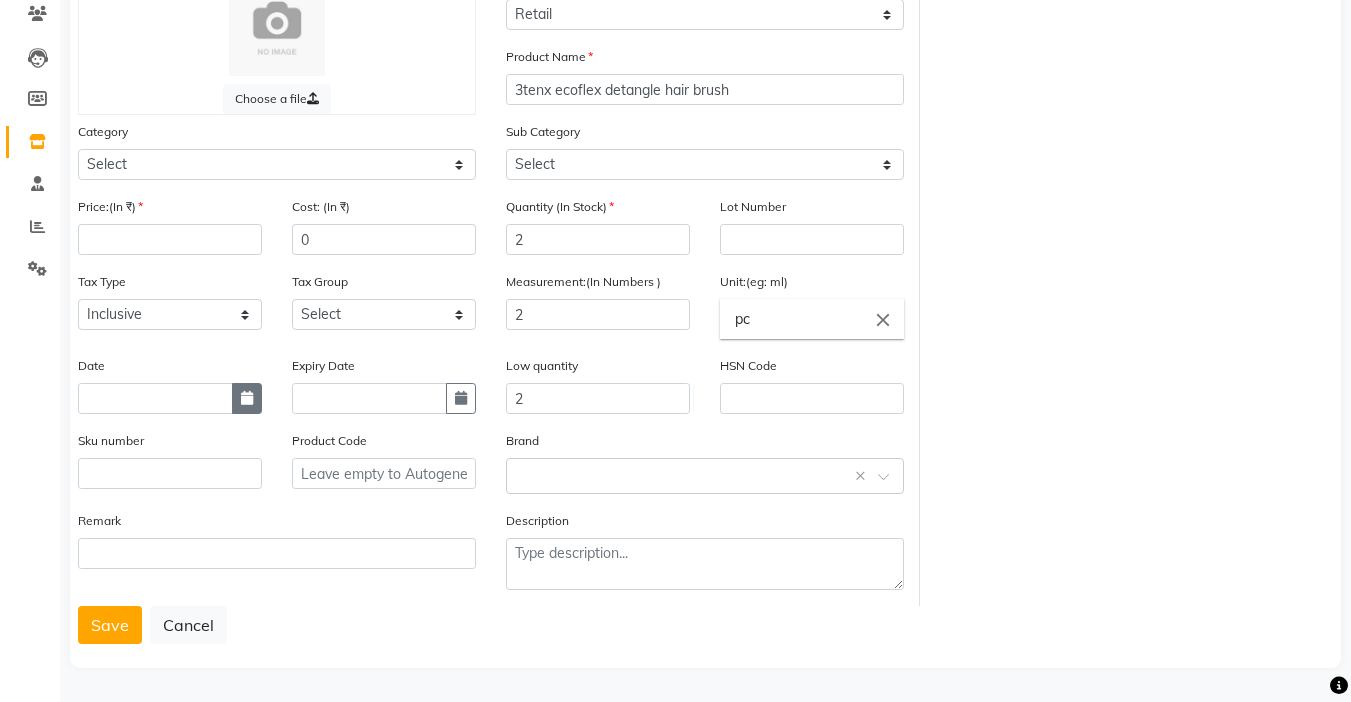 select on "8" 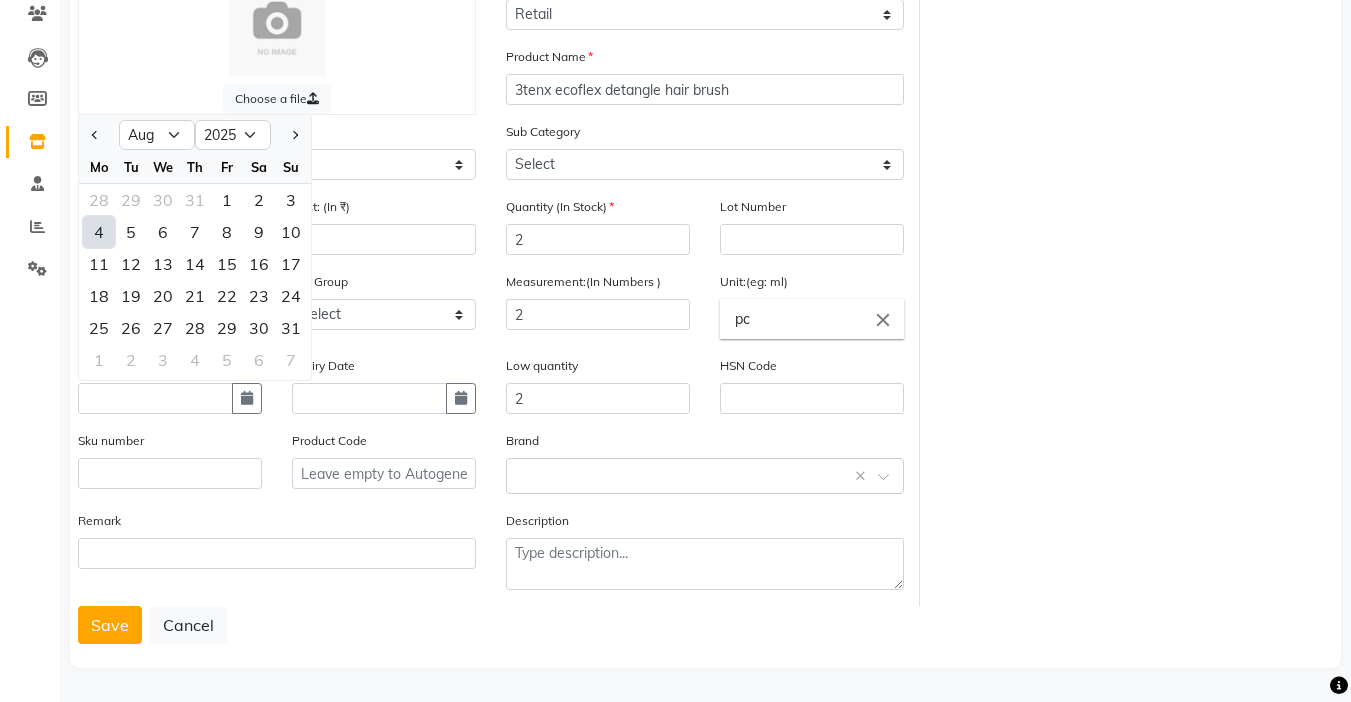 click on "4" 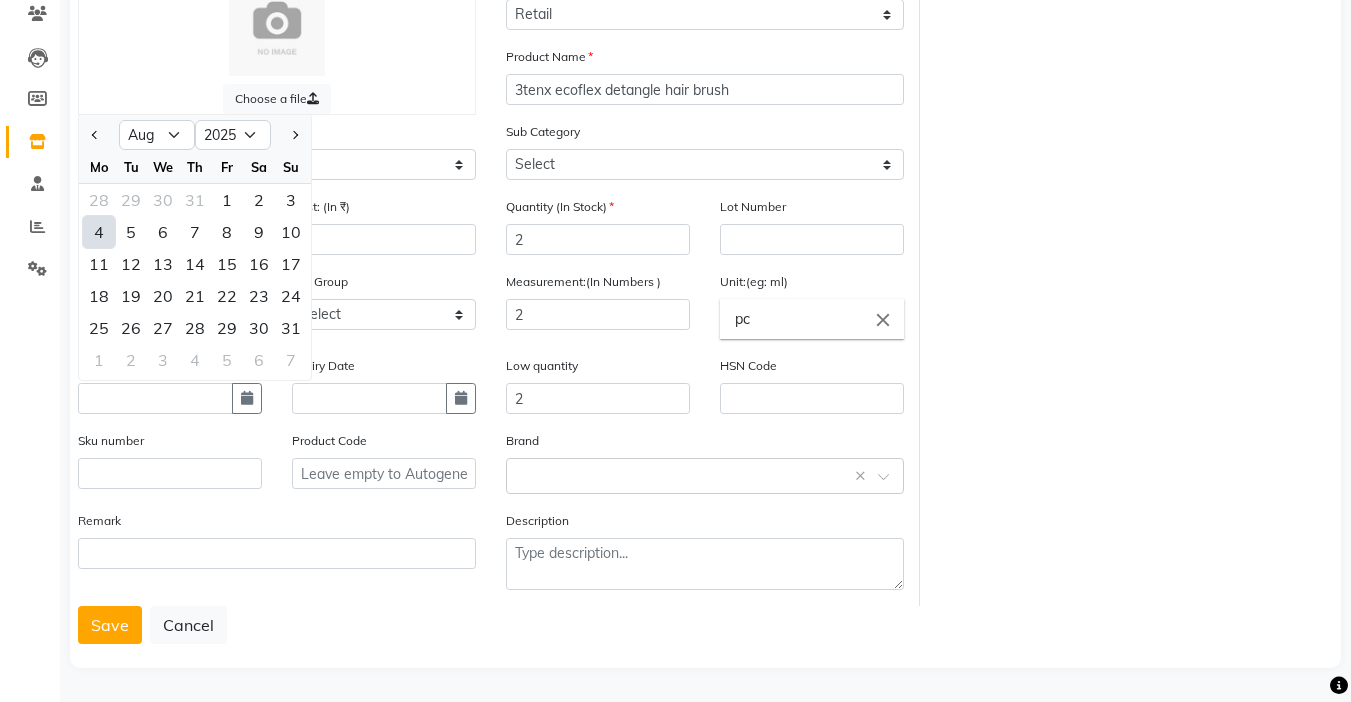 type on "04-08-2025" 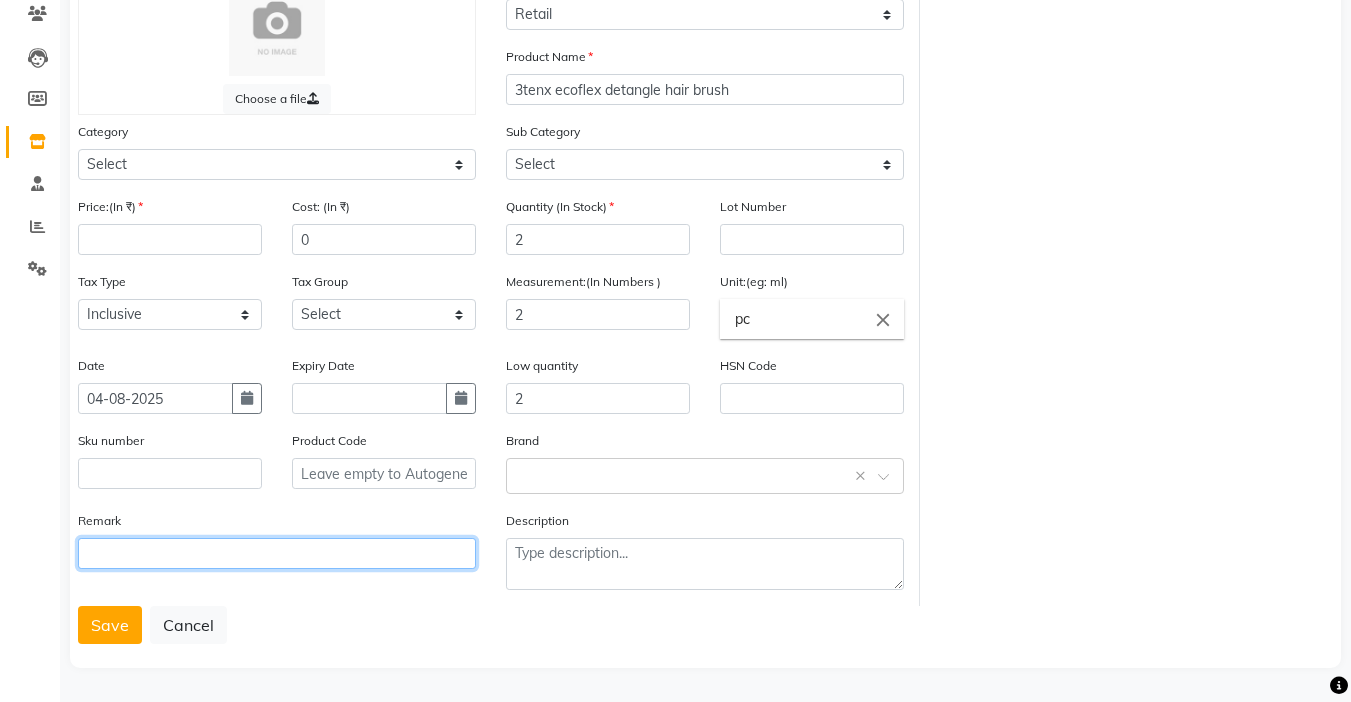 click 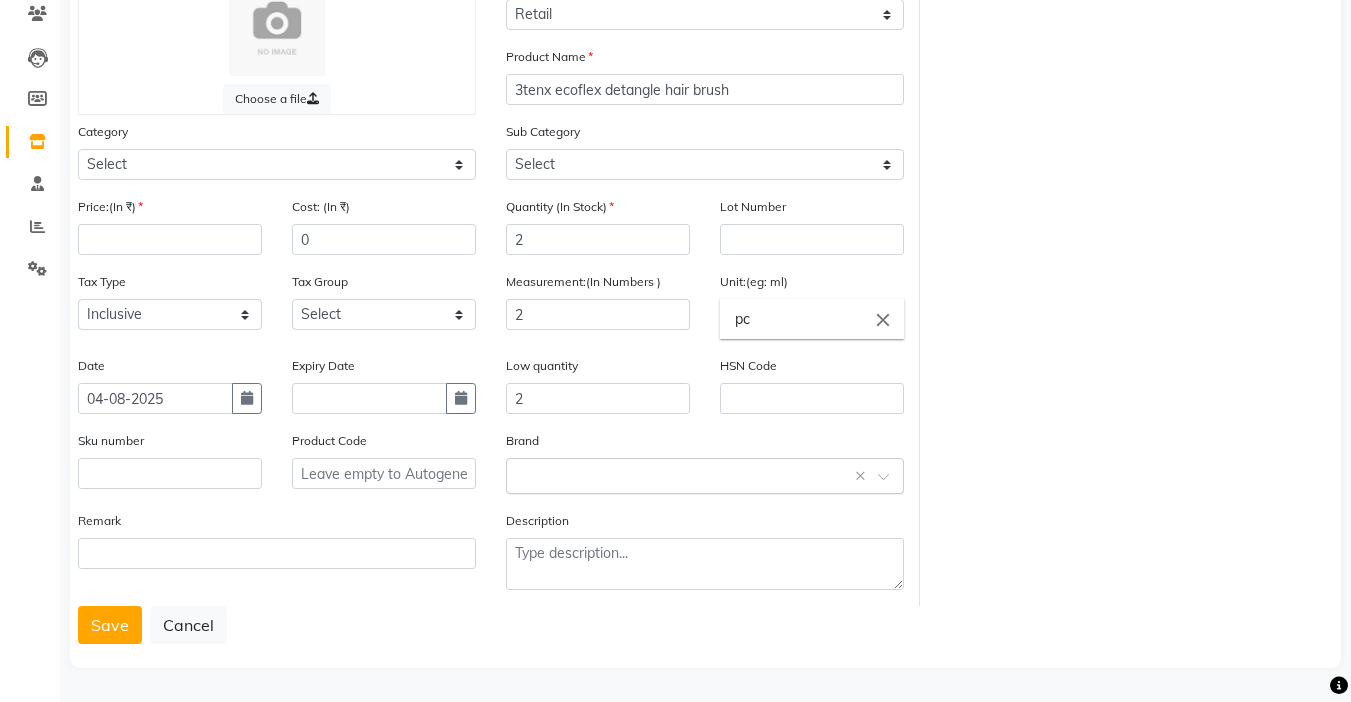 click 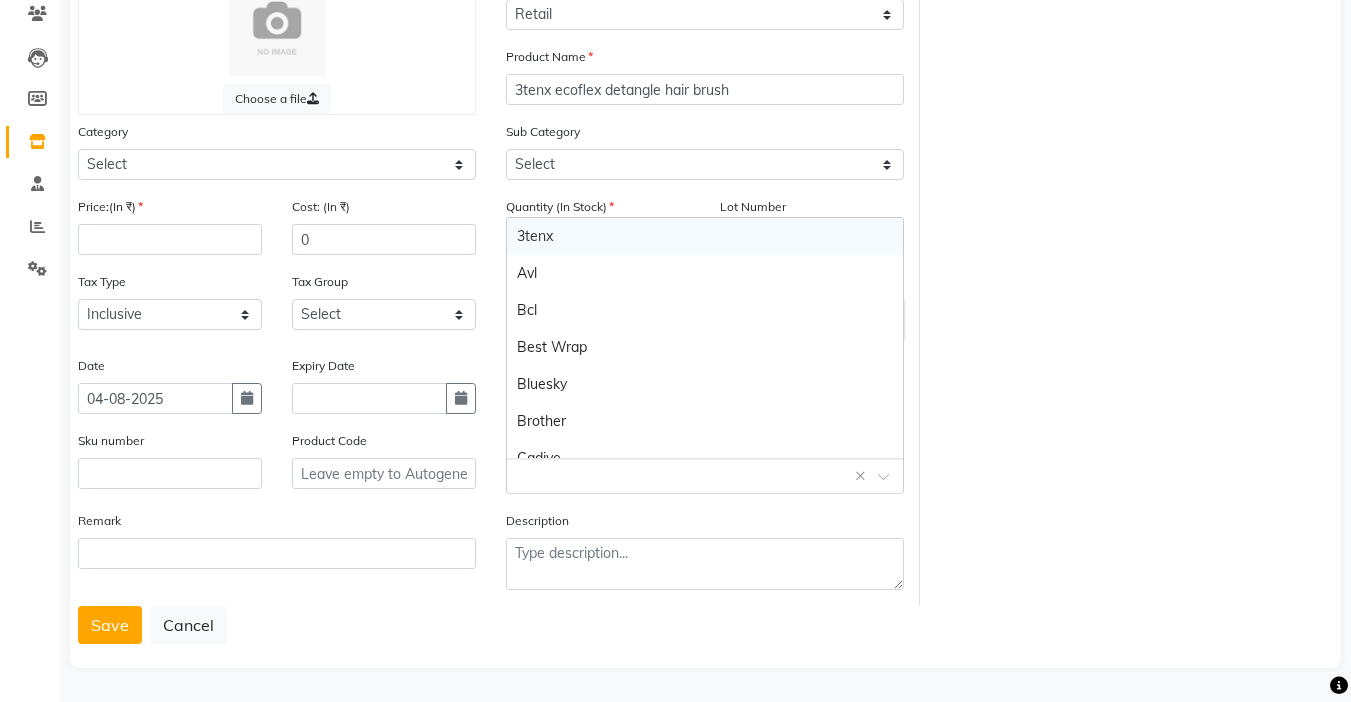click on "3tenx" at bounding box center (705, 236) 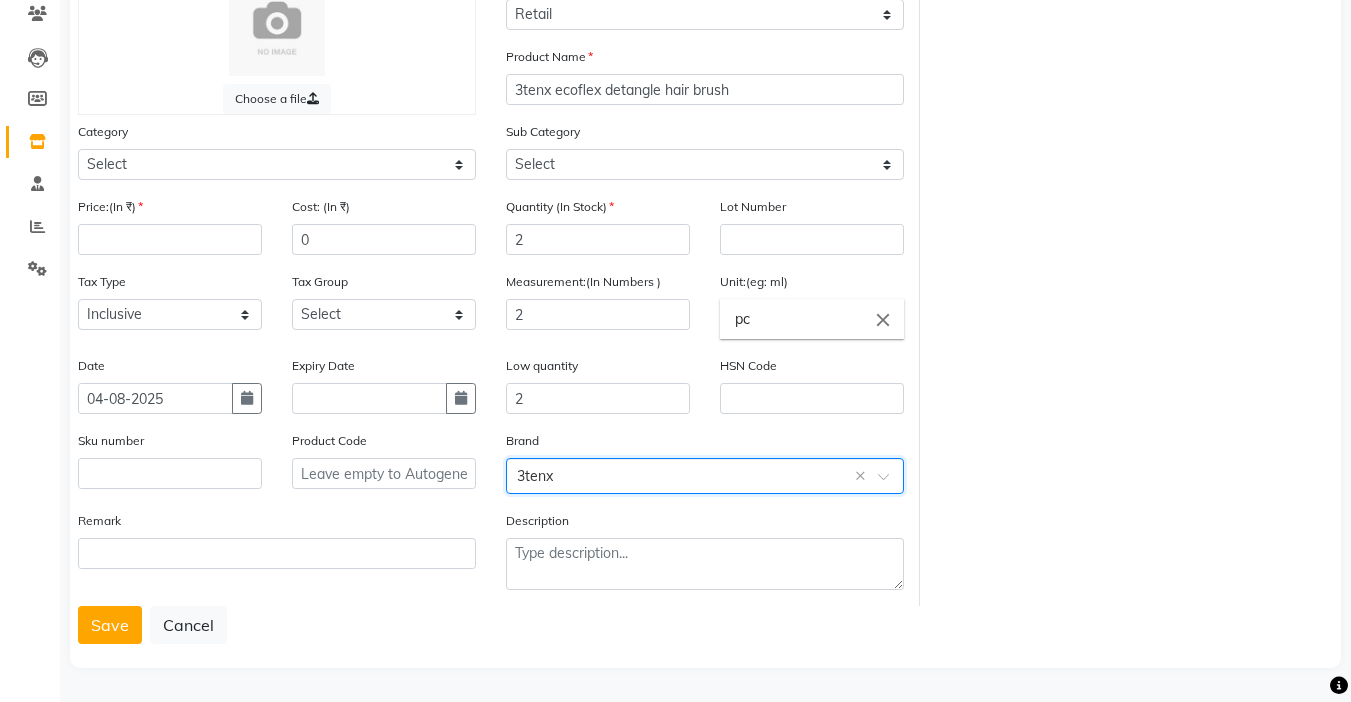 scroll, scrollTop: 74, scrollLeft: 0, axis: vertical 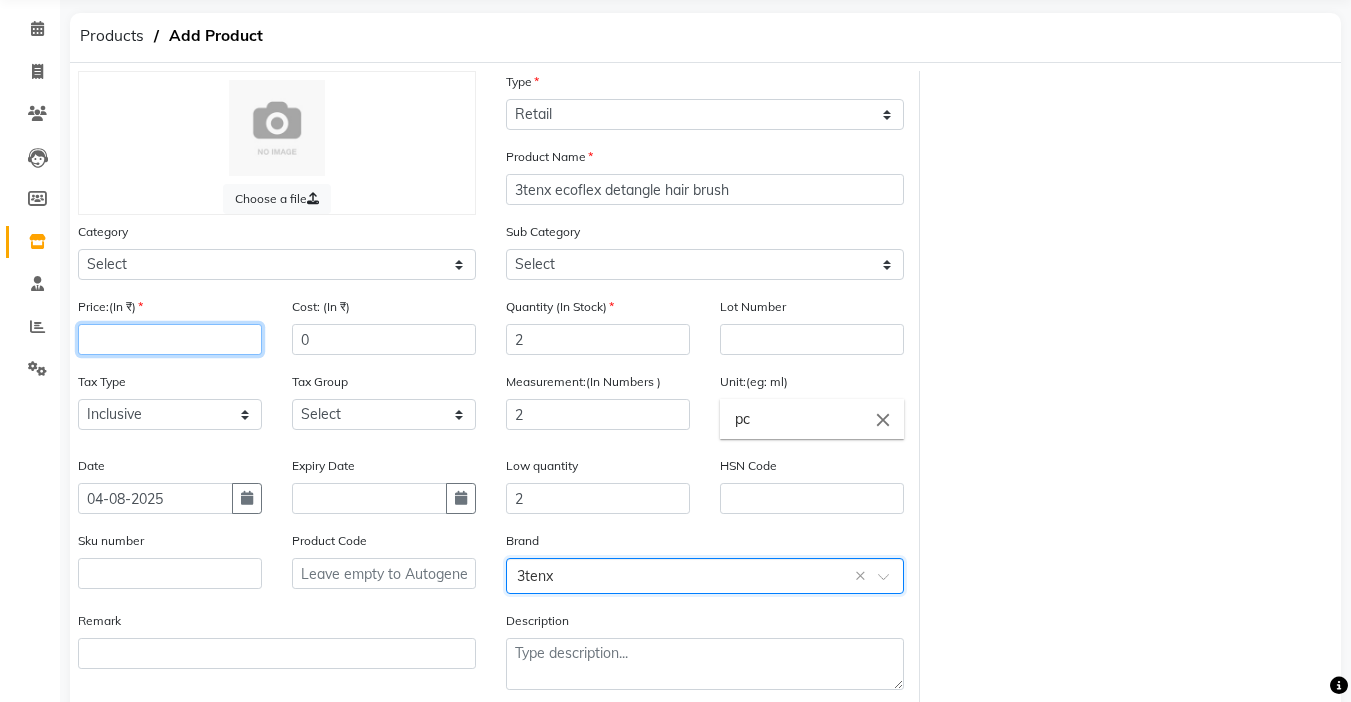 click 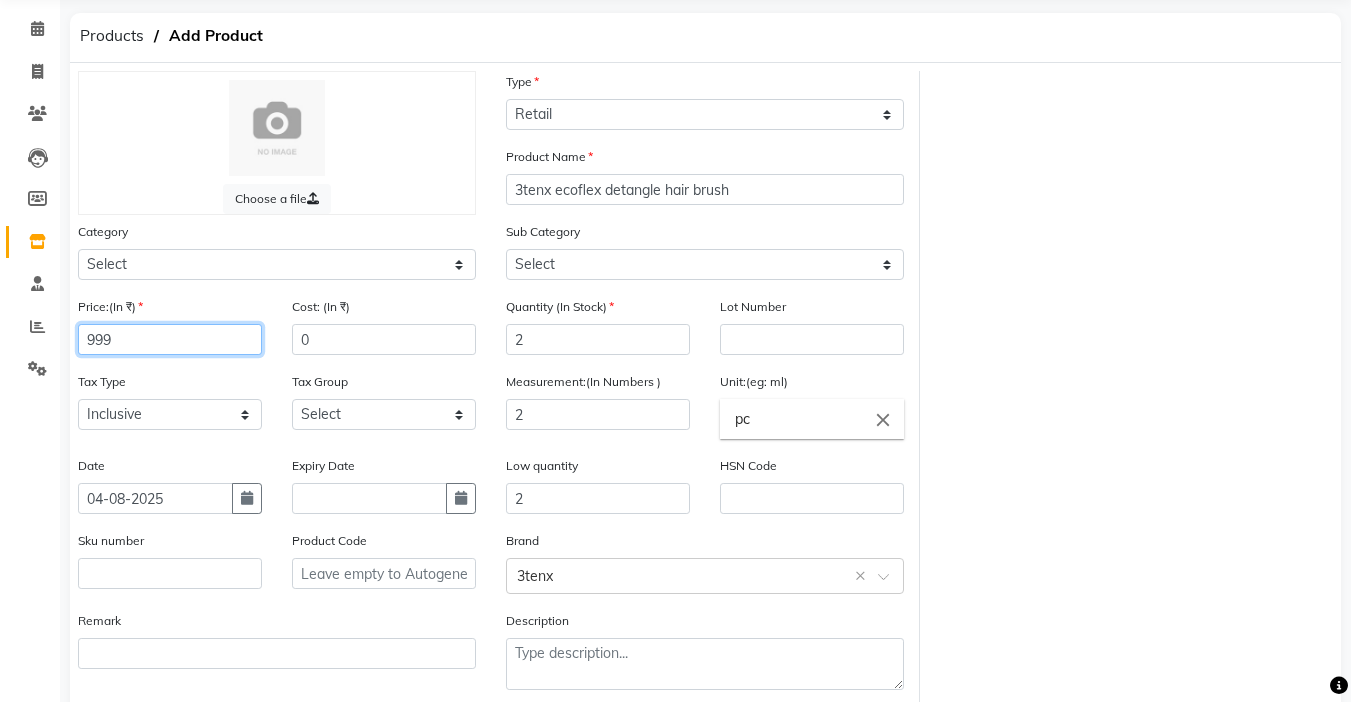 scroll, scrollTop: 0, scrollLeft: 0, axis: both 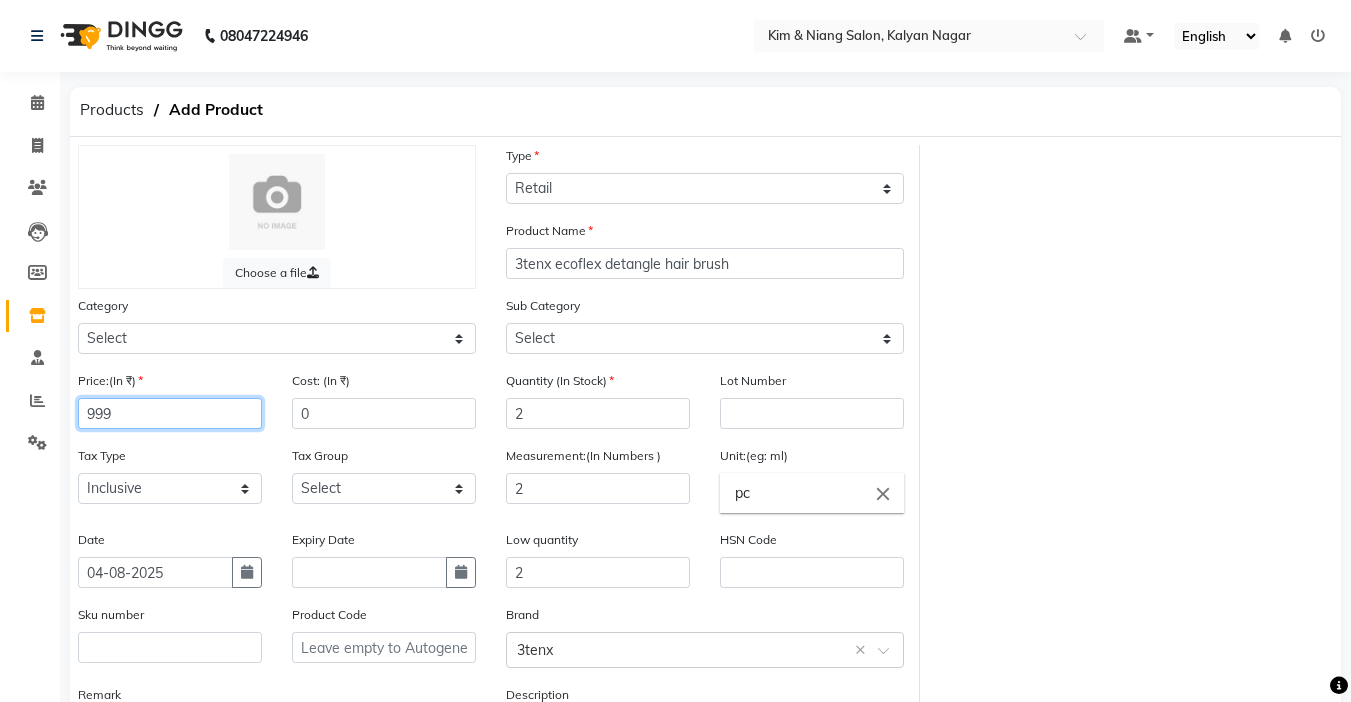 type on "999" 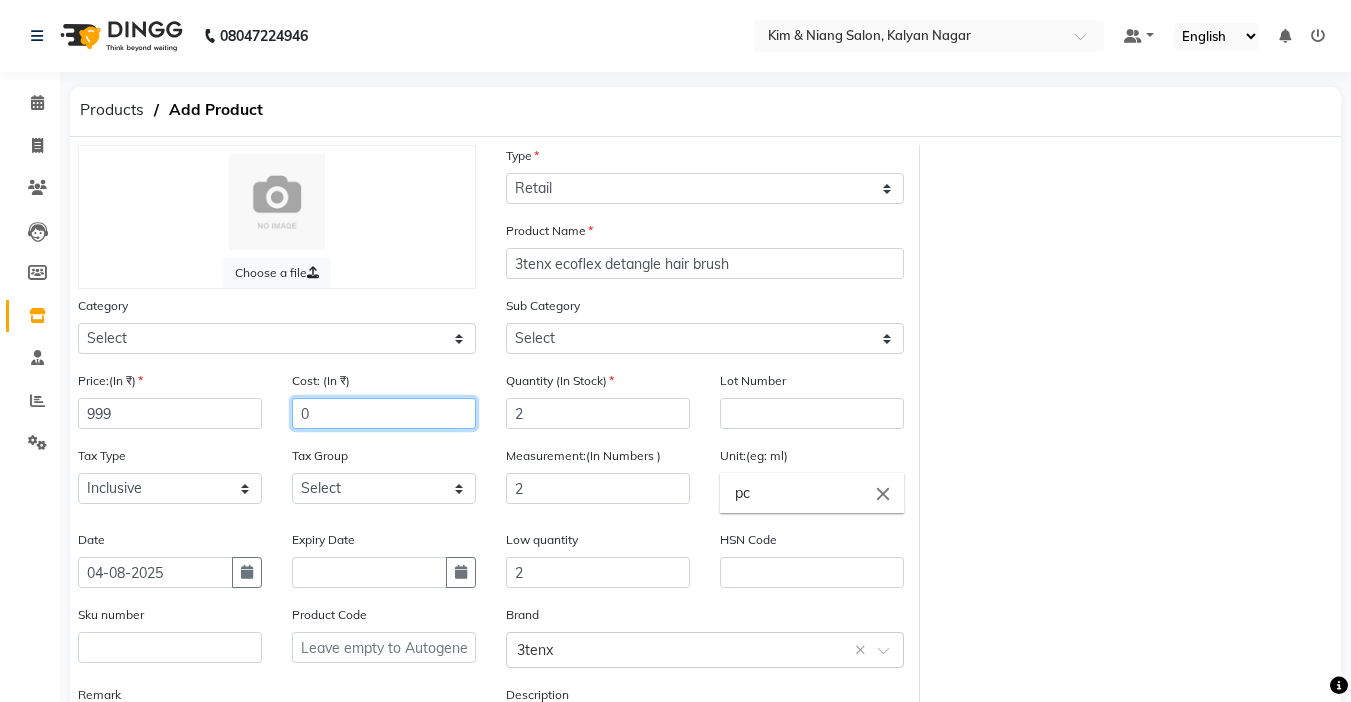 click on "0" 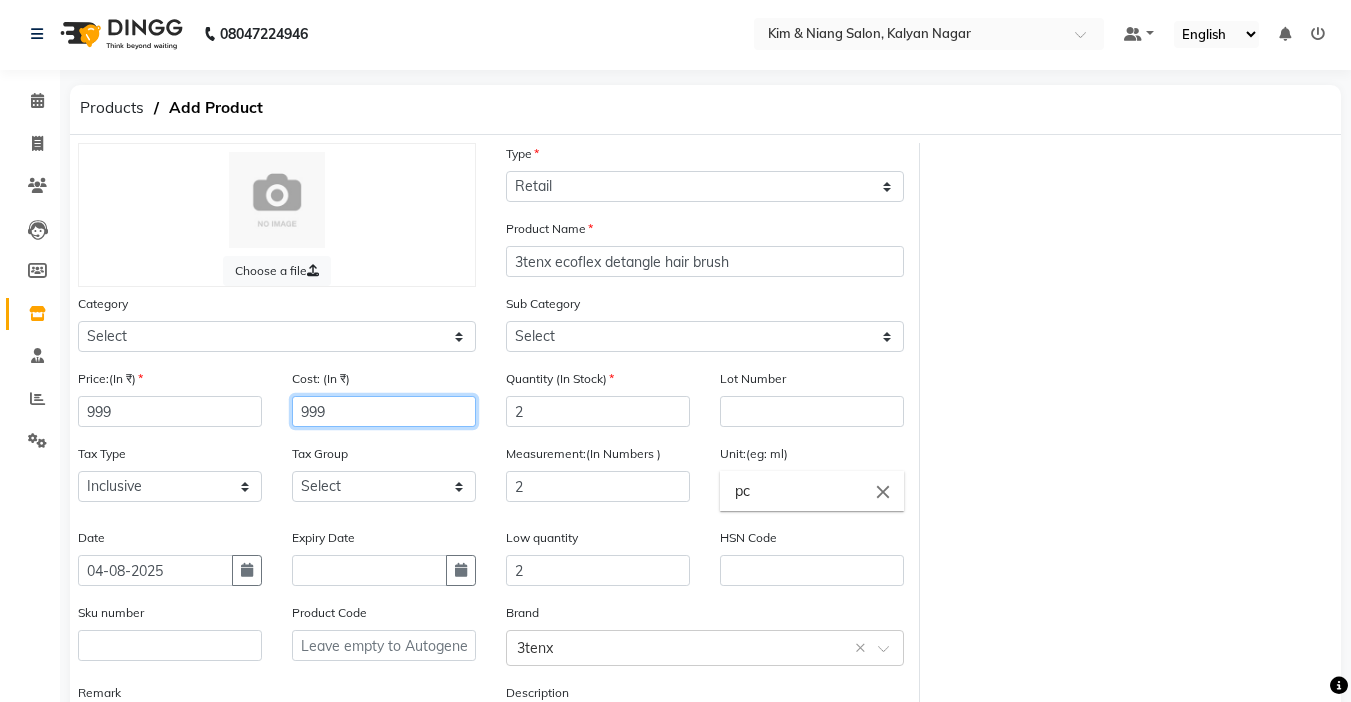 scroll, scrollTop: 174, scrollLeft: 0, axis: vertical 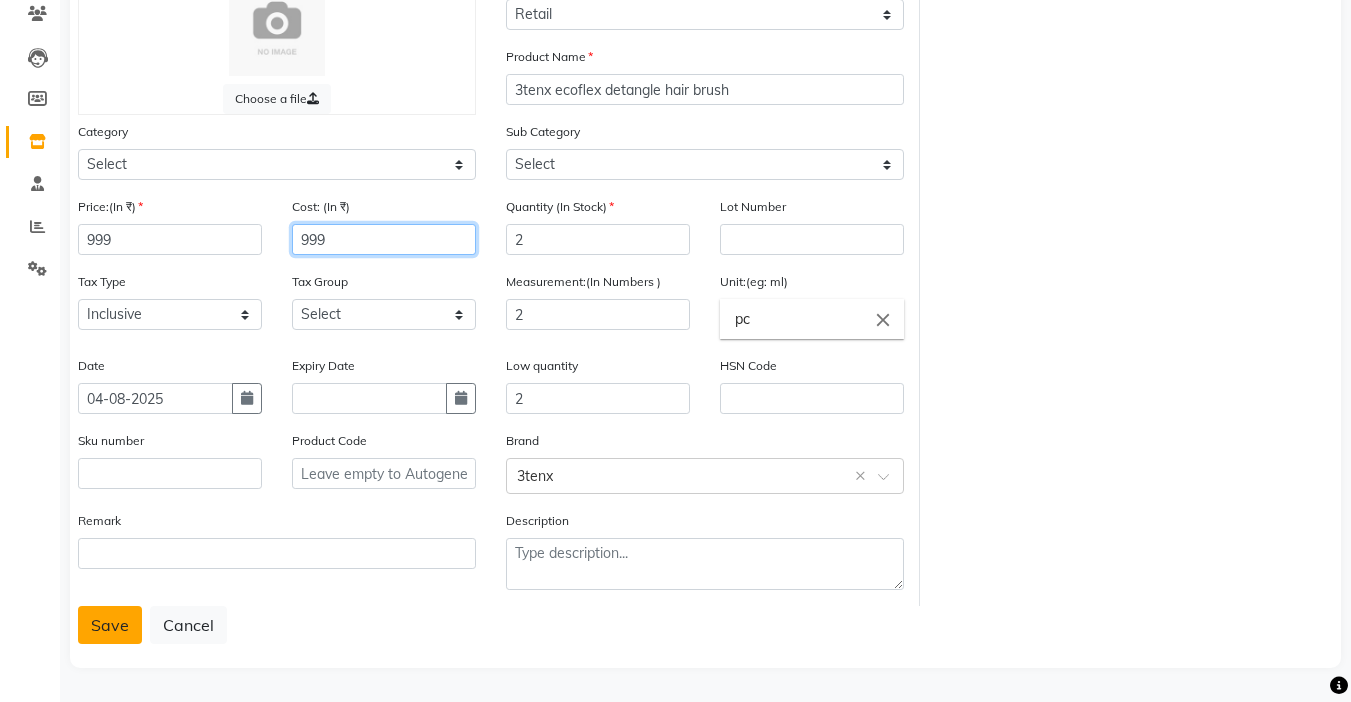 type on "999" 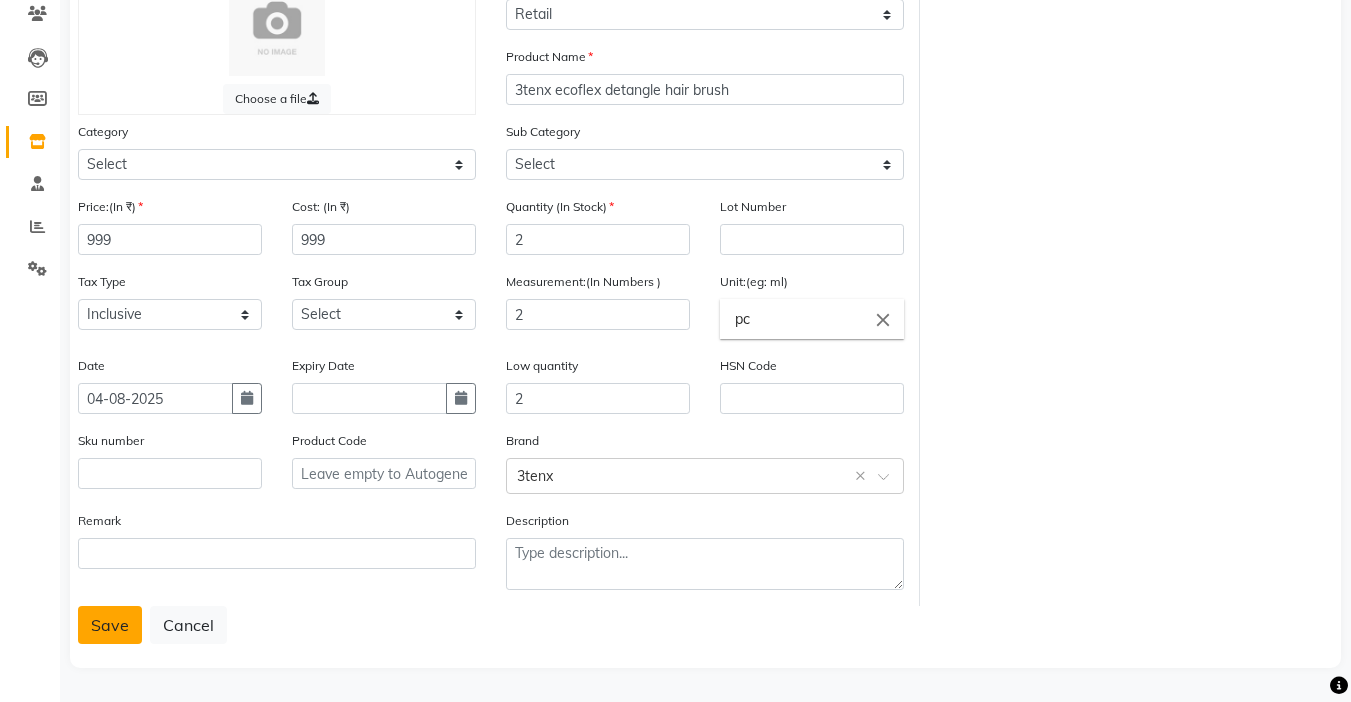 click on "Save" 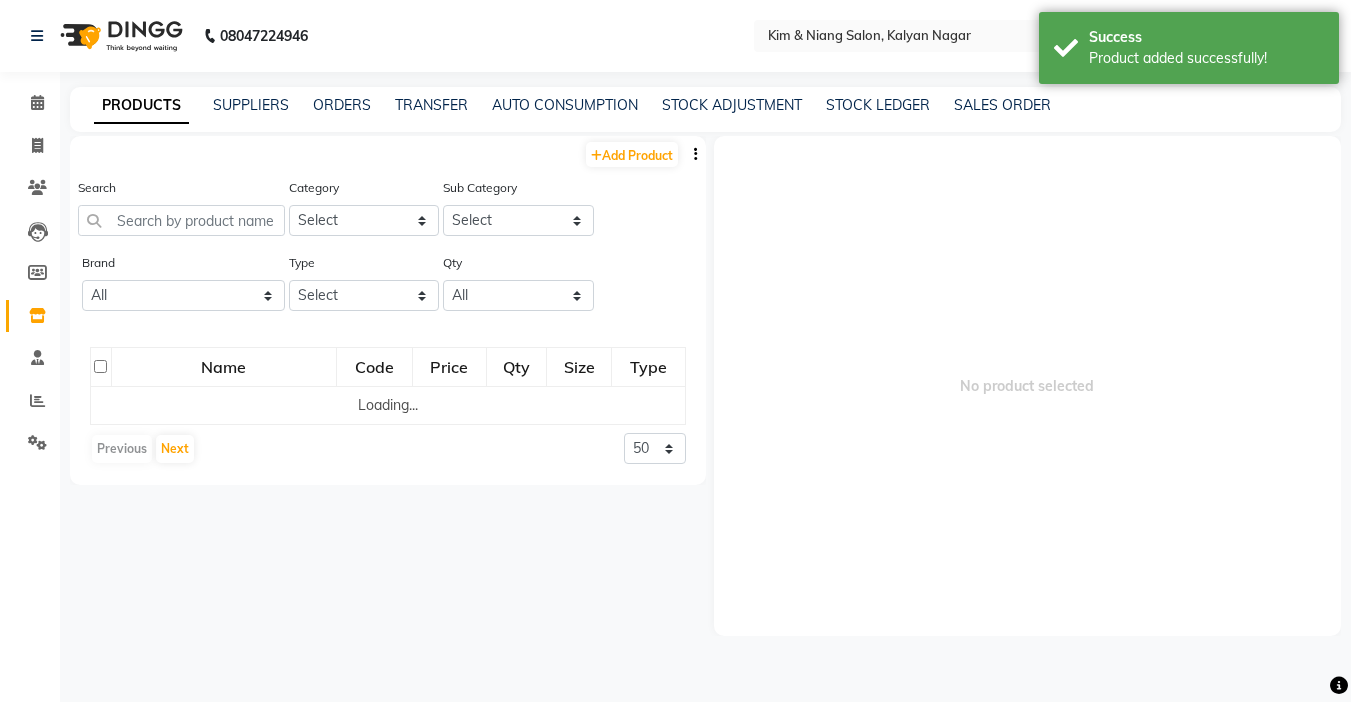 scroll, scrollTop: 0, scrollLeft: 0, axis: both 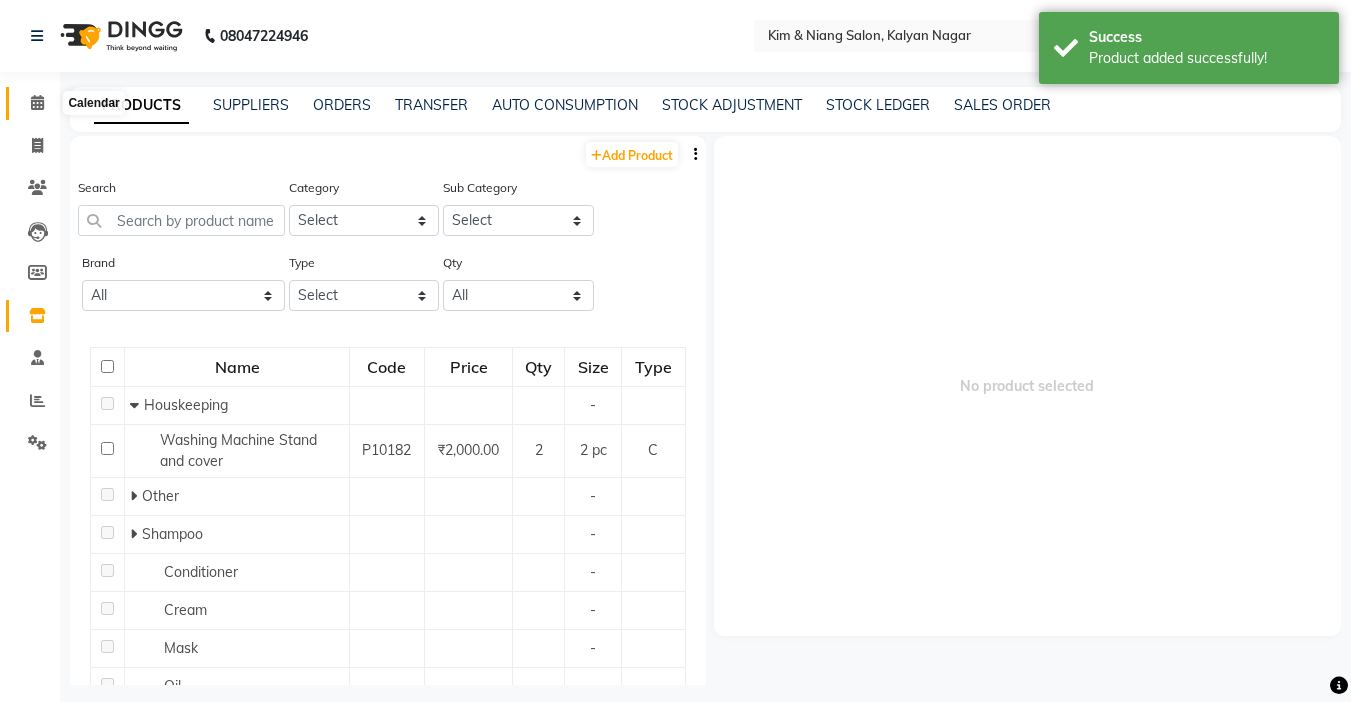 click 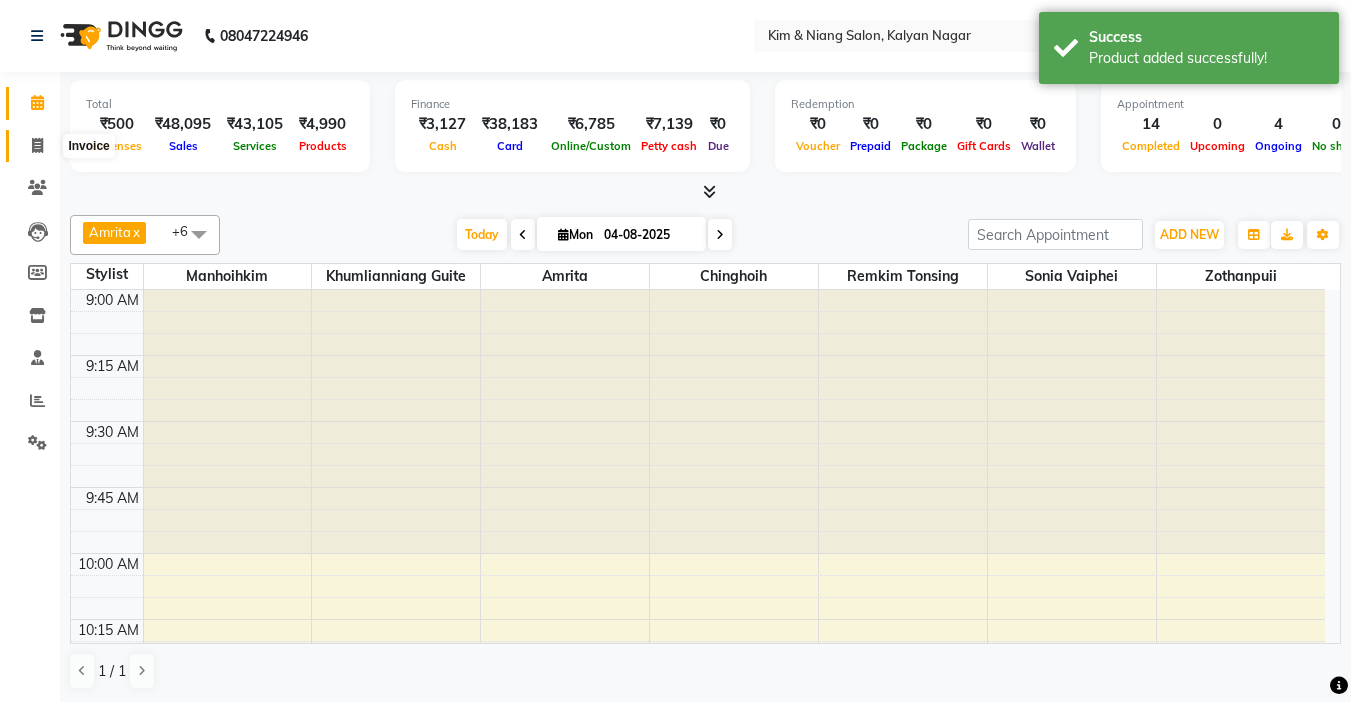click 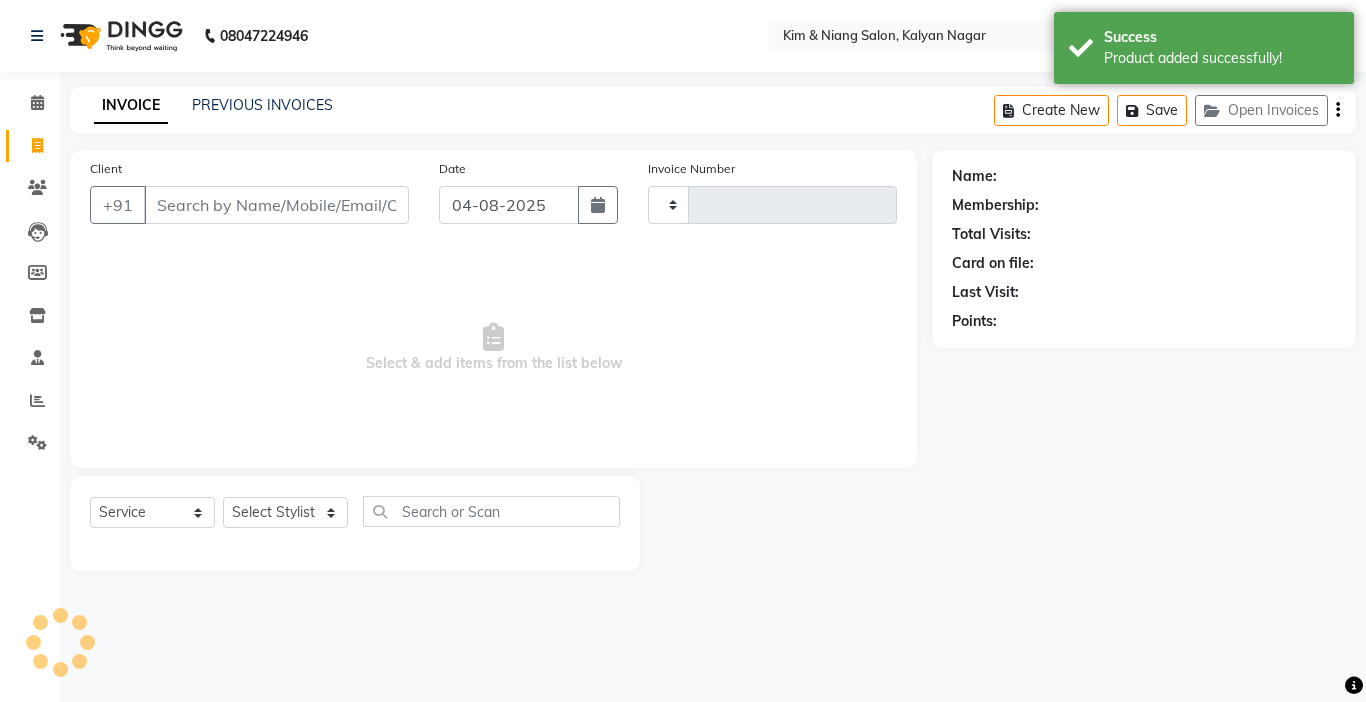 type on "0973" 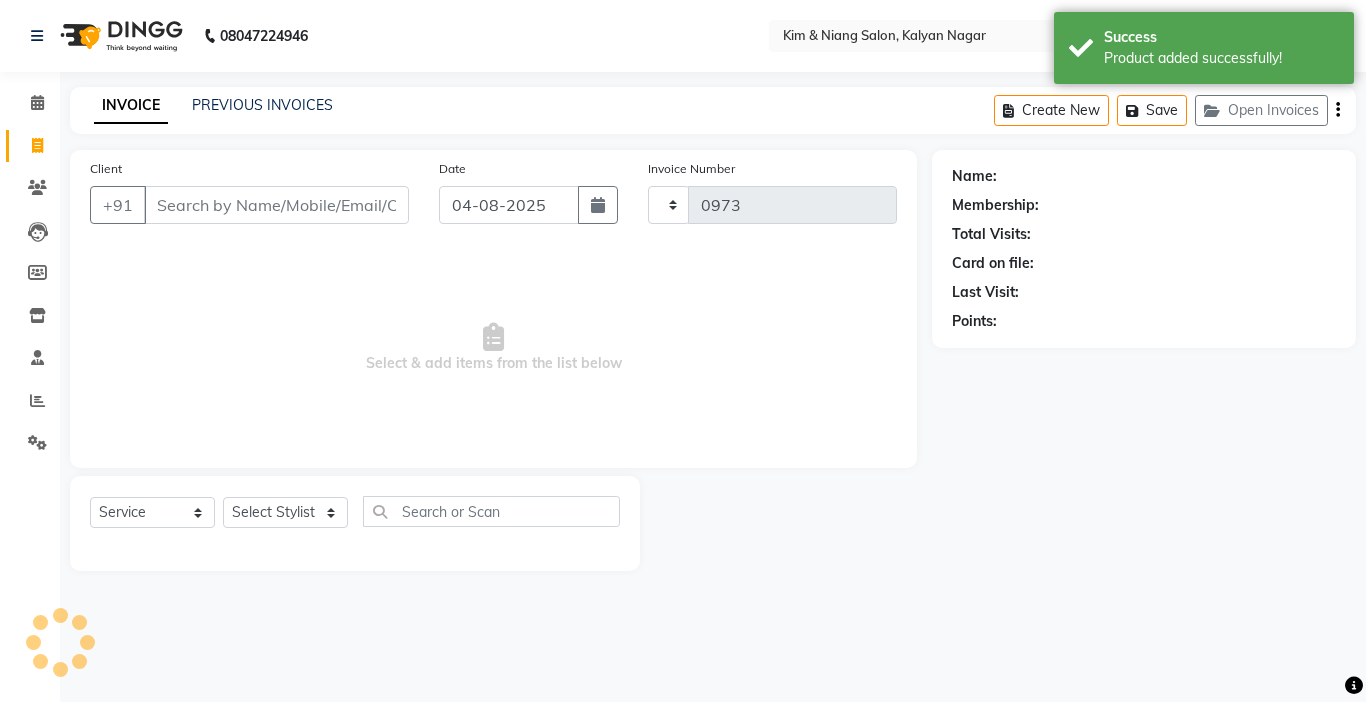 select on "7750" 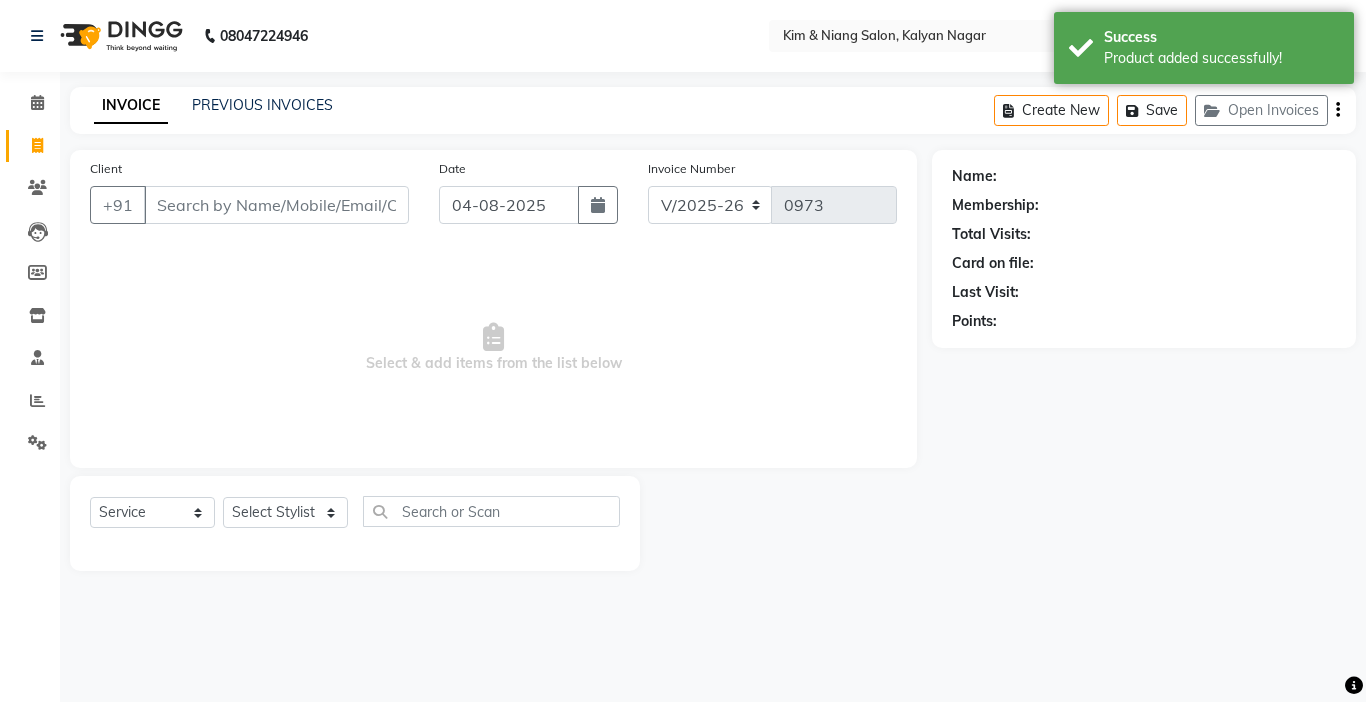 click on "Create New   Save   Open Invoices" 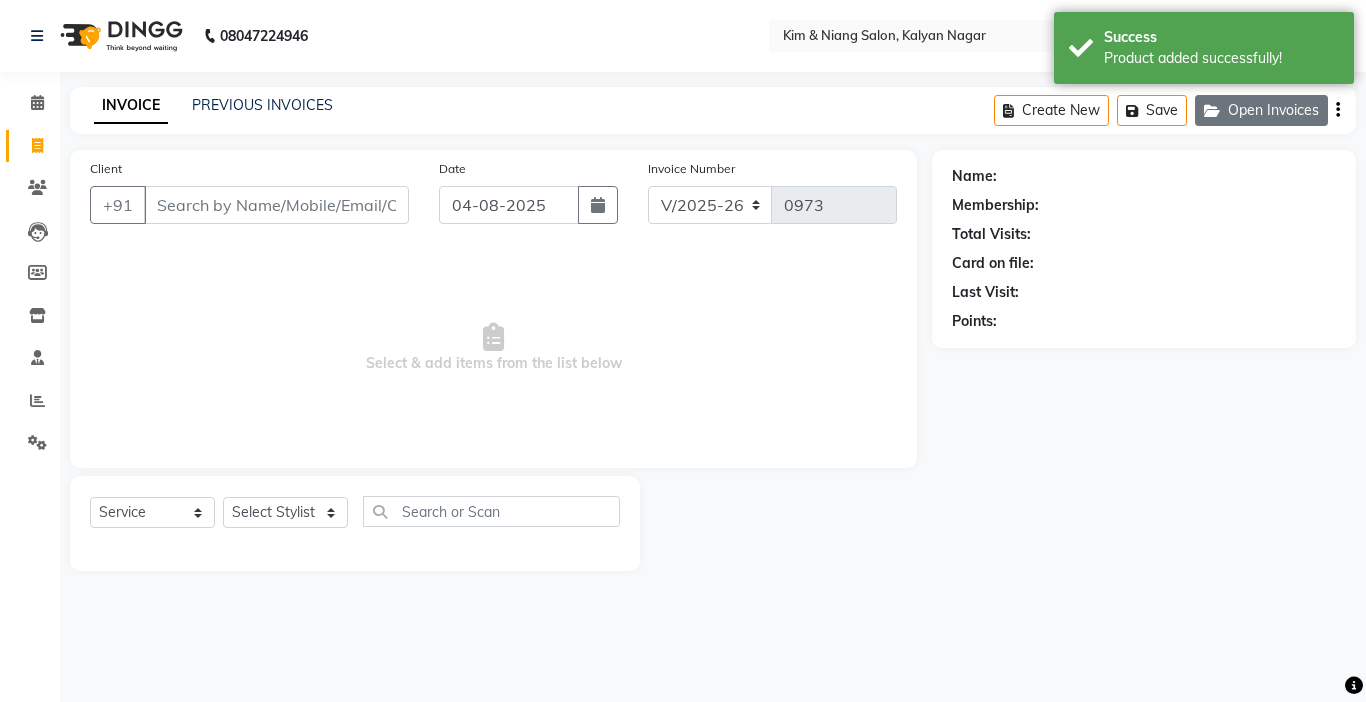 click on "Open Invoices" 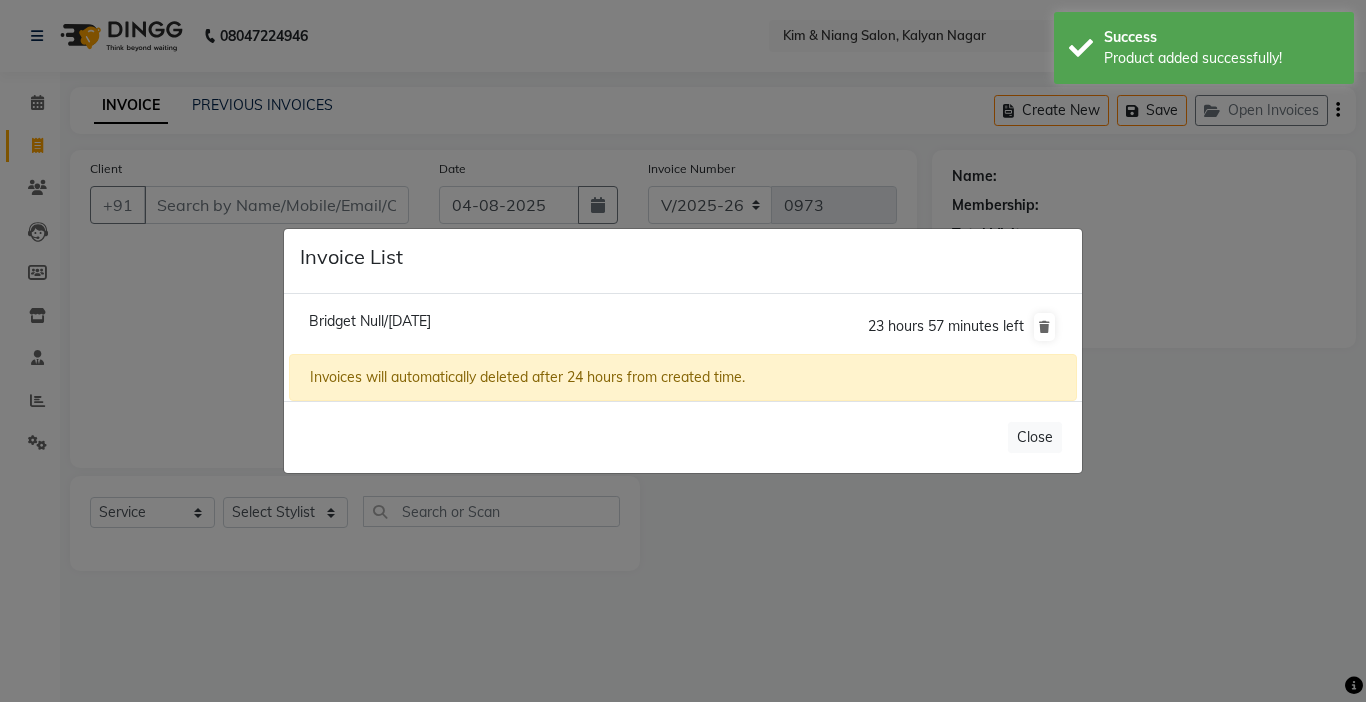 click on "Bridget Null/04 August 2025" 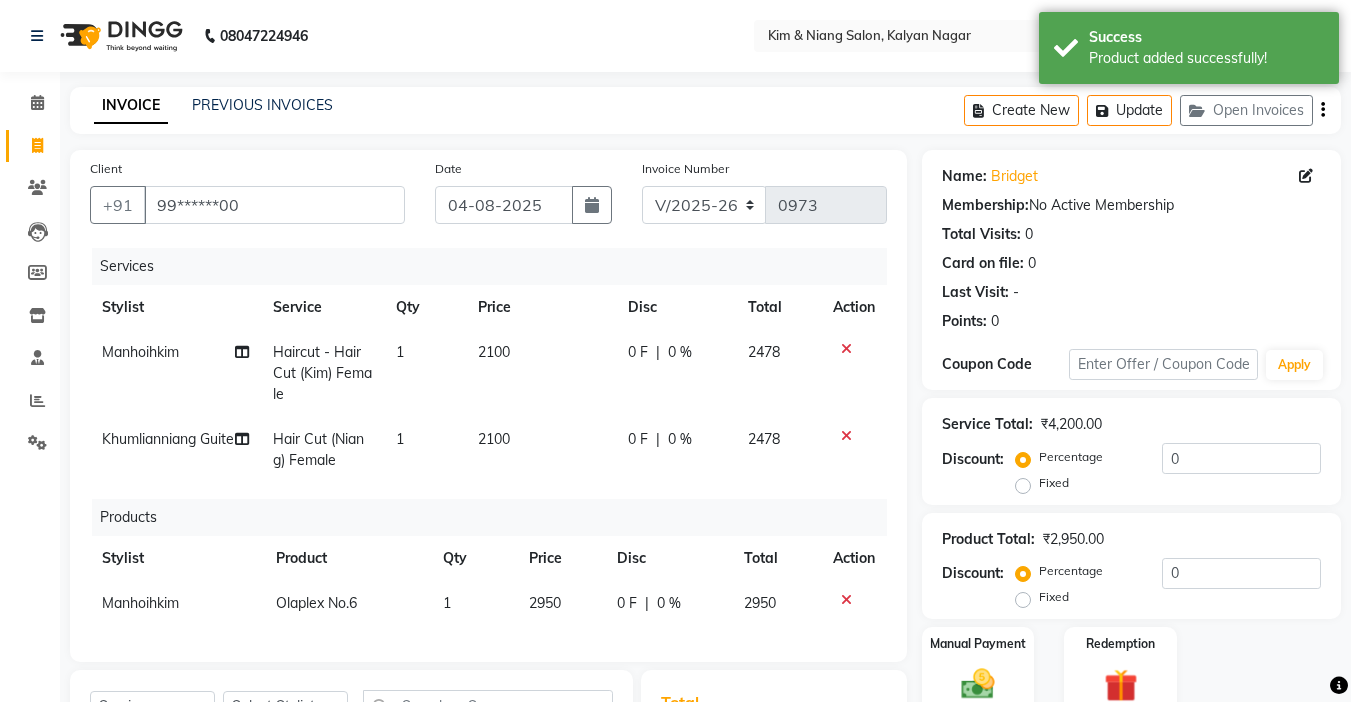 scroll, scrollTop: 300, scrollLeft: 0, axis: vertical 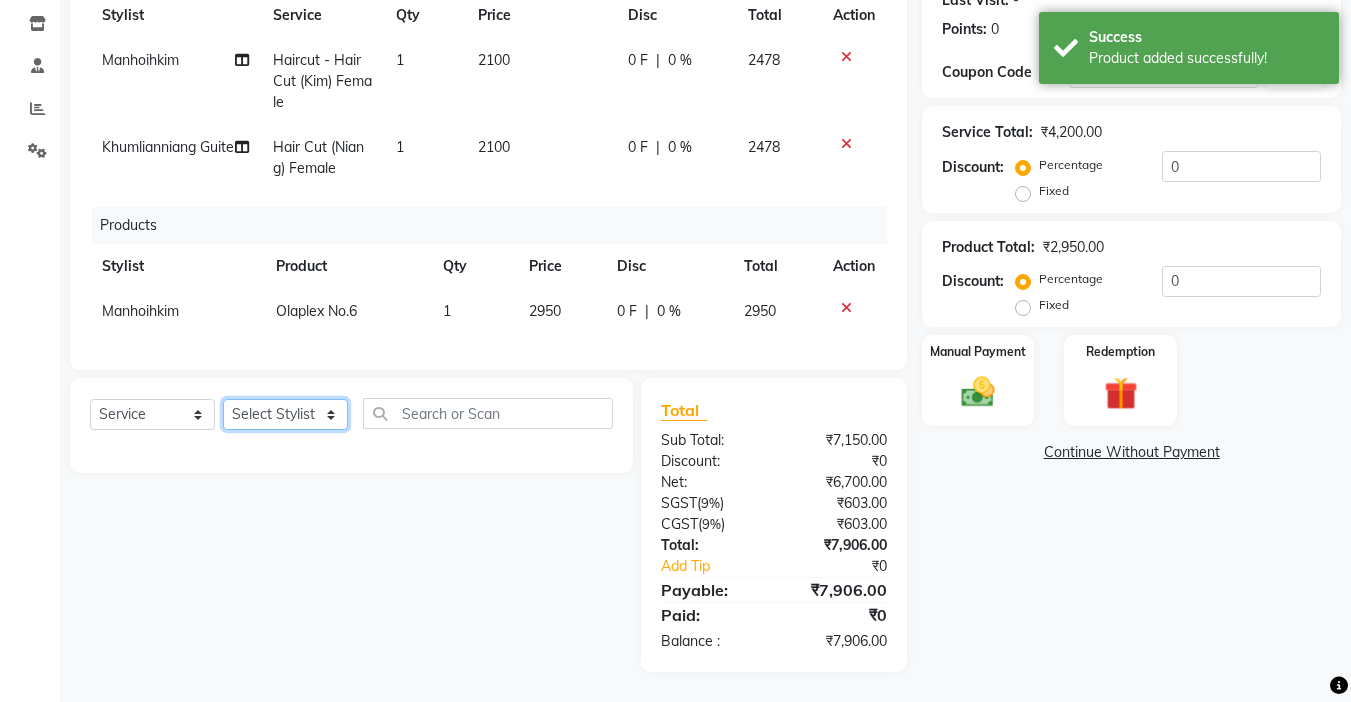 click on "Select Stylist Amrita Anna Boicy Chinghoih Khumlianniang Guite Linda Chingmuan Niang Manager Manhoihkim Protima Kami Remkim Tonsing Sonia vaiphei  Steve .mynlyanSonangaihte Zothanpuii" 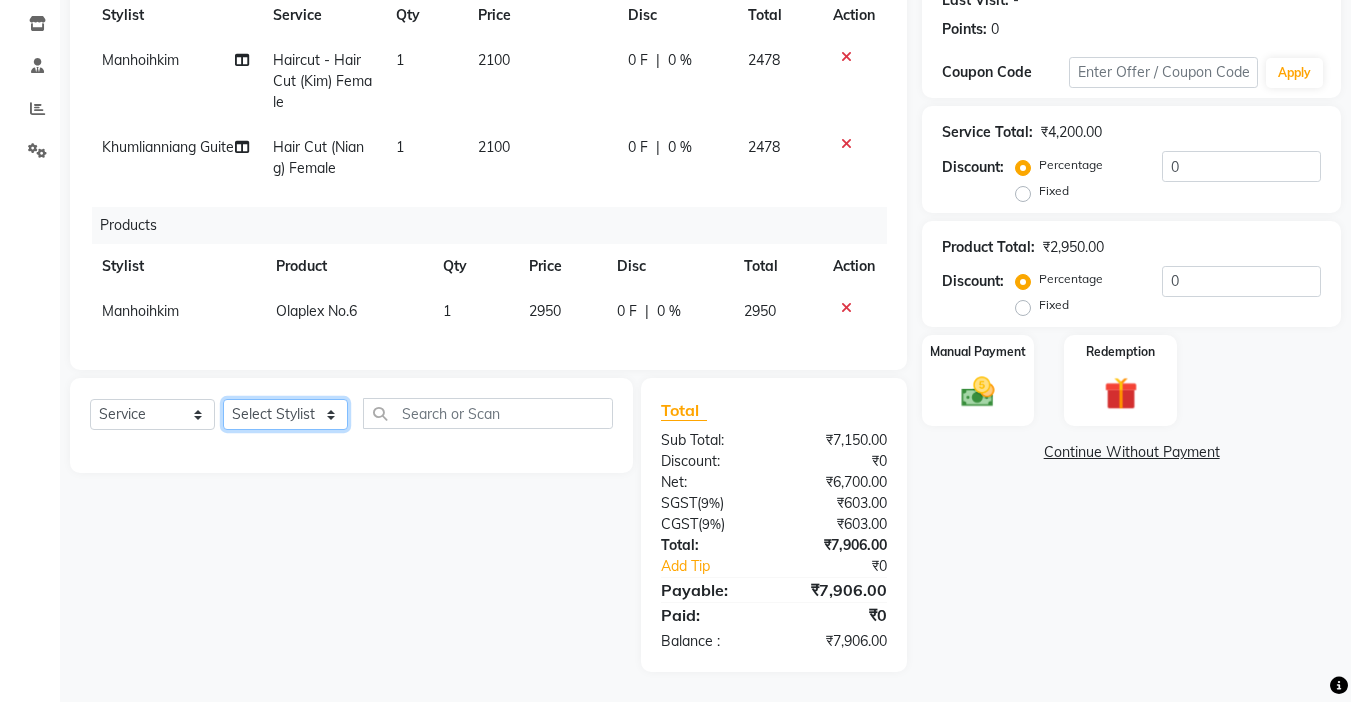 select on "70756" 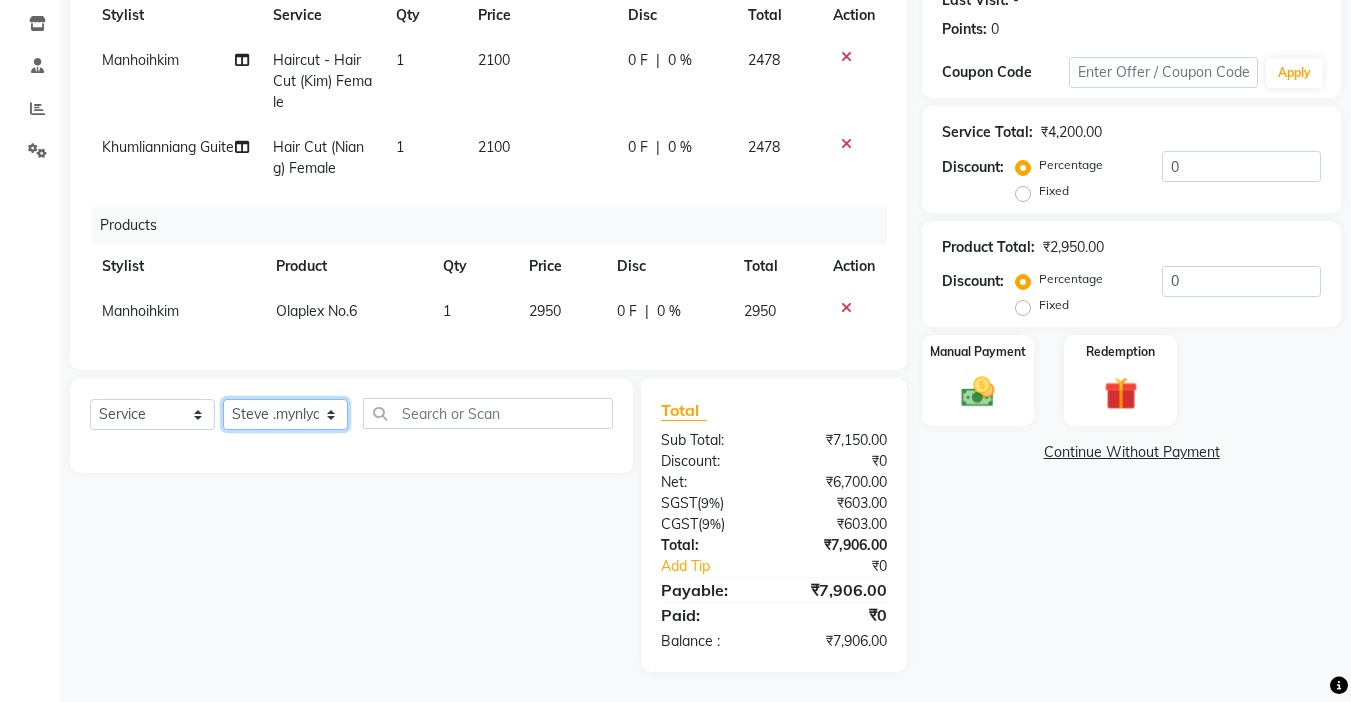 click on "Select Stylist Amrita Anna Boicy Chinghoih Khumlianniang Guite Linda Chingmuan Niang Manager Manhoihkim Protima Kami Remkim Tonsing Sonia vaiphei  Steve .mynlyanSonangaihte Zothanpuii" 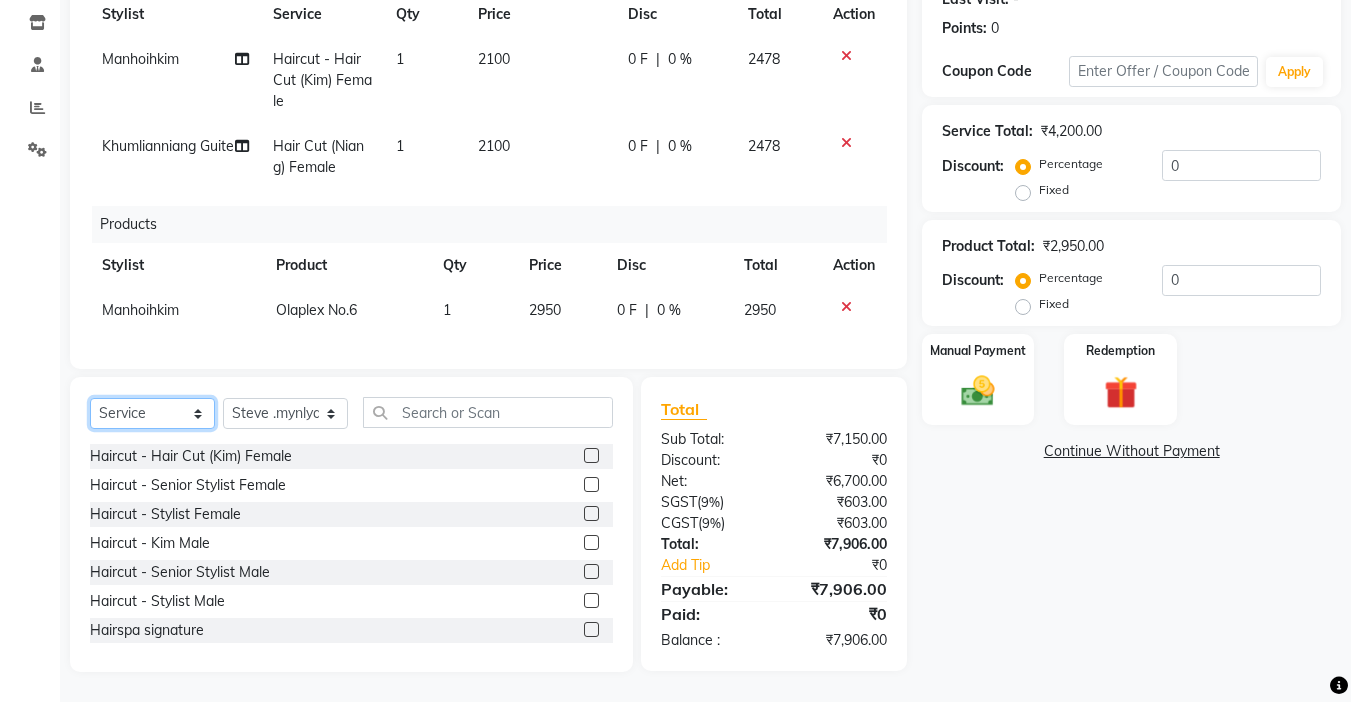 click on "Select  Service  Product  Membership  Package Voucher Prepaid Gift Card" 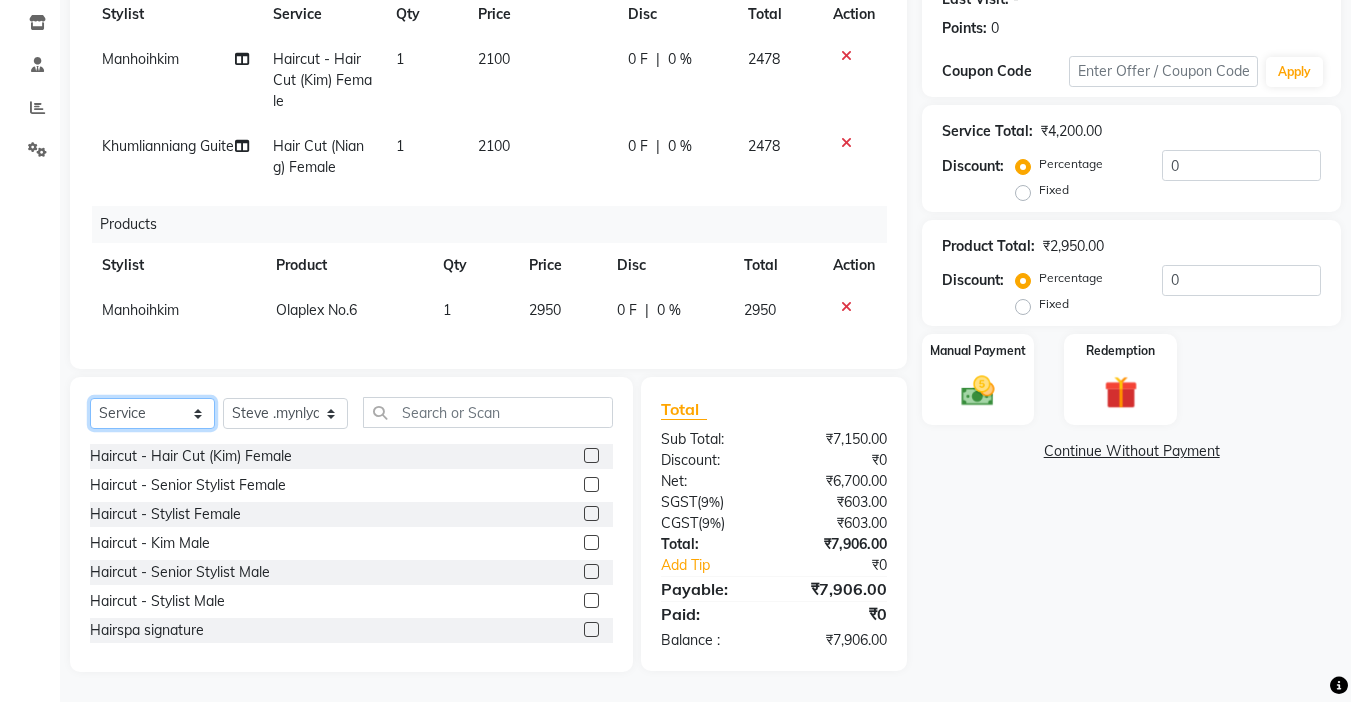 select on "product" 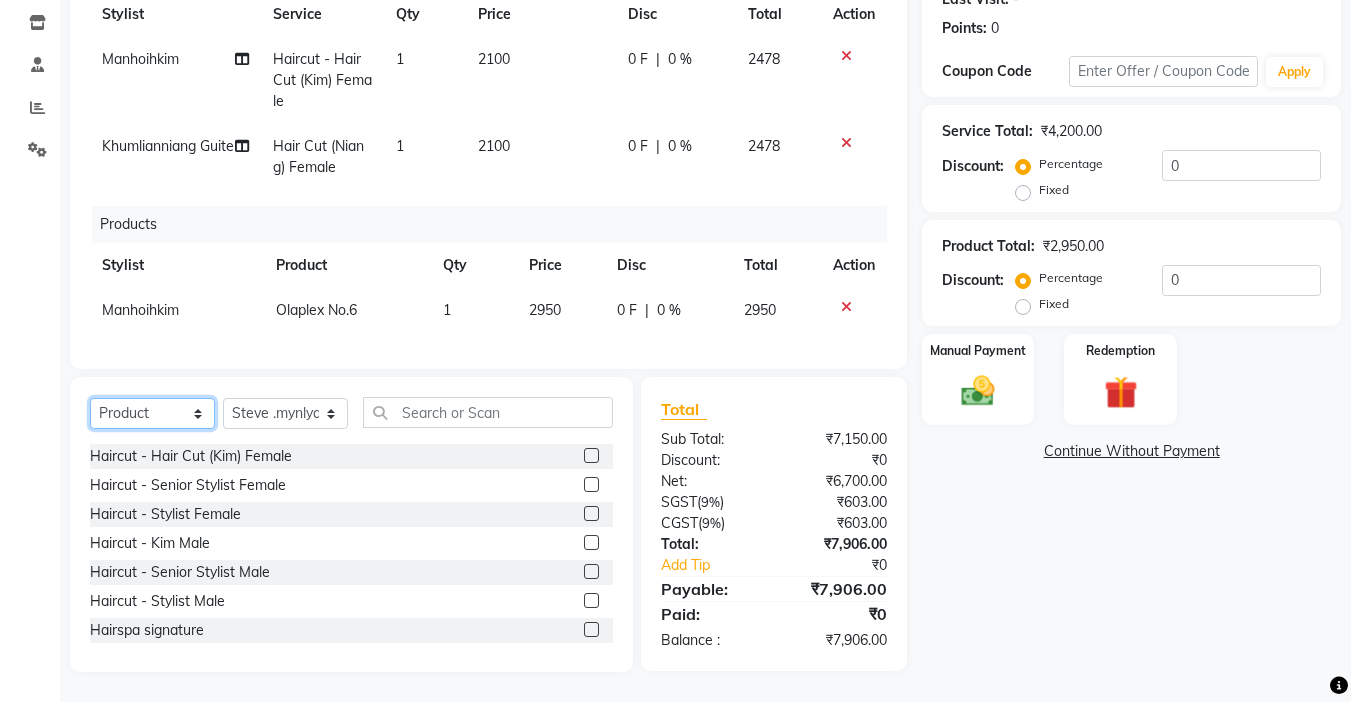 click on "Select  Service  Product  Membership  Package Voucher Prepaid Gift Card" 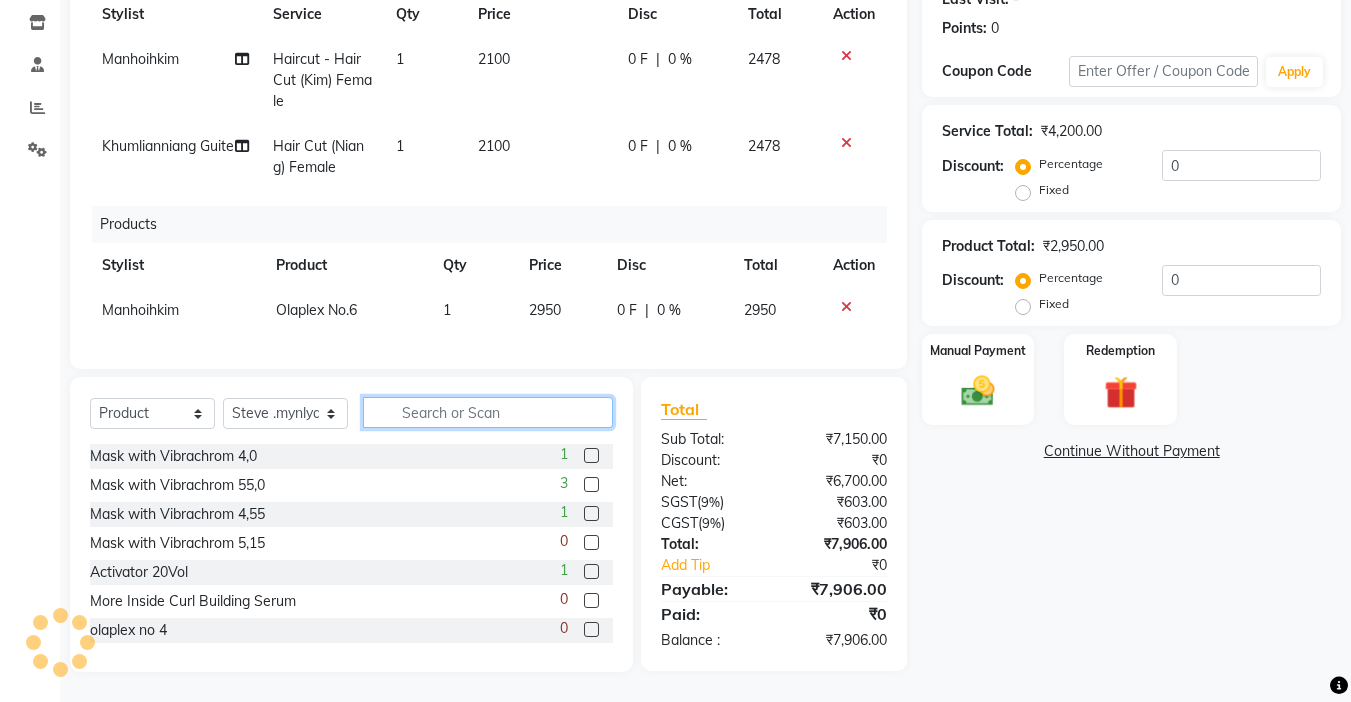 click 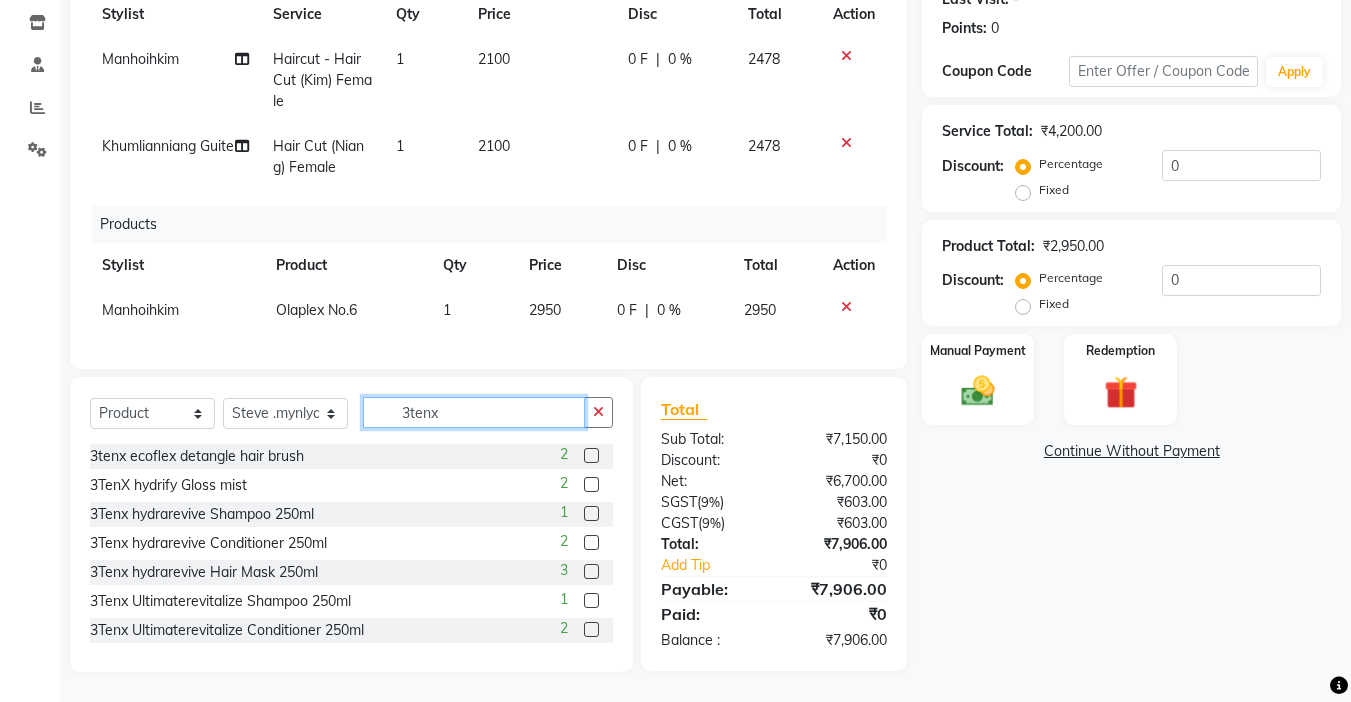 type on "3tenx" 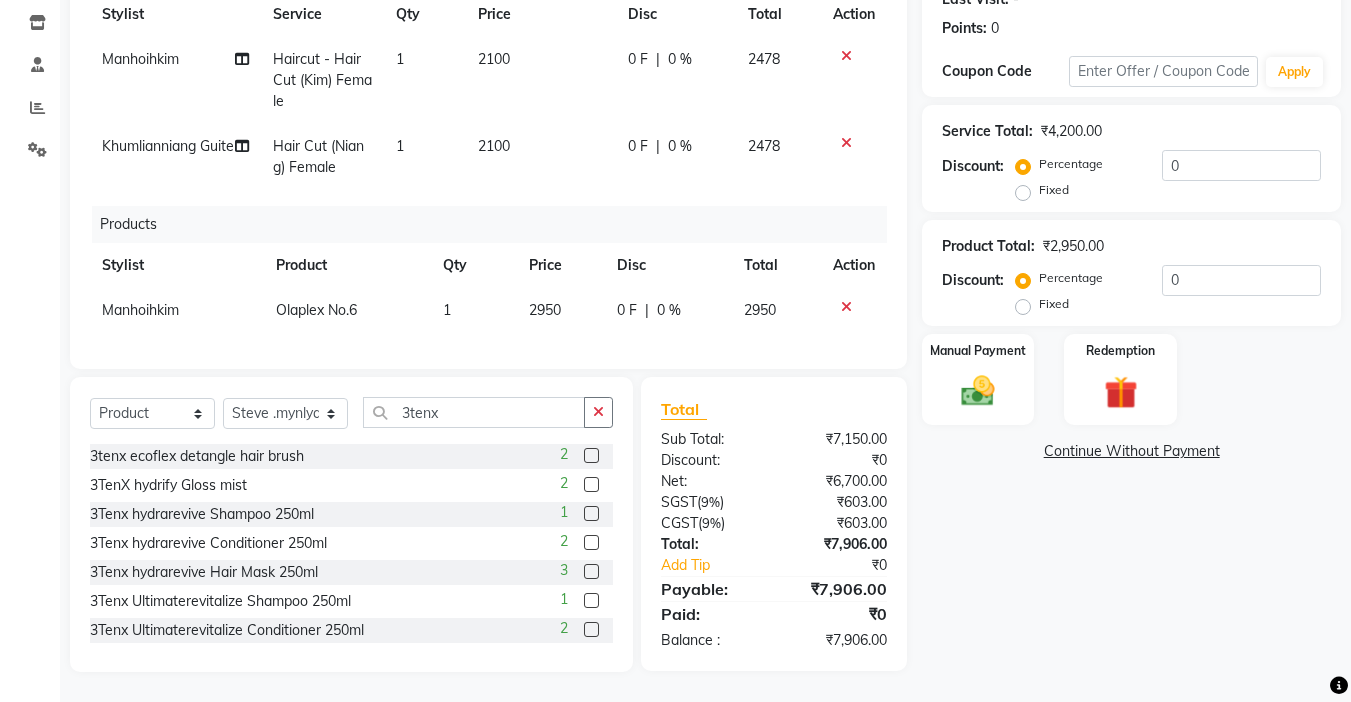 click 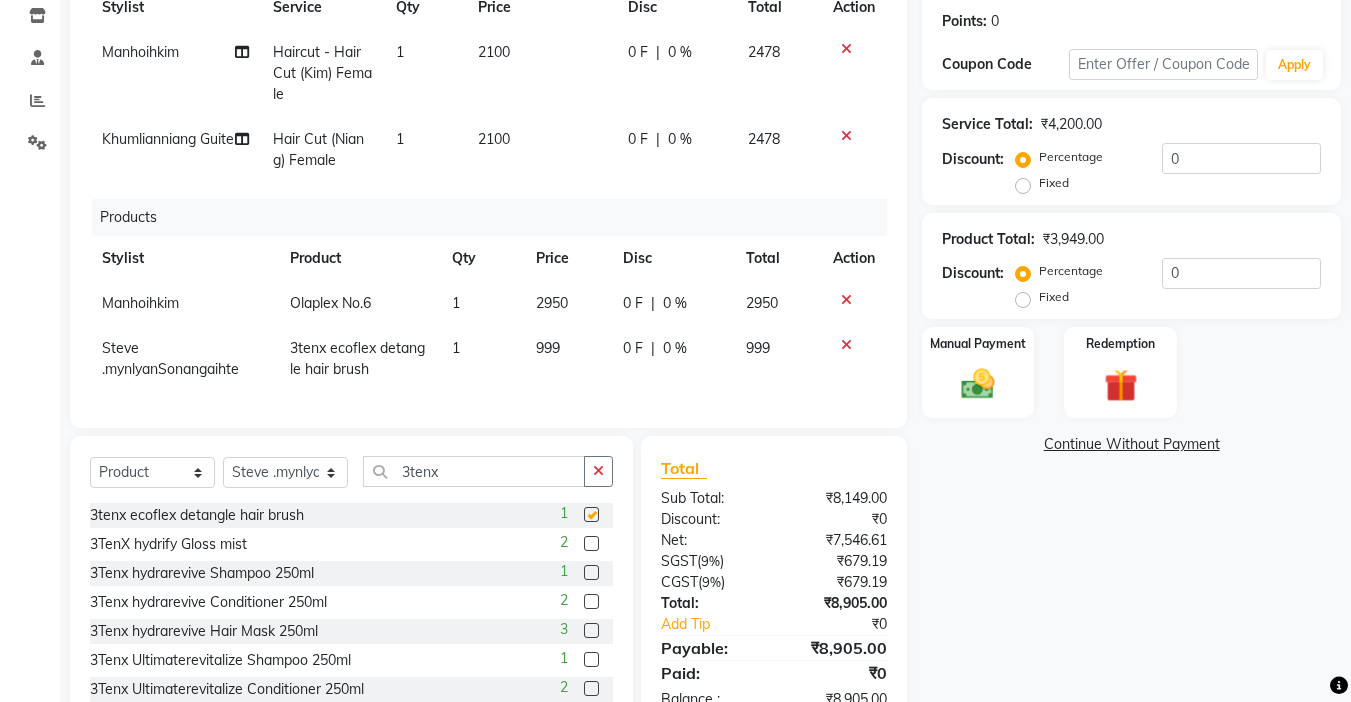 checkbox on "false" 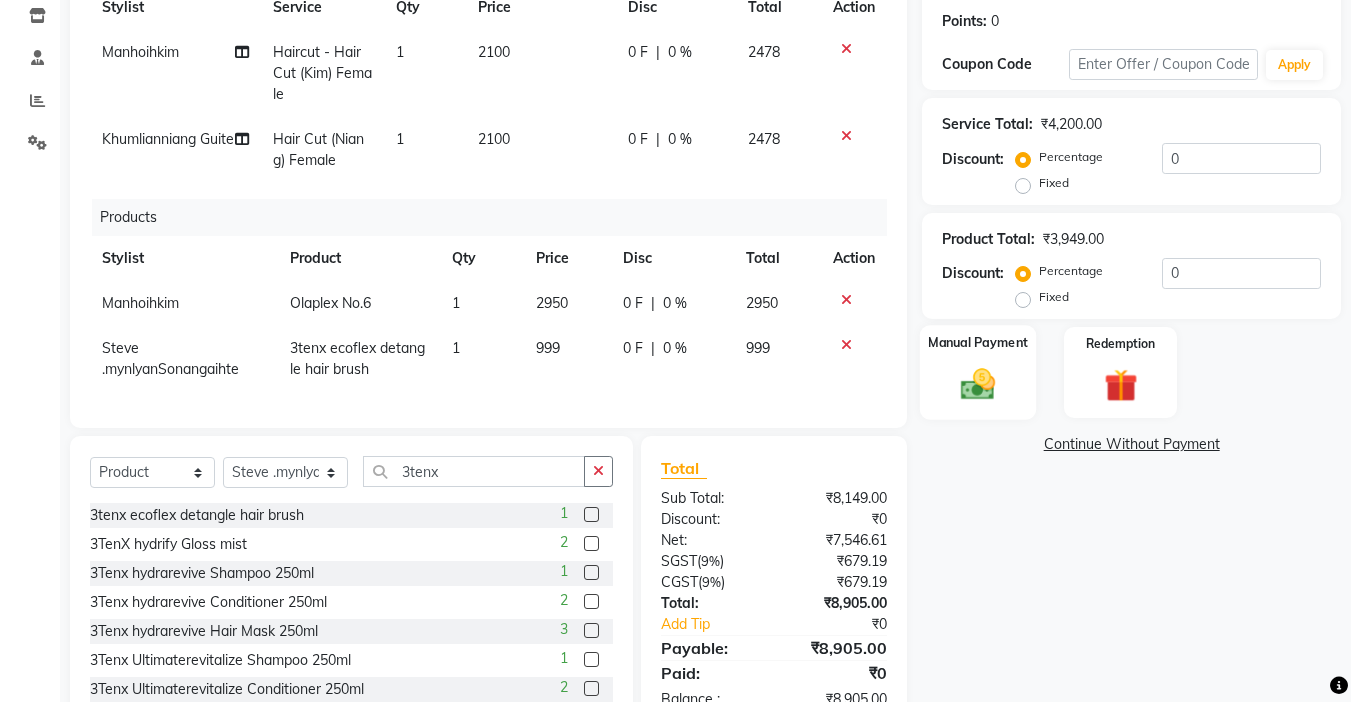 click 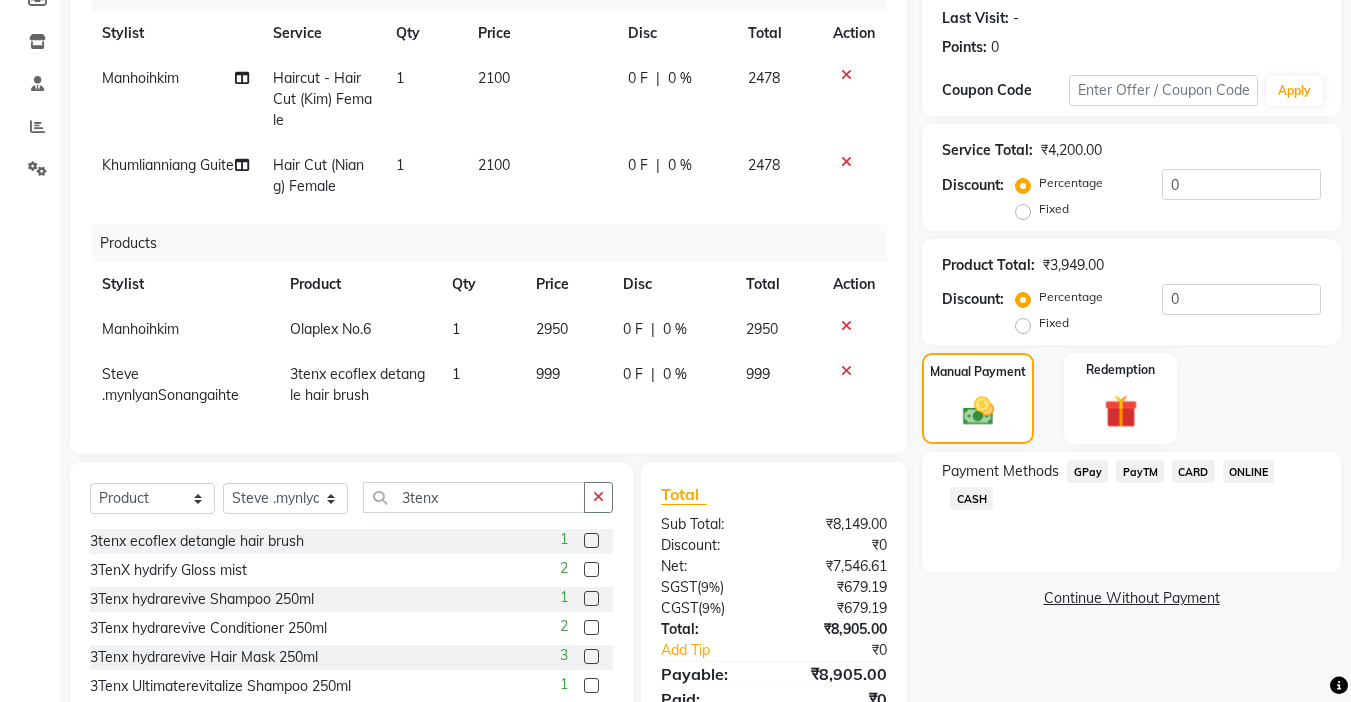 scroll, scrollTop: 374, scrollLeft: 0, axis: vertical 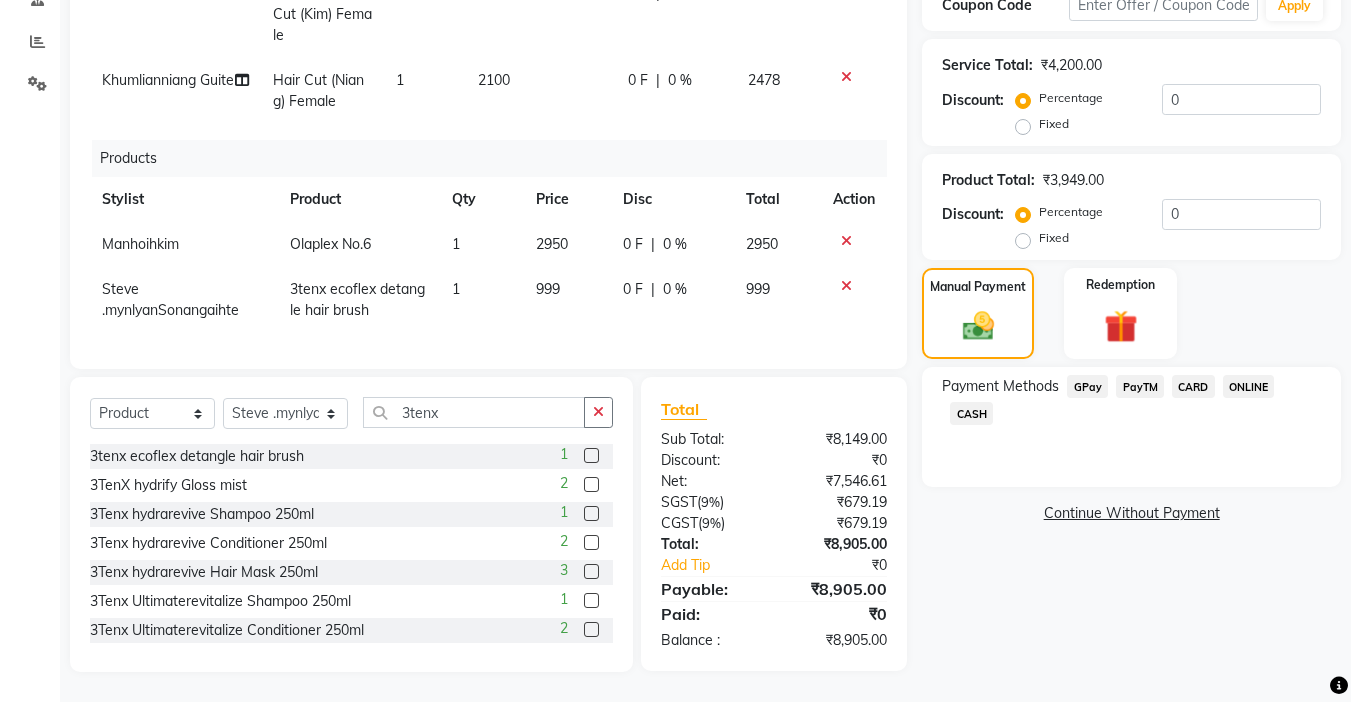 click 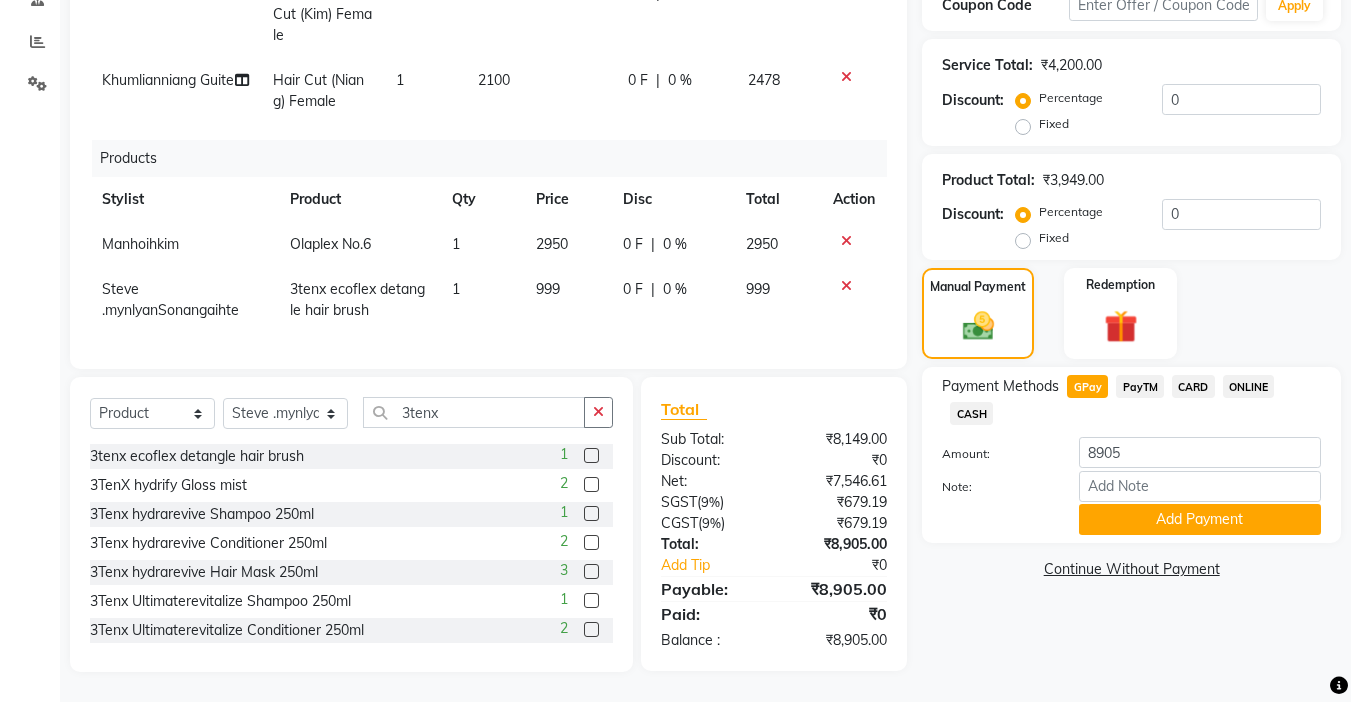 click on "CASH" 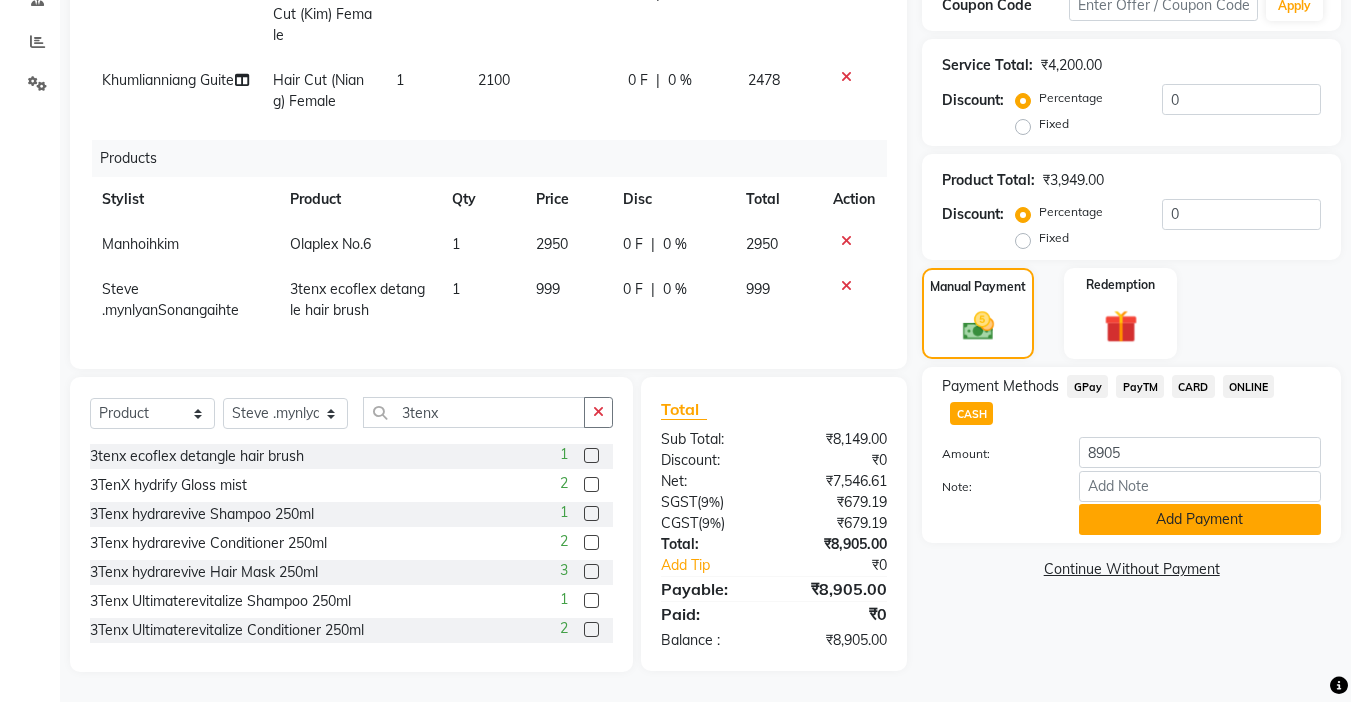 click on "Add Payment" 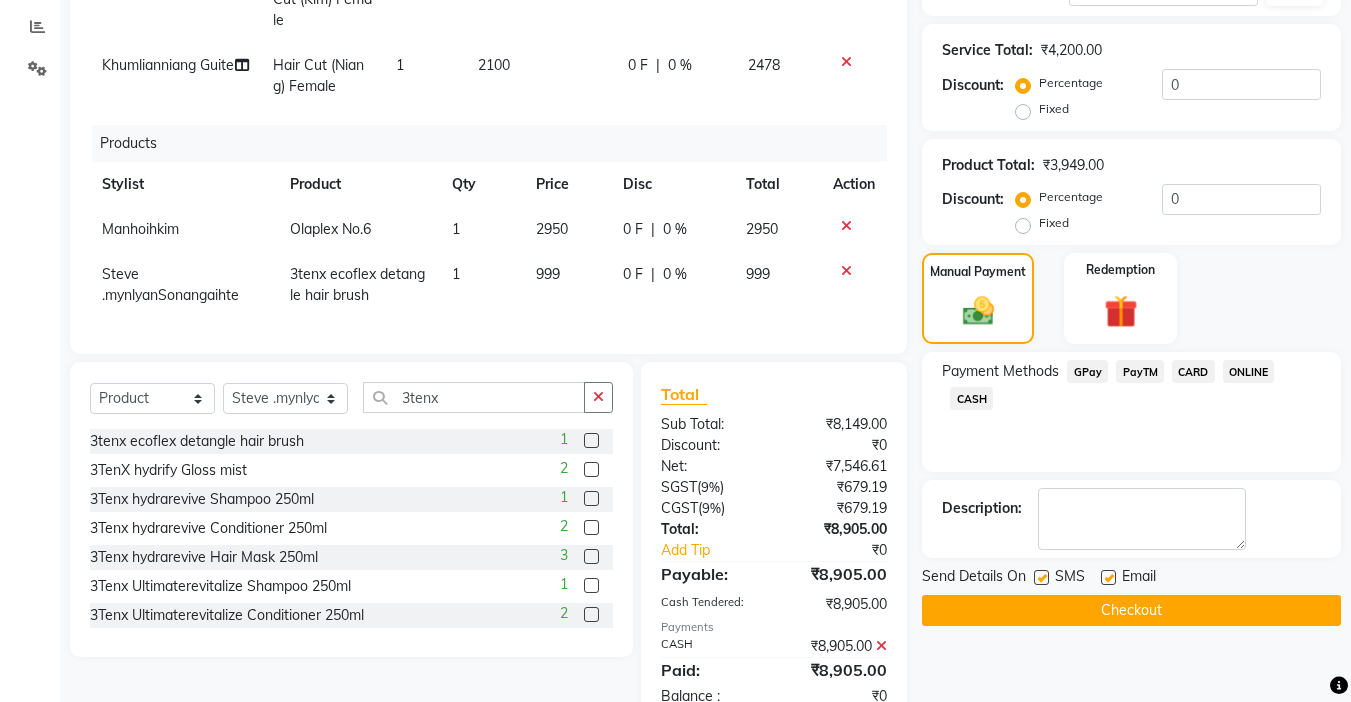 scroll, scrollTop: 444, scrollLeft: 0, axis: vertical 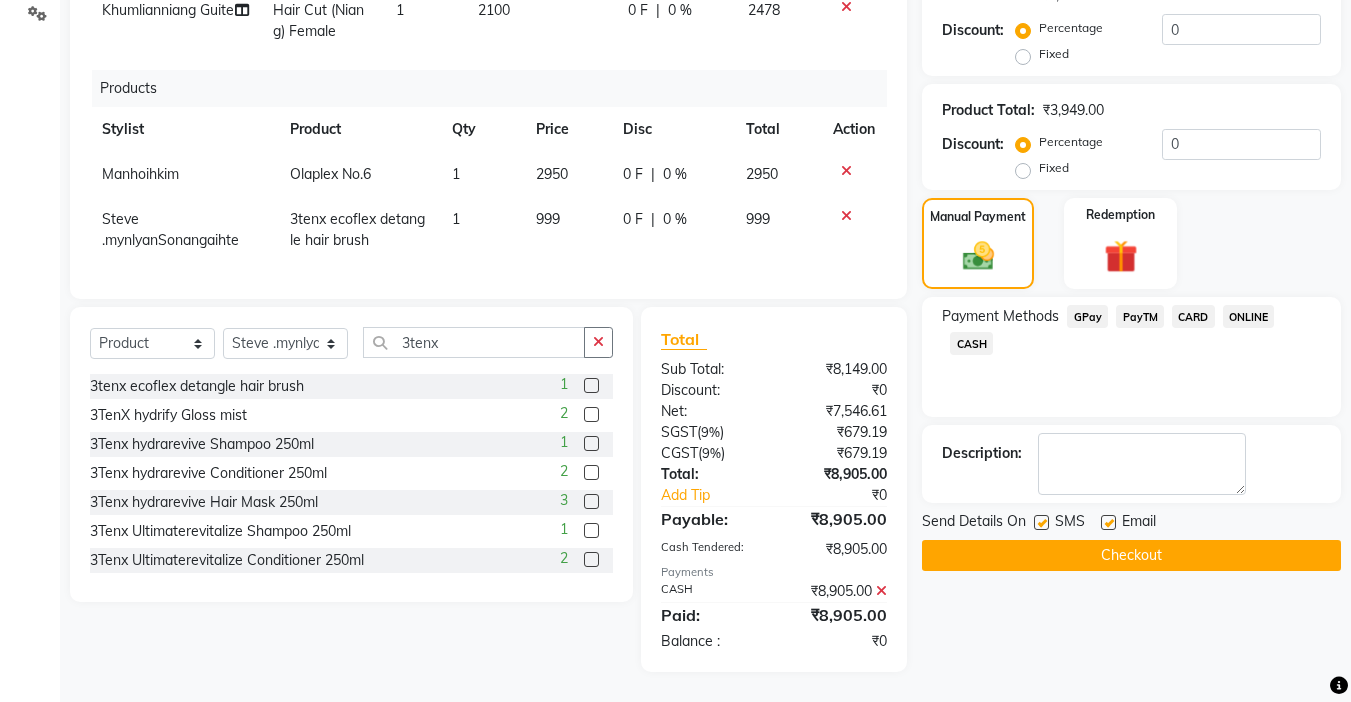 click on "Checkout" 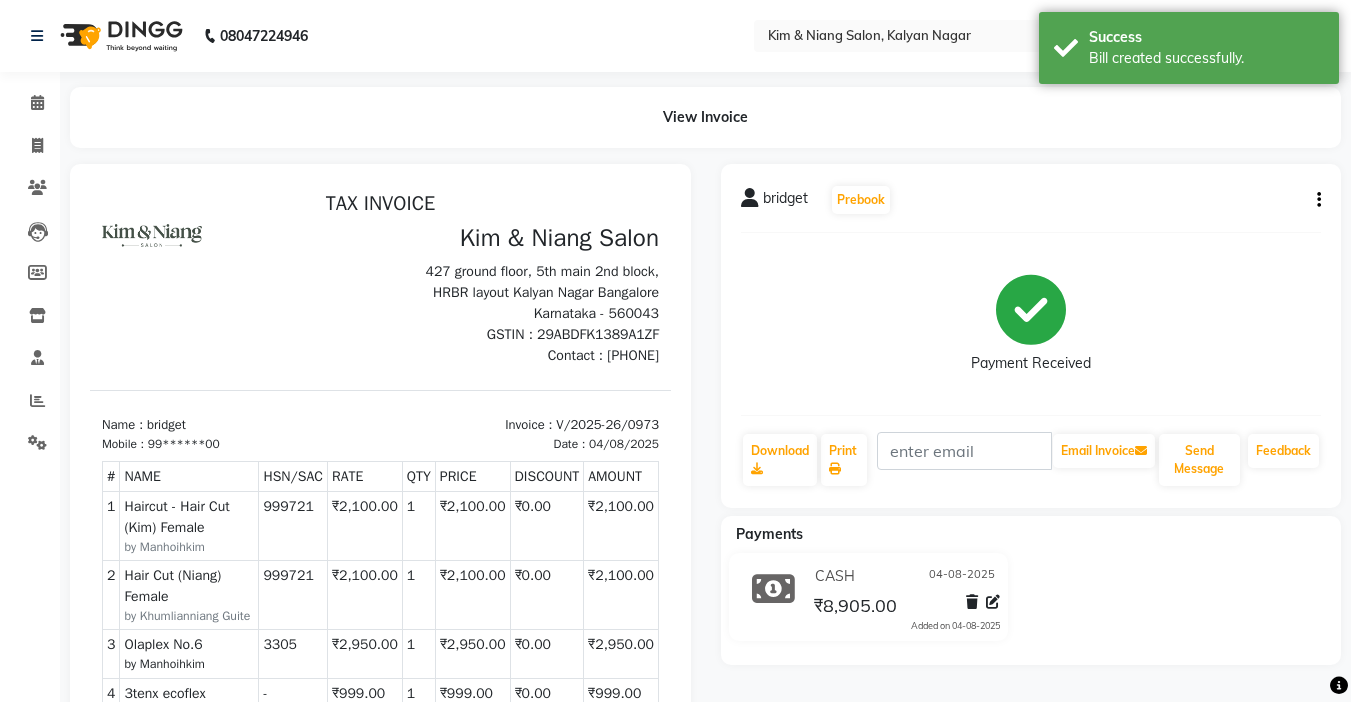 scroll, scrollTop: 0, scrollLeft: 0, axis: both 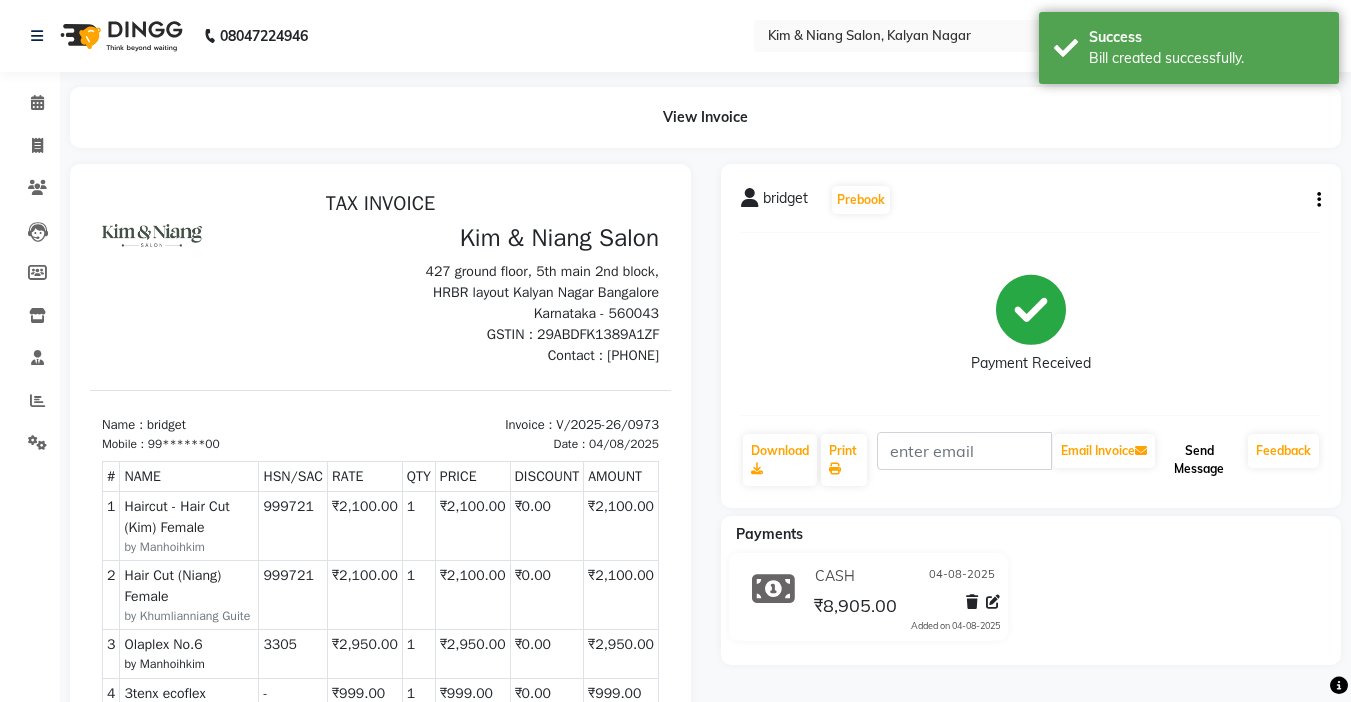 click on "Send Message" 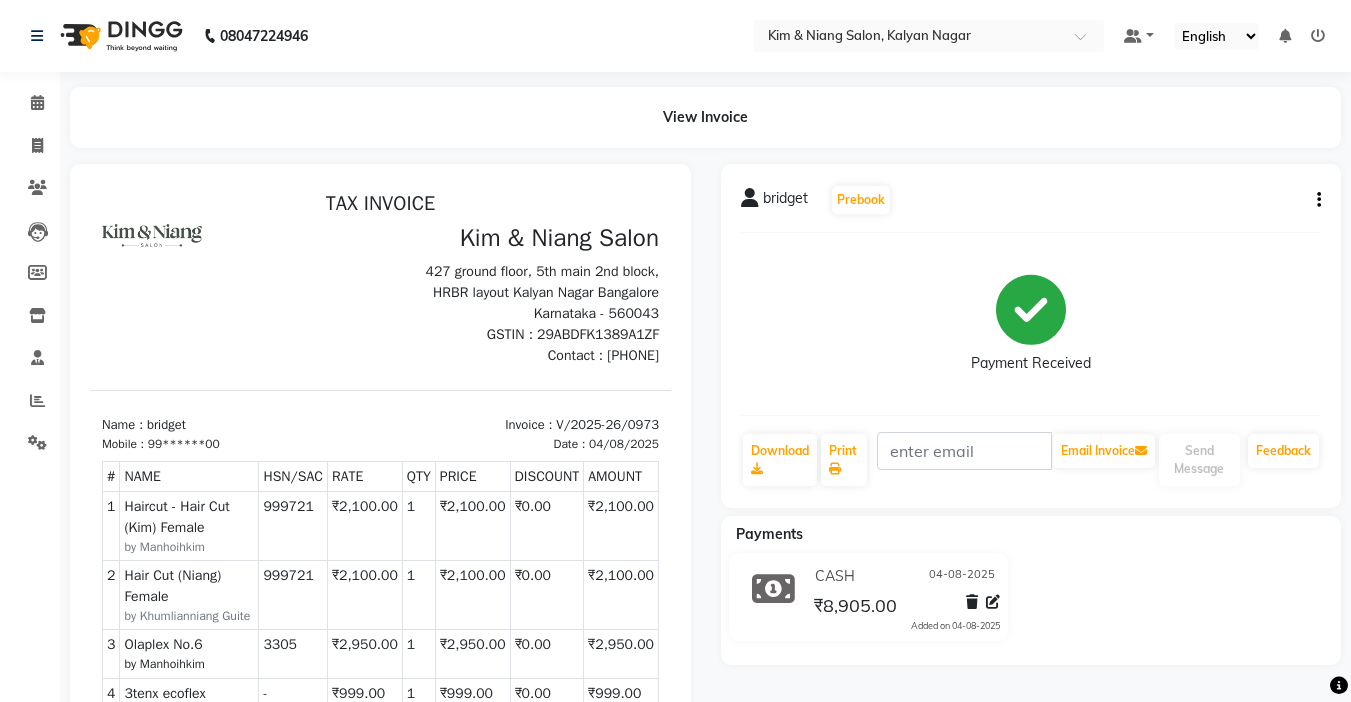 drag, startPoint x: 794, startPoint y: 588, endPoint x: 1195, endPoint y: 591, distance: 401.01123 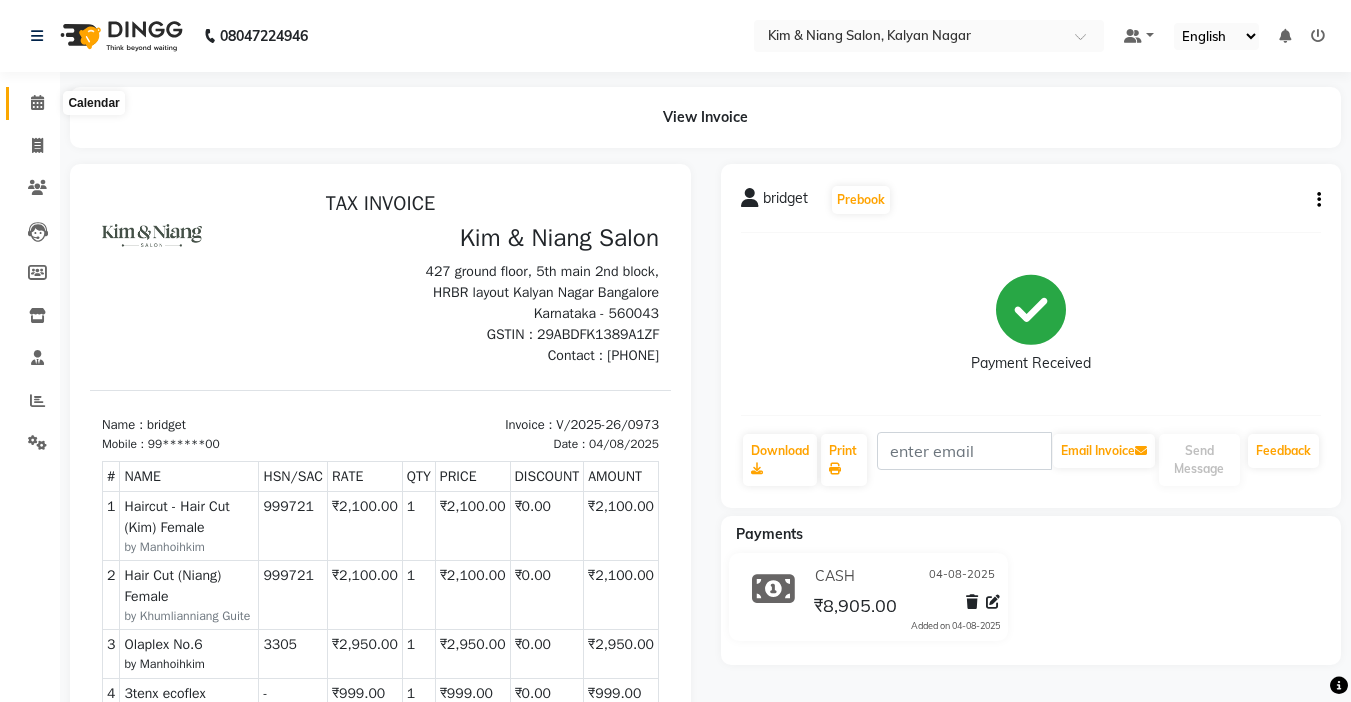 click 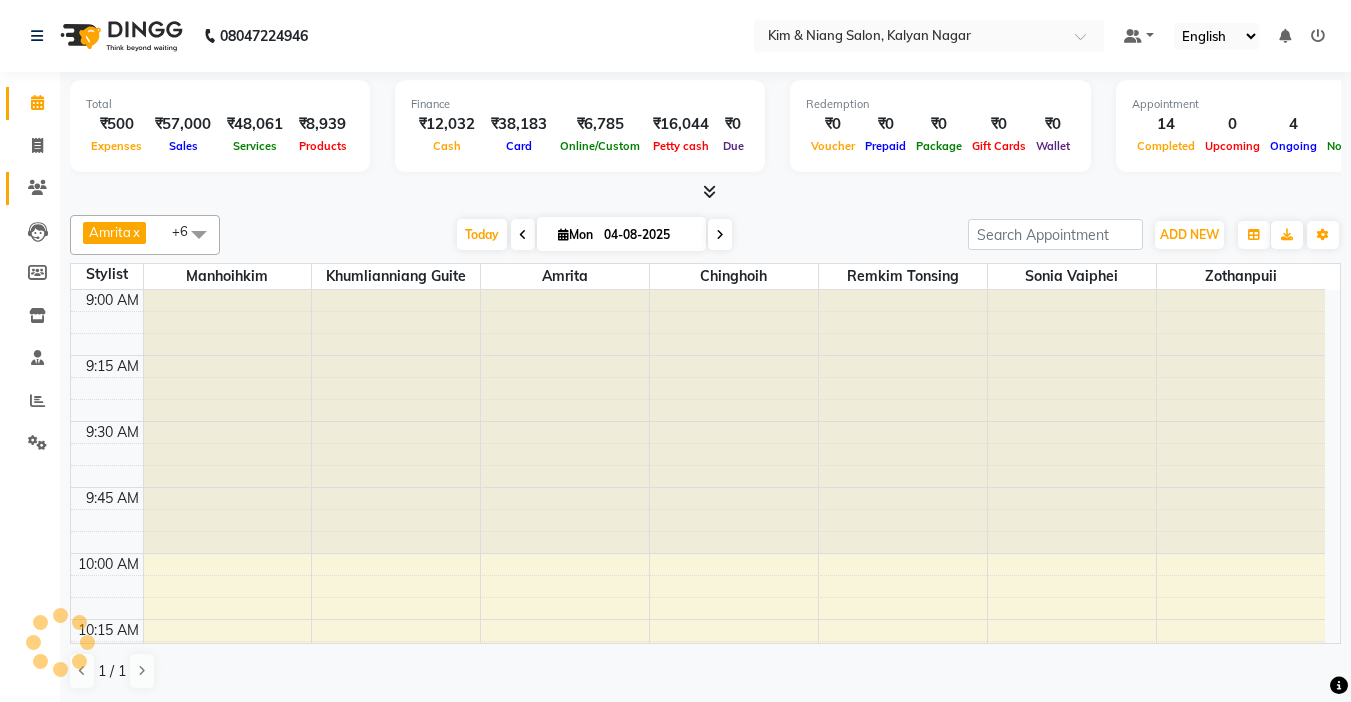scroll, scrollTop: 0, scrollLeft: 0, axis: both 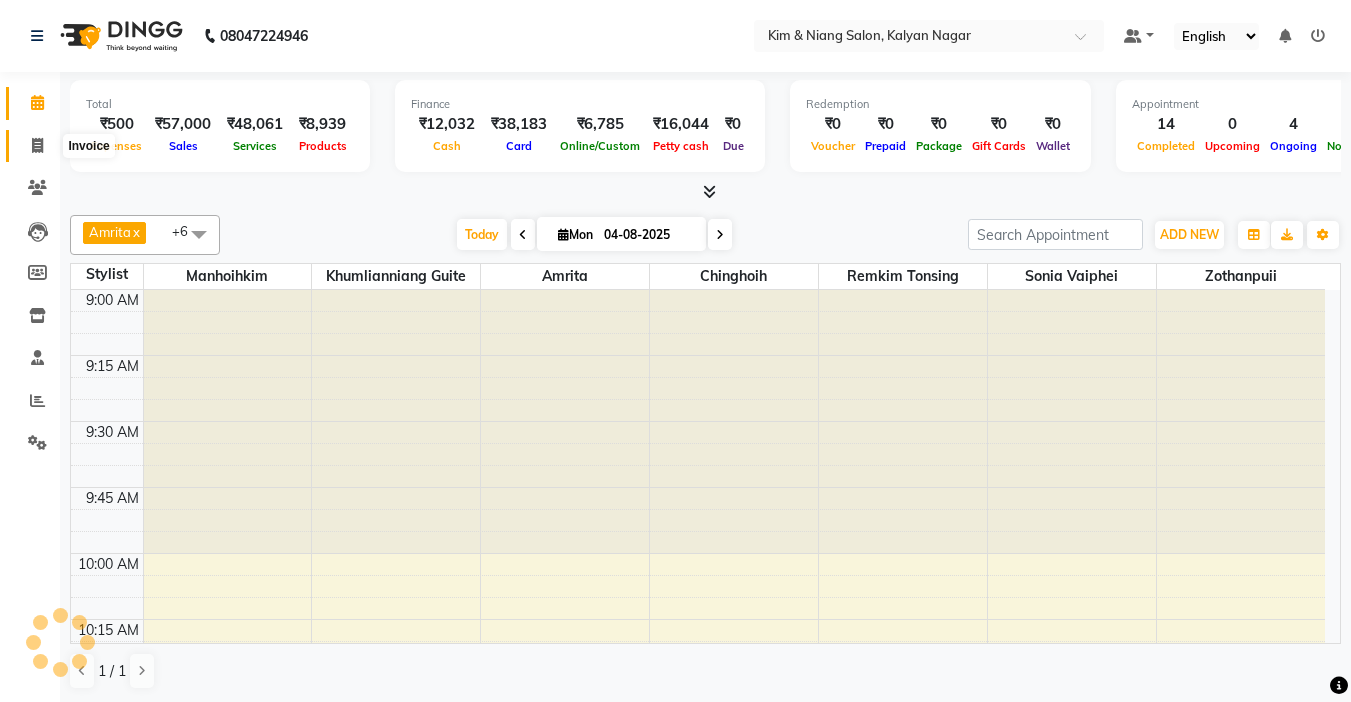 click 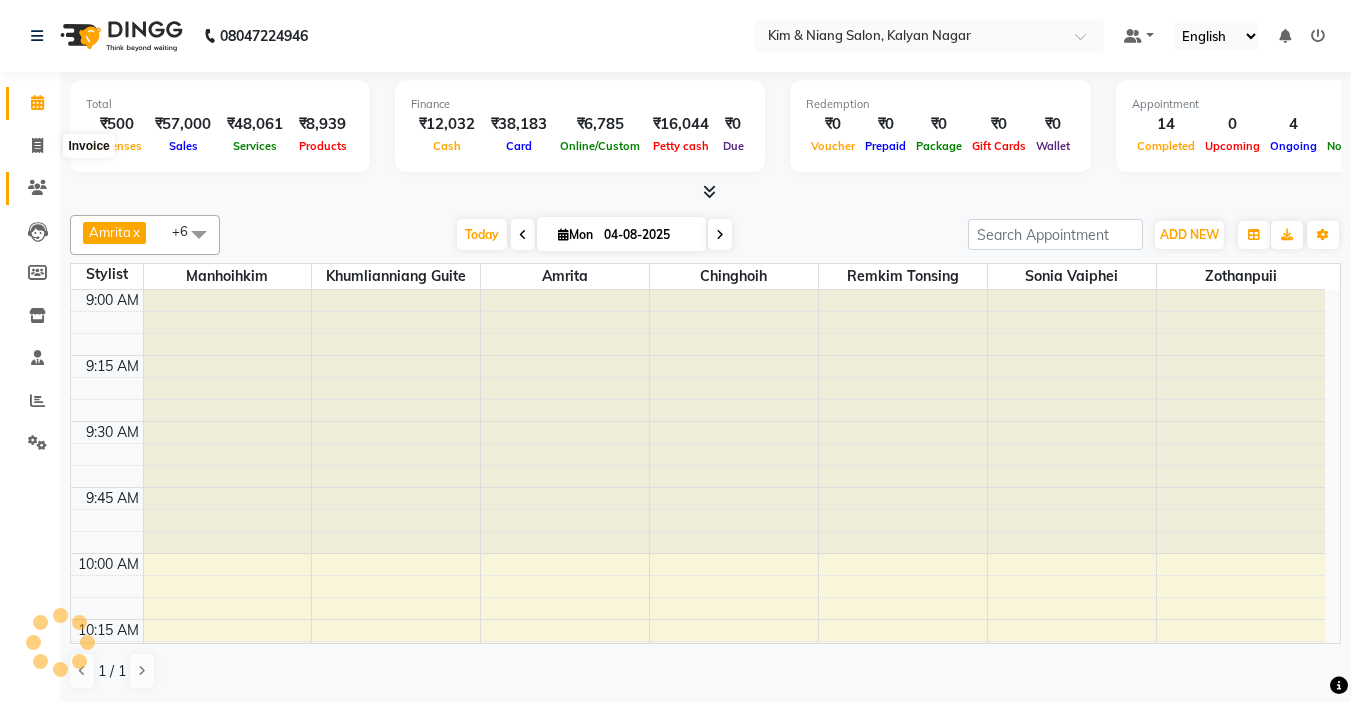 select on "service" 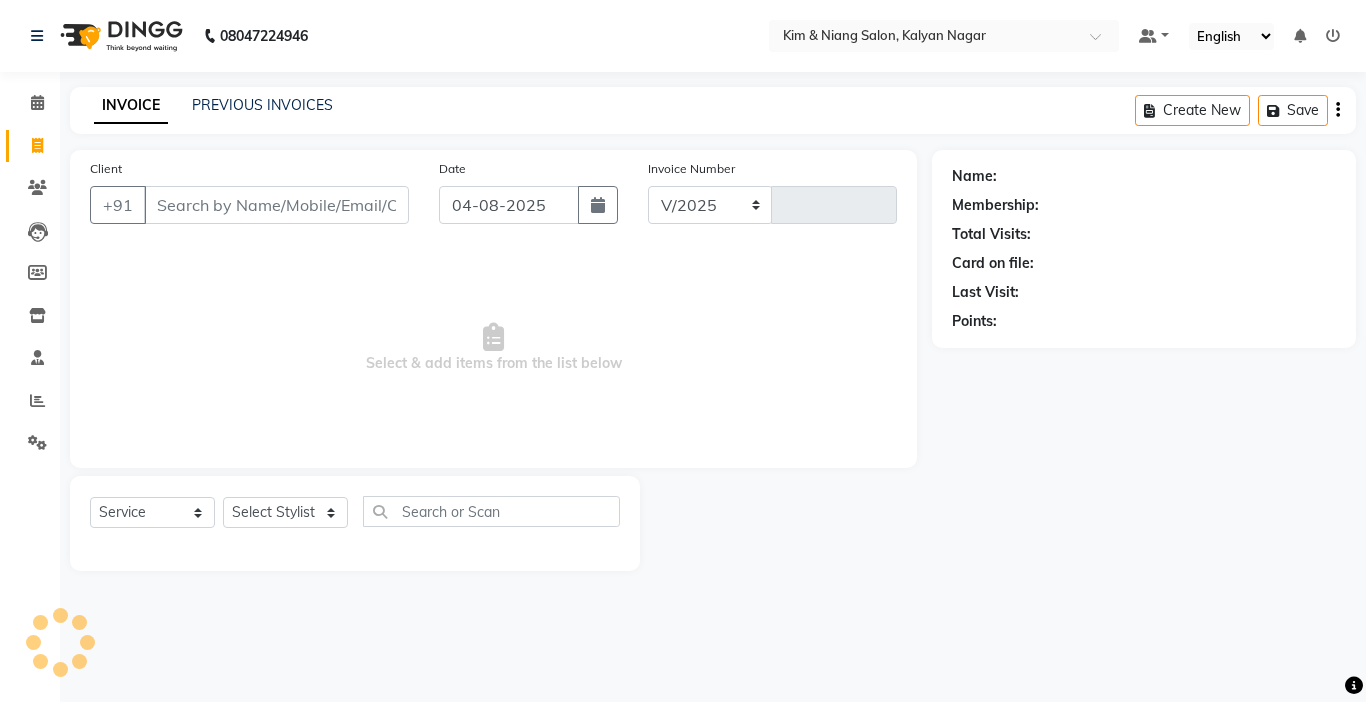 select on "7750" 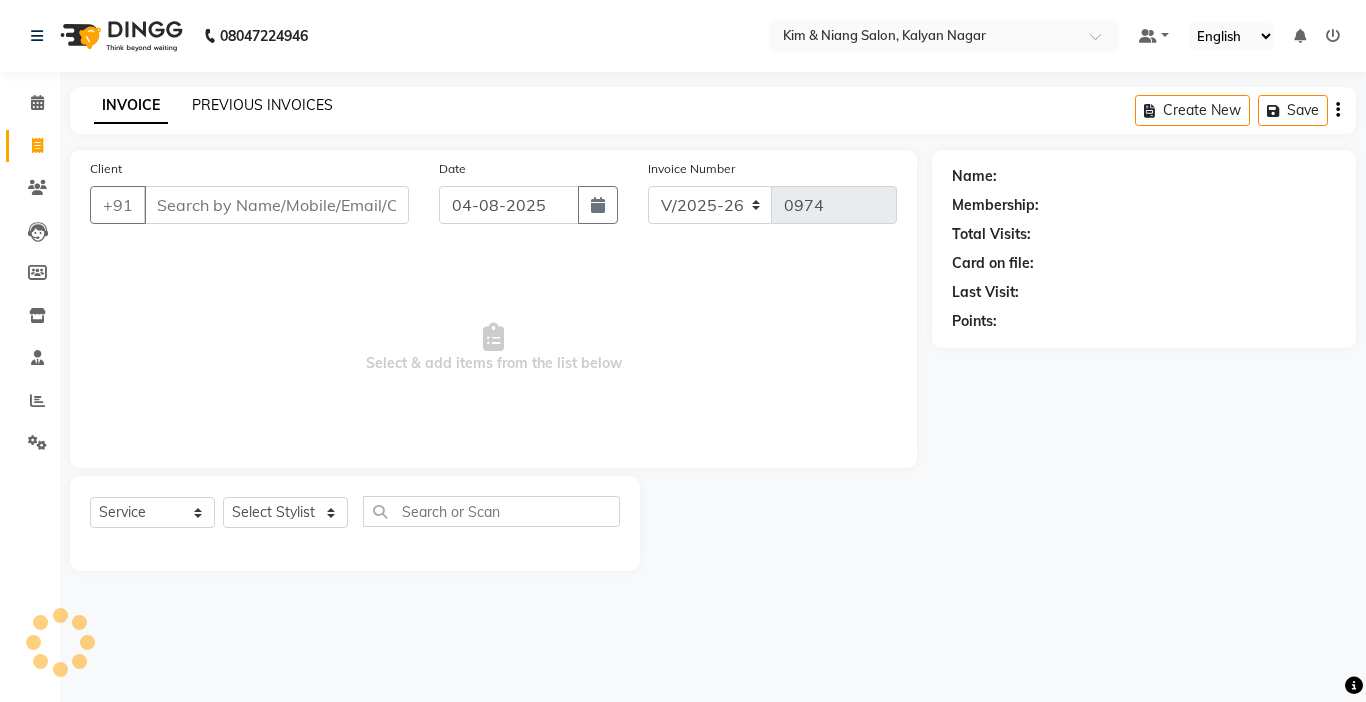 click on "PREVIOUS INVOICES" 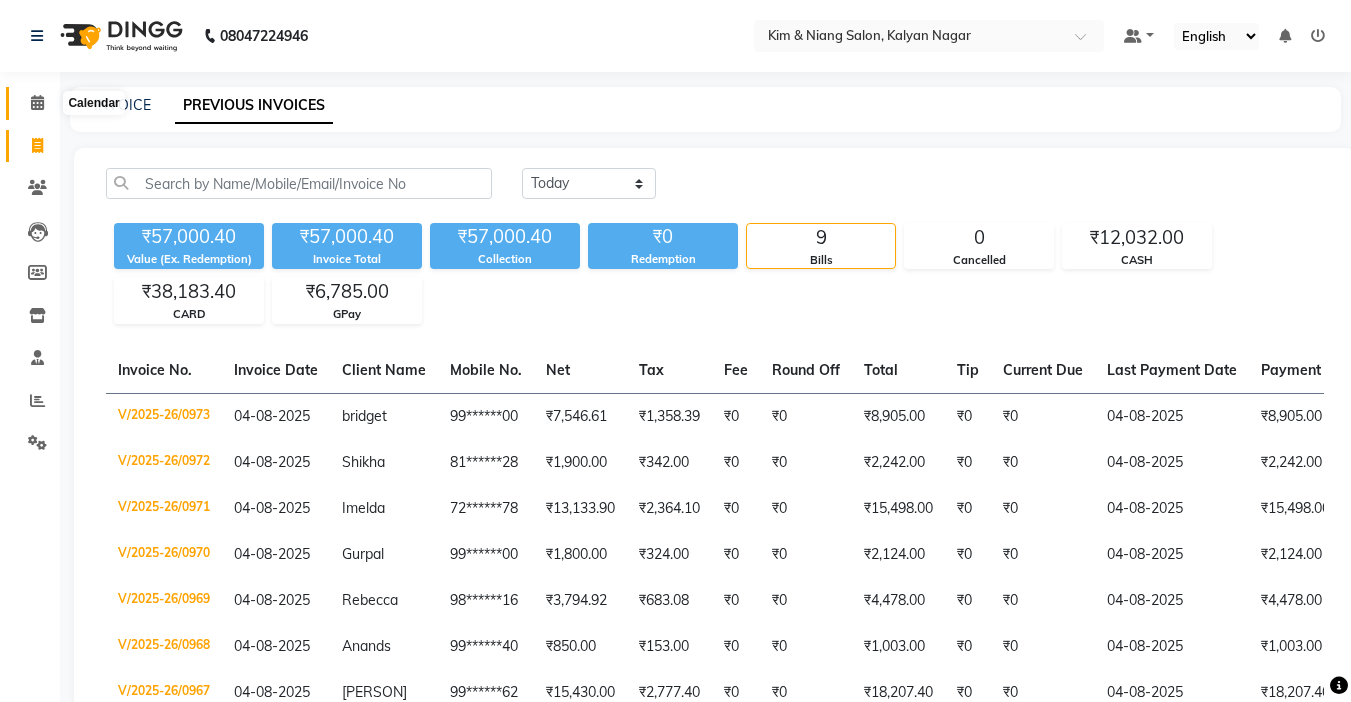 click 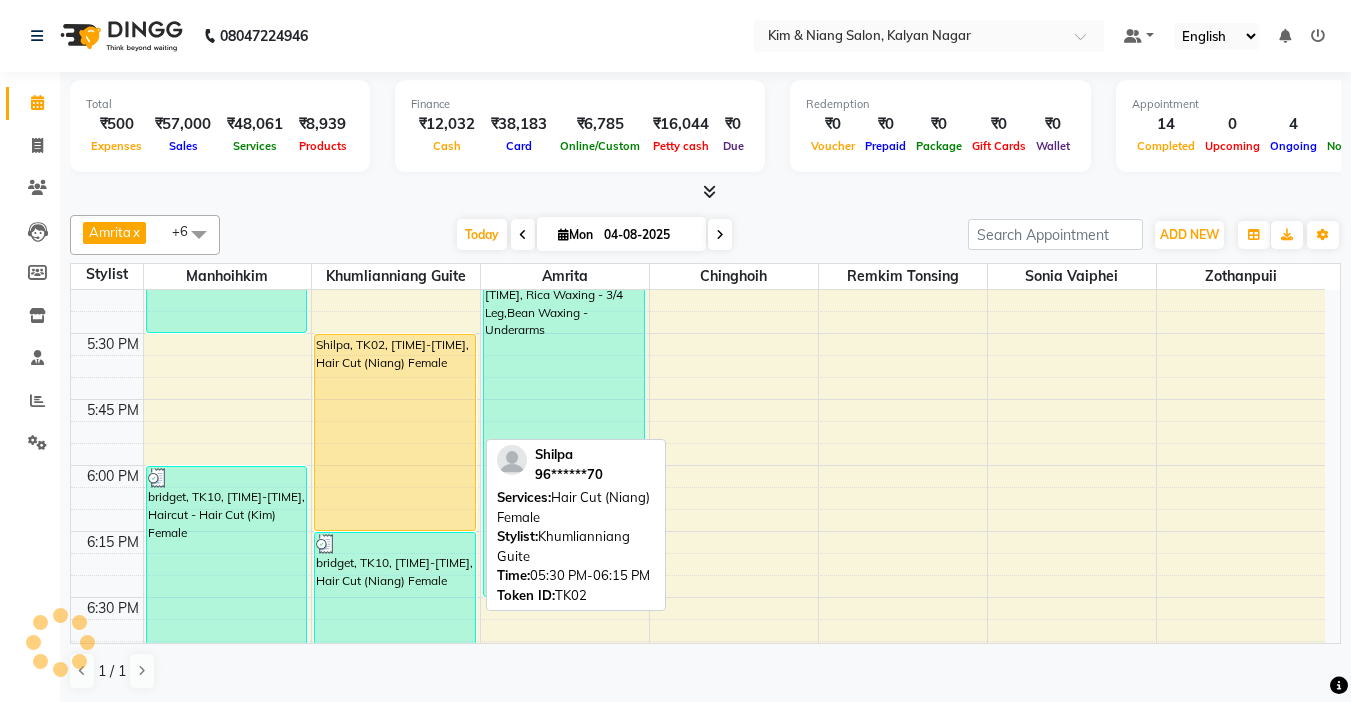 scroll, scrollTop: 2300, scrollLeft: 0, axis: vertical 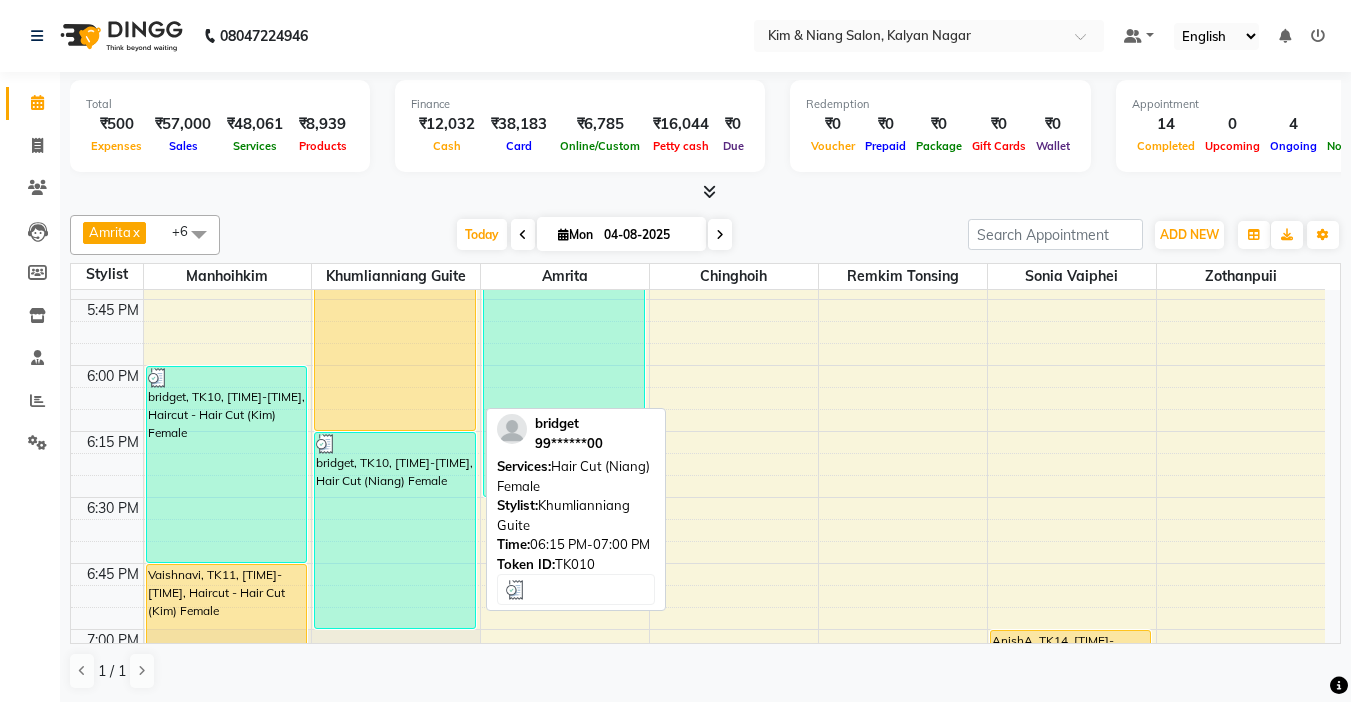 click on "Shilpa, TK02, [TIME]-[TIME], Hair Cut (Niang) Female" at bounding box center [395, 332] 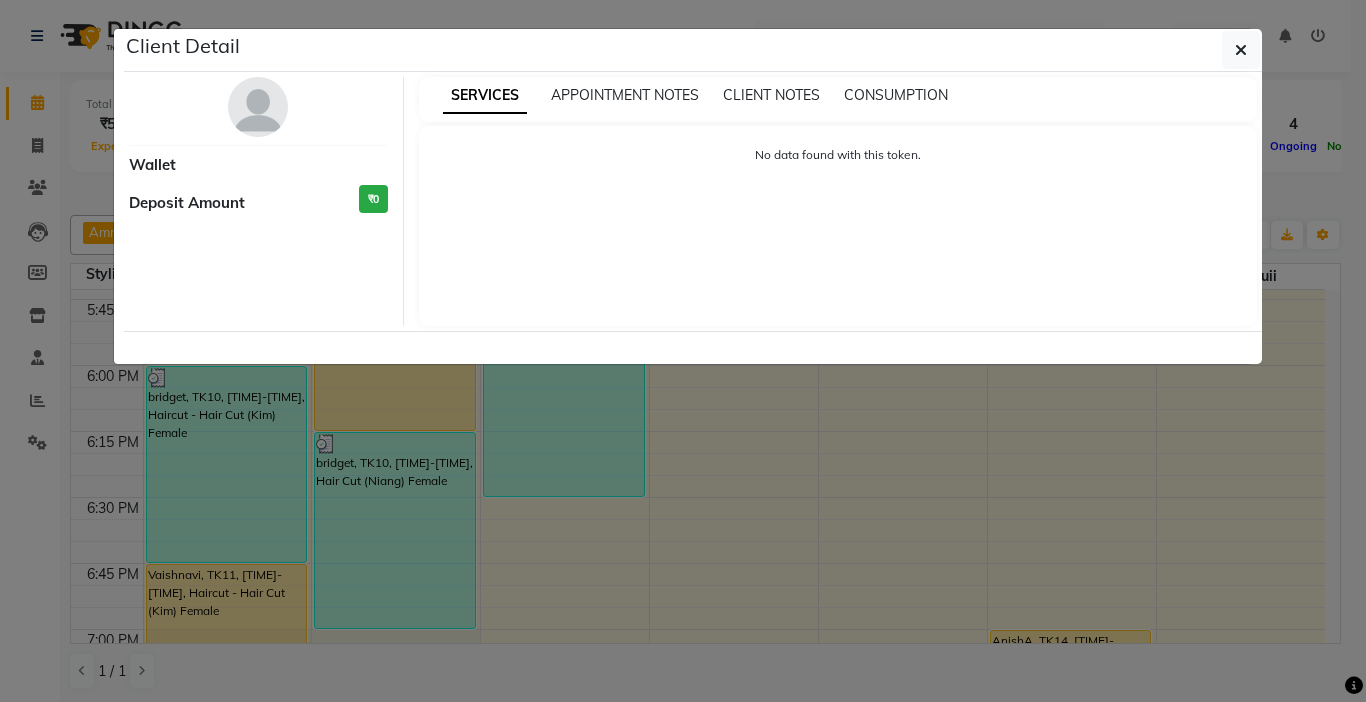 select on "1" 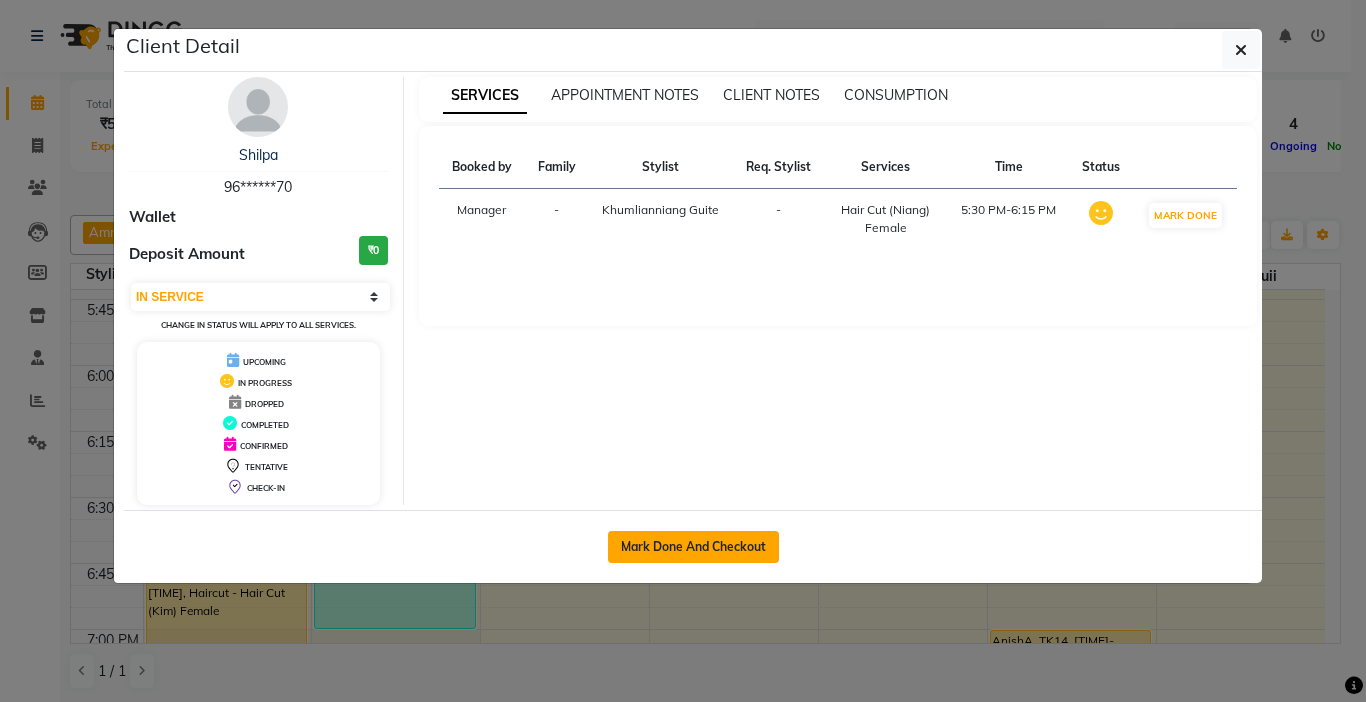 click on "Mark Done And Checkout" 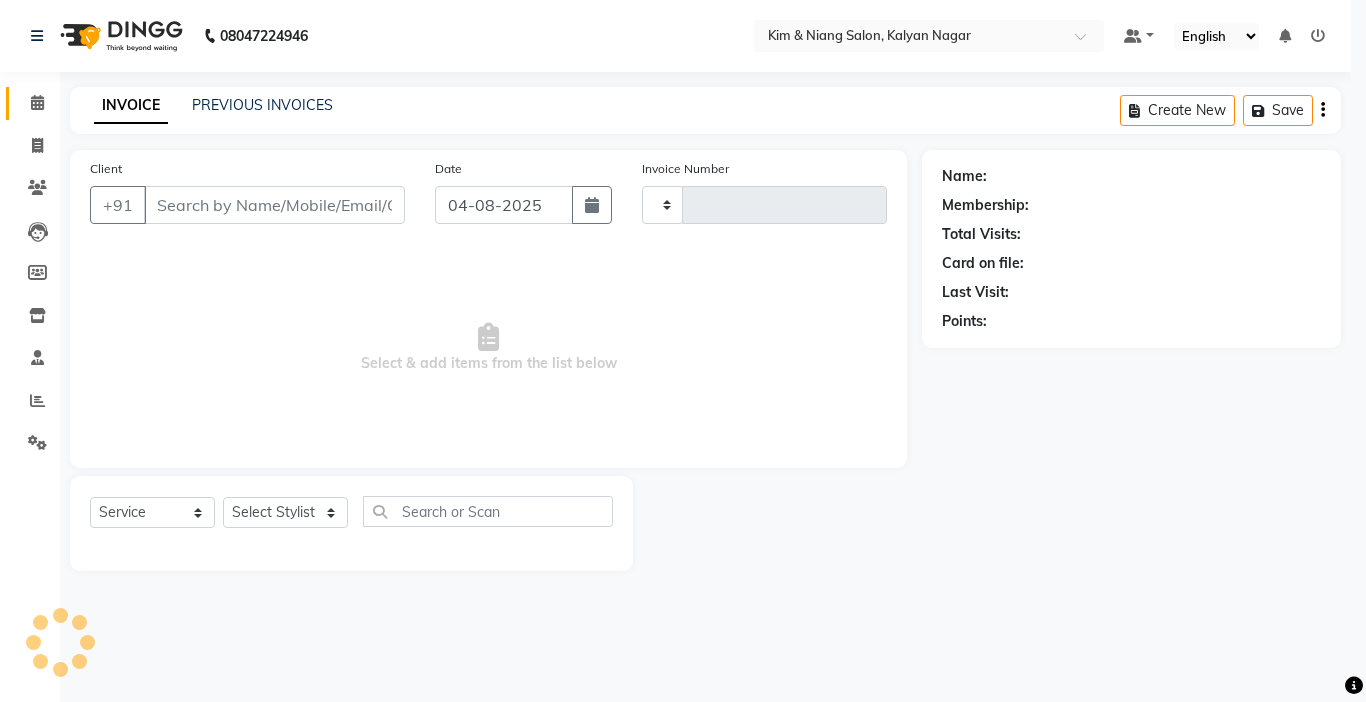 type on "0974" 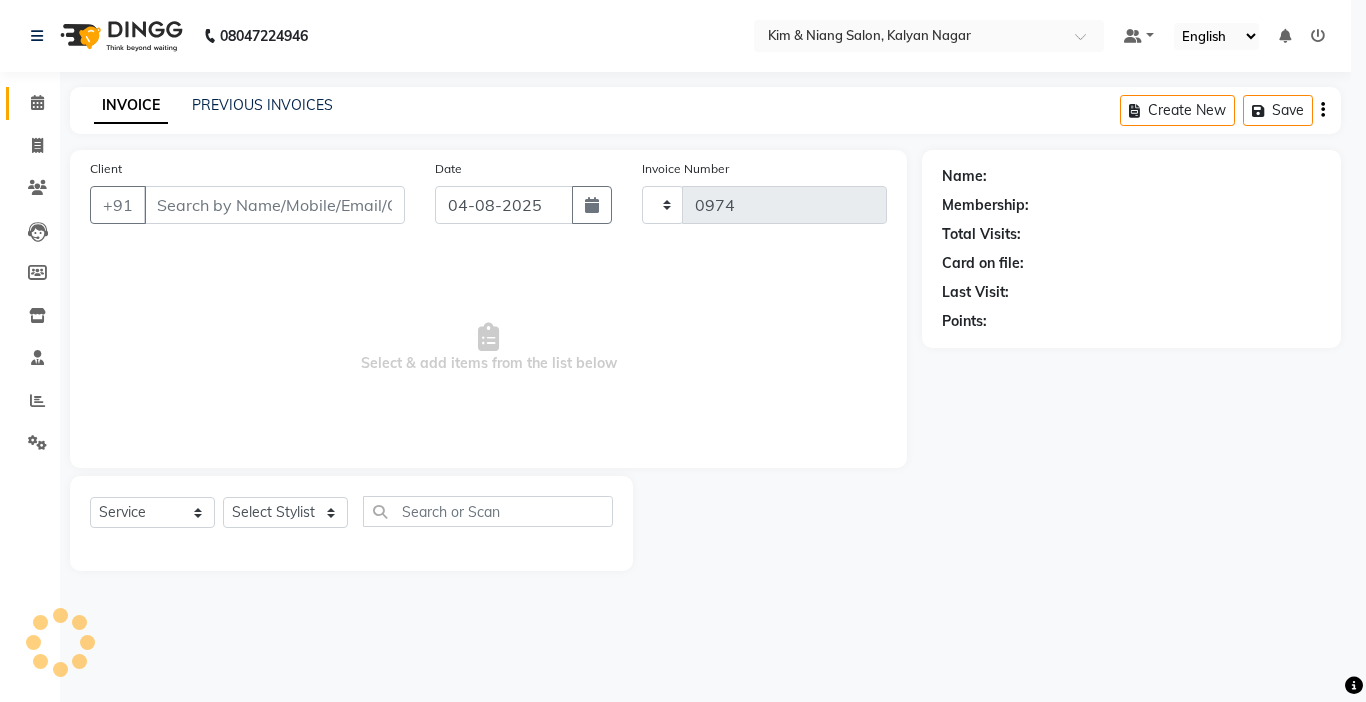 select on "7750" 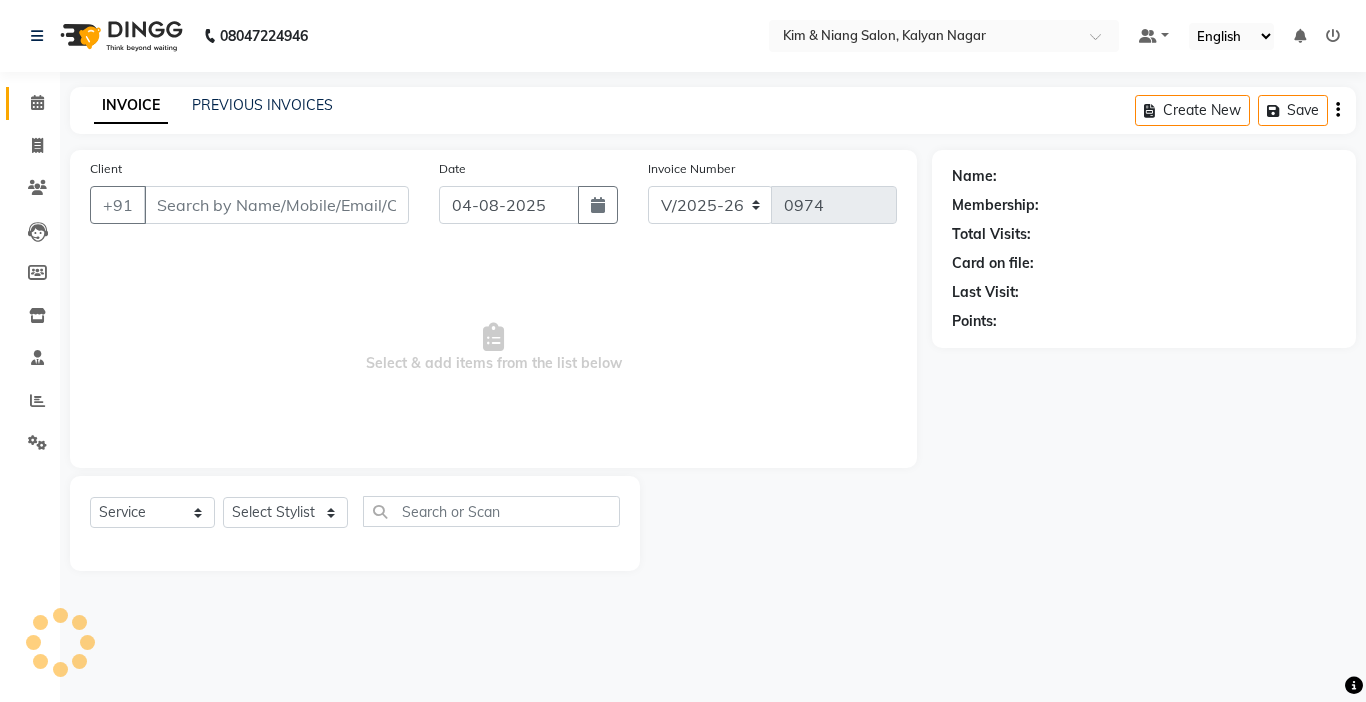 type on "96******70" 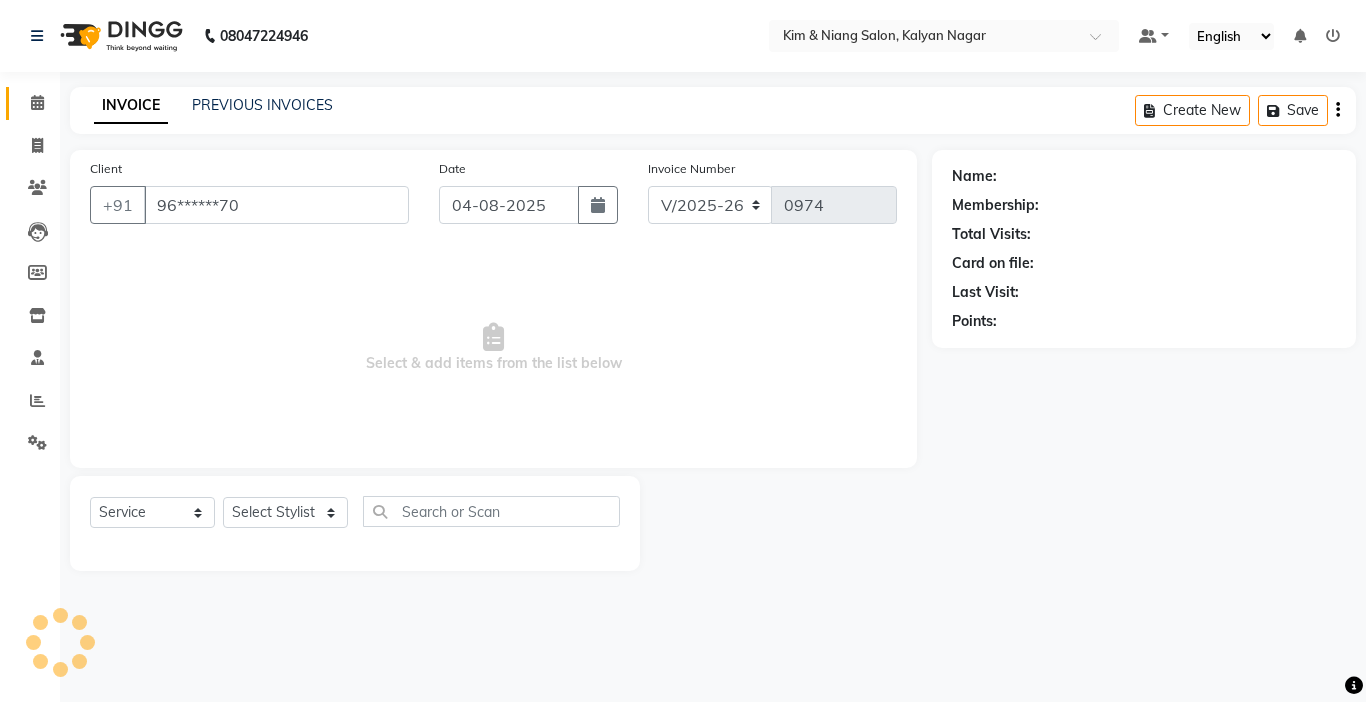 select on "70737" 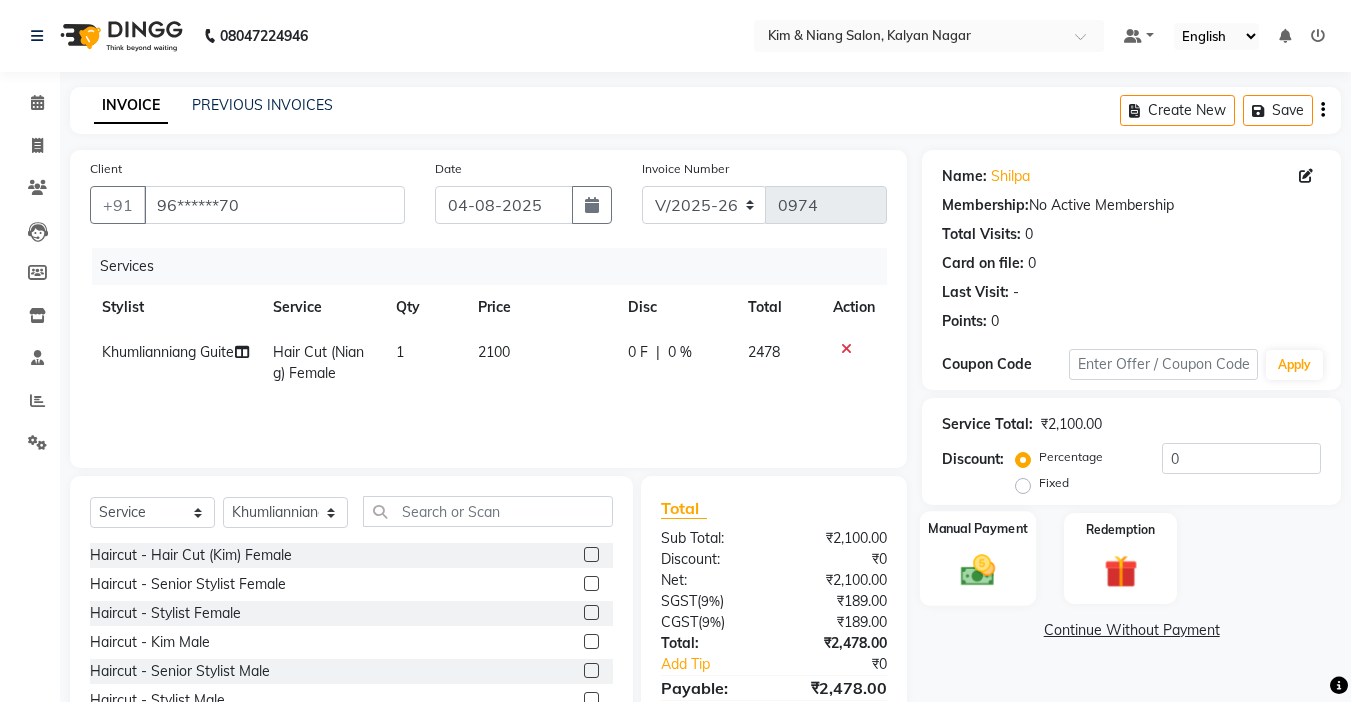 click 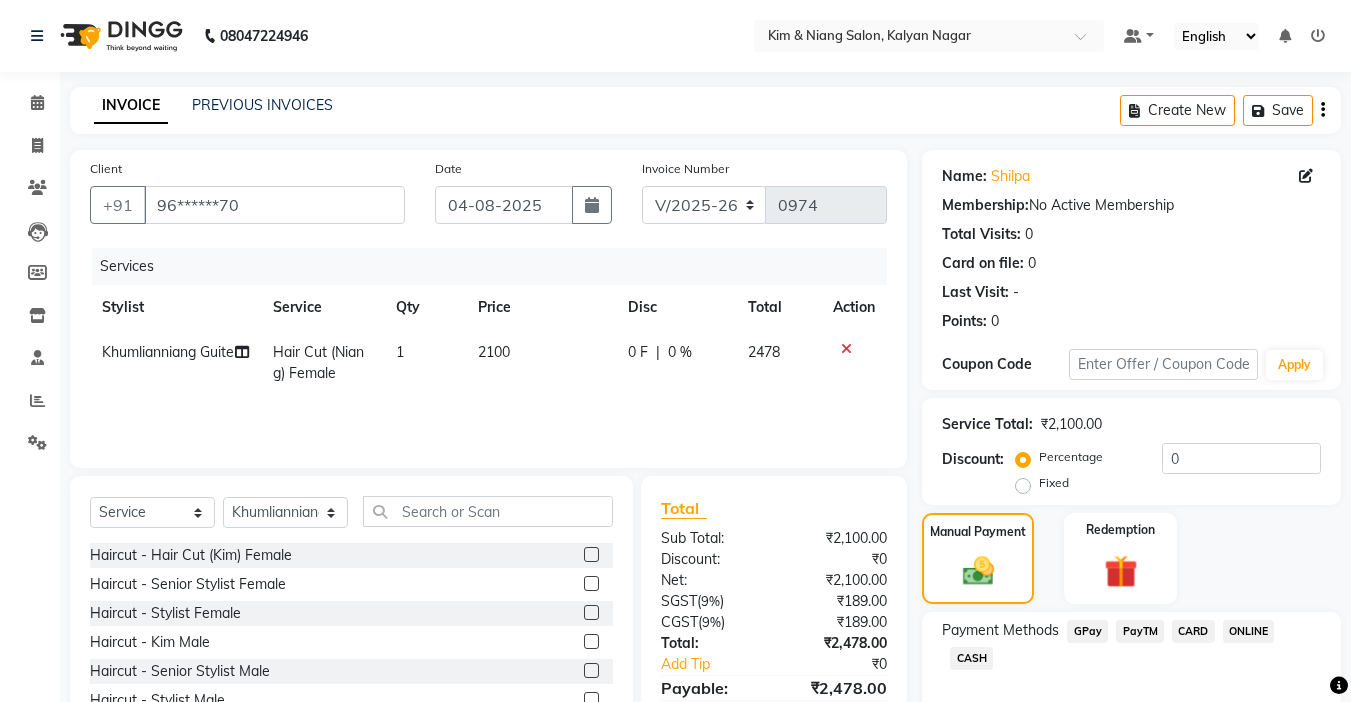 click on "GPay" 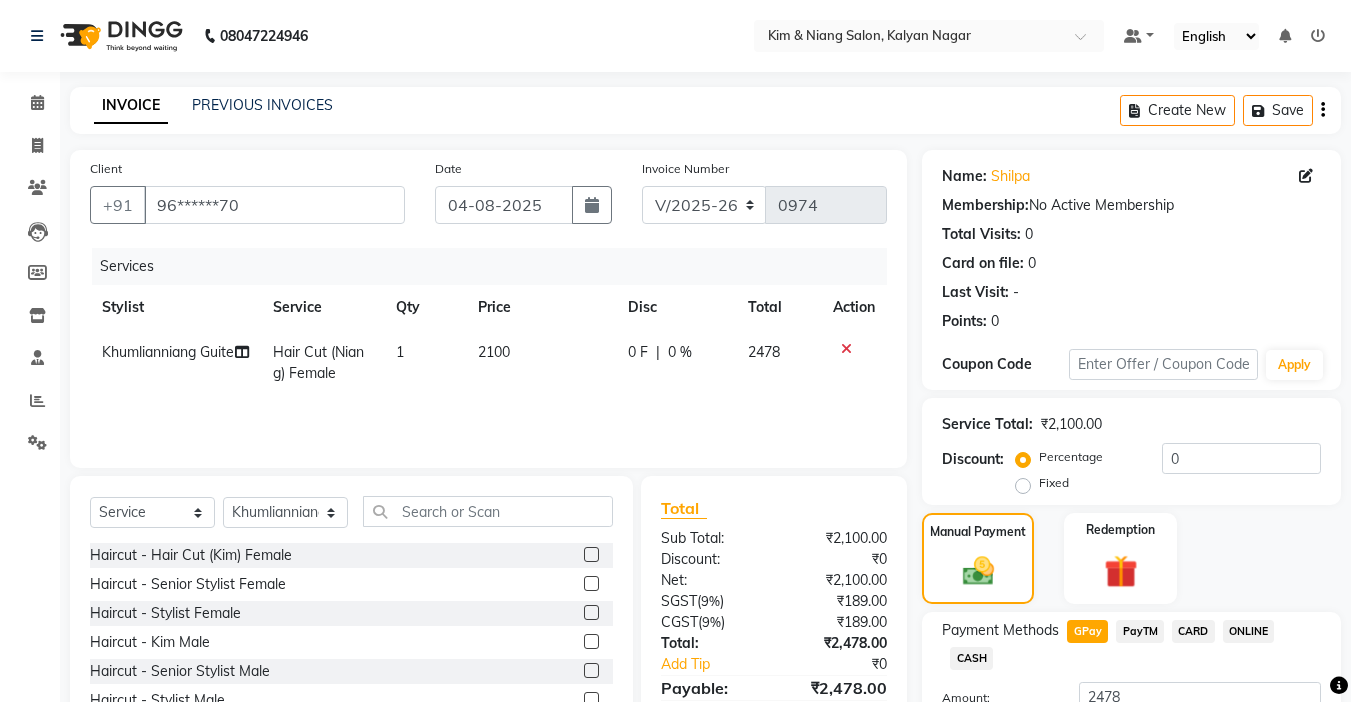 scroll, scrollTop: 157, scrollLeft: 0, axis: vertical 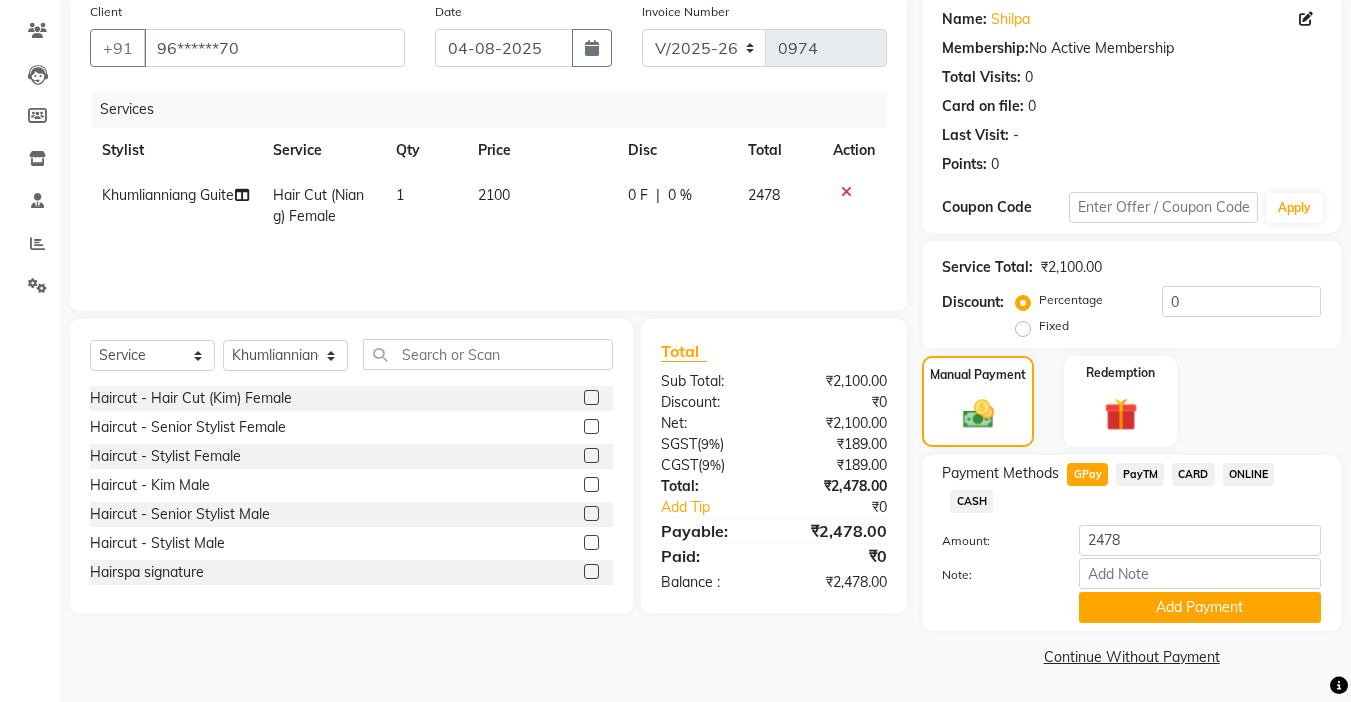 click on "CARD" 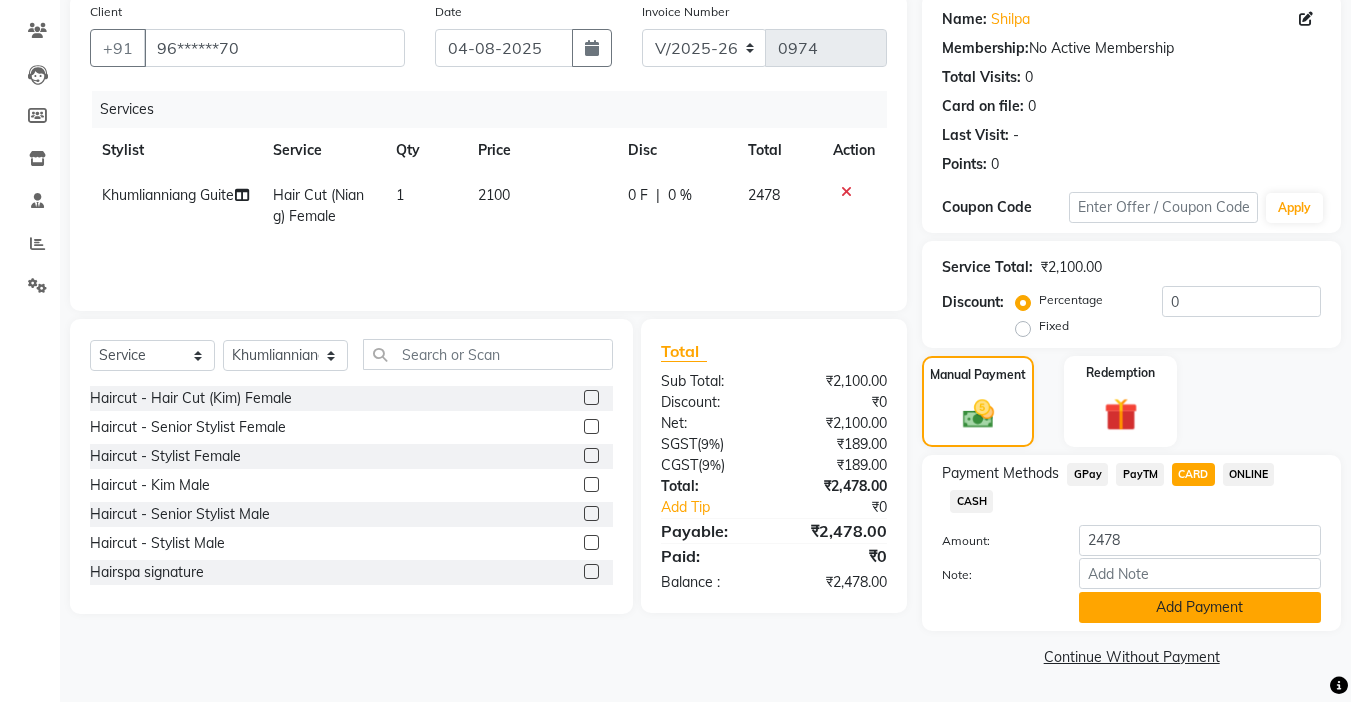 click on "Add Payment" 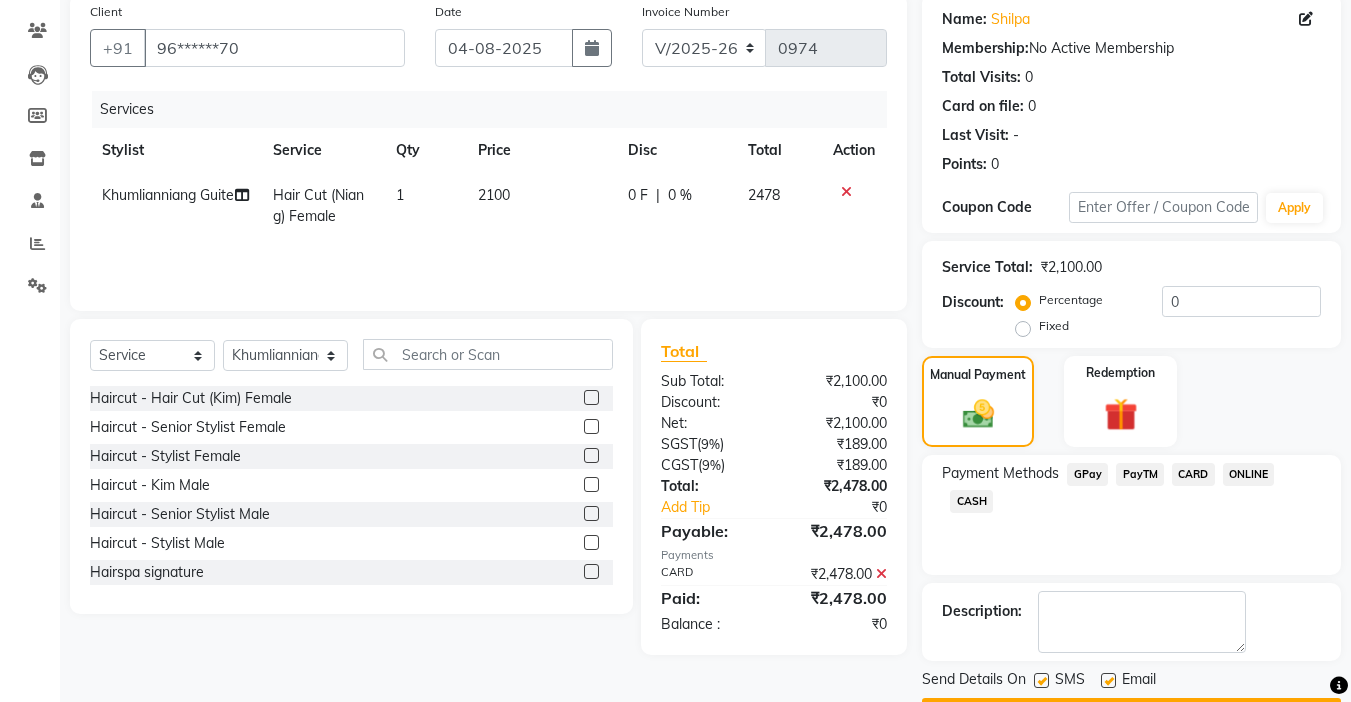 scroll, scrollTop: 214, scrollLeft: 0, axis: vertical 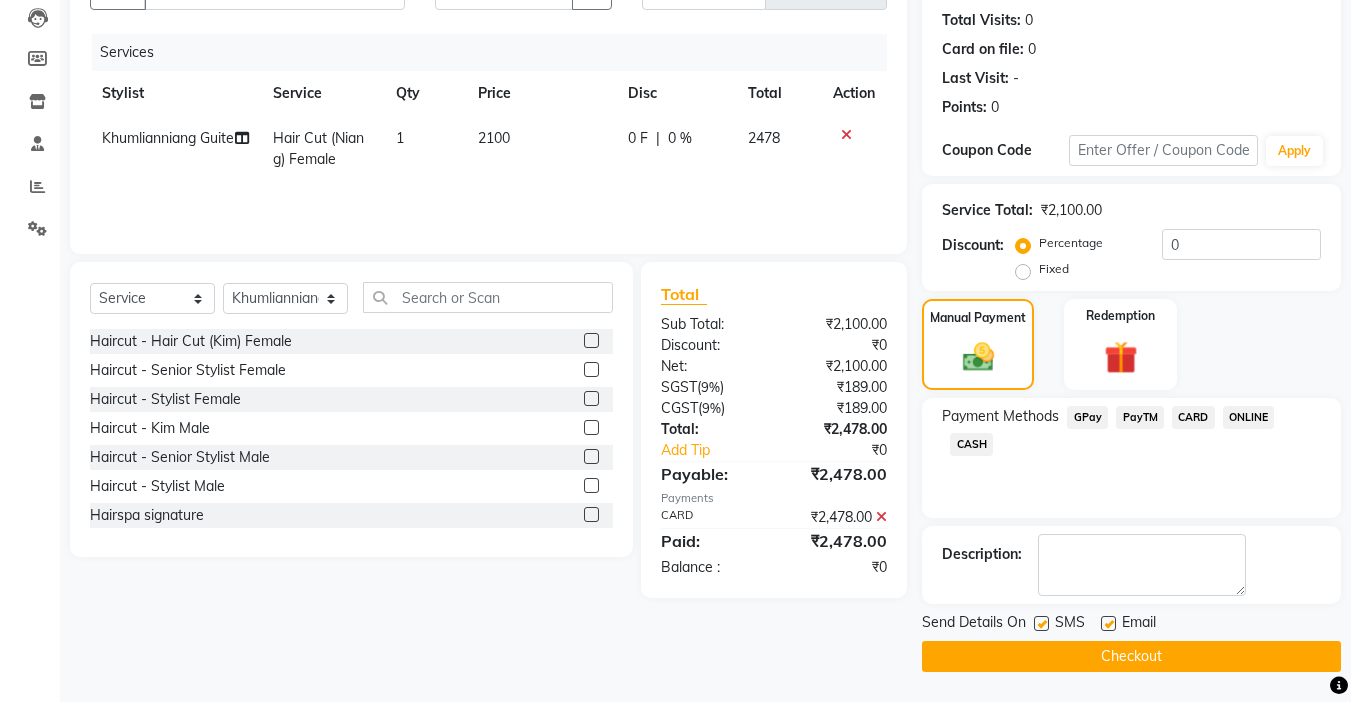 click on "Checkout" 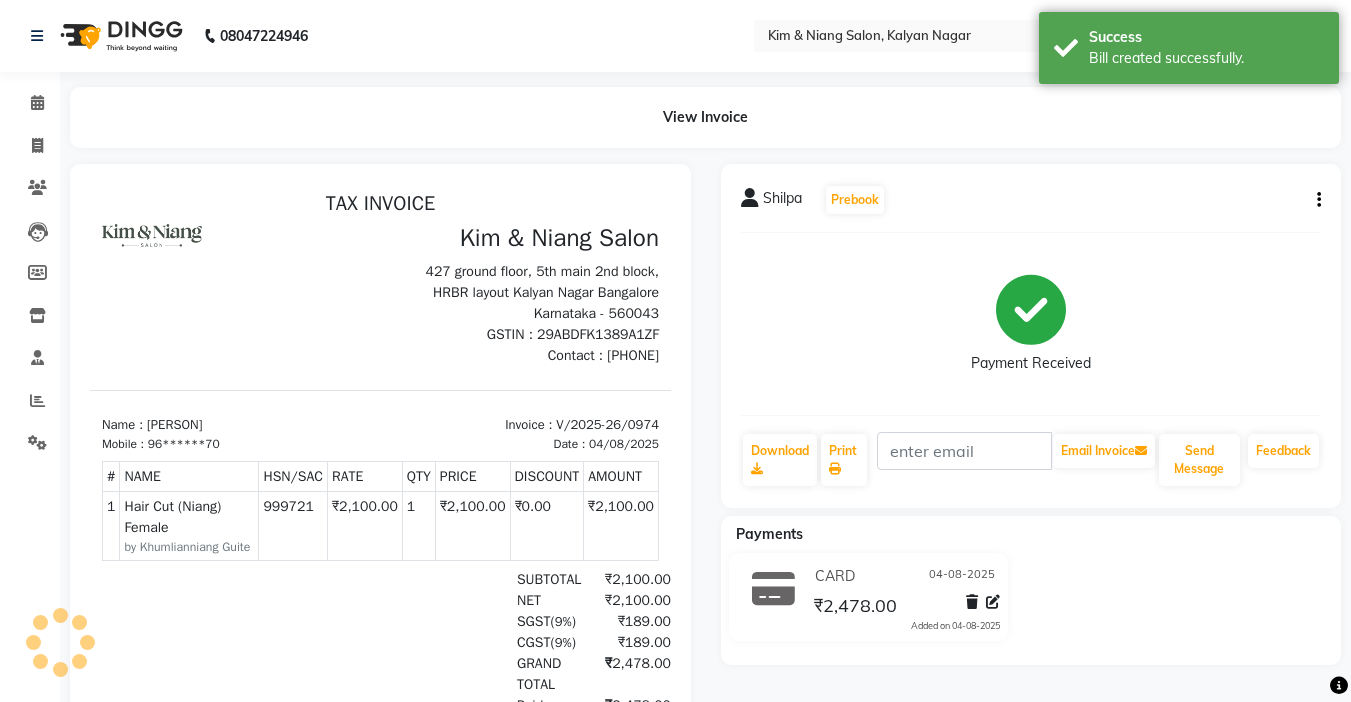 scroll, scrollTop: 0, scrollLeft: 0, axis: both 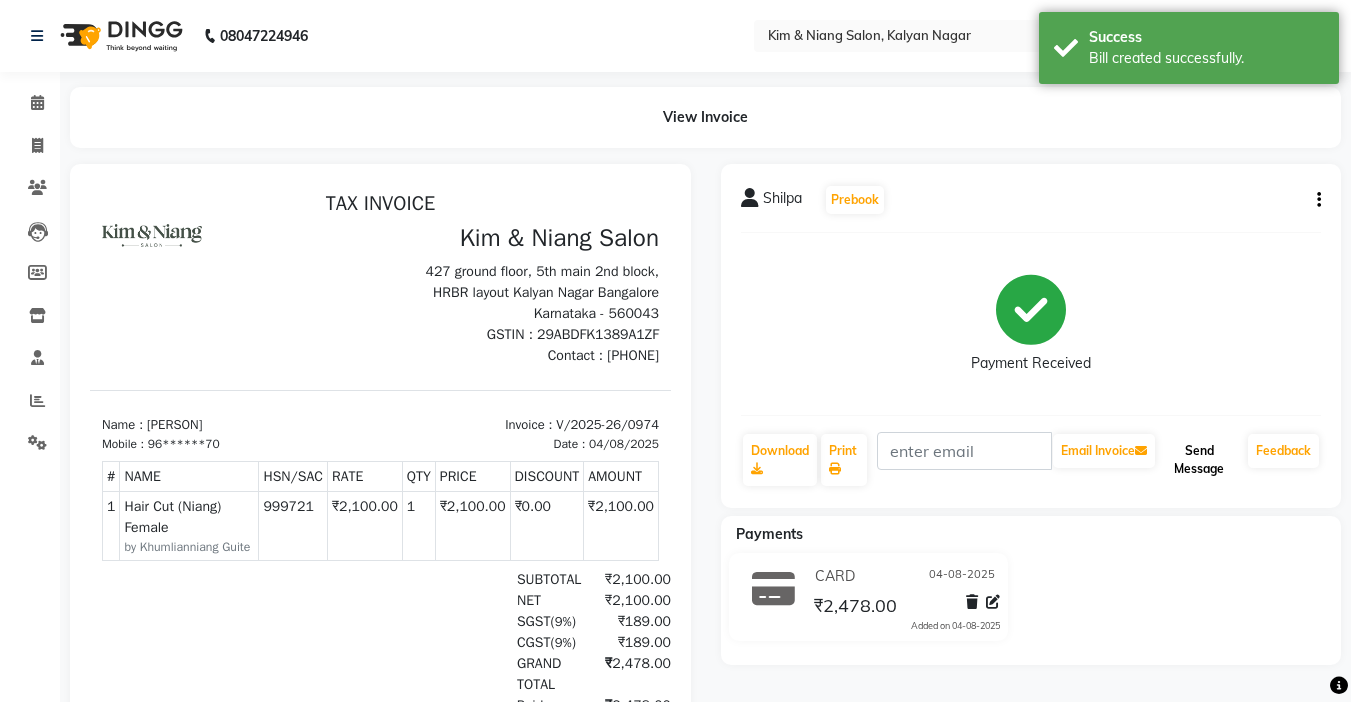 click on "Send Message" 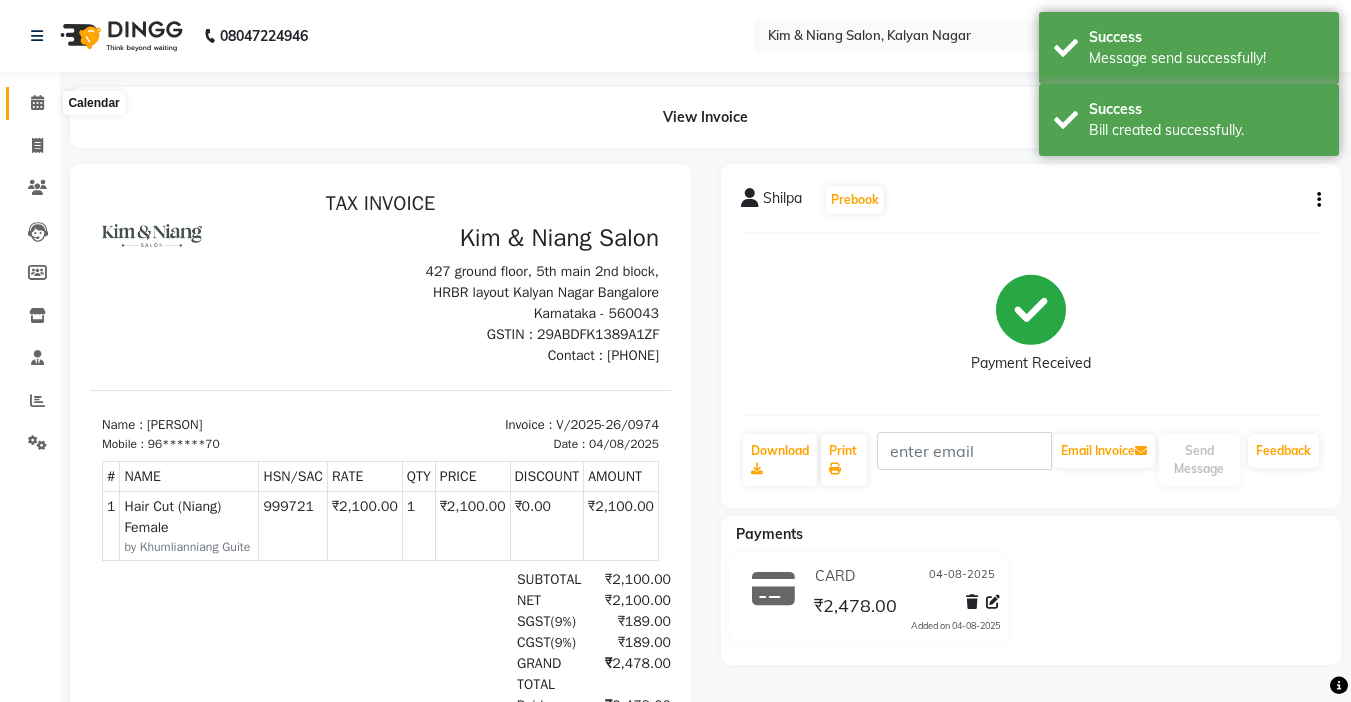 click 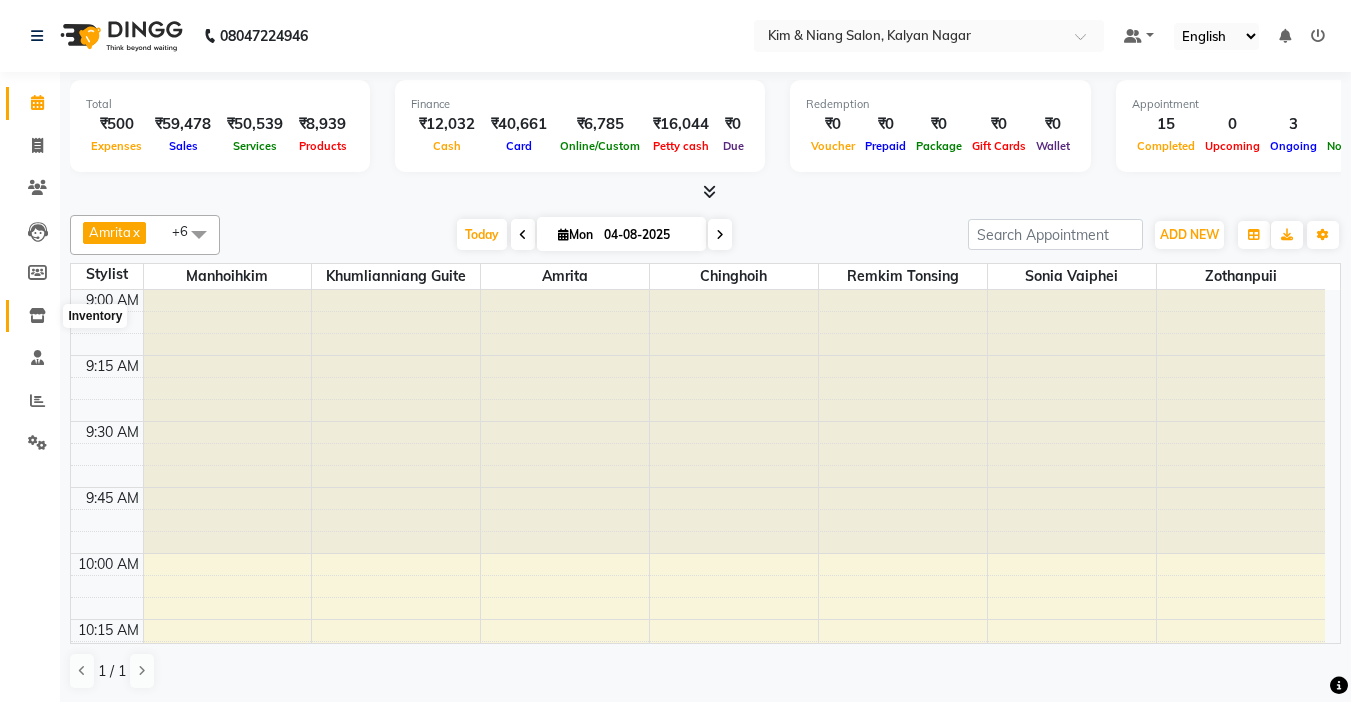 click 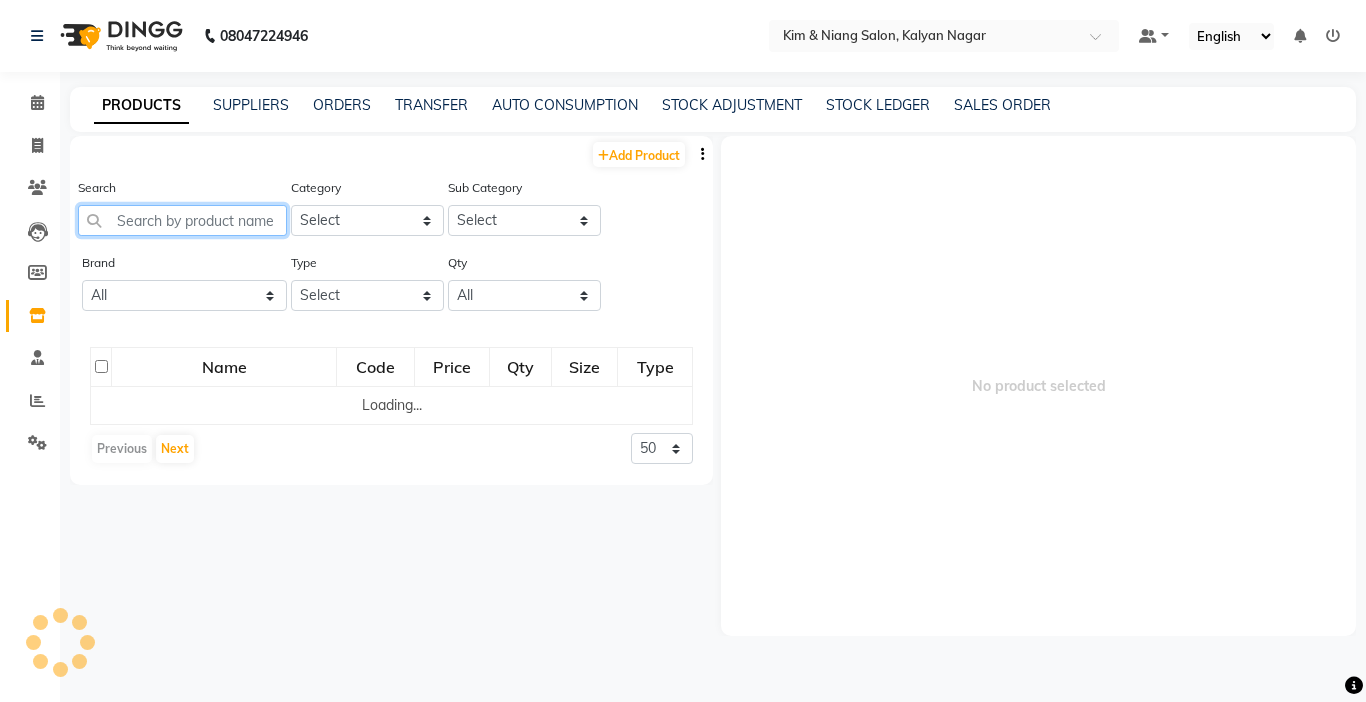 click 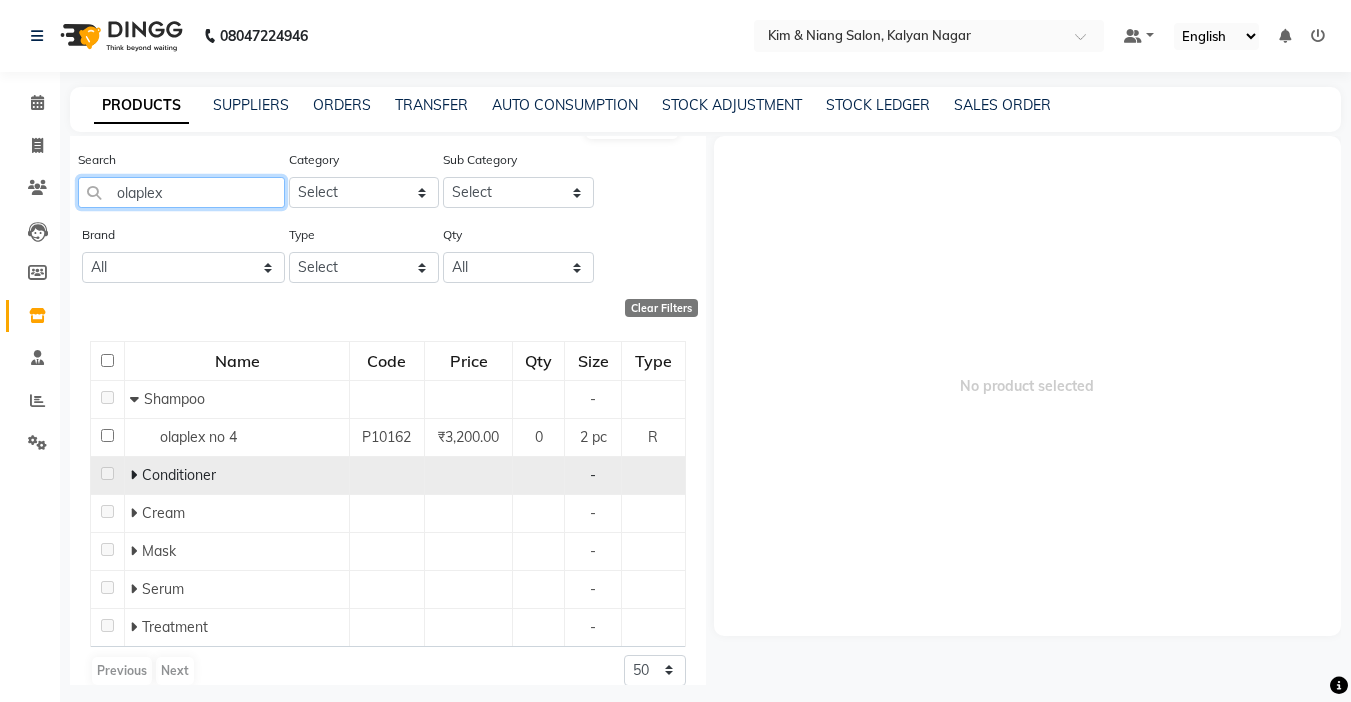 scroll, scrollTop: 50, scrollLeft: 0, axis: vertical 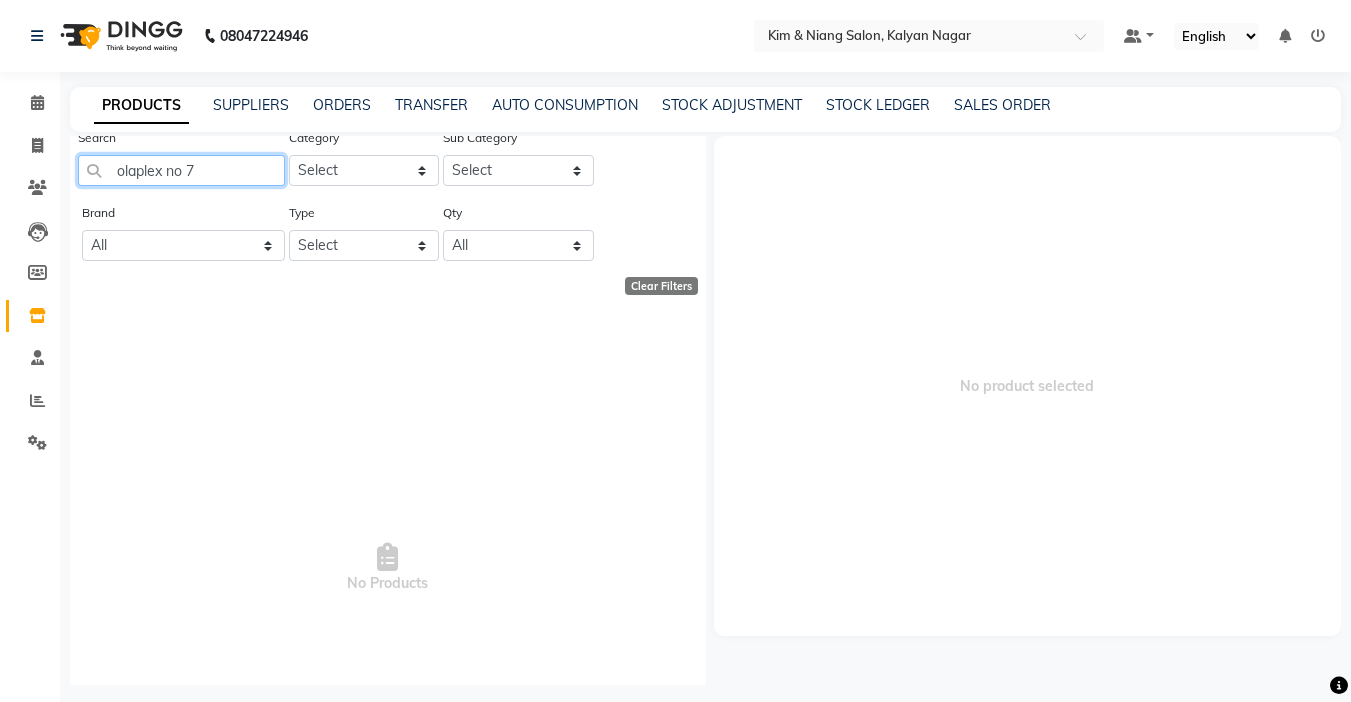click on "olaplex no 7" 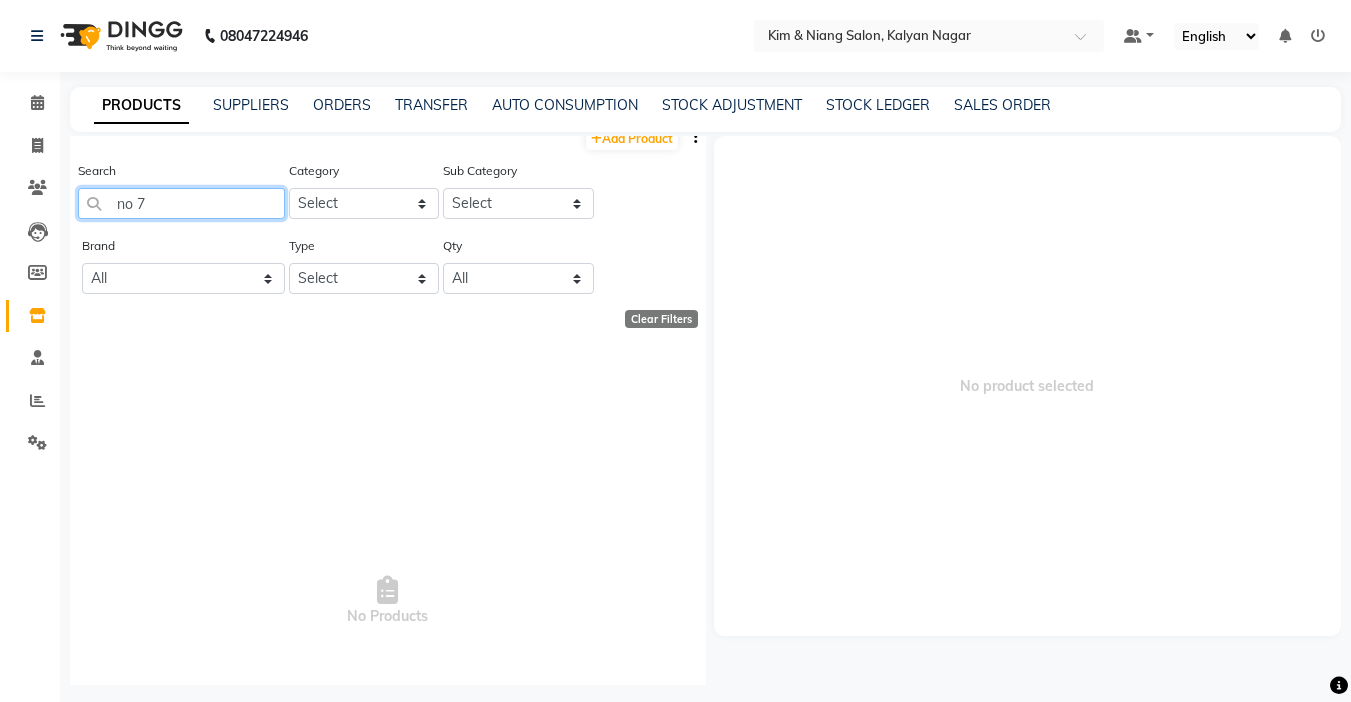 scroll, scrollTop: 0, scrollLeft: 0, axis: both 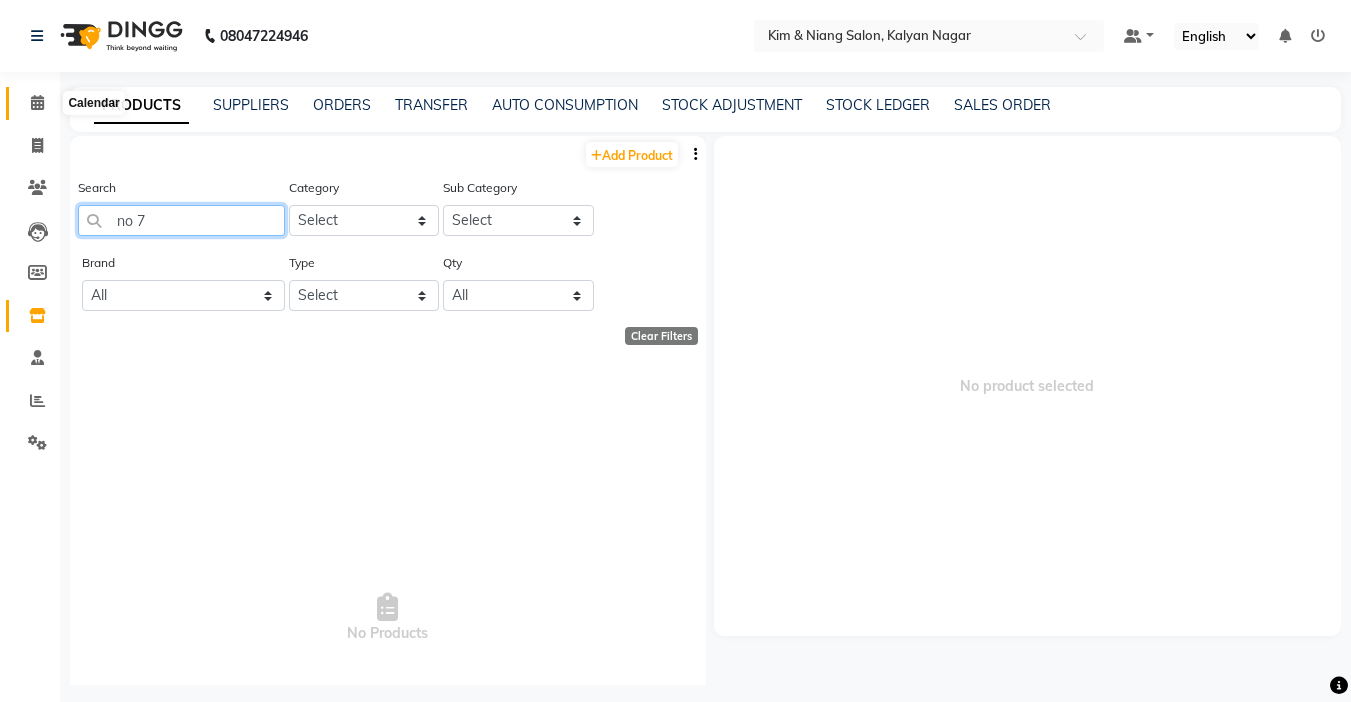 type on "no 7" 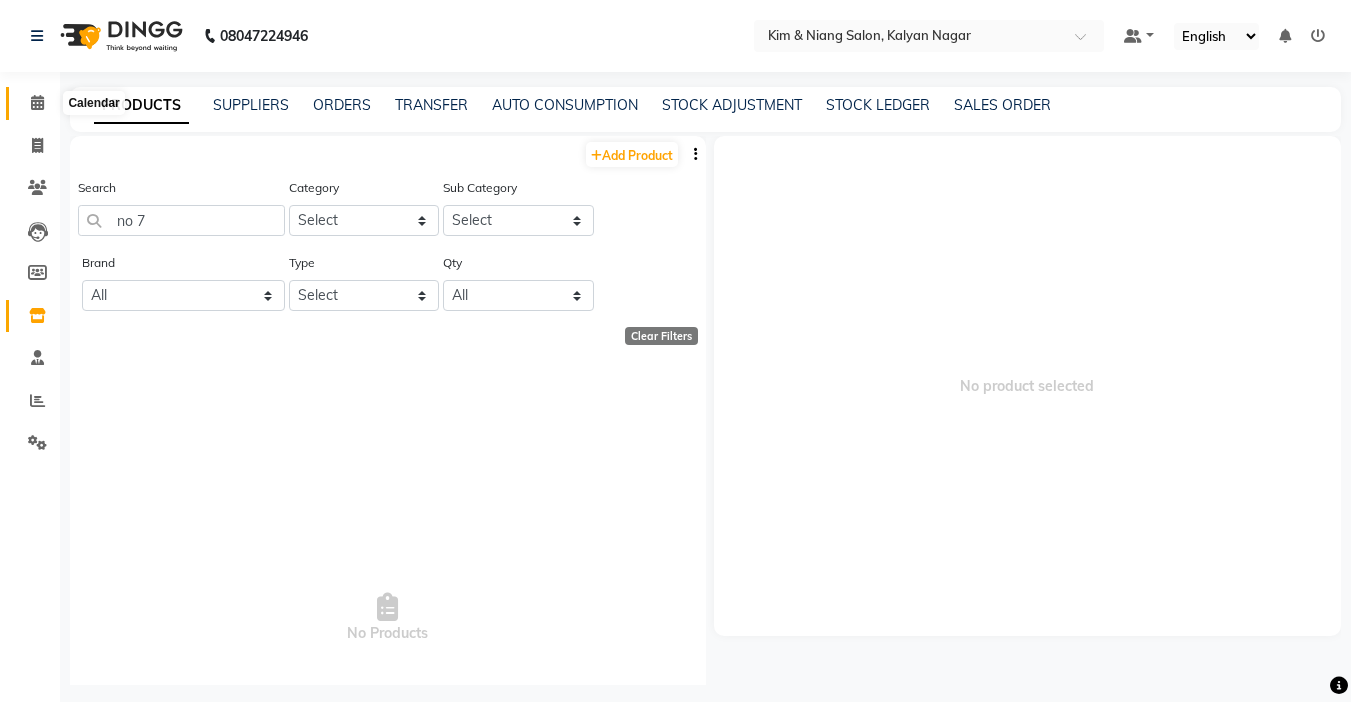 click 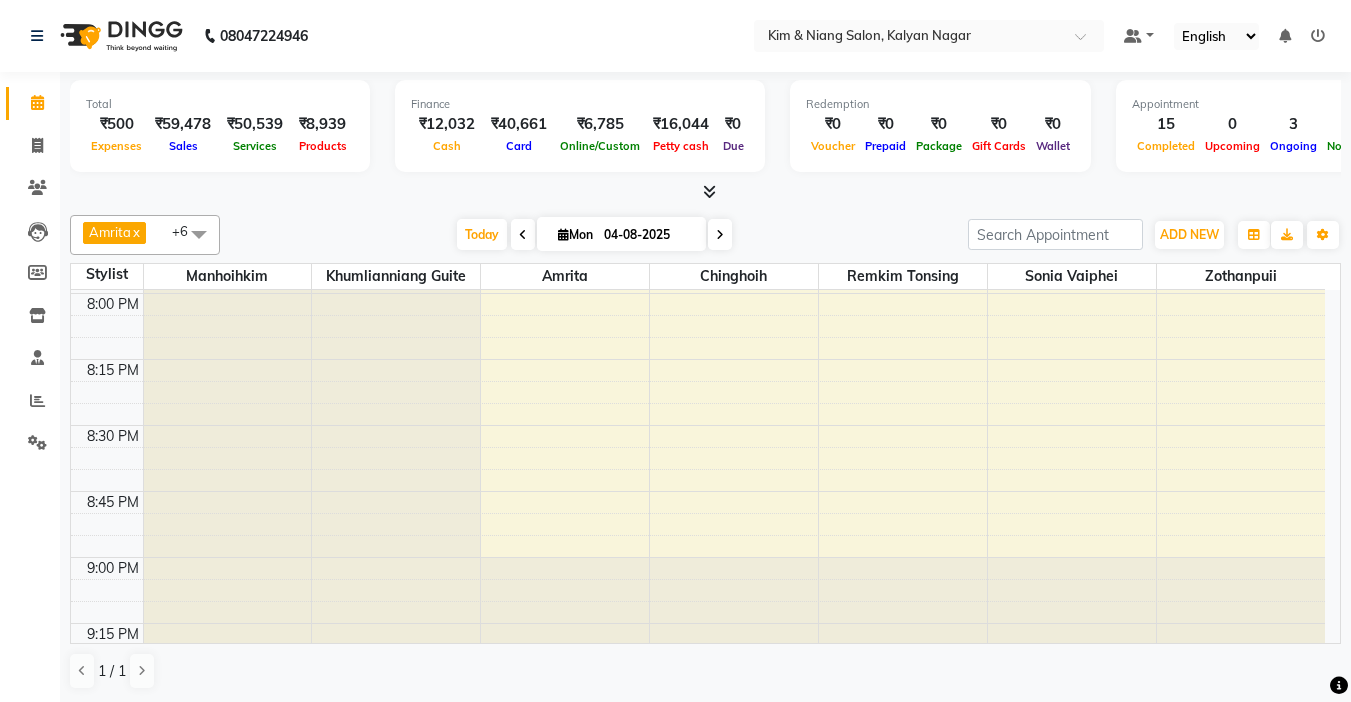 scroll, scrollTop: 2500, scrollLeft: 0, axis: vertical 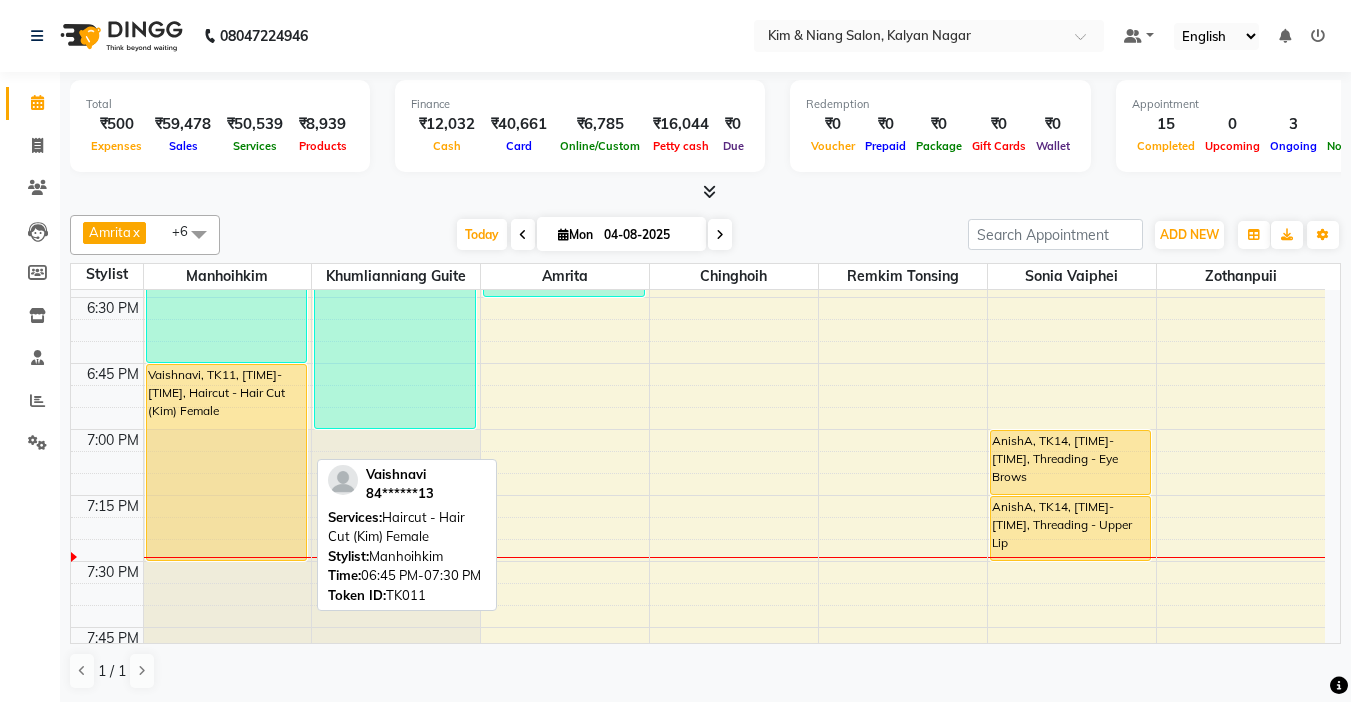 click on "Vaishnavi, TK11, [TIME]-[TIME], Haircut - Hair Cut (Kim) Female" at bounding box center (227, 462) 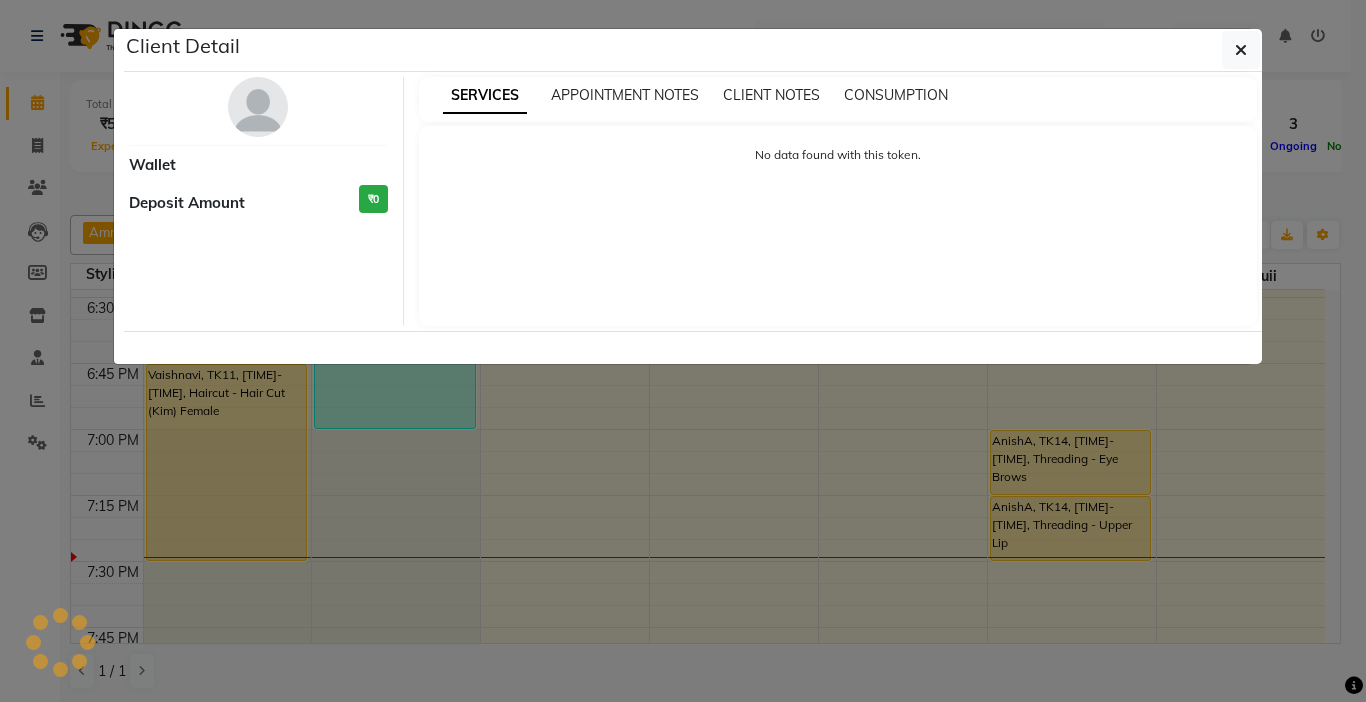 select on "1" 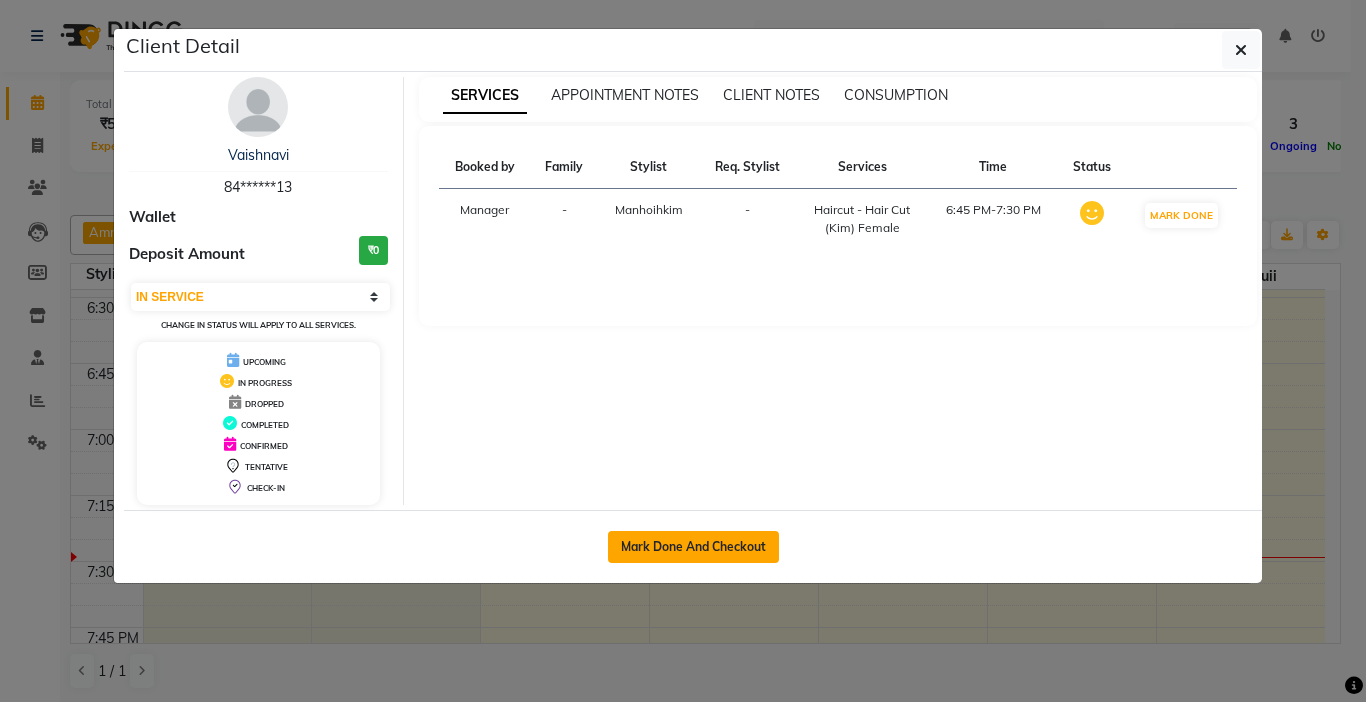 click on "Mark Done And Checkout" 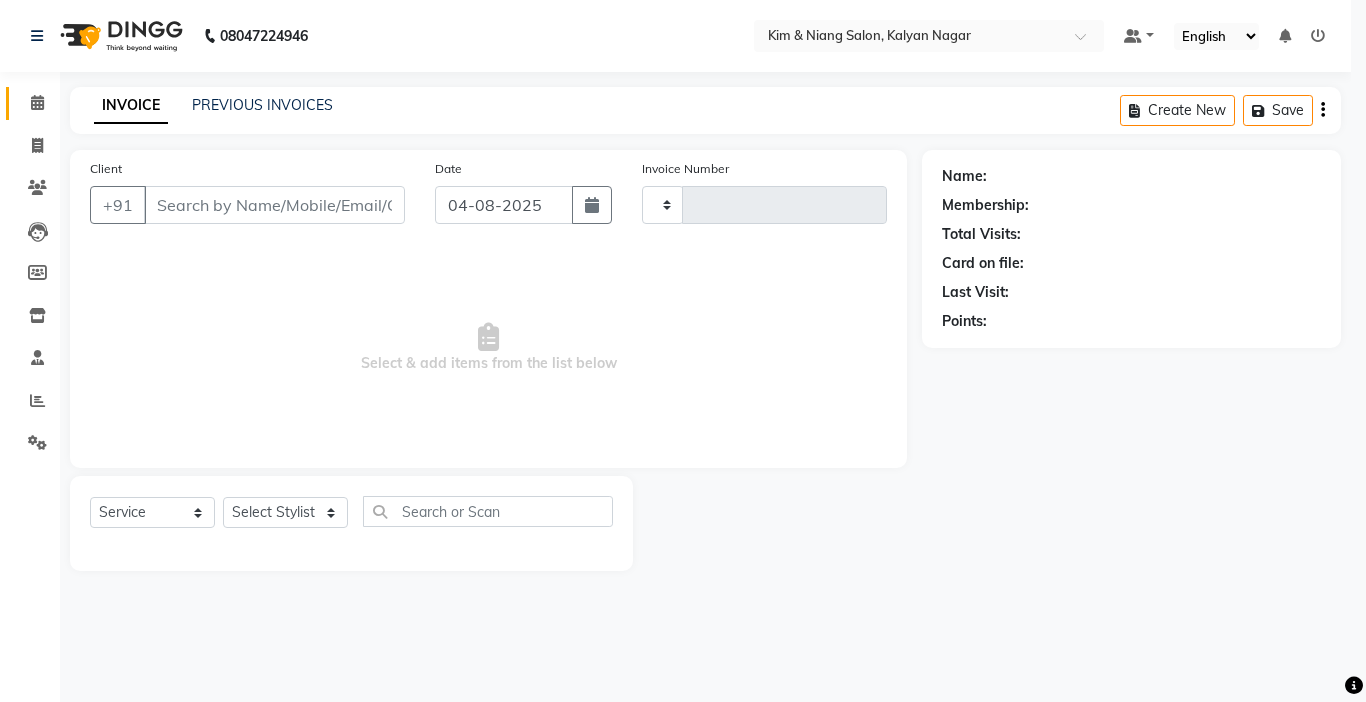 type on "0975" 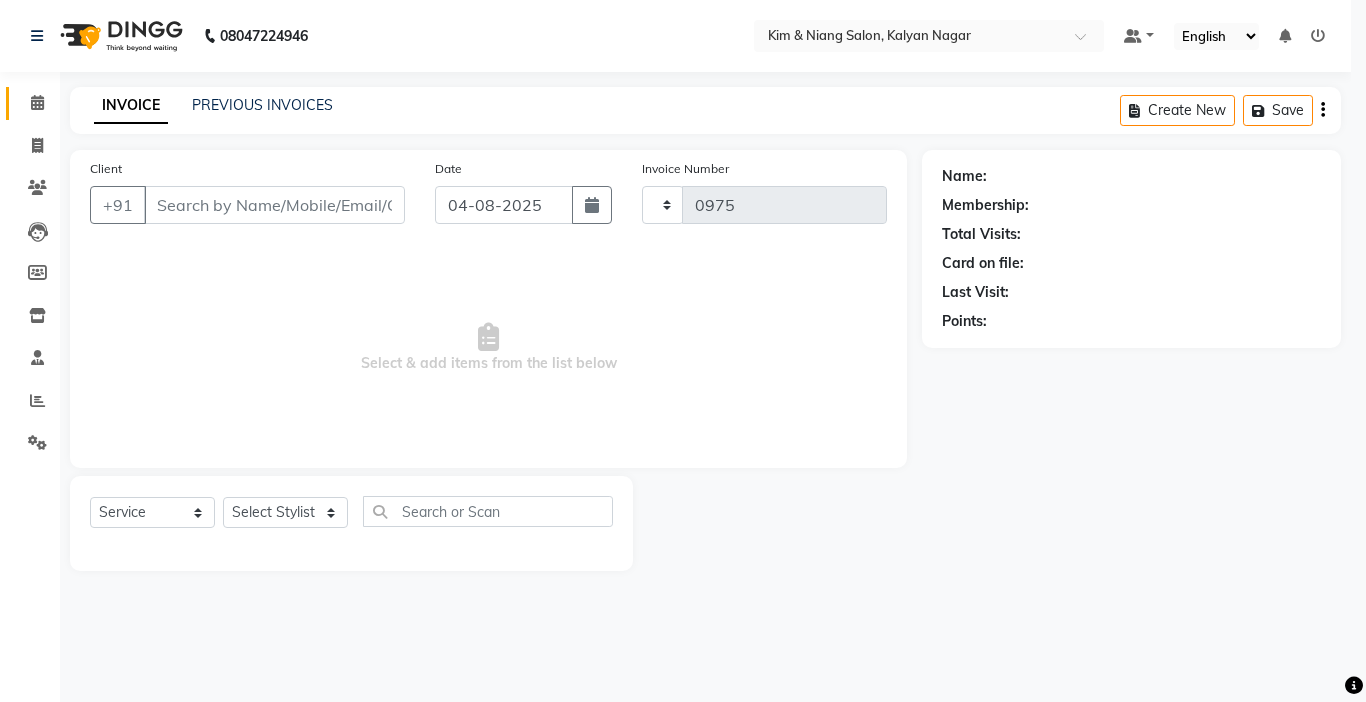 select on "7750" 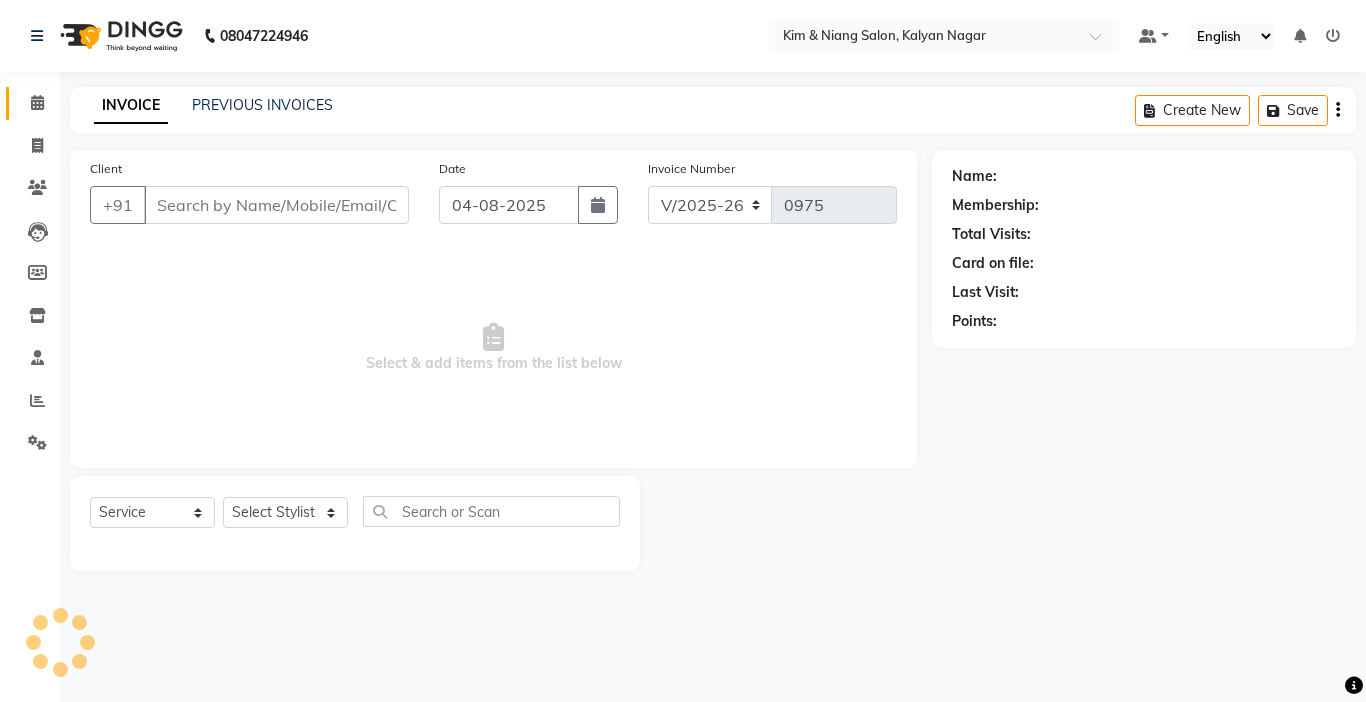 type on "84******13" 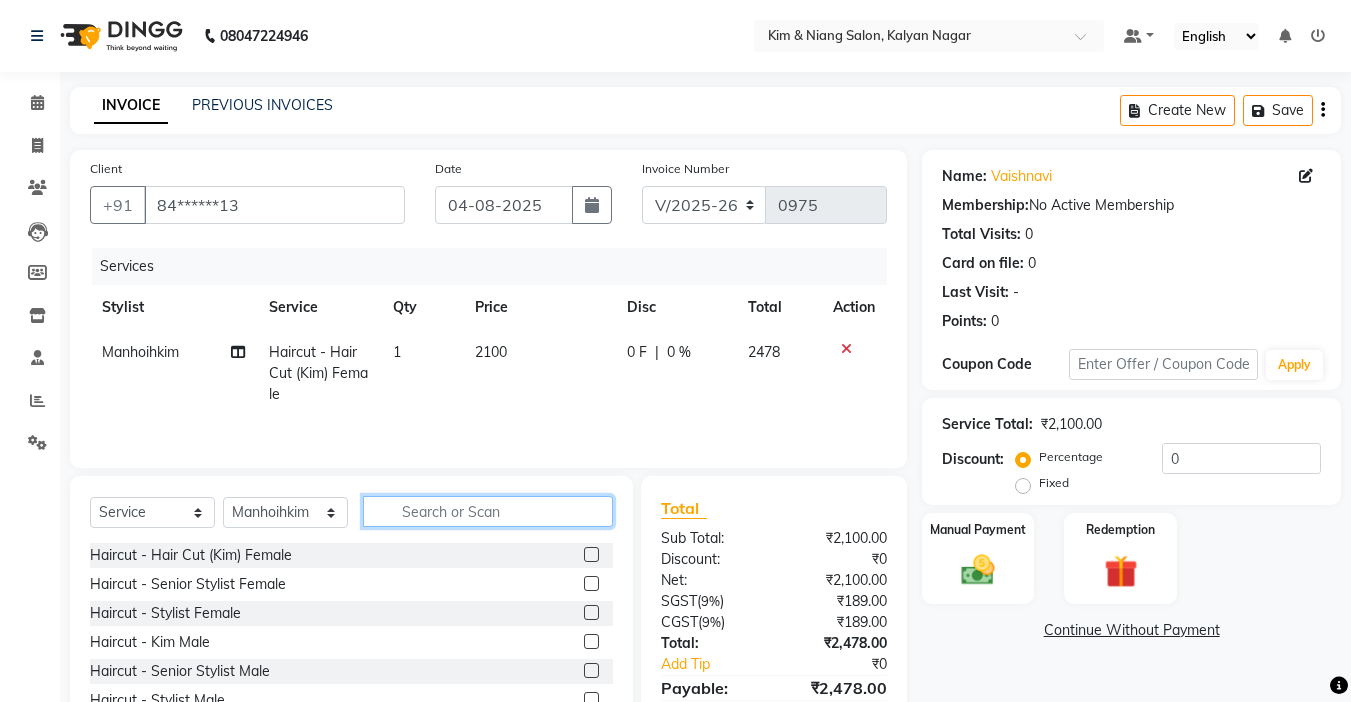 click 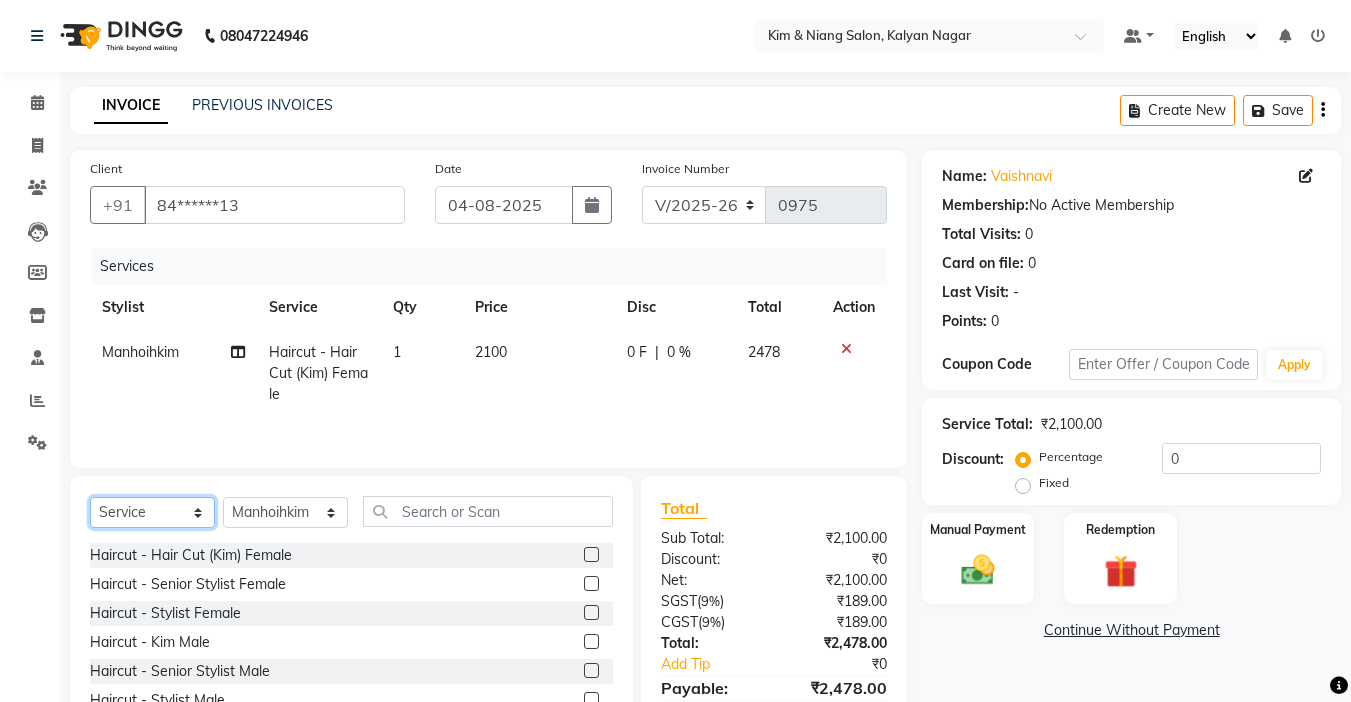 click on "Select  Service  Product  Membership  Package Voucher Prepaid Gift Card" 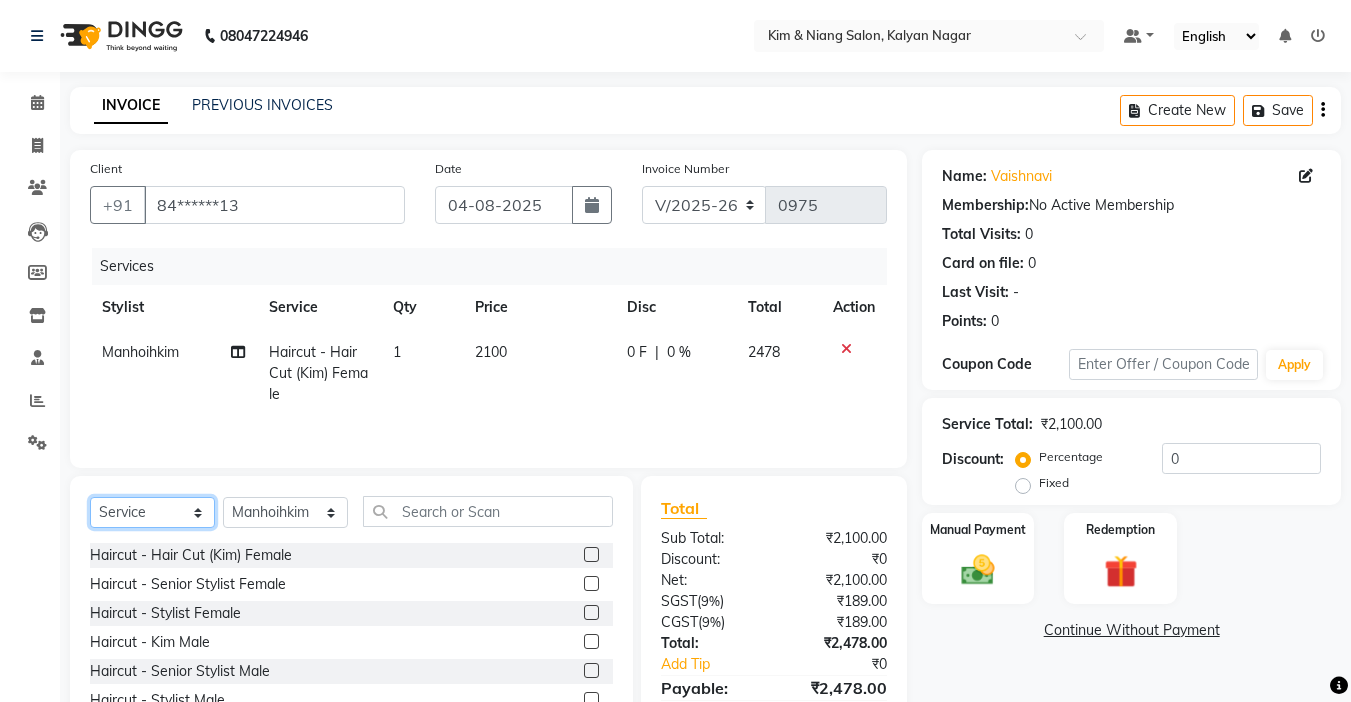 select on "product" 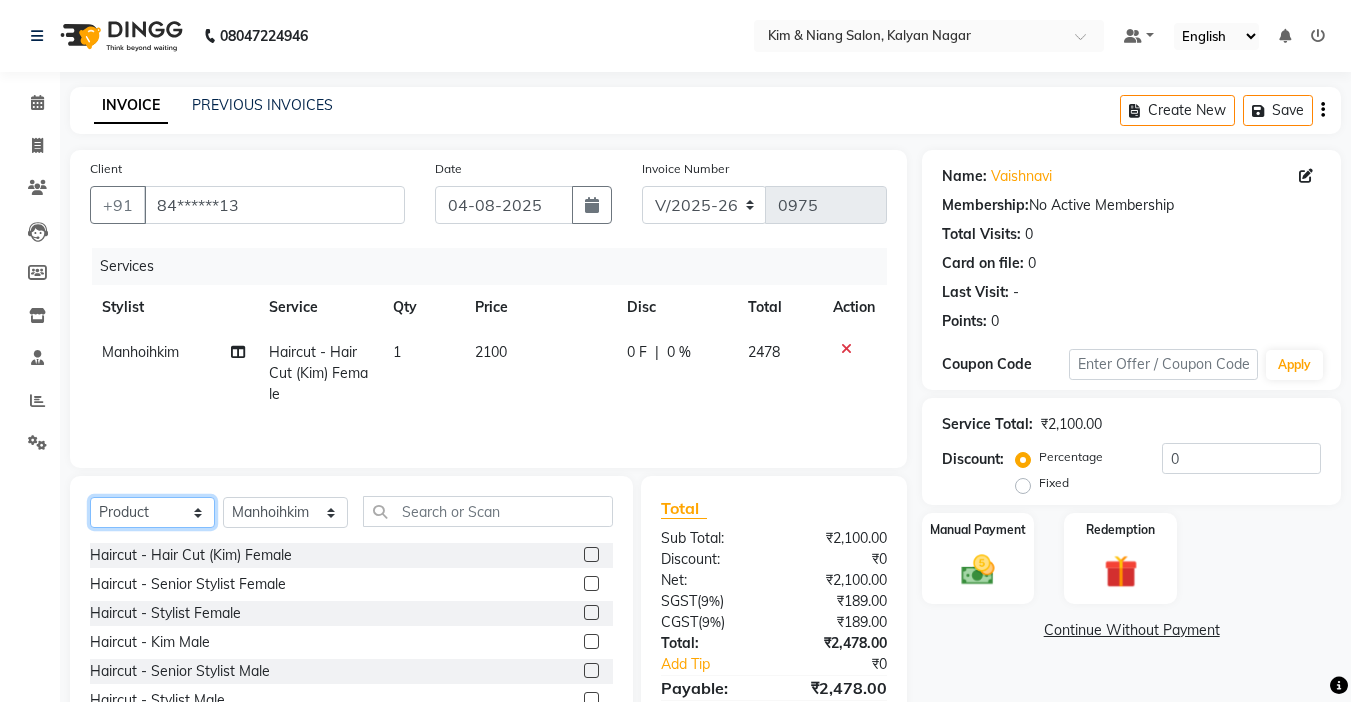 click on "Select  Service  Product  Membership  Package Voucher Prepaid Gift Card" 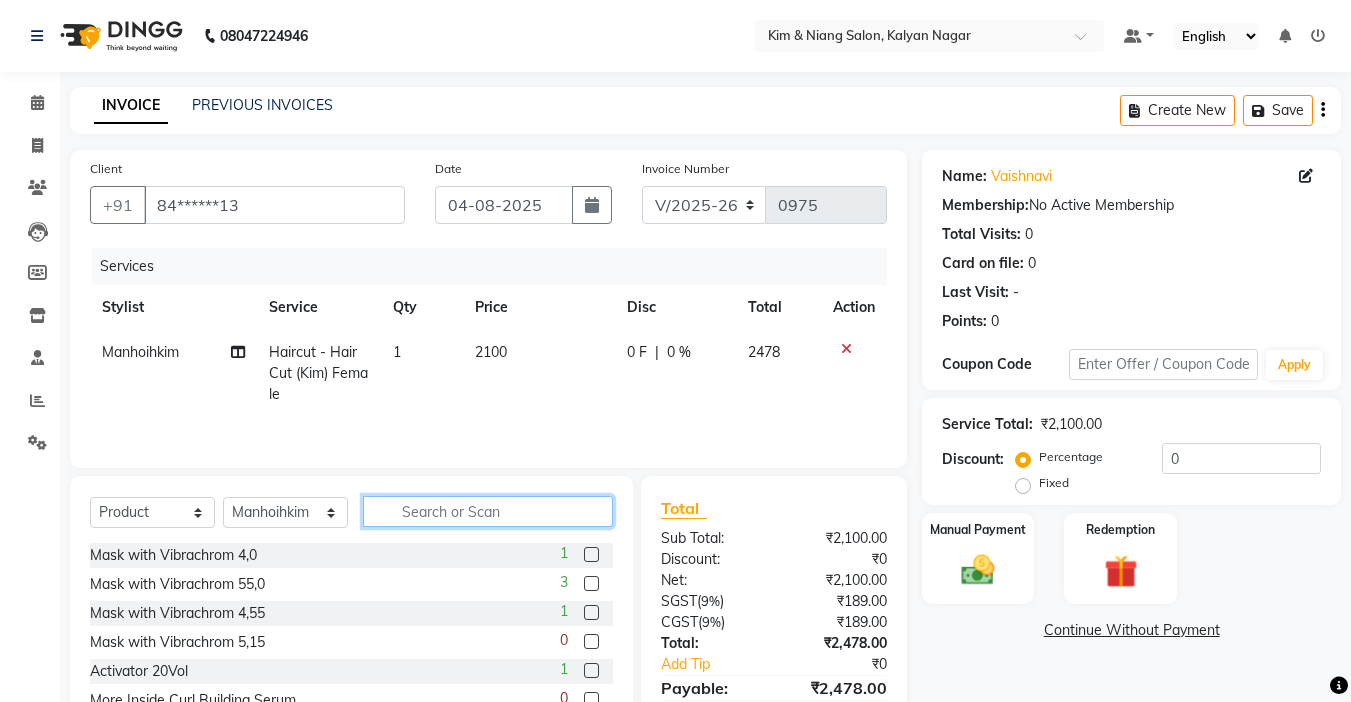 click 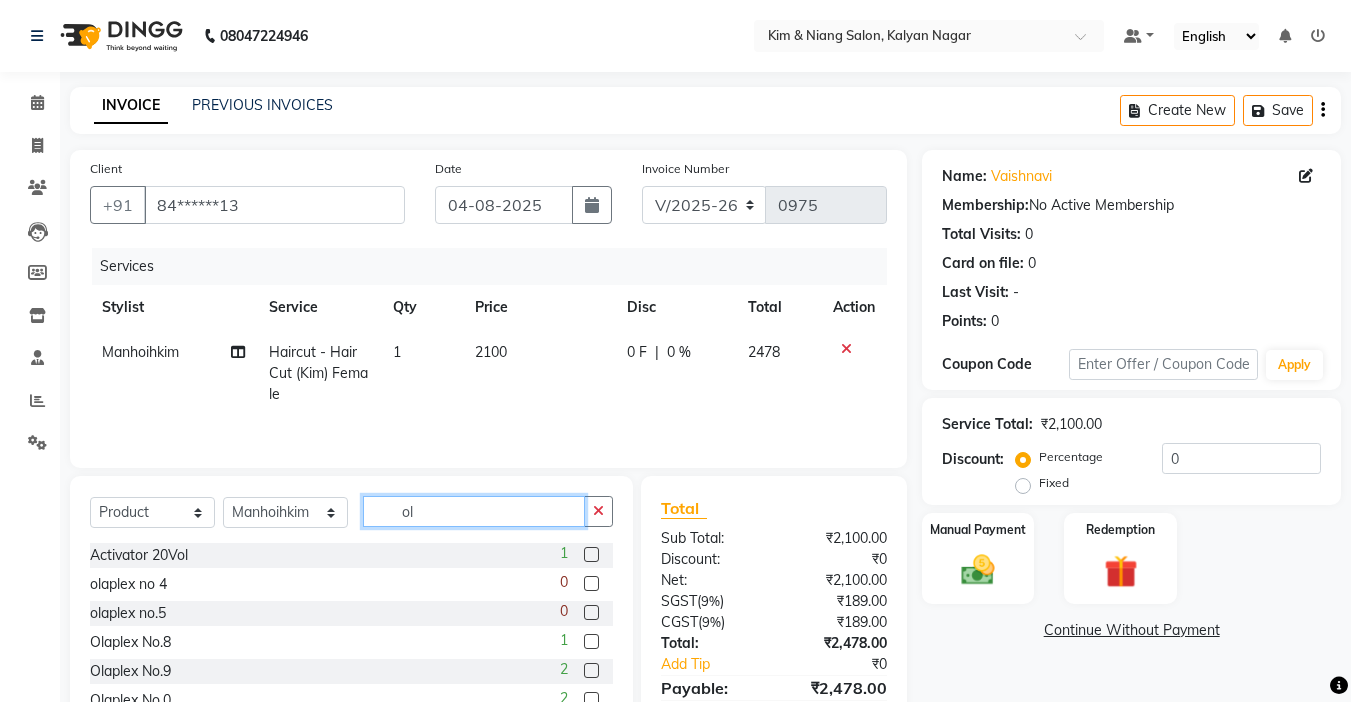 scroll, scrollTop: 99, scrollLeft: 0, axis: vertical 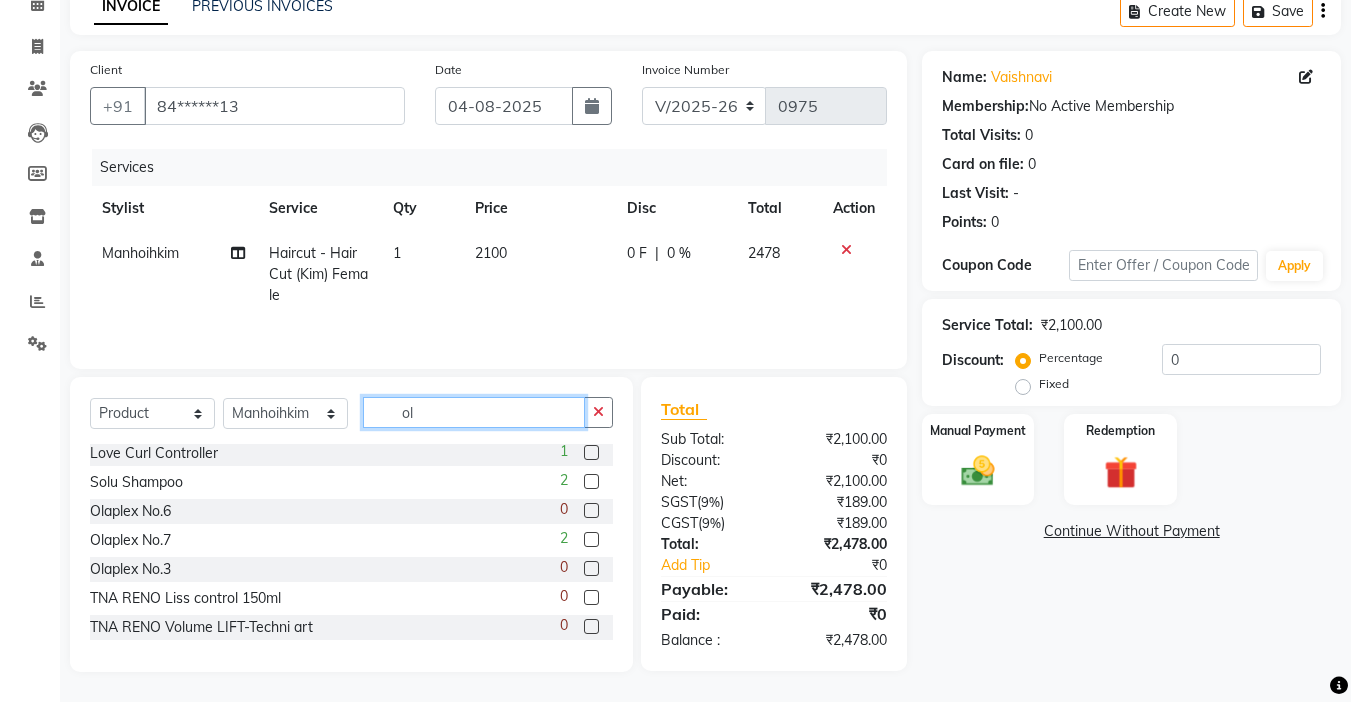 type on "ol" 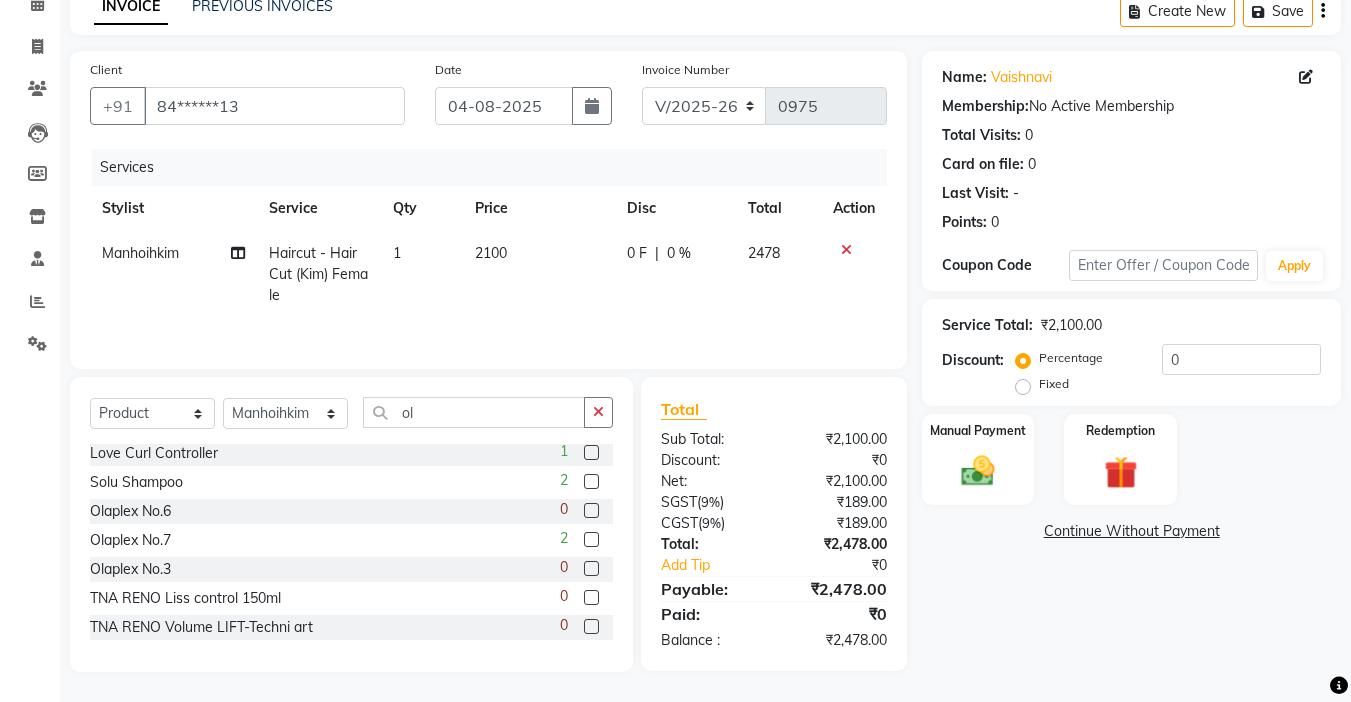click 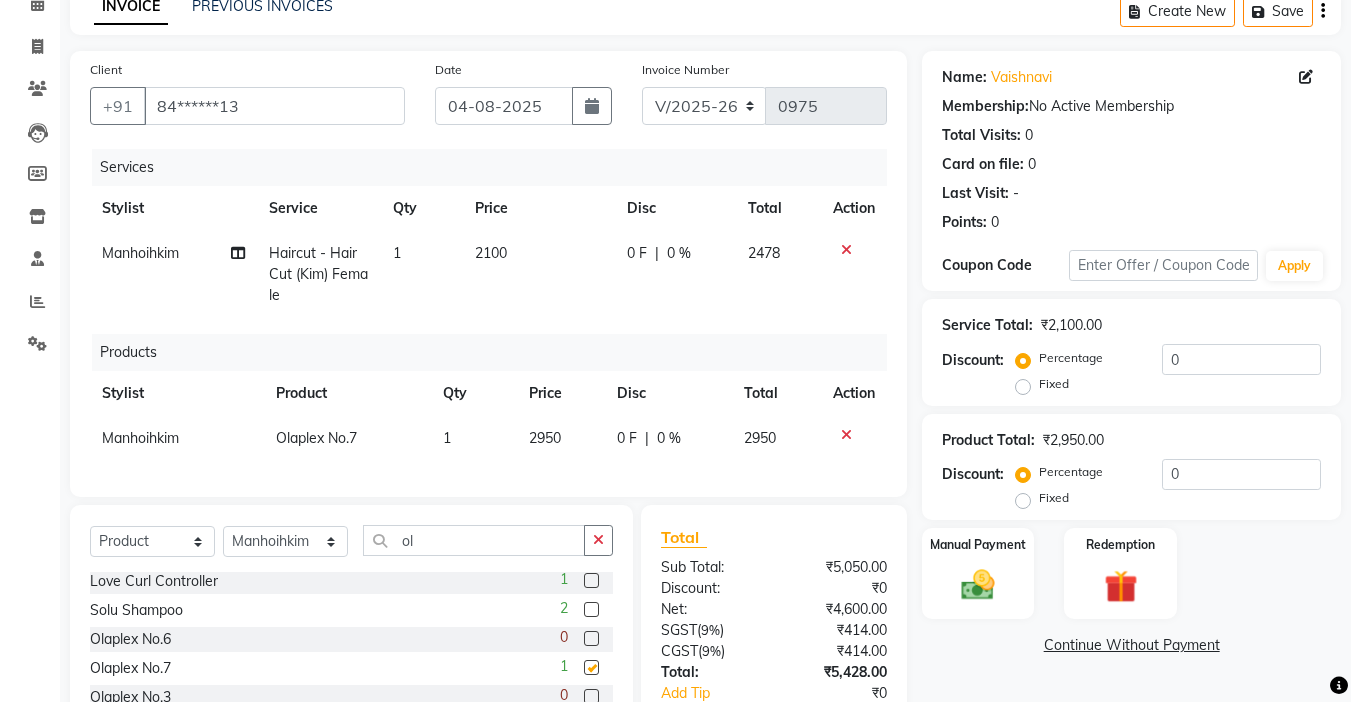 checkbox on "false" 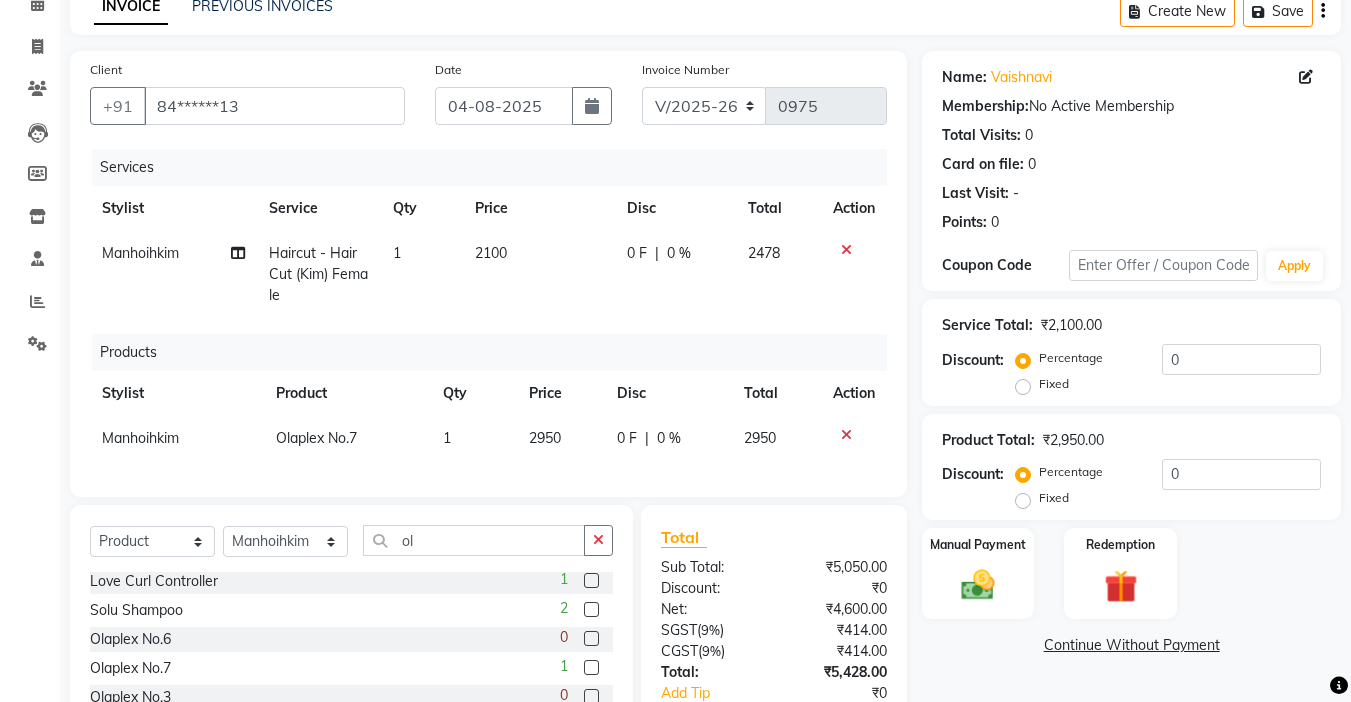 click 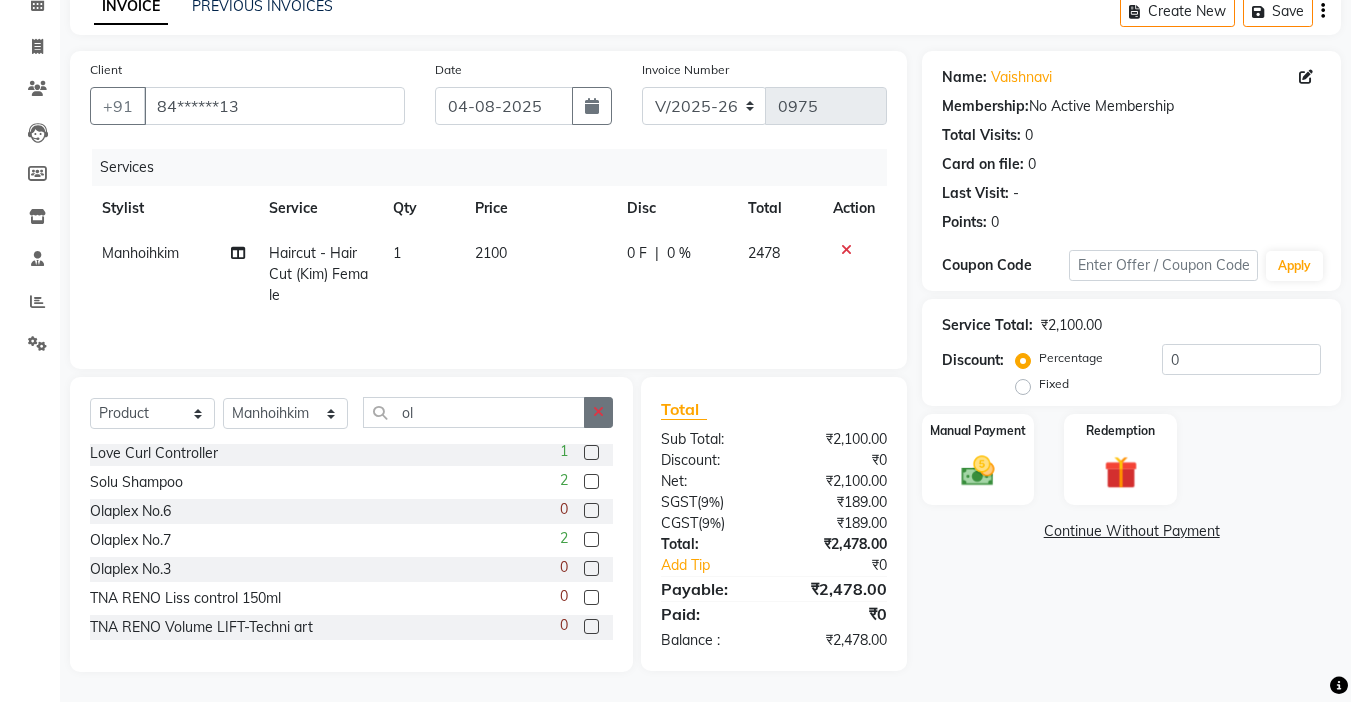 click 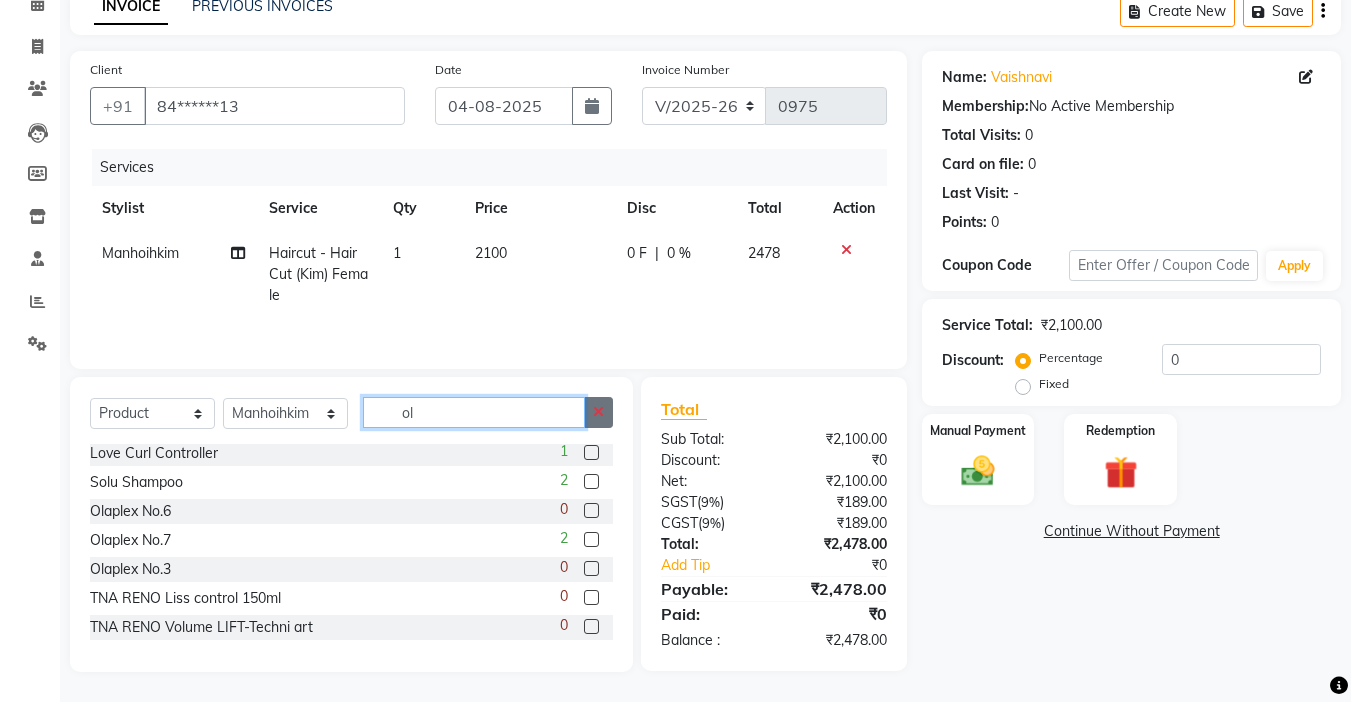 type 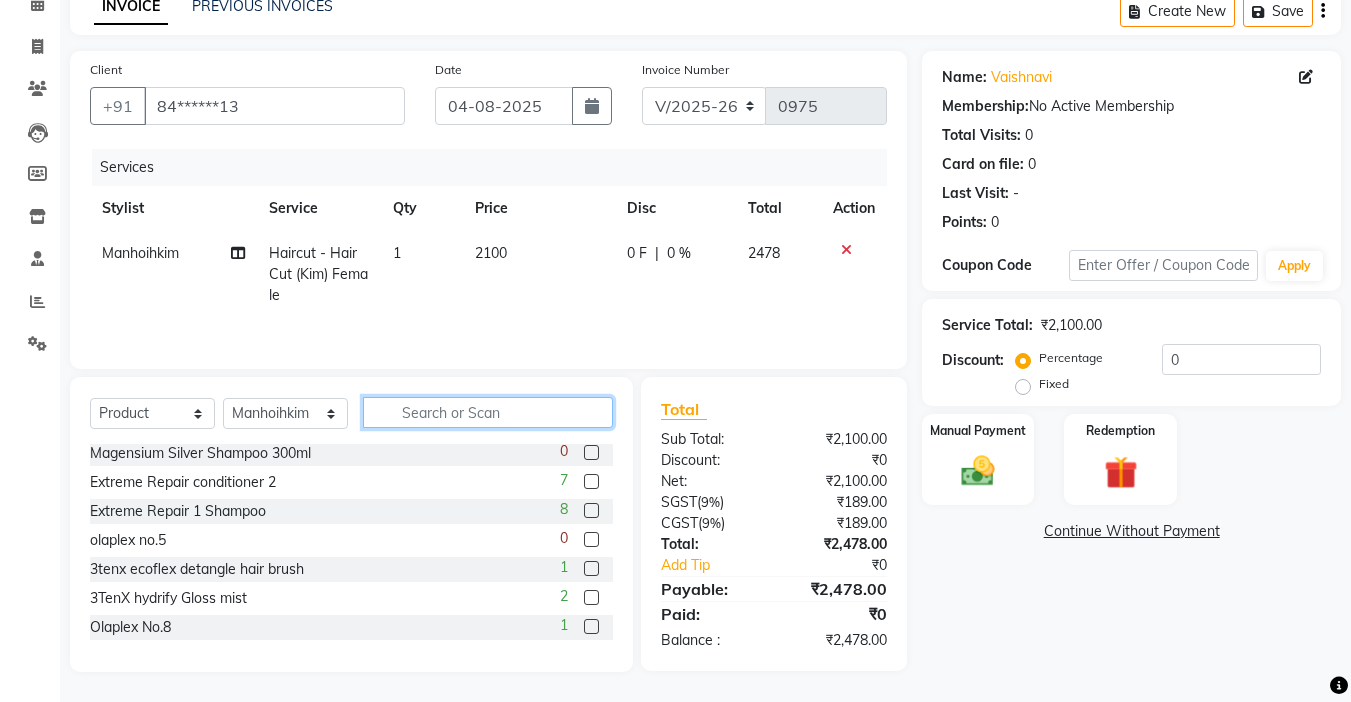 scroll, scrollTop: 728, scrollLeft: 0, axis: vertical 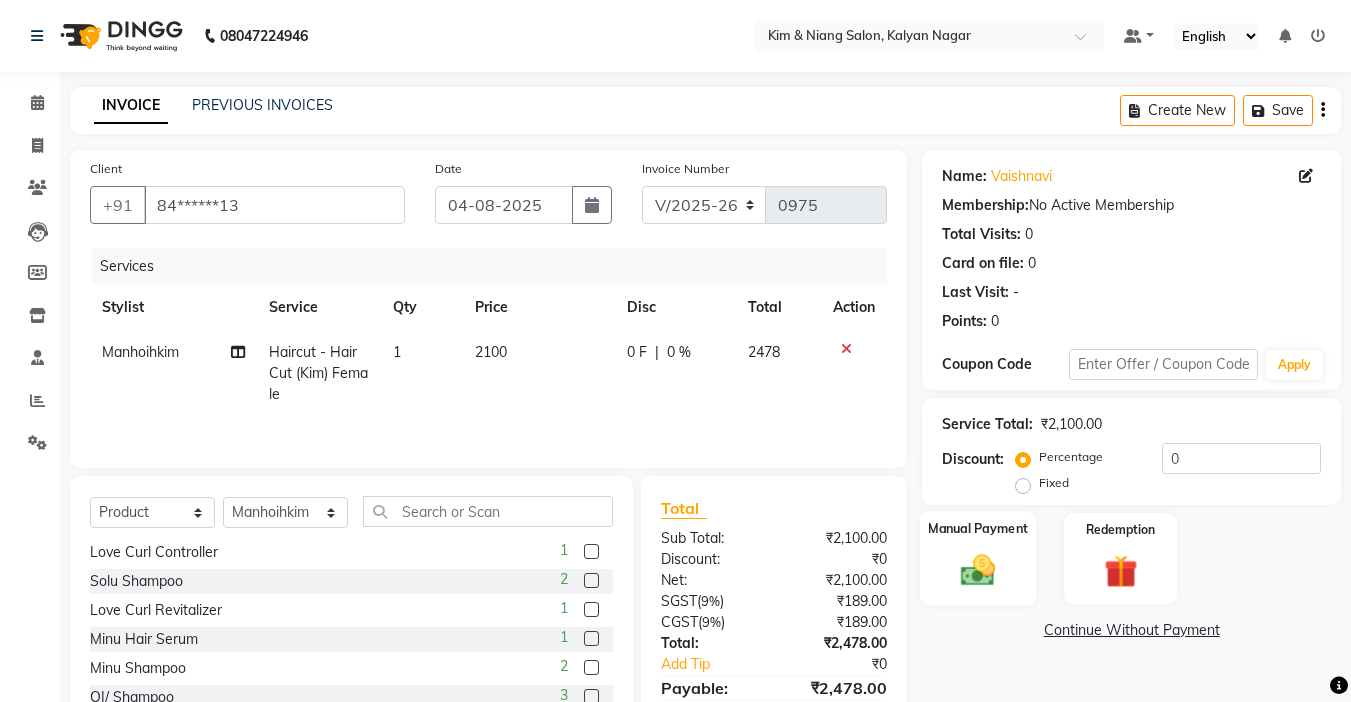 click on "Manual Payment" 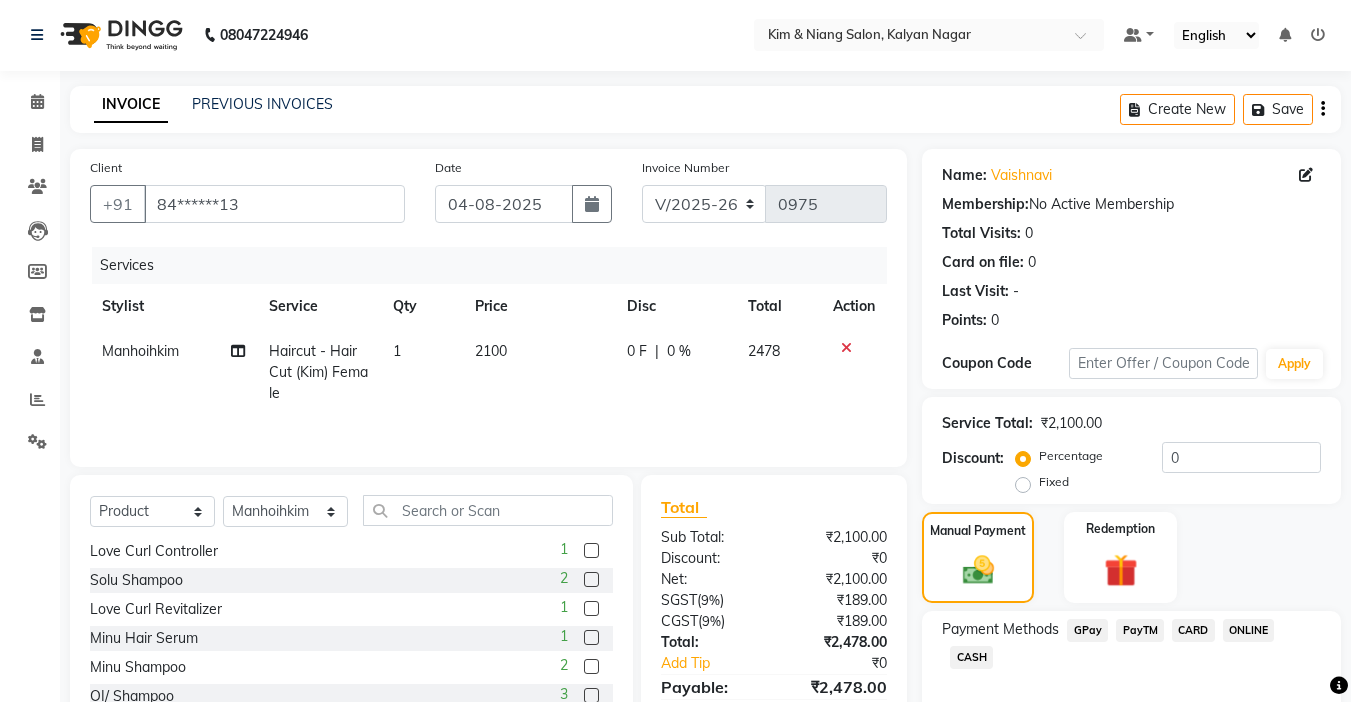 scroll, scrollTop: 101, scrollLeft: 0, axis: vertical 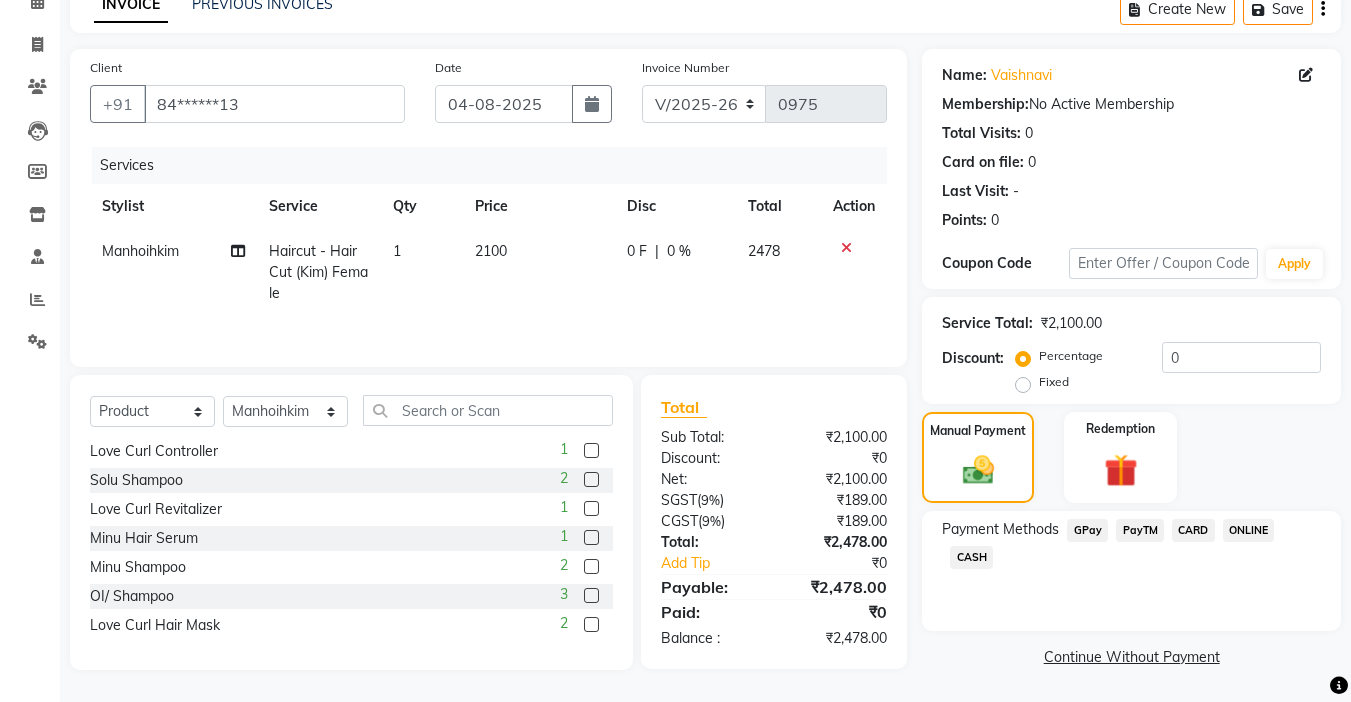 click on "GPay" 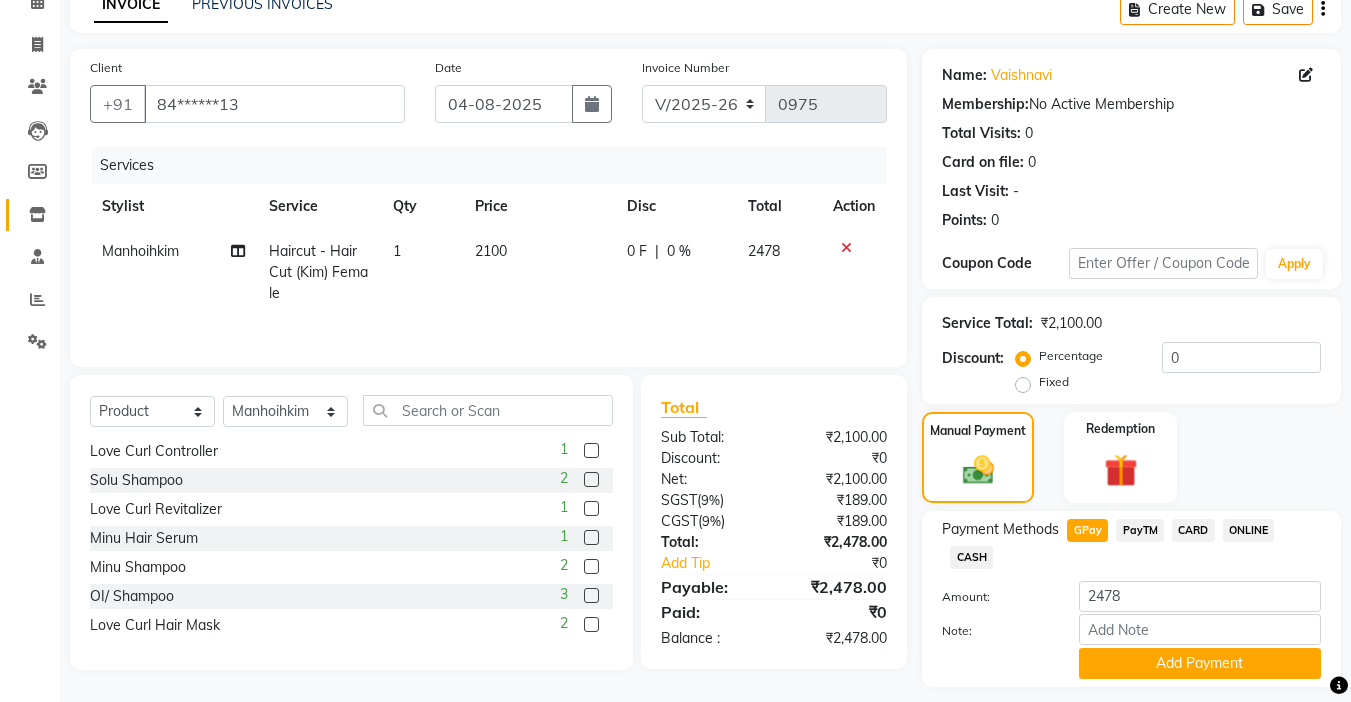 scroll, scrollTop: 1, scrollLeft: 0, axis: vertical 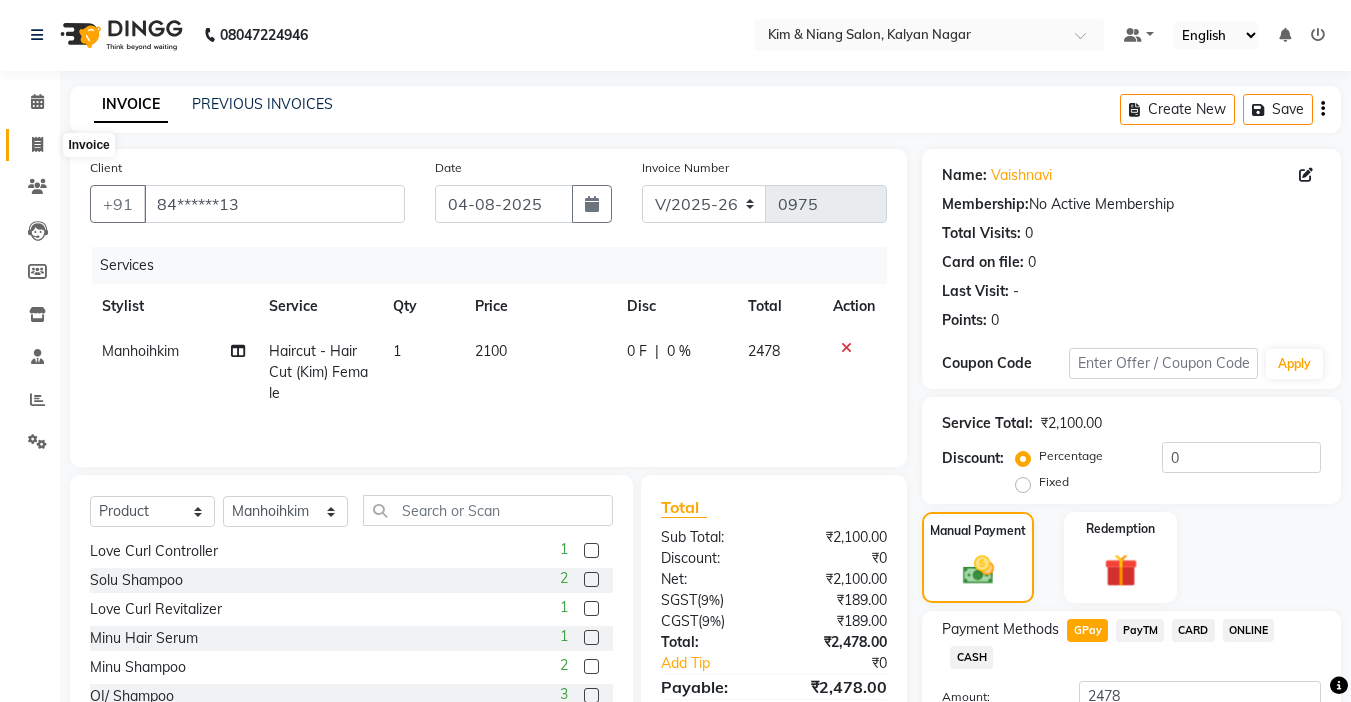 click 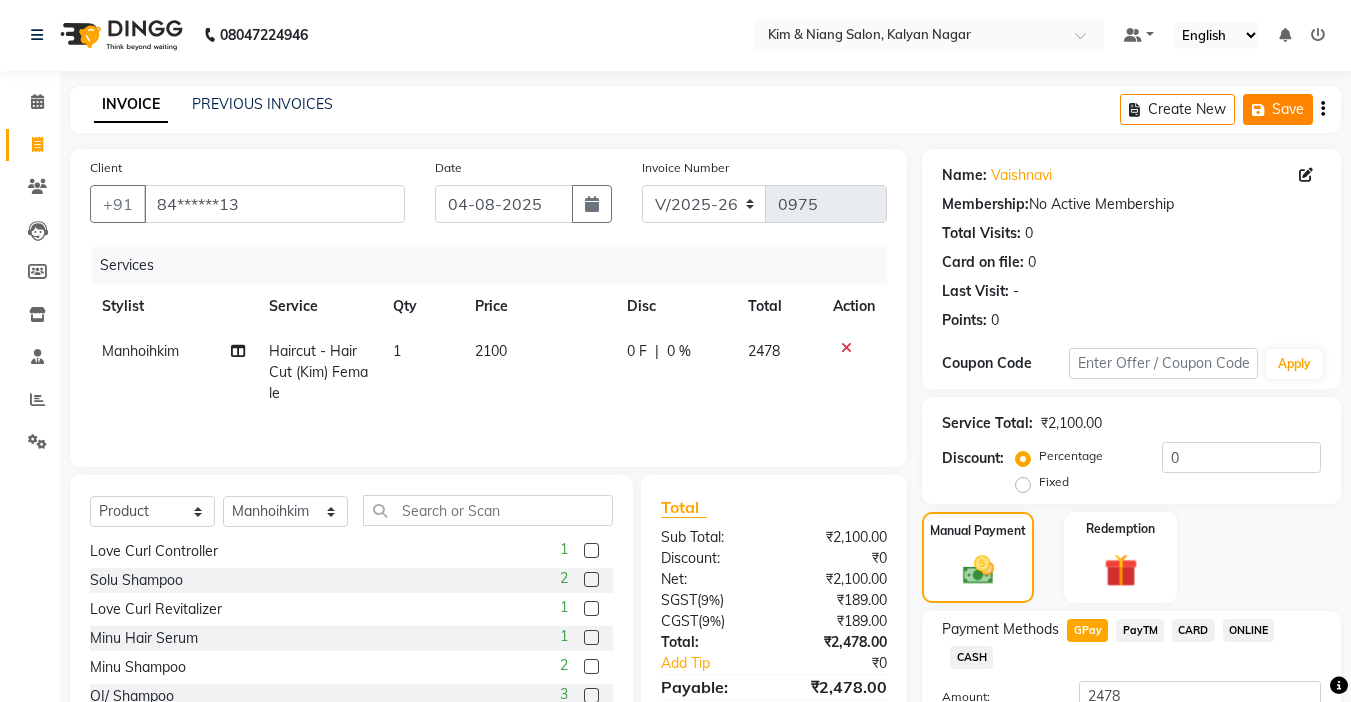 click on "Save" 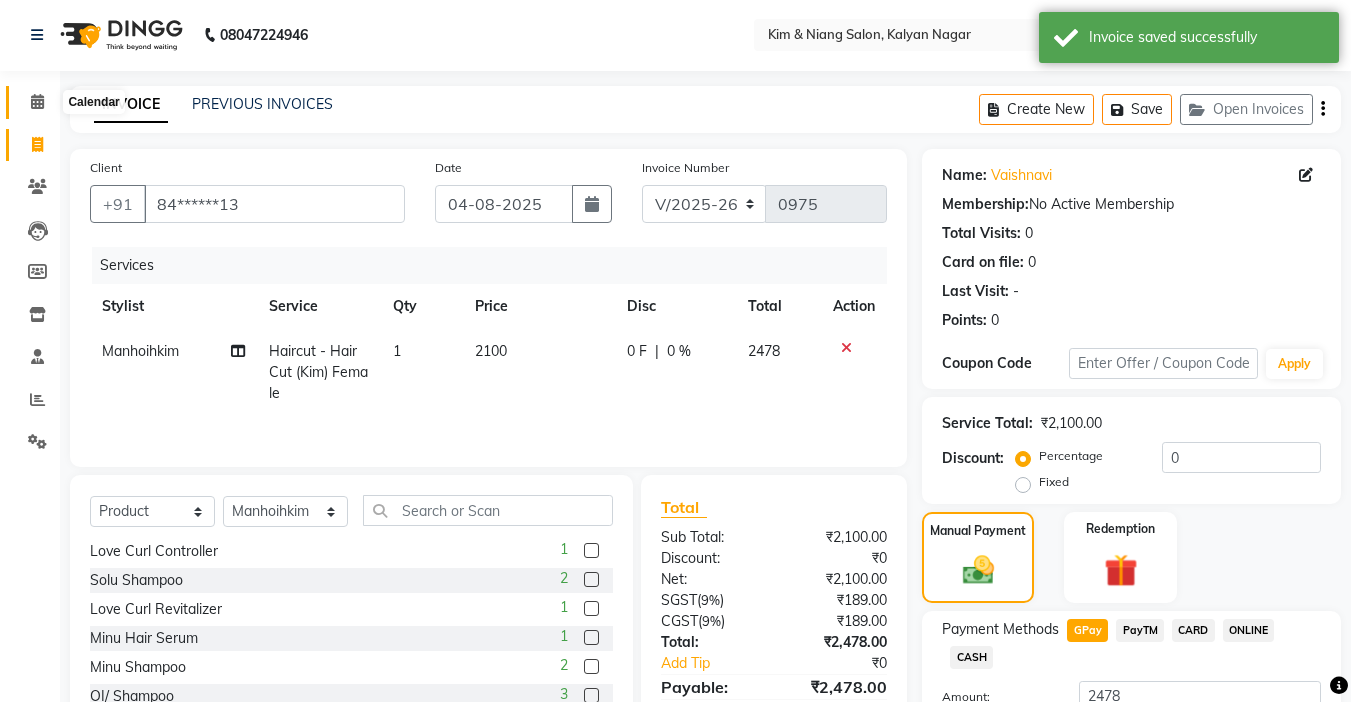 click 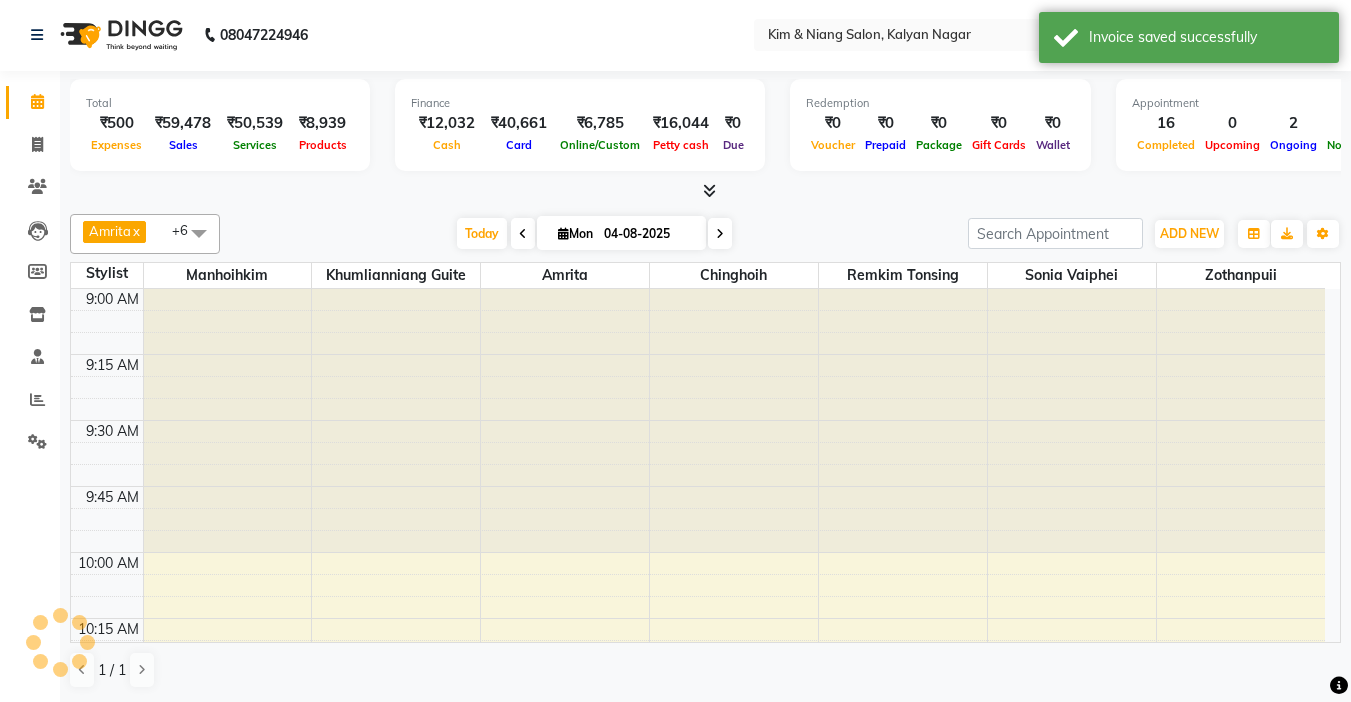 scroll, scrollTop: 0, scrollLeft: 0, axis: both 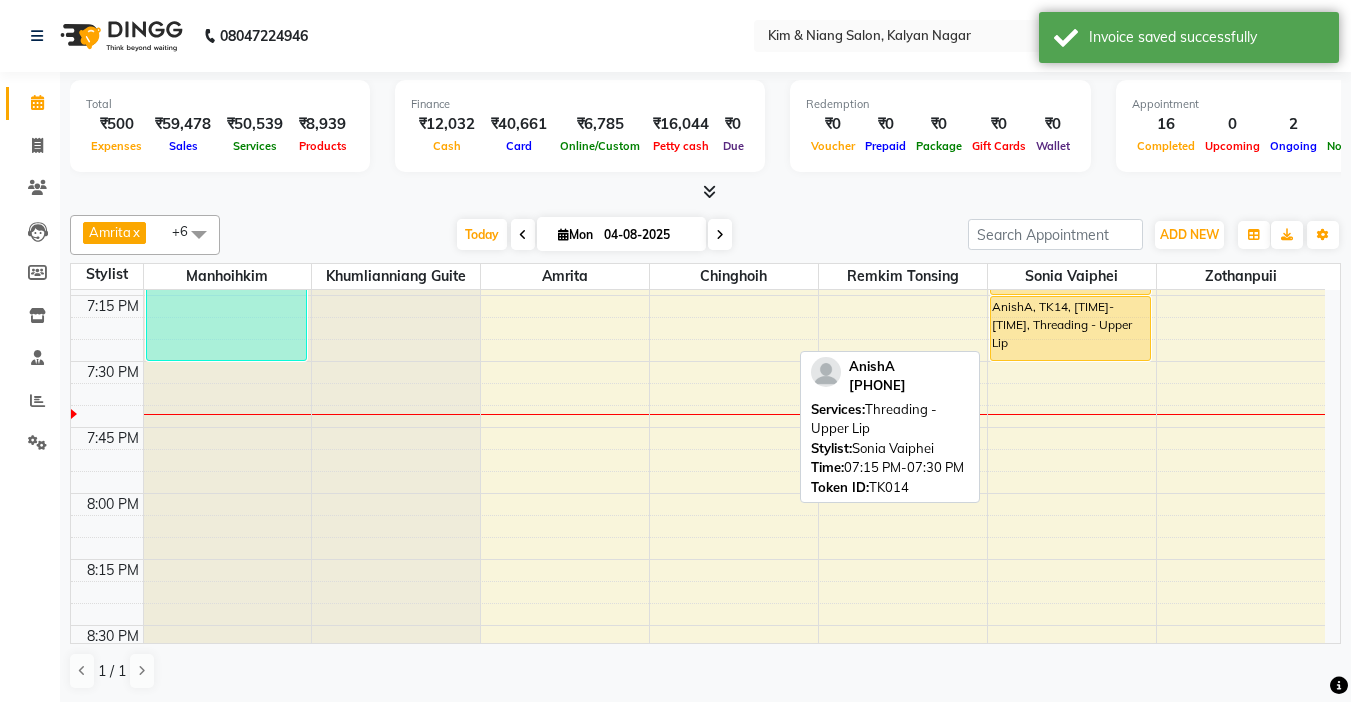 click on "AnishA, TK14, 07:15 PM-07:30 PM, Threading - Upper Lip" at bounding box center [1071, 328] 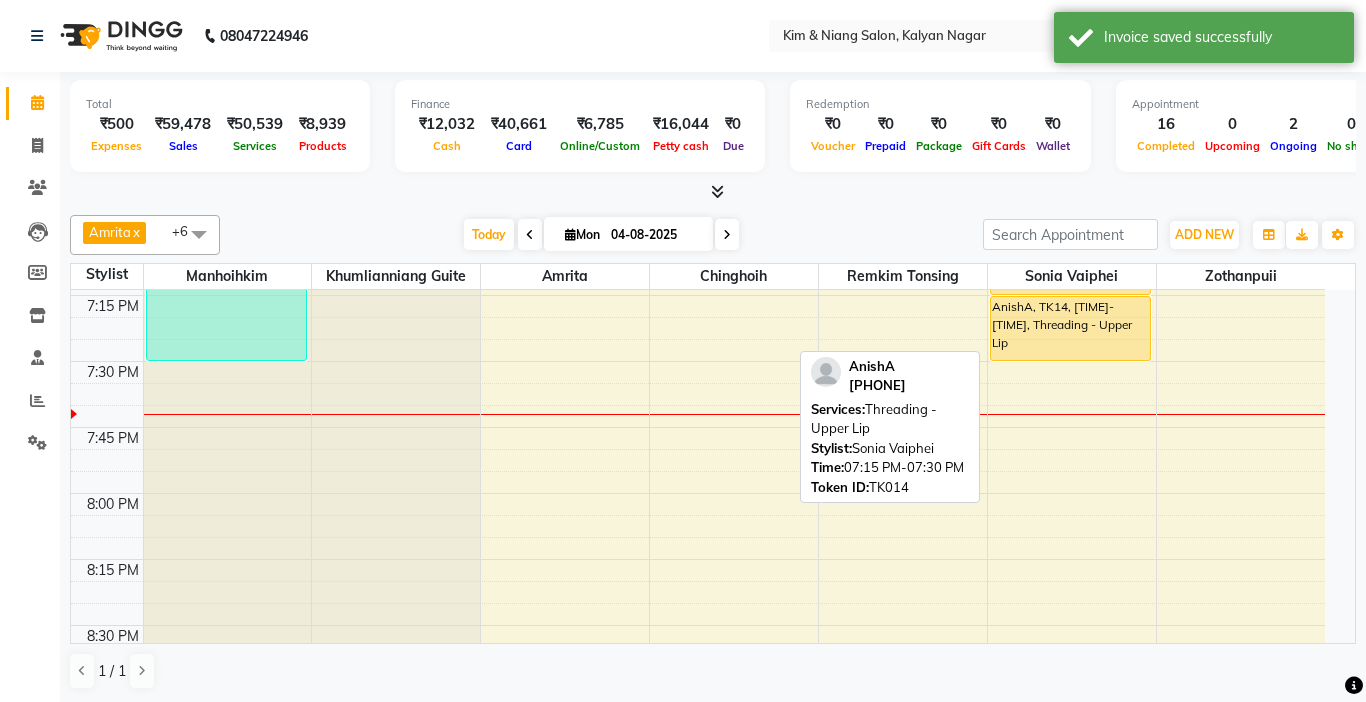 select on "1" 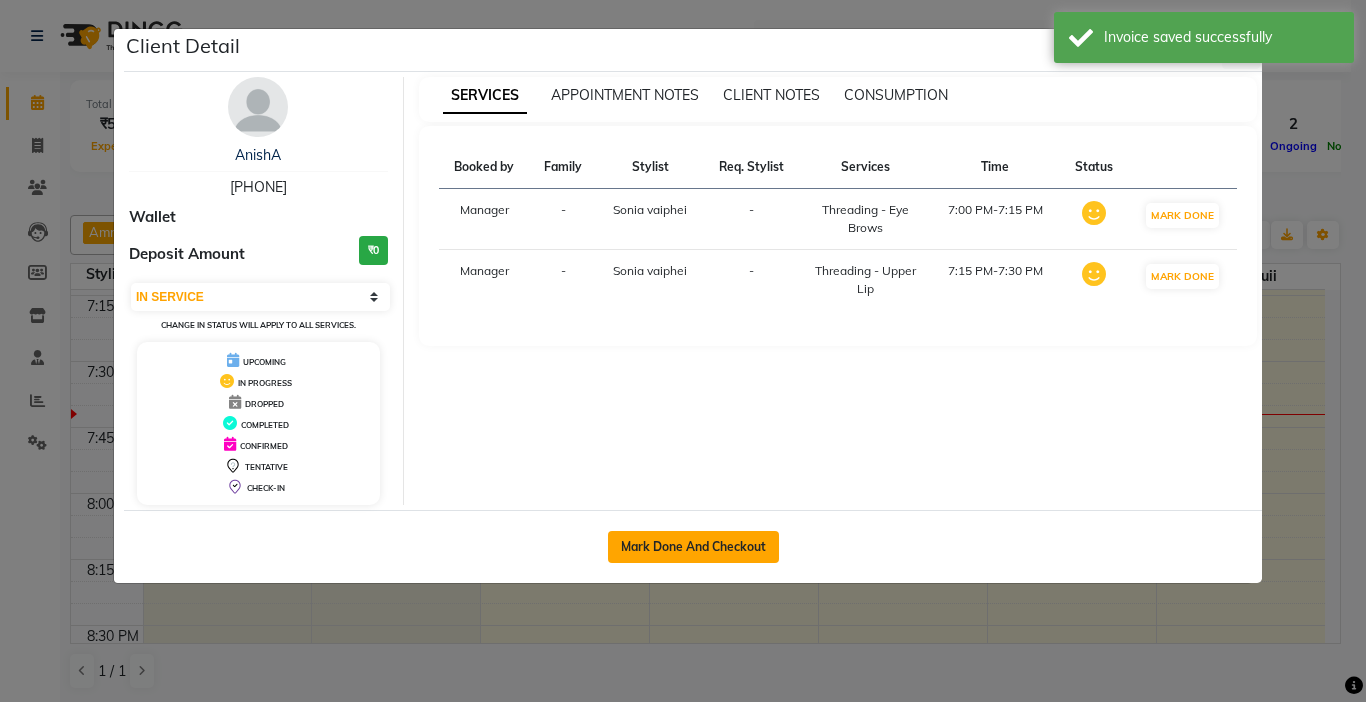 click on "Mark Done And Checkout" 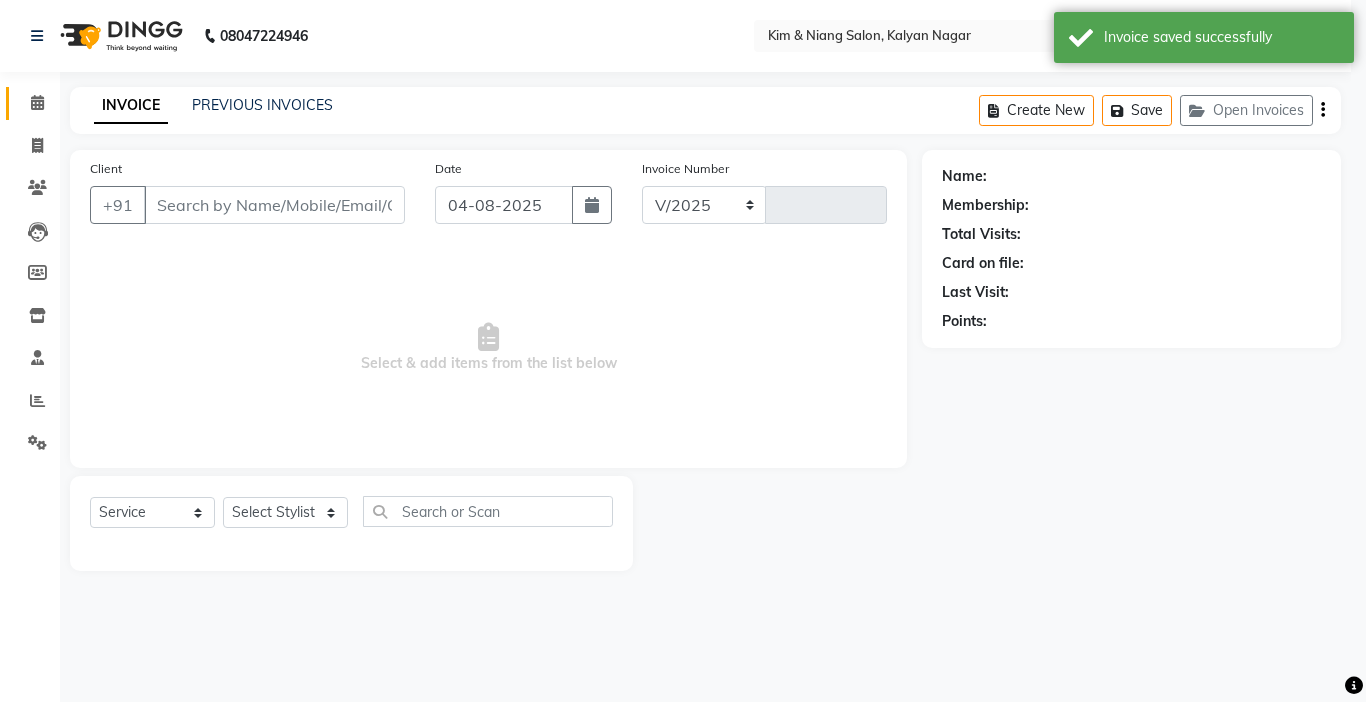 select on "7750" 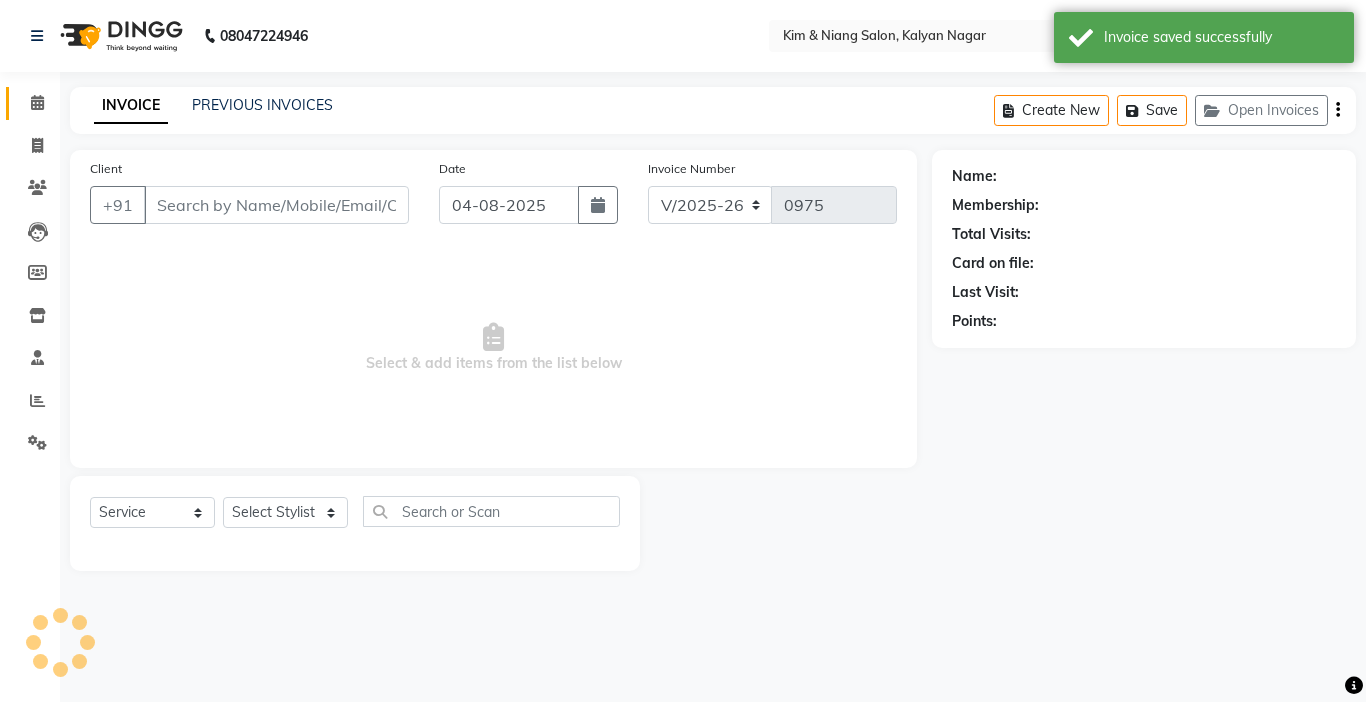 type on "88******77" 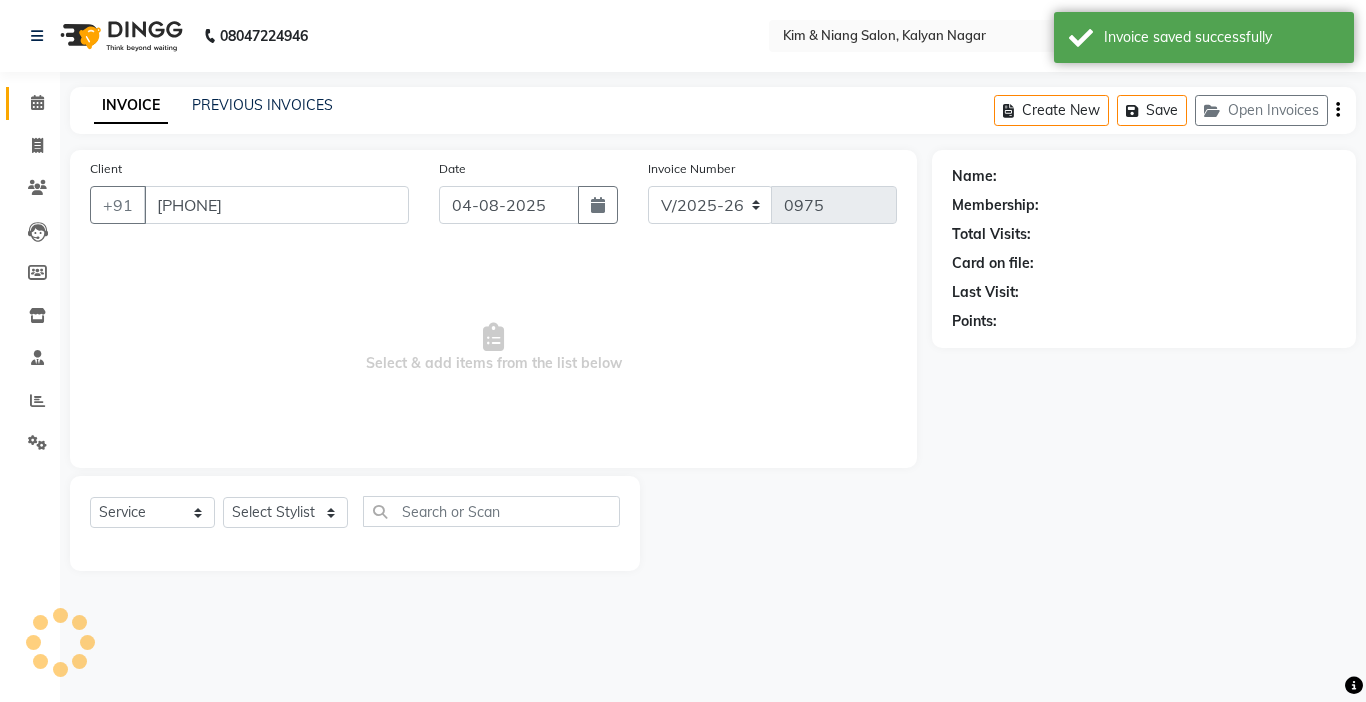 select on "83049" 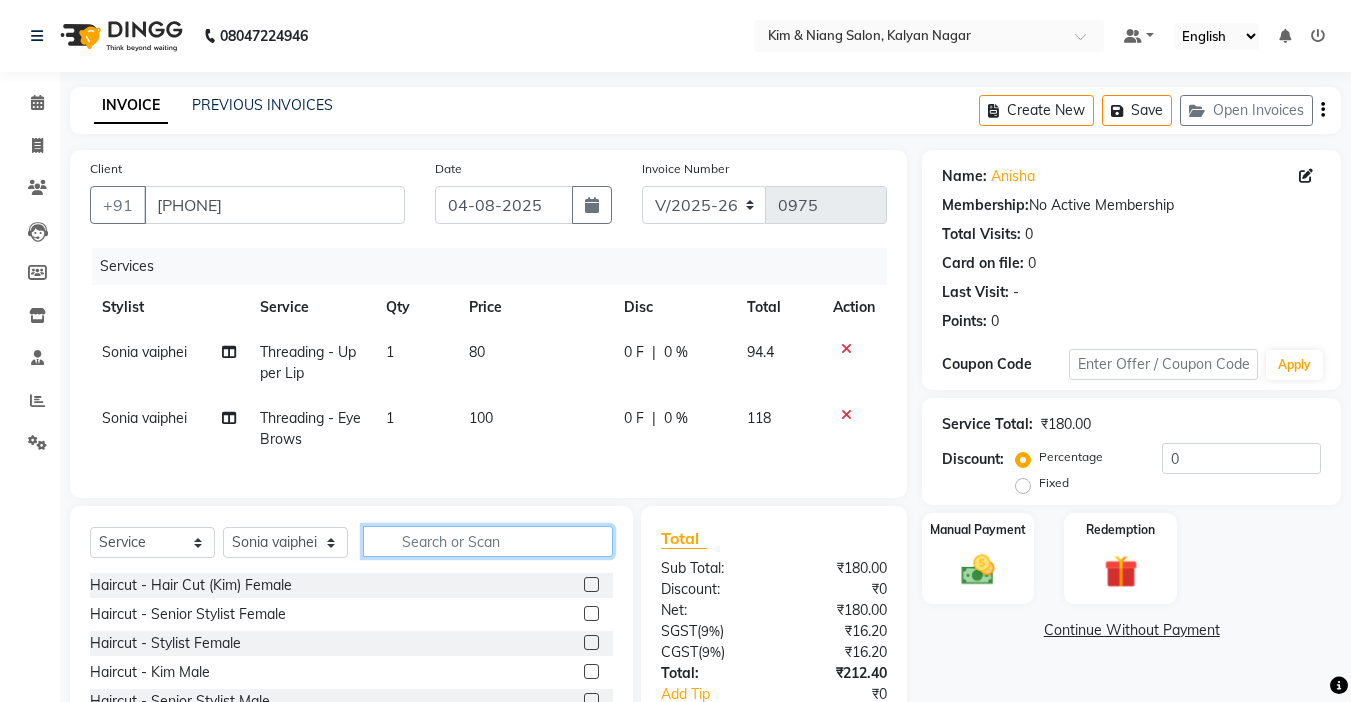 click 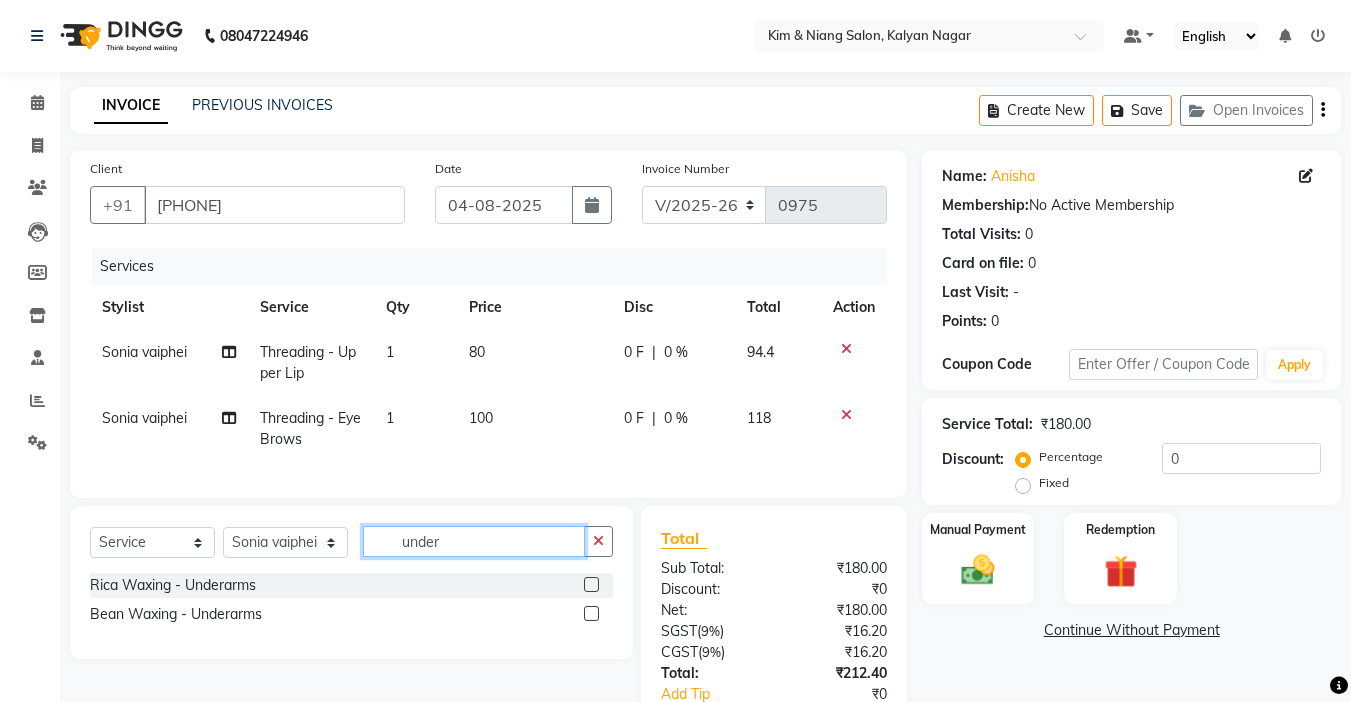 type on "under" 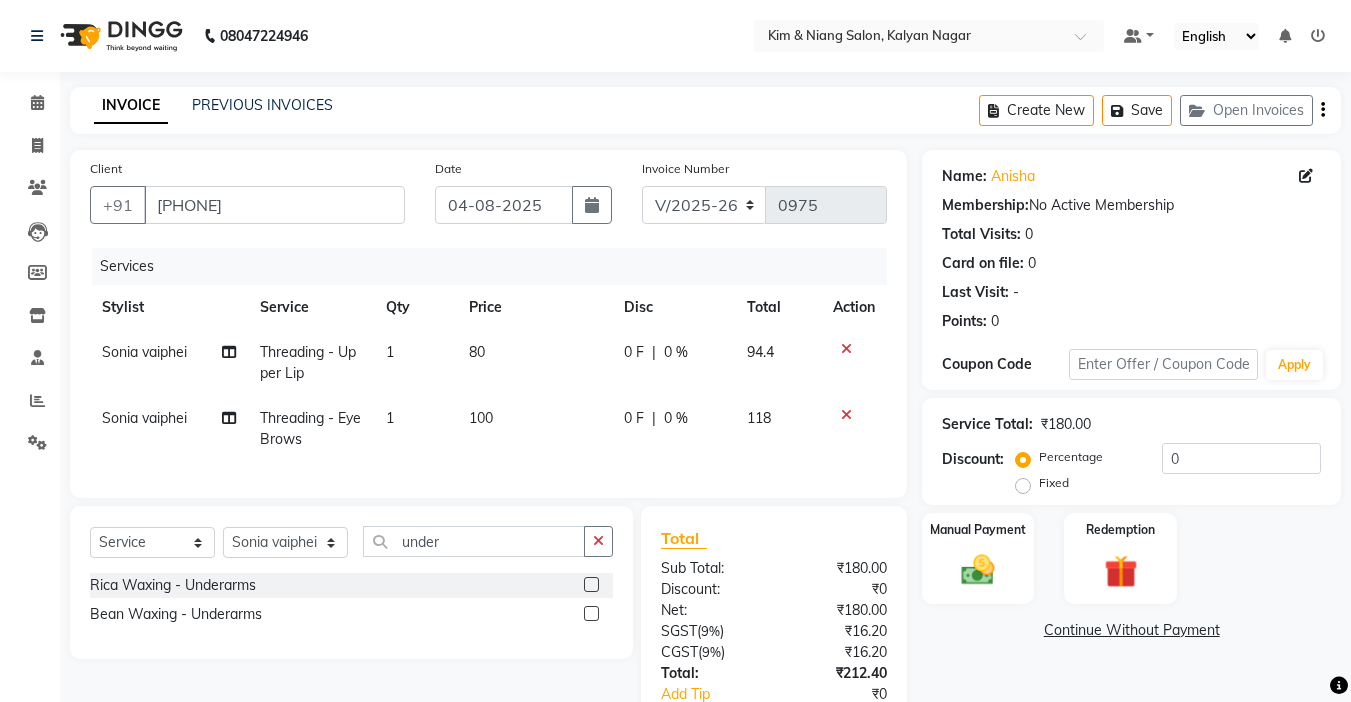 click 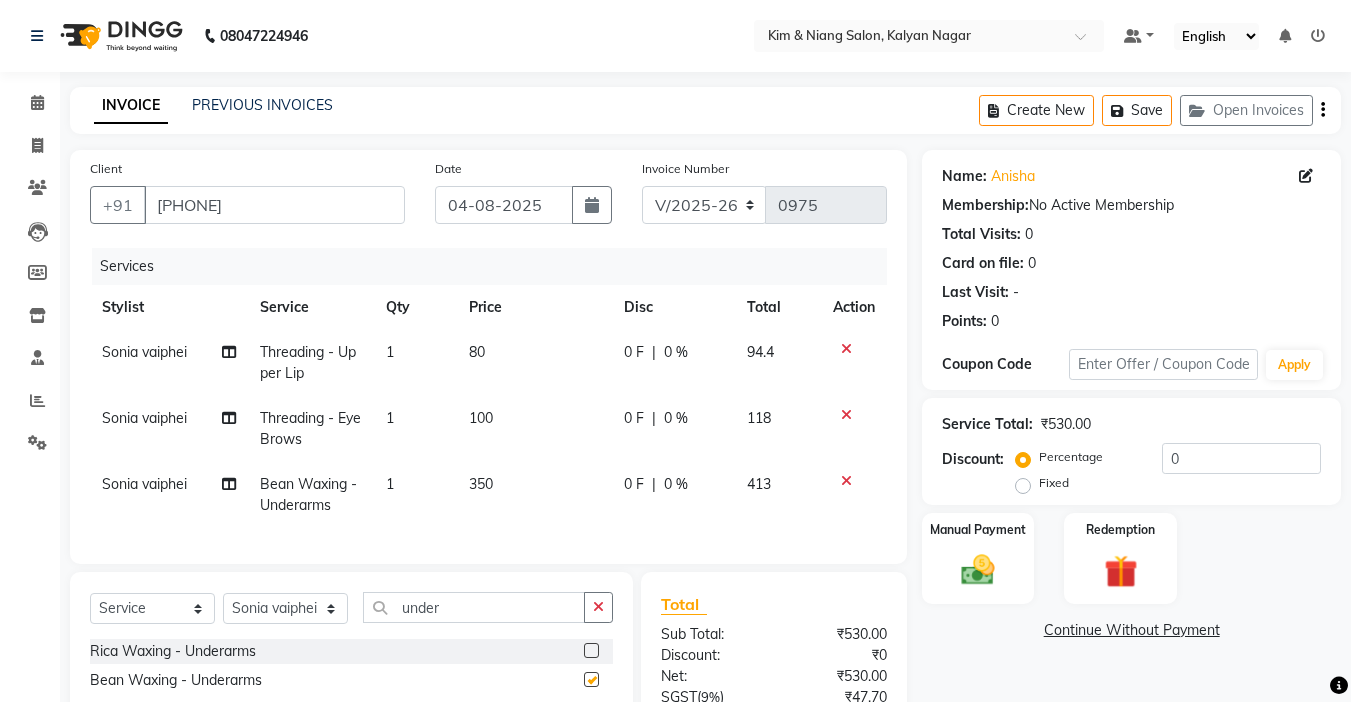 checkbox on "false" 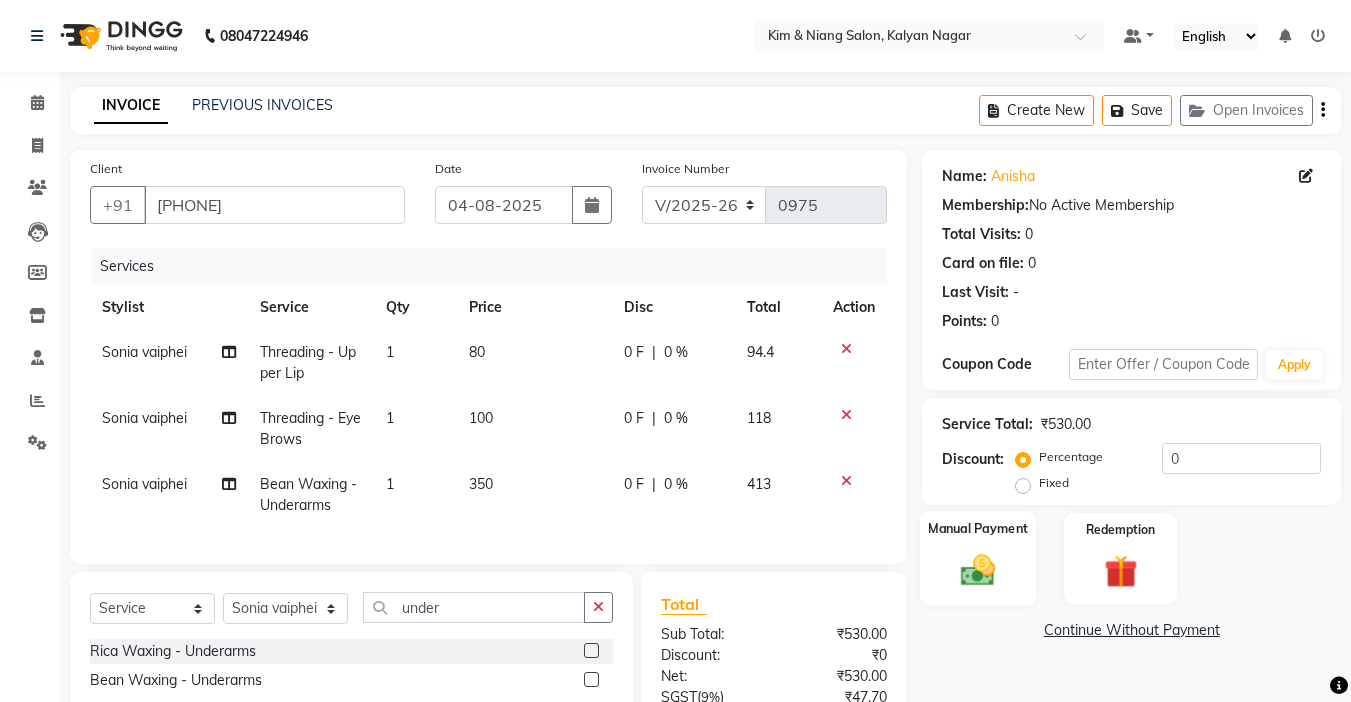 scroll, scrollTop: 200, scrollLeft: 0, axis: vertical 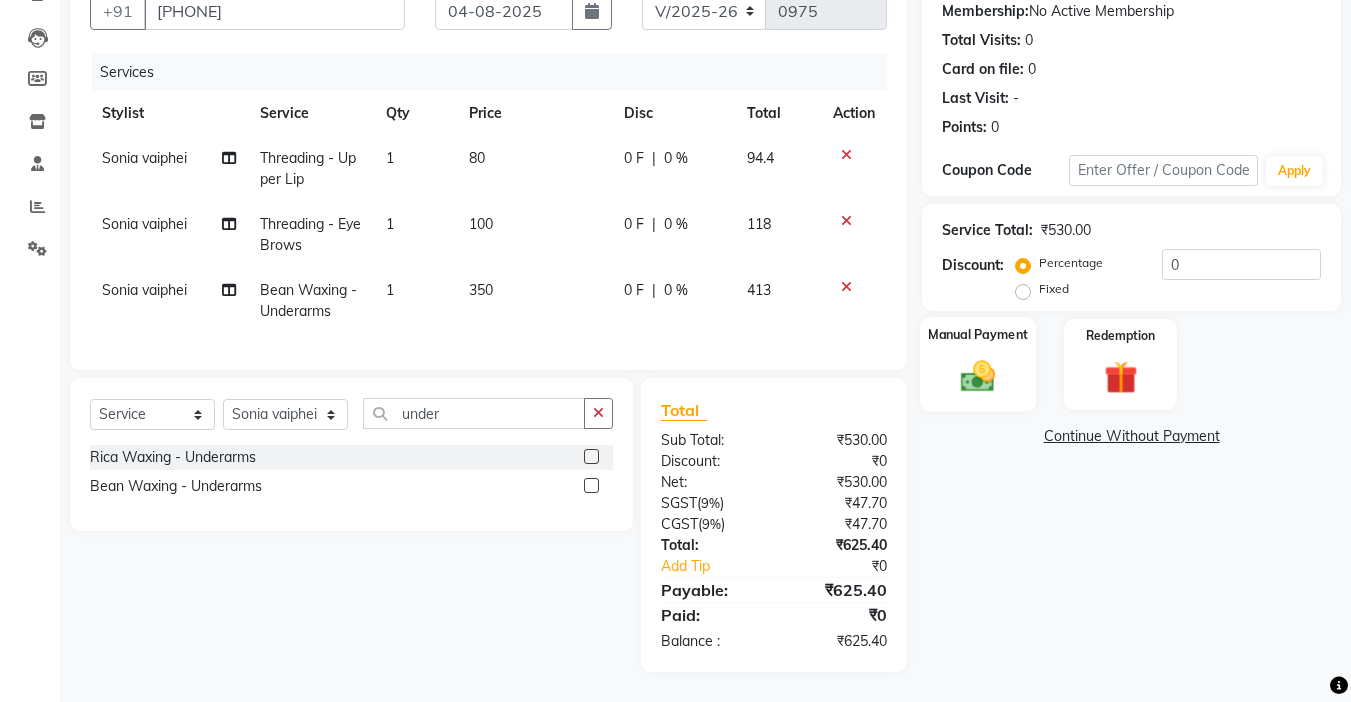 click 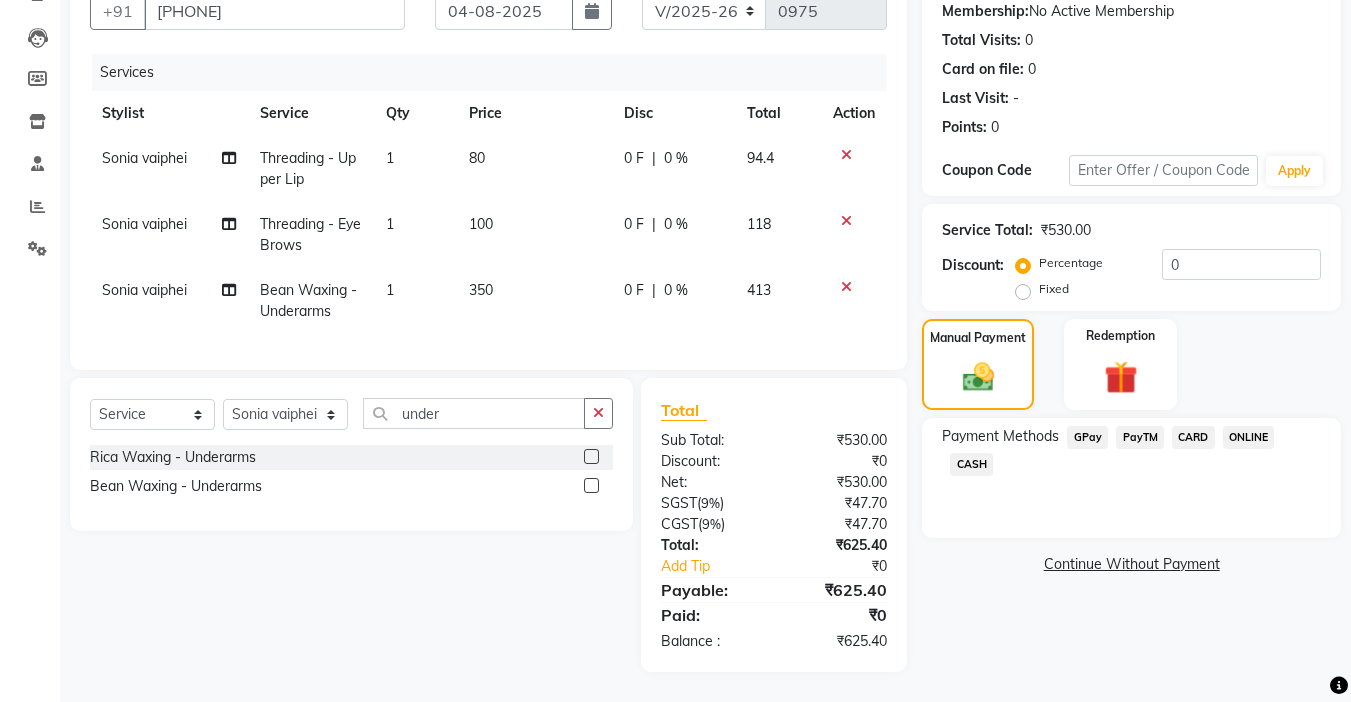 click on "GPay" 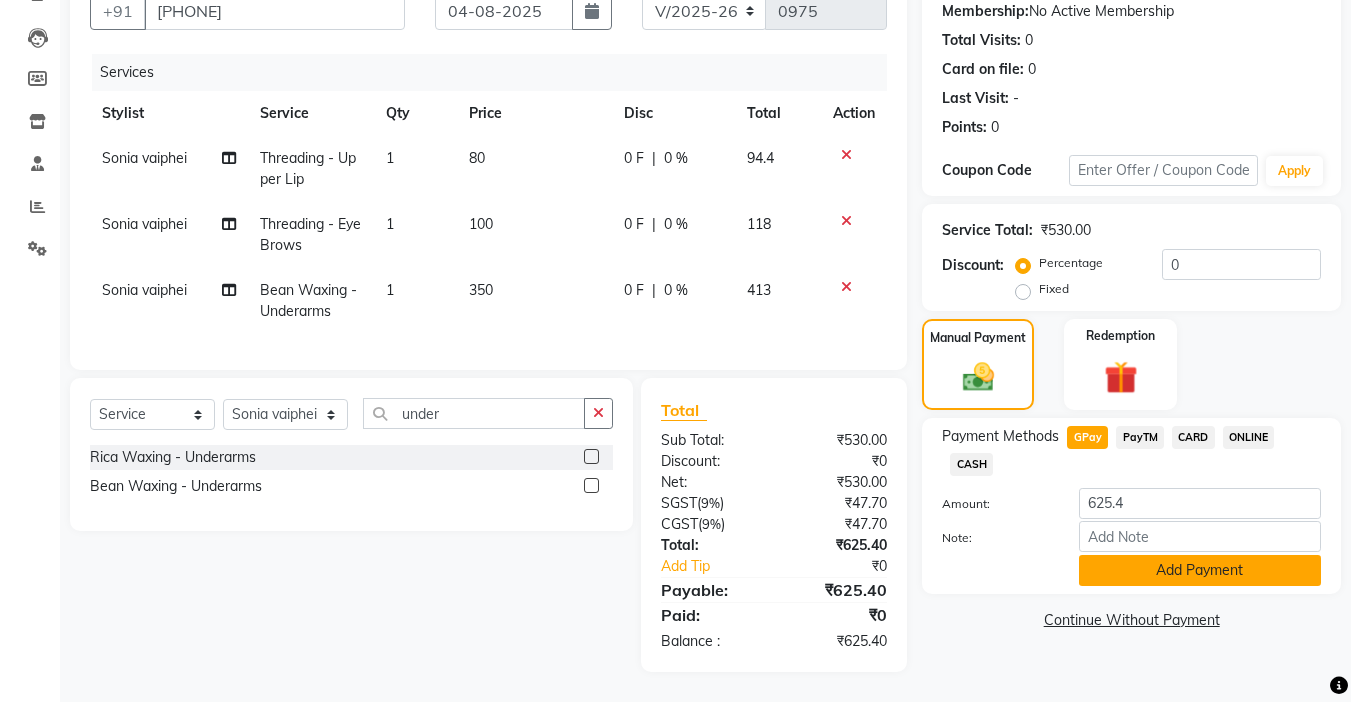 click on "Add Payment" 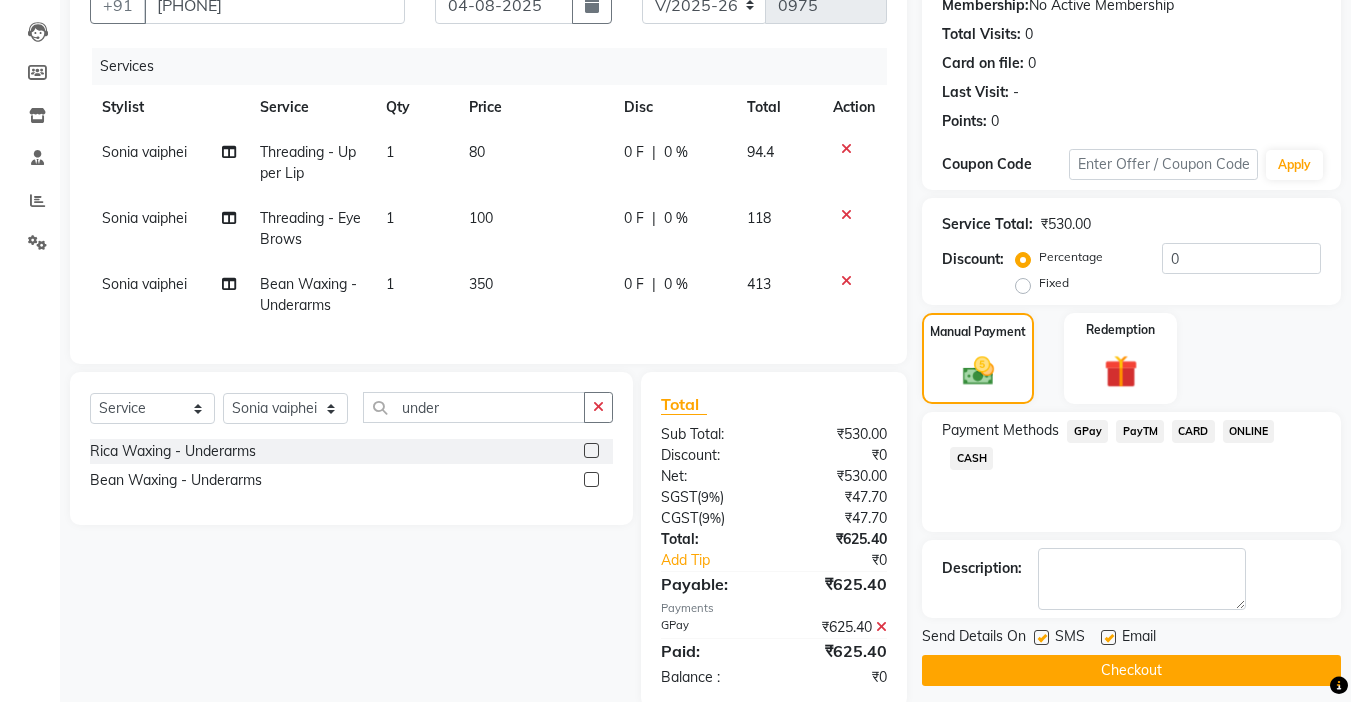 click on "Checkout" 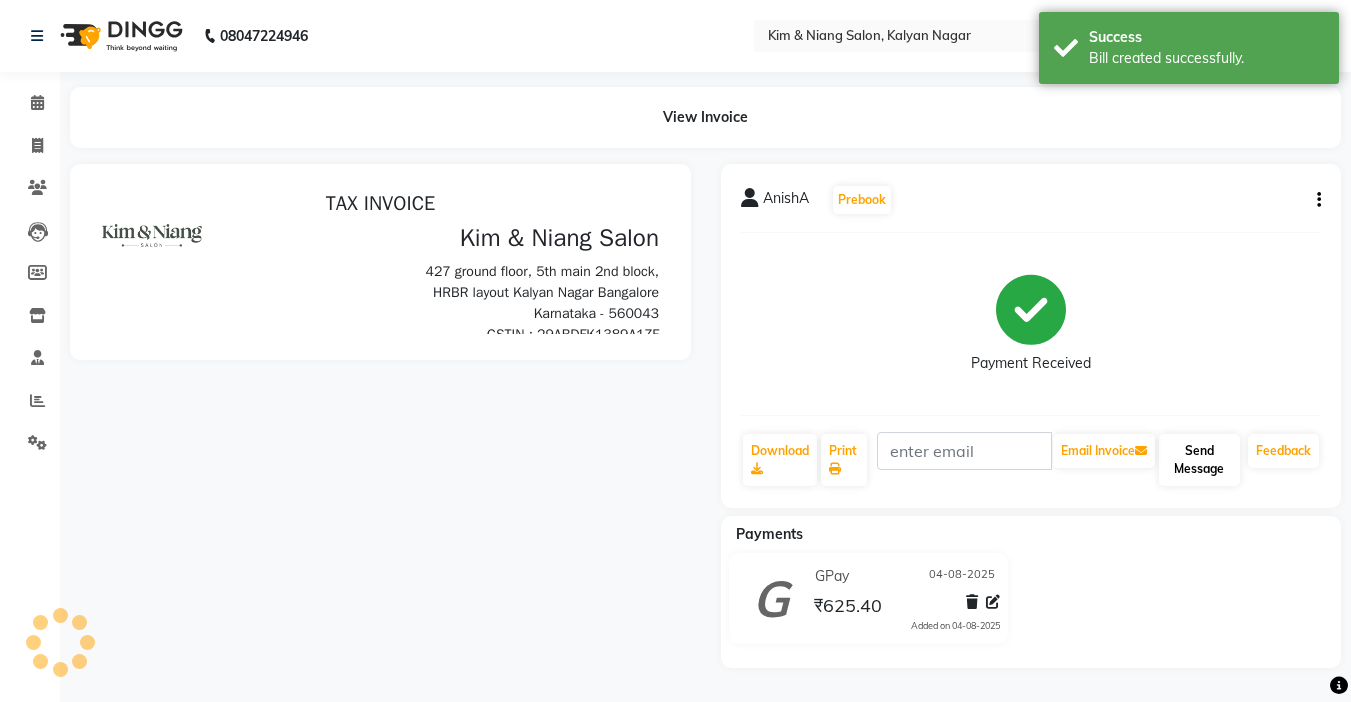 scroll, scrollTop: 0, scrollLeft: 0, axis: both 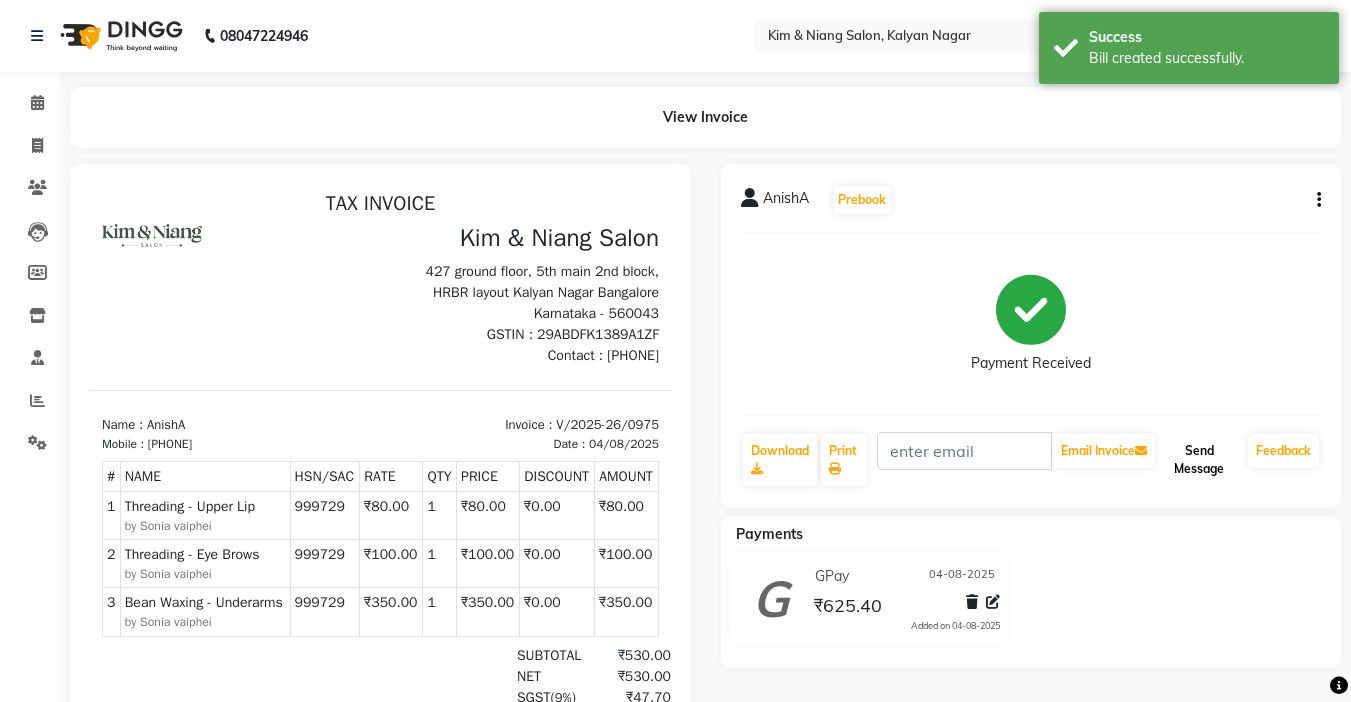 click on "Send Message" 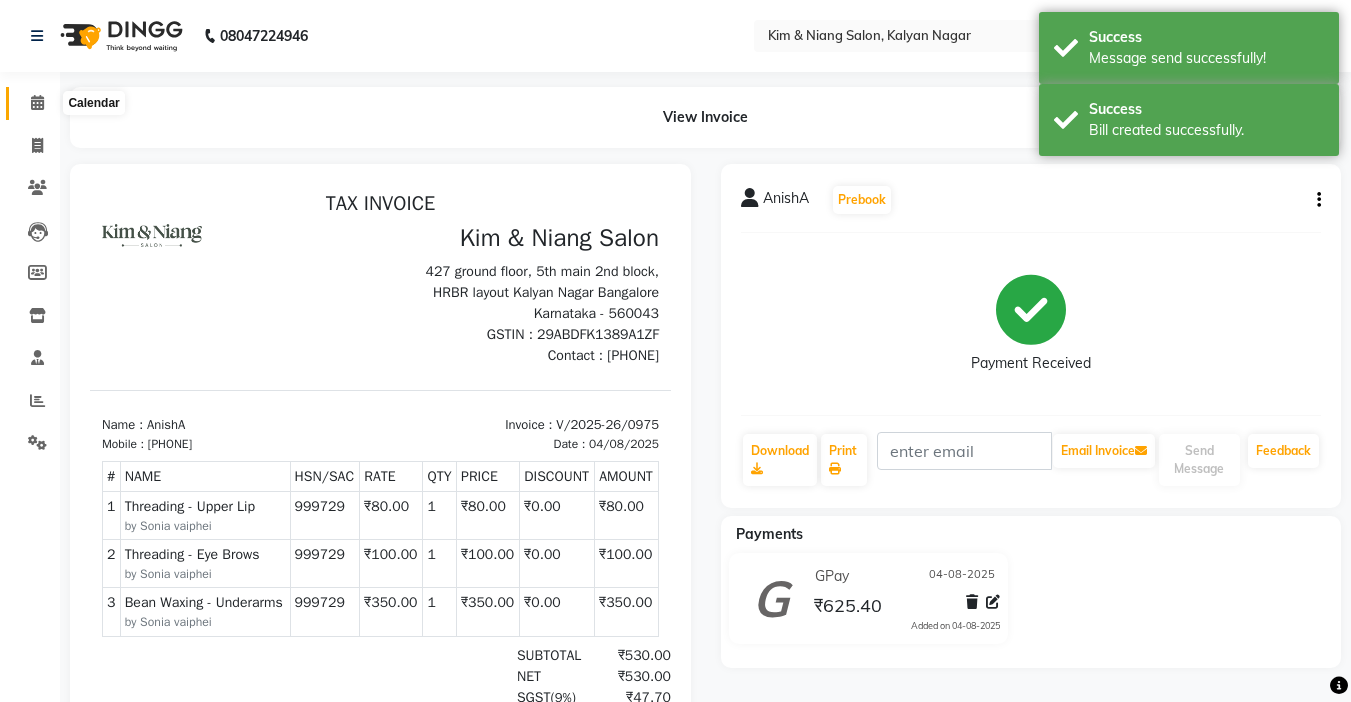 click 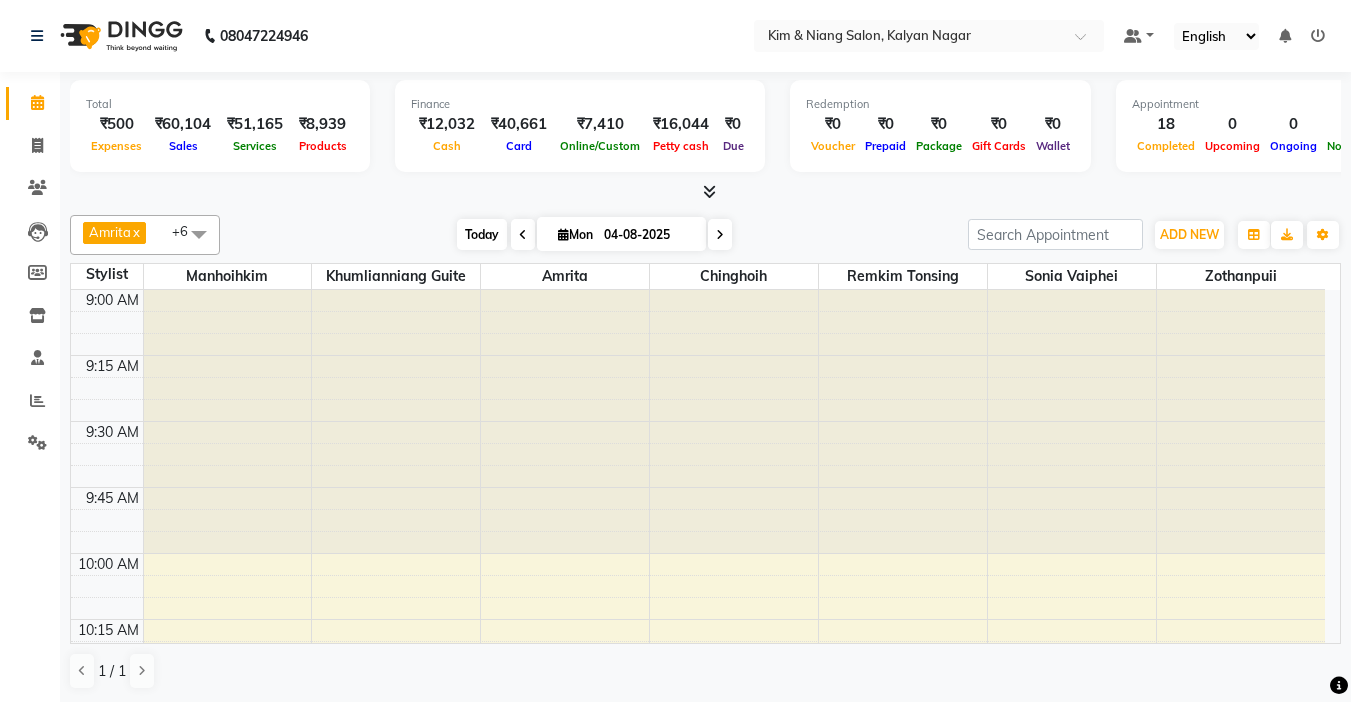 click on "Today" at bounding box center (482, 234) 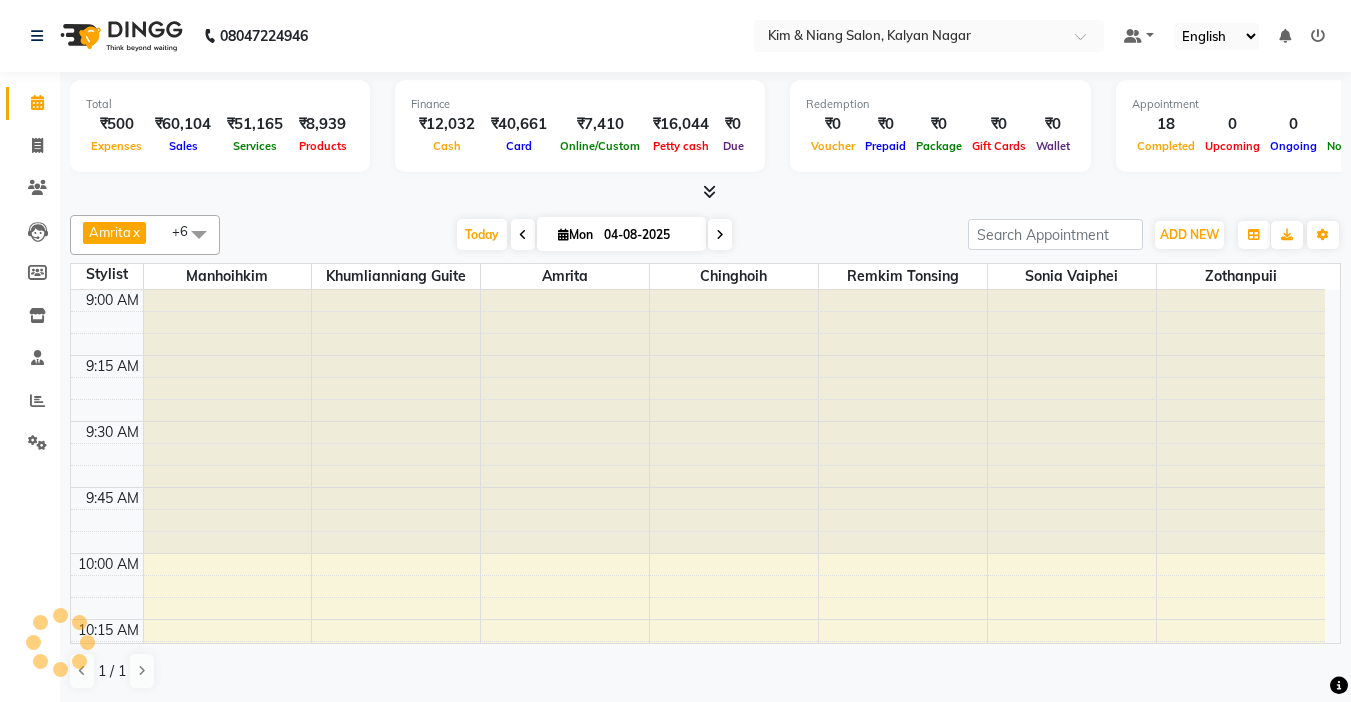 scroll, scrollTop: 2641, scrollLeft: 0, axis: vertical 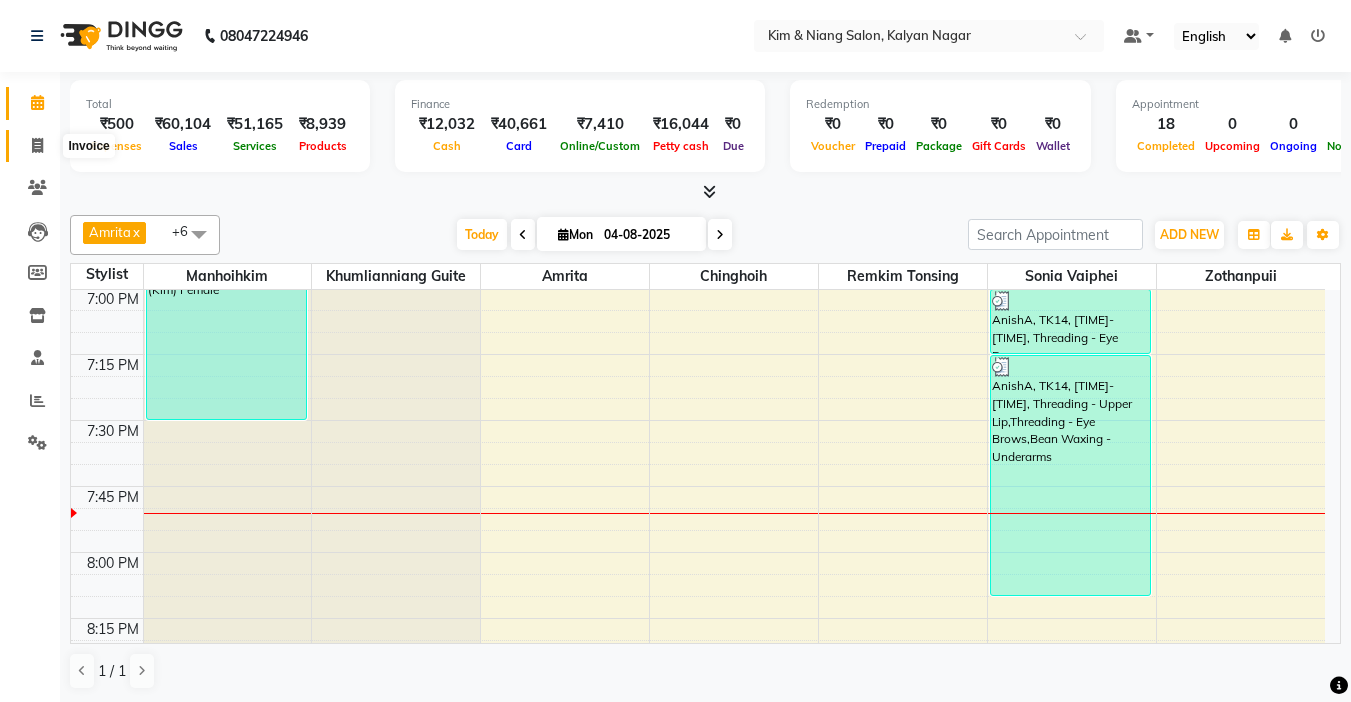 click 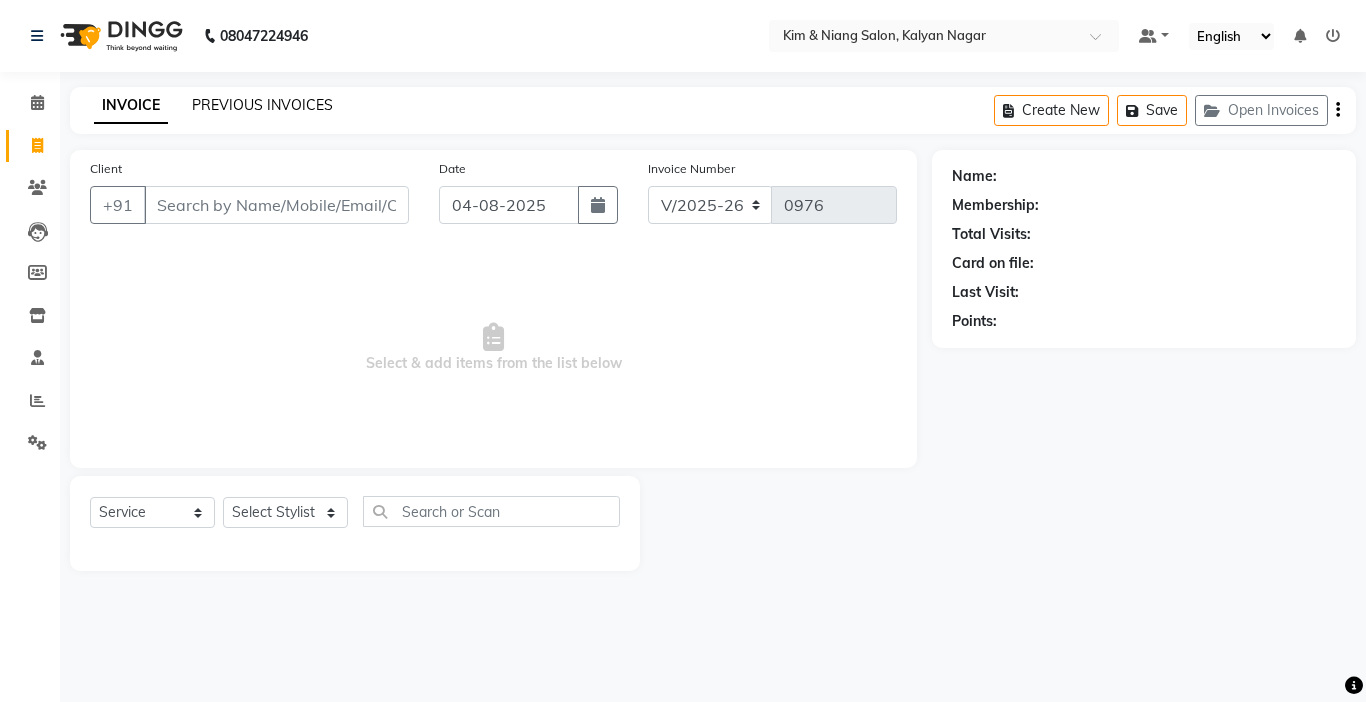 click on "PREVIOUS INVOICES" 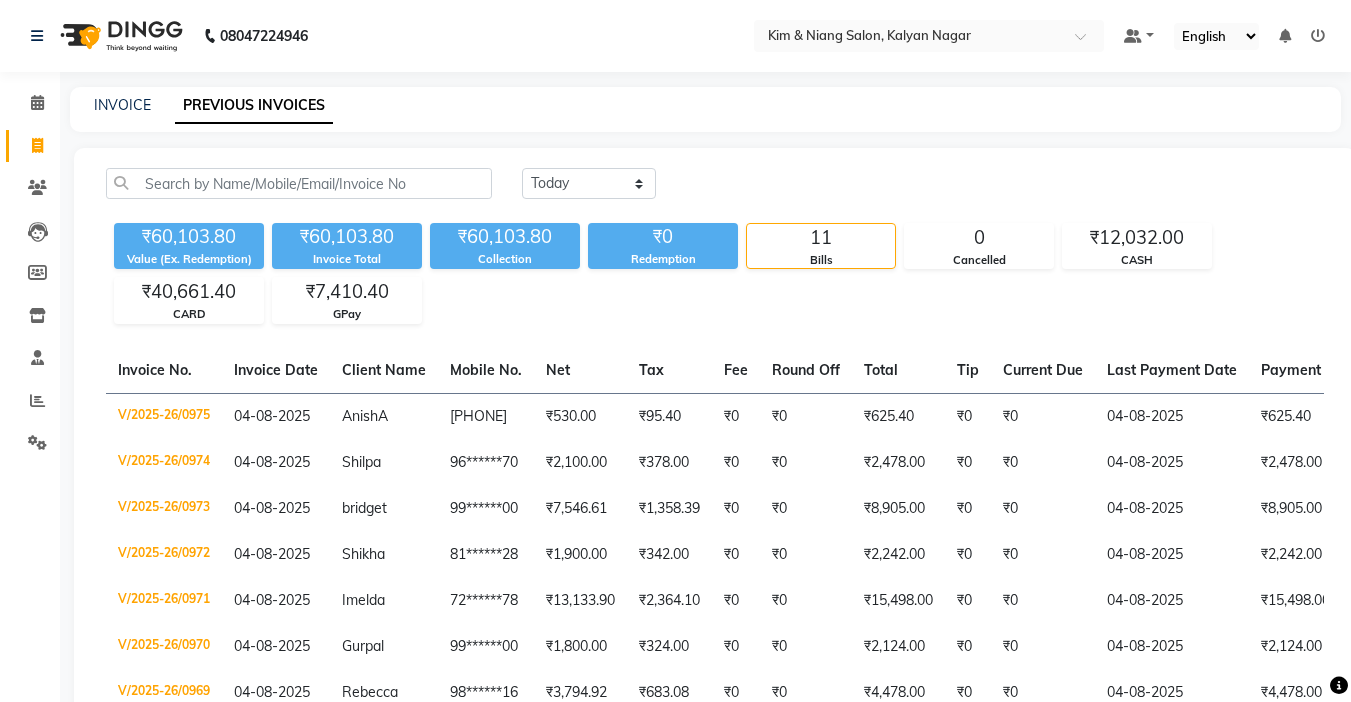 scroll, scrollTop: 342, scrollLeft: 0, axis: vertical 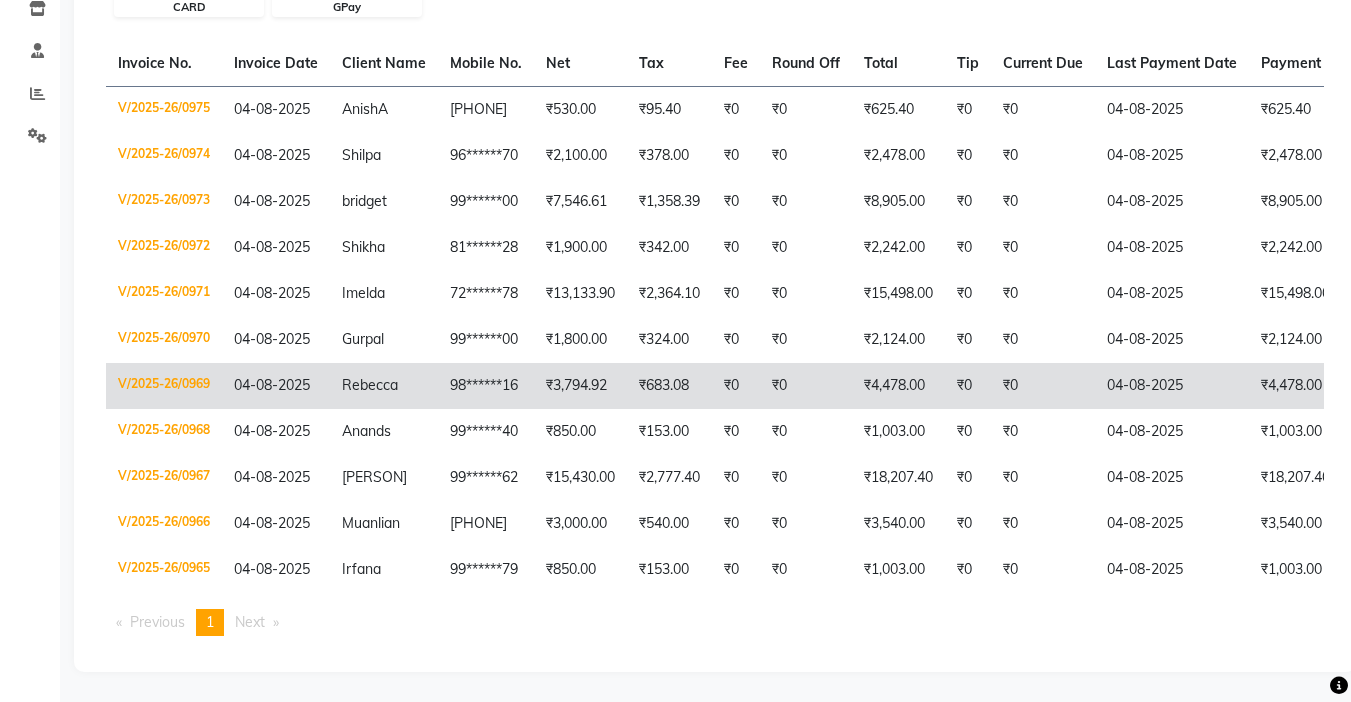 click on "98******16" 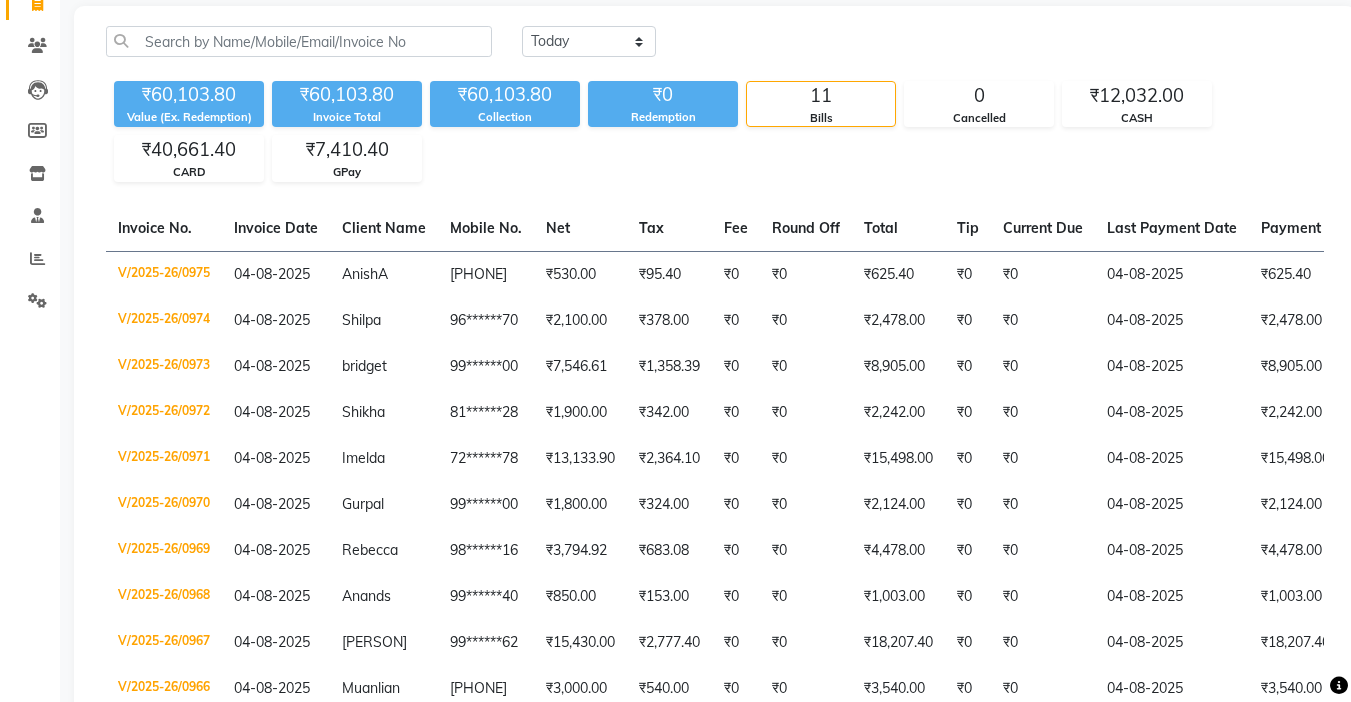 scroll, scrollTop: 0, scrollLeft: 0, axis: both 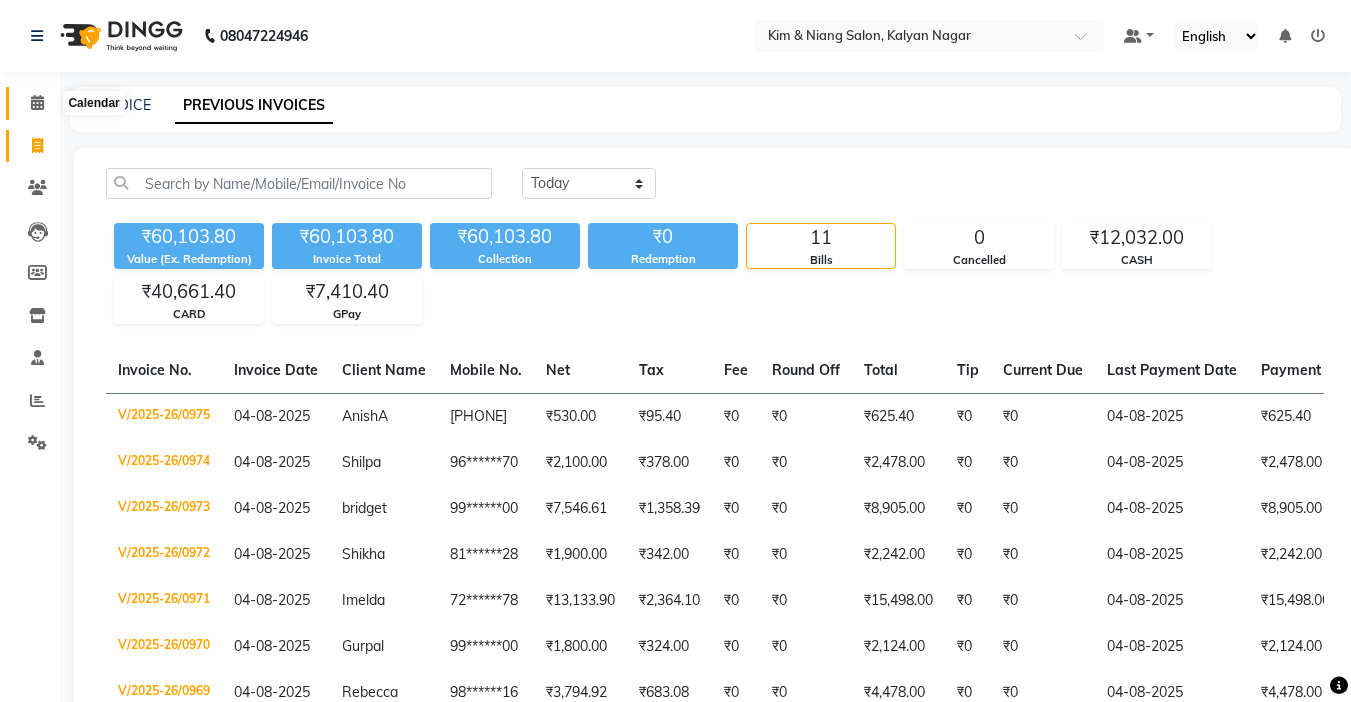 click 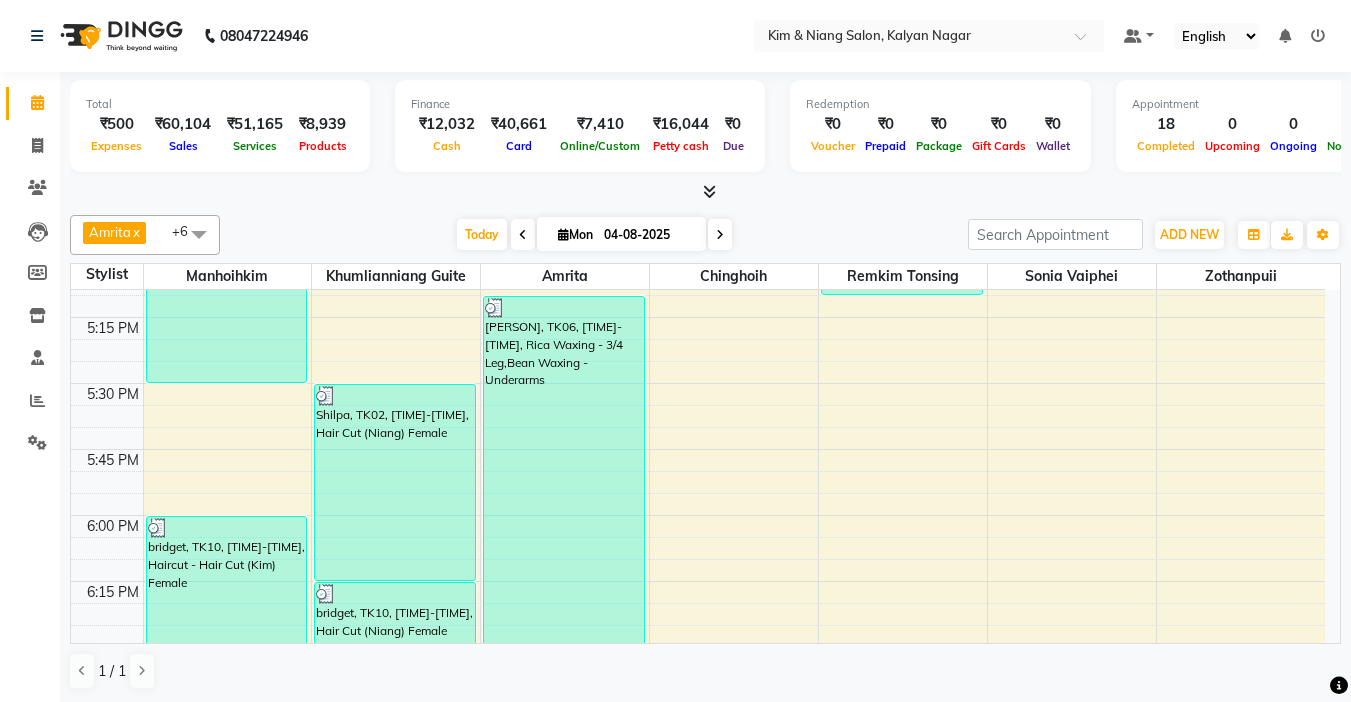 scroll, scrollTop: 2300, scrollLeft: 0, axis: vertical 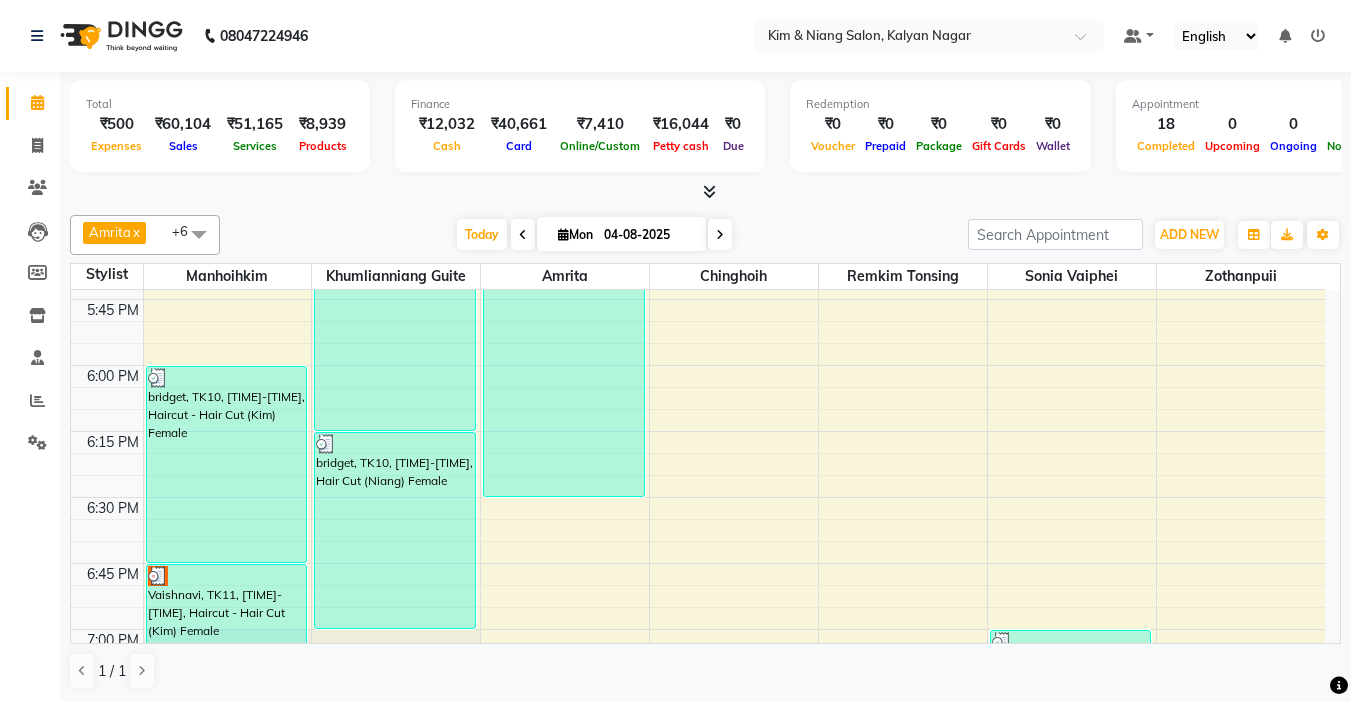 click on "9:00 AM 9:15 AM 9:30 AM 9:45 AM 10:00 AM 10:15 AM 10:30 AM 10:45 AM 11:00 AM 11:15 AM 11:30 AM 11:45 AM 12:00 PM 12:15 PM 12:30 PM 12:45 PM 1:00 PM 1:15 PM 1:30 PM 1:45 PM 2:00 PM 2:15 PM 2:30 PM 2:45 PM 3:00 PM 3:15 PM 3:30 PM 3:45 PM 4:00 PM 4:15 PM 4:30 PM 4:45 PM 5:00 PM 5:15 PM 5:30 PM 5:45 PM 6:00 PM 6:15 PM 6:30 PM 6:45 PM 7:00 PM 7:15 PM 7:30 PM 7:45 PM 8:00 PM 8:15 PM 8:30 PM 8:45 PM 9:00 PM 9:15 PM 9:30 PM 9:45 PM     Imelda, TK01, 01:30 PM-03:45 PM, Haircut - Hair Cut (Kim) Female,Texture Service - Keratin  Medium     Imelda, TK01, 02:15 PM-04:10 PM, Texture Service - Permanent Straightening Medium     Gurpal, TK08, 04:45 PM-05:30 PM, Haircut - Kim Male     bridget, TK10, 06:00 PM-06:45 PM, Haircut - Hair Cut (Kim) Female     Vaishnavi, TK11, 06:45 PM-07:30 PM, Haircut - Hair Cut (Kim) Female     Vandhana bhat, TK05, 11:00 AM-01:00 PM, Colour Treatment - Absolute Colour Short - Medium         Vandhana bhat, TK05, 01:00 PM-01:45 PM, Hair Cut (Niang) Female" at bounding box center [698, -295] 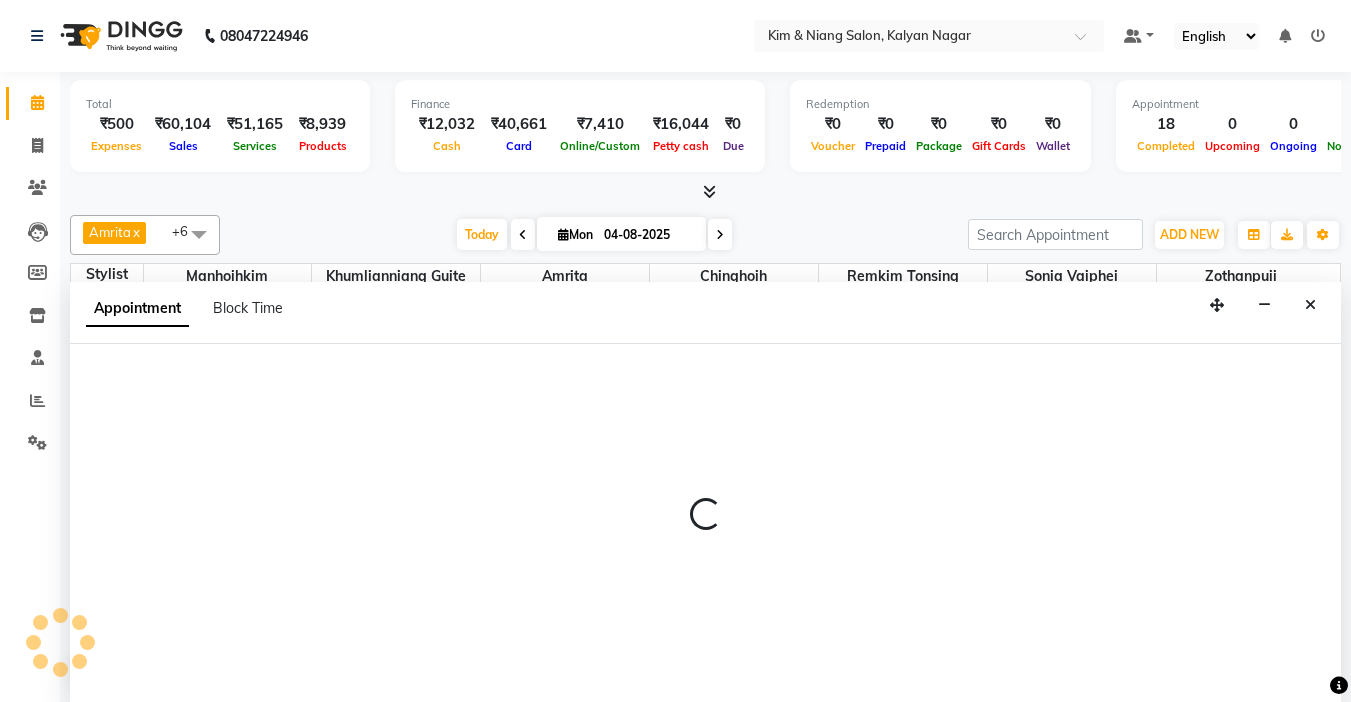 scroll, scrollTop: 1, scrollLeft: 0, axis: vertical 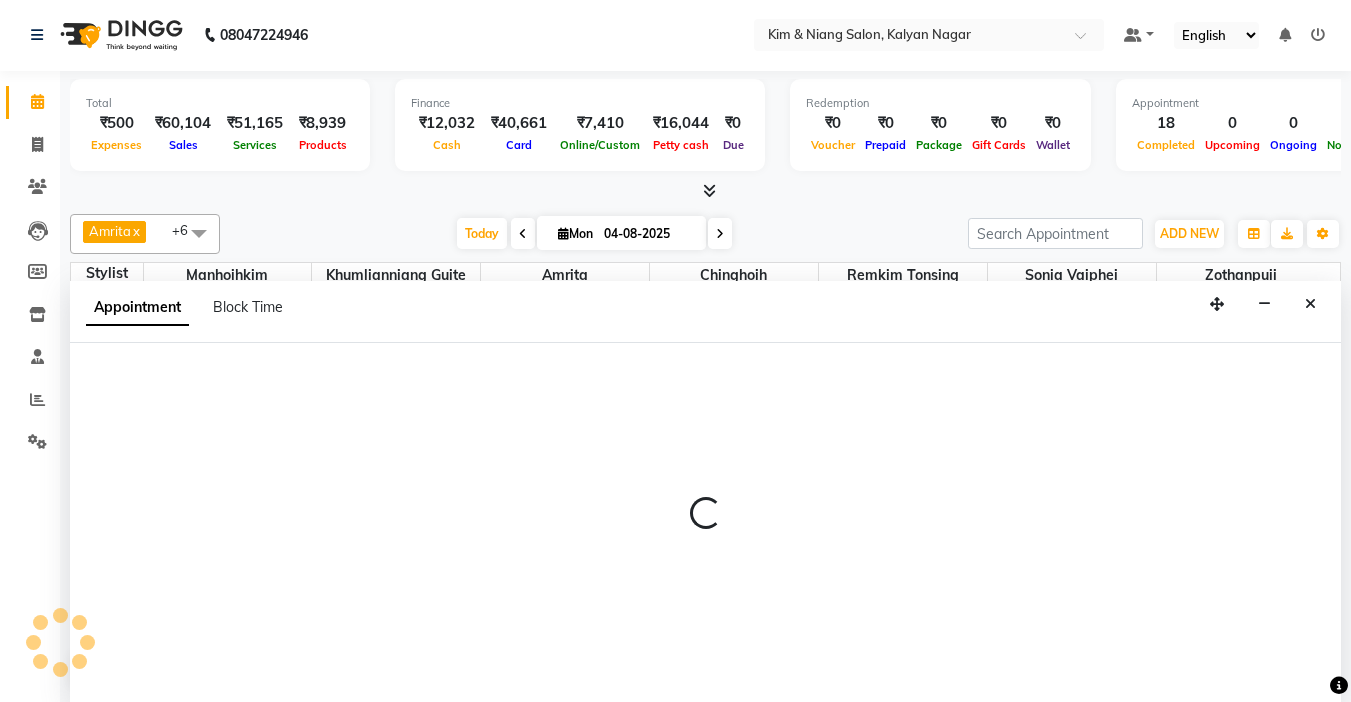 select on "77123" 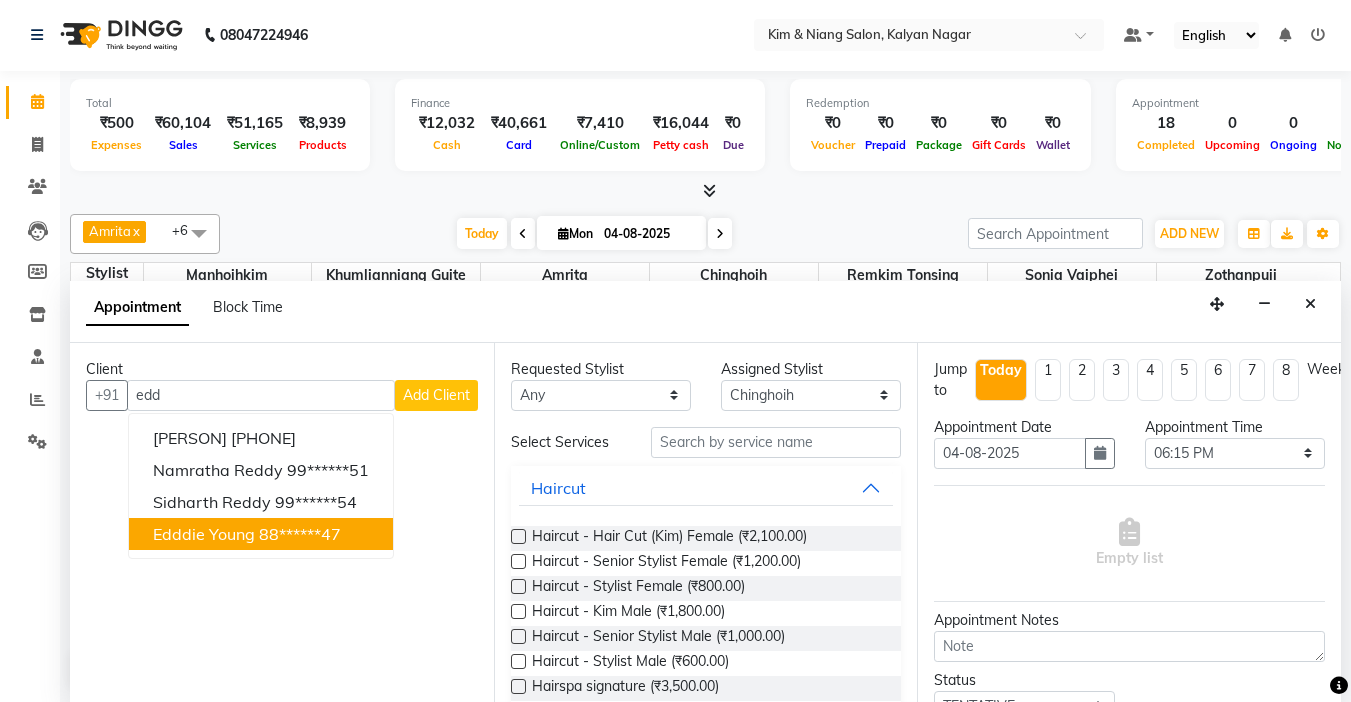 click on "Edddie young" at bounding box center [204, 534] 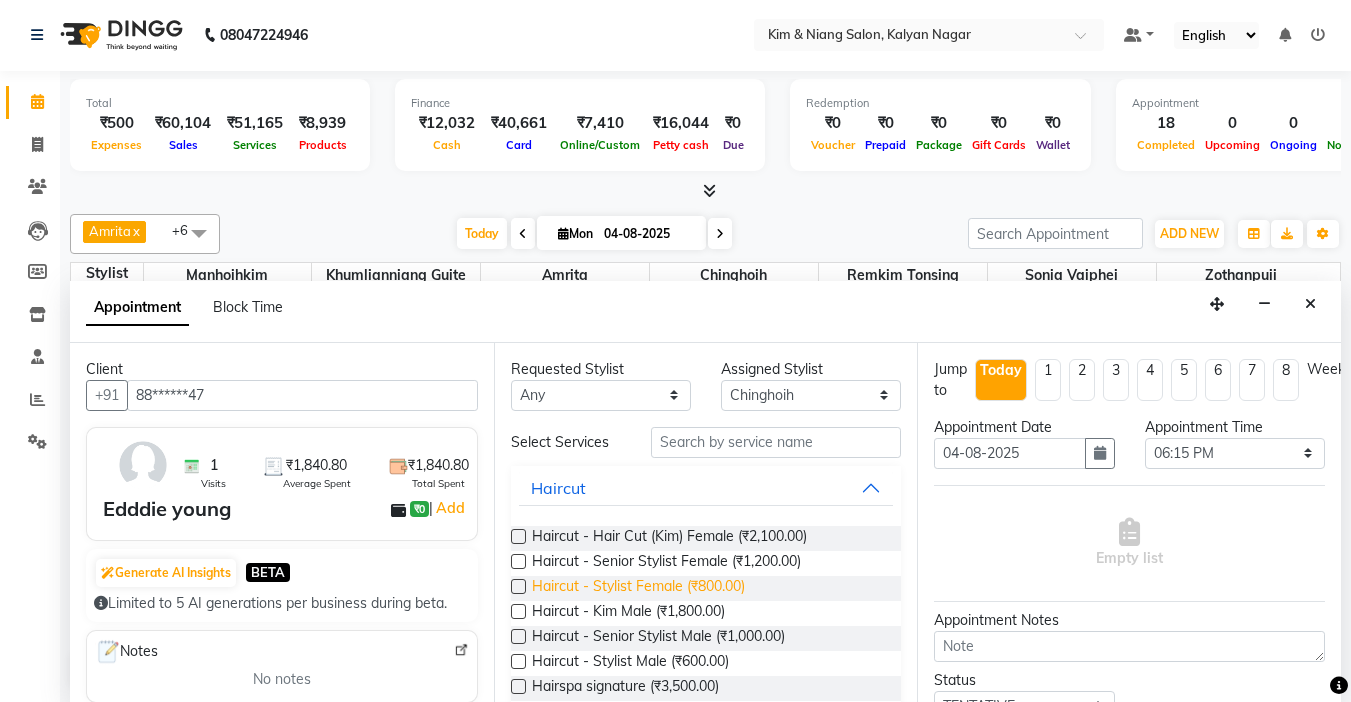 type on "88******47" 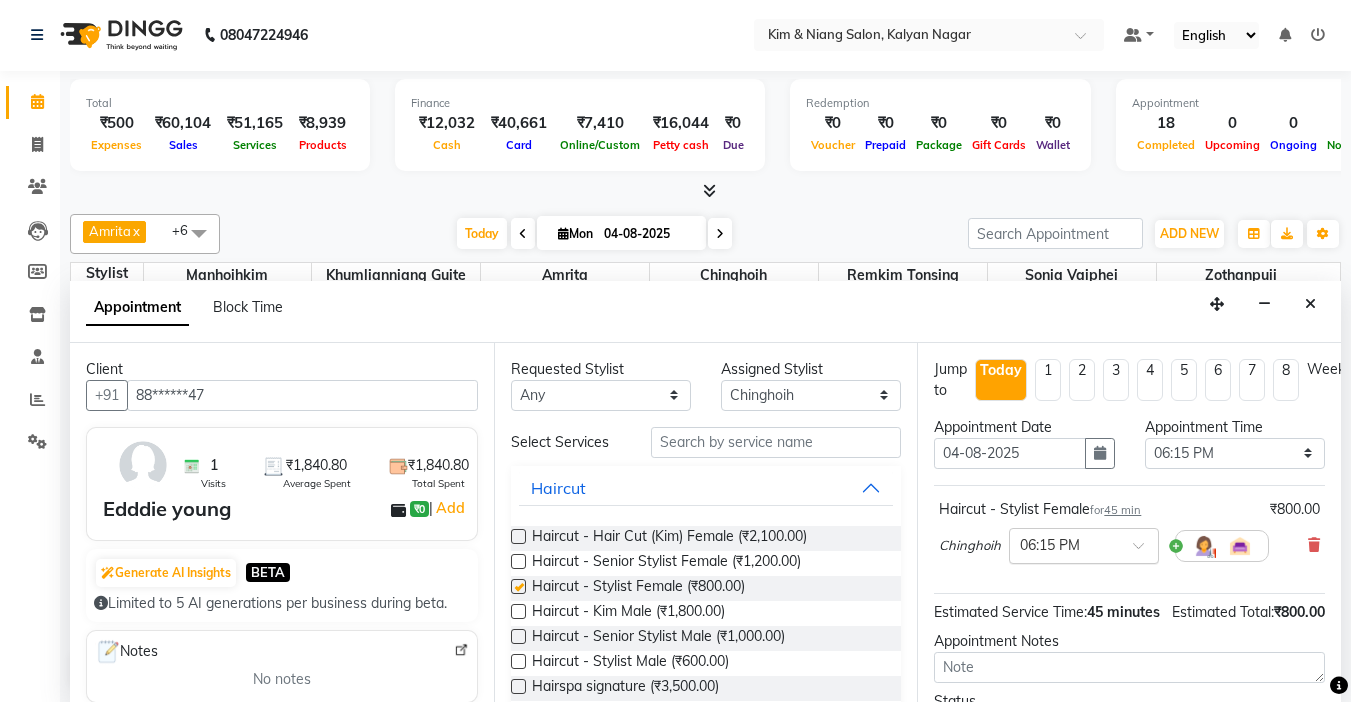 checkbox on "false" 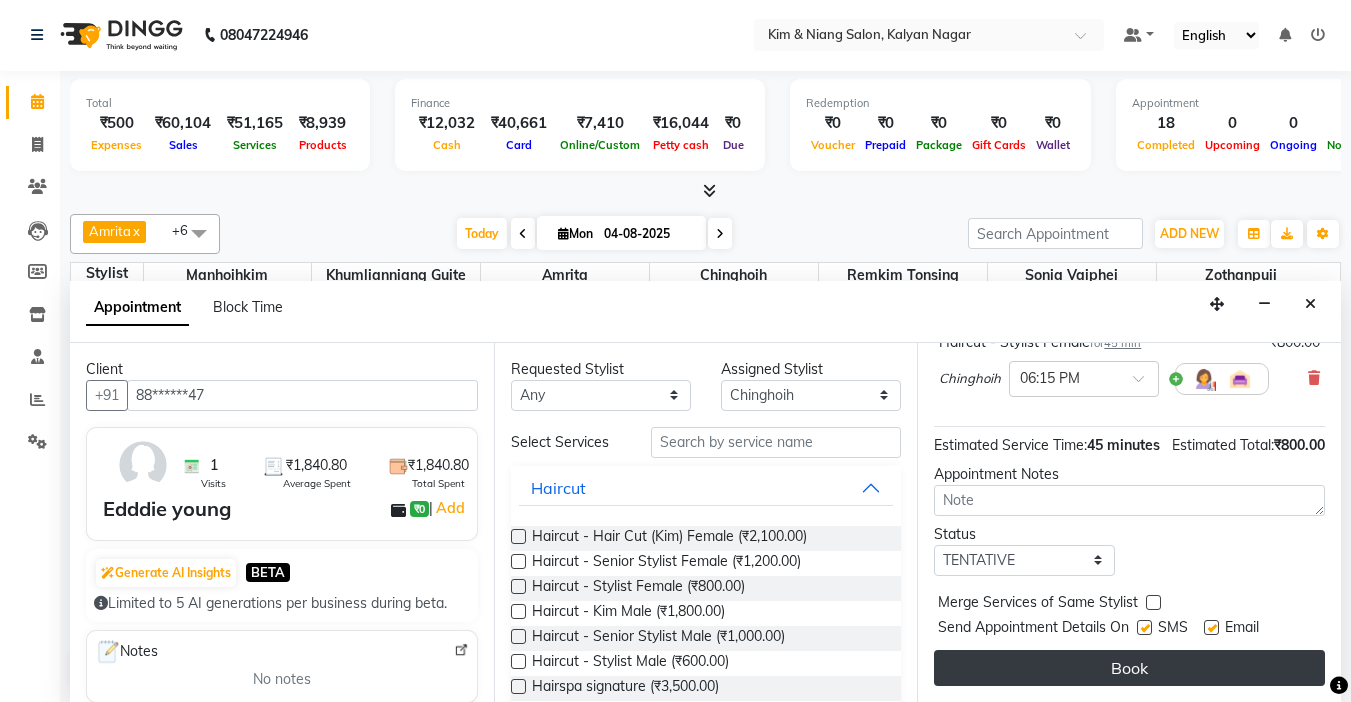 scroll, scrollTop: 203, scrollLeft: 0, axis: vertical 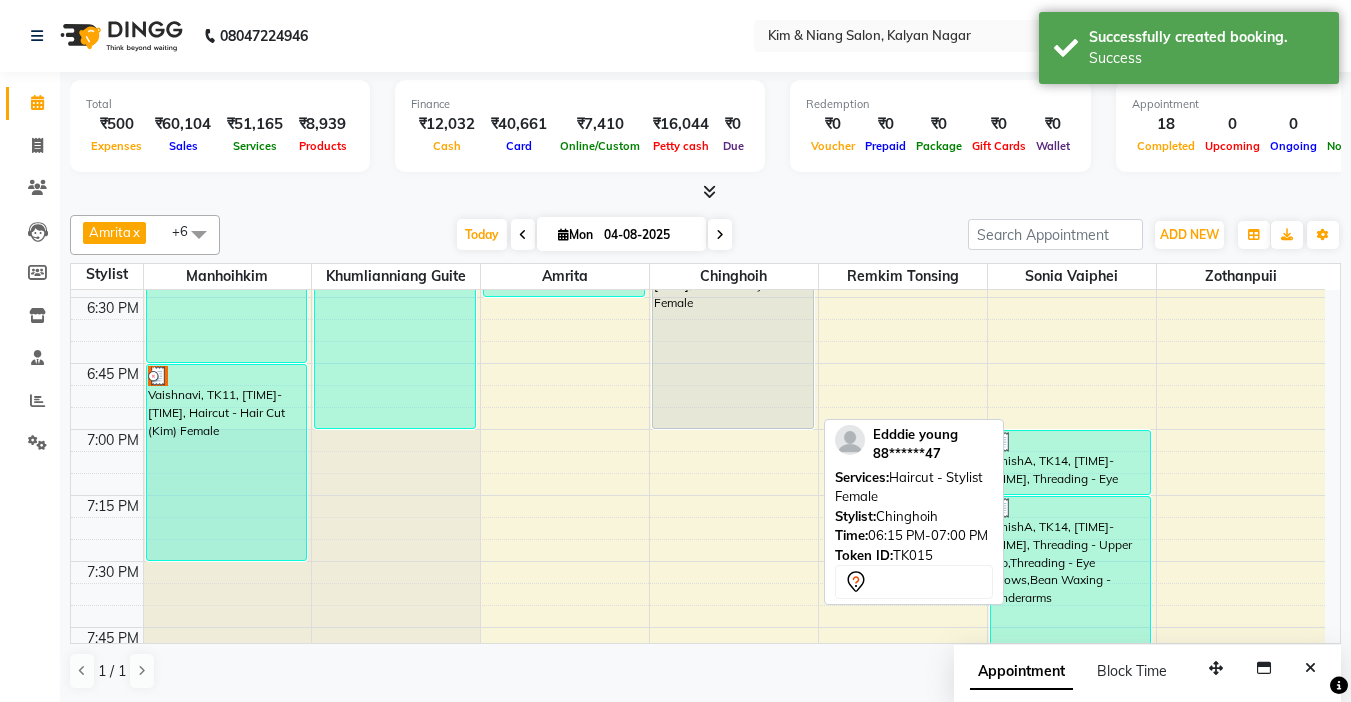 click on "Edddie young, TK15, 06:15 PM-07:00 PM, Haircut - Stylist Female" at bounding box center [733, 330] 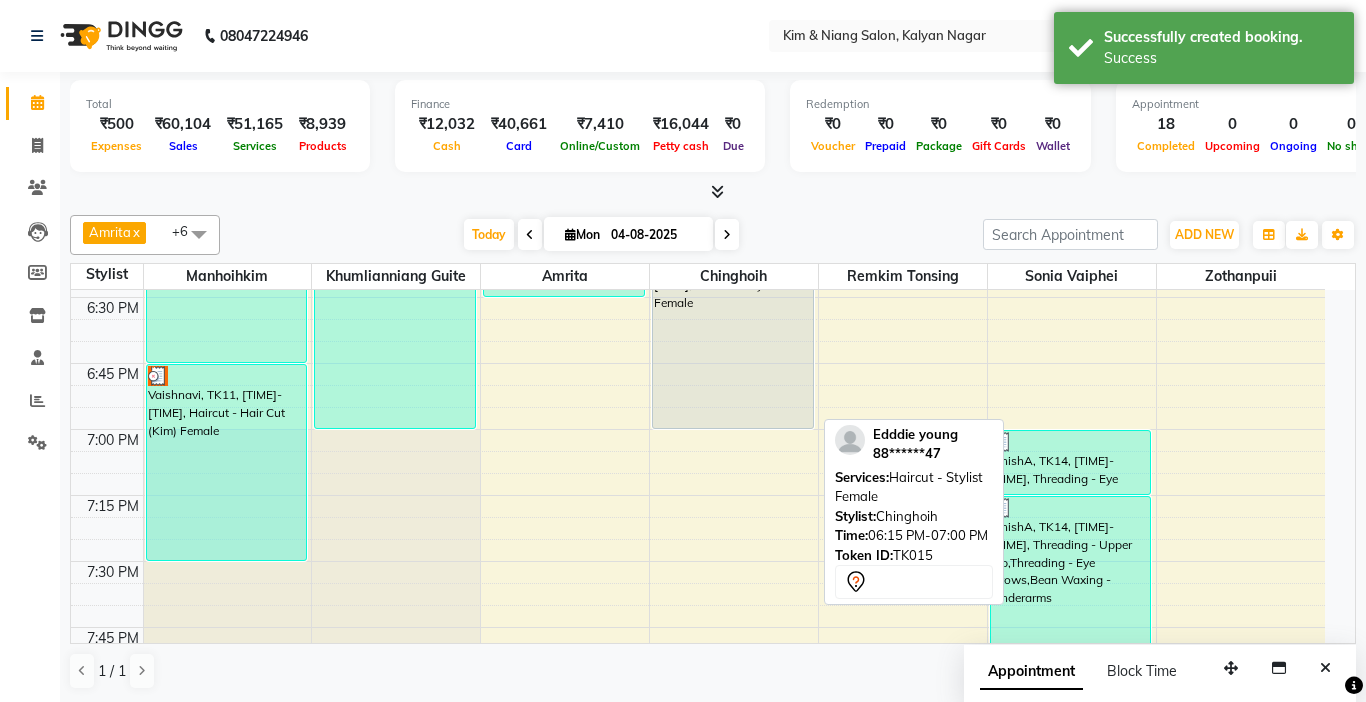select on "7" 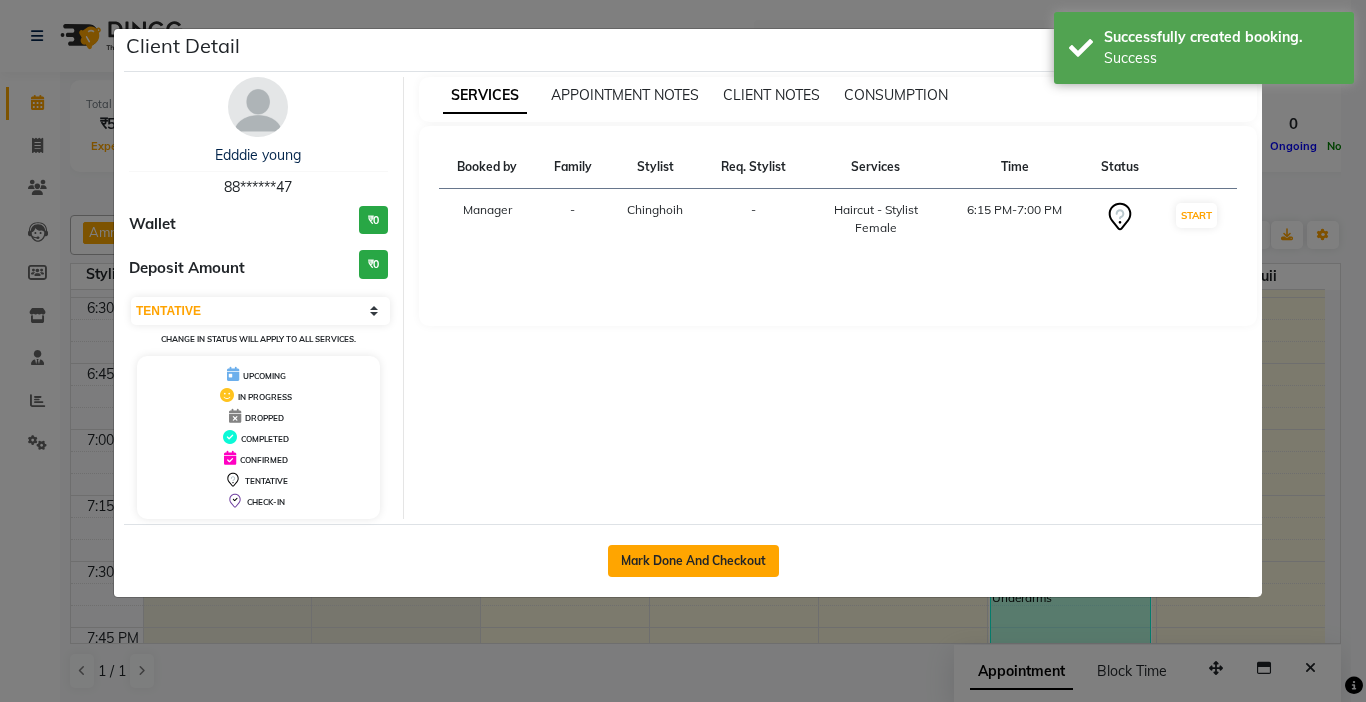 click on "Mark Done And Checkout" 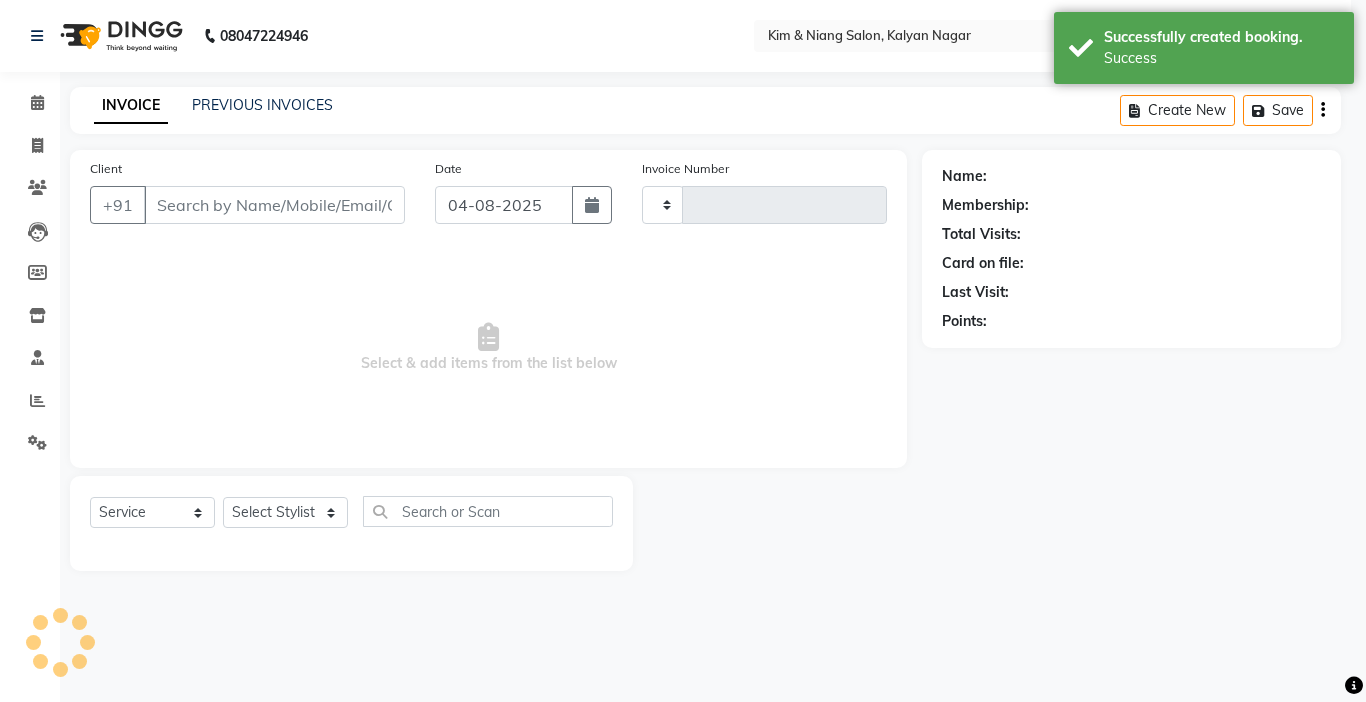 type on "0976" 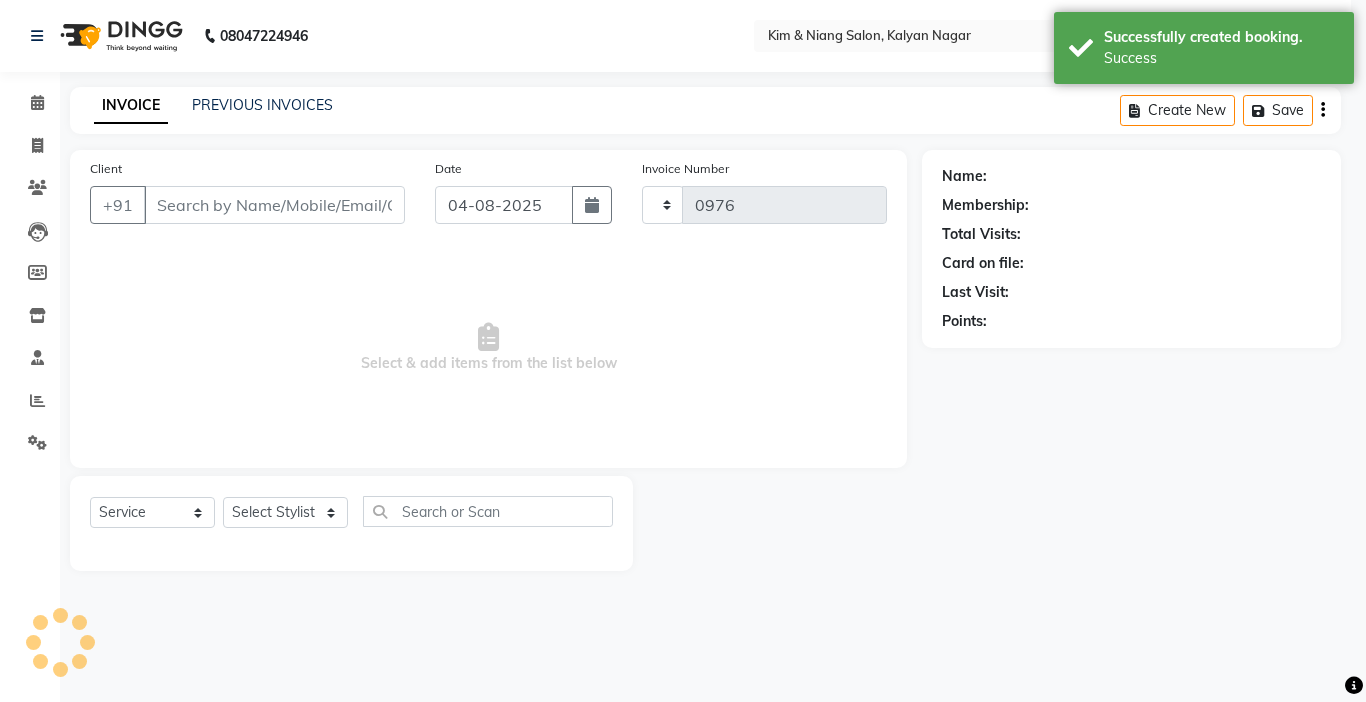 select on "7750" 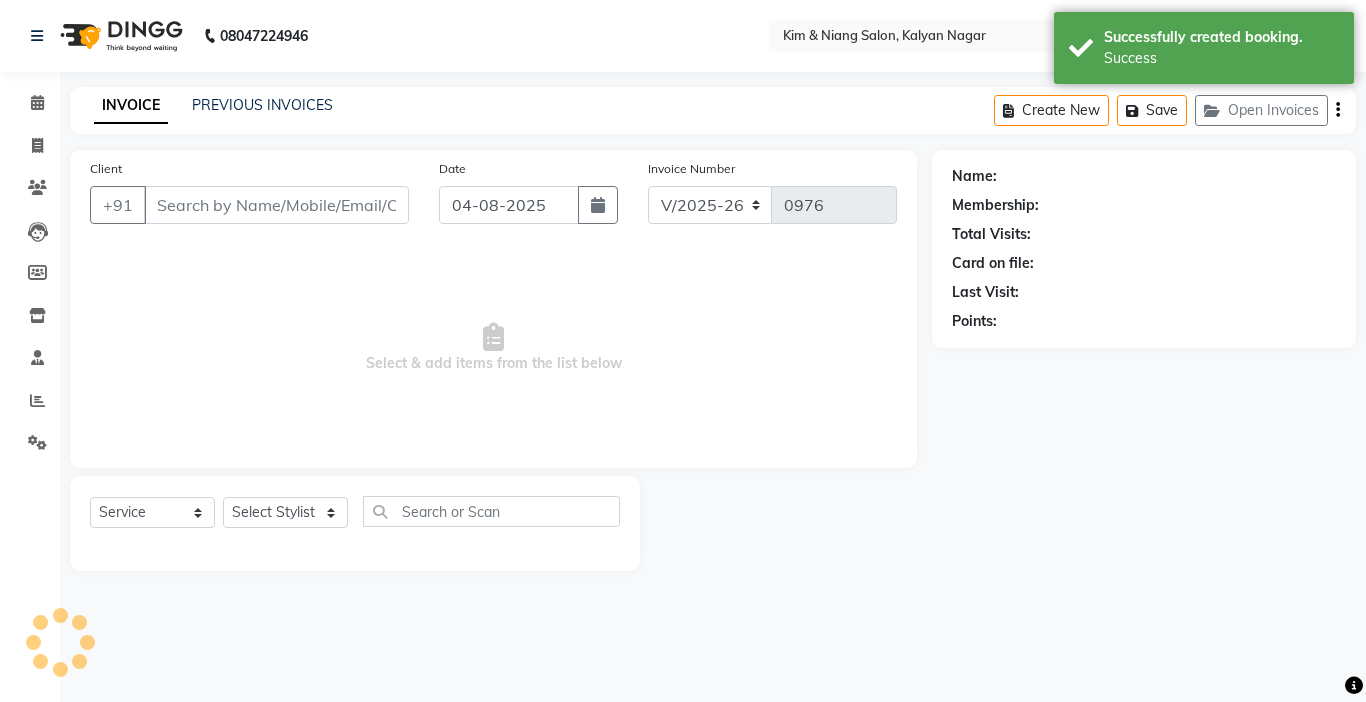type on "88******47" 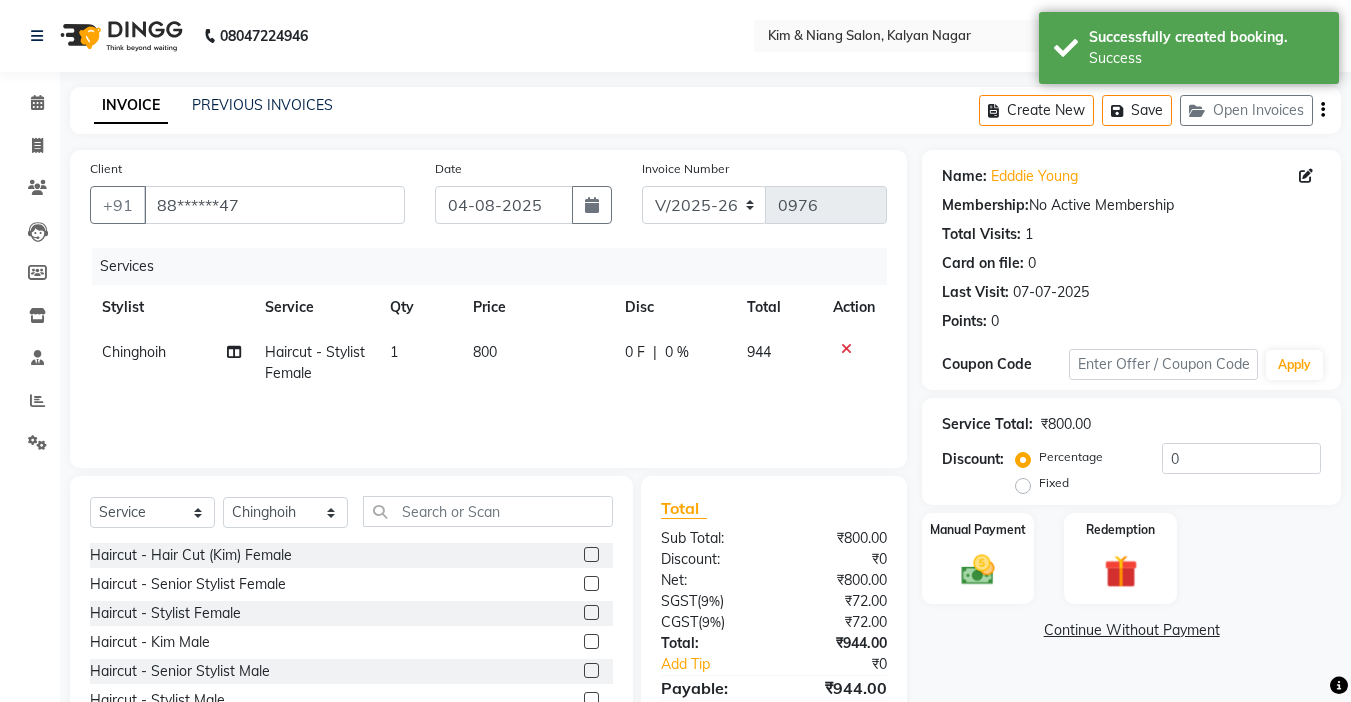 click on "Chinghoih" 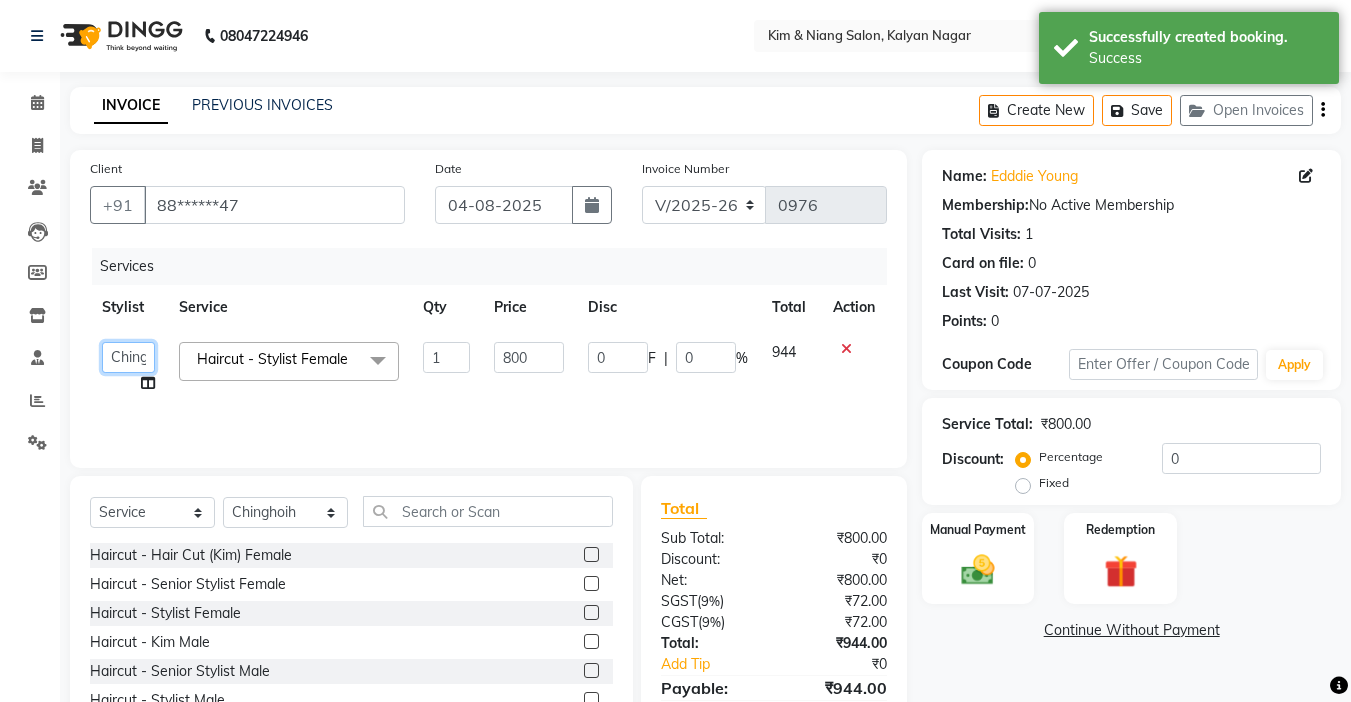 click on "Amrita   Anna   Boicy   Chinghoih   Khumlianniang Guite   Linda Chingmuan Niang   Manager   Manhoihkim   Protima Kami   Remkim Tonsing   Sonia vaiphei    Steve .mynlyanSonangaihte   Zothanpuii" 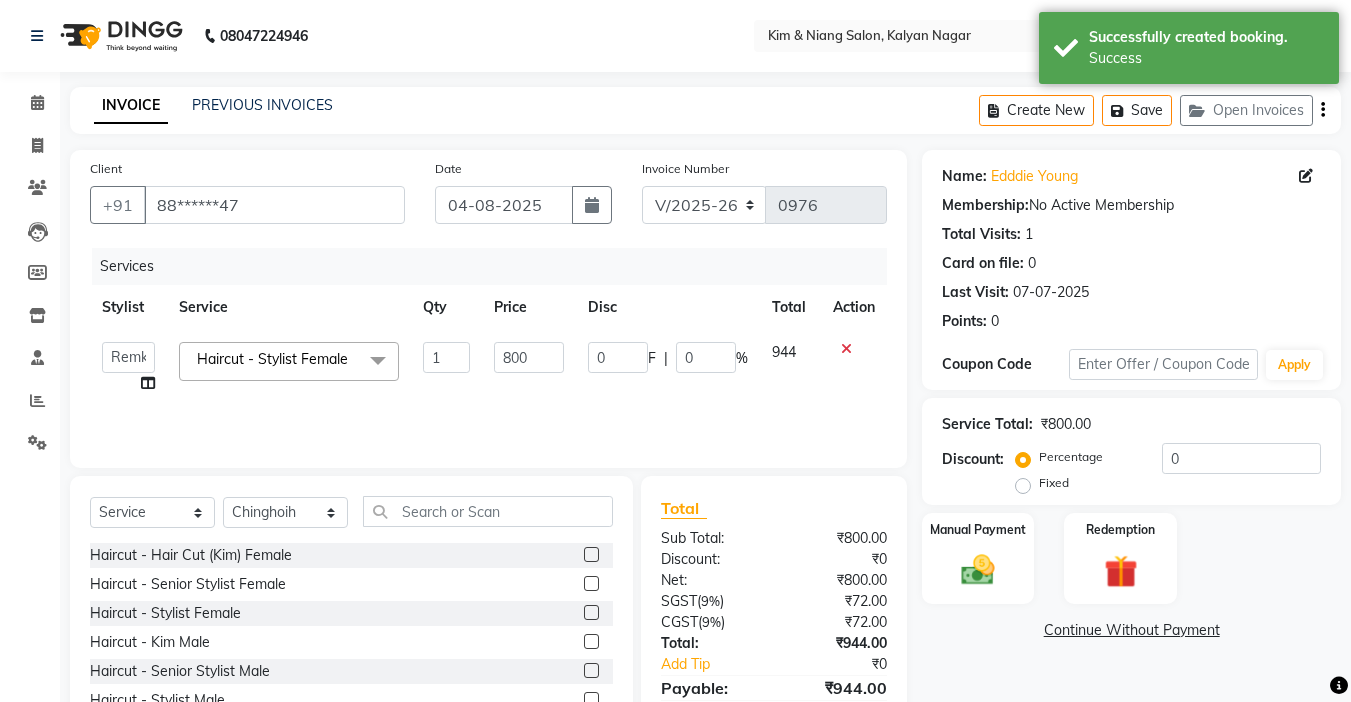 select on "79473" 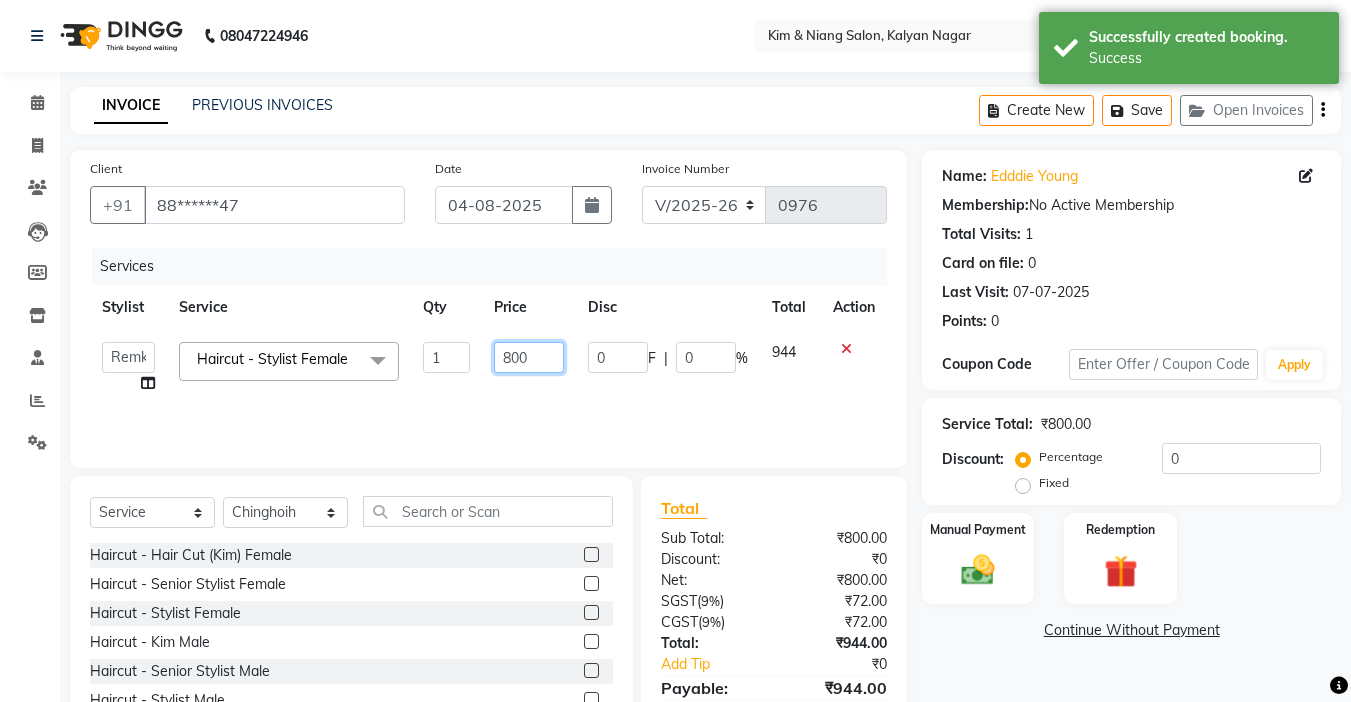 click on "800" 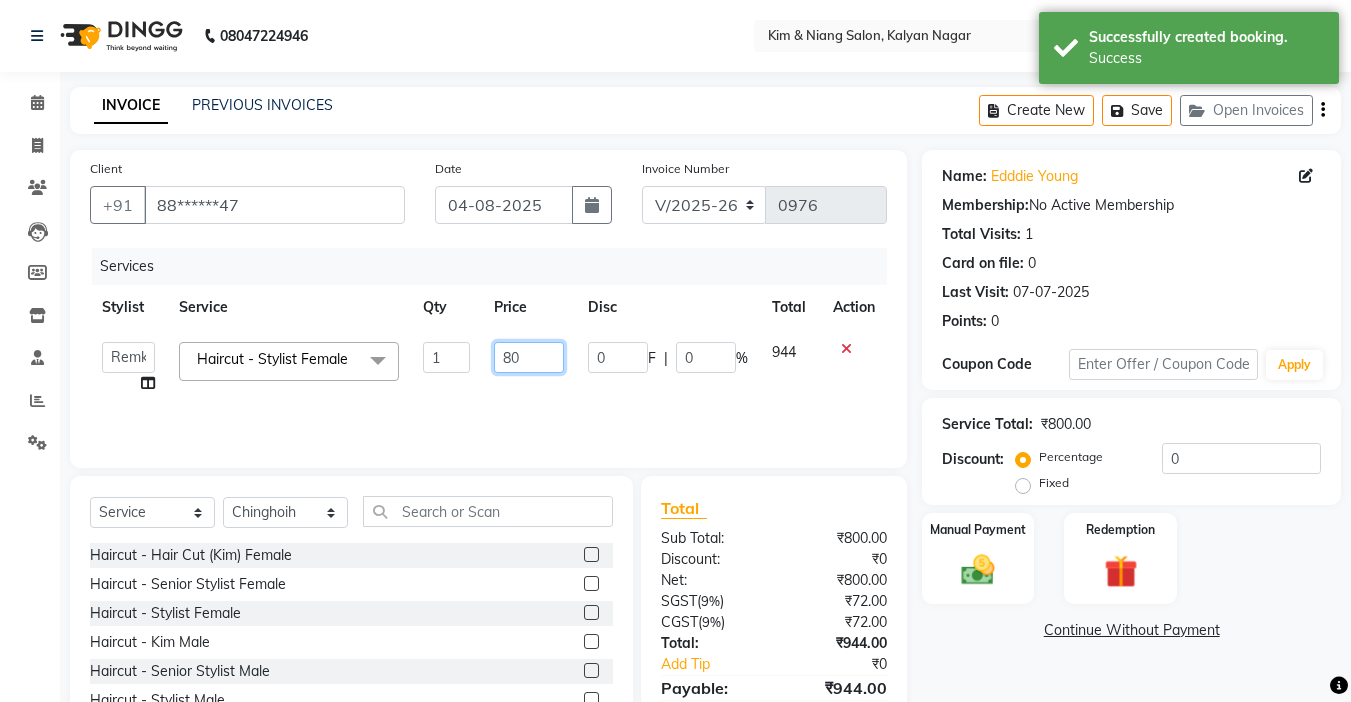 type on "8" 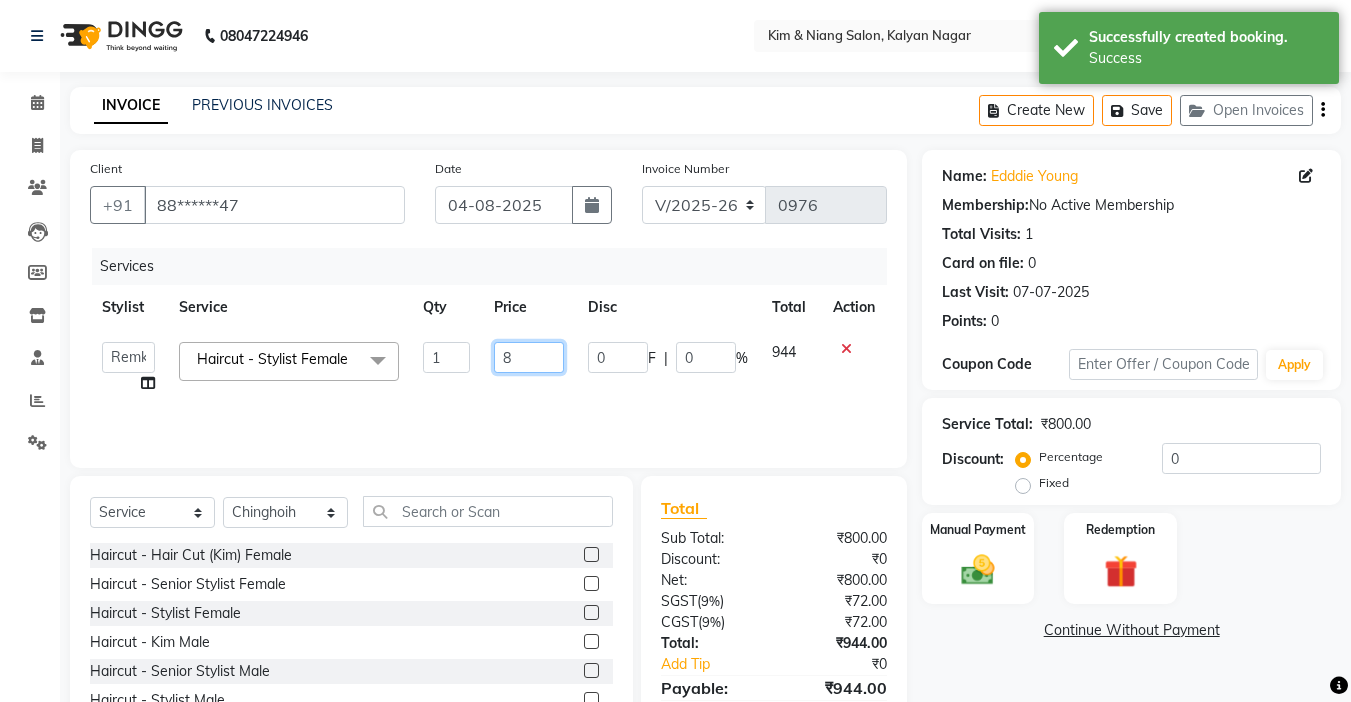 type 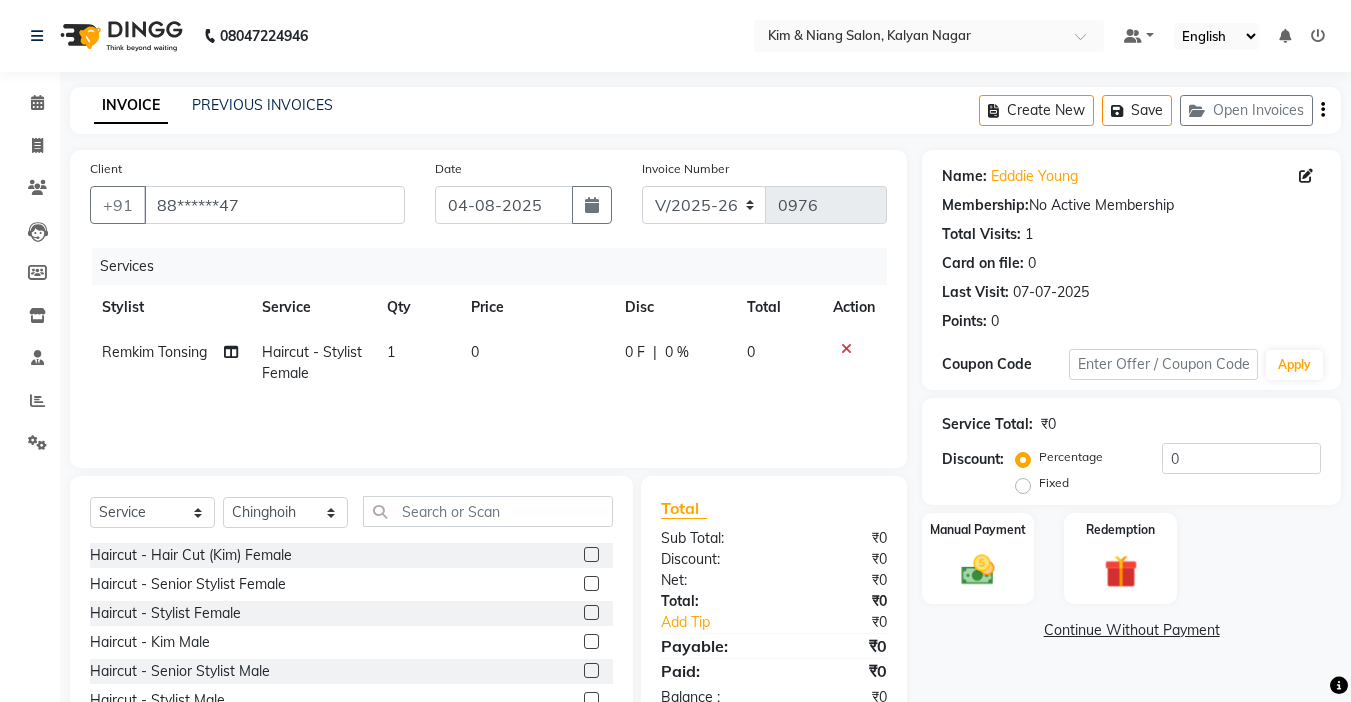 click on "Haircut - Stylist Female" 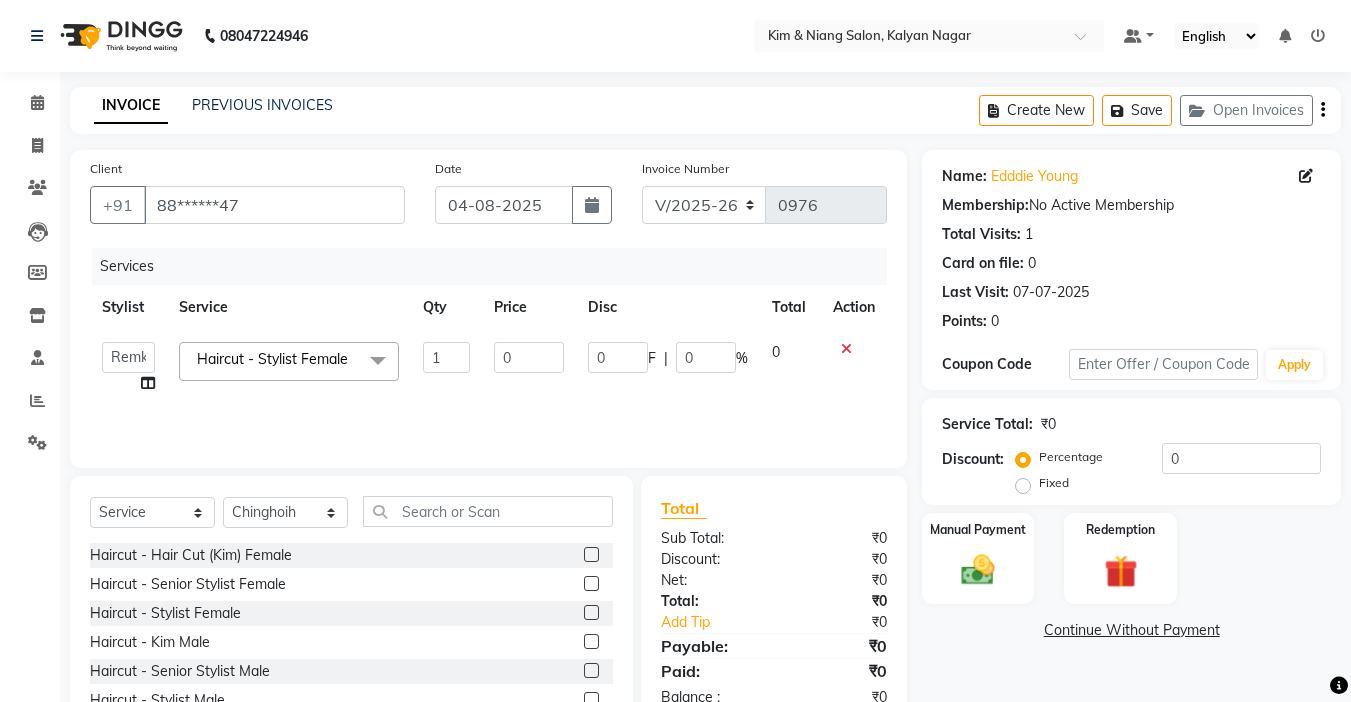 click on "Haircut - Stylist Female  x" 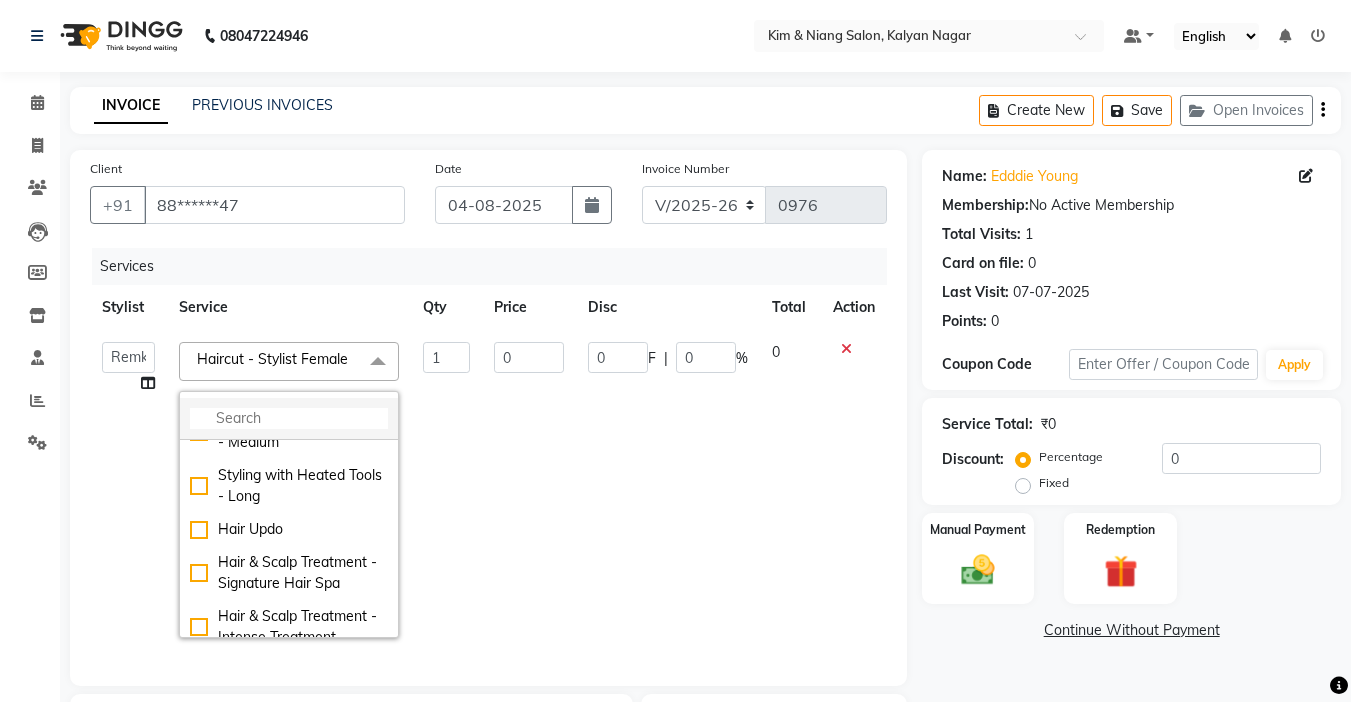 scroll, scrollTop: 900, scrollLeft: 0, axis: vertical 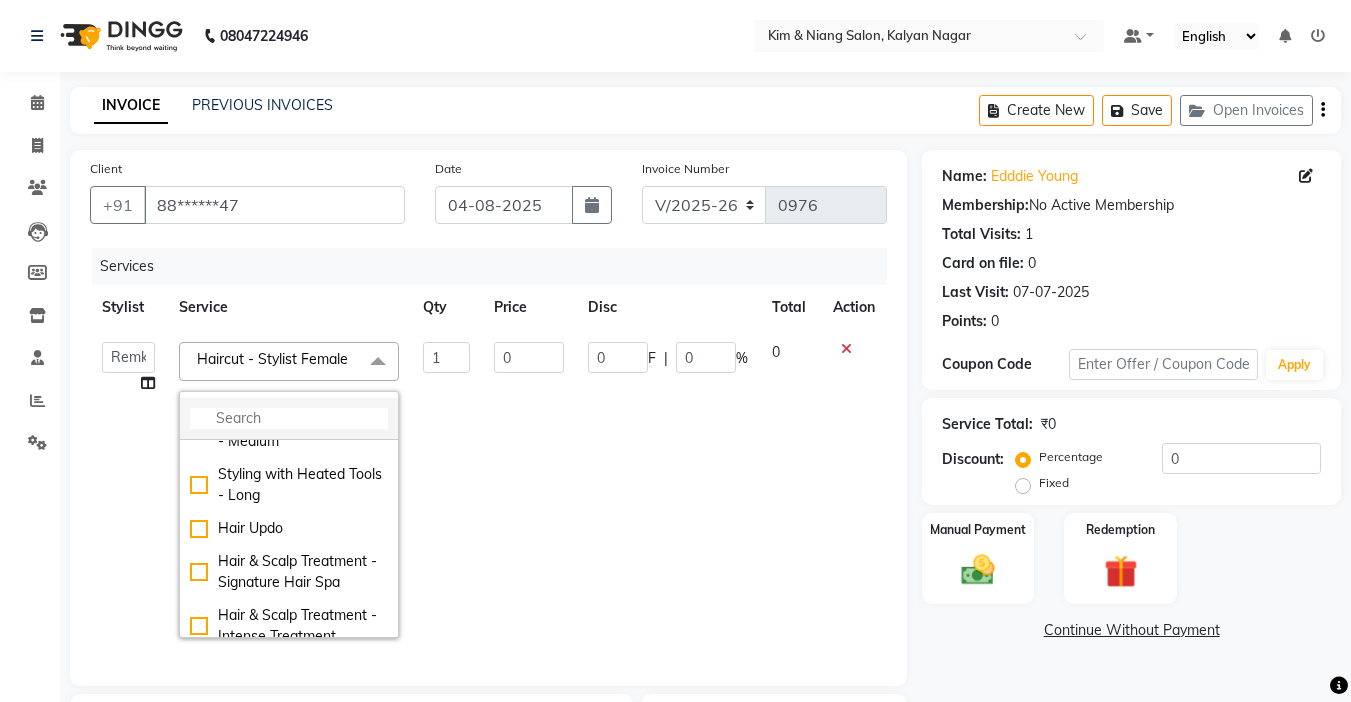 click 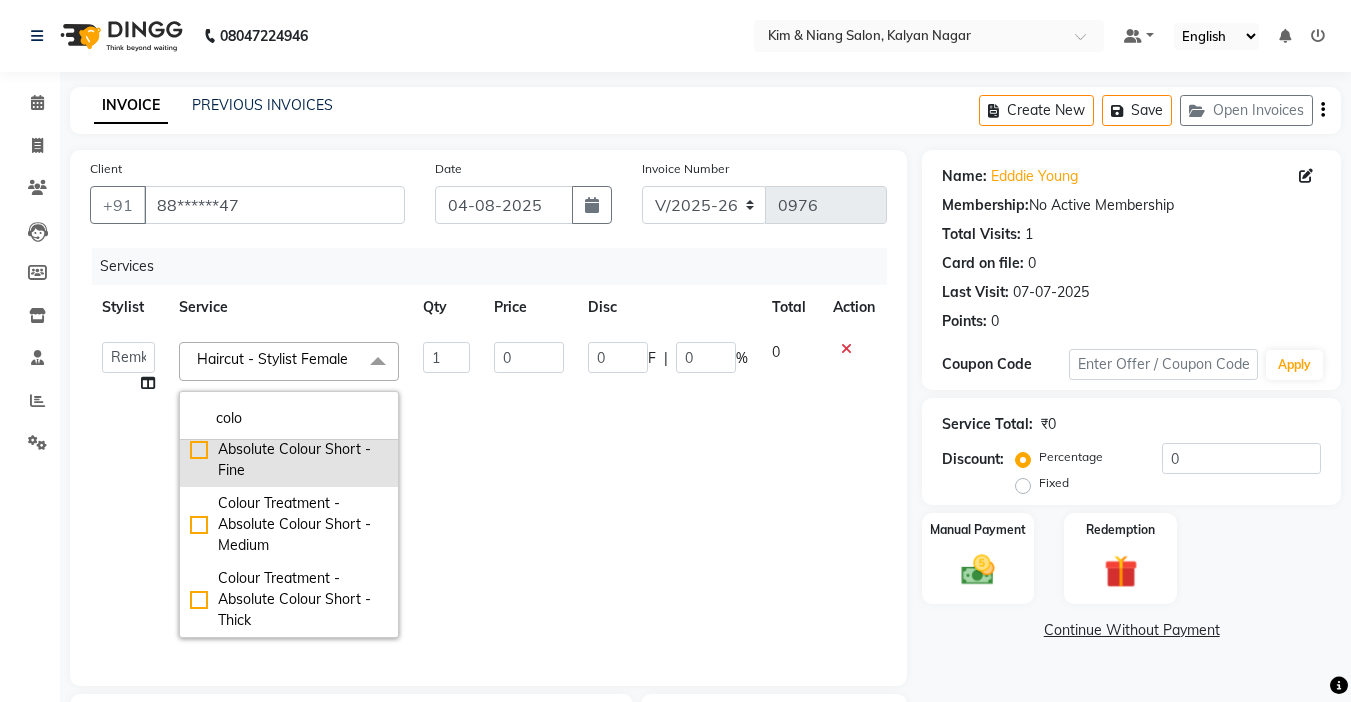 scroll, scrollTop: 400, scrollLeft: 0, axis: vertical 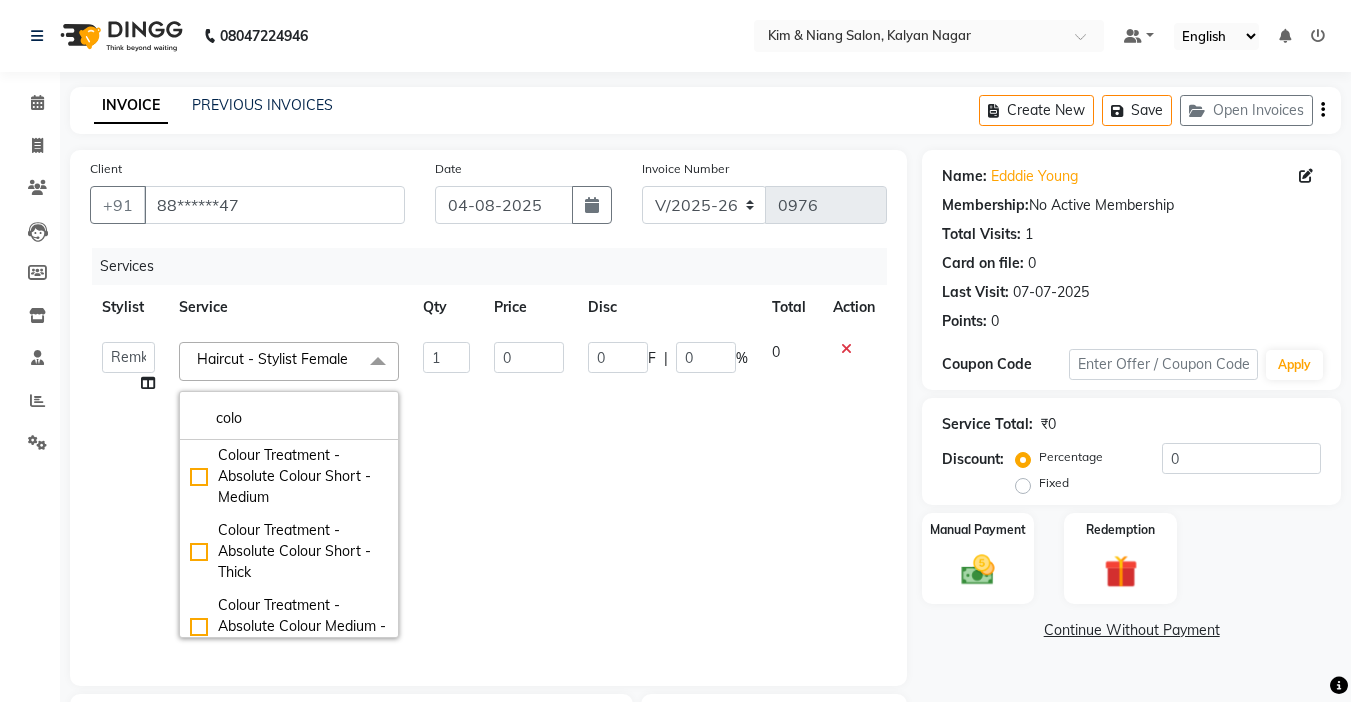 type on "colo" 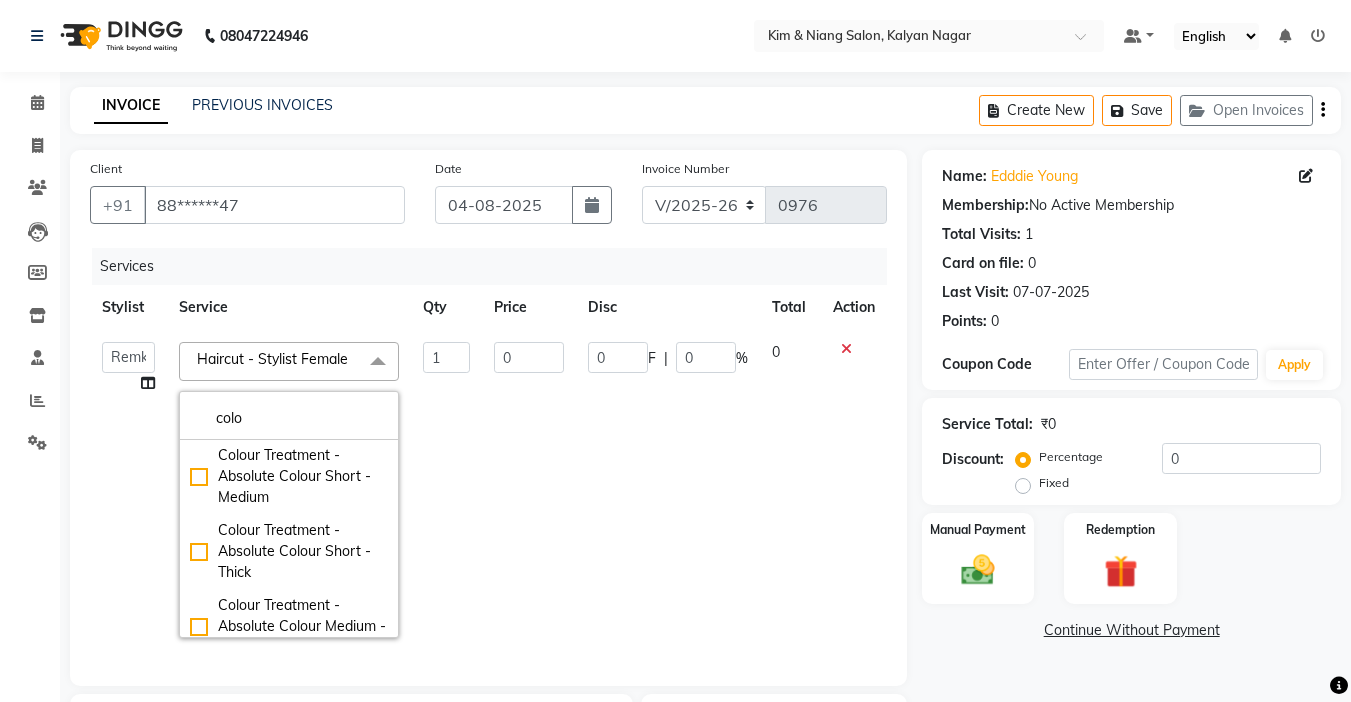 checkbox on "true" 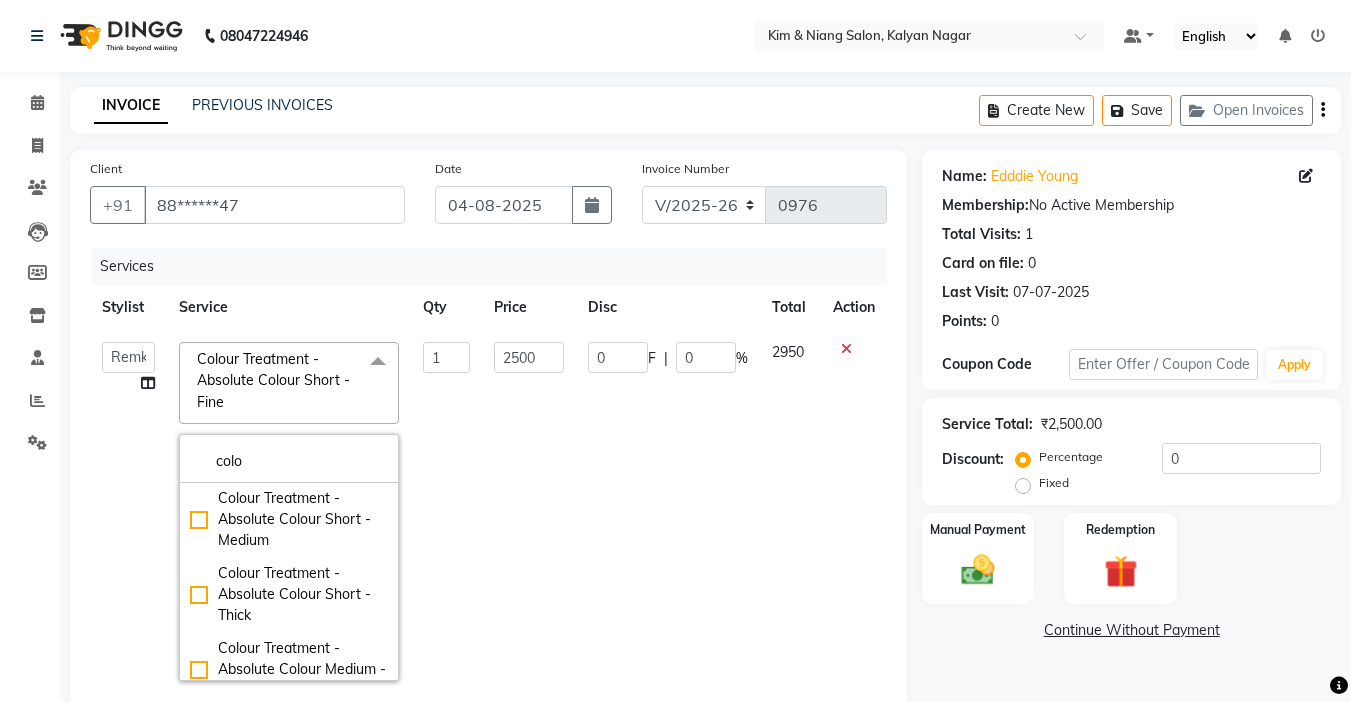 click on "2950" 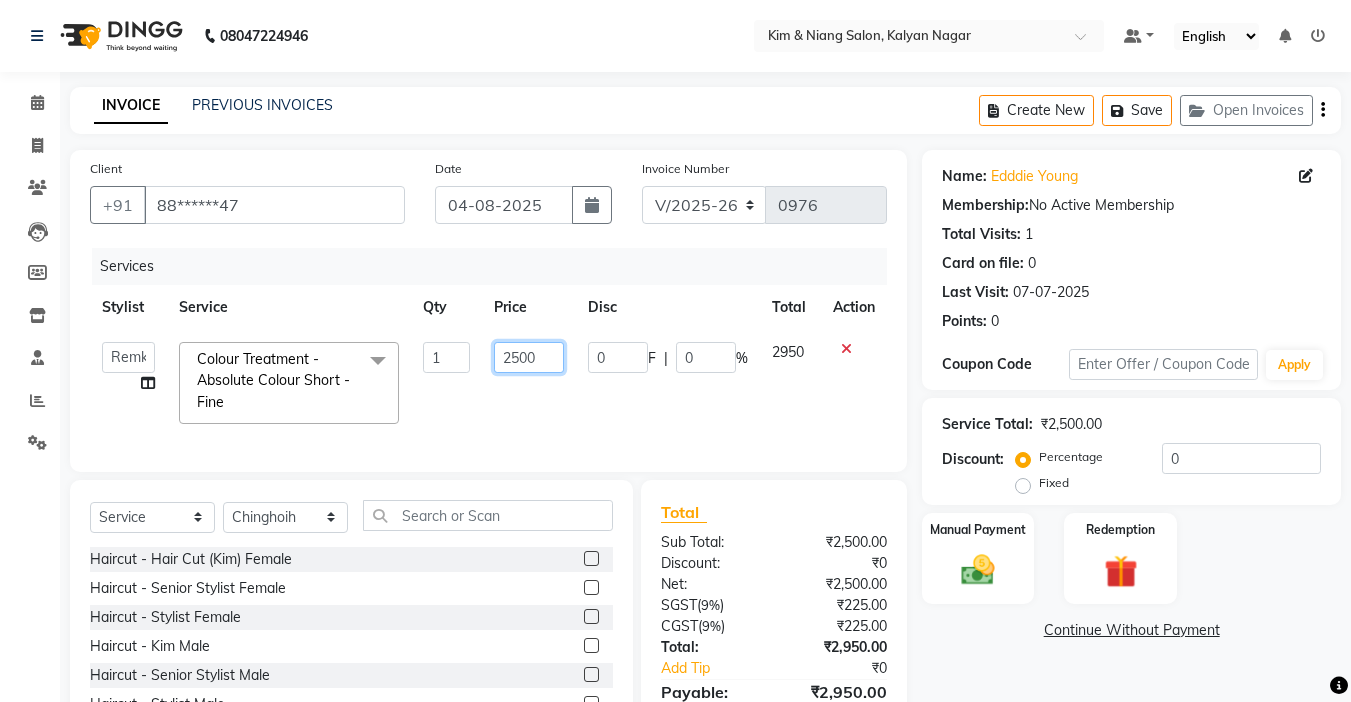 click on "2500" 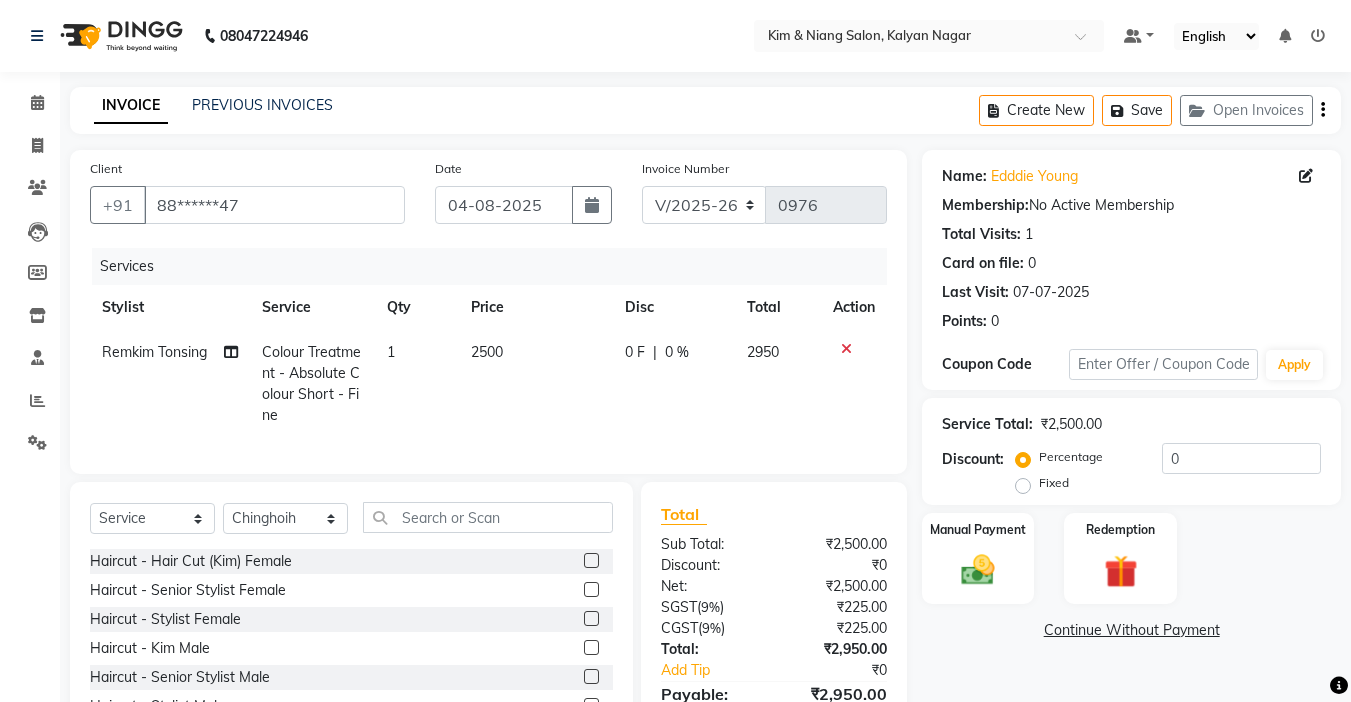 click on "0 %" 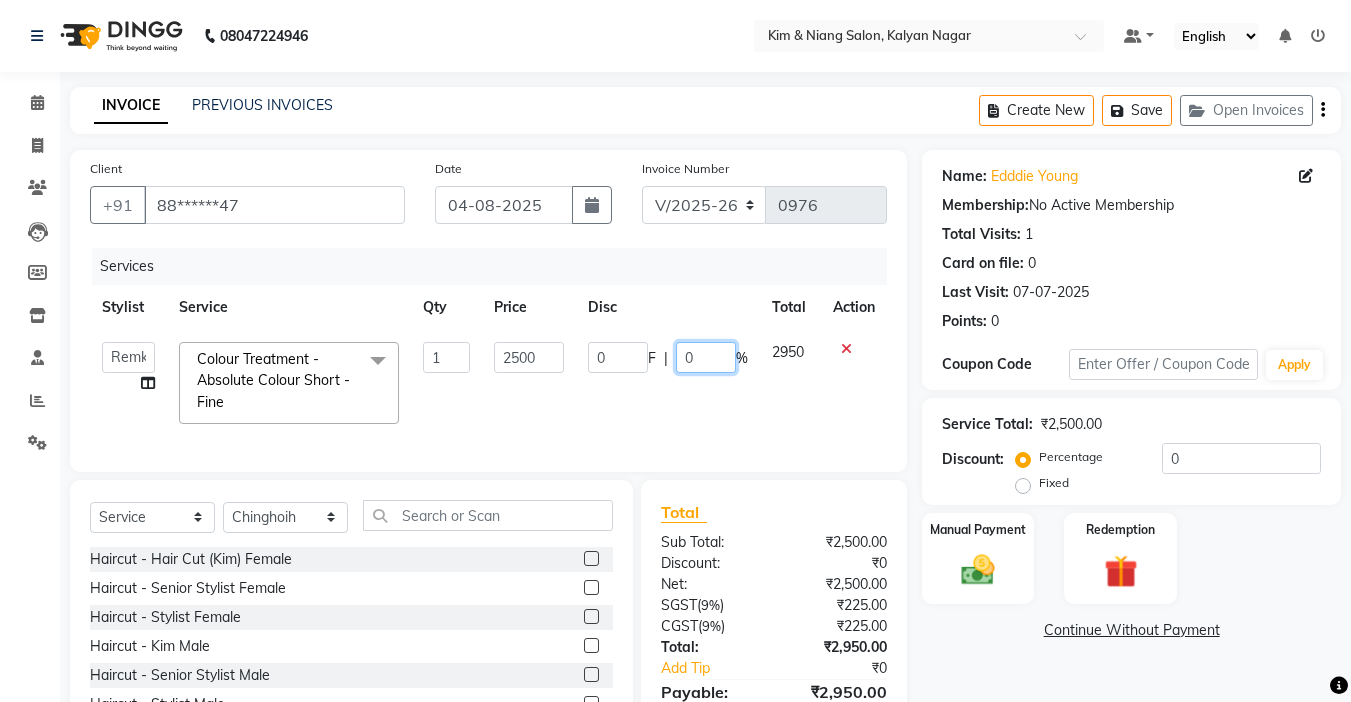 click on "0" 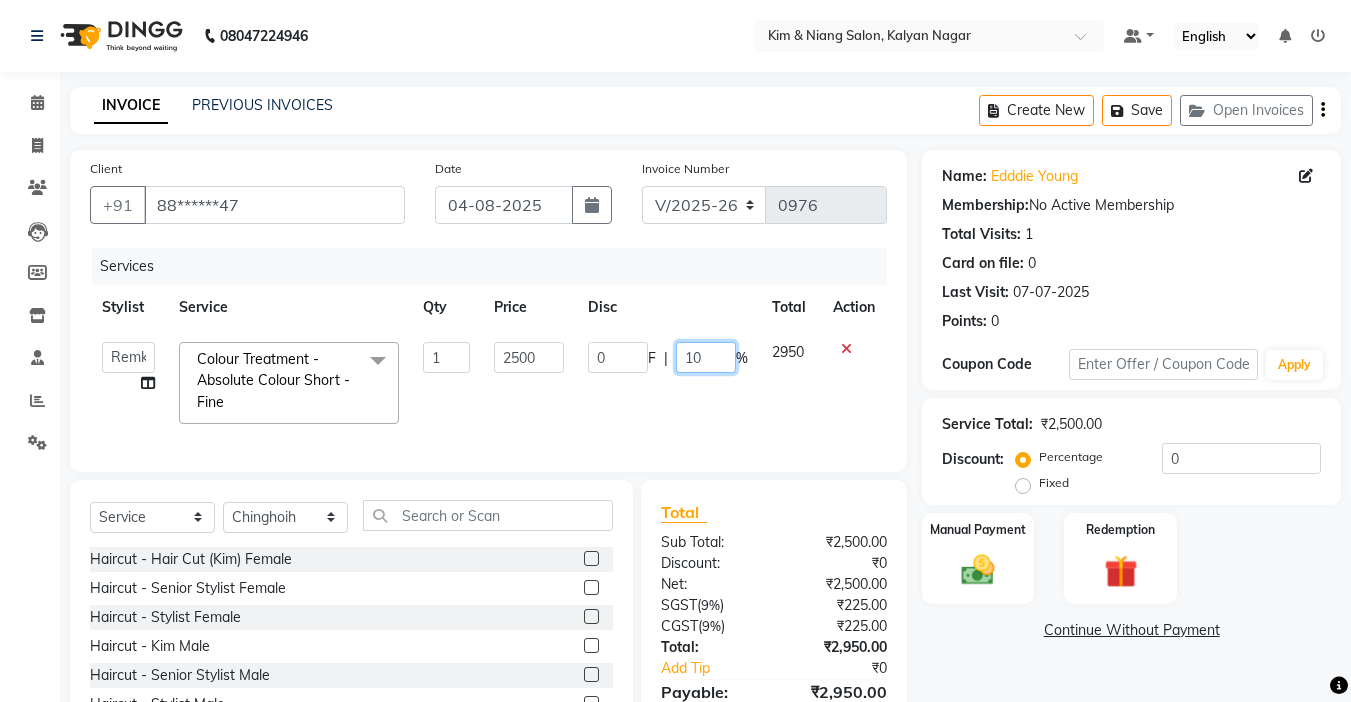 type on "1" 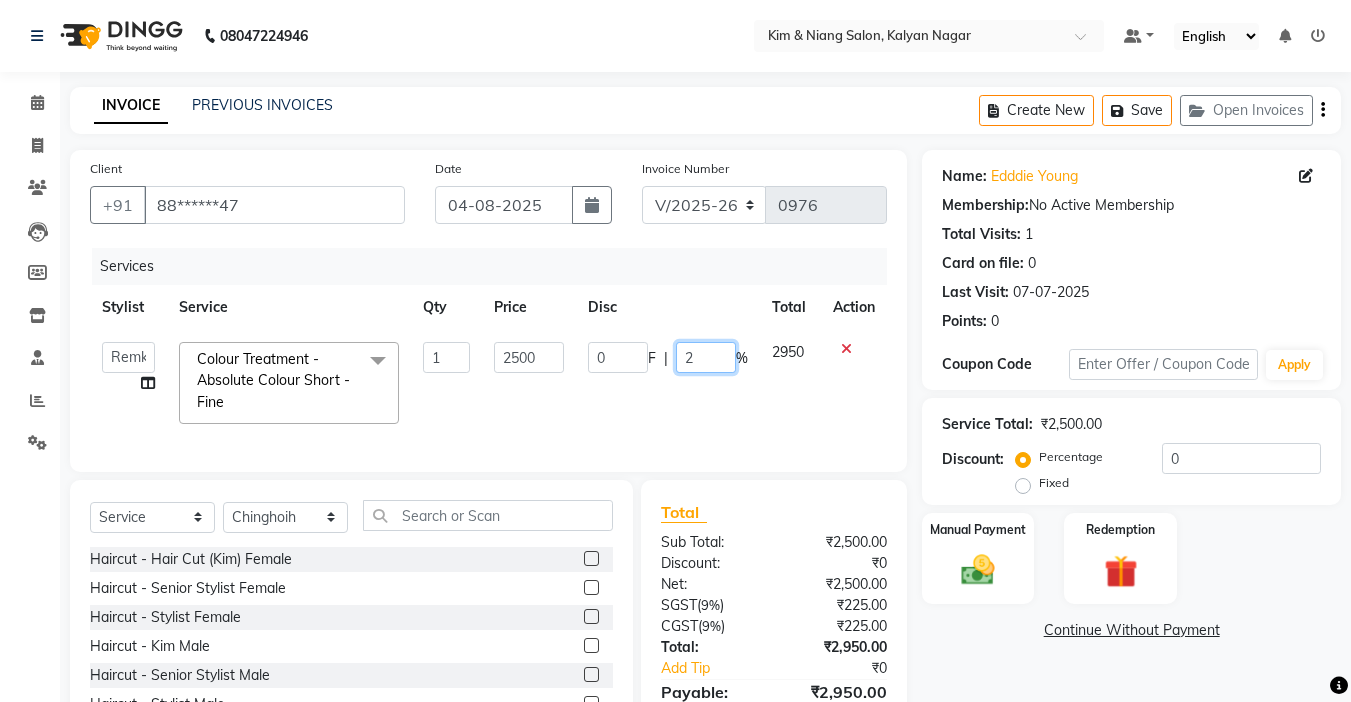 type on "20" 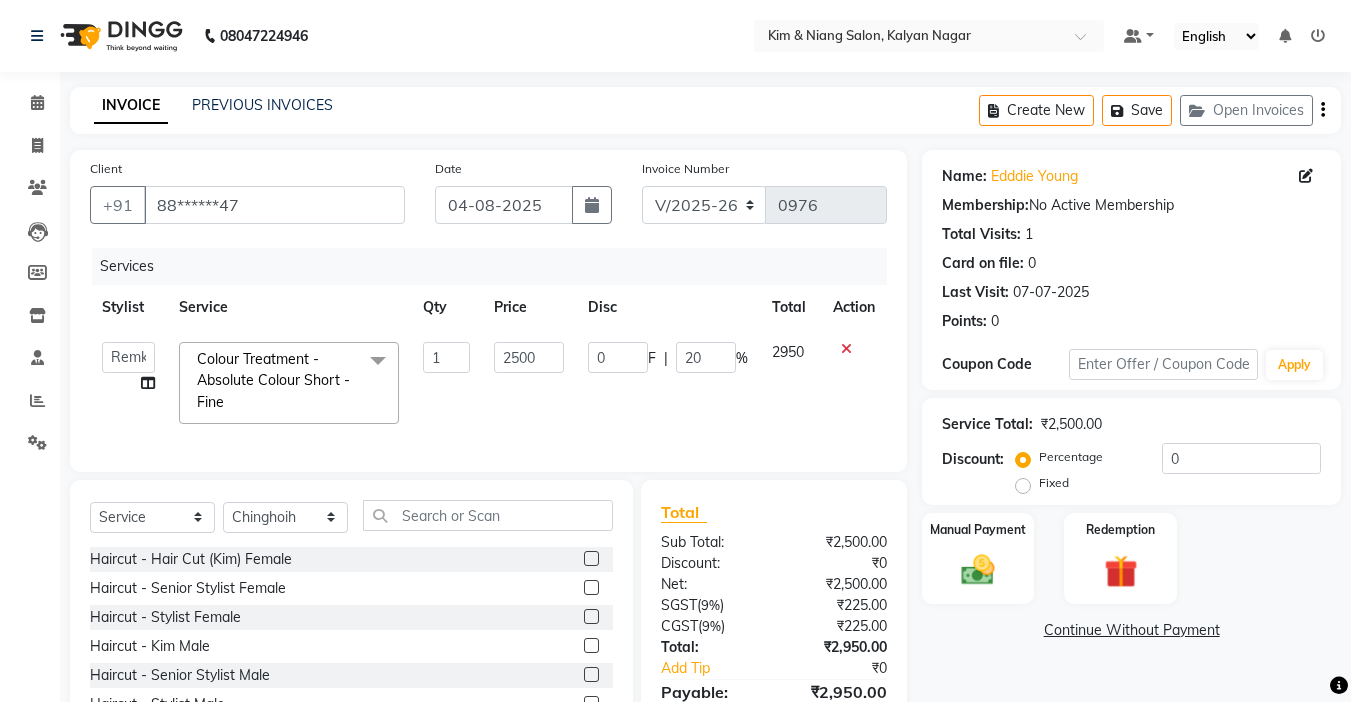 click 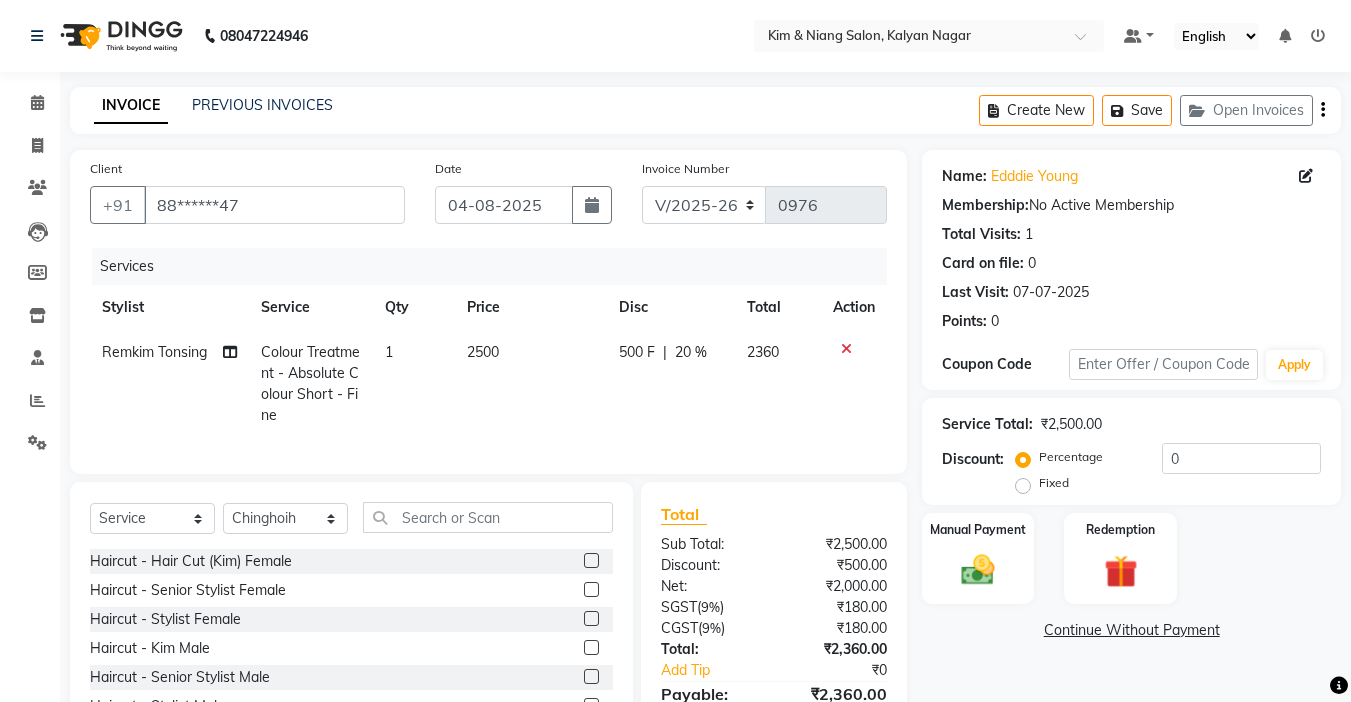 click on "20 %" 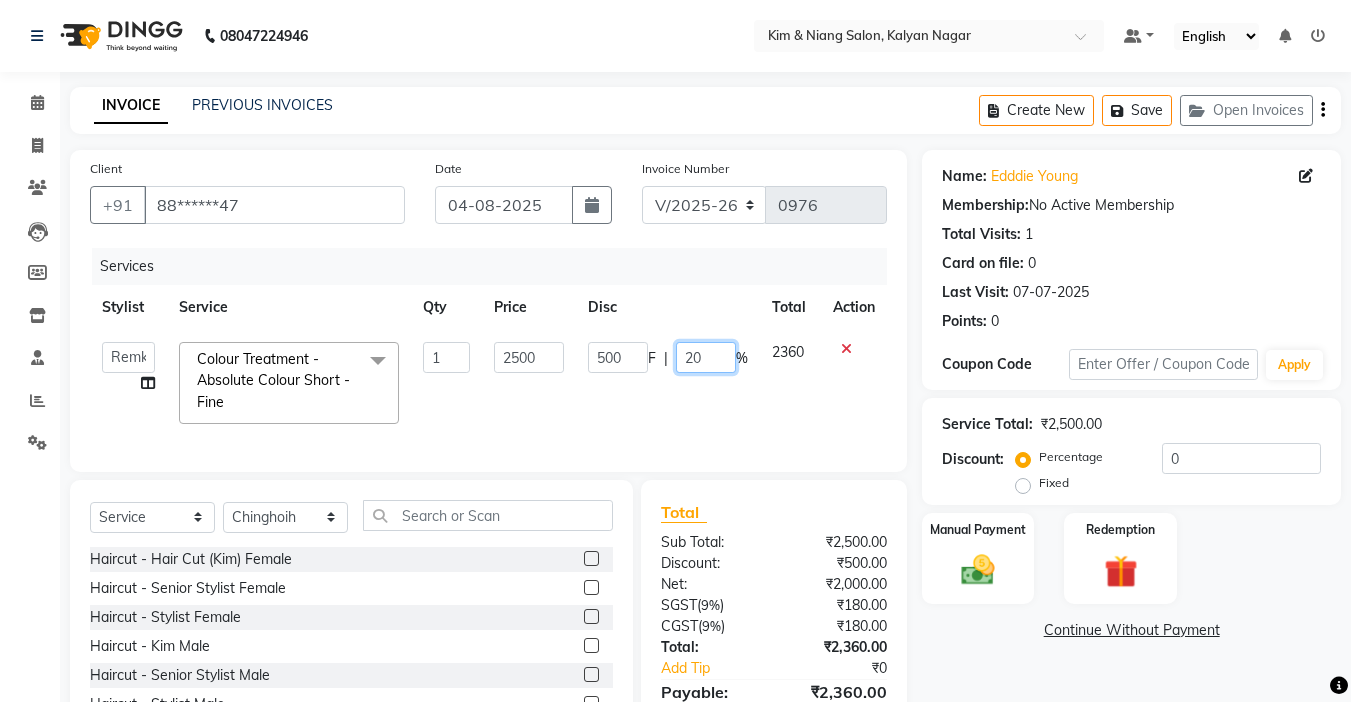 click on "20" 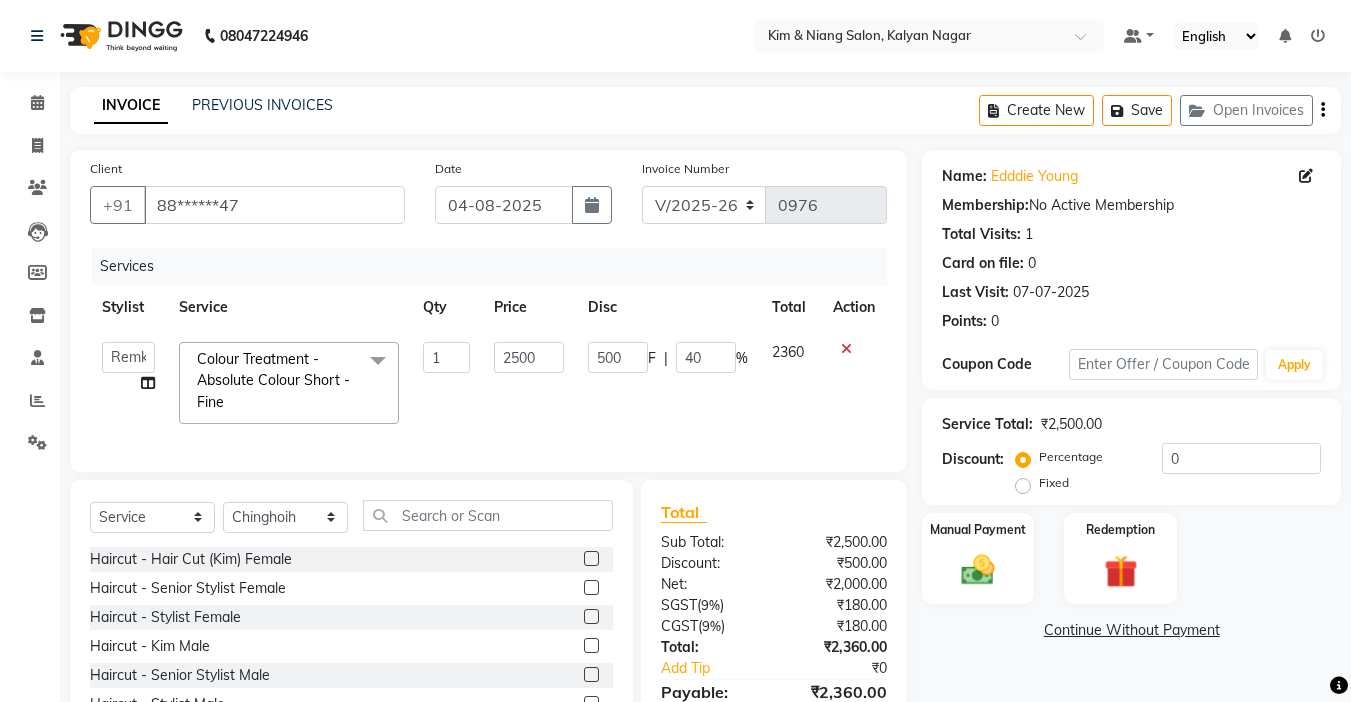 click on "Client +91 88******47 Date 04-08-2025 Invoice Number V/2025 V/2025-26 0976 Services Stylist Service Qty Price Disc Total Action  Amrita   Anna   Boicy   Chinghoih   Khumlianniang Guite   Linda Chingmuan Niang   Manager   Manhoihkim   Protima Kami   Remkim Tonsing   Sonia vaiphei    Steve .mynlyanSonangaihte   Zothanpuii  Colour Treatment - Absolute Colour Short - Fine  x Haircut - Hair Cut (Kim) Female Haircut - Senior Stylist Female Haircut - Stylist Female Haircut - Kim Male Haircut - Senior Stylist Male Haircut - Stylist Male Hairspa signature Intense treatment  Janssen cleanup Janssen Brightening Haircut - Niang Male Hair Cut (Niang) Female Beard trim Nose wax rica  uper lip wax chin wax Blowdry - Stylist Blowdry - Short Blowdry - Medium Blowdry - Long Blowdry - Shampoo, Conditioning & Blastdry Blowdry - Very long  Styling with Heated Tools - Short Styling with Heated Tools - Medium Styling with Heated Tools - Long Hair Updo Hair & Scalp Treatment - Signature Hair Spa Olaplex Standalone  - Short Opi 1 F" 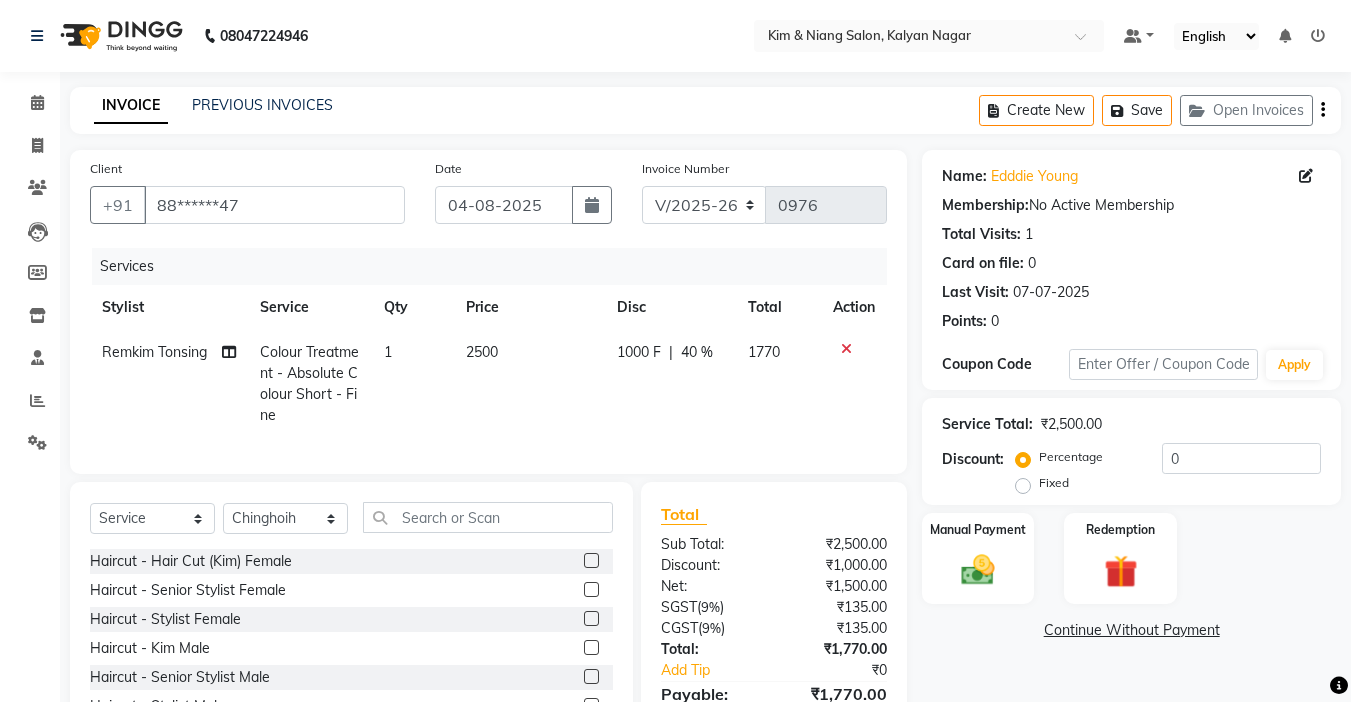 click on "40 %" 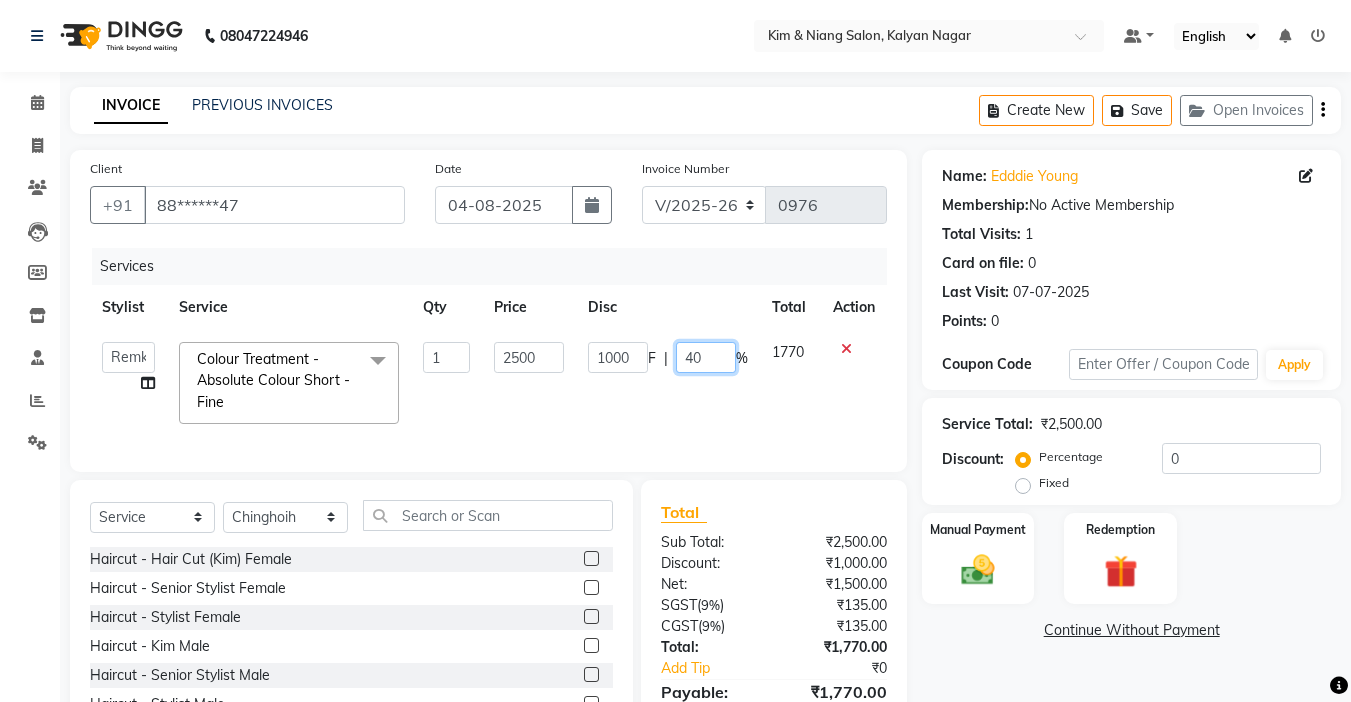 click on "40" 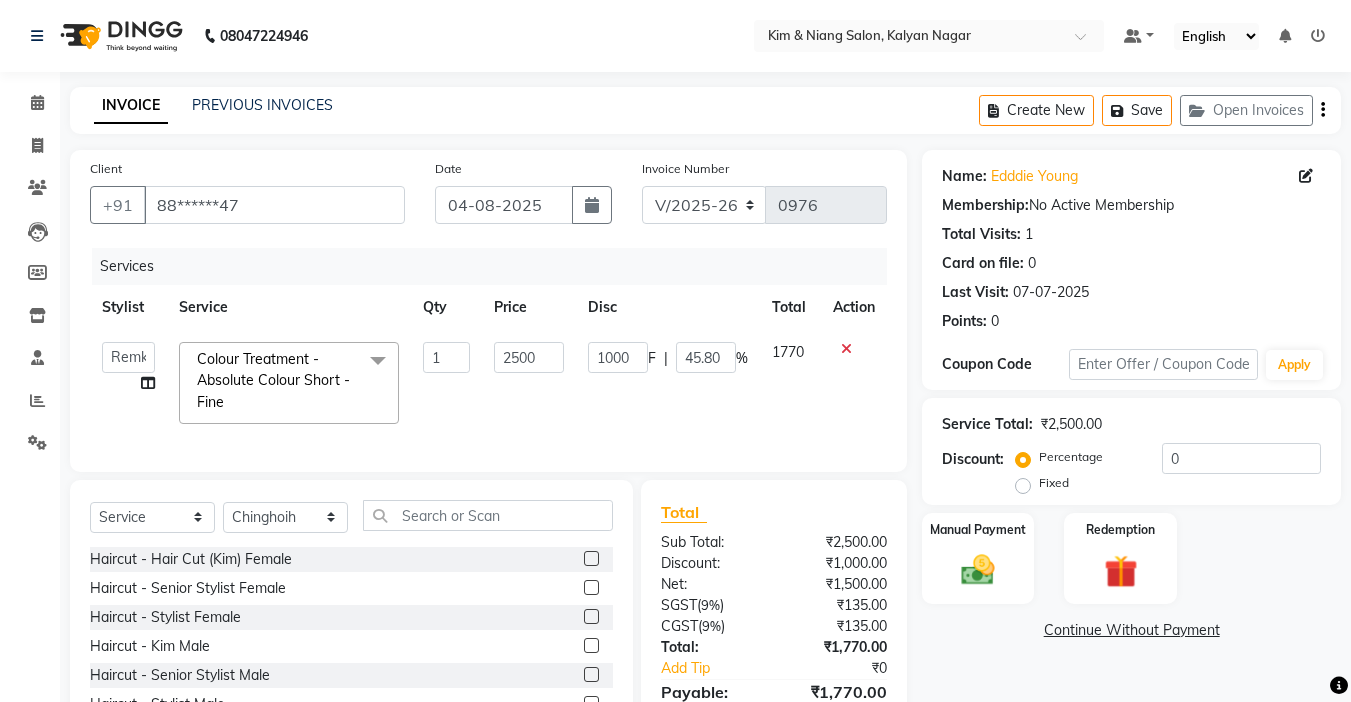click on "Service Total:  ₹2,500.00  Discount:  Percentage   Fixed  0" 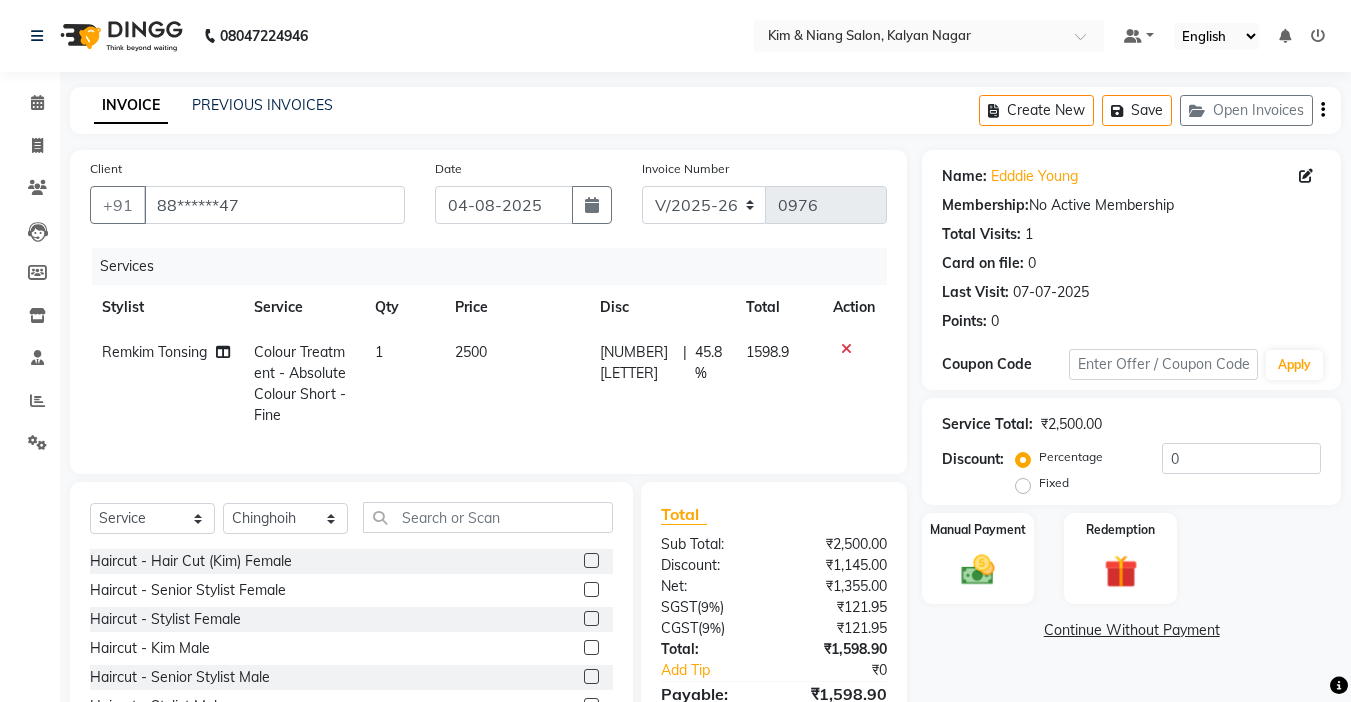 click on "45.8 %" 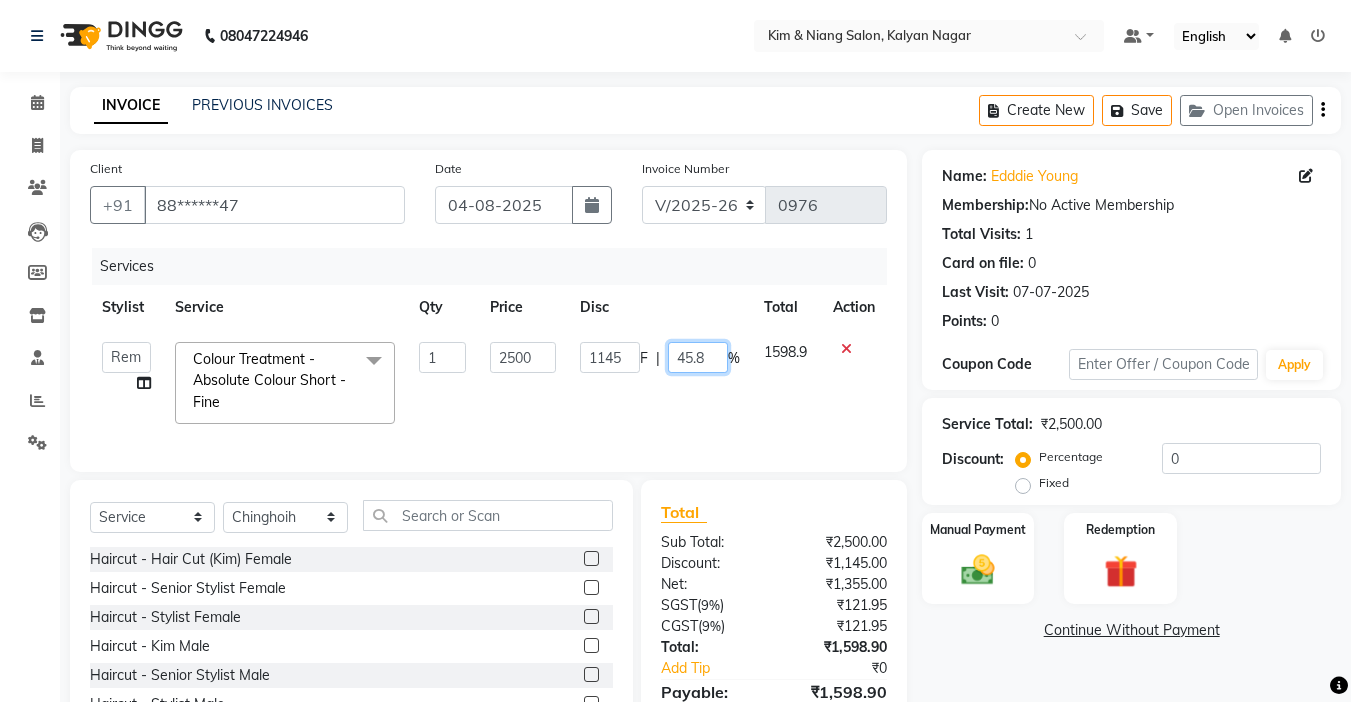 click on "45.8" 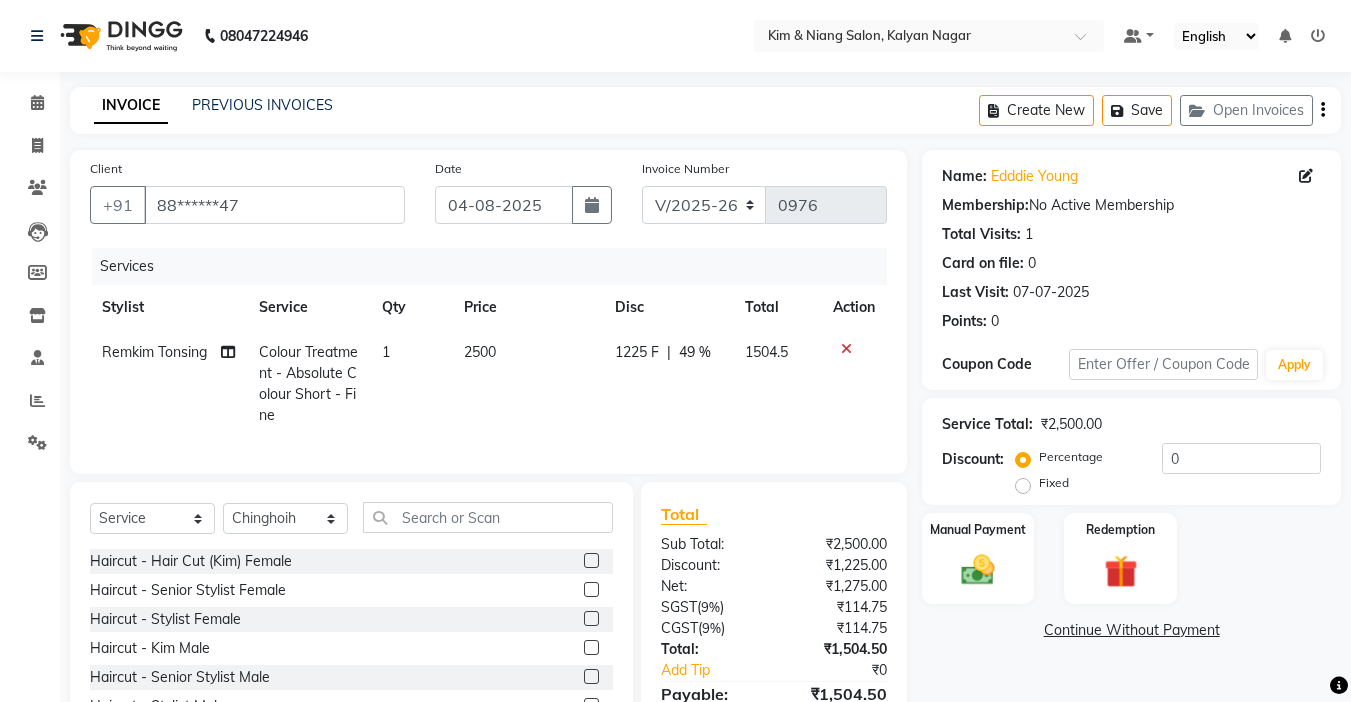 click on "Client +91 88******47 Date 04-08-2025 Invoice Number V/2025 V/2025-26 0976 Services Stylist Service Qty Price Disc Total Action Remkim Tonsing Colour Treatment - Absolute Colour Short - Fine 1 2500 1225 F | 49 % 1504.5" 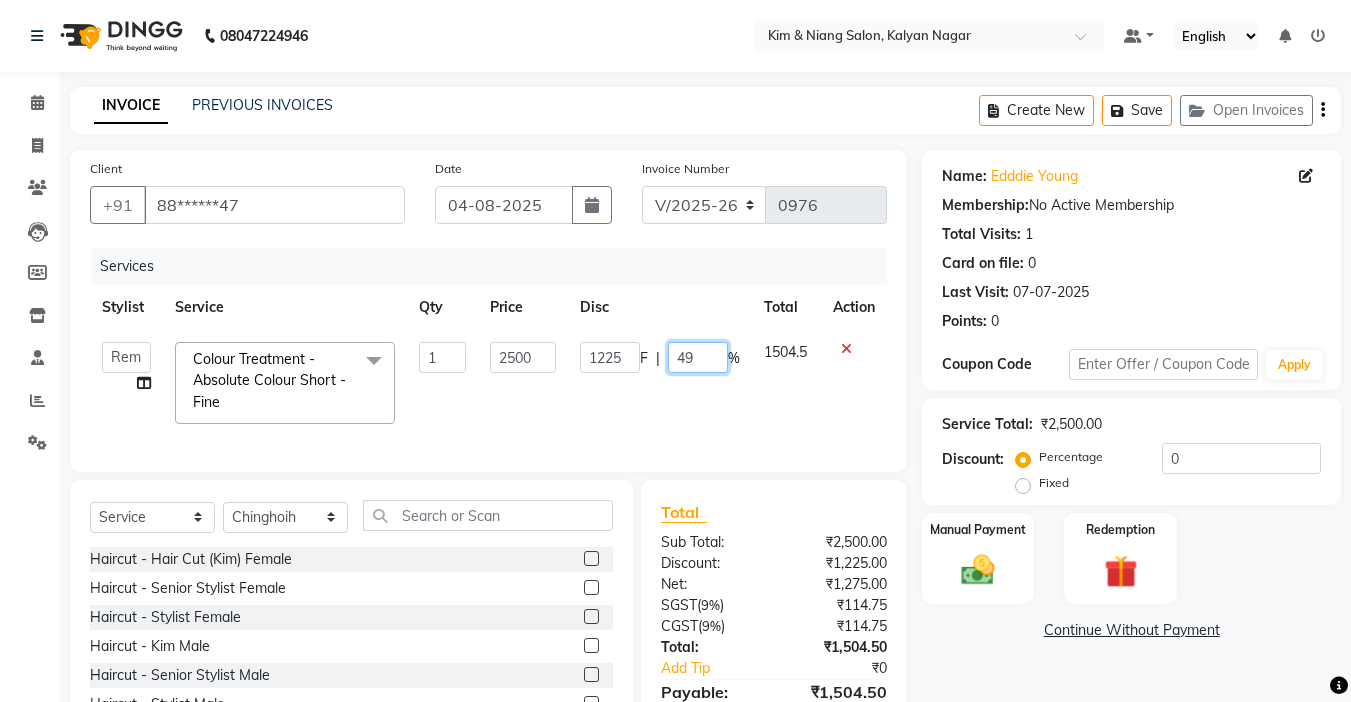 click on "49" 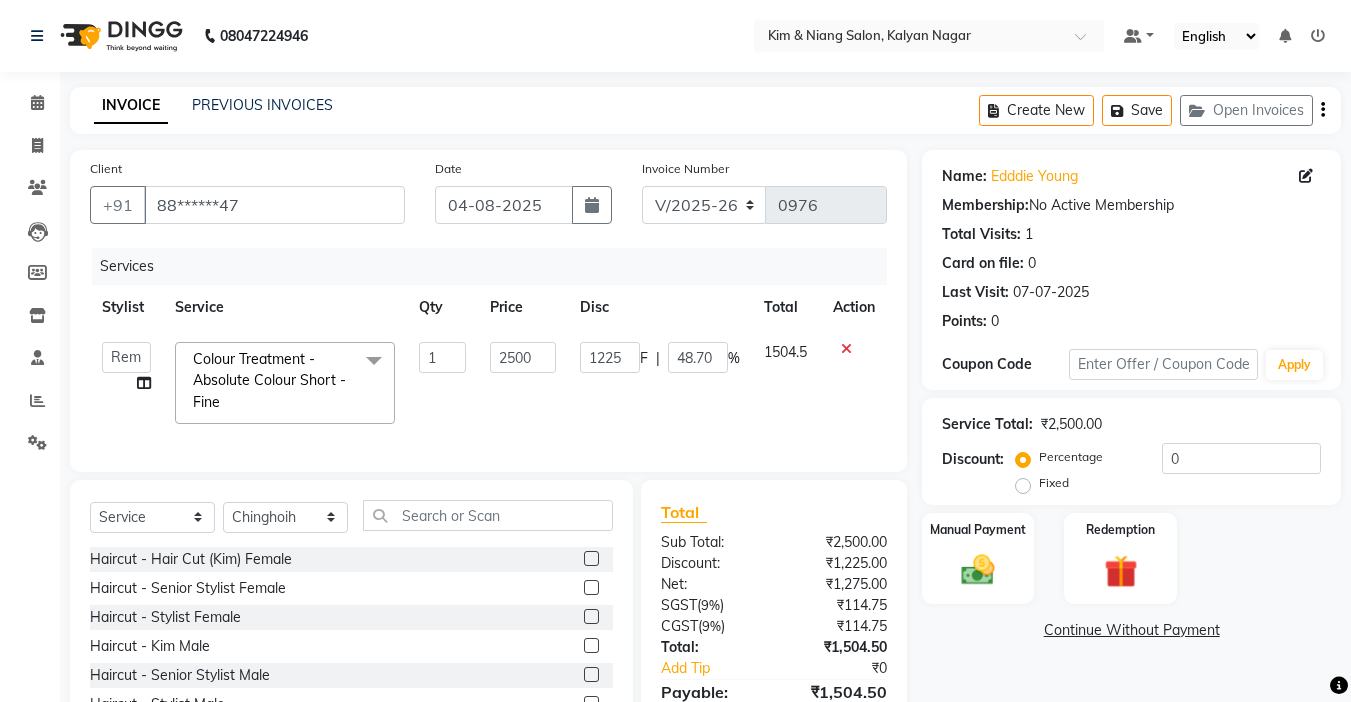 click on "Client +91 88******47 Date 04-08-2025 Invoice Number V/2025 V/2025-26 0976 Services Stylist Service Qty Price Disc Total Action  Amrita   Anna   Boicy   Chinghoih   Khumlianniang Guite   Linda Chingmuan Niang   Manager   Manhoihkim   Protima Kami   Remkim Tonsing   Sonia vaiphei    Steve .mynlyanSonangaihte   Zothanpuii  Colour Treatment - Absolute Colour Short - Fine  x Haircut - Hair Cut (Kim) Female Haircut - Senior Stylist Female Haircut - Stylist Female Haircut - Kim Male Haircut - Senior Stylist Male Haircut - Stylist Male Hairspa signature Intense treatment  Janssen cleanup Janssen Brightening Haircut - Niang Male Hair Cut (Niang) Female Beard trim Nose wax rica  uper lip wax chin wax Blowdry - Stylist Blowdry - Short Blowdry - Medium Blowdry - Long Blowdry - Shampoo, Conditioning & Blastdry Blowdry - Very long  Styling with Heated Tools - Short Styling with Heated Tools - Medium Styling with Heated Tools - Long Hair Updo Hair & Scalp Treatment - Signature Hair Spa Olaplex Standalone  - Short Opi 1 F" 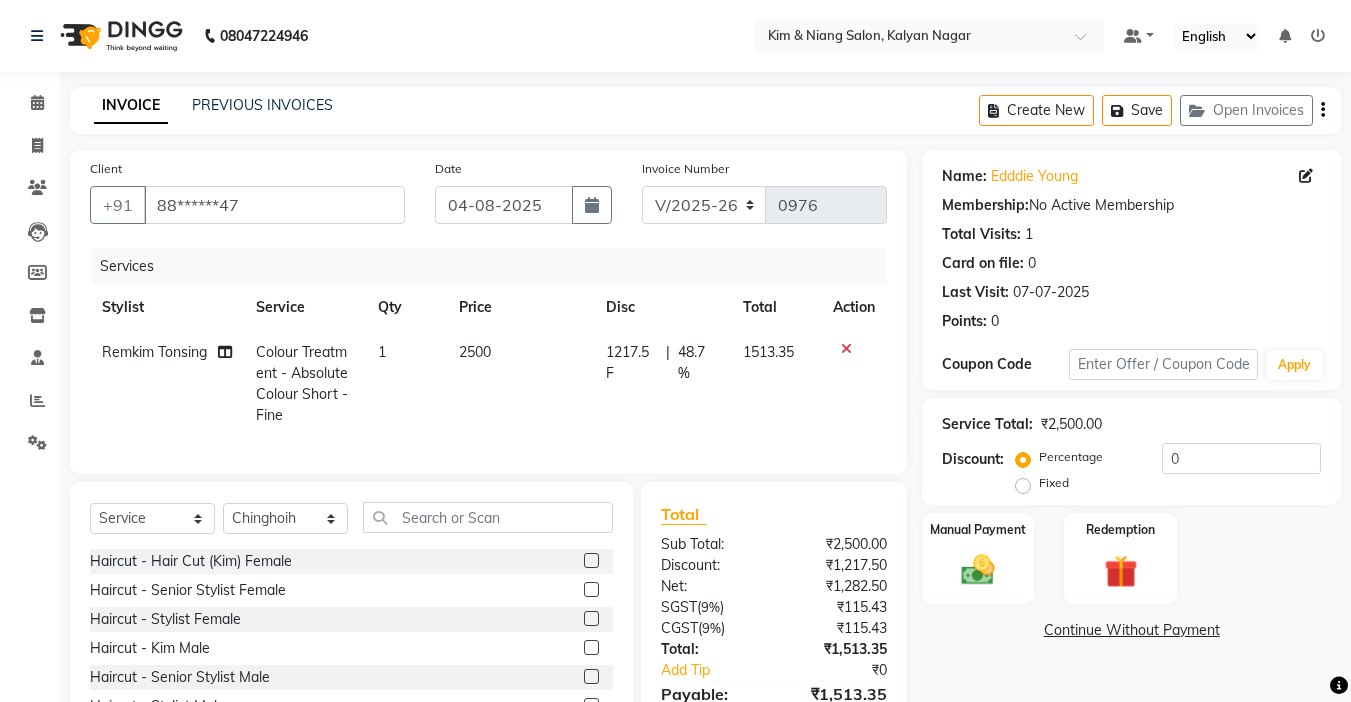 click on "48.7 %" 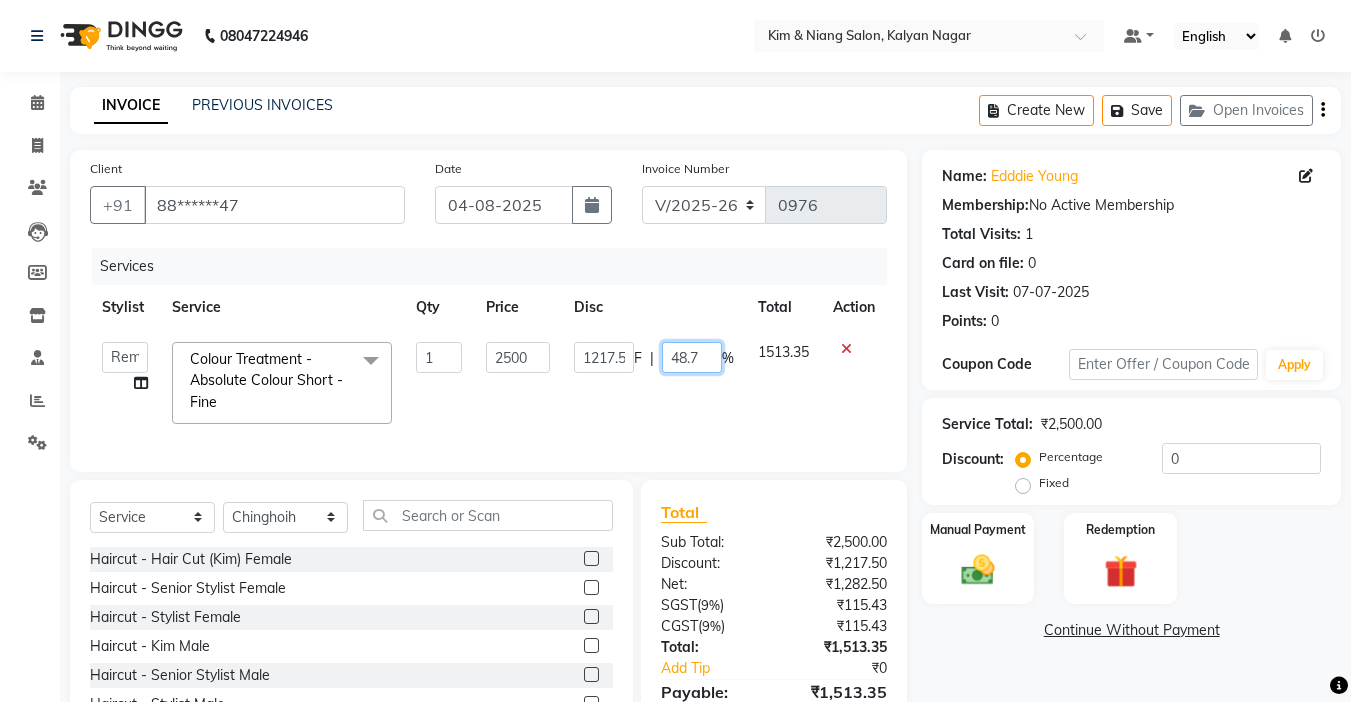 click on "48.7" 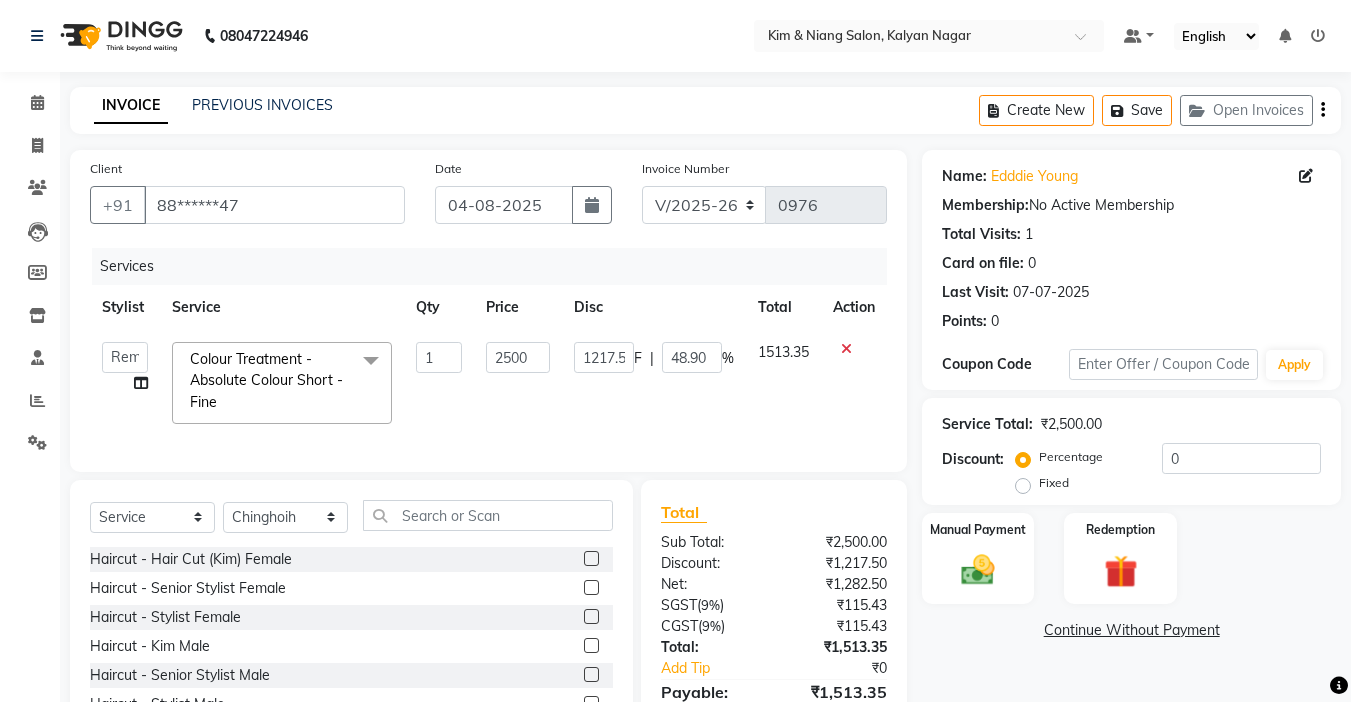 click on "Client +91 88******47 Date 04-08-2025 Invoice Number V/2025 V/2025-26 0976 Services Stylist Service Qty Price Disc Total Action  Amrita   Anna   Boicy   Chinghoih   Khumlianniang Guite   Linda Chingmuan Niang   Manager   Manhoihkim   Protima Kami   Remkim Tonsing   Sonia vaiphei    Steve .mynlyanSonangaihte   Zothanpuii  Colour Treatment - Absolute Colour Short - Fine  x Haircut - Hair Cut (Kim) Female Haircut - Senior Stylist Female Haircut - Stylist Female Haircut - Kim Male Haircut - Senior Stylist Male Haircut - Stylist Male Hairspa signature Intense treatment  Janssen cleanup Janssen Brightening Haircut - Niang Male Hair Cut (Niang) Female Beard trim Nose wax rica  uper lip wax chin wax Blowdry - Stylist Blowdry - Short Blowdry - Medium Blowdry - Long Blowdry - Shampoo, Conditioning & Blastdry Blowdry - Very long  Styling with Heated Tools - Short Styling with Heated Tools - Medium Styling with Heated Tools - Long Hair Updo Hair & Scalp Treatment - Signature Hair Spa Olaplex Standalone  - Short Opi 1 F" 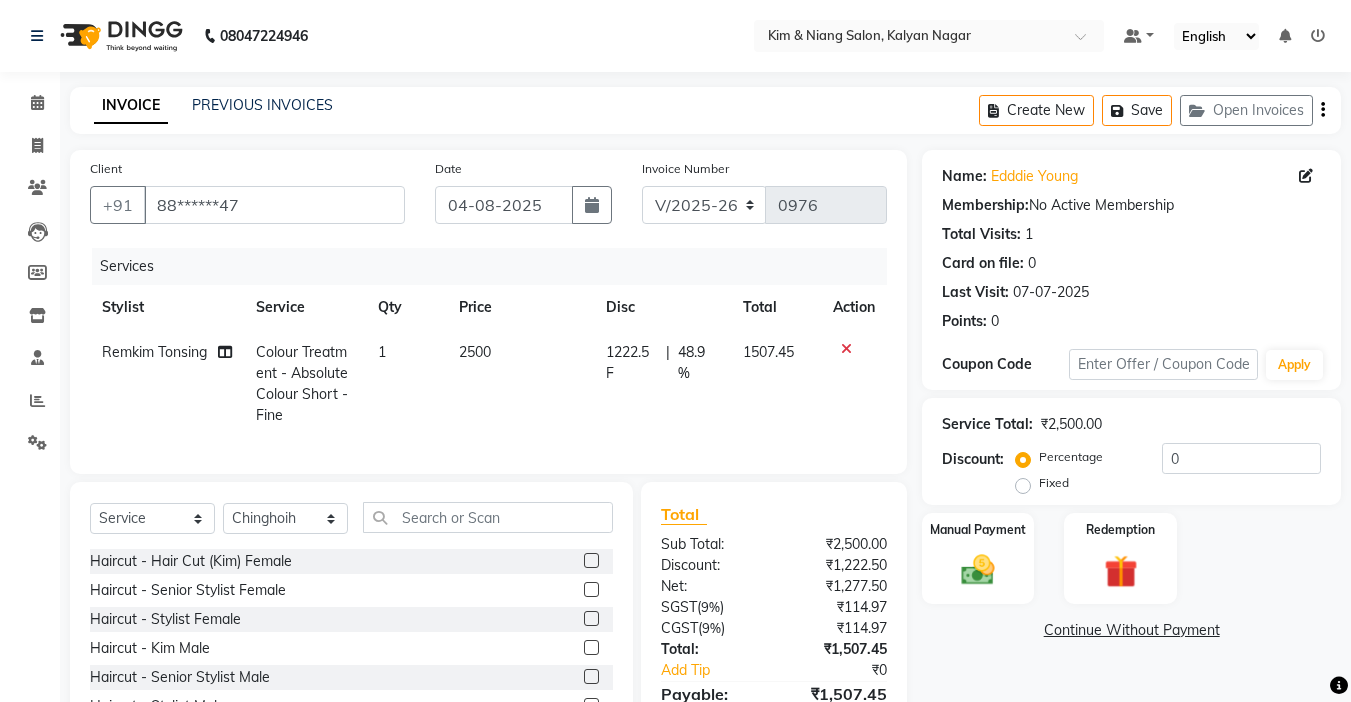click on "48.9 %" 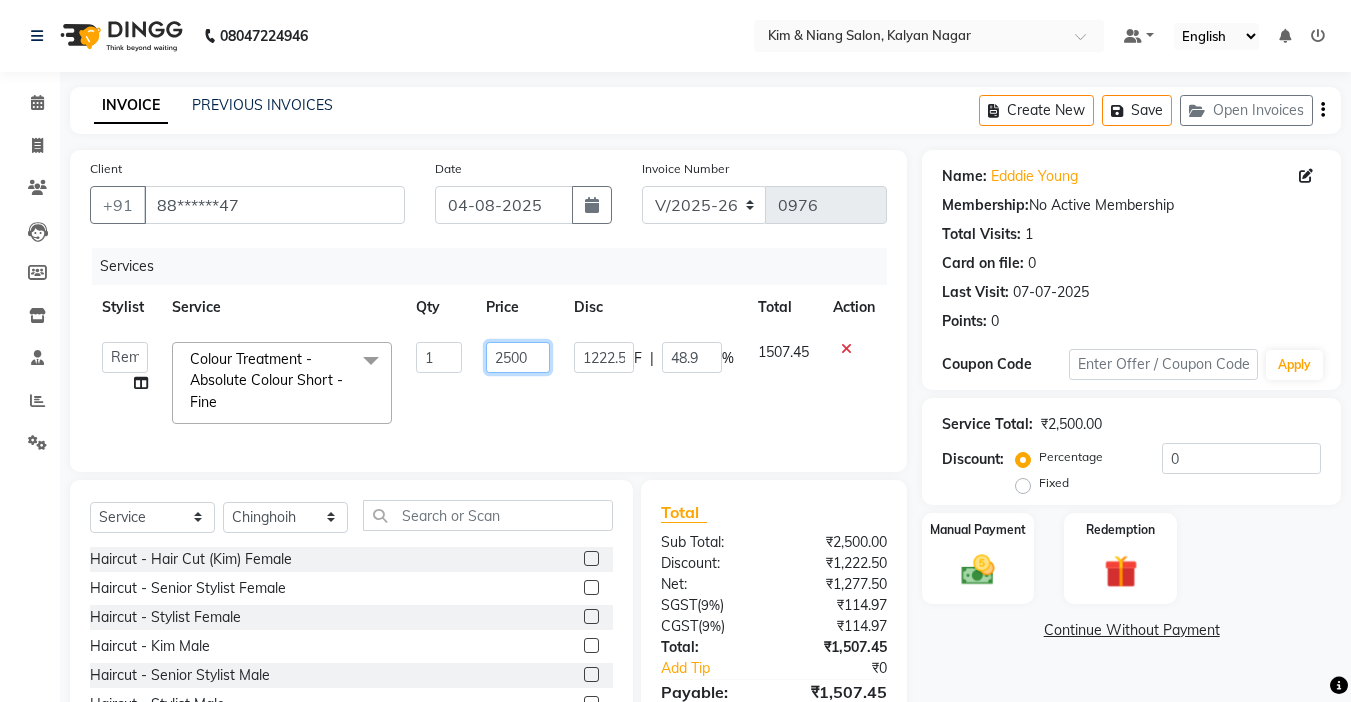 click on "2500" 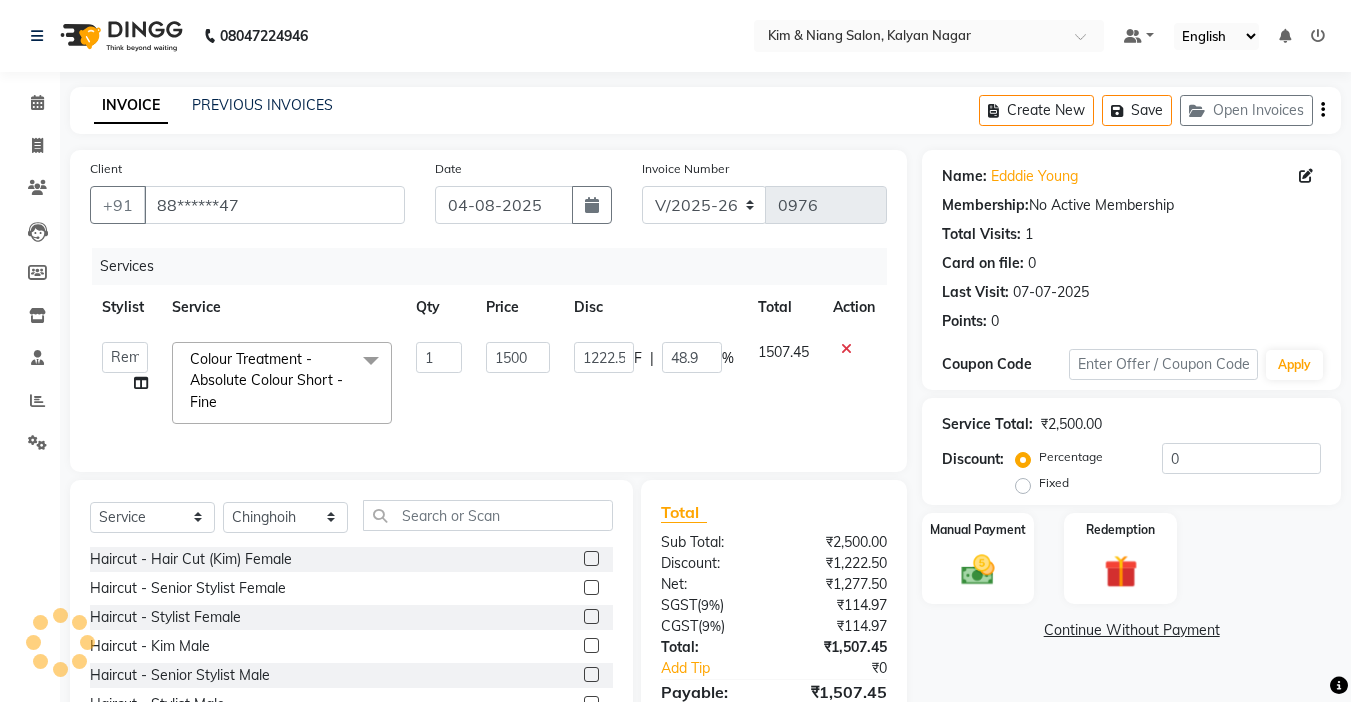 click on "1507.45" 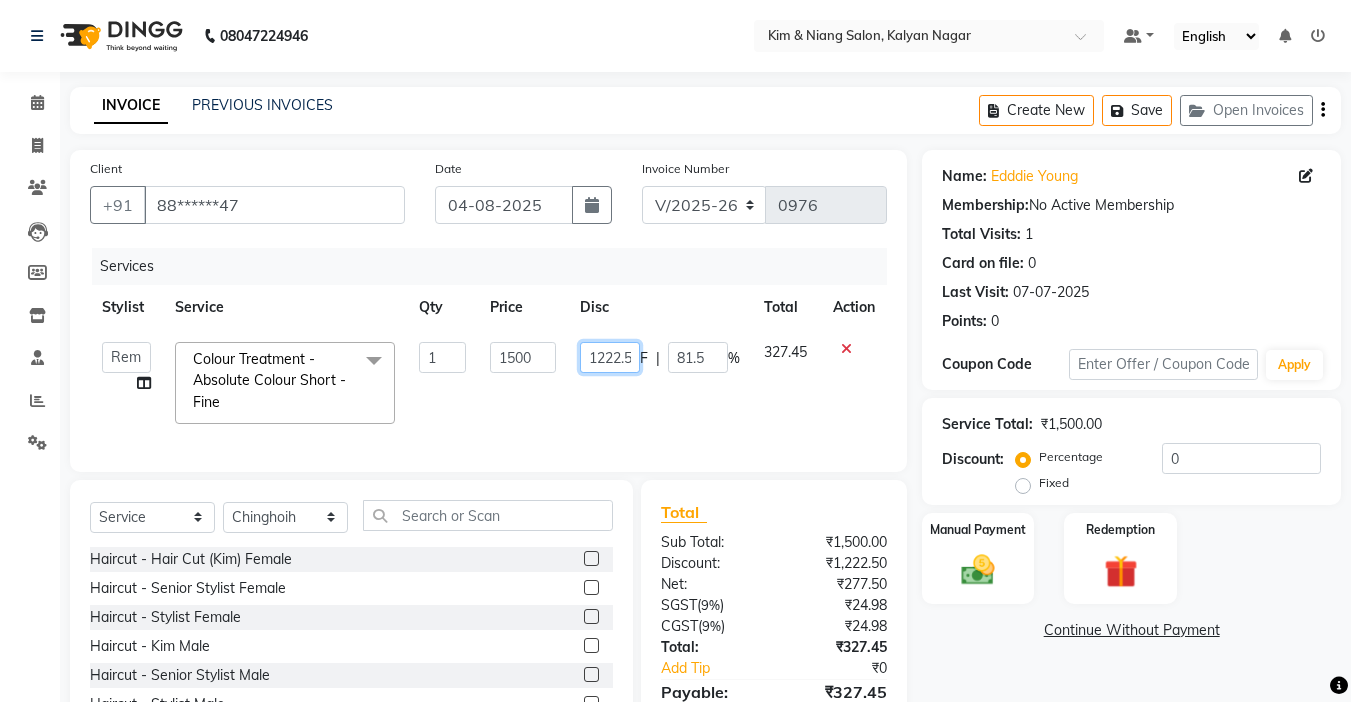 click on "1222.5" 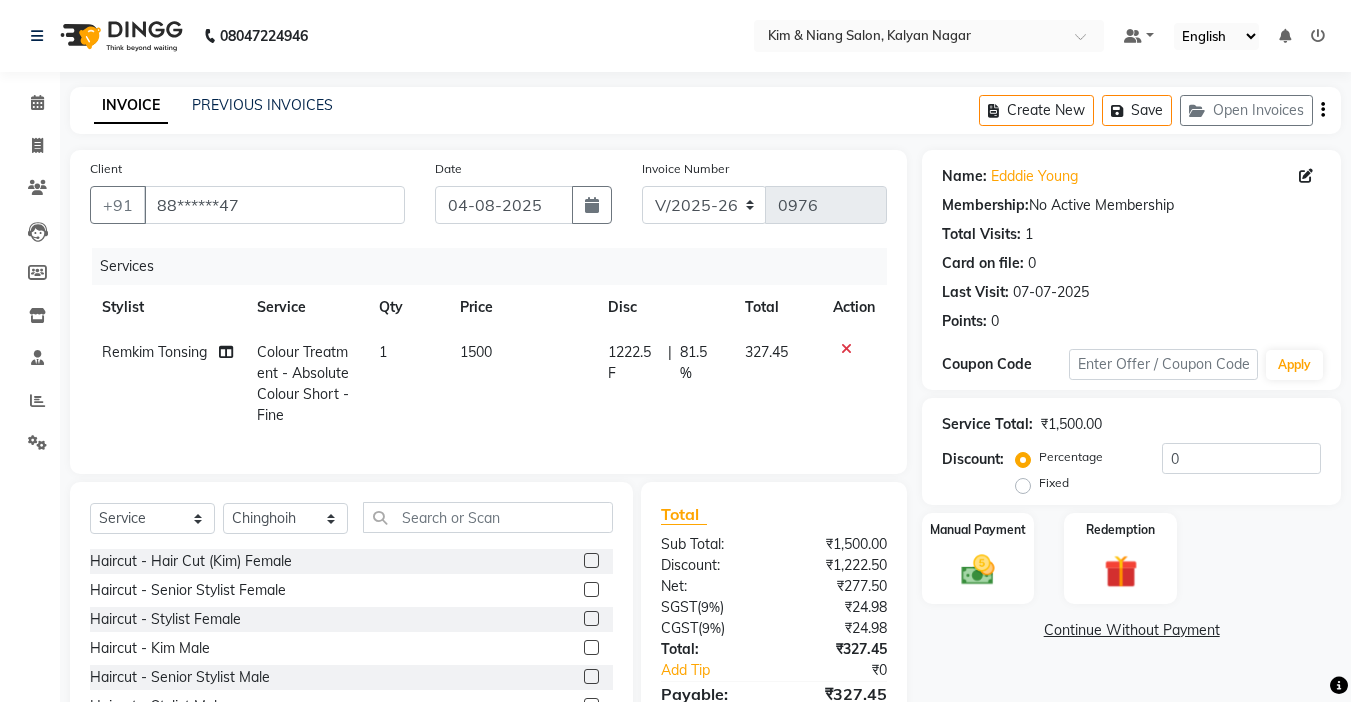 click on "Fixed" 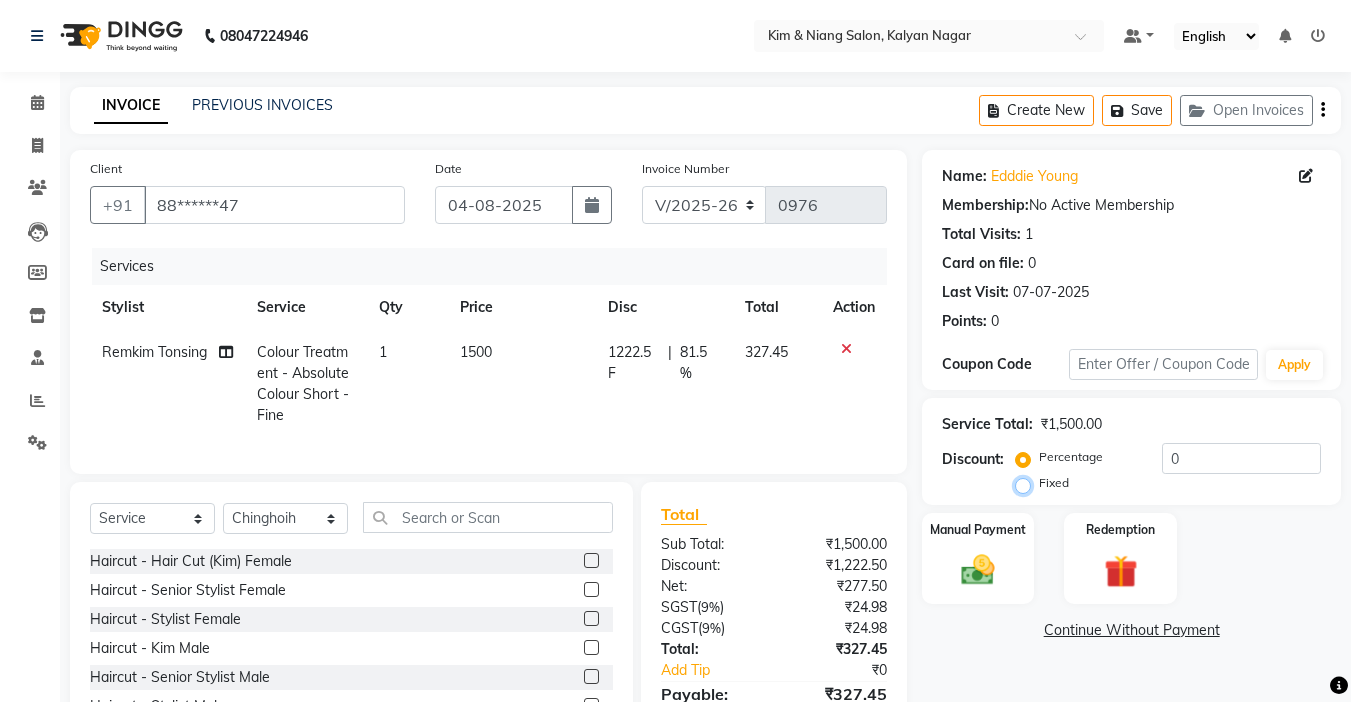 click on "Fixed" at bounding box center [1027, 483] 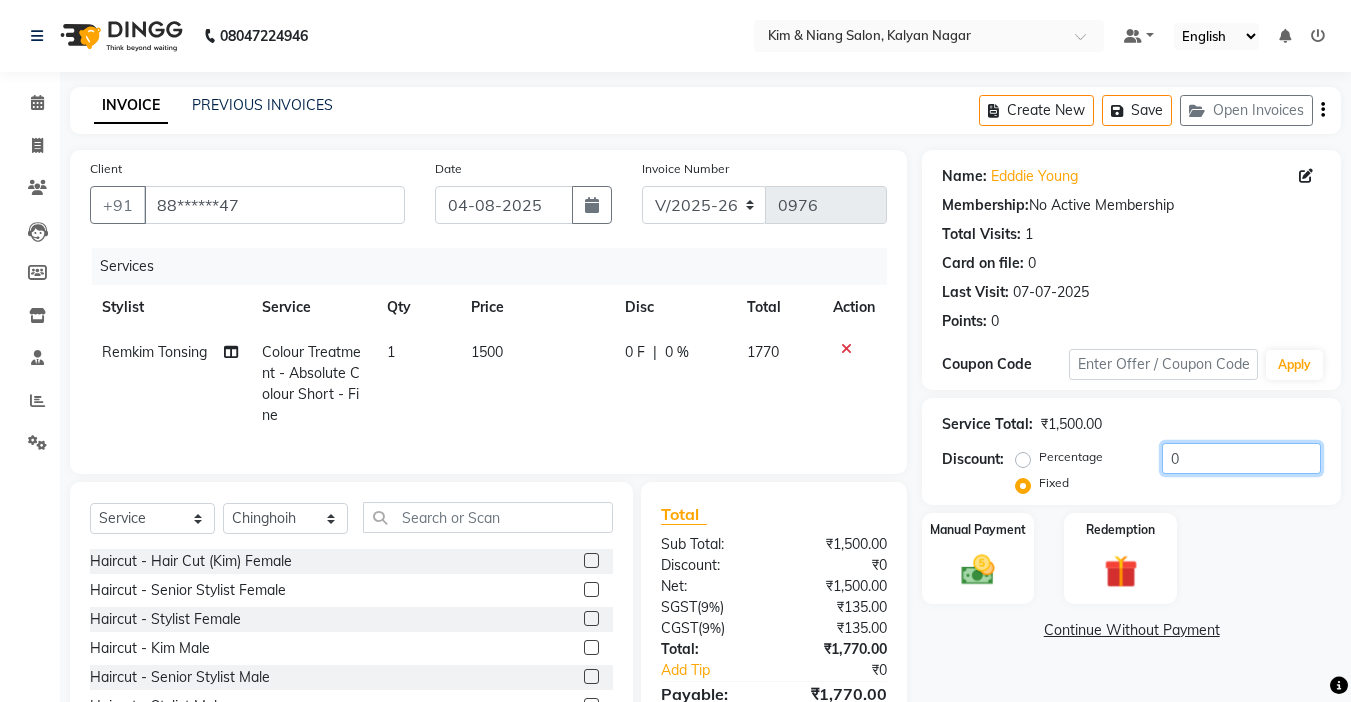 click on "0" 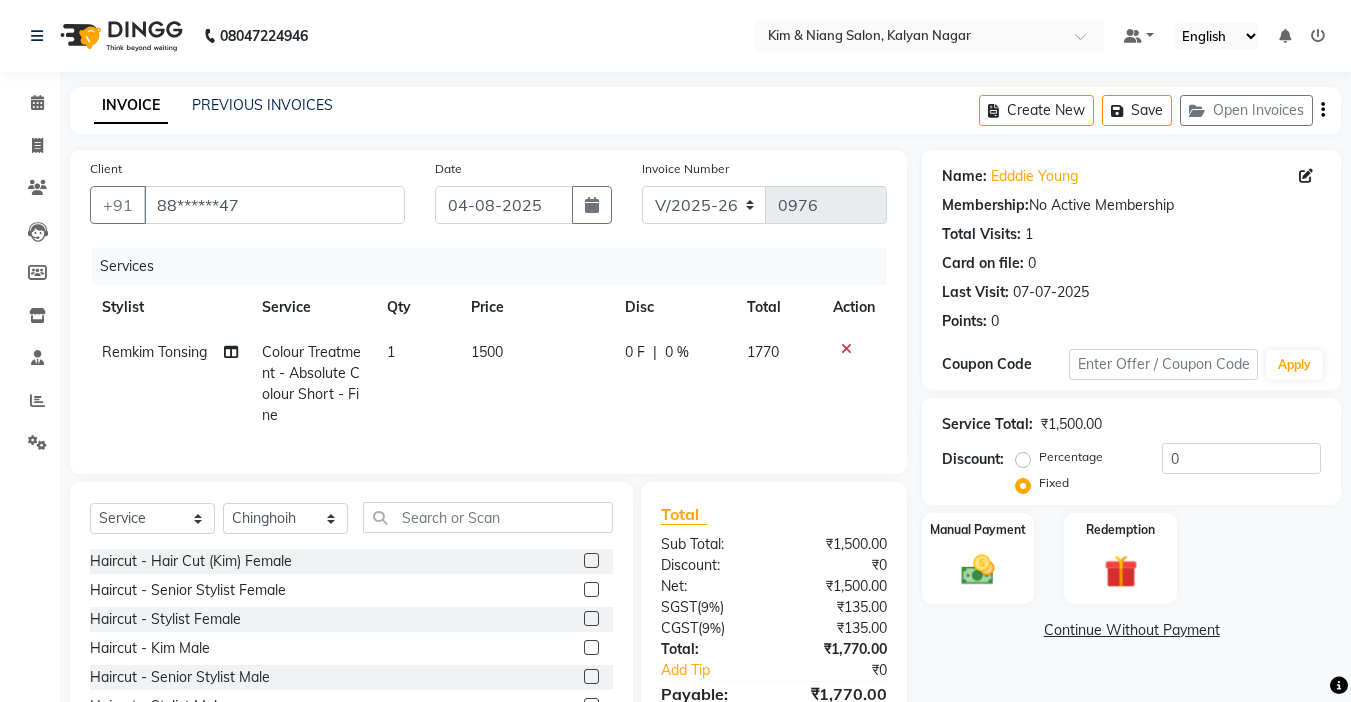 click 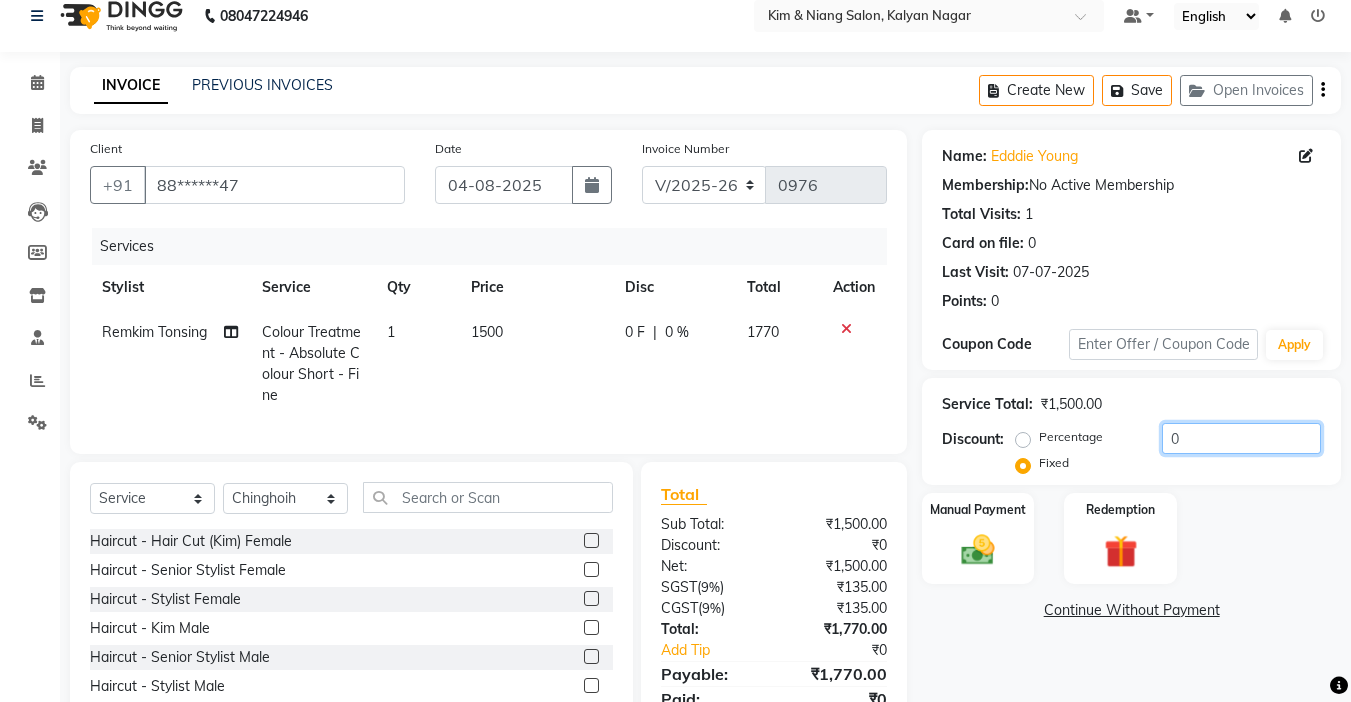 click on "0" 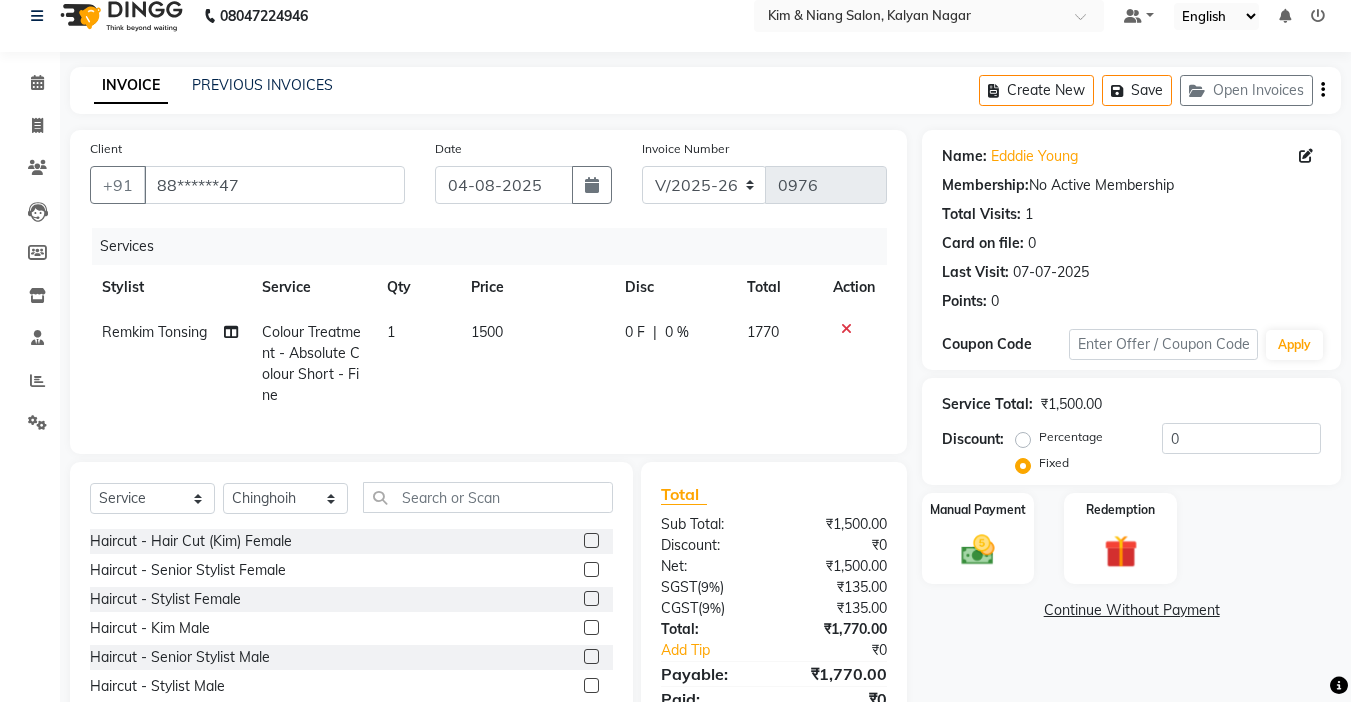 click on "Percentage   Fixed  0" 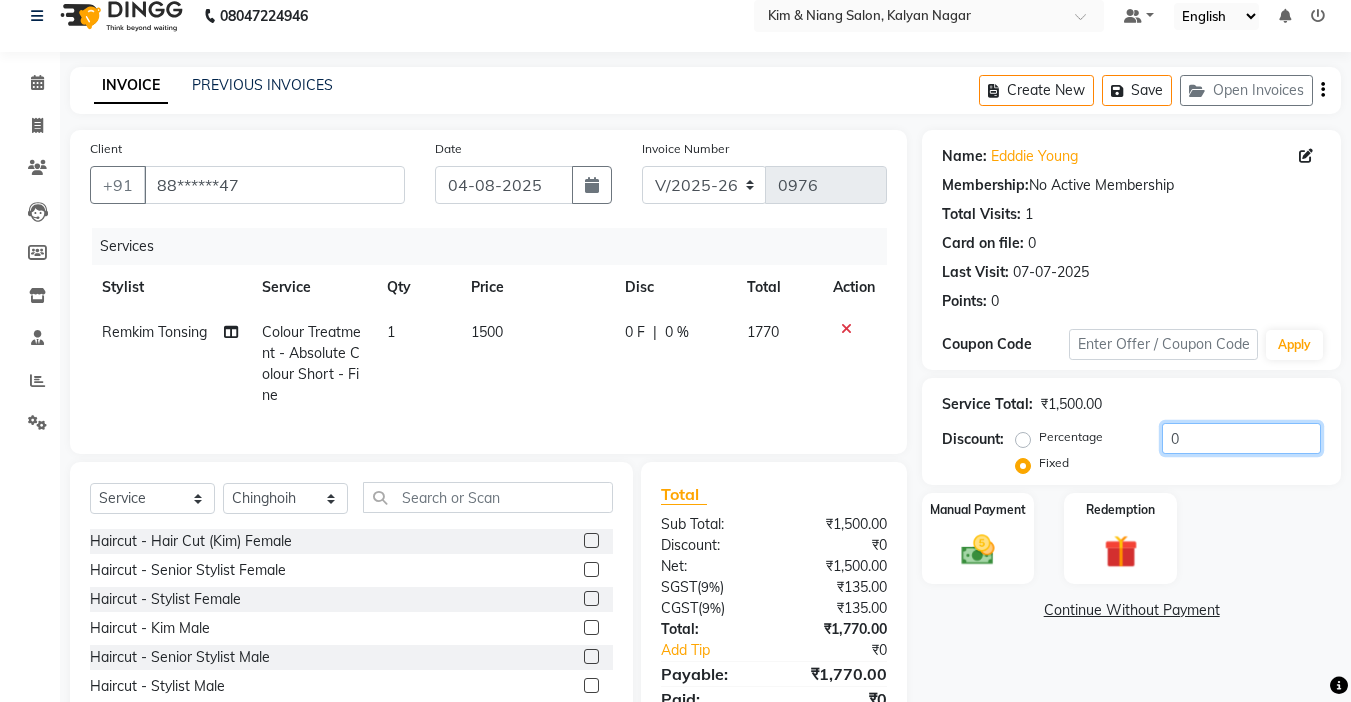 click on "0" 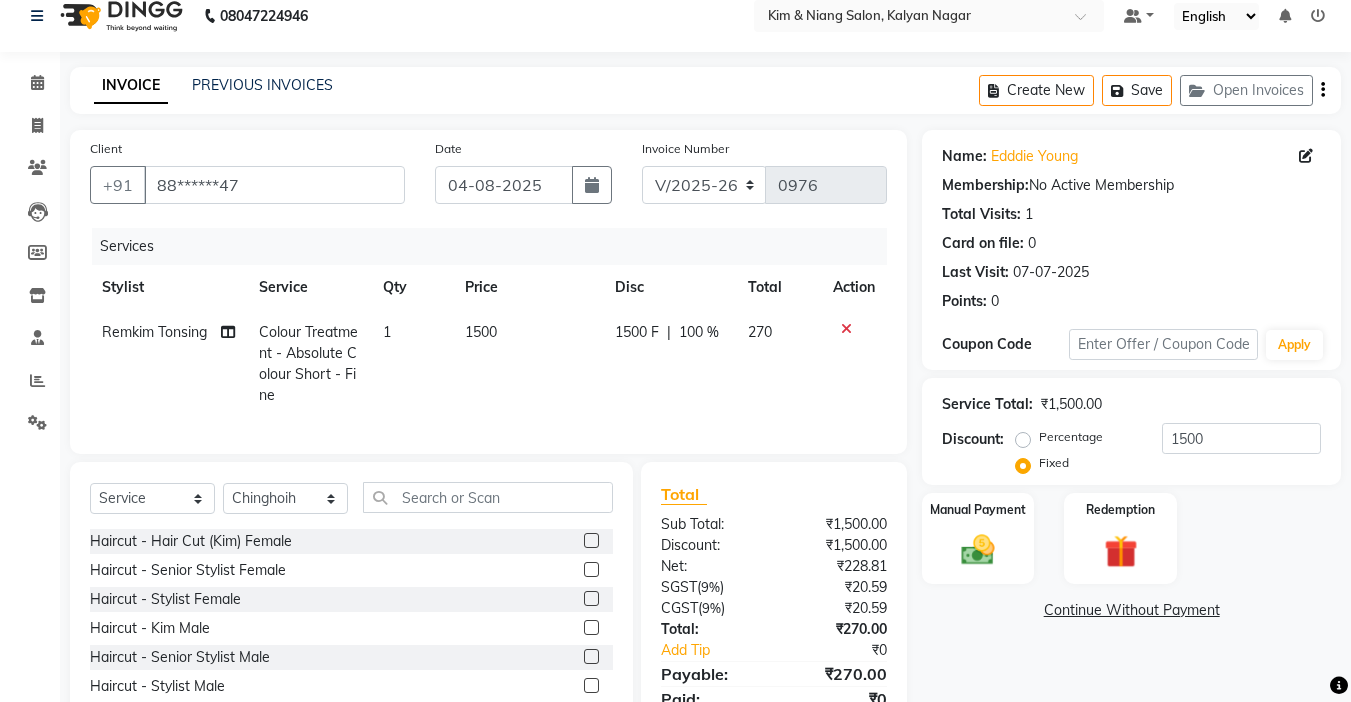 click on "Client +91 88******47 Date 04-08-2025 Invoice Number V/2025 V/2025-26 0976 Services Stylist Service Qty Price Disc Total Action Remkim Tonsing Colour Treatment - Absolute Colour Short - Fine 1 1500 1500 F | 100 % 270" 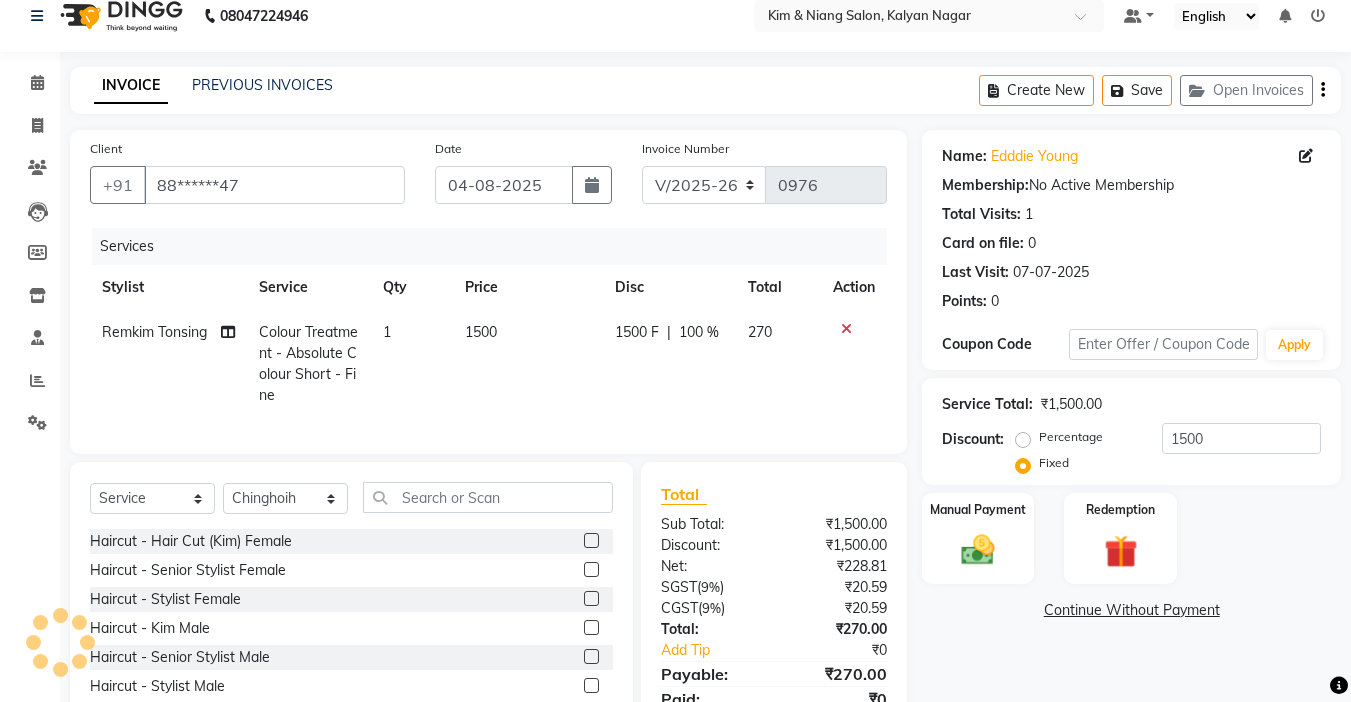 click on "1500 F" 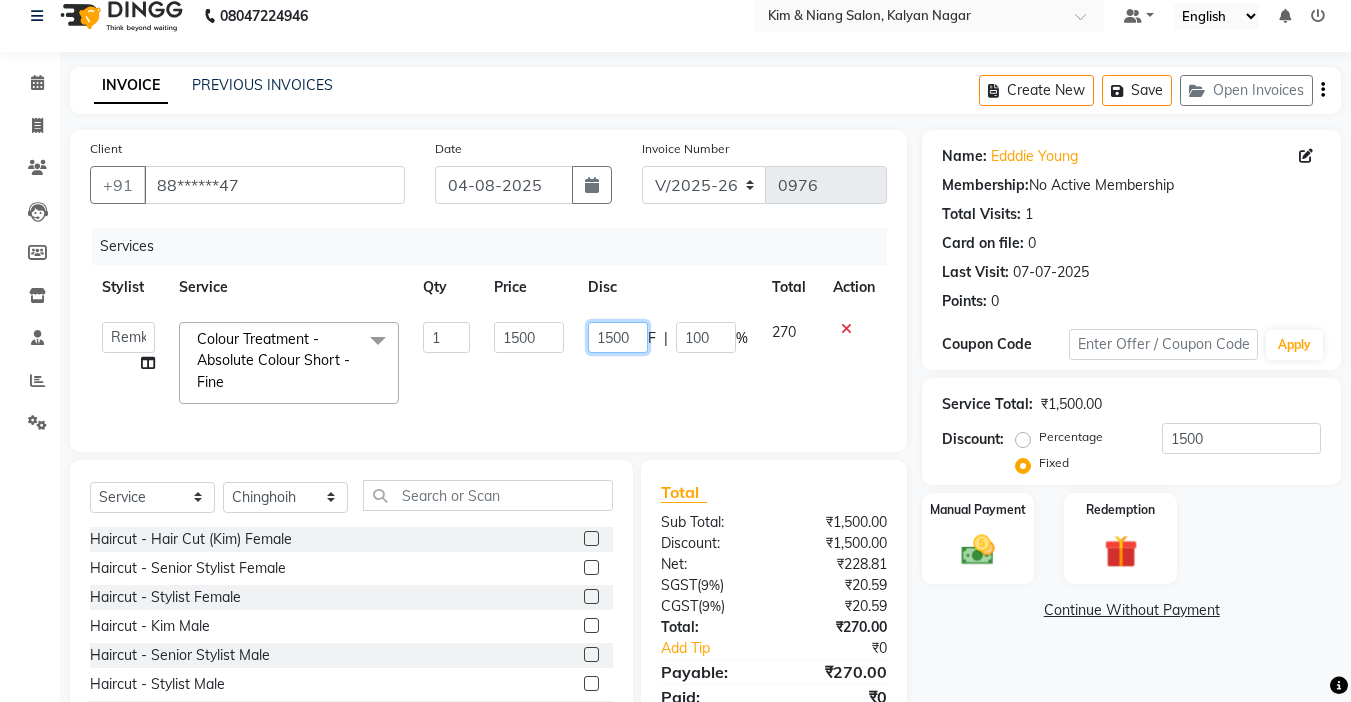 click on "1500" 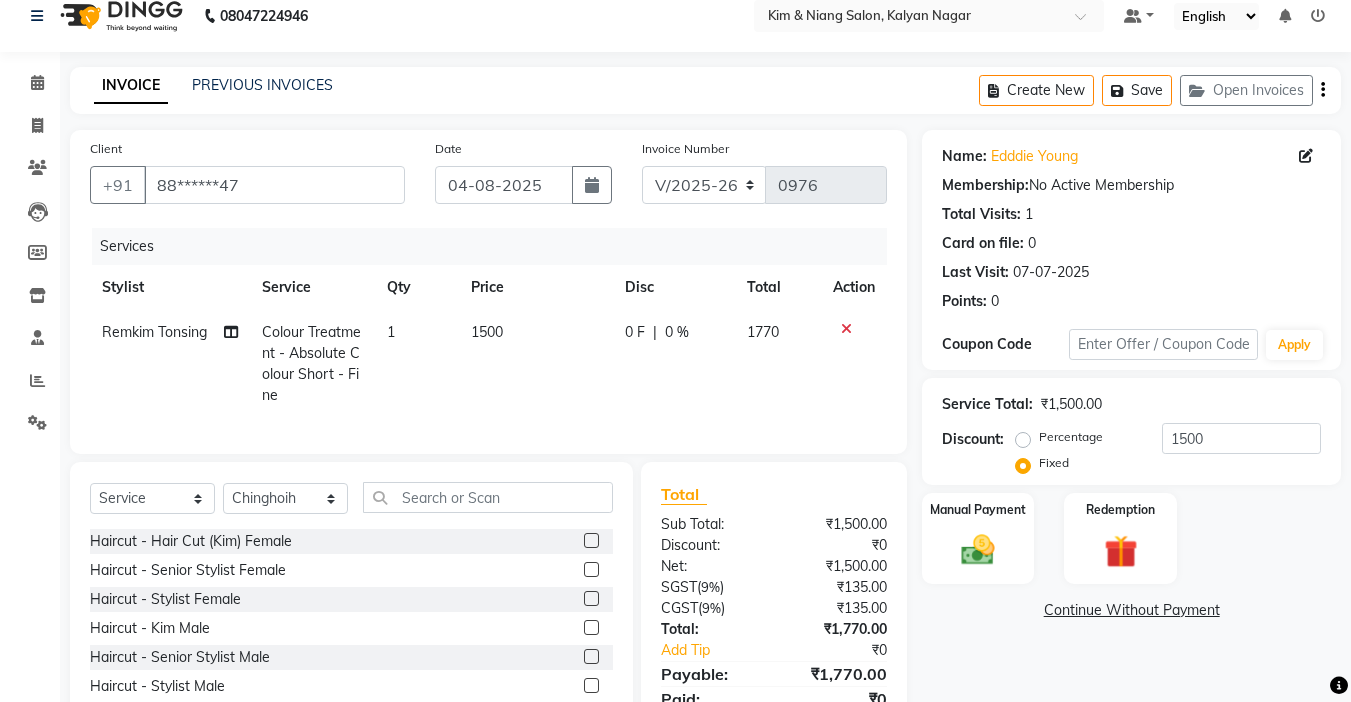 click on "0 F" 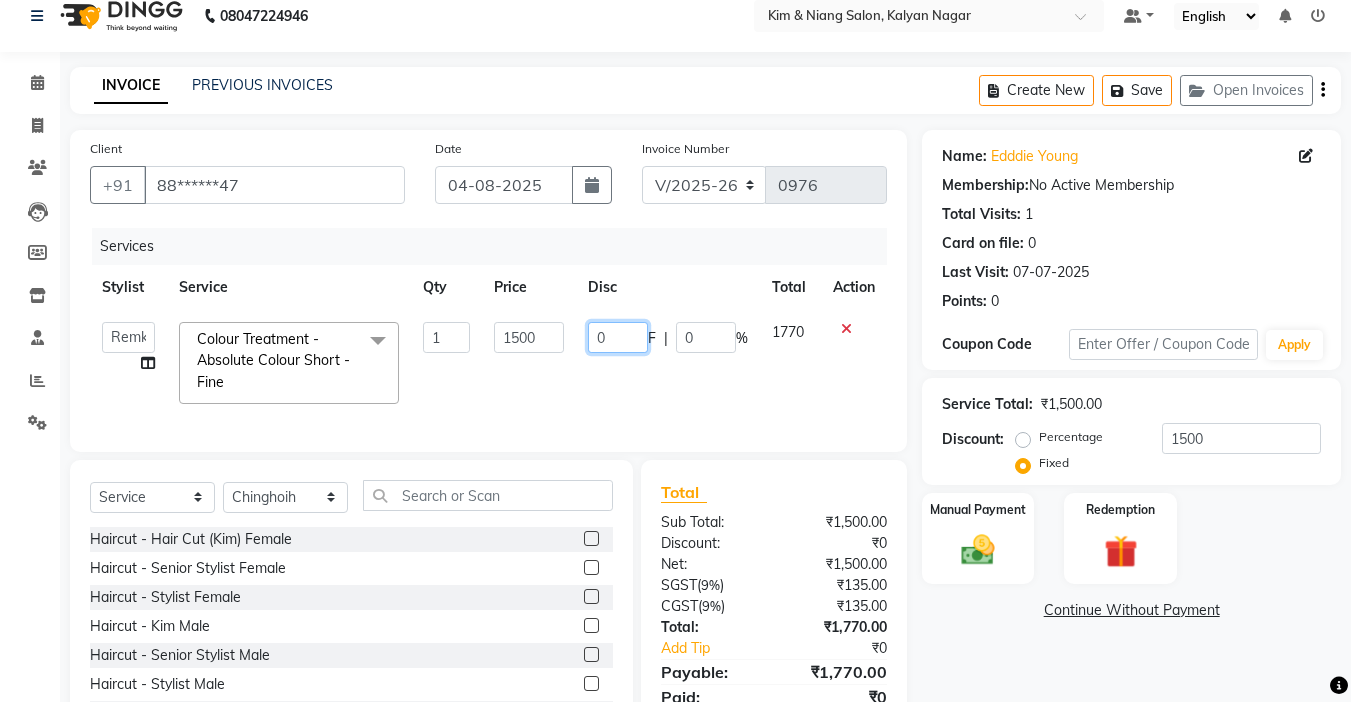 click on "0" 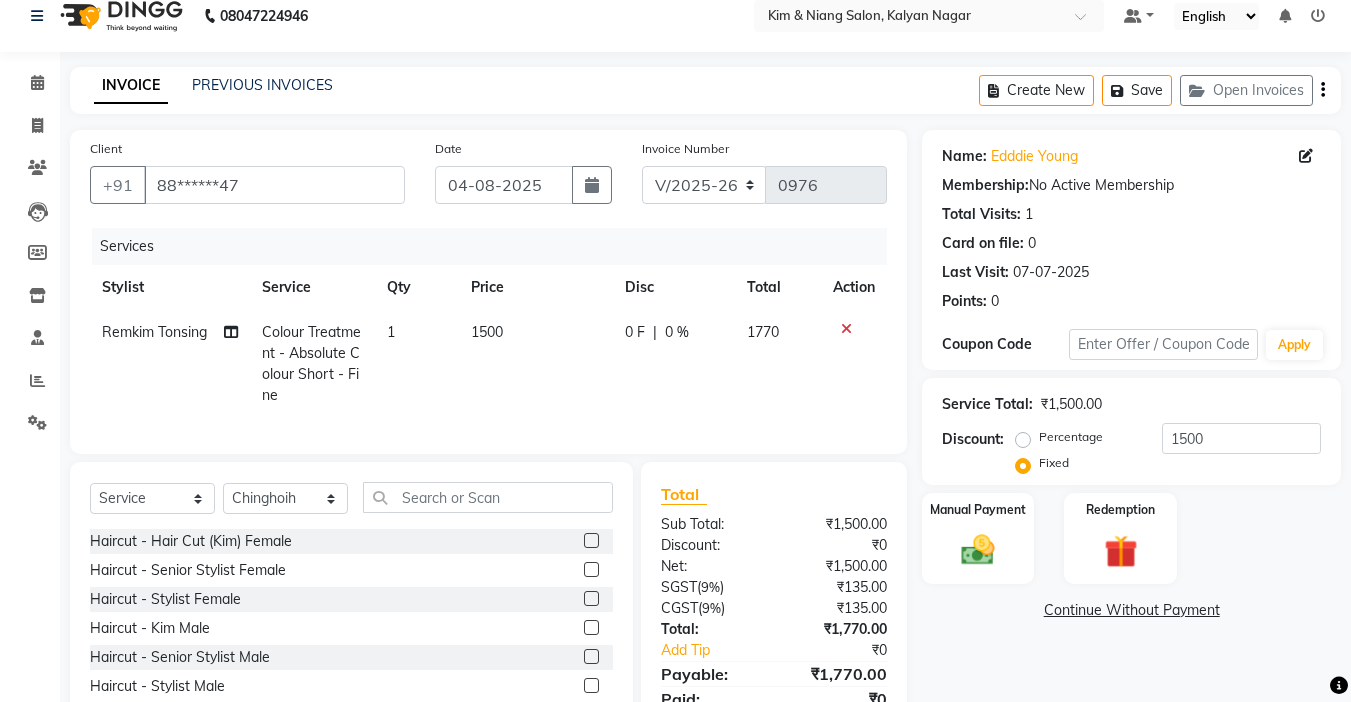 click on "1500" 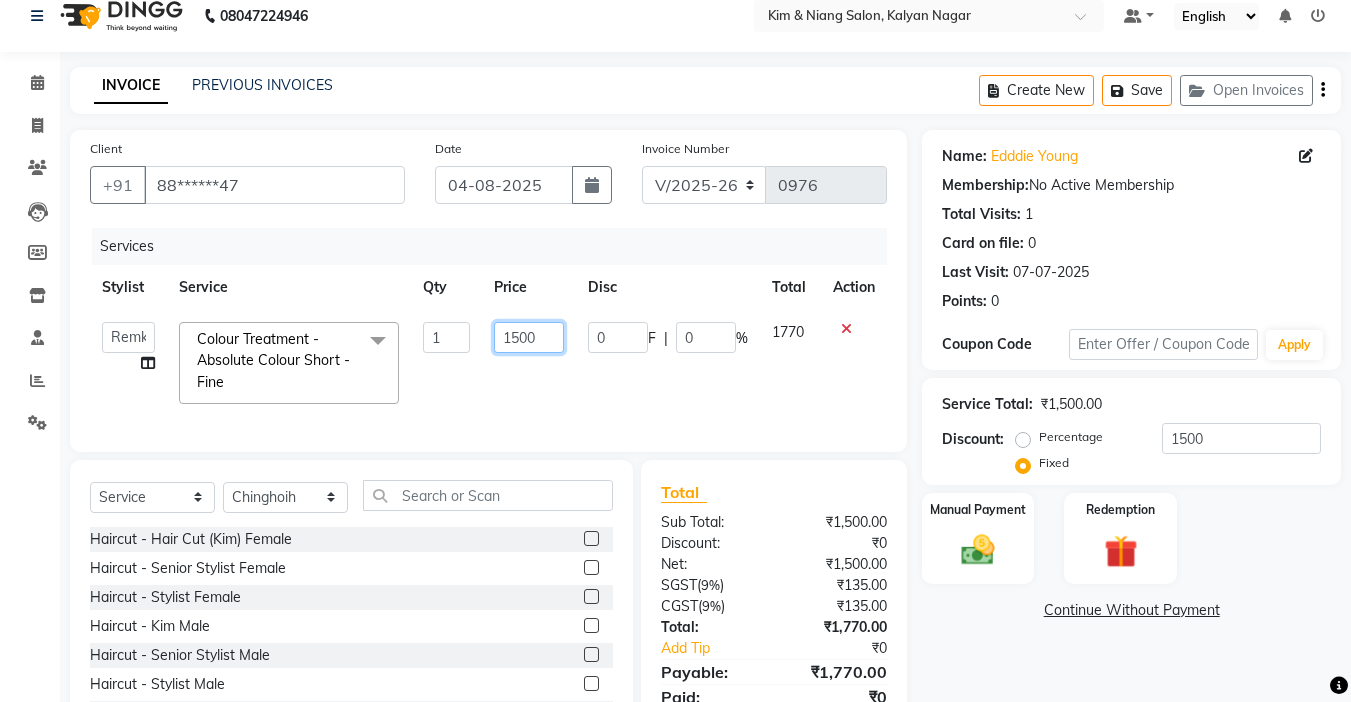 click on "1500" 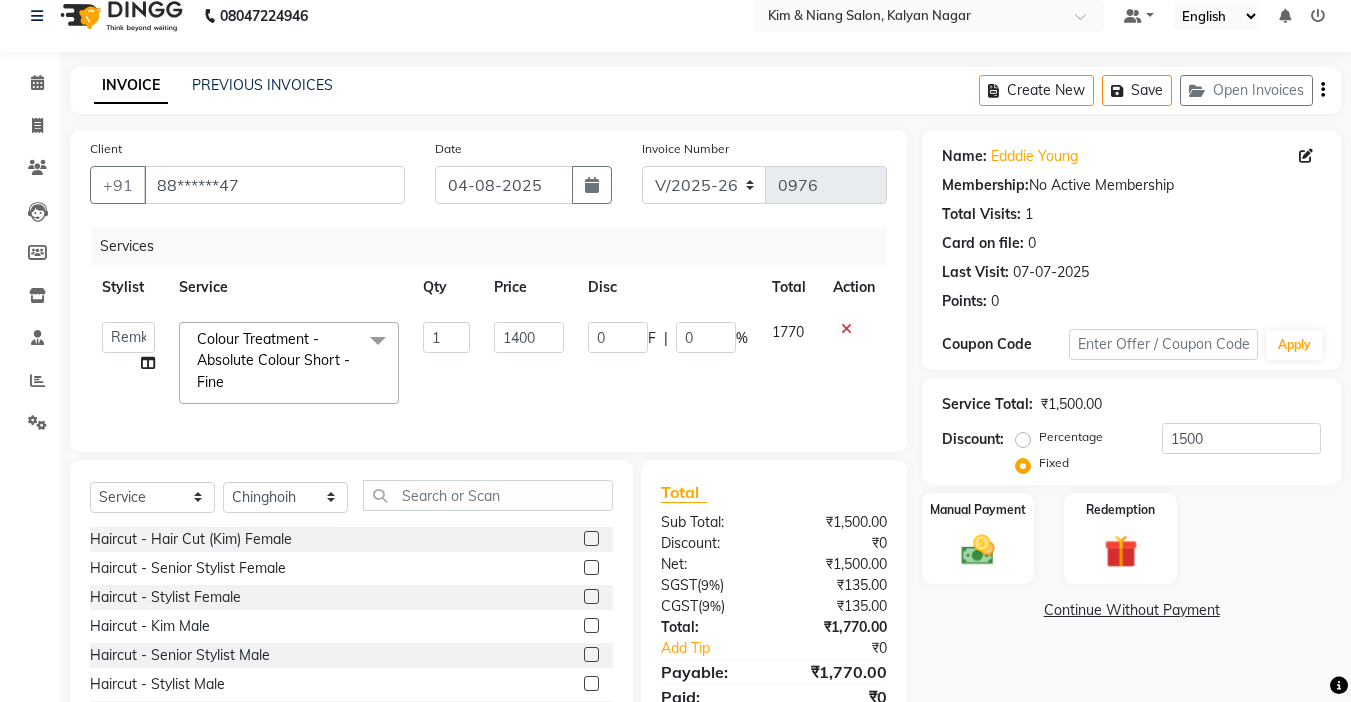 click on "Service Total:  ₹1,500.00  Discount:  Percentage   Fixed  1500" 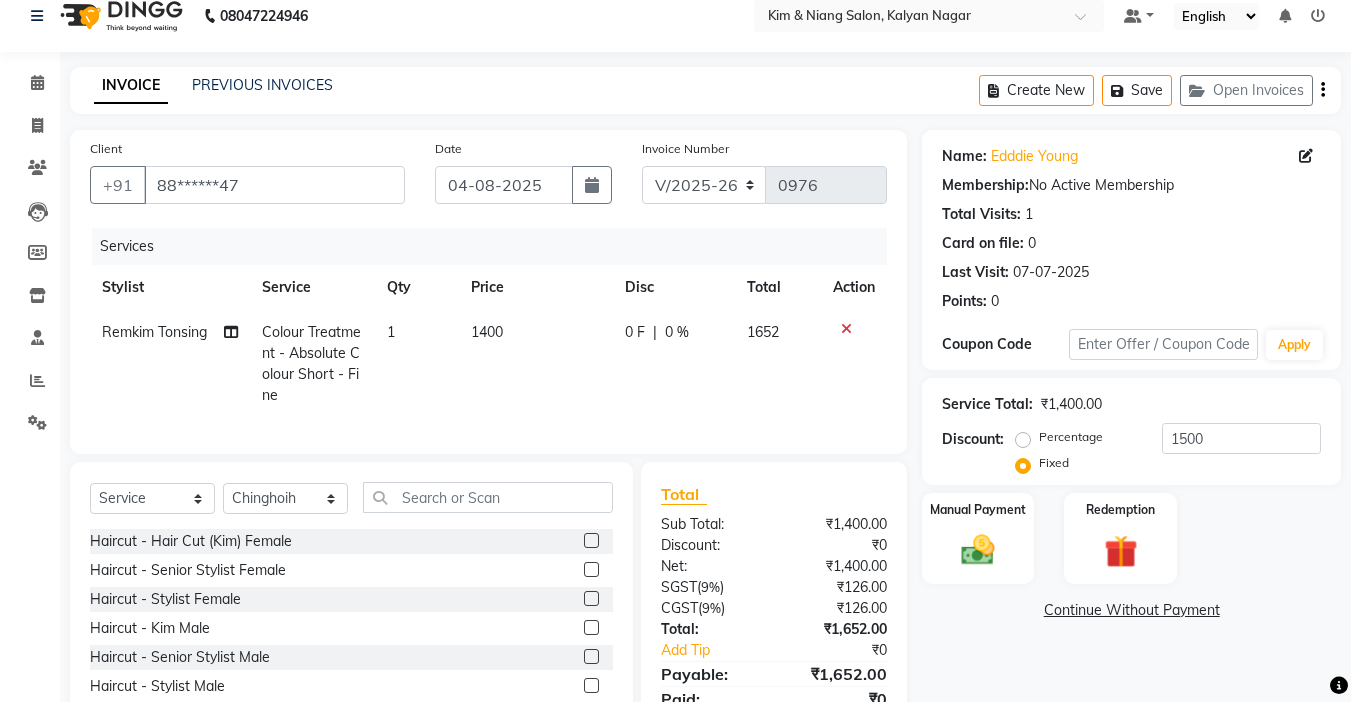 click on "1400" 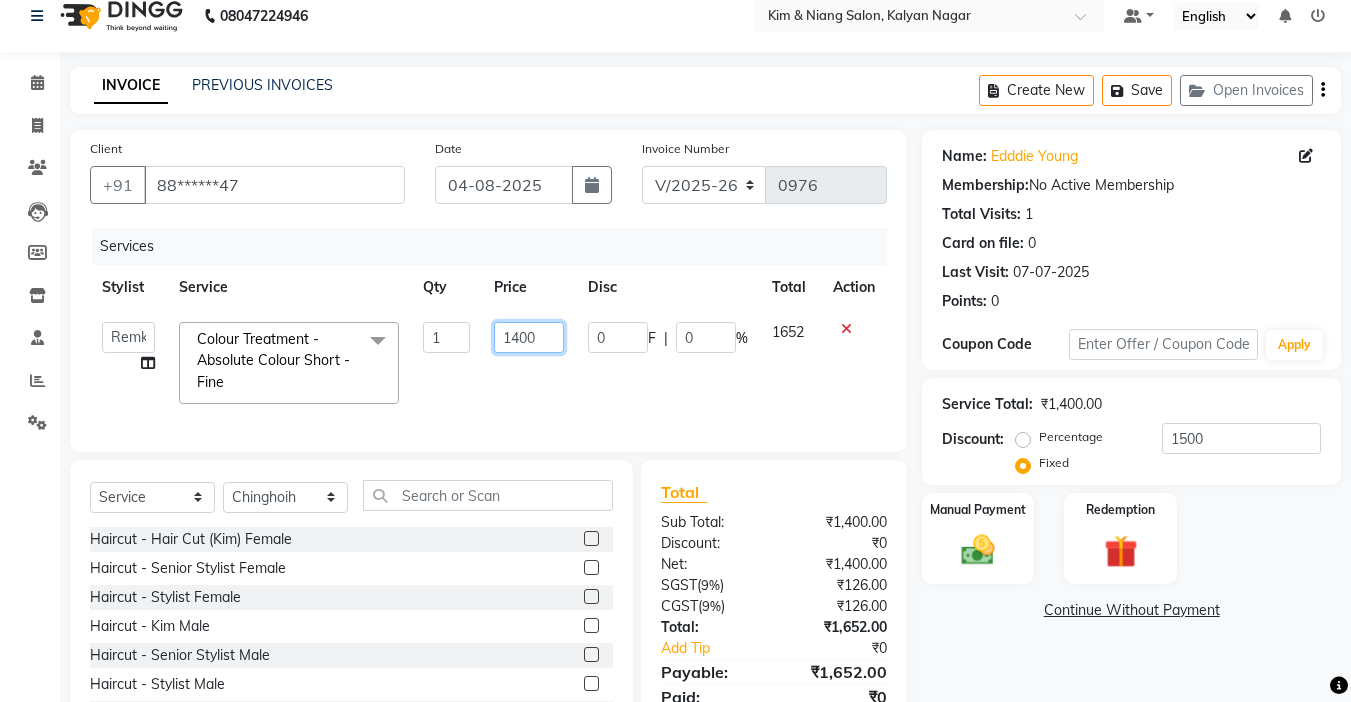 click on "1400" 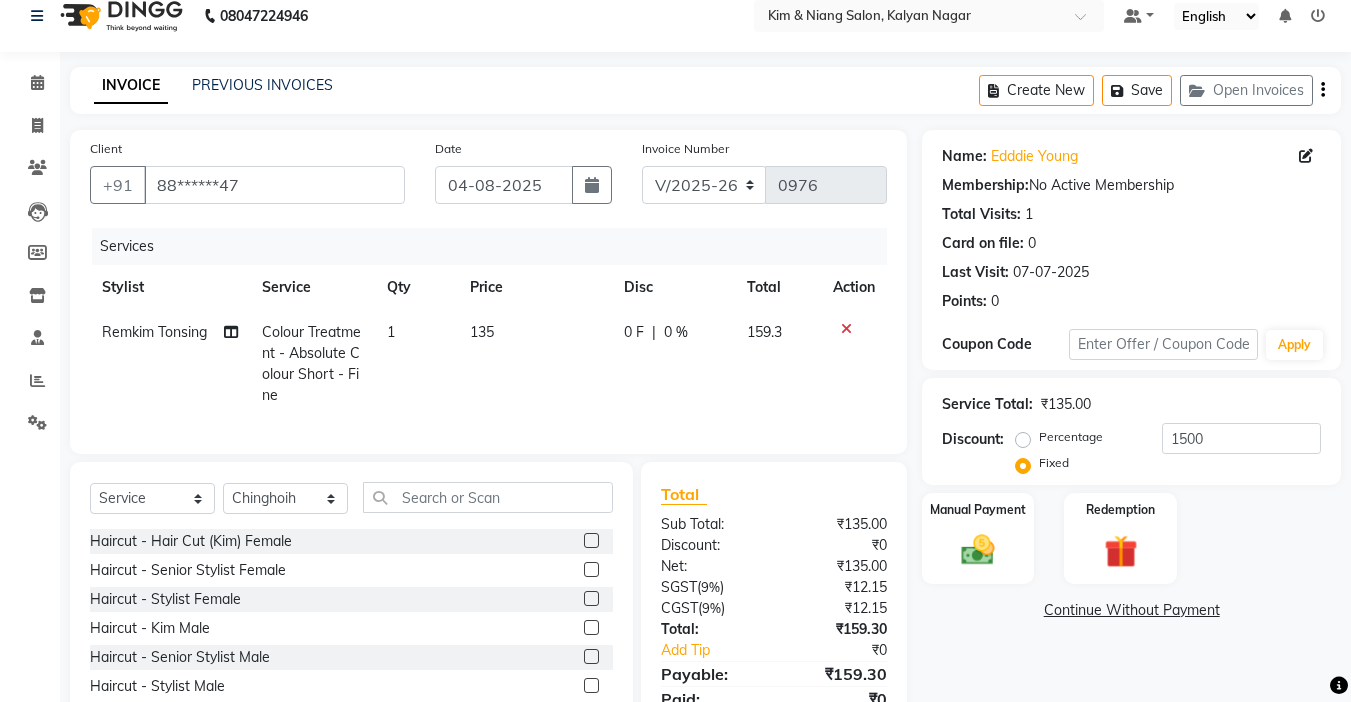 click on "Client +91 88******47 Date 04-08-2025 Invoice Number V/2025 V/2025-26 0976 Services Stylist Service Qty Price Disc Total Action Remkim Tonsing Colour Treatment - Absolute Colour Short - Fine 1 135 0 F | 0 % 159.3" 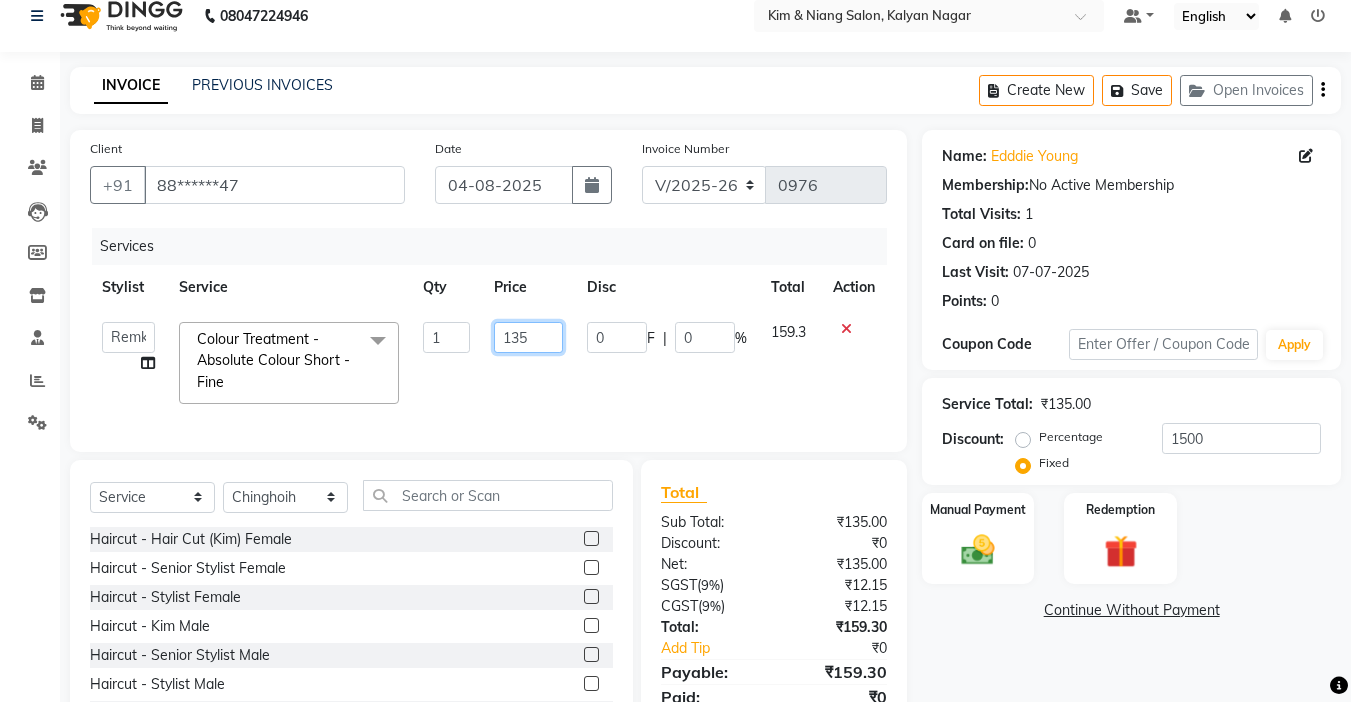 click on "135" 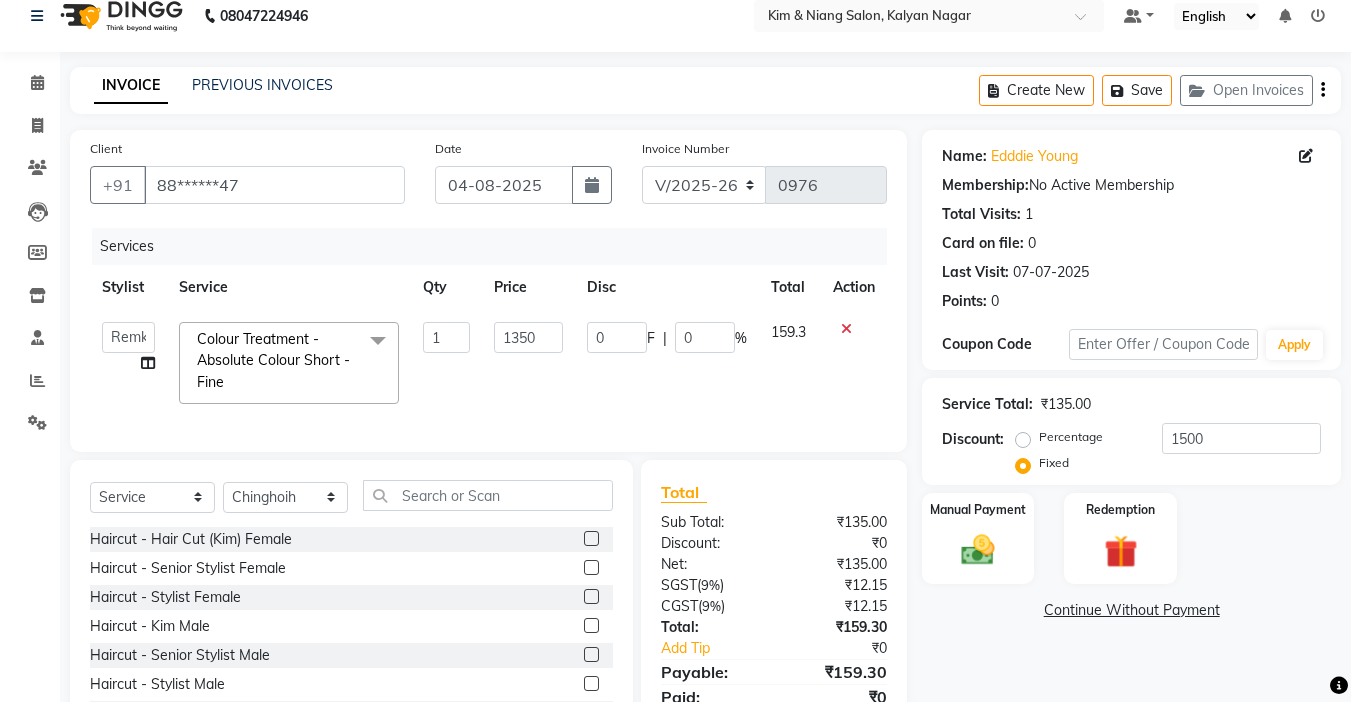 click 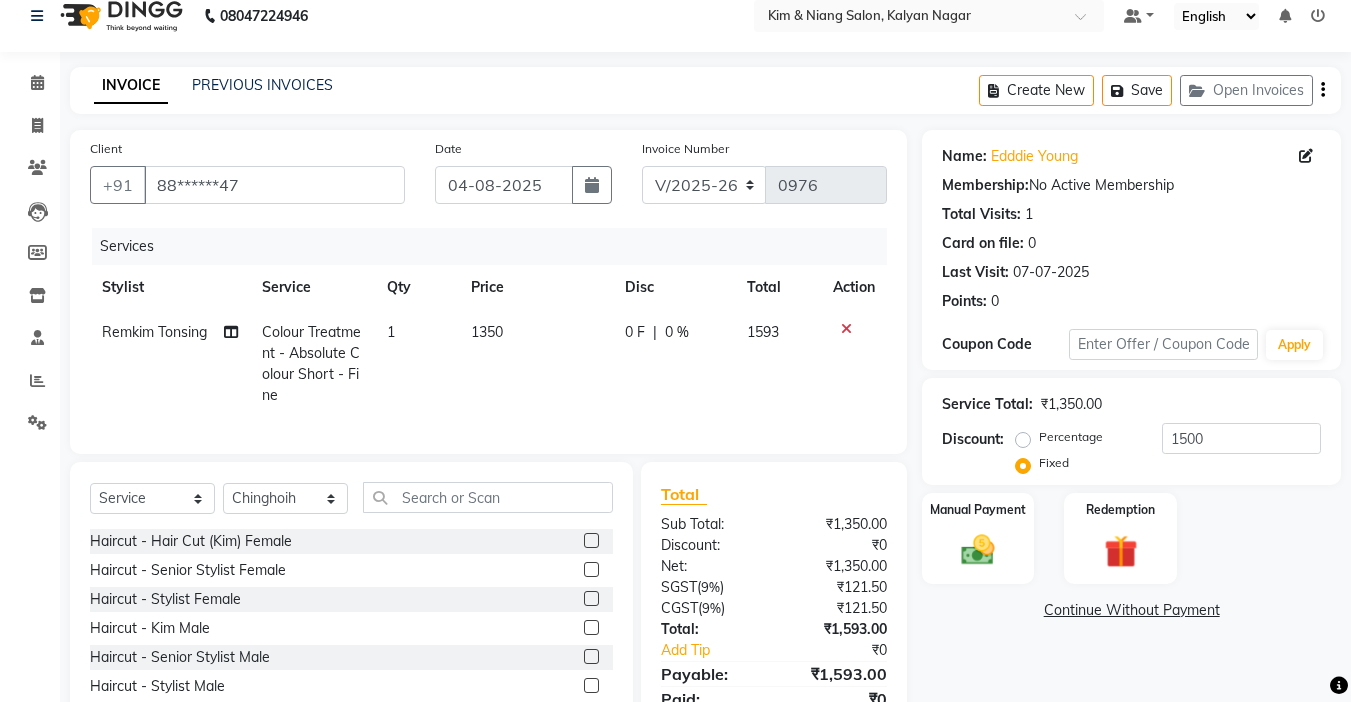 click on "0 F" 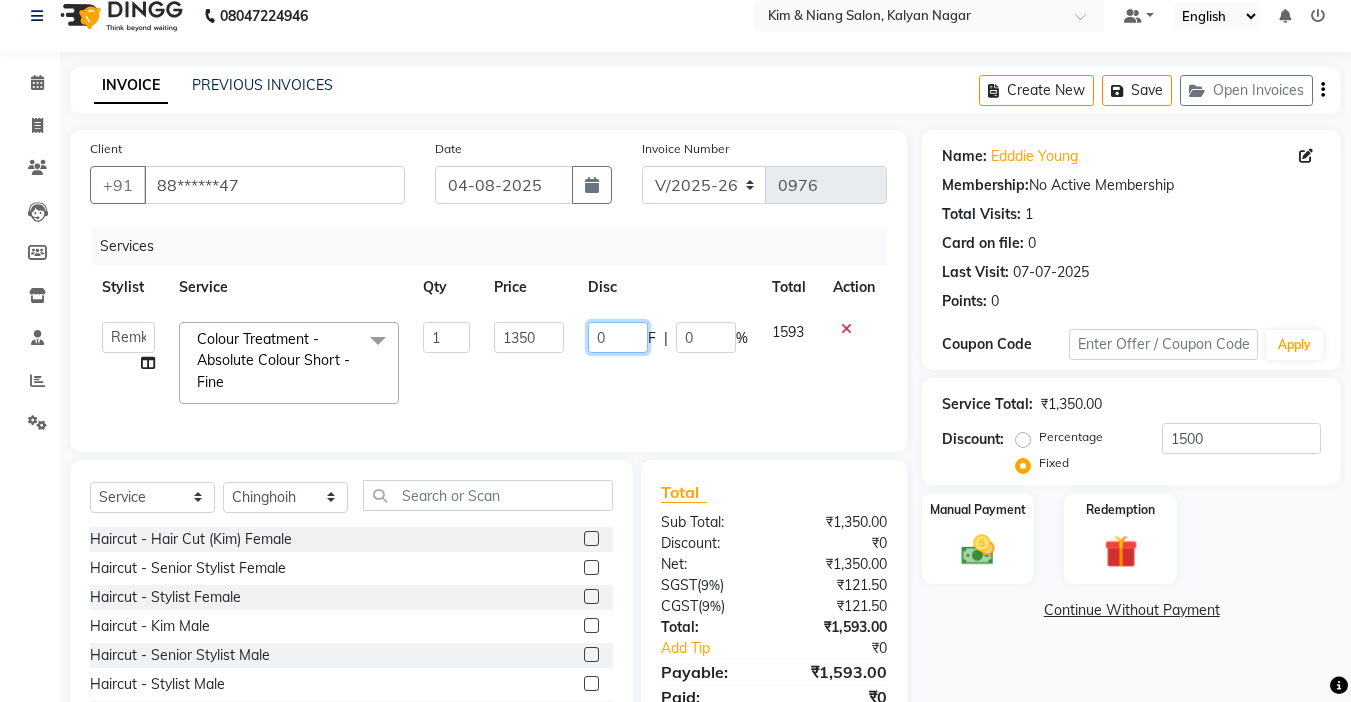 click on "0" 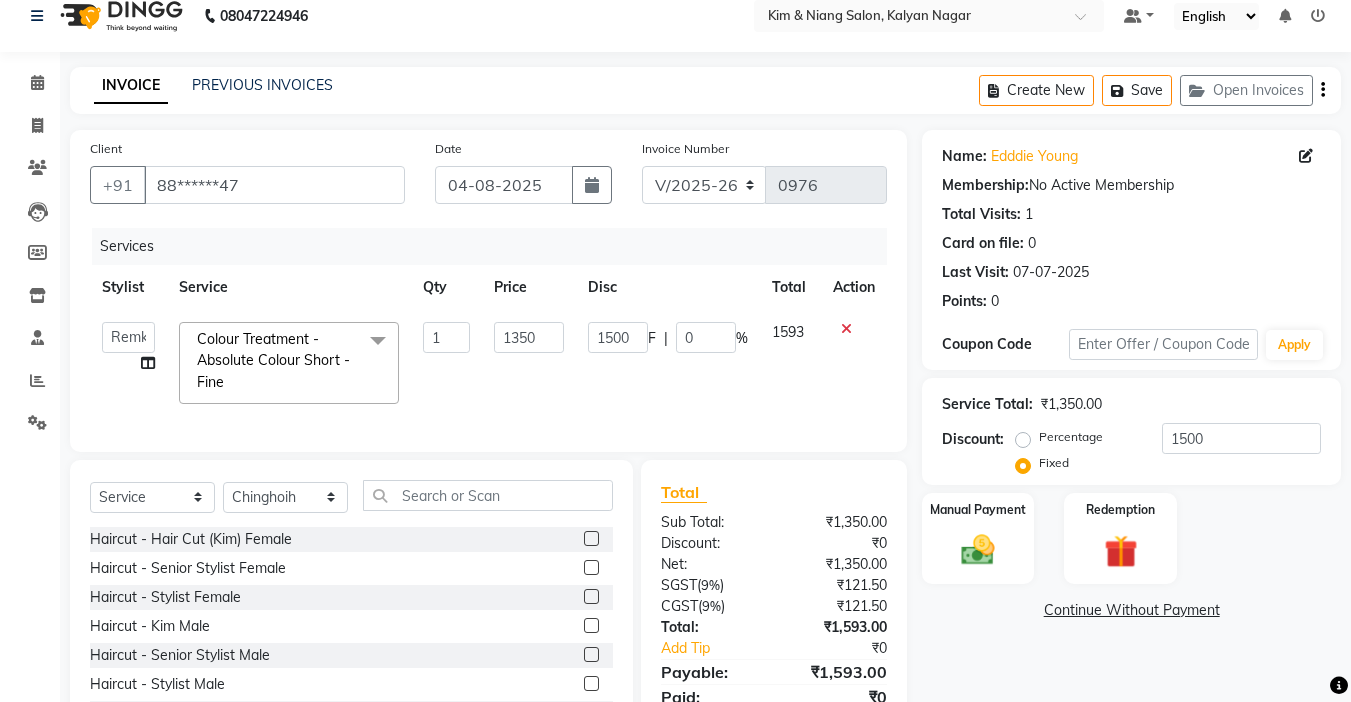 click on "Client +91 88******47 Date 04-08-2025 Invoice Number V/2025 V/2025-26 0976 Services Stylist Service Qty Price Disc Total Action  Amrita   Anna   Boicy   Chinghoih   Khumlianniang Guite   Linda Chingmuan Niang   Manager   Manhoihkim   Protima Kami   Remkim Tonsing   Sonia vaiphei    Steve .mynlyanSonangaihte   Zothanpuii  Colour Treatment - Absolute Colour Short - Fine  x Haircut - Hair Cut (Kim) Female Haircut - Senior Stylist Female Haircut - Stylist Female Haircut - Kim Male Haircut - Senior Stylist Male Haircut - Stylist Male Hairspa signature Intense treatment  Janssen cleanup Janssen Brightening Haircut - Niang Male Hair Cut (Niang) Female Beard trim Nose wax rica  uper lip wax chin wax Blowdry - Stylist Blowdry - Short Blowdry - Medium Blowdry - Long Blowdry - Shampoo, Conditioning & Blastdry Blowdry - Very long  Styling with Heated Tools - Short Styling with Heated Tools - Medium Styling with Heated Tools - Long Hair Updo Hair & Scalp Treatment - Signature Hair Spa Olaplex Standalone  - Short Opi 1 F" 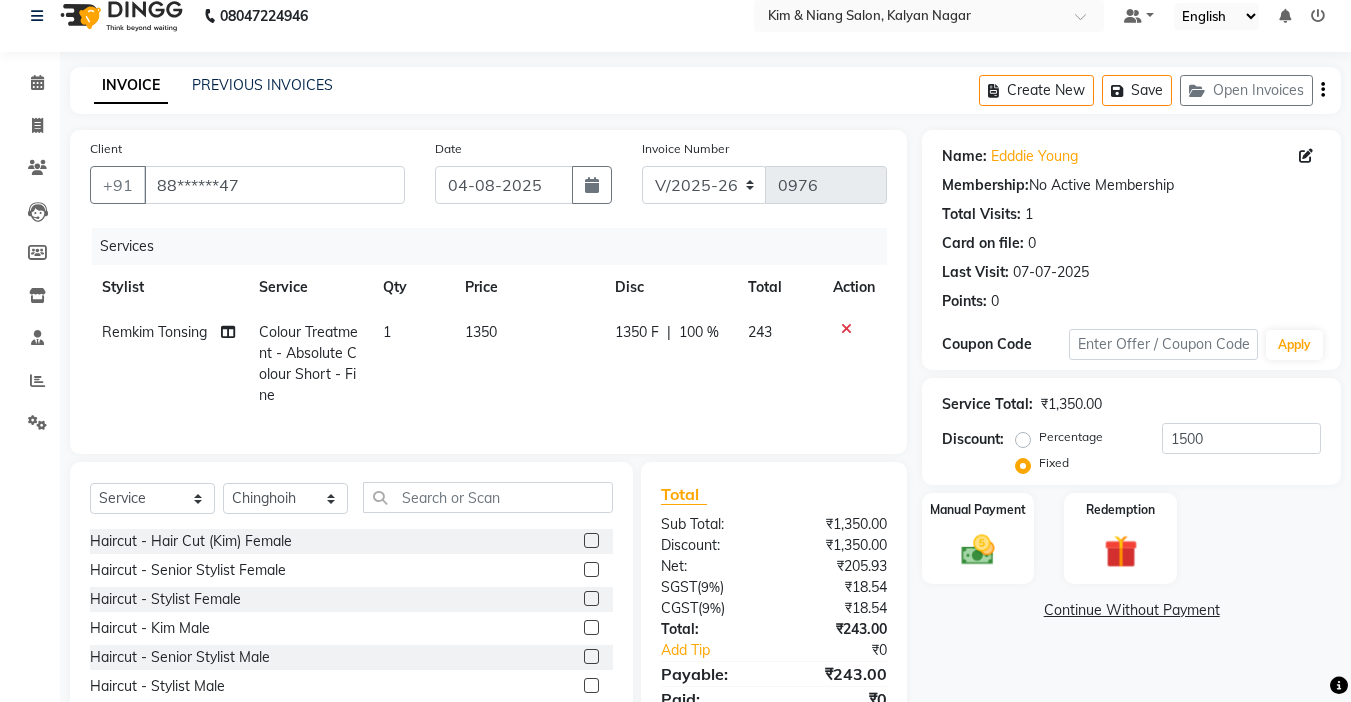 click on "1350 F" 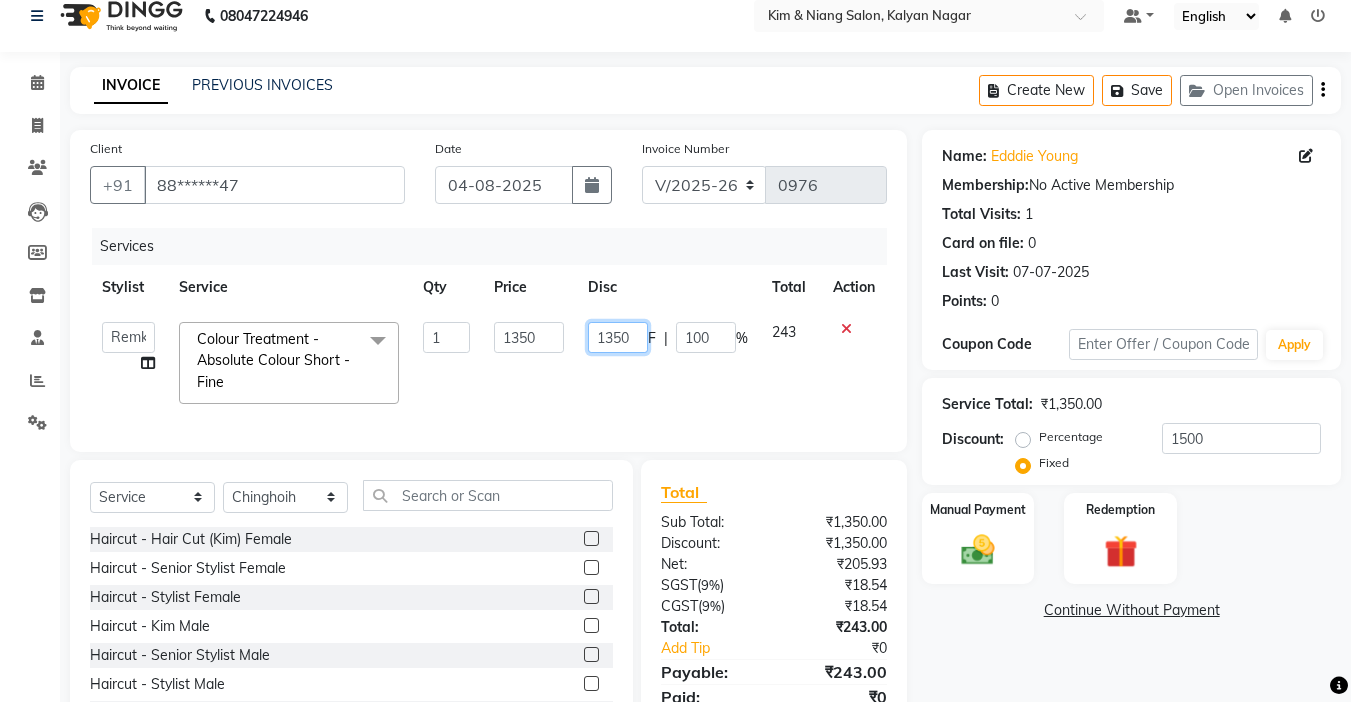 click on "1350" 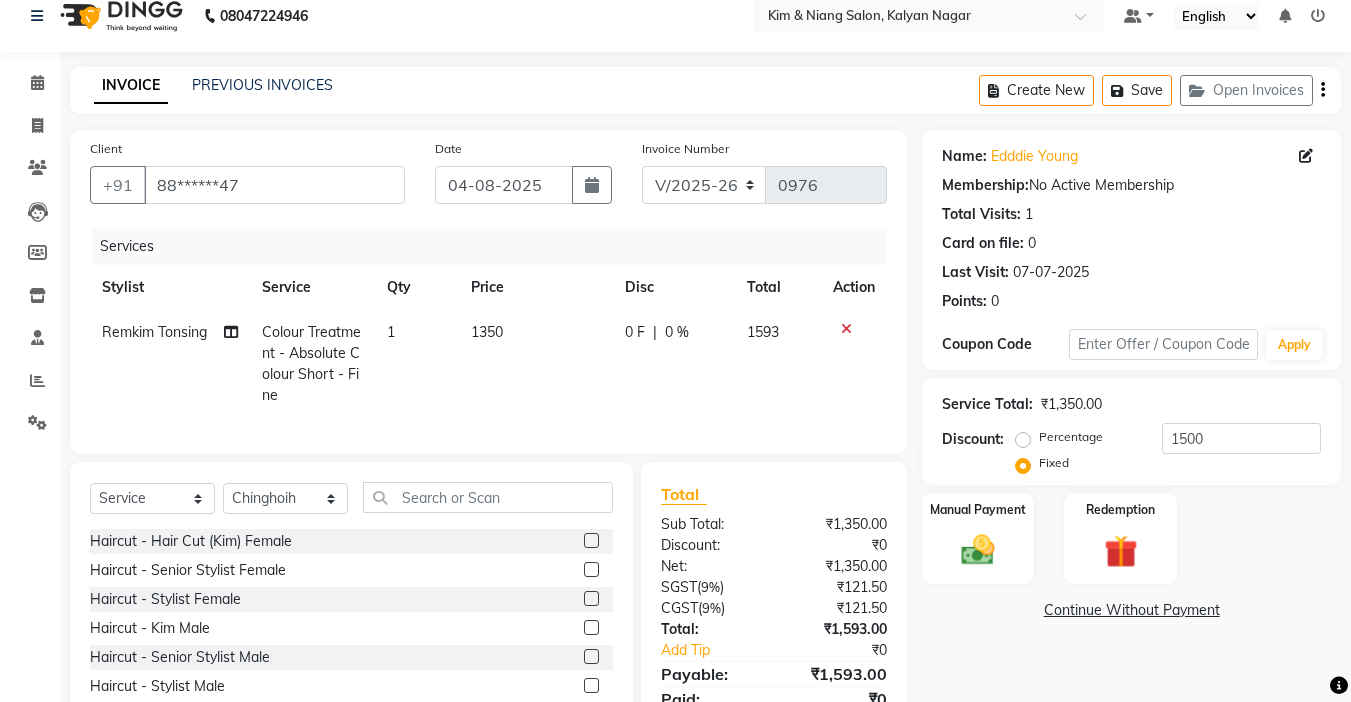 click on "1350" 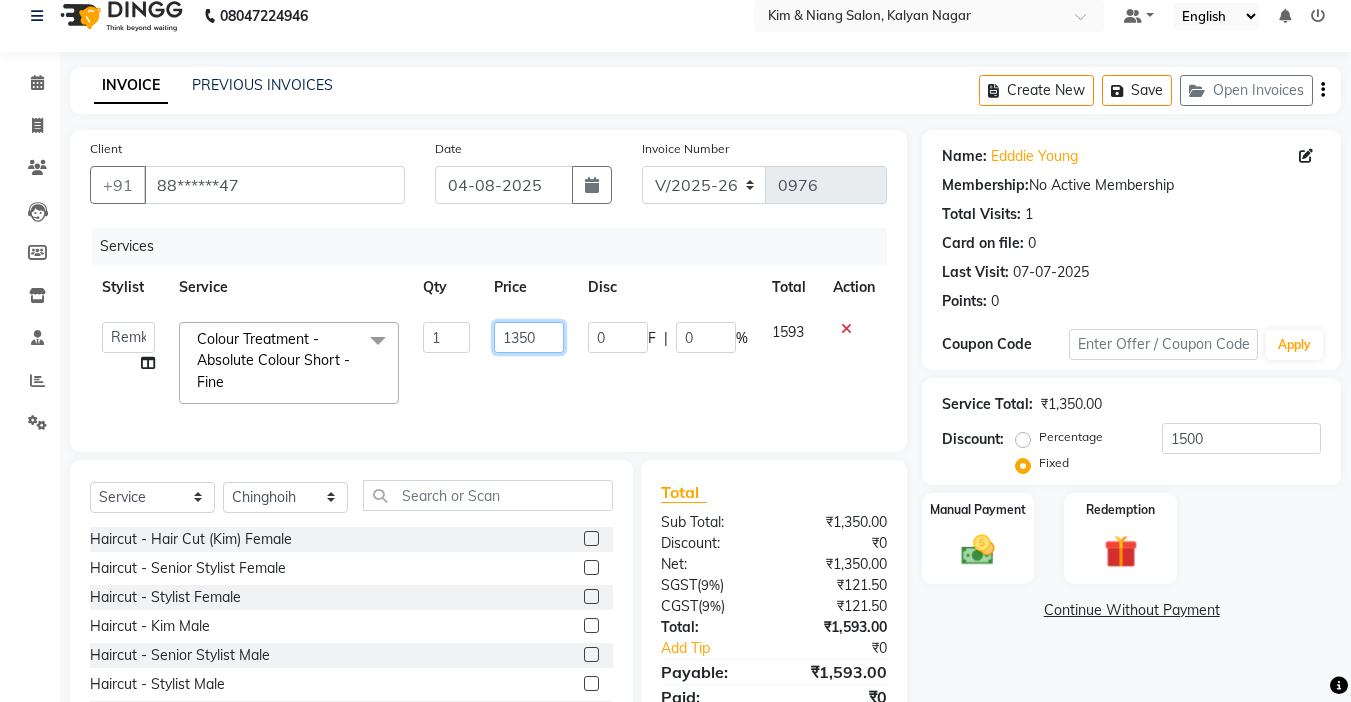 click on "1350" 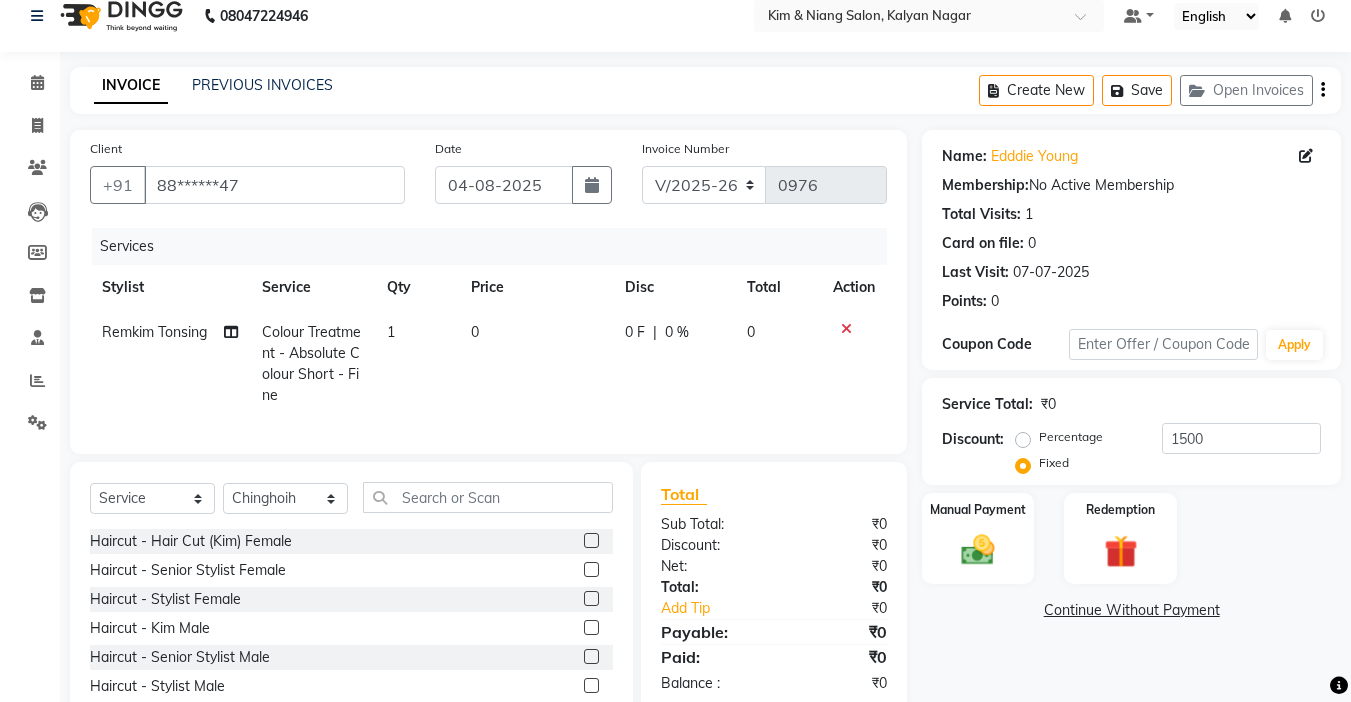click on "0 F" 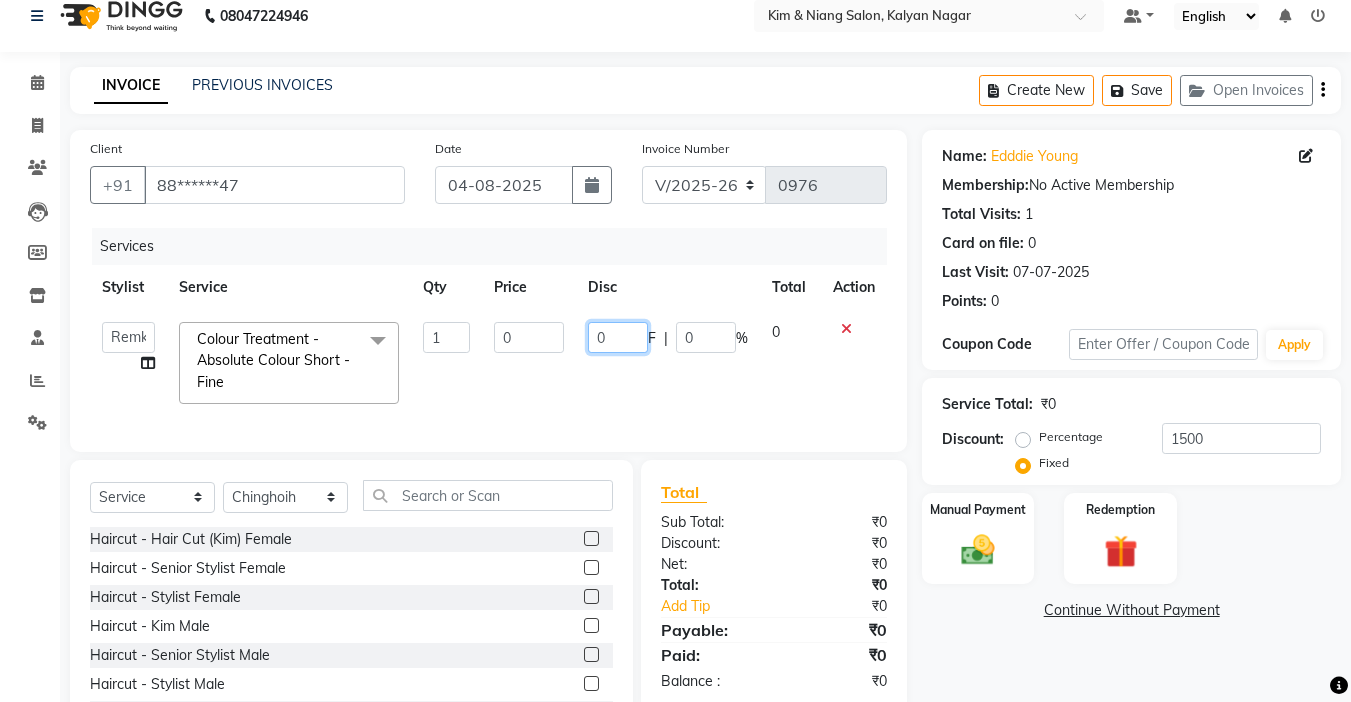 click on "0" 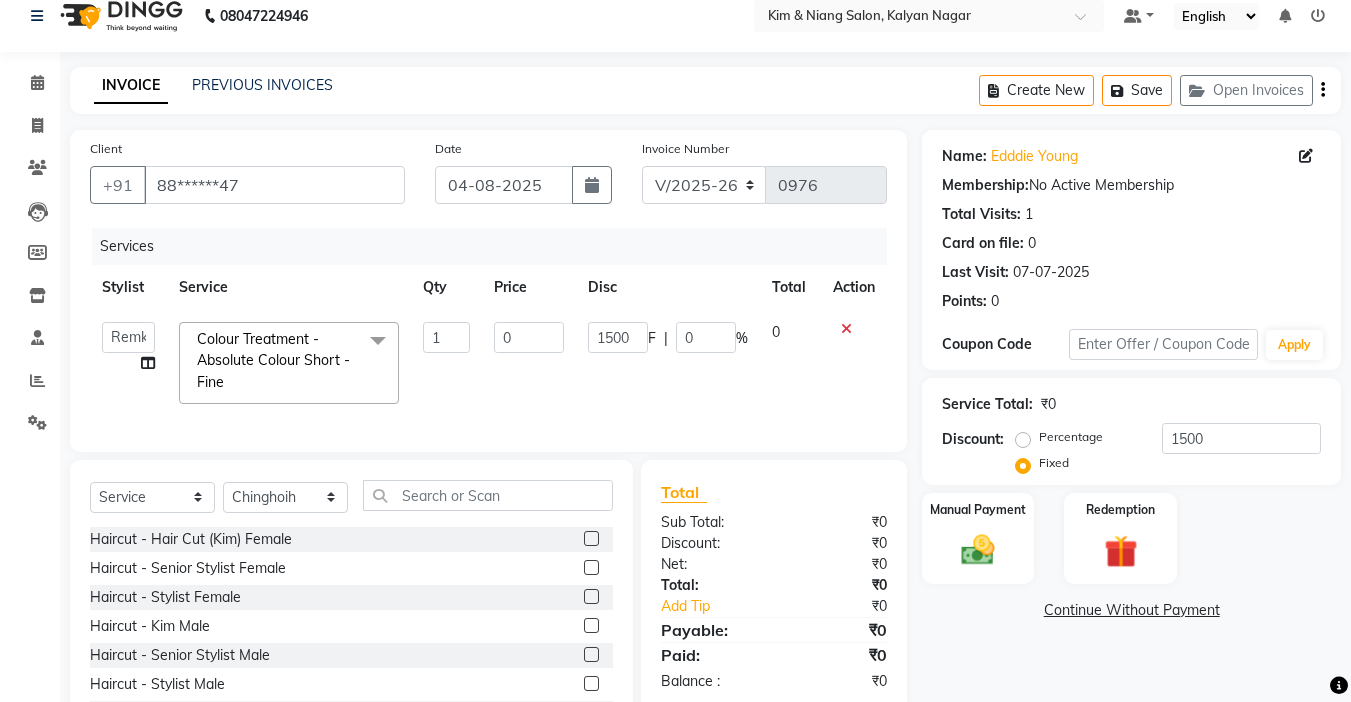 click on "Client +91 88******47 Date 04-08-2025 Invoice Number V/2025 V/2025-26 0976 Services Stylist Service Qty Price Disc Total Action  Amrita   Anna   Boicy   Chinghoih   Khumlianniang Guite   Linda Chingmuan Niang   Manager   Manhoihkim   Protima Kami   Remkim Tonsing   Sonia vaiphei    Steve .mynlyanSonangaihte   Zothanpuii  Colour Treatment - Absolute Colour Short - Fine  x Haircut - Hair Cut (Kim) Female Haircut - Senior Stylist Female Haircut - Stylist Female Haircut - Kim Male Haircut - Senior Stylist Male Haircut - Stylist Male Hairspa signature Intense treatment  Janssen cleanup Janssen Brightening Haircut - Niang Male Hair Cut (Niang) Female Beard trim Nose wax rica  uper lip wax chin wax Blowdry - Stylist Blowdry - Short Blowdry - Medium Blowdry - Long Blowdry - Shampoo, Conditioning & Blastdry Blowdry - Very long  Styling with Heated Tools - Short Styling with Heated Tools - Medium Styling with Heated Tools - Long Hair Updo Hair & Scalp Treatment - Signature Hair Spa Olaplex Standalone  - Short Opi 1 0" 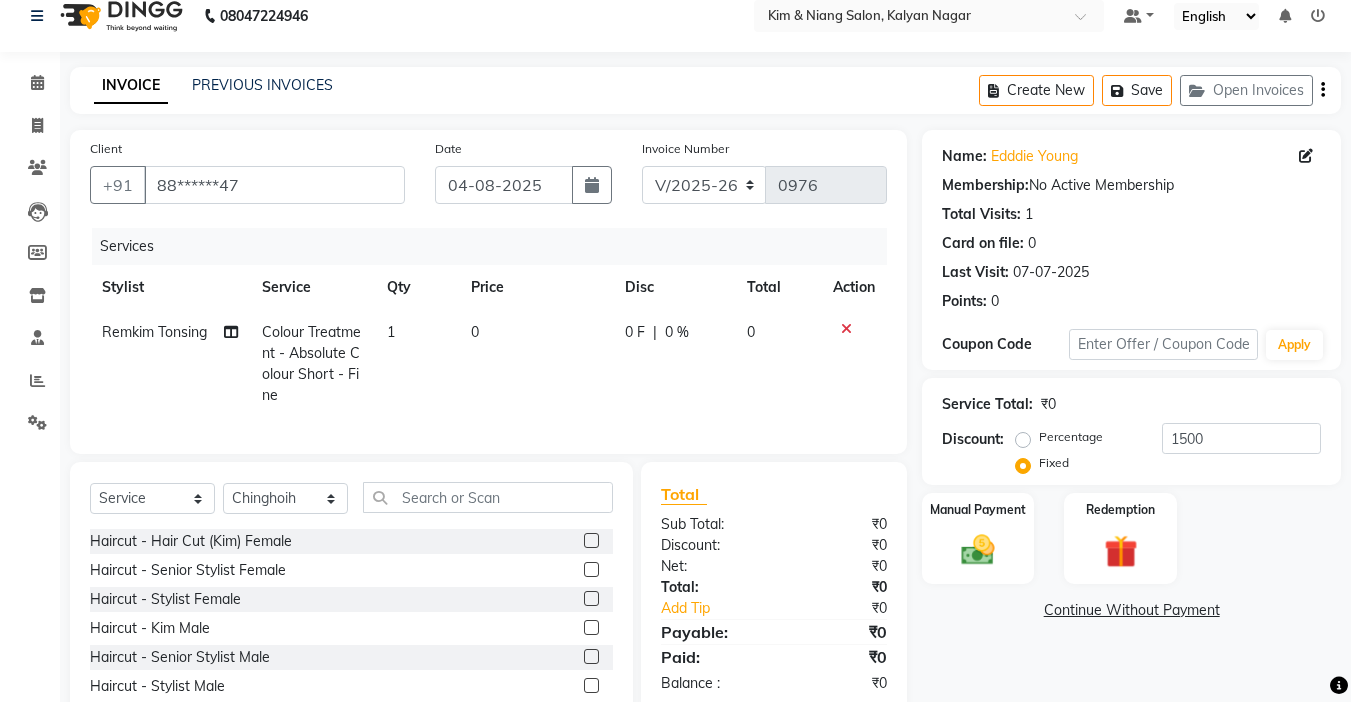 scroll, scrollTop: 120, scrollLeft: 0, axis: vertical 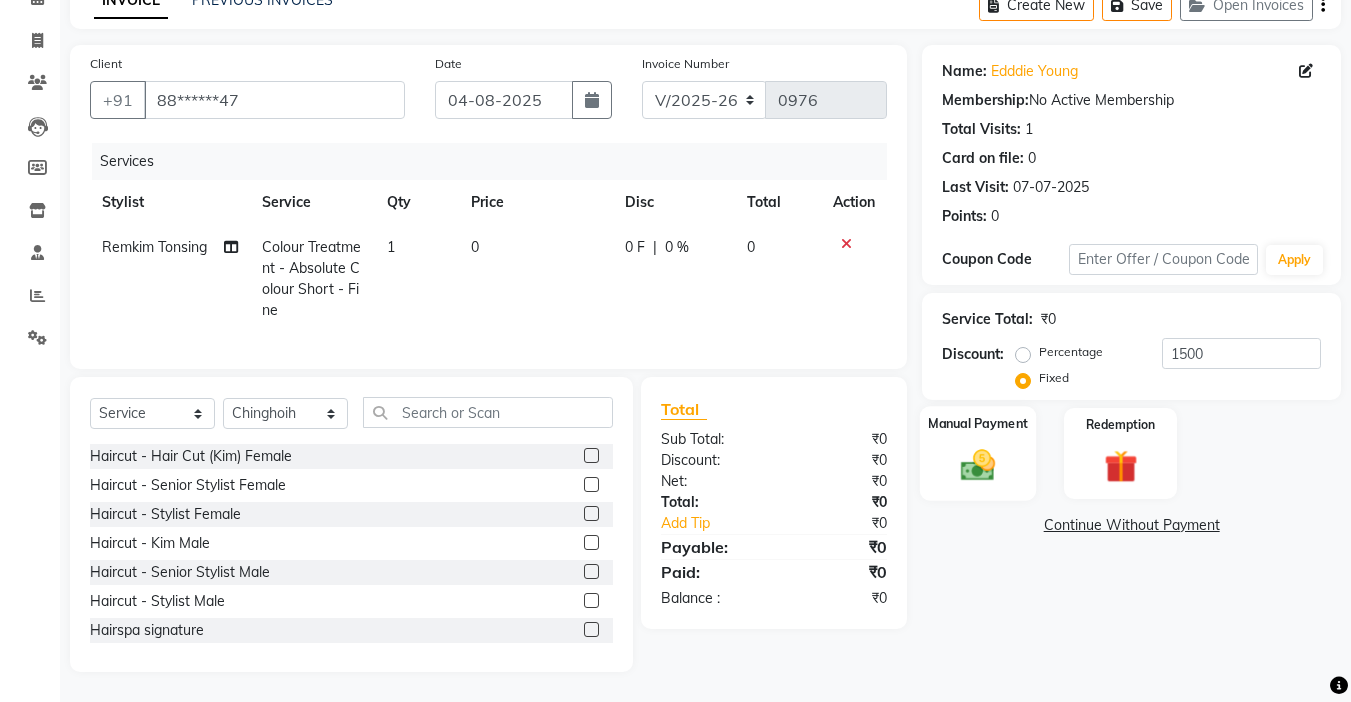 click 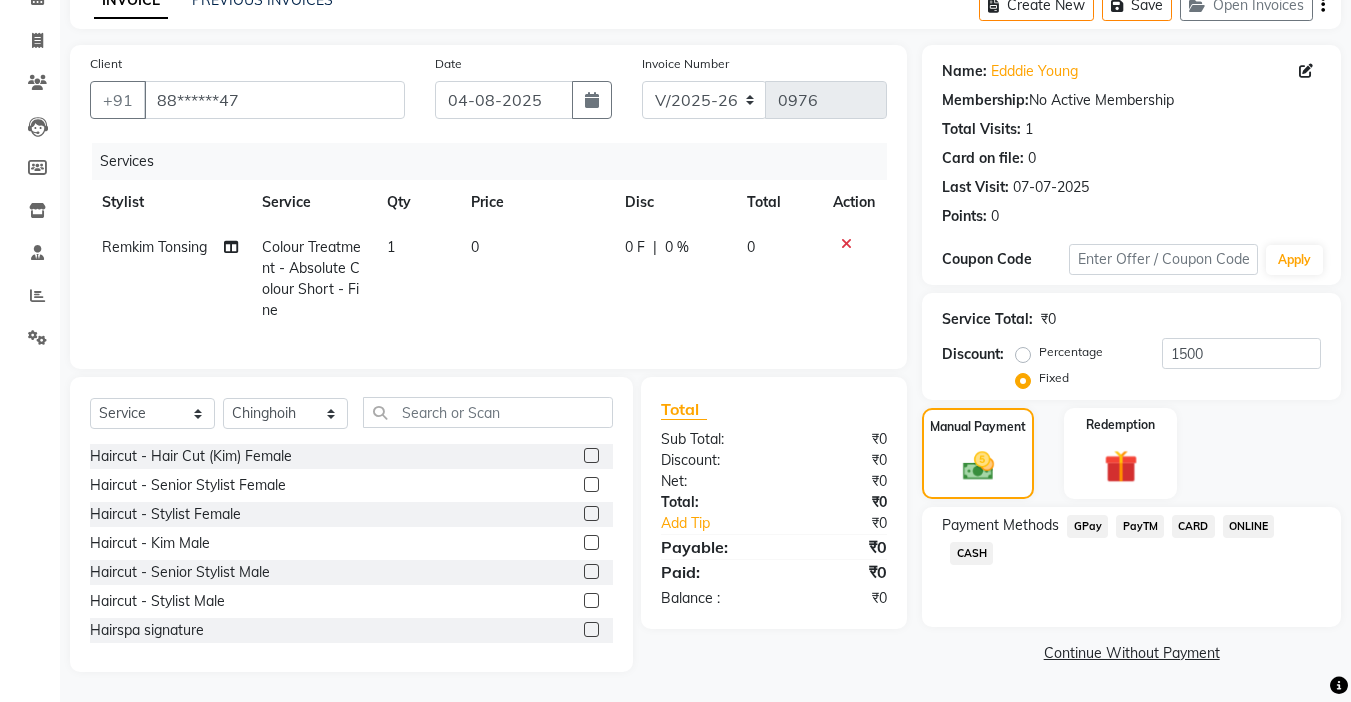 scroll, scrollTop: 0, scrollLeft: 0, axis: both 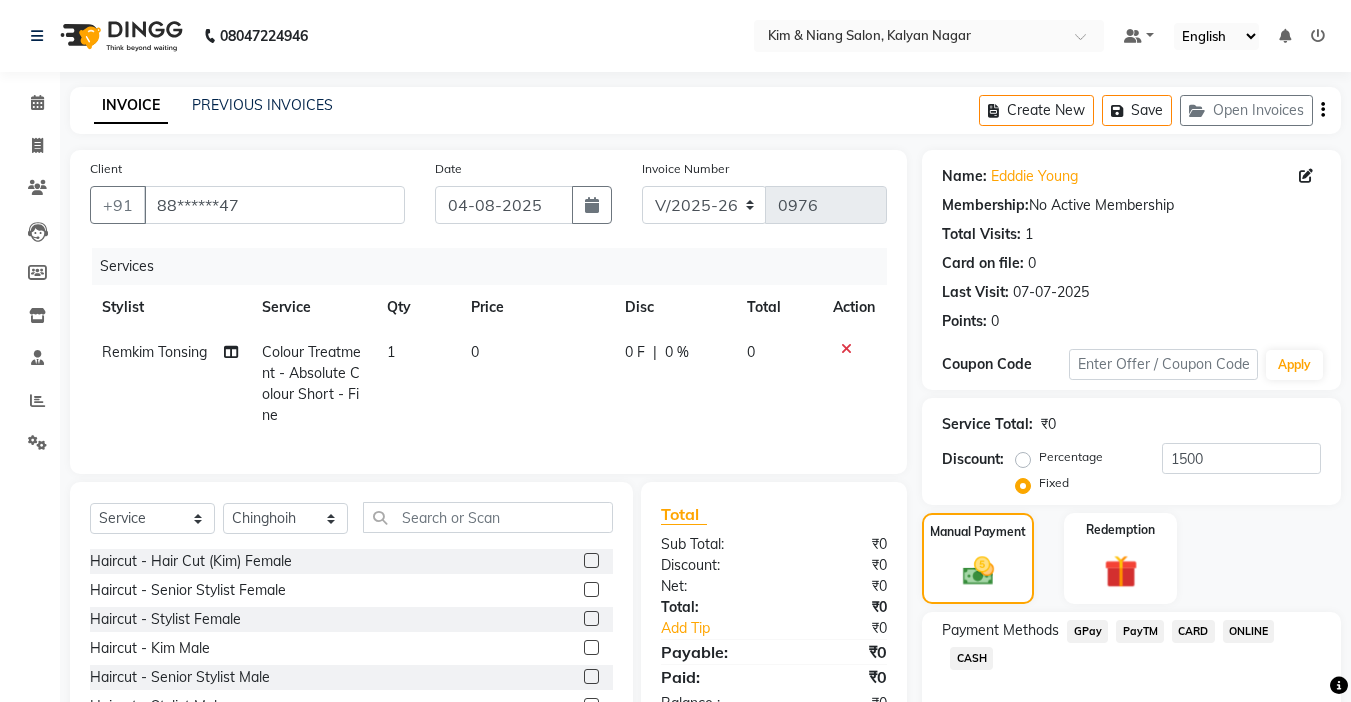 click on "0" 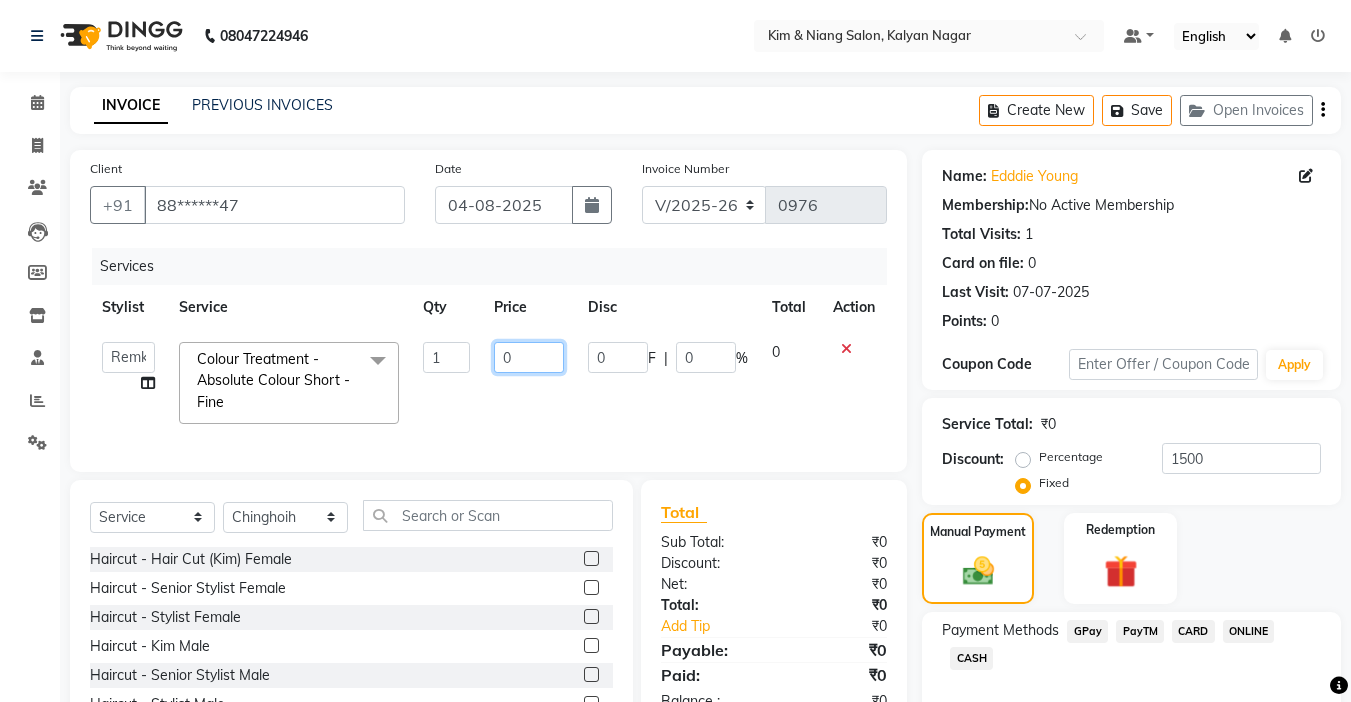 click on "0" 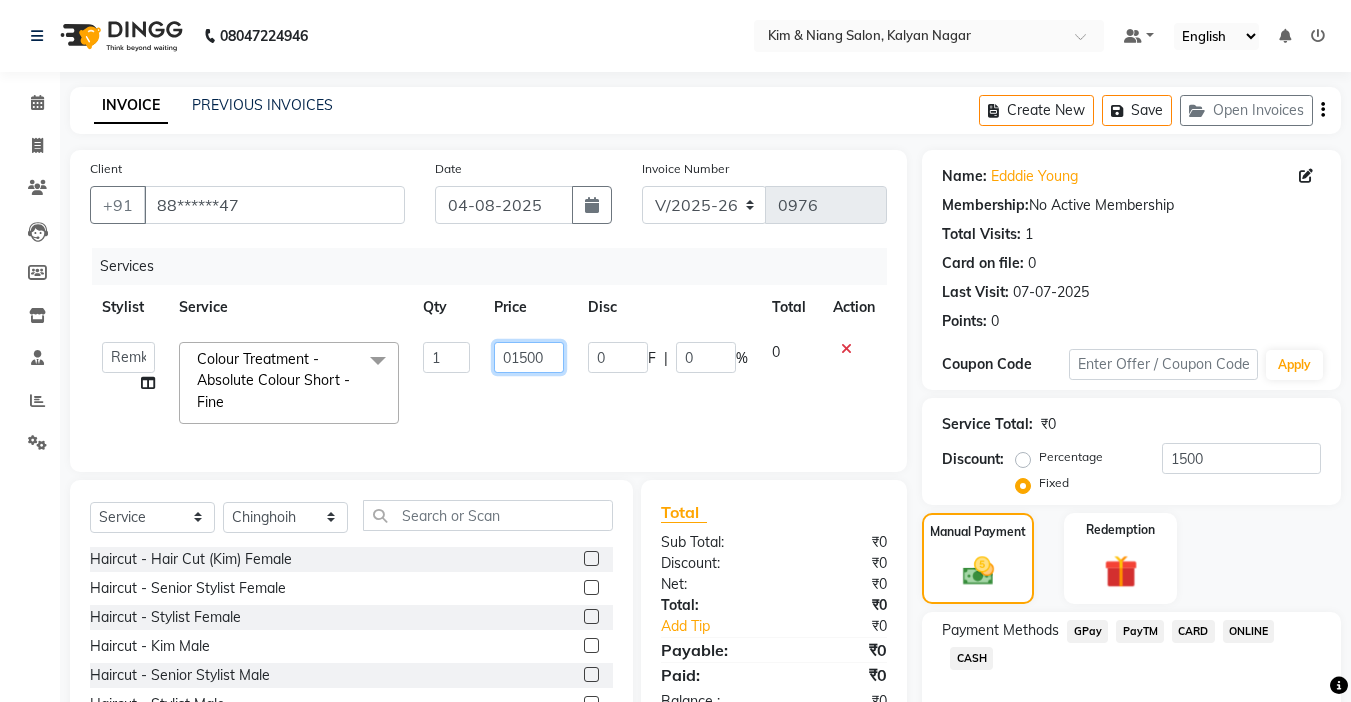 click on "01500" 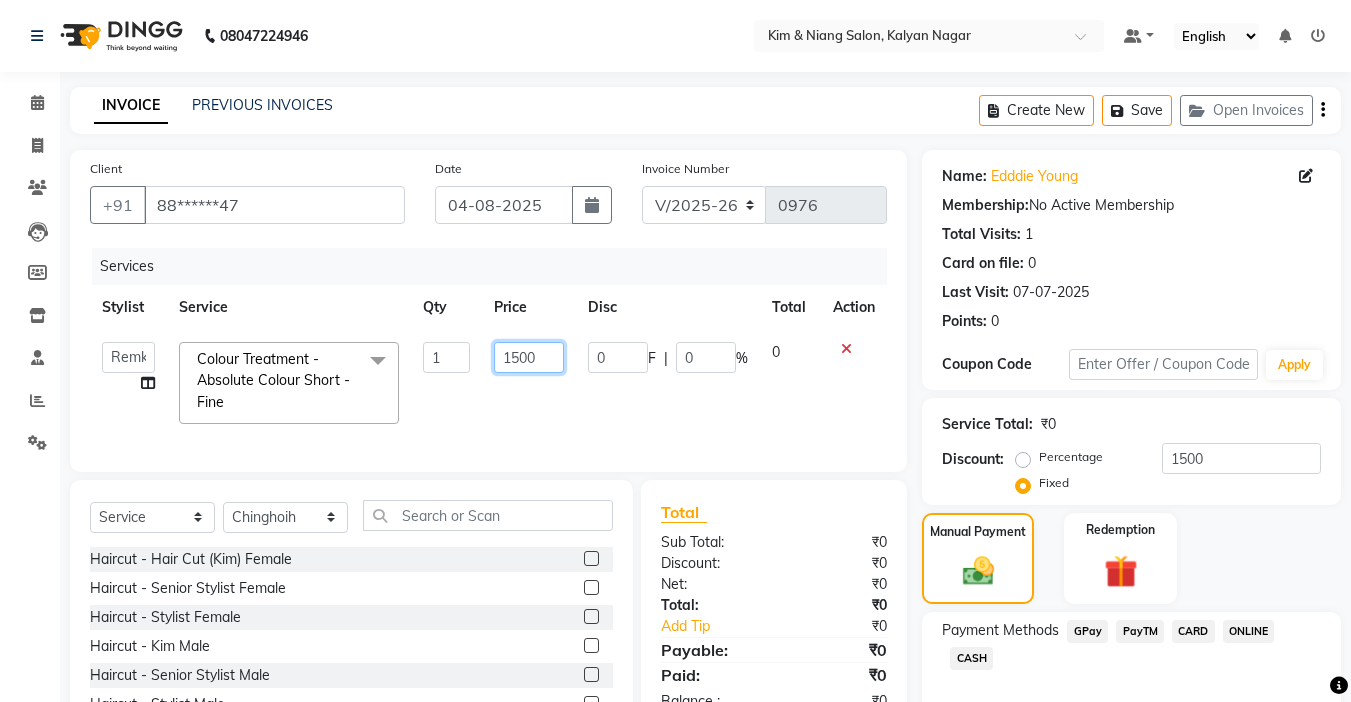 click on "1500" 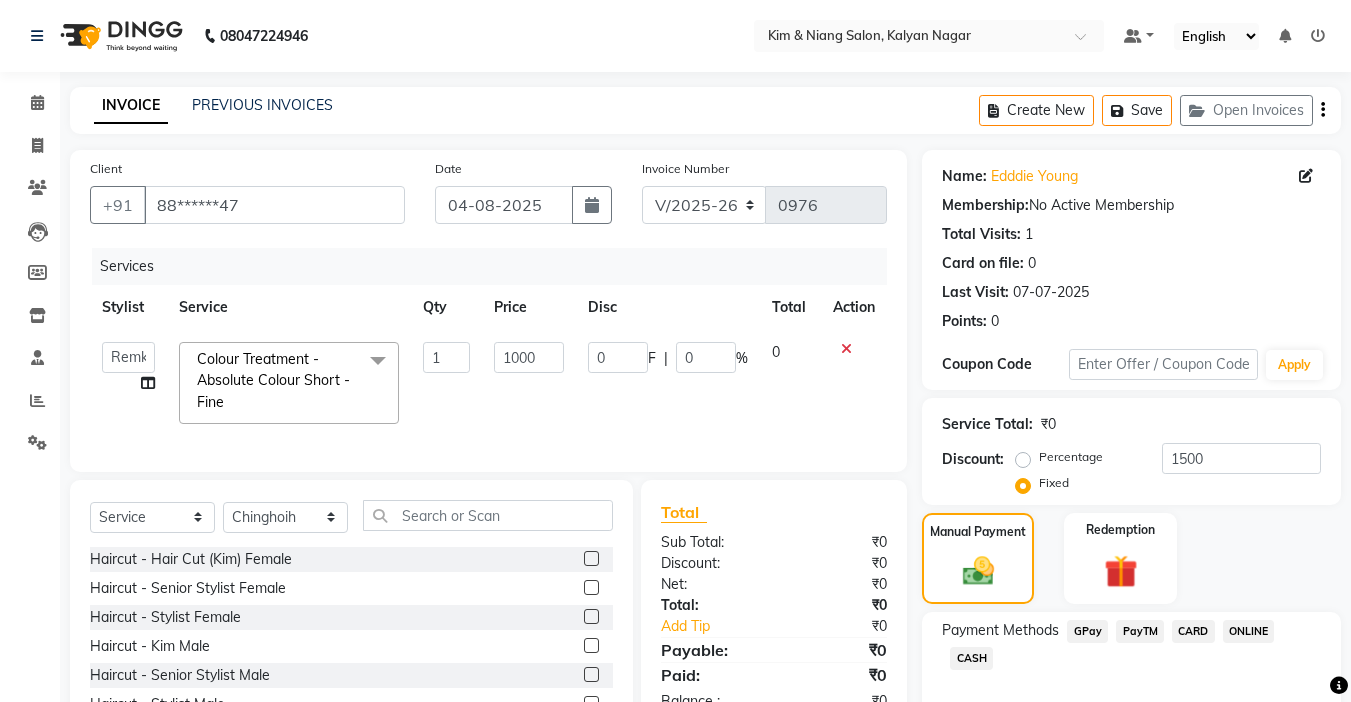 click on "Client +91 88******47 Date 04-08-2025 Invoice Number V/2025 V/2025-26 0976 Services Stylist Service Qty Price Disc Total Action  Amrita   Anna   Boicy   Chinghoih   Khumlianniang Guite   Linda Chingmuan Niang   Manager   Manhoihkim   Protima Kami   Remkim Tonsing   Sonia vaiphei    Steve .mynlyanSonangaihte   Zothanpuii  Colour Treatment - Absolute Colour Short - Fine  x Haircut - Hair Cut (Kim) Female Haircut - Senior Stylist Female Haircut - Stylist Female Haircut - Kim Male Haircut - Senior Stylist Male Haircut - Stylist Male Hairspa signature Intense treatment  Janssen cleanup Janssen Brightening Haircut - Niang Male Hair Cut (Niang) Female Beard trim Nose wax rica  uper lip wax chin wax Blowdry - Stylist Blowdry - Short Blowdry - Medium Blowdry - Long Blowdry - Shampoo, Conditioning & Blastdry Blowdry - Very long  Styling with Heated Tools - Short Styling with Heated Tools - Medium Styling with Heated Tools - Long Hair Updo Hair & Scalp Treatment - Signature Hair Spa Olaplex Standalone  - Short Opi 1 0" 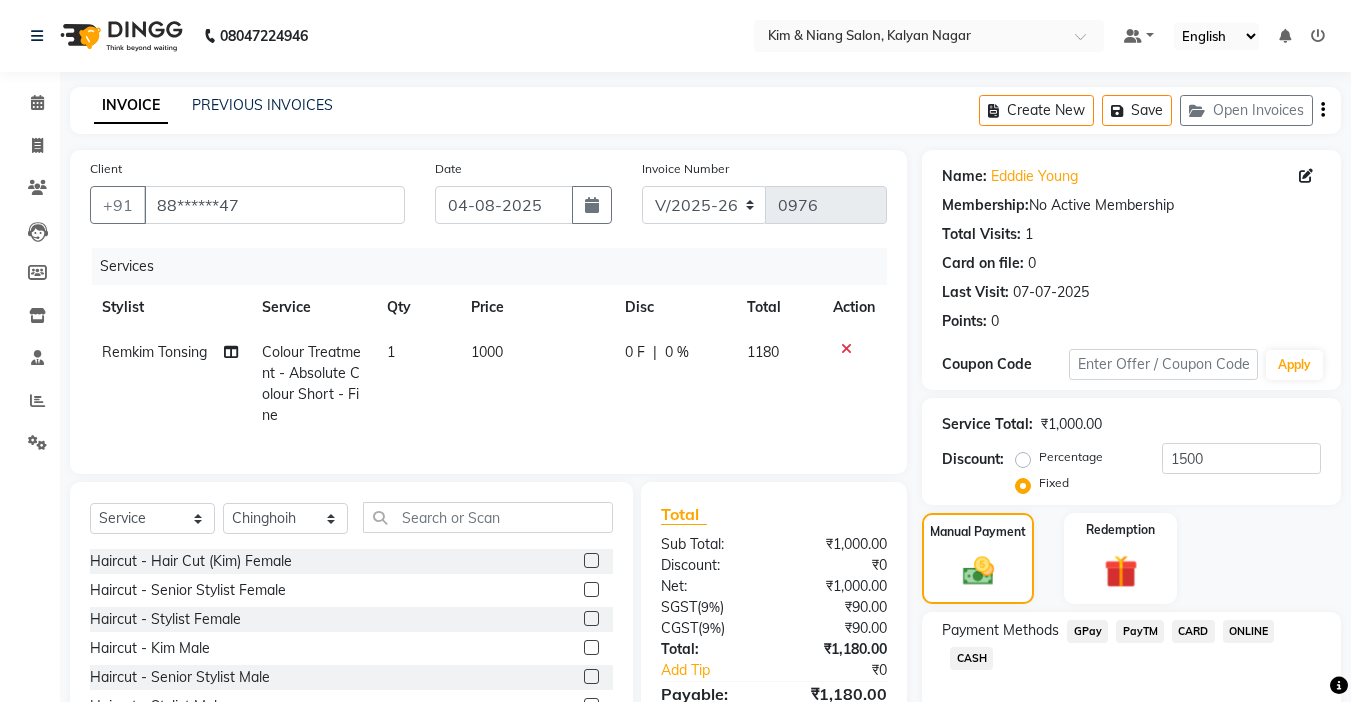 click on "1000" 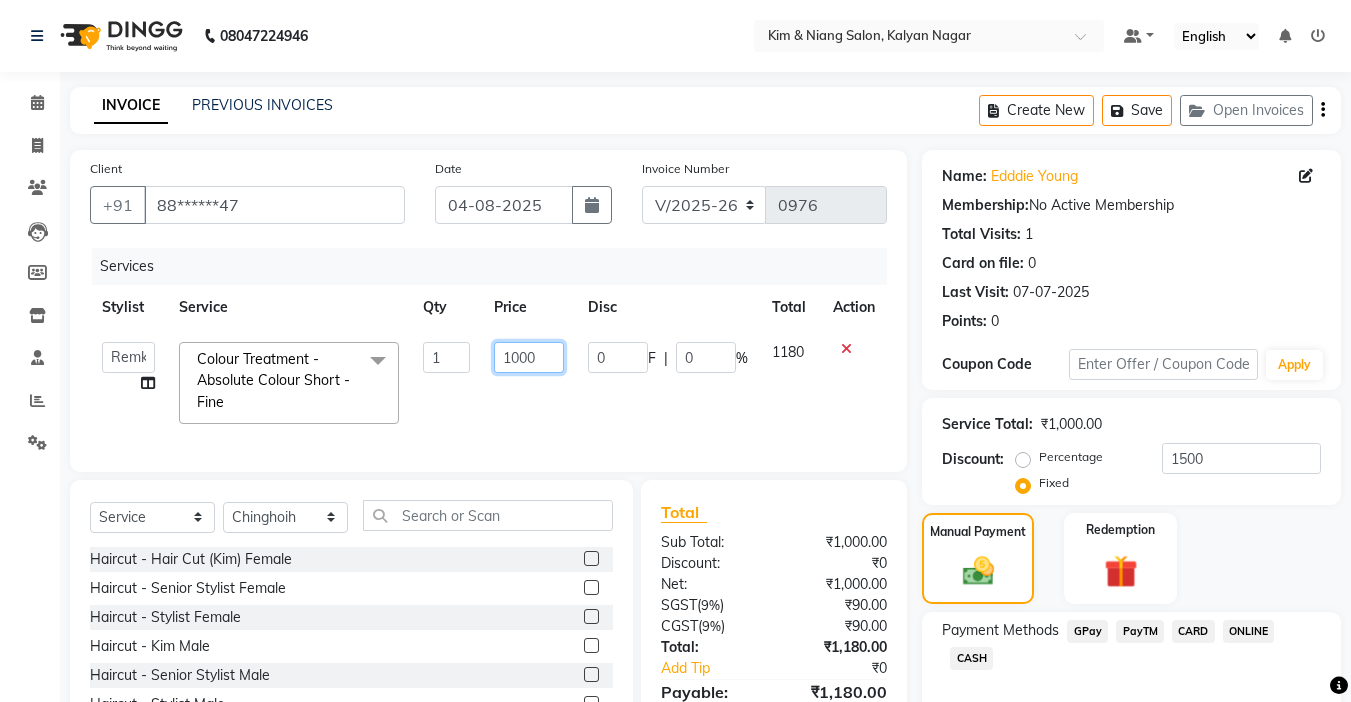 click on "1000" 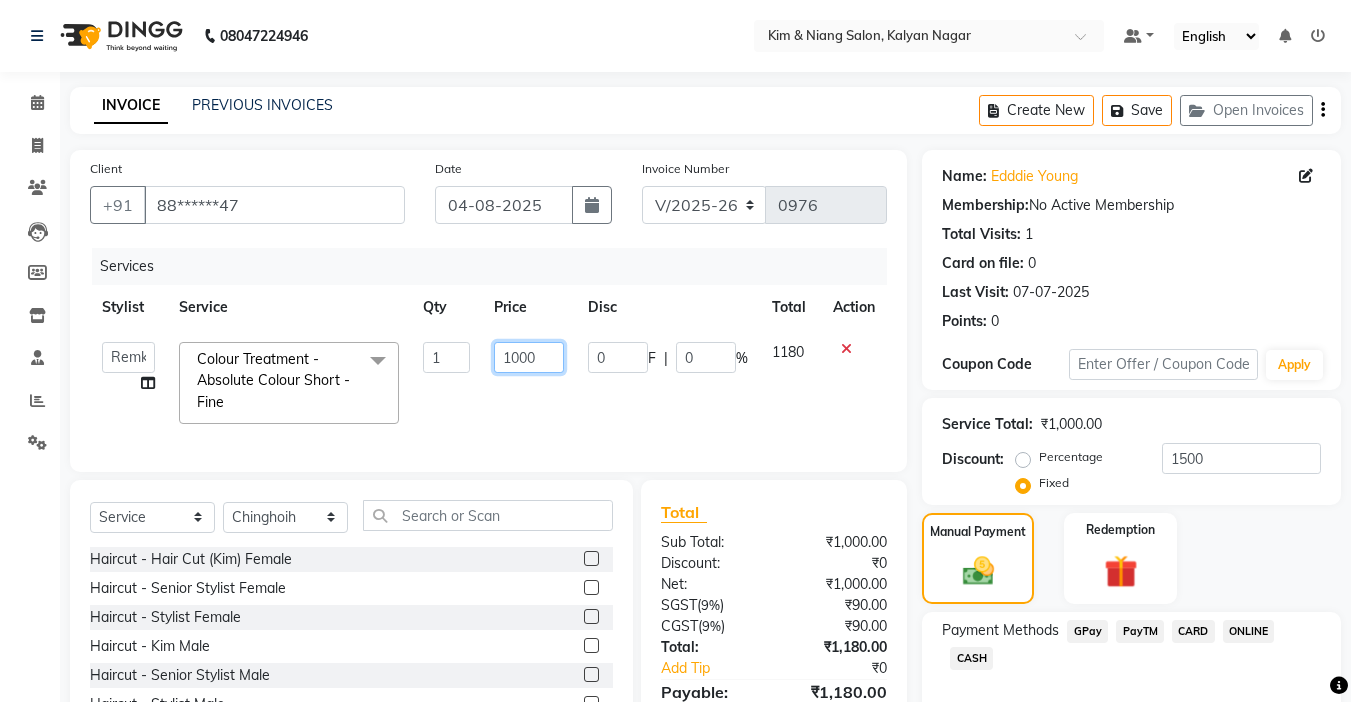 click on "1000" 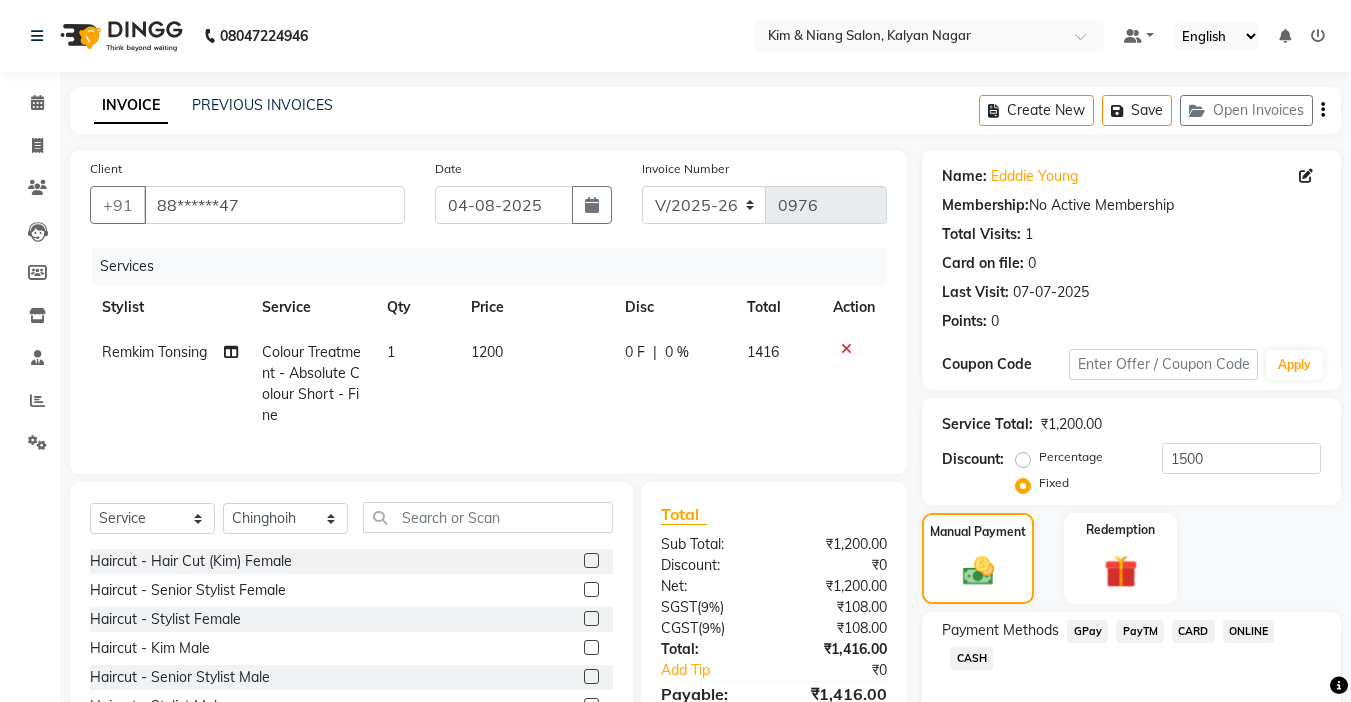 click 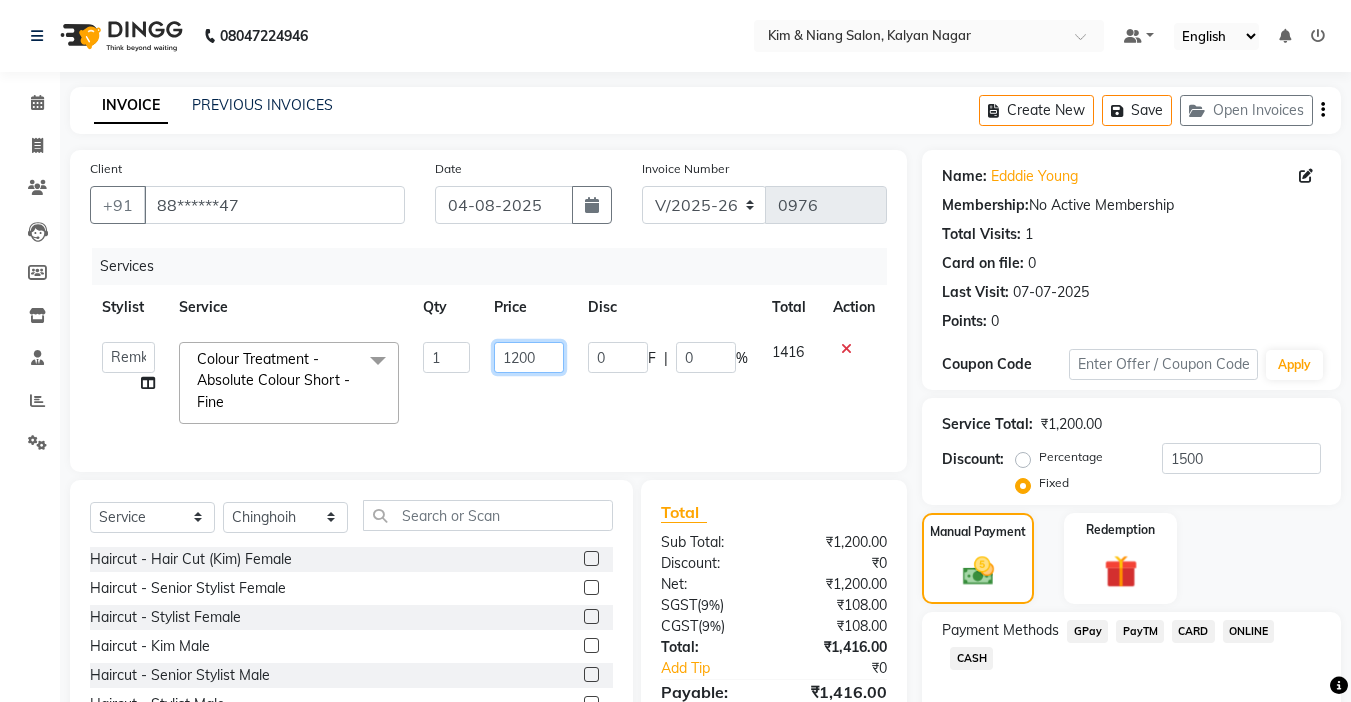 click on "1200" 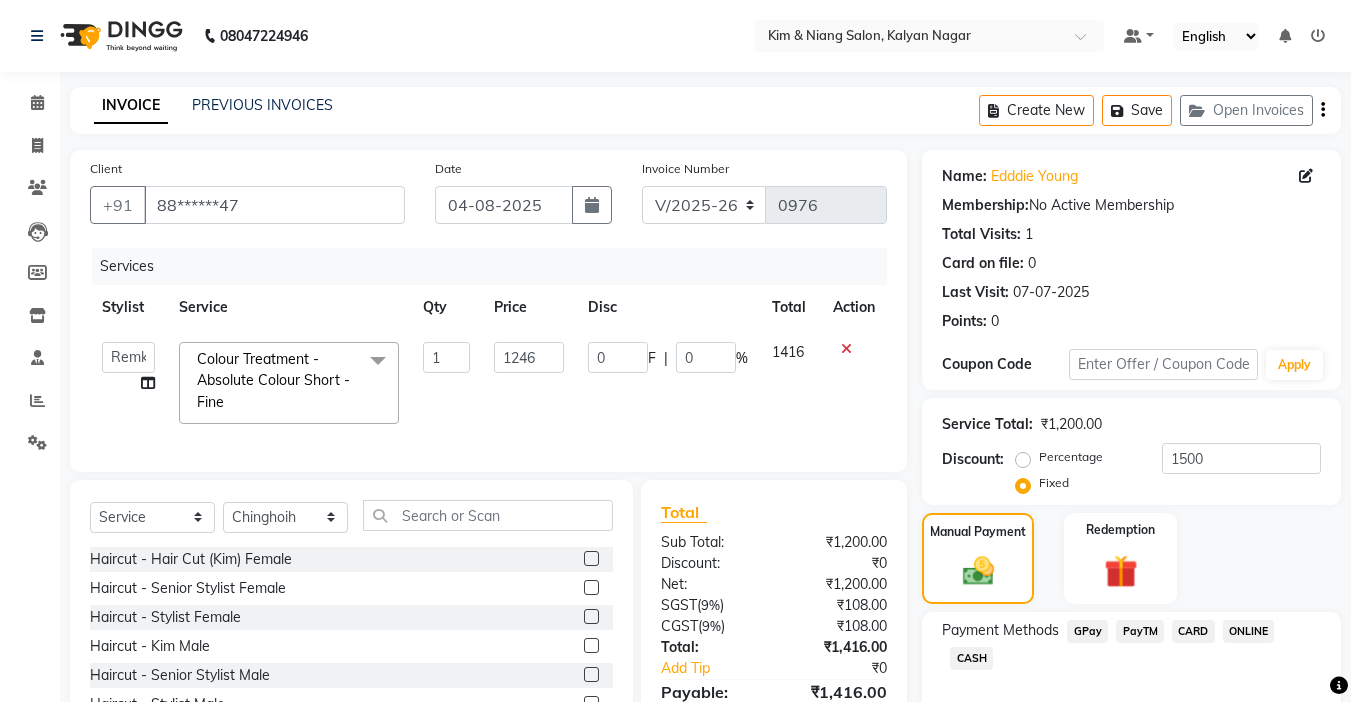 click 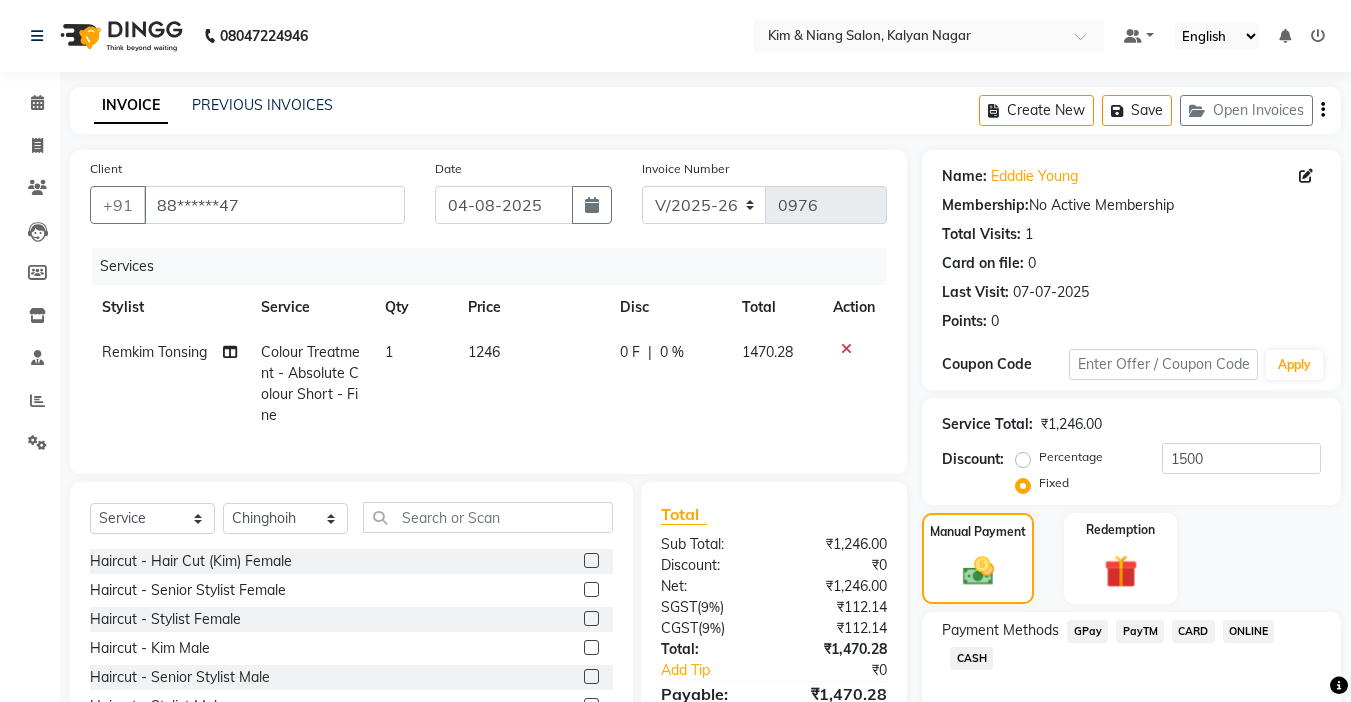 click on "1246" 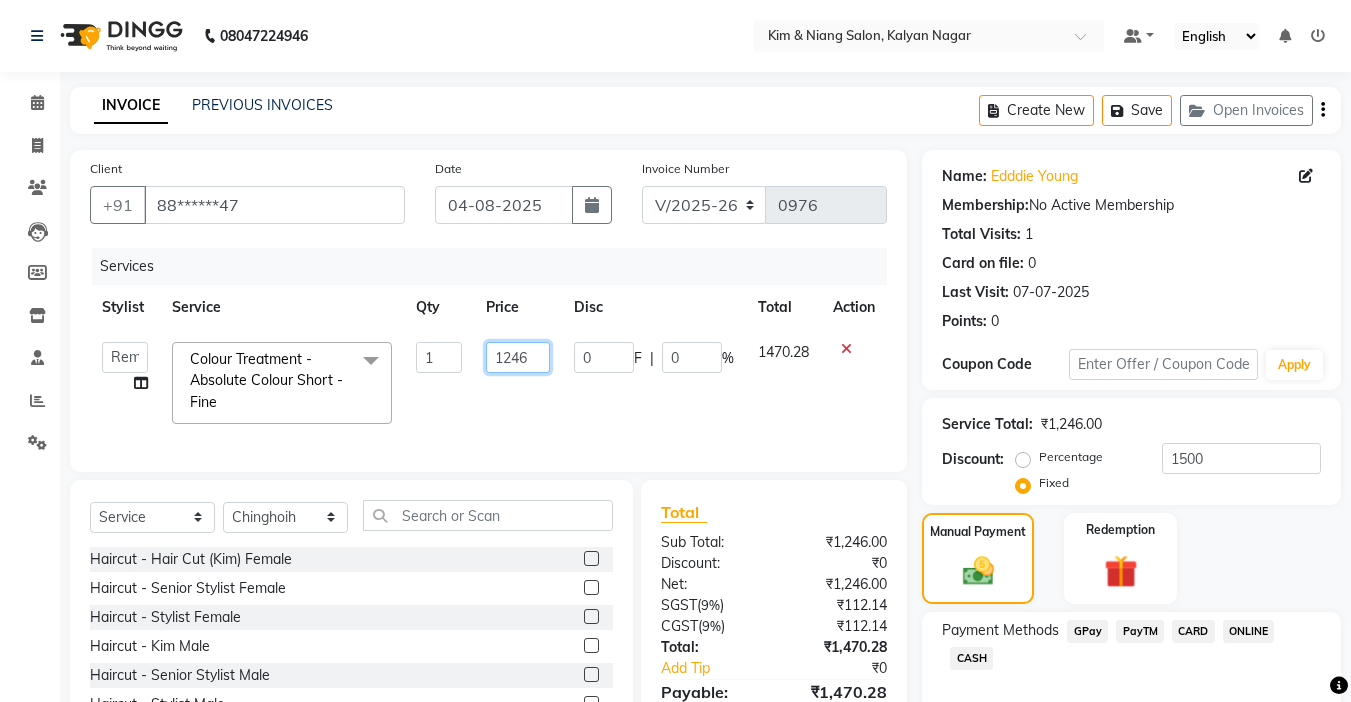 click on "1246" 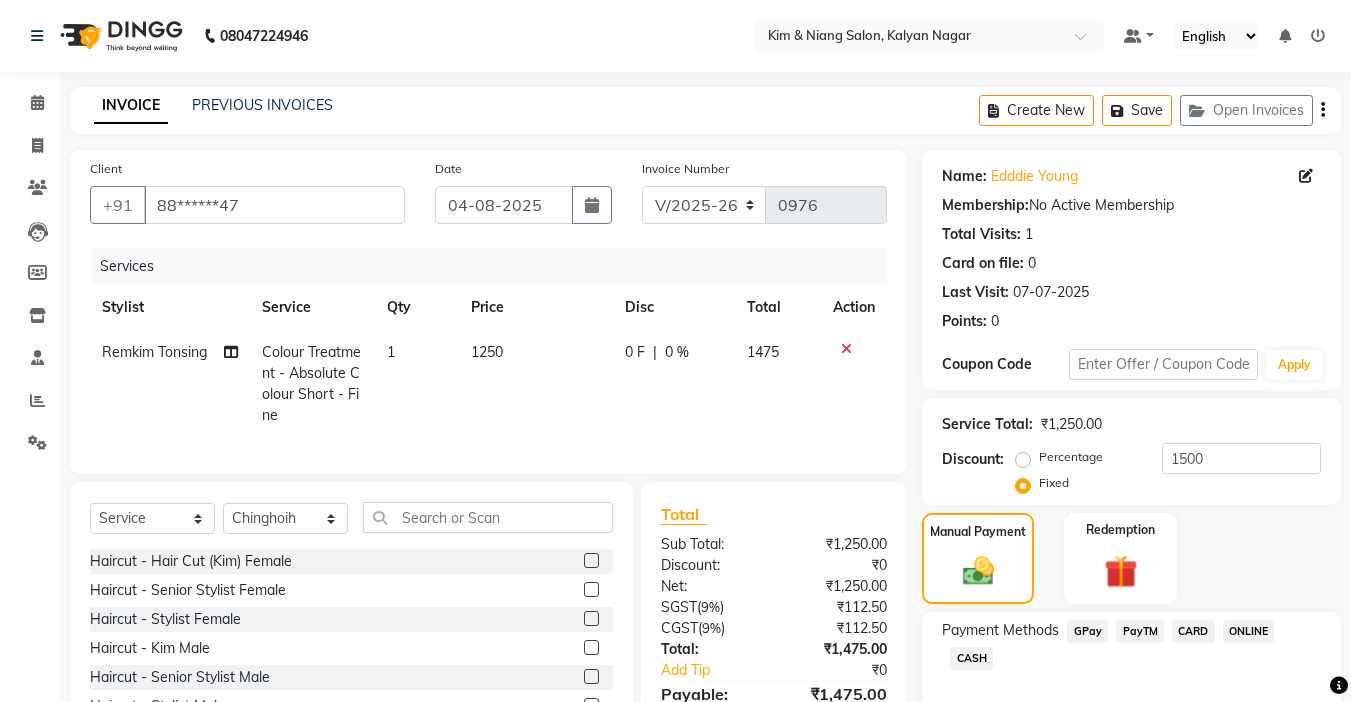 click 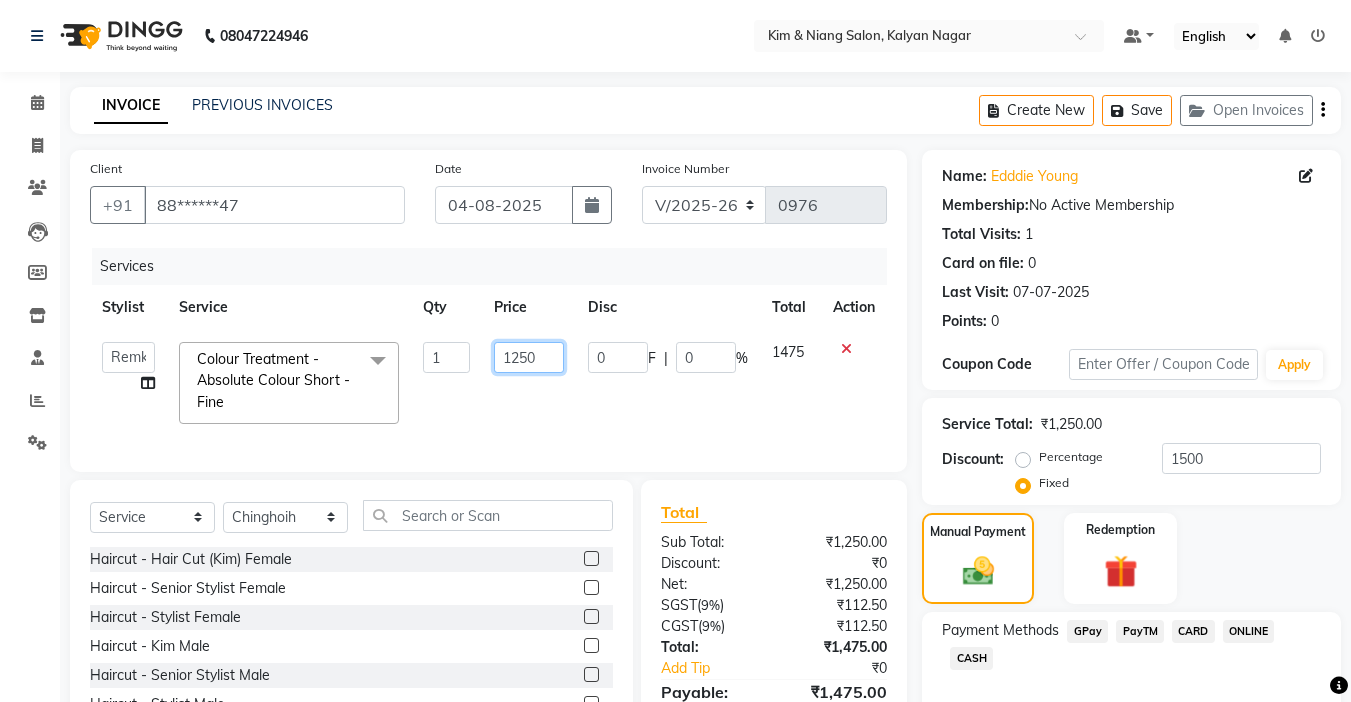 click on "1250" 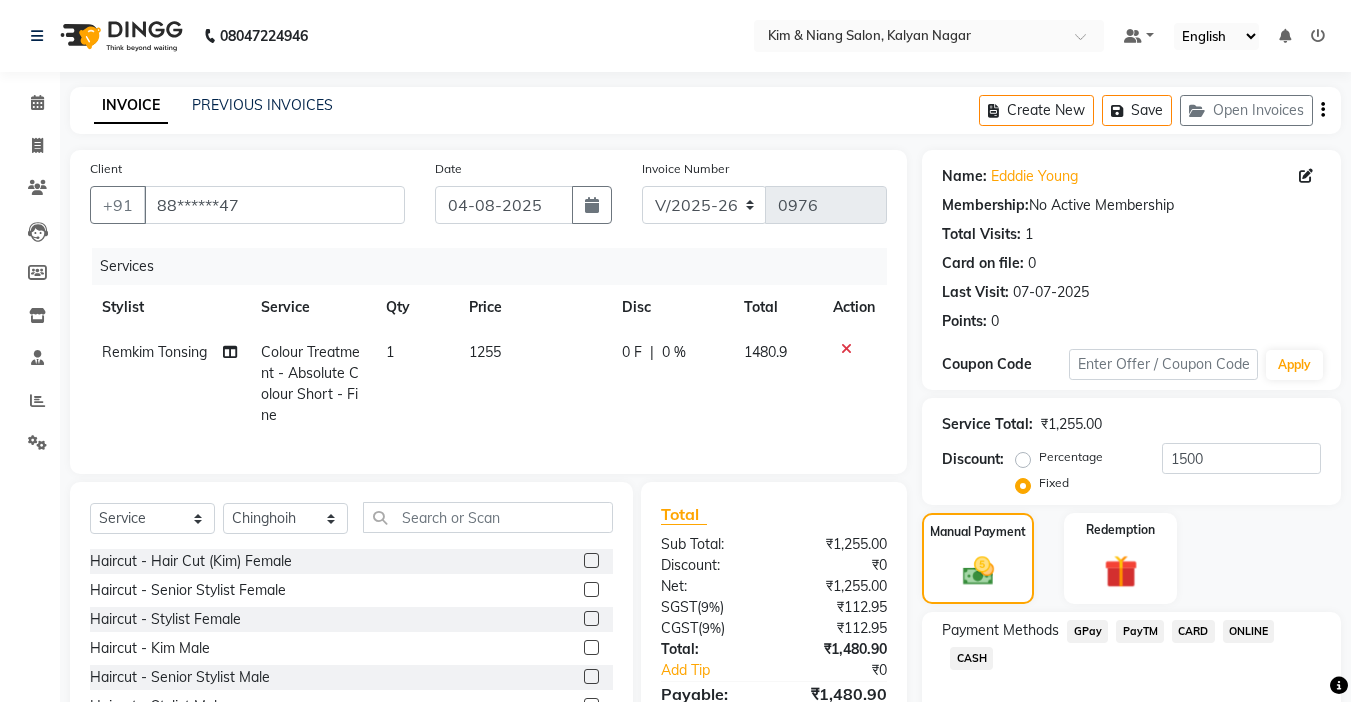 click 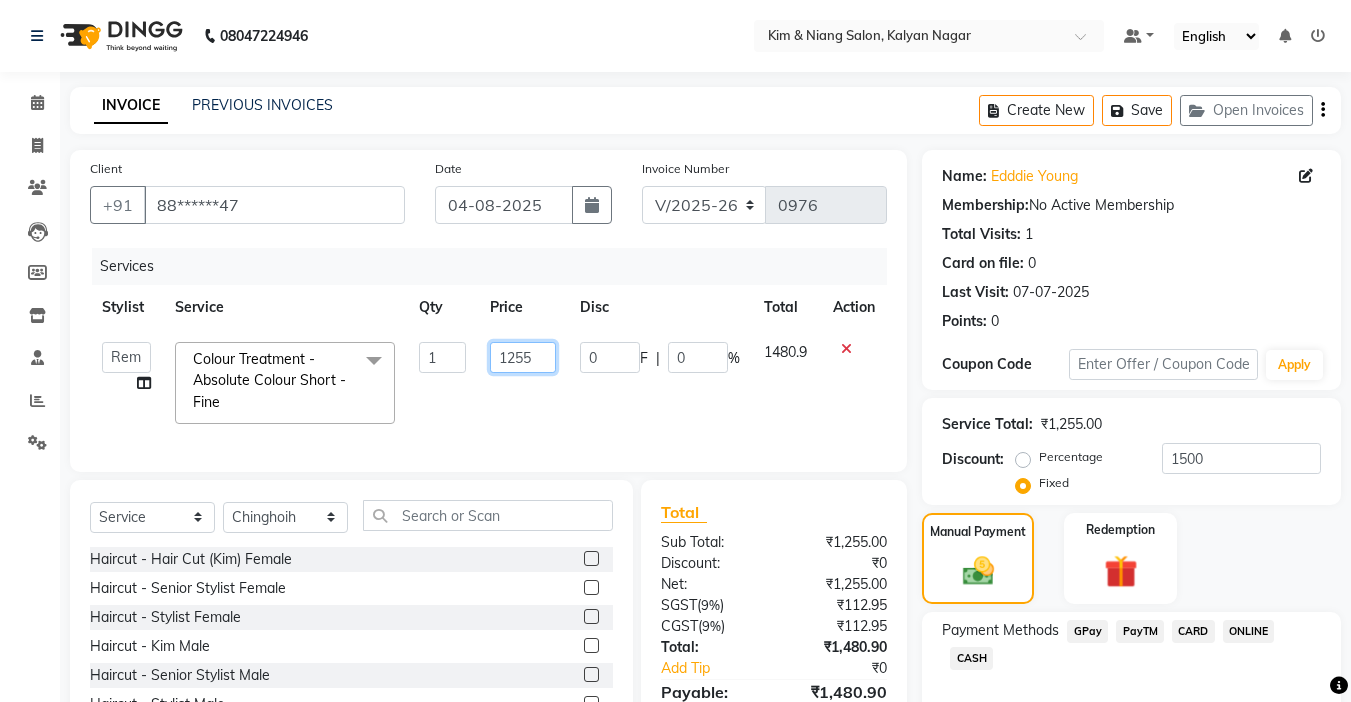 click on "1255" 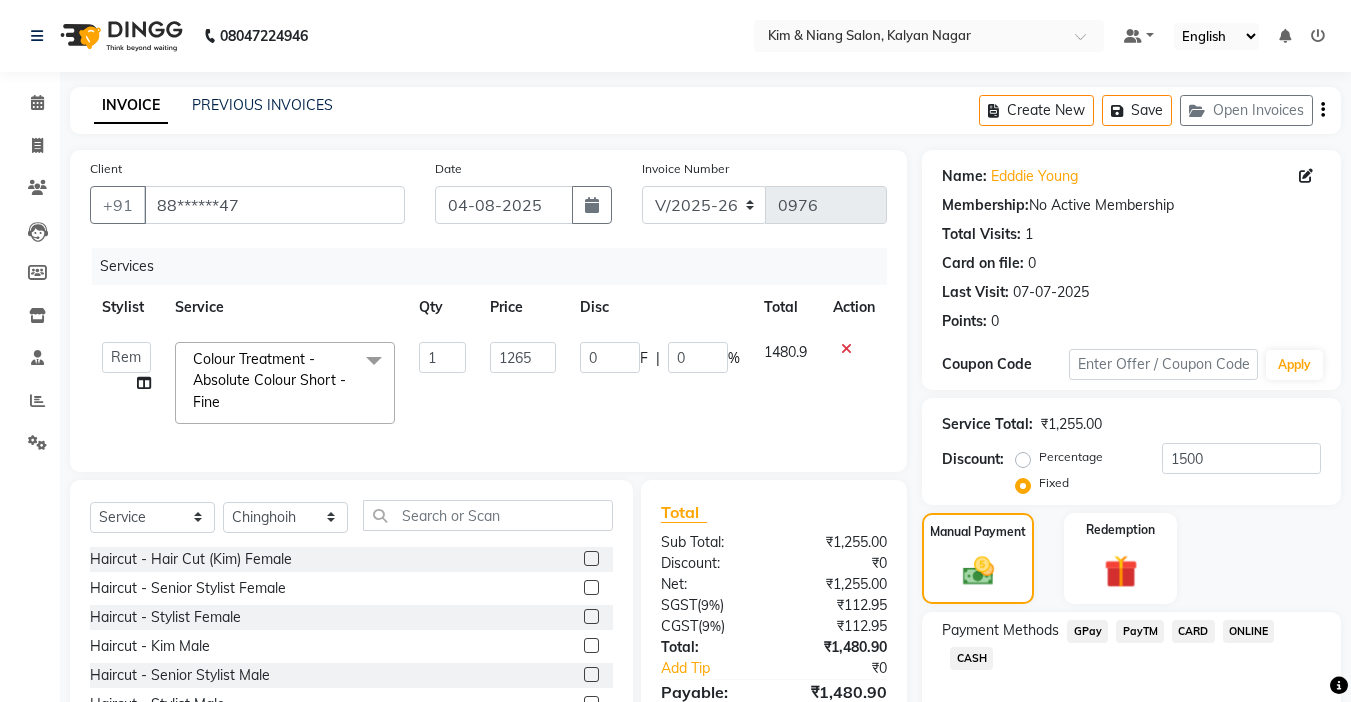 click 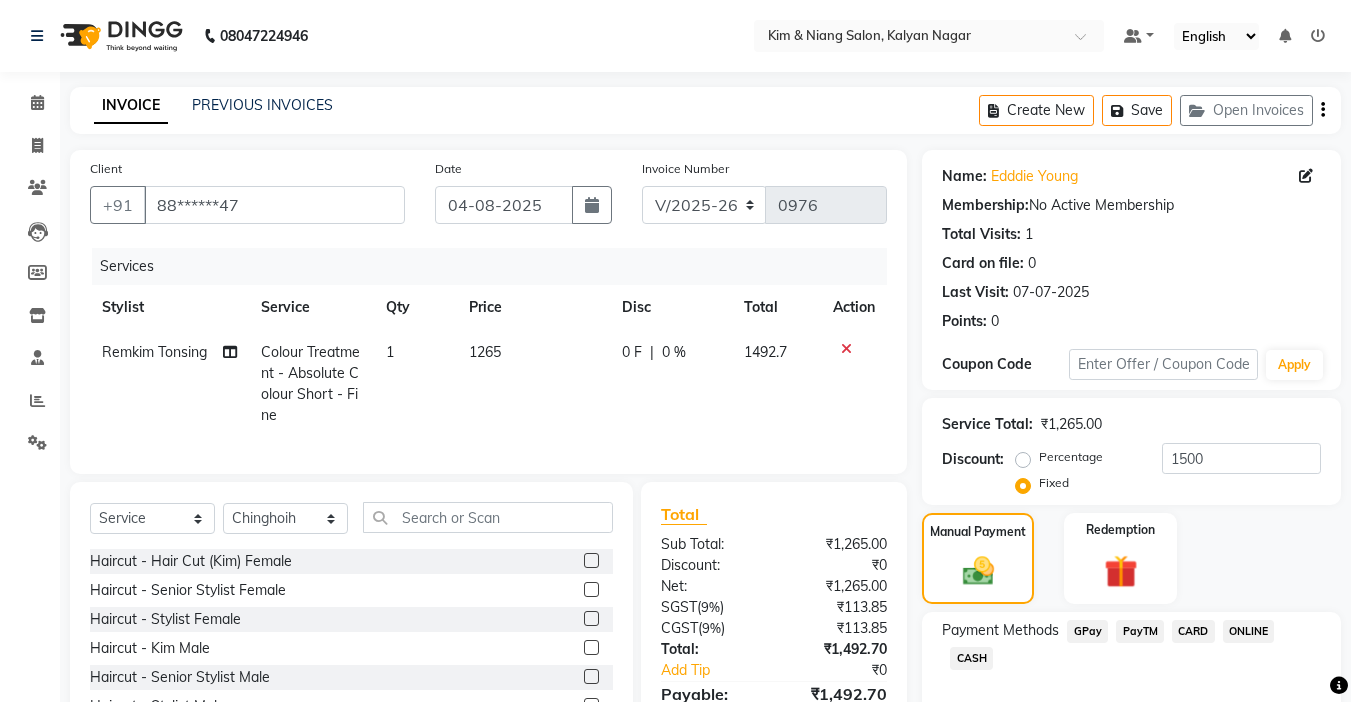 click on "1265" 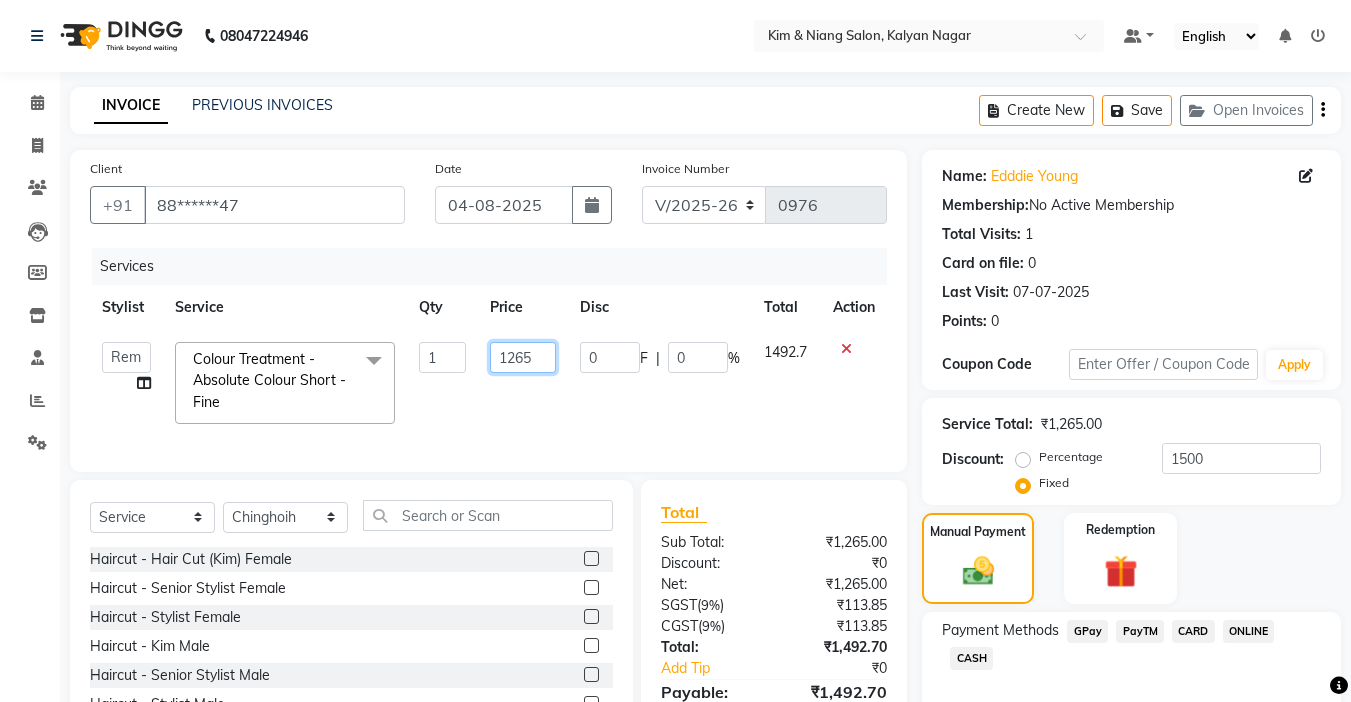 click on "1265" 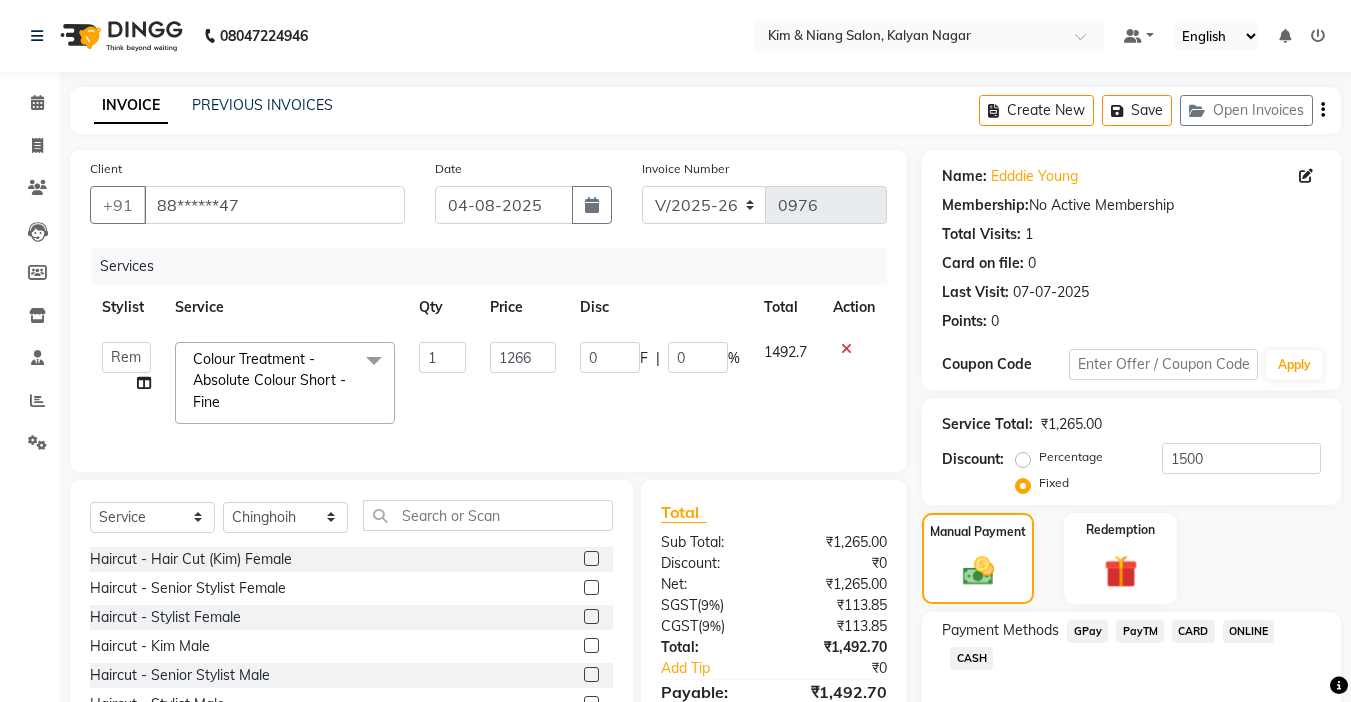 click on "Client +91 88******47 Date 04-08-2025 Invoice Number V/2025 V/2025-26 0976 Services Stylist Service Qty Price Disc Total Action  Amrita   Anna   Boicy   Chinghoih   Khumlianniang Guite   Linda Chingmuan Niang   Manager   Manhoihkim   Protima Kami   Remkim Tonsing   Sonia vaiphei    Steve .mynlyanSonangaihte   Zothanpuii  Colour Treatment - Absolute Colour Short - Fine  x Haircut - Hair Cut (Kim) Female Haircut - Senior Stylist Female Haircut - Stylist Female Haircut - Kim Male Haircut - Senior Stylist Male Haircut - Stylist Male Hairspa signature Intense treatment  Janssen cleanup Janssen Brightening Haircut - Niang Male Hair Cut (Niang) Female Beard trim Nose wax rica  uper lip wax chin wax Blowdry - Stylist Blowdry - Short Blowdry - Medium Blowdry - Long Blowdry - Shampoo, Conditioning & Blastdry Blowdry - Very long  Styling with Heated Tools - Short Styling with Heated Tools - Medium Styling with Heated Tools - Long Hair Updo Hair & Scalp Treatment - Signature Hair Spa Olaplex Standalone  - Short Opi 1 0" 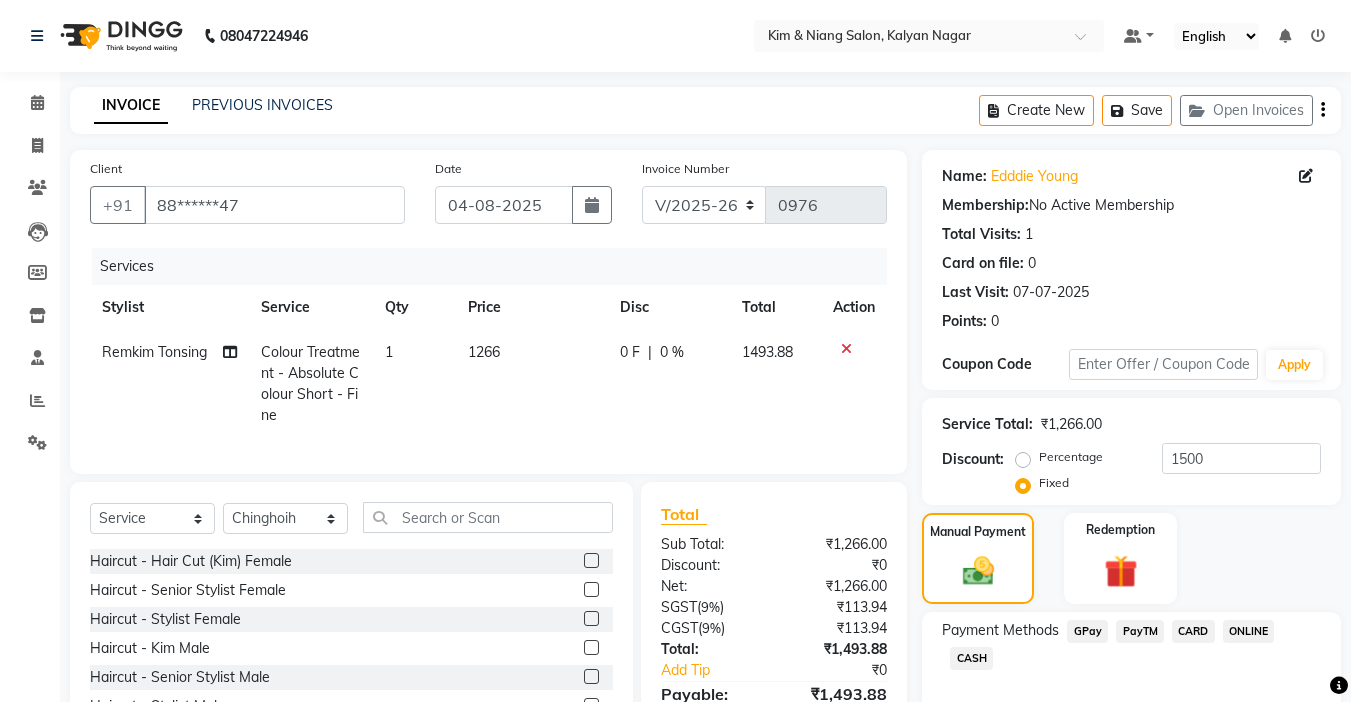 click on "1266" 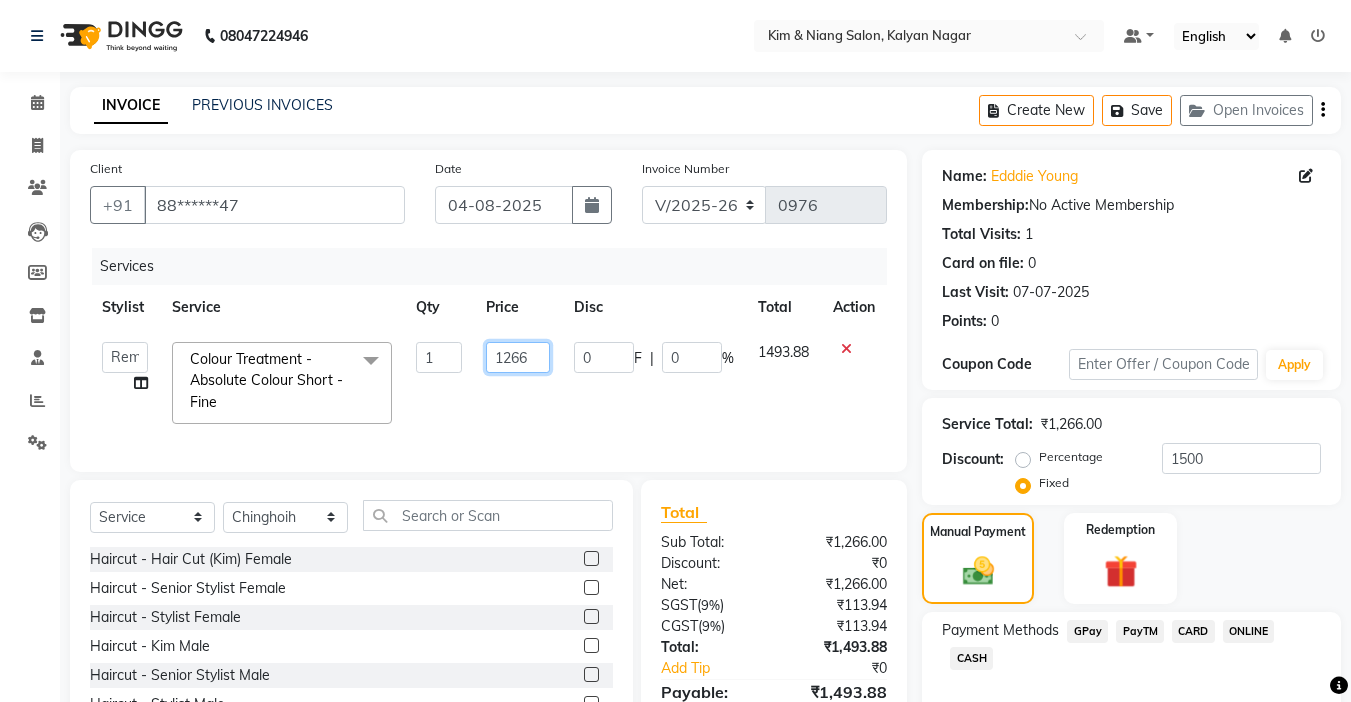click on "1266" 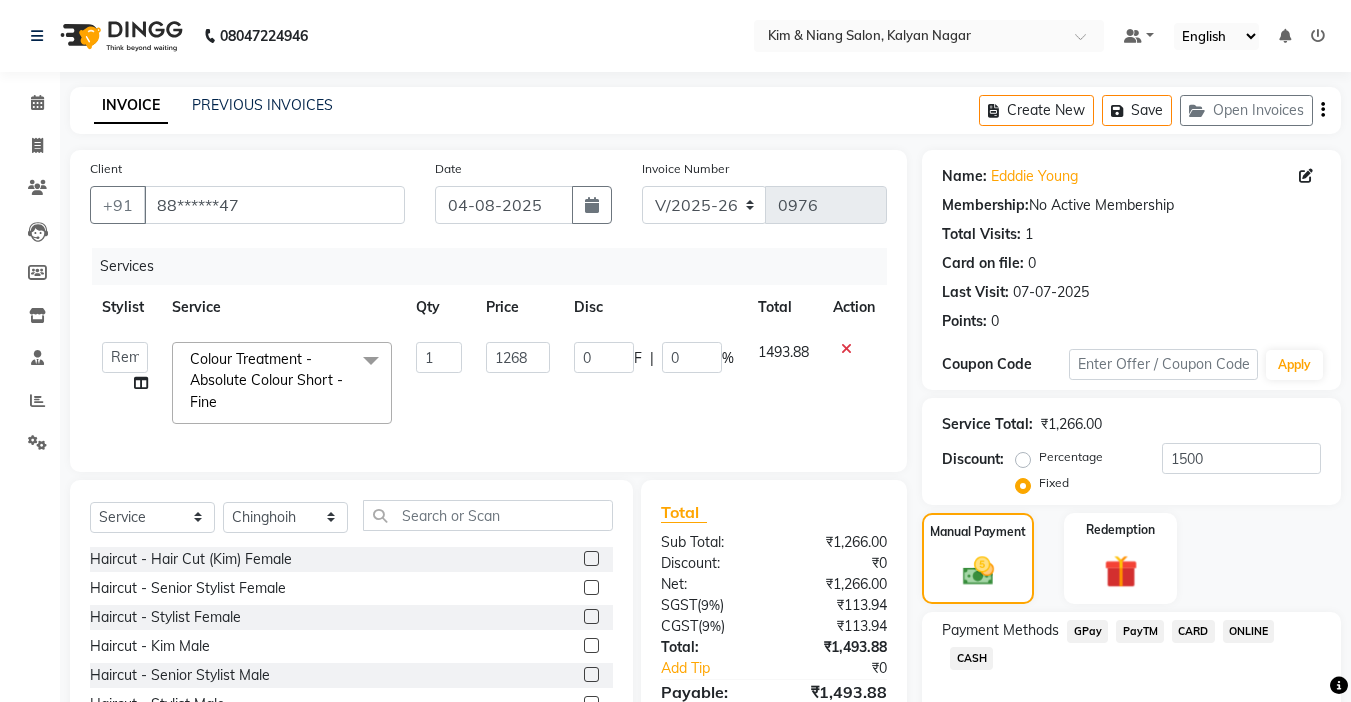 click on "Client +91 88******47 Date 04-08-2025 Invoice Number V/2025 V/2025-26 0976 Services Stylist Service Qty Price Disc Total Action  Amrita   Anna   Boicy   Chinghoih   Khumlianniang Guite   Linda Chingmuan Niang   Manager   Manhoihkim   Protima Kami   Remkim Tonsing   Sonia vaiphei    Steve .mynlyanSonangaihte   Zothanpuii  Colour Treatment - Absolute Colour Short - Fine  x Haircut - Hair Cut (Kim) Female Haircut - Senior Stylist Female Haircut - Stylist Female Haircut - Kim Male Haircut - Senior Stylist Male Haircut - Stylist Male Hairspa signature Intense treatment  Janssen cleanup Janssen Brightening Haircut - Niang Male Hair Cut (Niang) Female Beard trim Nose wax rica  uper lip wax chin wax Blowdry - Stylist Blowdry - Short Blowdry - Medium Blowdry - Long Blowdry - Shampoo, Conditioning & Blastdry Blowdry - Very long  Styling with Heated Tools - Short Styling with Heated Tools - Medium Styling with Heated Tools - Long Hair Updo Hair & Scalp Treatment - Signature Hair Spa Olaplex Standalone  - Short Opi 1 0" 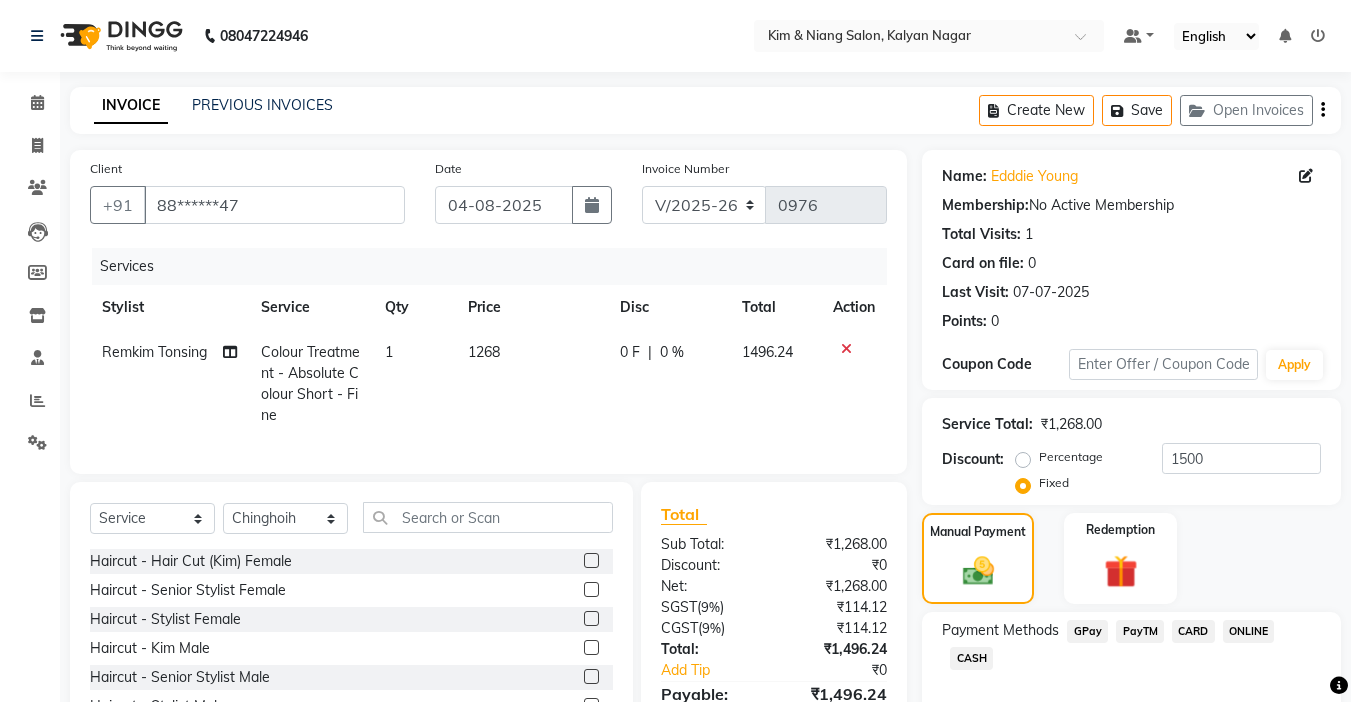 click on "1268" 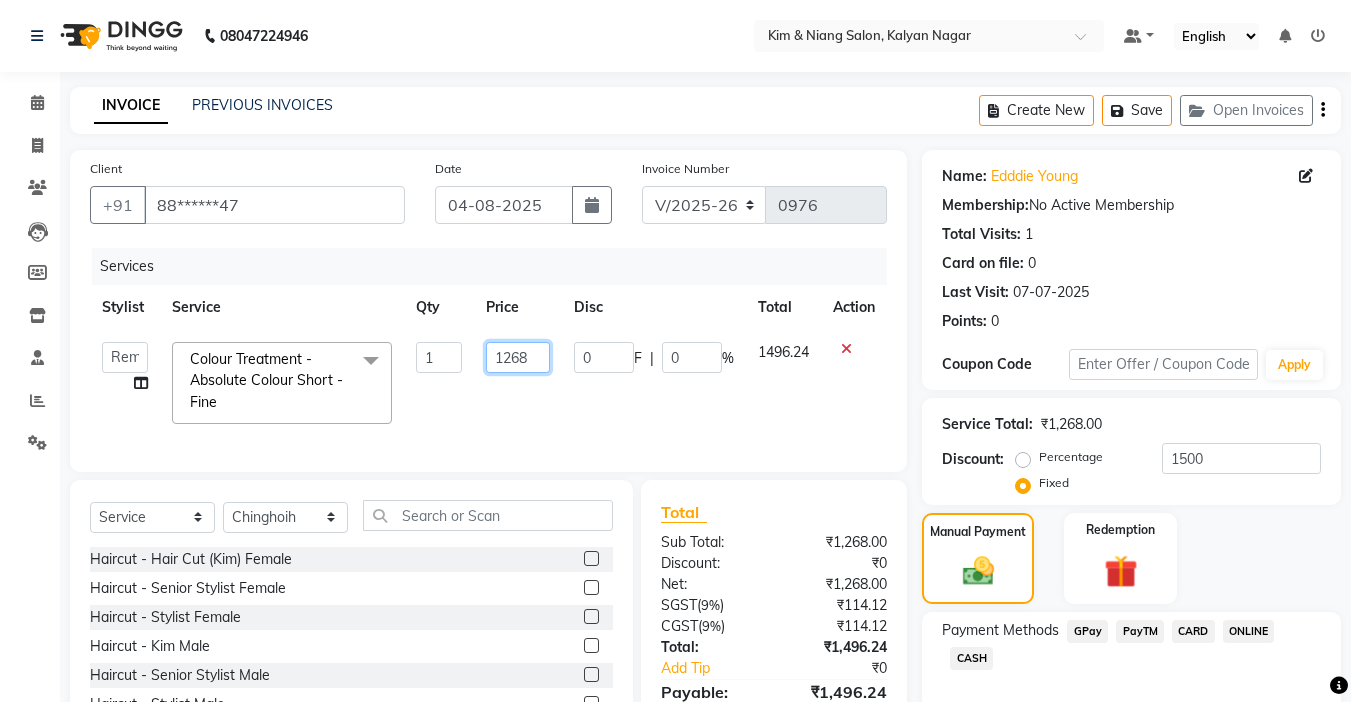 click on "1268" 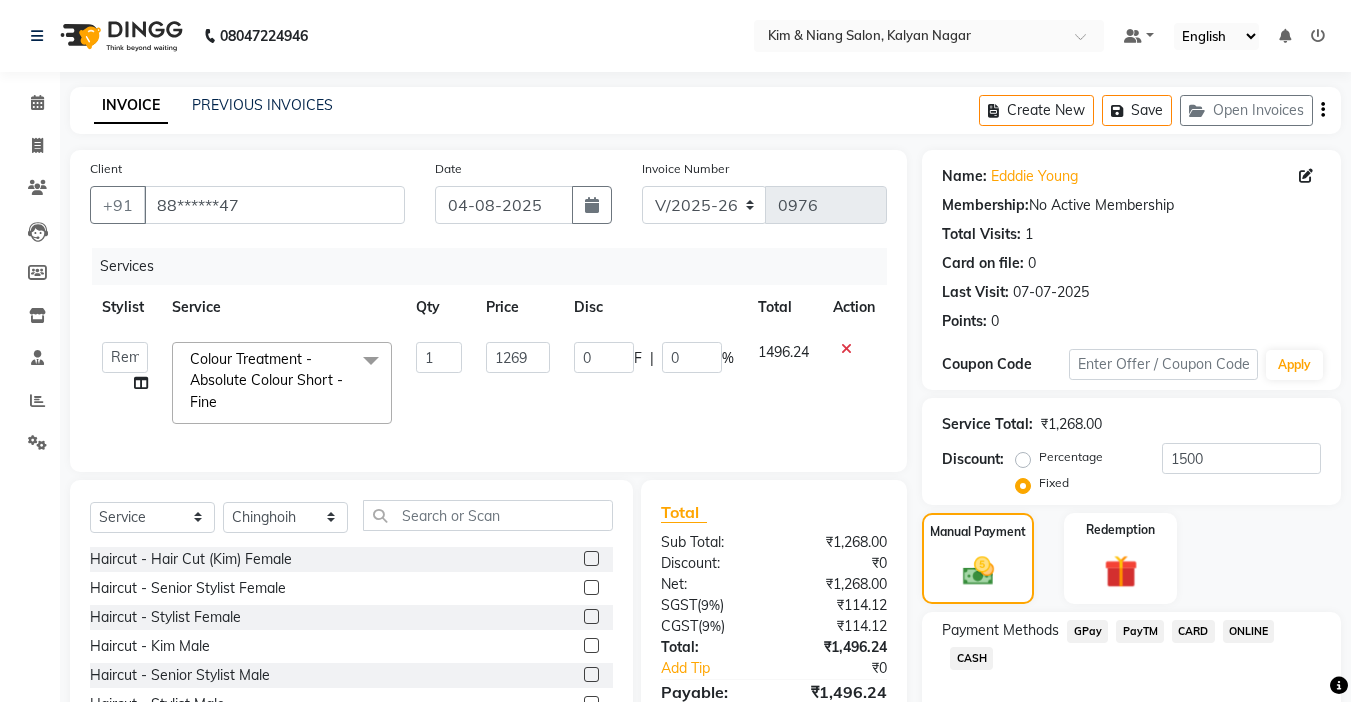 click 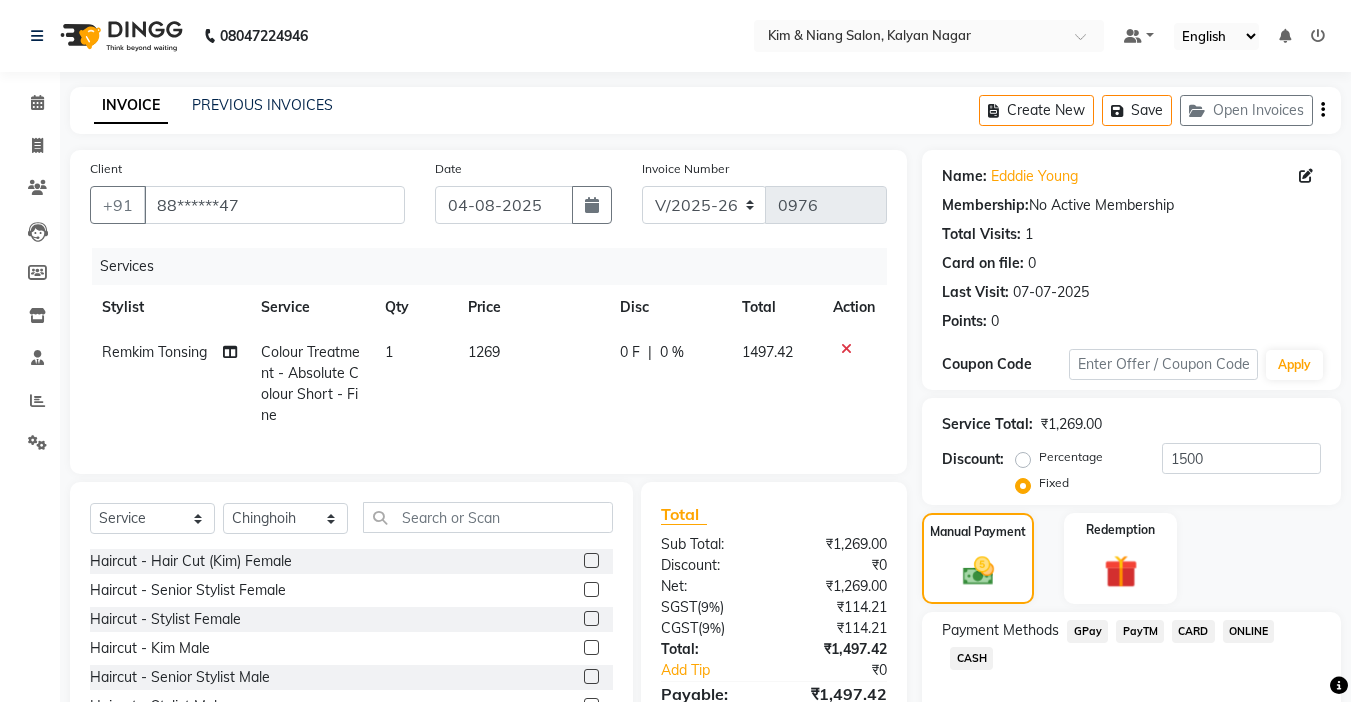 click on "1269" 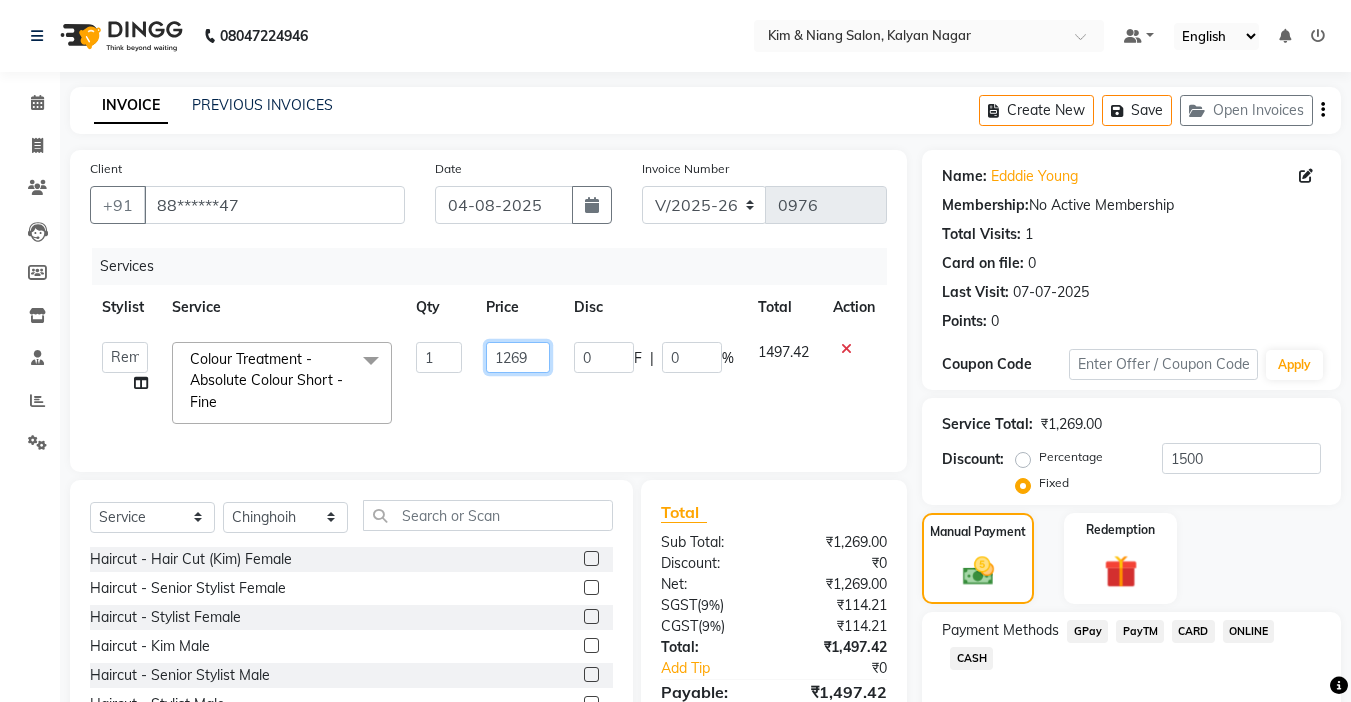 click on "1269" 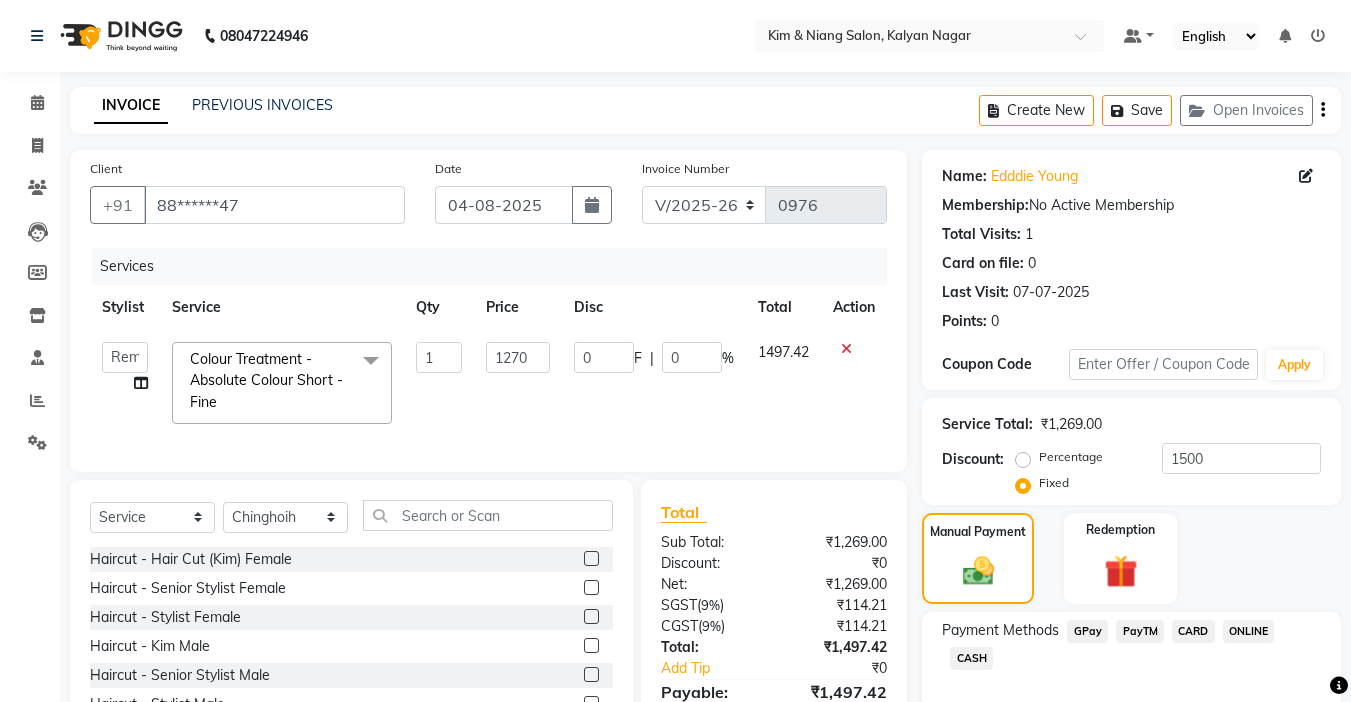 click on "Client +91 88******47 Date 04-08-2025 Invoice Number V/2025 V/2025-26 0976 Services Stylist Service Qty Price Disc Total Action  Amrita   Anna   Boicy   Chinghoih   Khumlianniang Guite   Linda Chingmuan Niang   Manager   Manhoihkim   Protima Kami   Remkim Tonsing   Sonia vaiphei    Steve .mynlyanSonangaihte   Zothanpuii  Colour Treatment - Absolute Colour Short - Fine  x Haircut - Hair Cut (Kim) Female Haircut - Senior Stylist Female Haircut - Stylist Female Haircut - Kim Male Haircut - Senior Stylist Male Haircut - Stylist Male Hairspa signature Intense treatment  Janssen cleanup Janssen Brightening Haircut - Niang Male Hair Cut (Niang) Female Beard trim Nose wax rica  uper lip wax chin wax Blowdry - Stylist Blowdry - Short Blowdry - Medium Blowdry - Long Blowdry - Shampoo, Conditioning & Blastdry Blowdry - Very long  Styling with Heated Tools - Short Styling with Heated Tools - Medium Styling with Heated Tools - Long Hair Updo Hair & Scalp Treatment - Signature Hair Spa Olaplex Standalone  - Short Opi 1 0" 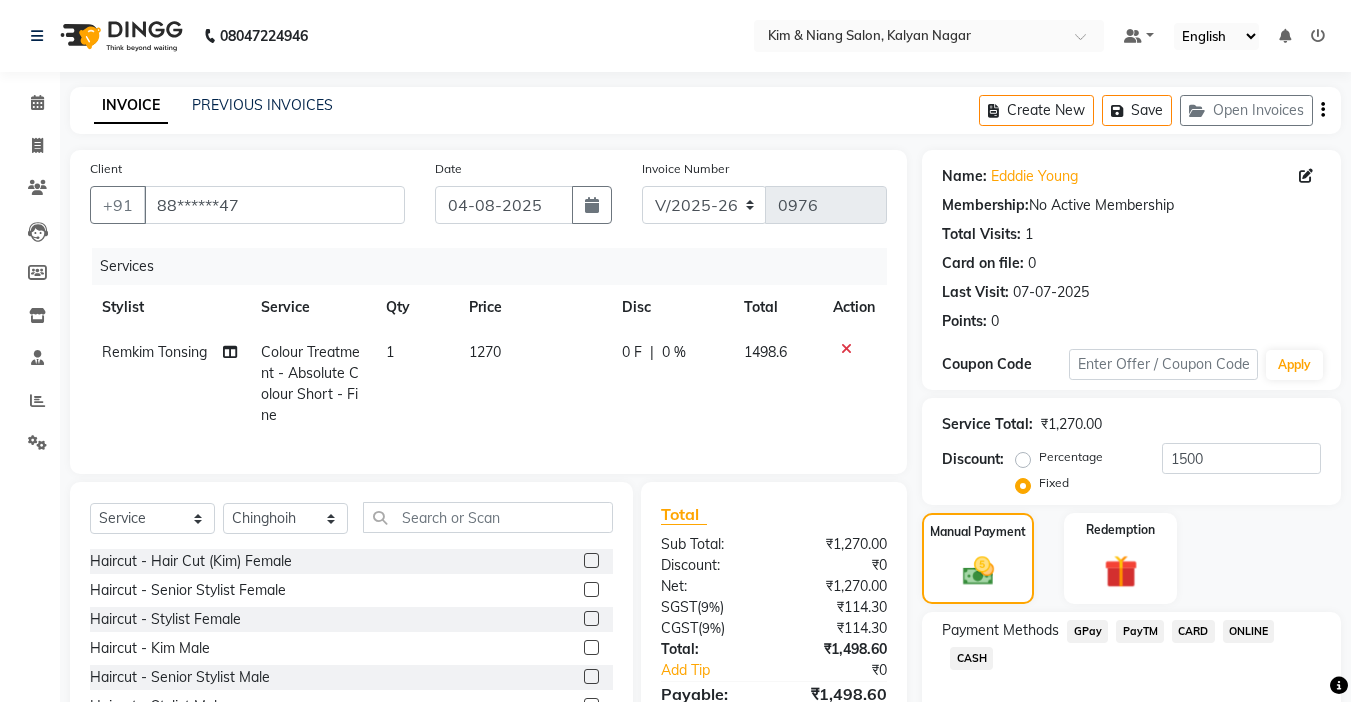 click on "1270" 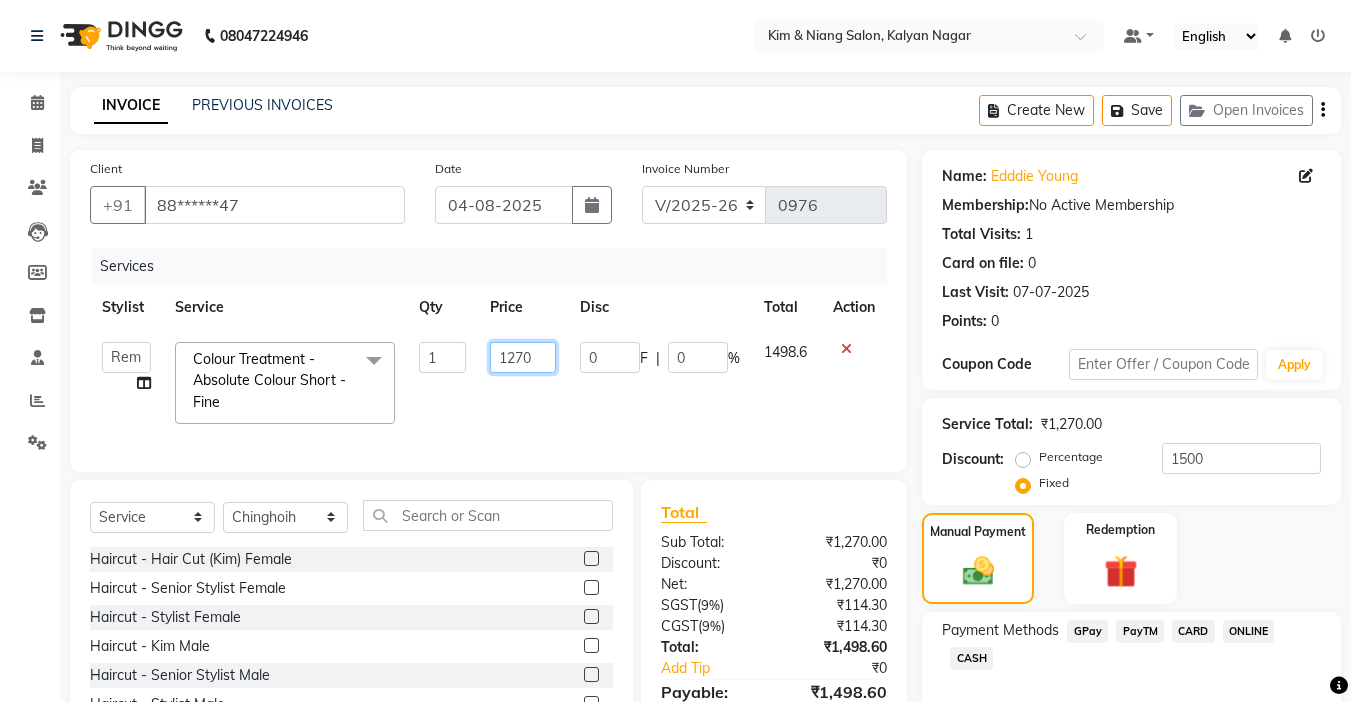 click on "1270" 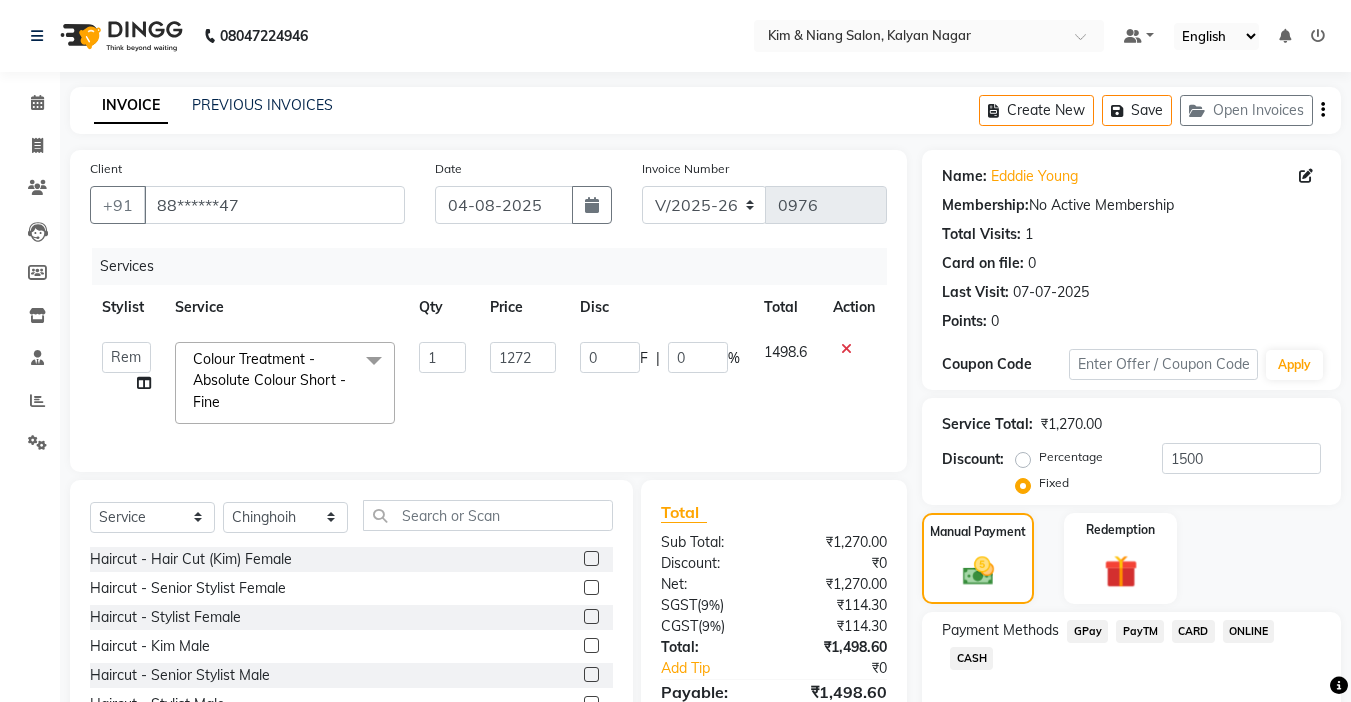 click on "Service Total:  ₹1,270.00  Discount:  Percentage   Fixed  1500" 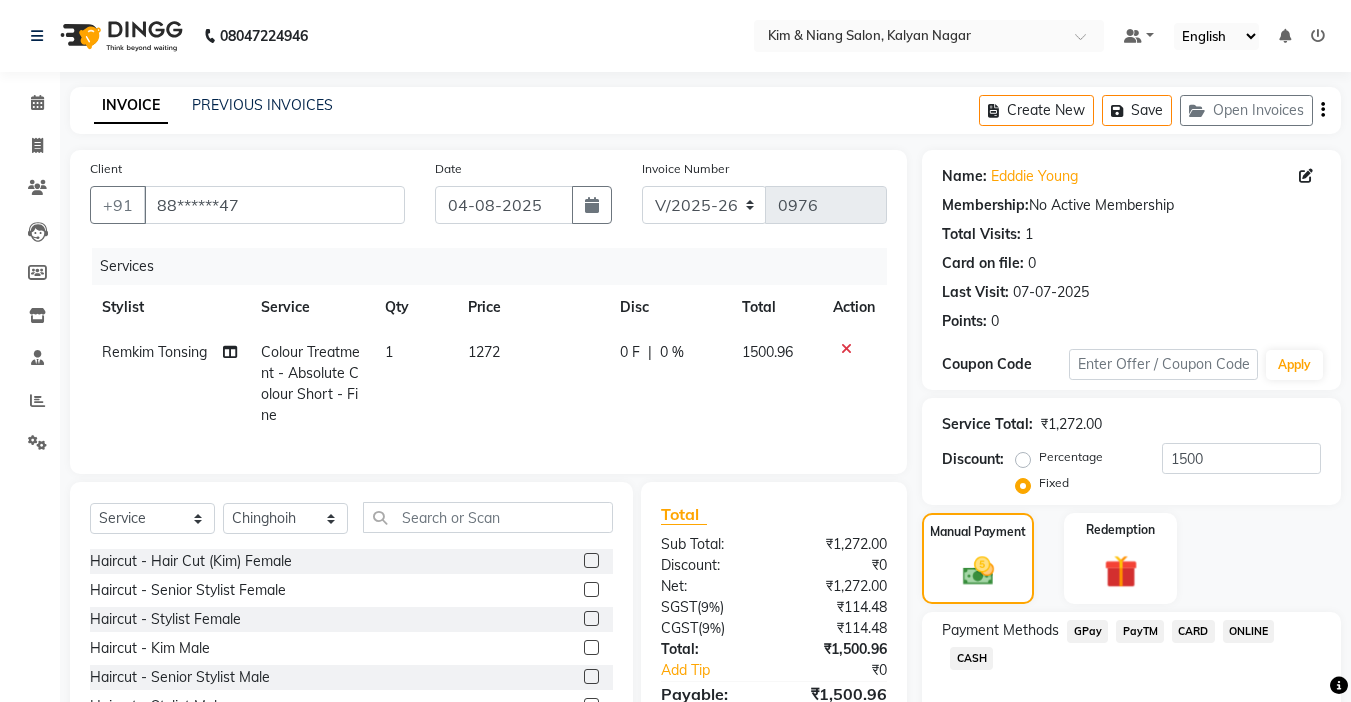 click on "GPay" 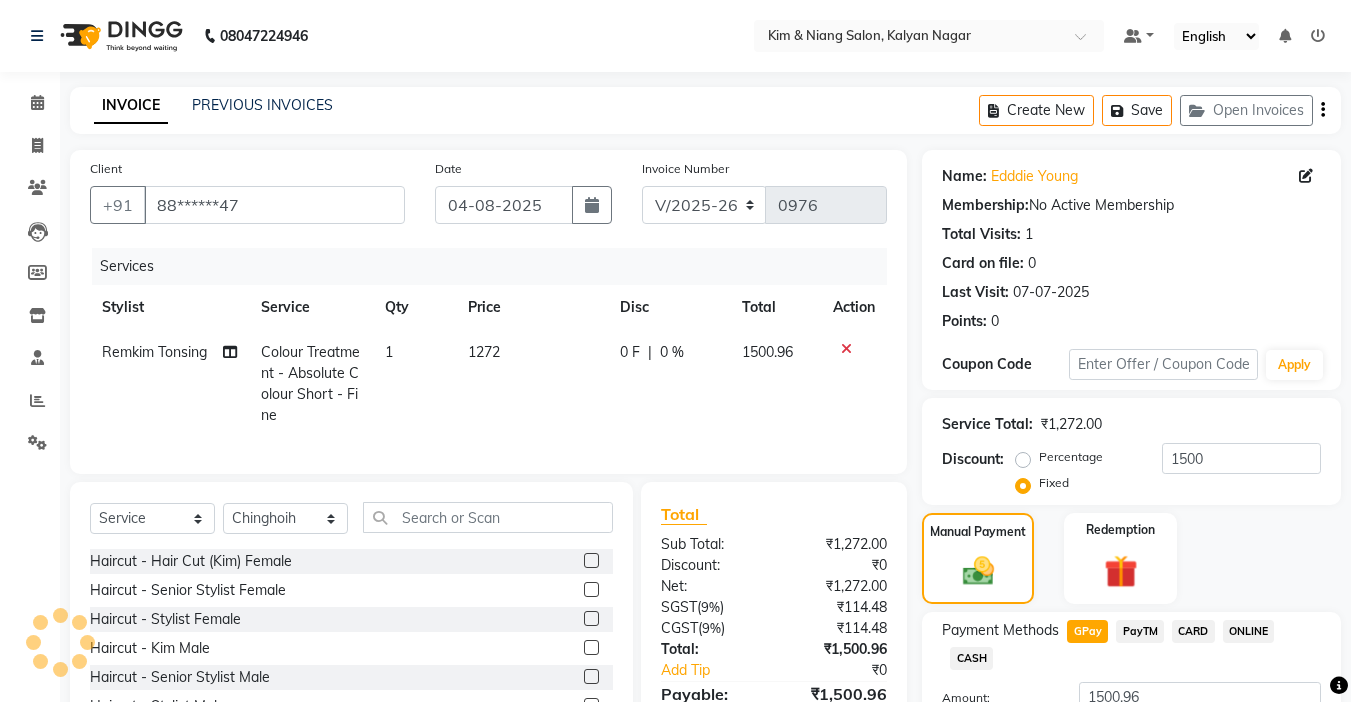 scroll, scrollTop: 157, scrollLeft: 0, axis: vertical 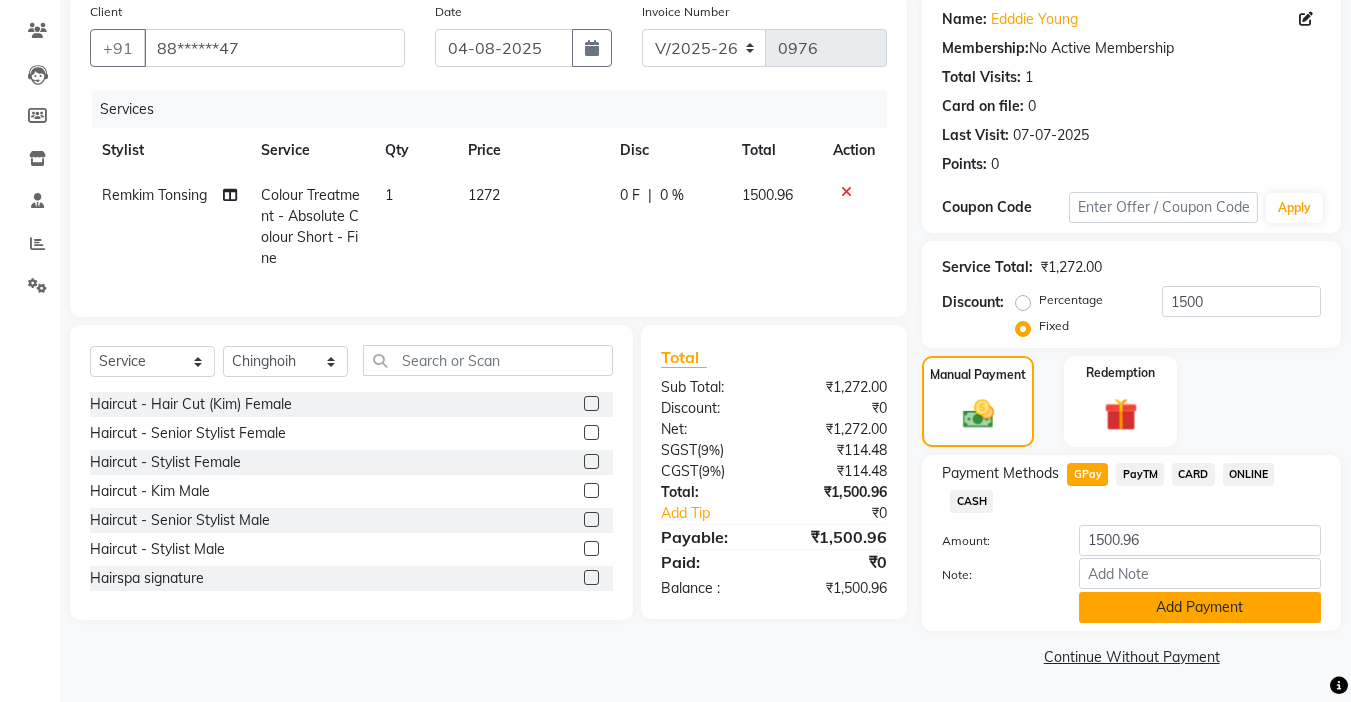 click on "Add Payment" 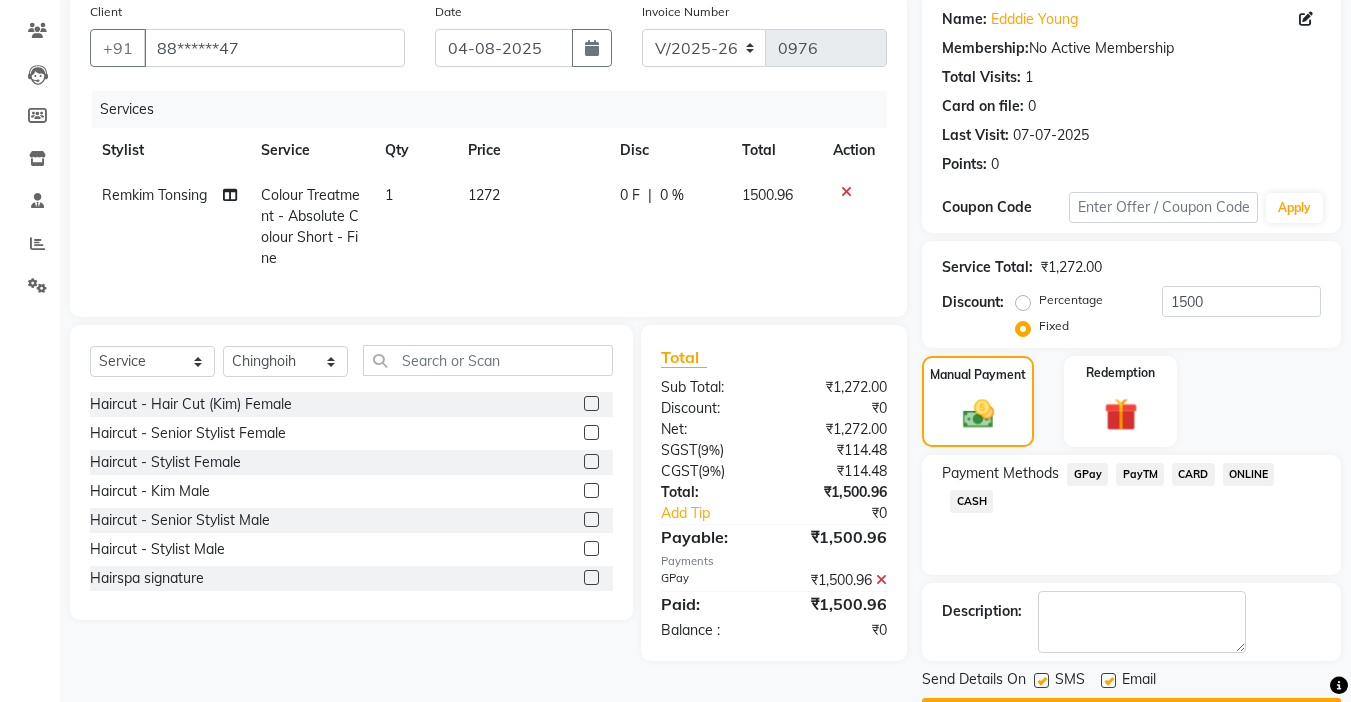 scroll, scrollTop: 214, scrollLeft: 0, axis: vertical 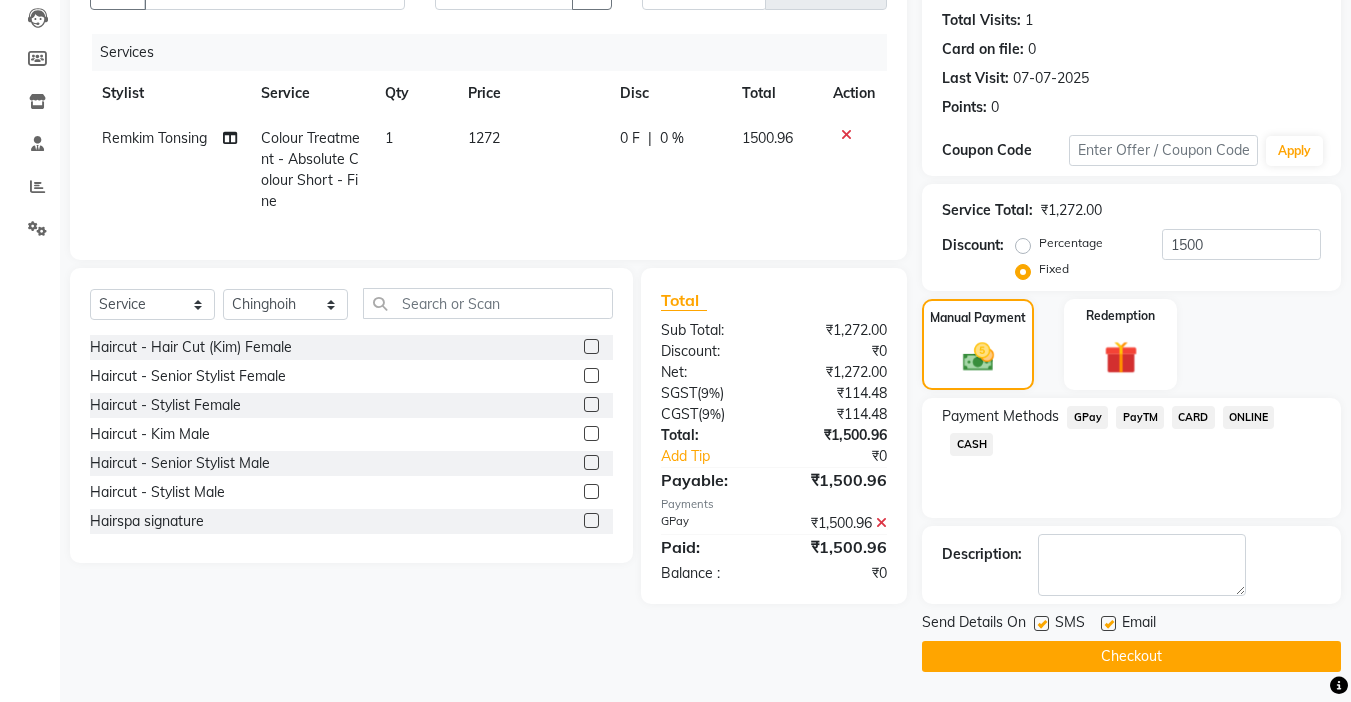 click on "Checkout" 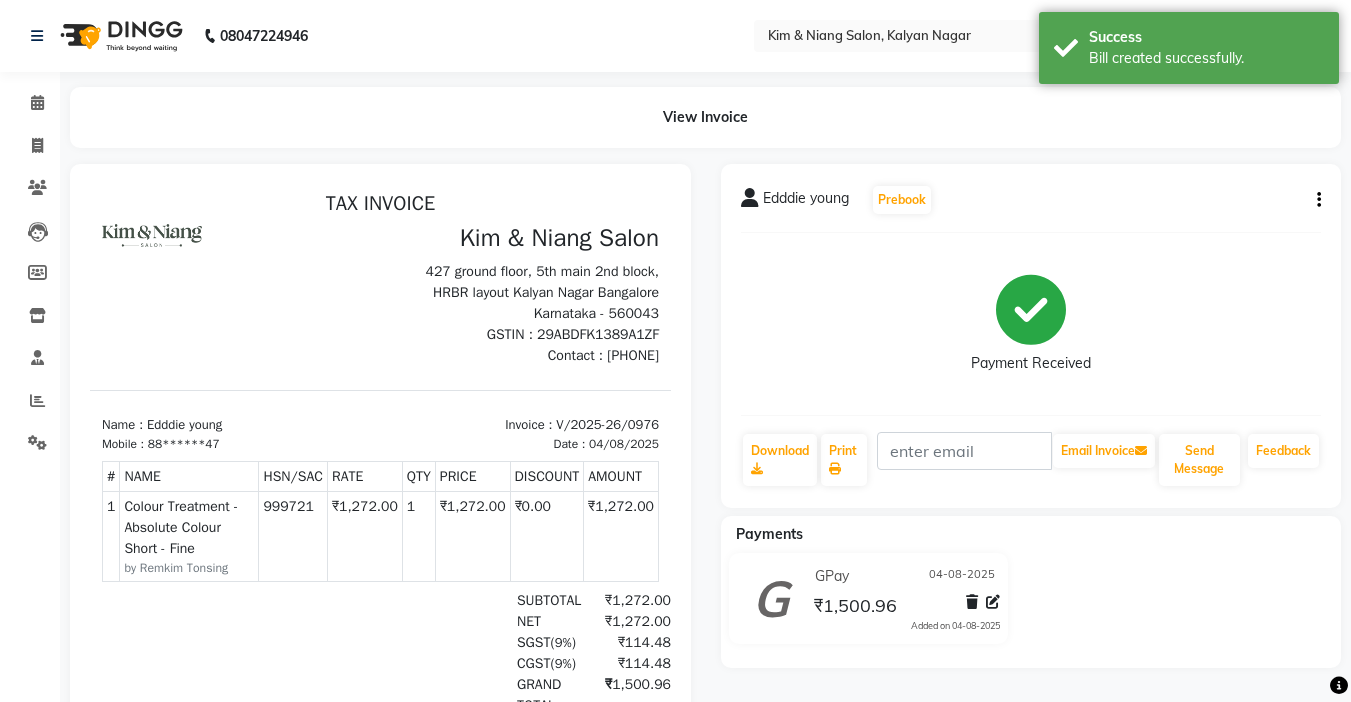 scroll, scrollTop: 0, scrollLeft: 0, axis: both 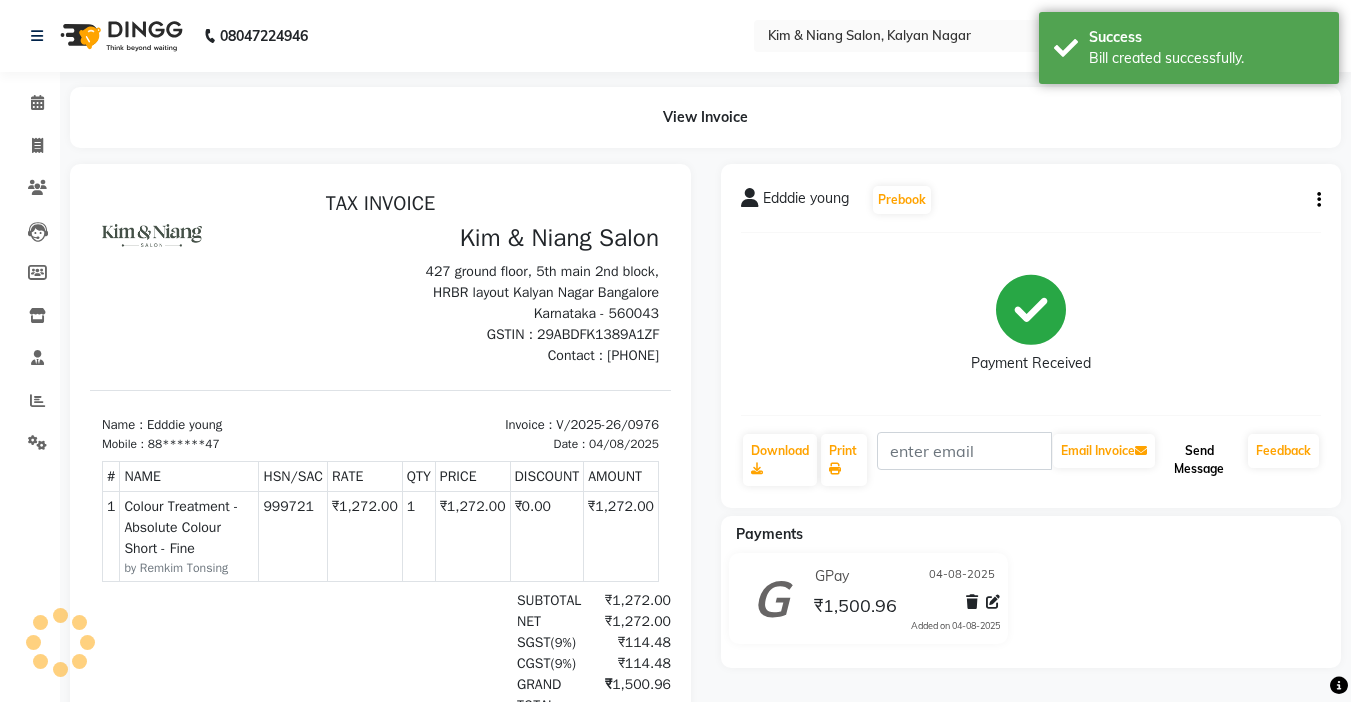 click on "Send Message" 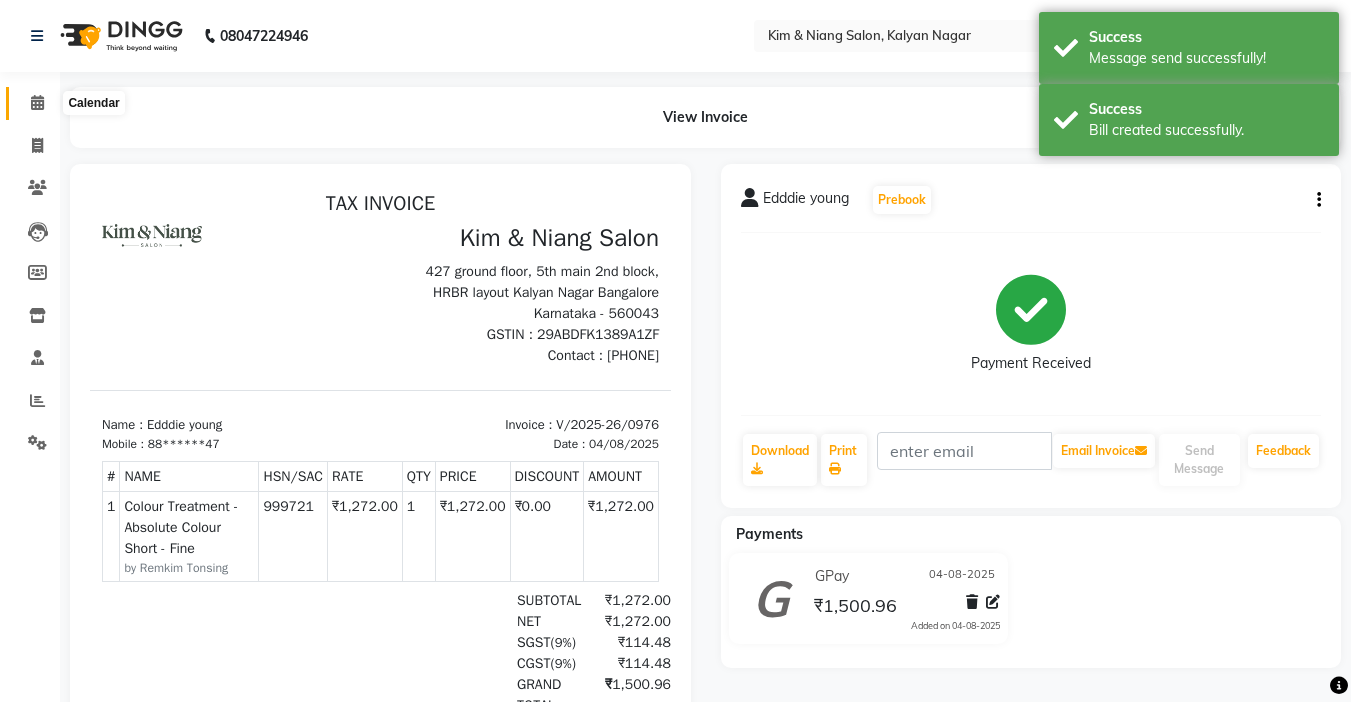click 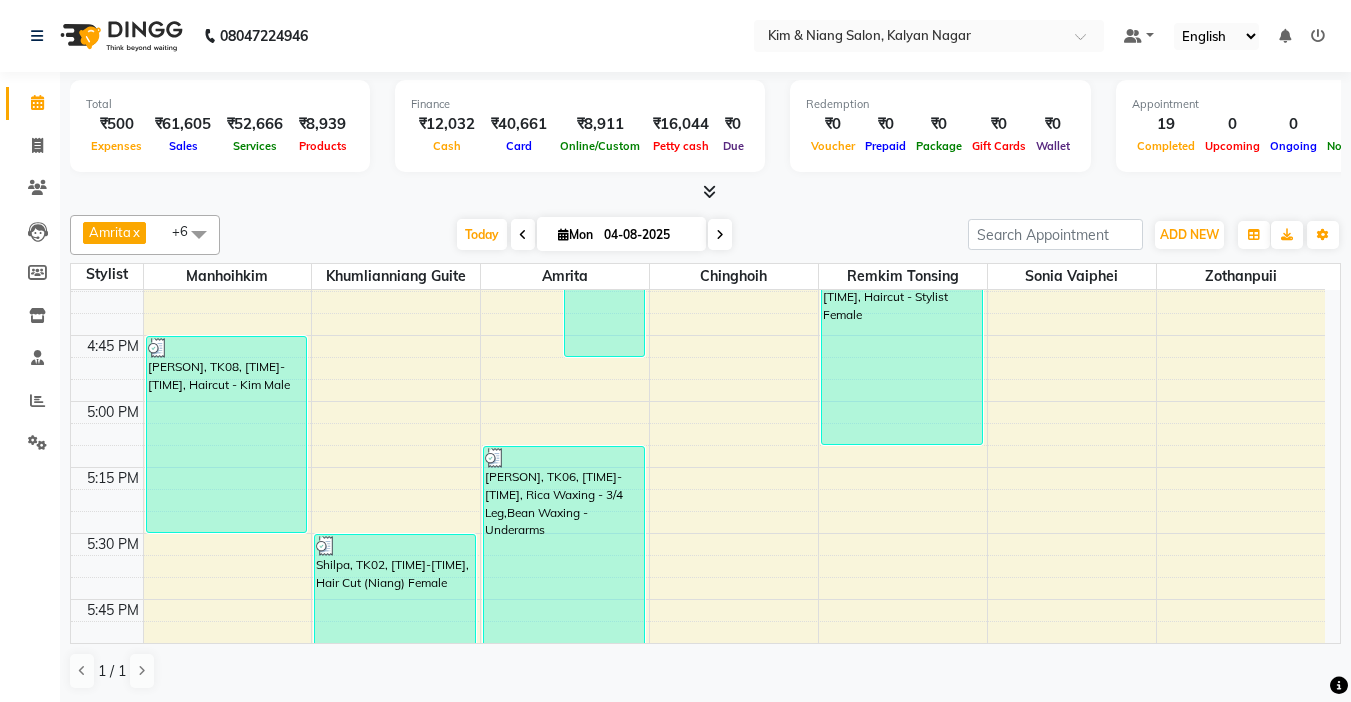 scroll, scrollTop: 1600, scrollLeft: 0, axis: vertical 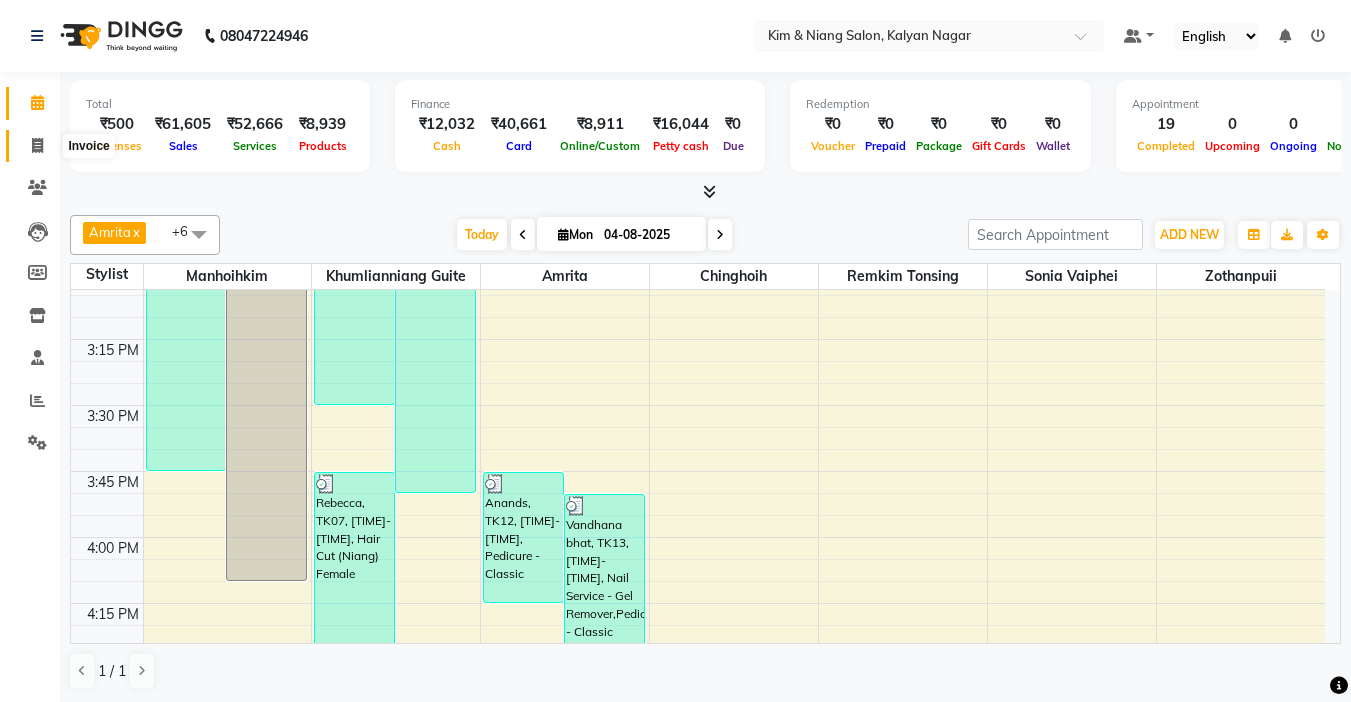 click 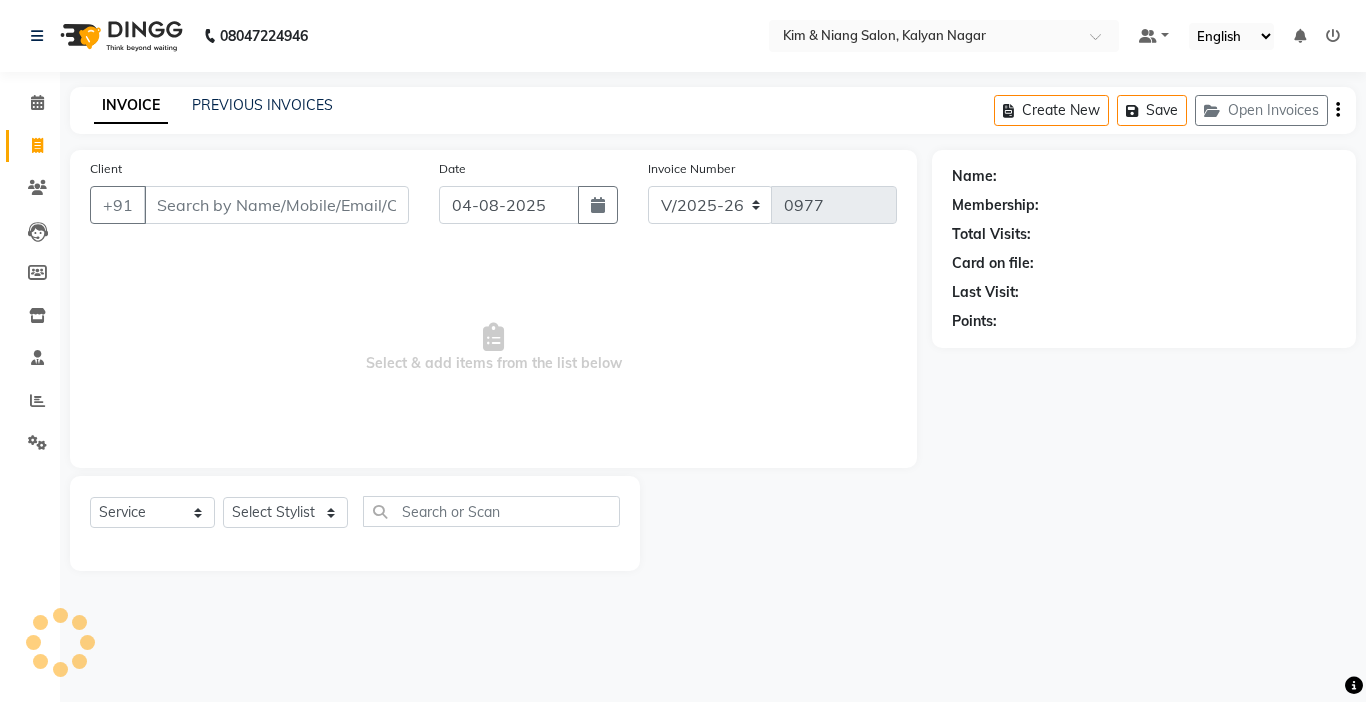 click on "INVOICE PREVIOUS INVOICES Create New   Save   Open Invoices" 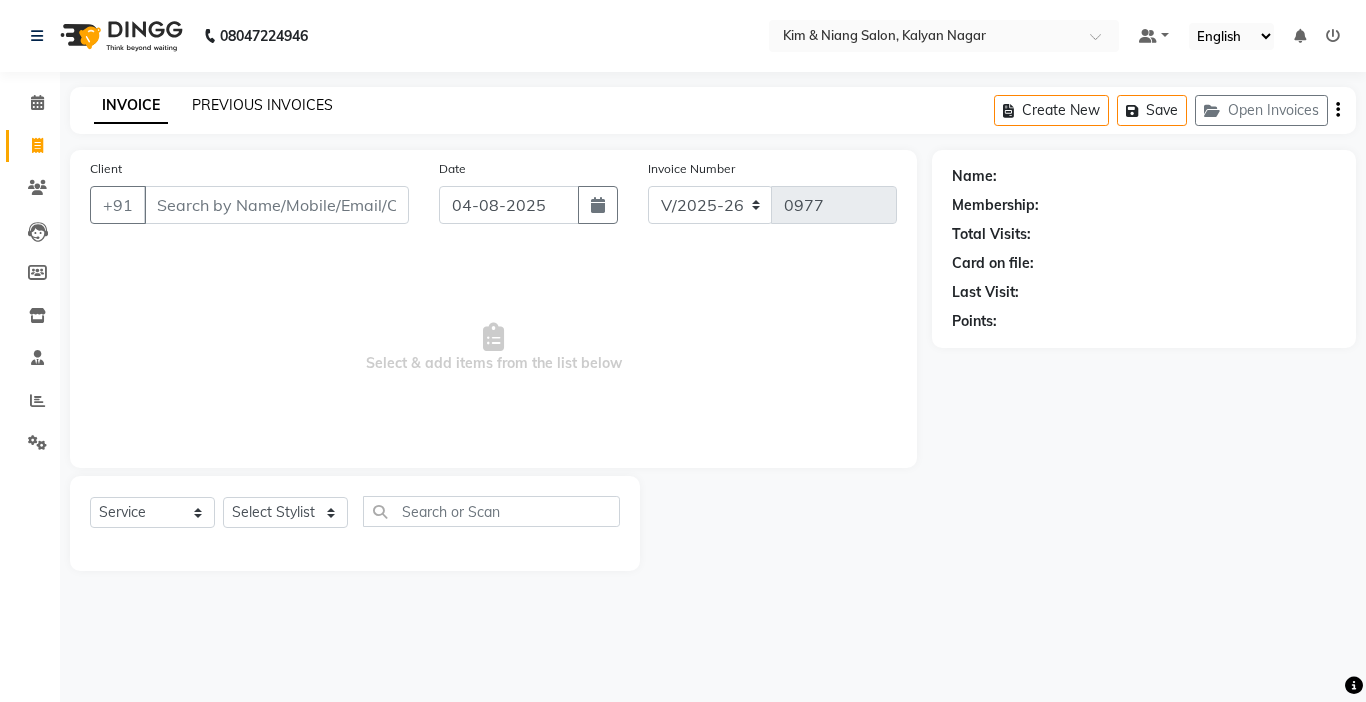 click on "PREVIOUS INVOICES" 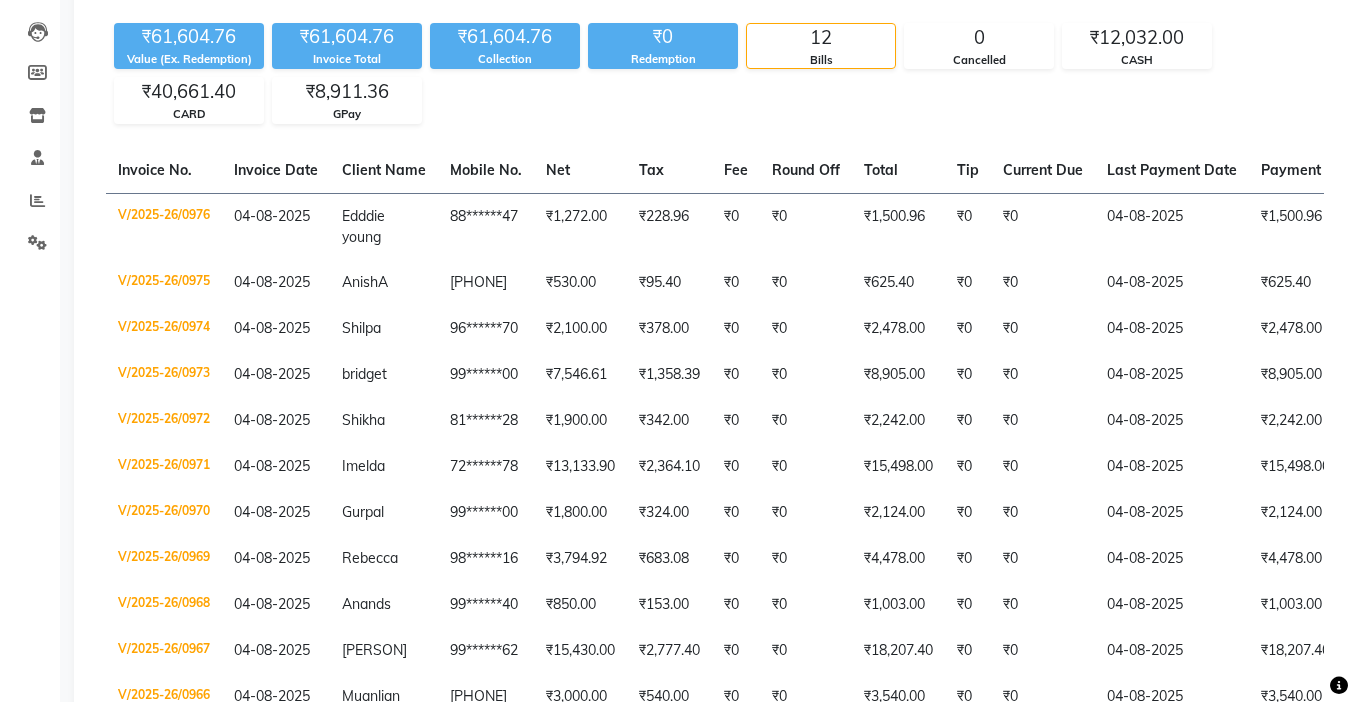 scroll, scrollTop: 0, scrollLeft: 0, axis: both 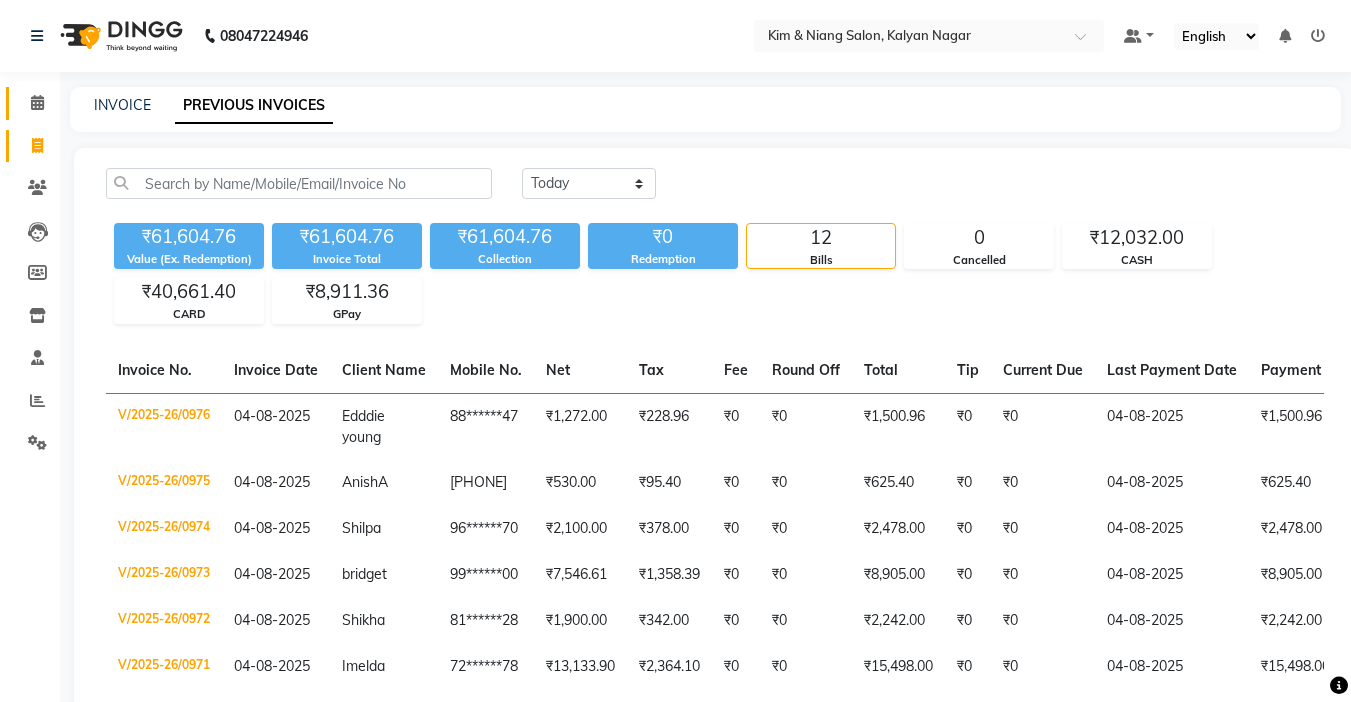 click 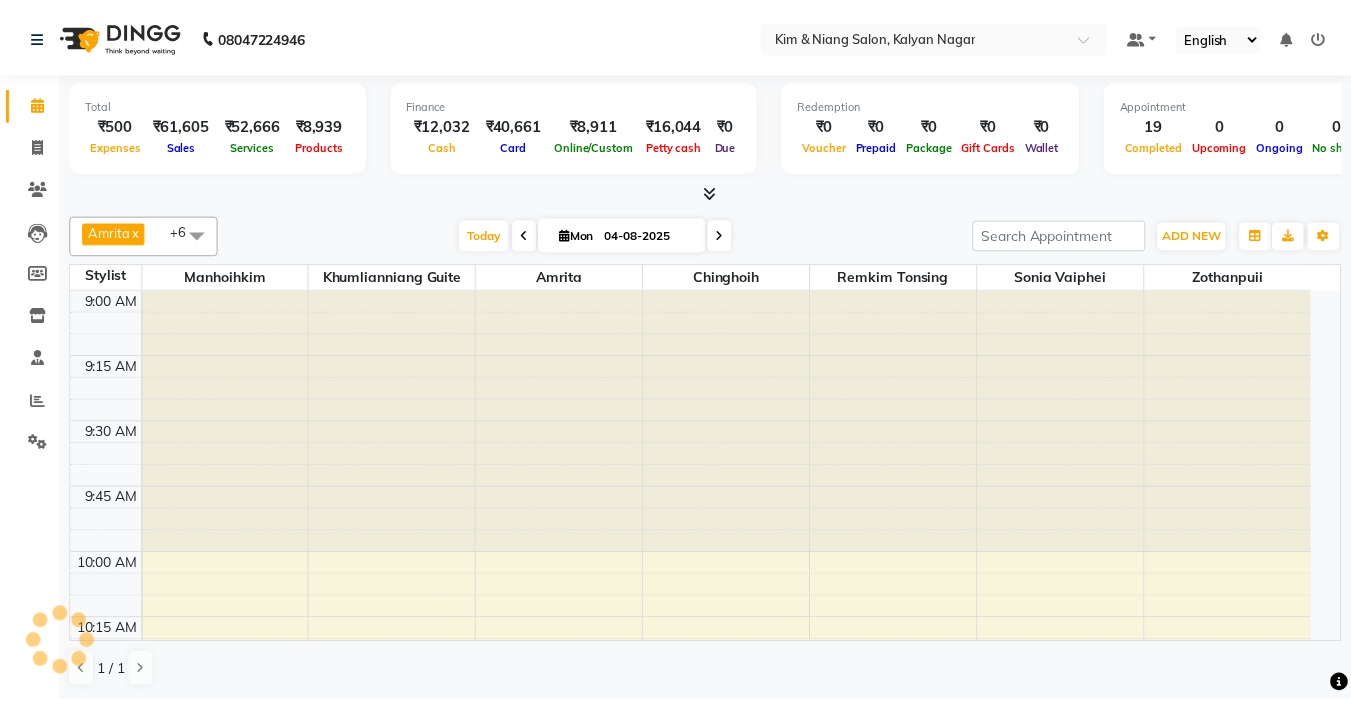 scroll, scrollTop: 0, scrollLeft: 0, axis: both 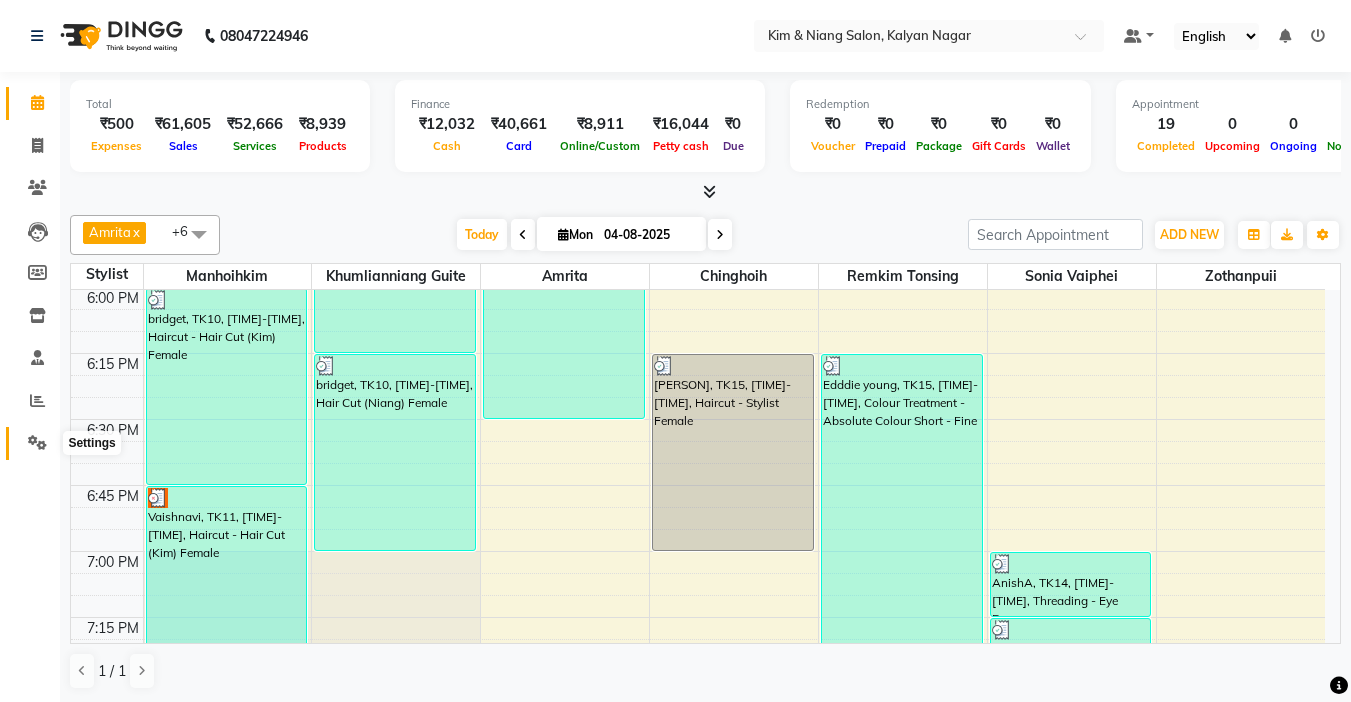 click 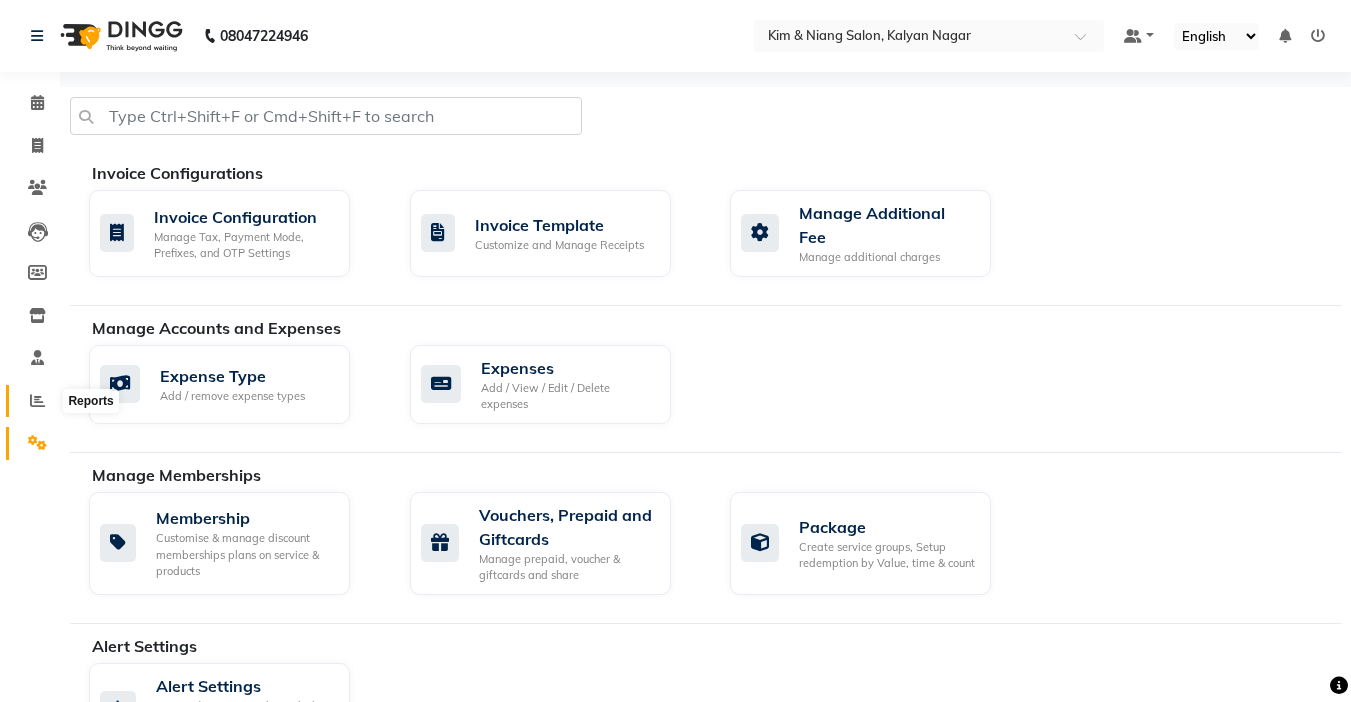 click 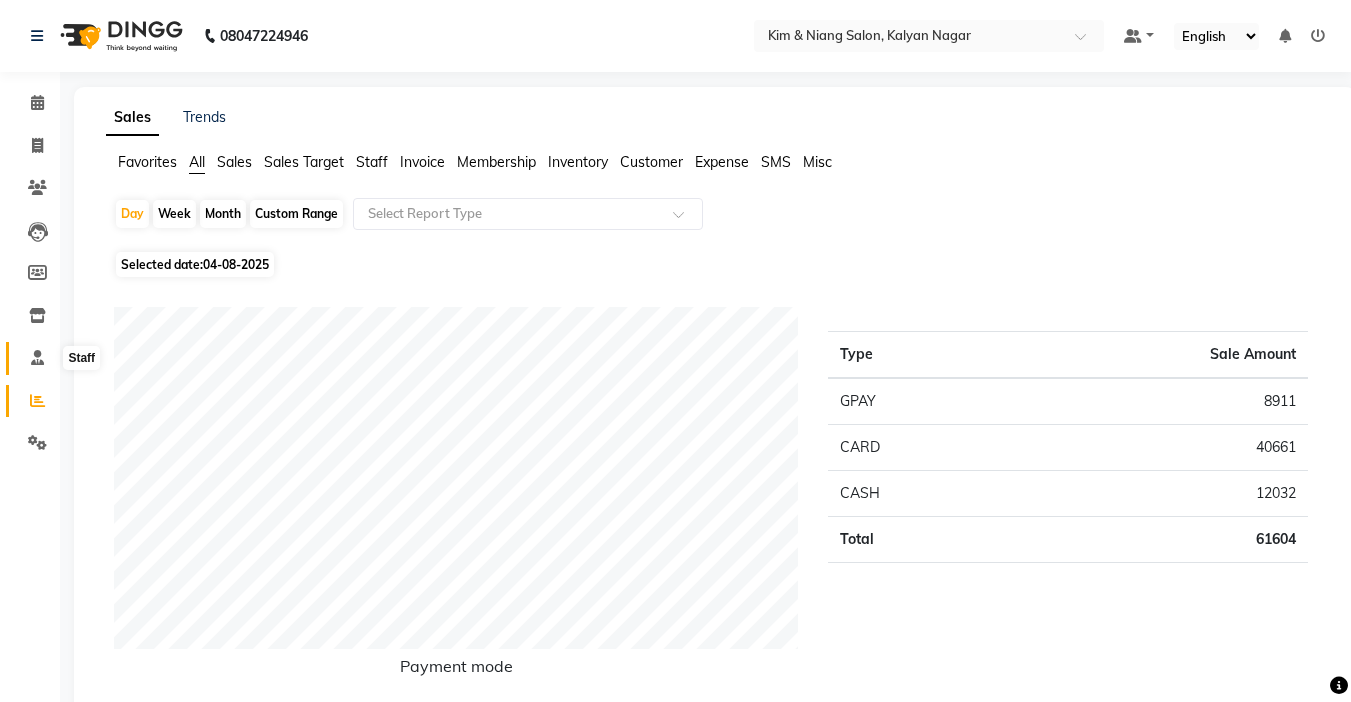 click 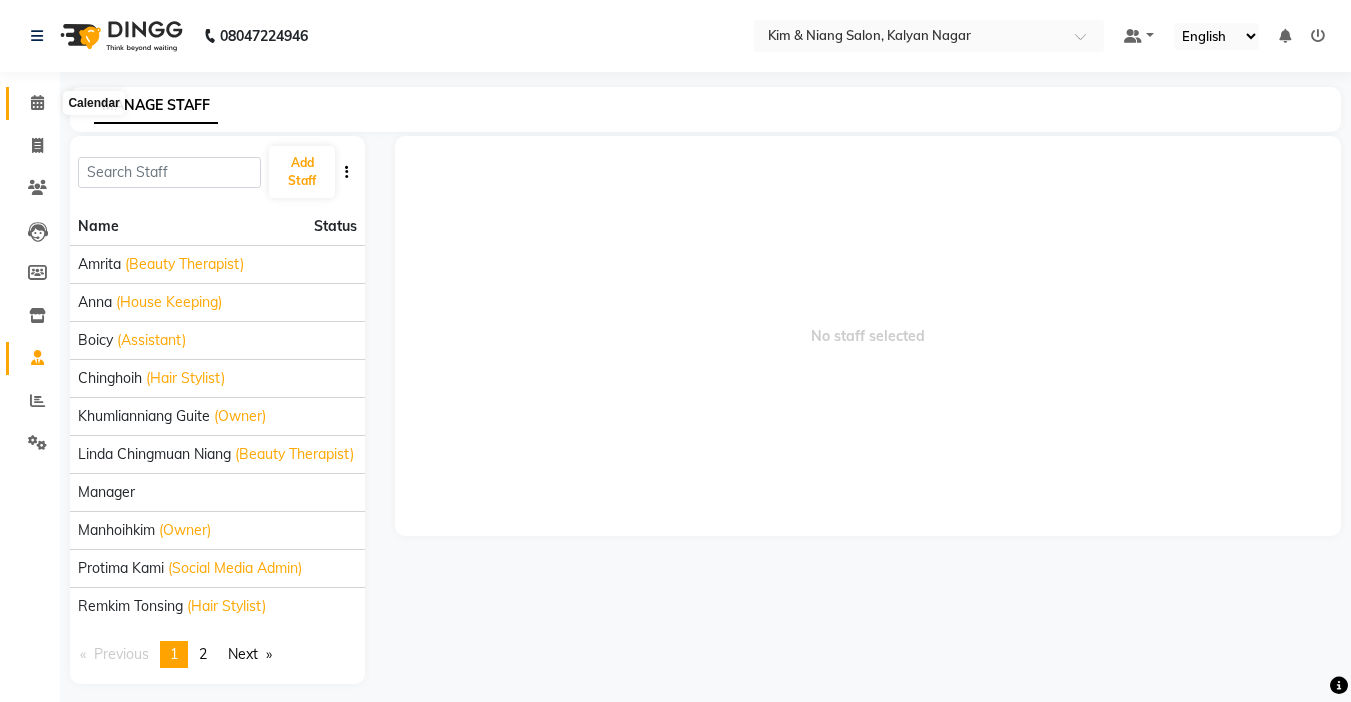 click 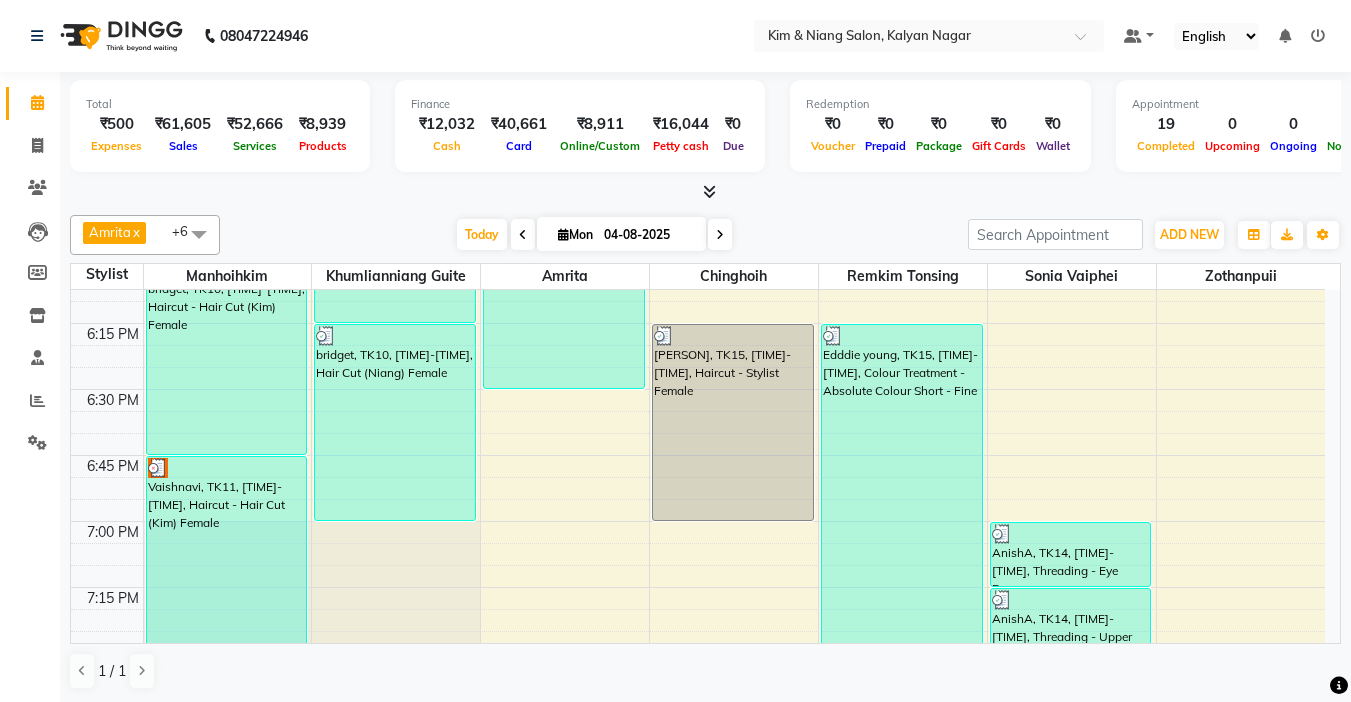 scroll, scrollTop: 2400, scrollLeft: 0, axis: vertical 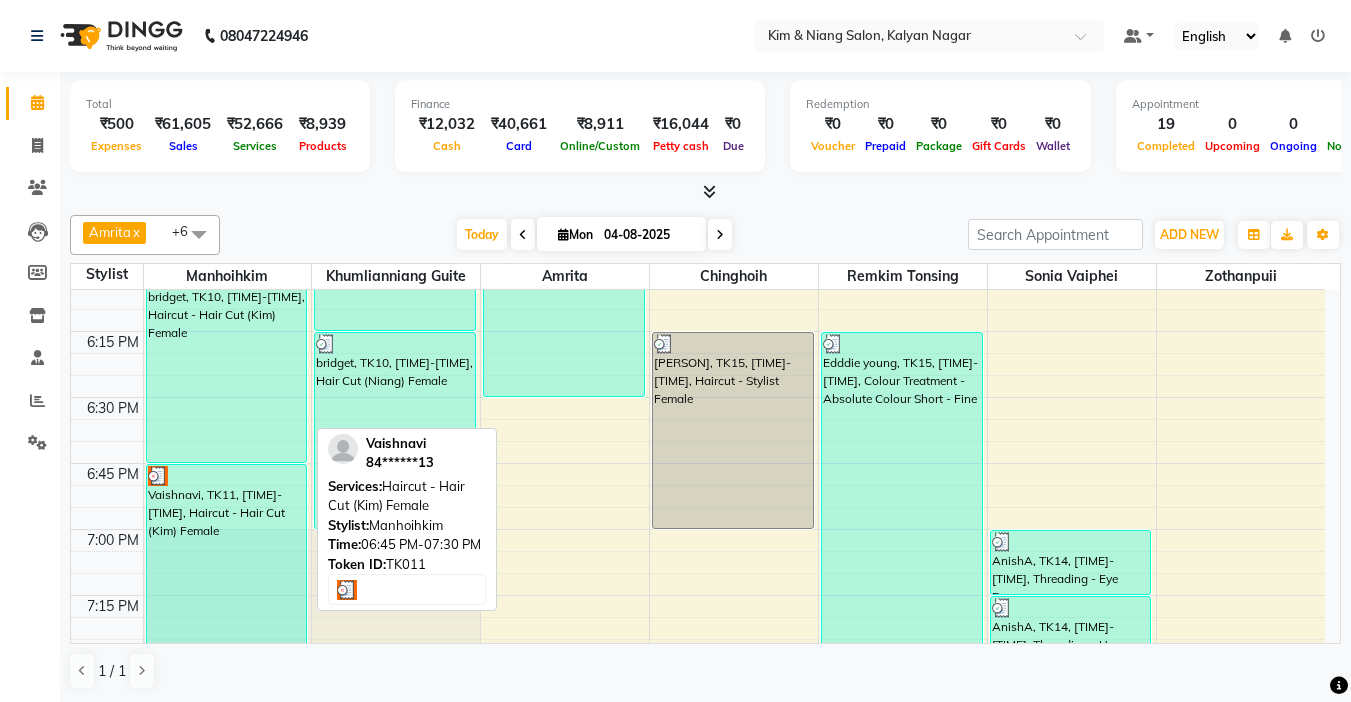 click on "Vaishnavi, TK11, [TIME]-[TIME], Haircut - Hair Cut (Kim) Female" at bounding box center [227, 562] 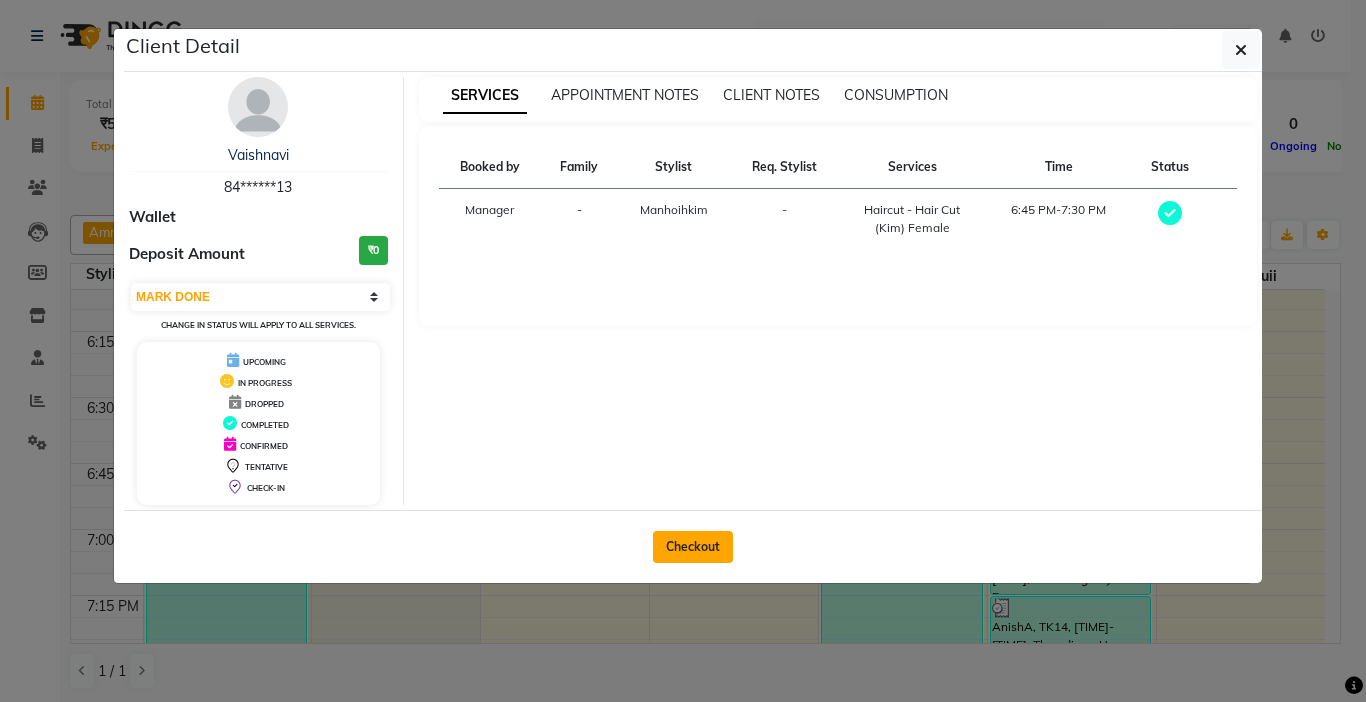 click on "Checkout" 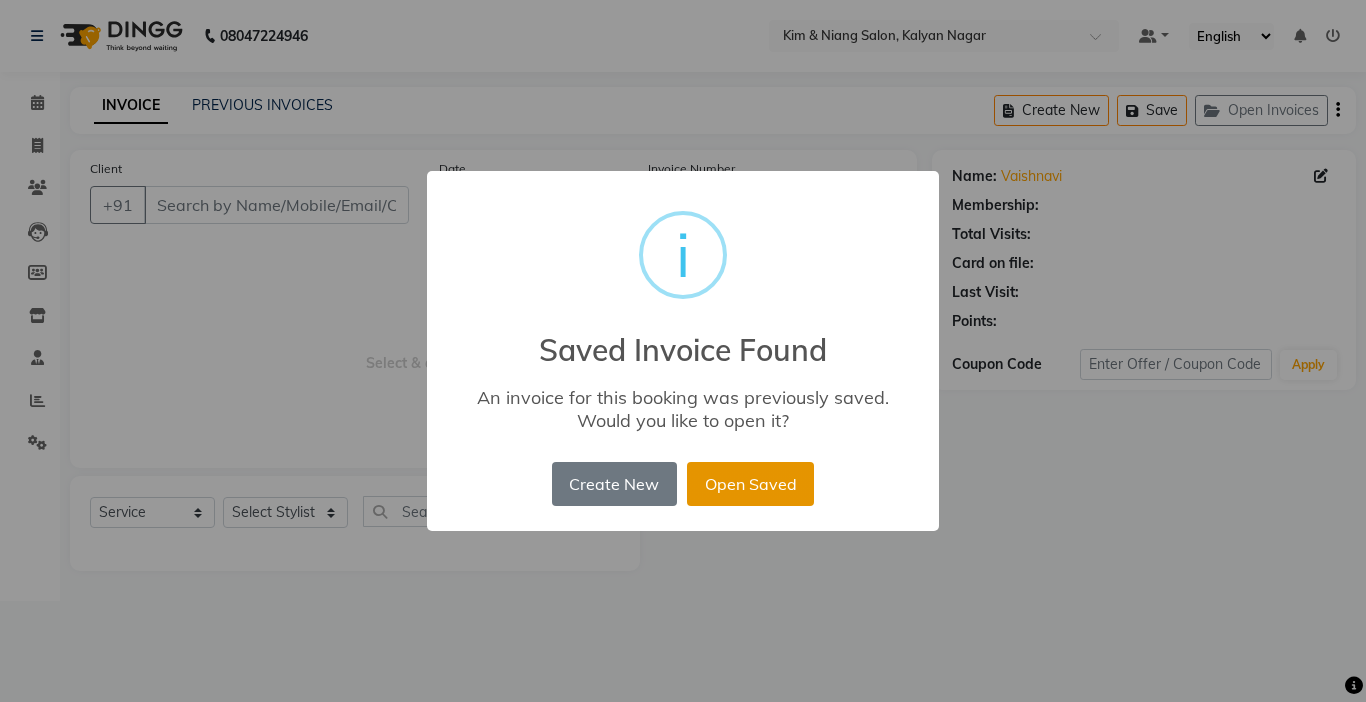 click on "Open Saved" at bounding box center (750, 484) 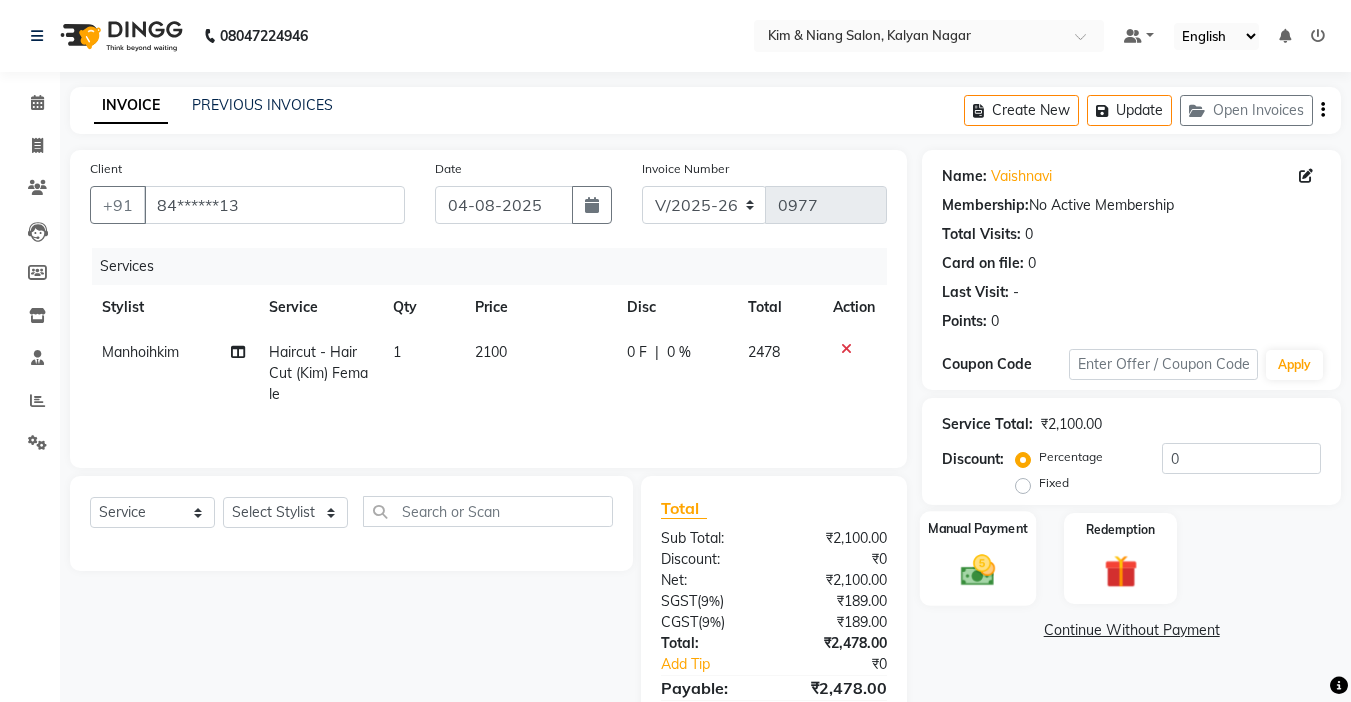 click 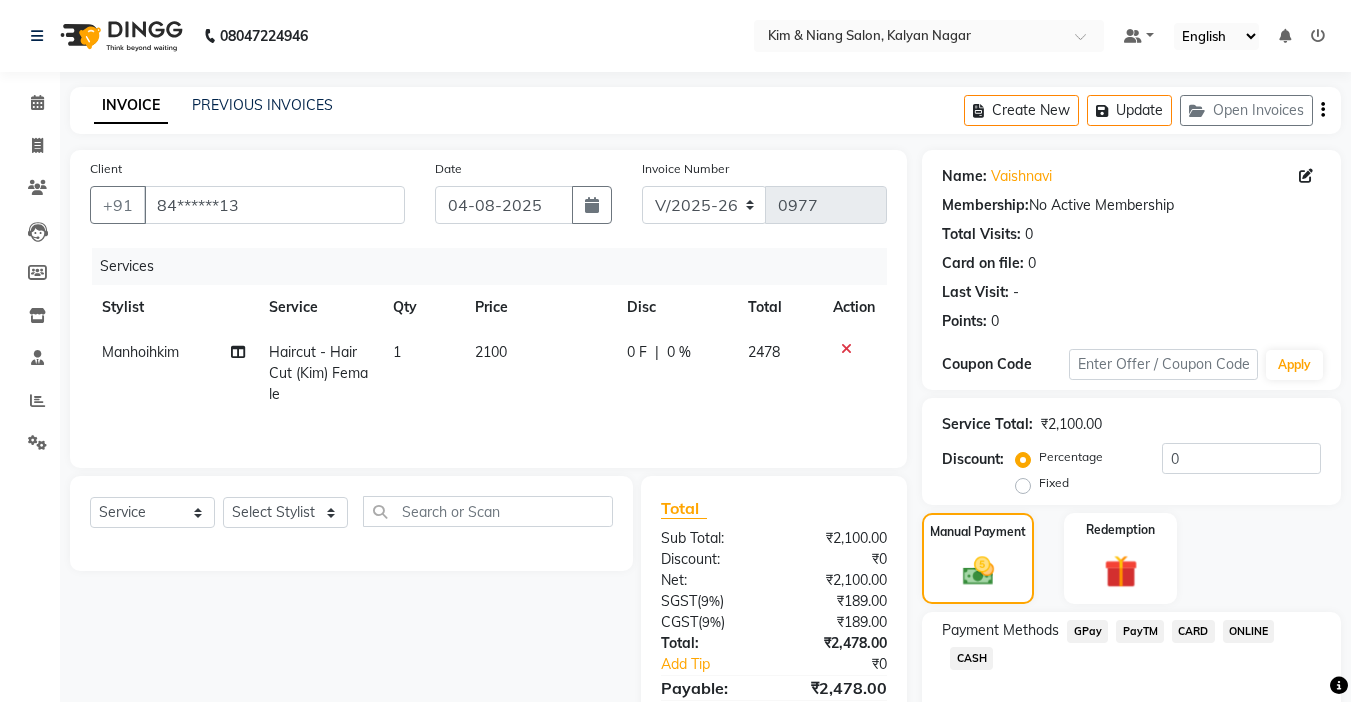 scroll, scrollTop: 100, scrollLeft: 0, axis: vertical 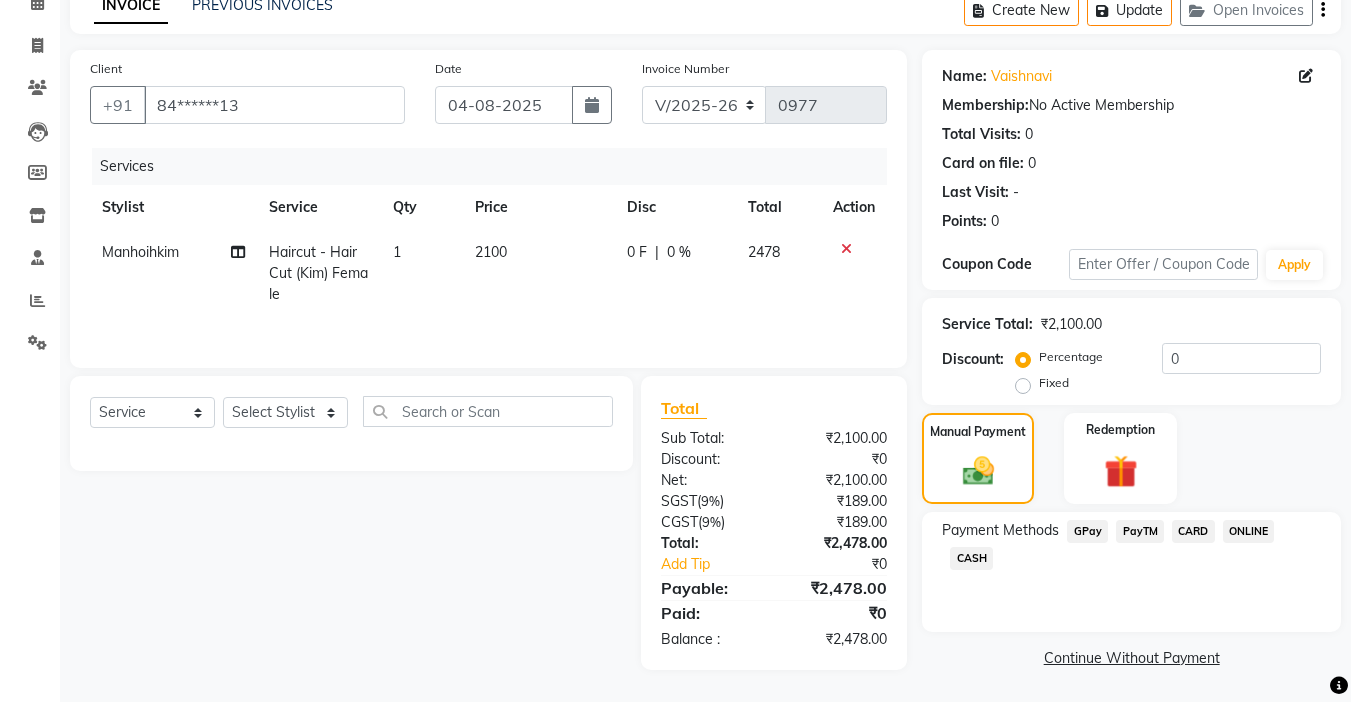 click on "GPay" 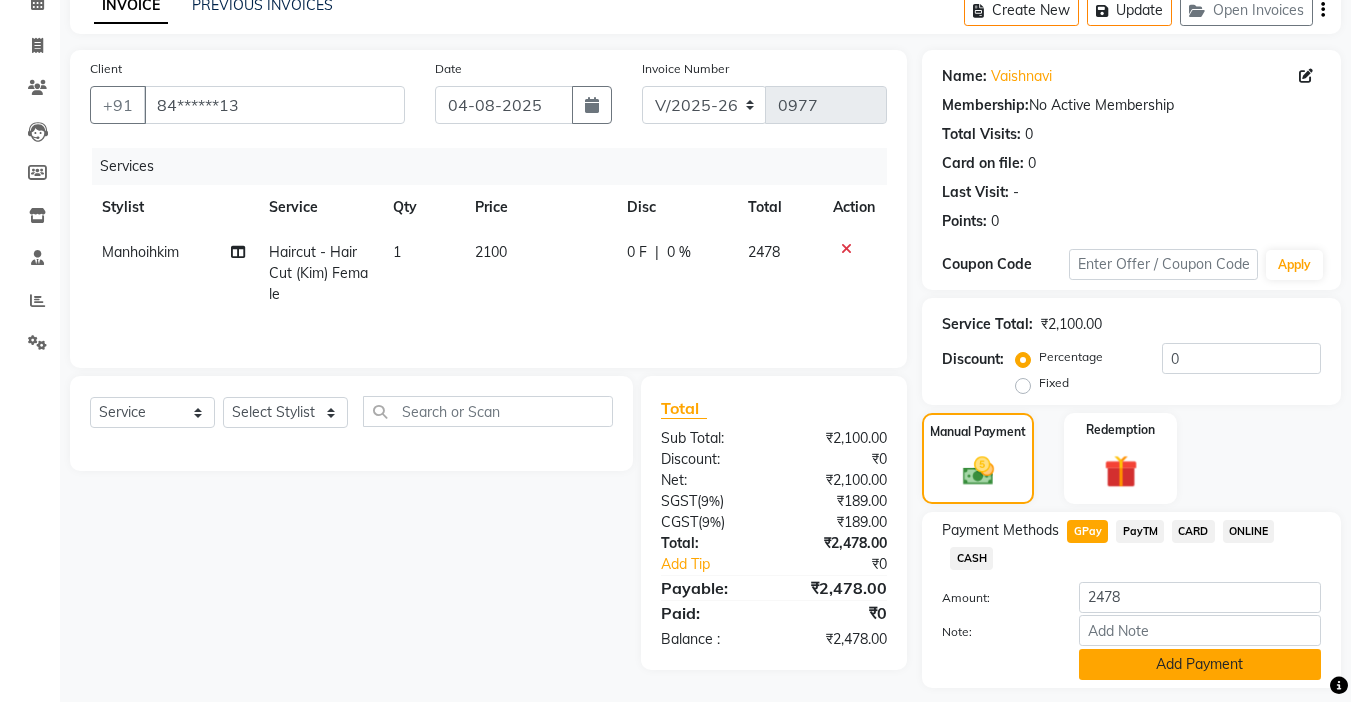 click on "Add Payment" 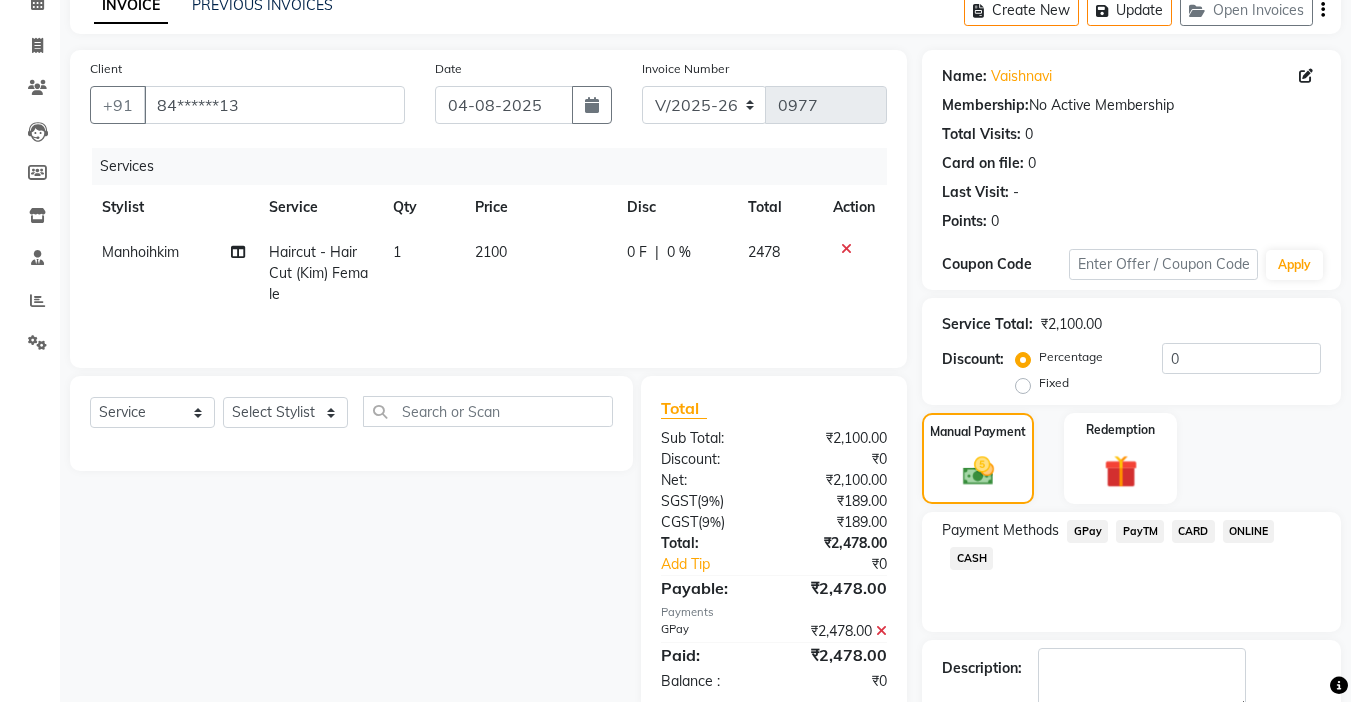 click on "GPay" 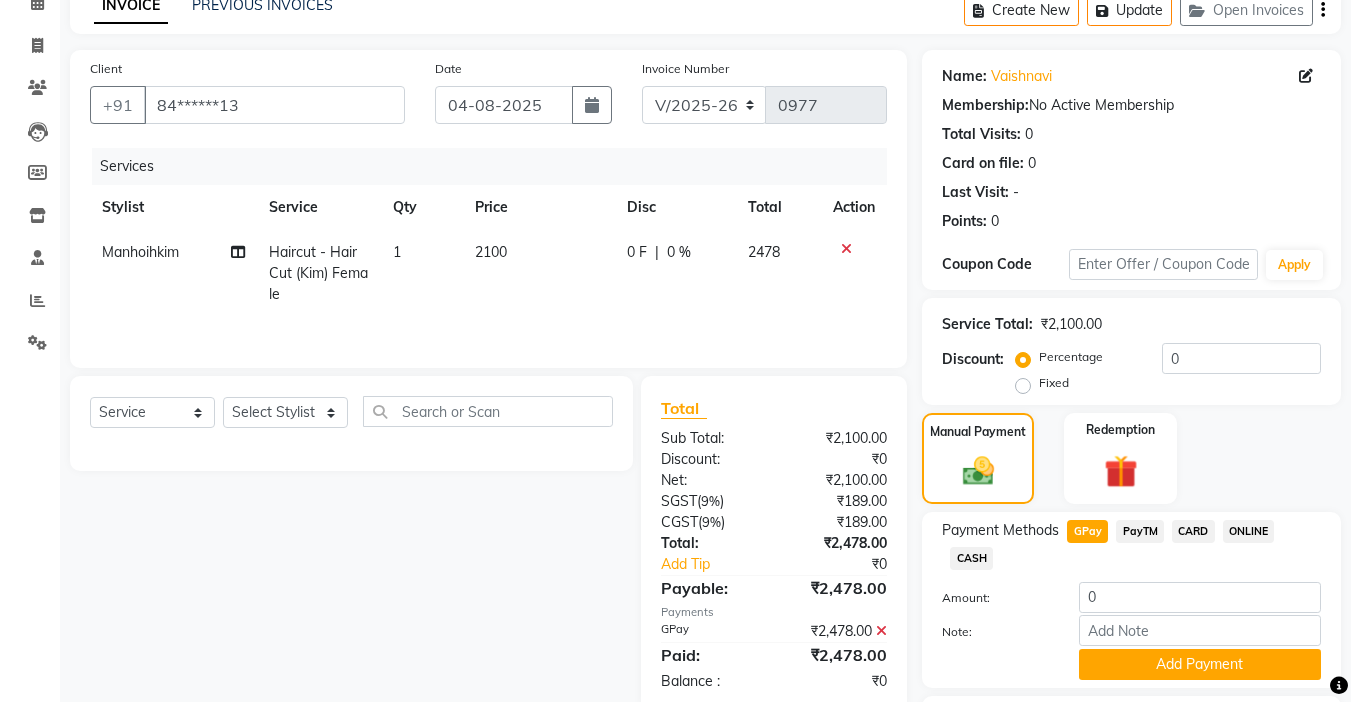 scroll, scrollTop: 270, scrollLeft: 0, axis: vertical 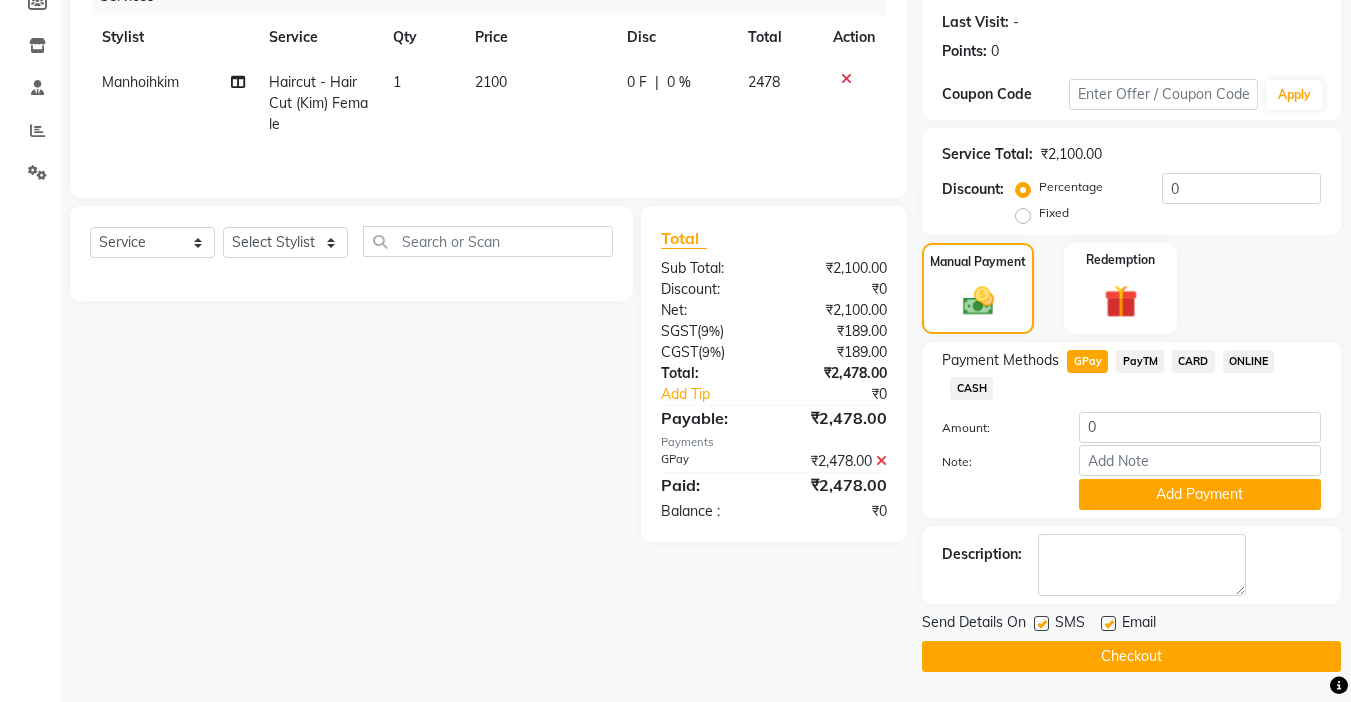 click on "Checkout" 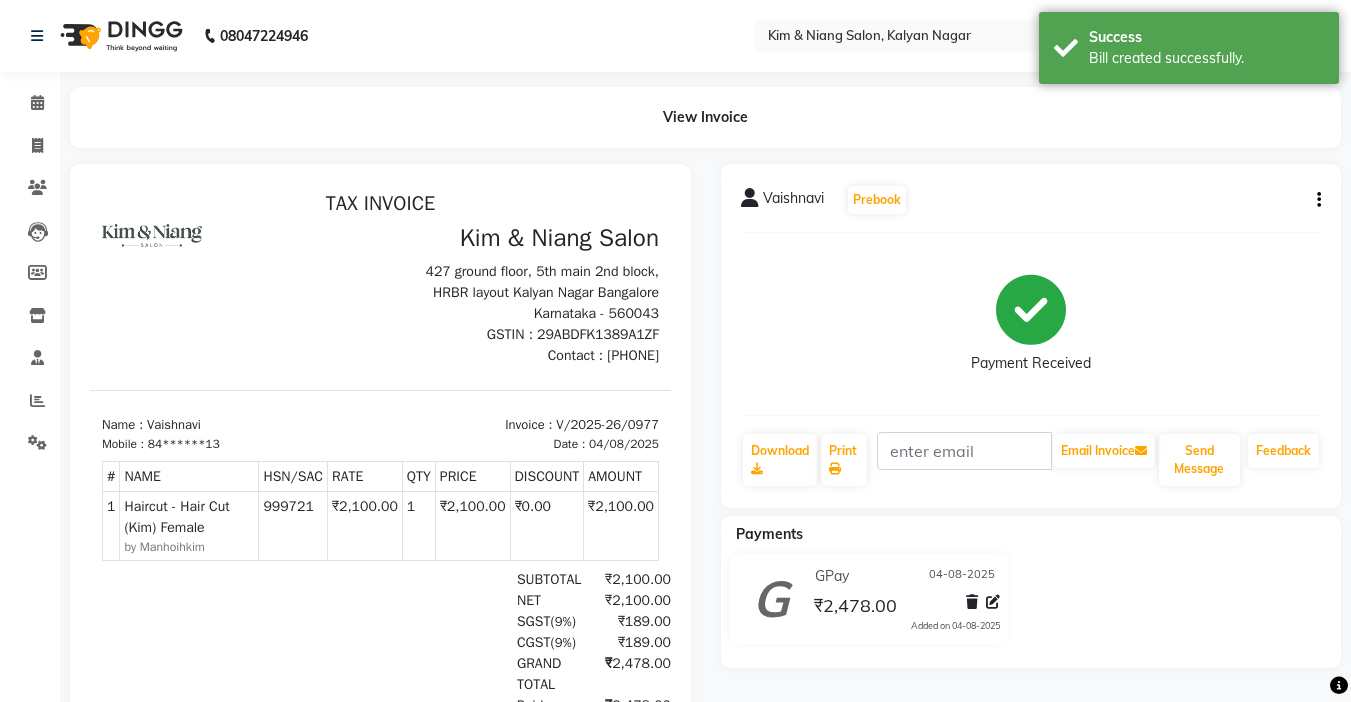 scroll, scrollTop: 0, scrollLeft: 0, axis: both 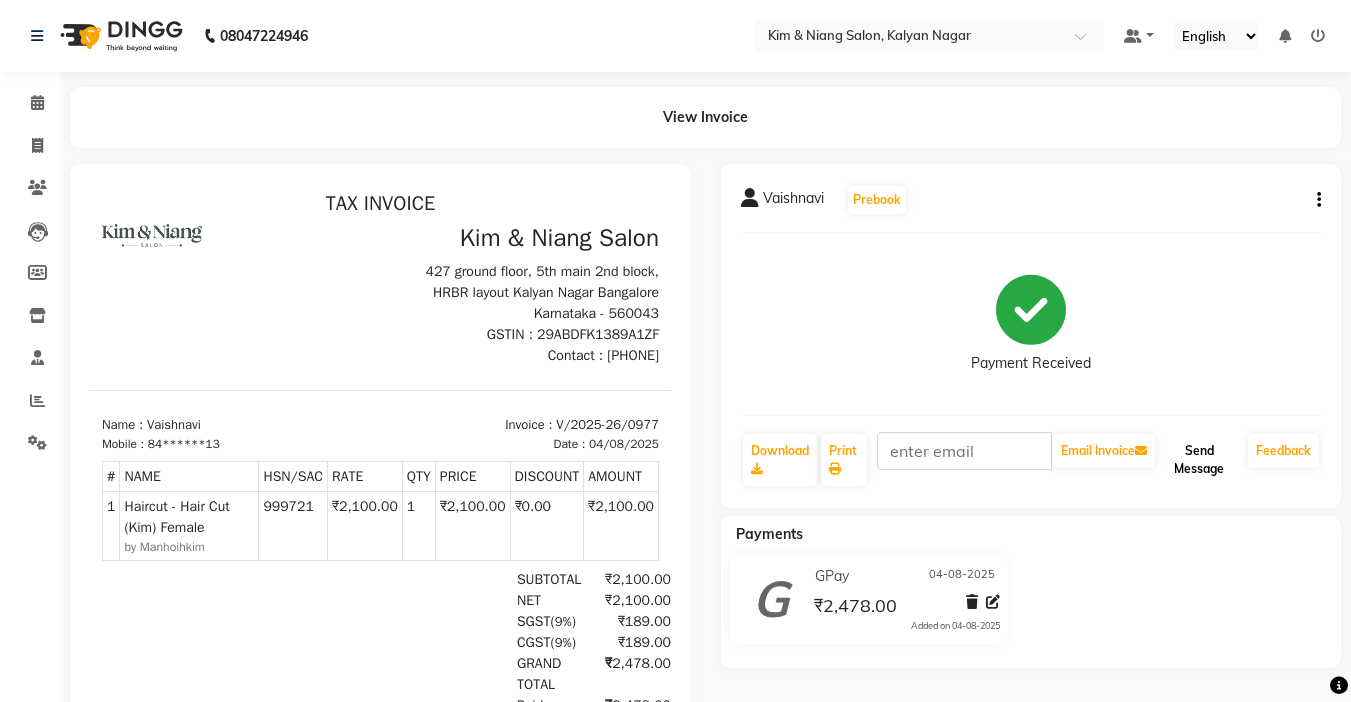 click on "Send Message" 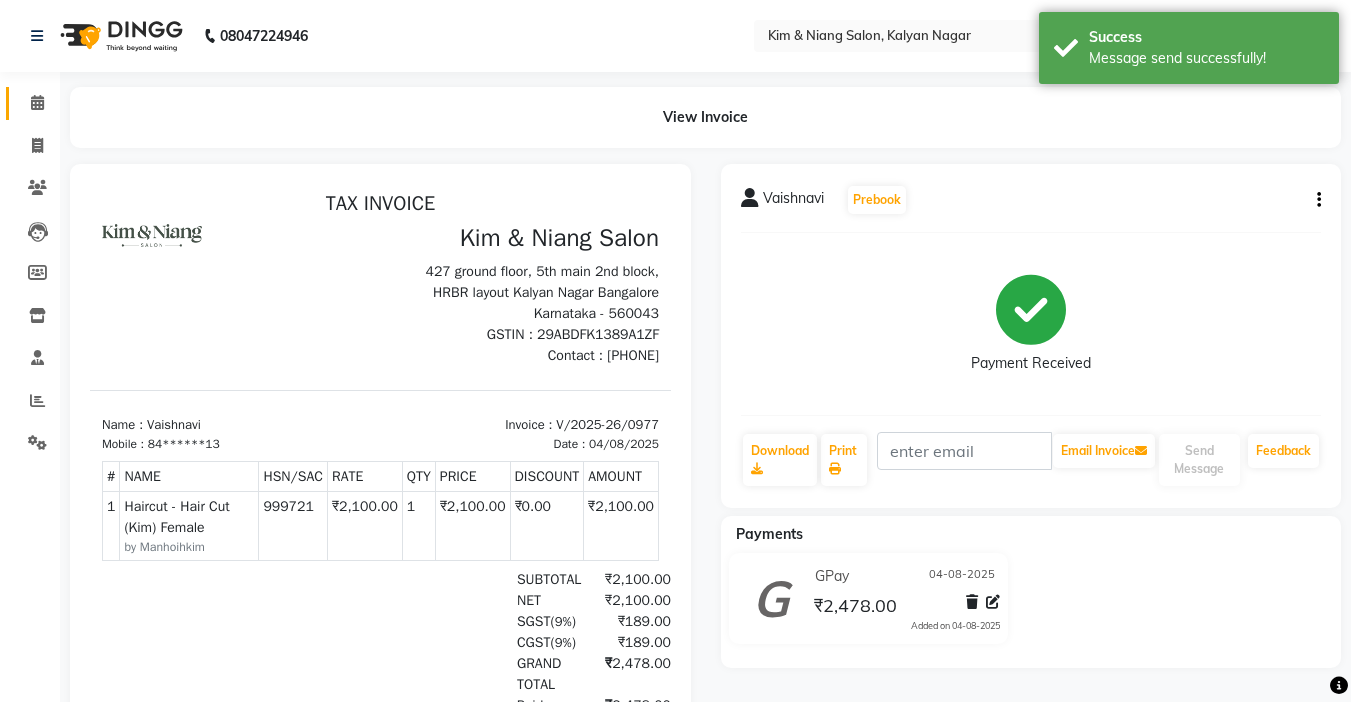 click on "Calendar" 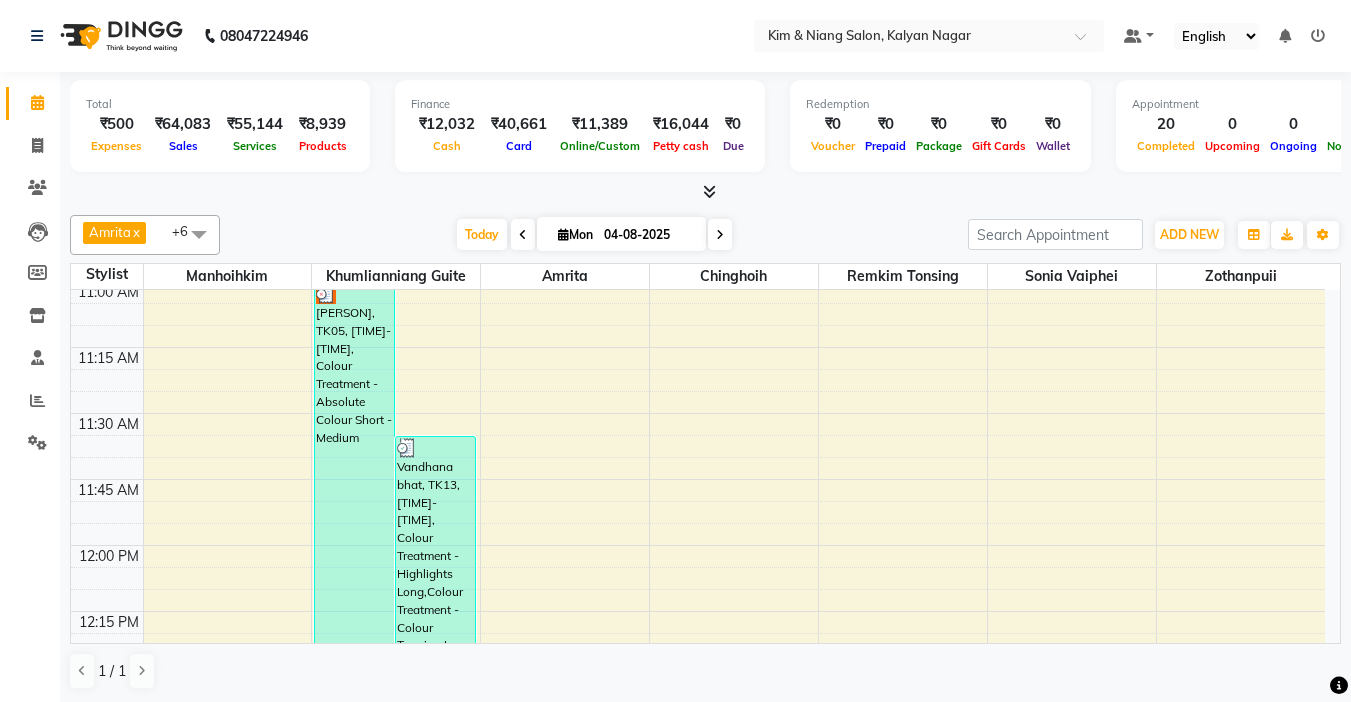 scroll, scrollTop: 600, scrollLeft: 0, axis: vertical 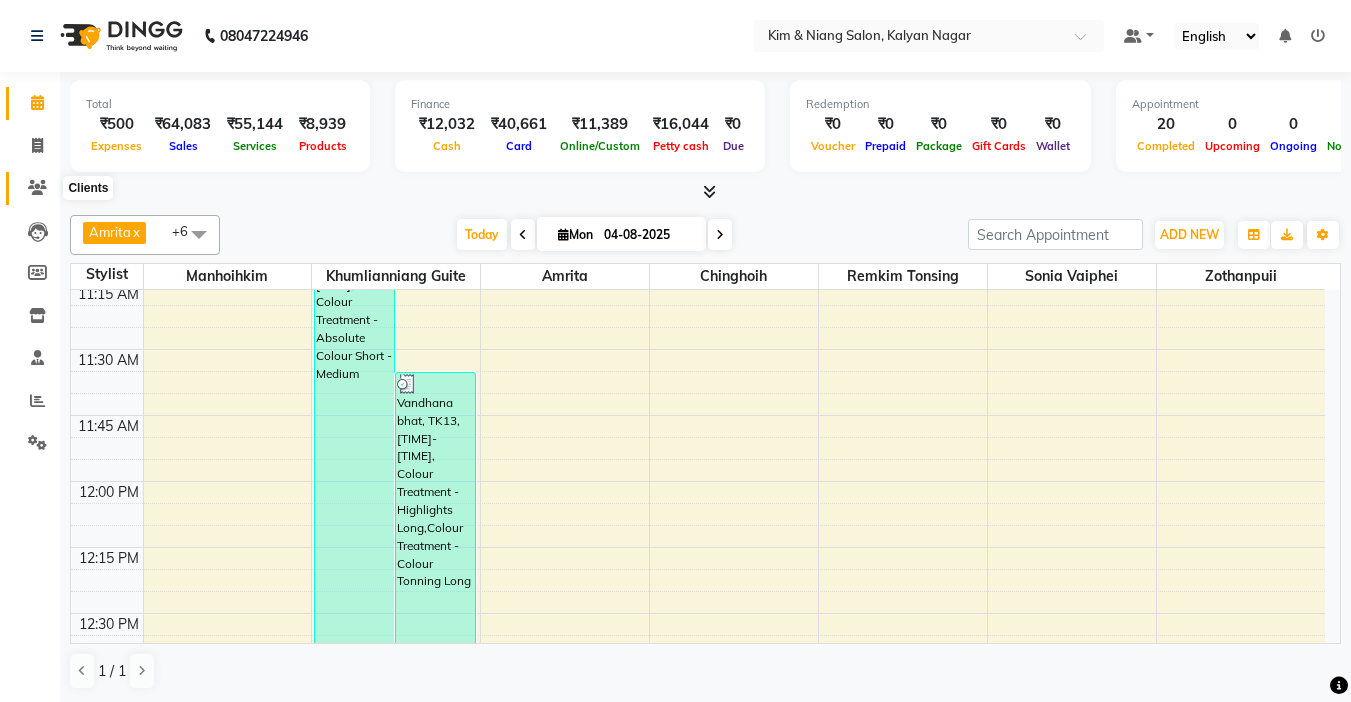 click 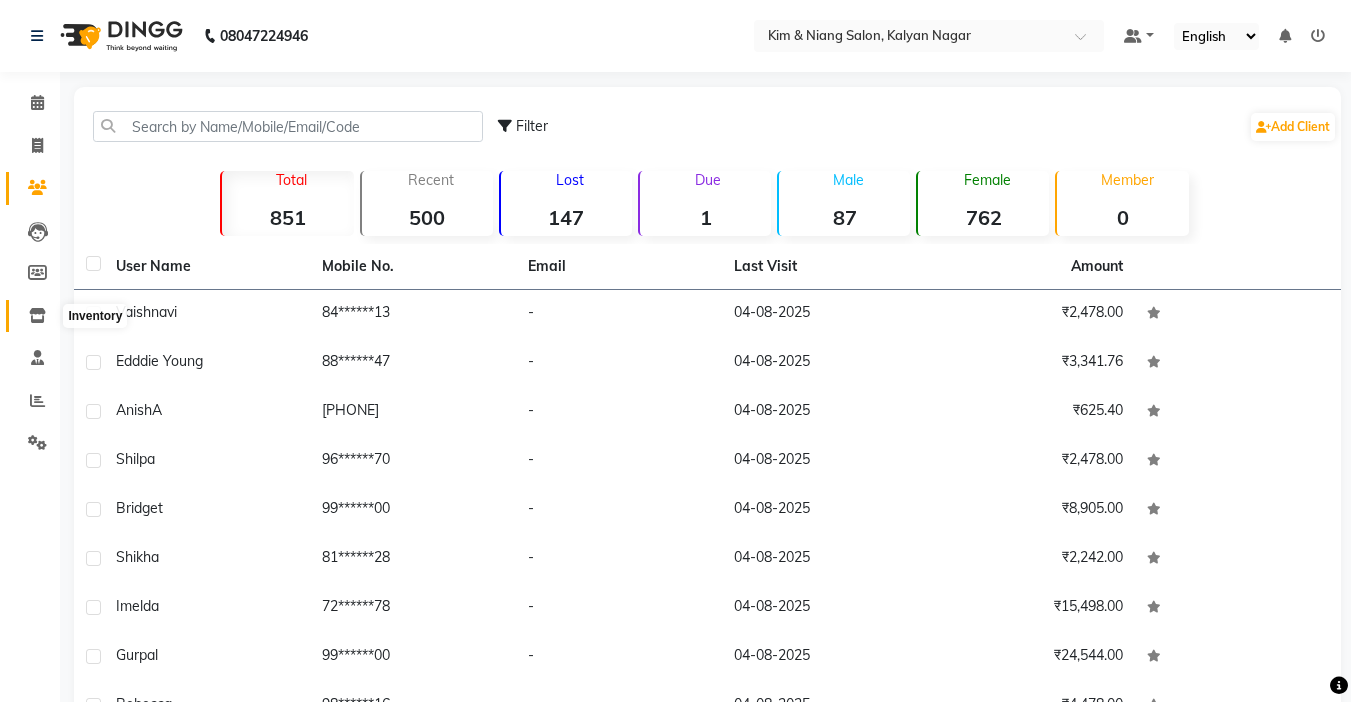 click 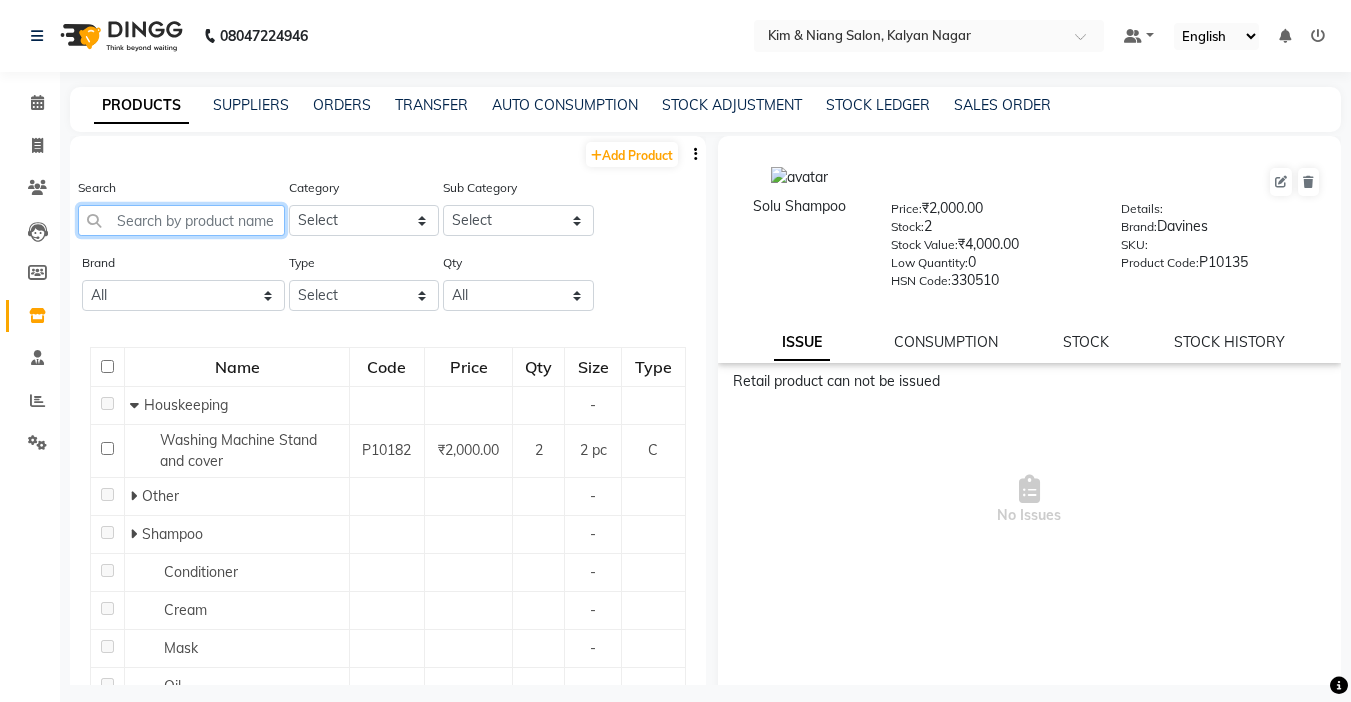 click 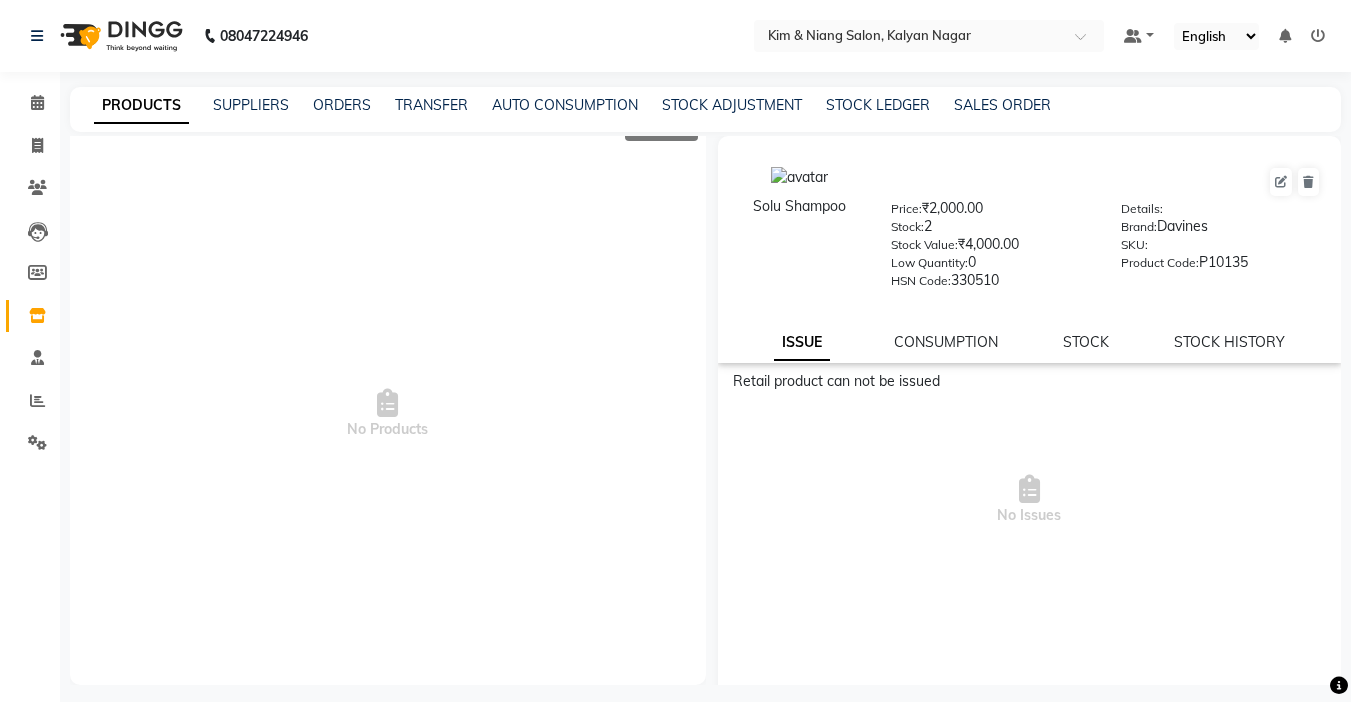 scroll, scrollTop: 0, scrollLeft: 0, axis: both 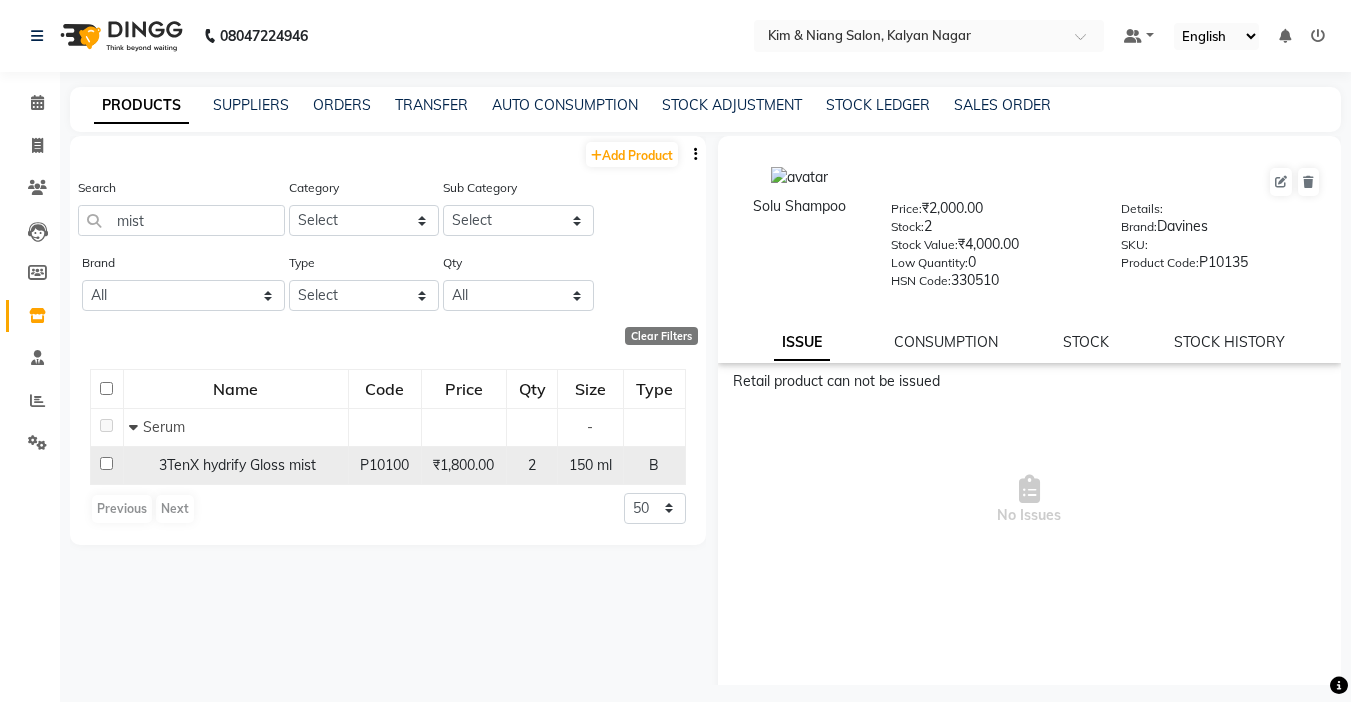 click on "3TenX hydrify Gloss mist" 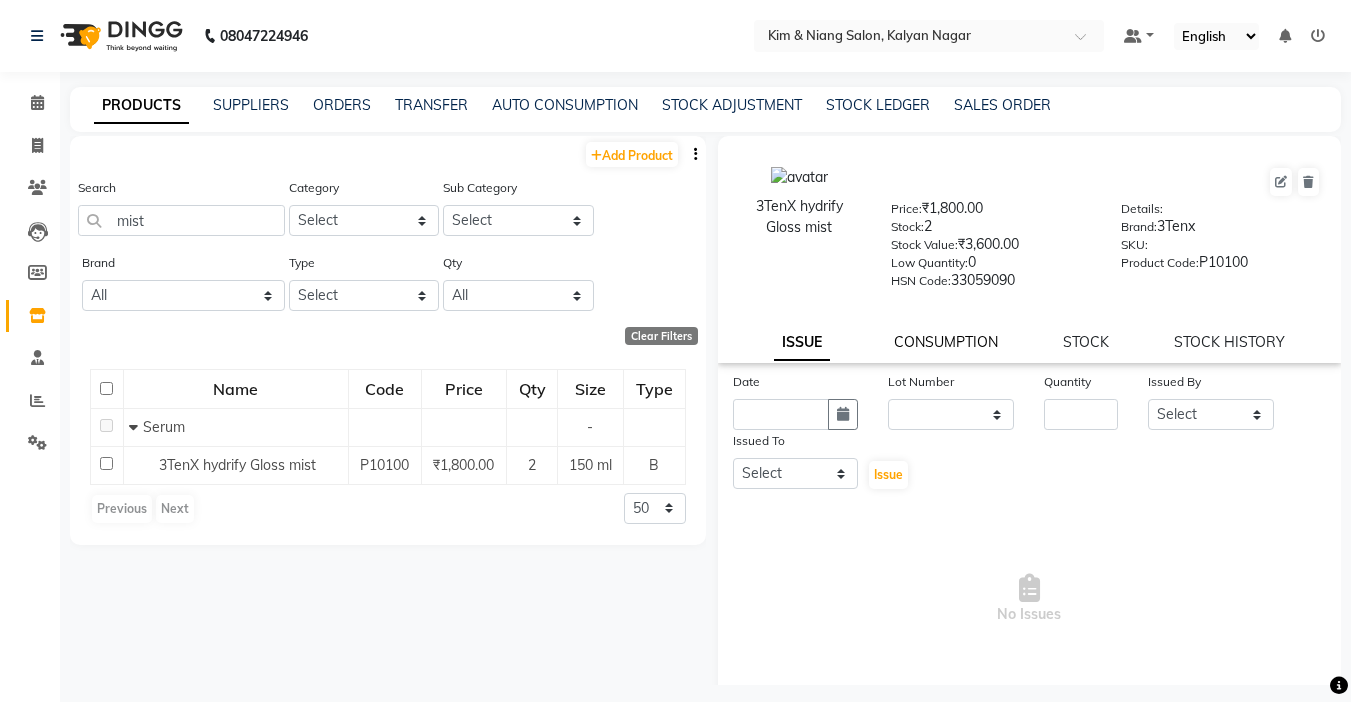 click on "CONSUMPTION" 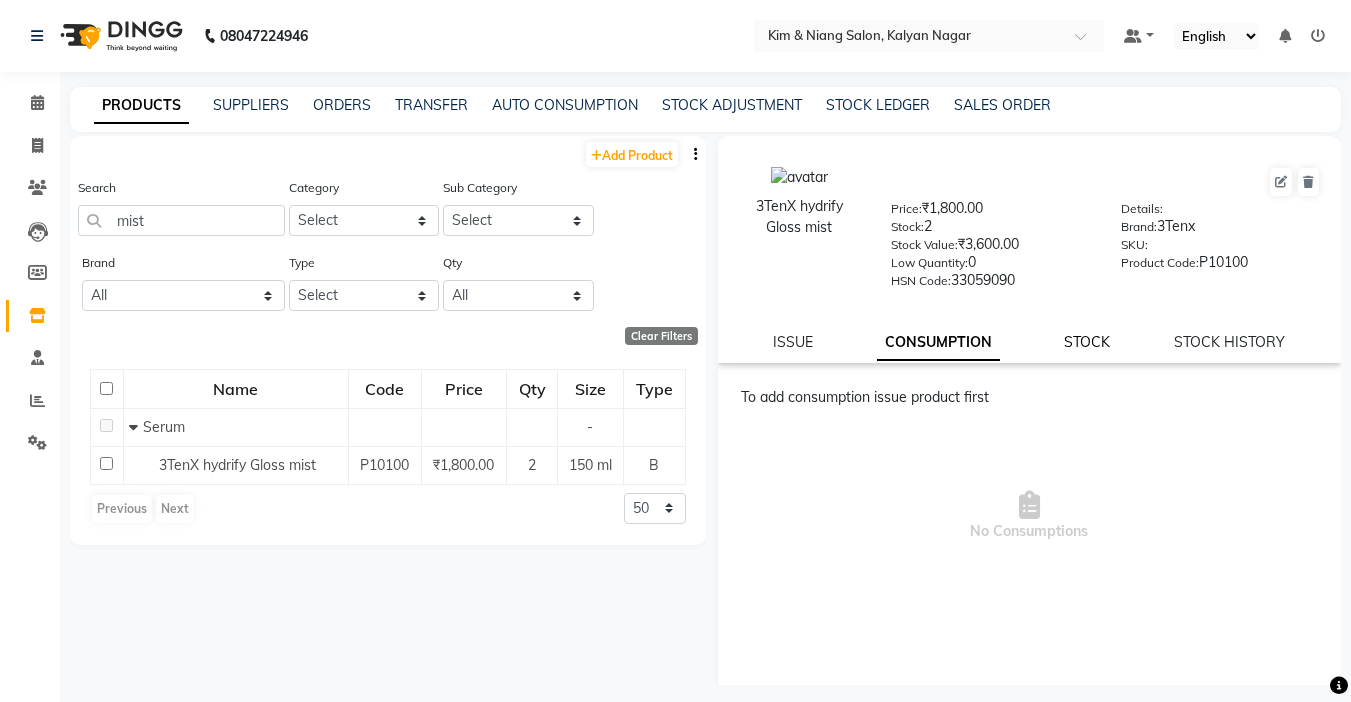 click on "STOCK" 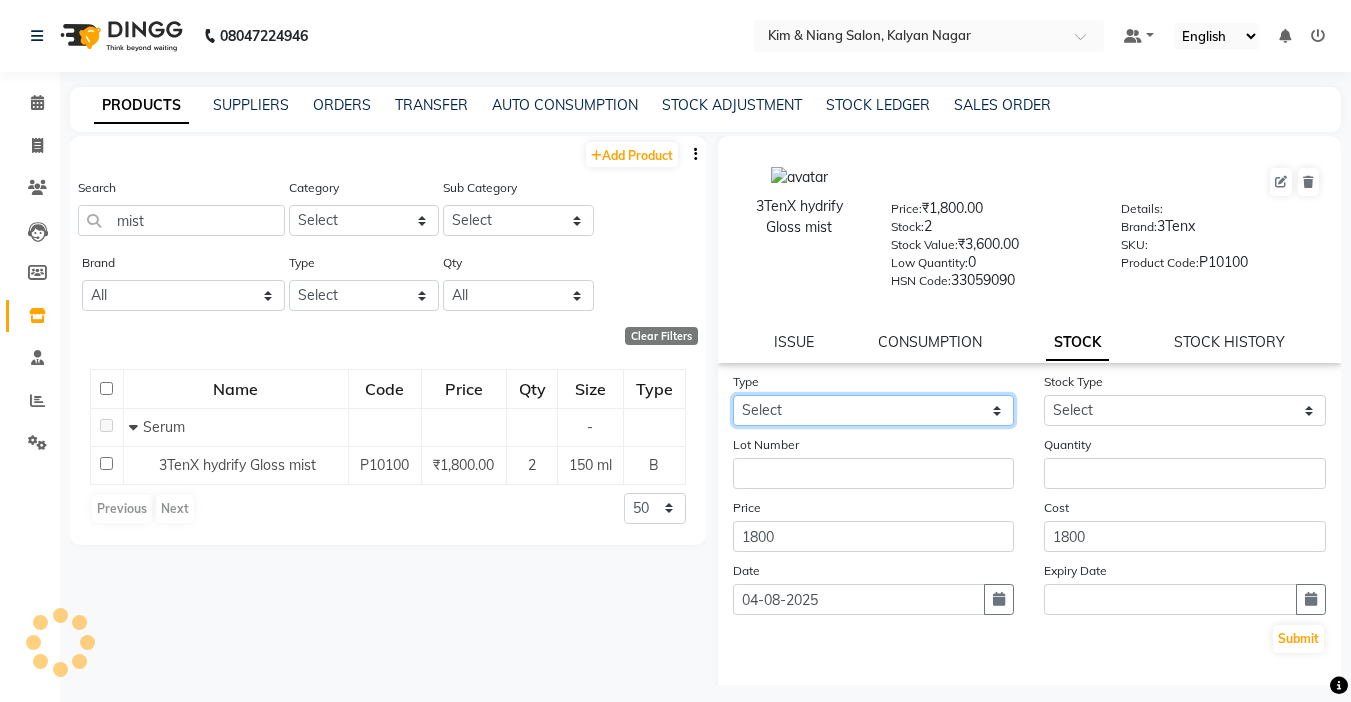 click on "Select In Out" 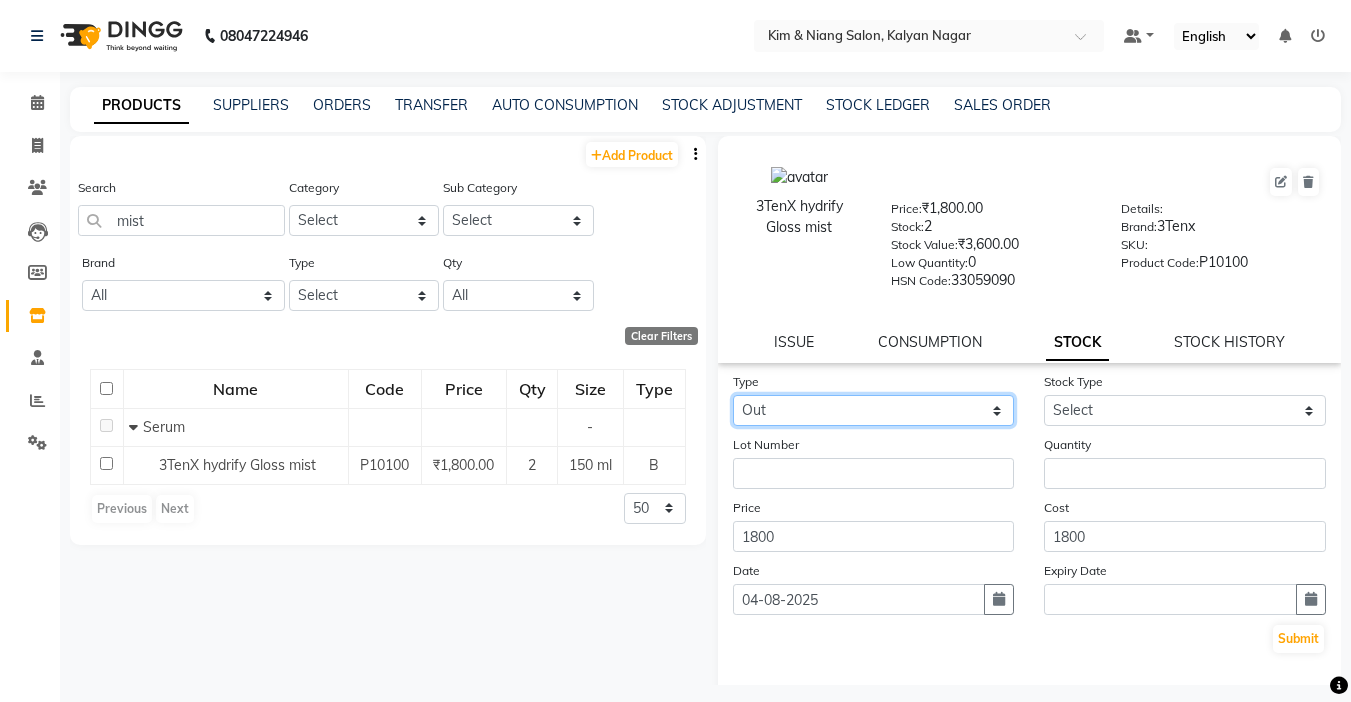 click on "Select In Out" 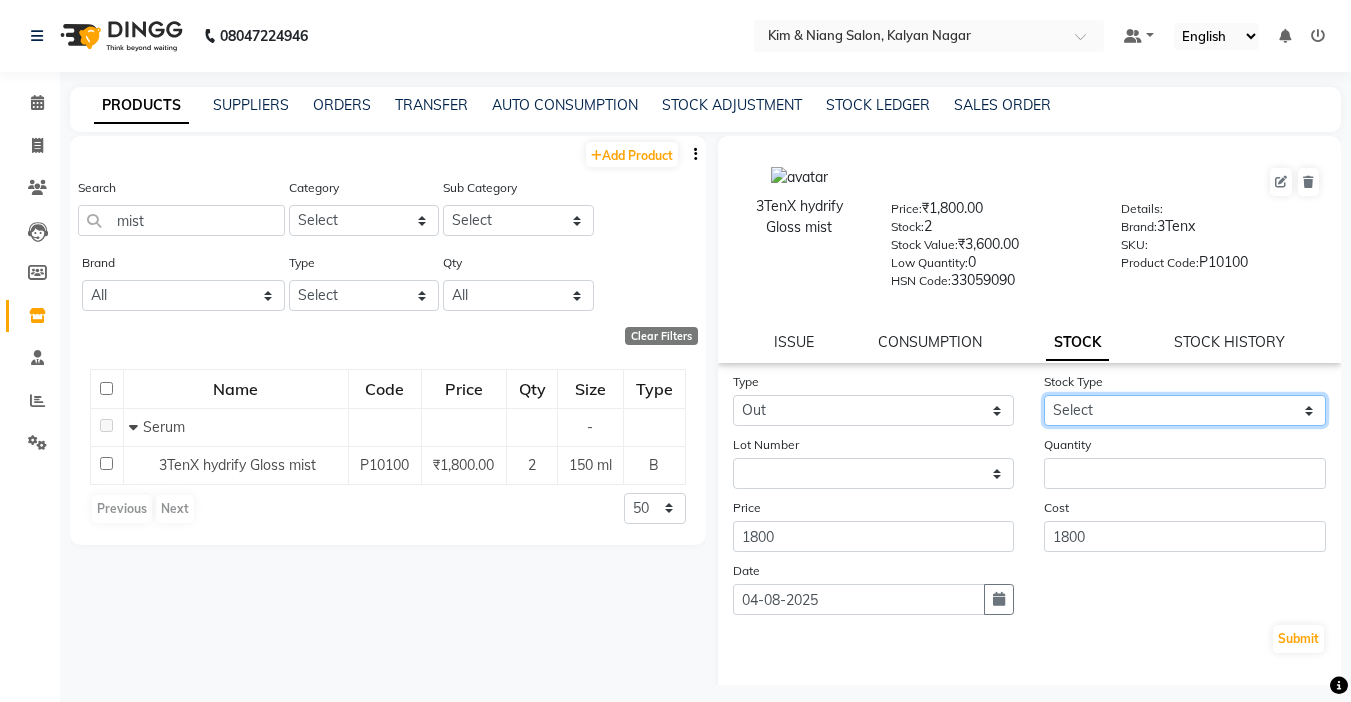 click on "Select Internal Use Damaged Expired Adjustment Return Other" 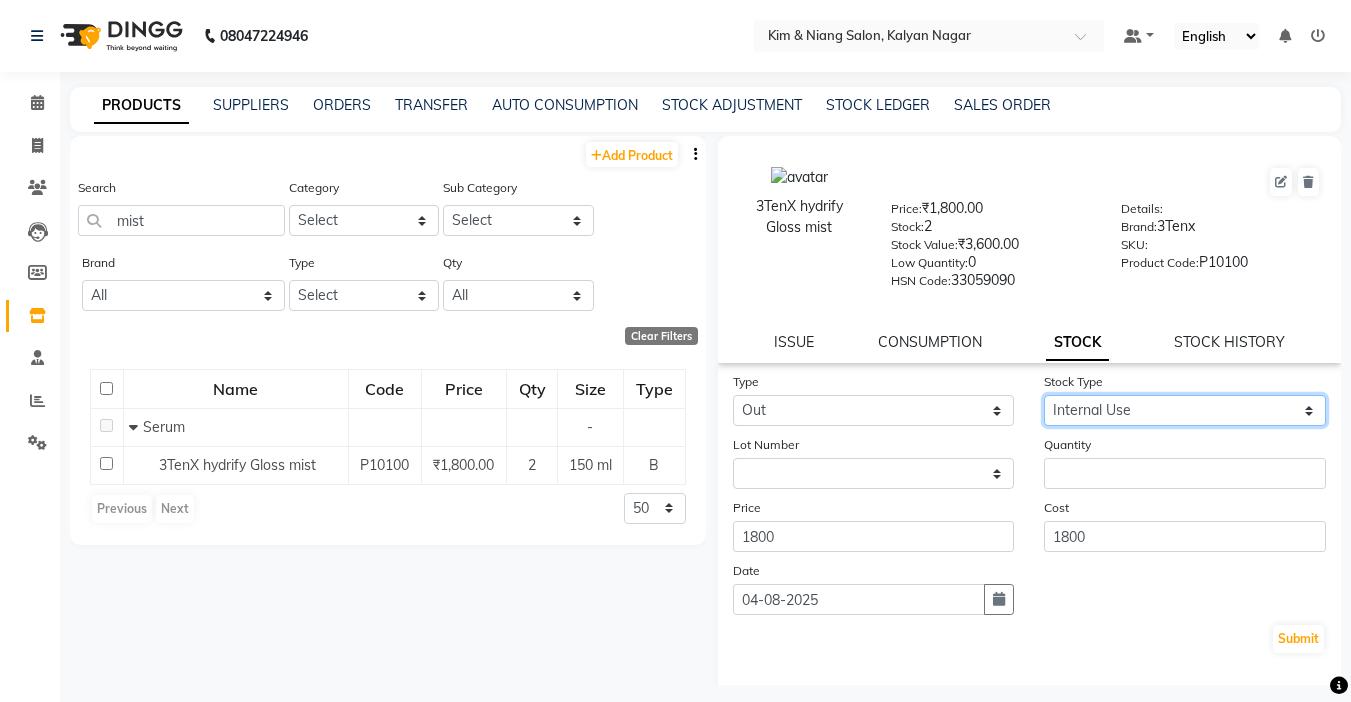 click on "Select Internal Use Damaged Expired Adjustment Return Other" 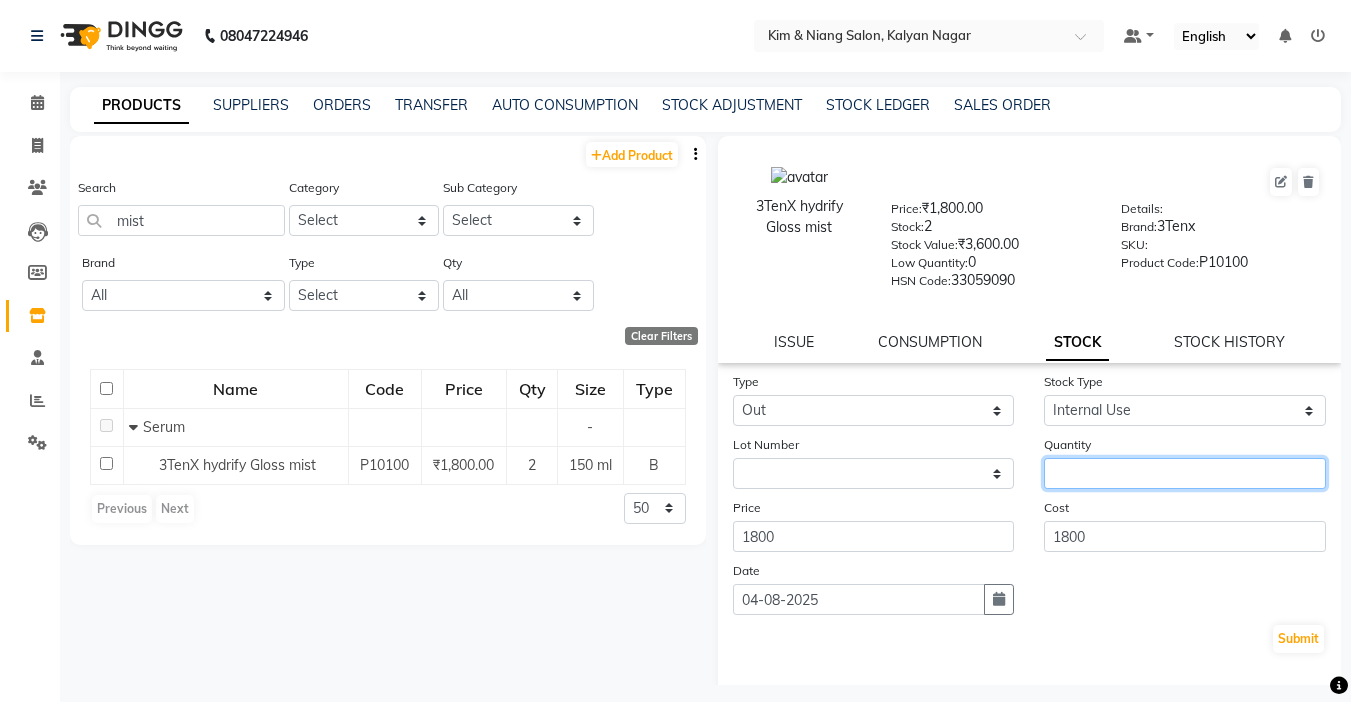 click 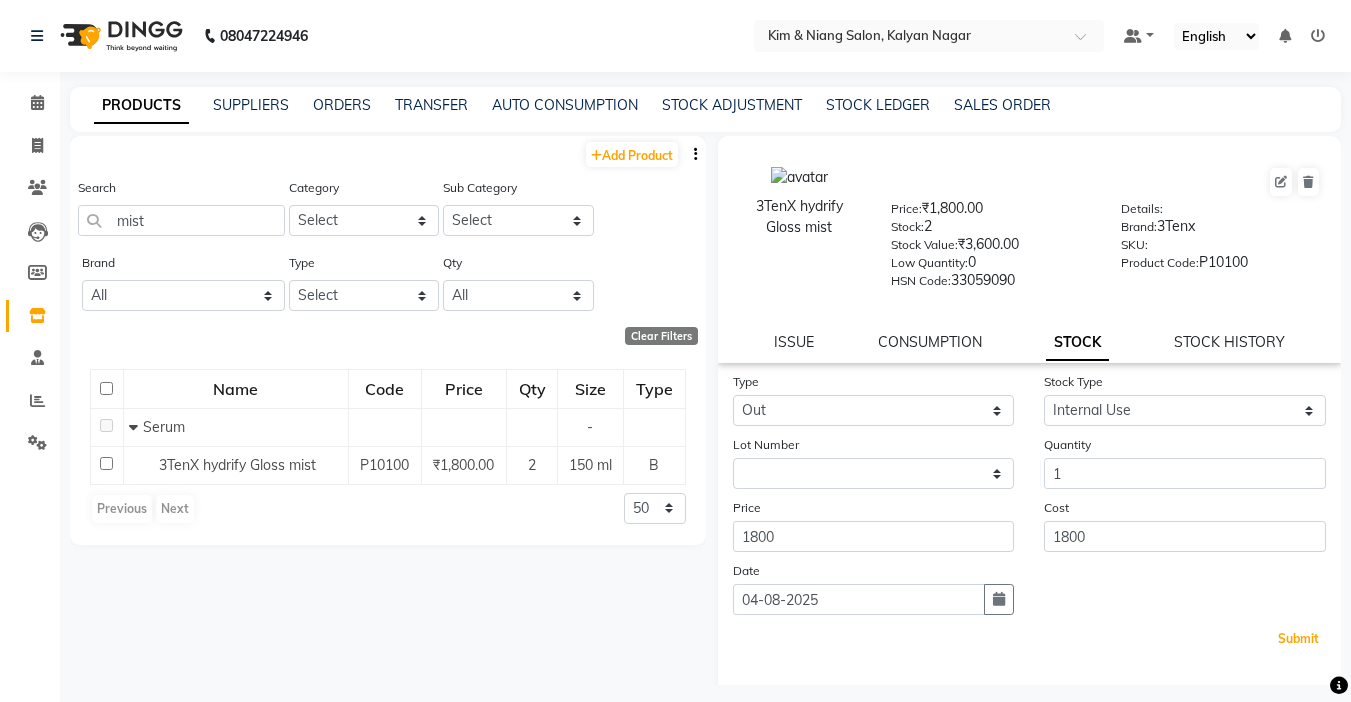 click on "Submit" 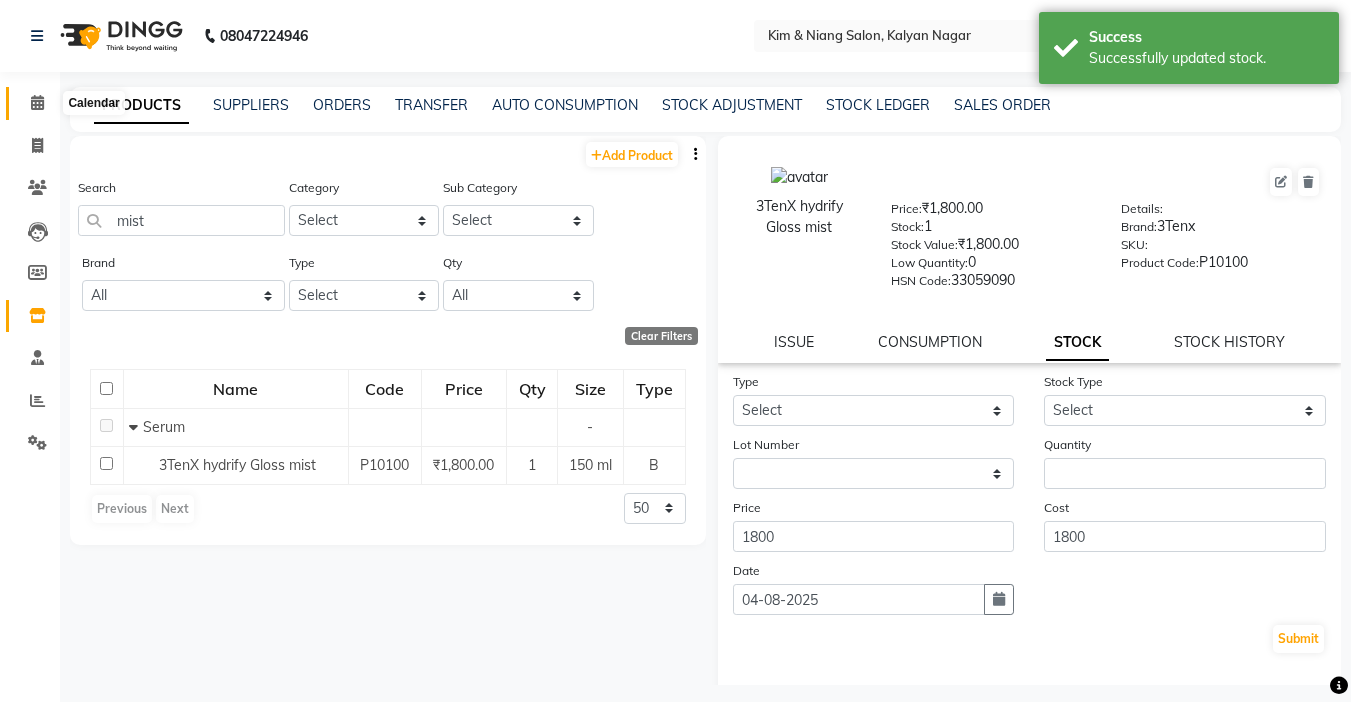 click 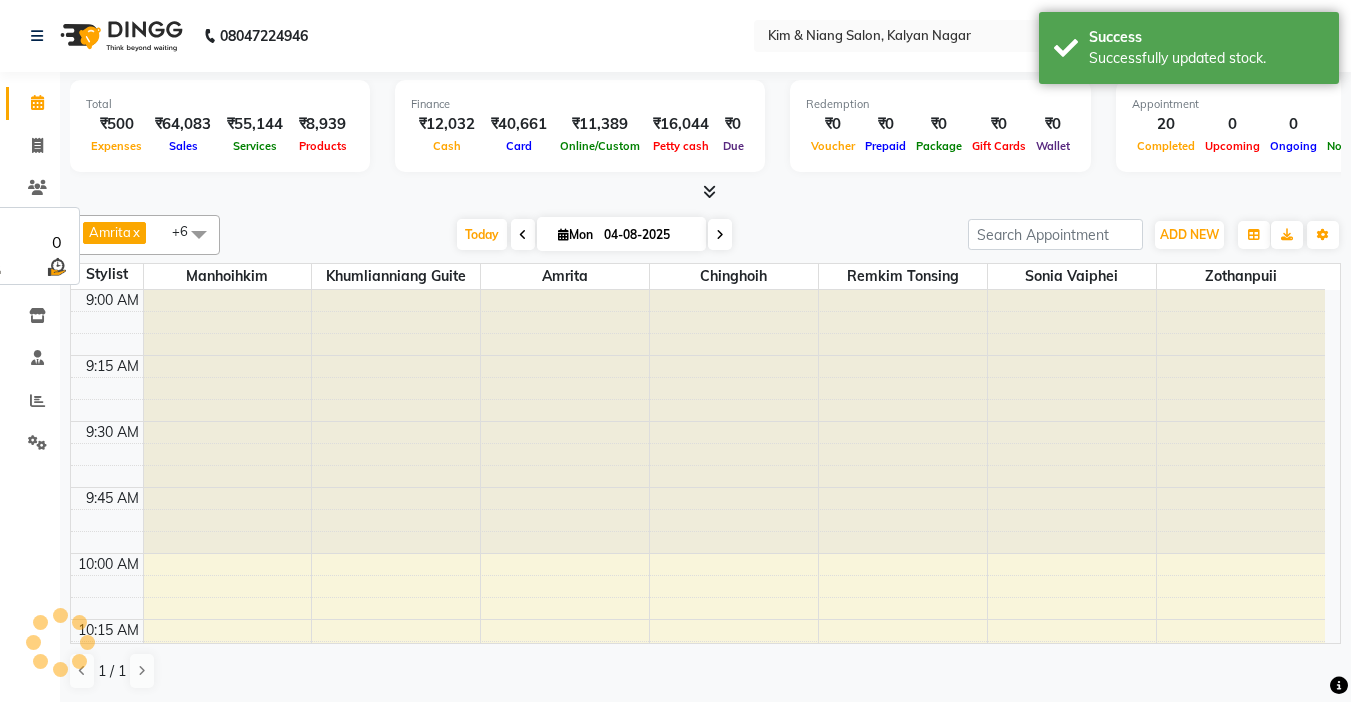 scroll, scrollTop: 0, scrollLeft: 0, axis: both 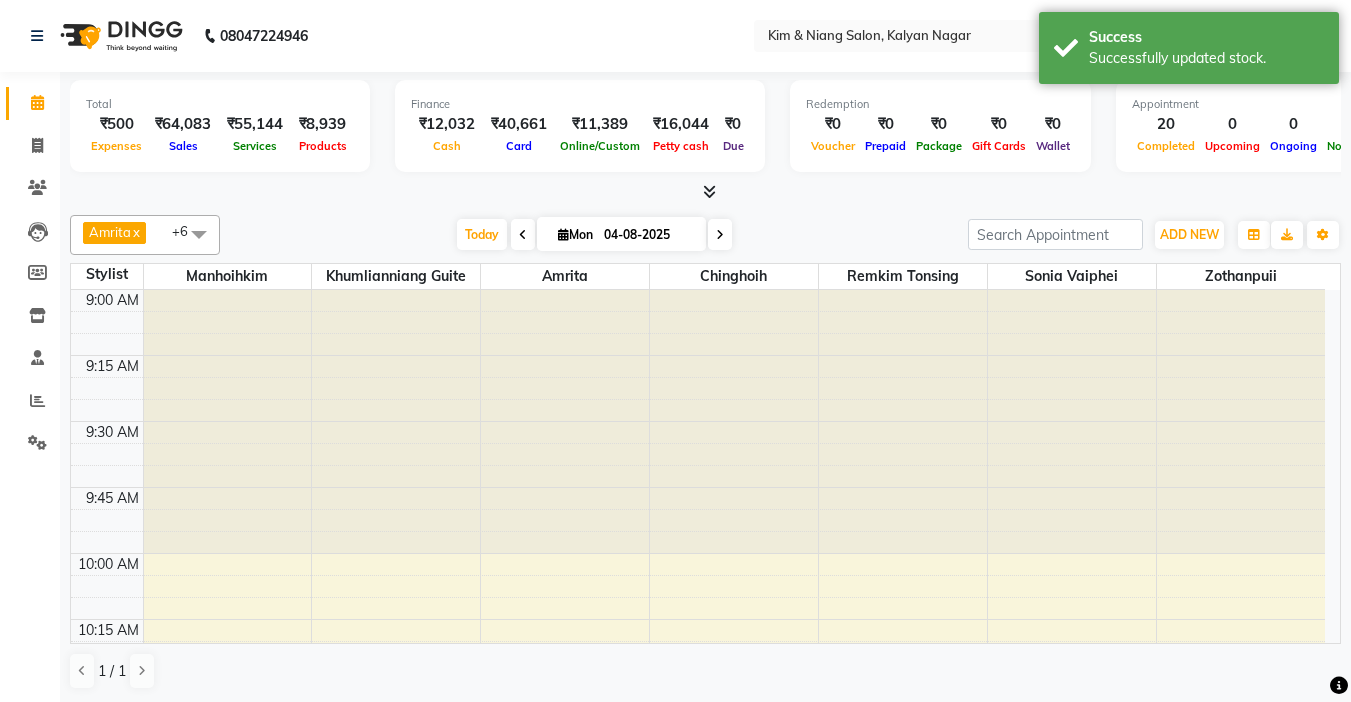 click at bounding box center [720, 234] 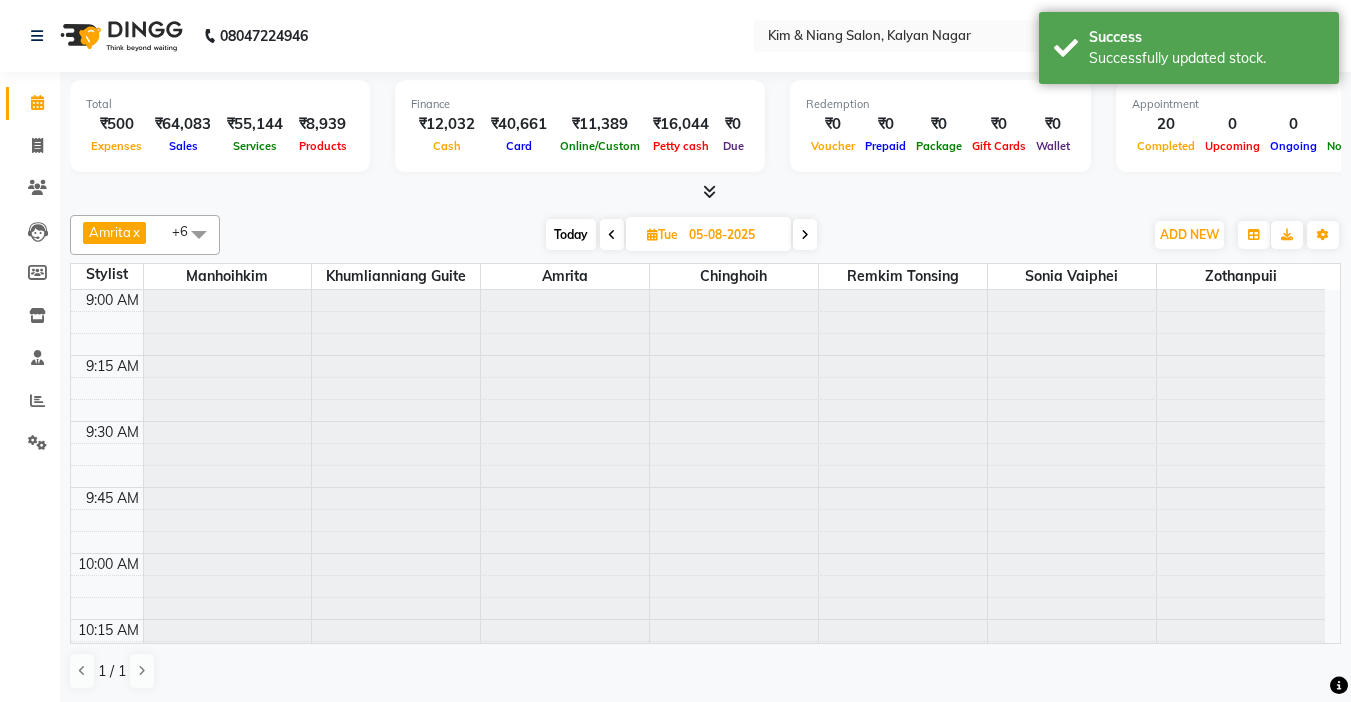 scroll, scrollTop: 2905, scrollLeft: 0, axis: vertical 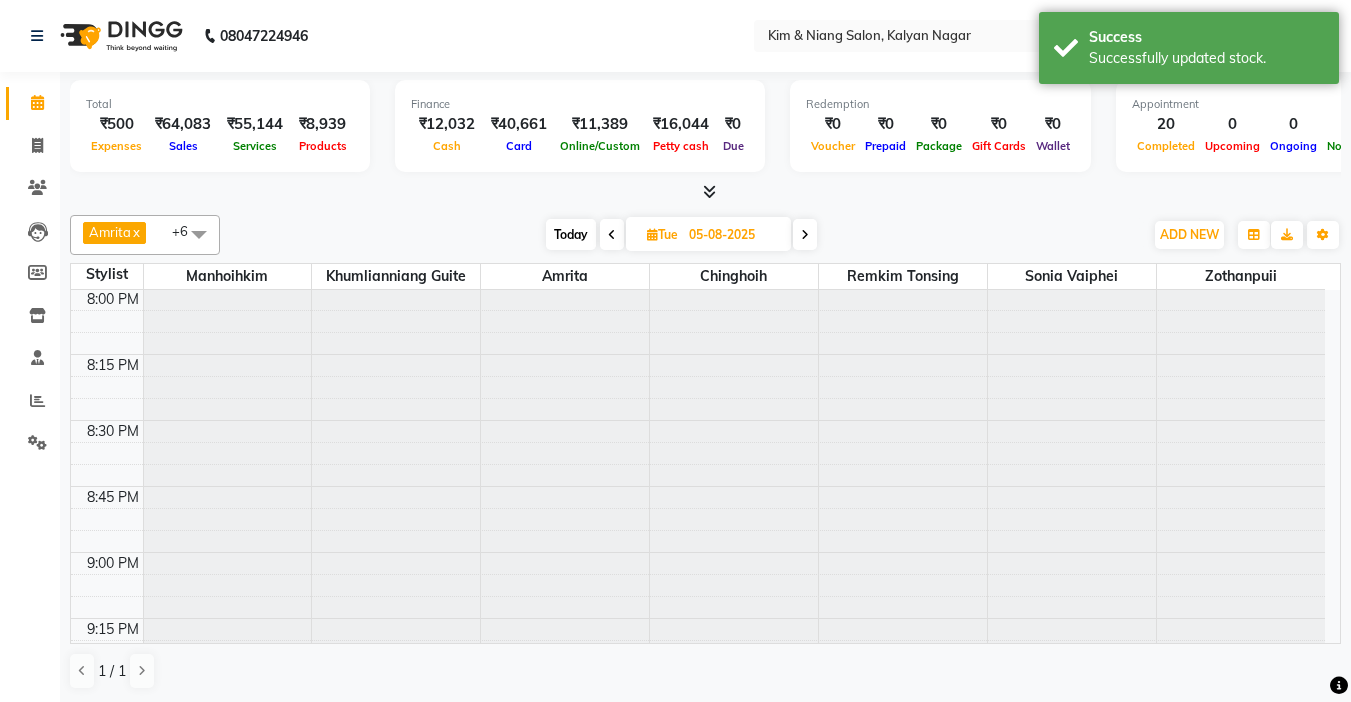 click on "Tue 05-08-2025" at bounding box center (708, 234) 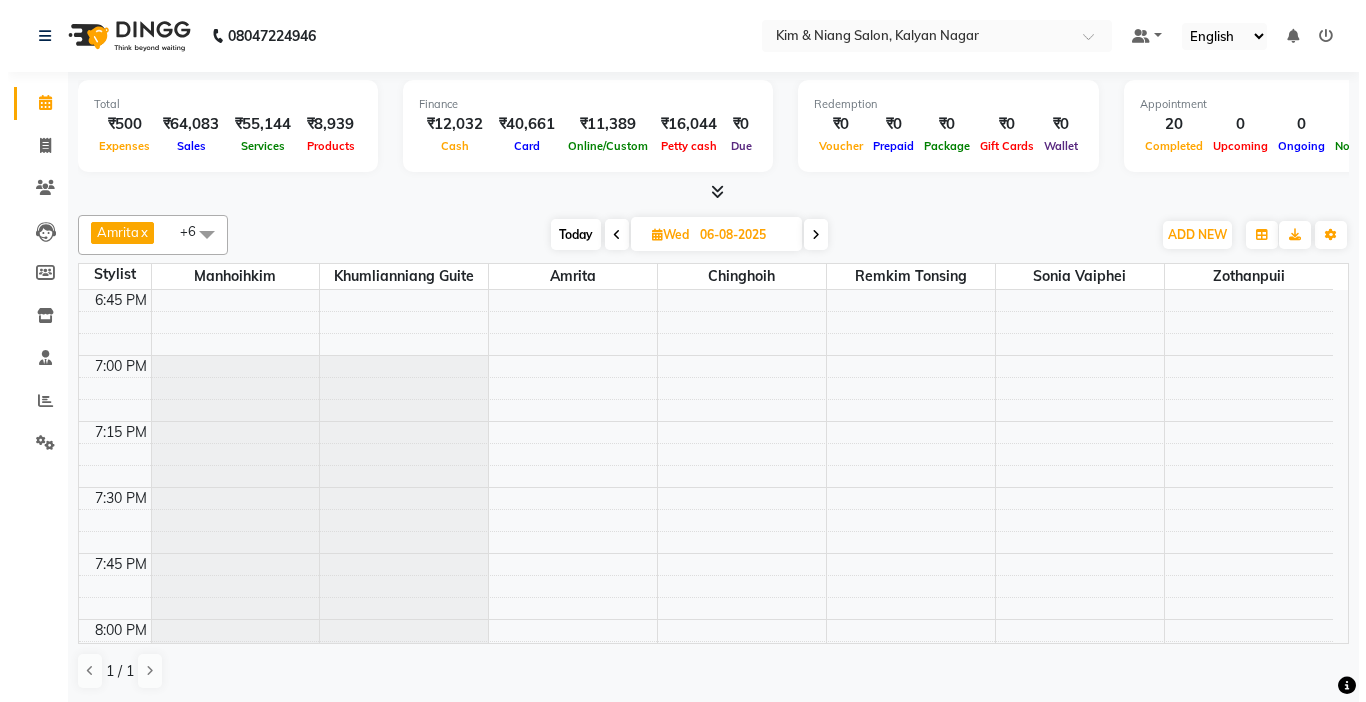 scroll, scrollTop: 2600, scrollLeft: 0, axis: vertical 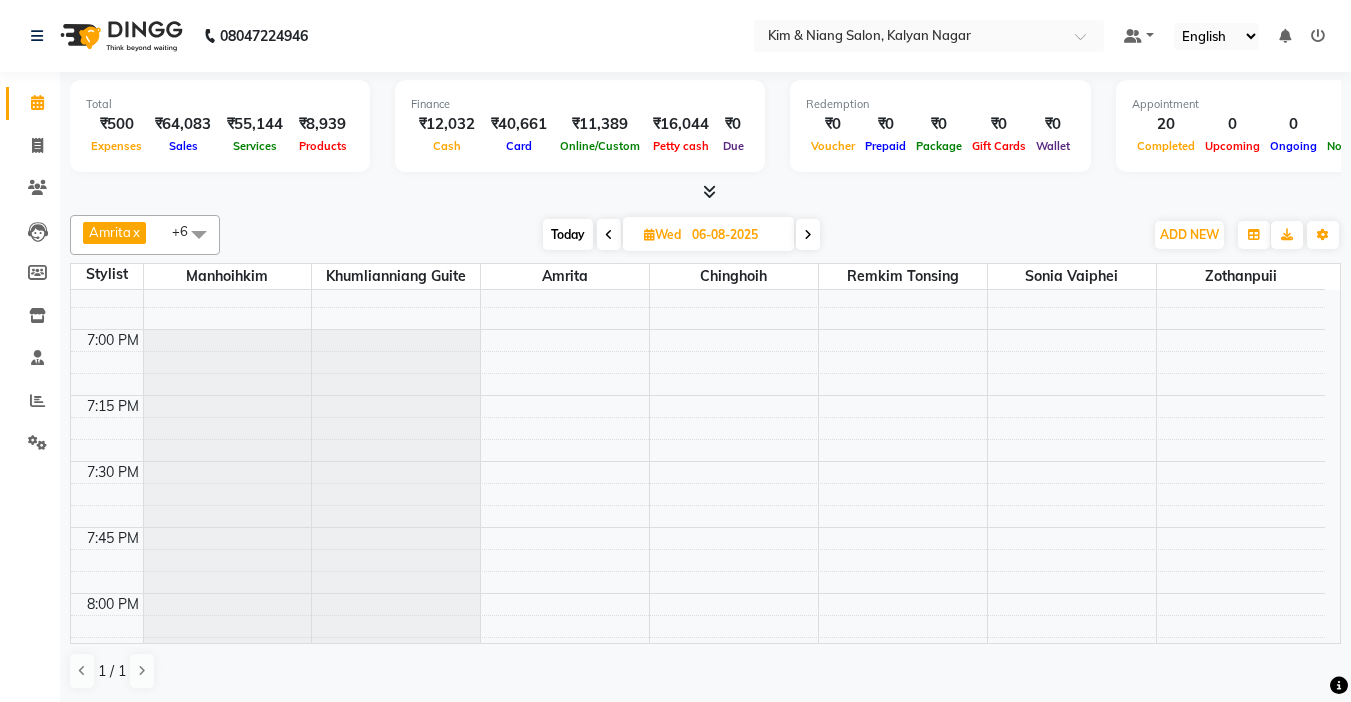 click at bounding box center (1318, 36) 